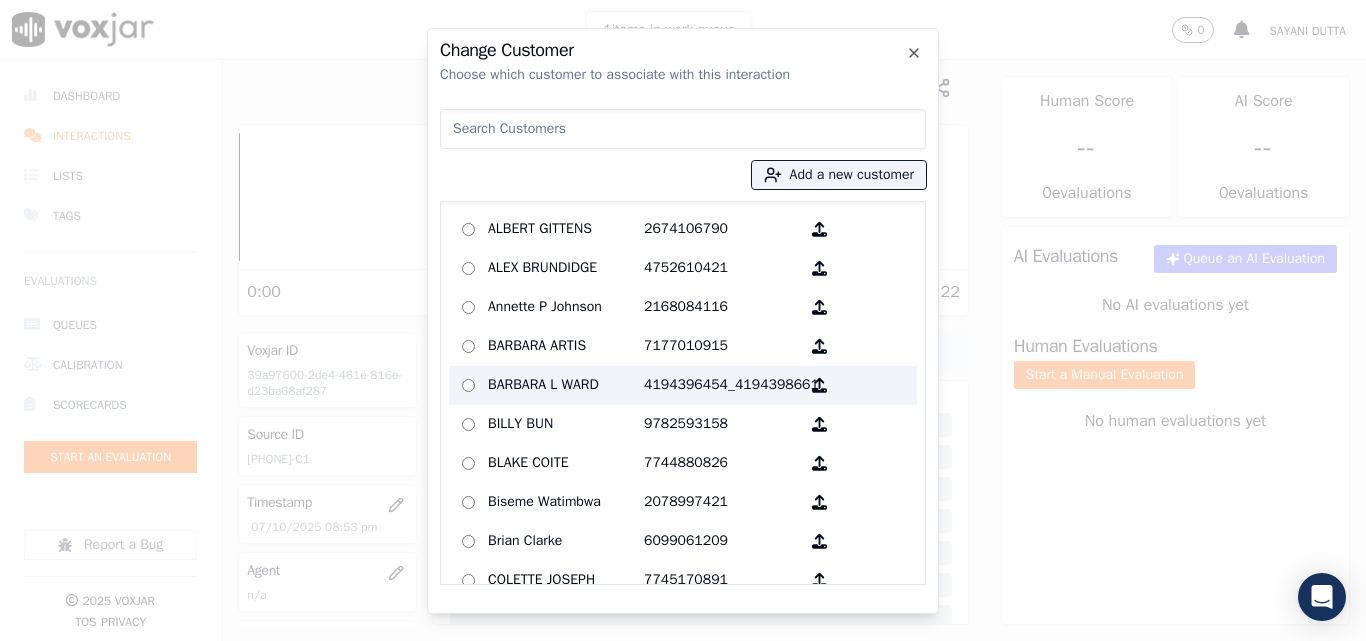 scroll, scrollTop: 0, scrollLeft: 0, axis: both 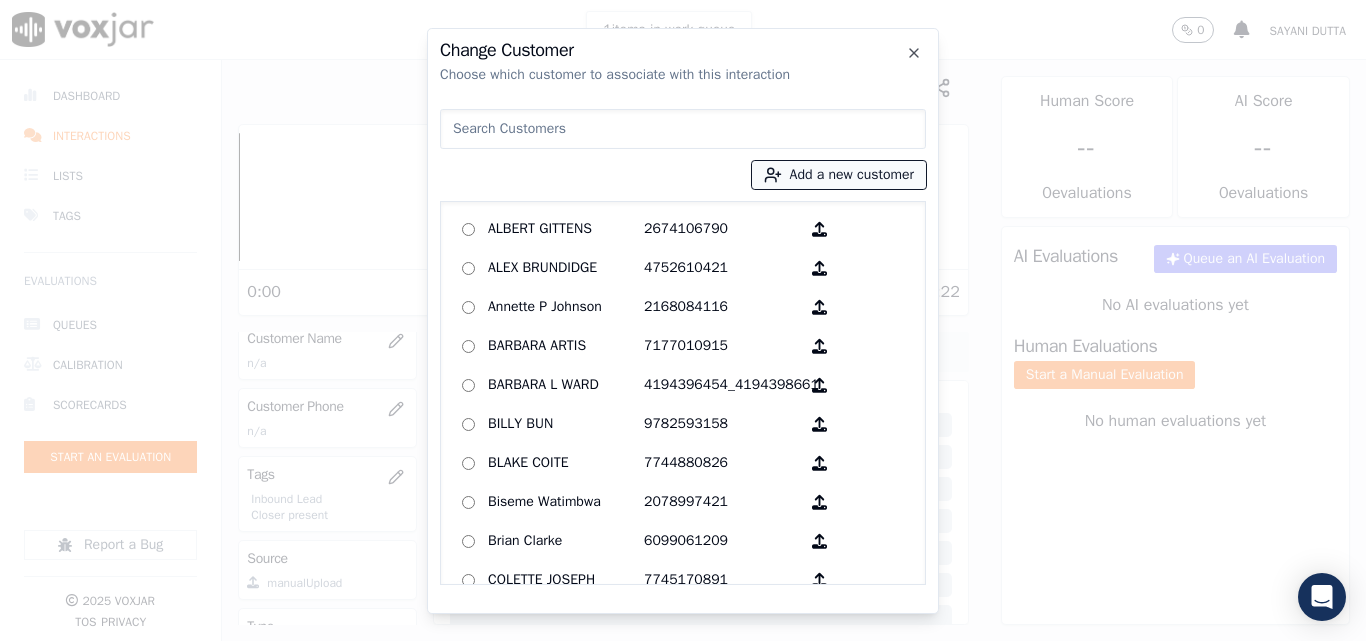 click on "Add a new customer" at bounding box center [839, 175] 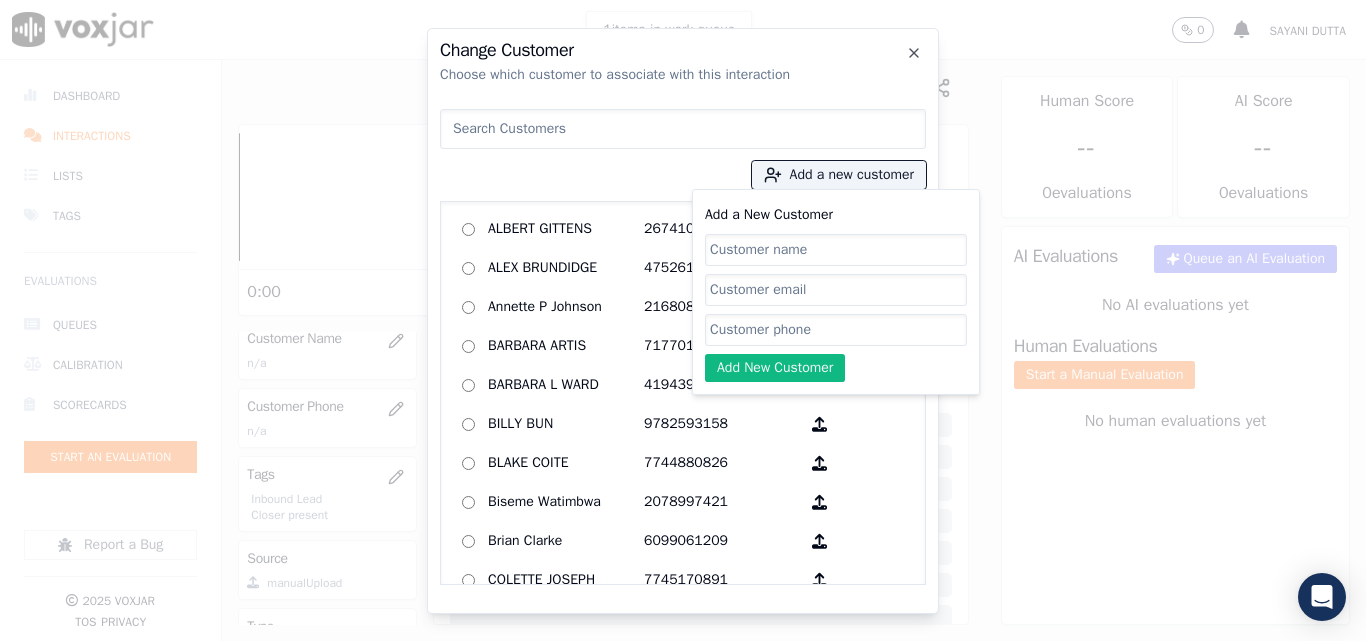 click on "Add a New Customer" 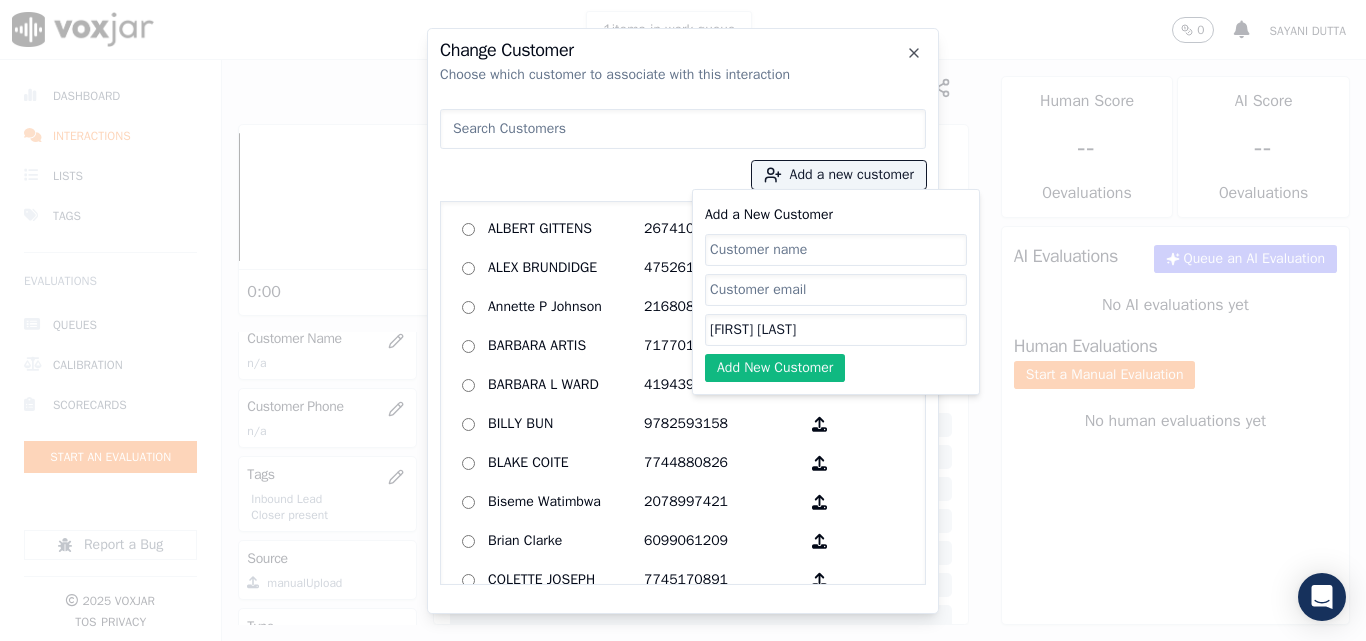 type on "[FIRST] [LAST]" 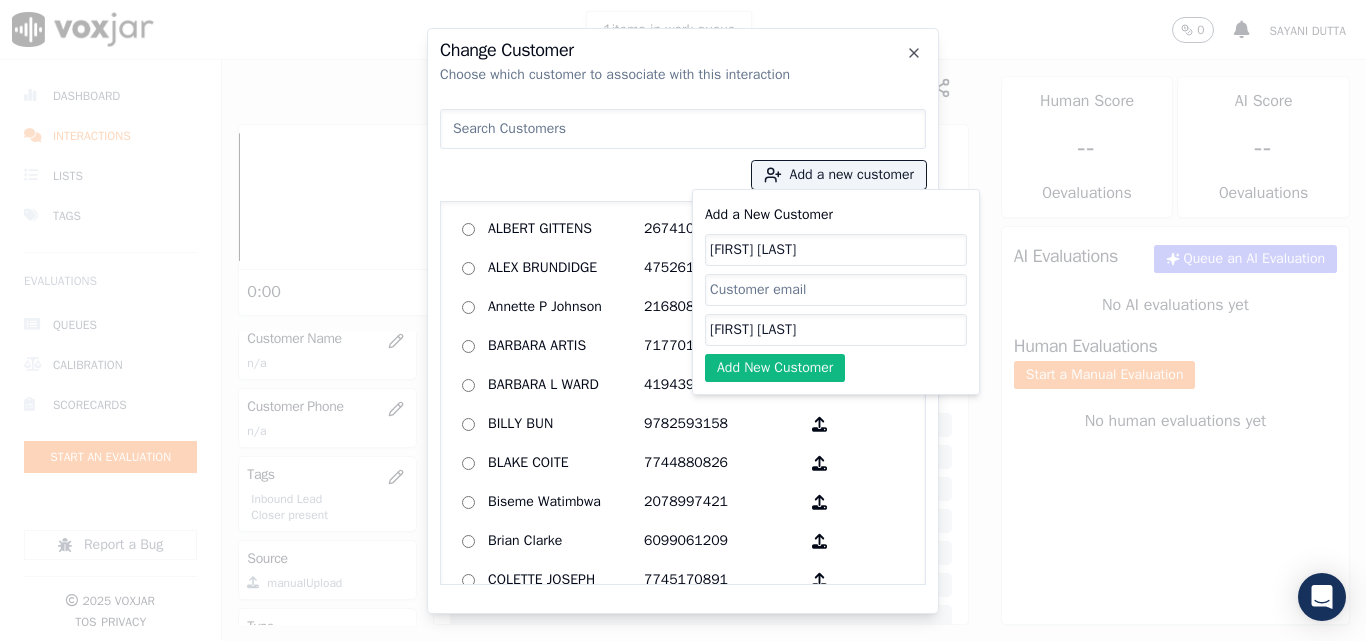 type on "[FIRST] [LAST]" 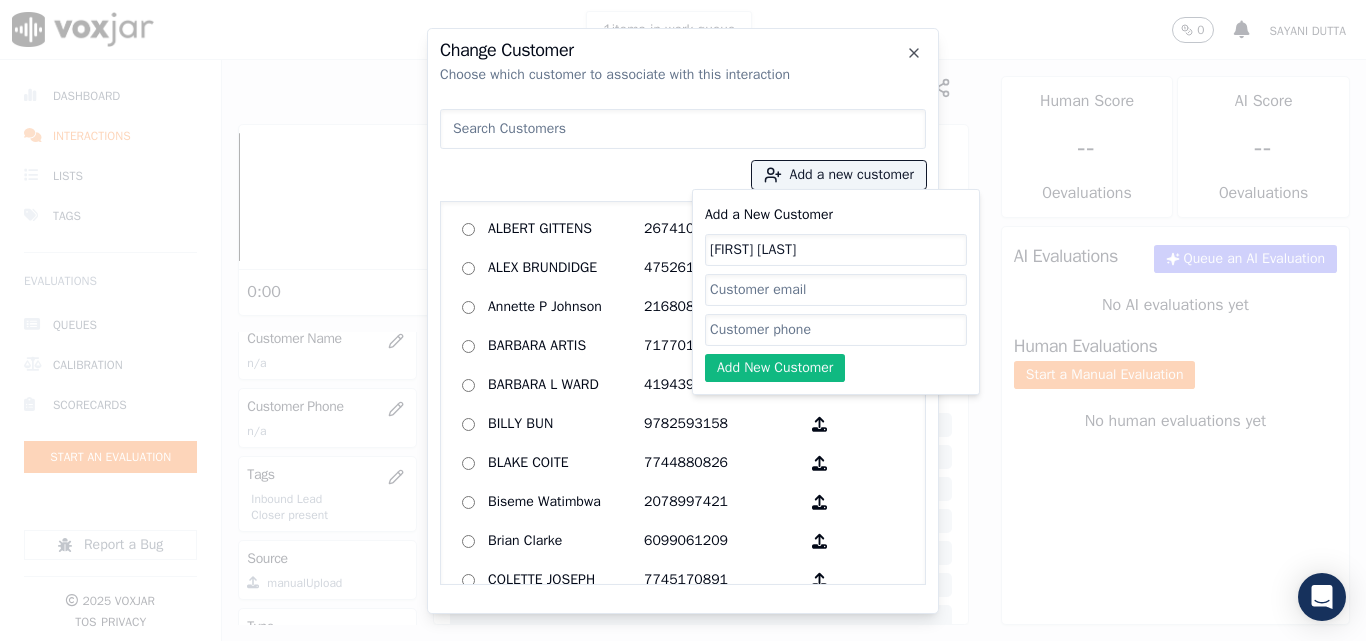 paste on "[PHONE]" 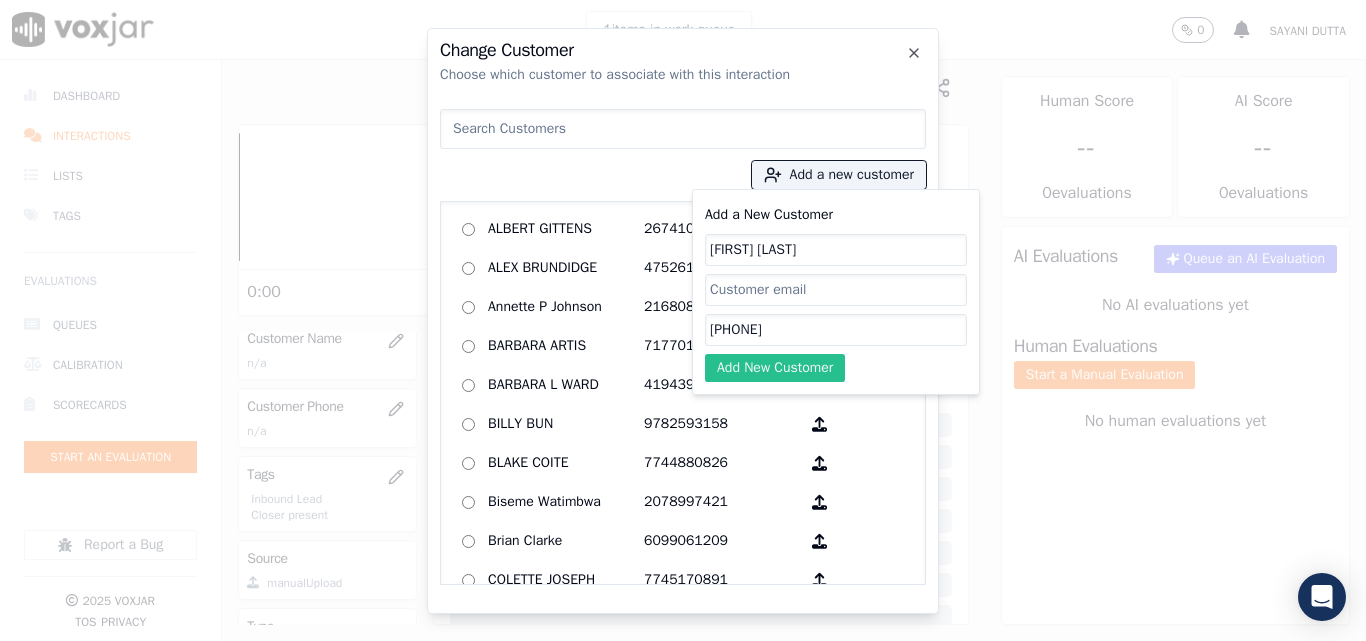 type on "[PHONE]" 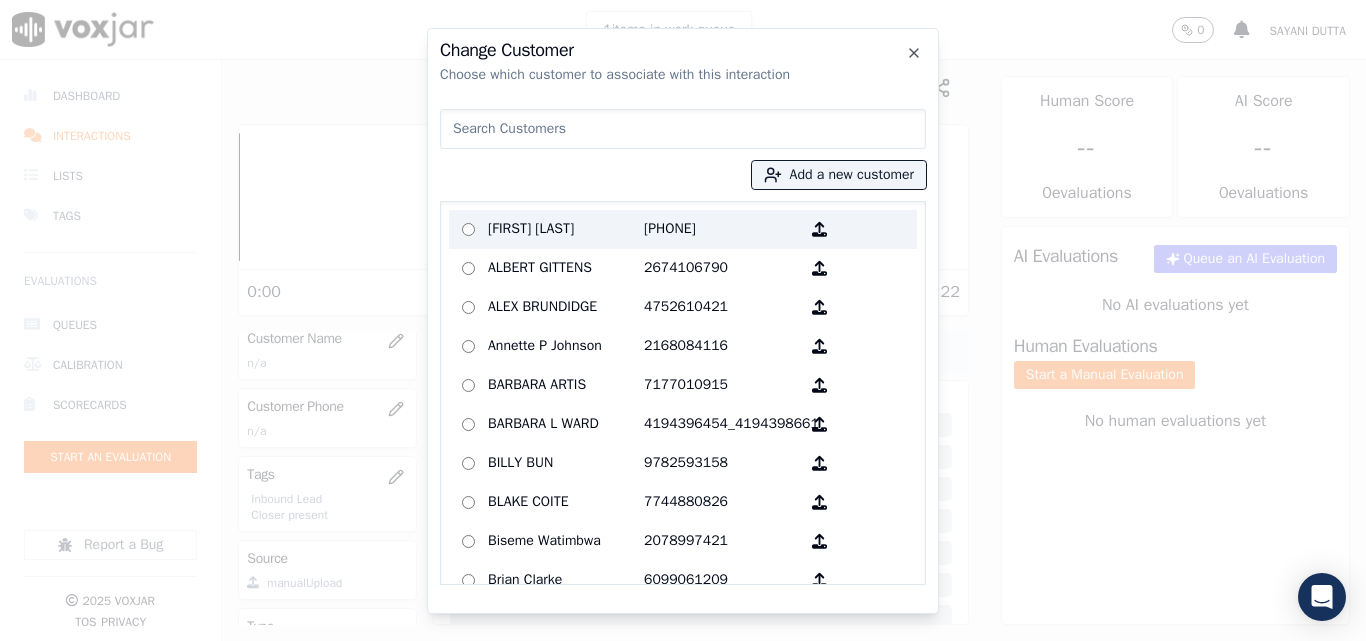 click on "[FIRST] [LAST]" at bounding box center (566, 229) 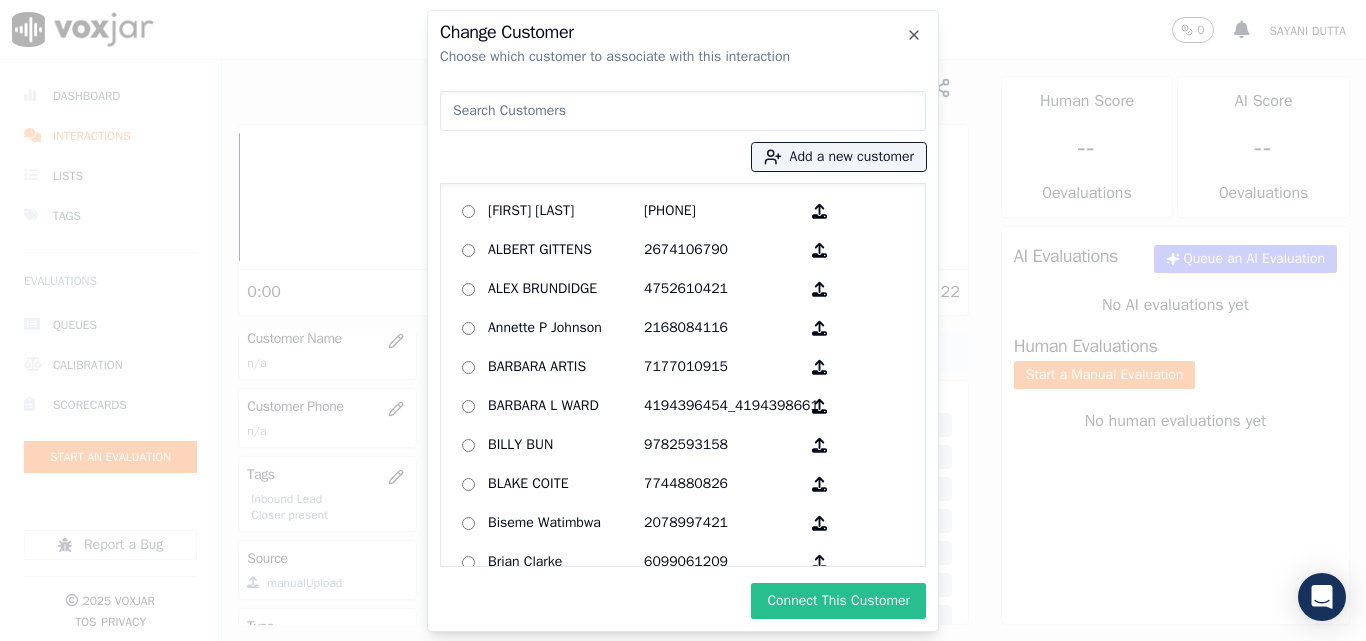 click on "Connect This Customer" at bounding box center [838, 601] 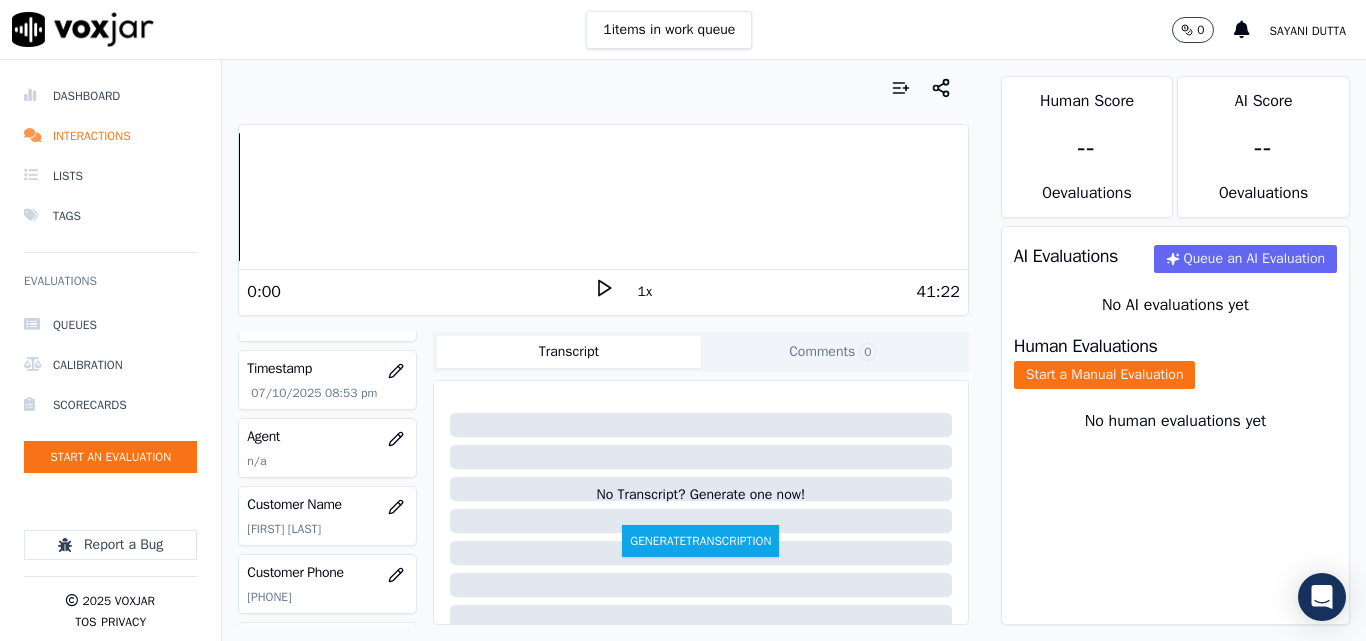 scroll, scrollTop: 88, scrollLeft: 0, axis: vertical 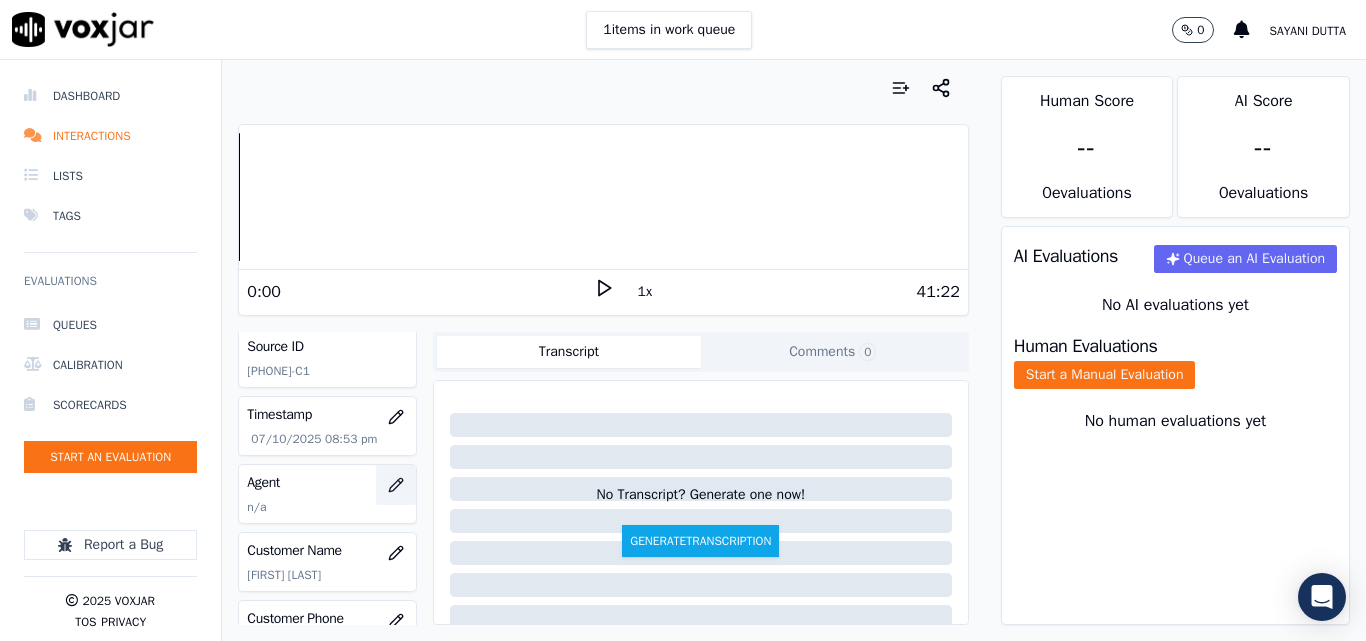 click 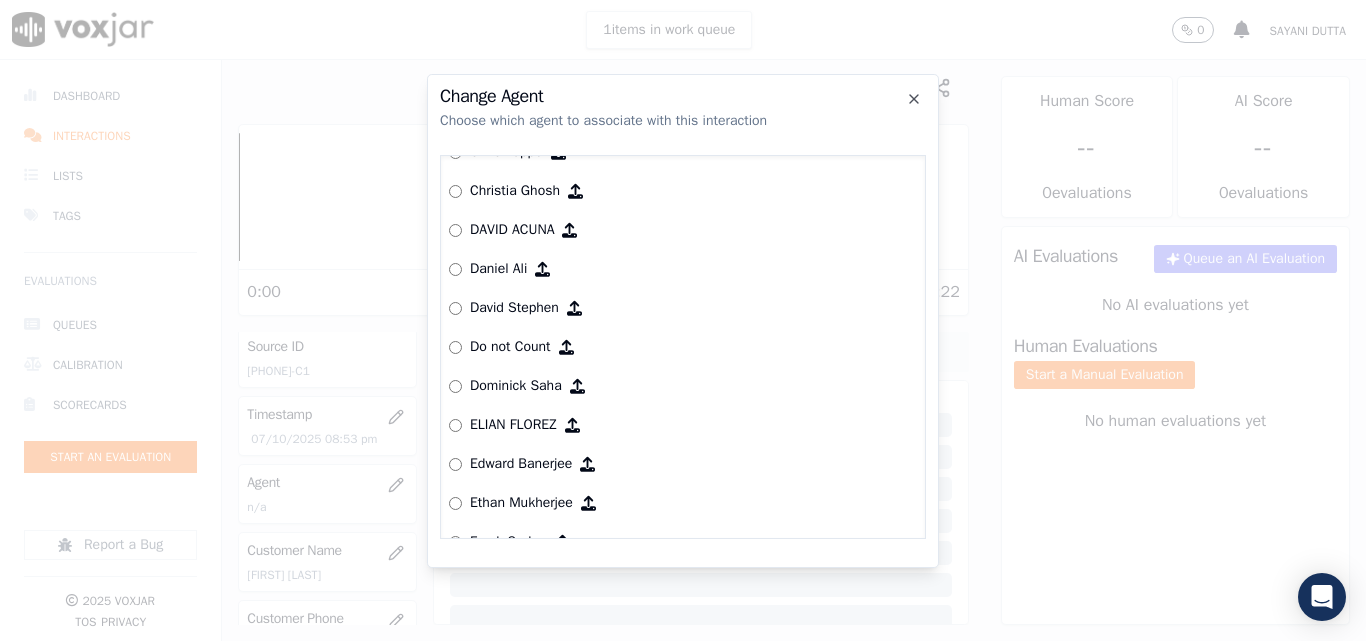 scroll, scrollTop: 500, scrollLeft: 0, axis: vertical 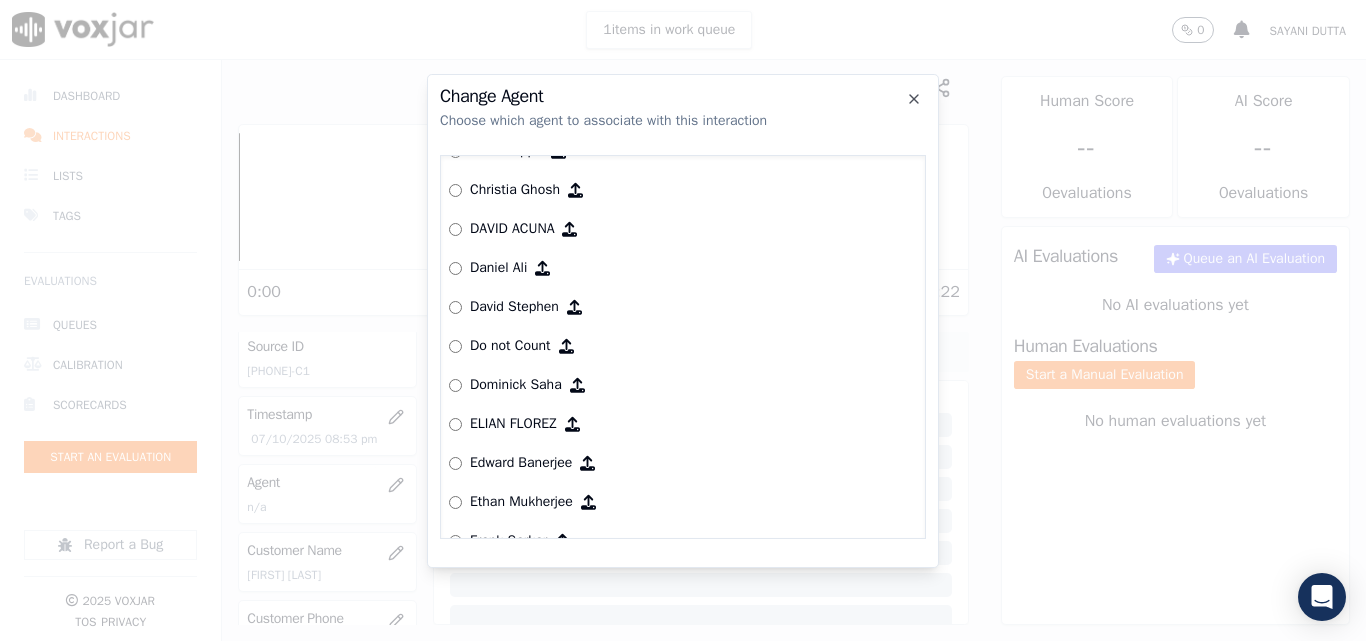 click on "Daniel Ali" at bounding box center (498, 268) 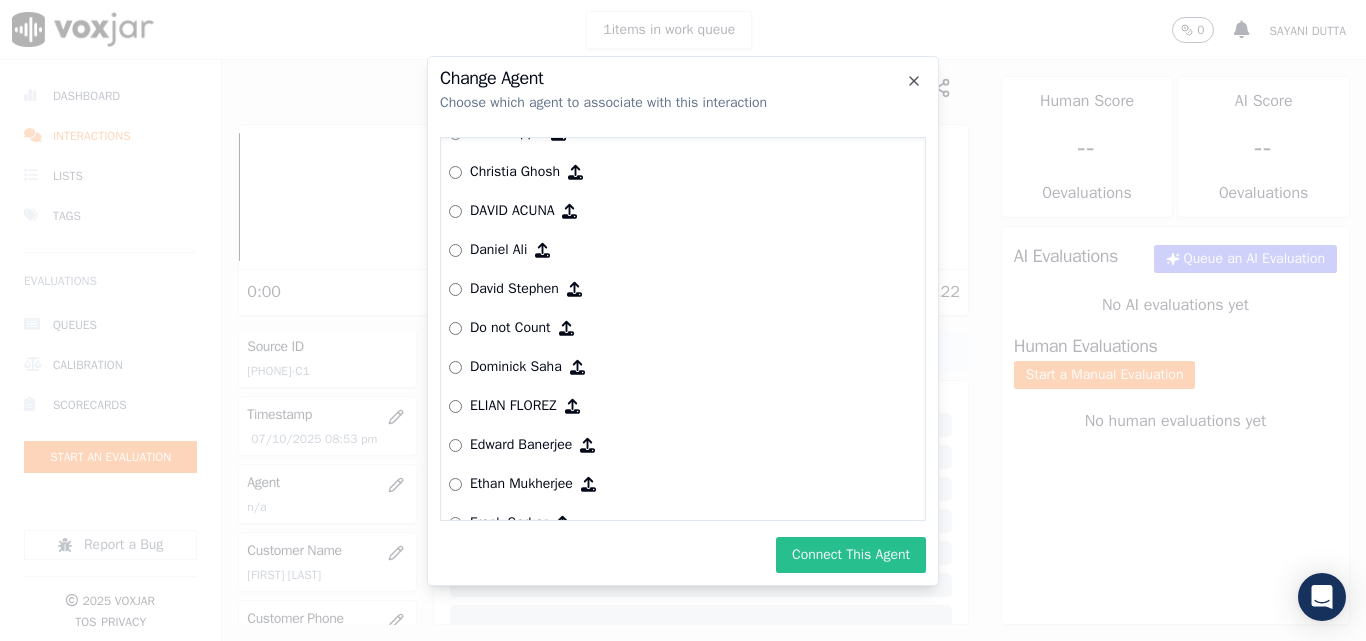 click on "Connect This Agent" at bounding box center (851, 555) 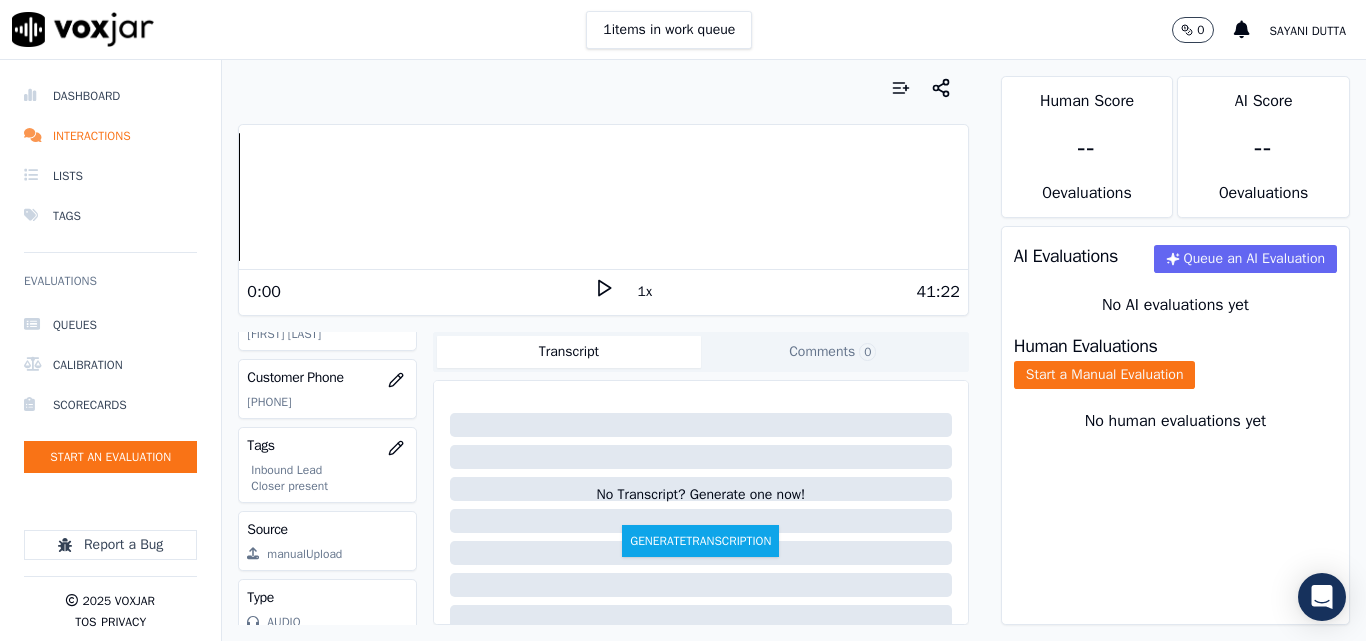 scroll, scrollTop: 388, scrollLeft: 0, axis: vertical 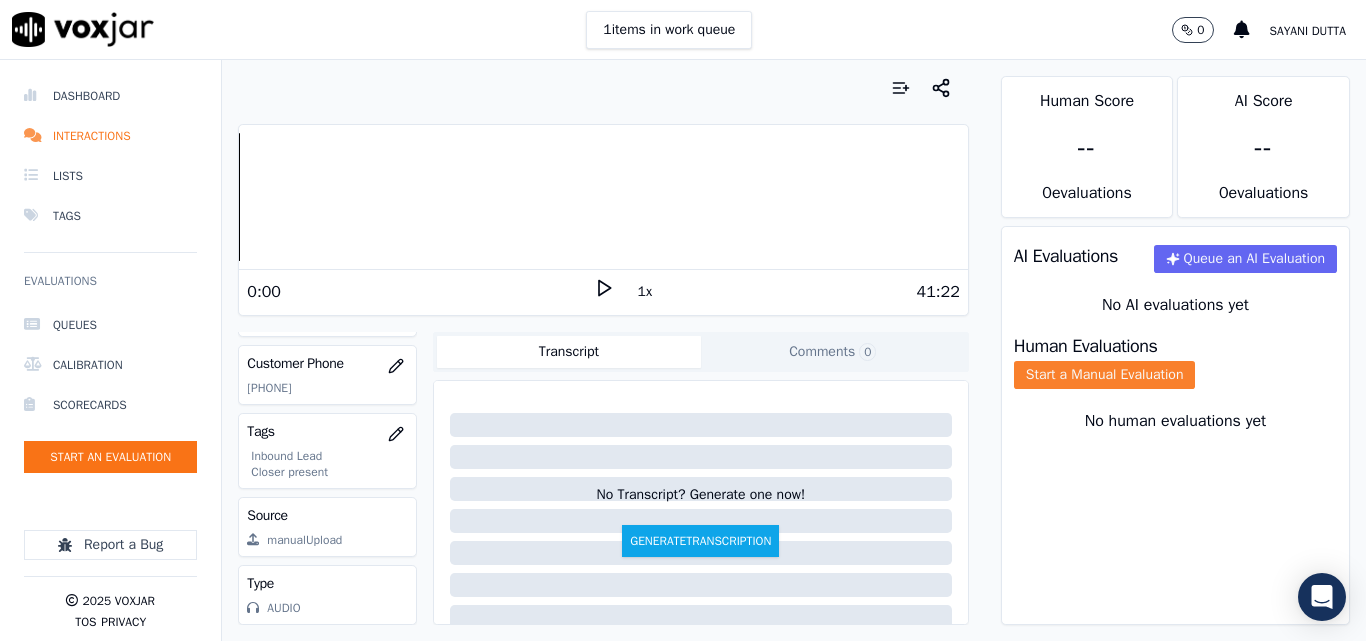click on "Start a Manual Evaluation" 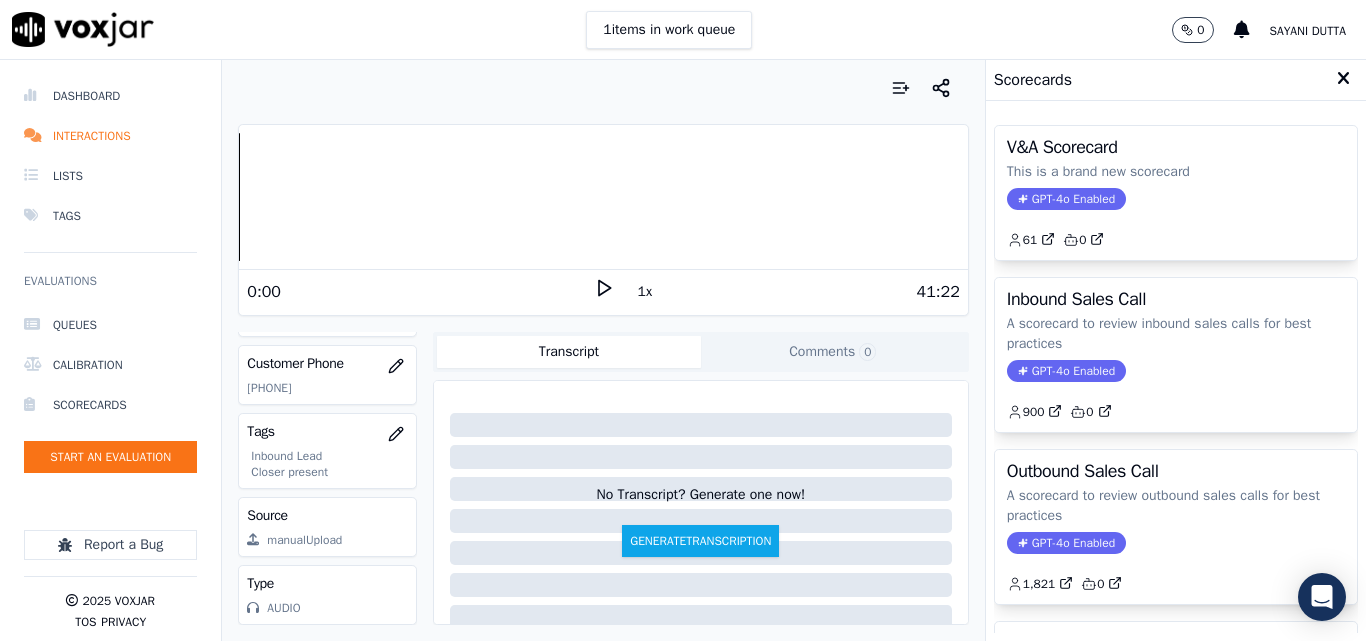 click on "GPT-4o Enabled" 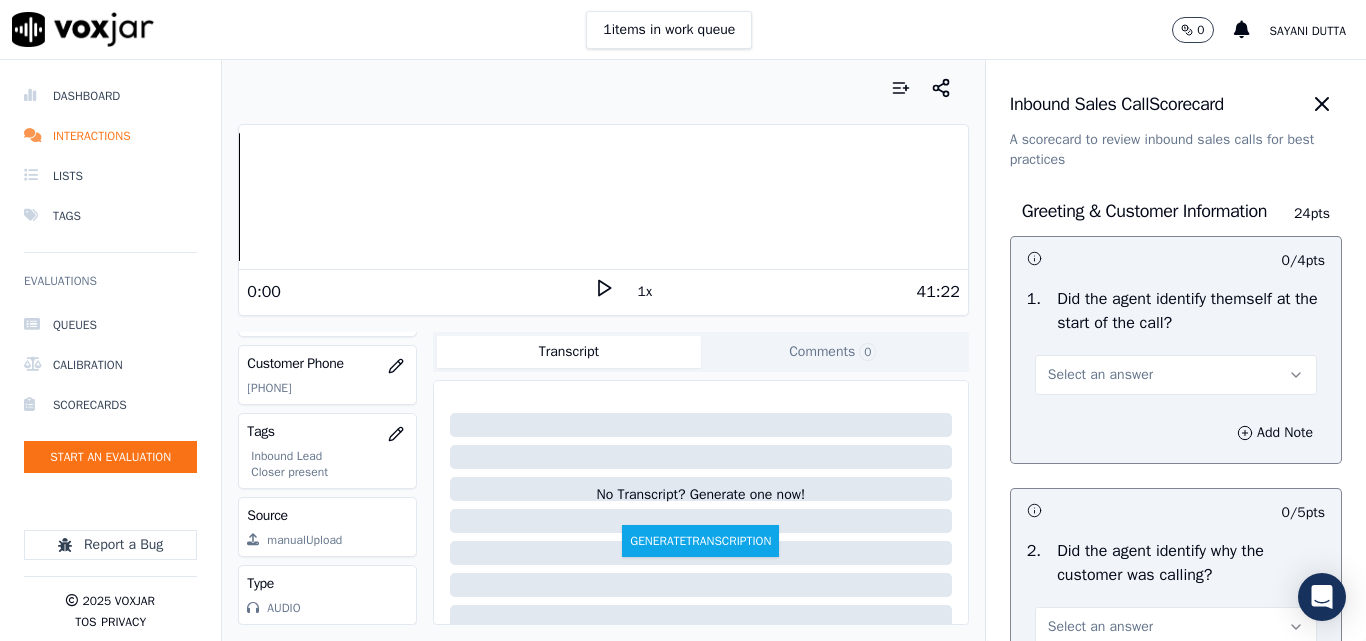 click on "Select an answer" at bounding box center (1100, 375) 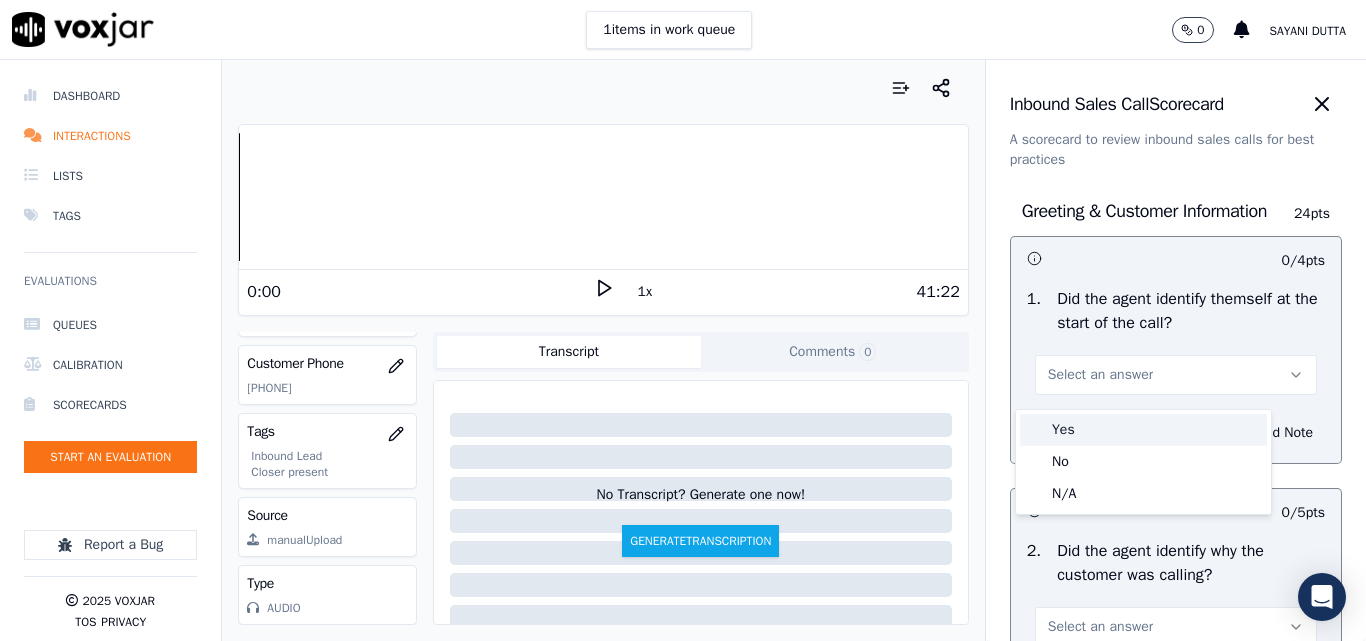 click on "Yes" at bounding box center (1143, 430) 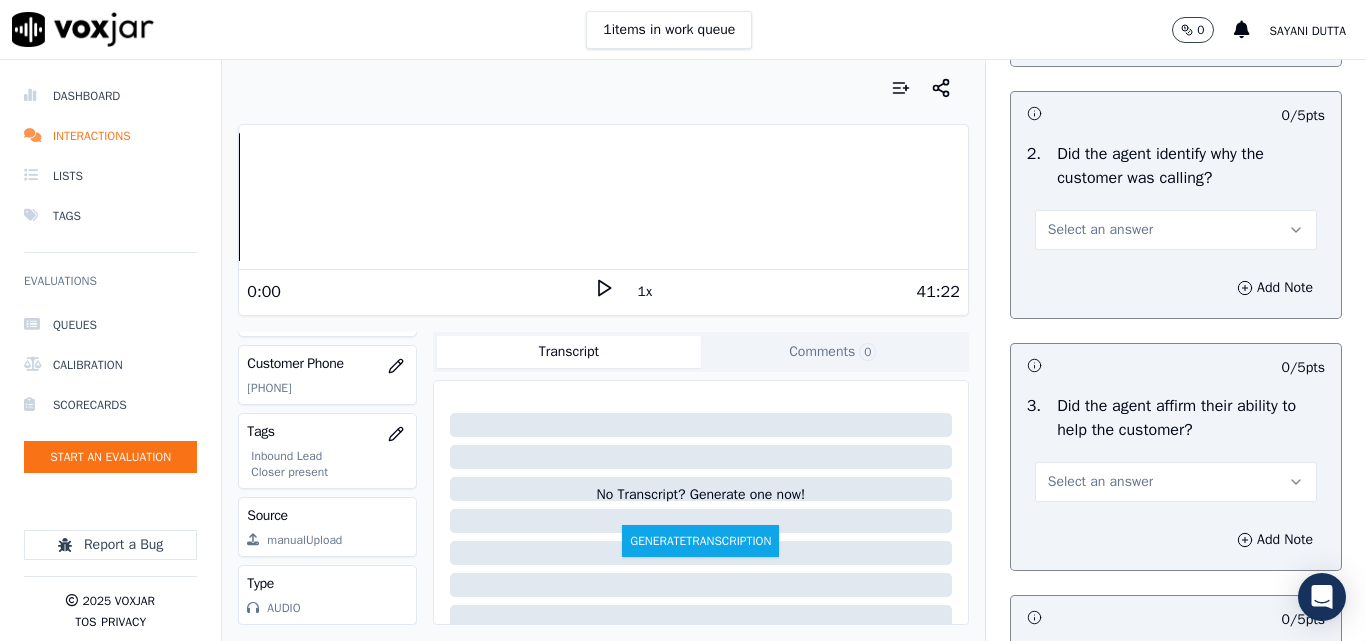 scroll, scrollTop: 400, scrollLeft: 0, axis: vertical 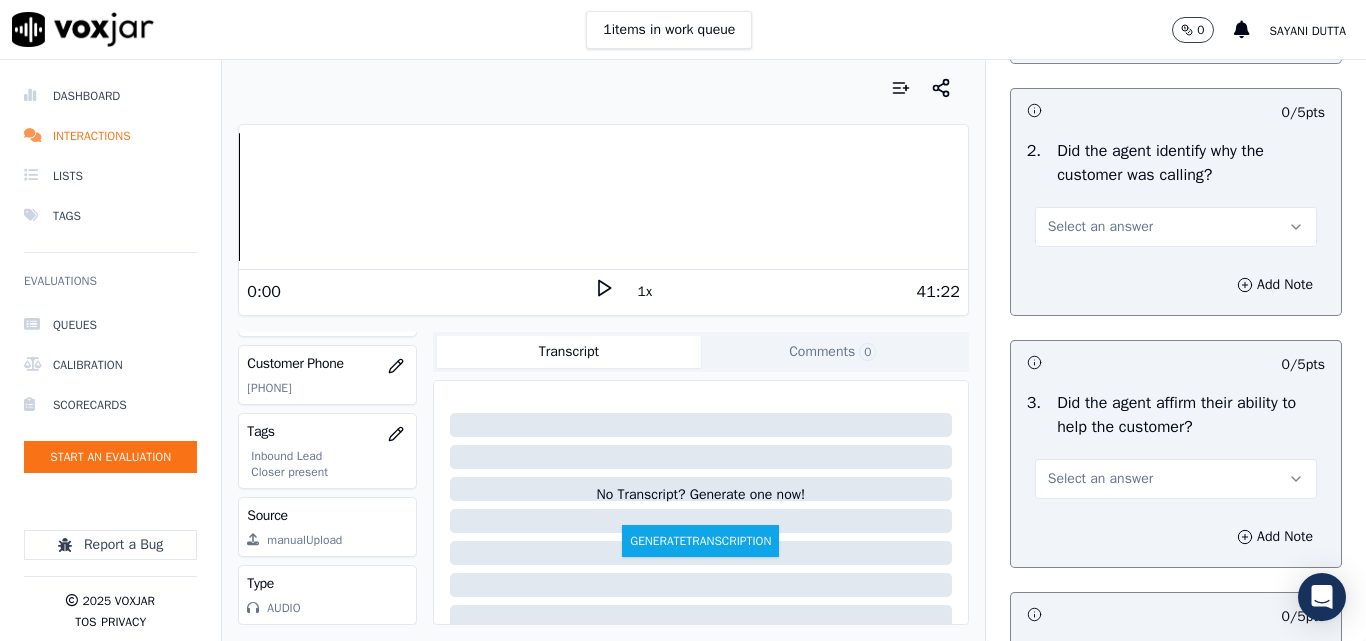 click on "Select an answer" at bounding box center (1100, 227) 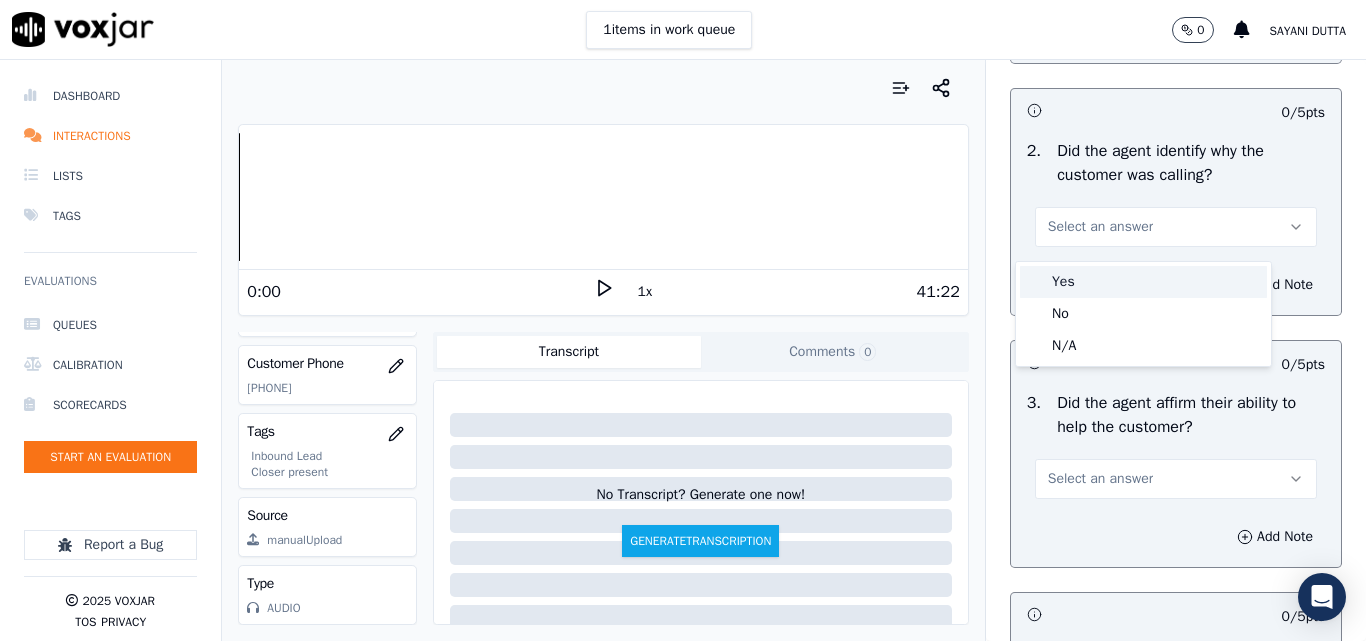 click on "Yes" at bounding box center (1143, 282) 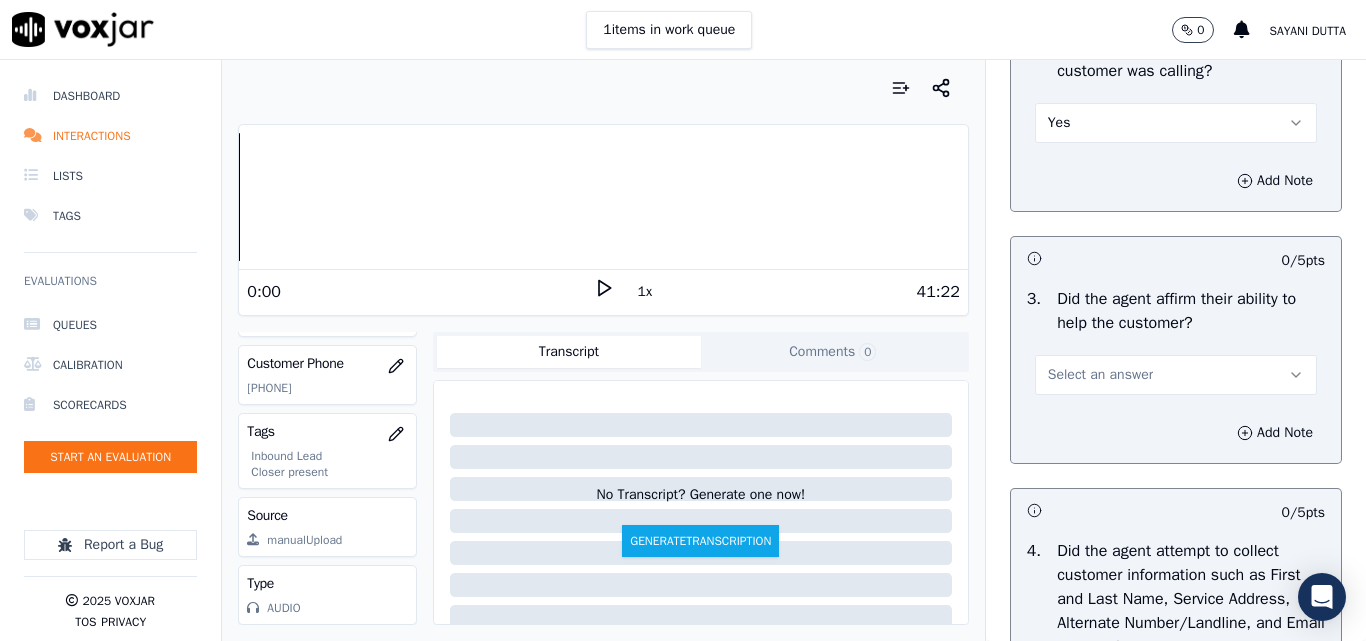 scroll, scrollTop: 600, scrollLeft: 0, axis: vertical 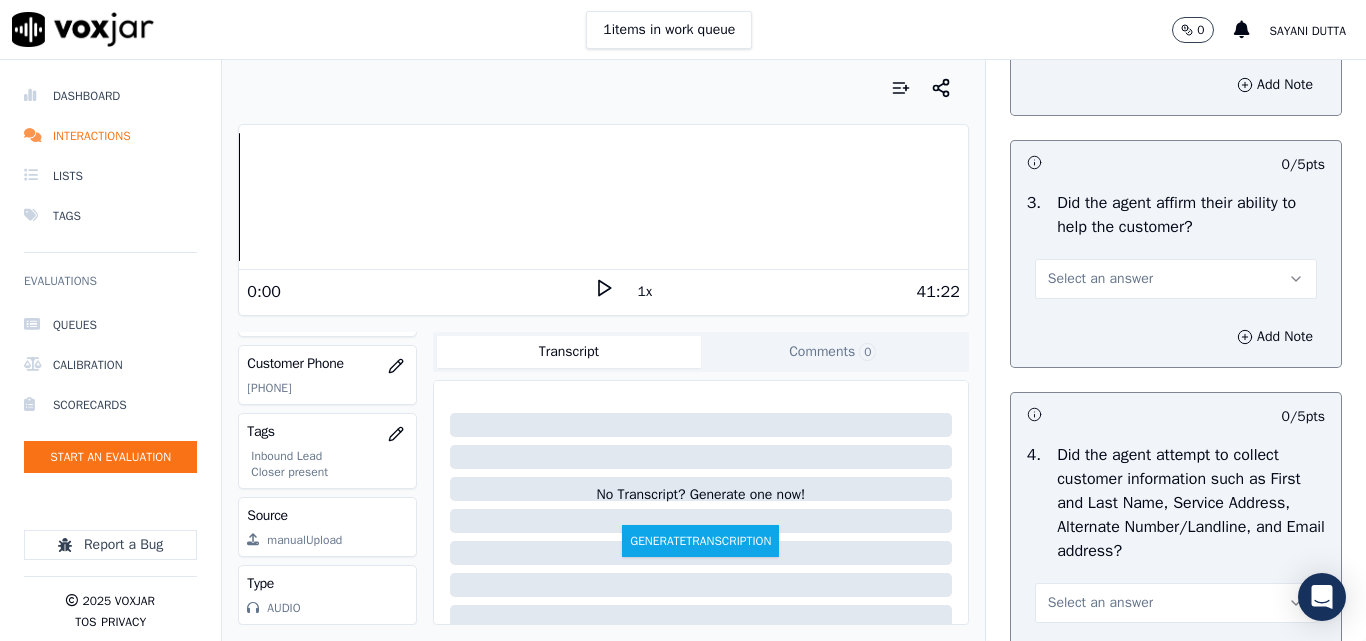 click on "Select an answer" at bounding box center (1100, 279) 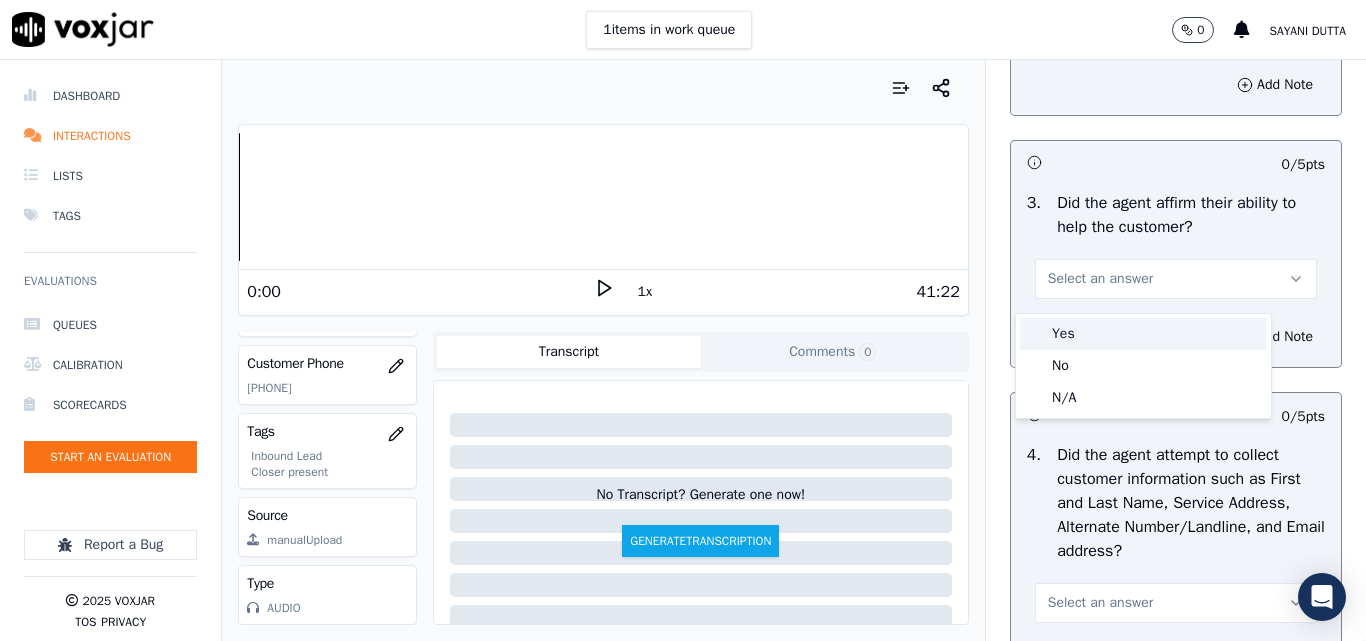 drag, startPoint x: 1077, startPoint y: 326, endPoint x: 1097, endPoint y: 333, distance: 21.189621 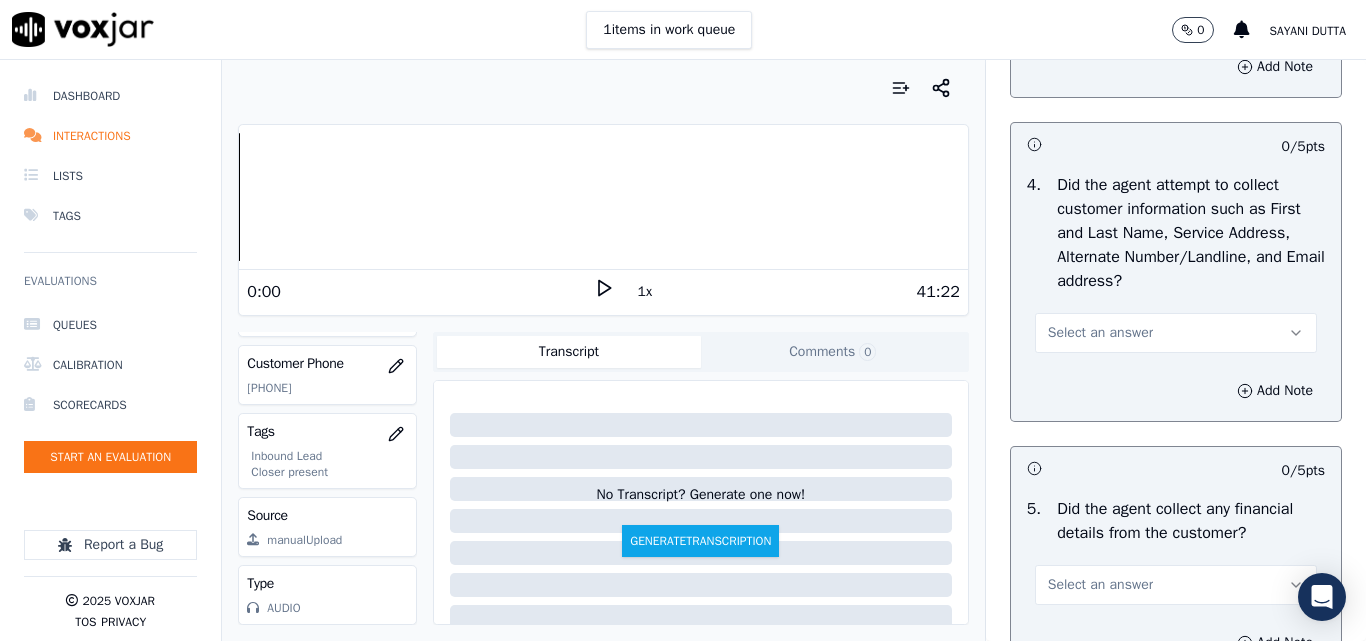 scroll, scrollTop: 900, scrollLeft: 0, axis: vertical 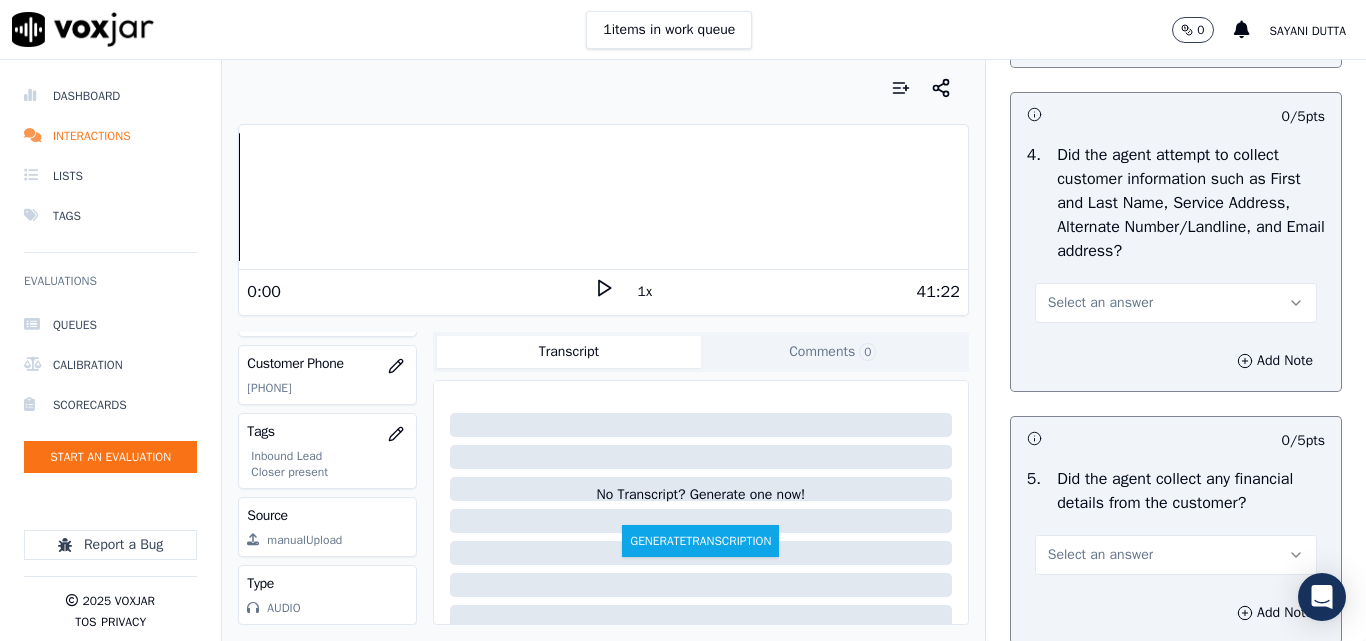 click on "Select an answer" at bounding box center (1100, 303) 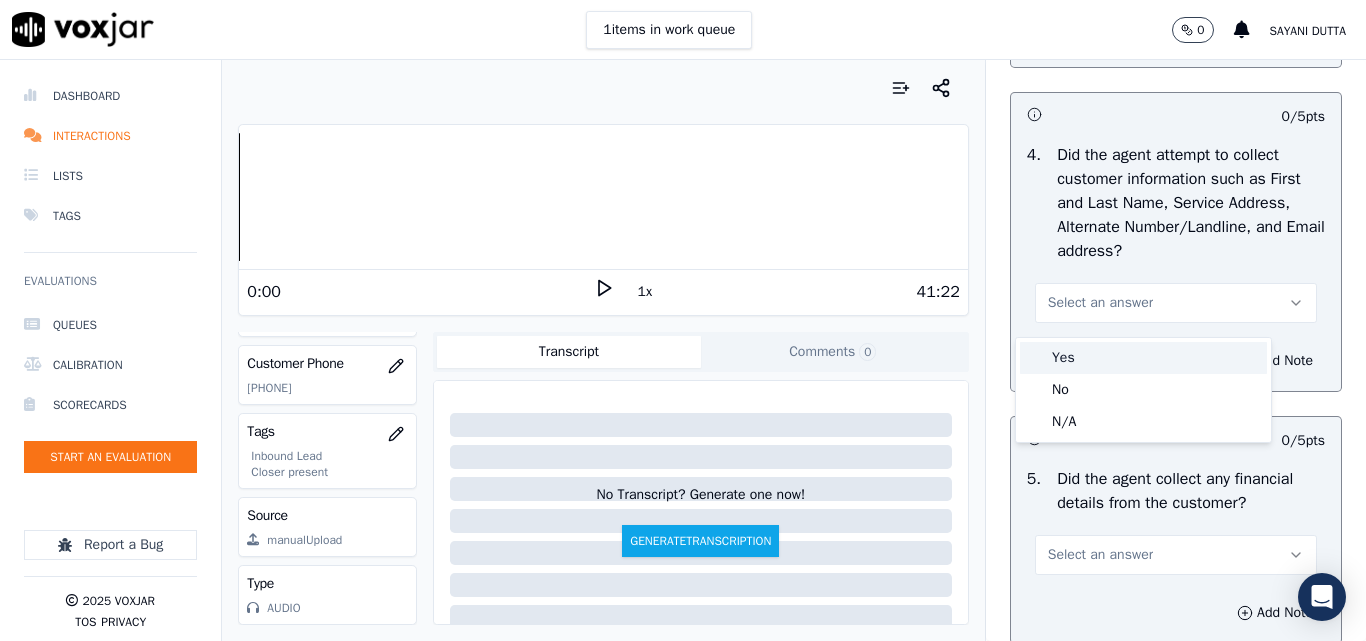 click on "Yes" at bounding box center (1143, 358) 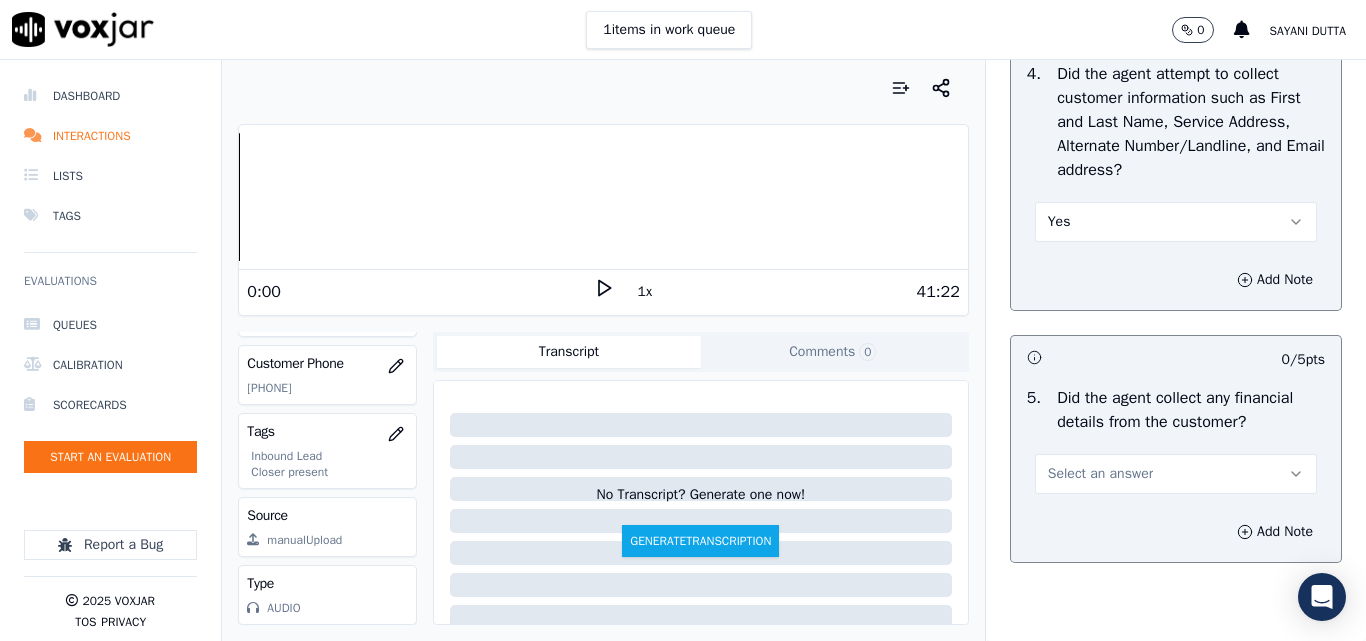 scroll, scrollTop: 1100, scrollLeft: 0, axis: vertical 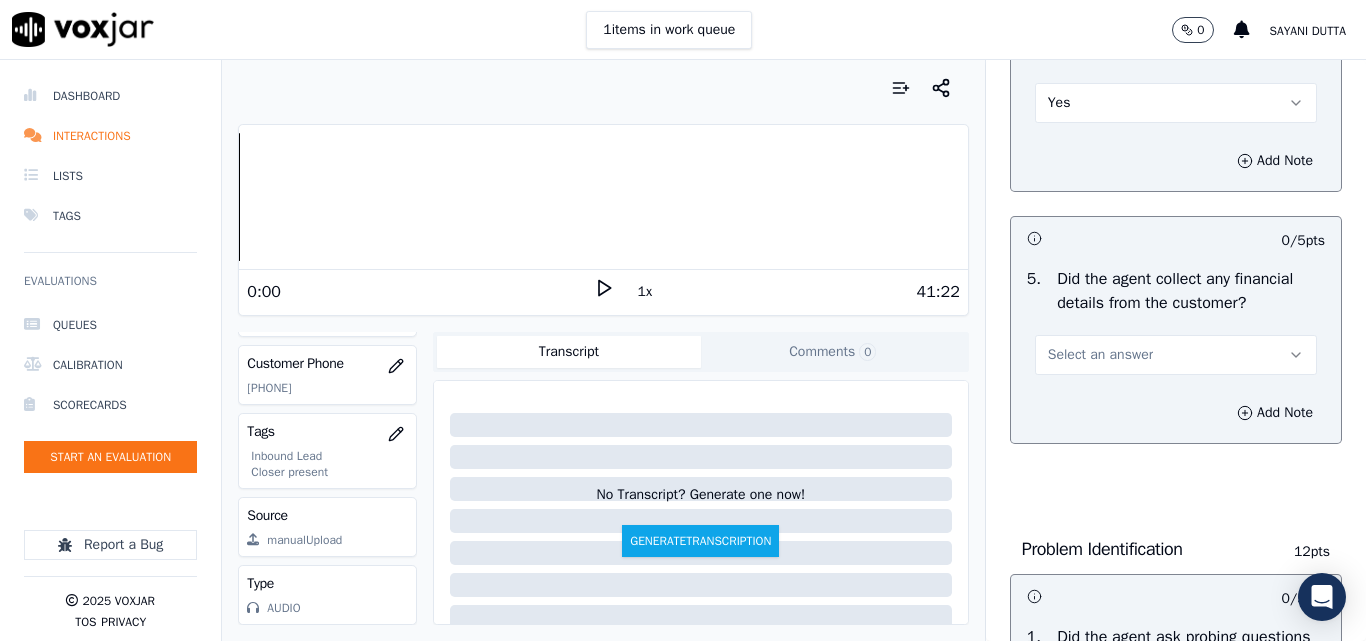 click on "Select an answer" at bounding box center [1100, 355] 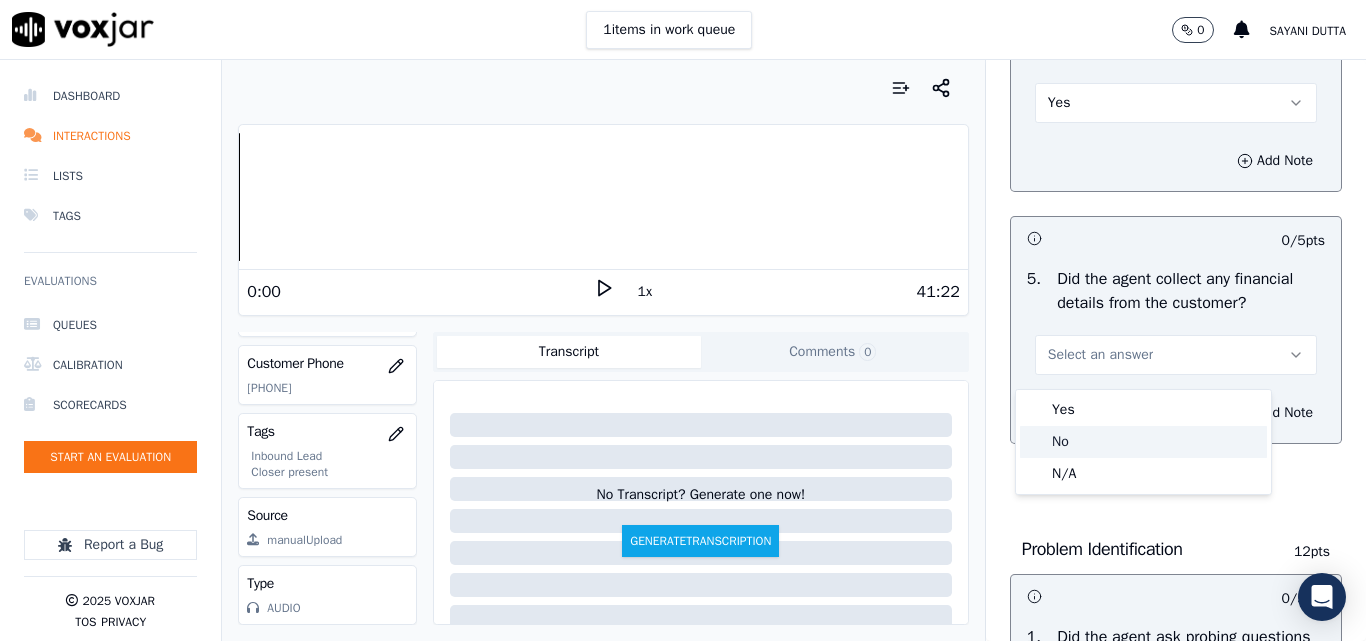 click on "No" 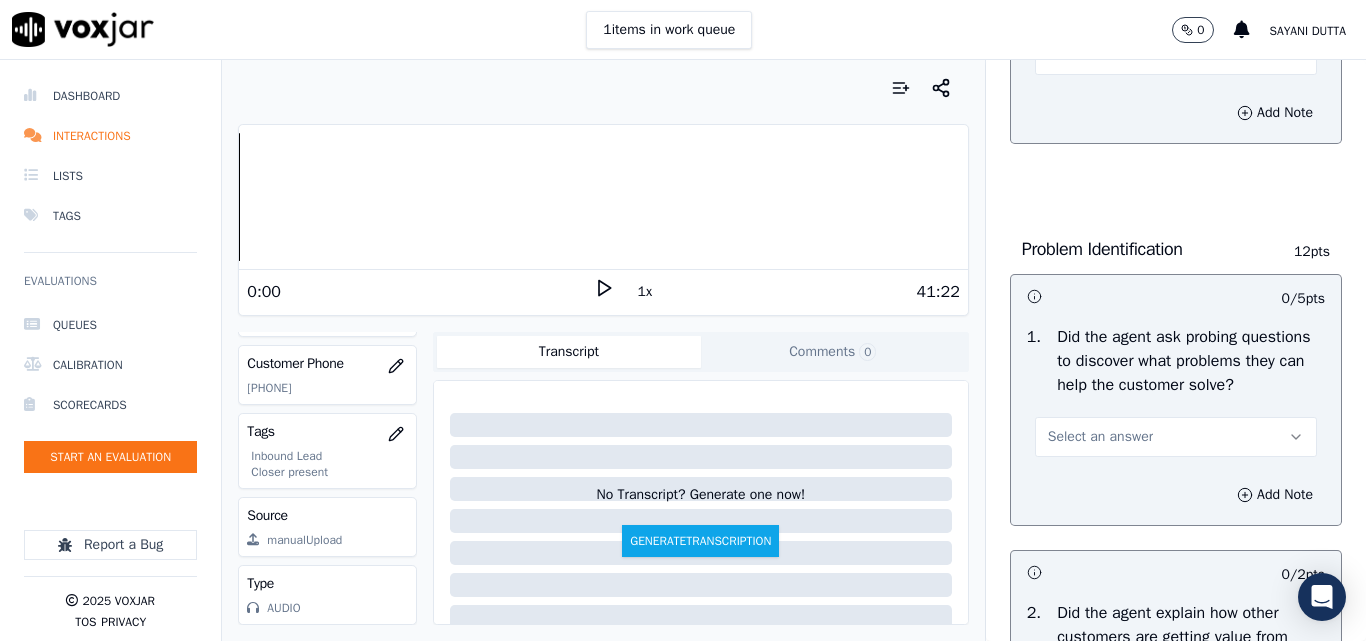 scroll, scrollTop: 1600, scrollLeft: 0, axis: vertical 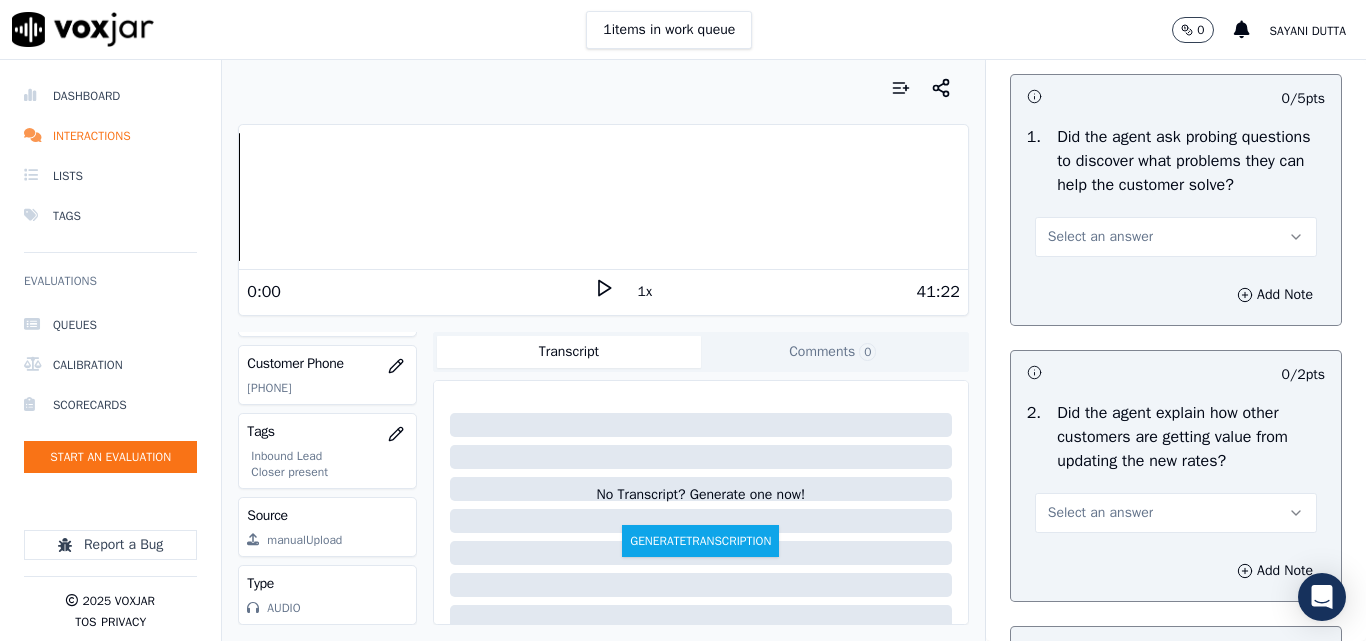 click on "Select an answer" at bounding box center (1100, 237) 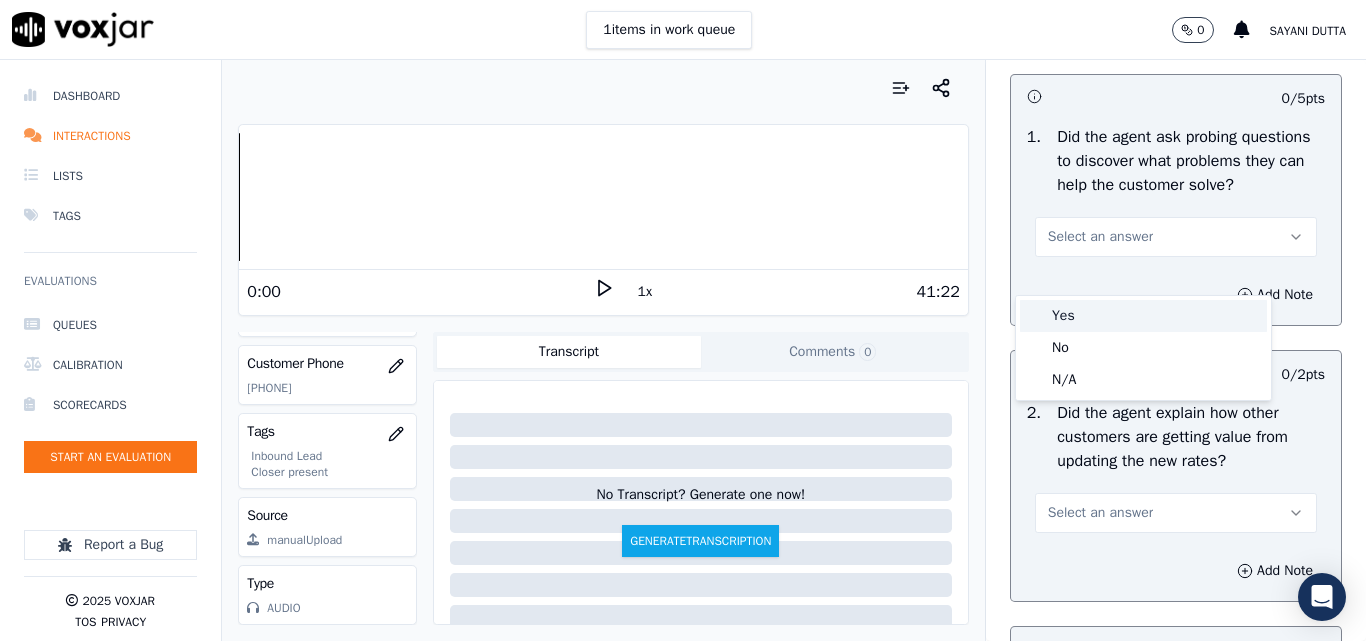 click on "Yes" at bounding box center (1143, 316) 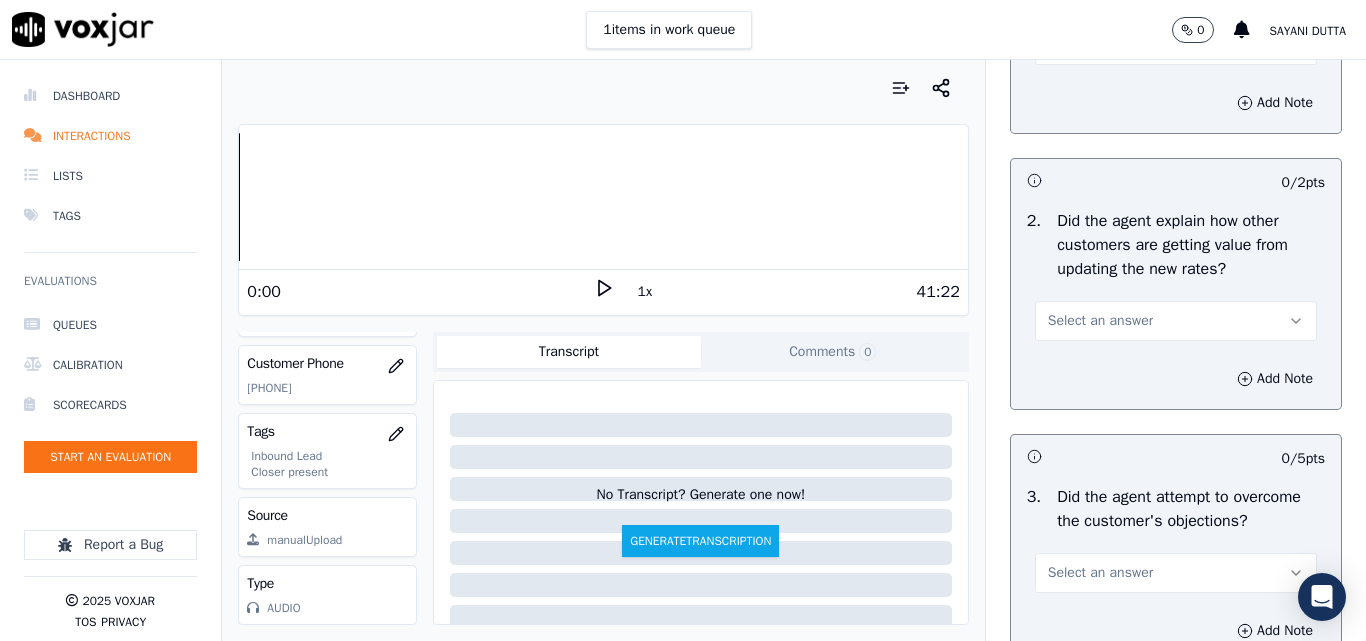 scroll, scrollTop: 1800, scrollLeft: 0, axis: vertical 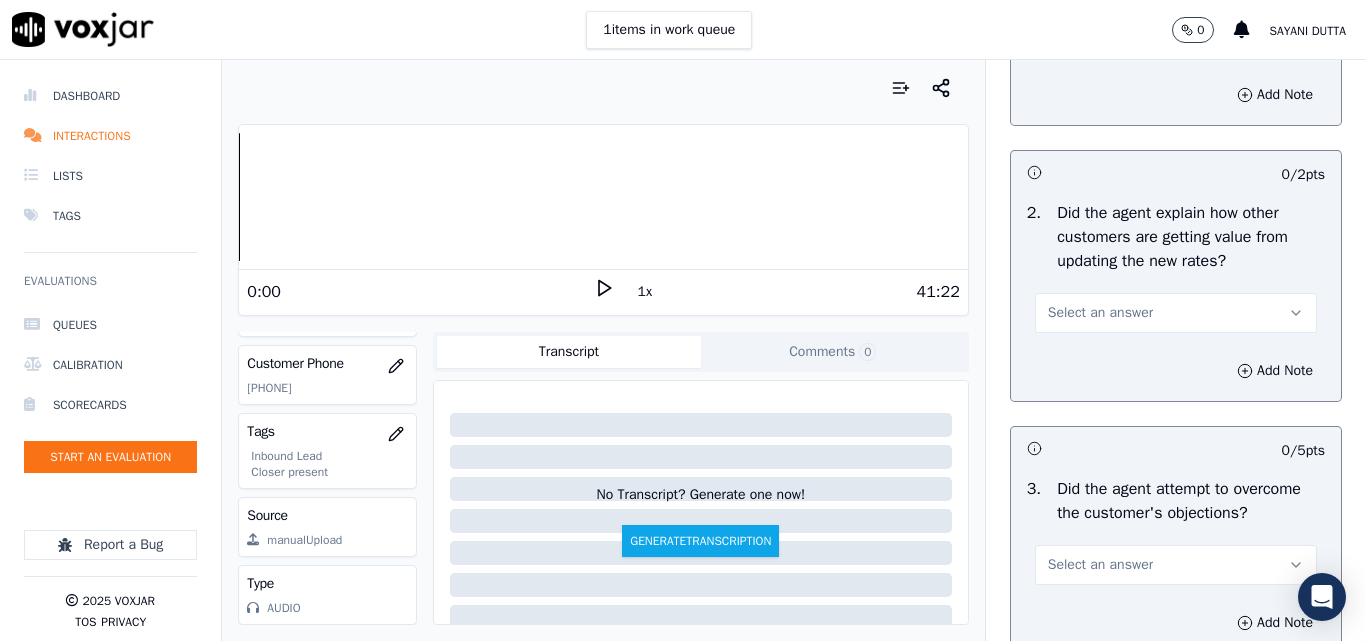 click on "Select an answer" at bounding box center [1100, 313] 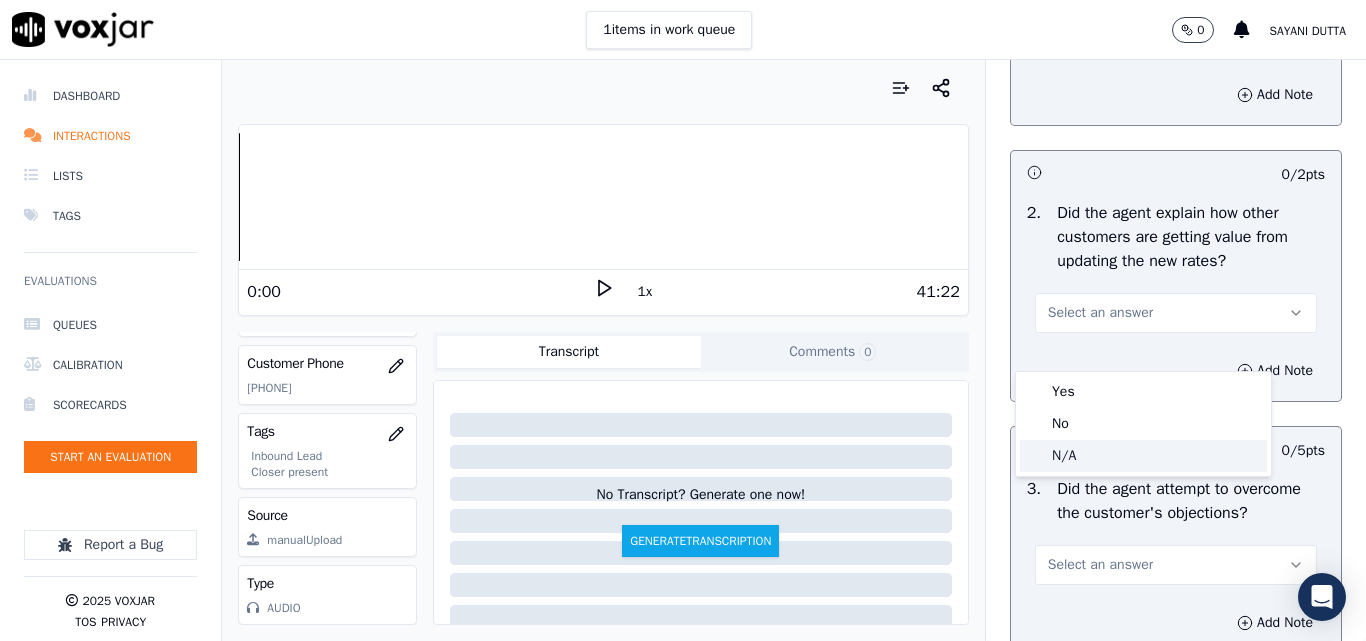 click on "N/A" 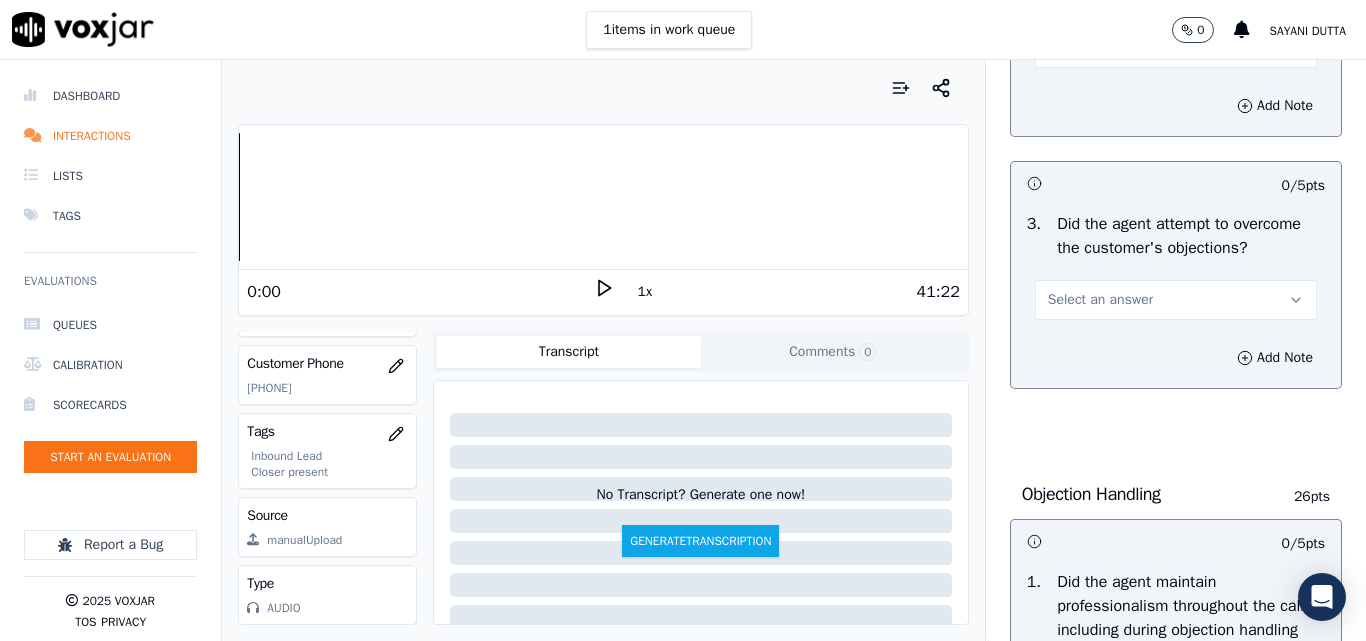 scroll, scrollTop: 2100, scrollLeft: 0, axis: vertical 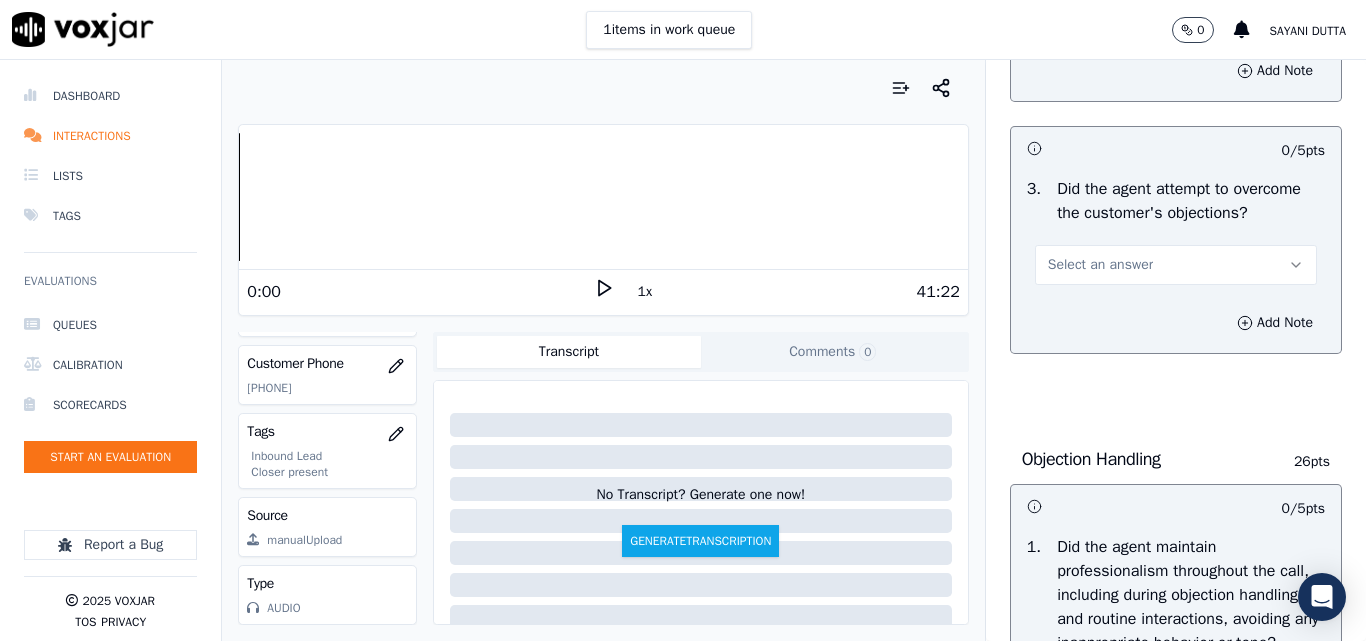 click on "Select an answer" at bounding box center (1100, 265) 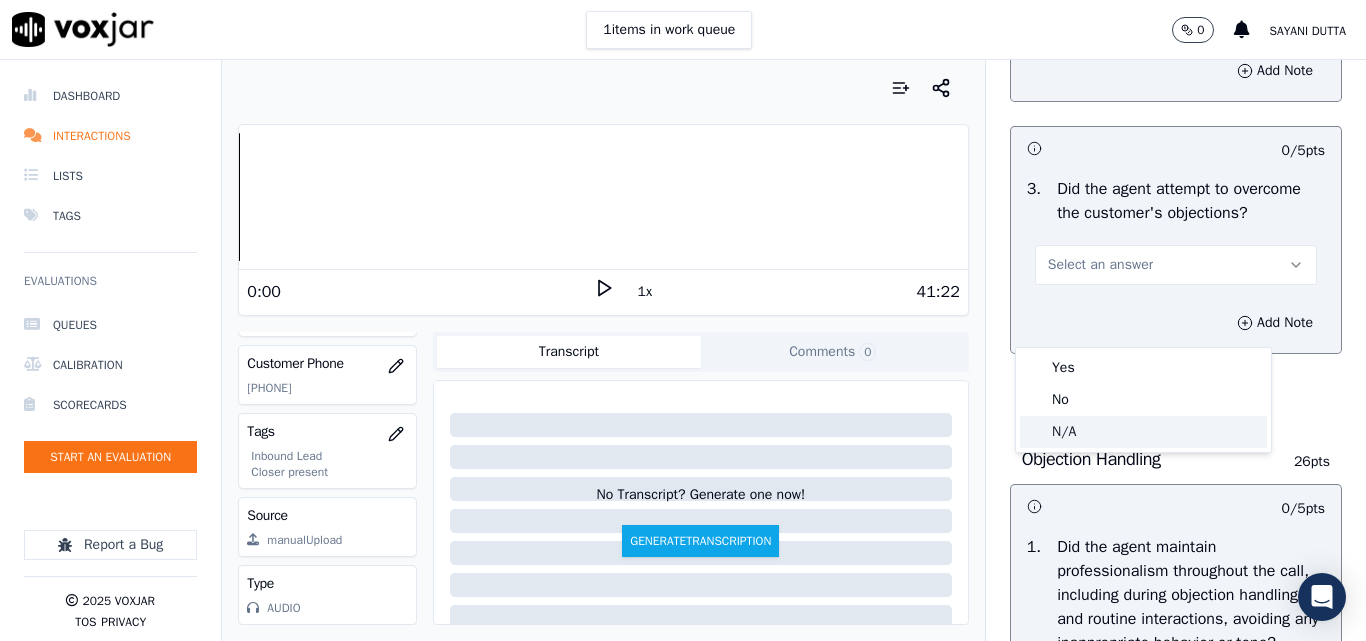 click on "N/A" 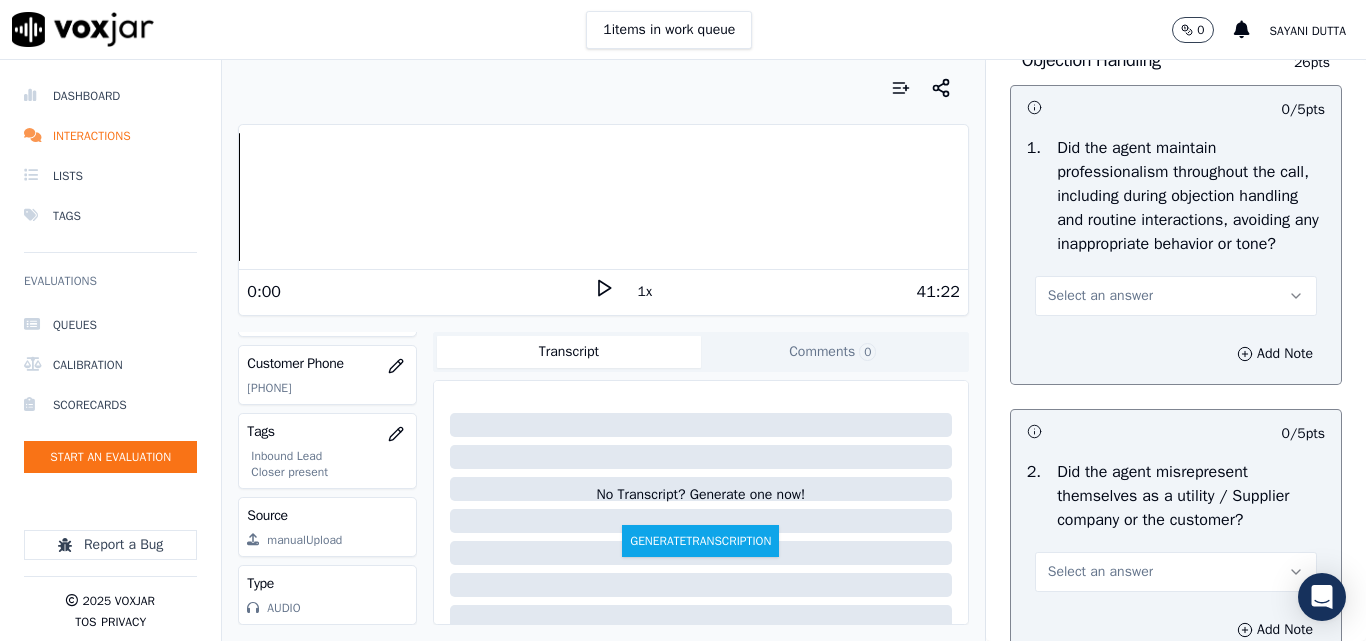 scroll, scrollTop: 2500, scrollLeft: 0, axis: vertical 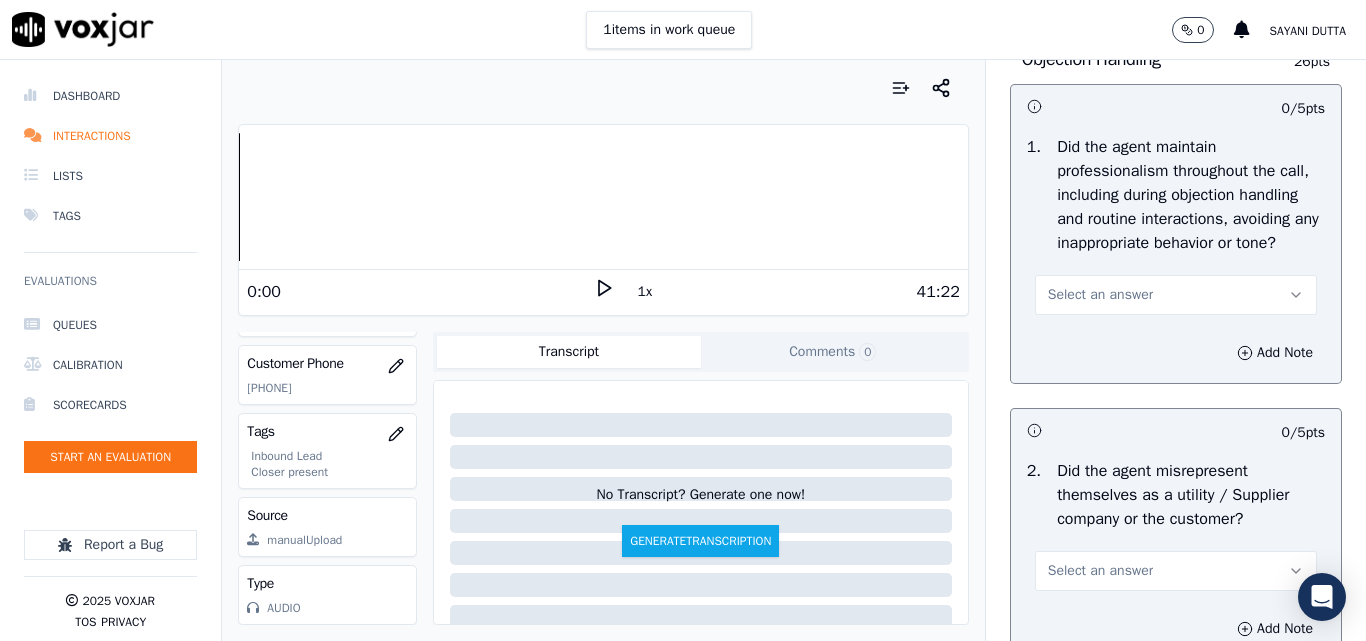 click on "Select an answer" at bounding box center (1100, 295) 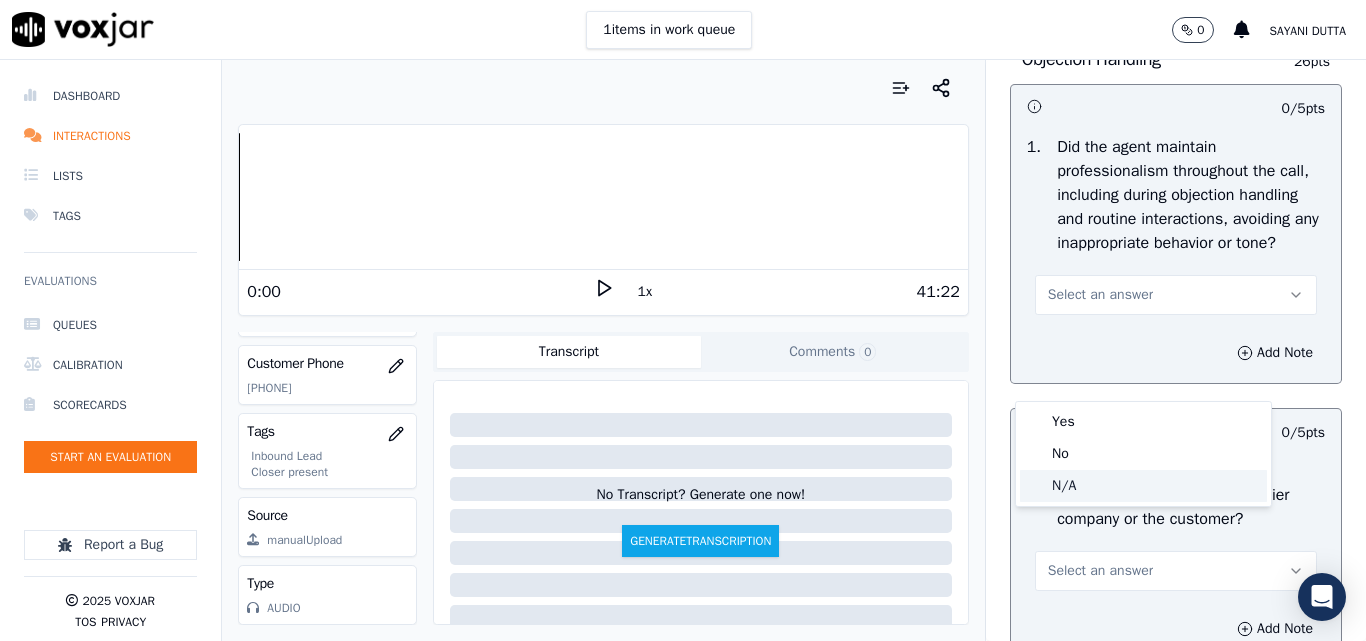 click on "N/A" 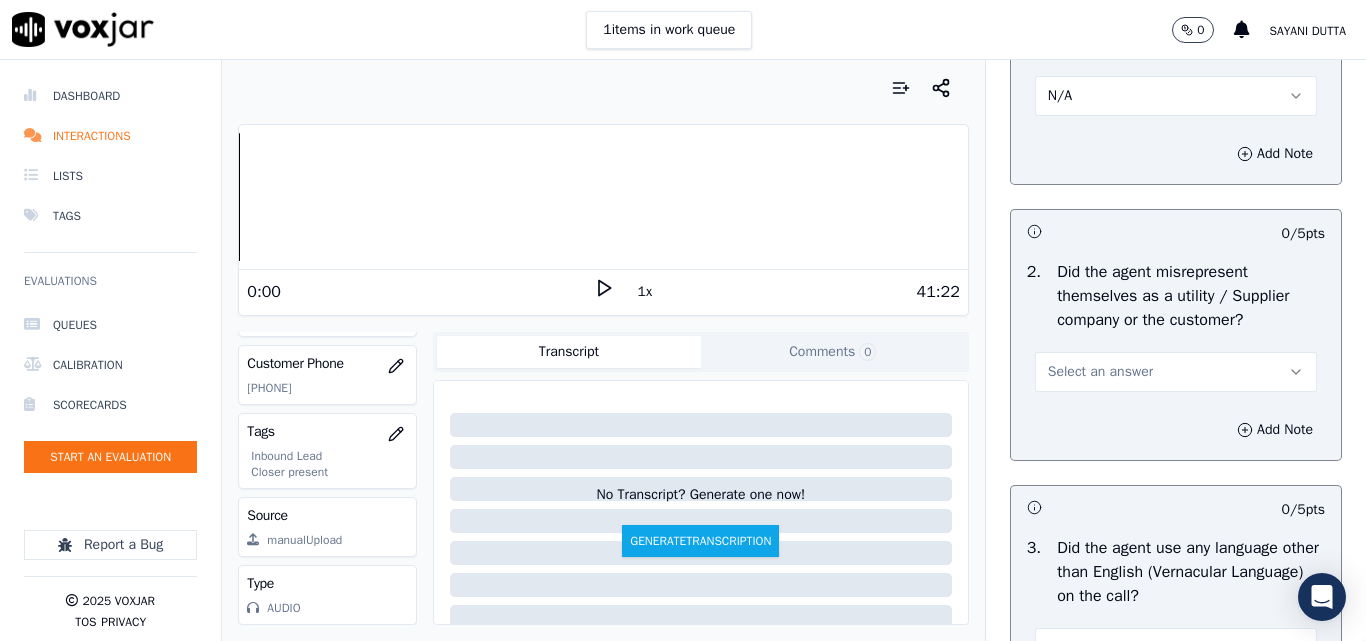 scroll, scrollTop: 2900, scrollLeft: 0, axis: vertical 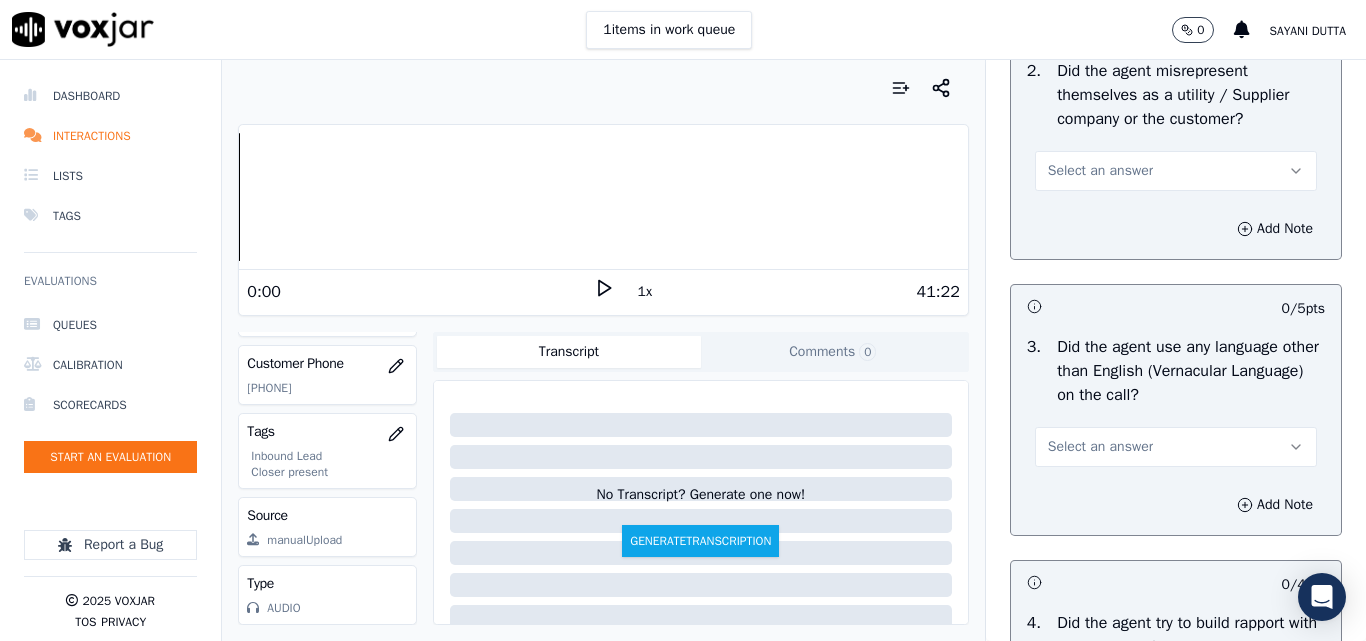 click on "Select an answer" at bounding box center (1100, 171) 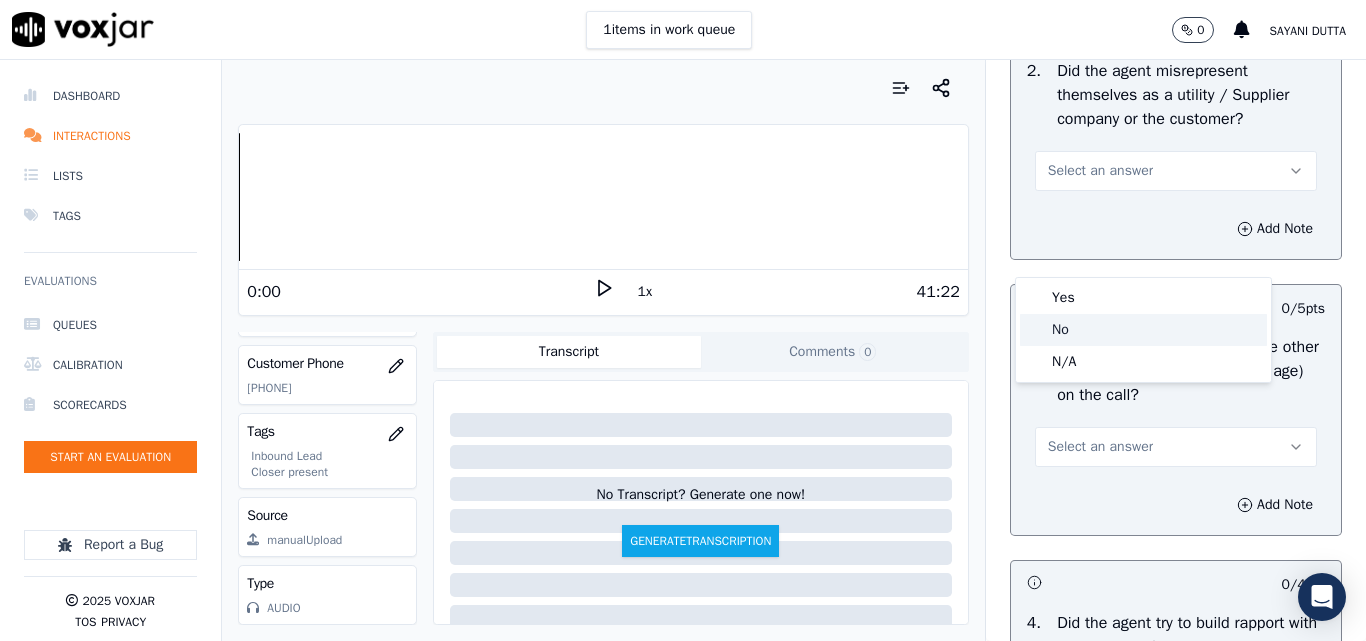 click on "No" 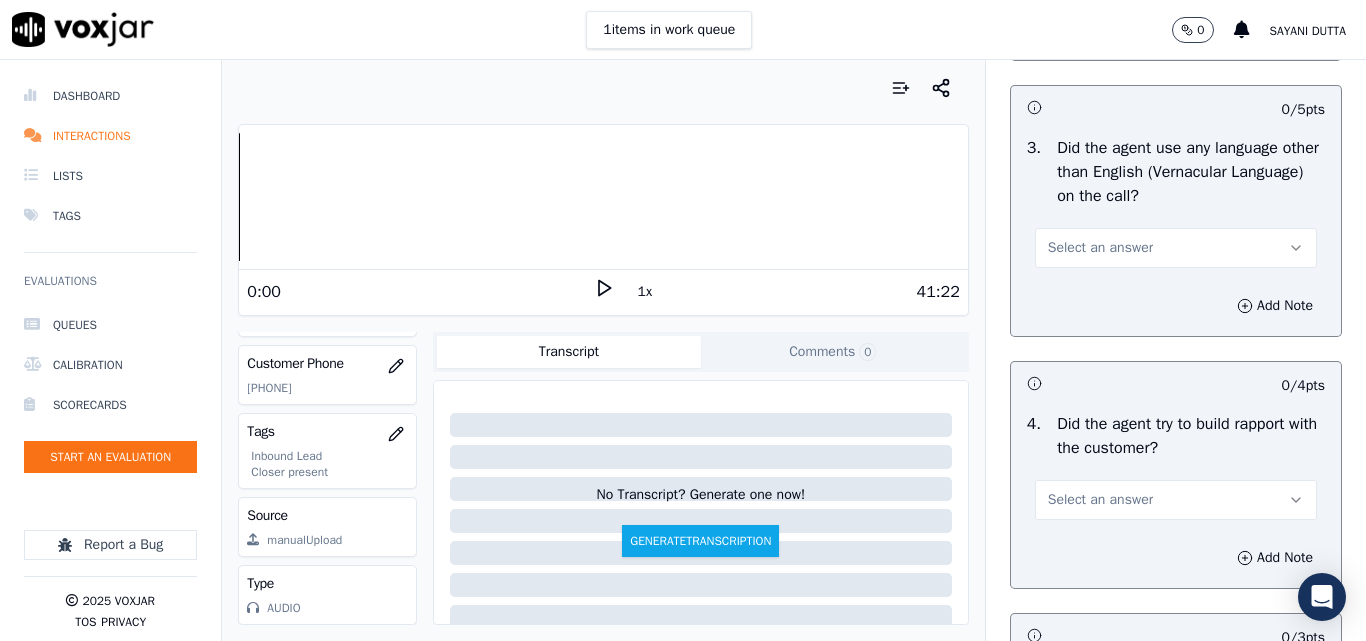 scroll, scrollTop: 3100, scrollLeft: 0, axis: vertical 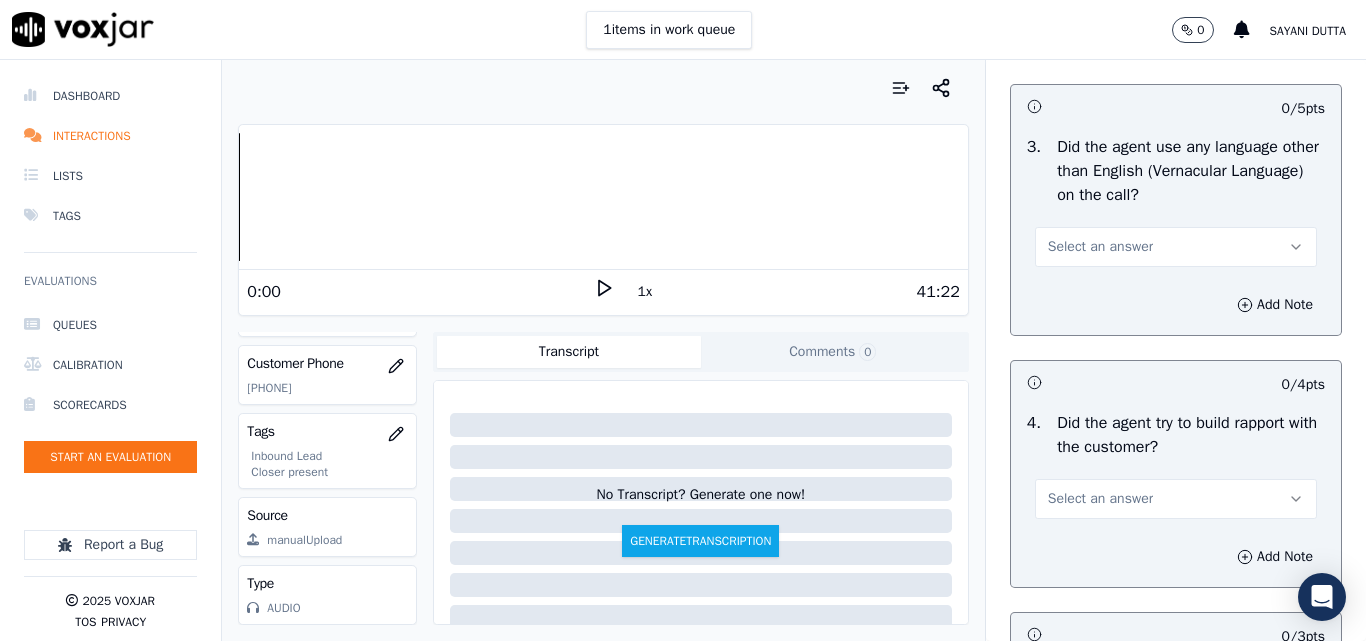 click on "Select an answer" at bounding box center [1176, 247] 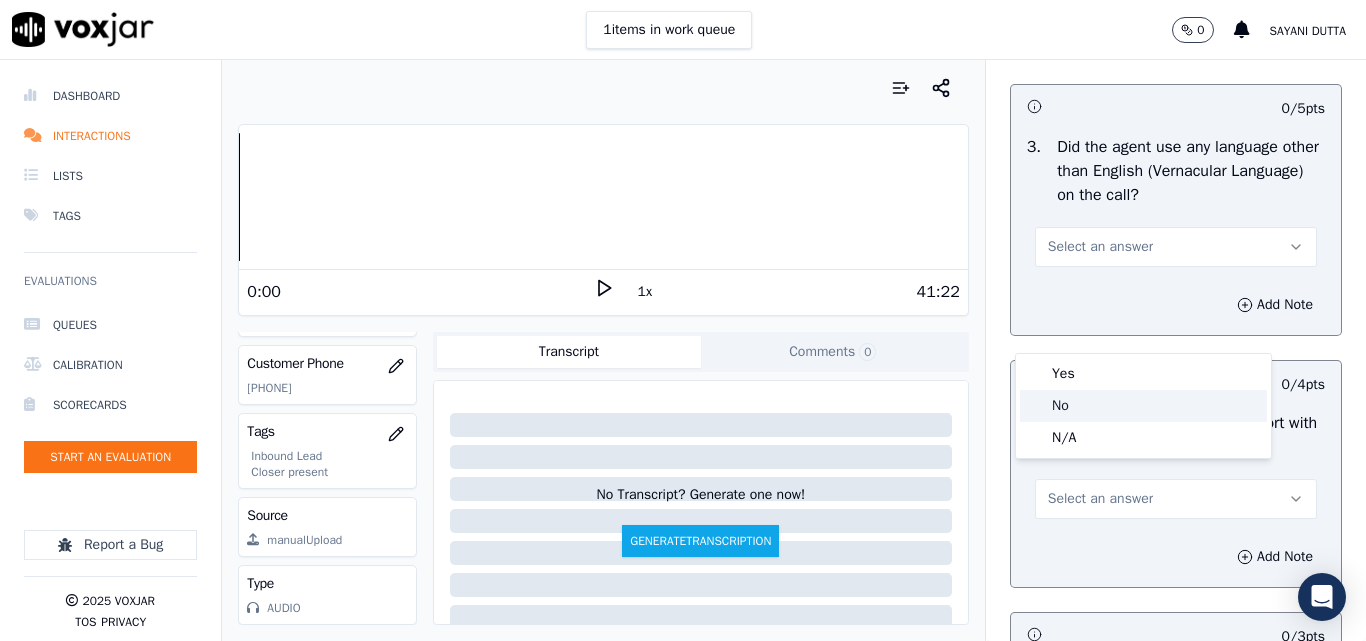 click on "No" 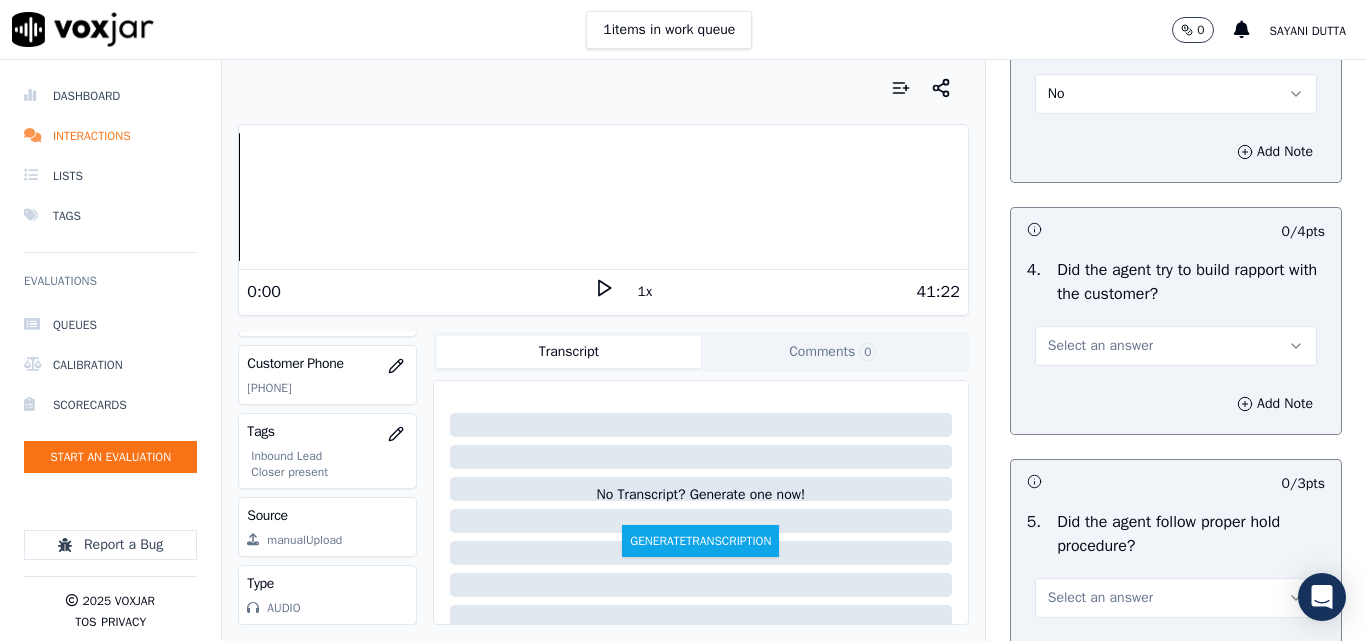 scroll, scrollTop: 3400, scrollLeft: 0, axis: vertical 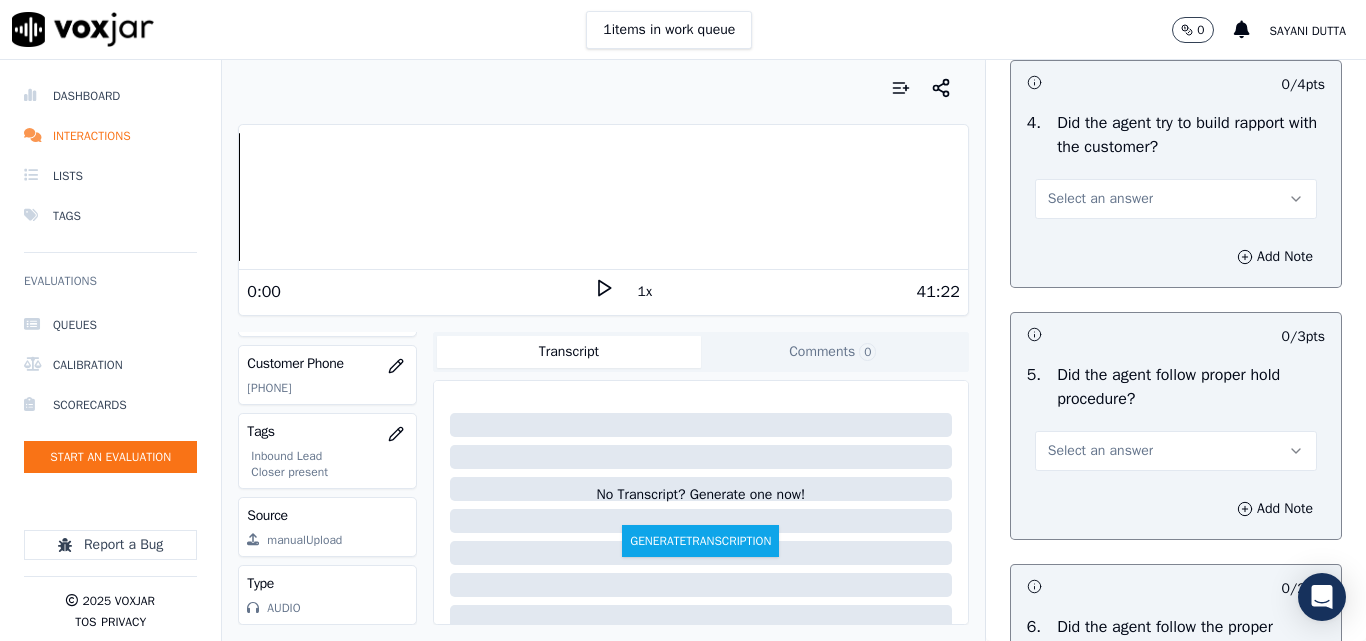 click on "Select an answer" at bounding box center (1100, 199) 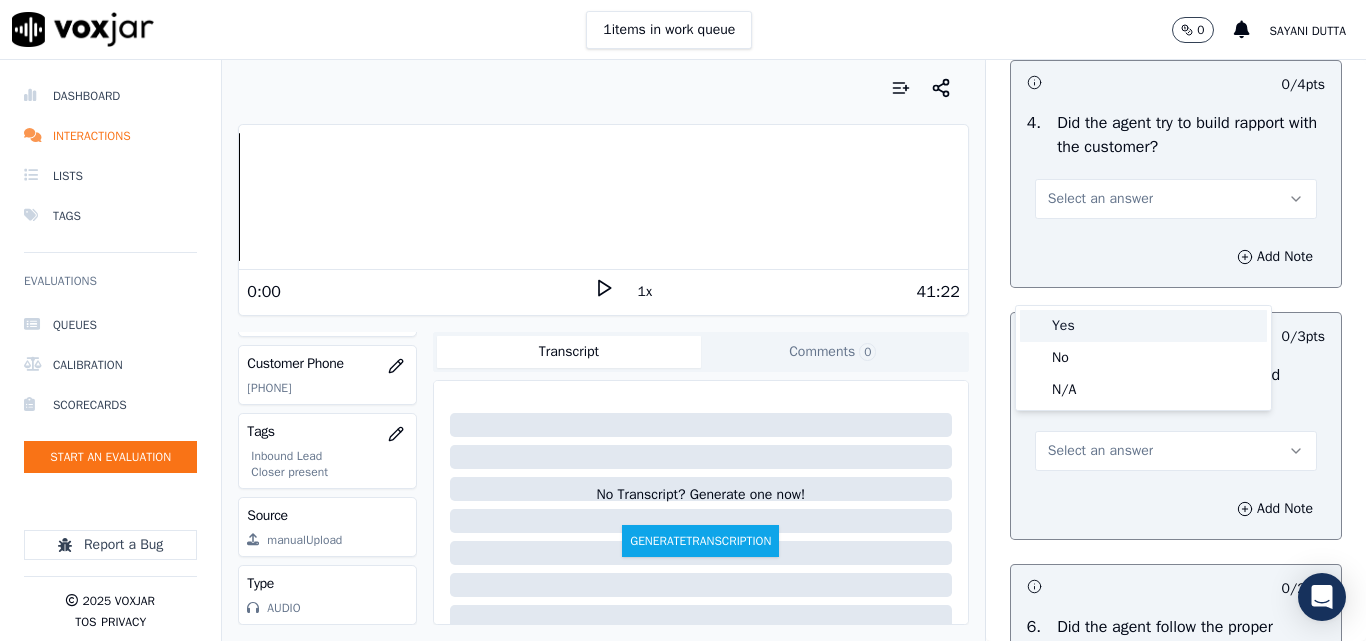 drag, startPoint x: 1070, startPoint y: 324, endPoint x: 1088, endPoint y: 329, distance: 18.681541 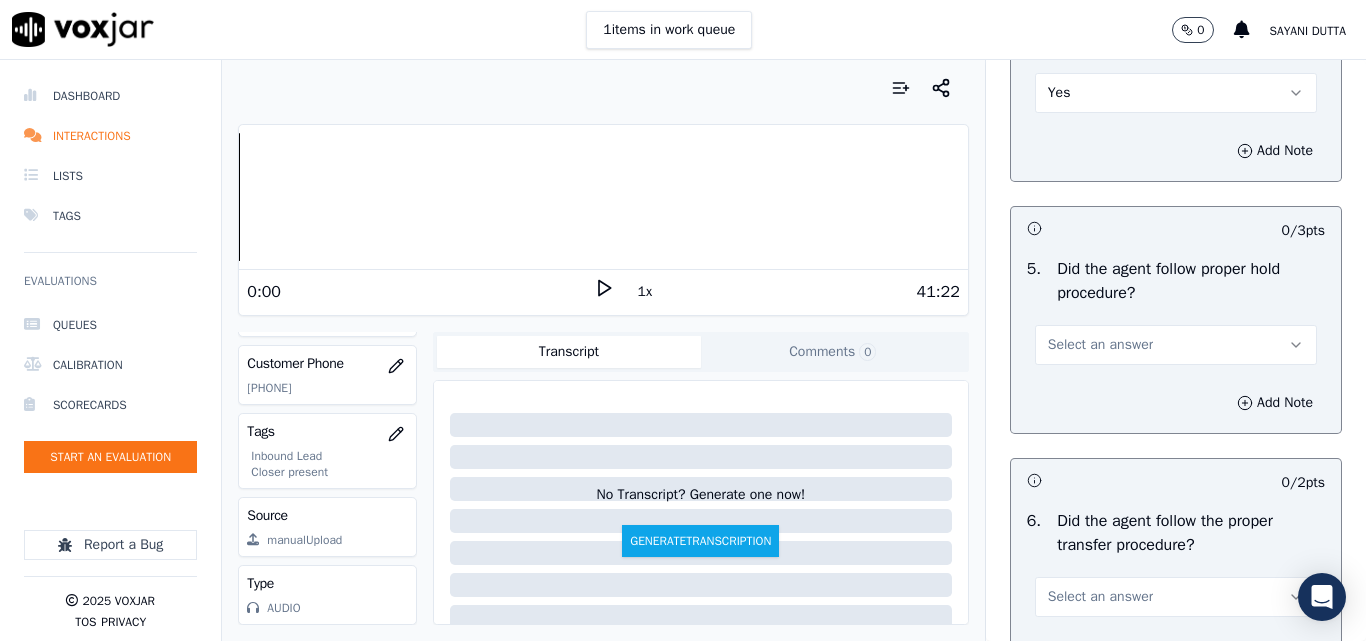 scroll, scrollTop: 3600, scrollLeft: 0, axis: vertical 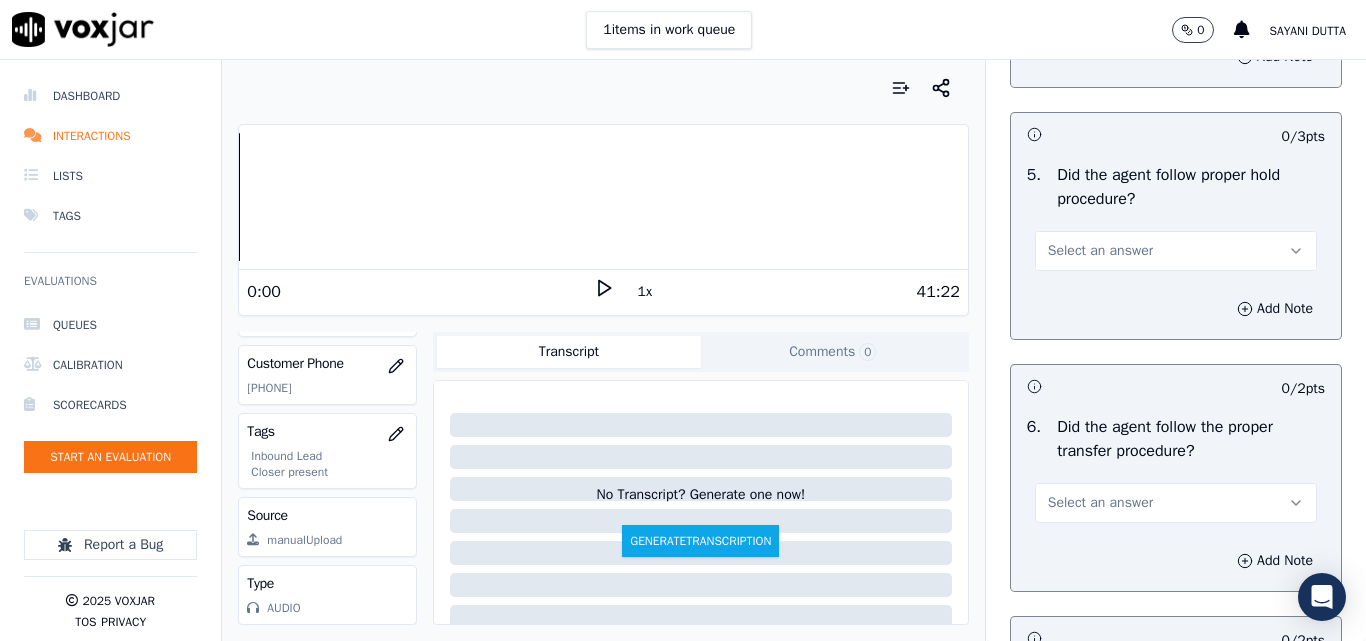 click on "Select an answer" at bounding box center (1100, 251) 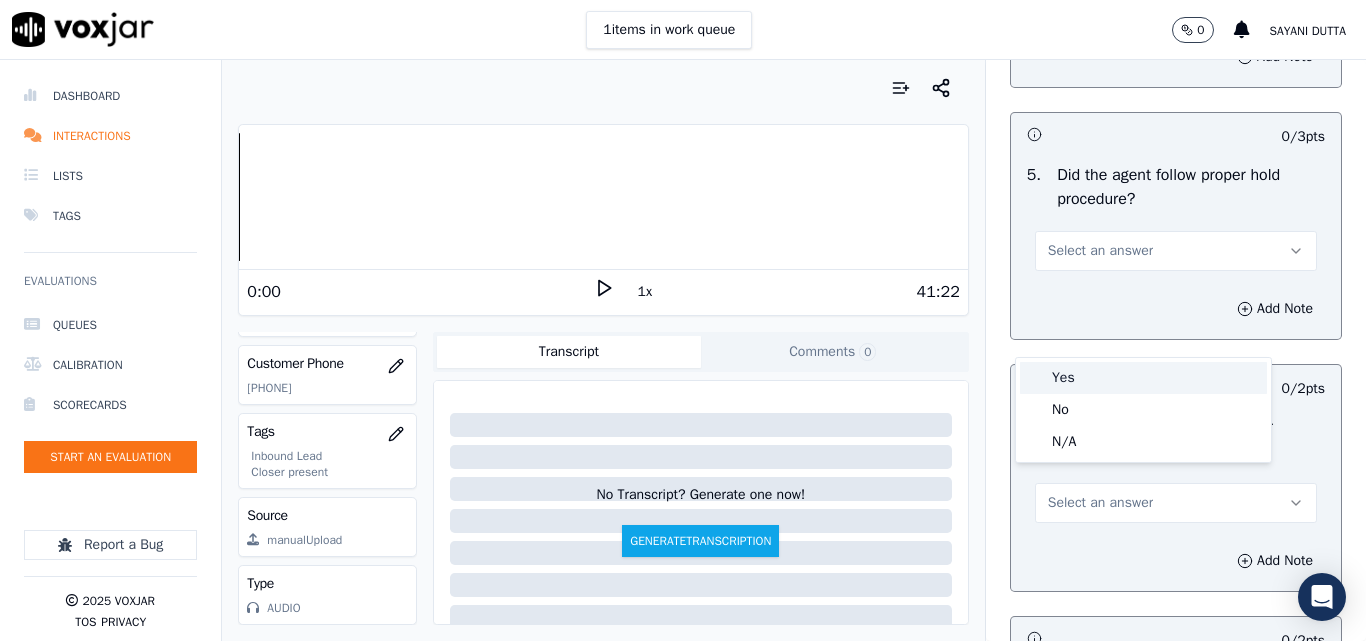 click on "Yes" at bounding box center (1143, 378) 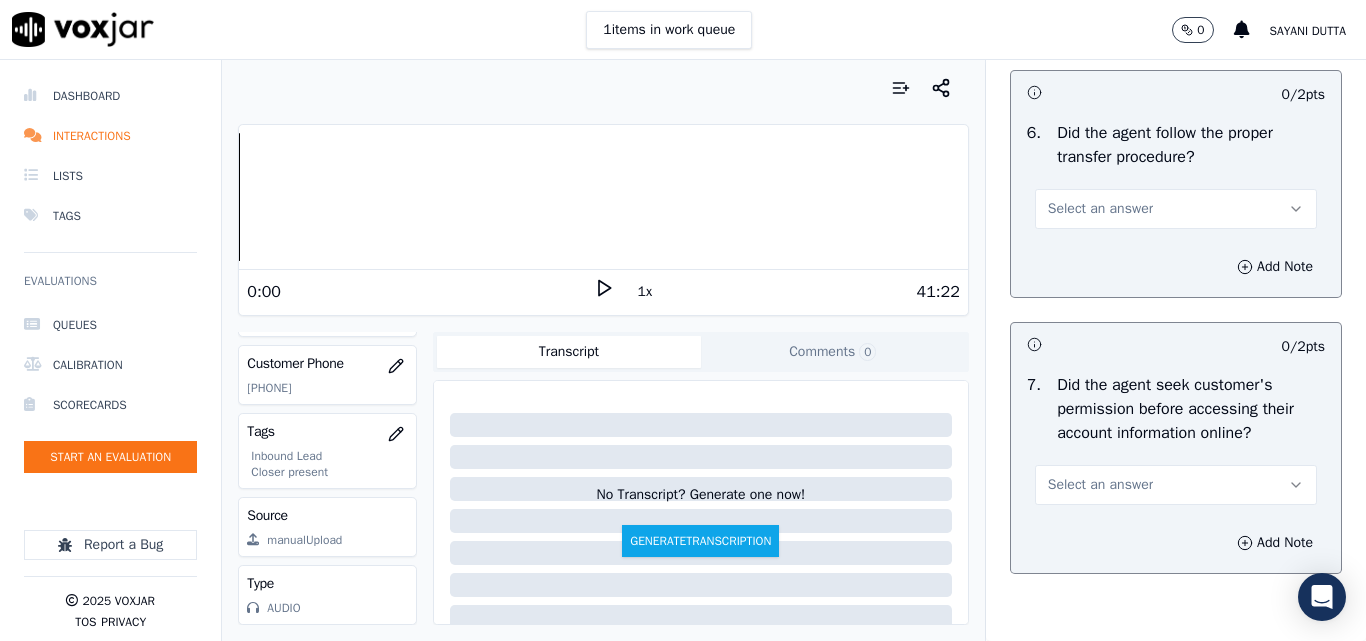 scroll, scrollTop: 3900, scrollLeft: 0, axis: vertical 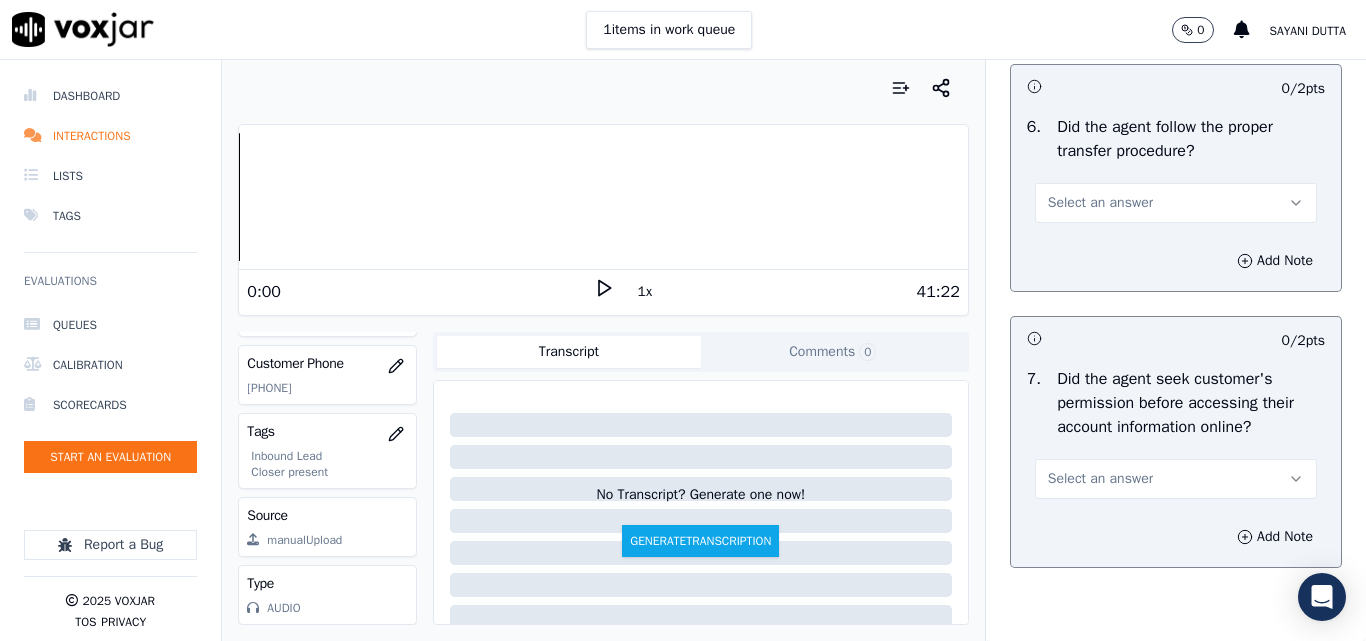 click on "Select an answer" at bounding box center (1100, 203) 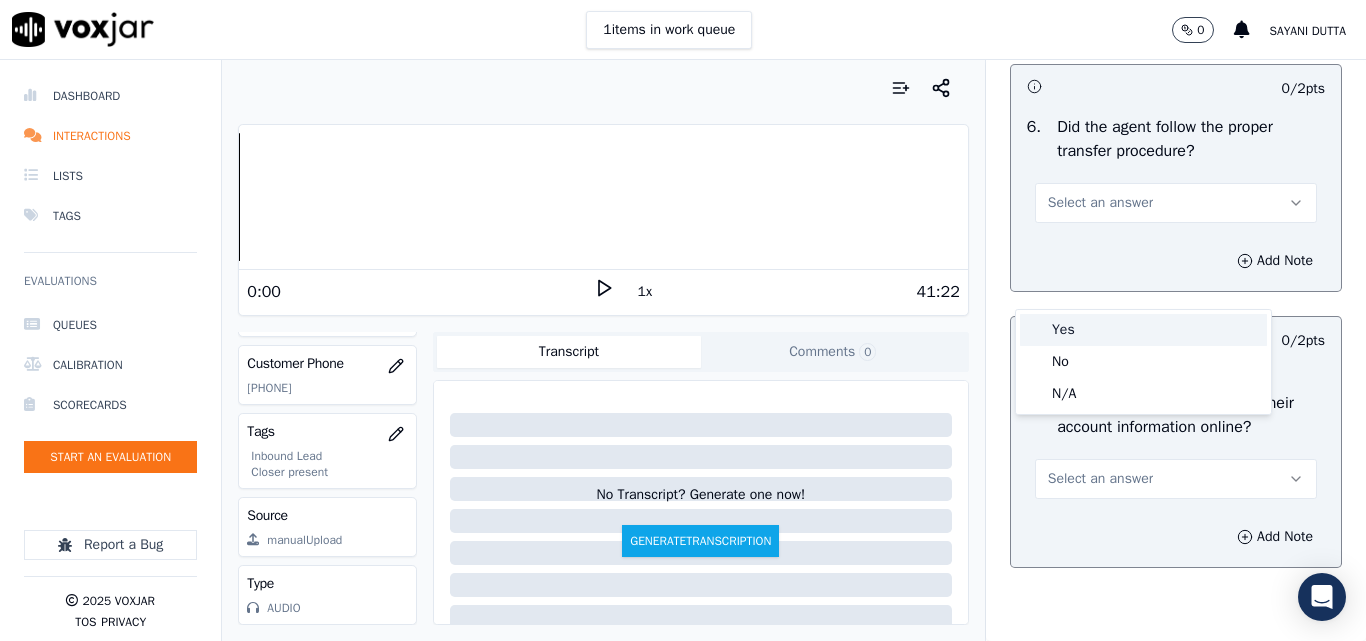 click on "Yes" at bounding box center [1143, 330] 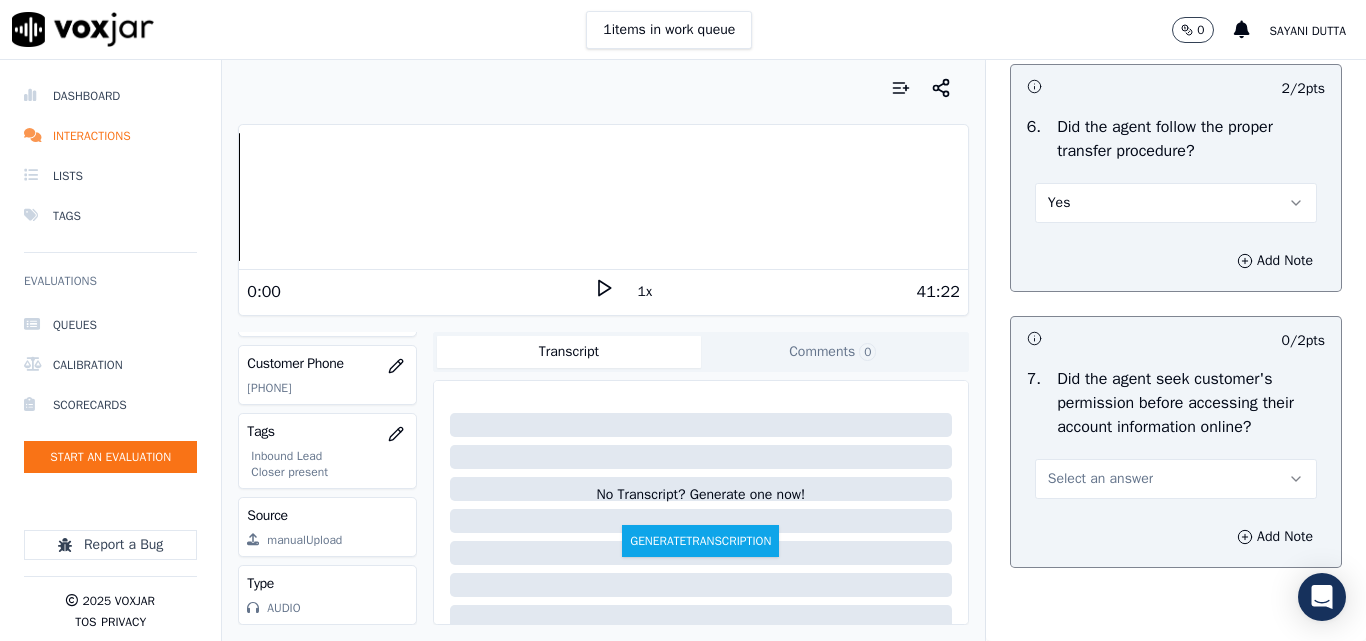 scroll, scrollTop: 4200, scrollLeft: 0, axis: vertical 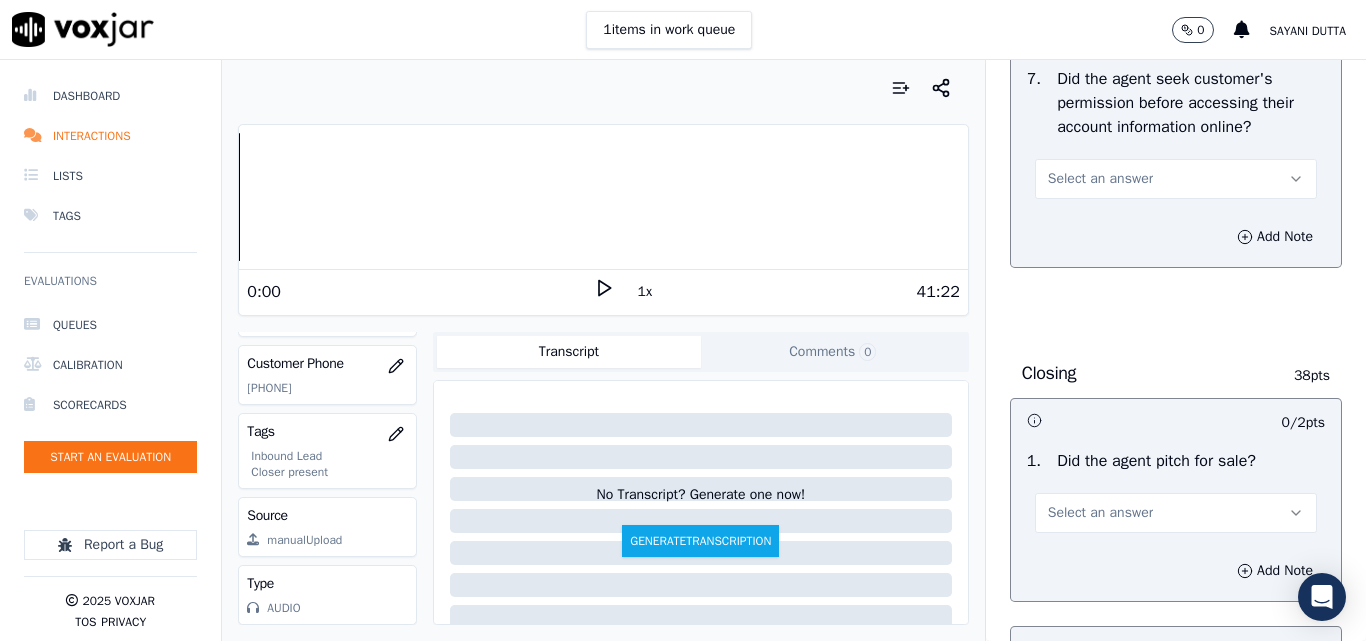 click on "Select an answer" at bounding box center (1100, 179) 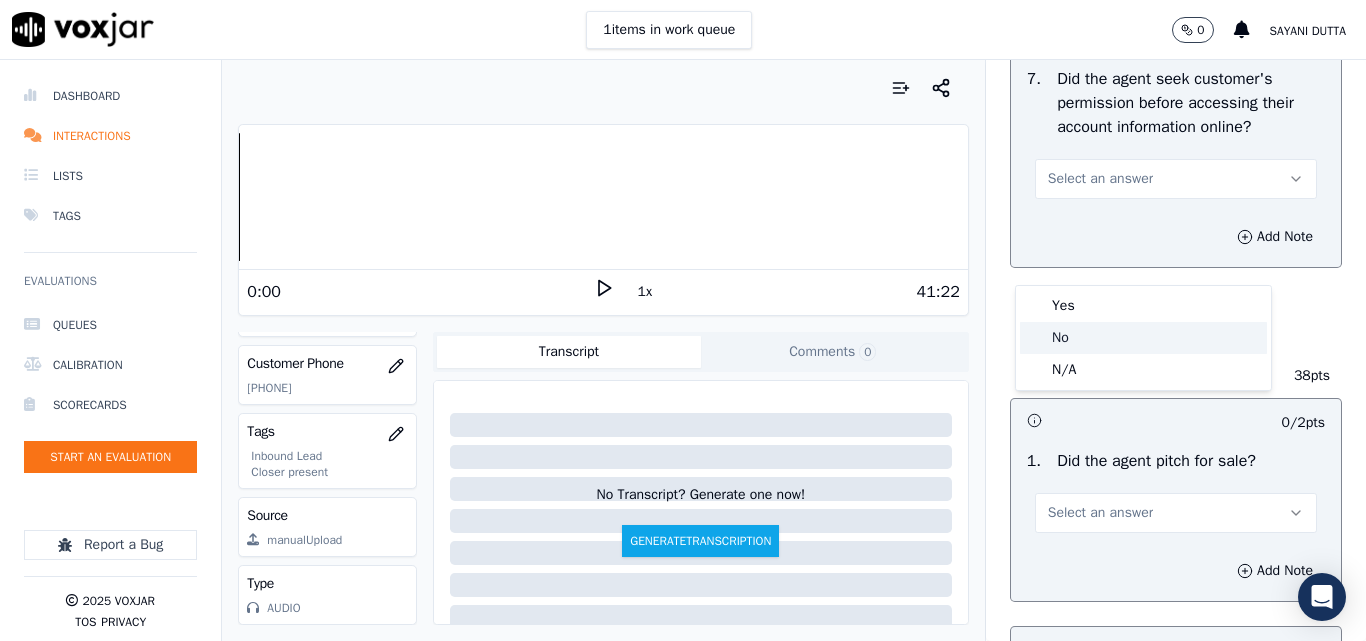 click on "No" 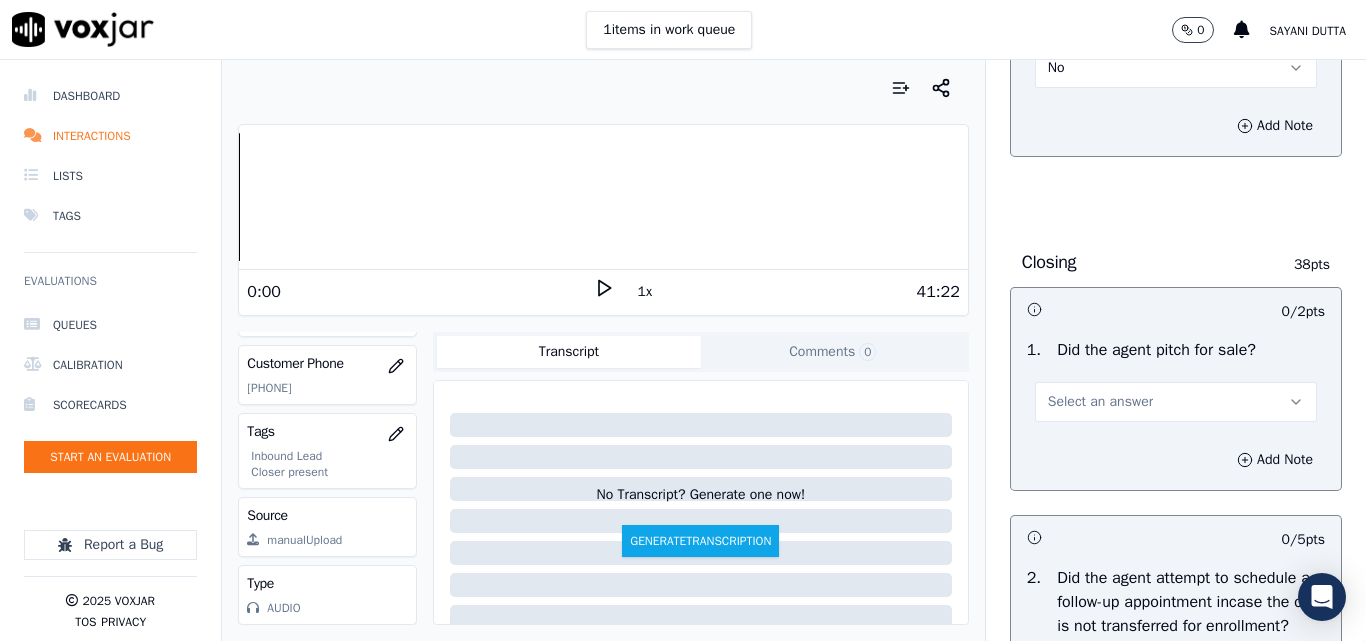 scroll, scrollTop: 4400, scrollLeft: 0, axis: vertical 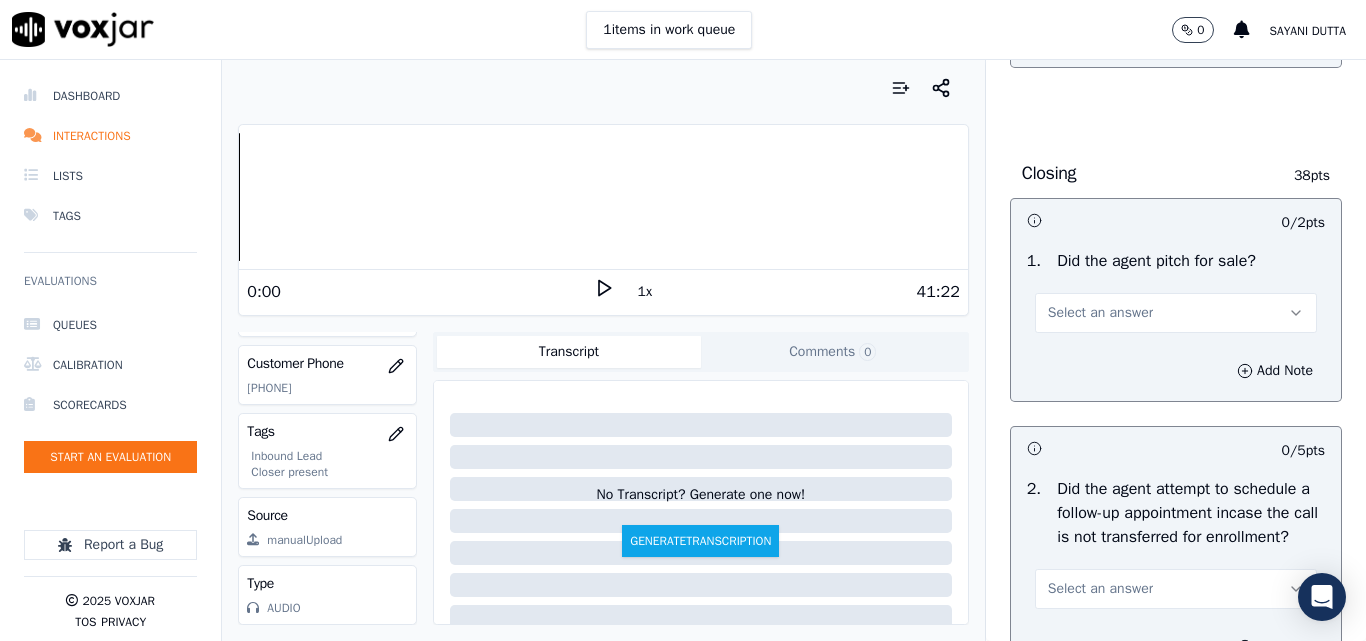 click on "Select an answer" at bounding box center (1100, 313) 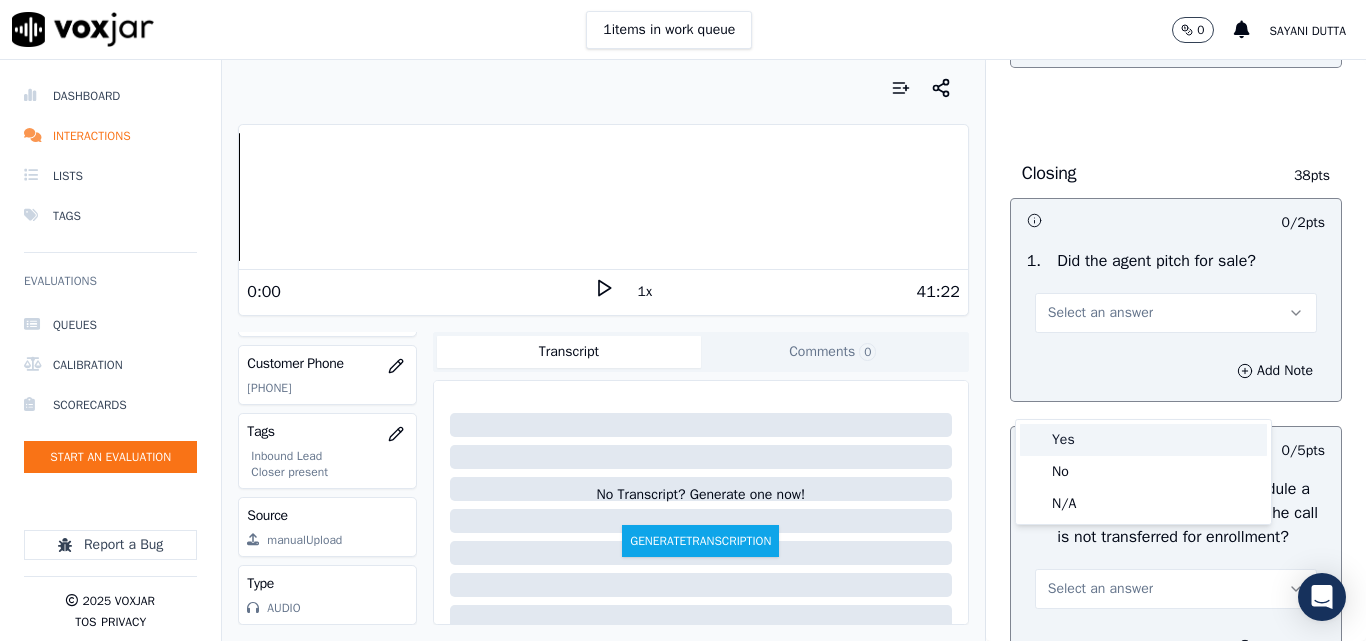 click on "Yes" at bounding box center (1143, 440) 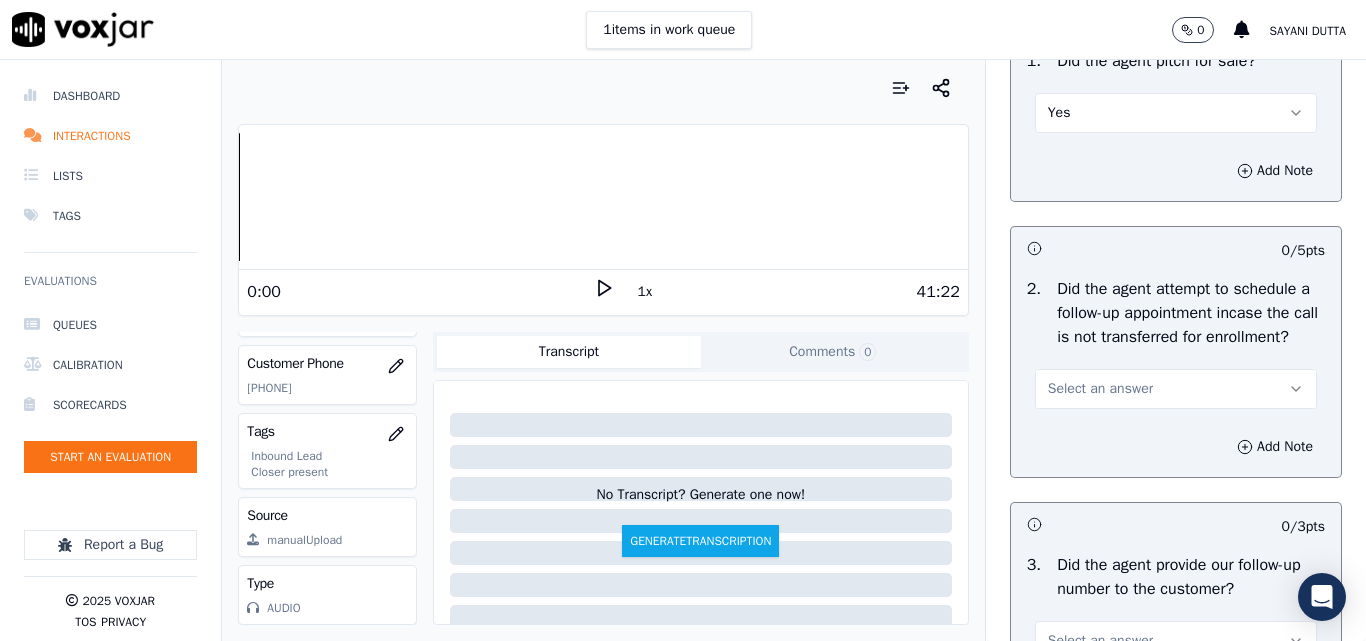 scroll, scrollTop: 4700, scrollLeft: 0, axis: vertical 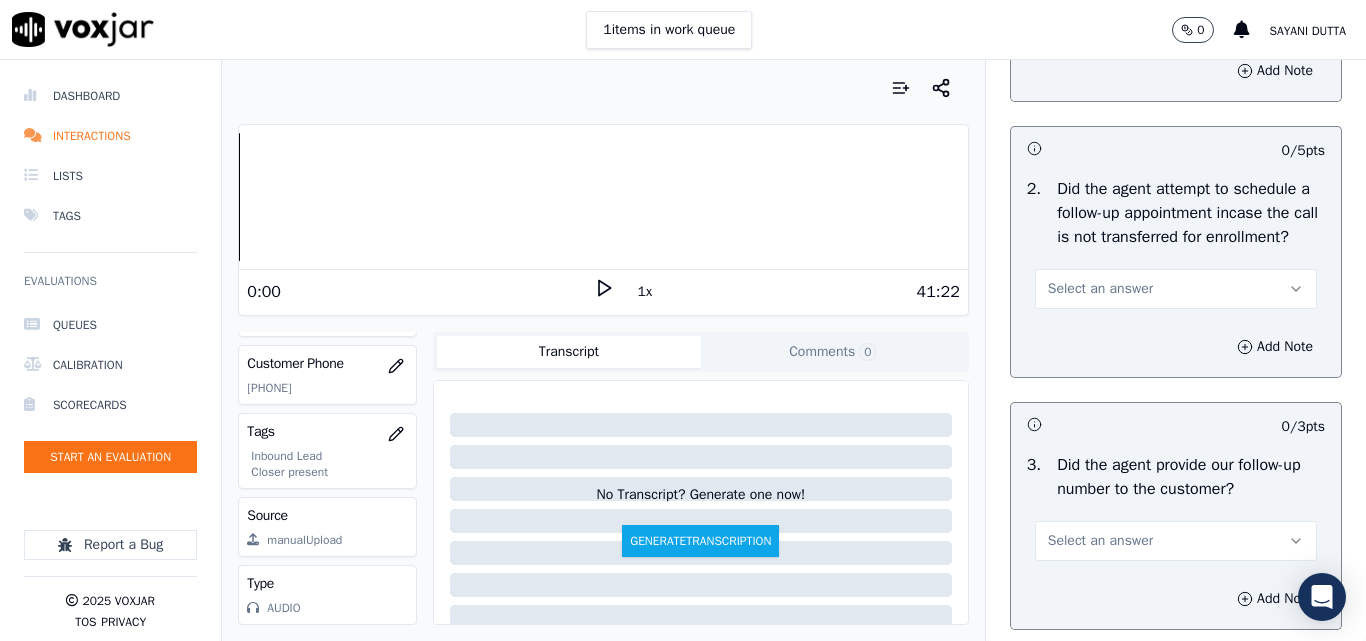 click on "Select an answer" at bounding box center (1100, 289) 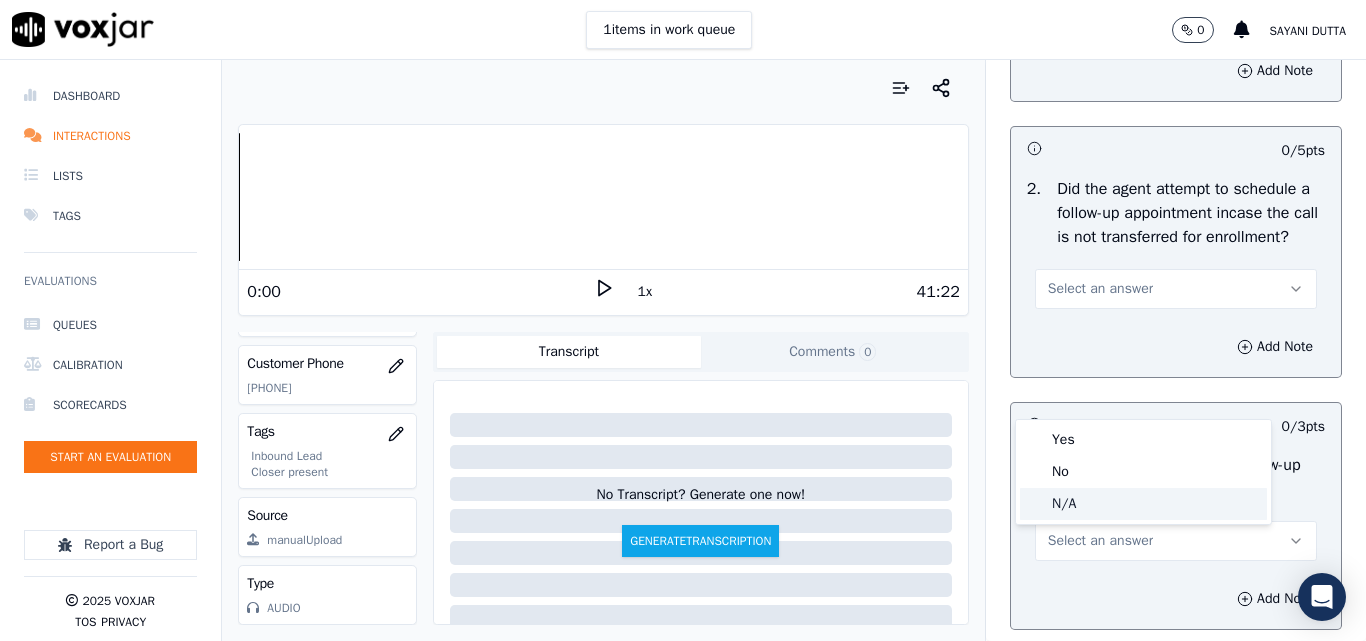 click on "N/A" 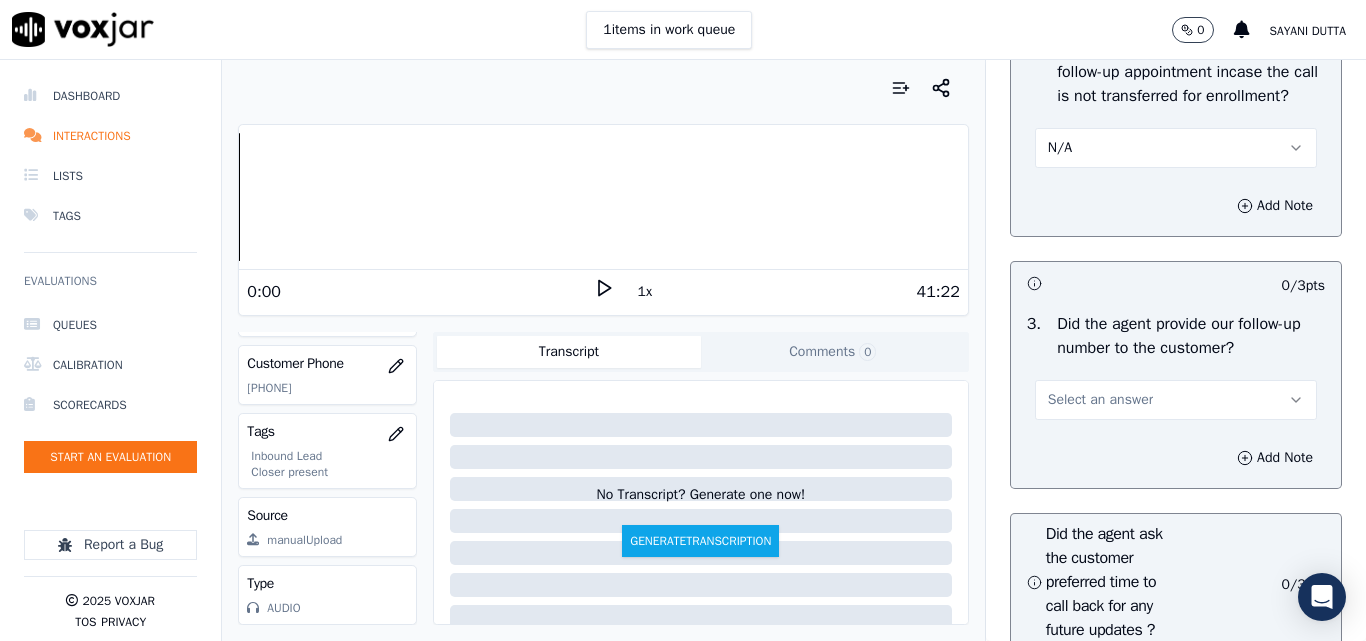 scroll, scrollTop: 5000, scrollLeft: 0, axis: vertical 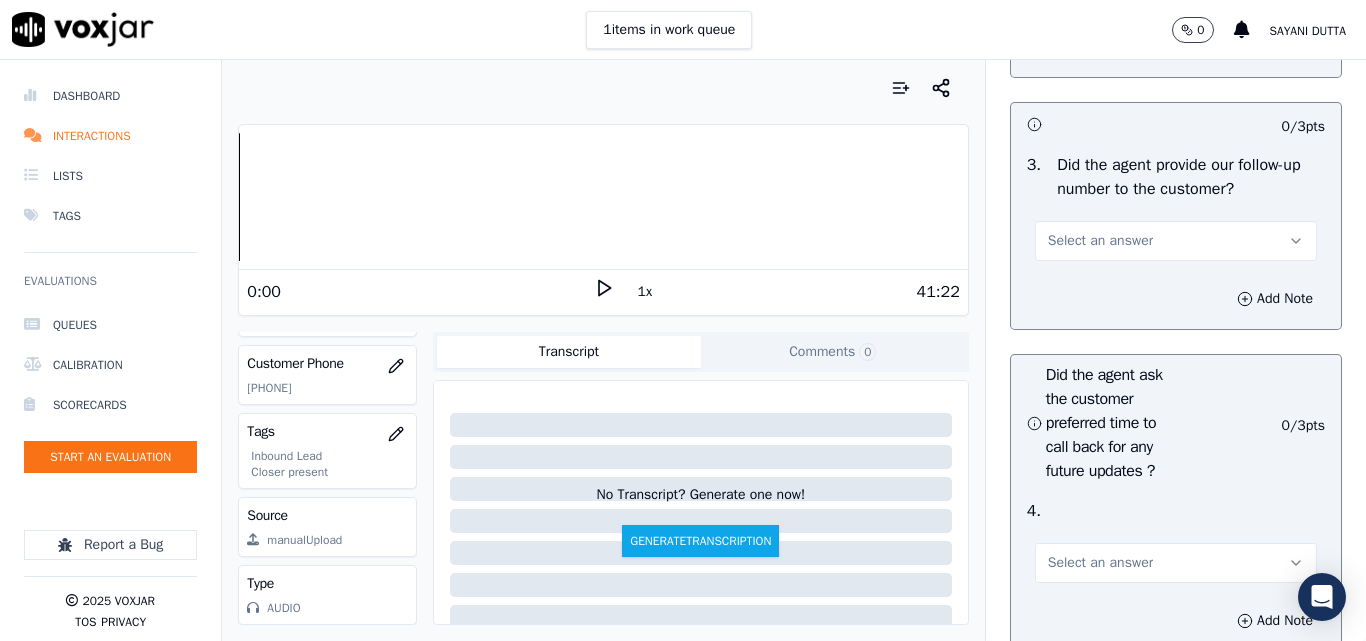 click on "Select an answer" at bounding box center [1100, 241] 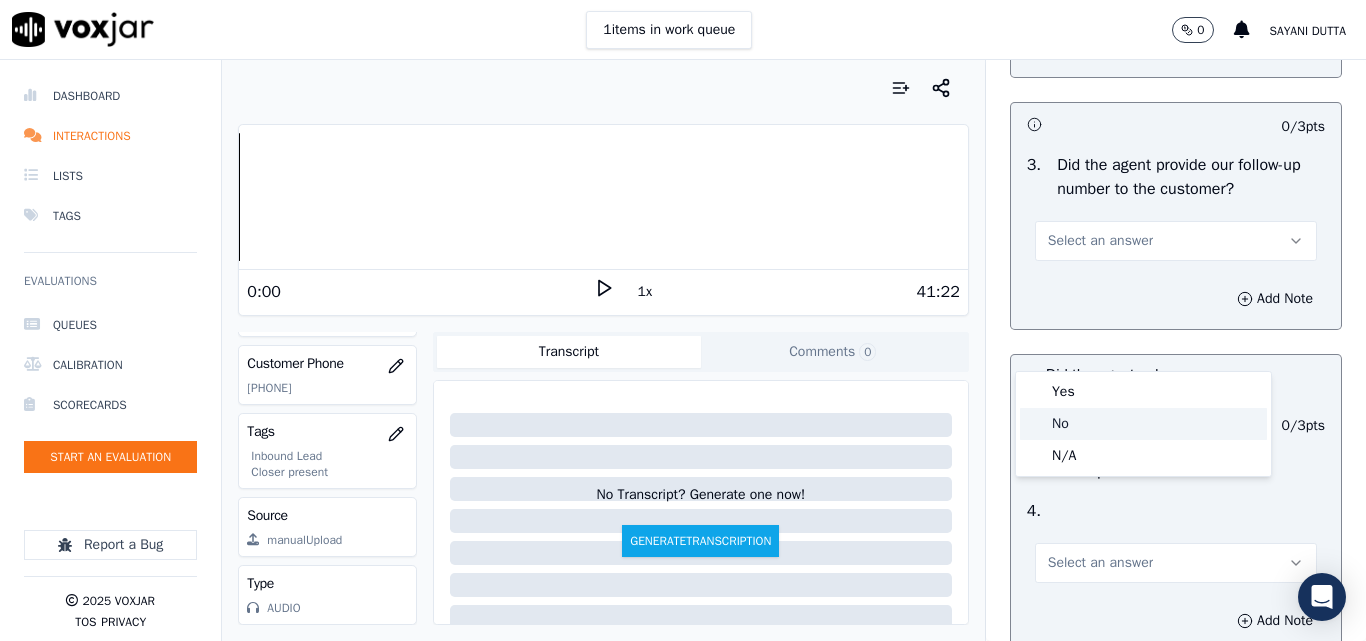 click on "No" 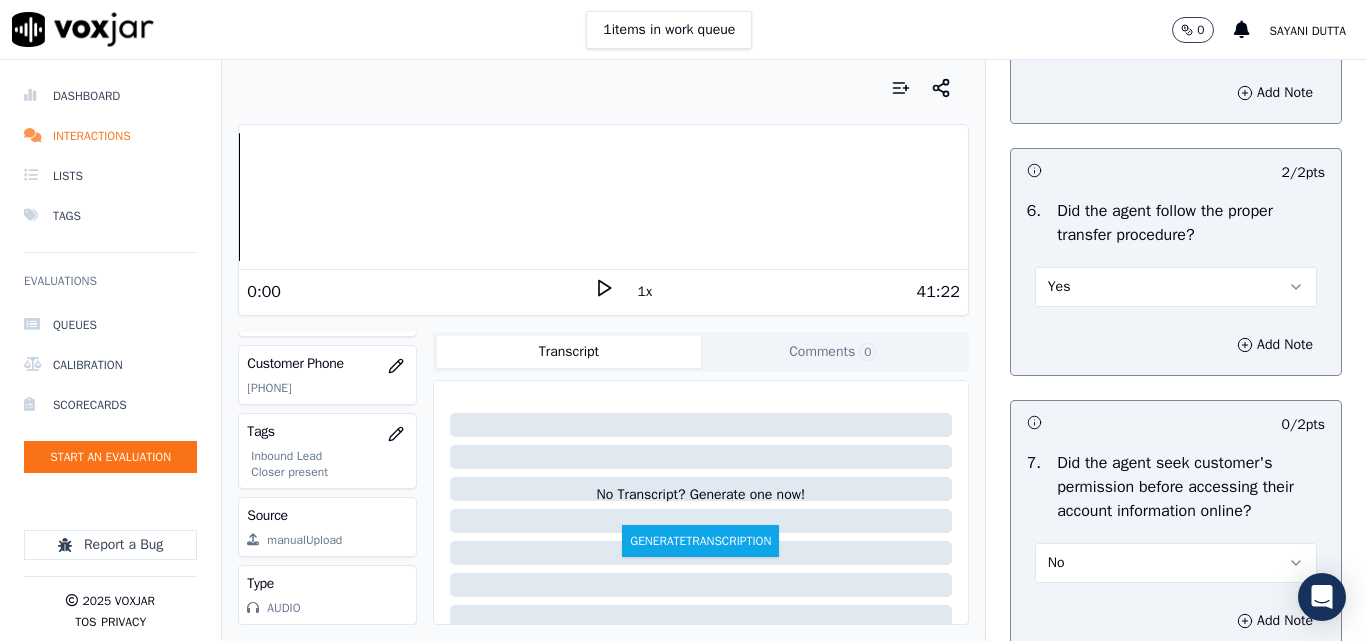 scroll, scrollTop: 4100, scrollLeft: 0, axis: vertical 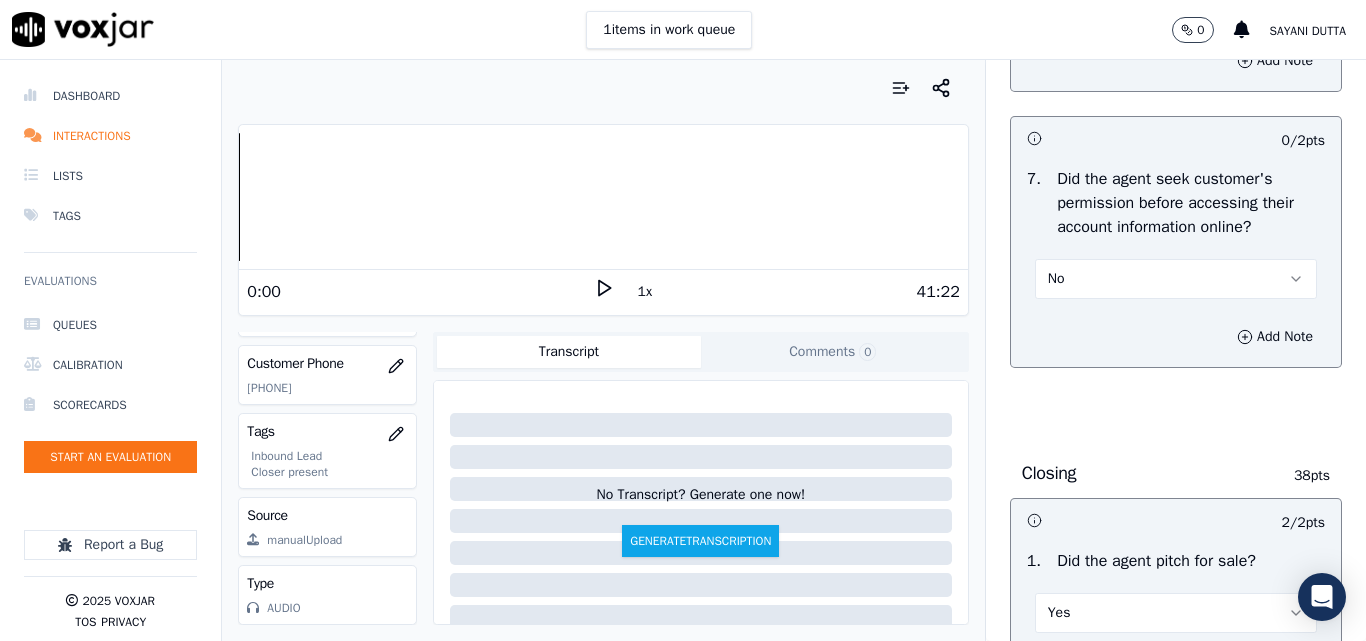 click on "No" at bounding box center (1176, 279) 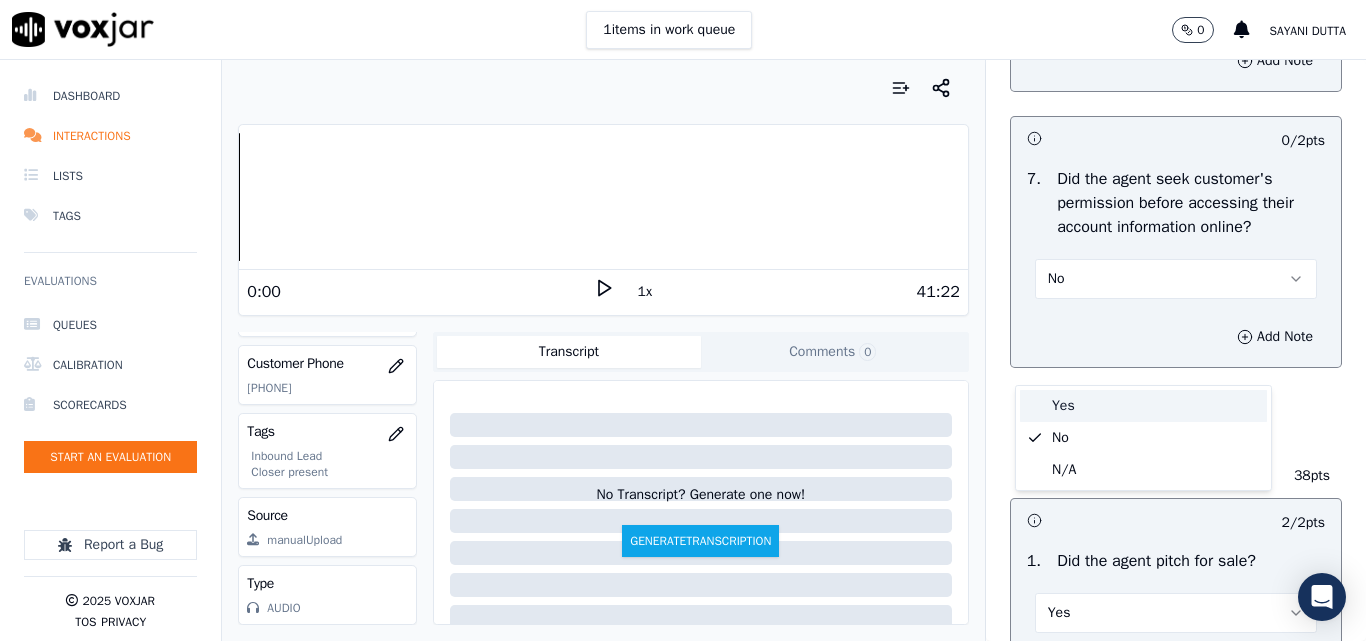 click on "Yes" at bounding box center [1143, 406] 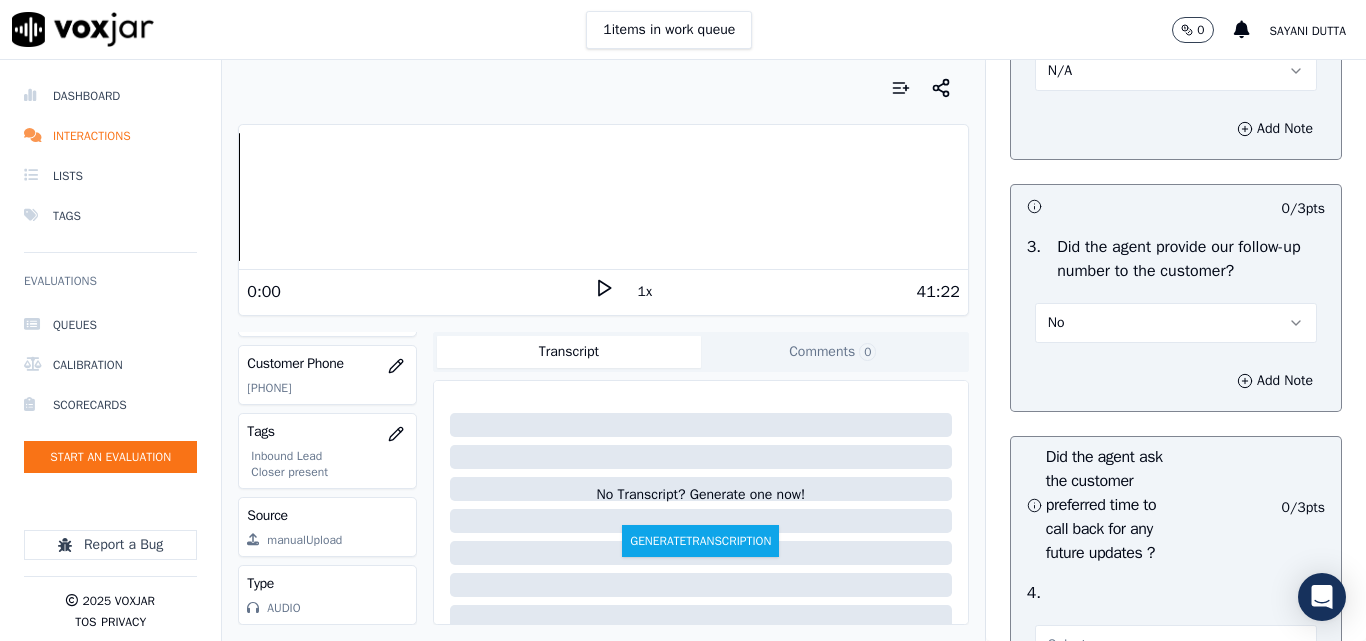 scroll, scrollTop: 5100, scrollLeft: 0, axis: vertical 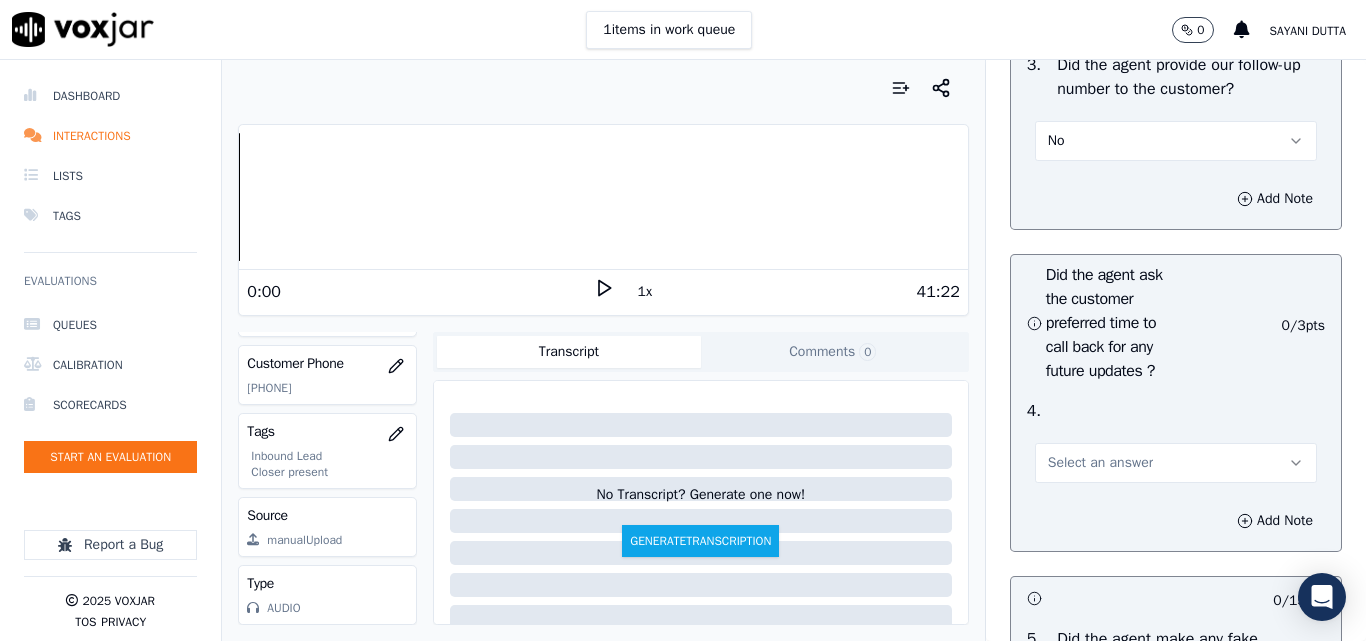 click on "No" at bounding box center (1176, 141) 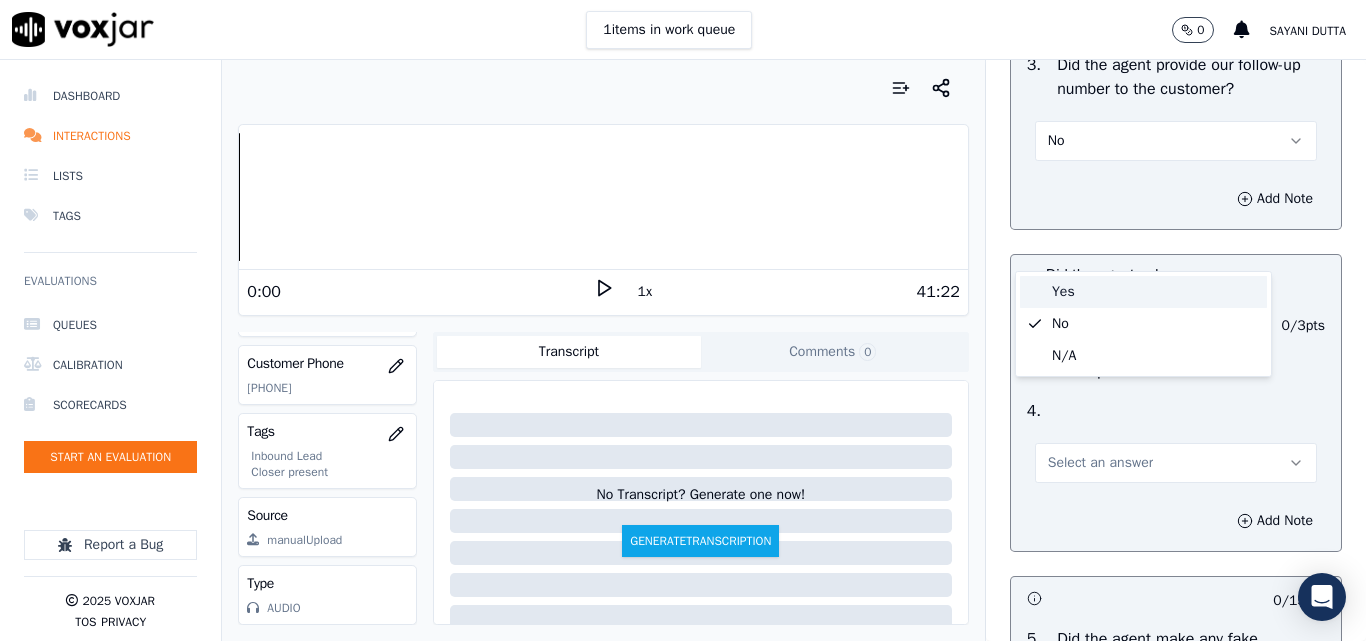 click on "Yes" at bounding box center (1143, 292) 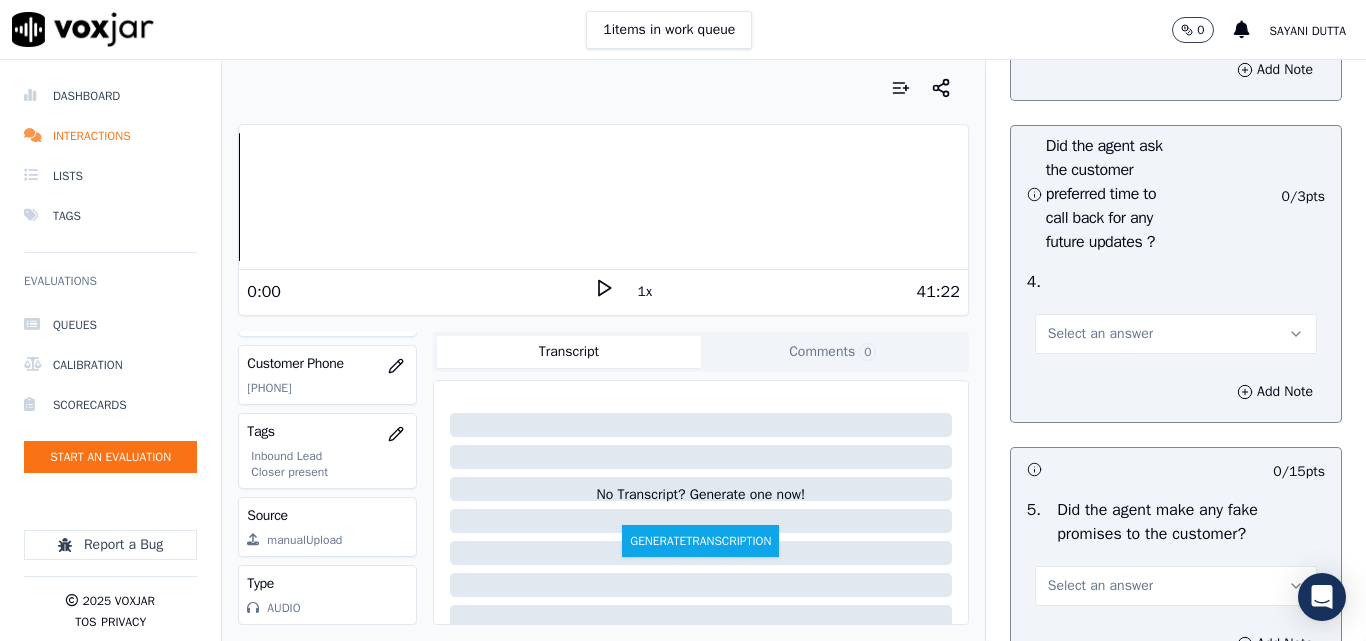 scroll, scrollTop: 5300, scrollLeft: 0, axis: vertical 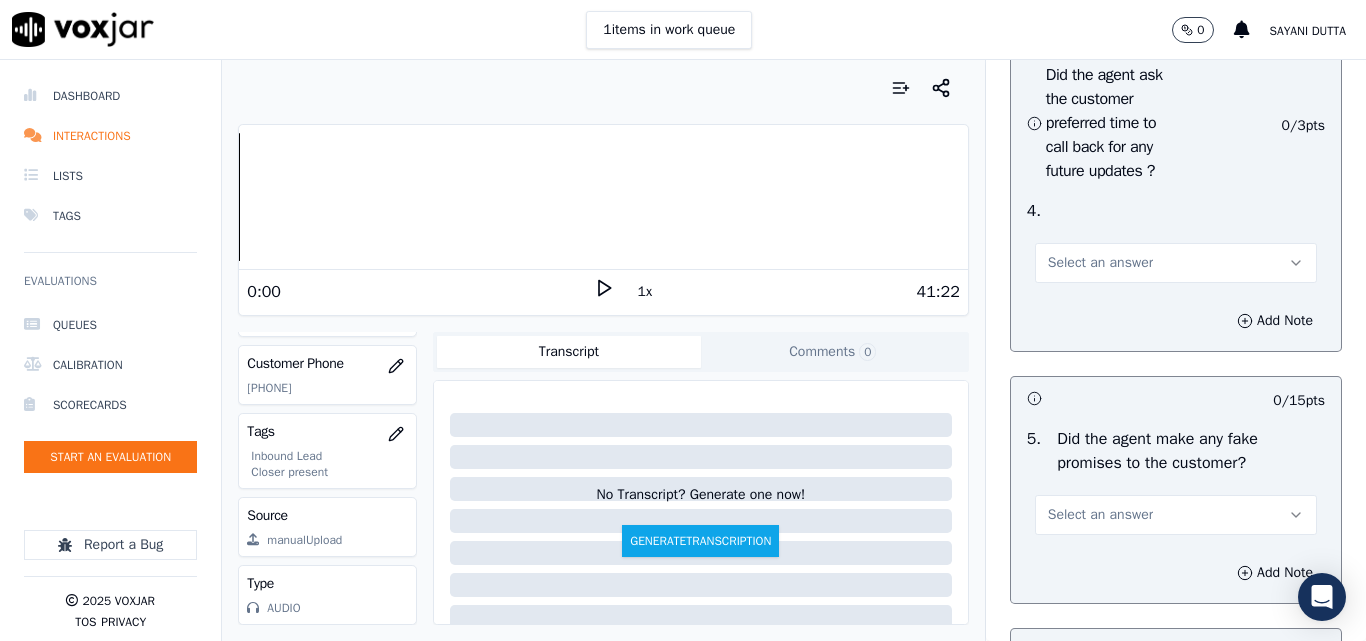 click on "Select an answer" at bounding box center (1100, 263) 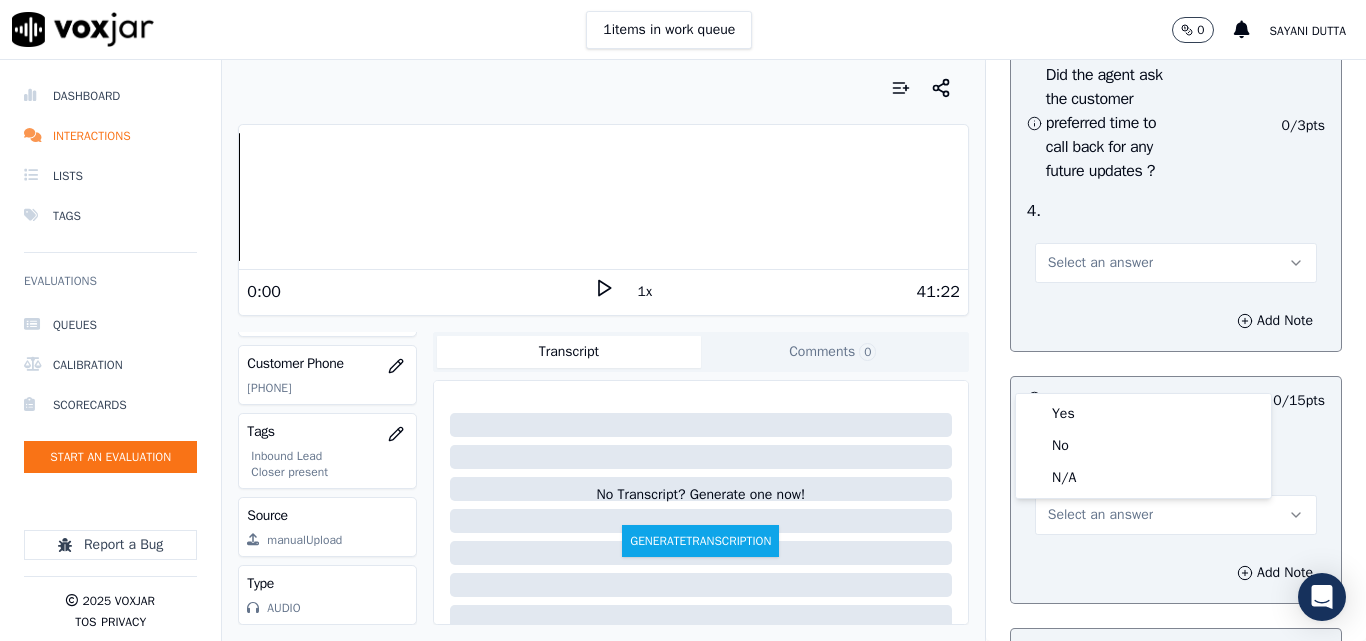 click on "N/A" 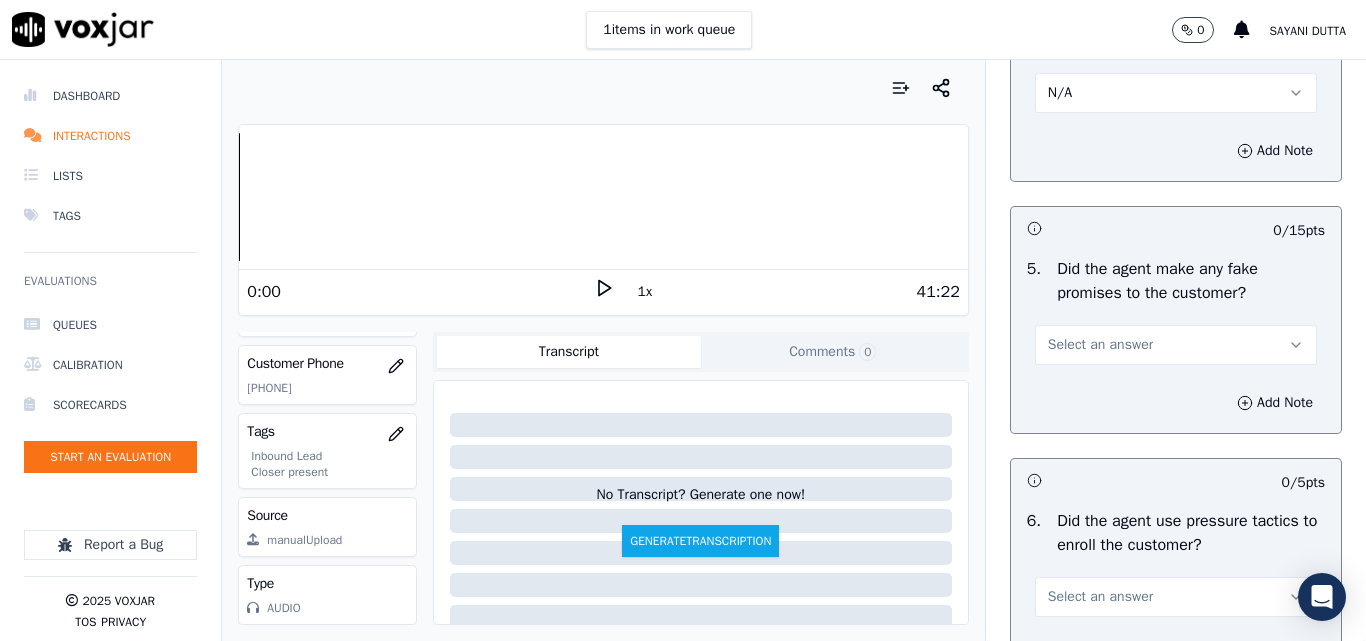 scroll, scrollTop: 5600, scrollLeft: 0, axis: vertical 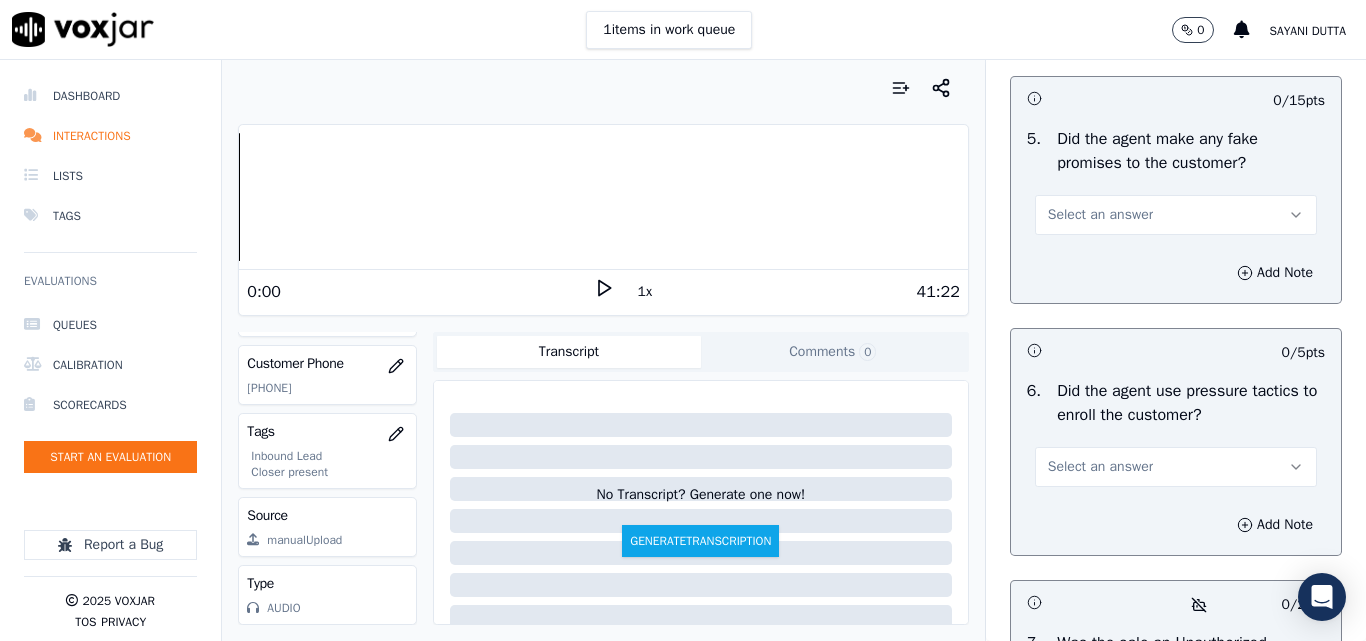 click on "Select an answer" at bounding box center [1100, 215] 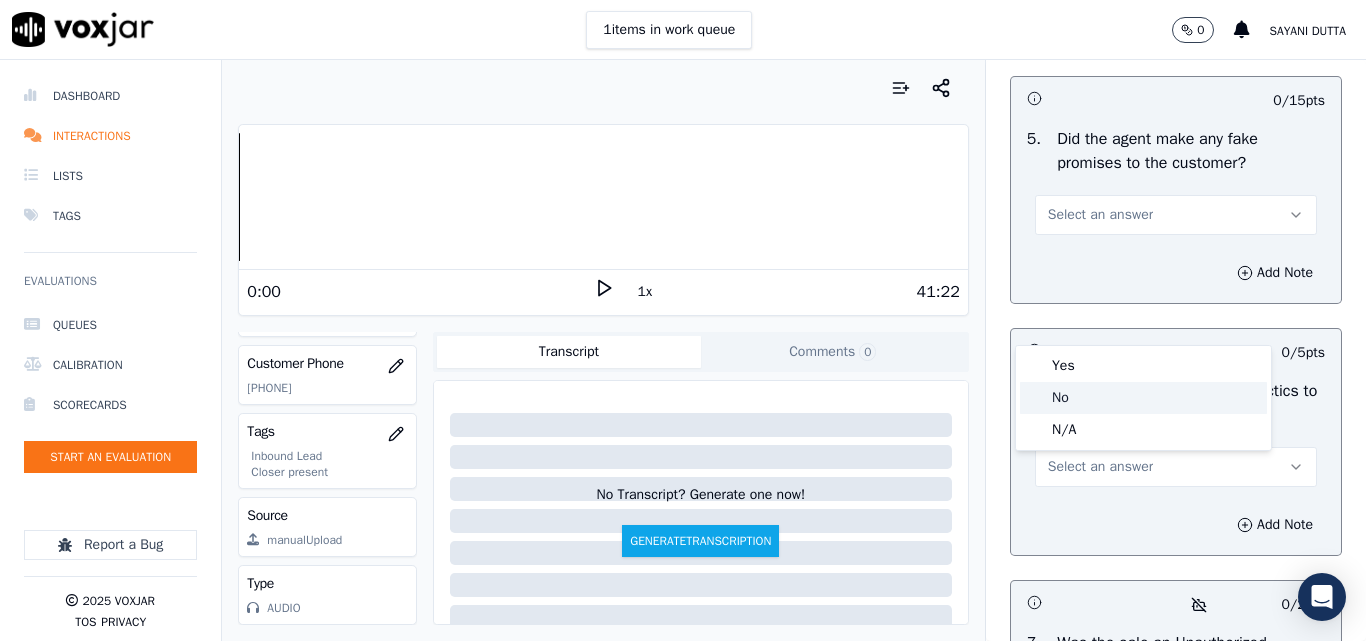 click on "No" 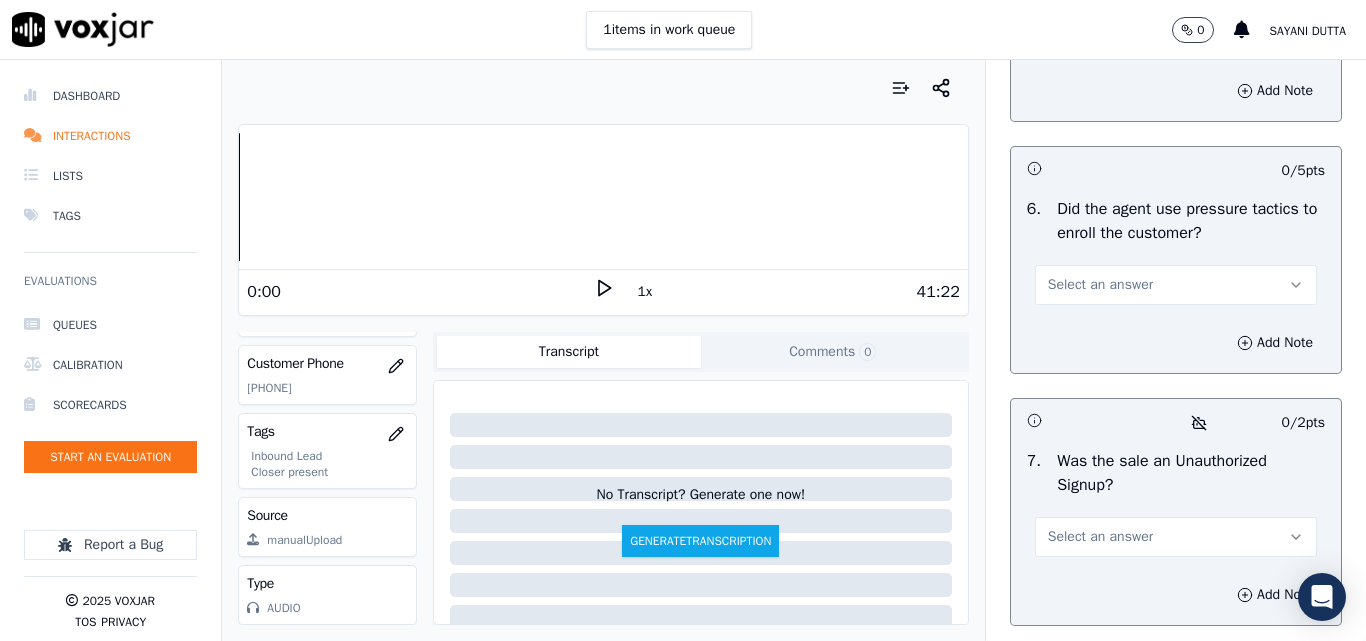 scroll, scrollTop: 5800, scrollLeft: 0, axis: vertical 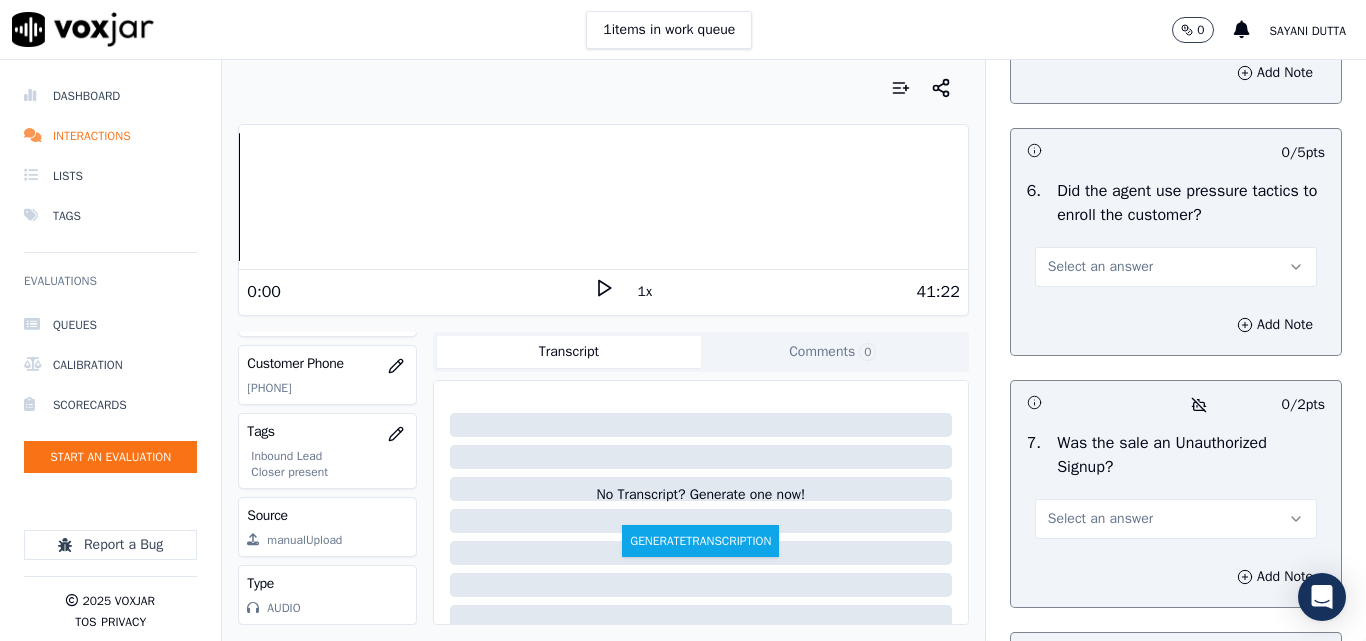click on "Select an answer" at bounding box center [1176, 267] 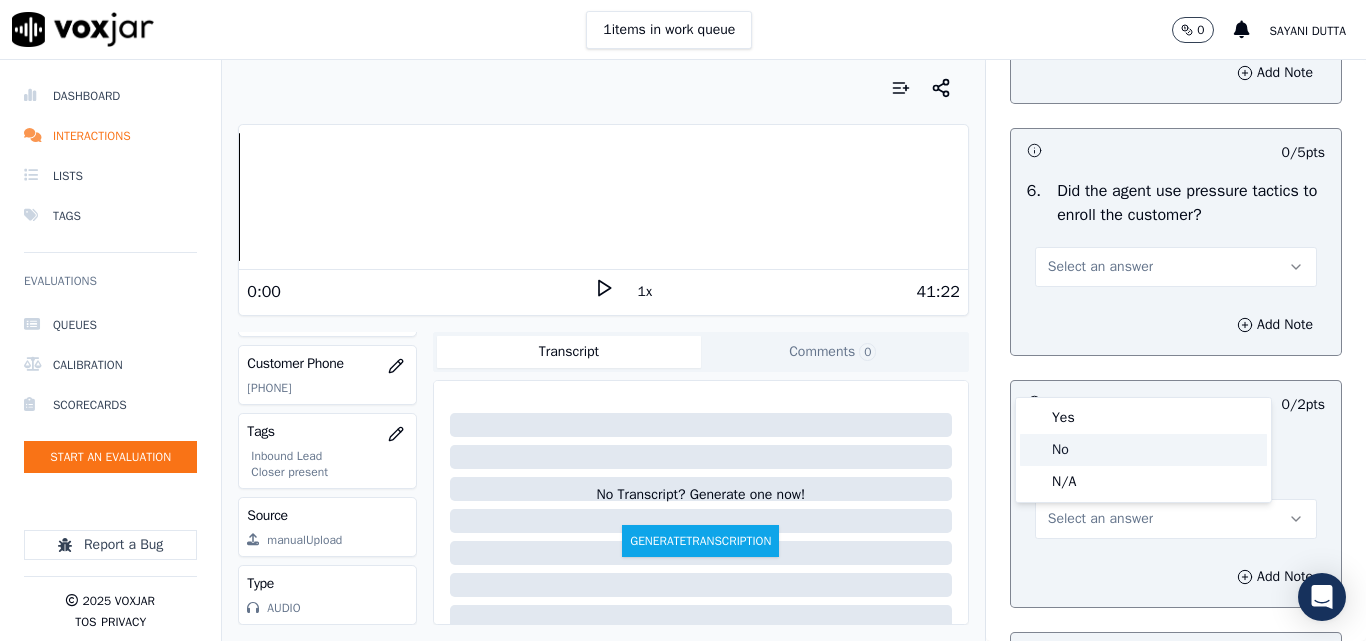 click on "No" 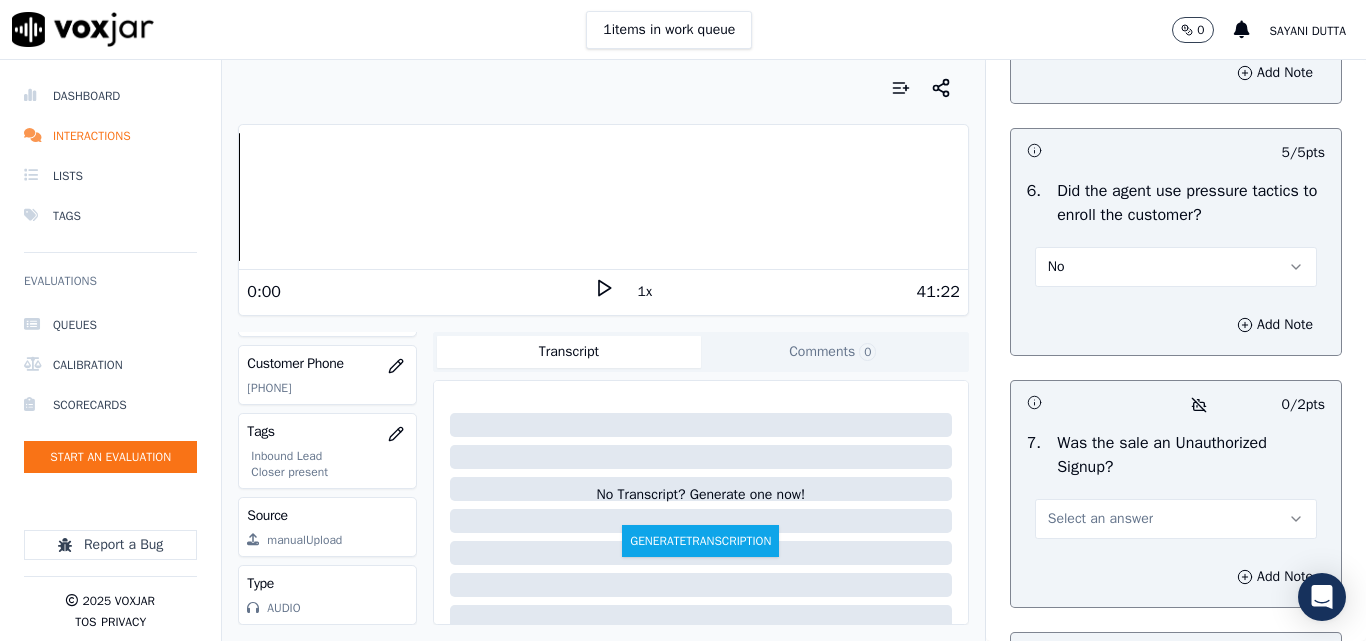 scroll, scrollTop: 6100, scrollLeft: 0, axis: vertical 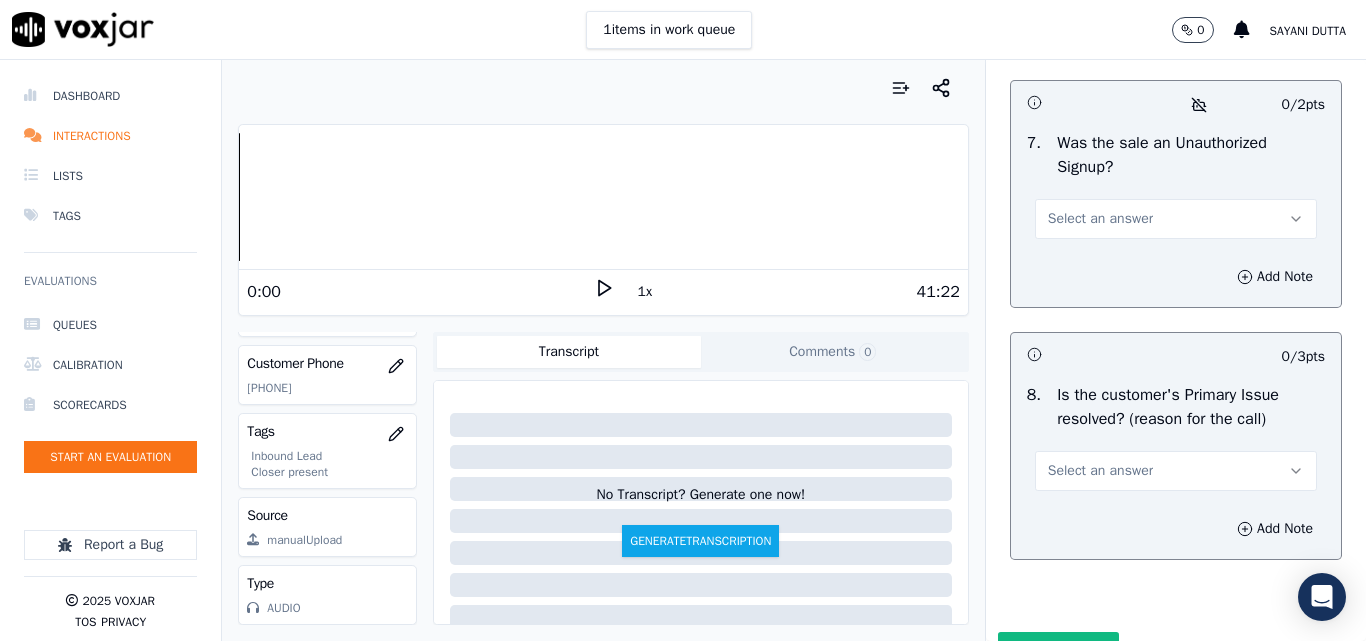 click on "Select an answer" at bounding box center [1100, 219] 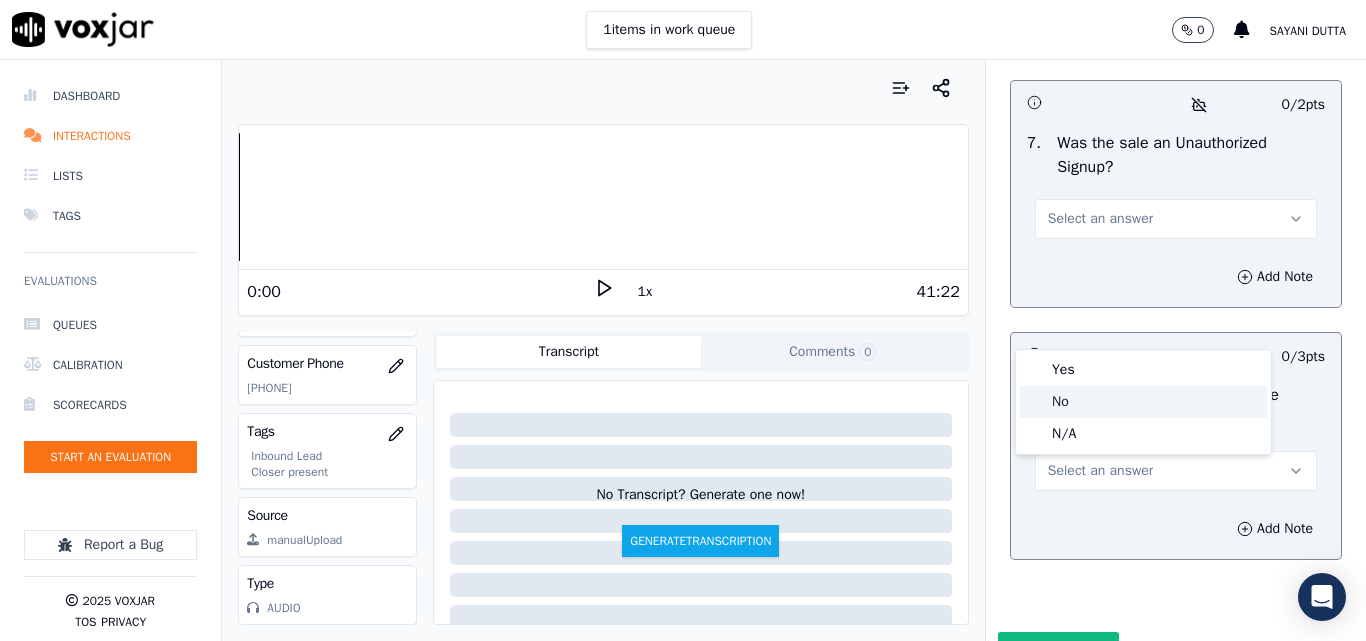 click on "No" 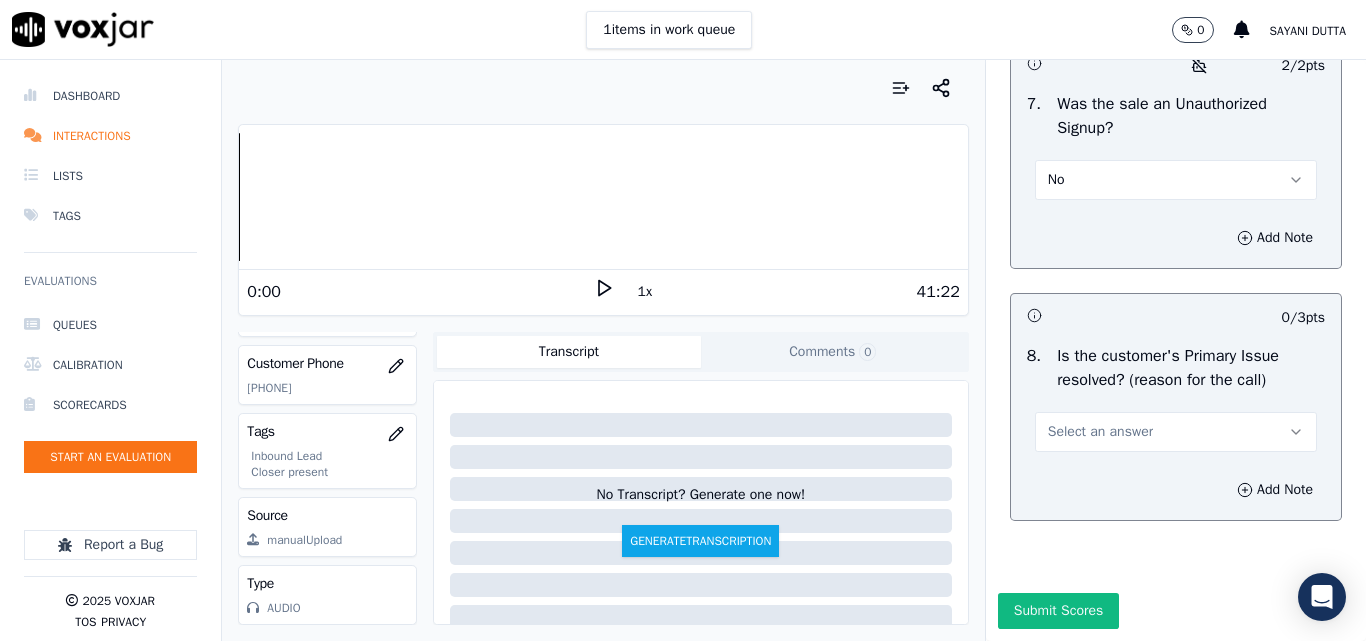 scroll, scrollTop: 6290, scrollLeft: 0, axis: vertical 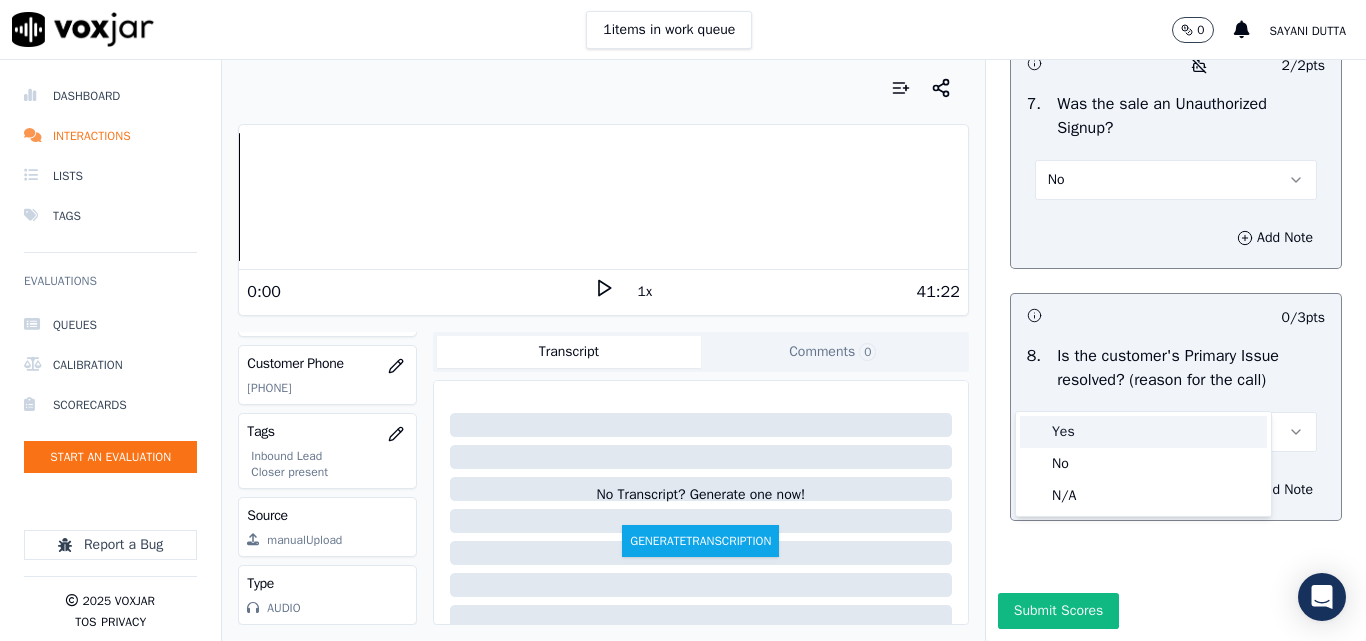 click on "Yes" at bounding box center (1143, 432) 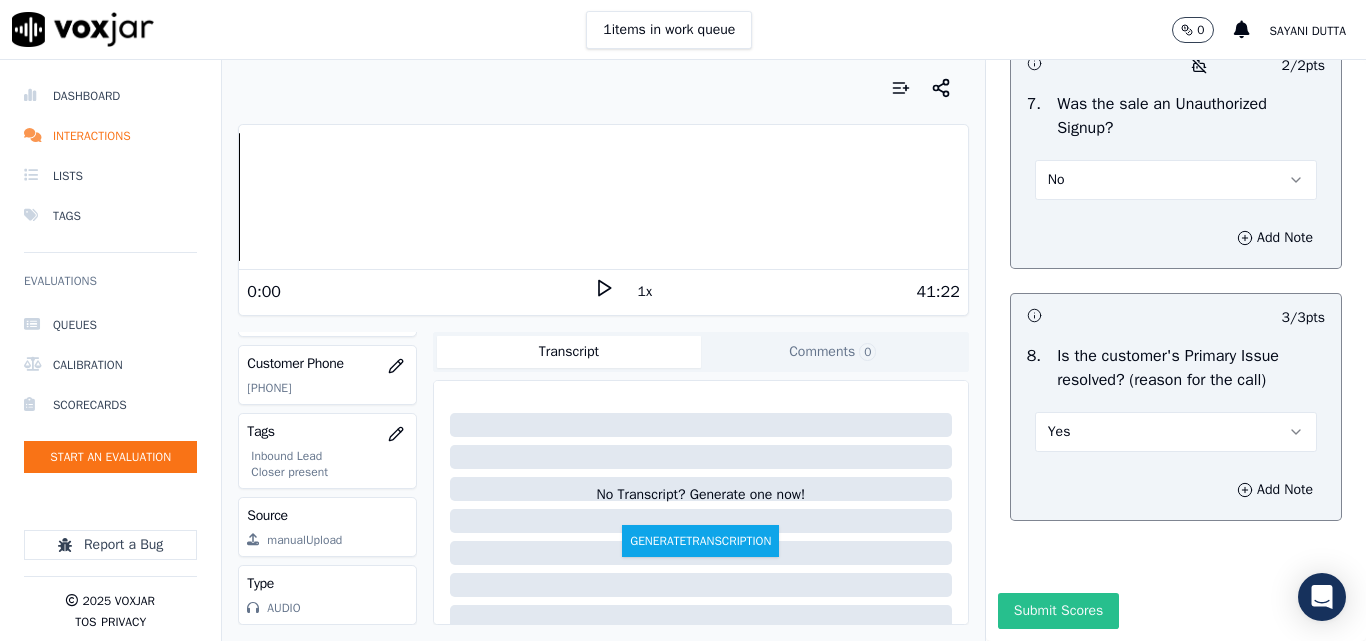 click on "Submit Scores" at bounding box center [1058, 611] 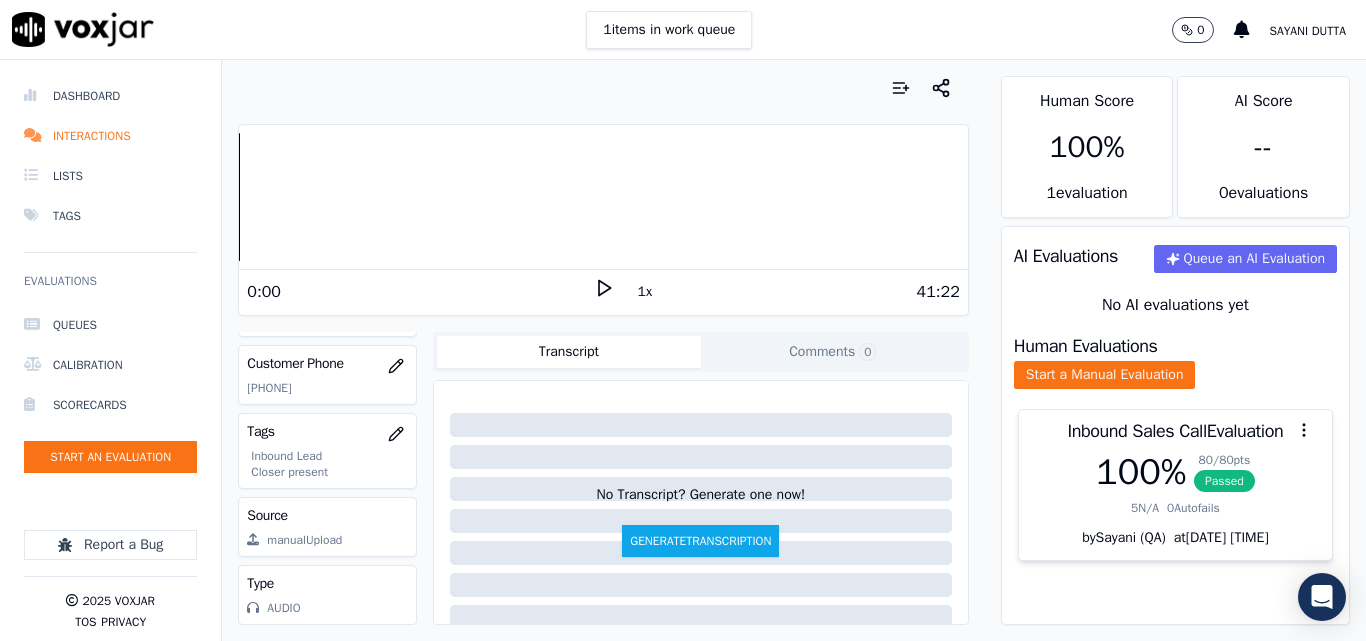 click on "1  items in work queue     0         Sayani Dutta" at bounding box center [683, 30] 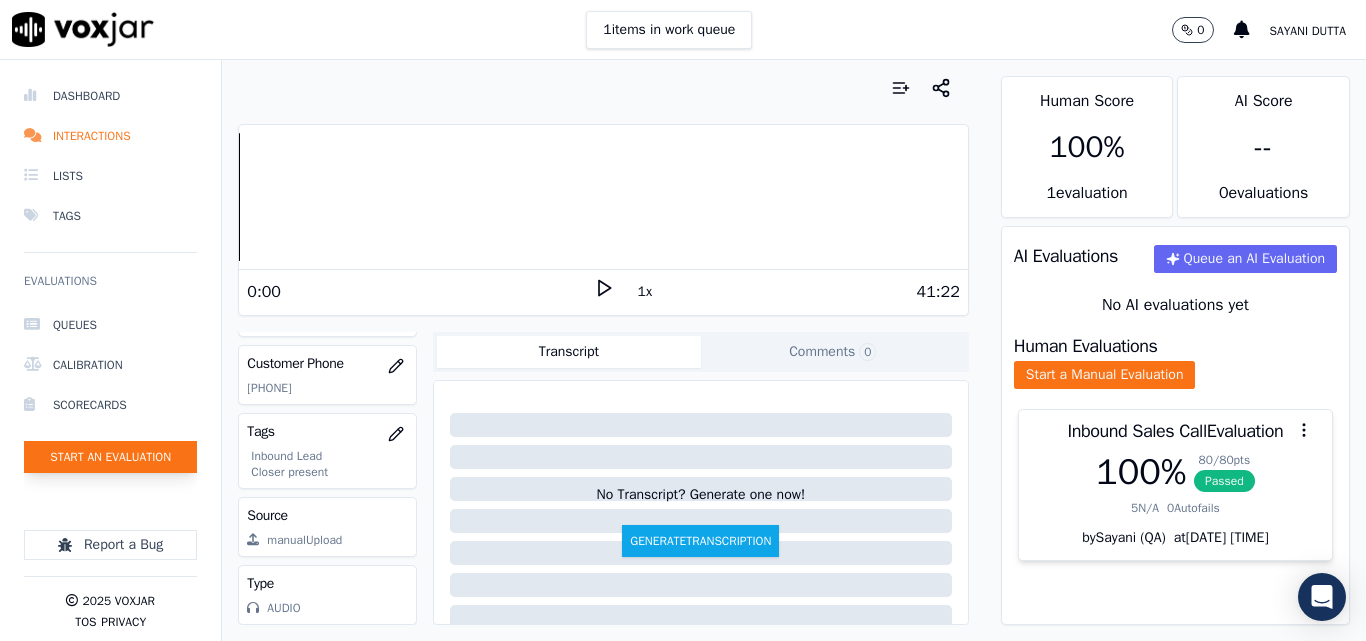 click on "Start an Evaluation" 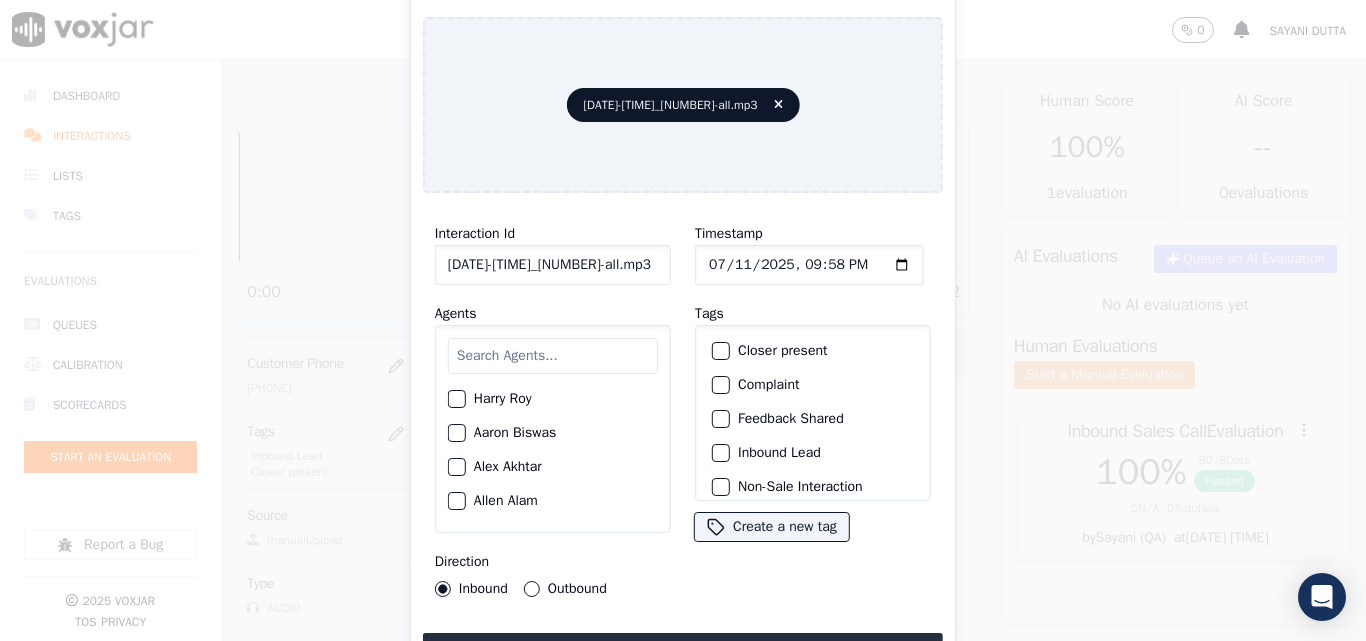 scroll, scrollTop: 0, scrollLeft: 40, axis: horizontal 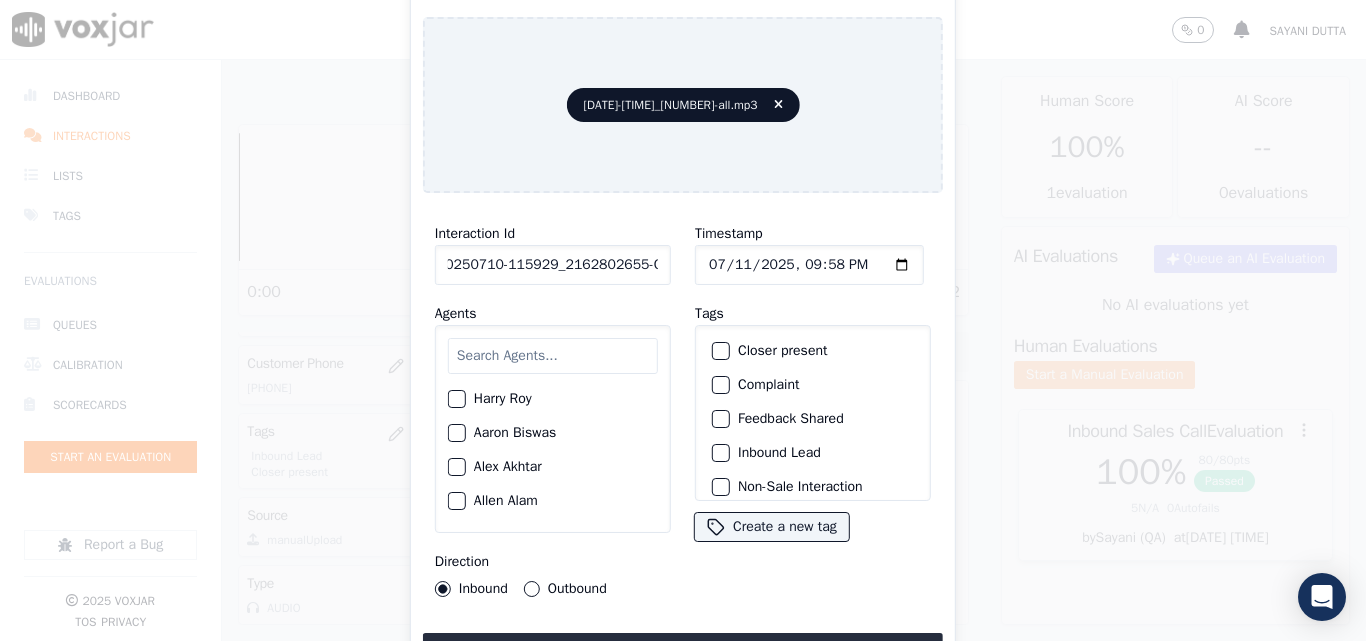 type on "20250710-115929_2162802655-C1" 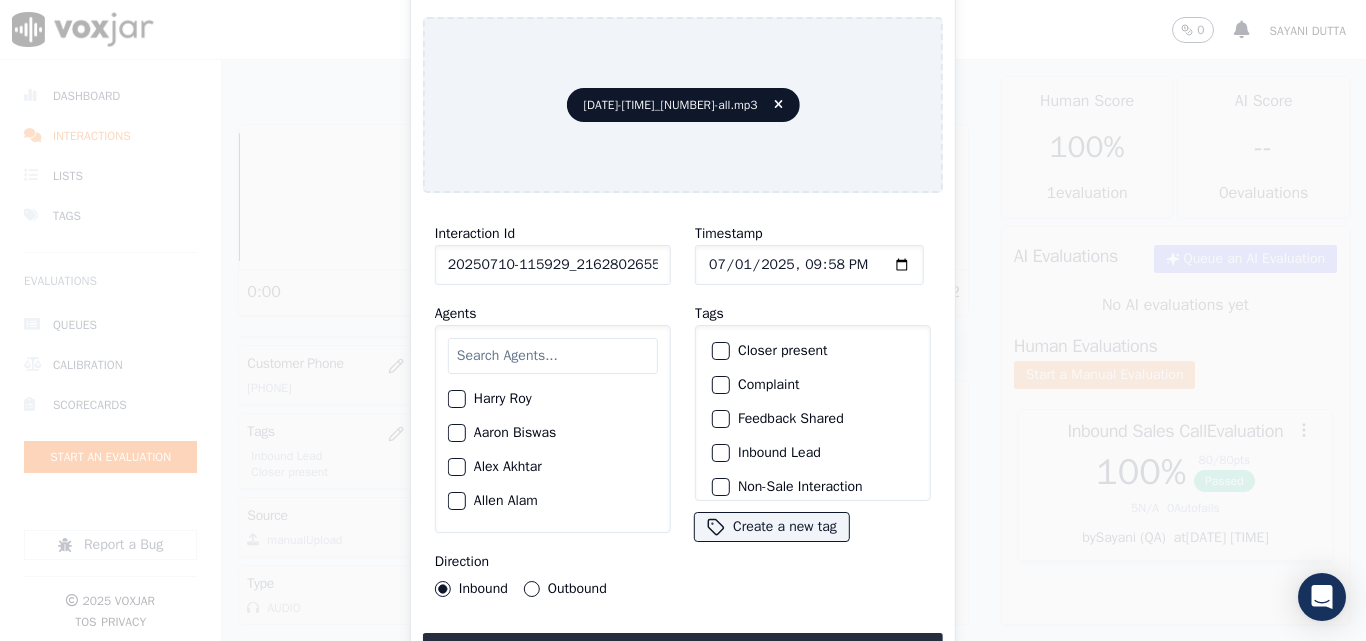 type on "[DATE]T[TIME]" 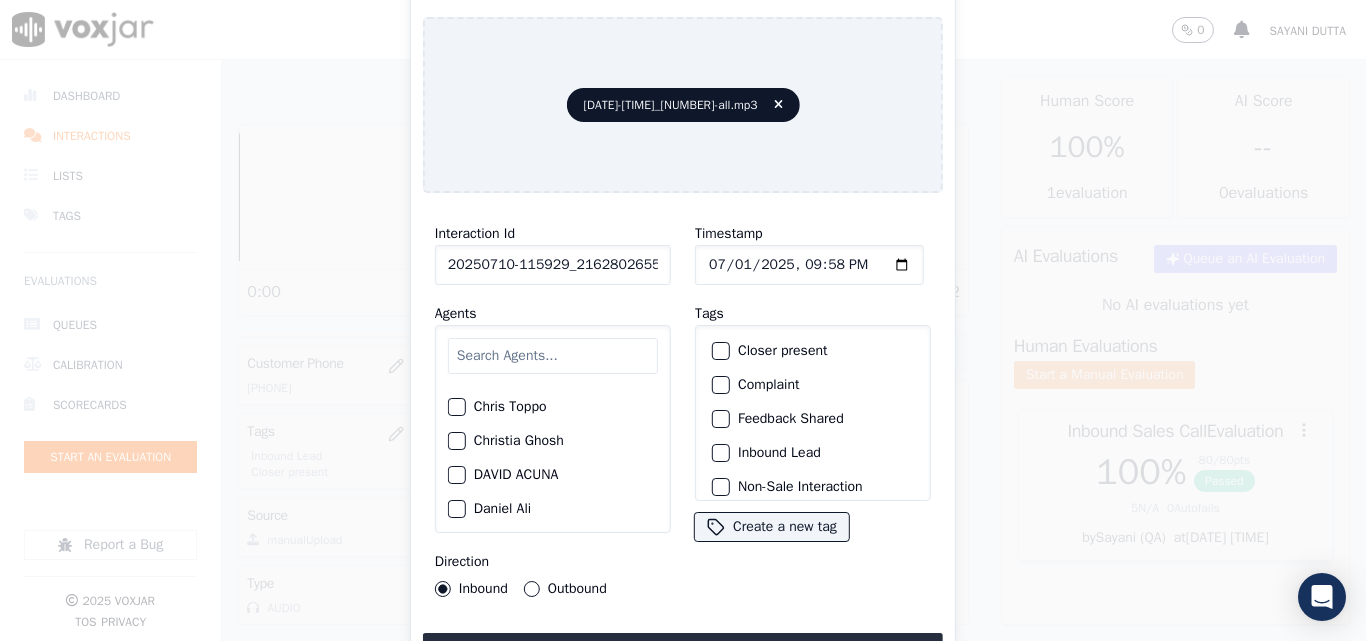 scroll, scrollTop: 500, scrollLeft: 0, axis: vertical 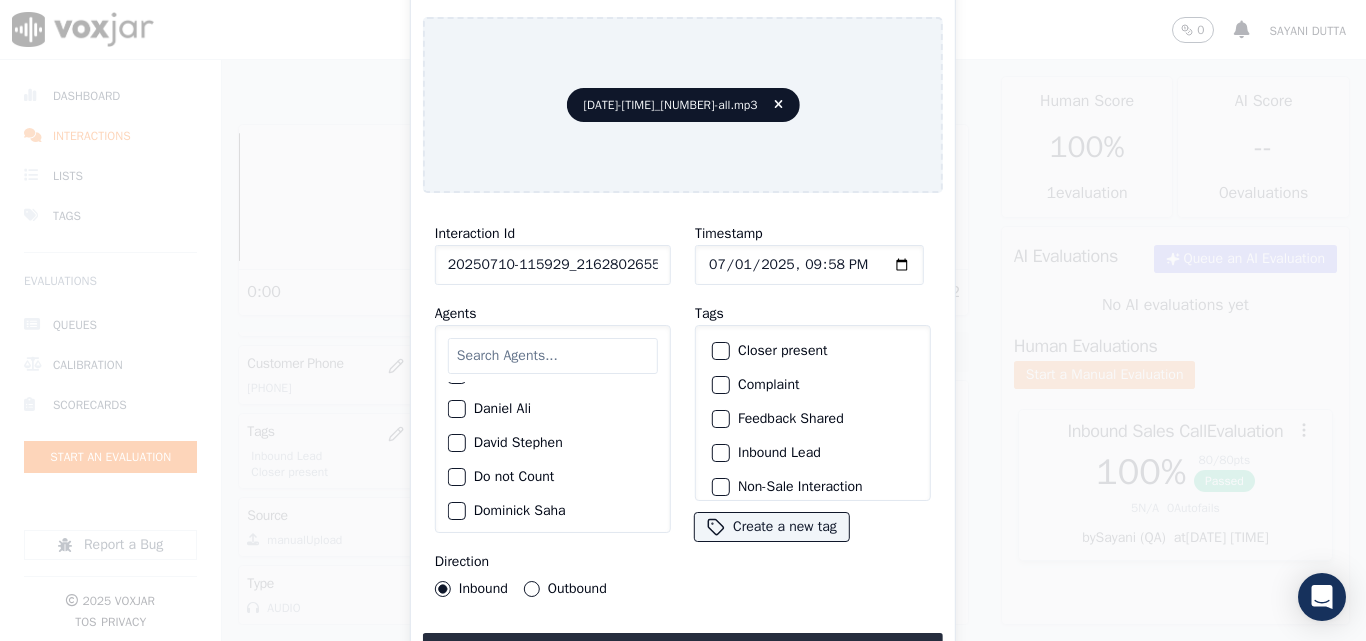 click on "Daniel Ali" 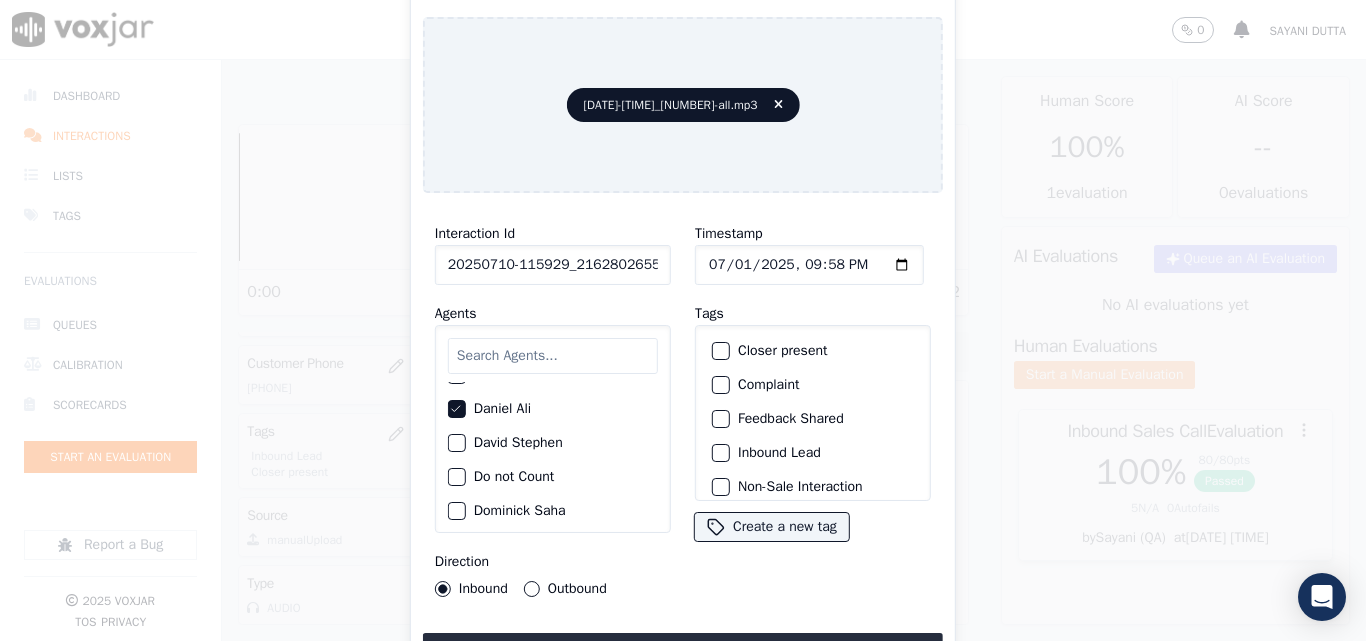 click on "Closer present" 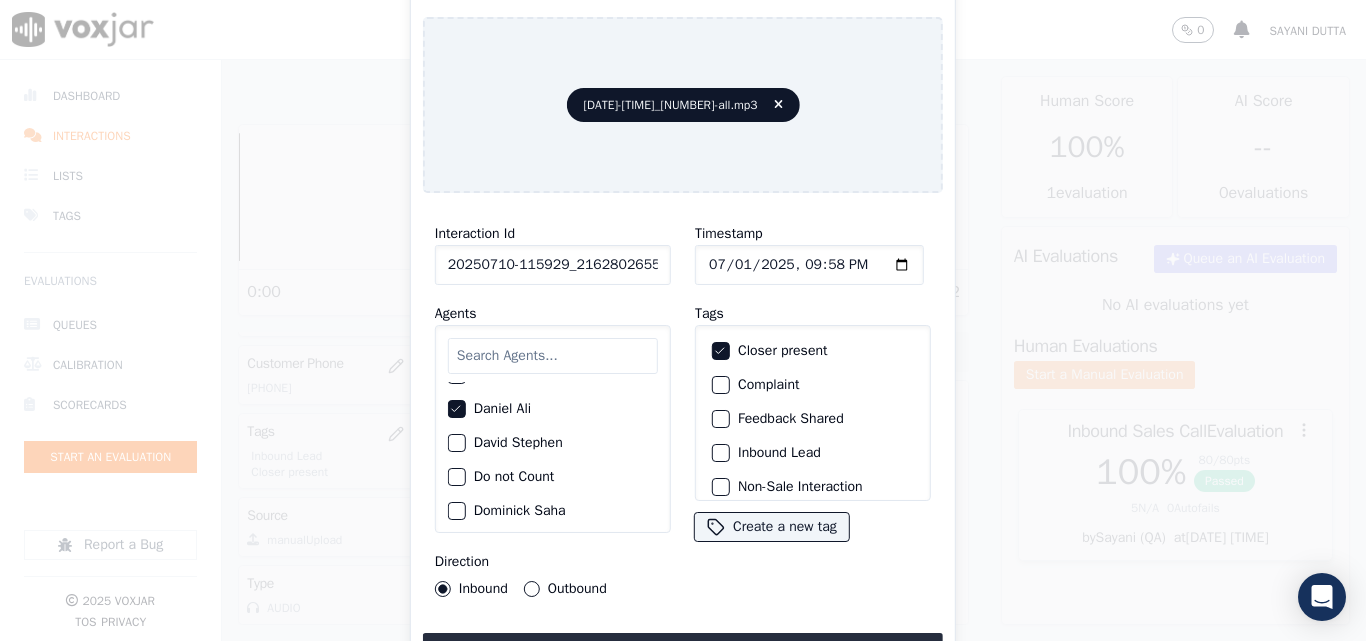 click on "Inbound Lead" 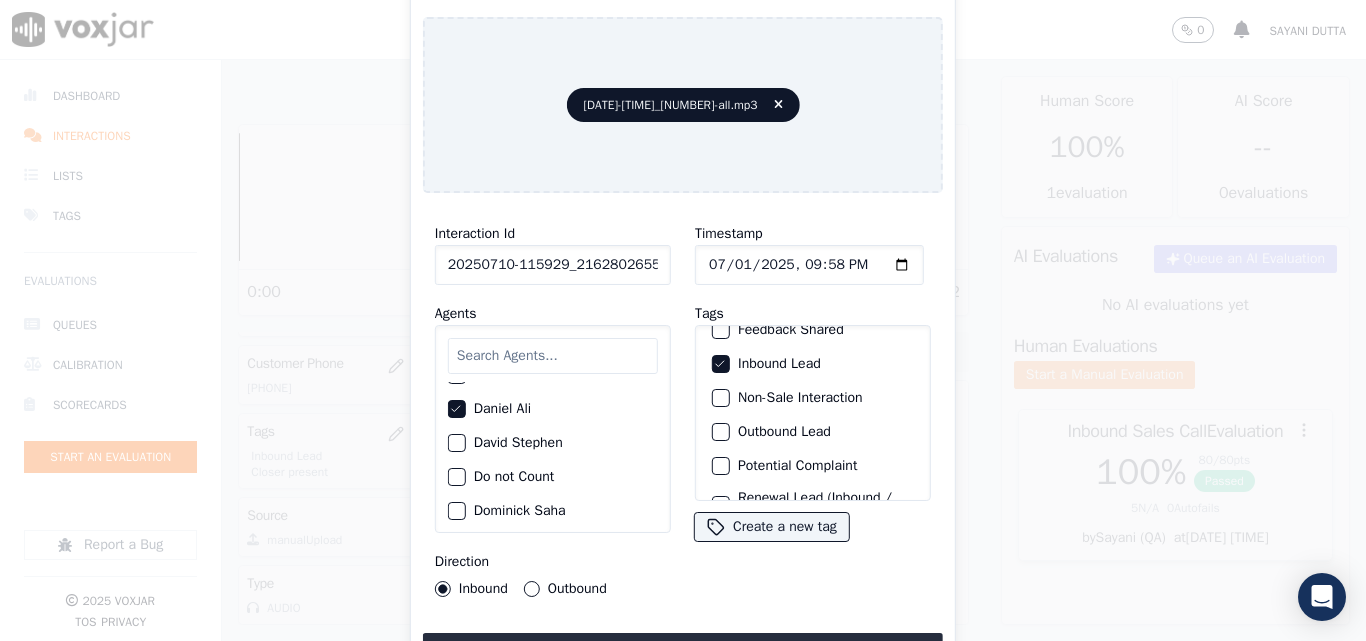 scroll, scrollTop: 173, scrollLeft: 0, axis: vertical 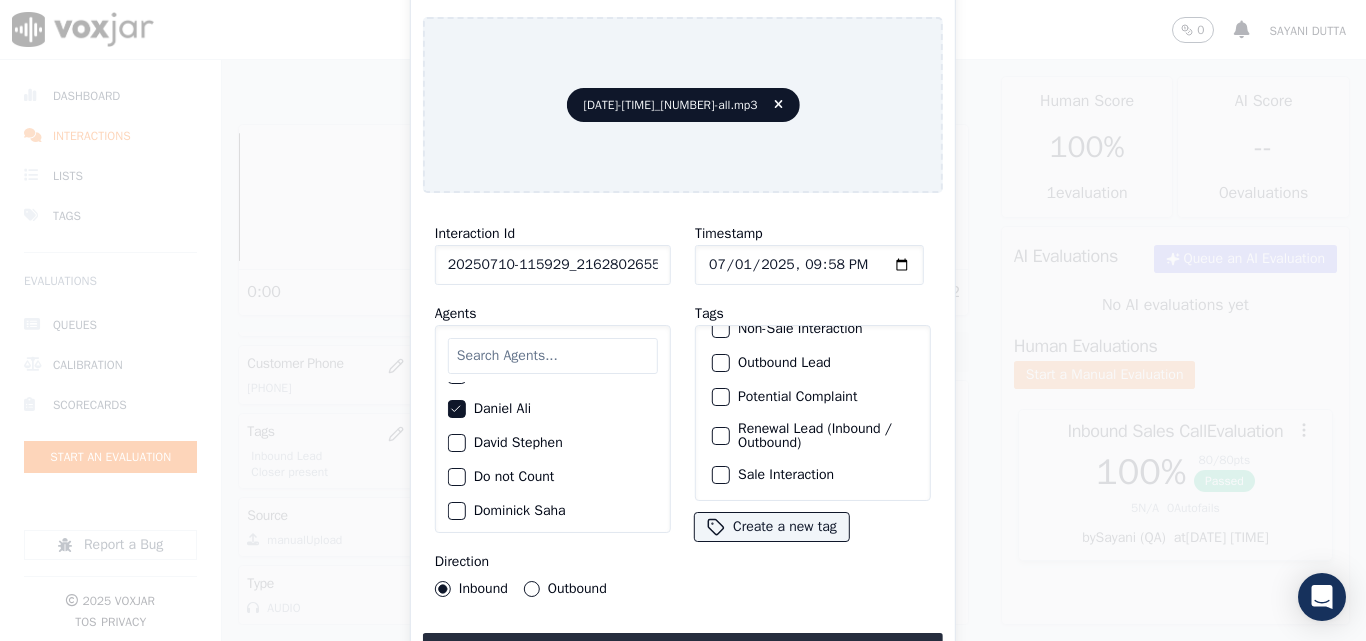 click on "Sale Interaction" 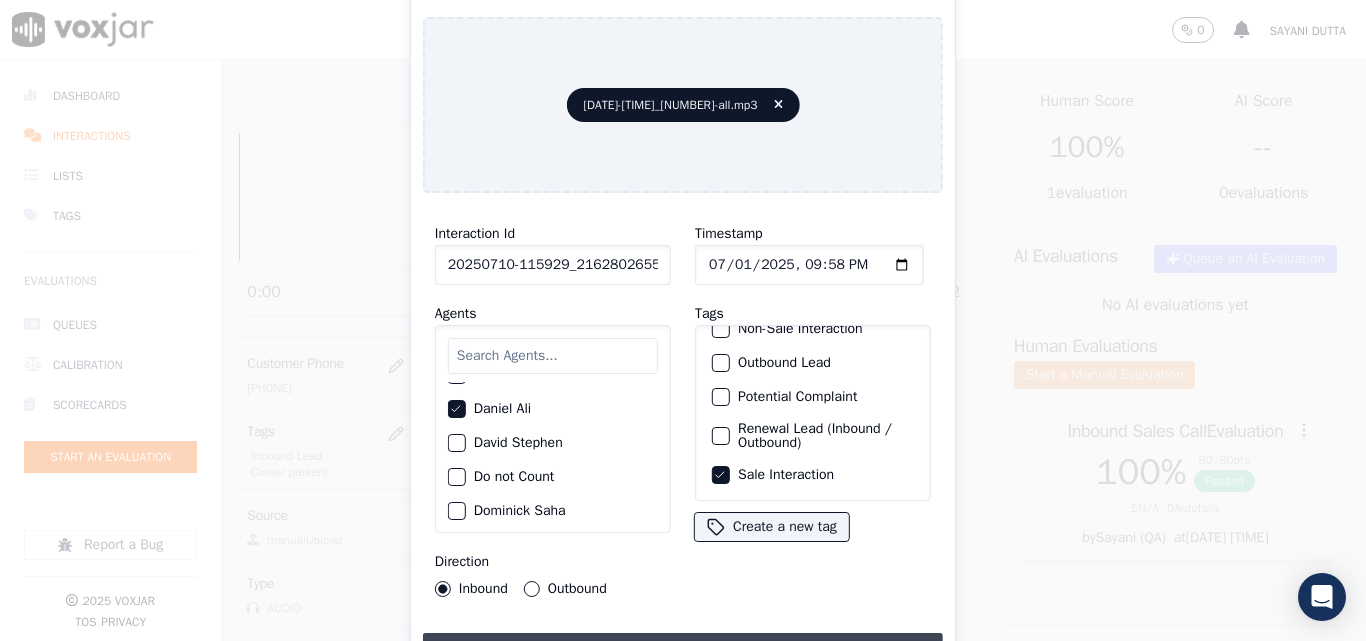 click on "Upload interaction to start evaluation" at bounding box center (683, 651) 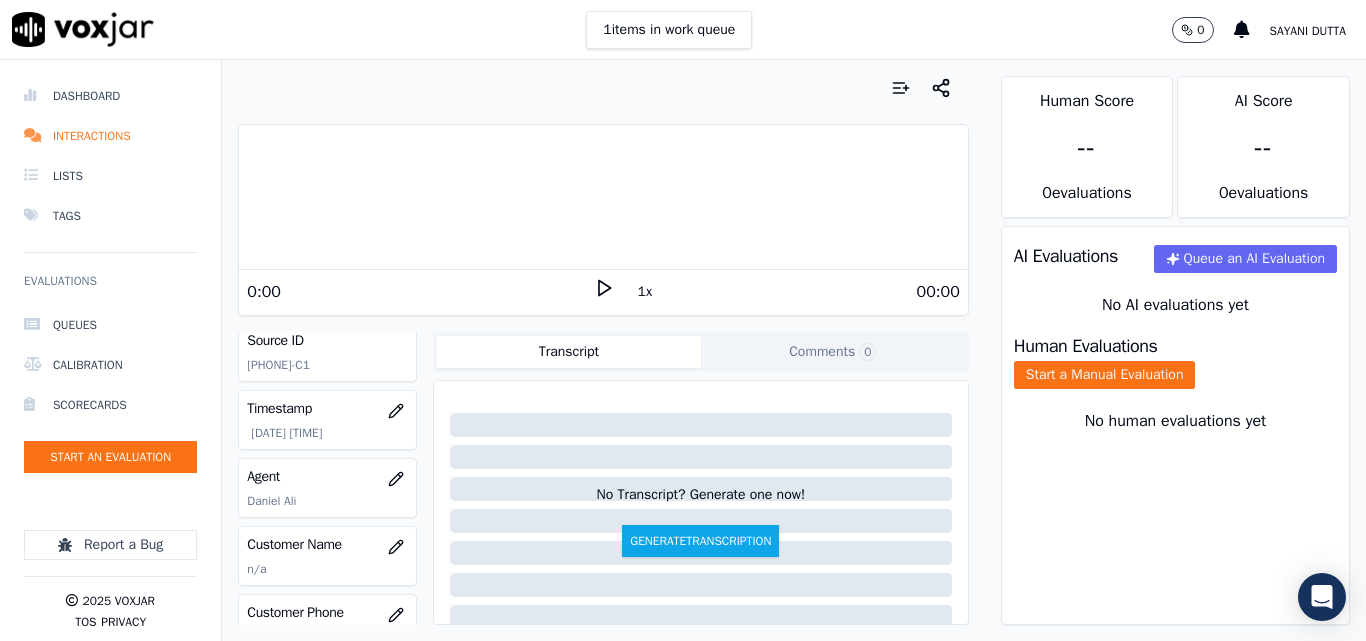scroll, scrollTop: 200, scrollLeft: 0, axis: vertical 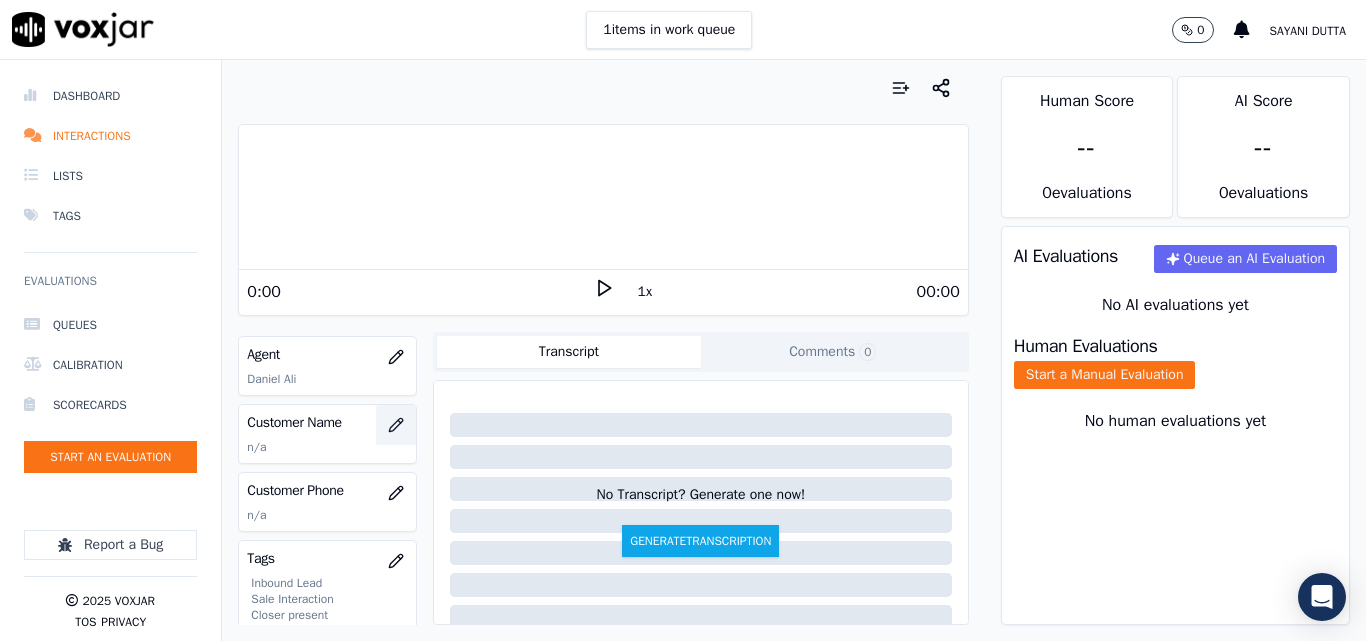 click 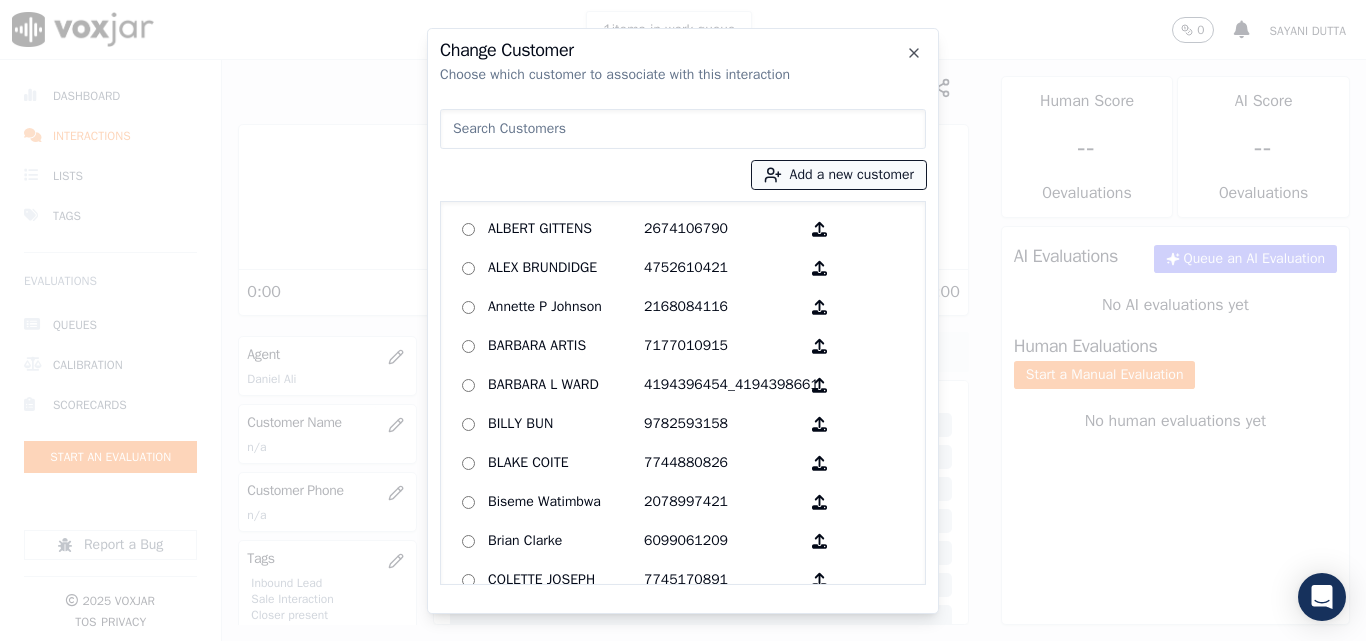 click on "Add a new customer" at bounding box center (839, 175) 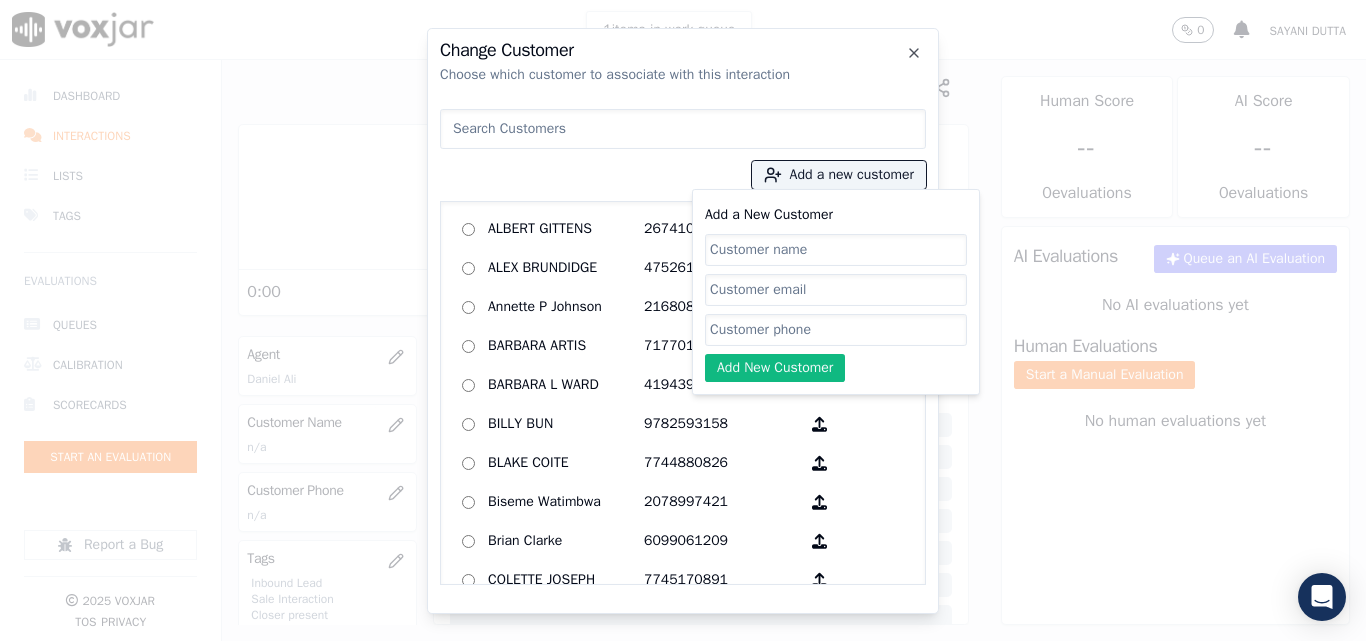click on "Add a New Customer" 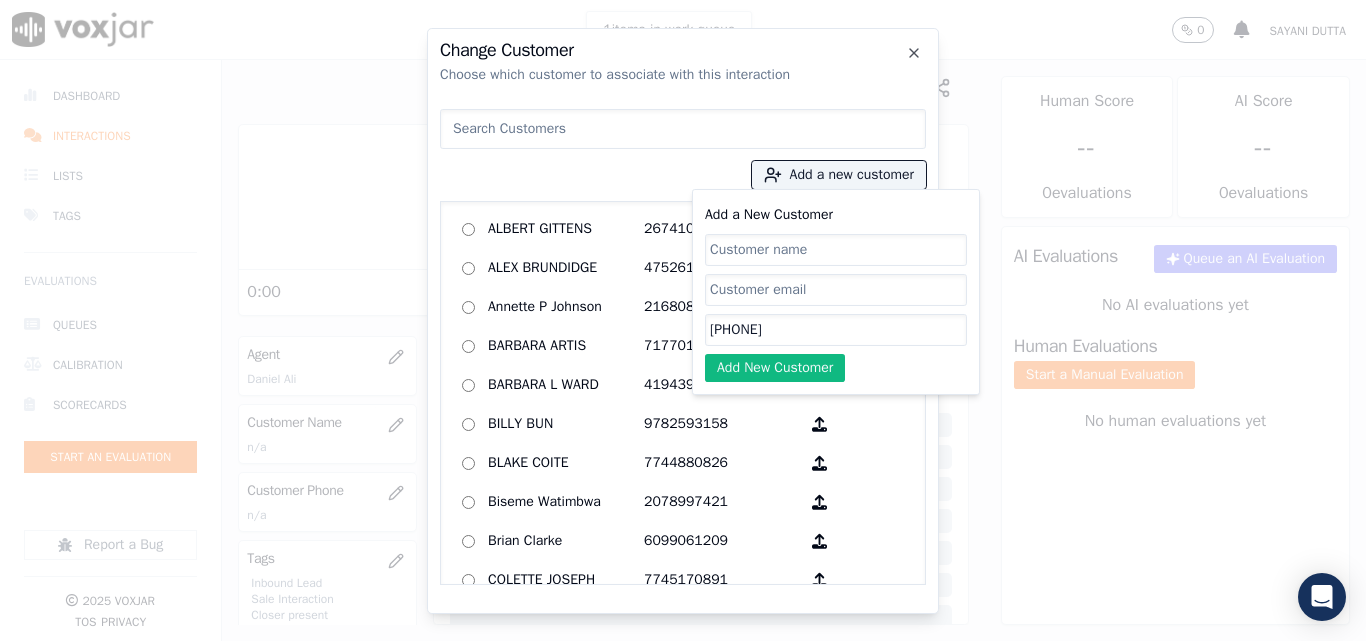 type on "[PHONE]" 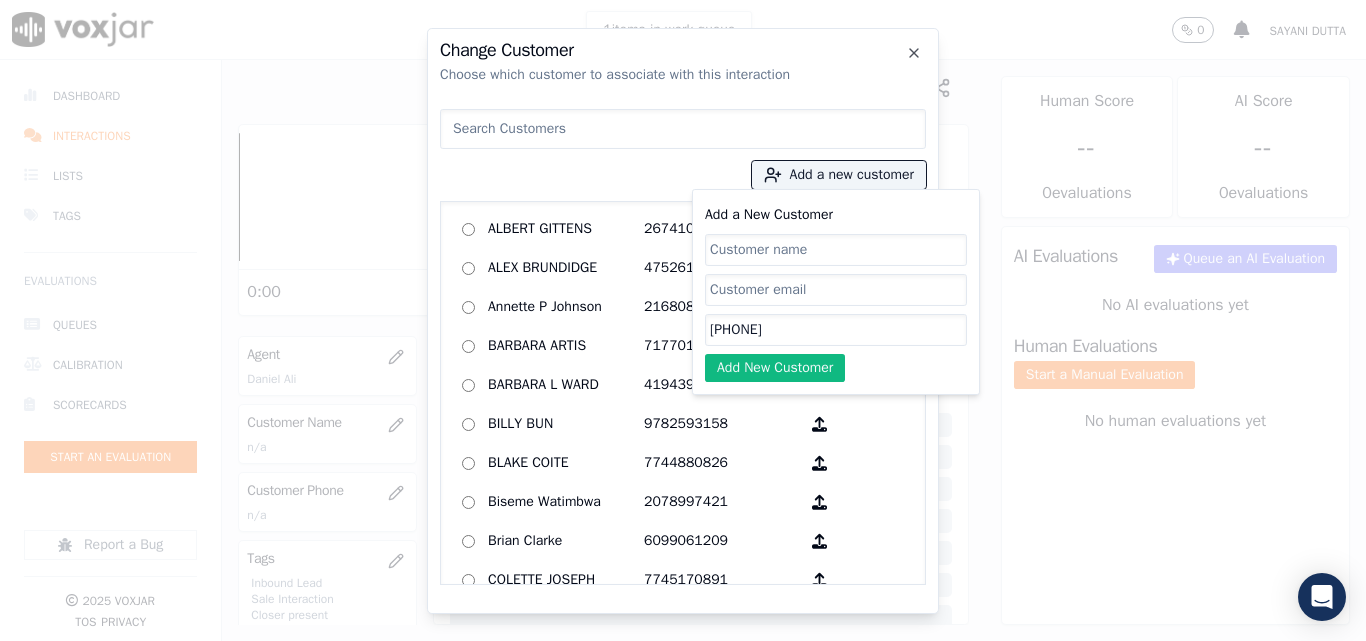 paste on "[FIRST] [LAST]" 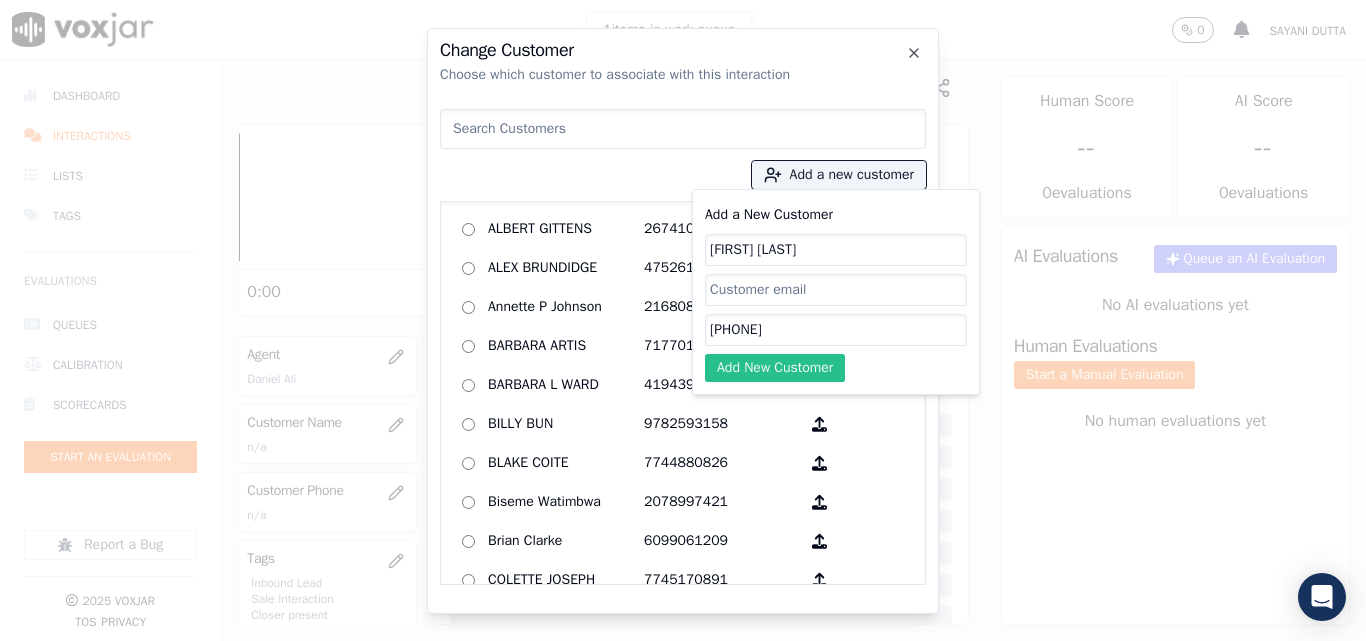 type on "[FIRST] [LAST]" 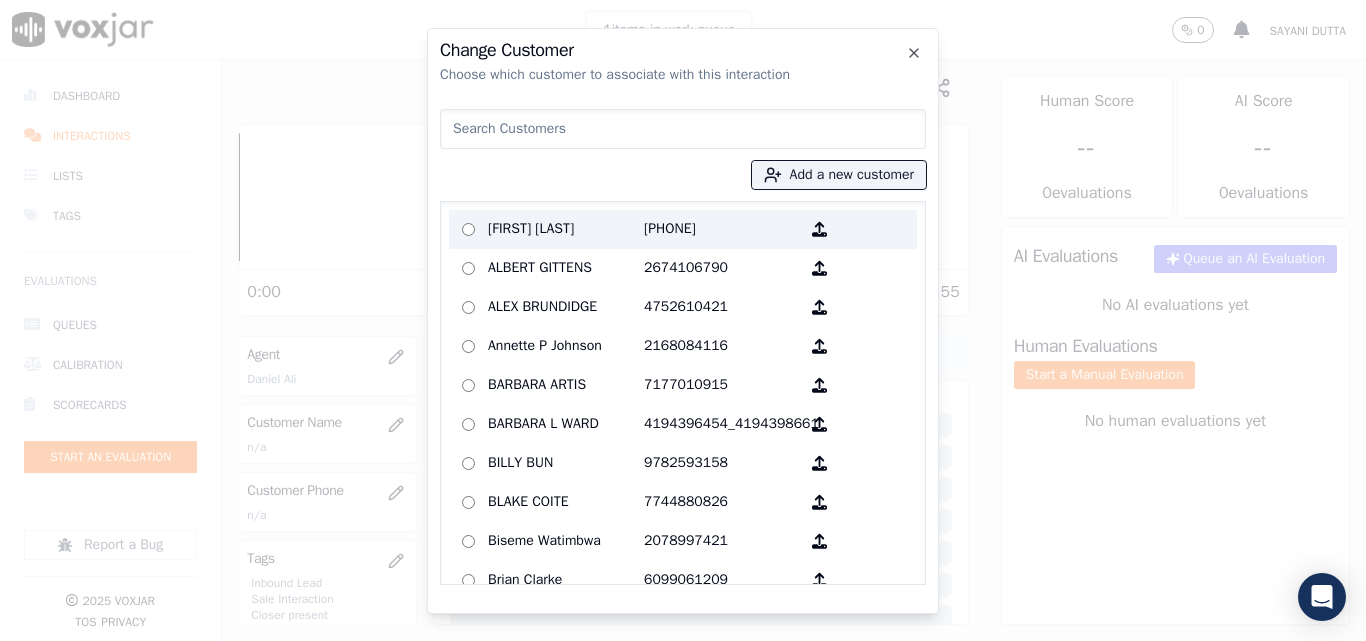 click on "[FIRST] [LAST]" at bounding box center [566, 229] 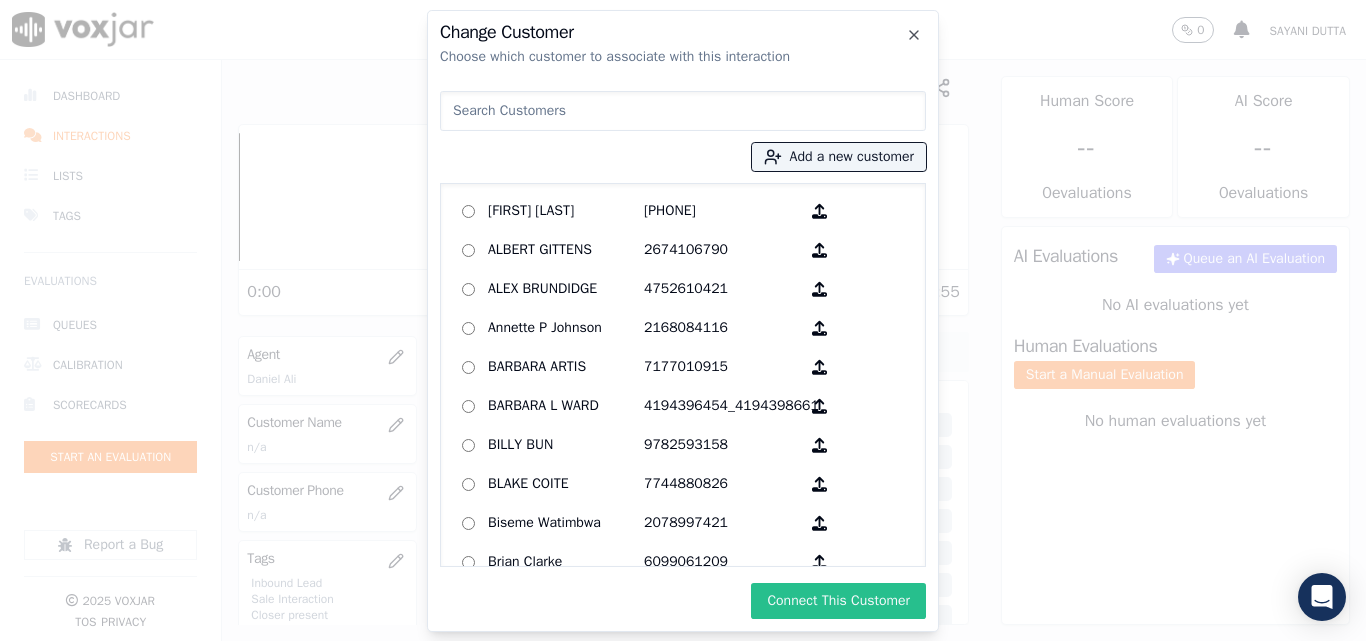click on "Connect This Customer" at bounding box center [838, 601] 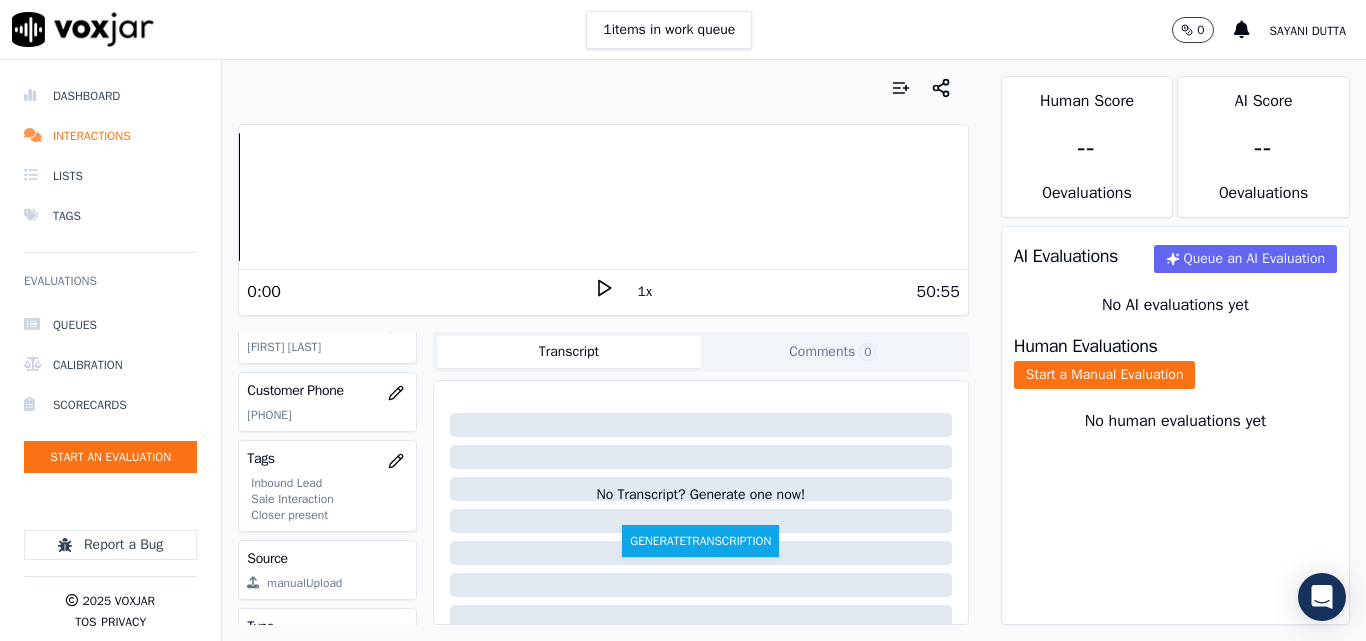 scroll, scrollTop: 200, scrollLeft: 0, axis: vertical 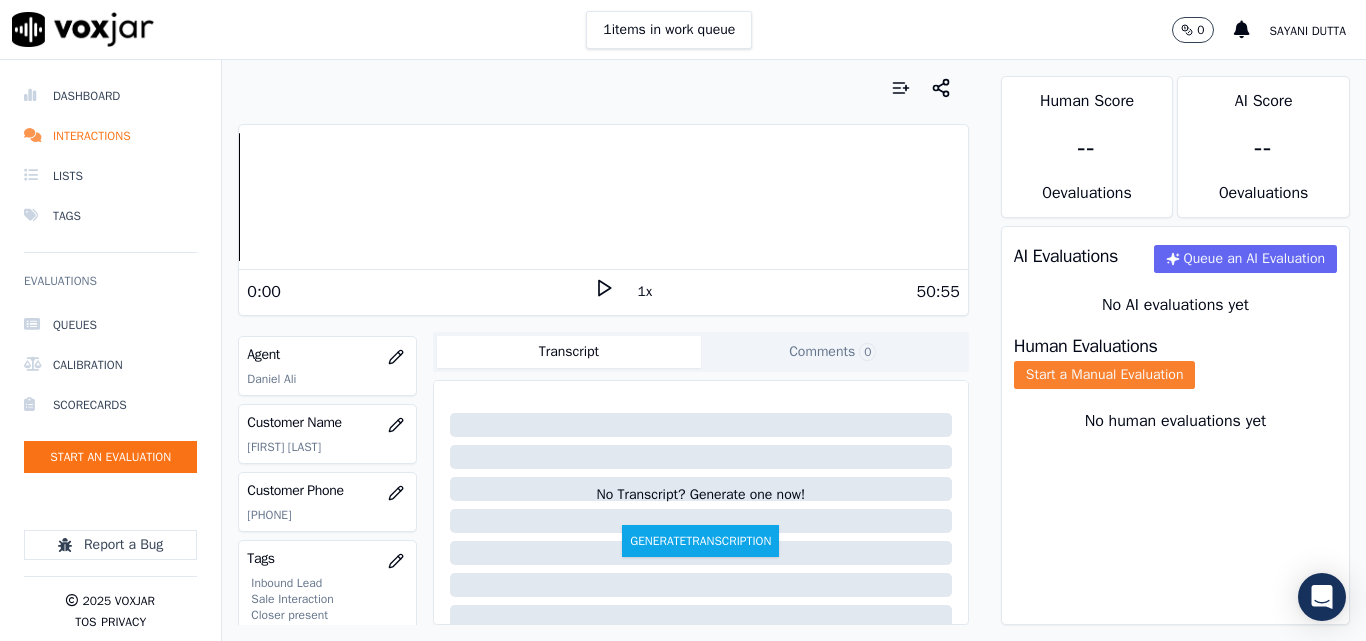 click on "Start a Manual Evaluation" 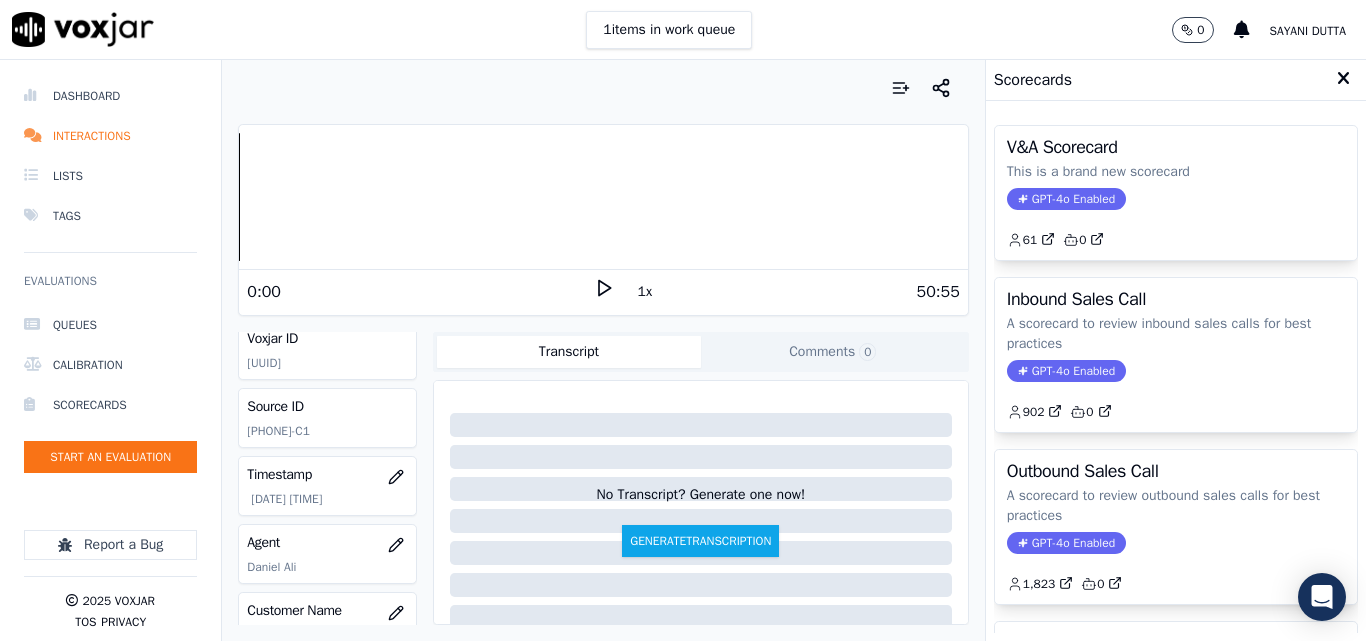 scroll, scrollTop: 0, scrollLeft: 0, axis: both 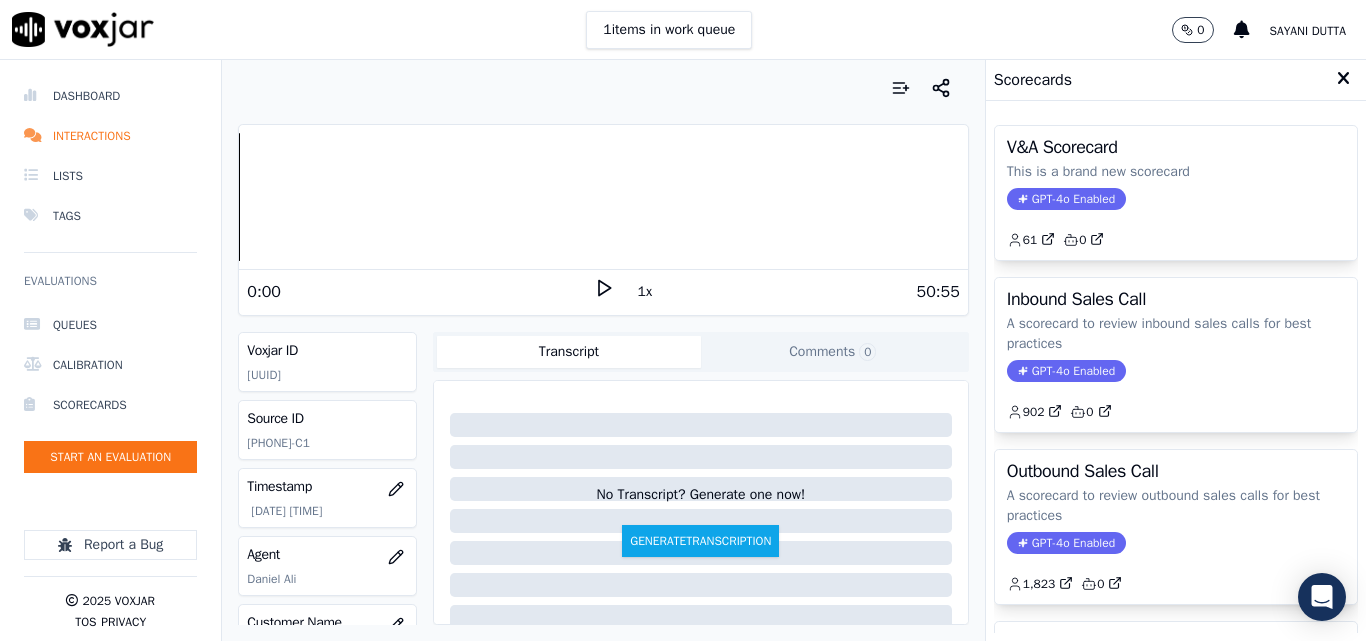 click on "[PHONE]         0" 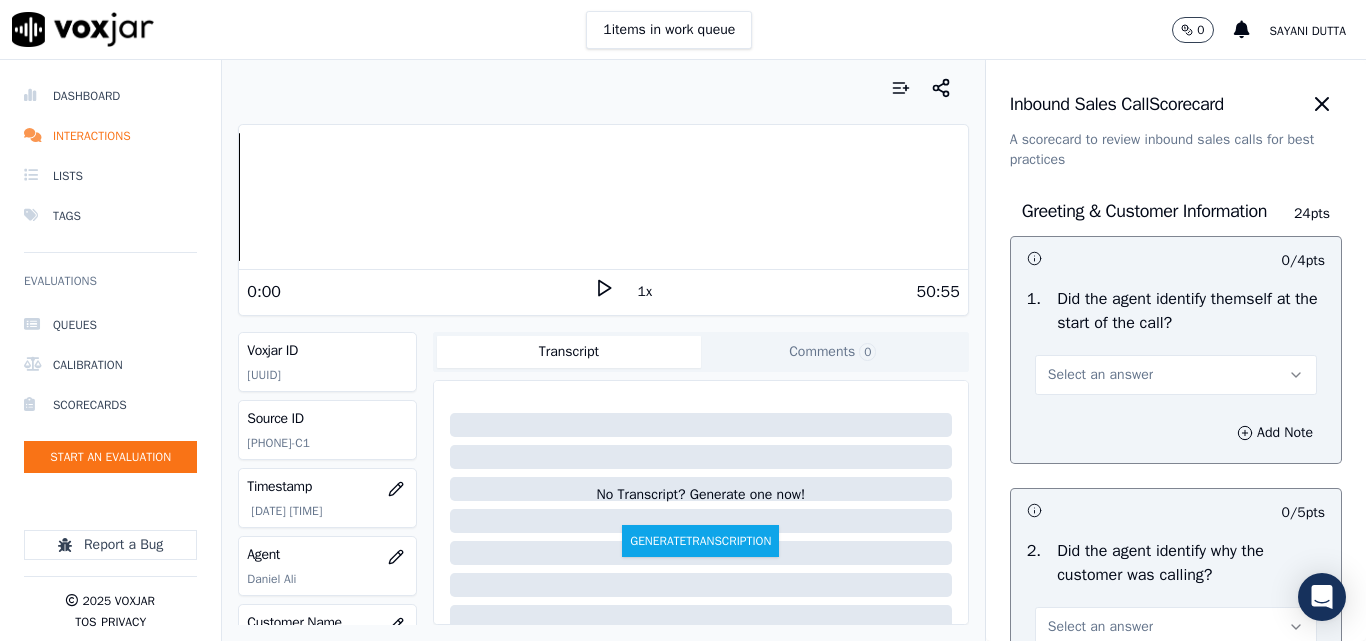 click on "Select an answer" at bounding box center (1100, 375) 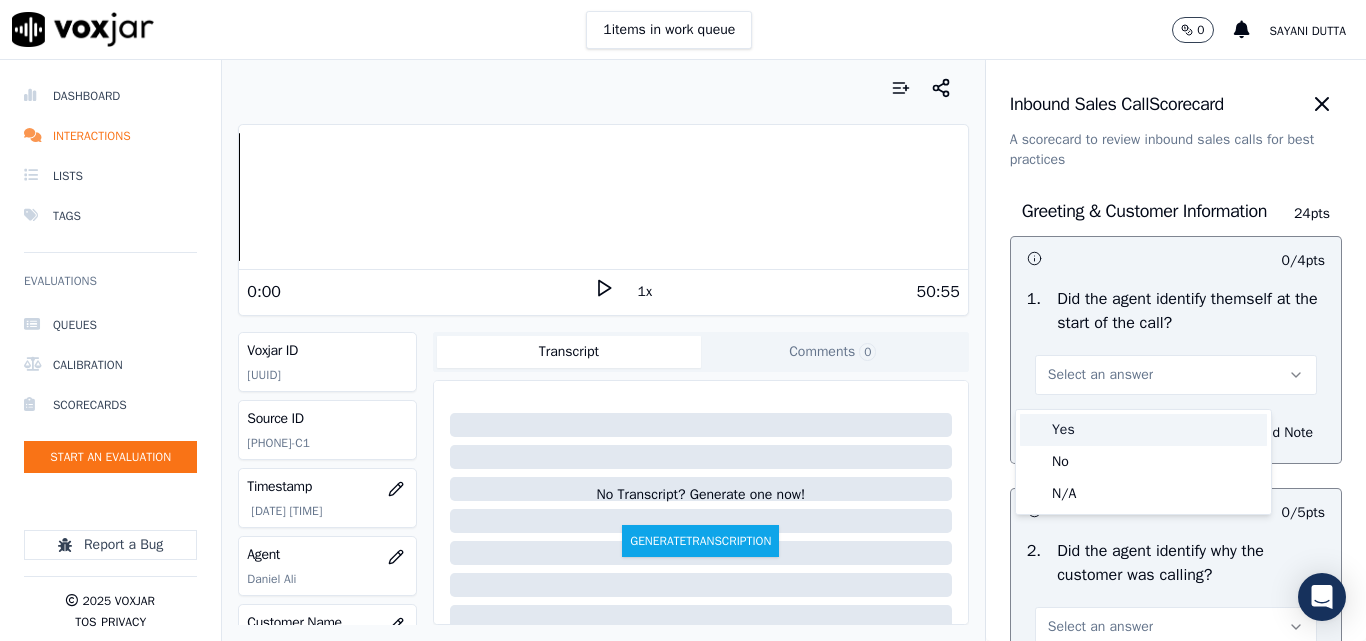 click on "Yes" at bounding box center (1143, 430) 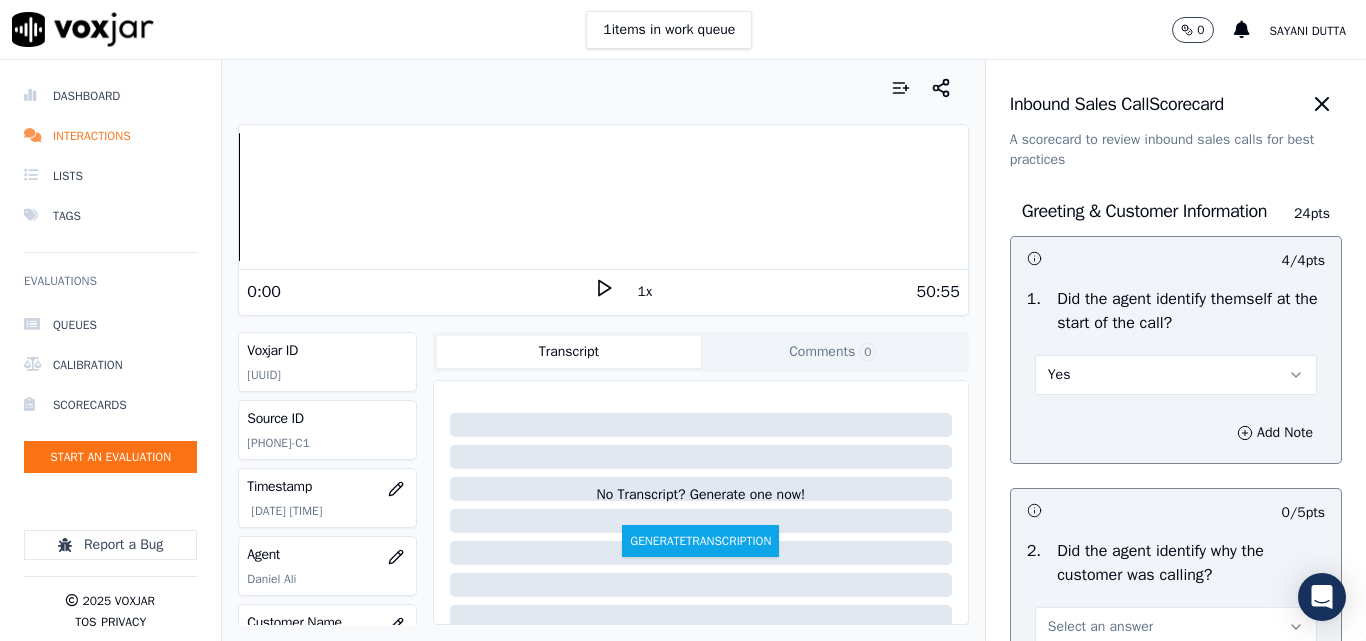 scroll, scrollTop: 300, scrollLeft: 0, axis: vertical 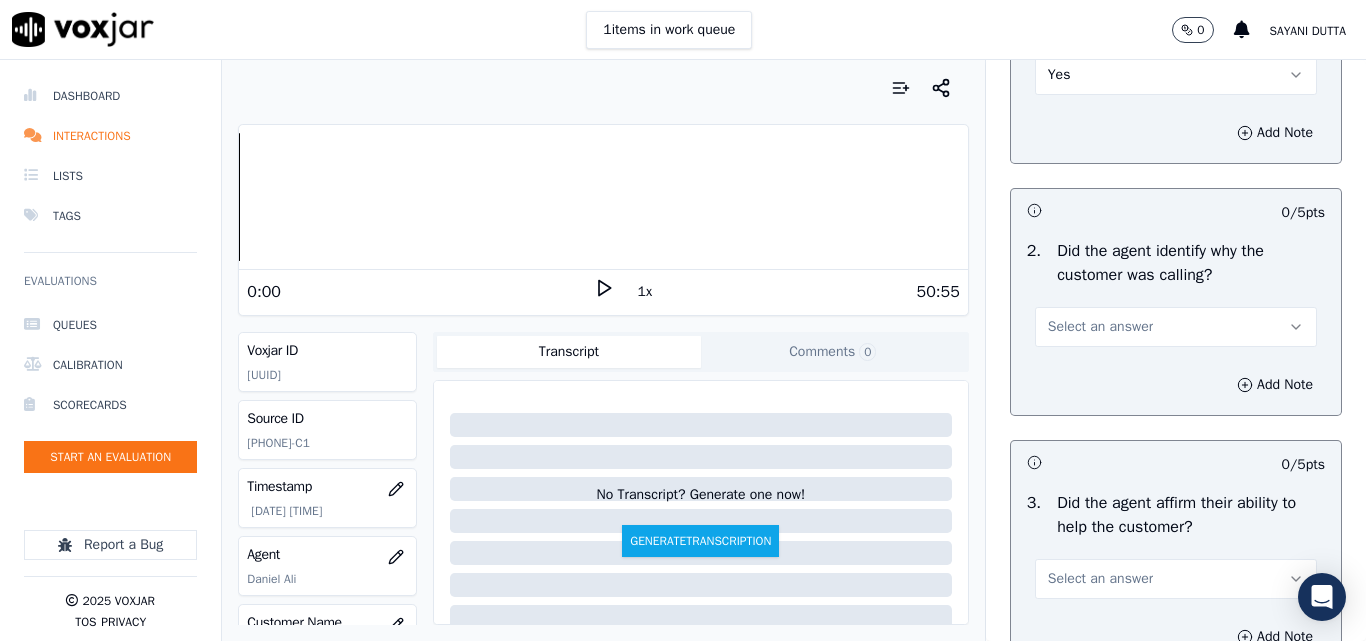 click on "Select an answer" at bounding box center [1176, 327] 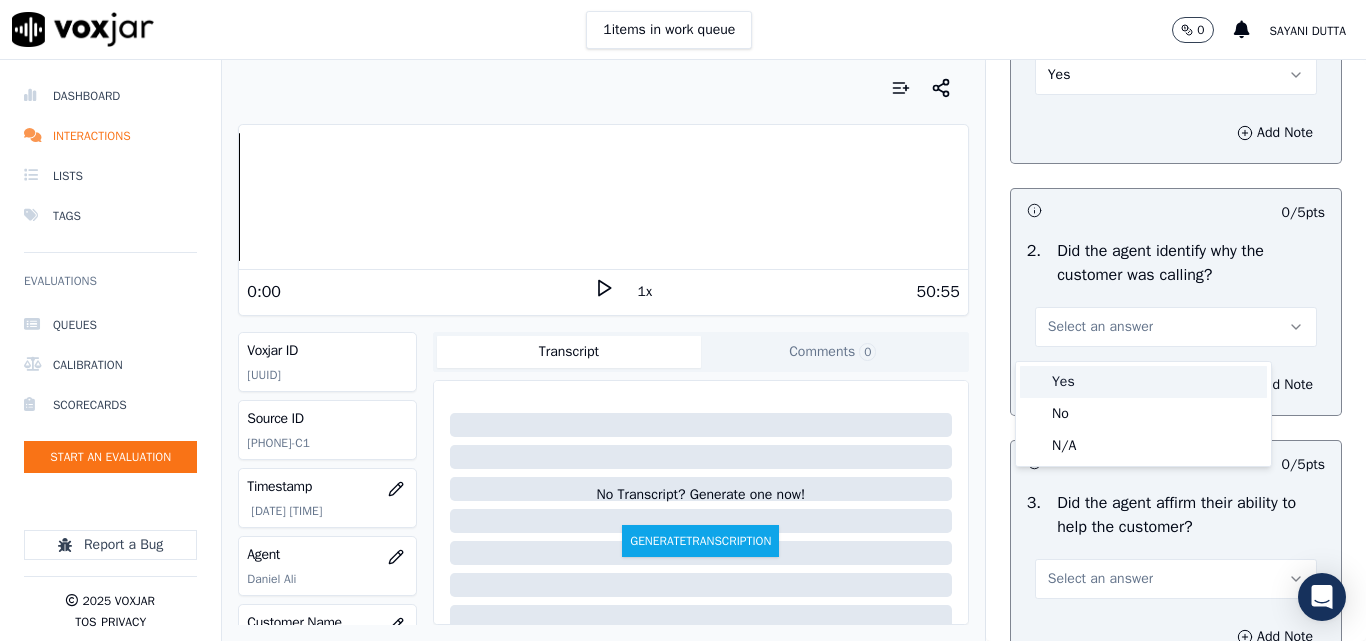 click on "Yes" at bounding box center [1143, 382] 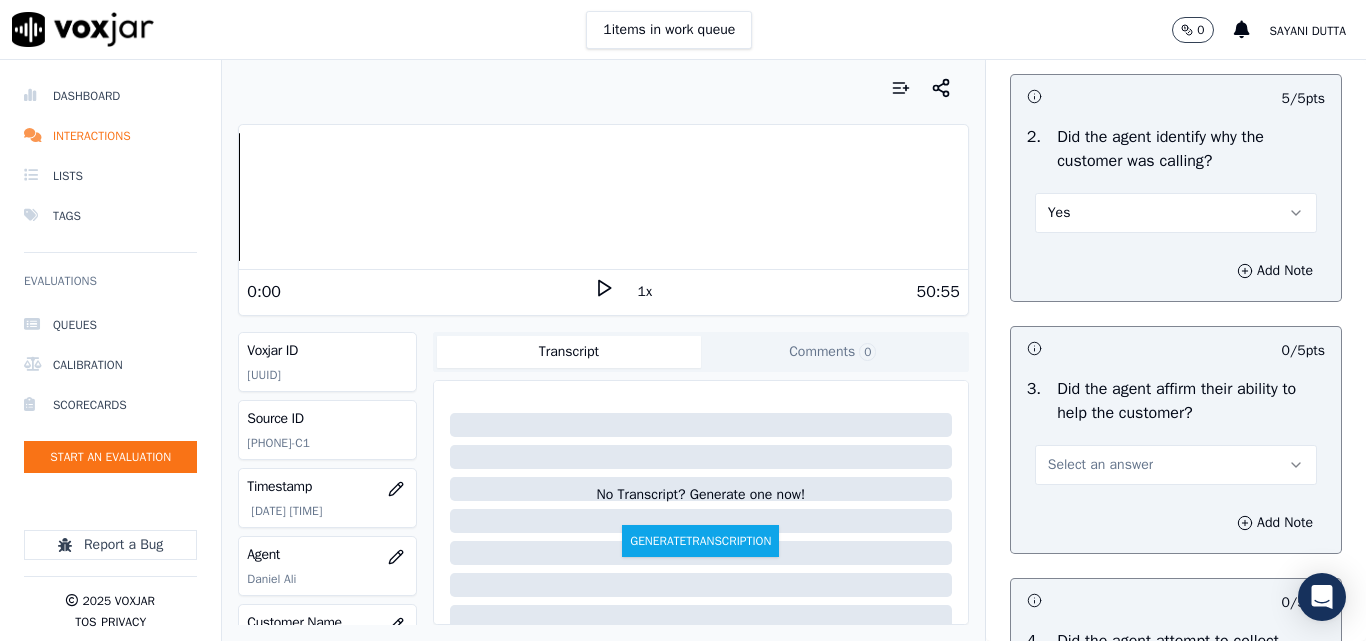 scroll, scrollTop: 600, scrollLeft: 0, axis: vertical 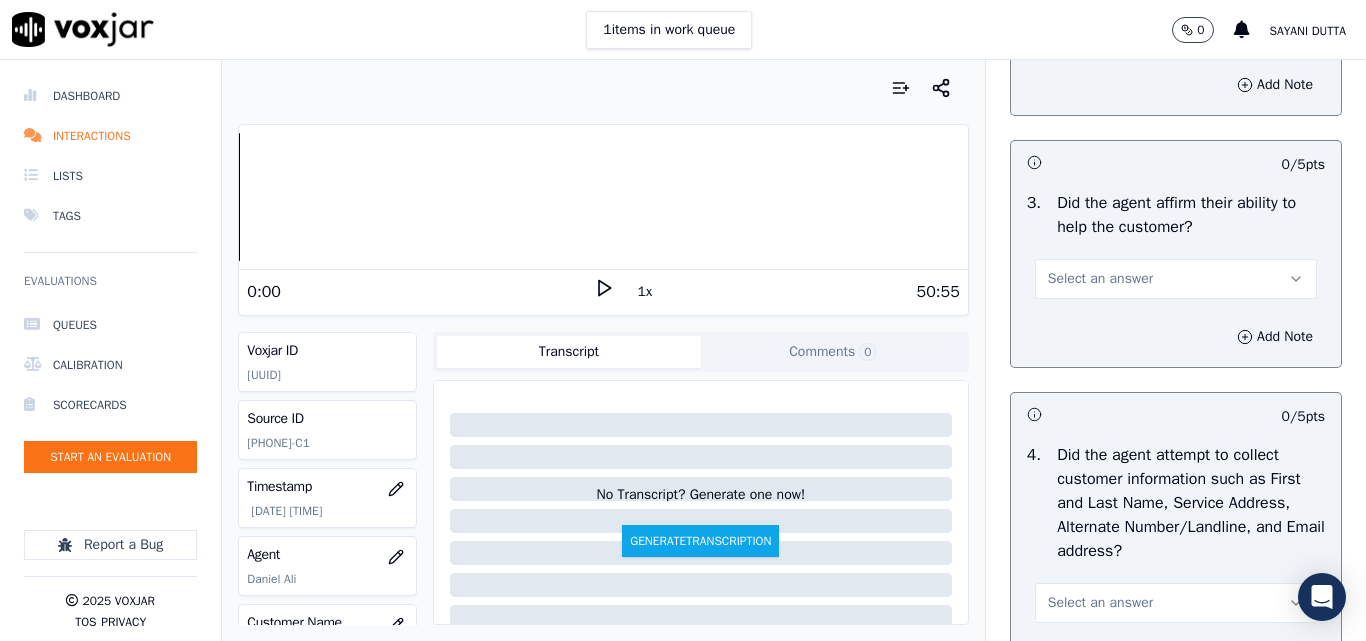 click on "Select an answer" at bounding box center (1100, 279) 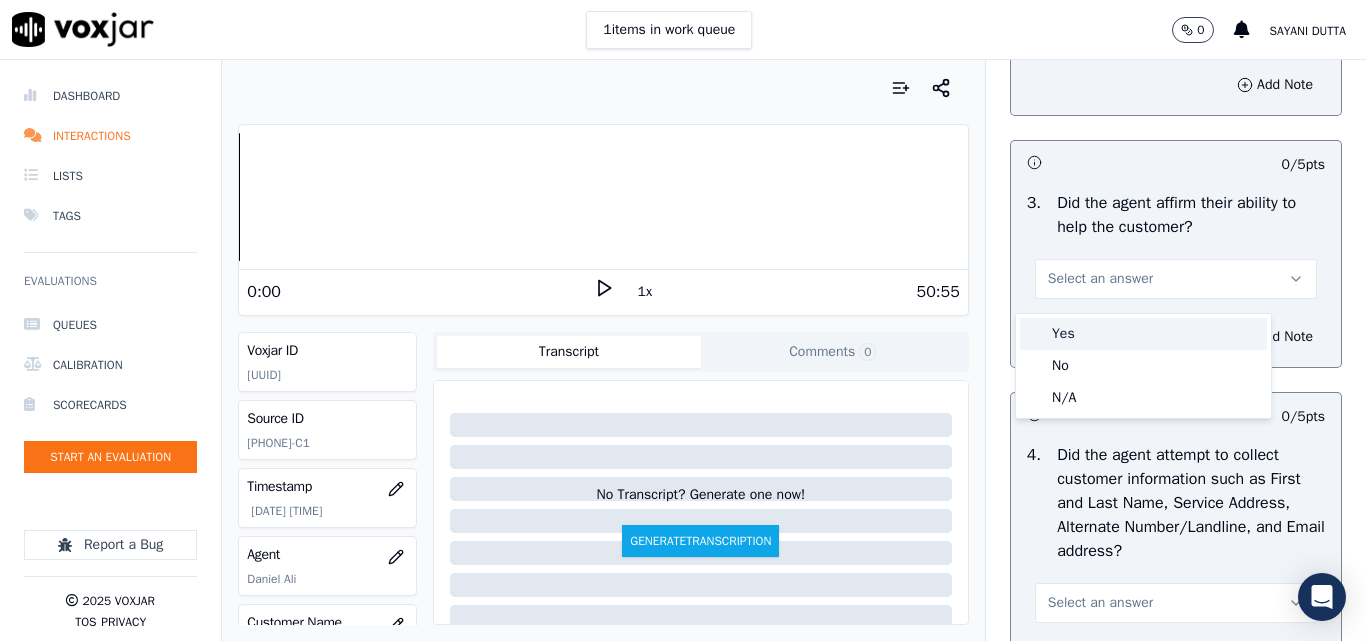 click on "Yes" at bounding box center [1143, 334] 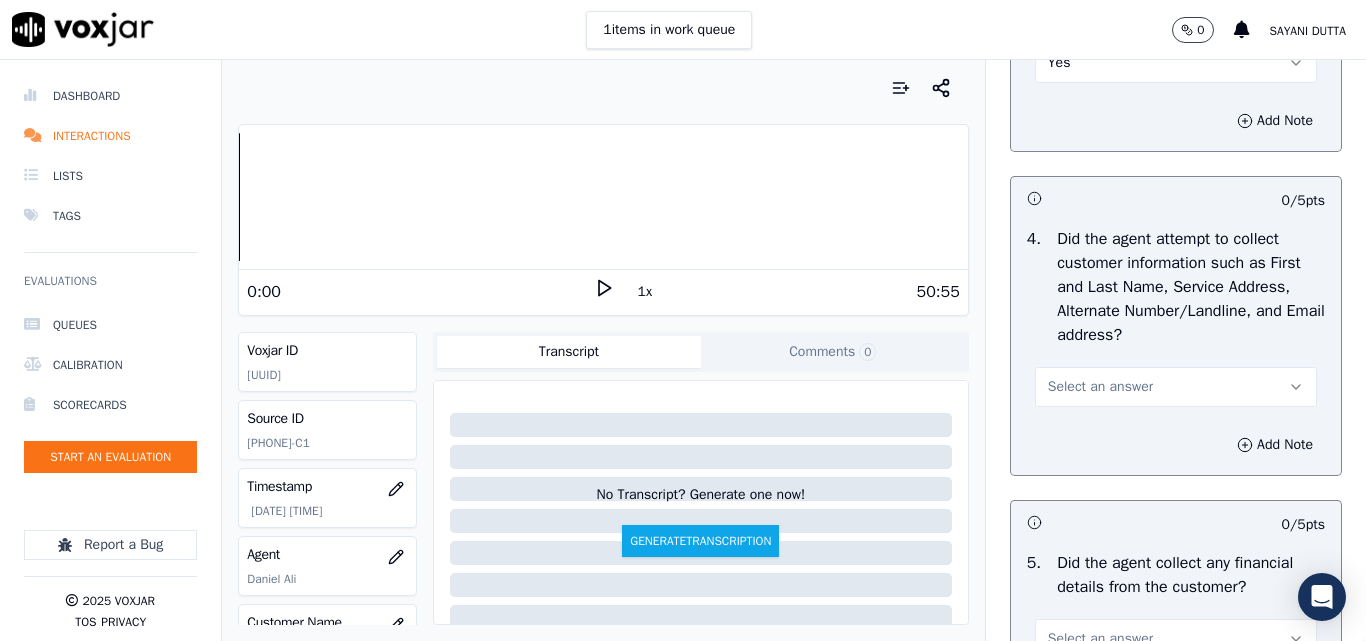 scroll, scrollTop: 900, scrollLeft: 0, axis: vertical 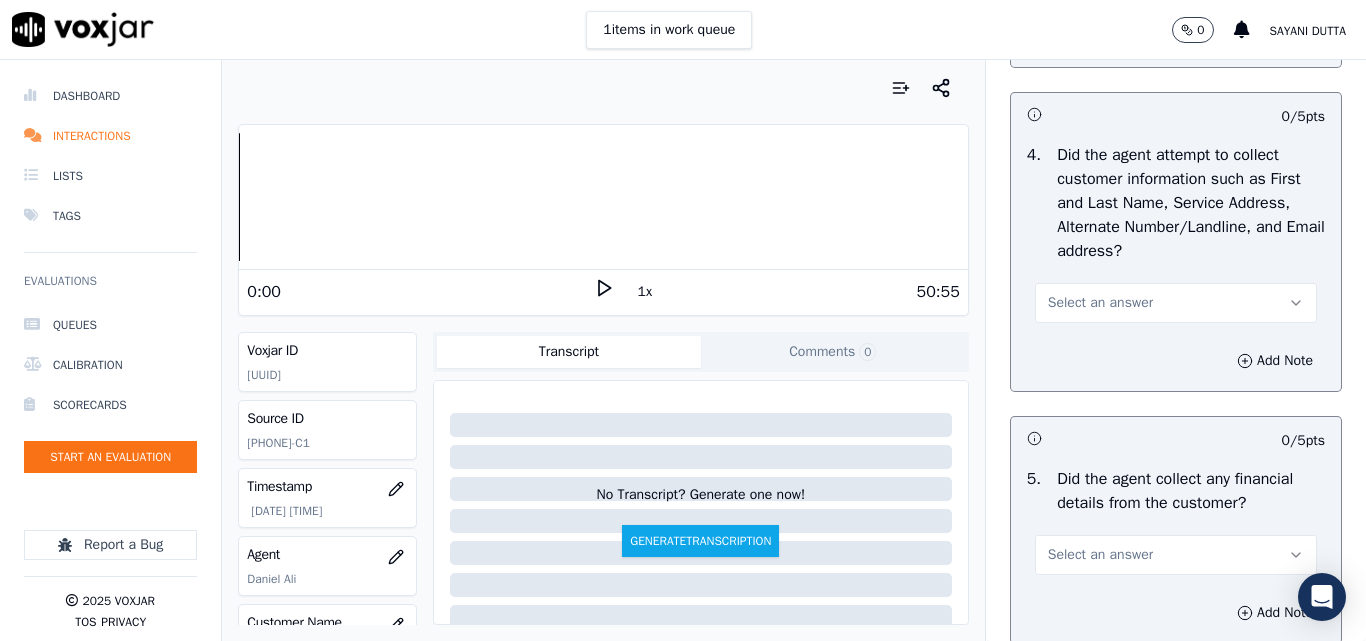 click on "Select an answer" at bounding box center [1100, 303] 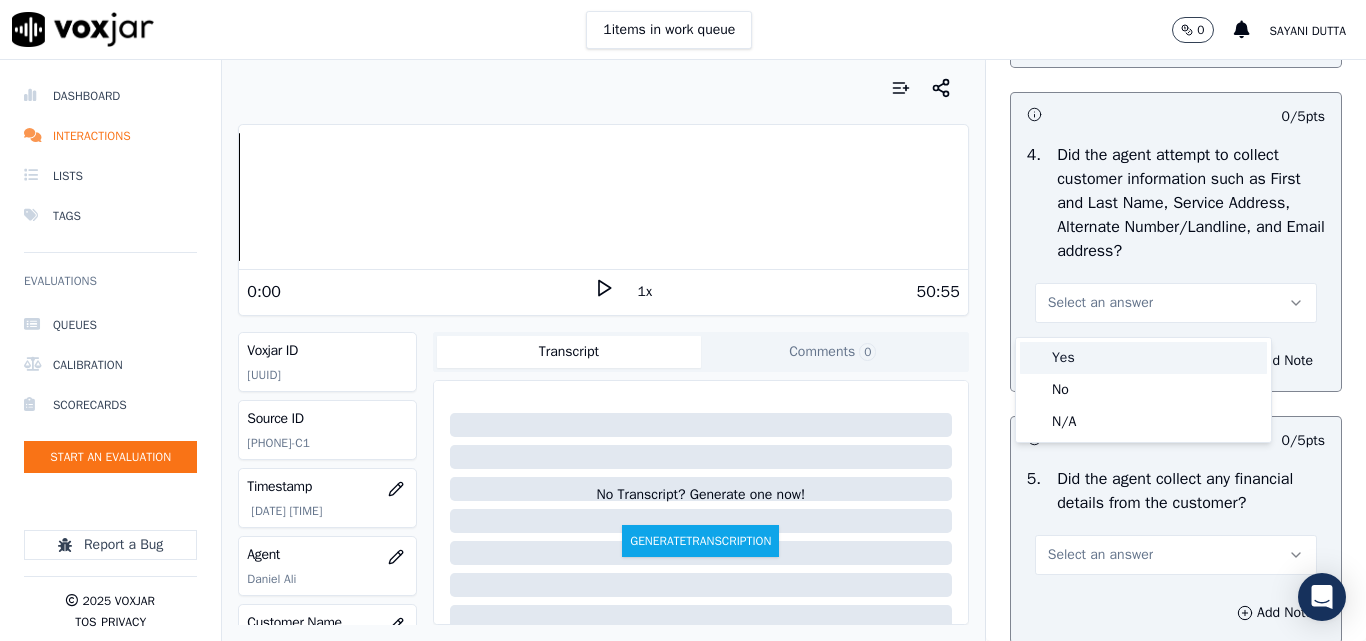 click on "Yes" at bounding box center [1143, 358] 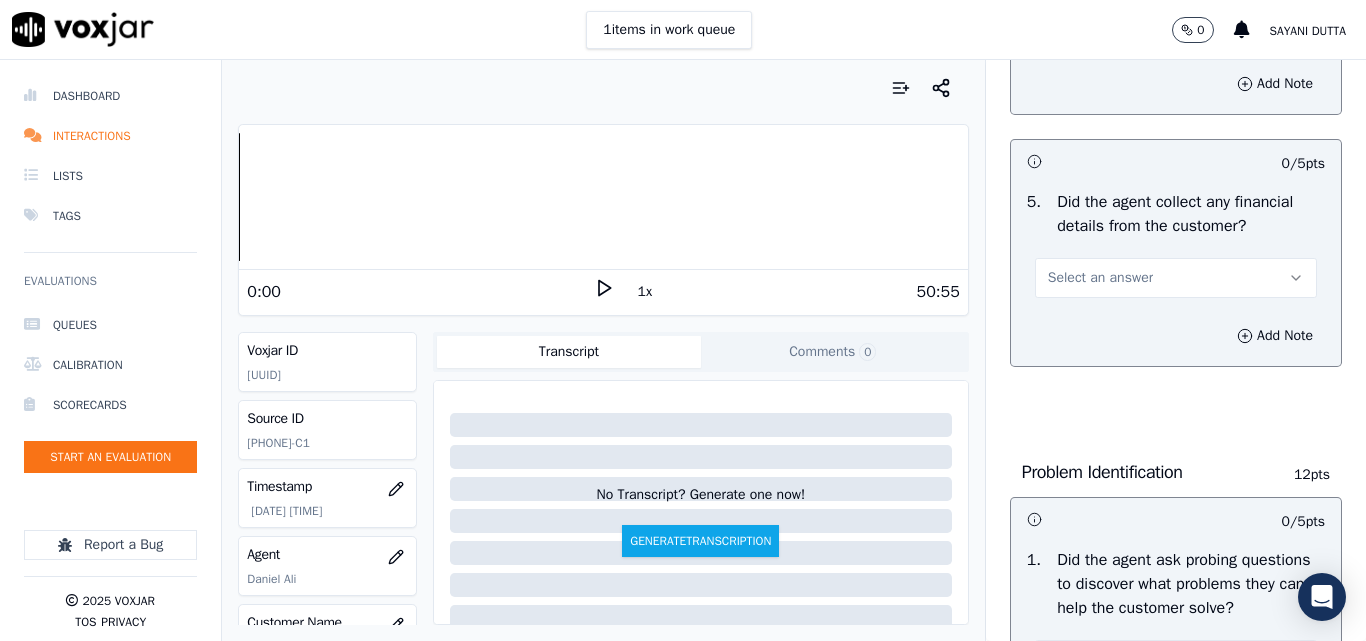 scroll, scrollTop: 1200, scrollLeft: 0, axis: vertical 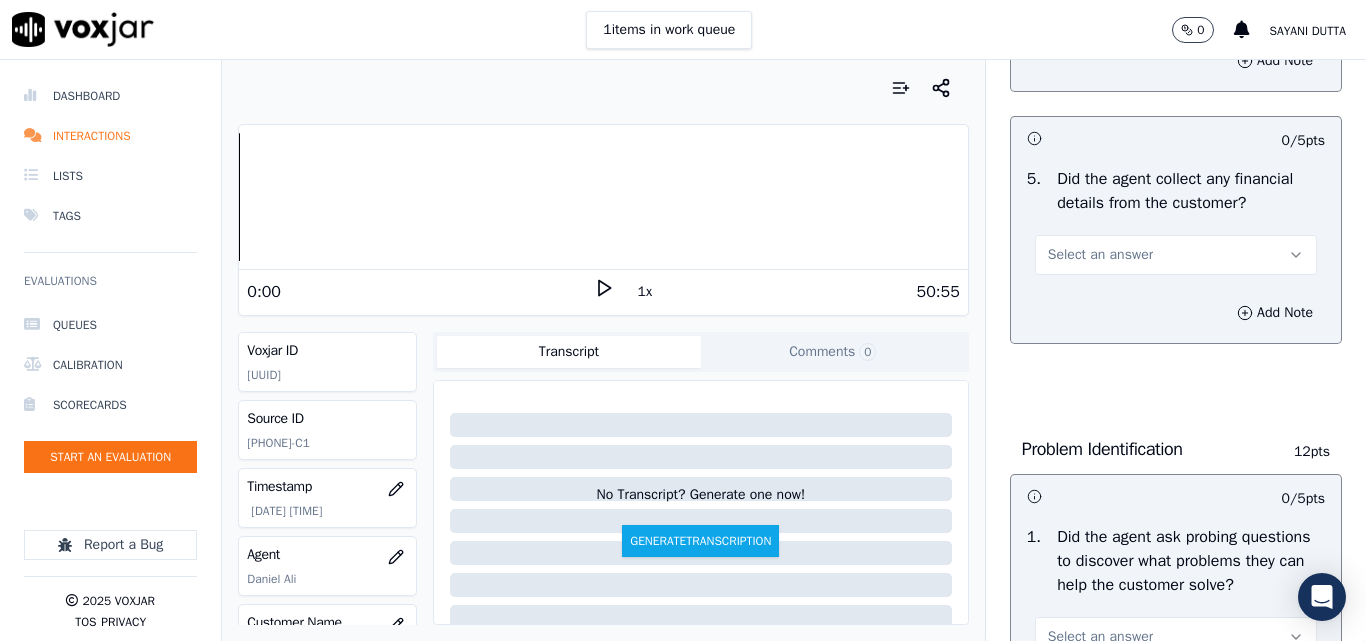 click on "Select an answer" at bounding box center [1100, 255] 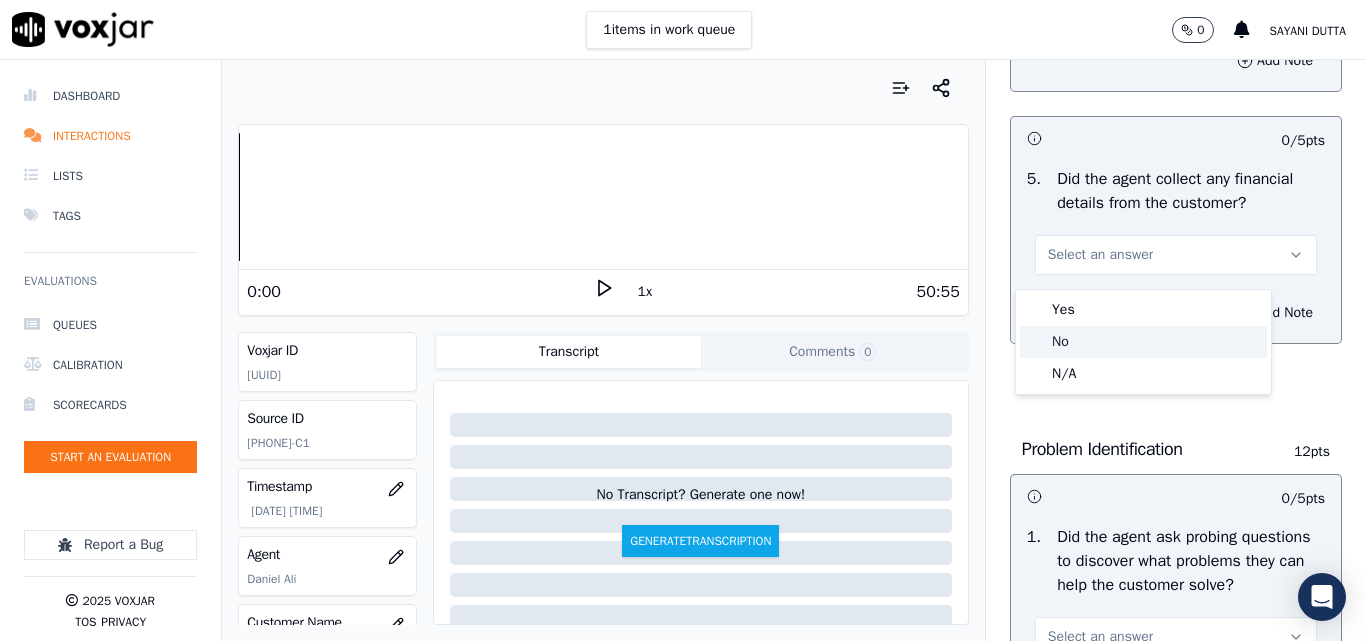 click on "No" 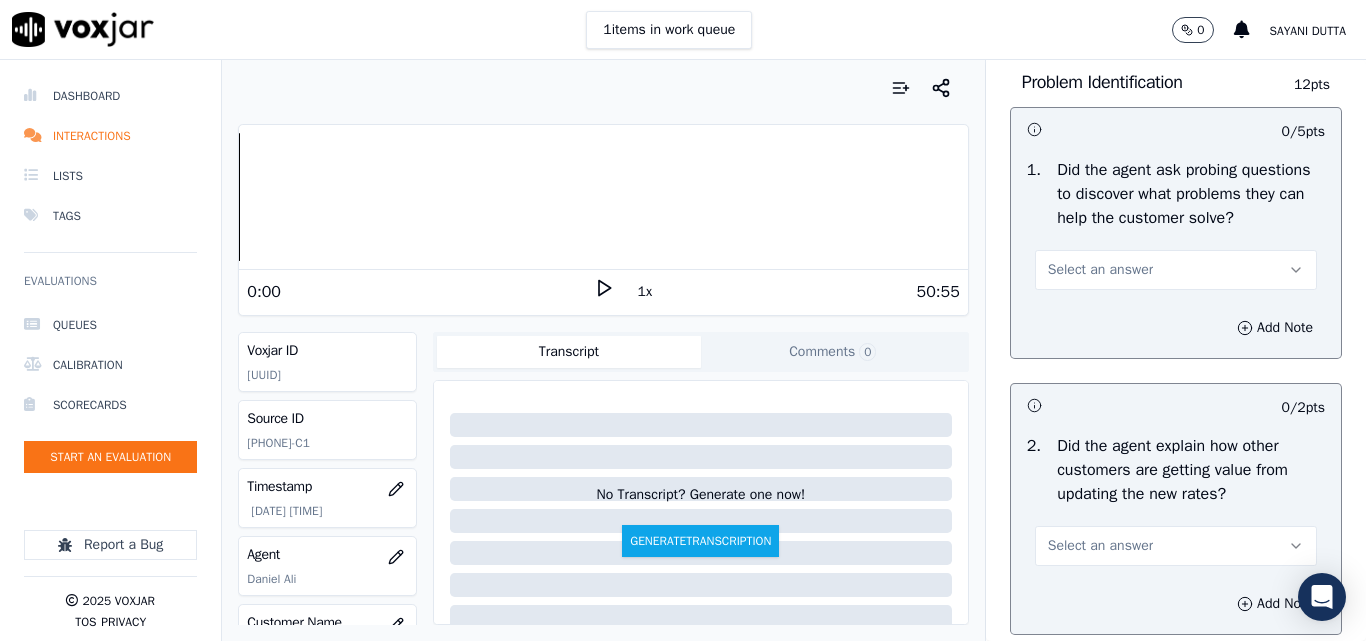 scroll, scrollTop: 1600, scrollLeft: 0, axis: vertical 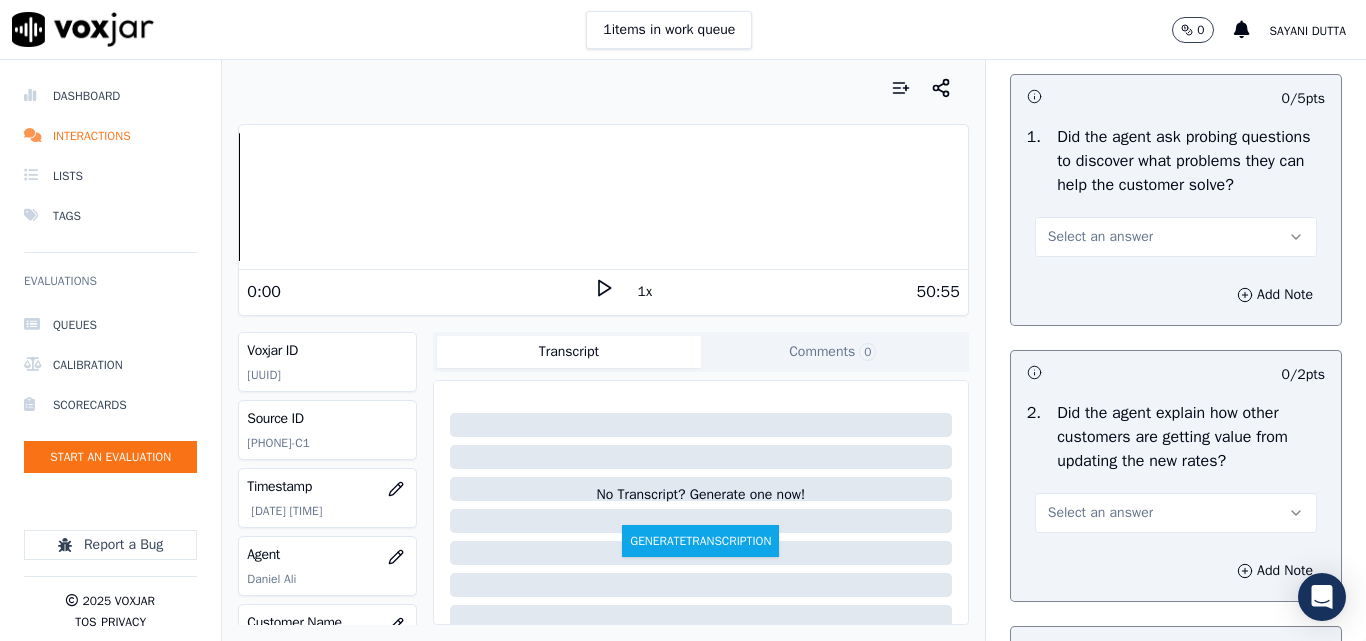 click on "Select an answer" at bounding box center (1176, 237) 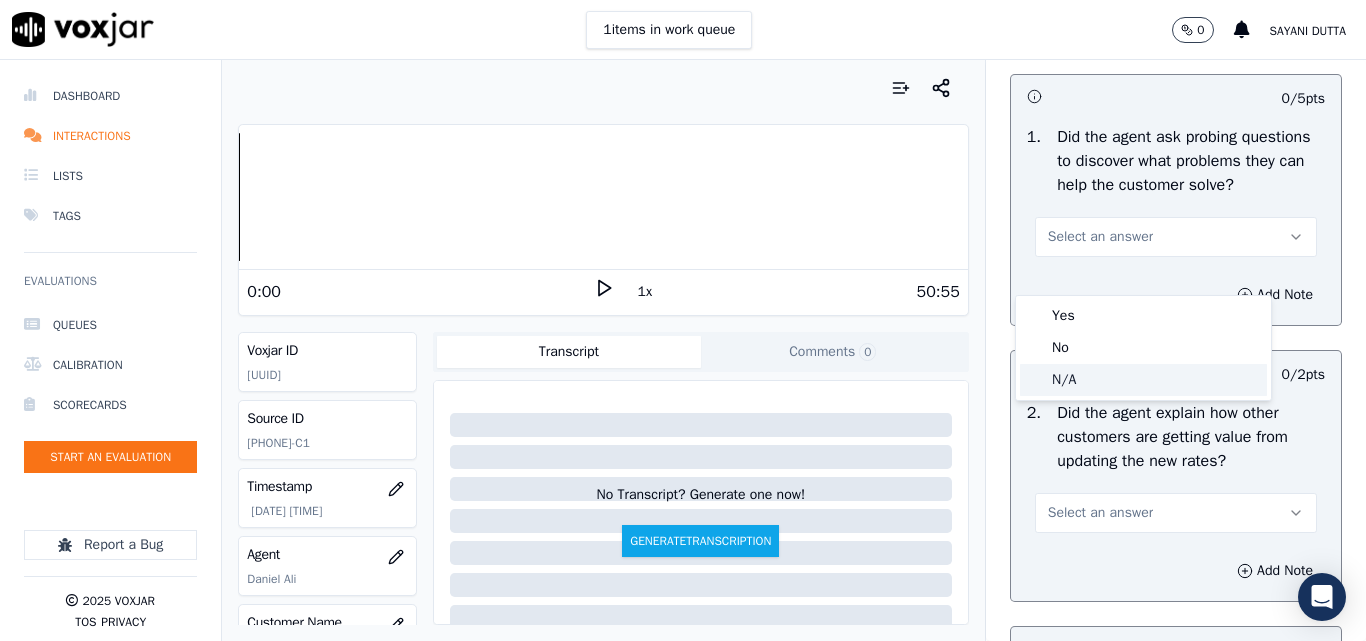 click on "N/A" 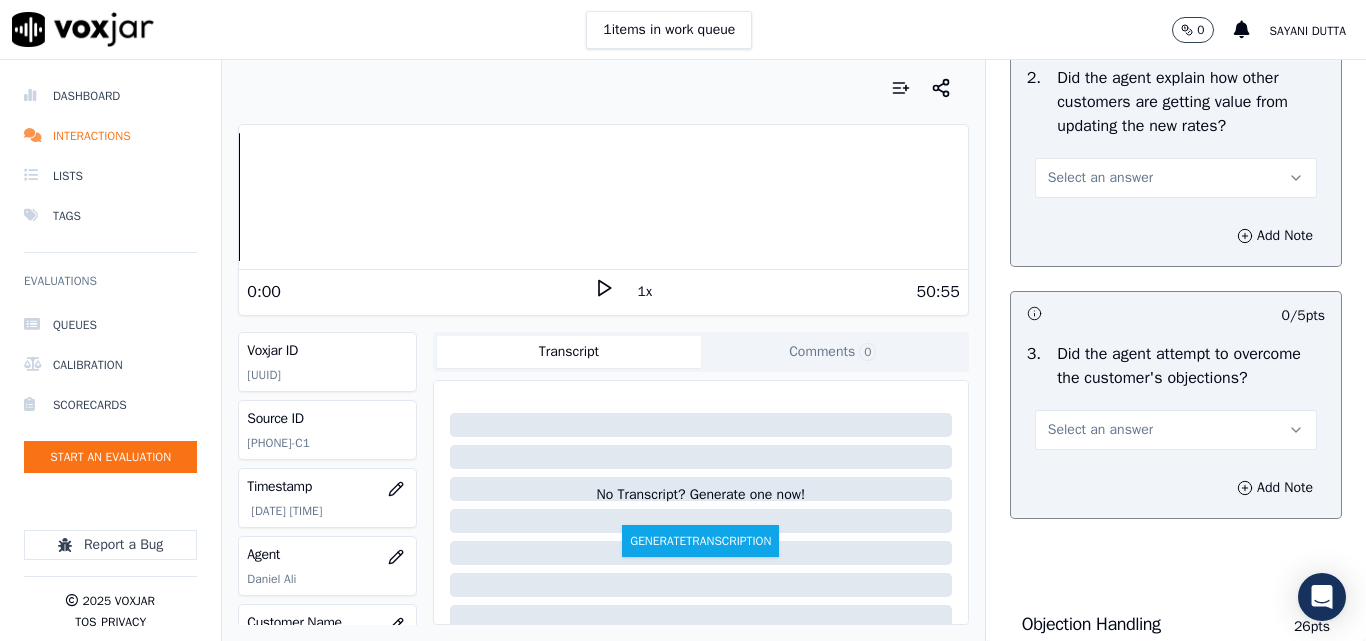 scroll, scrollTop: 1900, scrollLeft: 0, axis: vertical 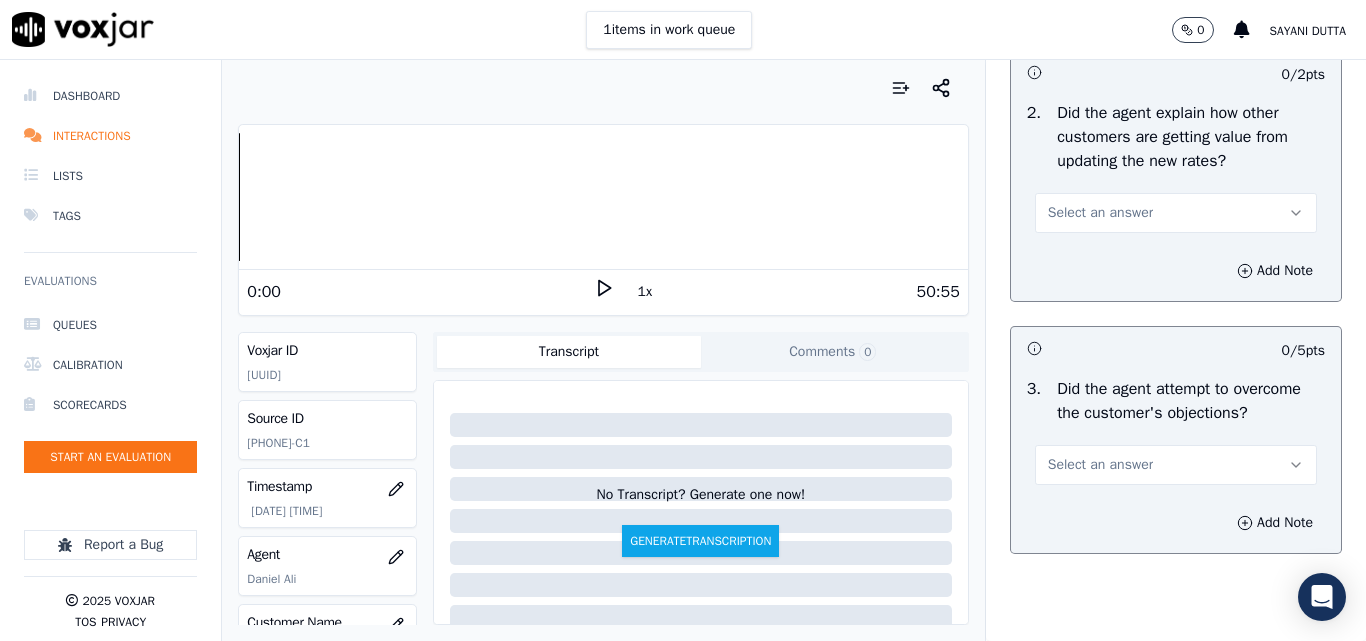 click on "Select an answer" at bounding box center (1100, 213) 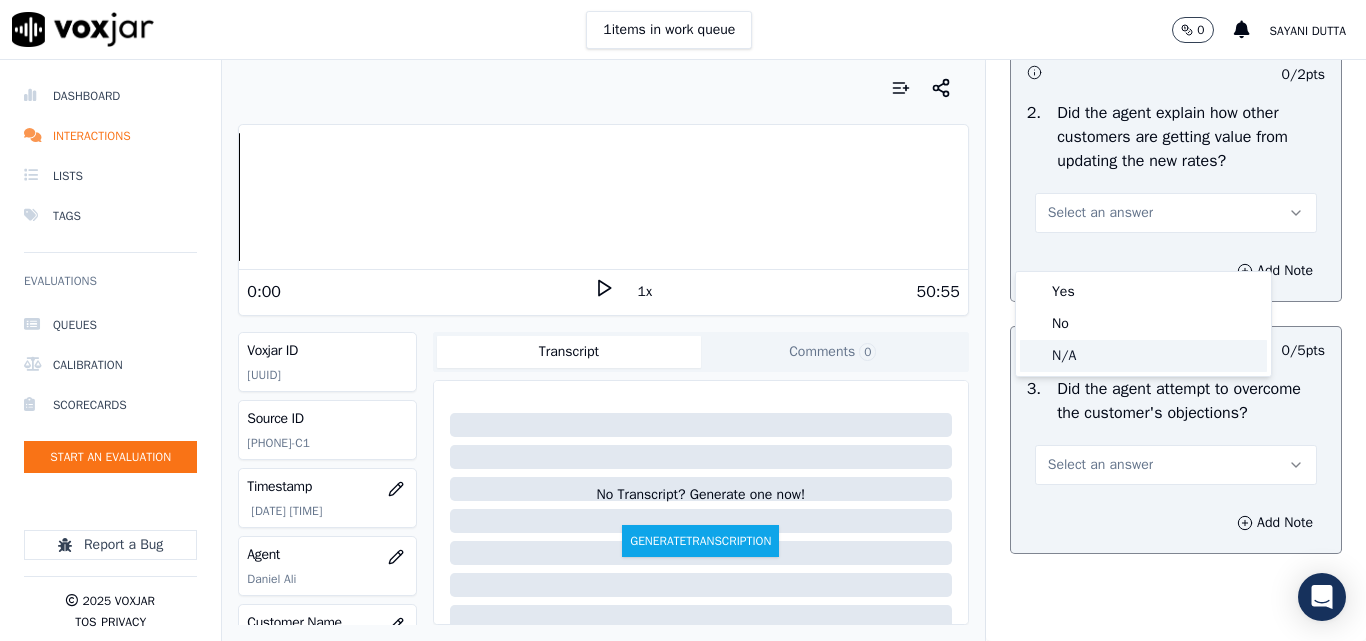 click on "N/A" 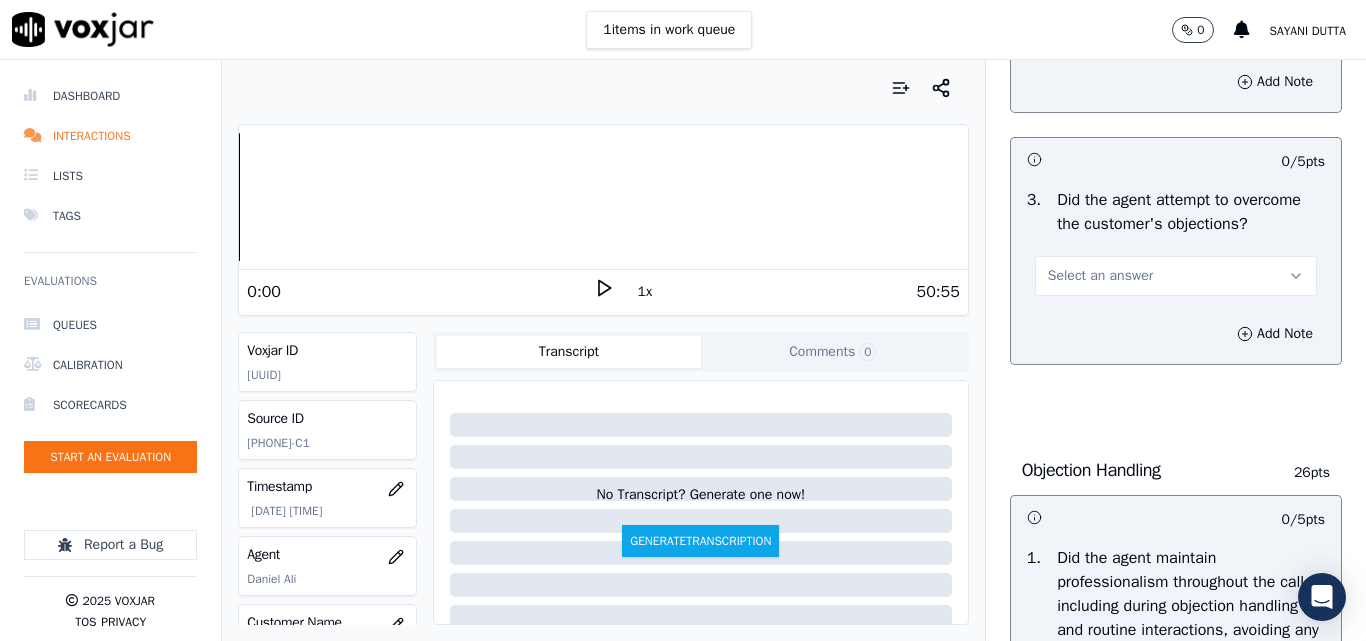 scroll, scrollTop: 2200, scrollLeft: 0, axis: vertical 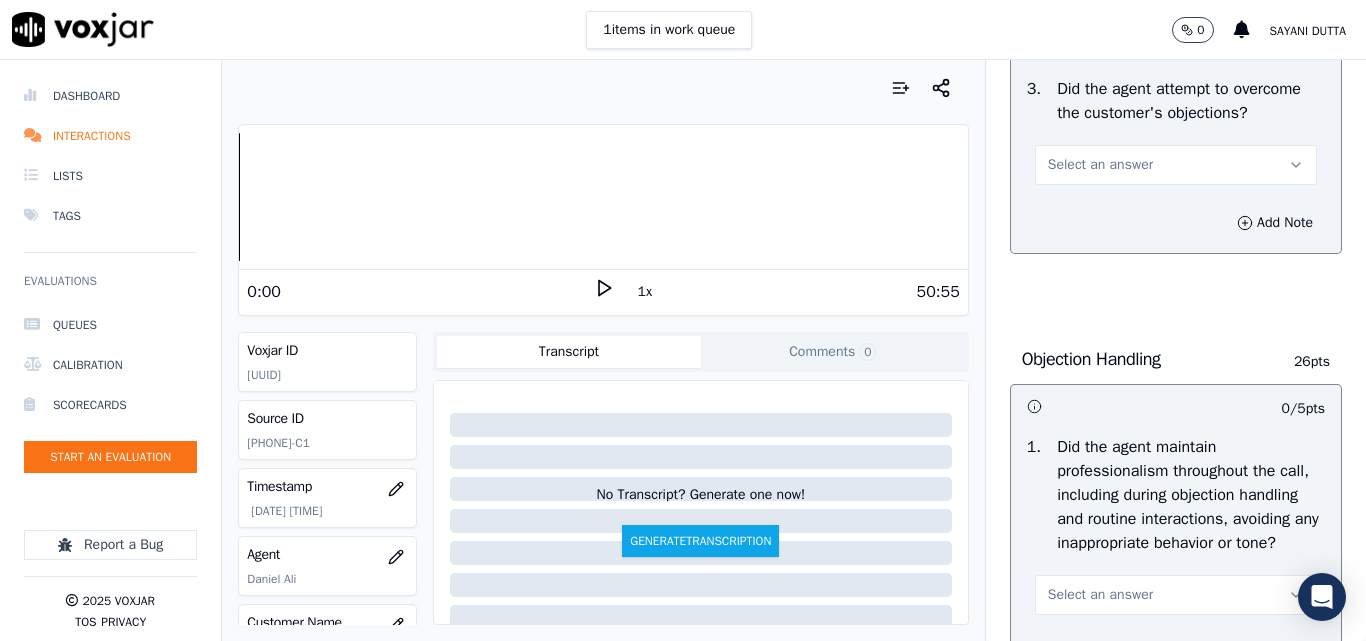 click on "Select an answer" at bounding box center [1100, 165] 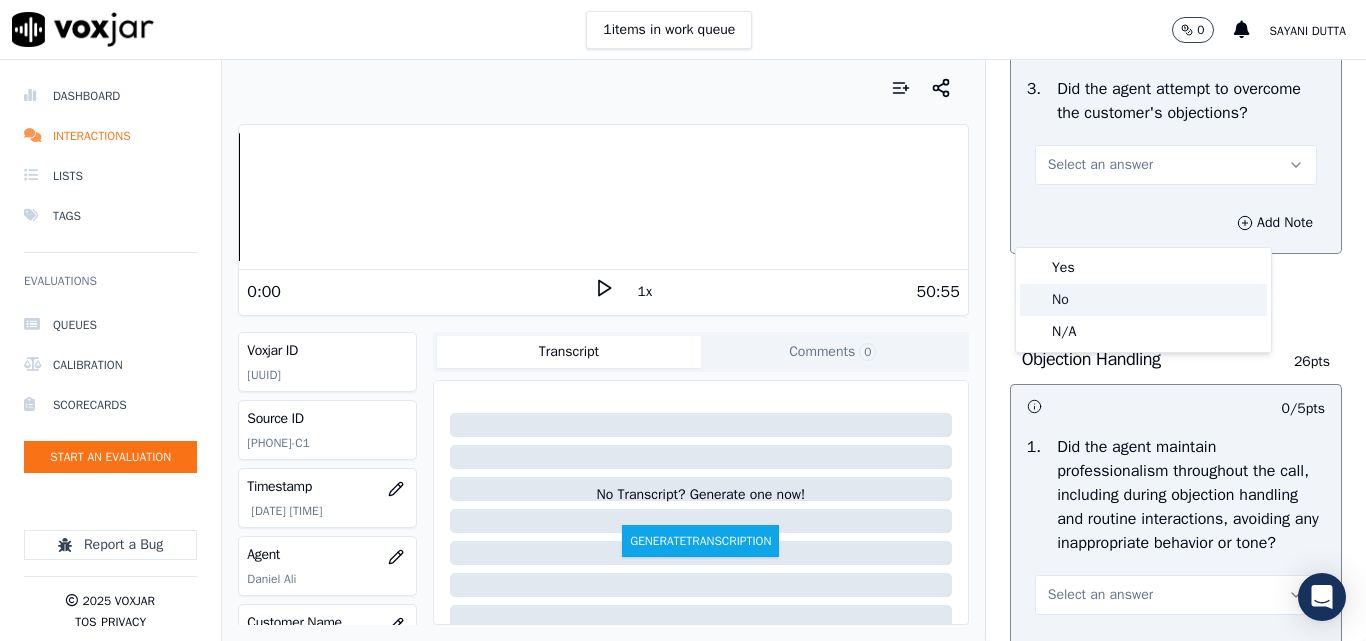 click on "No" 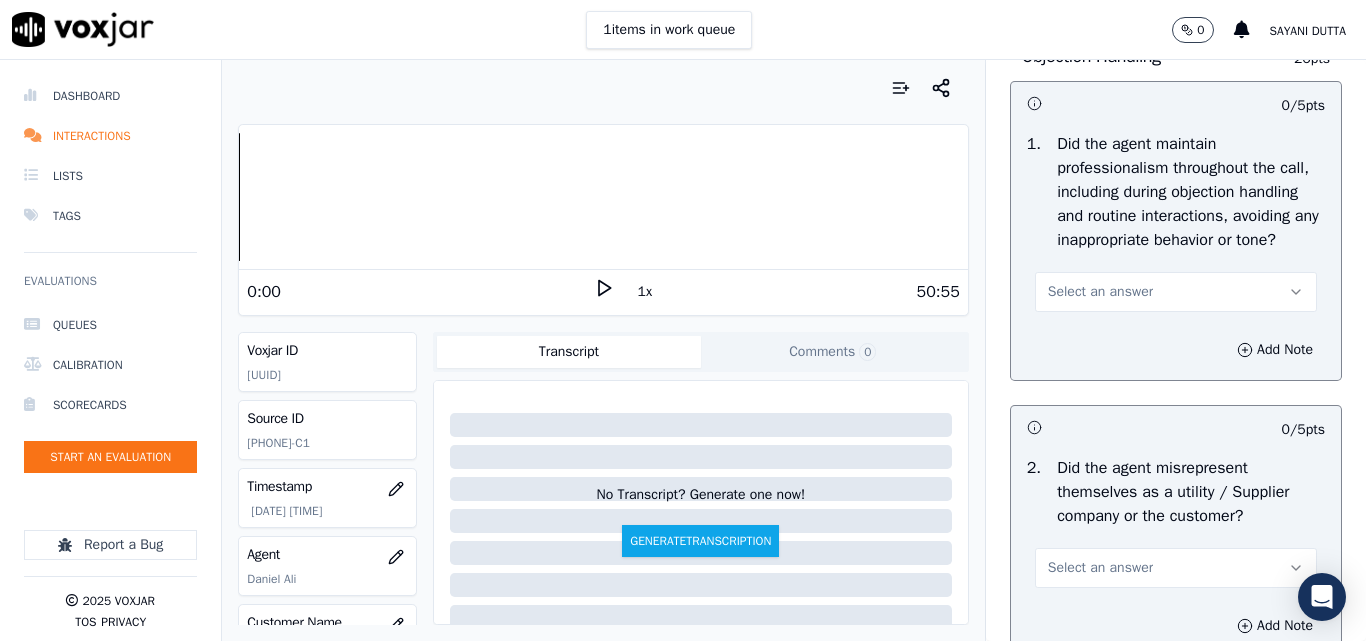 scroll, scrollTop: 2600, scrollLeft: 0, axis: vertical 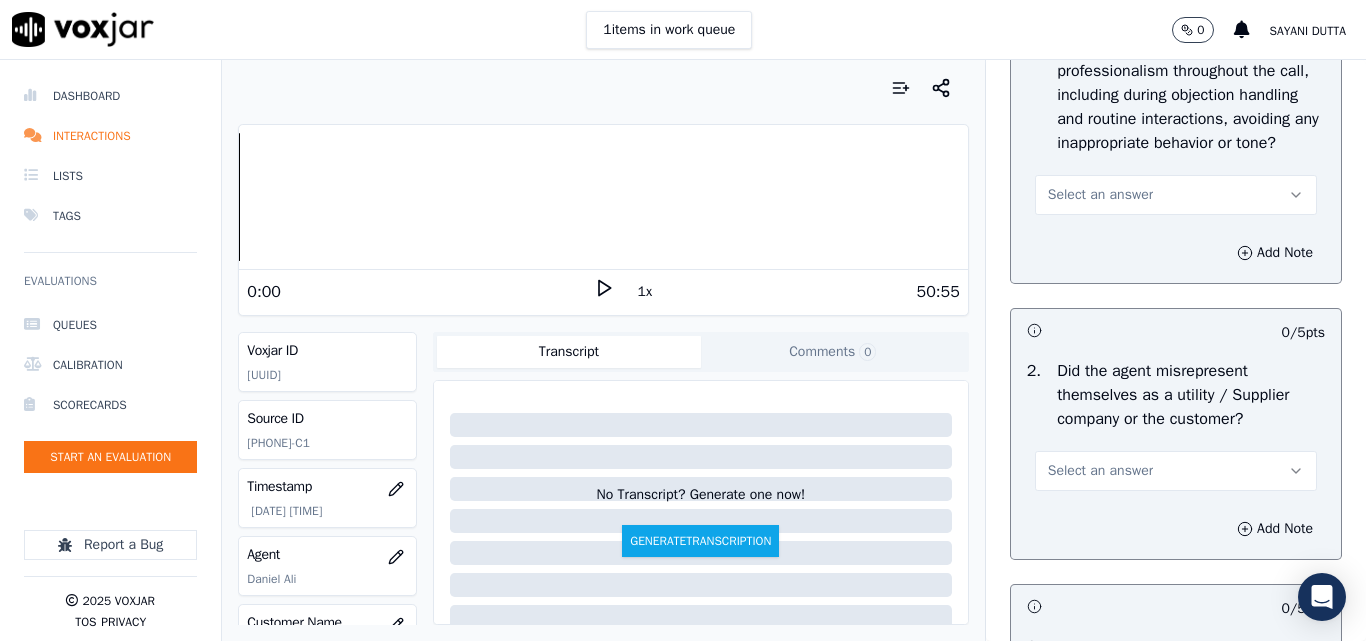 click on "Select an answer" at bounding box center (1100, 195) 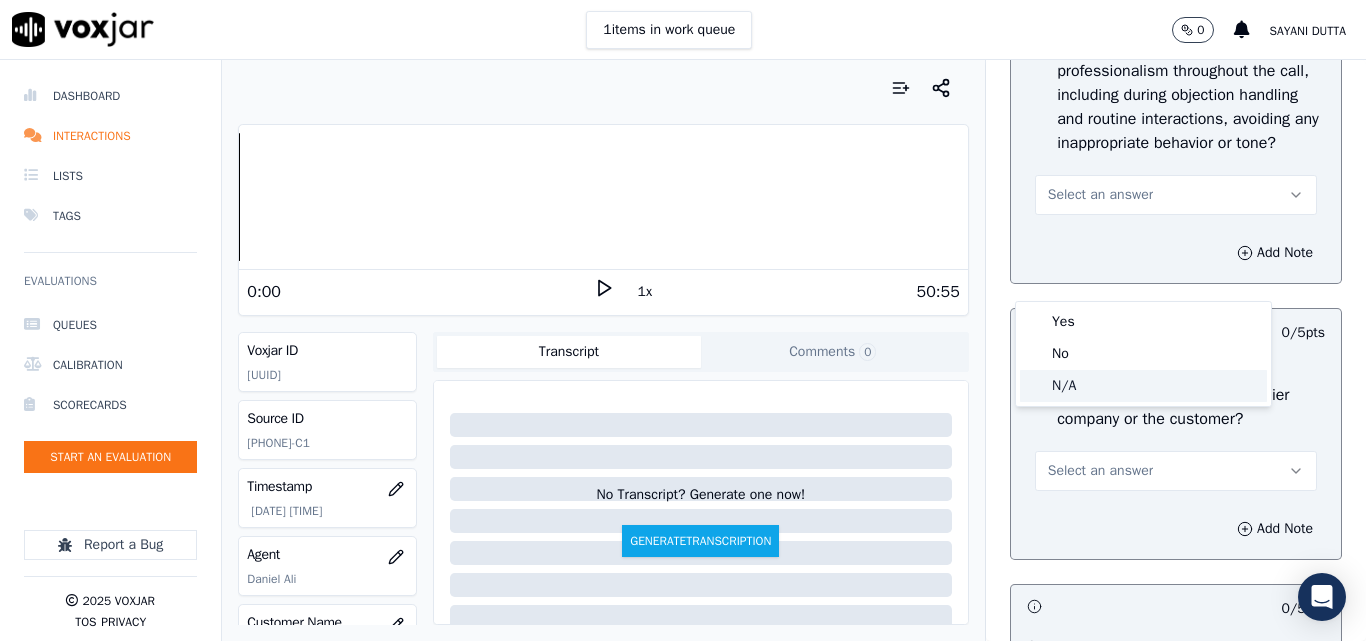 click on "N/A" 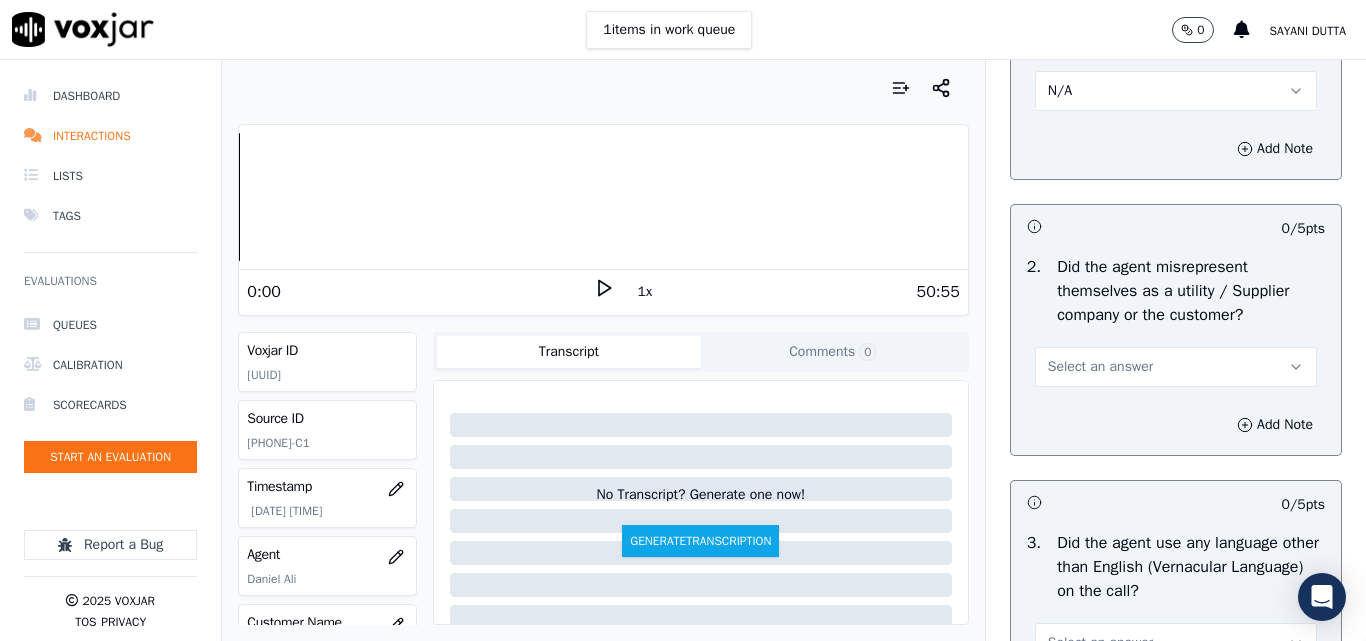 scroll, scrollTop: 2800, scrollLeft: 0, axis: vertical 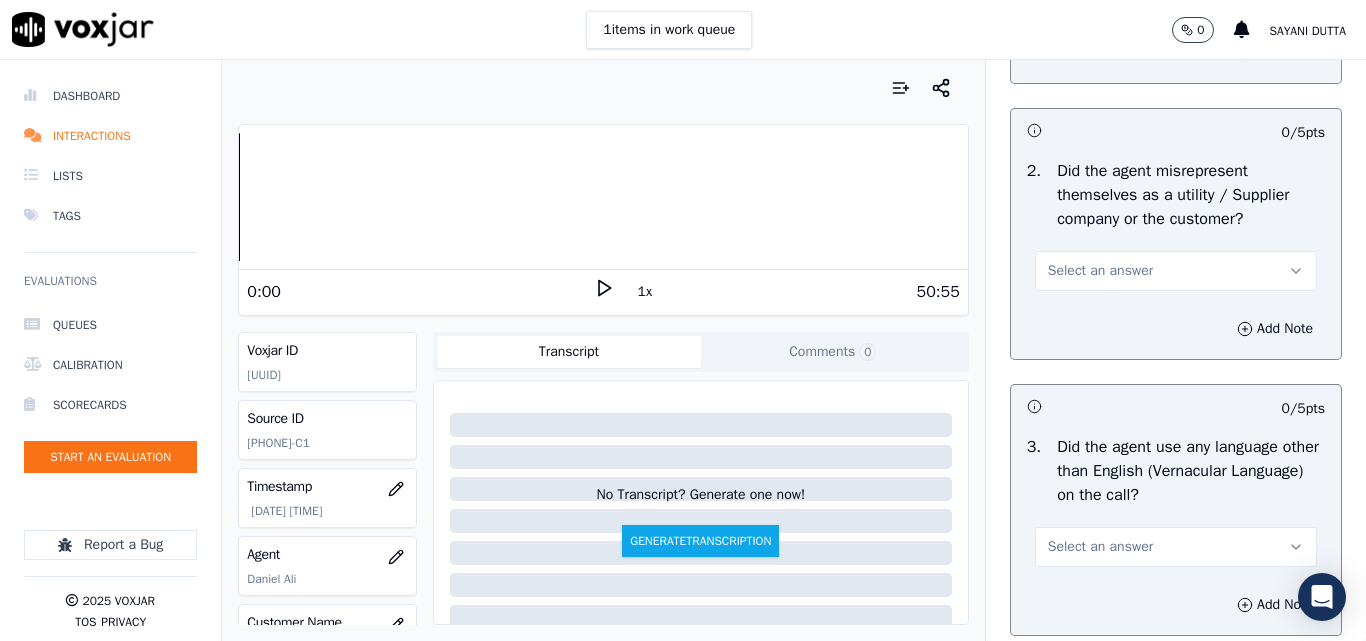 click on "Select an answer" at bounding box center (1100, 271) 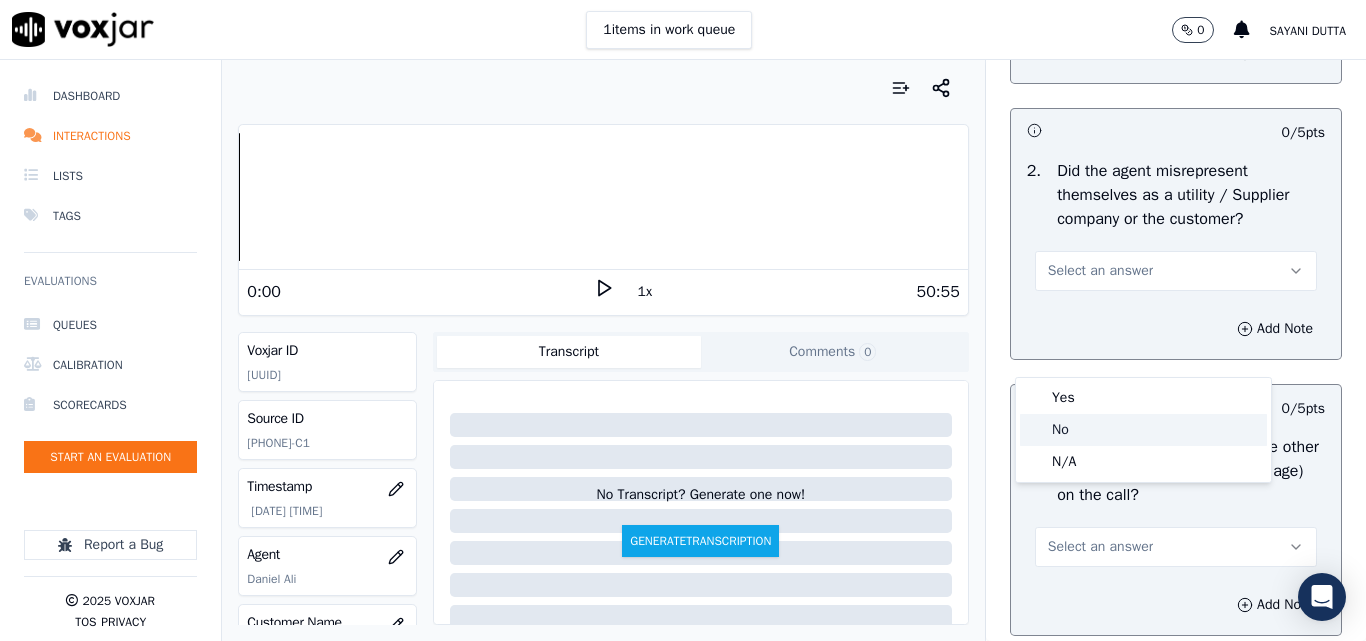 click on "No" 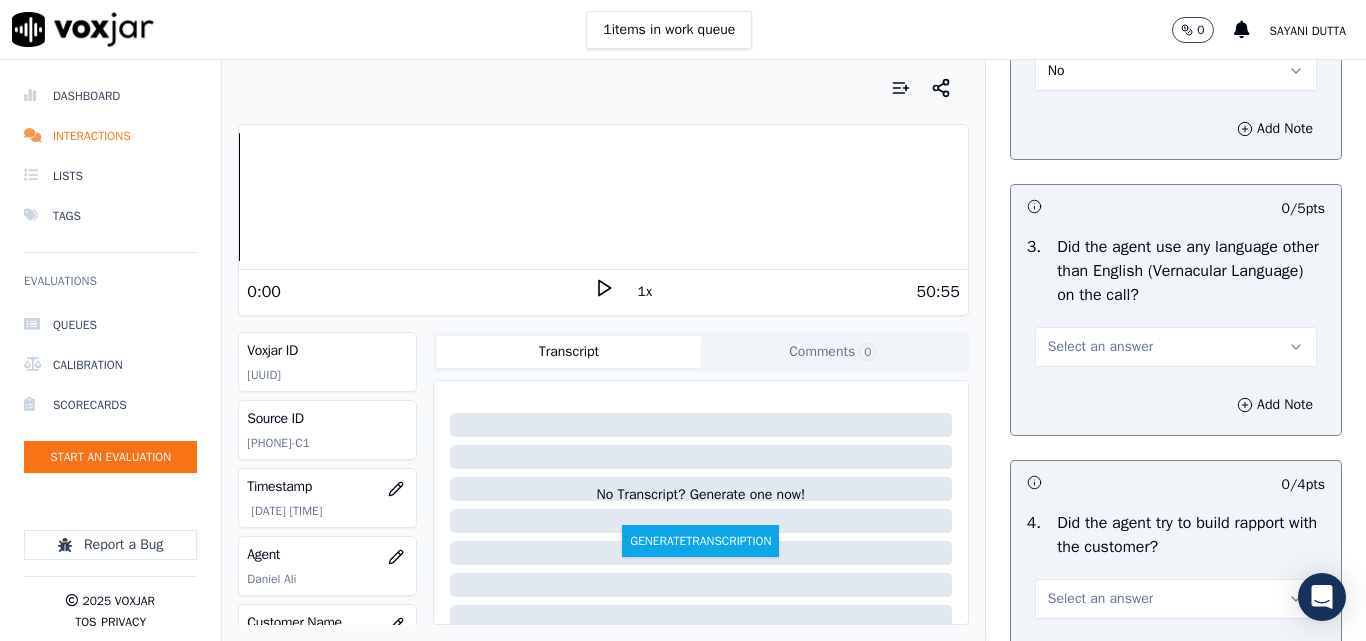 scroll, scrollTop: 3100, scrollLeft: 0, axis: vertical 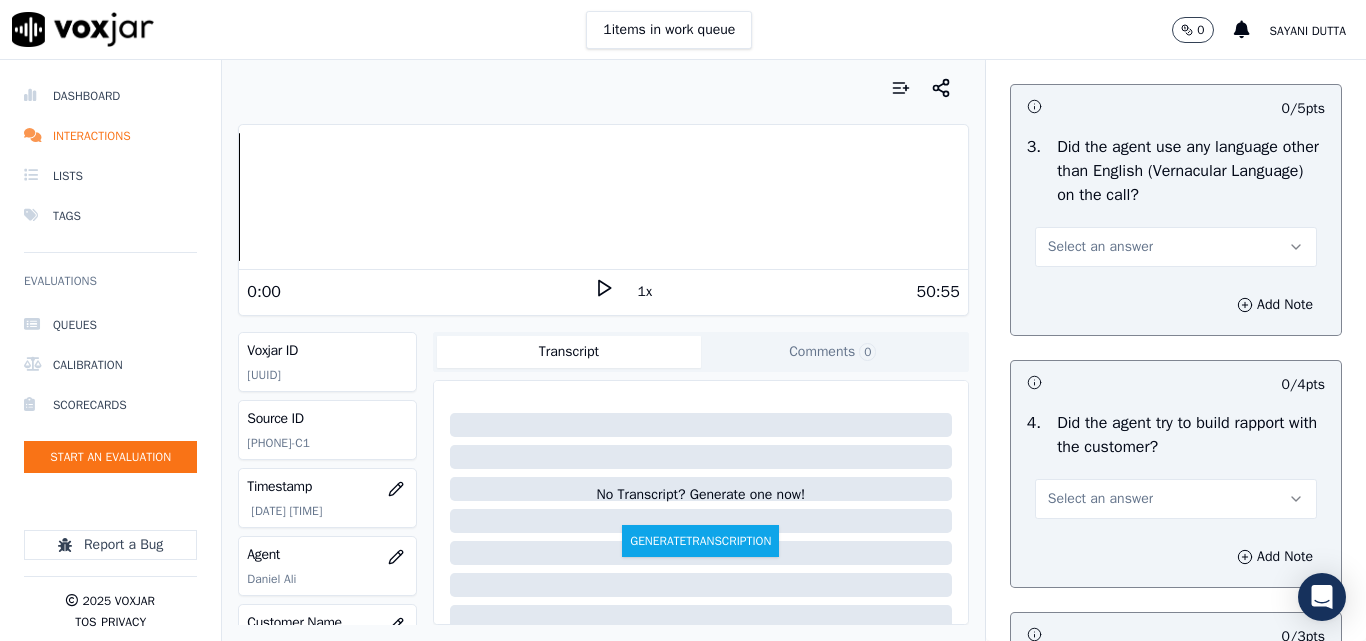 click on "Select an answer" at bounding box center (1100, 247) 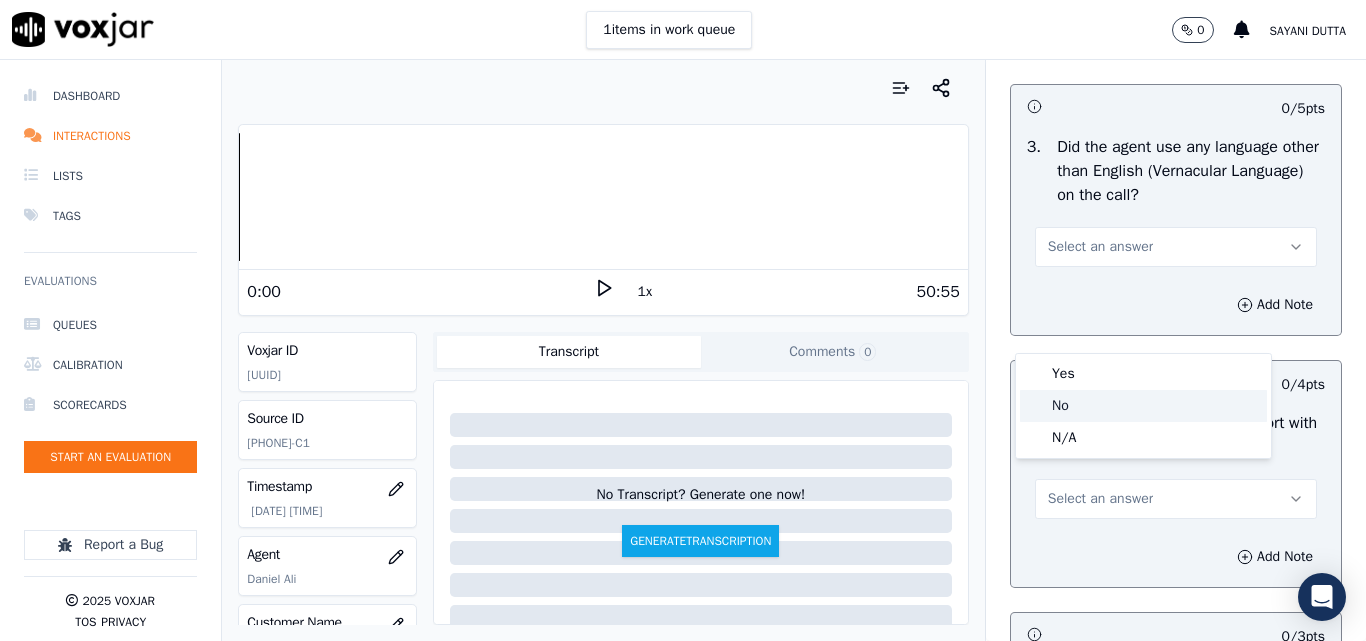click on "No" 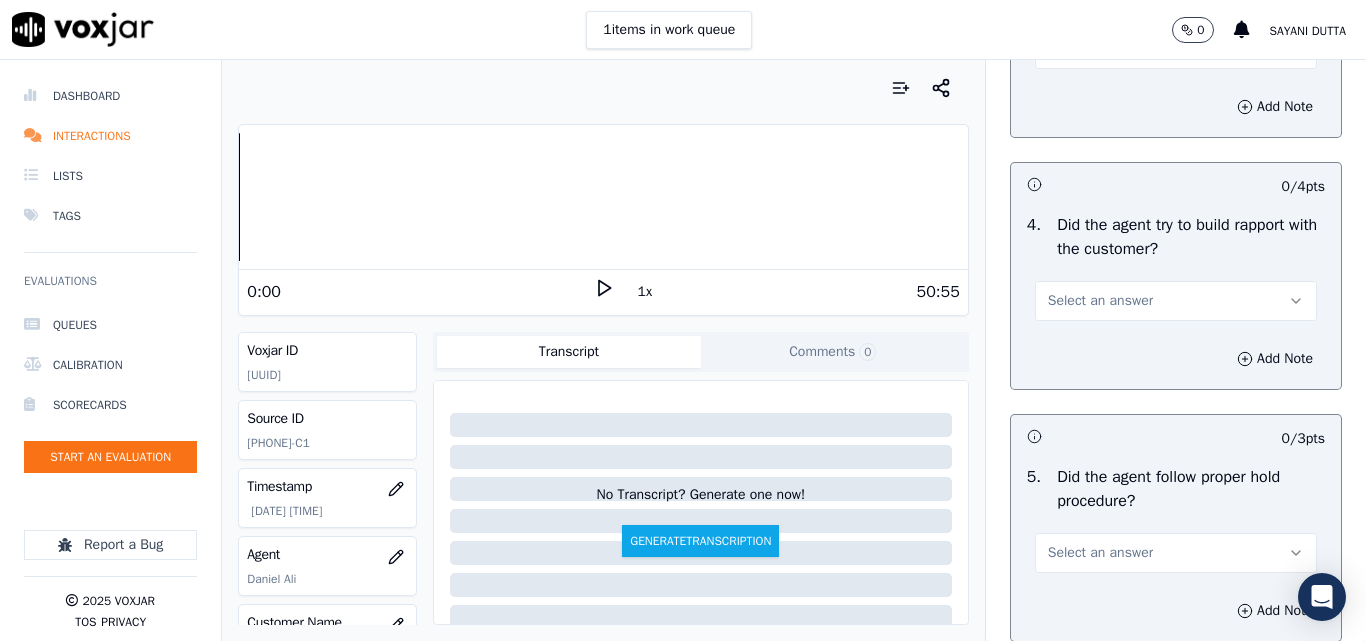 scroll, scrollTop: 3300, scrollLeft: 0, axis: vertical 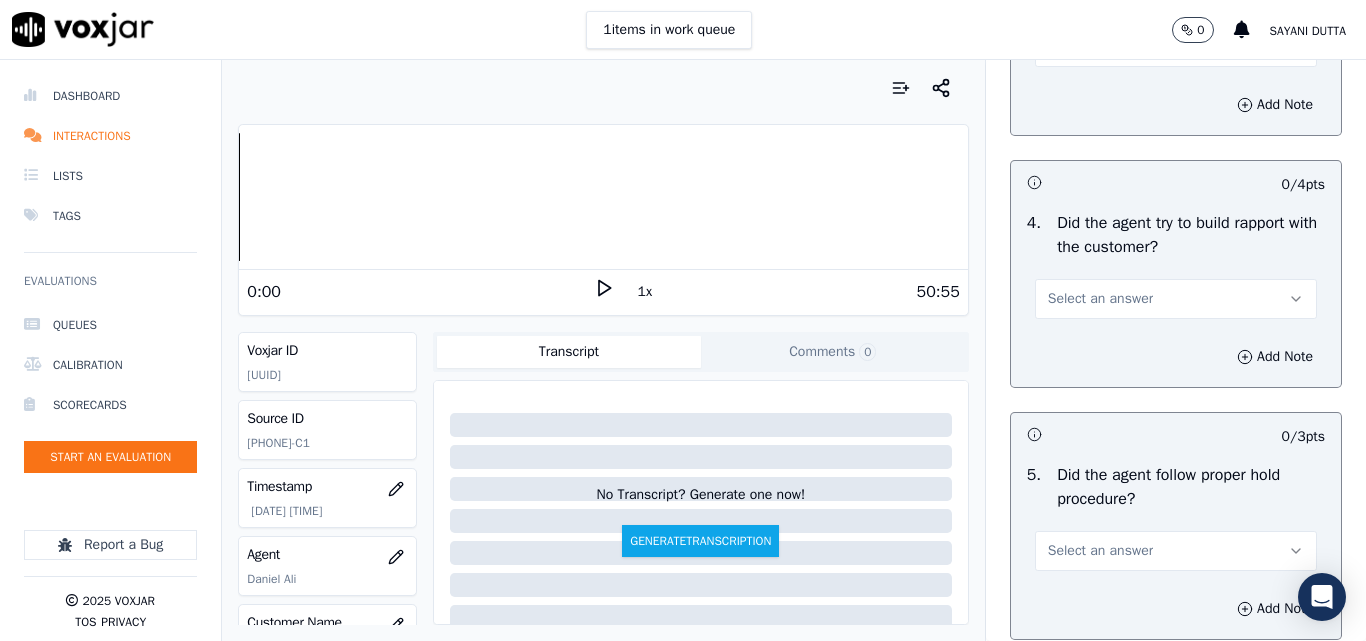 click on "Select an answer" at bounding box center [1100, 299] 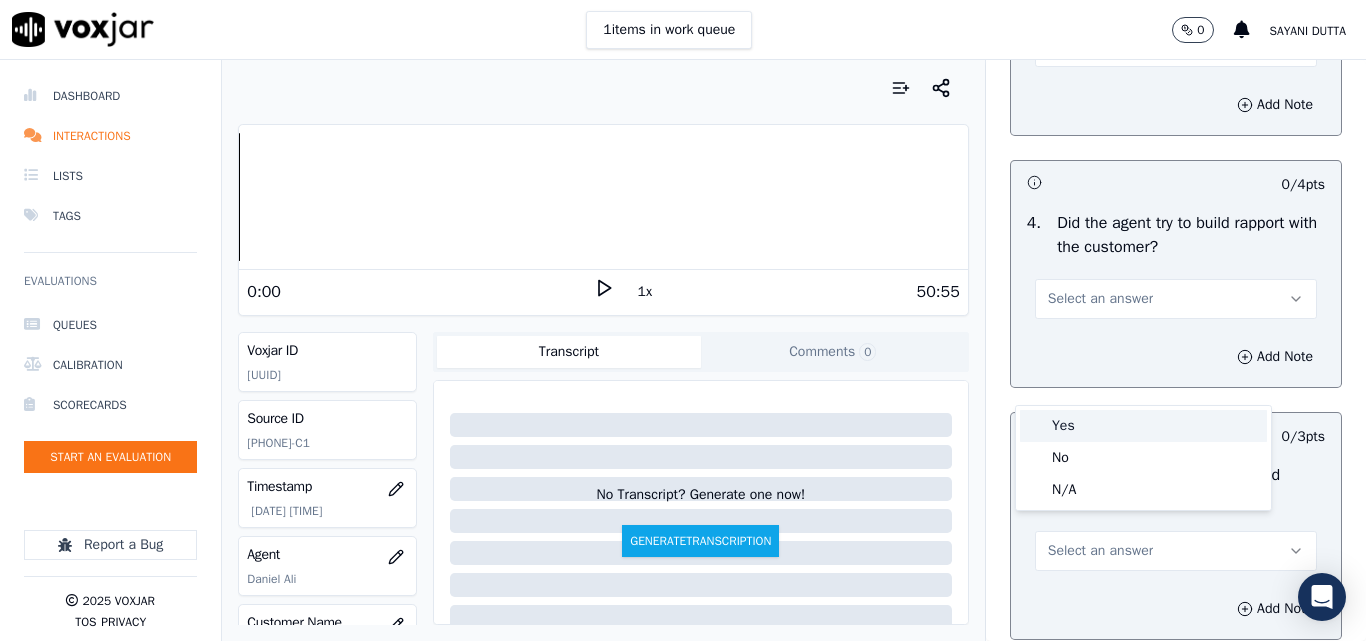click on "Yes" at bounding box center (1143, 426) 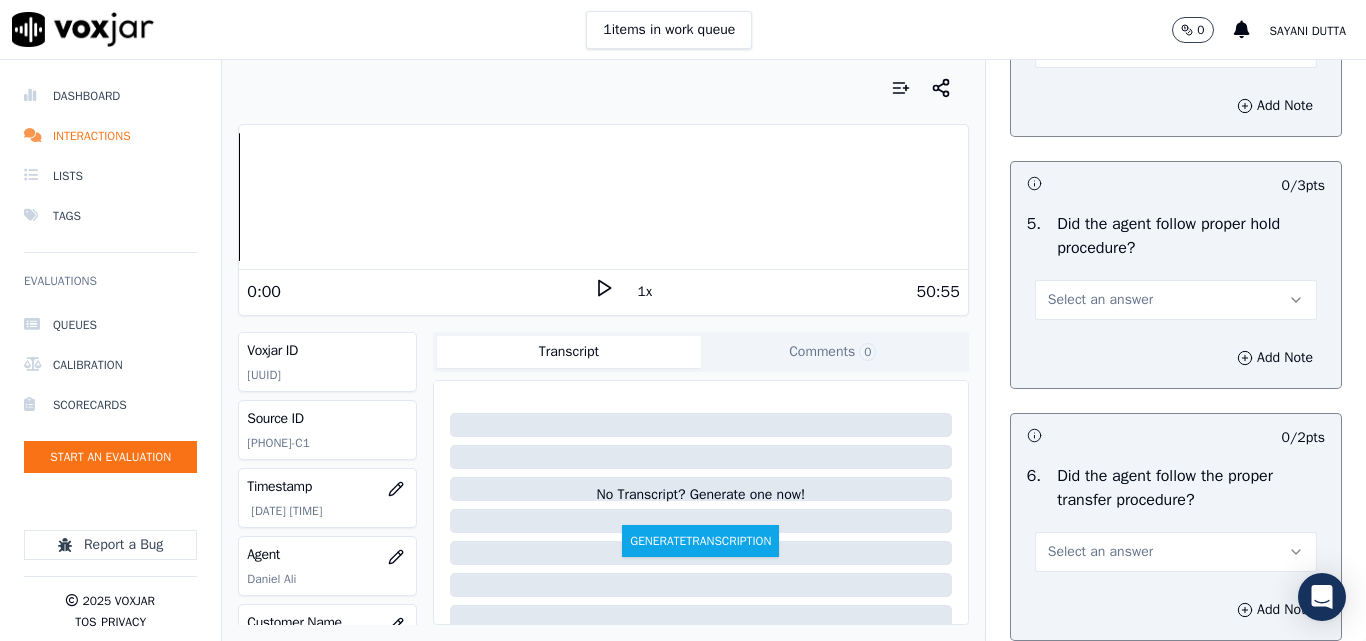 scroll, scrollTop: 3600, scrollLeft: 0, axis: vertical 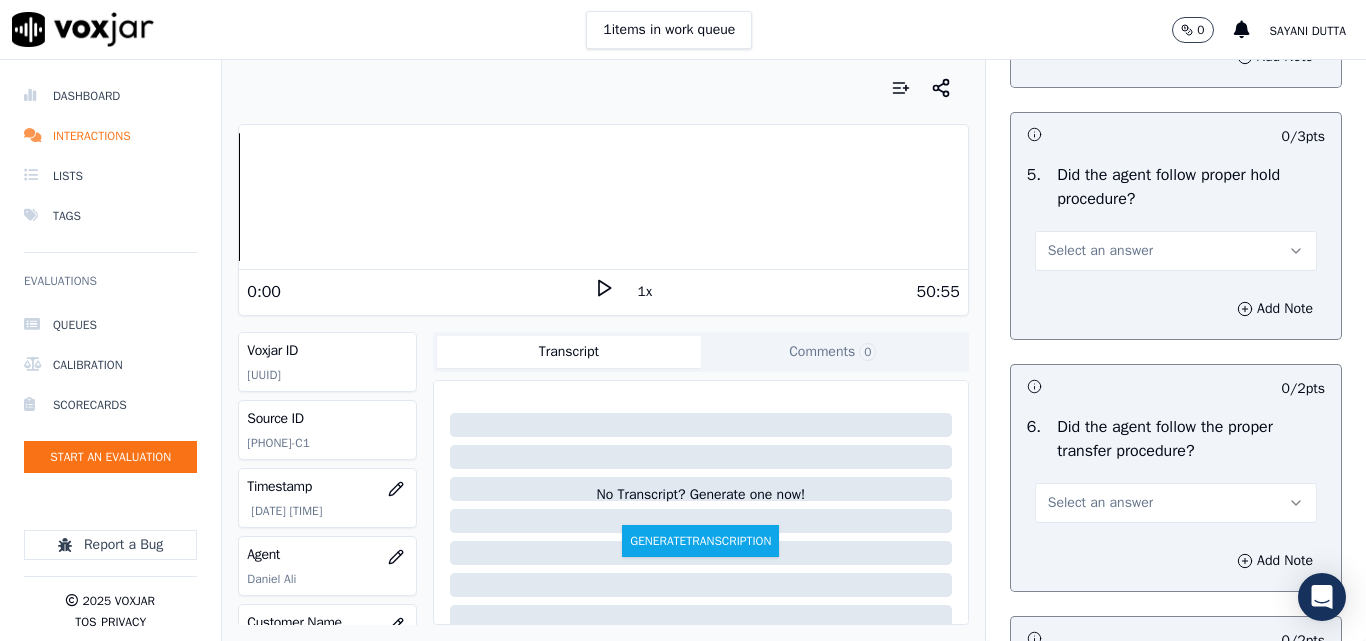 drag, startPoint x: 1090, startPoint y: 329, endPoint x: 1093, endPoint y: 347, distance: 18.248287 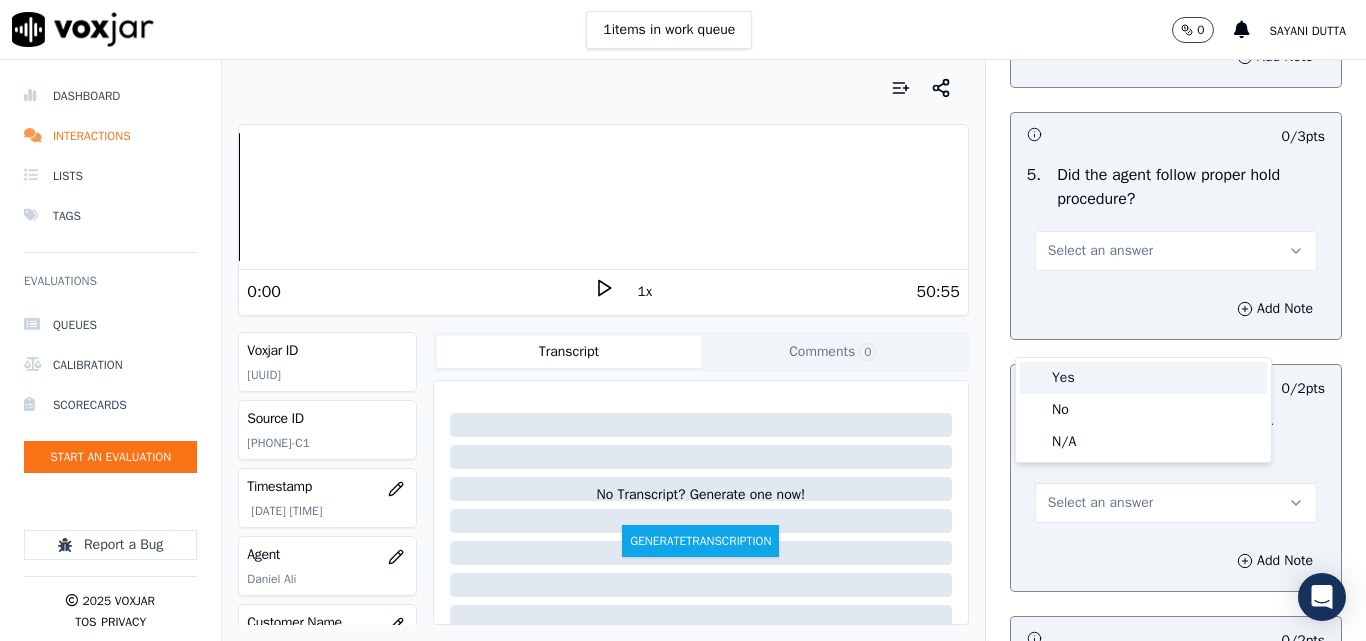 click on "Yes" at bounding box center [1143, 378] 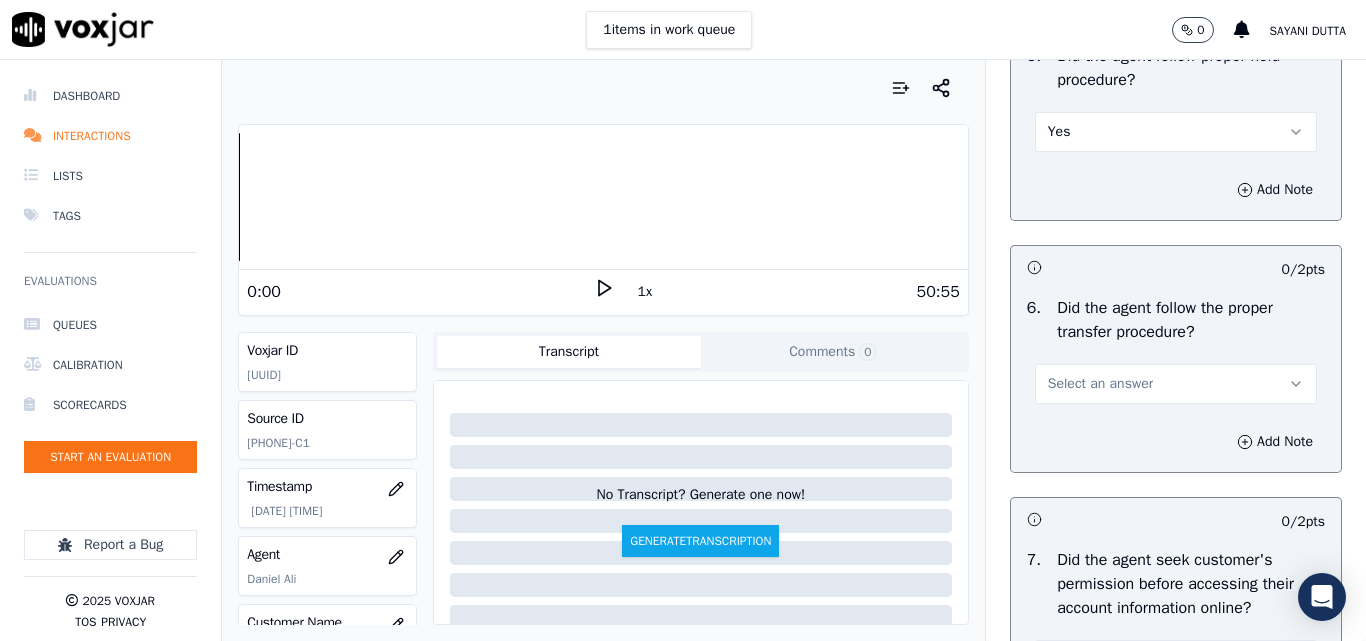 scroll, scrollTop: 3900, scrollLeft: 0, axis: vertical 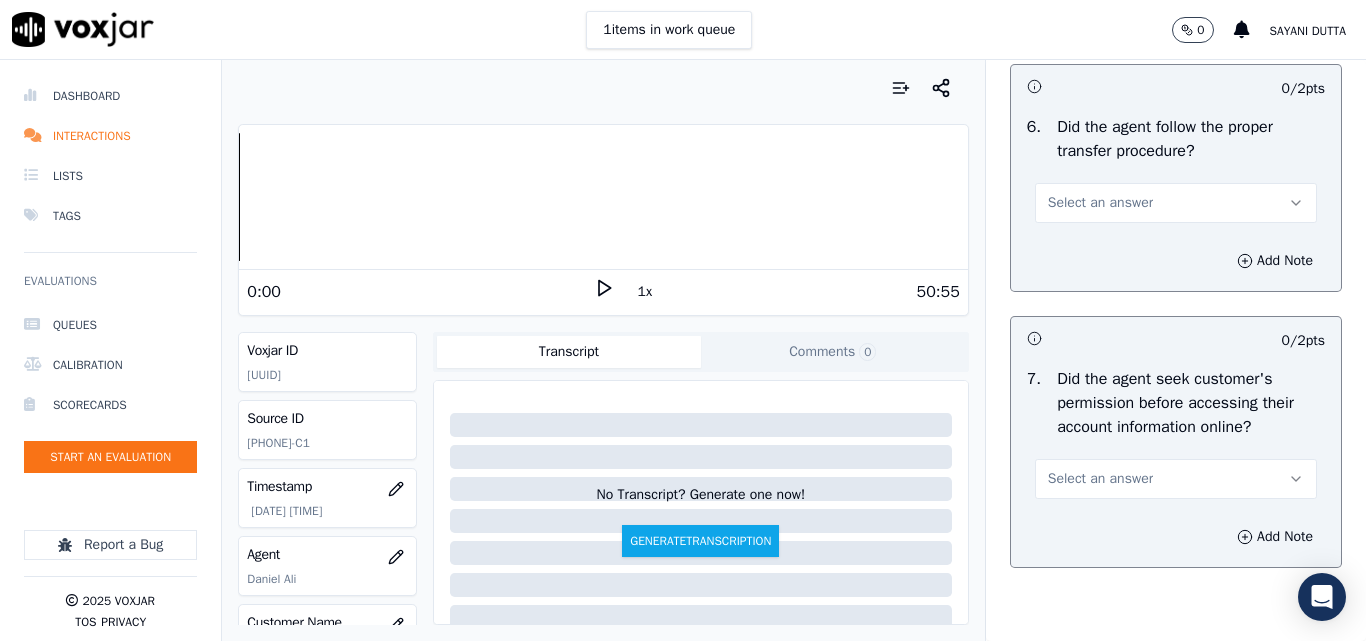click on "Select an answer" at bounding box center [1100, 203] 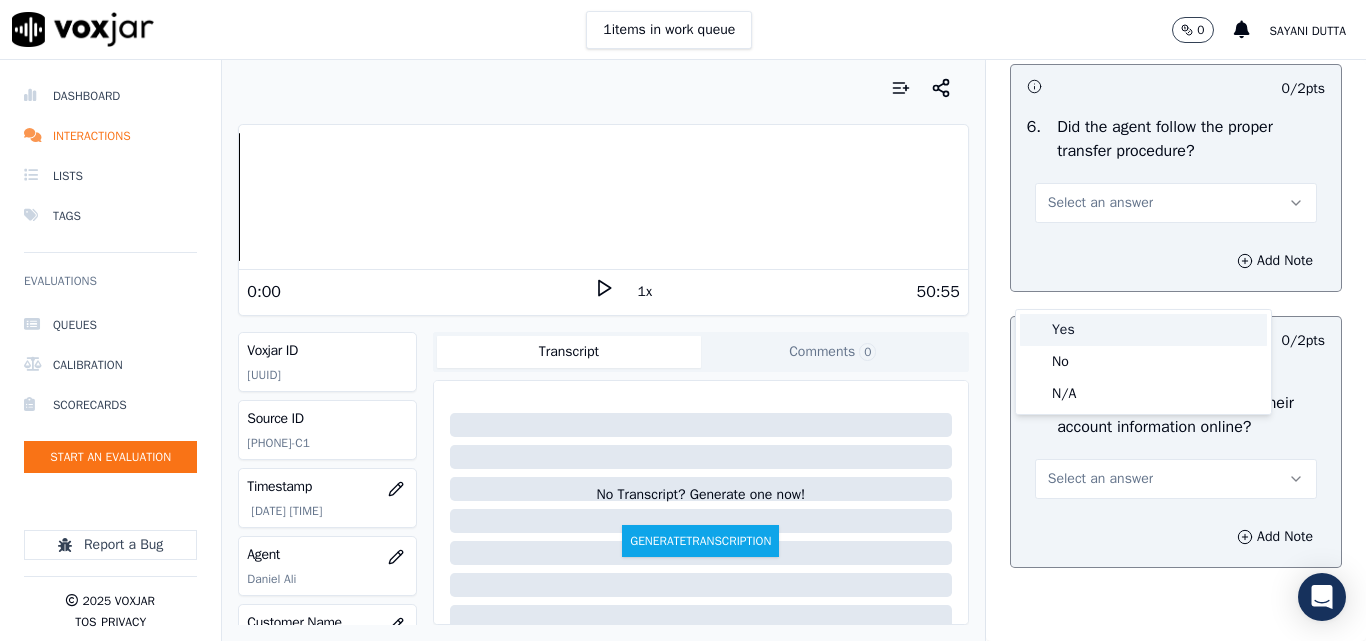 click on "Yes" at bounding box center (1143, 330) 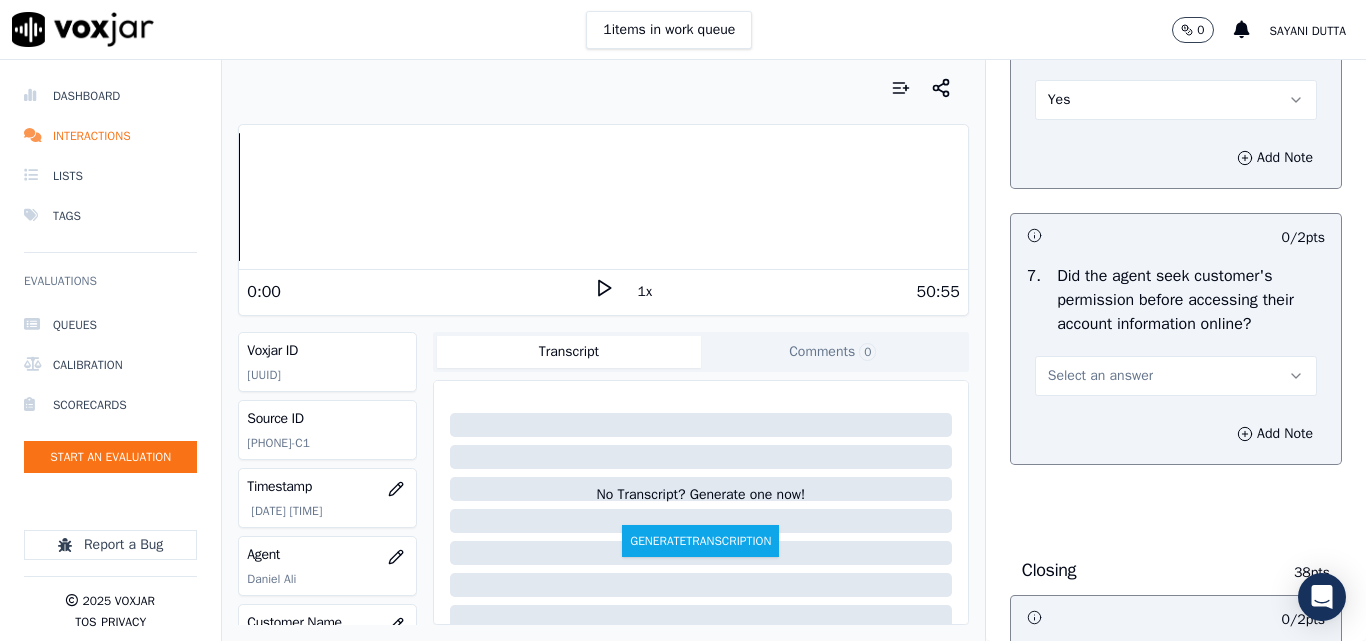 scroll, scrollTop: 4100, scrollLeft: 0, axis: vertical 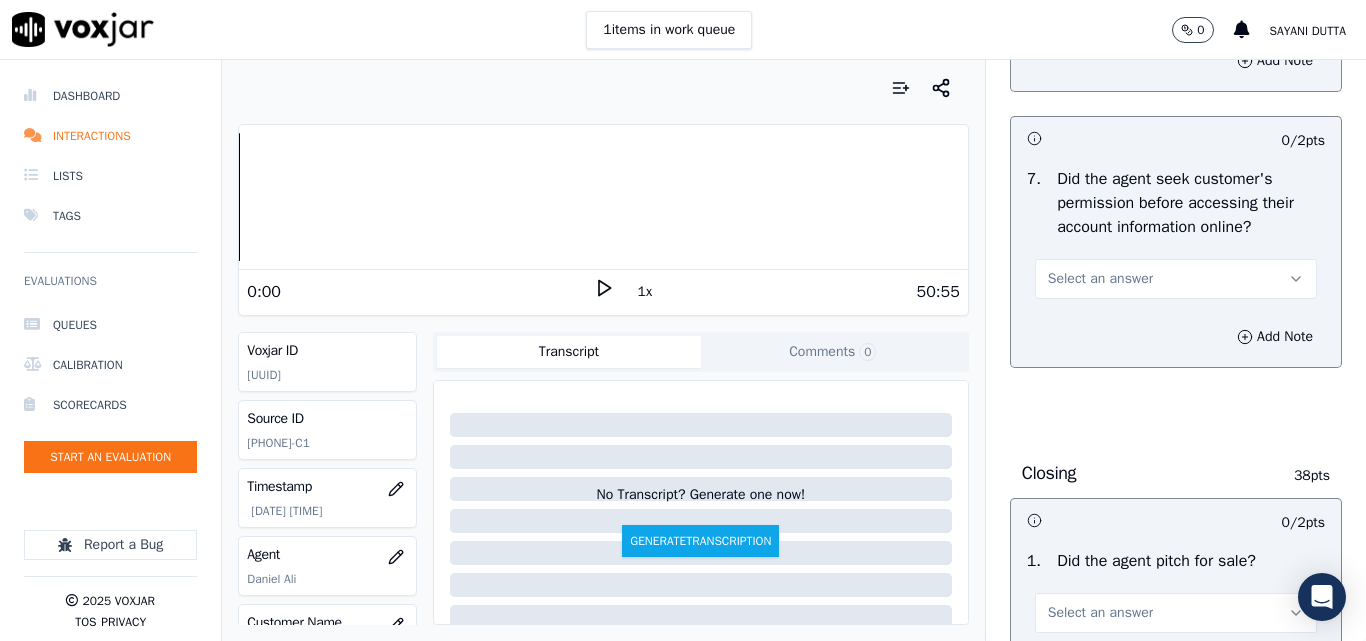click on "Select an answer" at bounding box center [1100, 279] 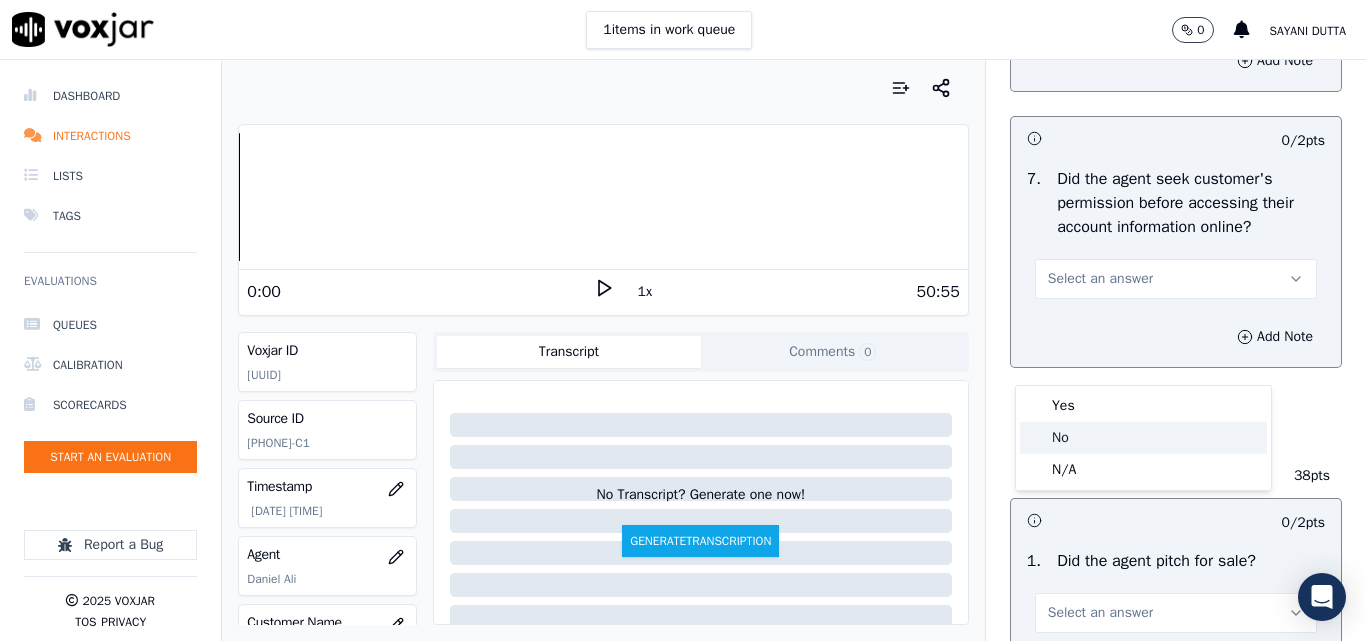 click on "No" 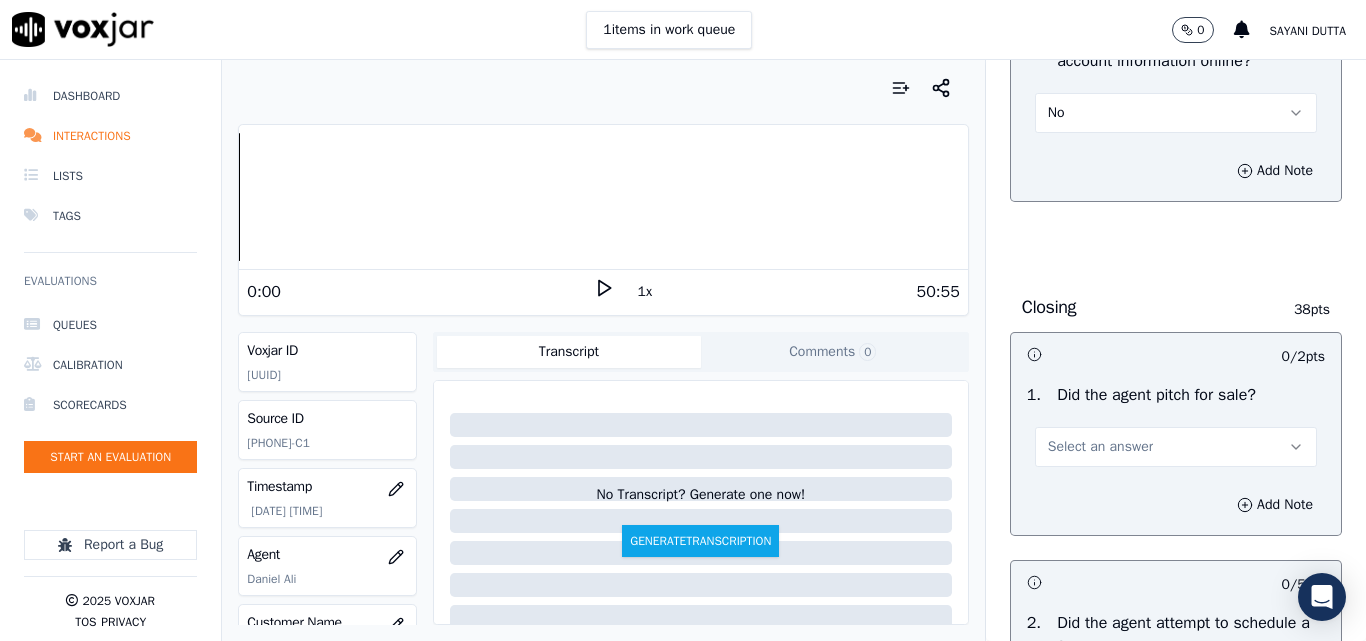 scroll, scrollTop: 4400, scrollLeft: 0, axis: vertical 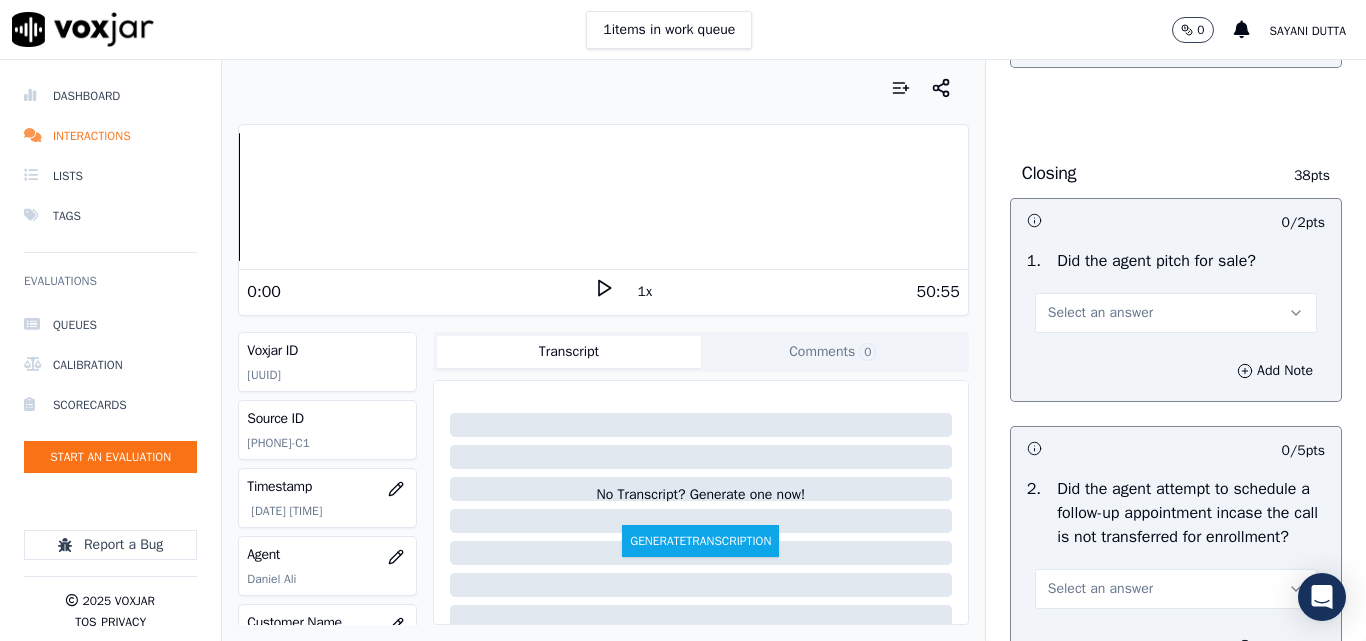 click on "Select an answer" at bounding box center [1100, 313] 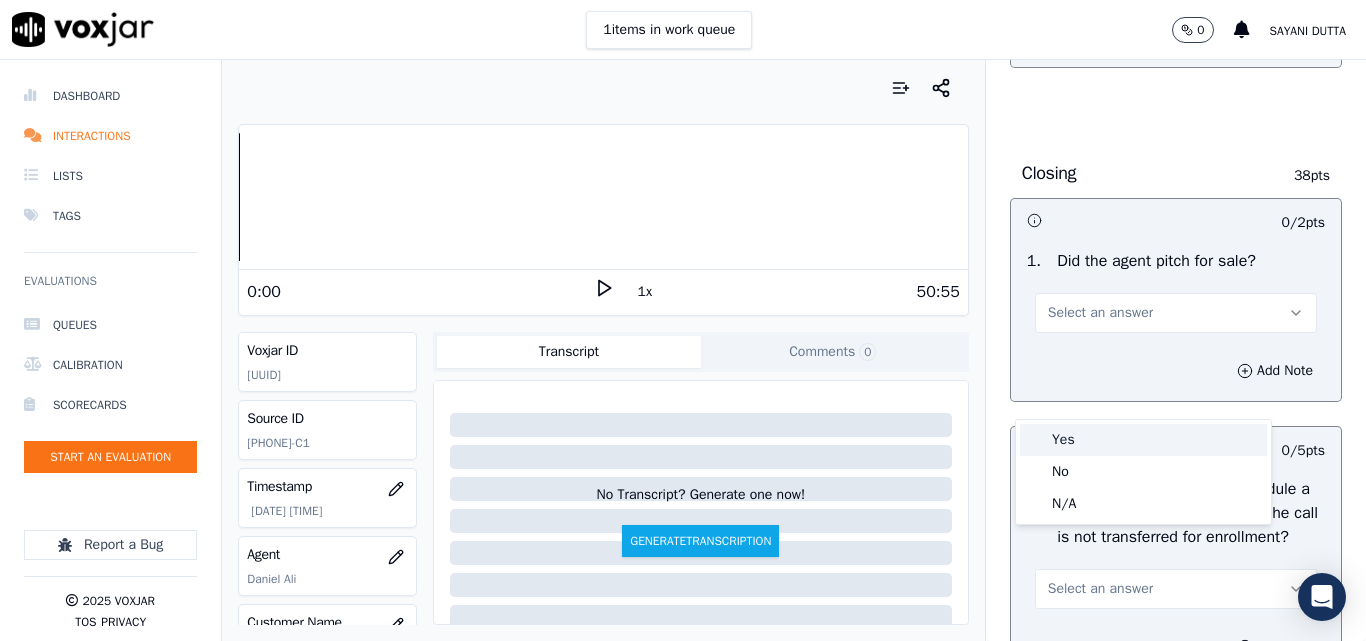 click on "Yes" at bounding box center [1143, 440] 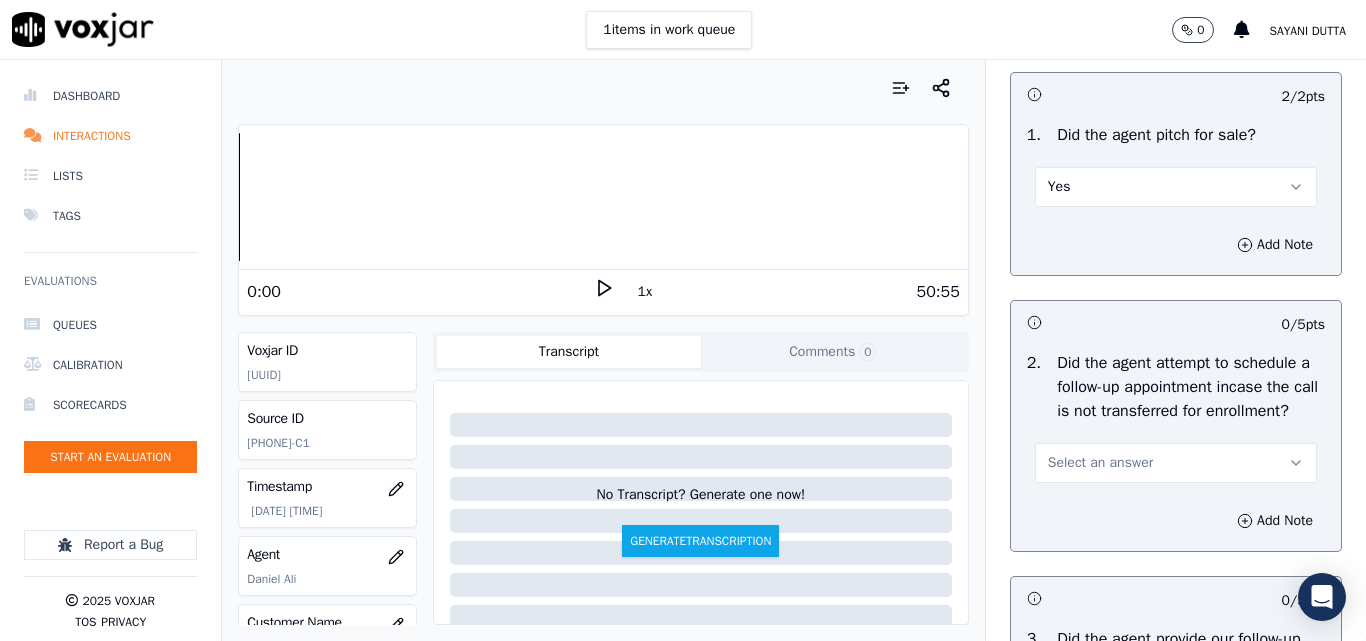 scroll, scrollTop: 4700, scrollLeft: 0, axis: vertical 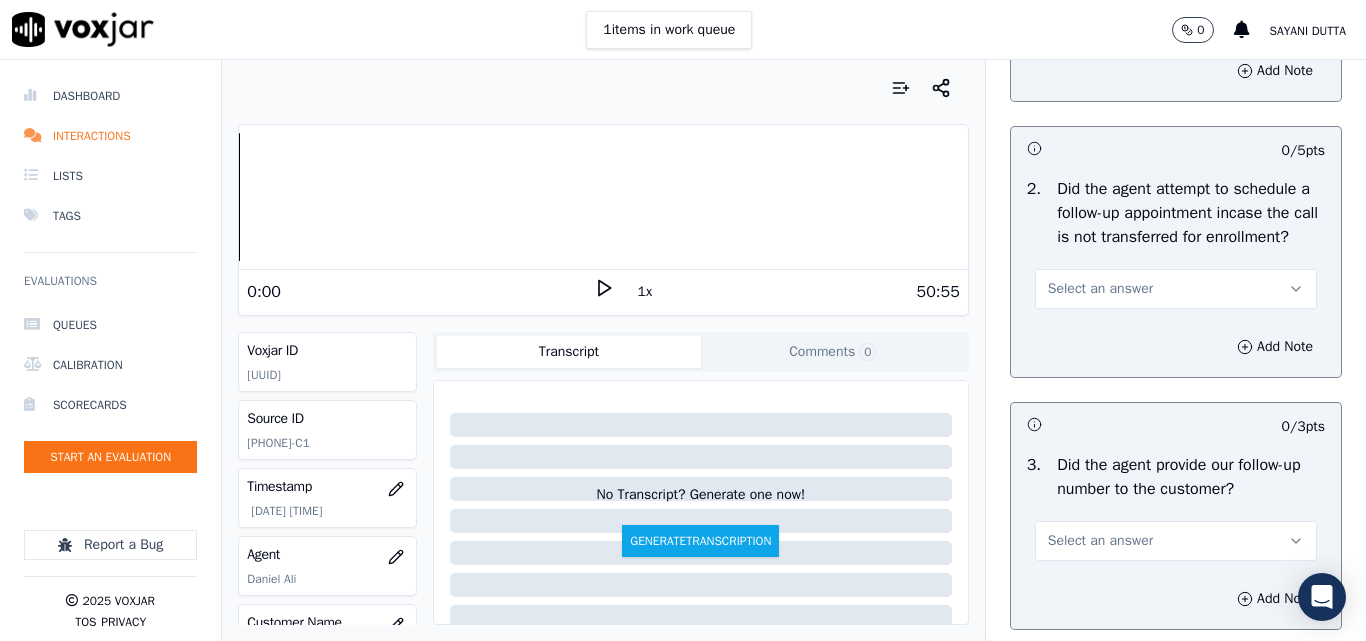 click on "Select an answer" at bounding box center (1100, 289) 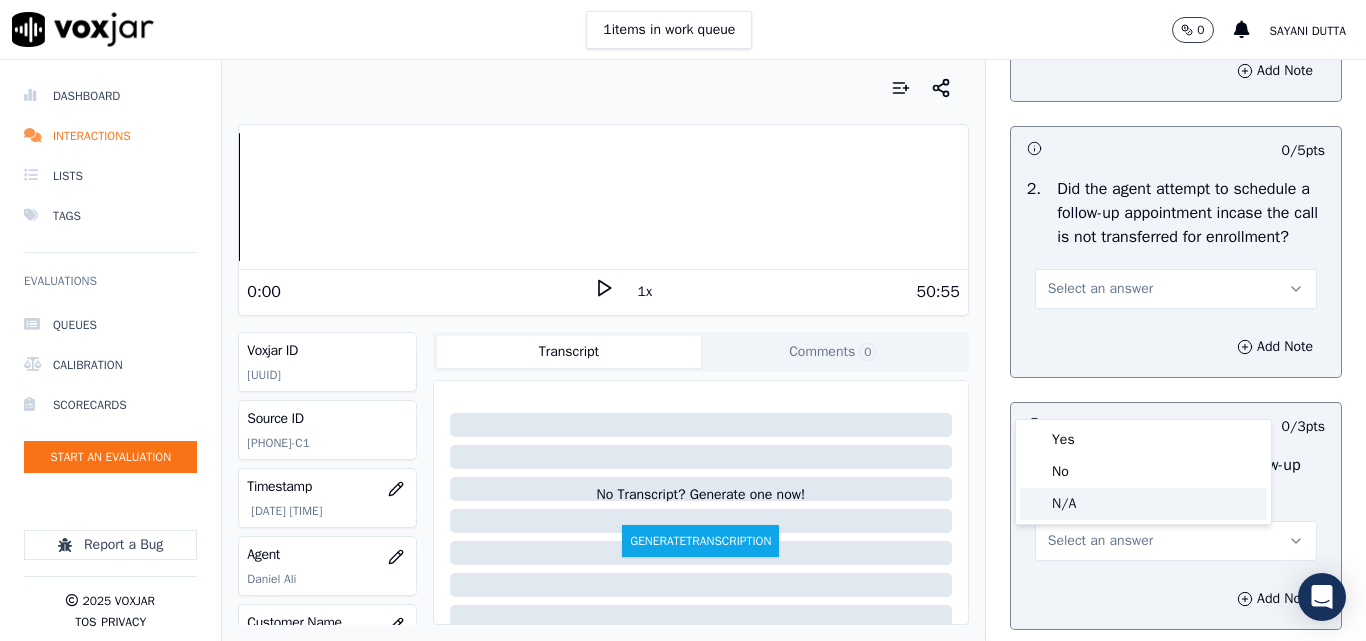 drag, startPoint x: 1071, startPoint y: 504, endPoint x: 1100, endPoint y: 475, distance: 41.01219 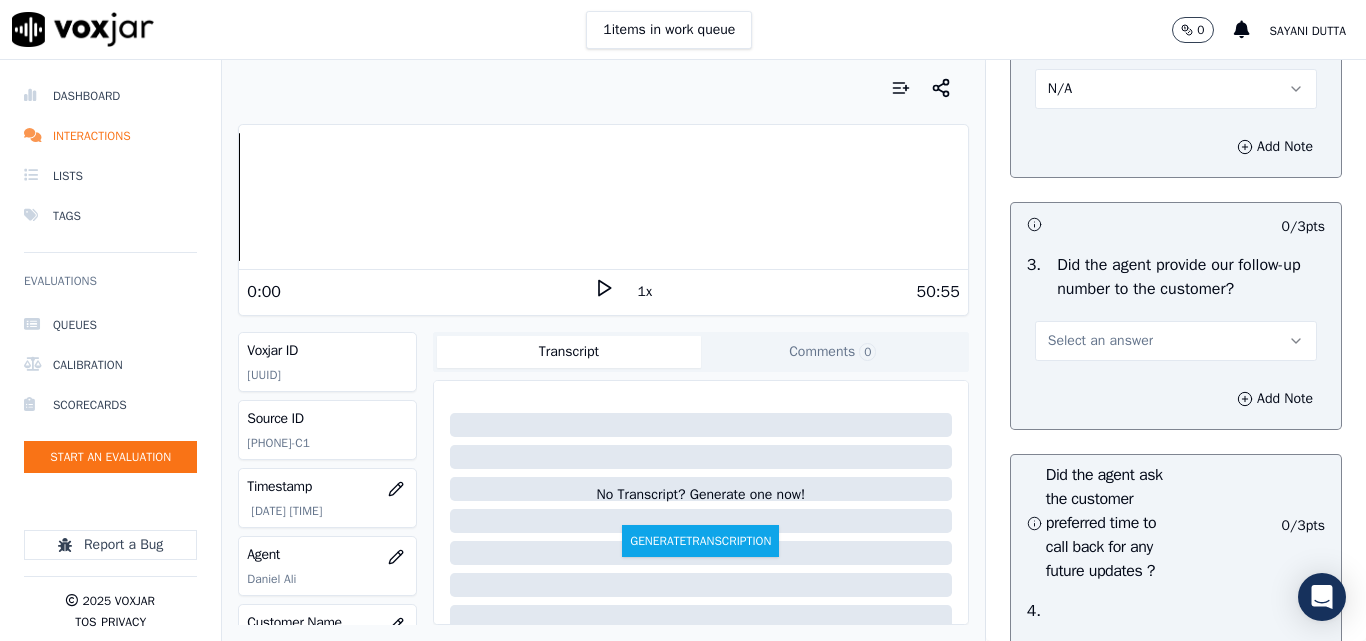 scroll, scrollTop: 5000, scrollLeft: 0, axis: vertical 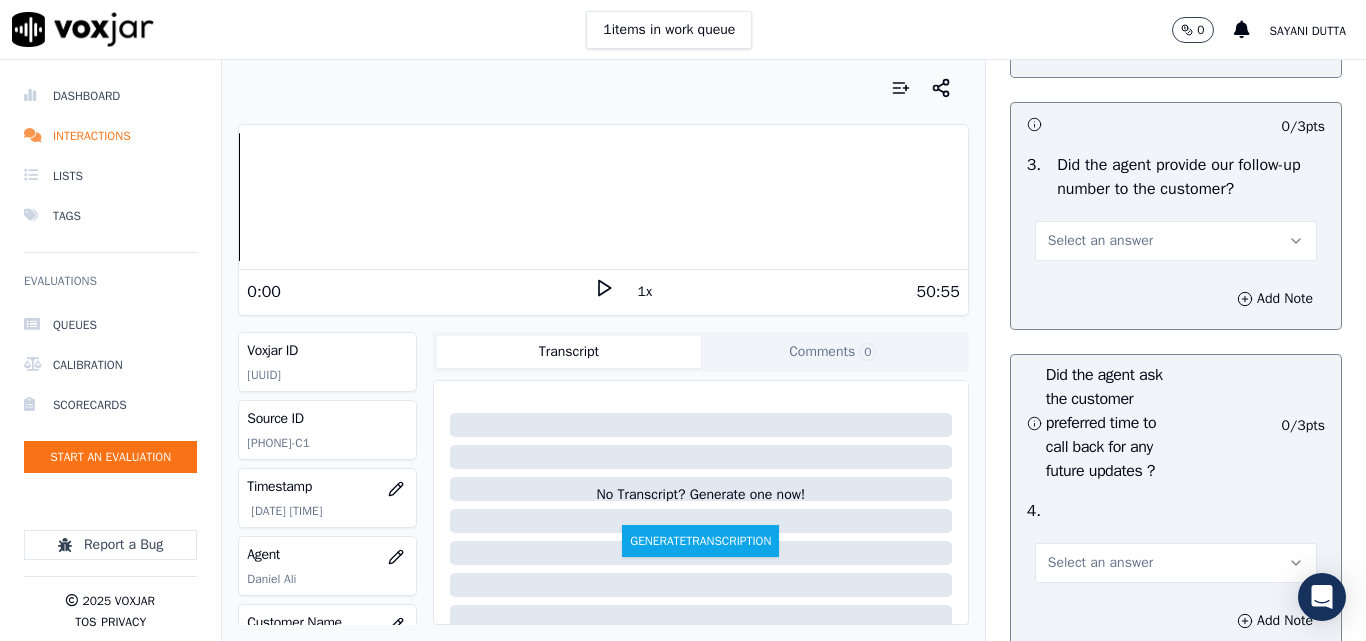 click on "Select an answer" at bounding box center [1100, 241] 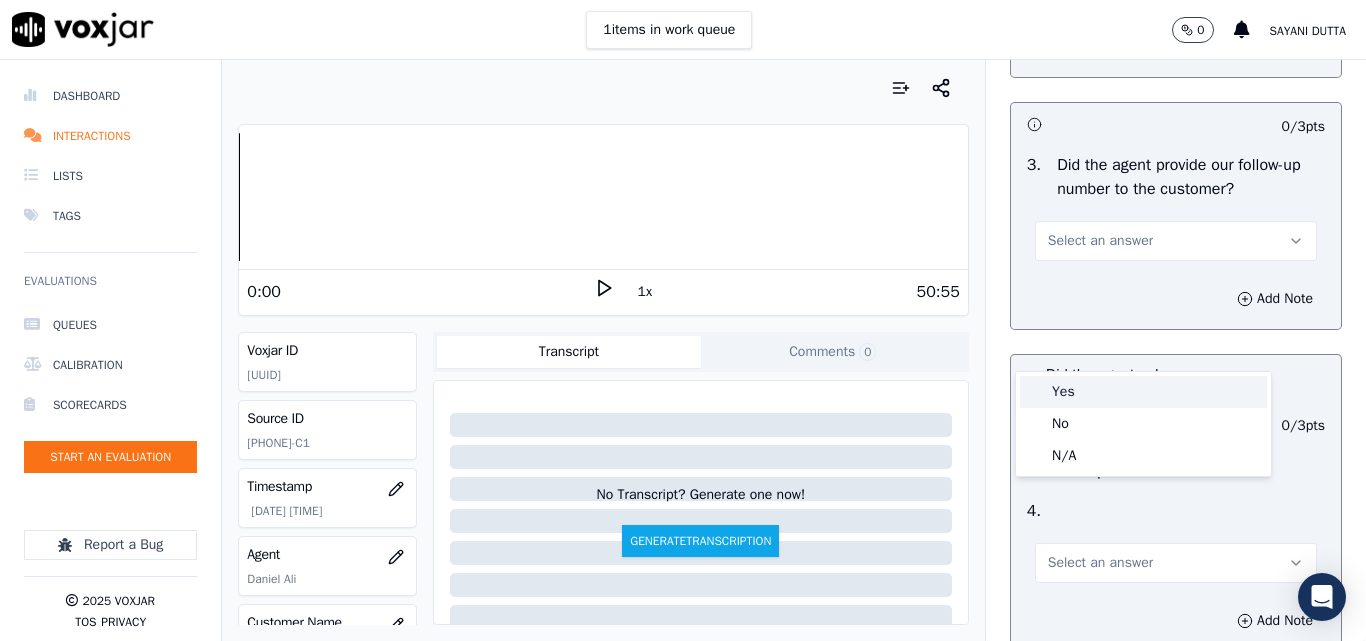 click on "Yes" at bounding box center (1143, 392) 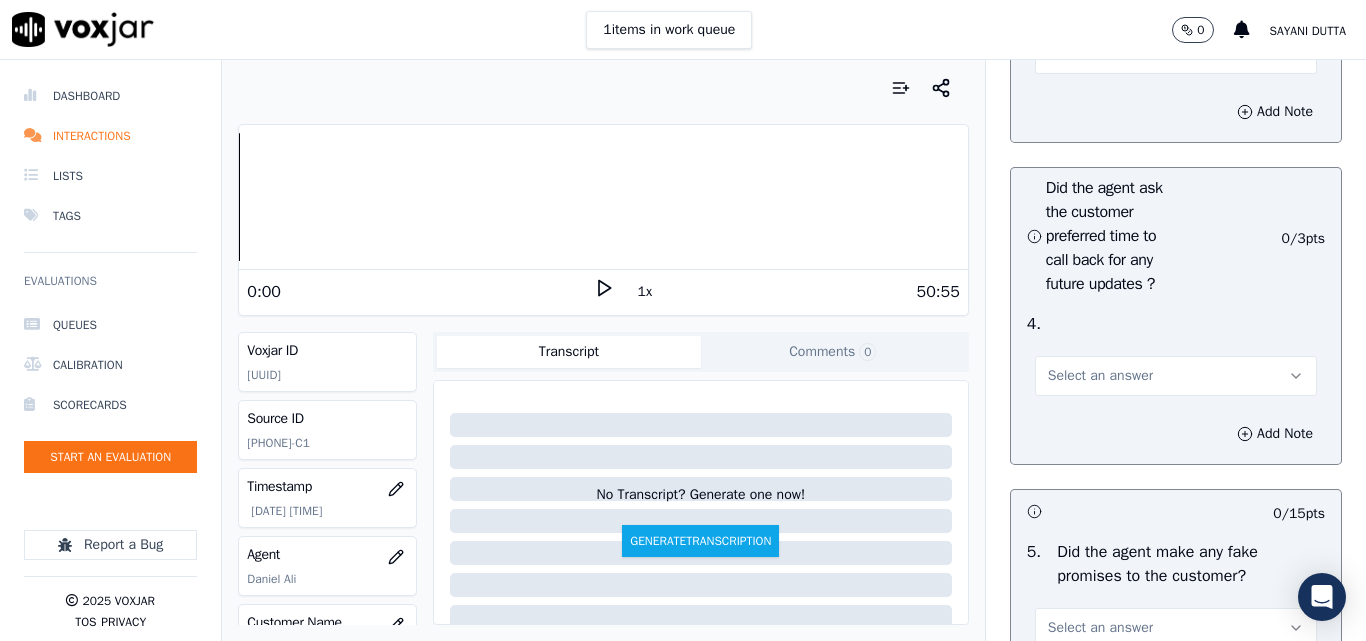 scroll, scrollTop: 5200, scrollLeft: 0, axis: vertical 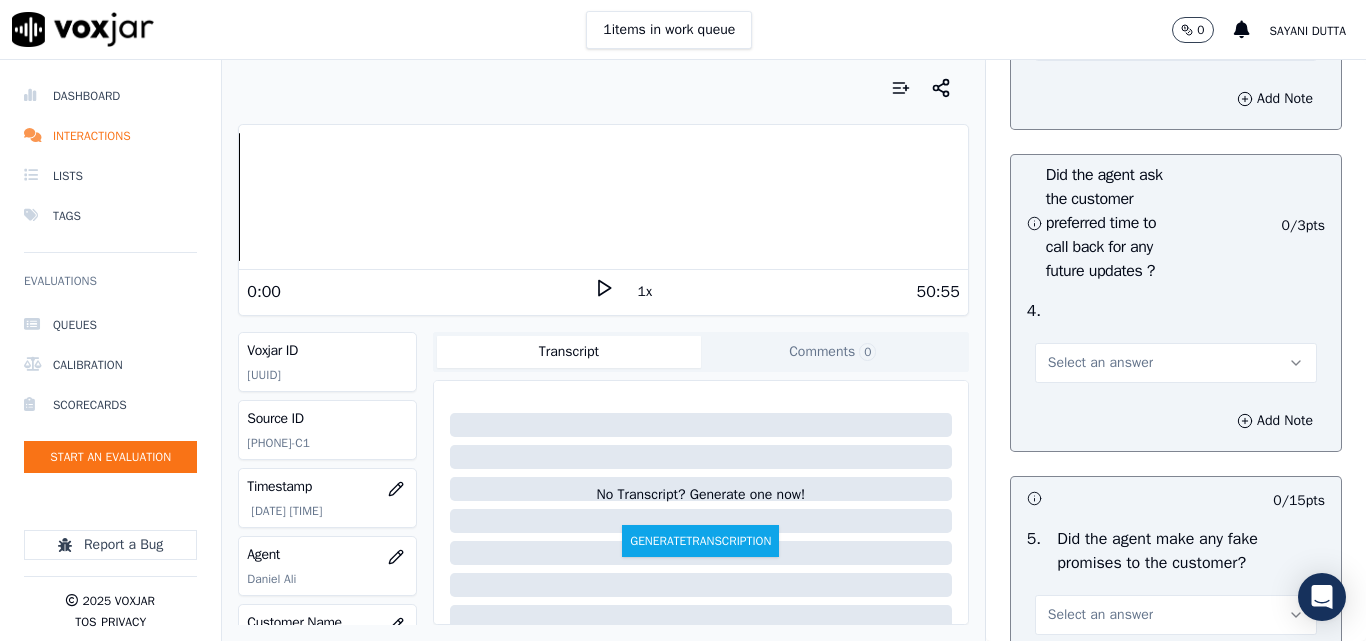 click on "Select an answer" at bounding box center (1100, 363) 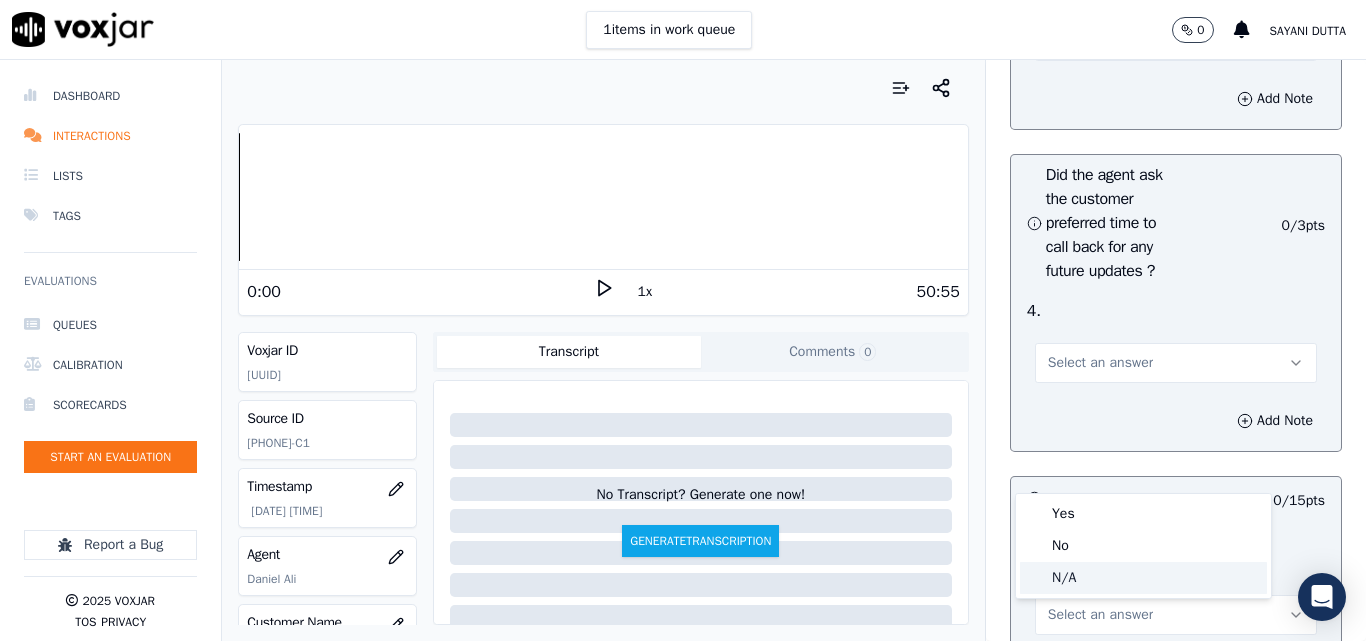 click on "N/A" 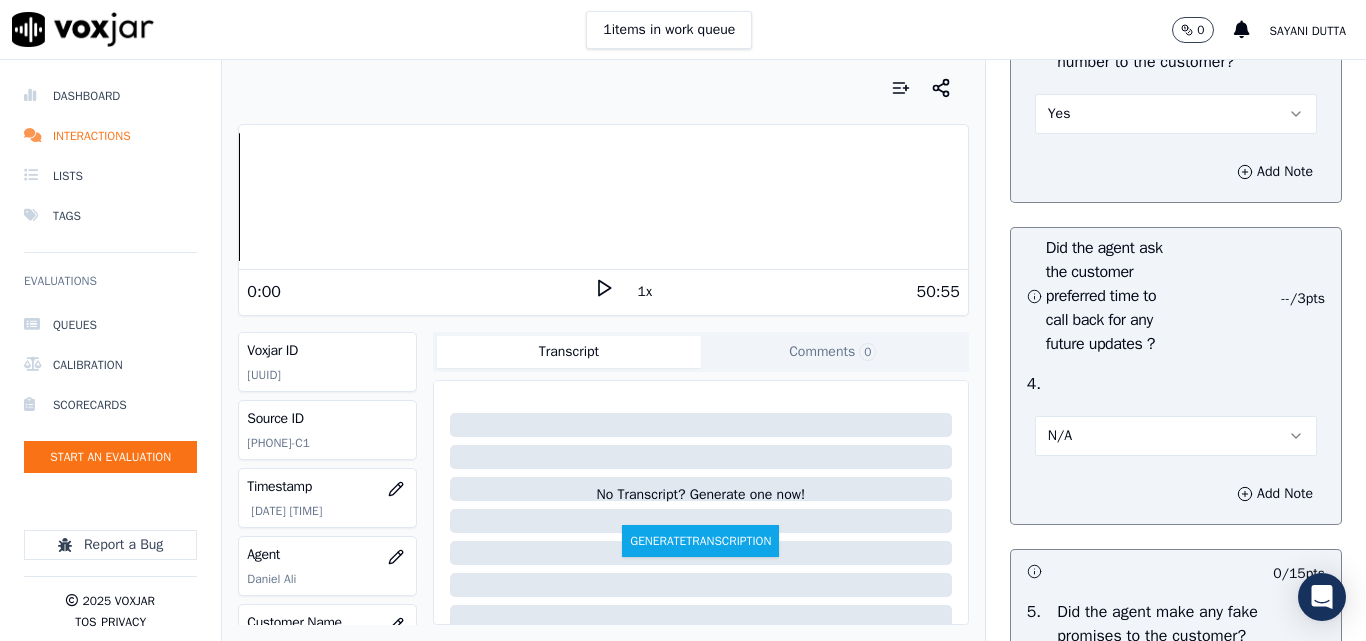 scroll, scrollTop: 5100, scrollLeft: 0, axis: vertical 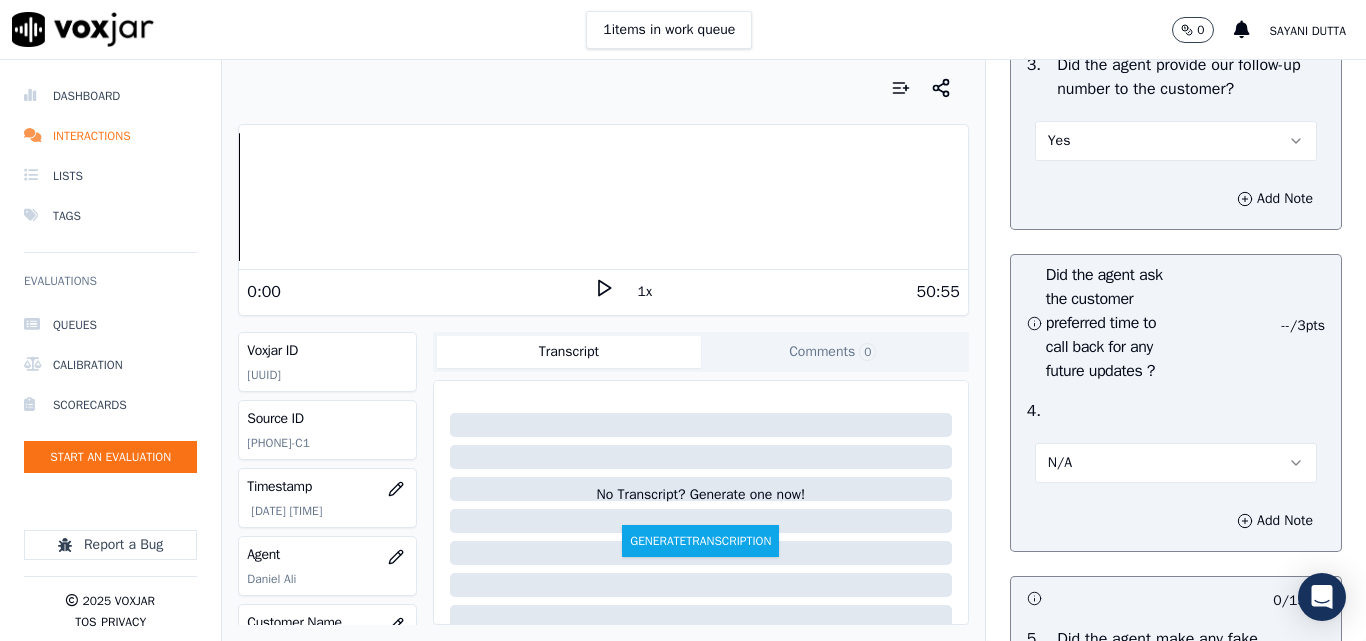 click on "Yes" at bounding box center (1176, 141) 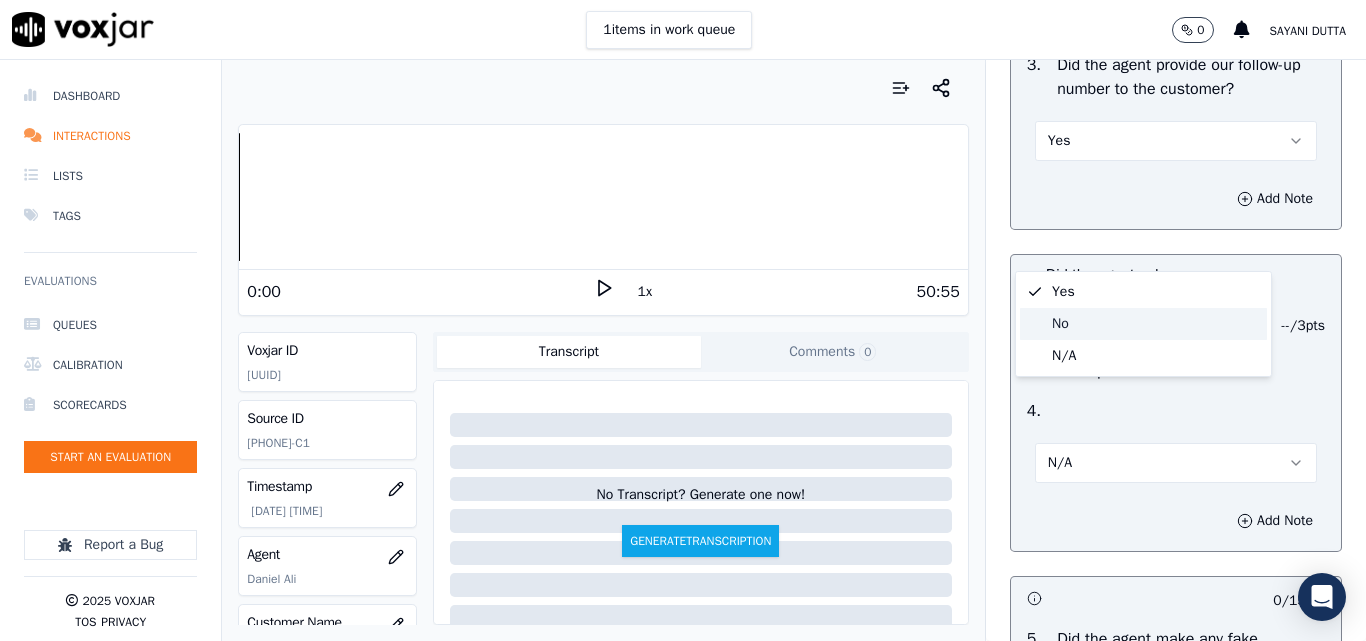 click on "No" 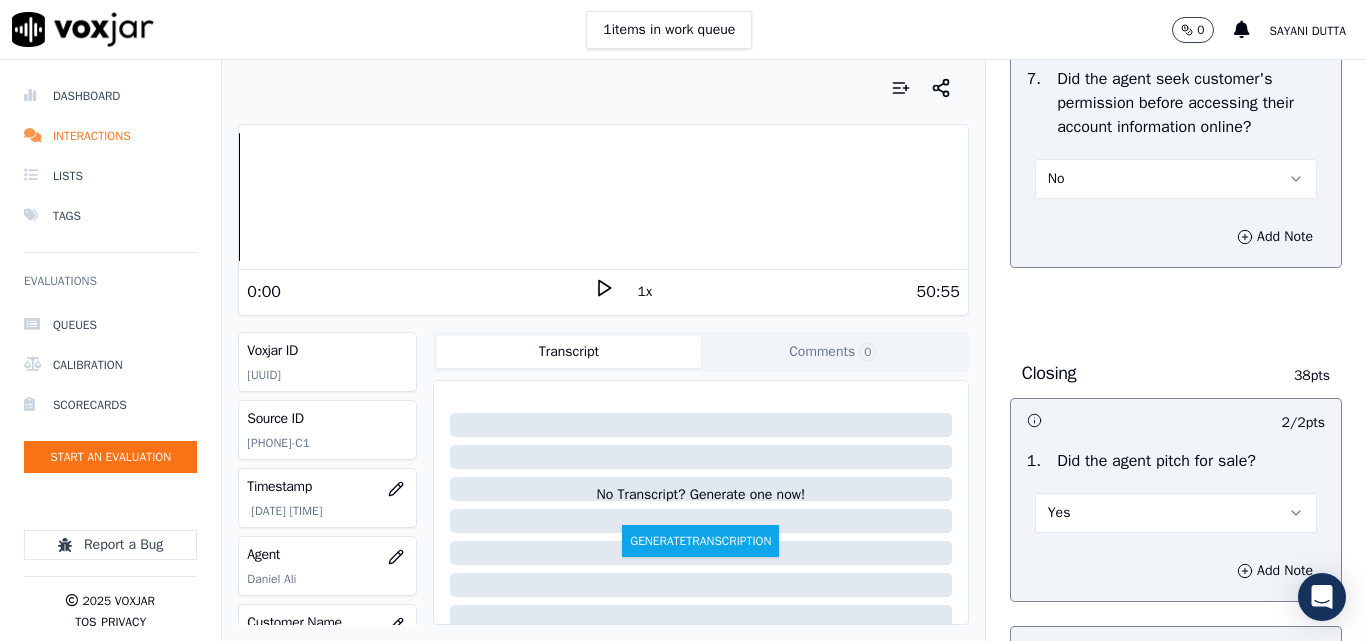 scroll, scrollTop: 4100, scrollLeft: 0, axis: vertical 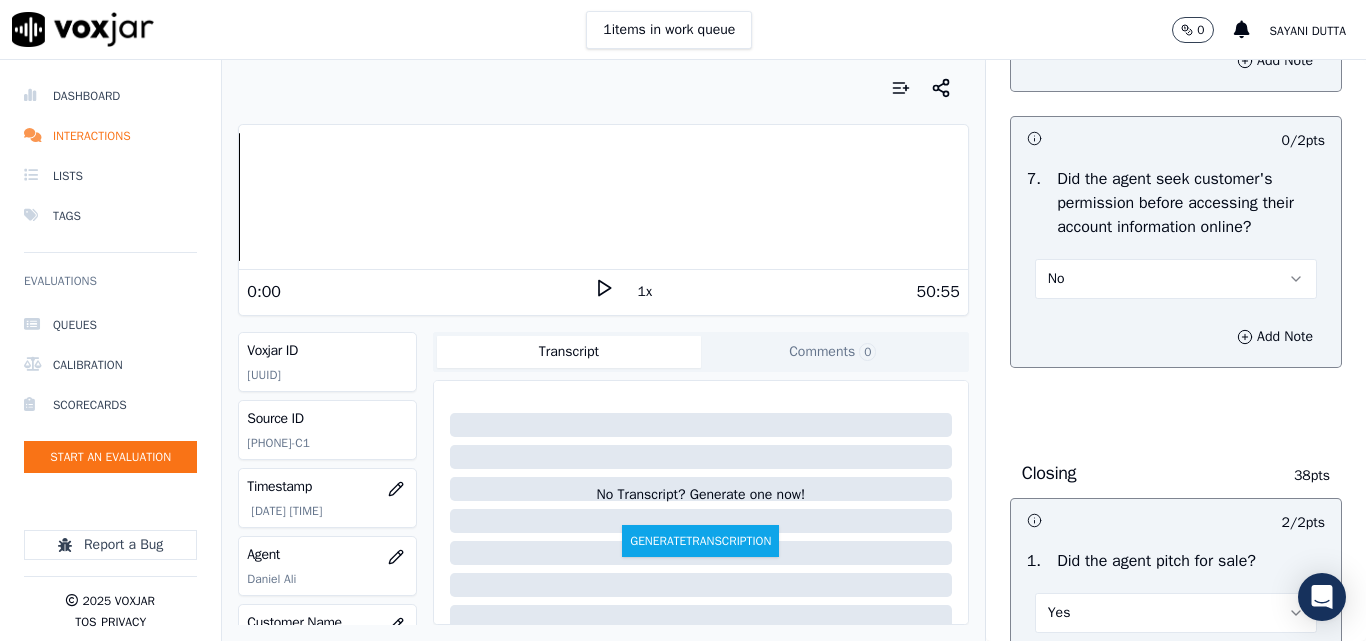 click on "No" at bounding box center [1176, 279] 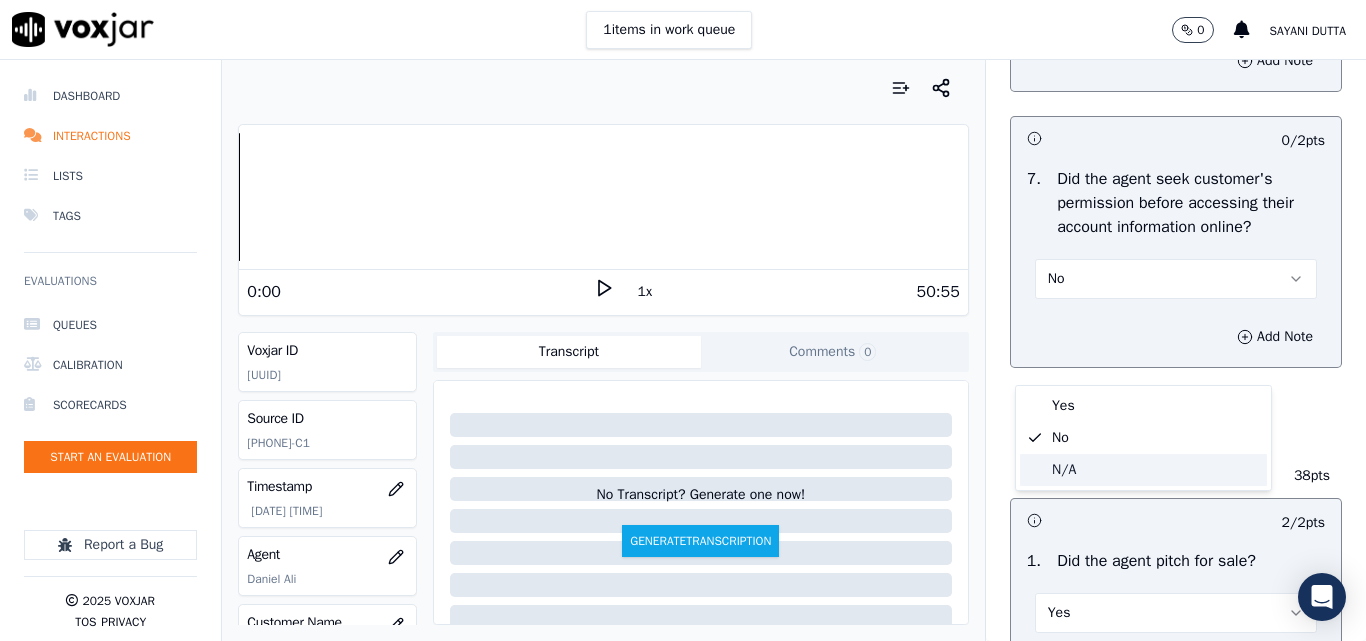 click on "N/A" 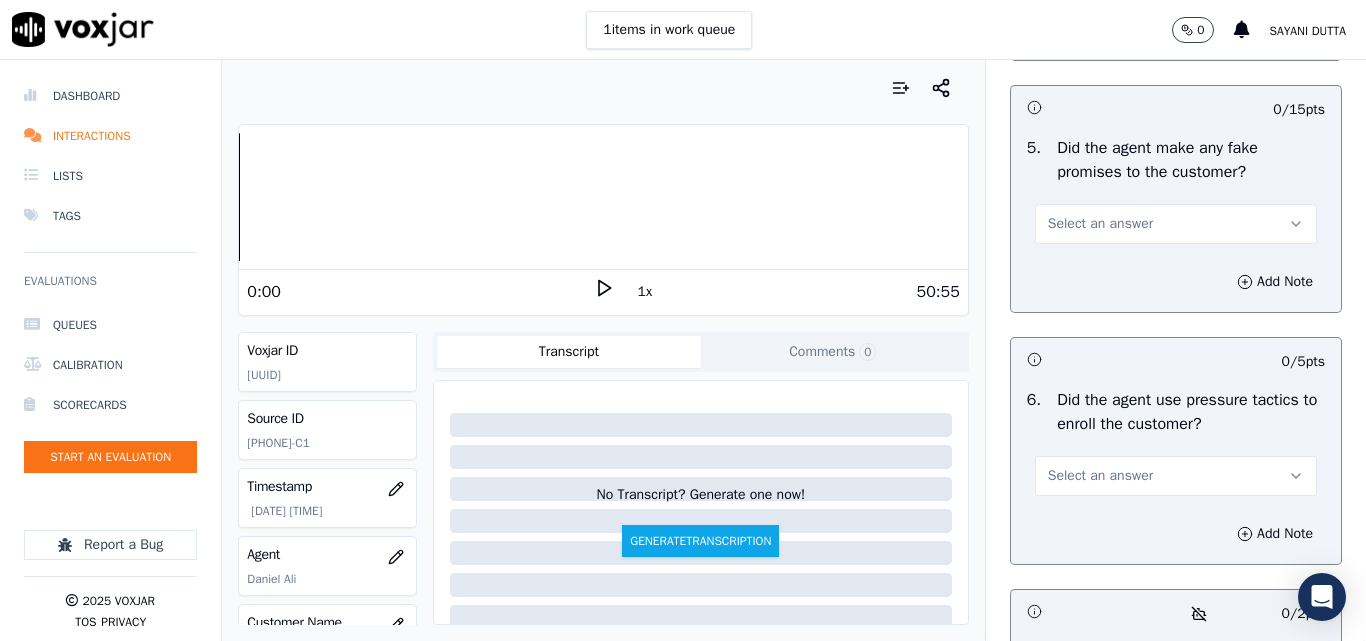 scroll, scrollTop: 5600, scrollLeft: 0, axis: vertical 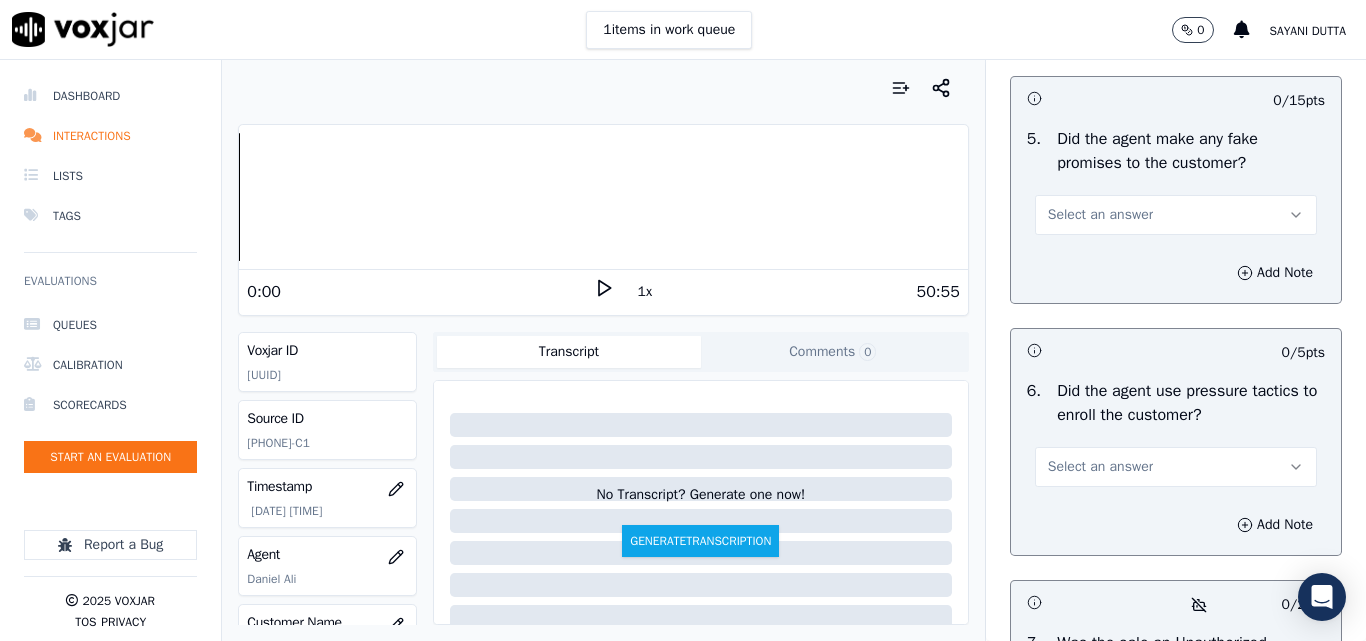 click on "Select an answer" at bounding box center (1100, 215) 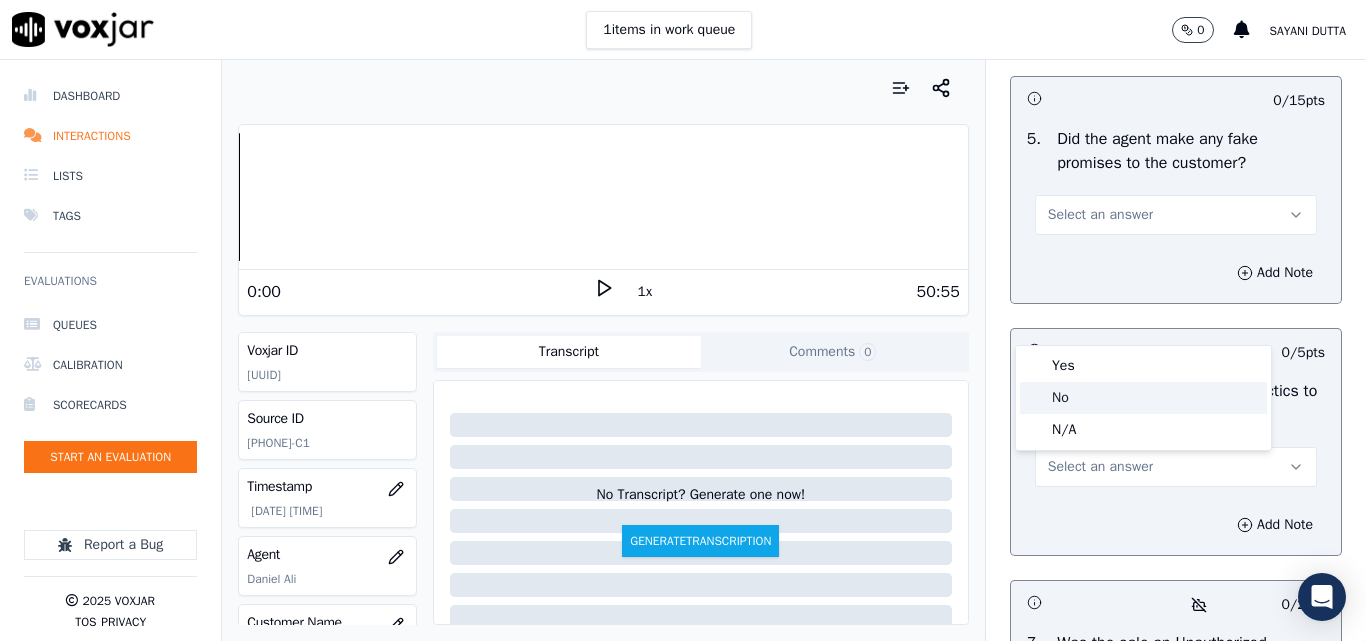 click on "No" 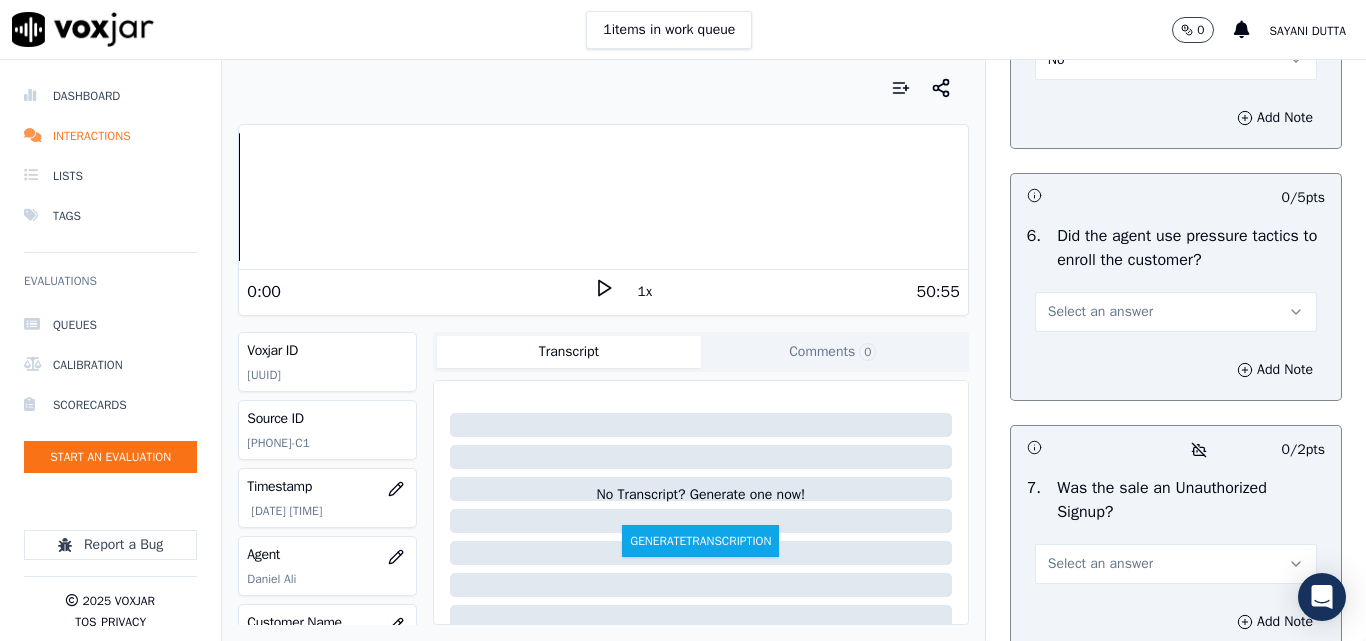 scroll, scrollTop: 5900, scrollLeft: 0, axis: vertical 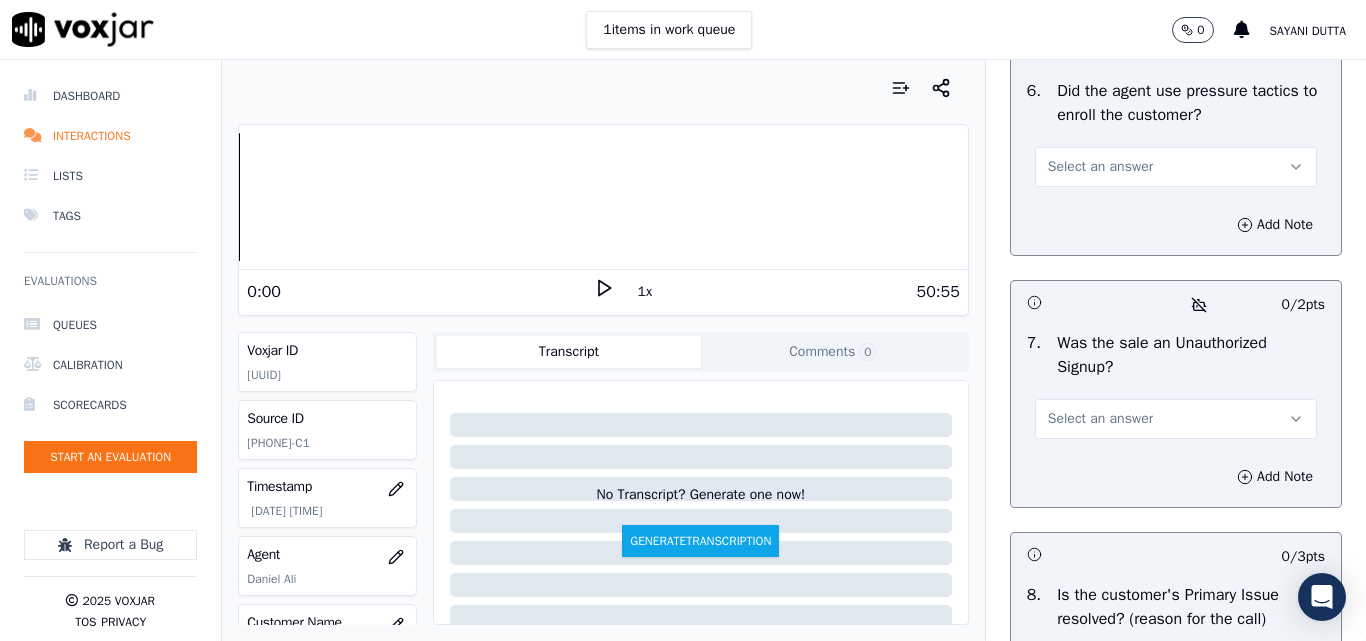 click on "Select an answer" at bounding box center [1100, 167] 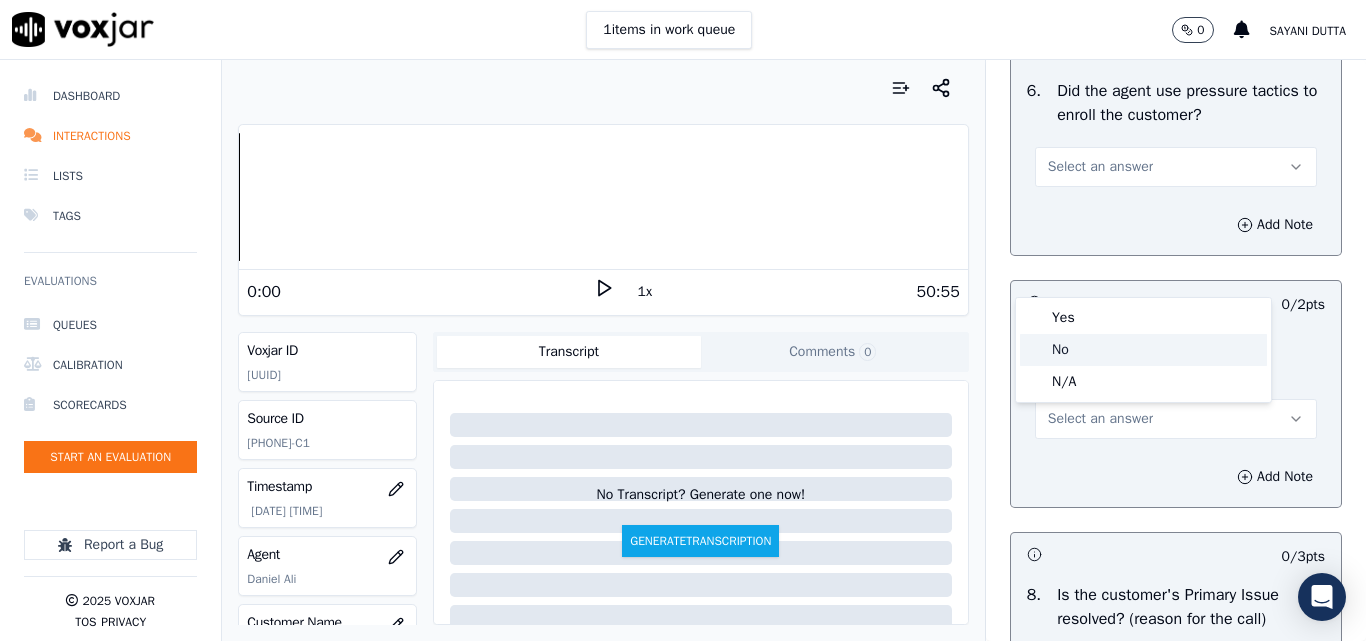 click on "No" 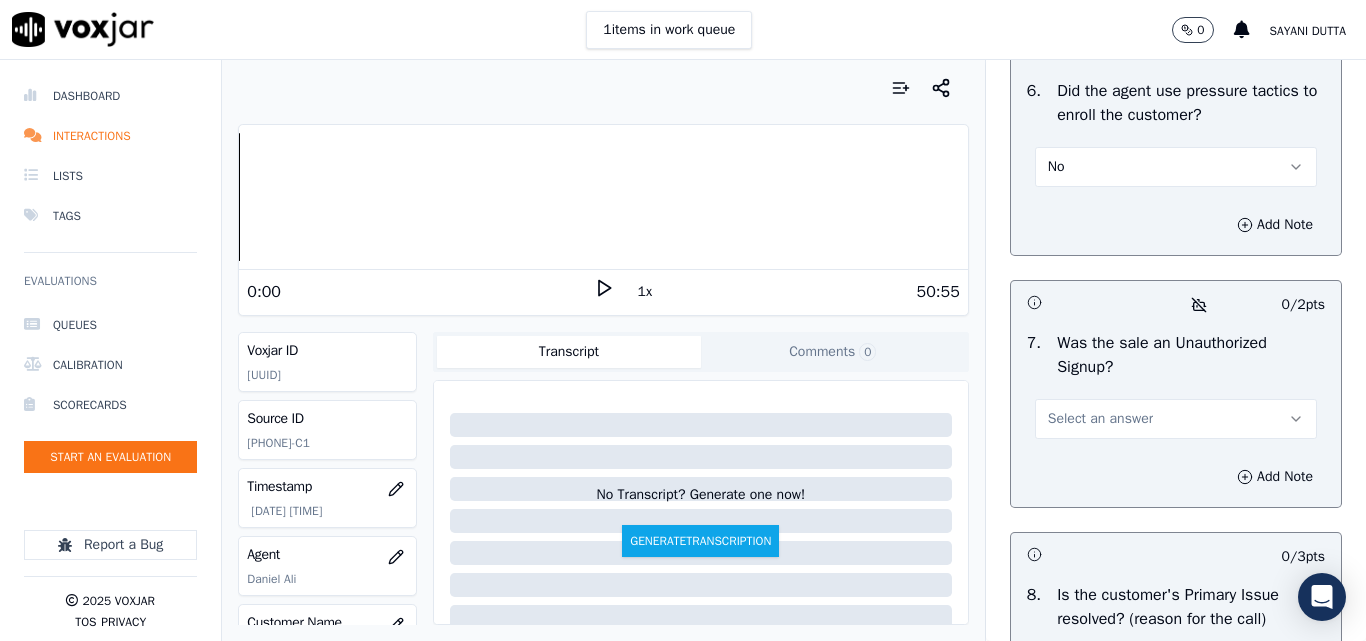 scroll, scrollTop: 6100, scrollLeft: 0, axis: vertical 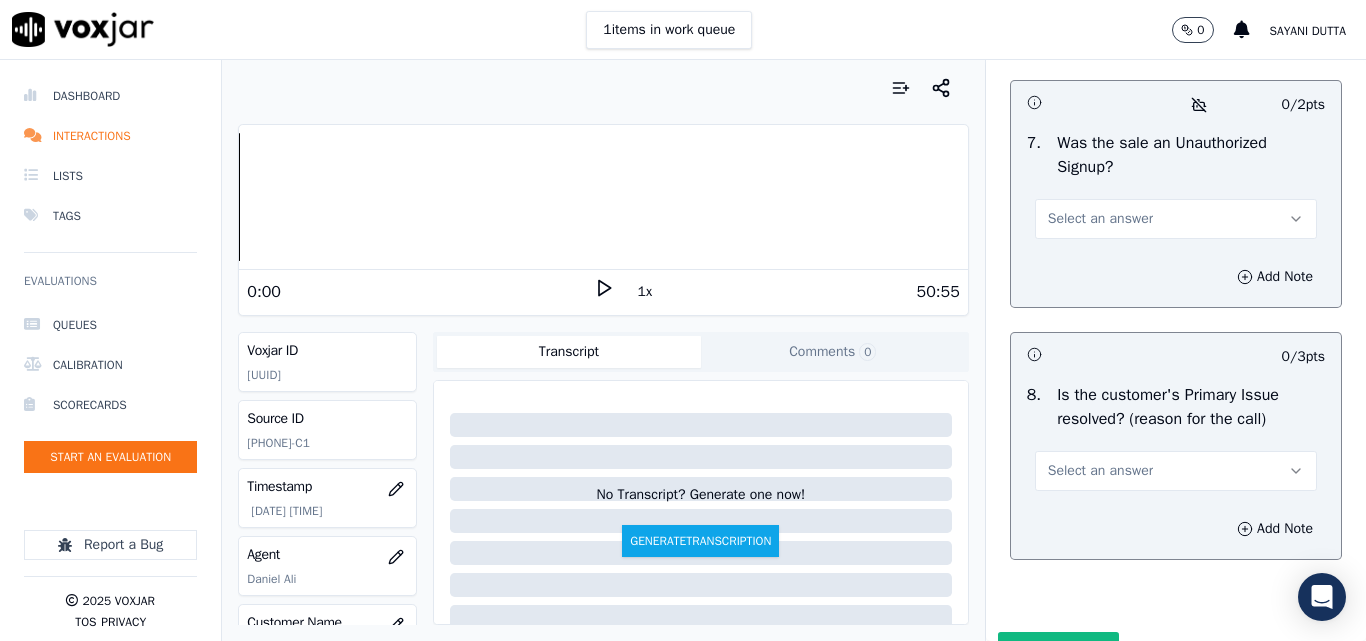 click on "Select an answer" at bounding box center (1100, 219) 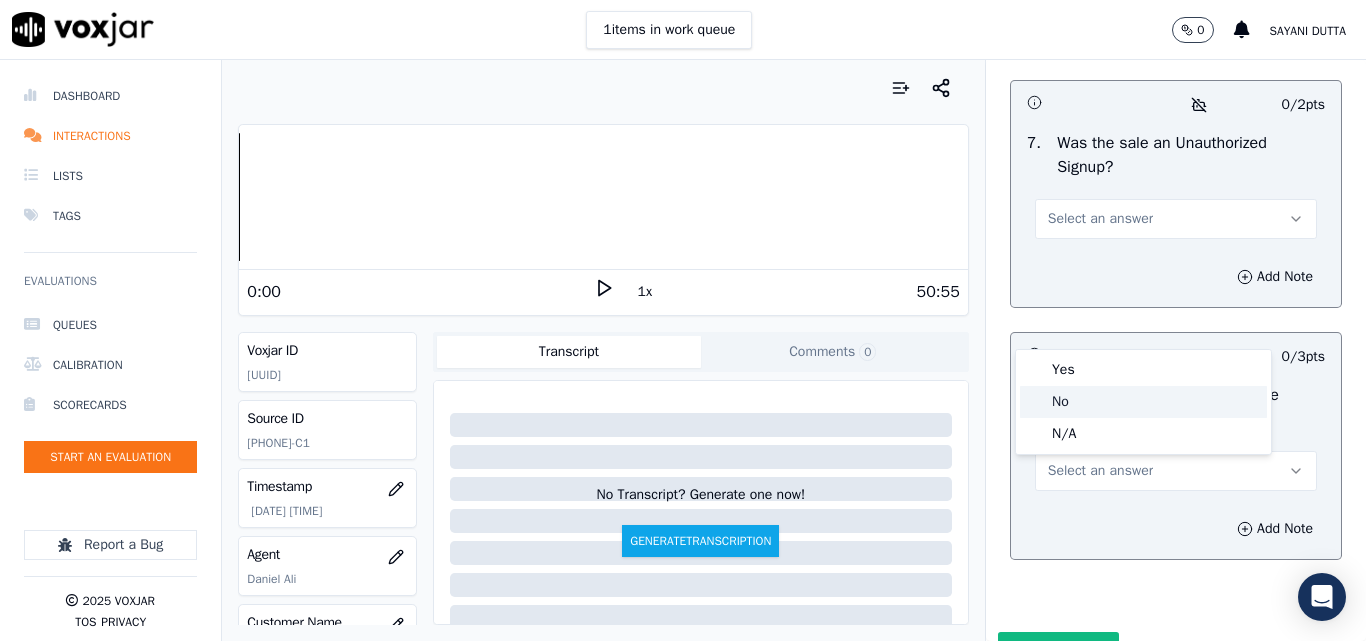 click on "No" 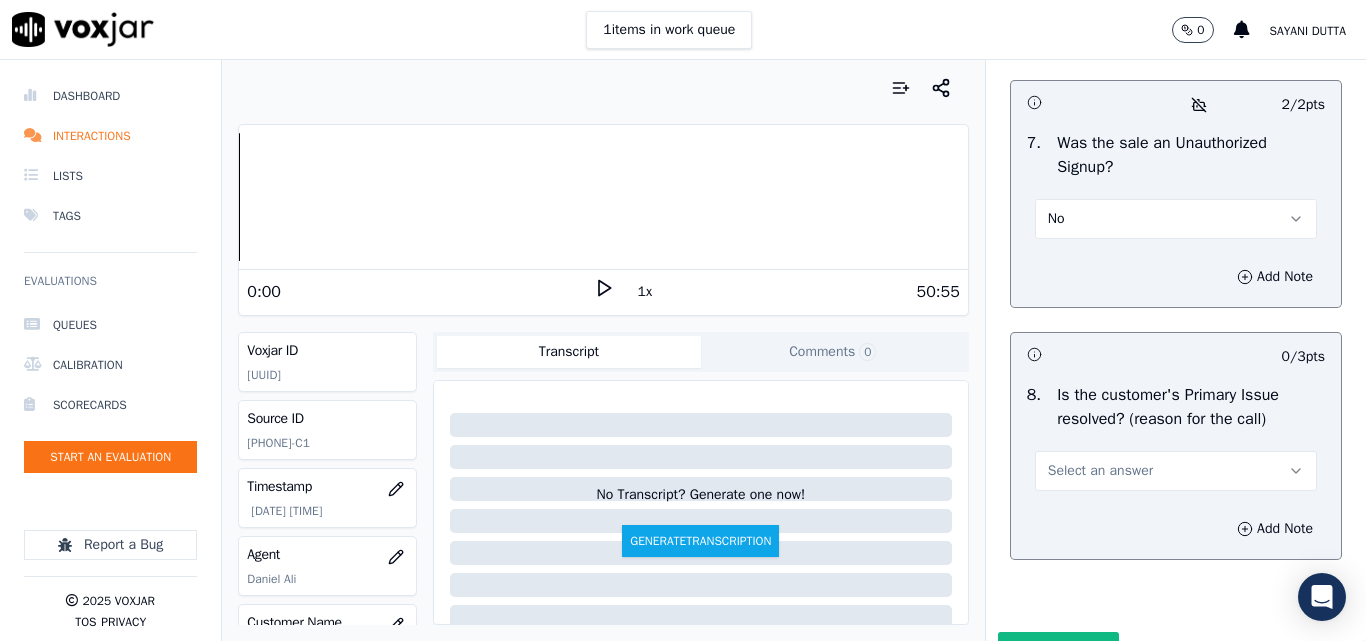 scroll, scrollTop: 6290, scrollLeft: 0, axis: vertical 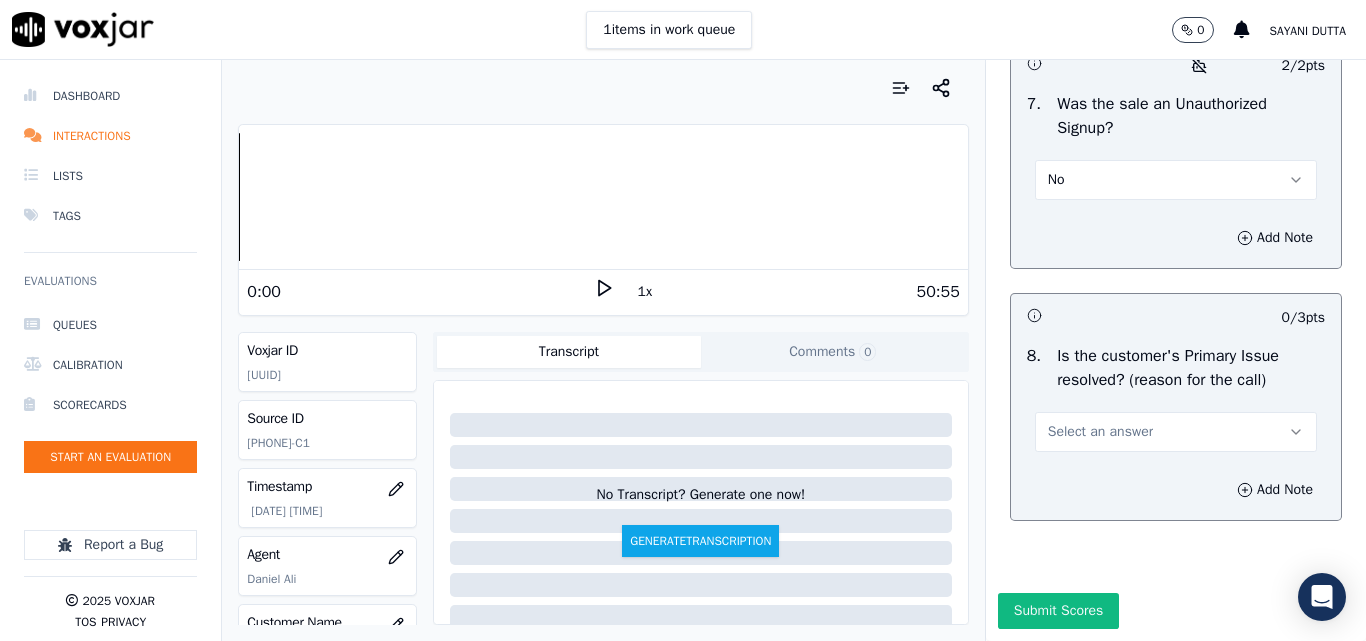 click on "Select an answer" at bounding box center [1100, 432] 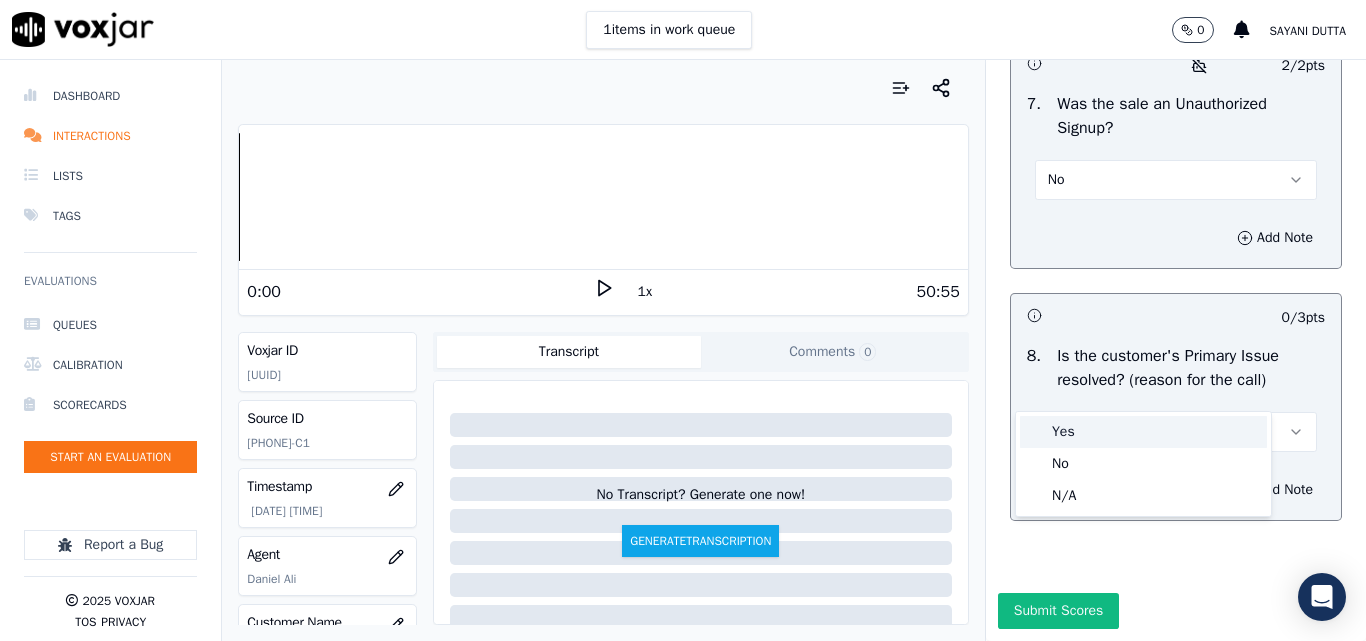 click on "Yes" at bounding box center (1143, 432) 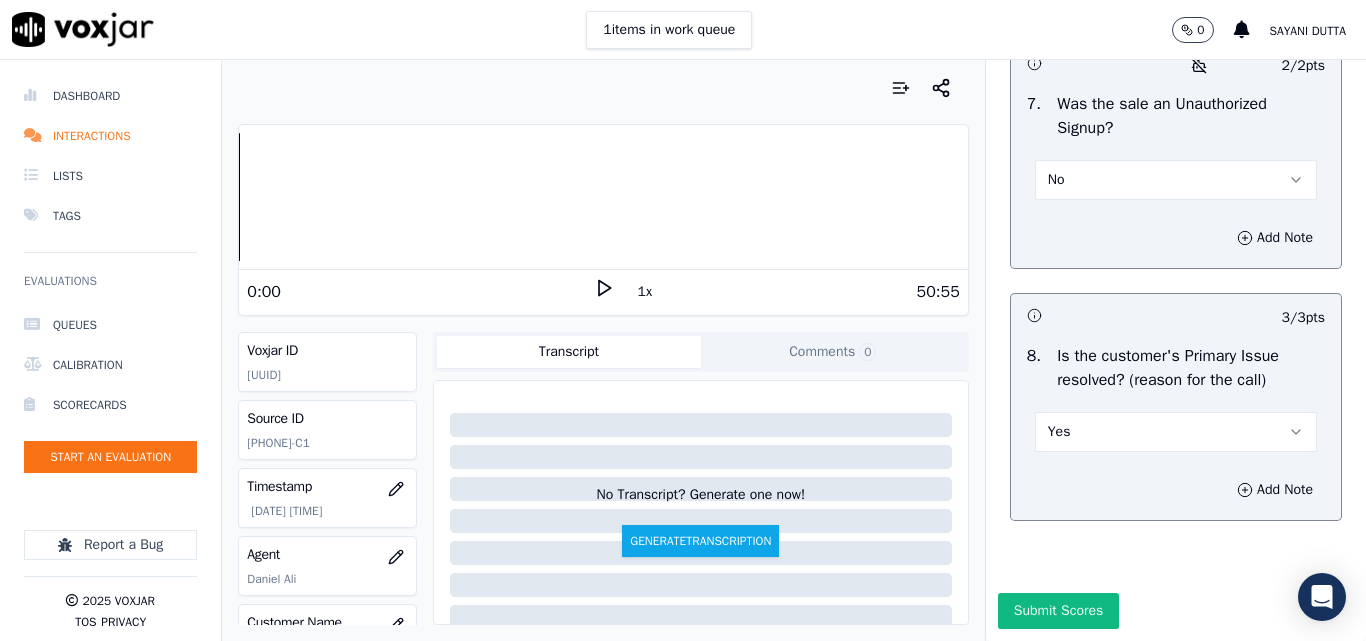 drag, startPoint x: 1048, startPoint y: 568, endPoint x: 1069, endPoint y: 570, distance: 21.095022 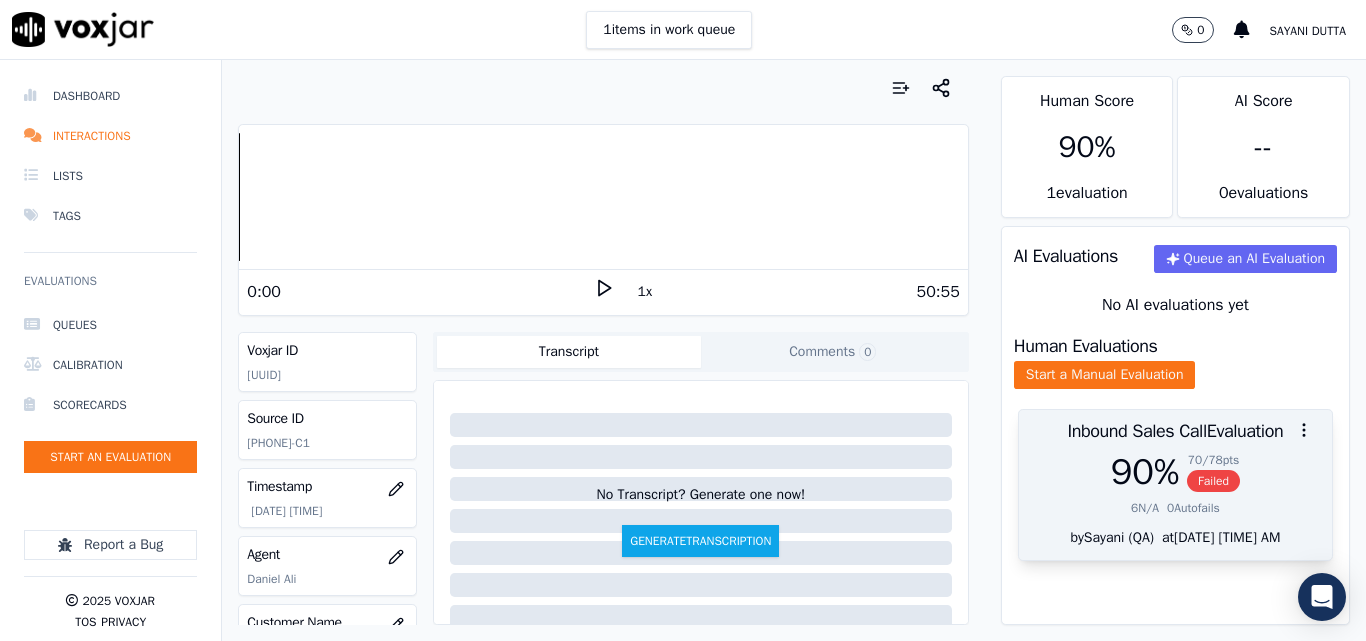 click on "Failed" at bounding box center [1213, 481] 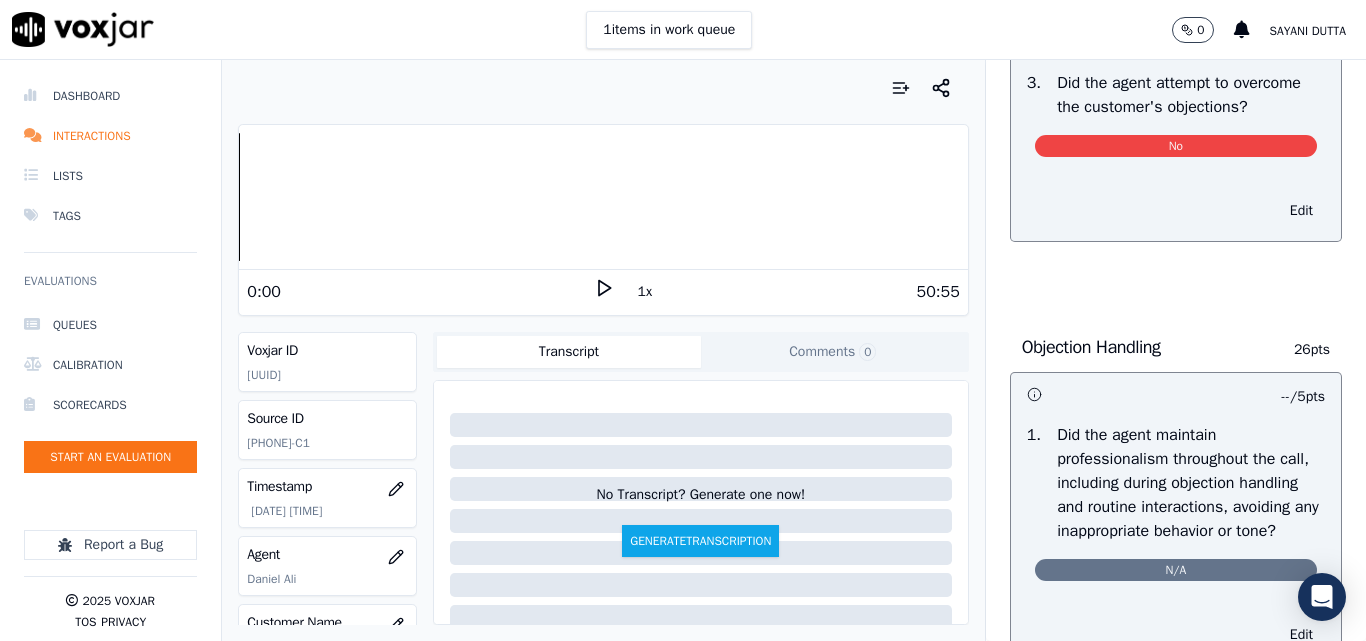 scroll, scrollTop: 2100, scrollLeft: 0, axis: vertical 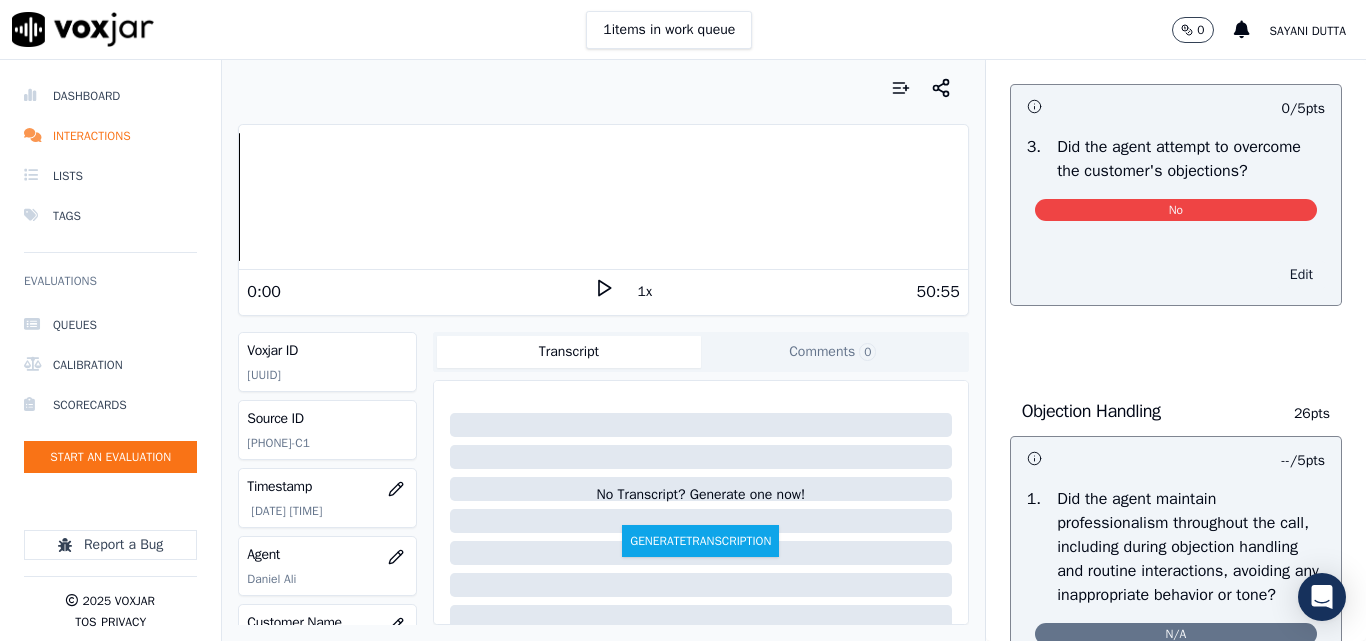 click on "Edit" at bounding box center (1301, 275) 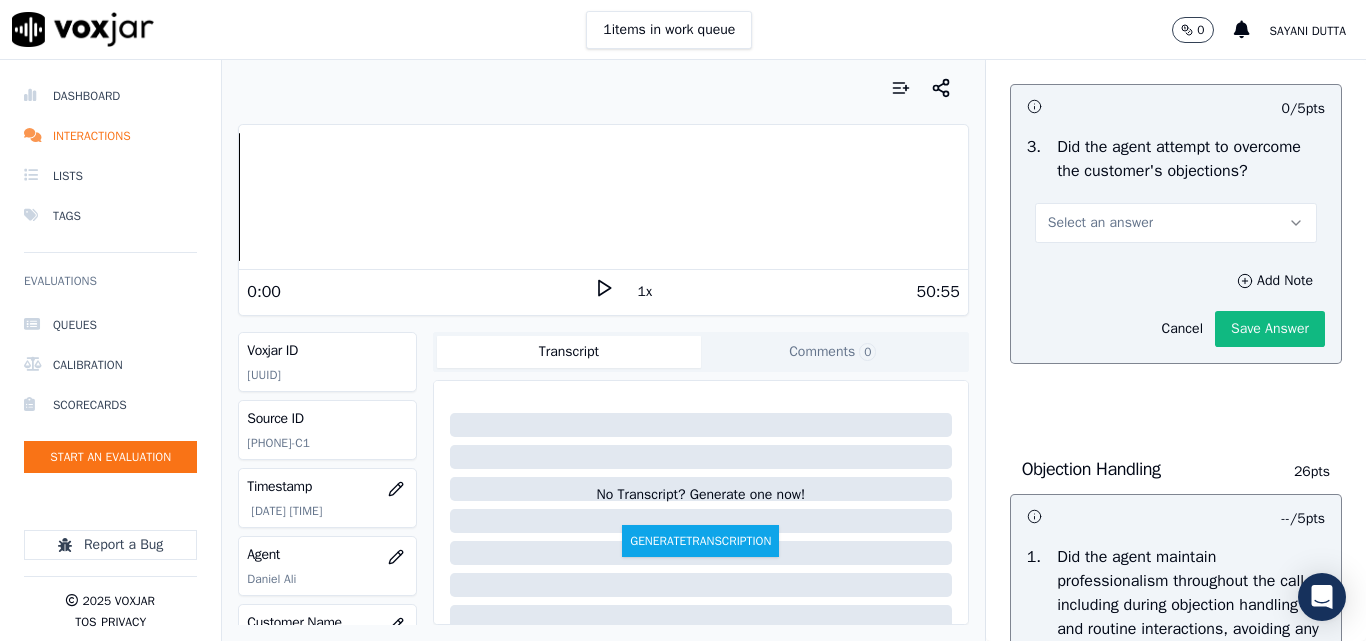 click on "Select an answer" at bounding box center [1100, 223] 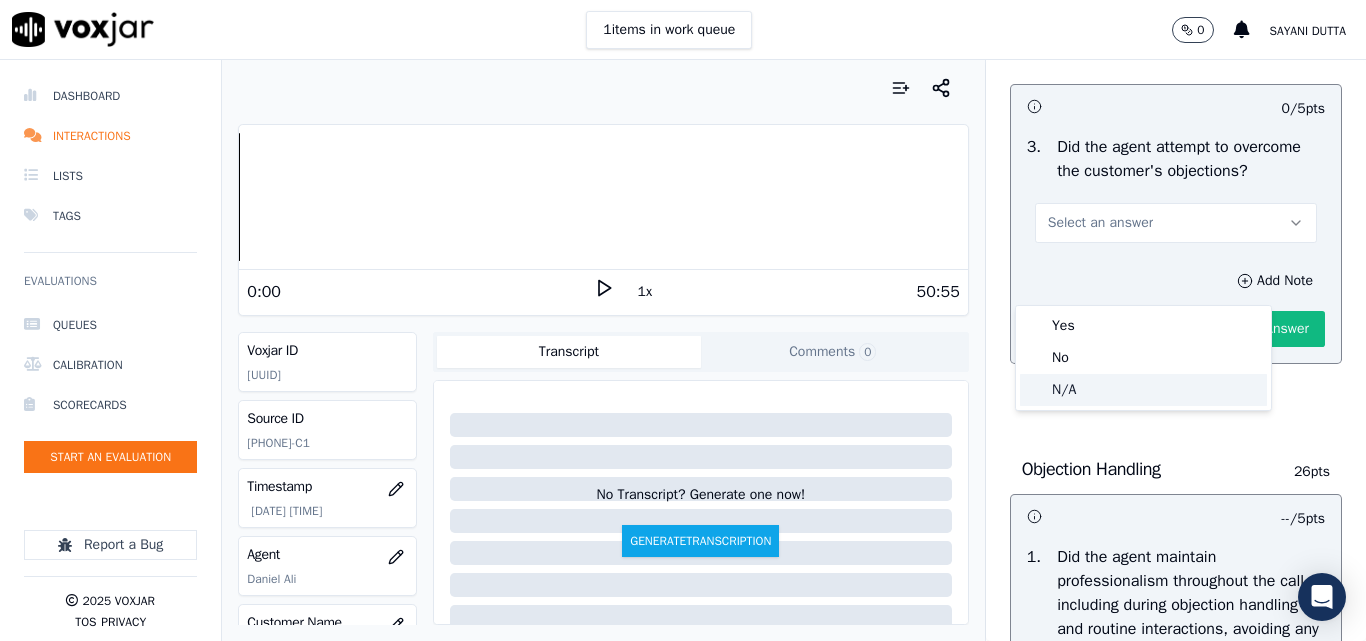 click on "N/A" 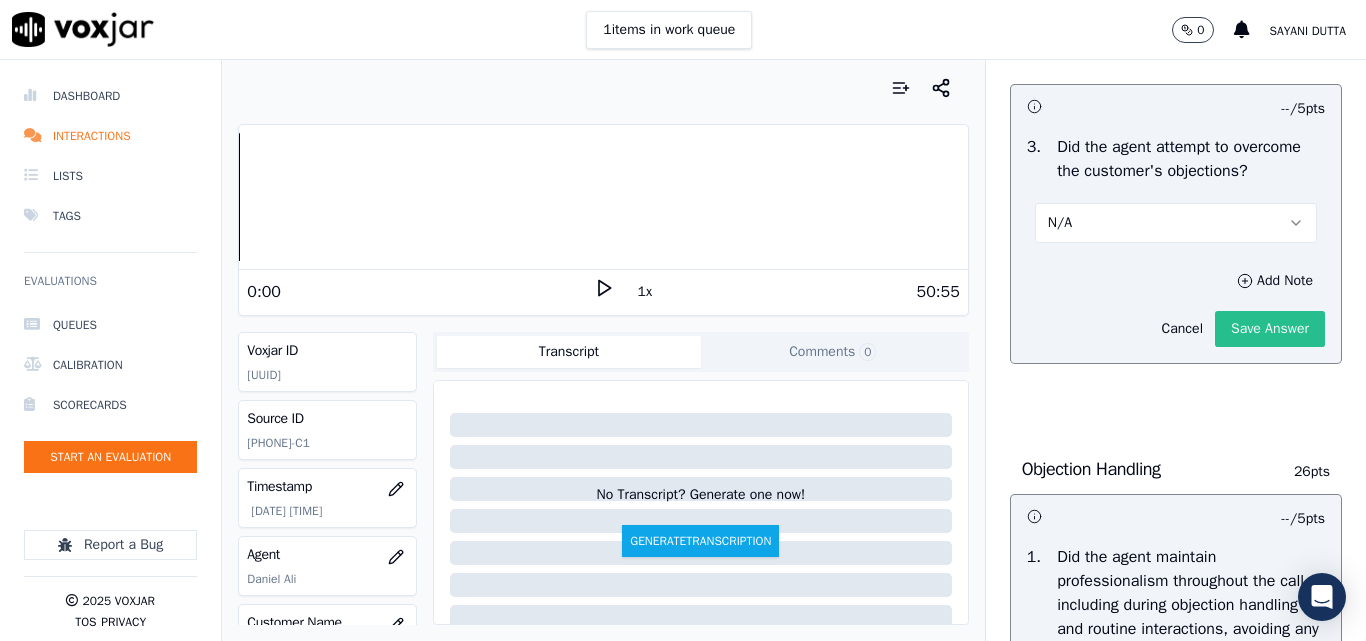 click on "Save Answer" 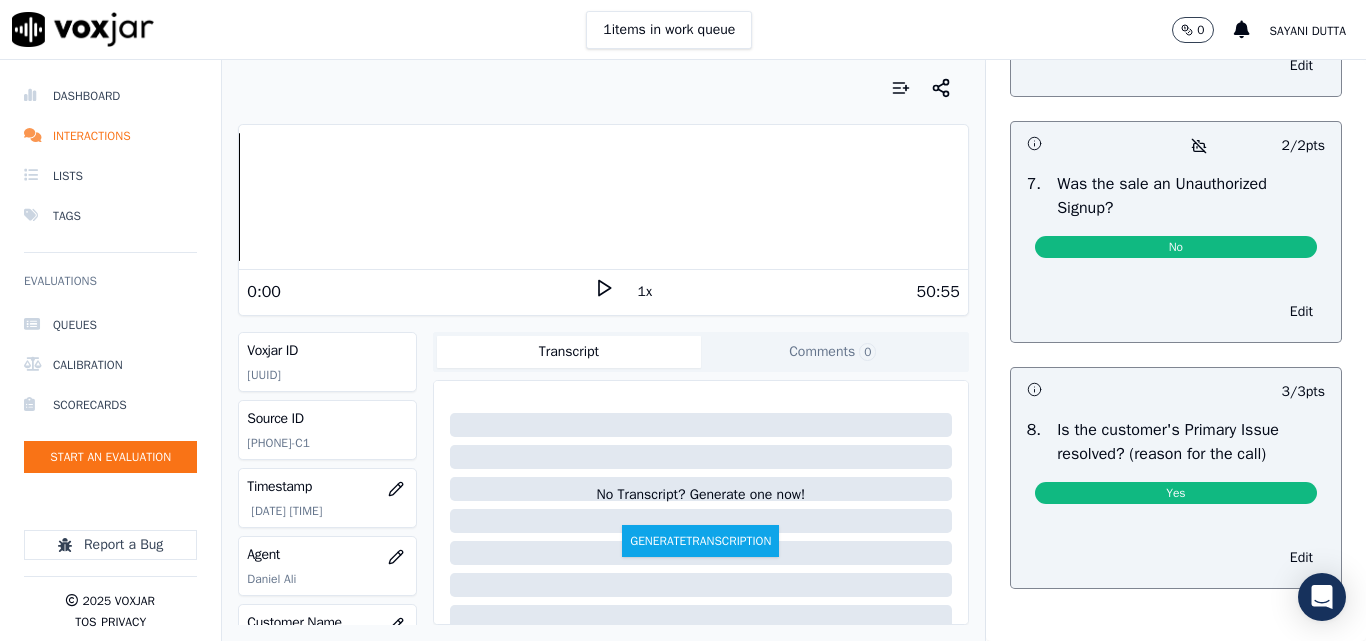 scroll, scrollTop: 5954, scrollLeft: 0, axis: vertical 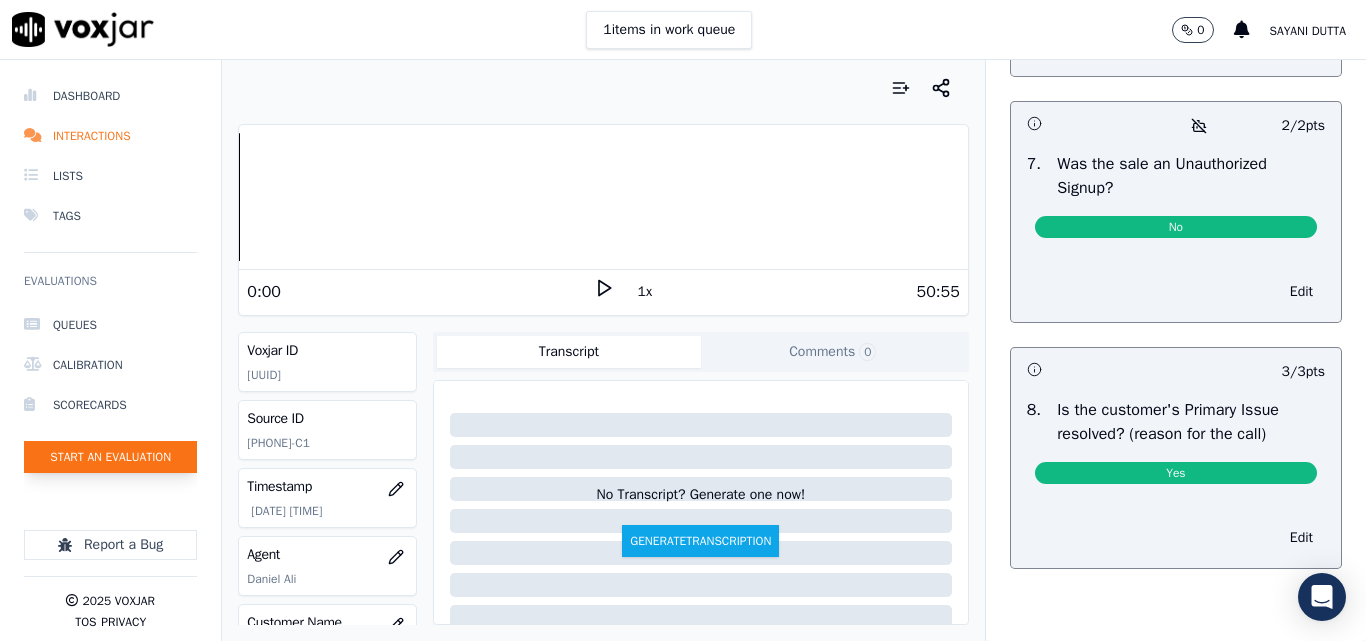 click on "Start an Evaluation" 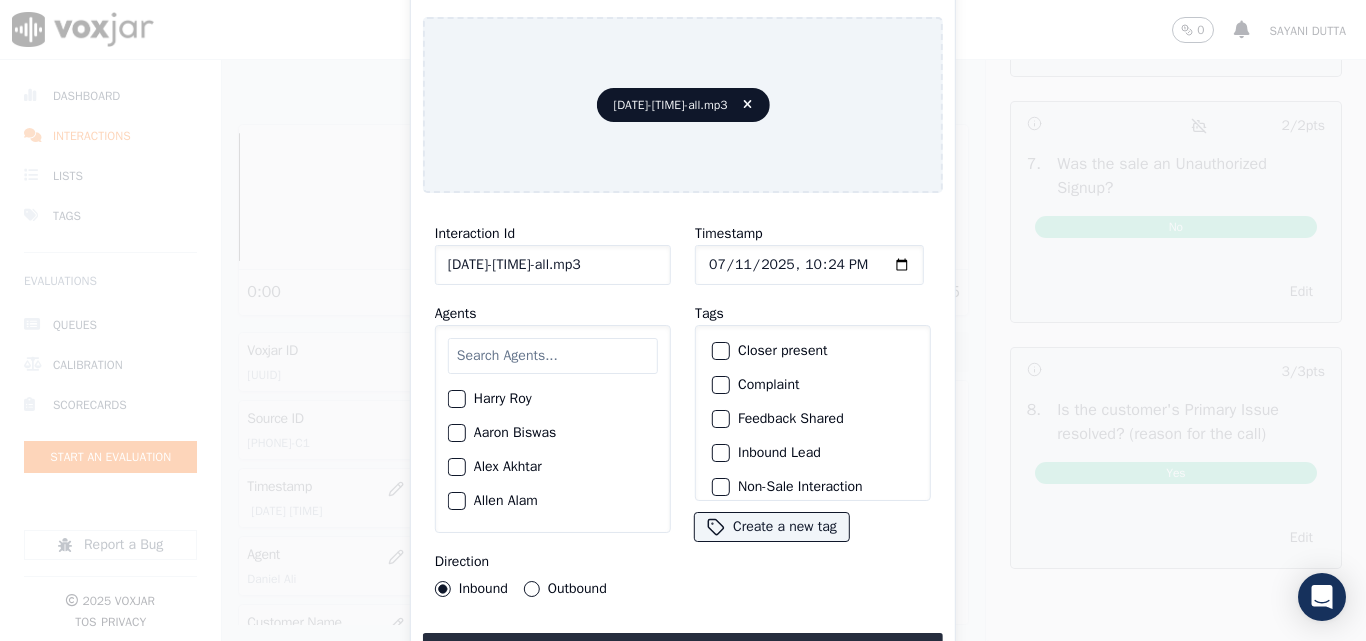 scroll, scrollTop: 0, scrollLeft: 40, axis: horizontal 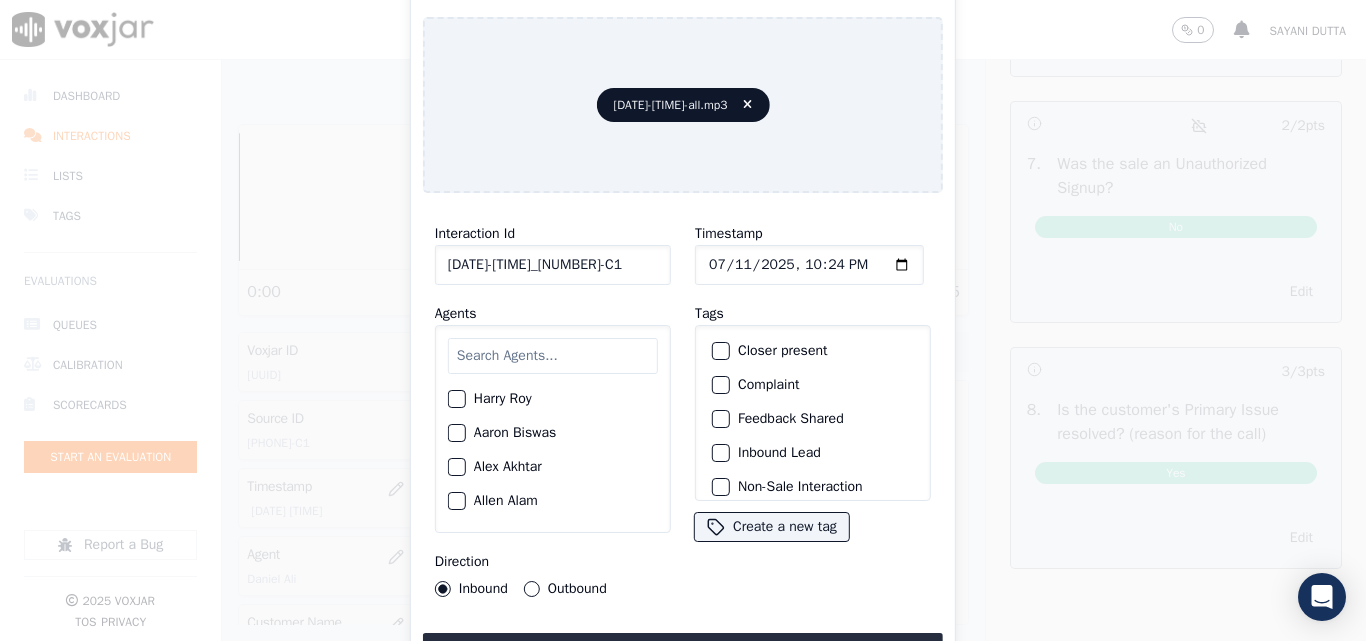 type on "[DATE]-[TIME]_[NUMBER]-C1" 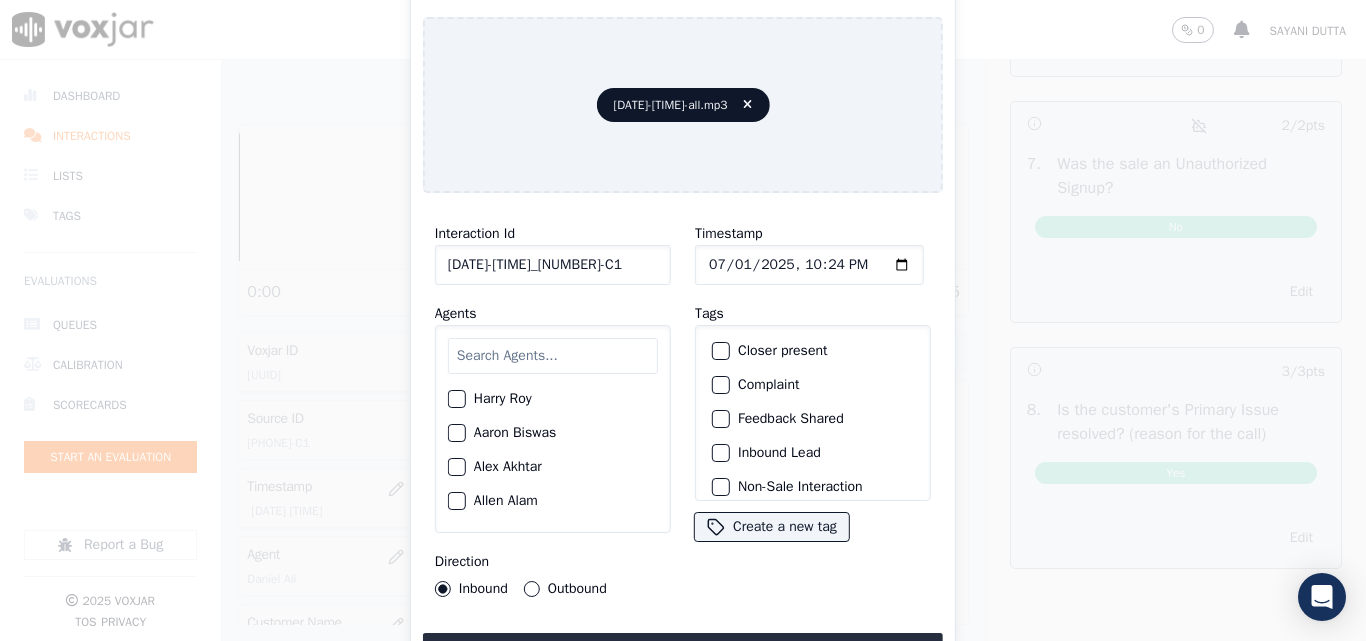 type on "2025-07-10T22:24" 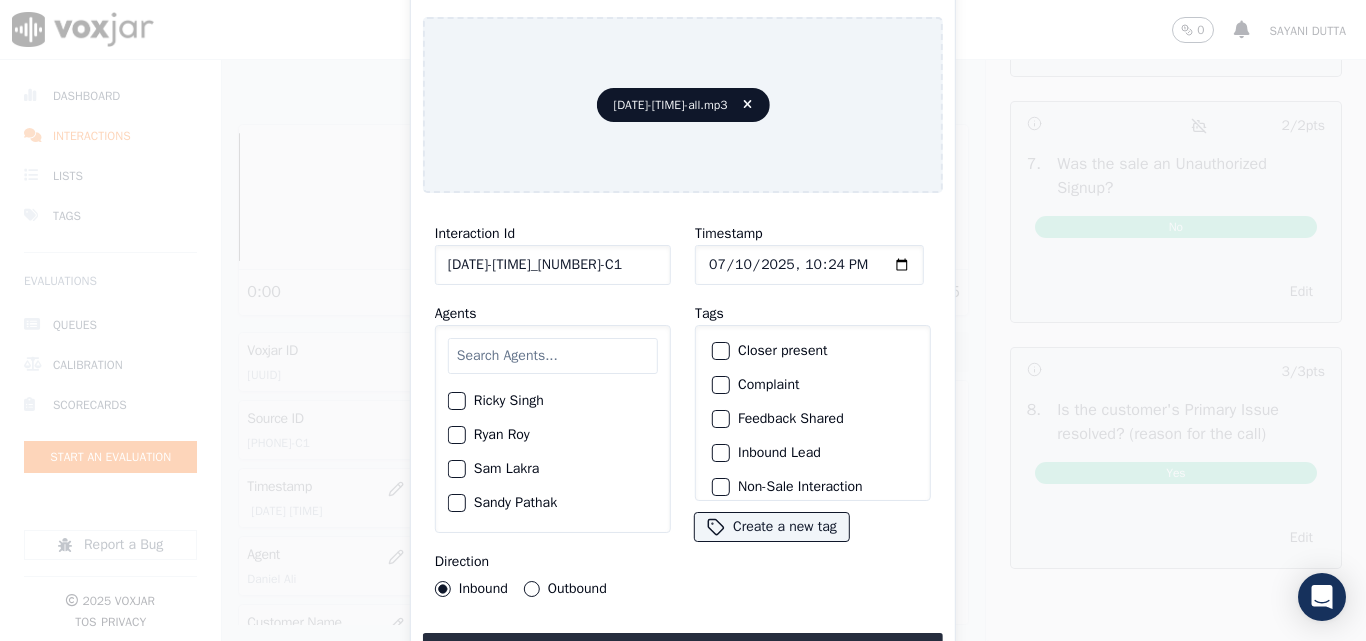 scroll, scrollTop: 2000, scrollLeft: 0, axis: vertical 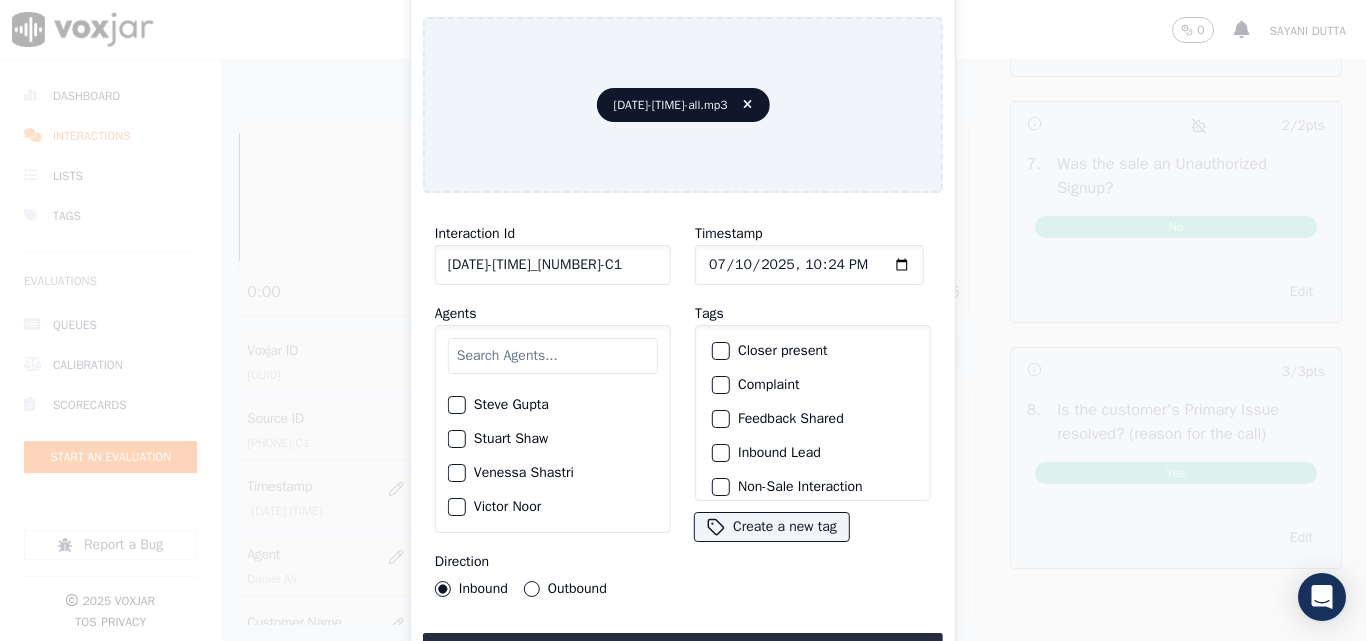 click on "Stuart Shaw" 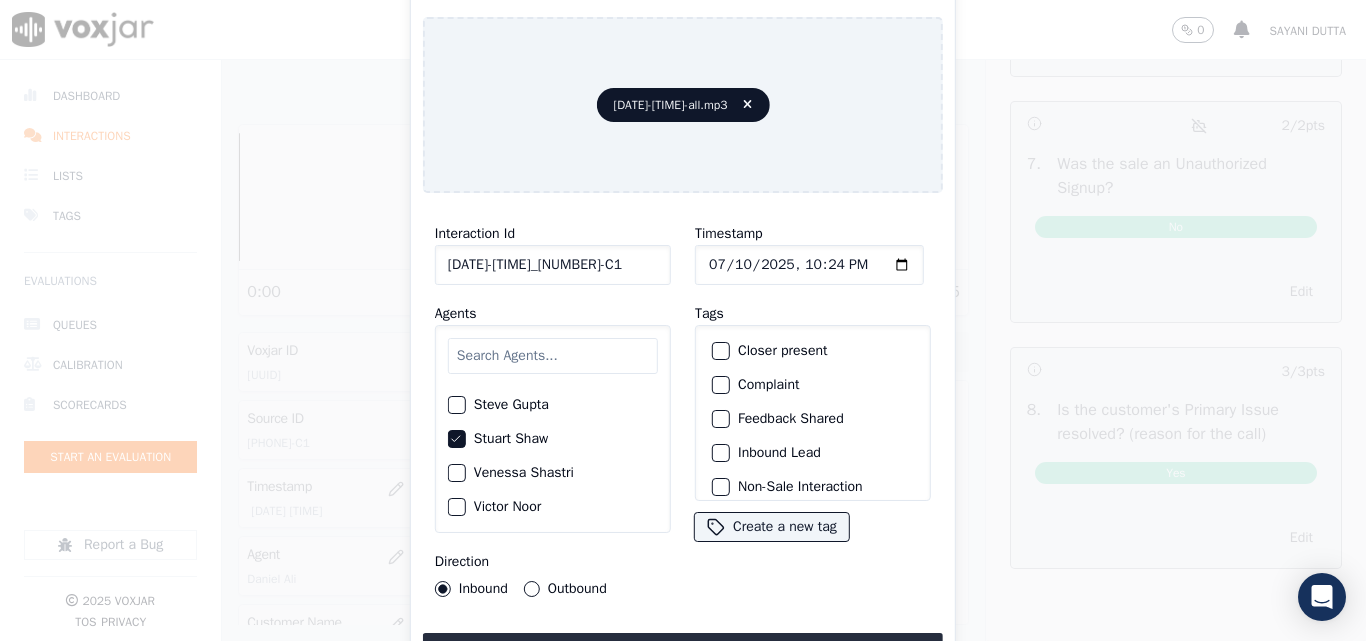 click on "Outbound" at bounding box center [532, 589] 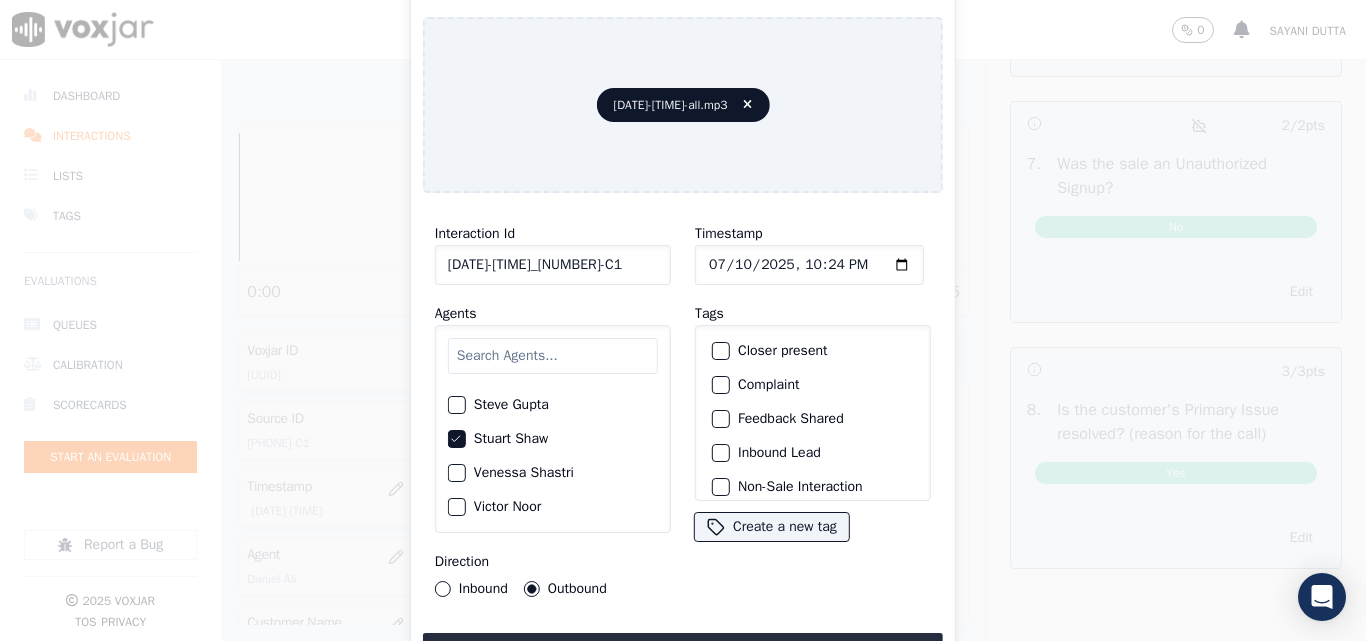 click on "Closer present" 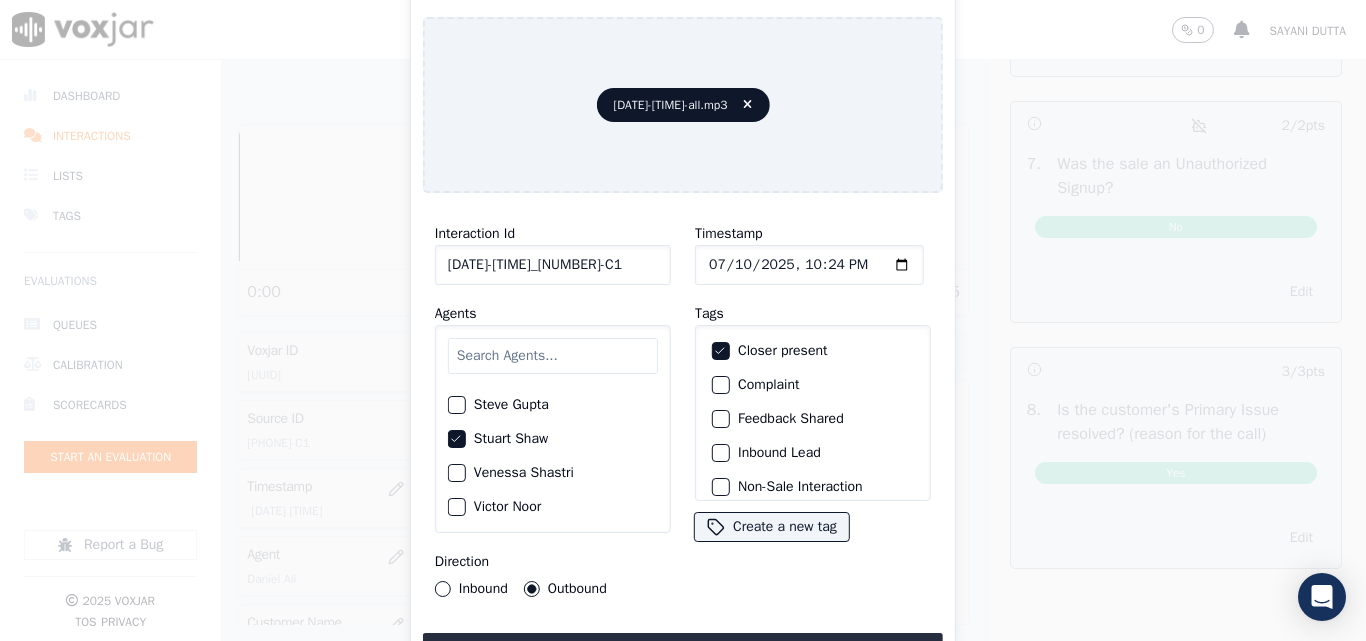 click on "Inbound Lead" 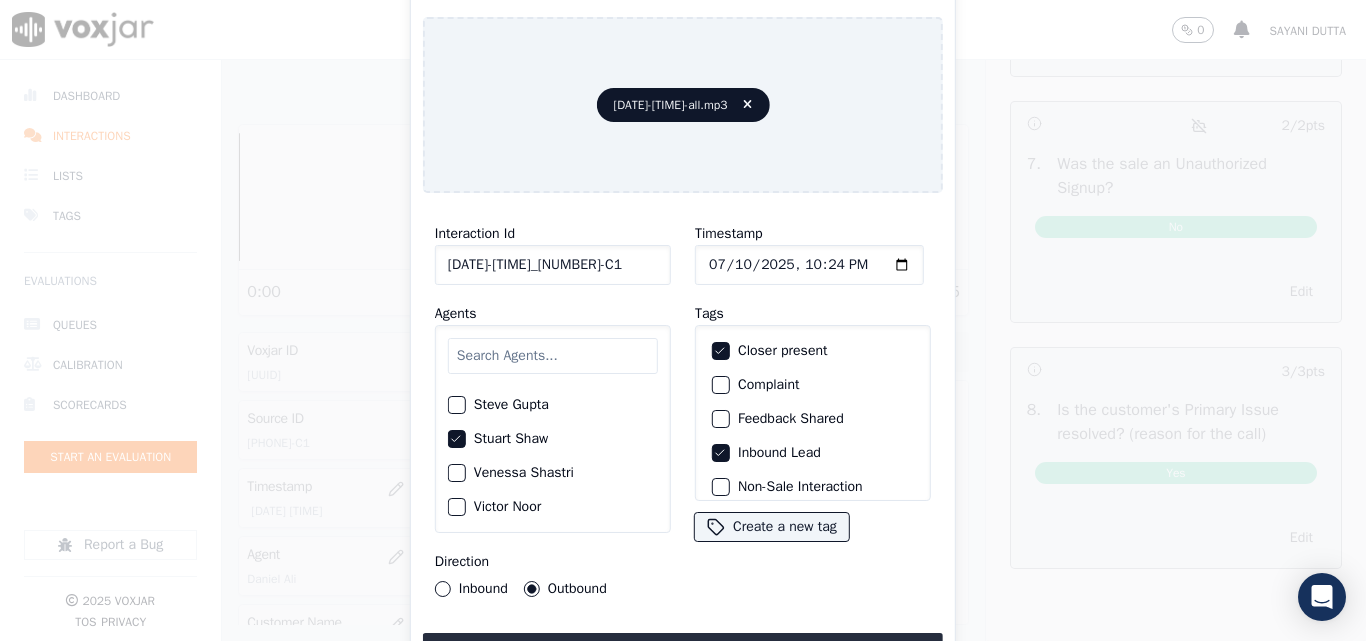 scroll, scrollTop: 173, scrollLeft: 0, axis: vertical 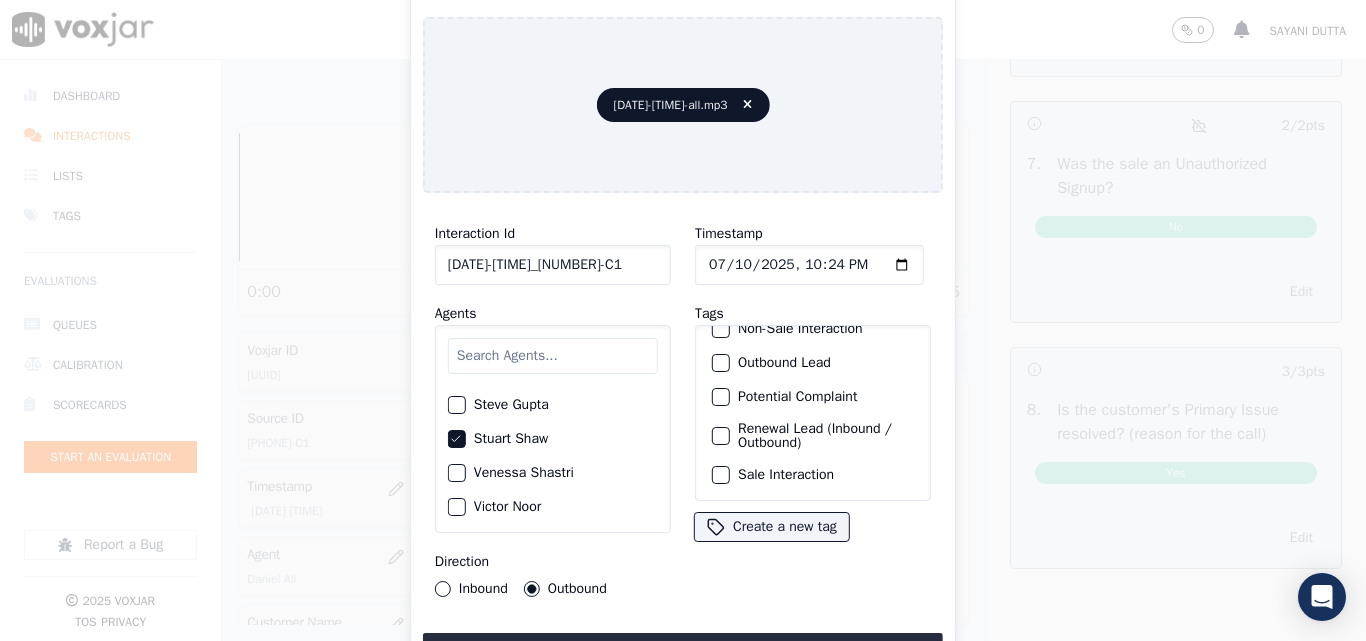 click on "Sale Interaction" 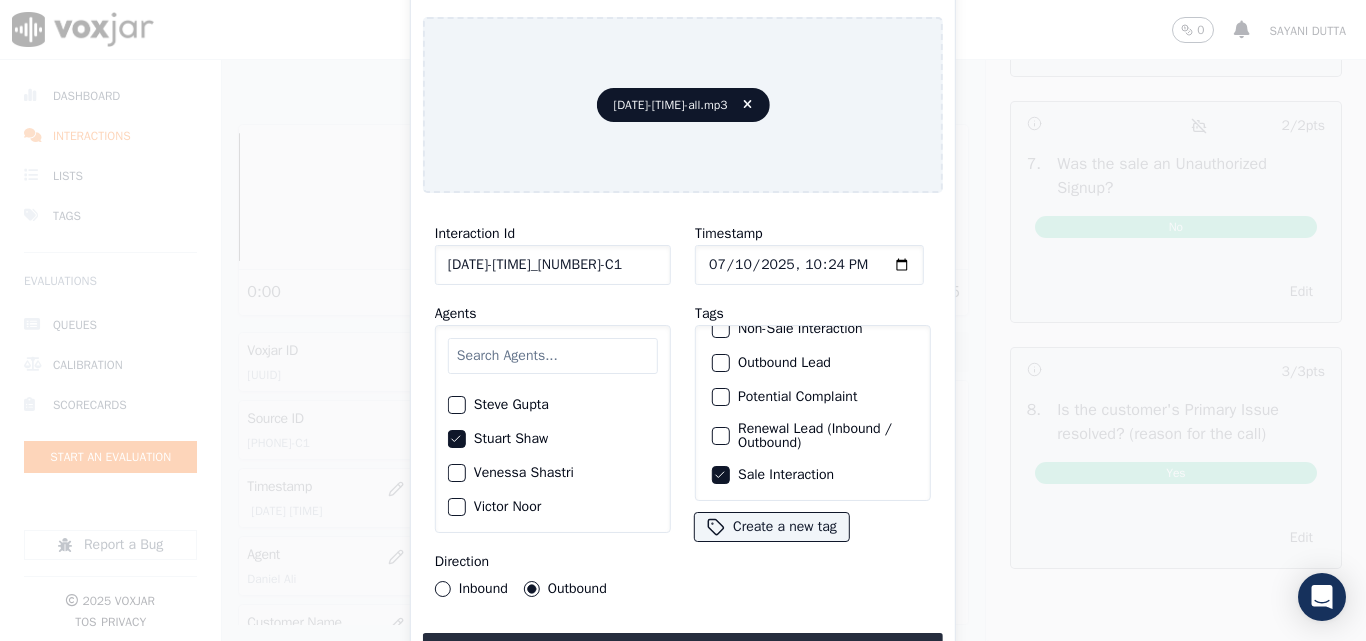 drag, startPoint x: 485, startPoint y: 577, endPoint x: 539, endPoint y: 603, distance: 59.933296 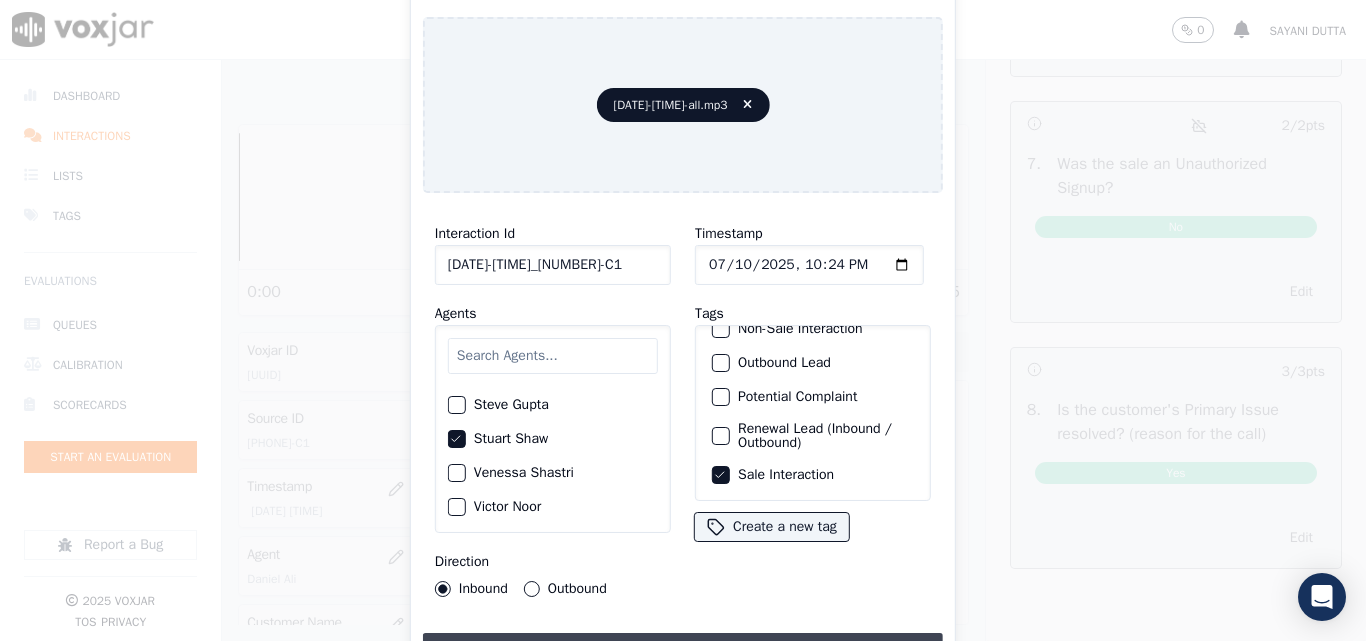 click on "Upload interaction to start evaluation" at bounding box center (683, 651) 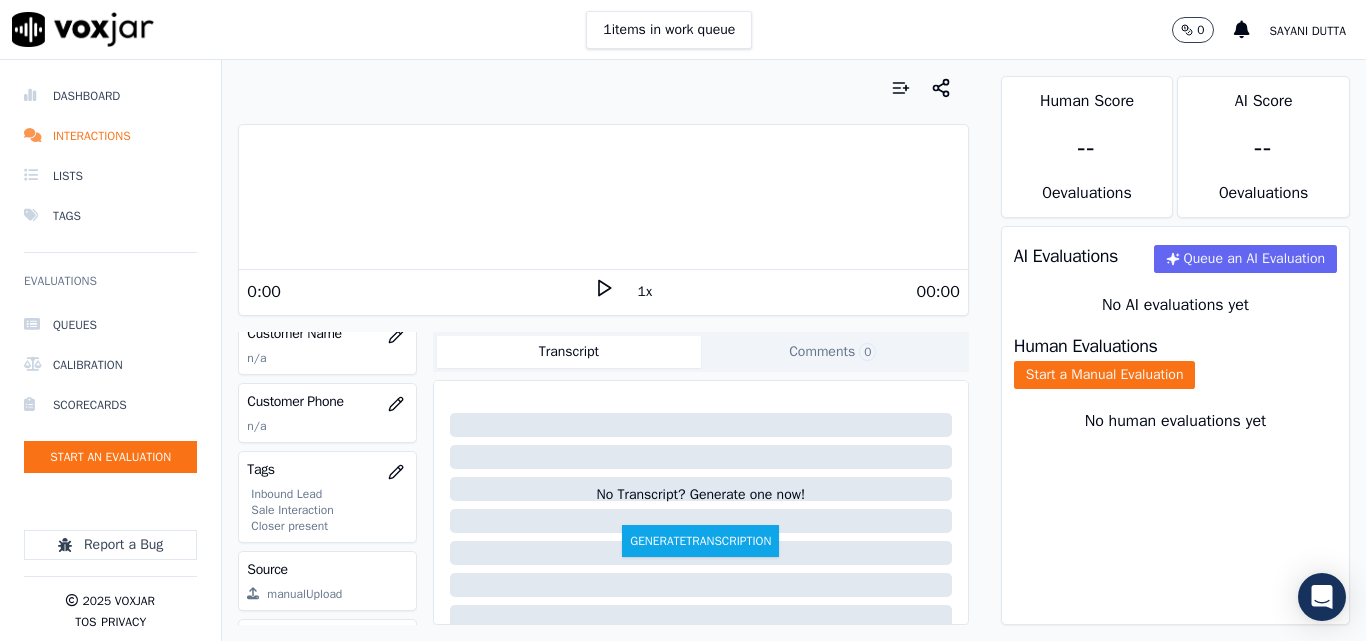 scroll, scrollTop: 300, scrollLeft: 0, axis: vertical 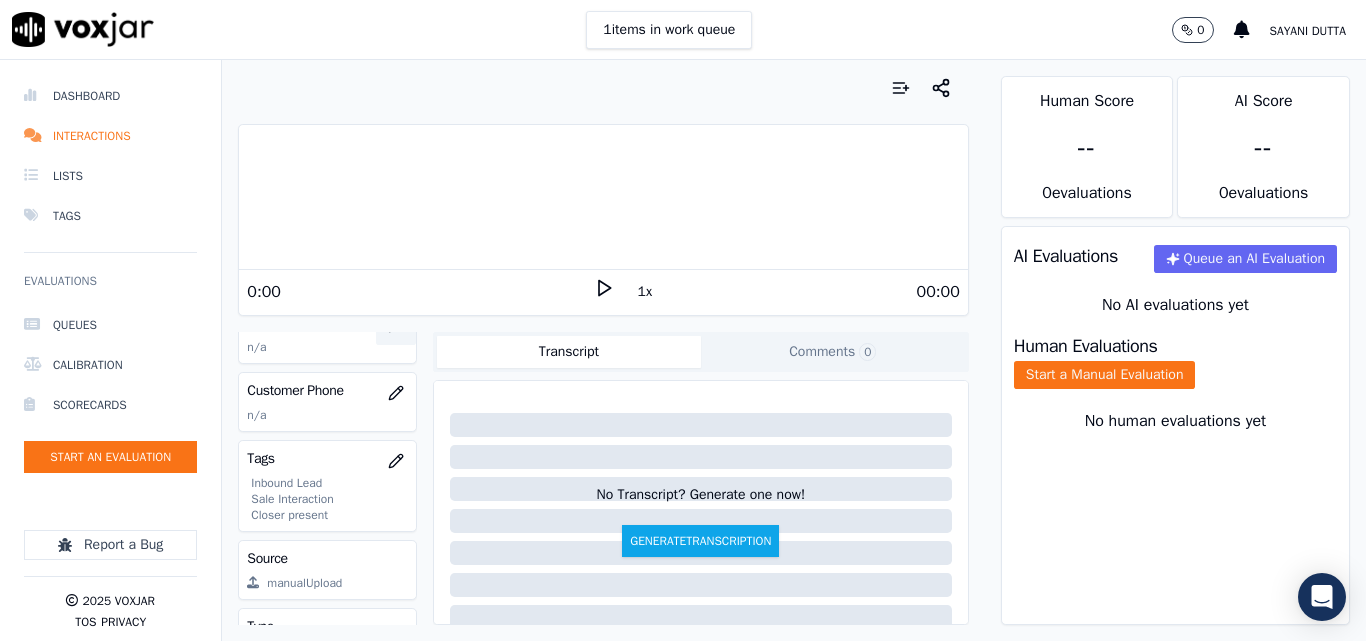click 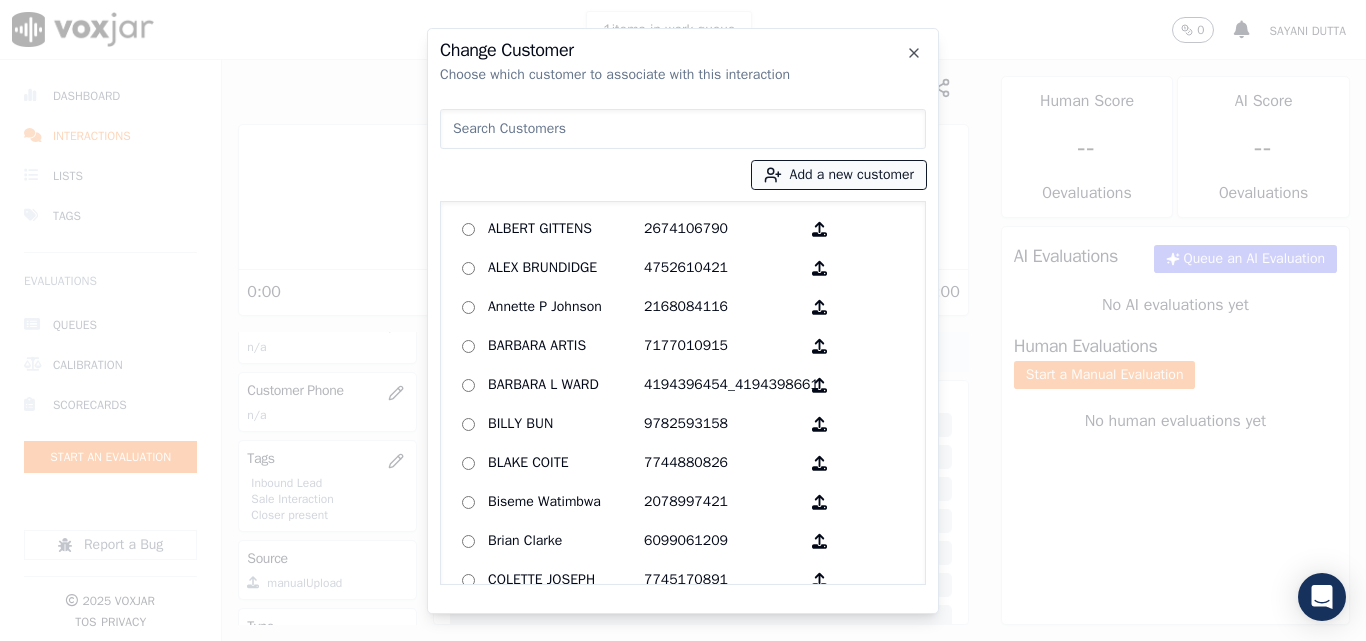 click on "Add a new customer" at bounding box center [839, 175] 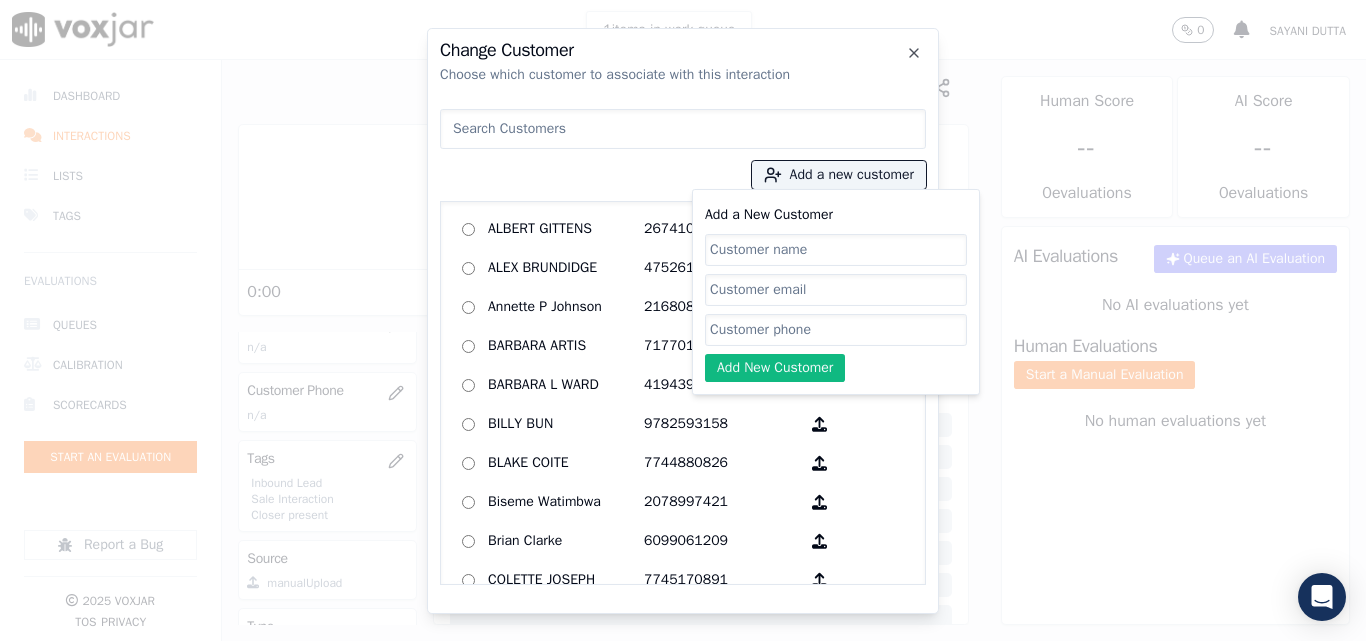 click on "Add a New Customer" 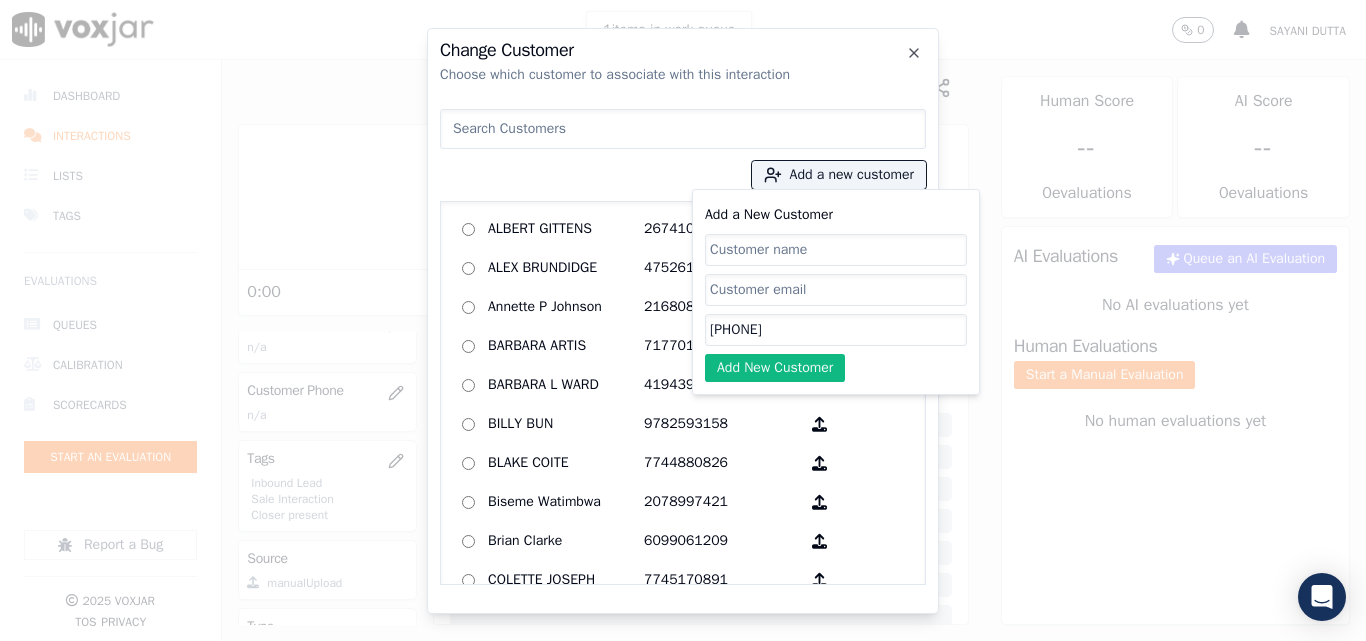 type on "[PHONE]" 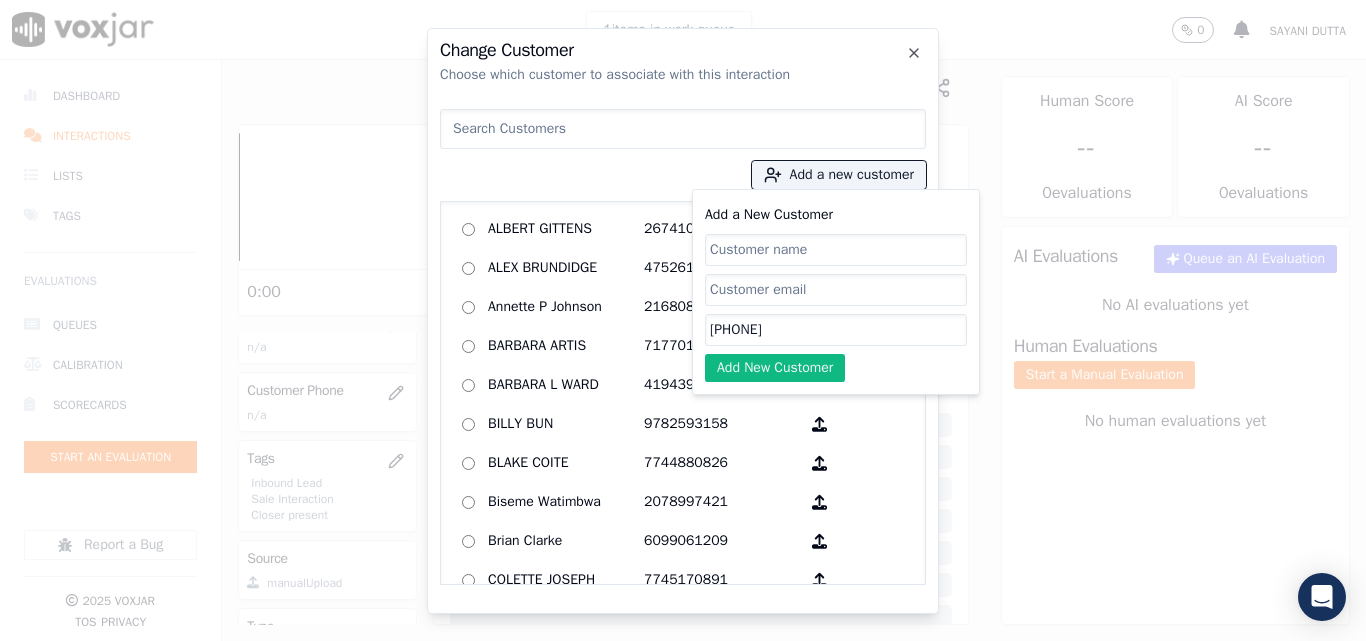 click on "Add a New Customer" 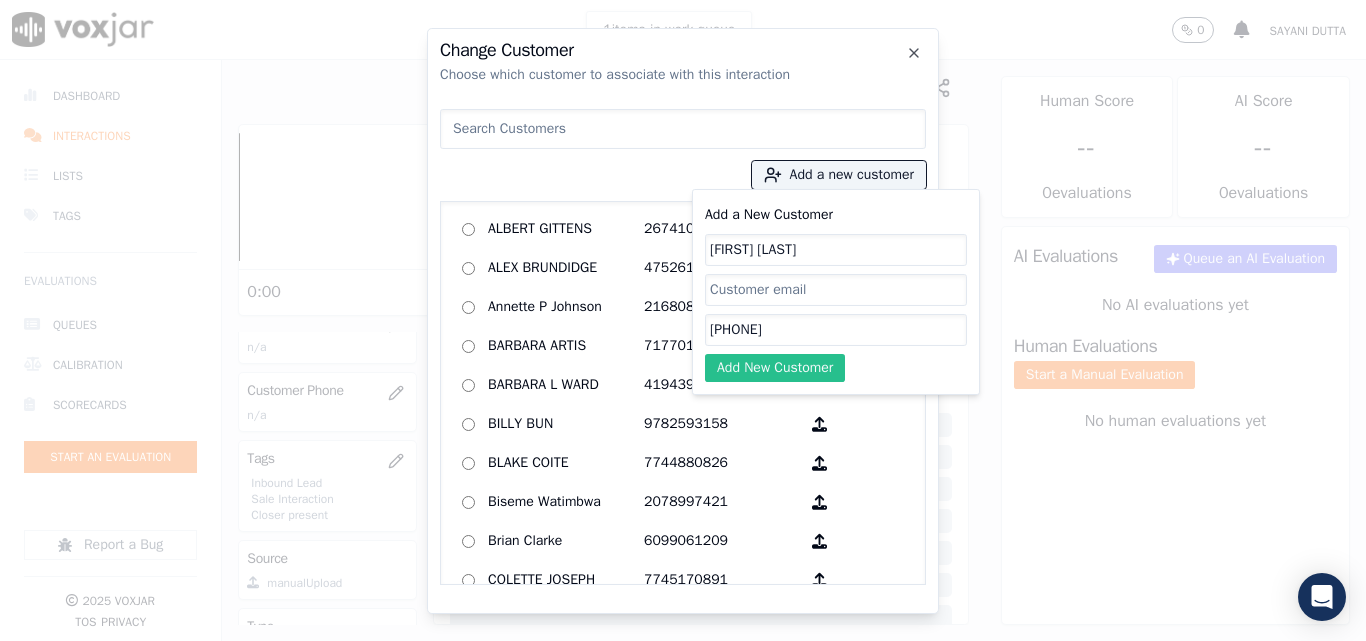 type on "[FIRST] [LAST]" 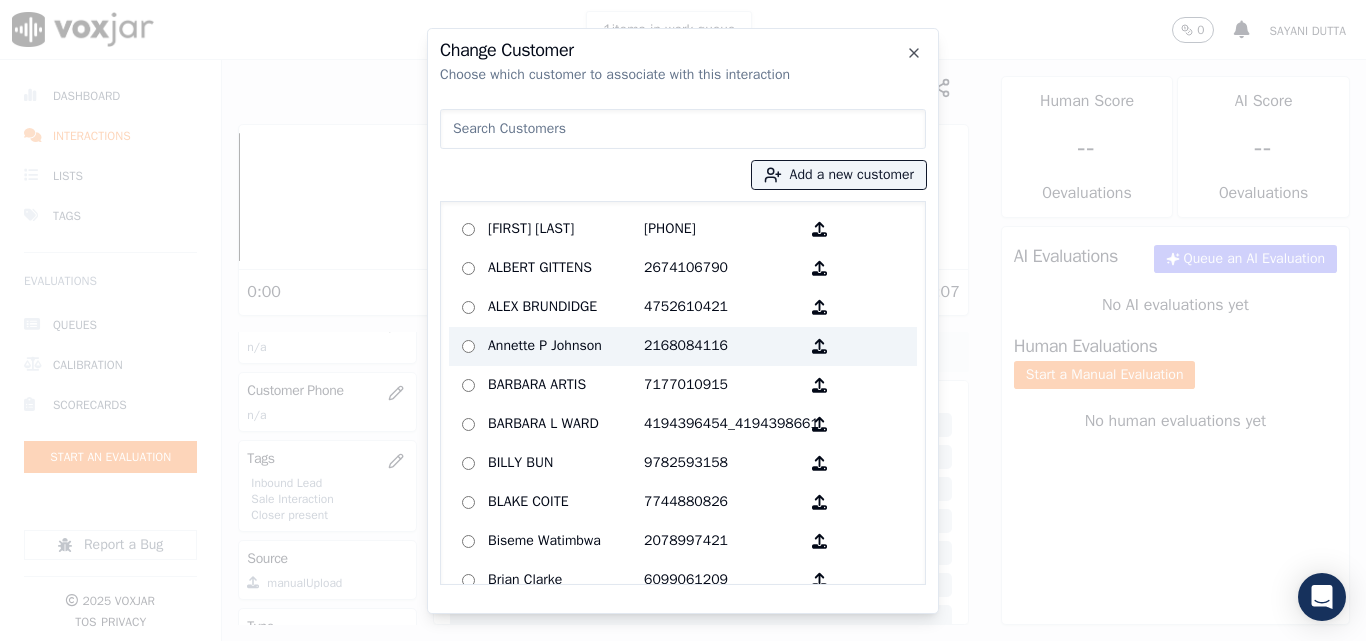 drag, startPoint x: 522, startPoint y: 236, endPoint x: 592, endPoint y: 327, distance: 114.80853 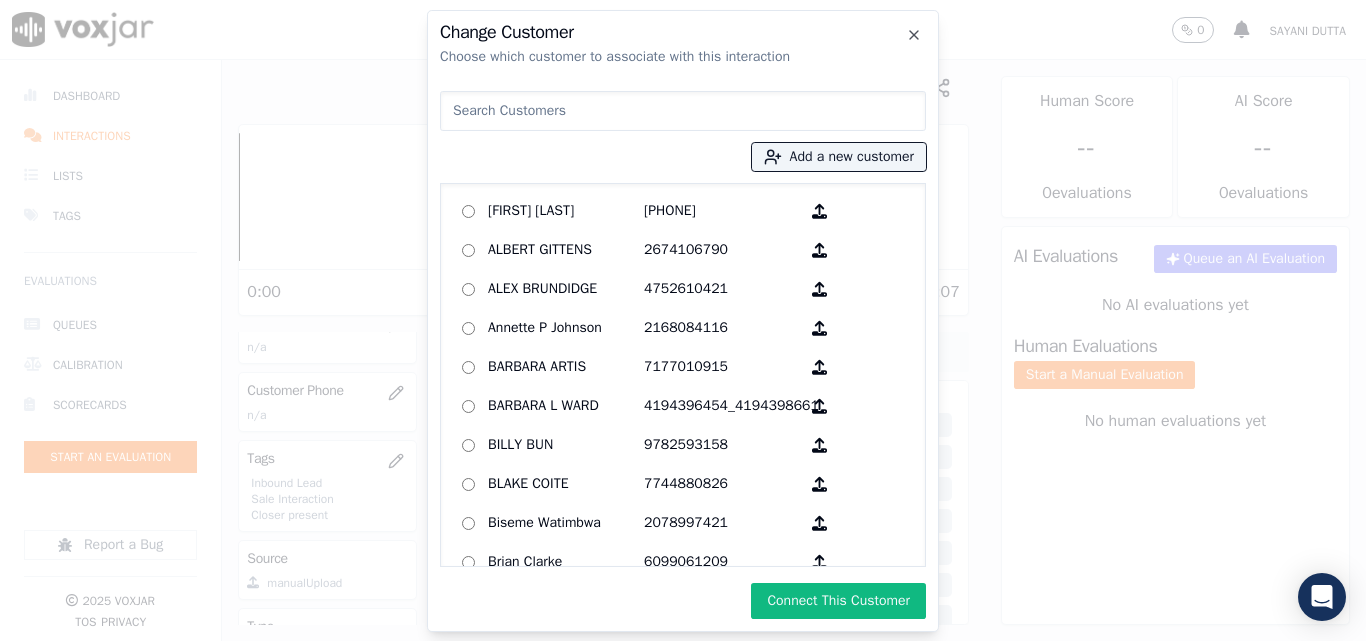 drag, startPoint x: 793, startPoint y: 601, endPoint x: 813, endPoint y: 584, distance: 26.24881 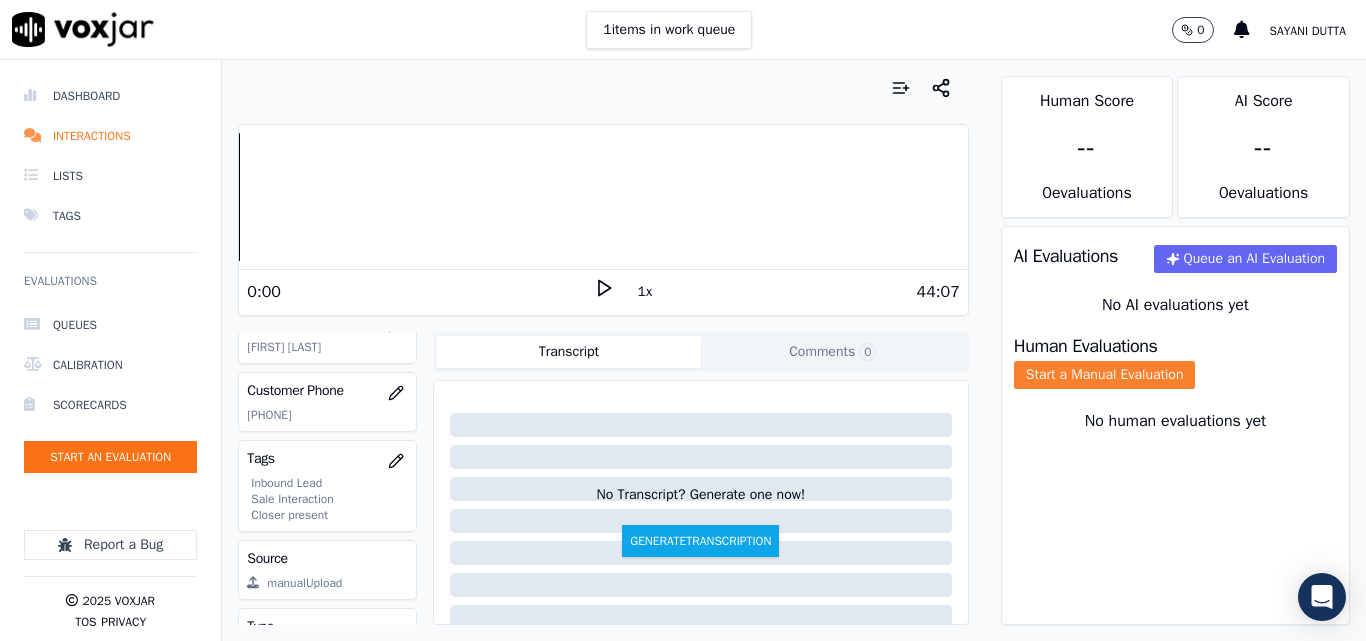 click on "Start a Manual Evaluation" 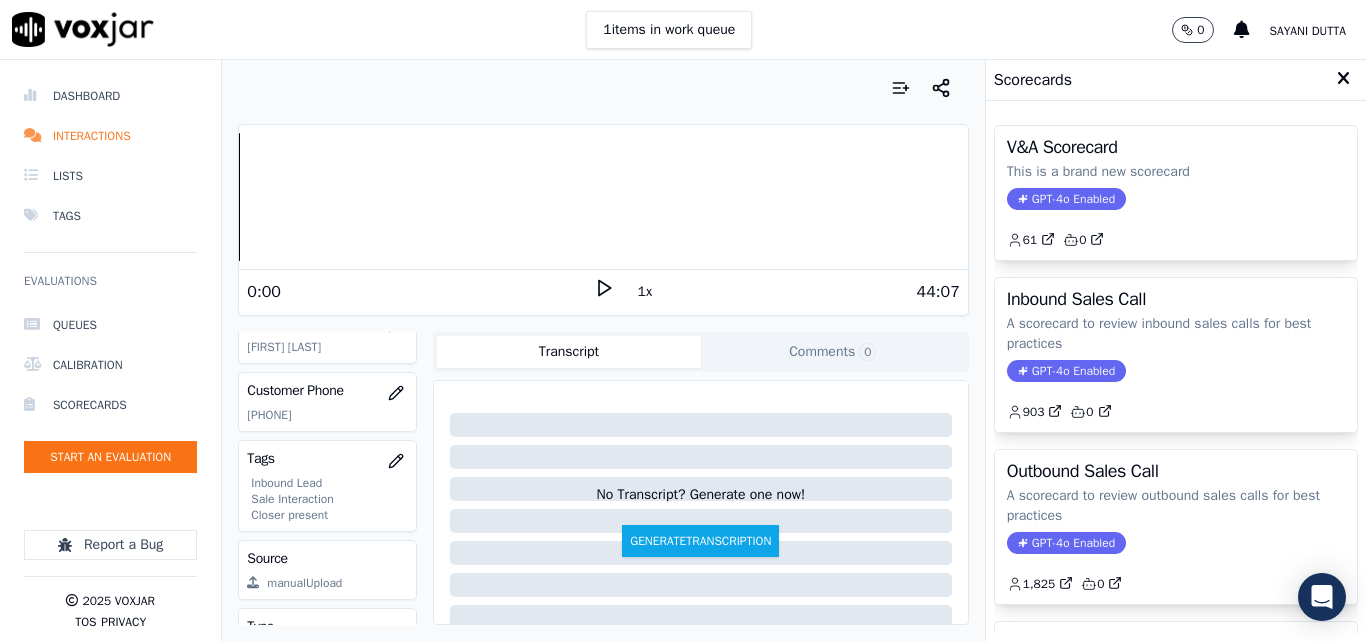 click on "GPT-4o Enabled" at bounding box center (1066, 371) 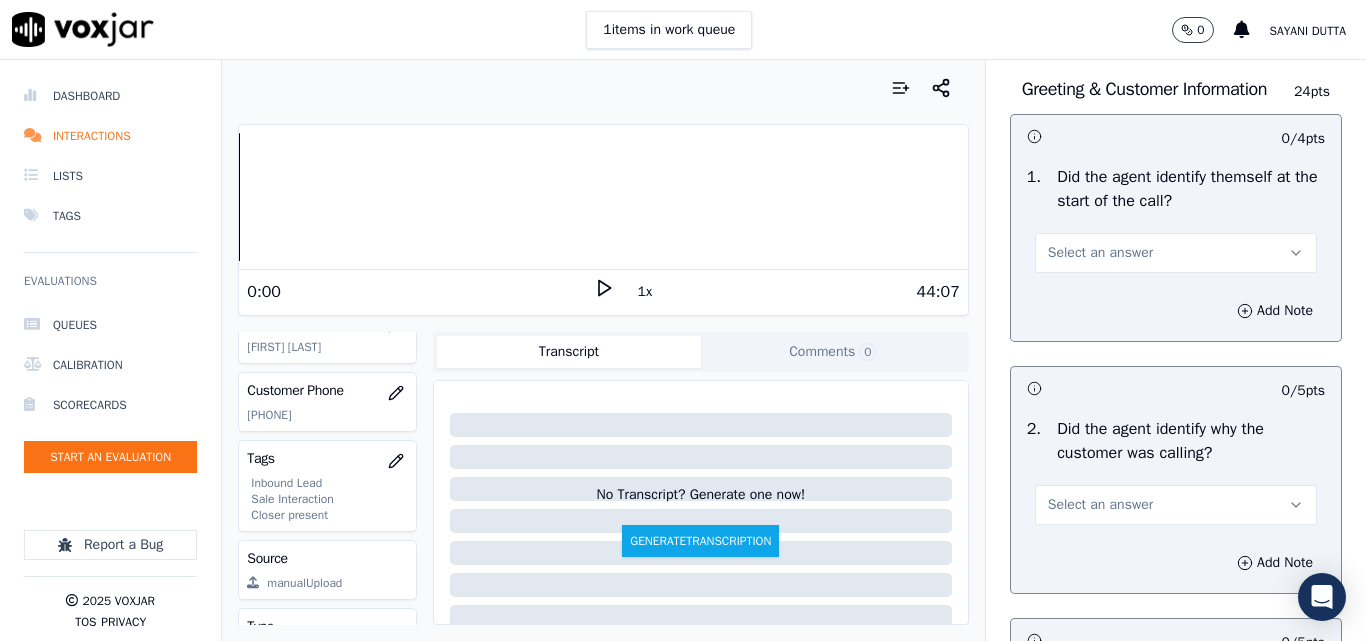 scroll, scrollTop: 300, scrollLeft: 0, axis: vertical 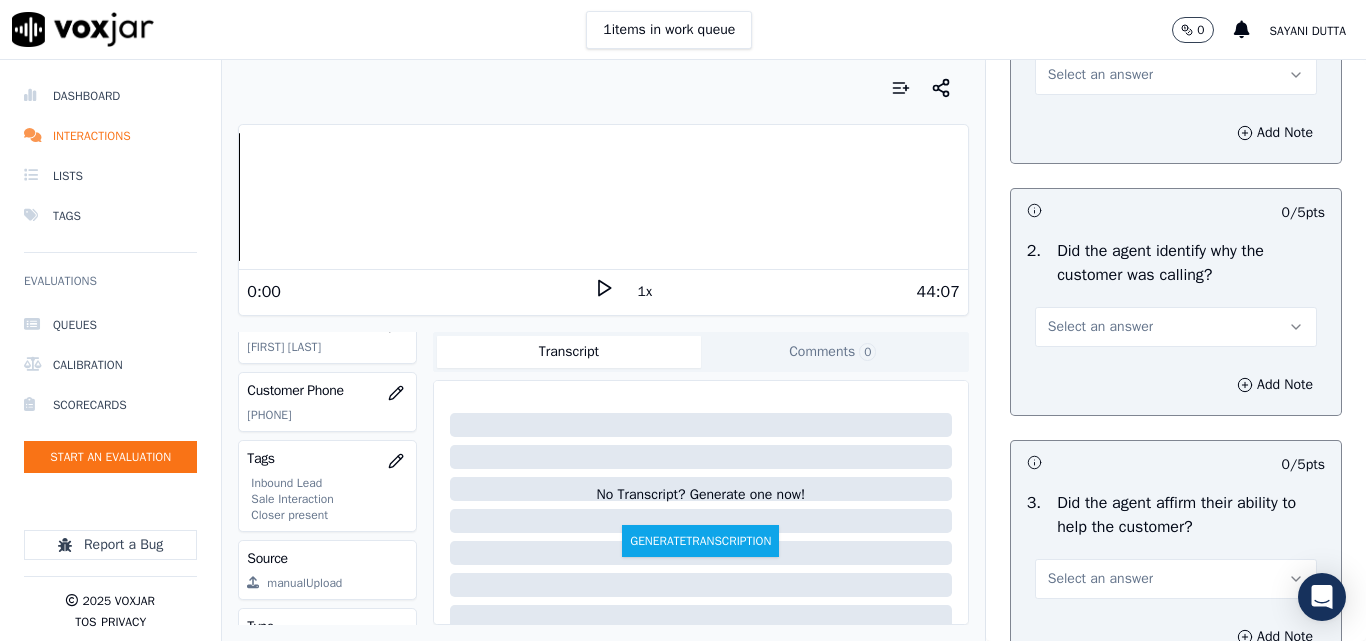 click on "Select an answer" at bounding box center (1100, 75) 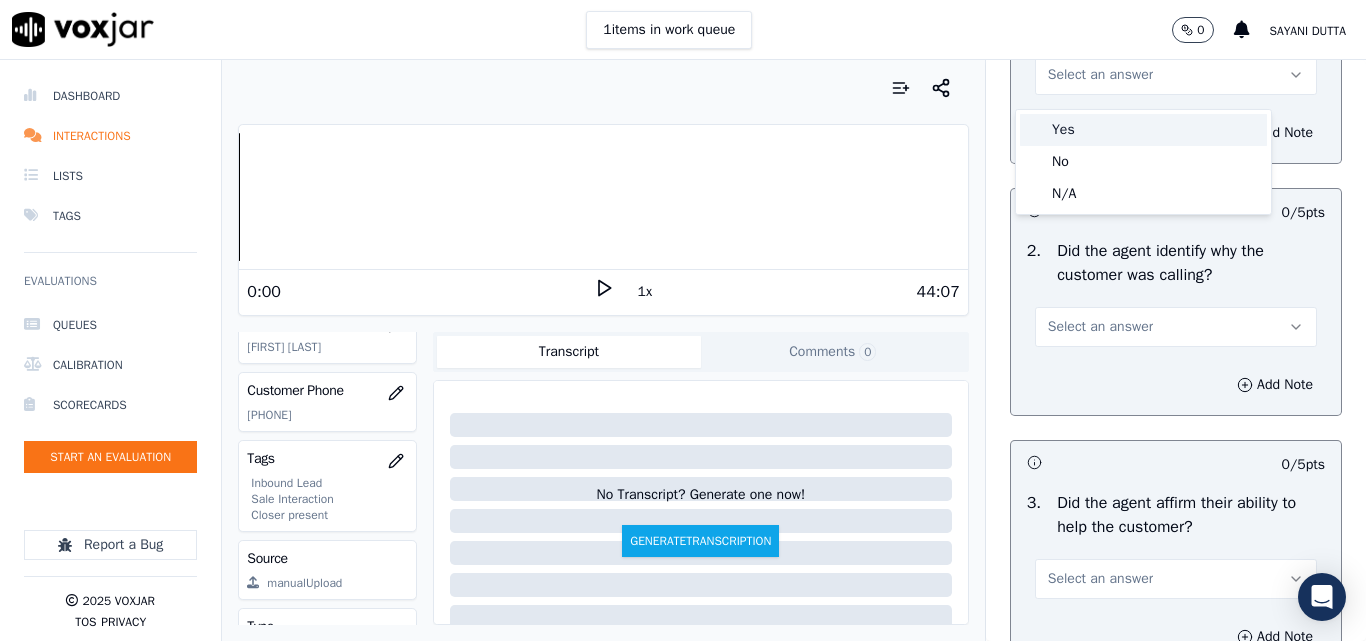 click on "Yes" at bounding box center [1143, 130] 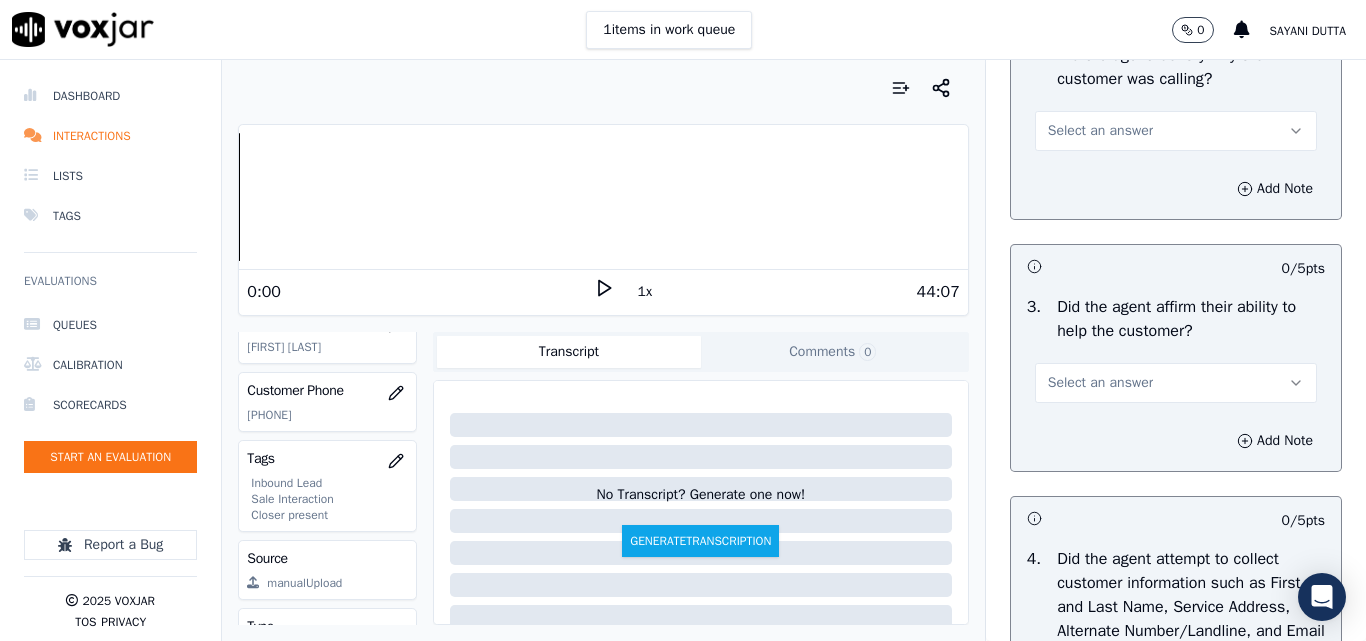 scroll, scrollTop: 500, scrollLeft: 0, axis: vertical 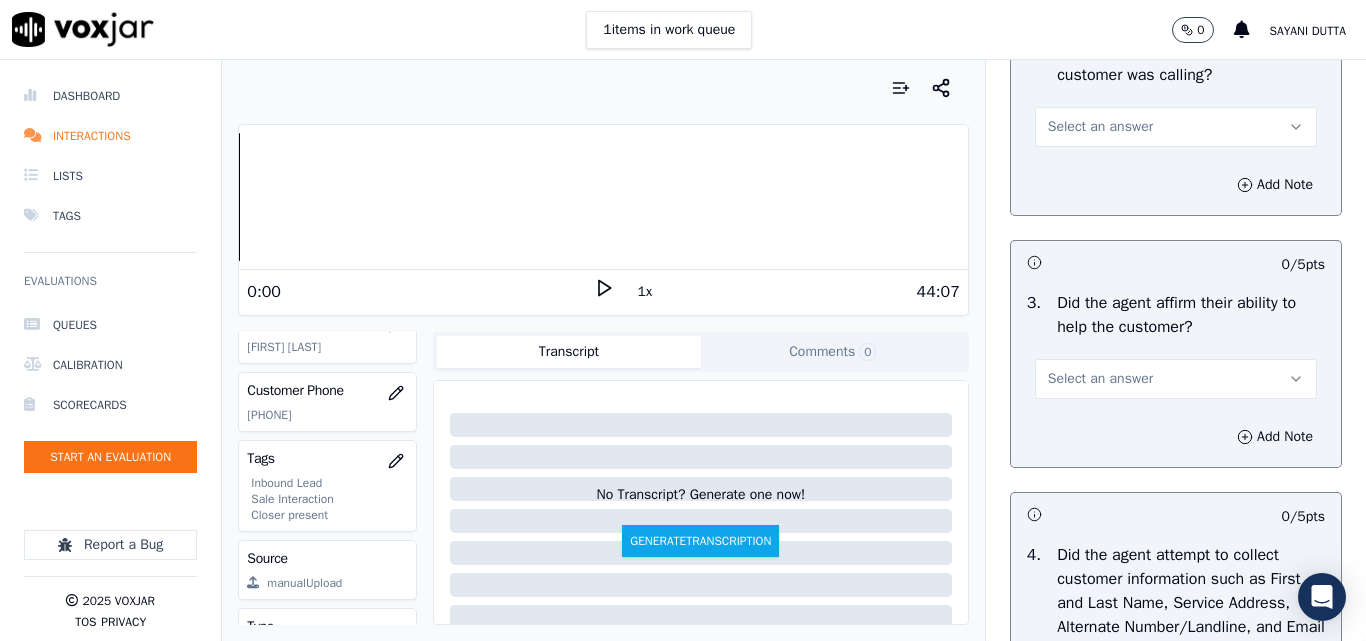 click on "Select an answer" at bounding box center (1176, 127) 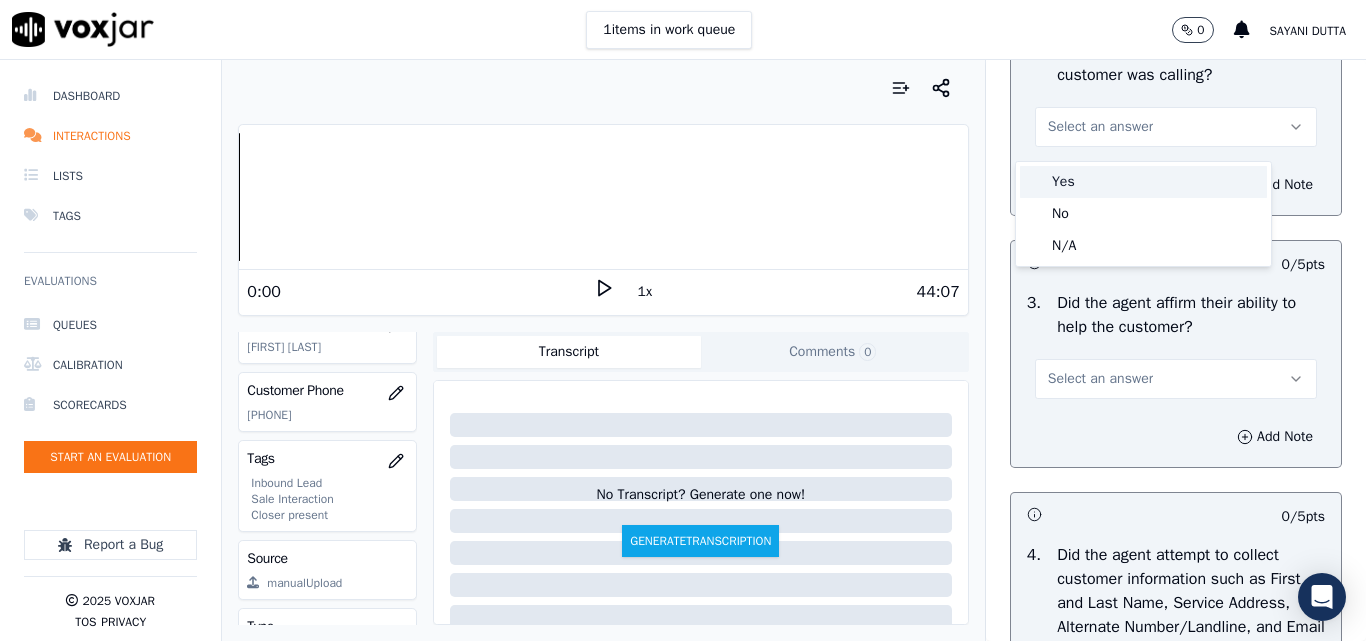 click on "Yes" at bounding box center [1143, 182] 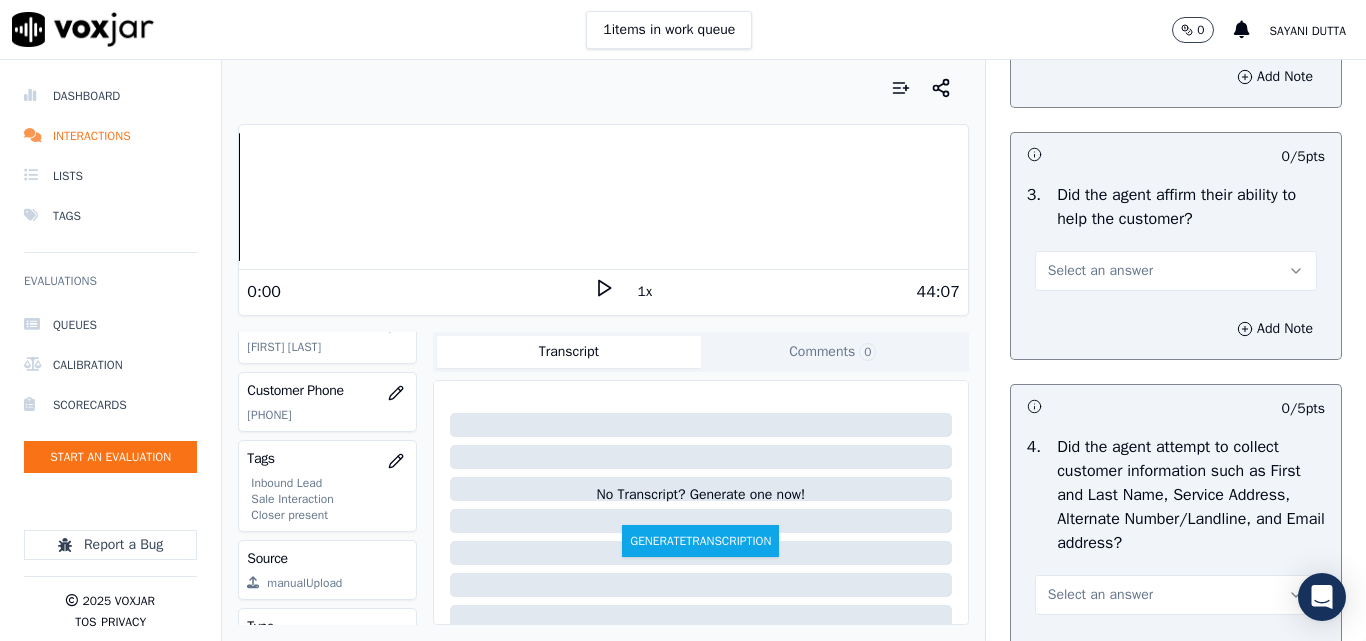 scroll, scrollTop: 700, scrollLeft: 0, axis: vertical 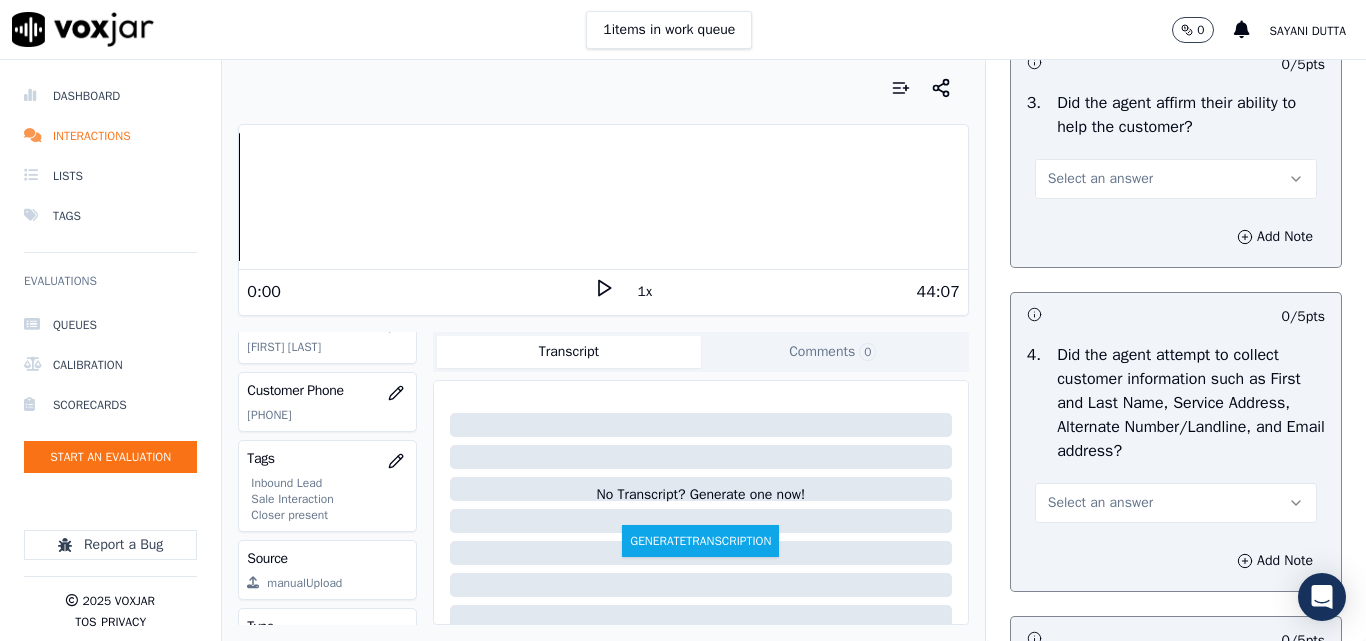 click on "Select an answer" at bounding box center [1100, 179] 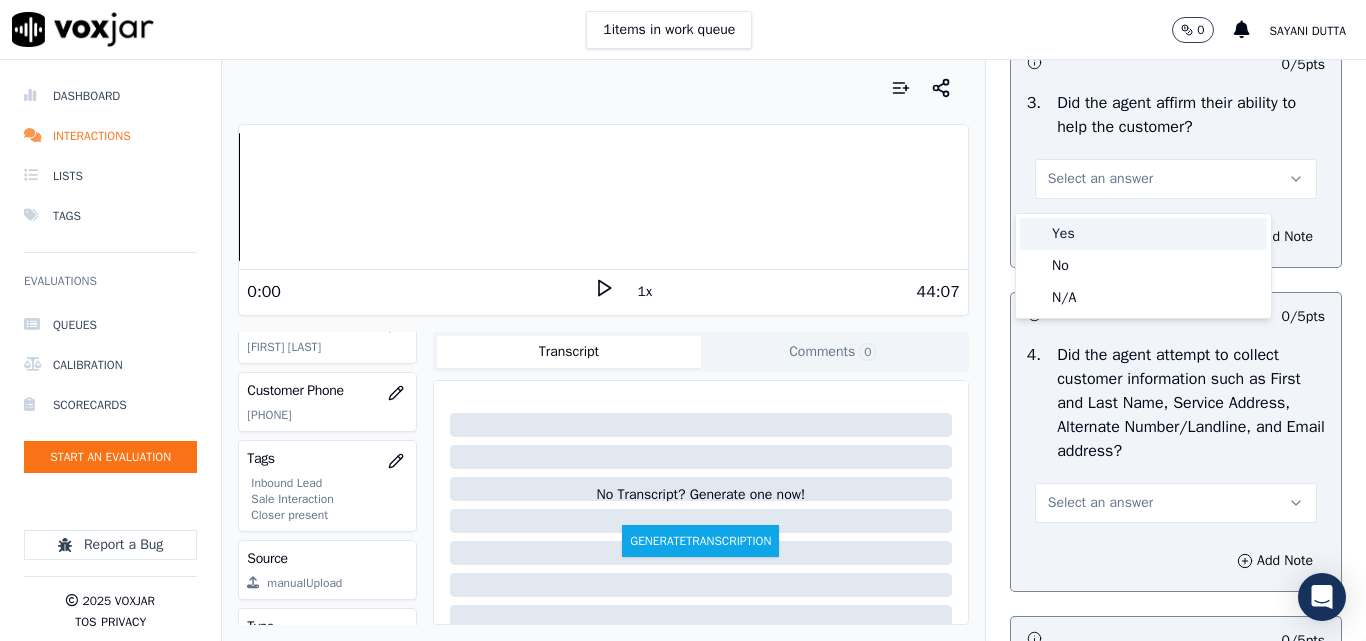 click on "Yes" at bounding box center [1143, 234] 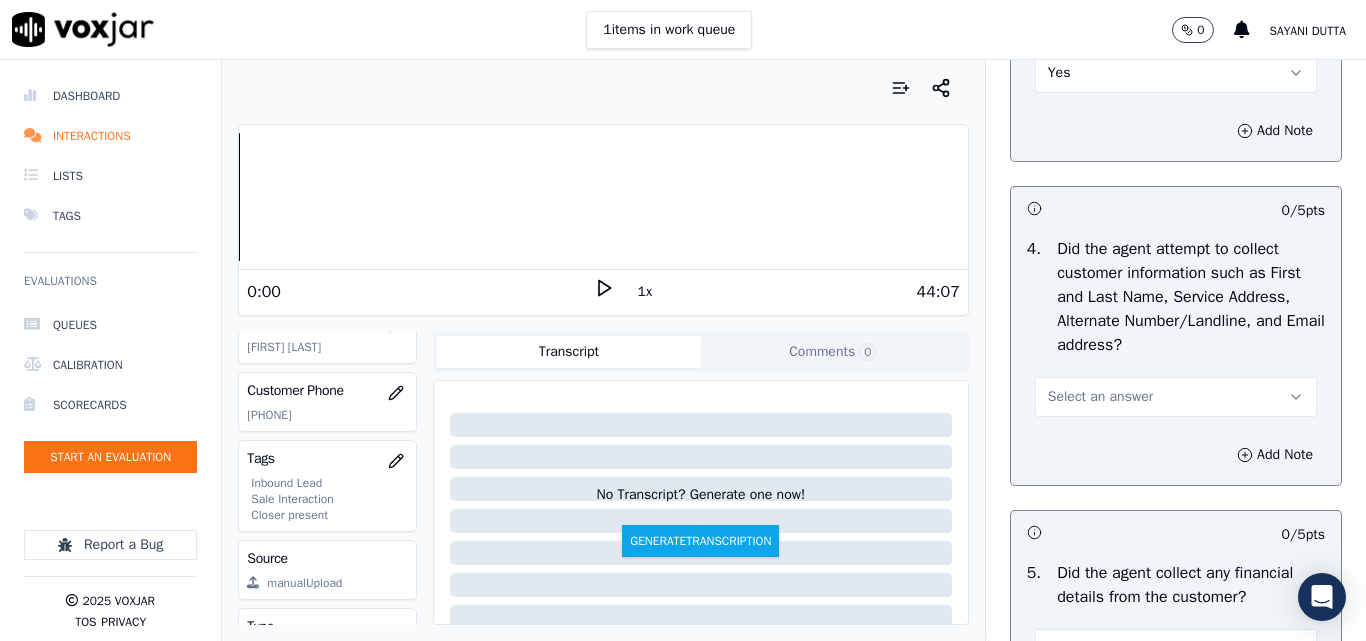 scroll, scrollTop: 900, scrollLeft: 0, axis: vertical 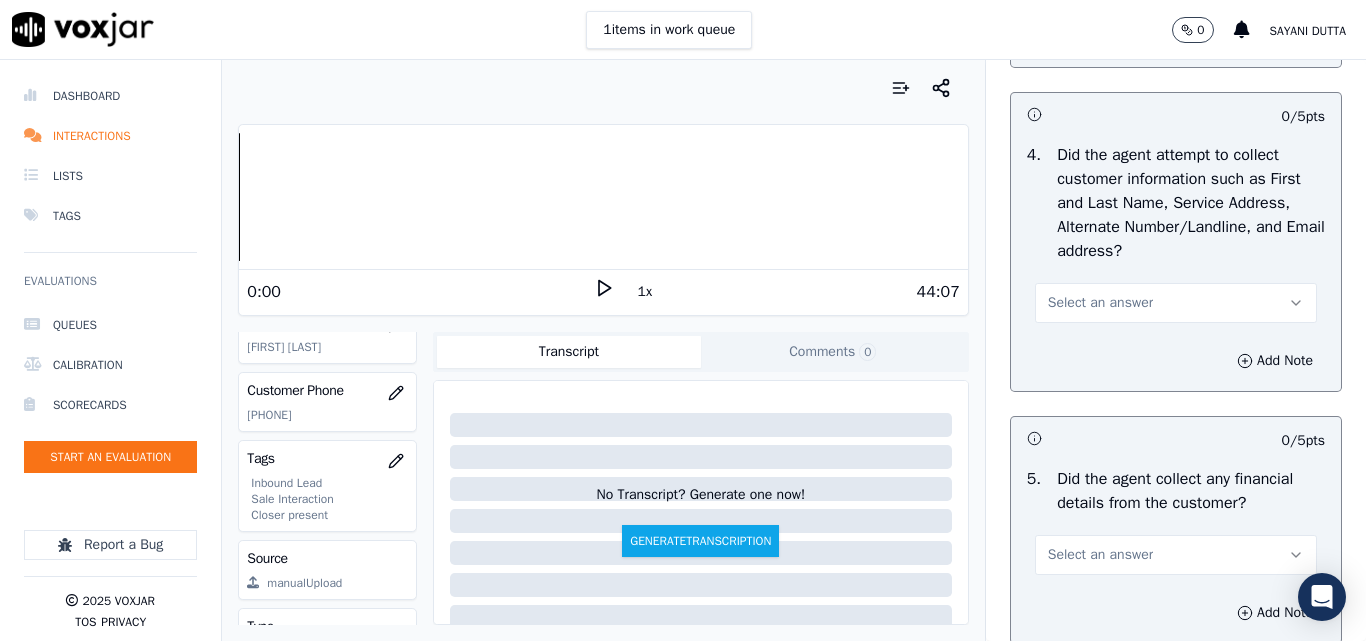 click on "Select an answer" at bounding box center (1100, 303) 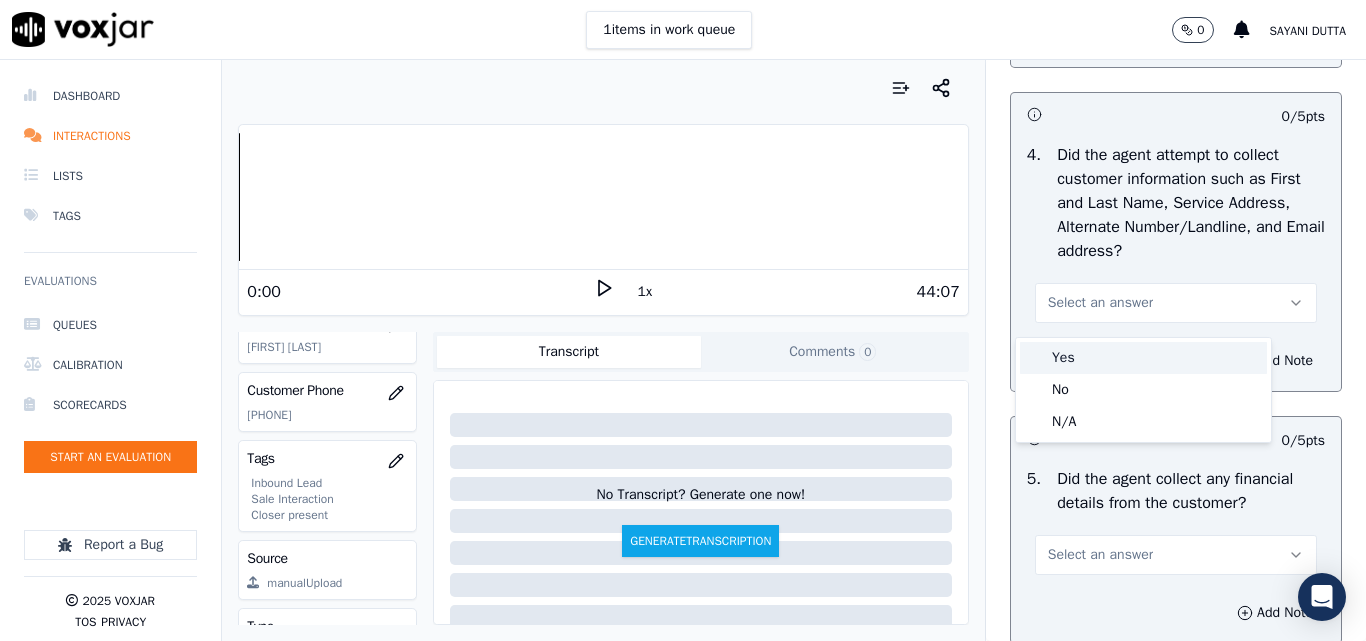 click on "Yes" at bounding box center (1143, 358) 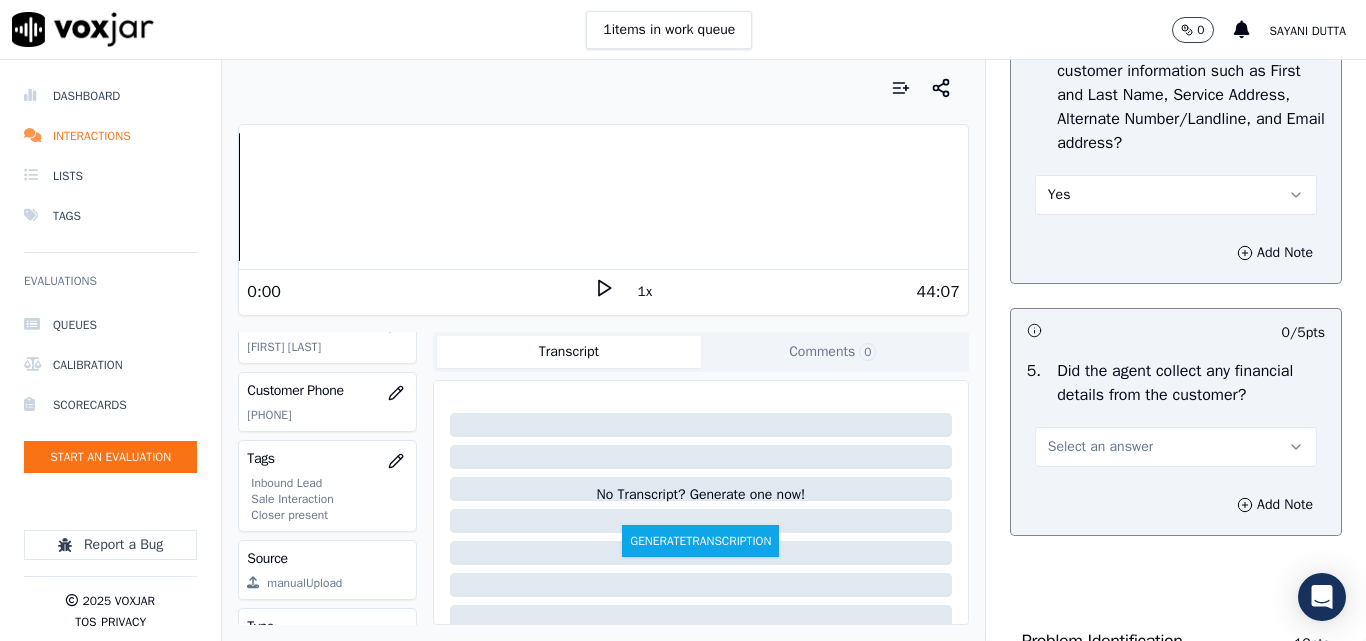 scroll, scrollTop: 1200, scrollLeft: 0, axis: vertical 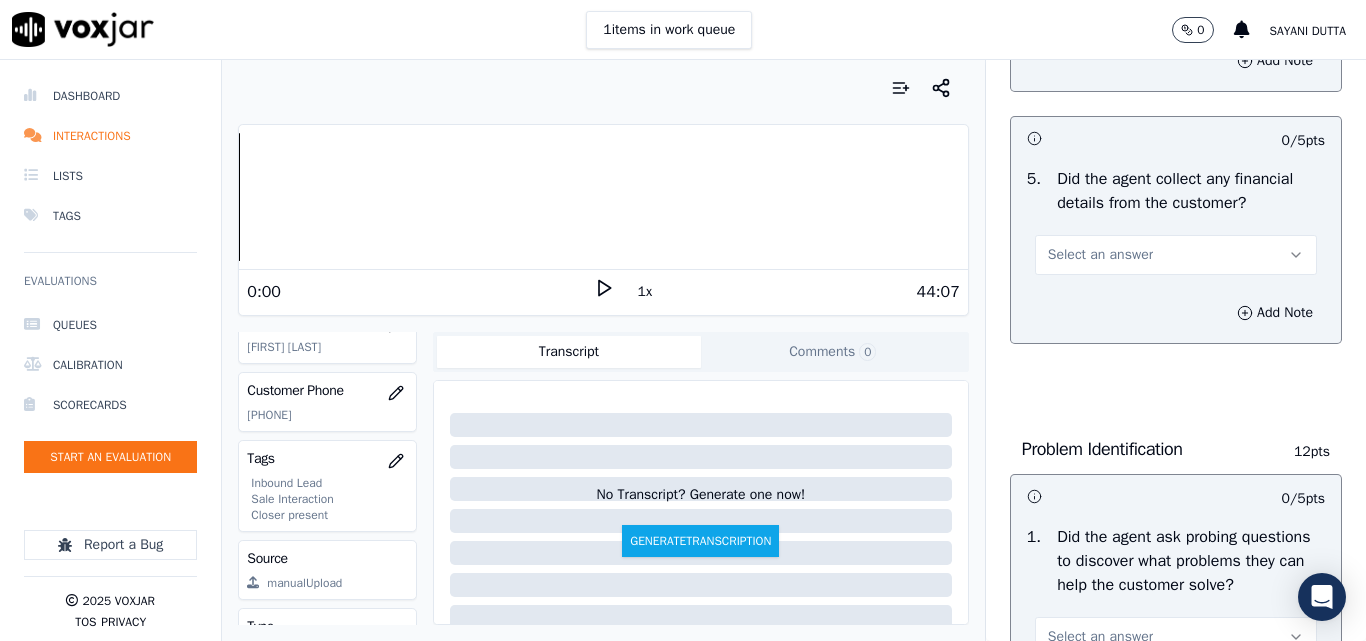 click on "Select an answer" at bounding box center (1100, 255) 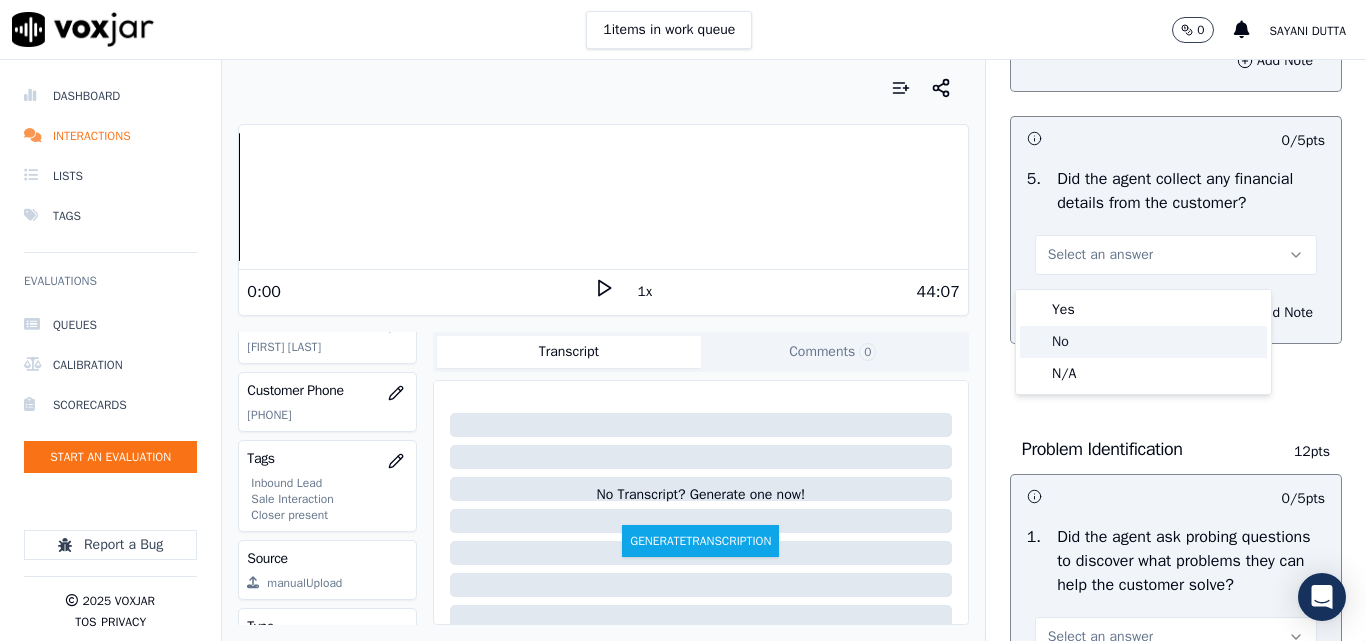 click on "No" 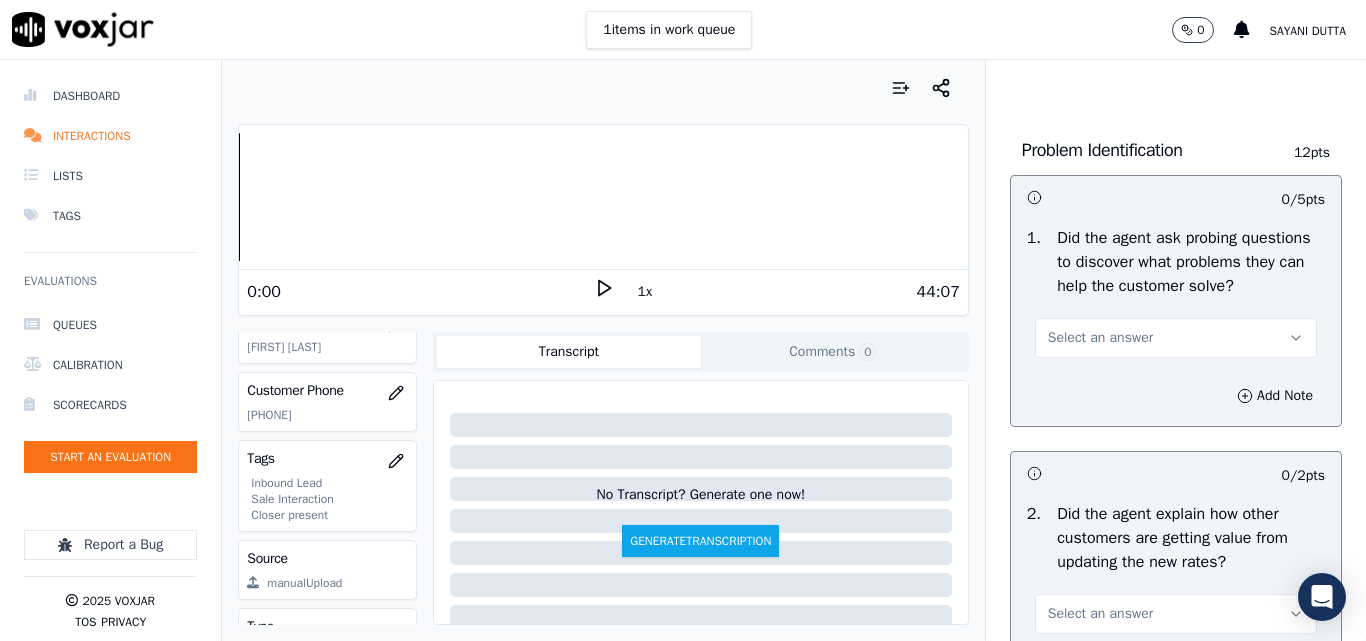 scroll, scrollTop: 1500, scrollLeft: 0, axis: vertical 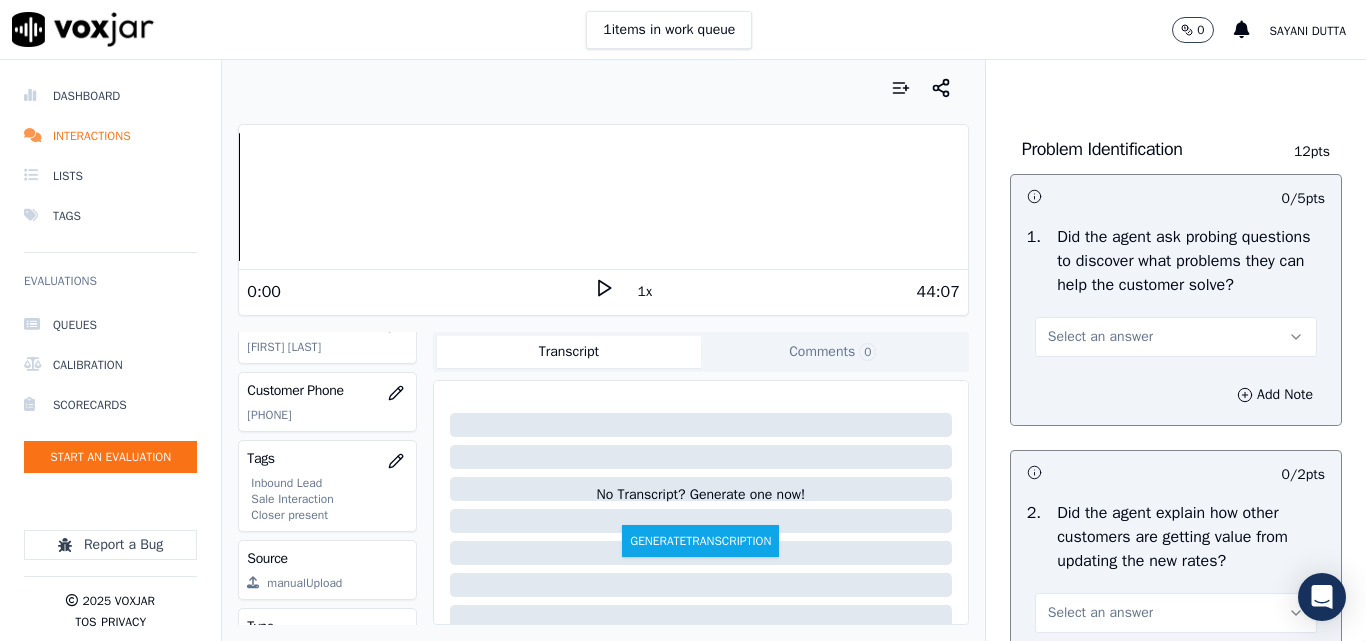 drag, startPoint x: 1073, startPoint y: 367, endPoint x: 1071, endPoint y: 380, distance: 13.152946 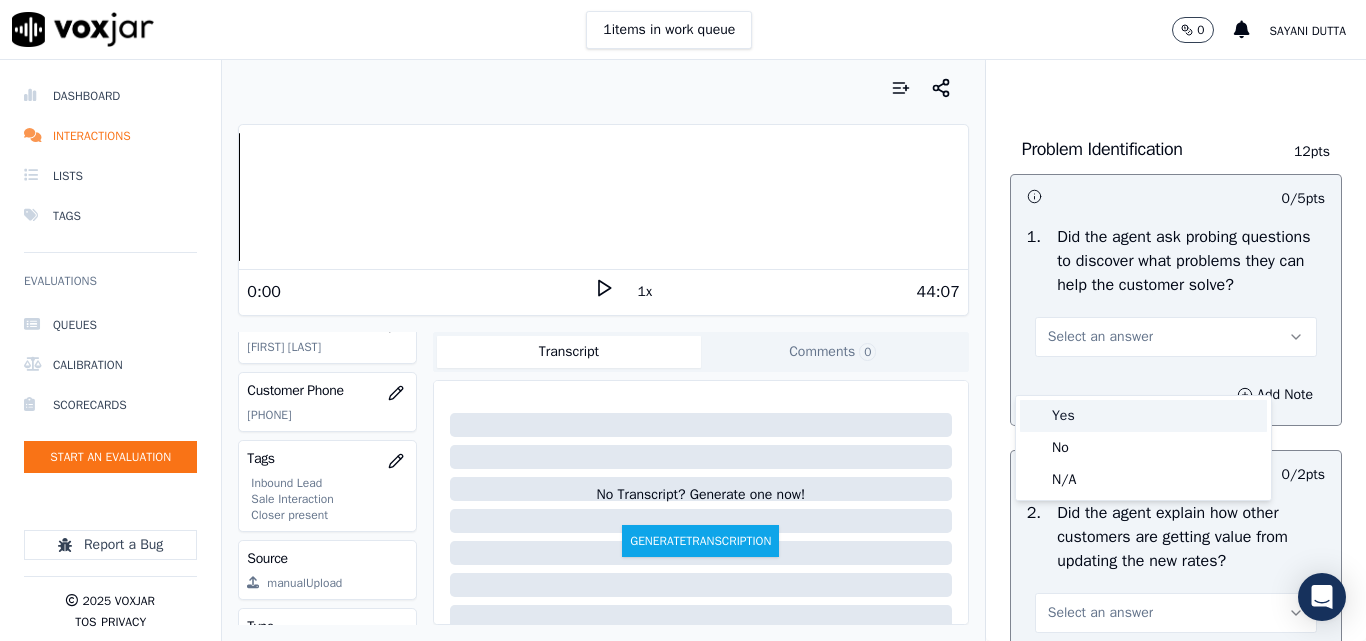 click on "Yes" at bounding box center (1143, 416) 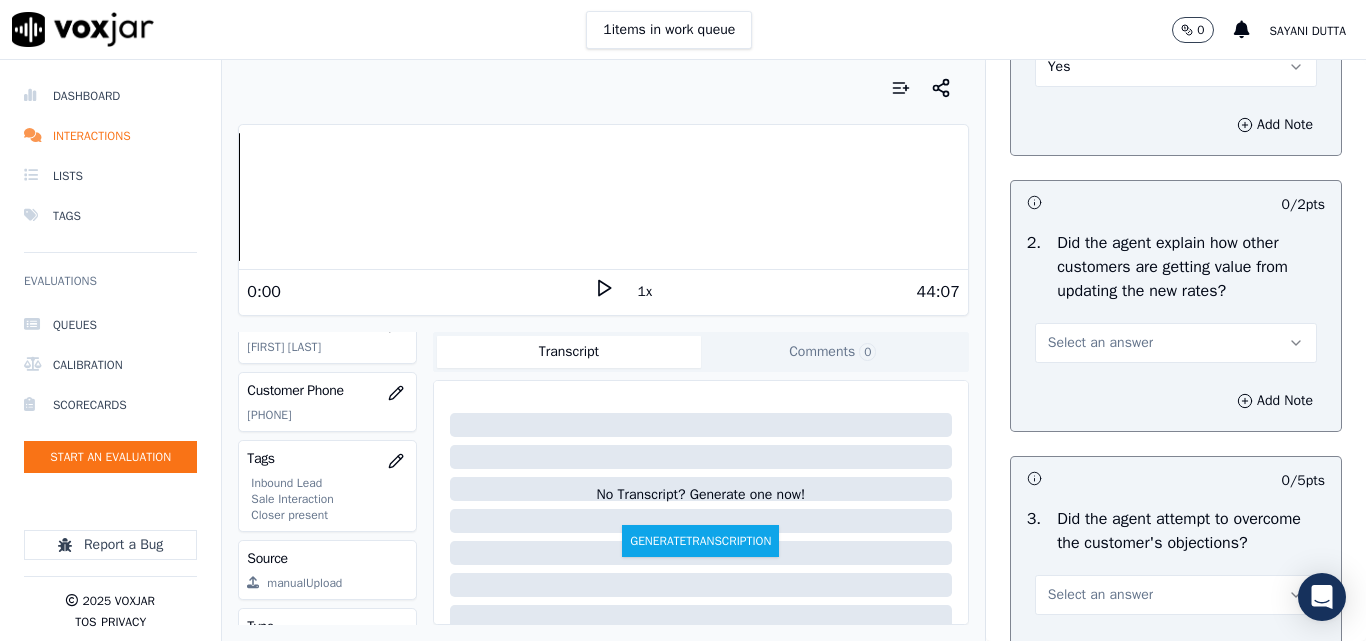 scroll, scrollTop: 1800, scrollLeft: 0, axis: vertical 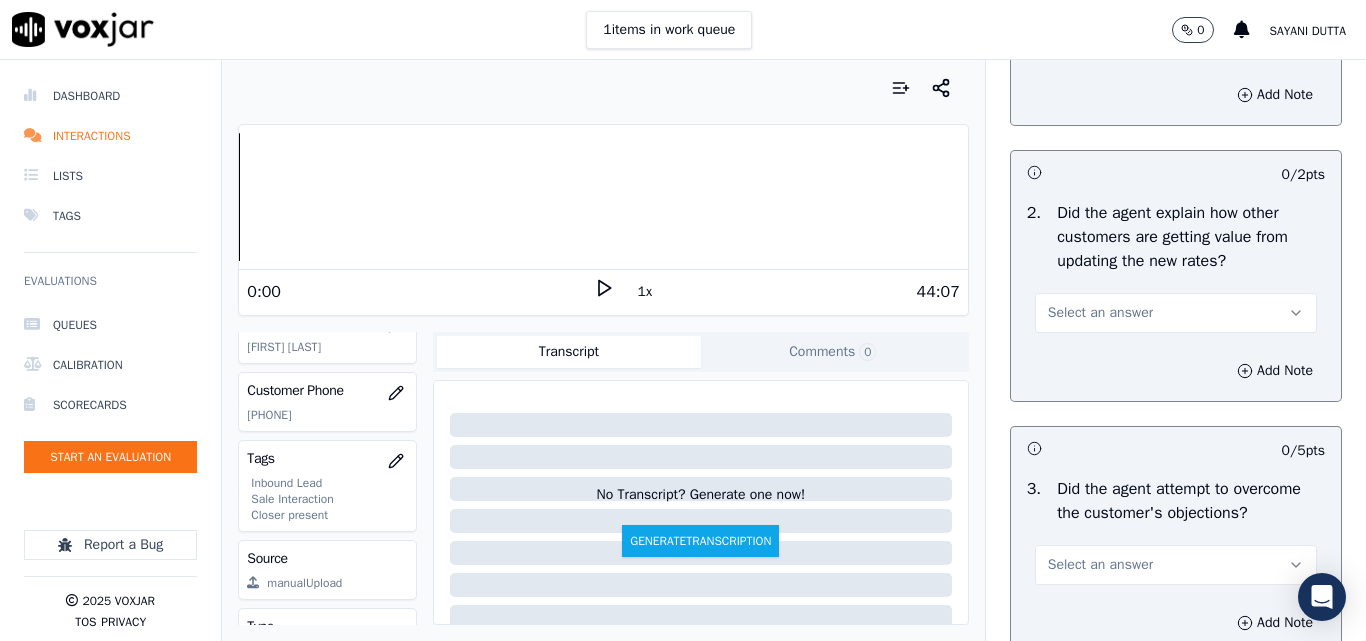 click on "Select an answer" at bounding box center (1100, 313) 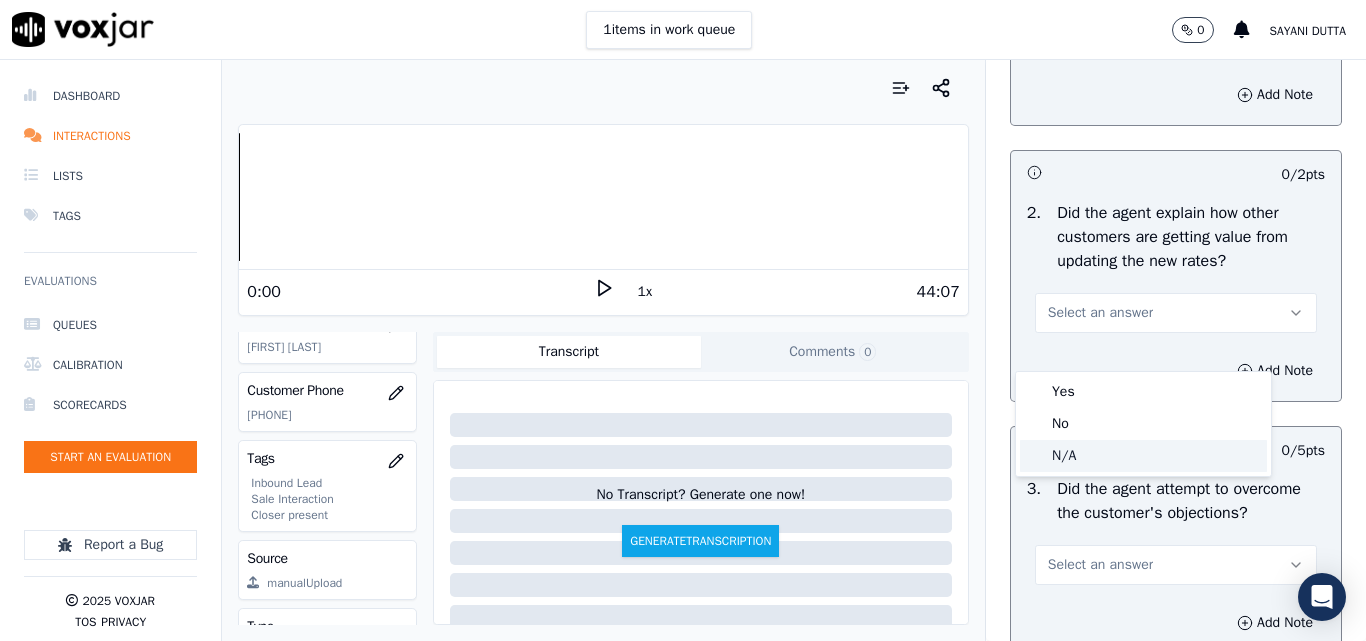 click on "N/A" 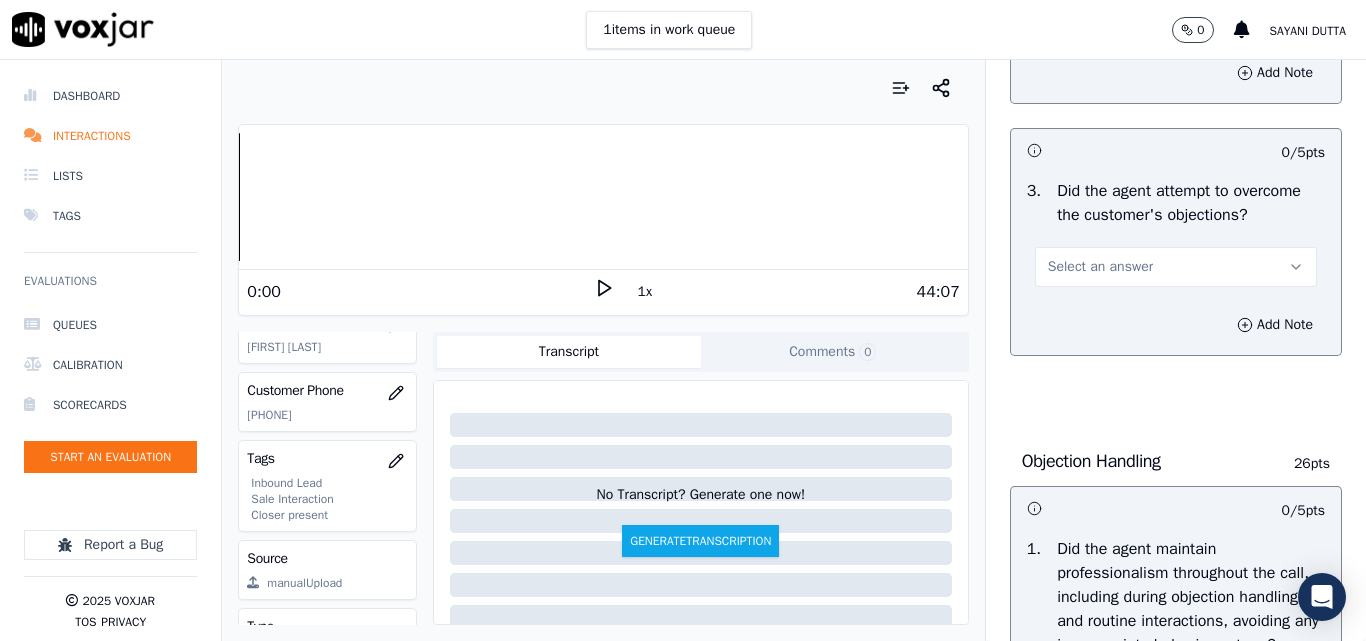 scroll, scrollTop: 2100, scrollLeft: 0, axis: vertical 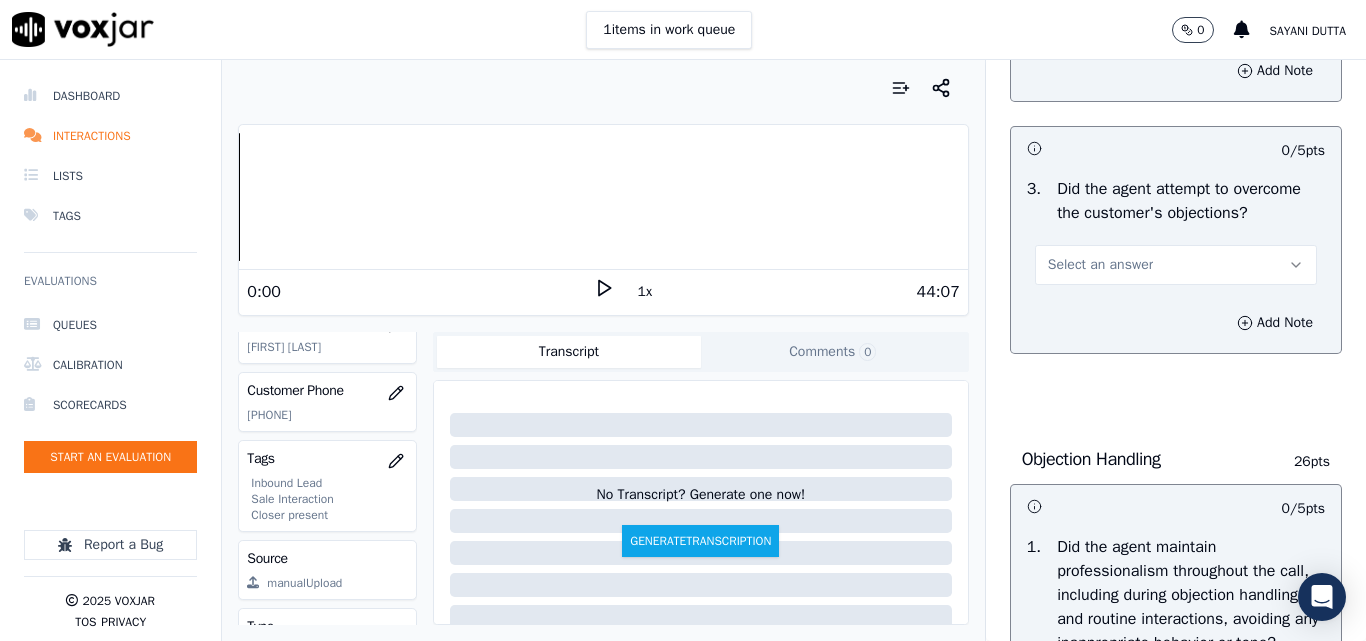 click on "Select an answer" at bounding box center (1100, 265) 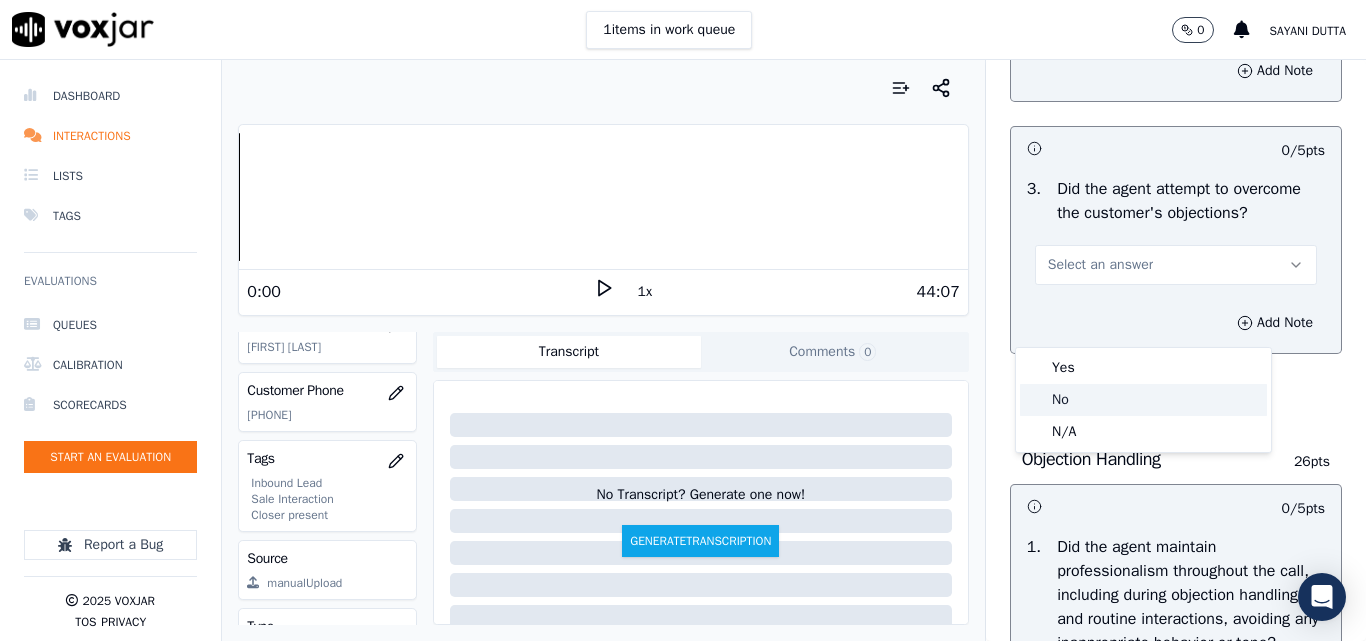 click on "No" 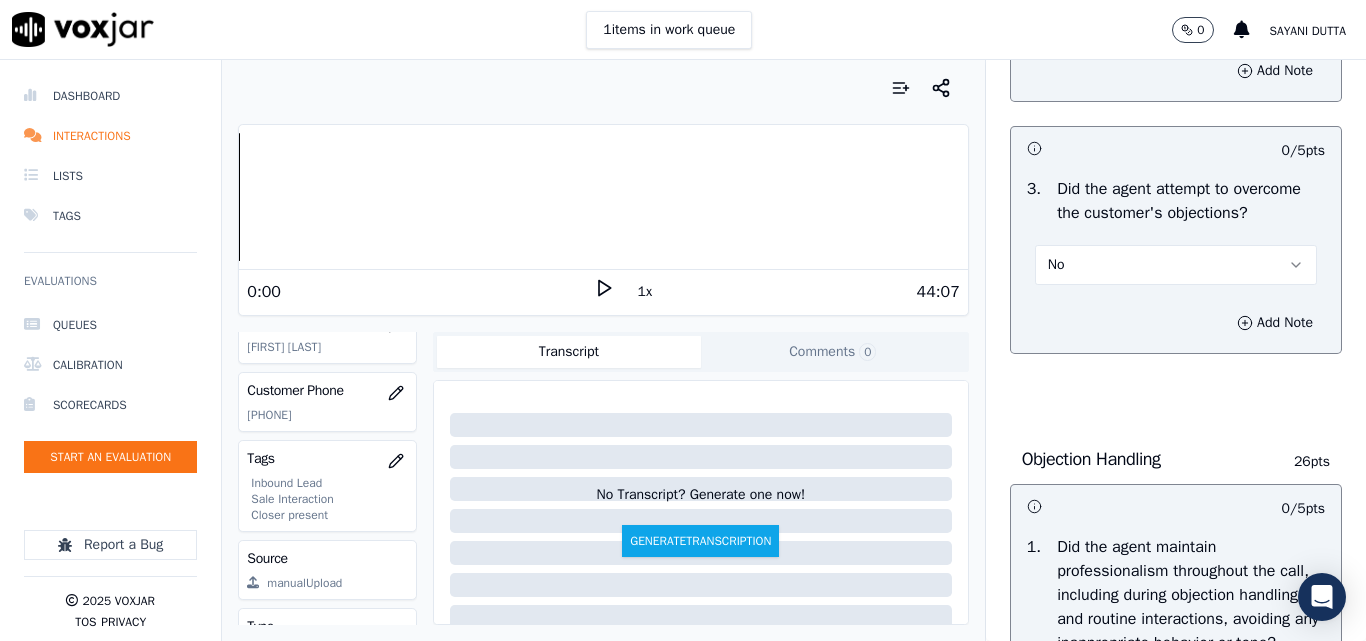 click on "No" at bounding box center (1176, 265) 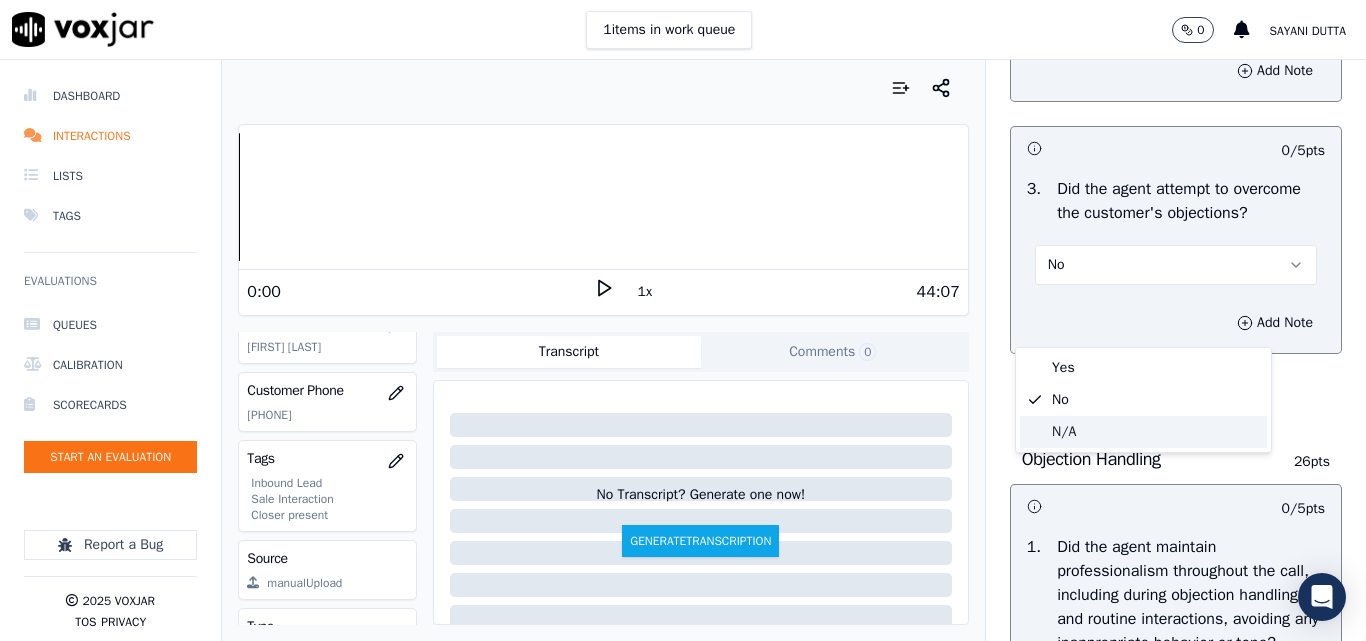 click on "N/A" 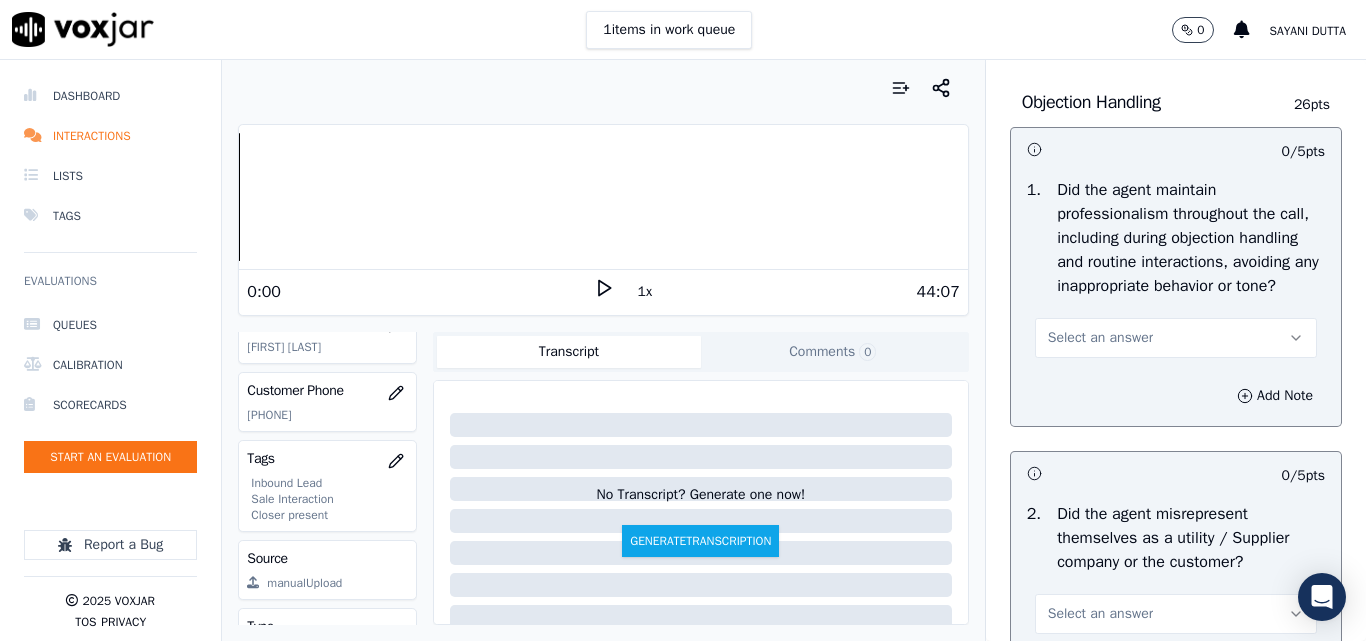 scroll, scrollTop: 2500, scrollLeft: 0, axis: vertical 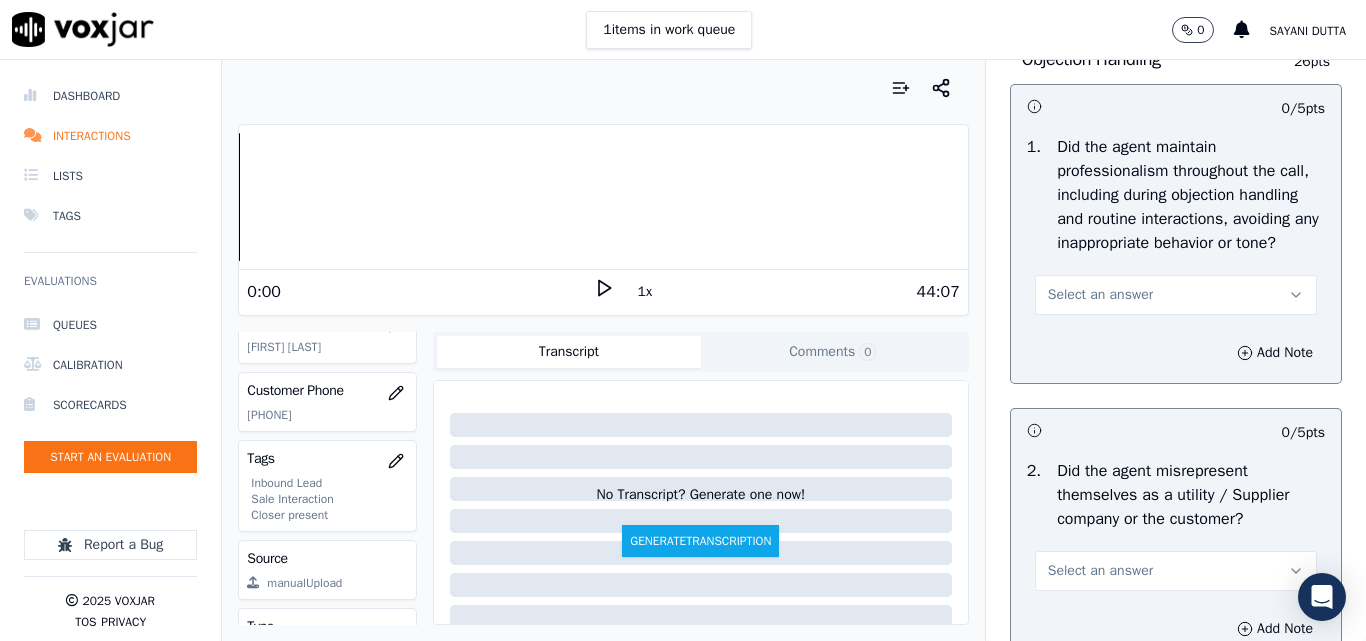 click on "Select an answer" at bounding box center (1100, 295) 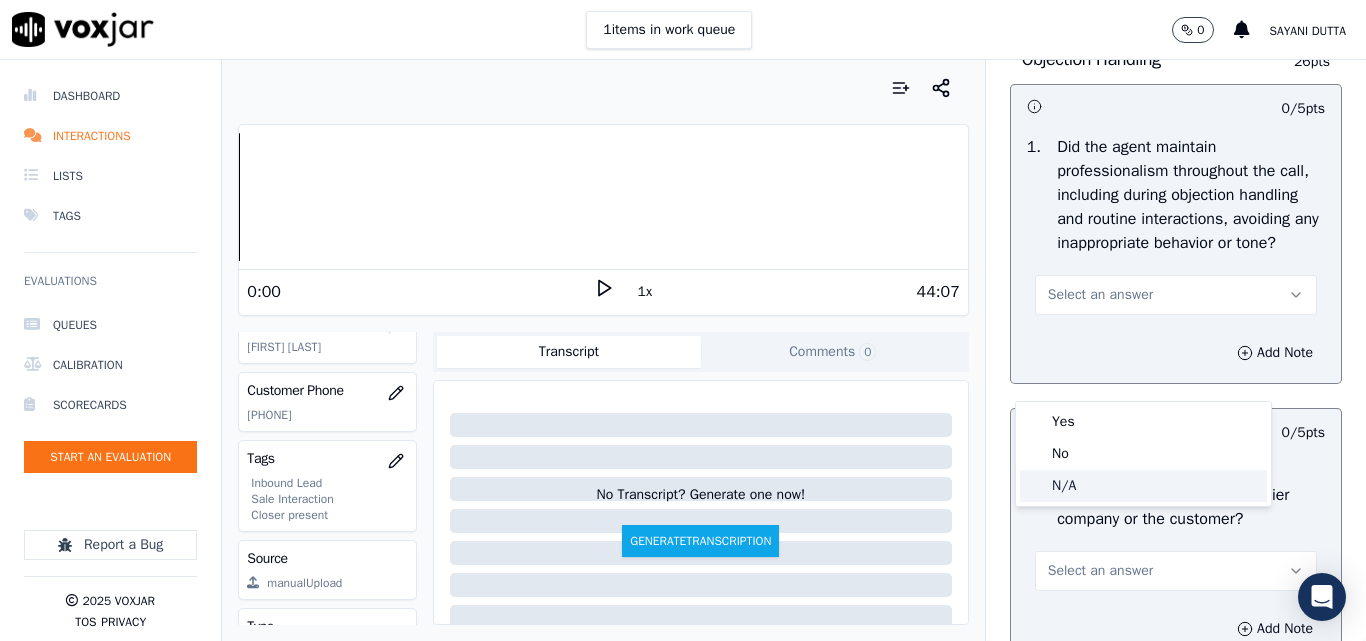 click on "N/A" 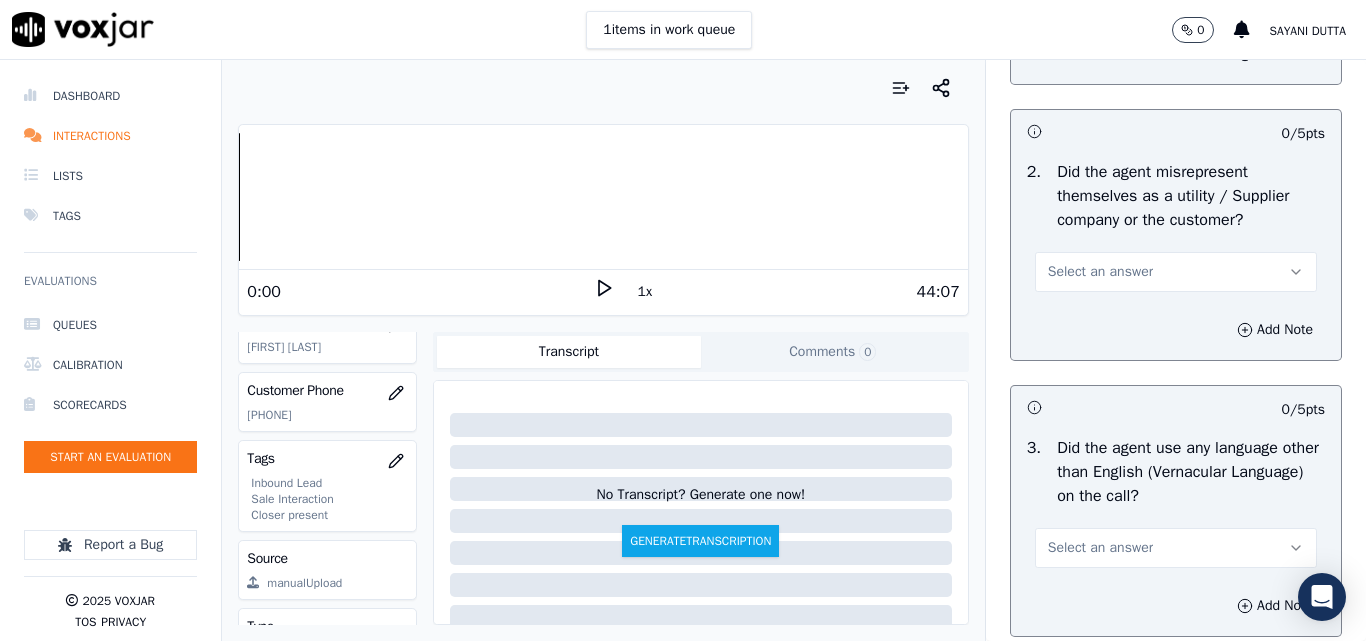 scroll, scrollTop: 2800, scrollLeft: 0, axis: vertical 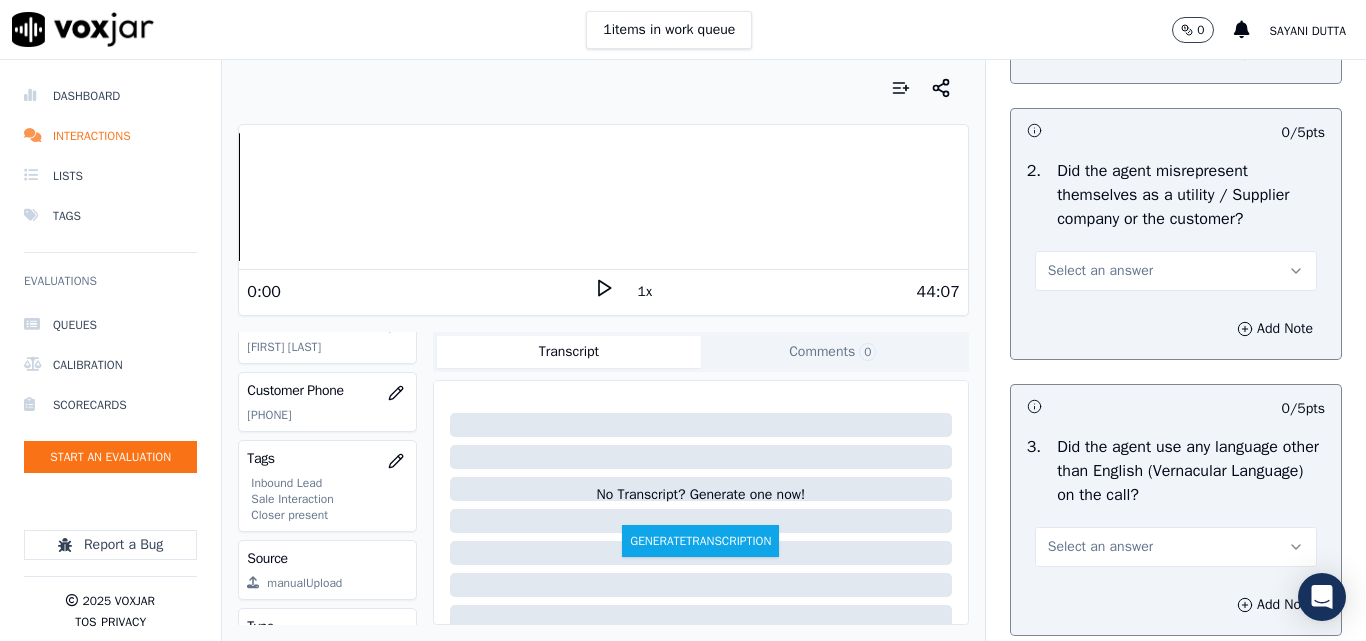 click on "Select an answer" at bounding box center (1100, 271) 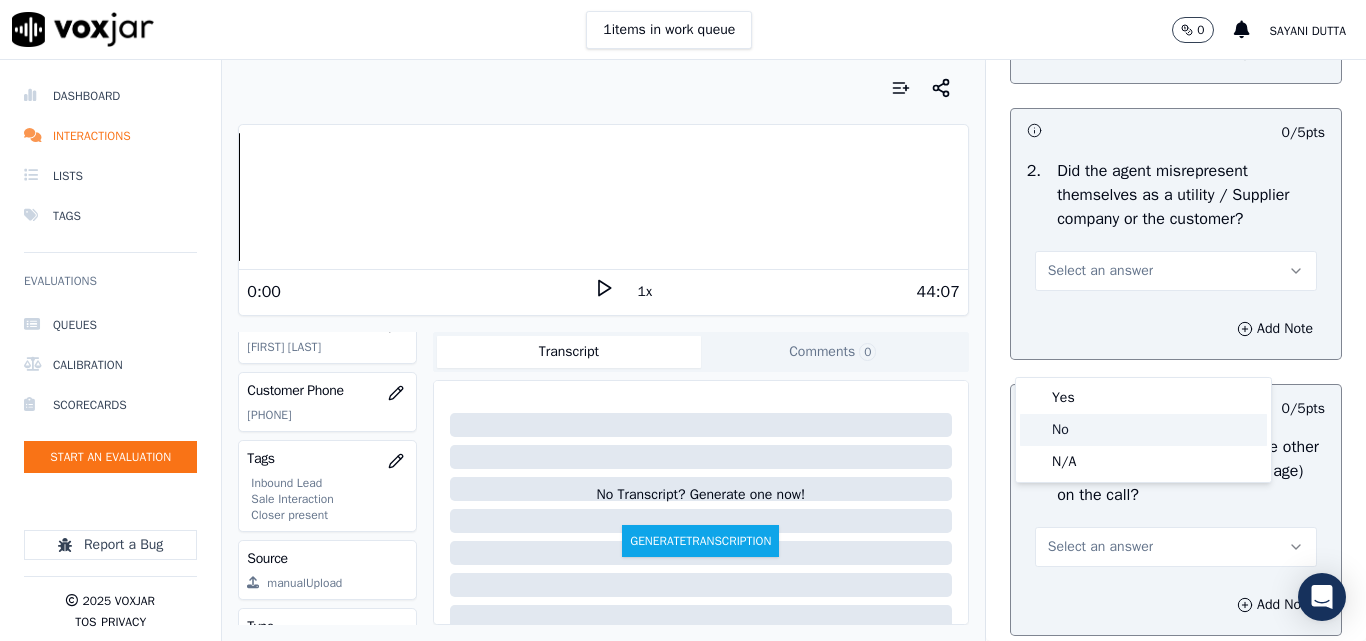 click on "No" 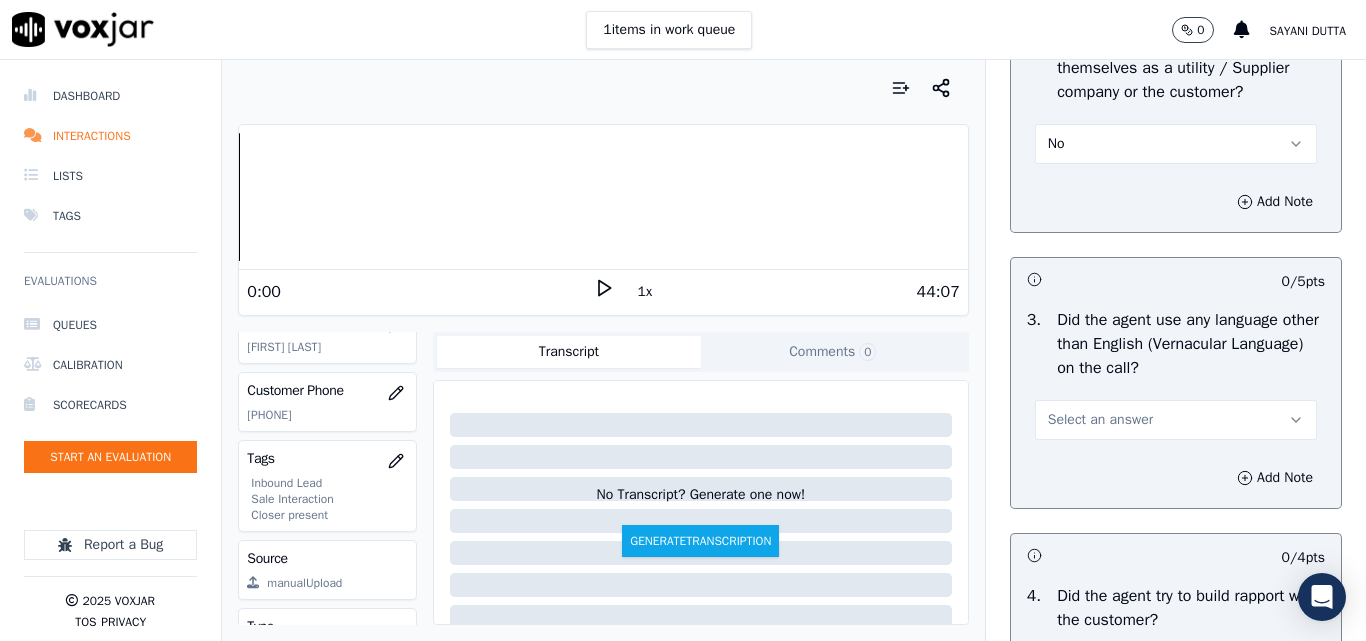scroll, scrollTop: 3100, scrollLeft: 0, axis: vertical 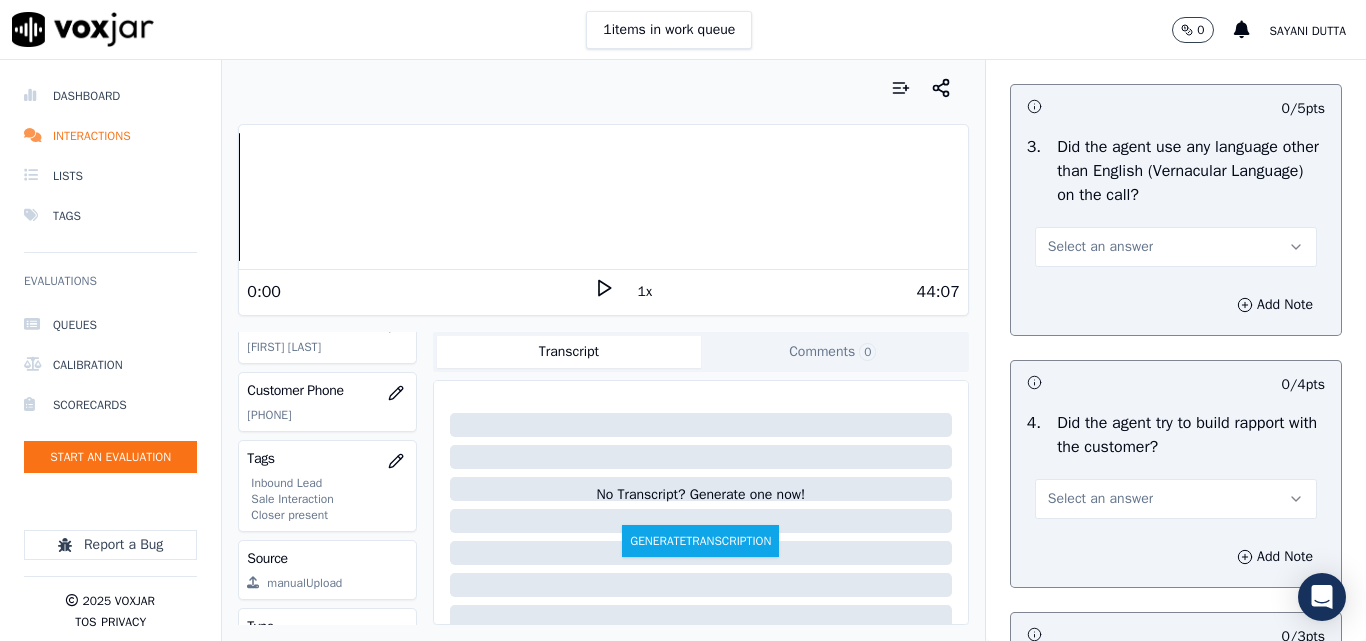 click on "Select an answer" at bounding box center (1100, 247) 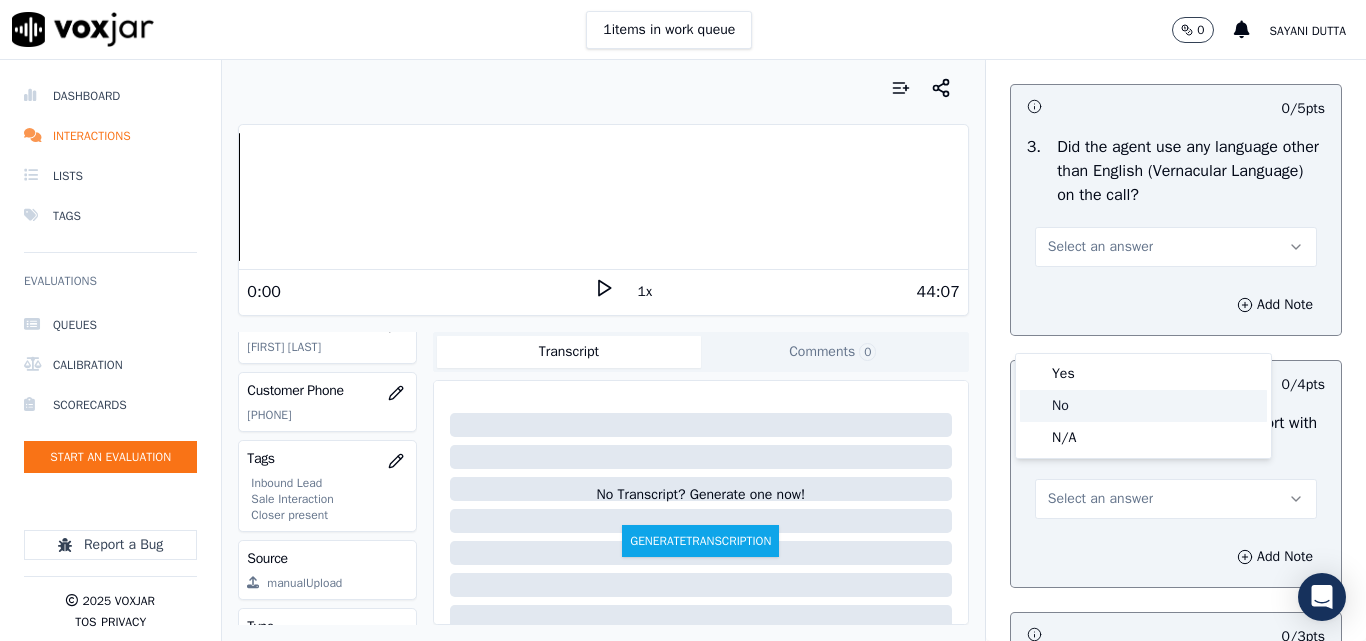 click on "No" 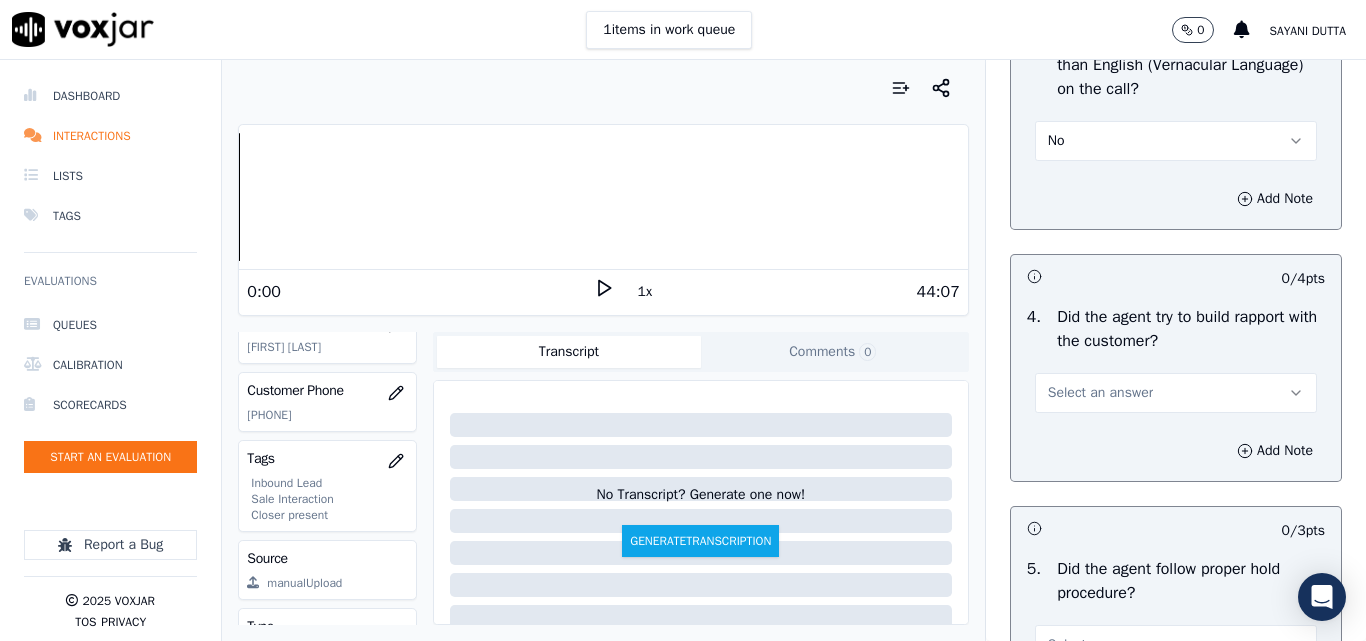 scroll, scrollTop: 3400, scrollLeft: 0, axis: vertical 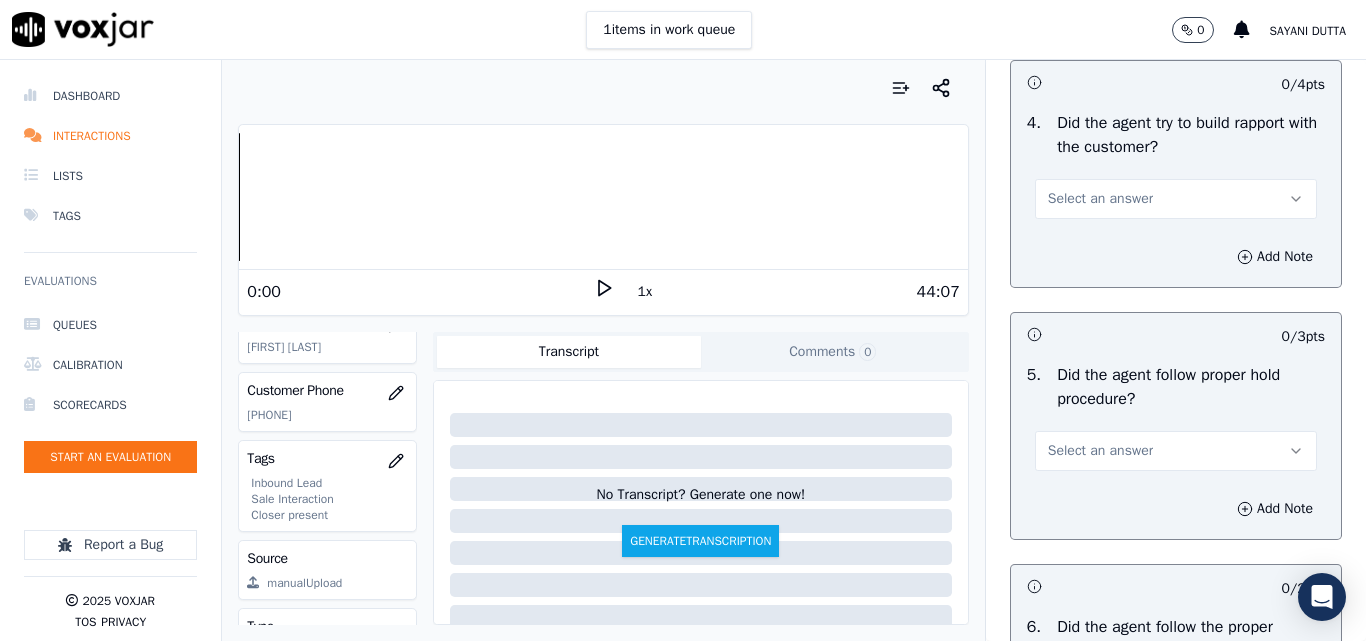 click on "Select an answer" at bounding box center [1100, 199] 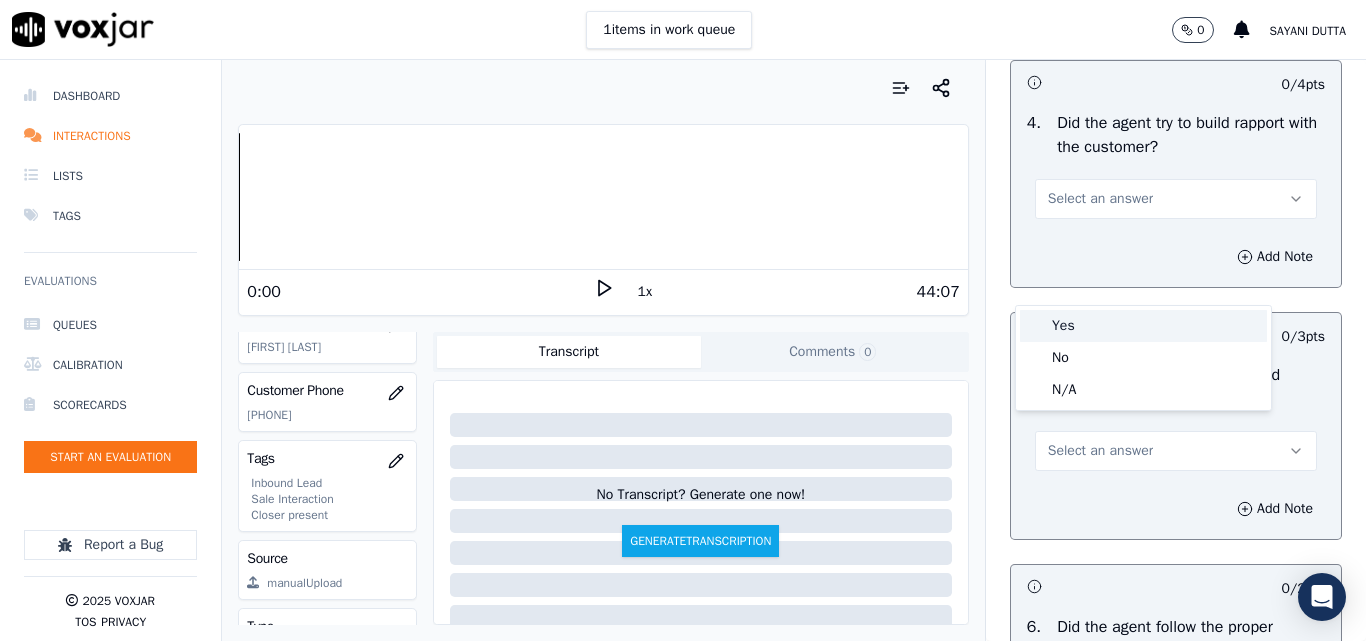 click on "Yes" at bounding box center [1143, 326] 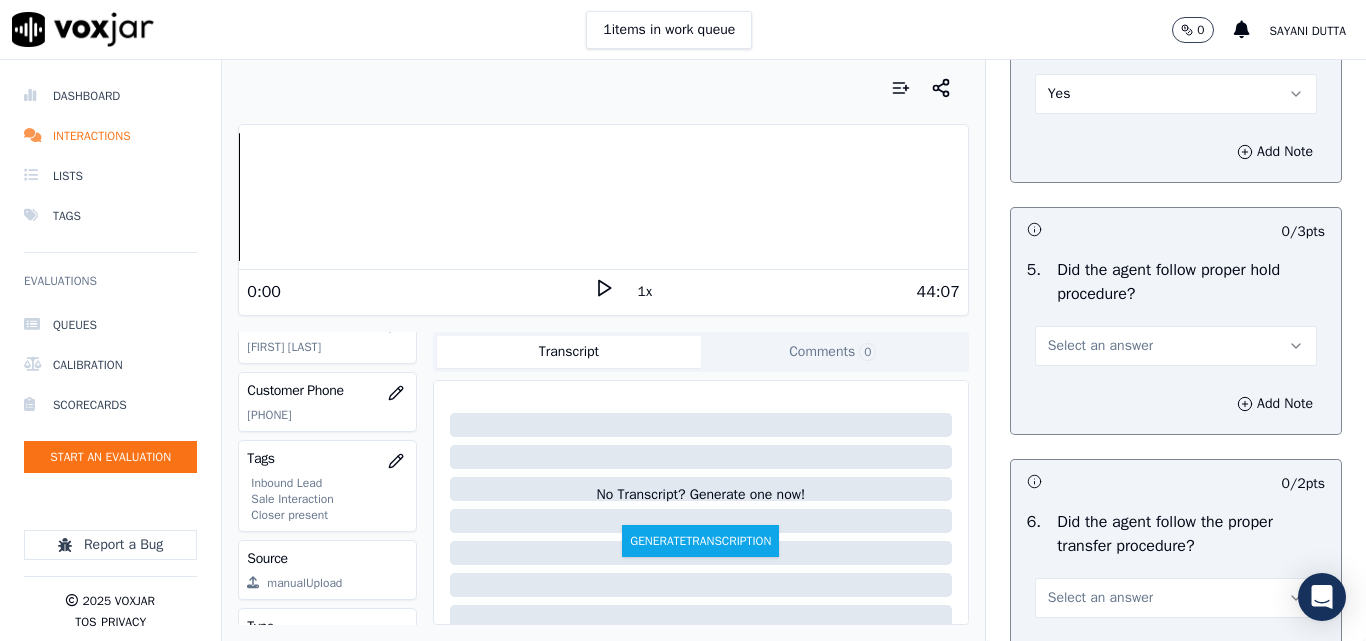 scroll, scrollTop: 3600, scrollLeft: 0, axis: vertical 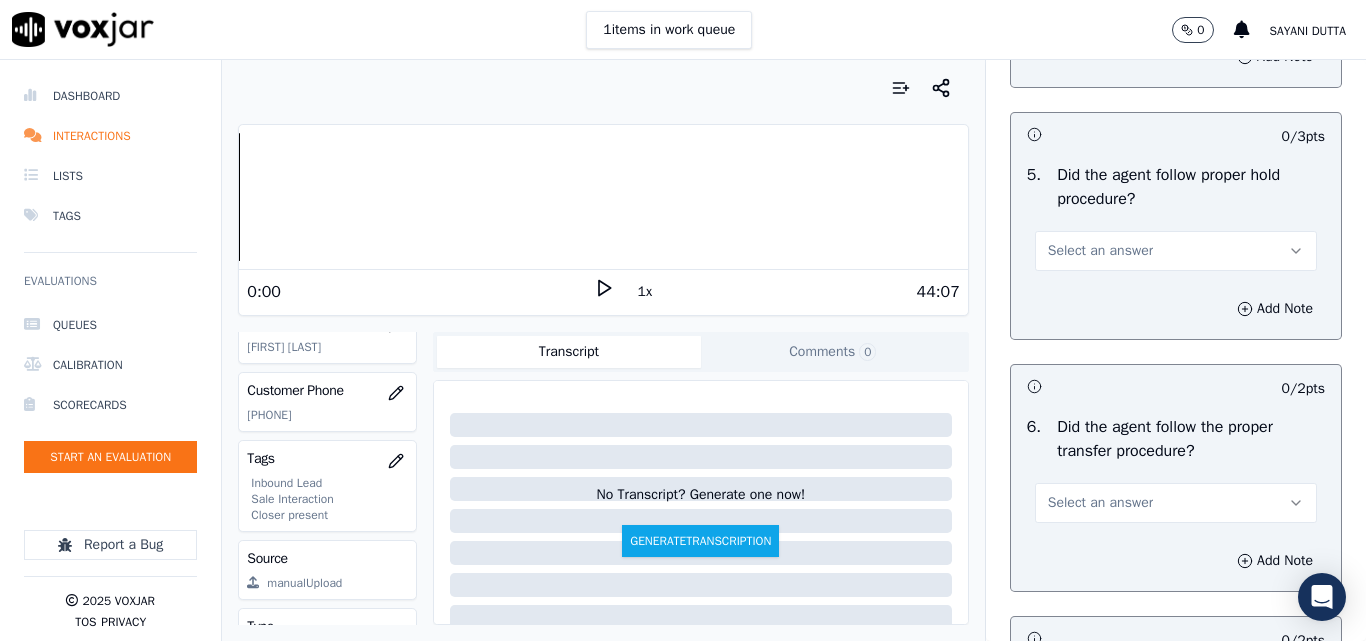 click on "Select an answer" at bounding box center (1100, 251) 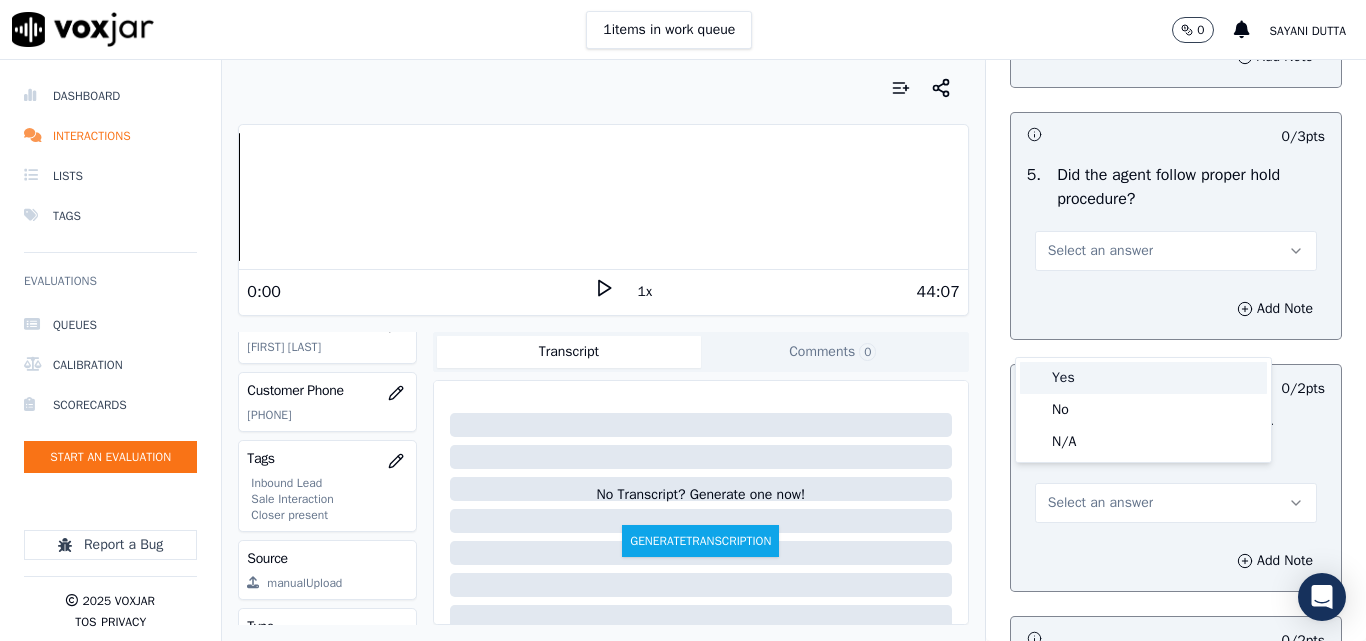 click on "Yes" at bounding box center (1143, 378) 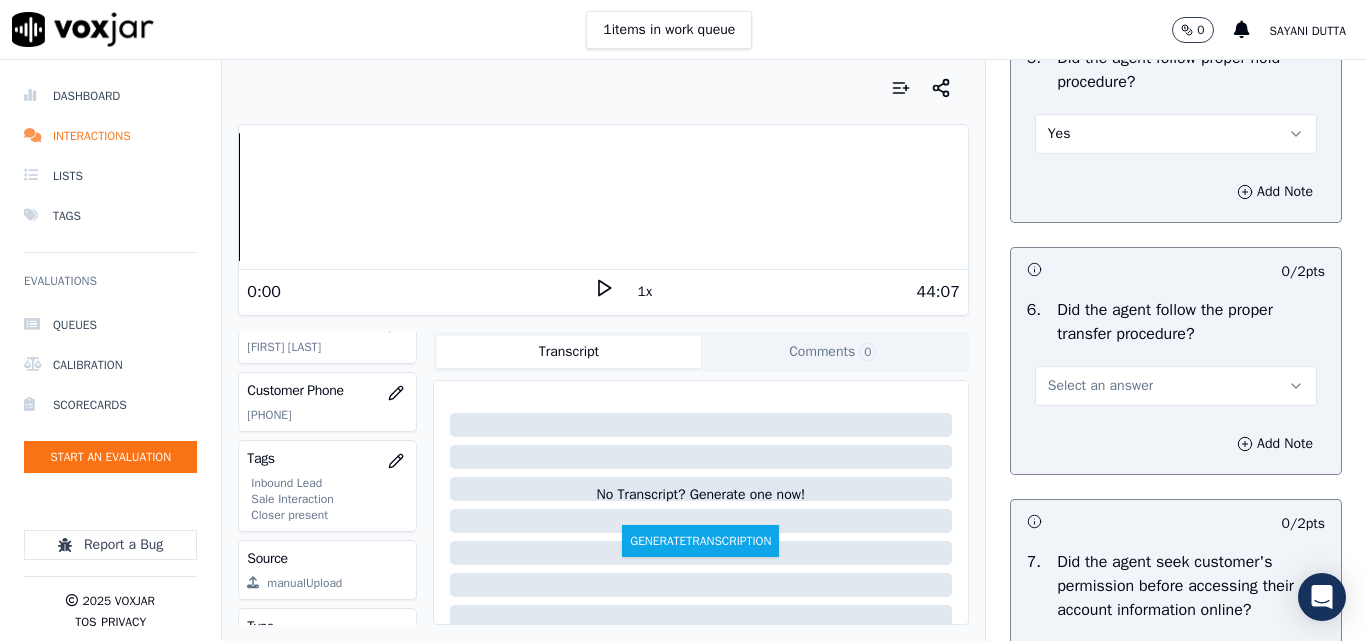 scroll, scrollTop: 3900, scrollLeft: 0, axis: vertical 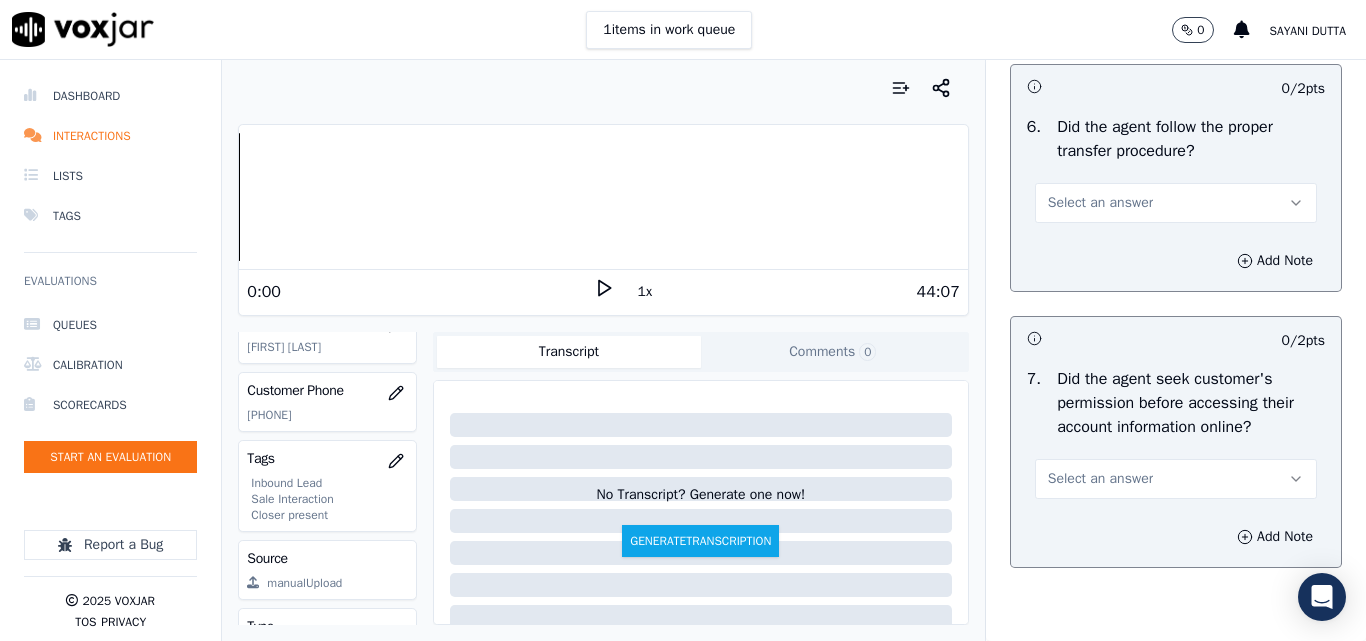 click on "Select an answer" at bounding box center [1100, 203] 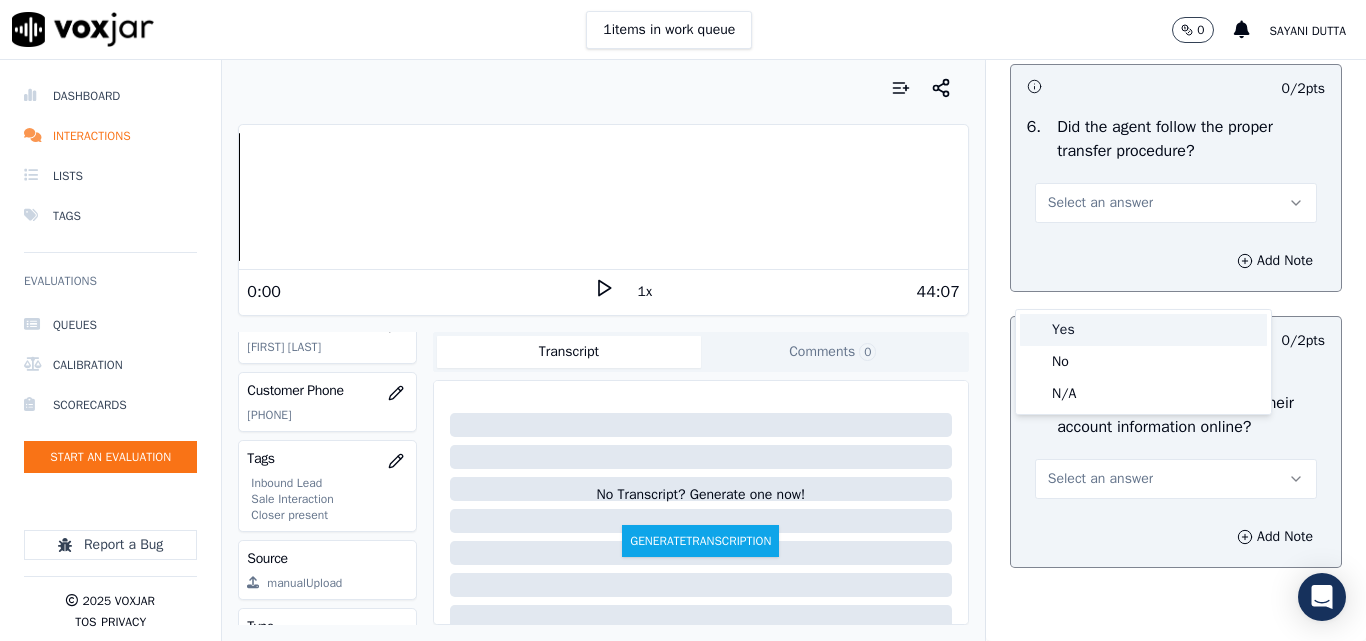 click on "Yes" at bounding box center [1143, 330] 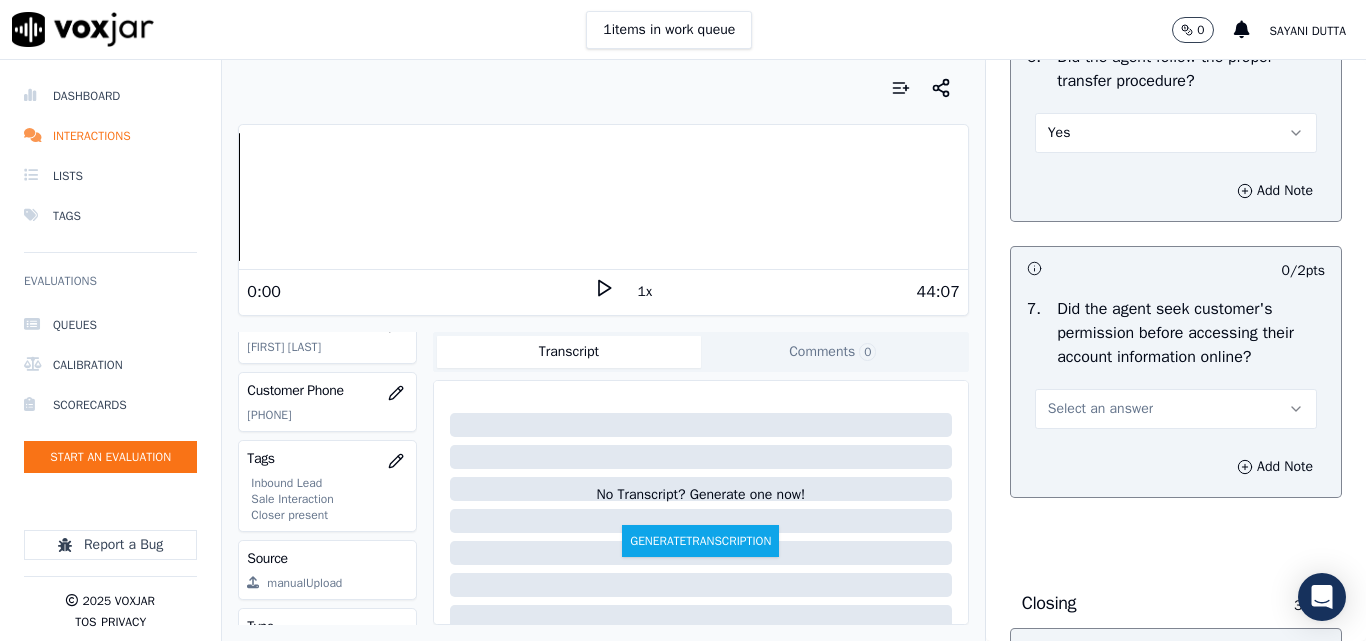 scroll, scrollTop: 4100, scrollLeft: 0, axis: vertical 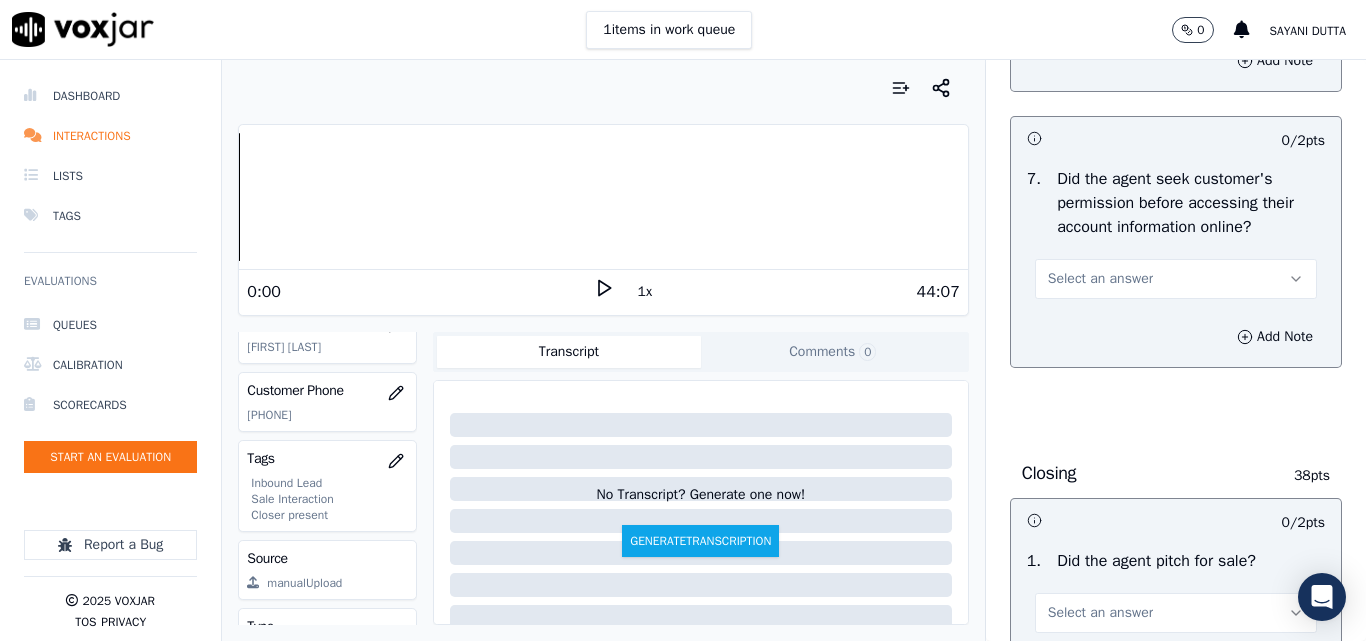 click on "Select an answer" at bounding box center (1100, 279) 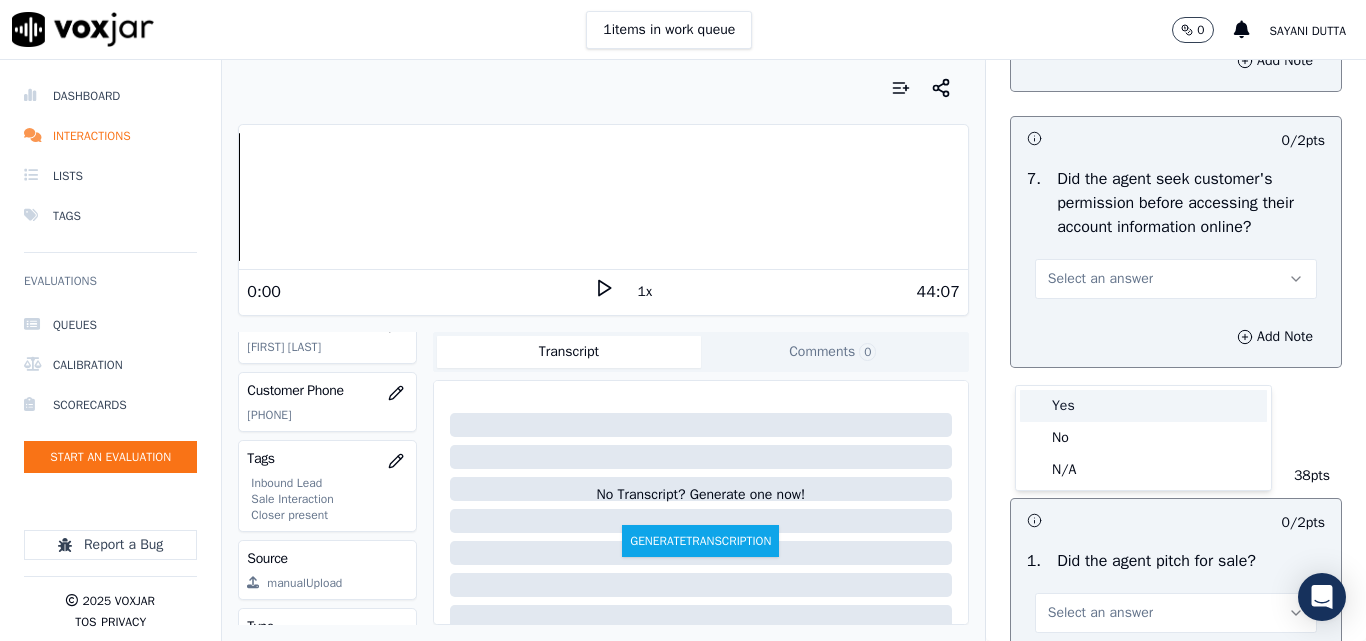 click on "Yes" at bounding box center (1143, 406) 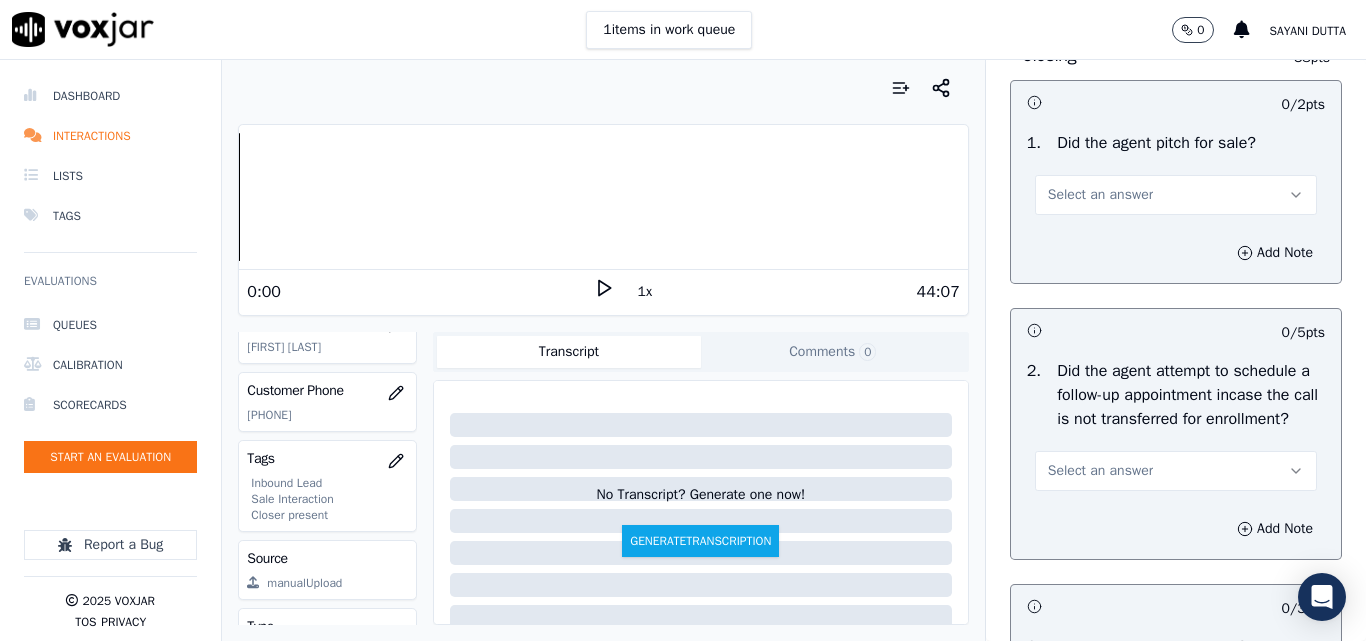 scroll, scrollTop: 4700, scrollLeft: 0, axis: vertical 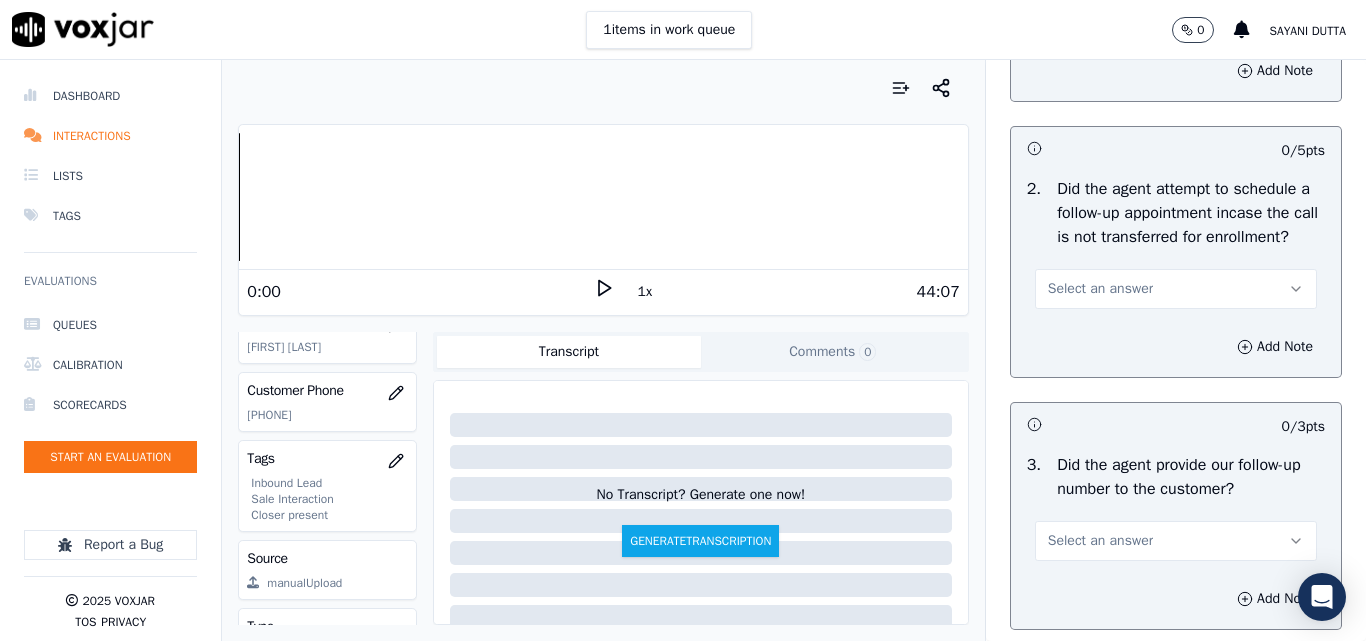 click on "Select an answer" at bounding box center (1100, 13) 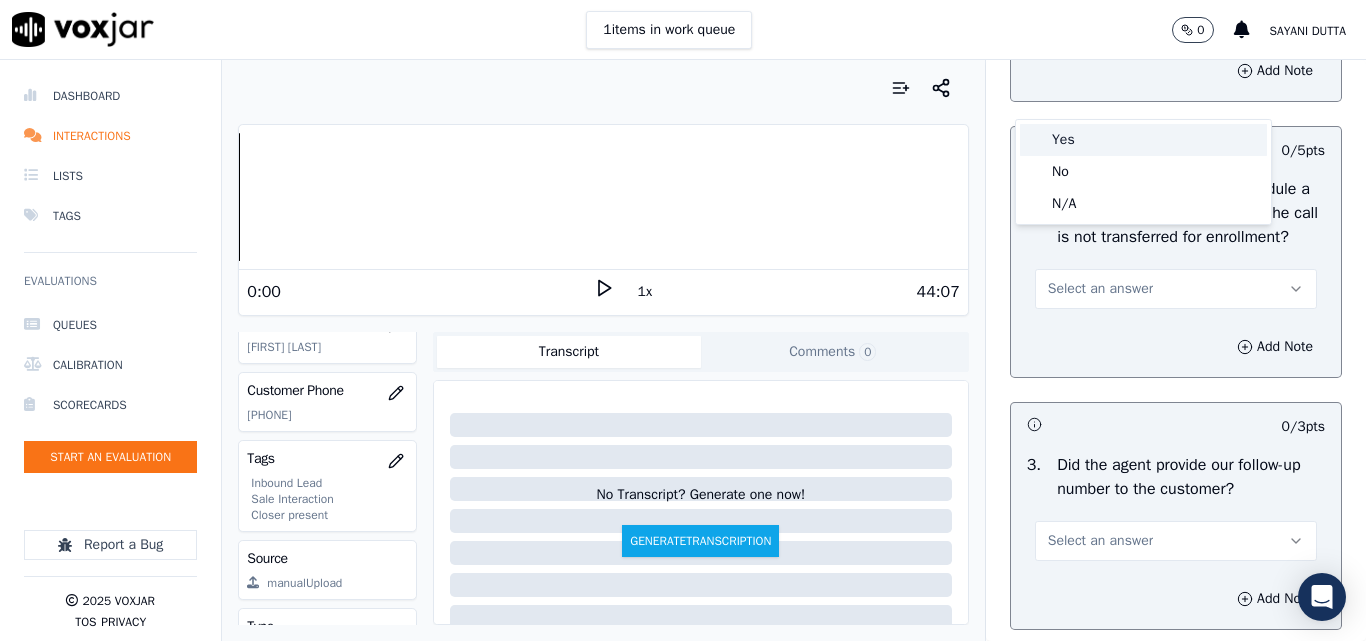 click on "Yes" at bounding box center (1143, 140) 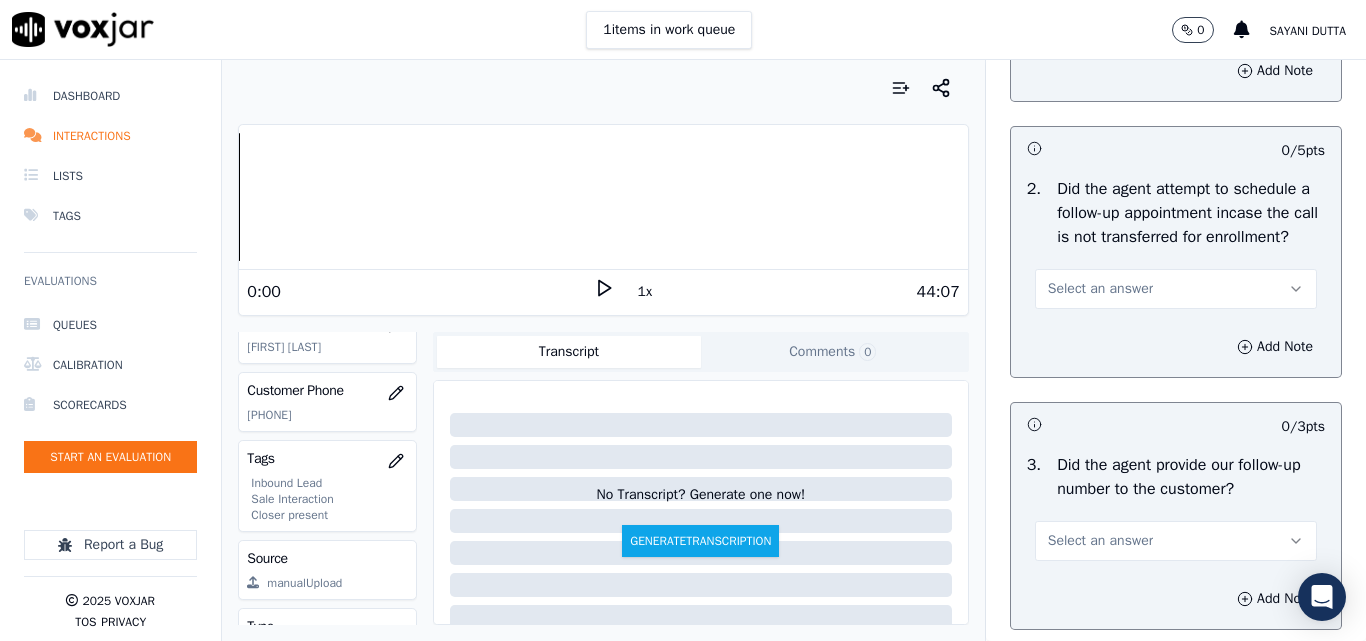 click on "Select an answer" at bounding box center (1100, 289) 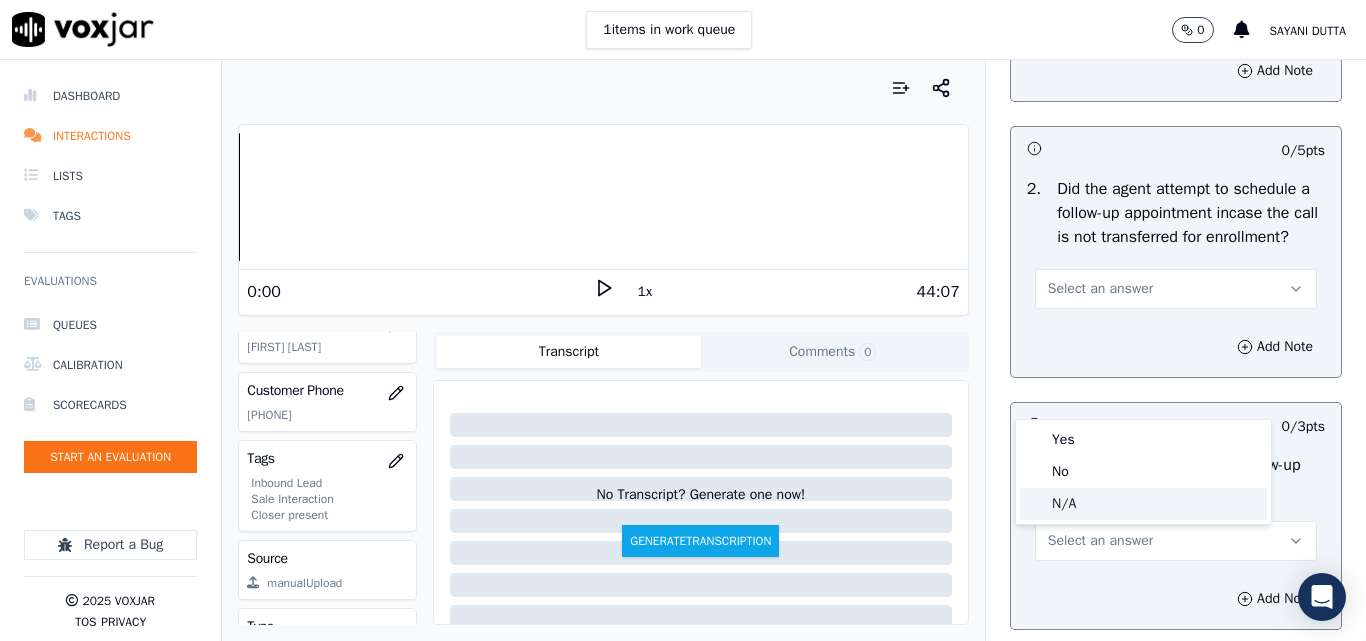 click on "N/A" 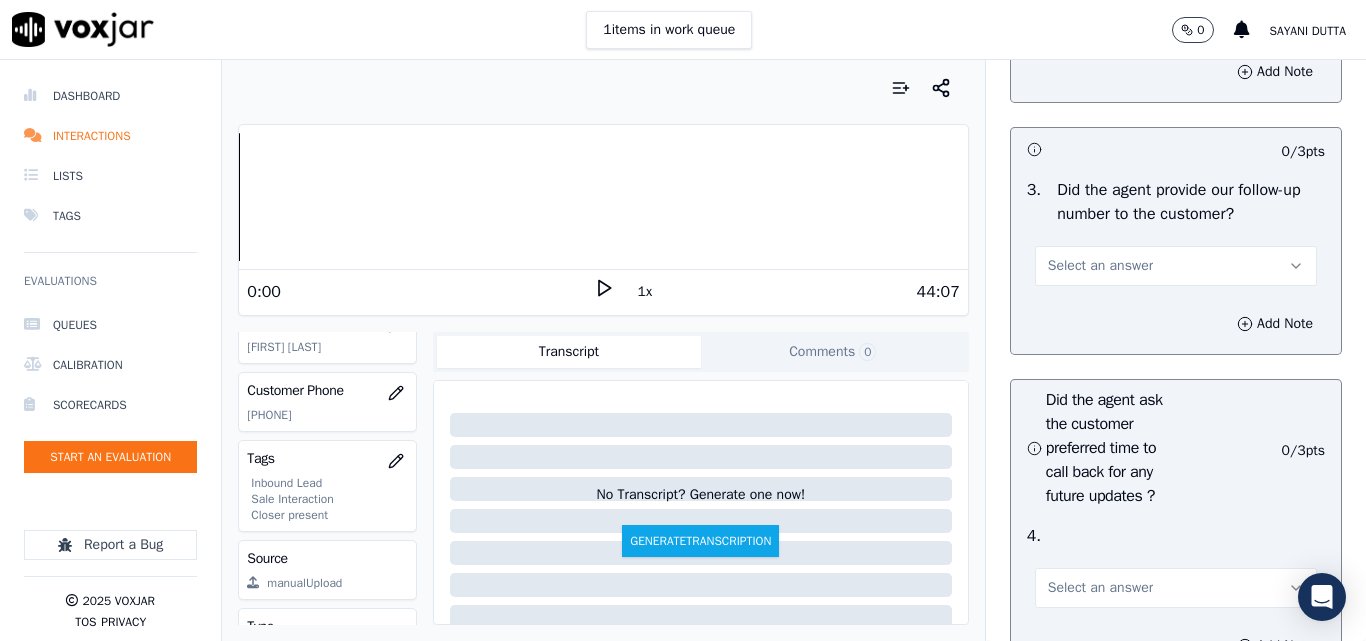 scroll, scrollTop: 5000, scrollLeft: 0, axis: vertical 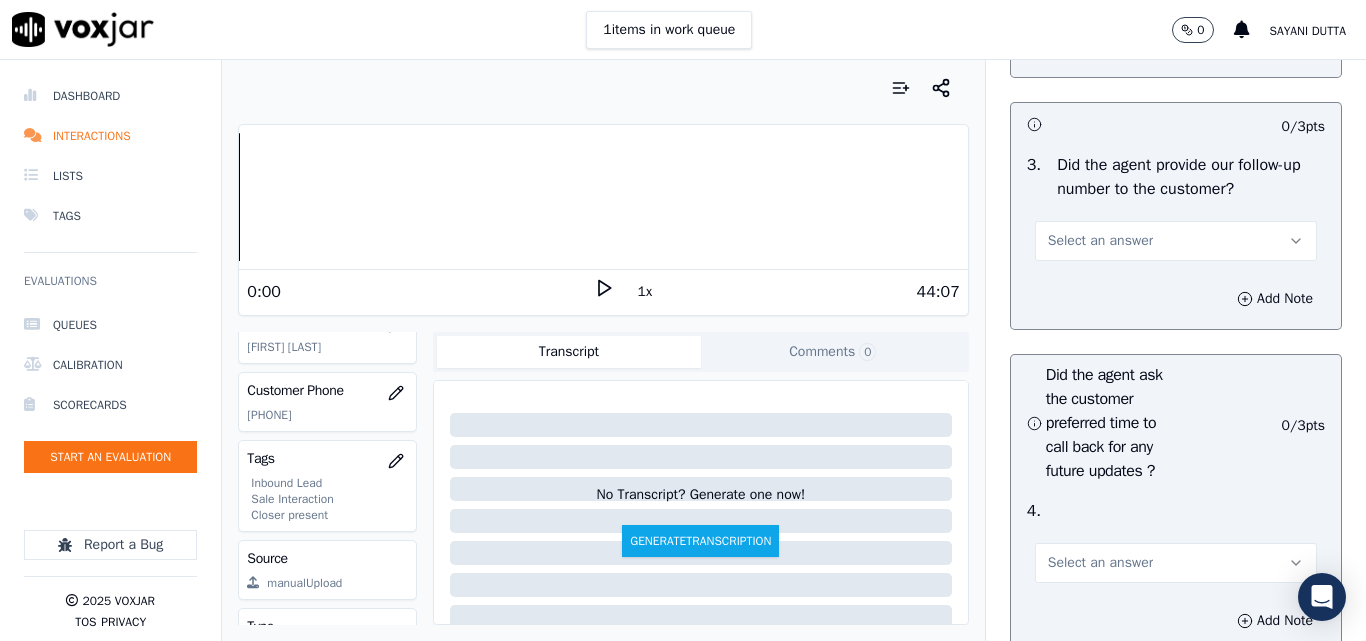 click on "Select an answer" at bounding box center [1100, 241] 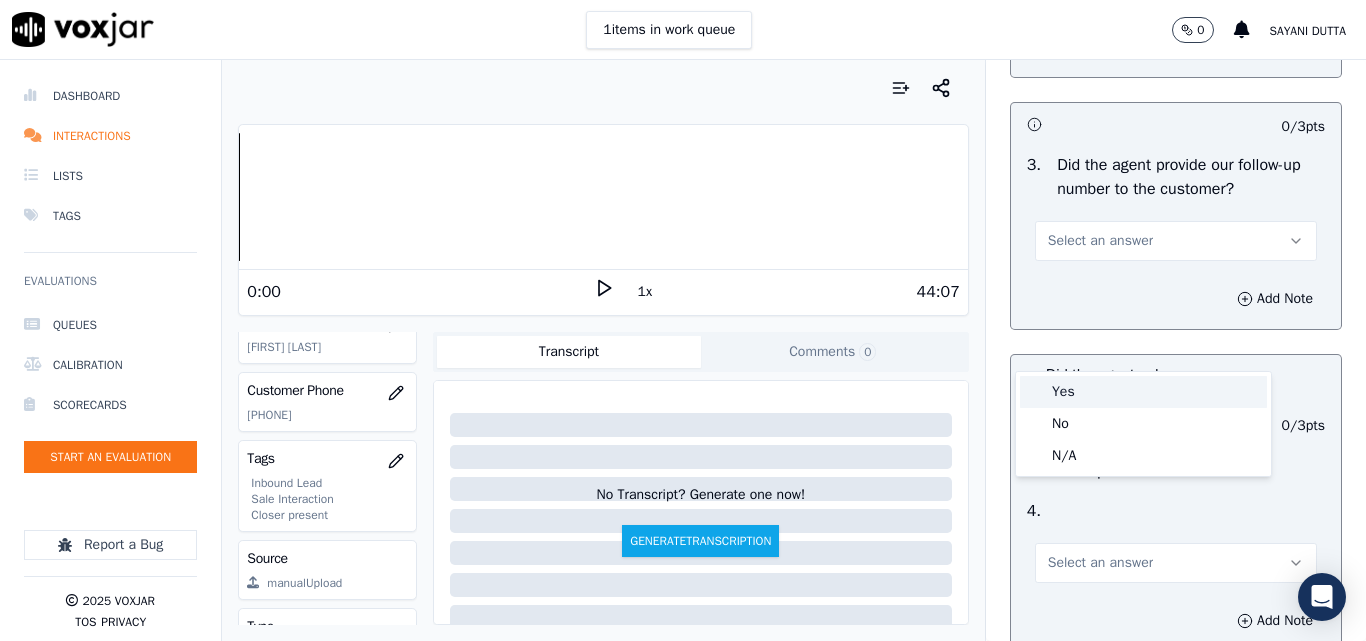 click on "Yes" at bounding box center (1143, 392) 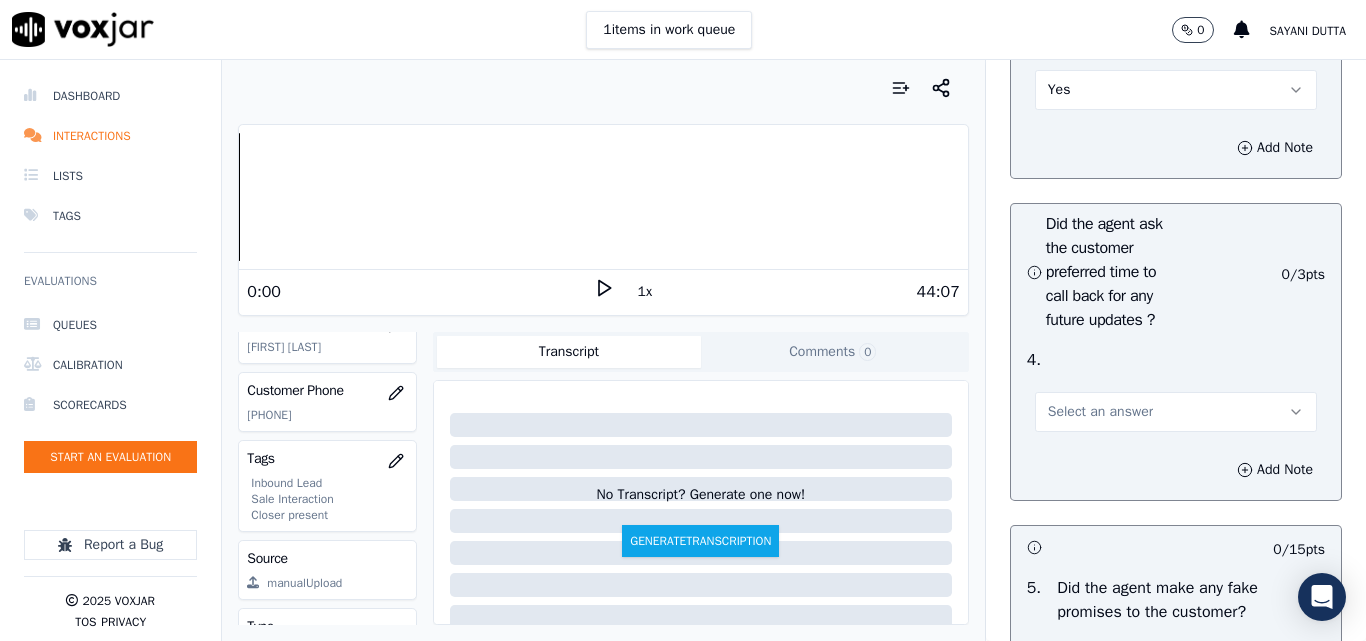 scroll, scrollTop: 5300, scrollLeft: 0, axis: vertical 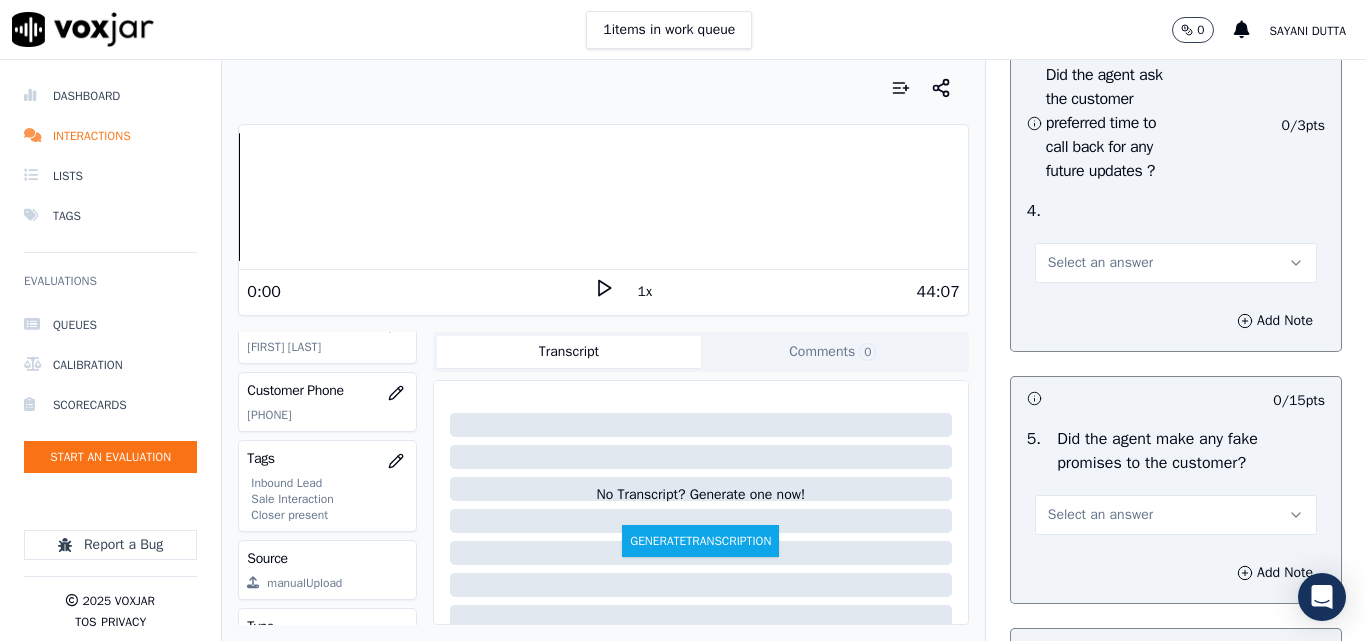click on "Select an answer" at bounding box center (1100, 263) 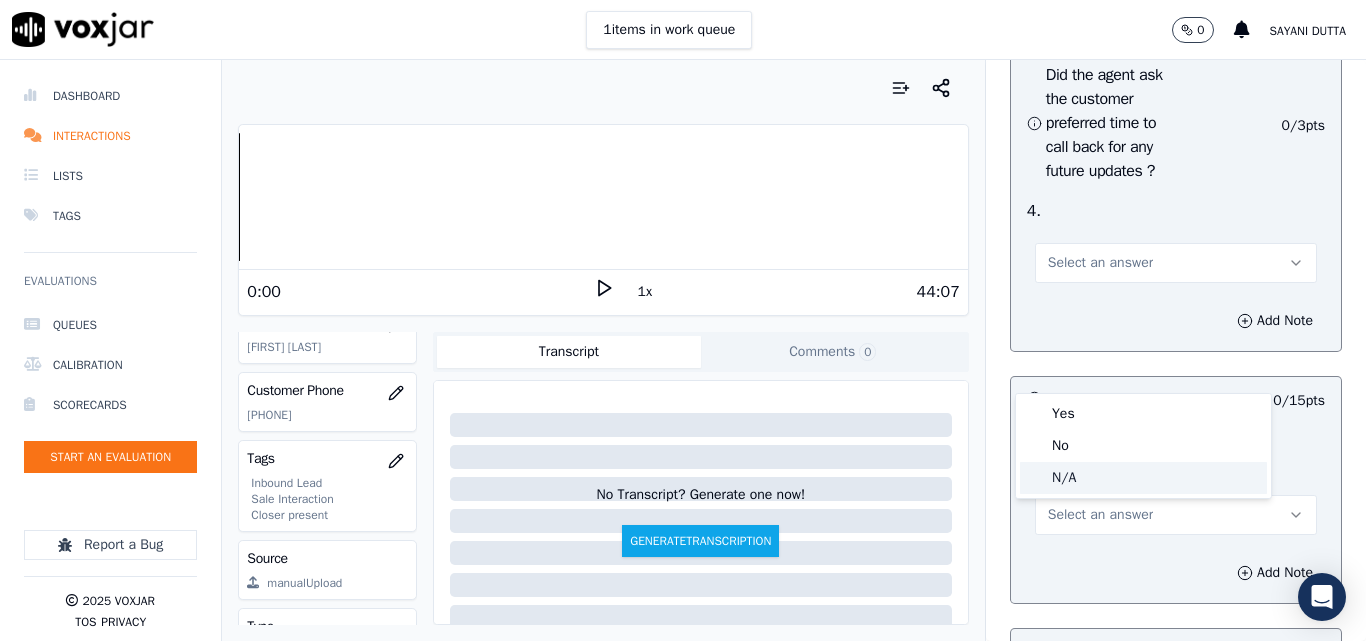 click on "N/A" 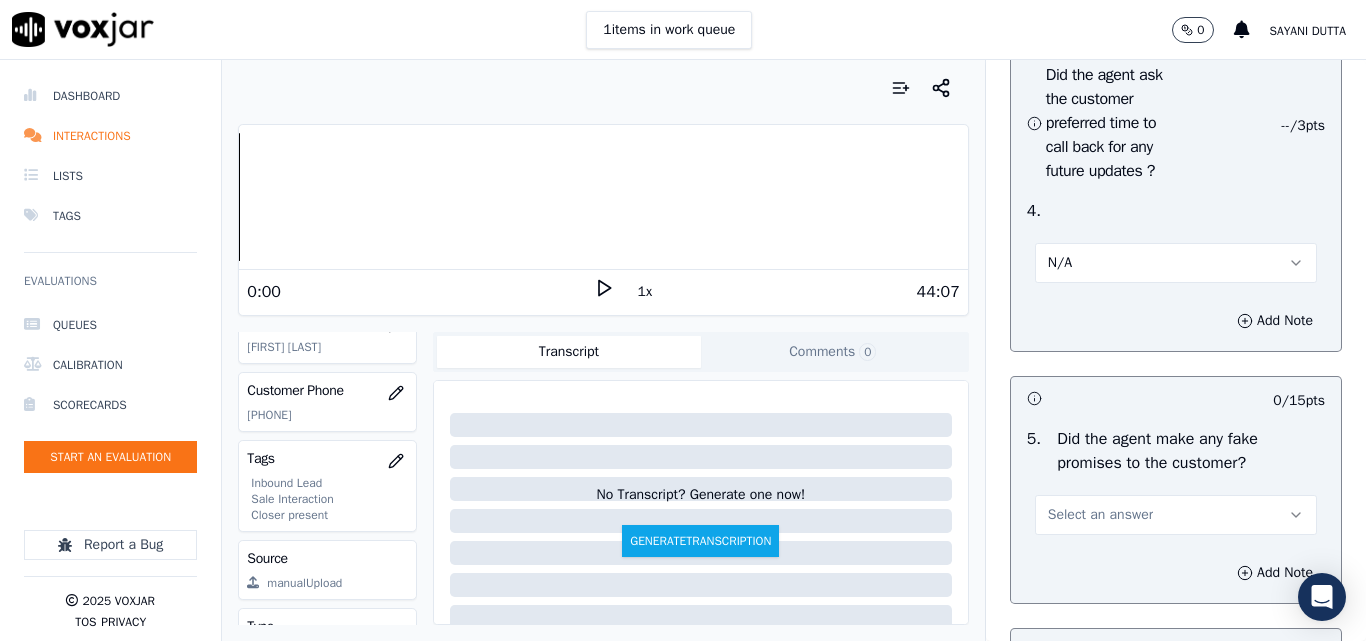scroll, scrollTop: 5600, scrollLeft: 0, axis: vertical 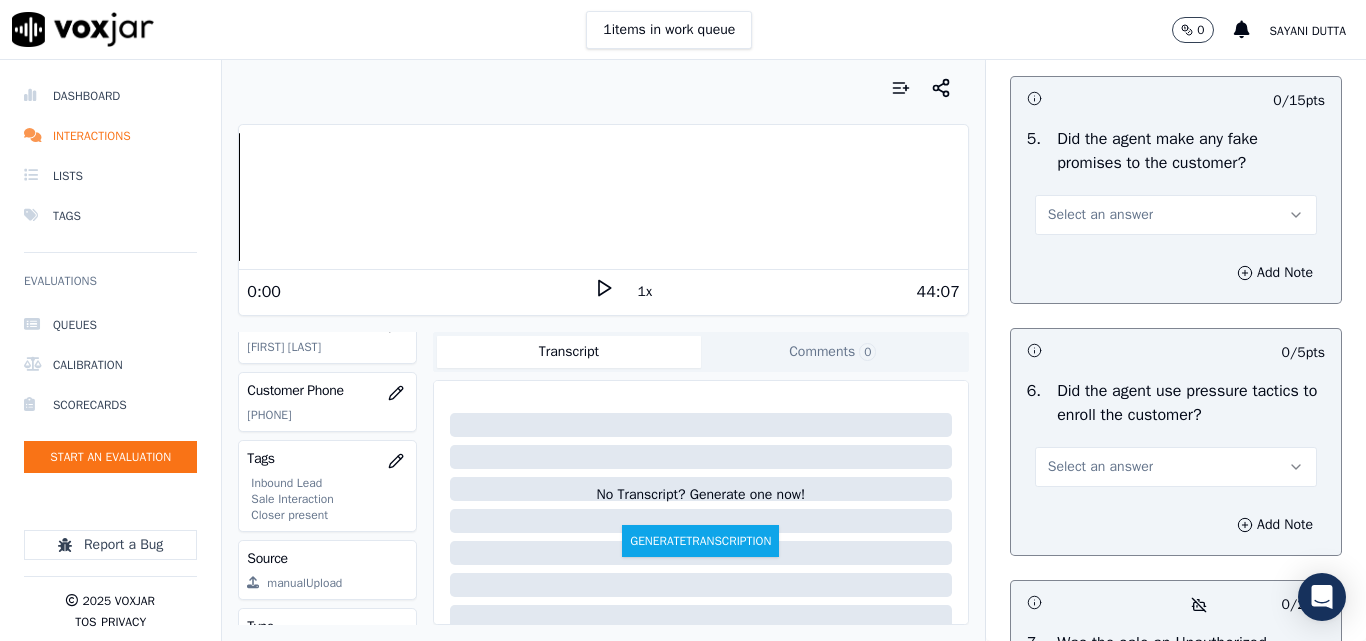 click on "Select an answer" at bounding box center (1100, 215) 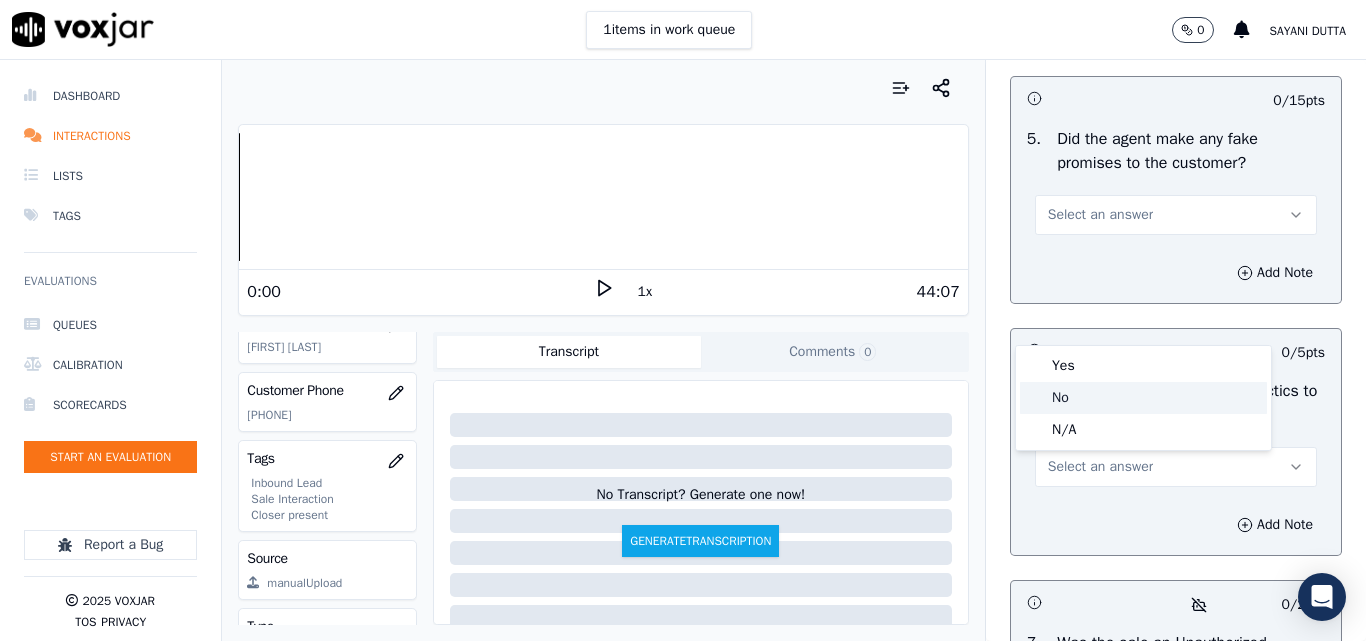 click on "No" 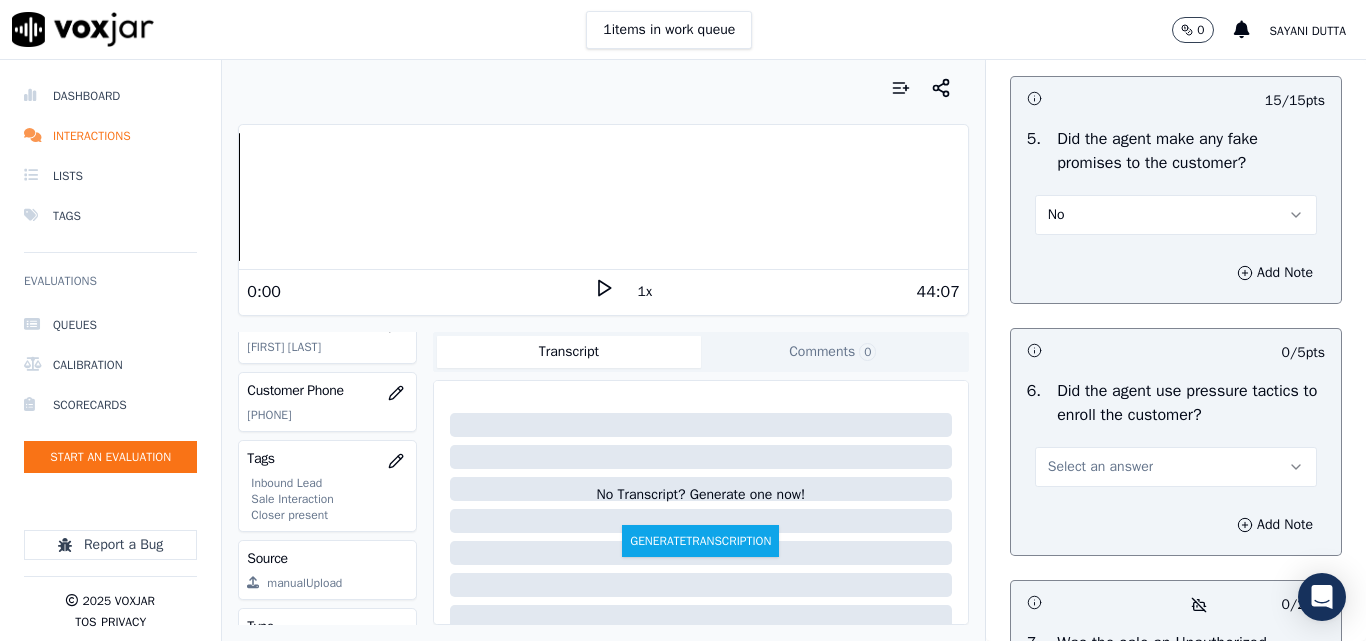 scroll, scrollTop: 5800, scrollLeft: 0, axis: vertical 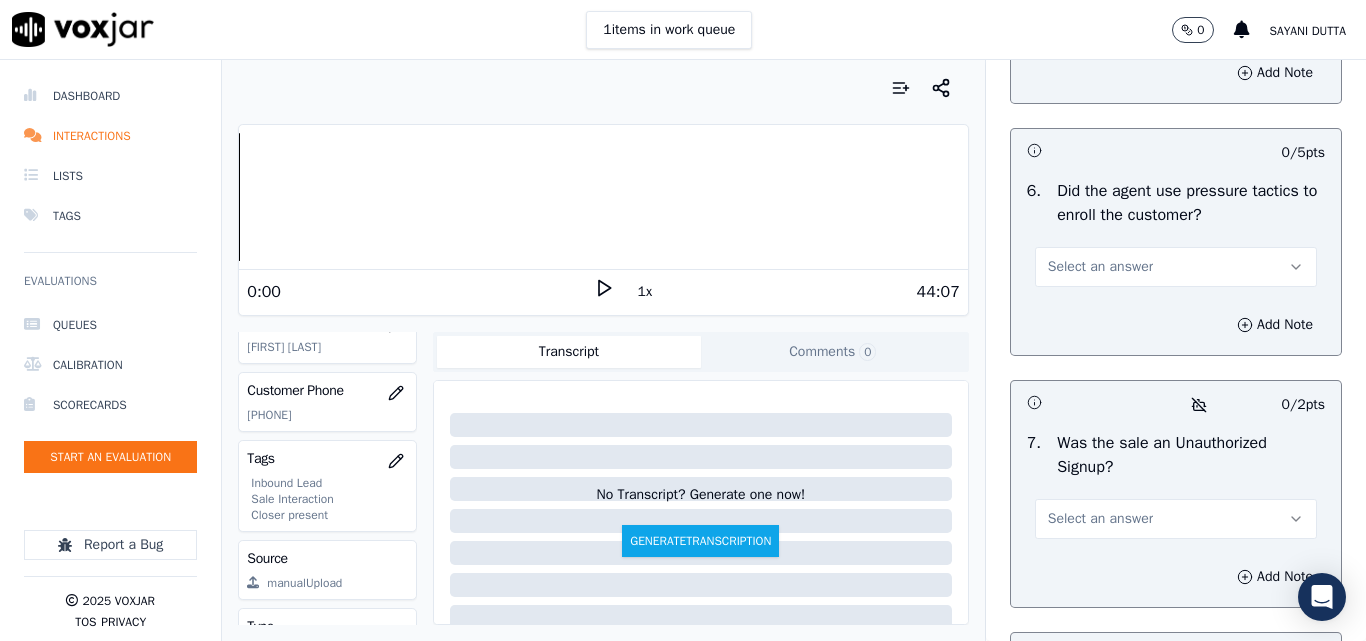 click on "Select an answer" at bounding box center (1100, 267) 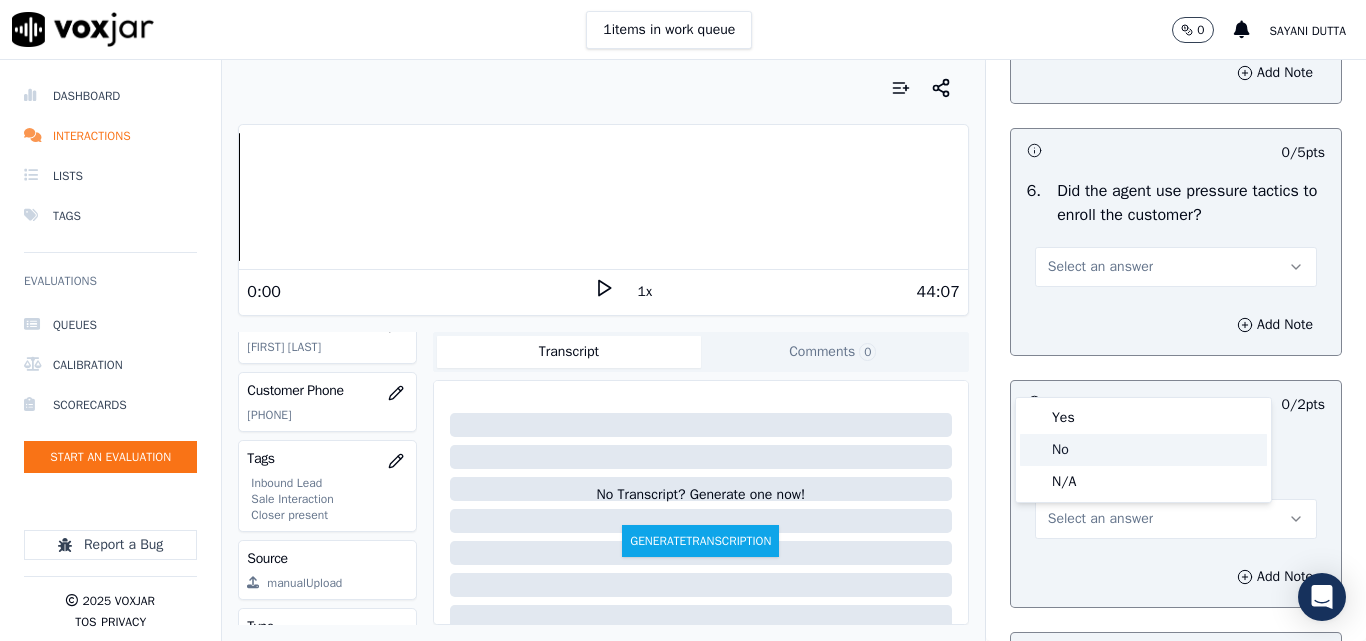 click on "No" 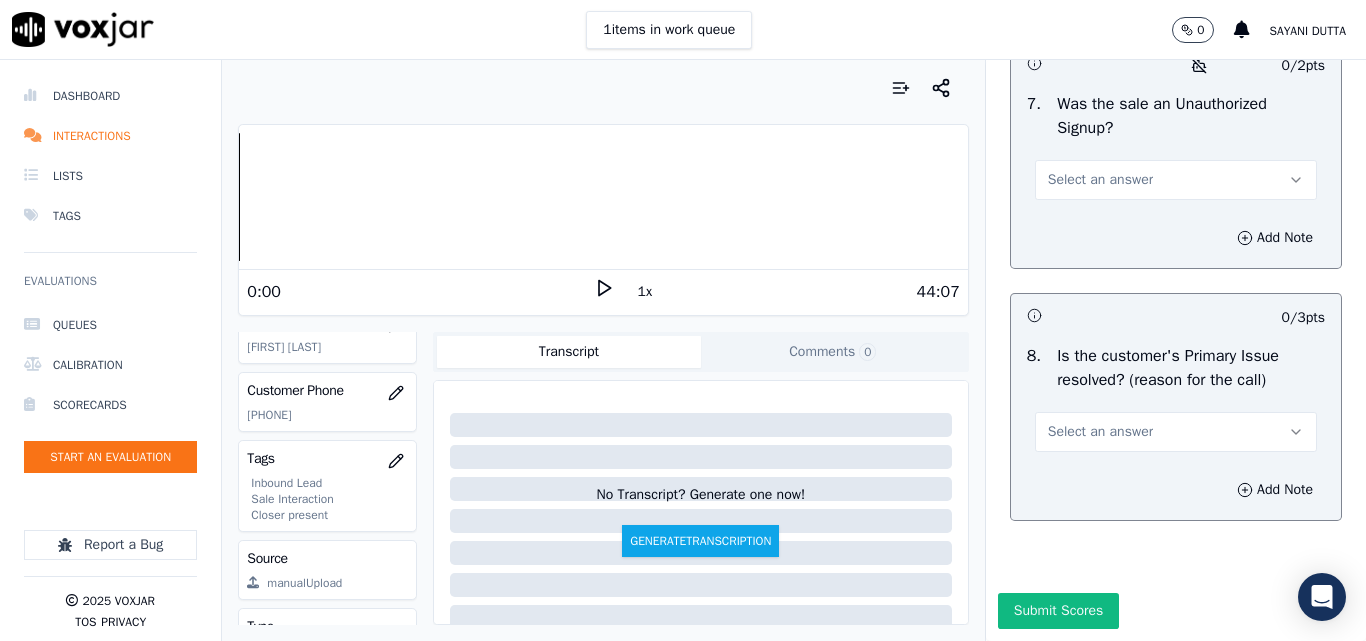 scroll, scrollTop: 6200, scrollLeft: 0, axis: vertical 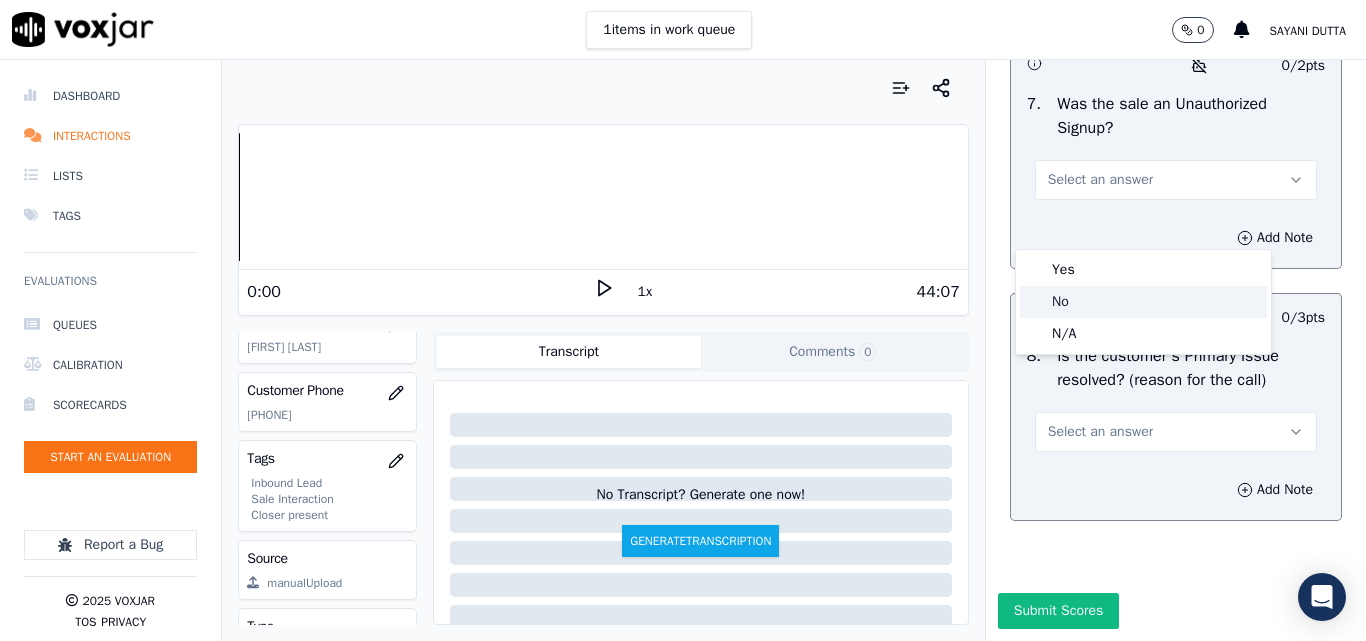 click on "No" 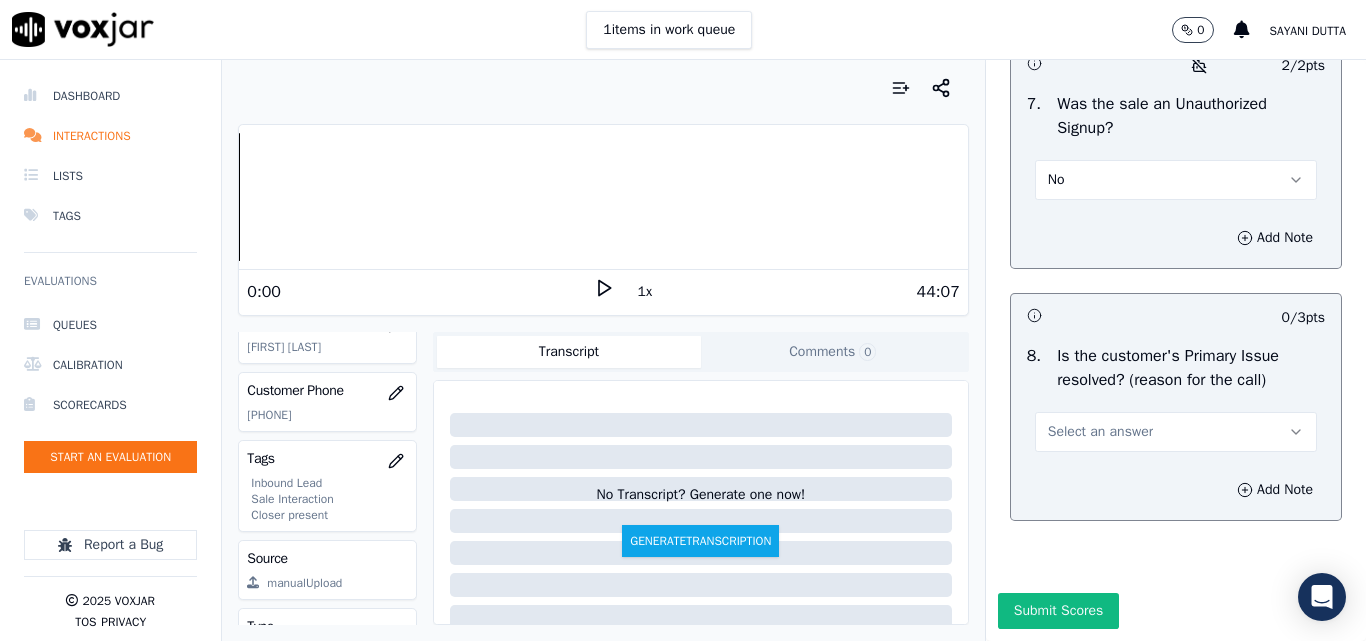 click on "Select an answer" at bounding box center (1100, 432) 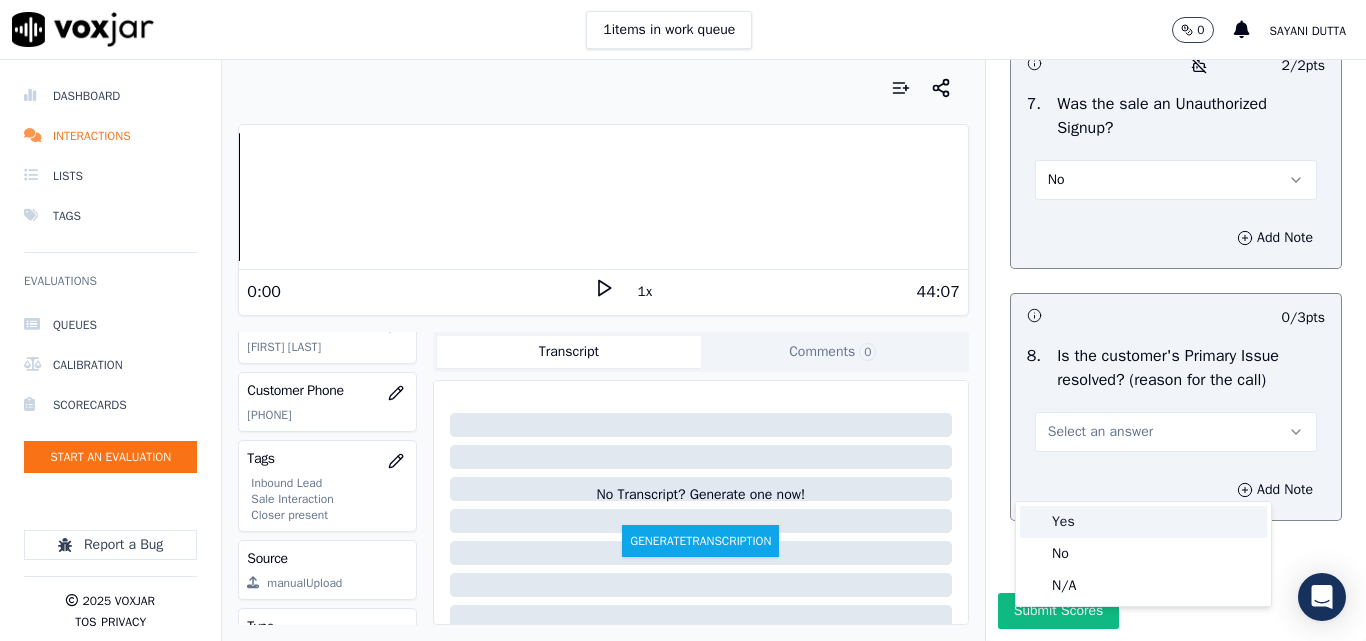 click on "Yes" at bounding box center (1143, 522) 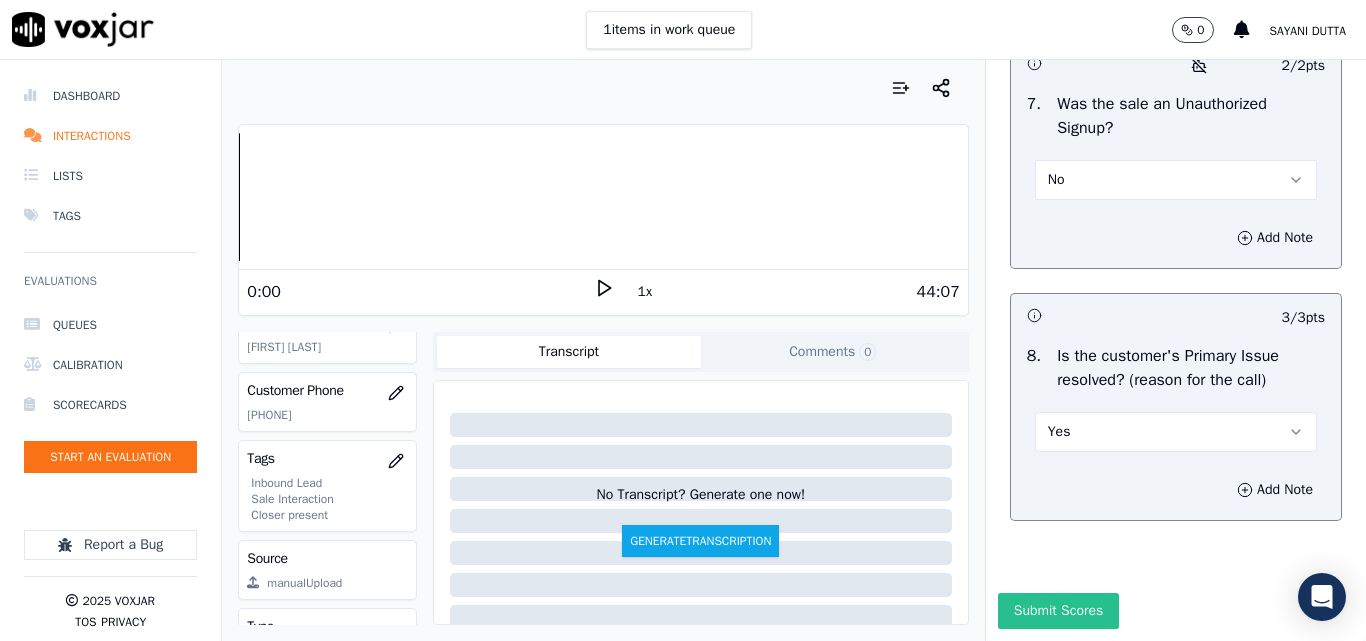 scroll, scrollTop: 6290, scrollLeft: 0, axis: vertical 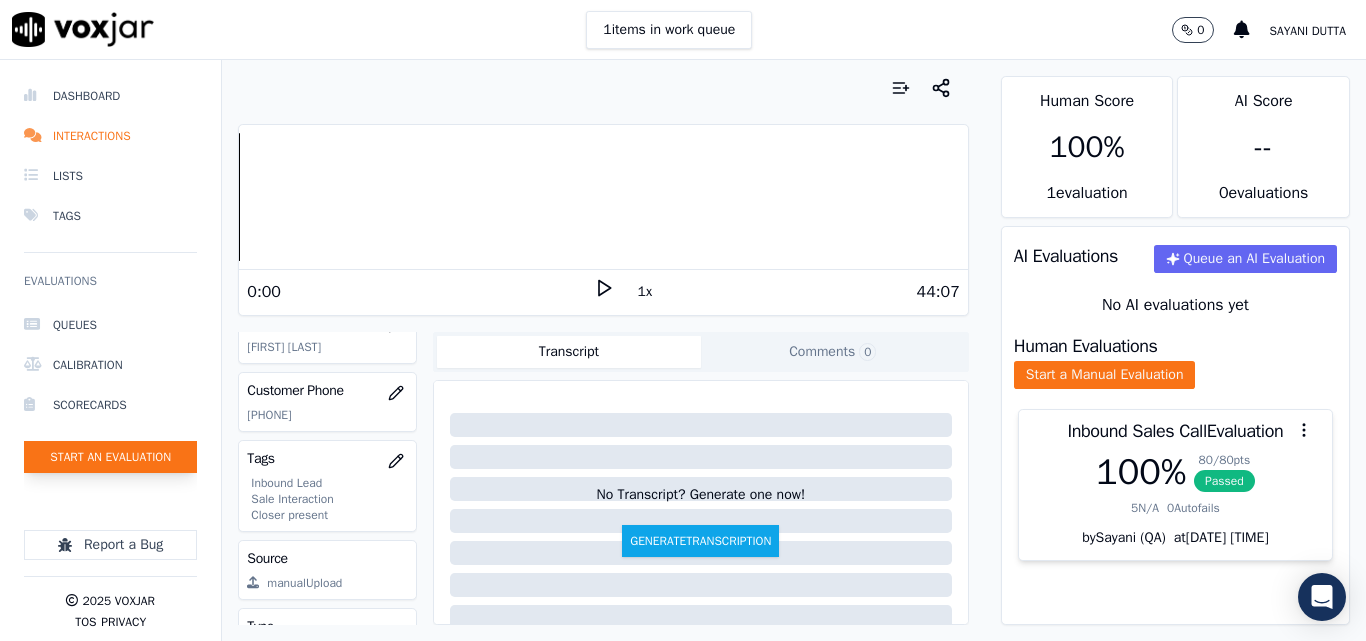 click on "Start an Evaluation" 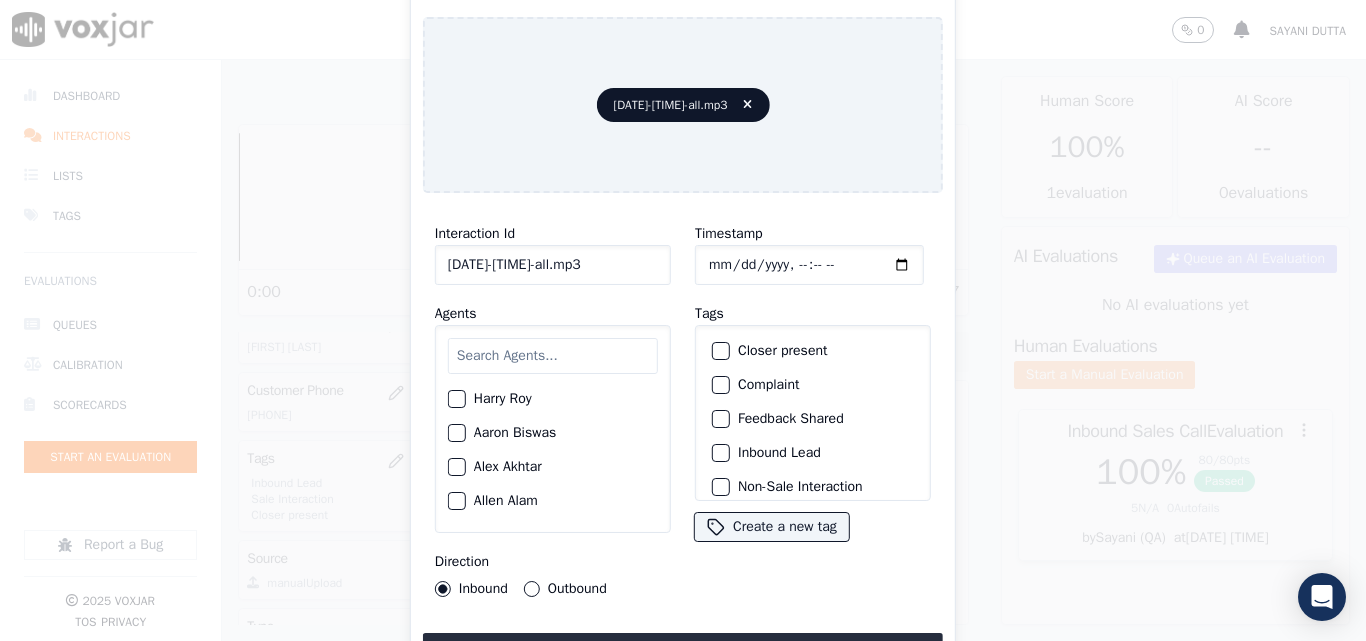 scroll, scrollTop: 0, scrollLeft: 40, axis: horizontal 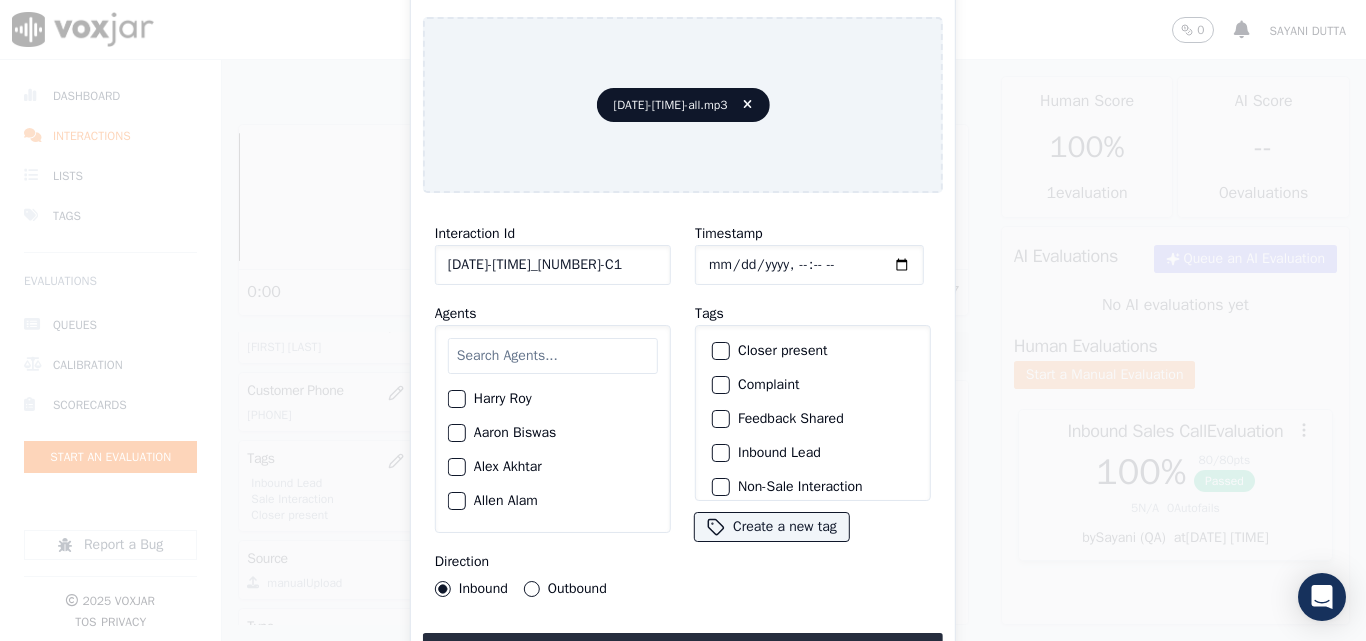 type on "[DATE]-[TIME]_[NUMBER]-C1" 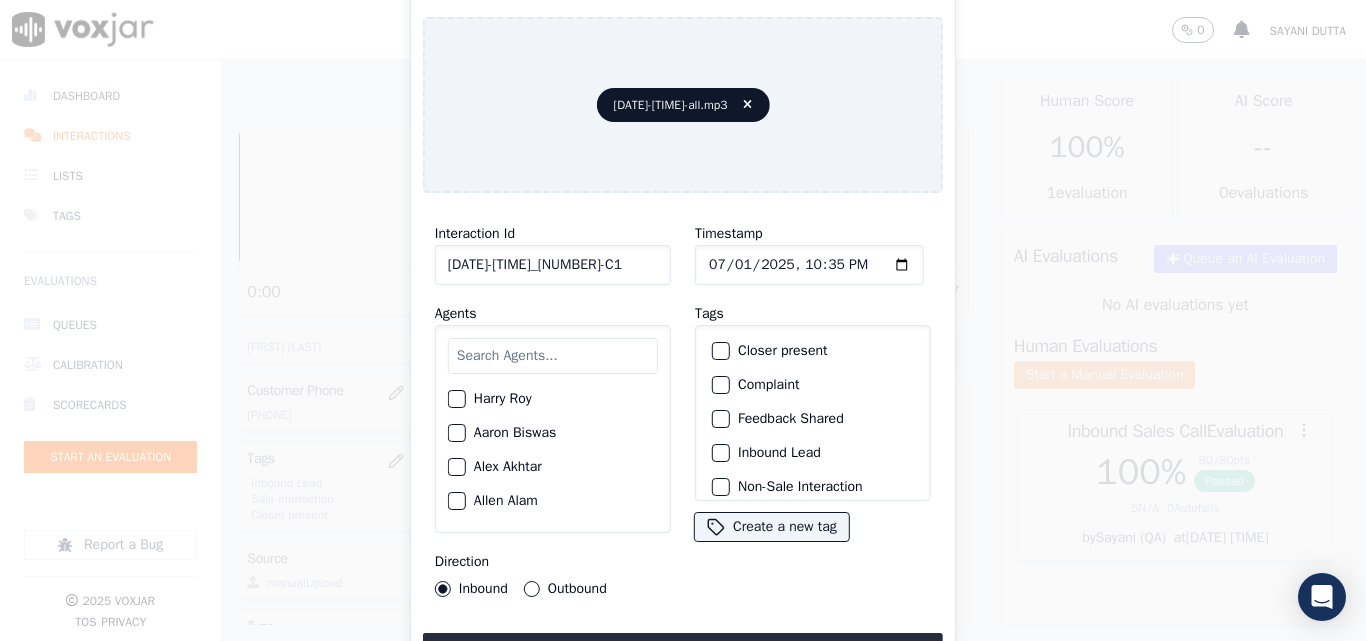 type on "[DATE]T[TIME]" 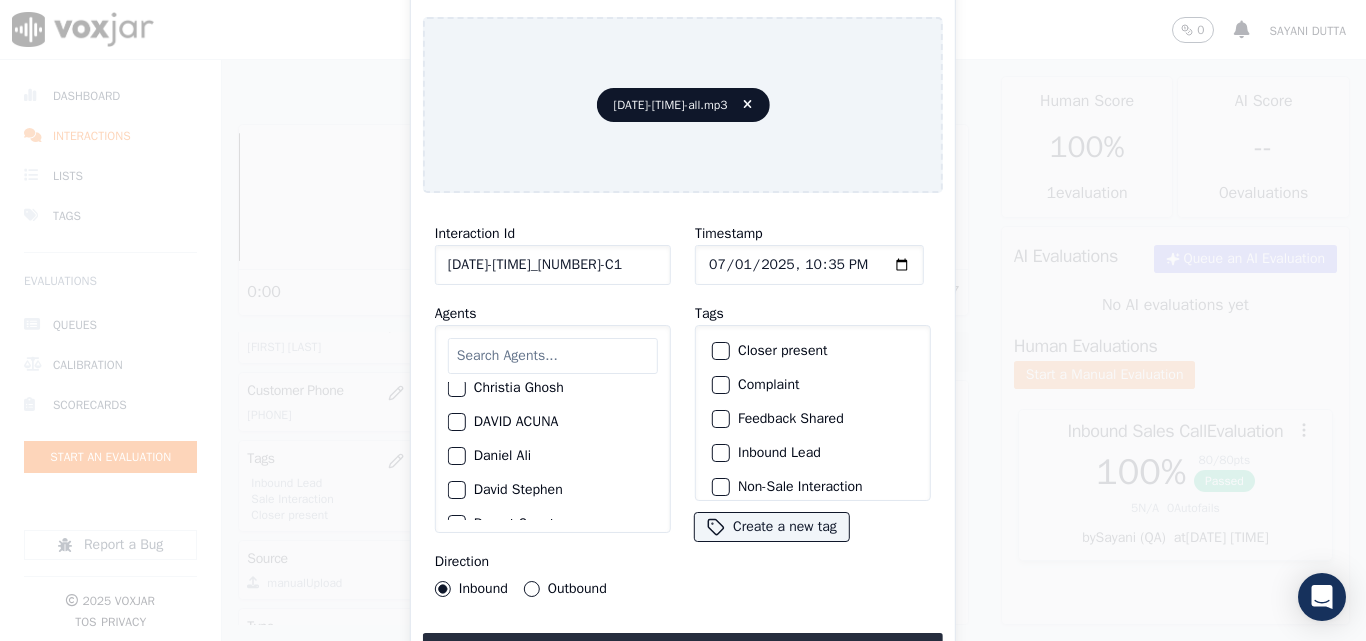 scroll, scrollTop: 500, scrollLeft: 0, axis: vertical 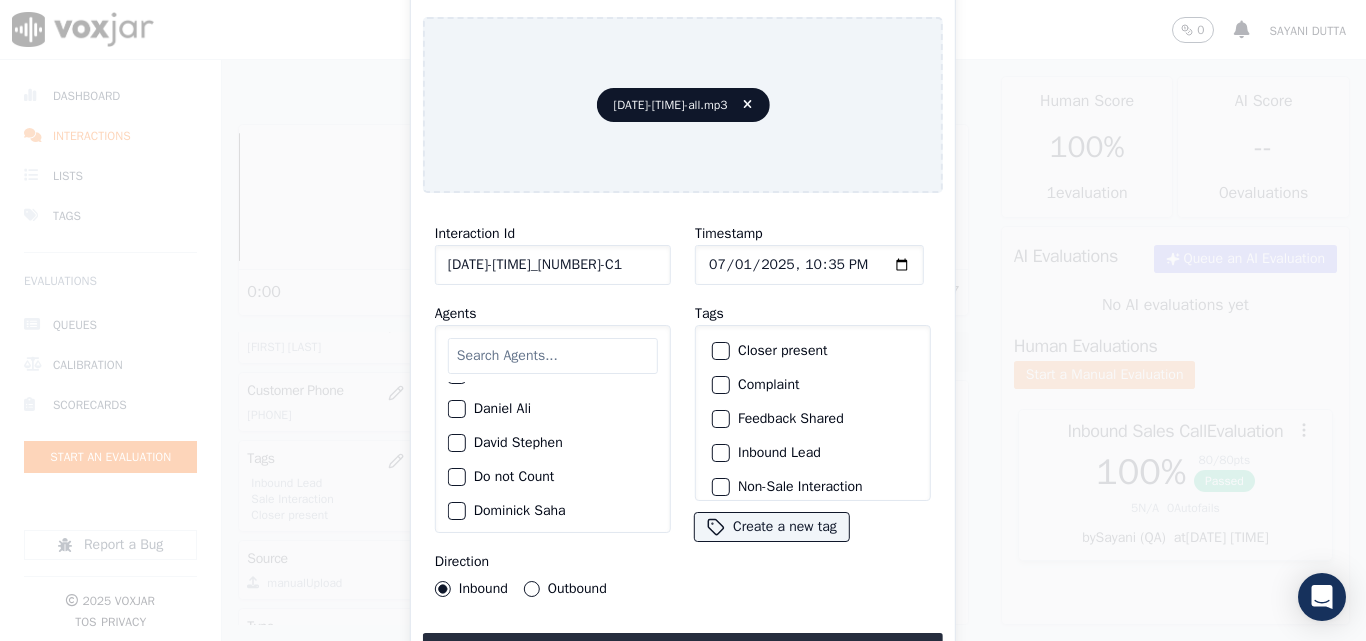 click on "Daniel Ali" 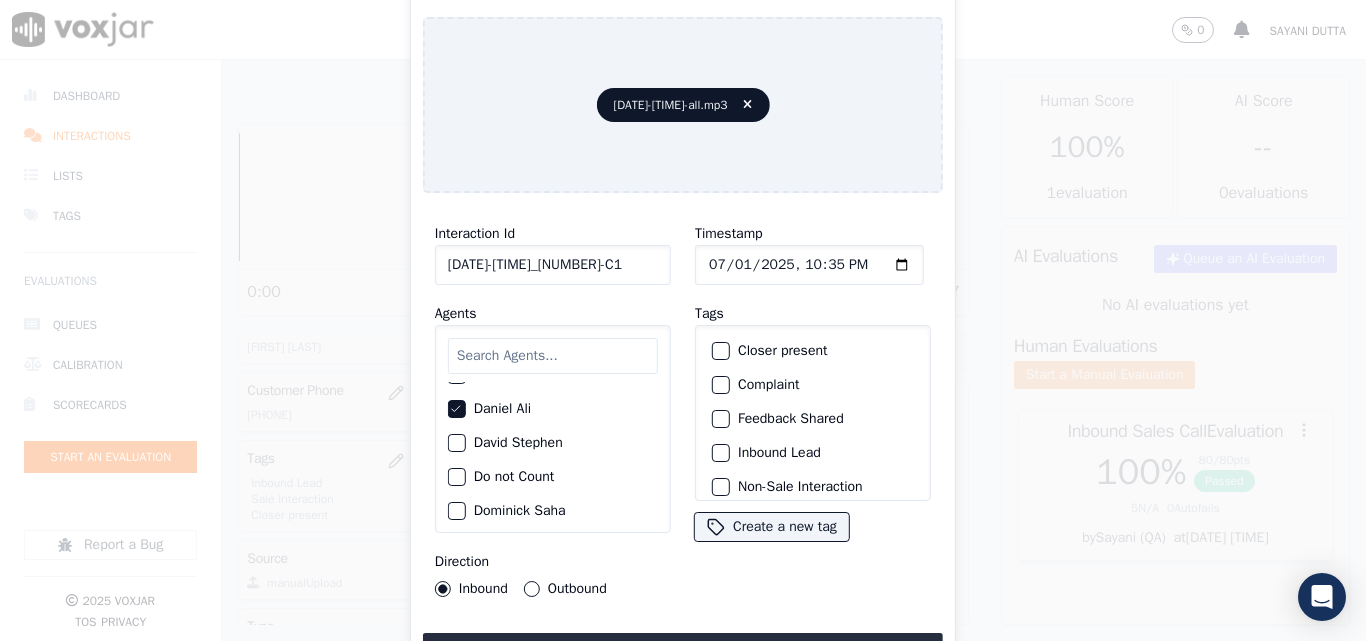 click on "Closer present" 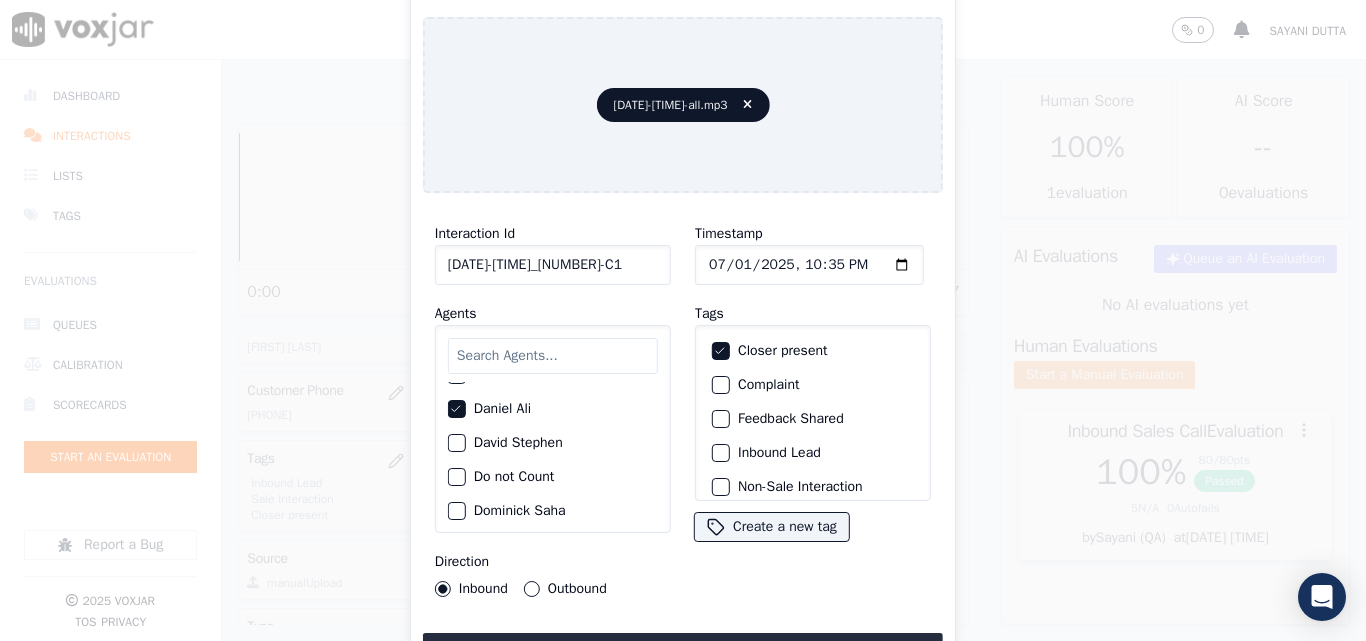 click on "Inbound Lead" 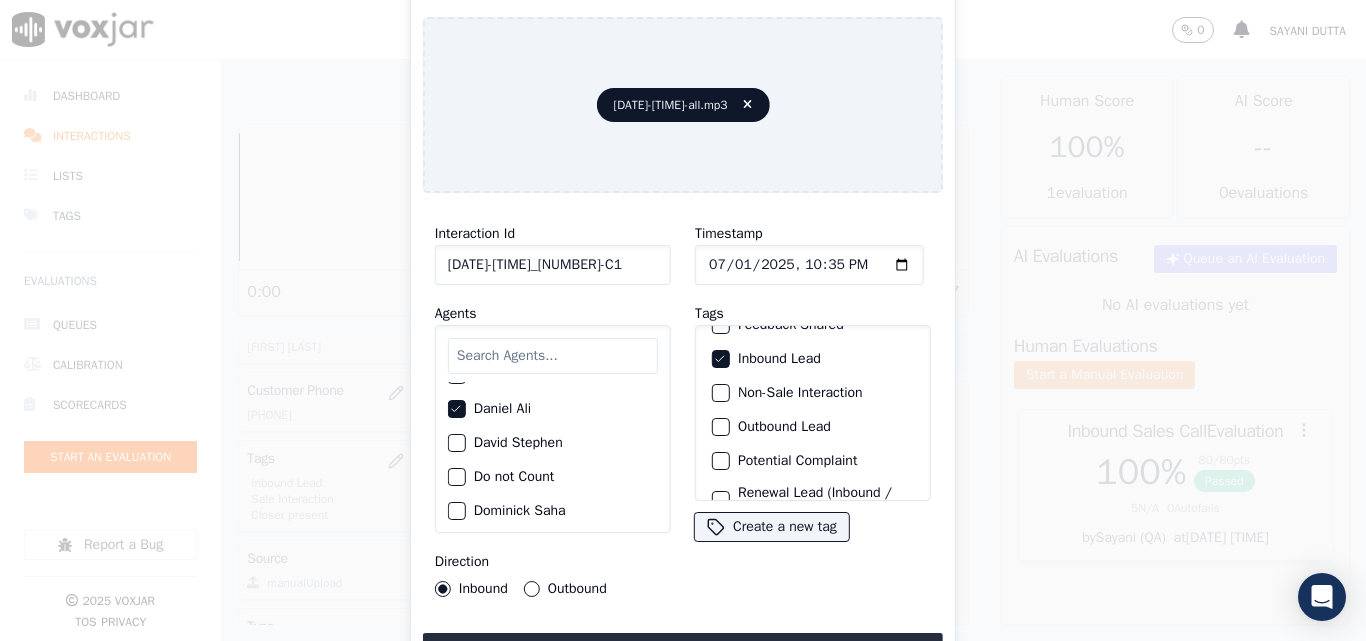 scroll, scrollTop: 173, scrollLeft: 0, axis: vertical 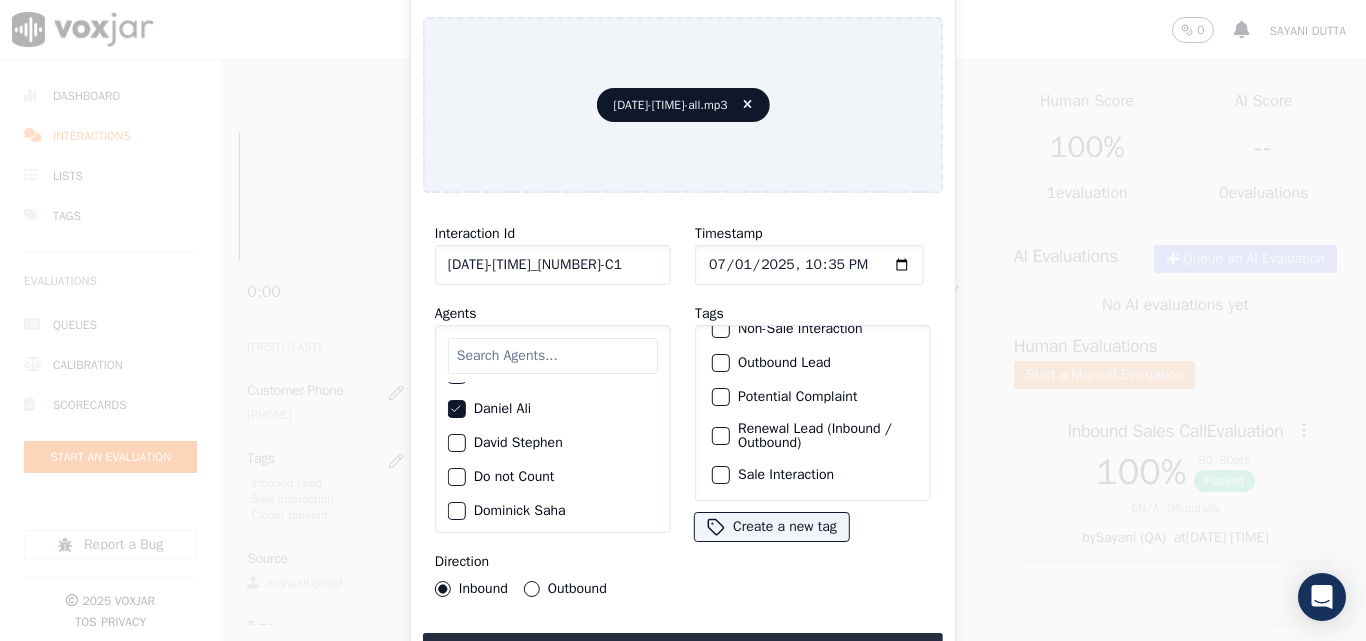 click on "Sale Interaction" 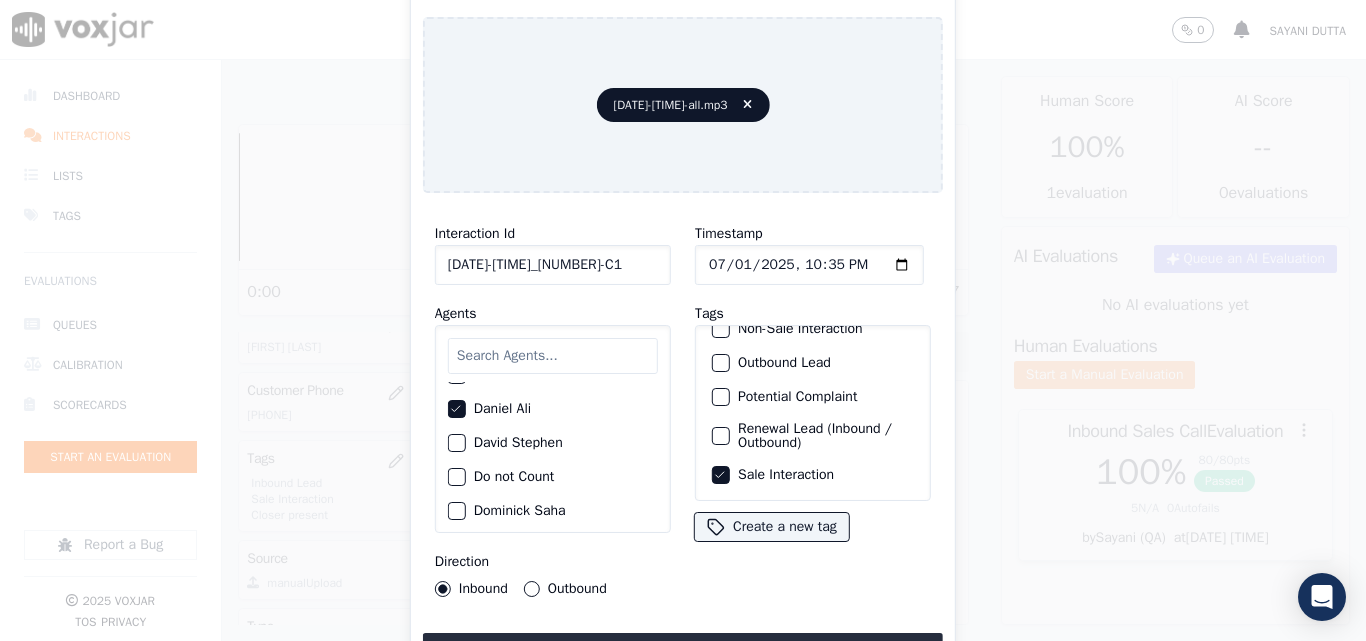 click on "Upload interaction to start evaluation" at bounding box center (683, 651) 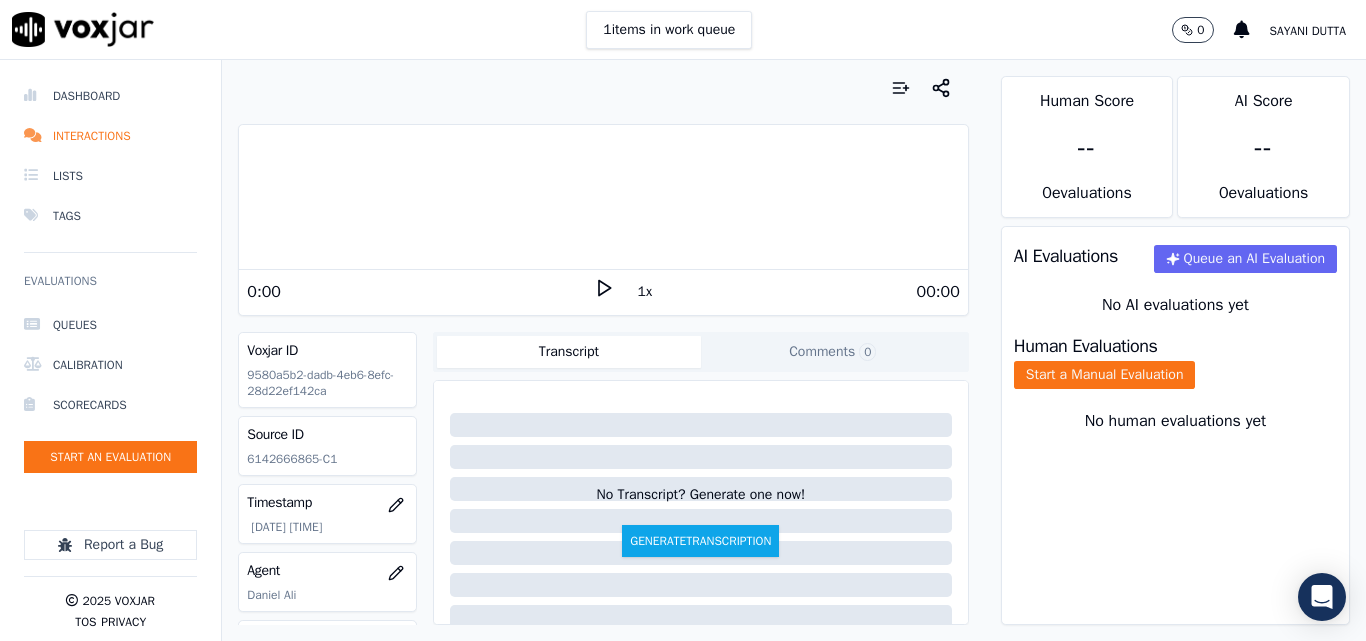 scroll, scrollTop: 200, scrollLeft: 0, axis: vertical 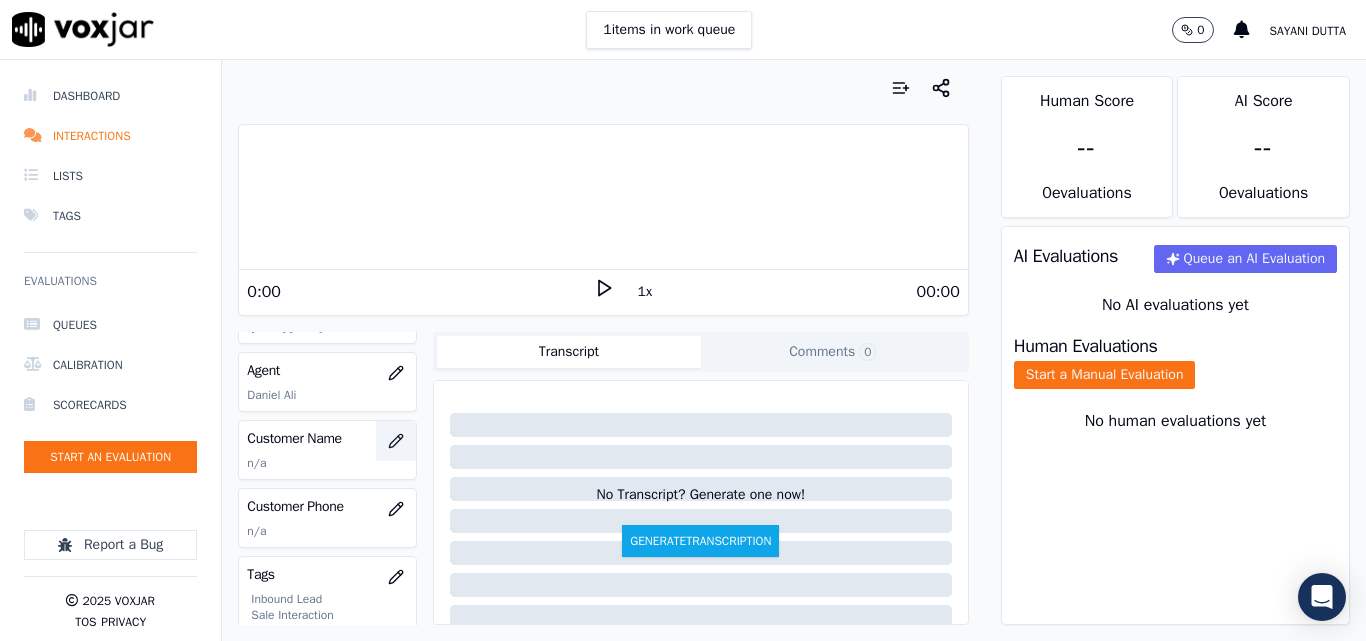 click 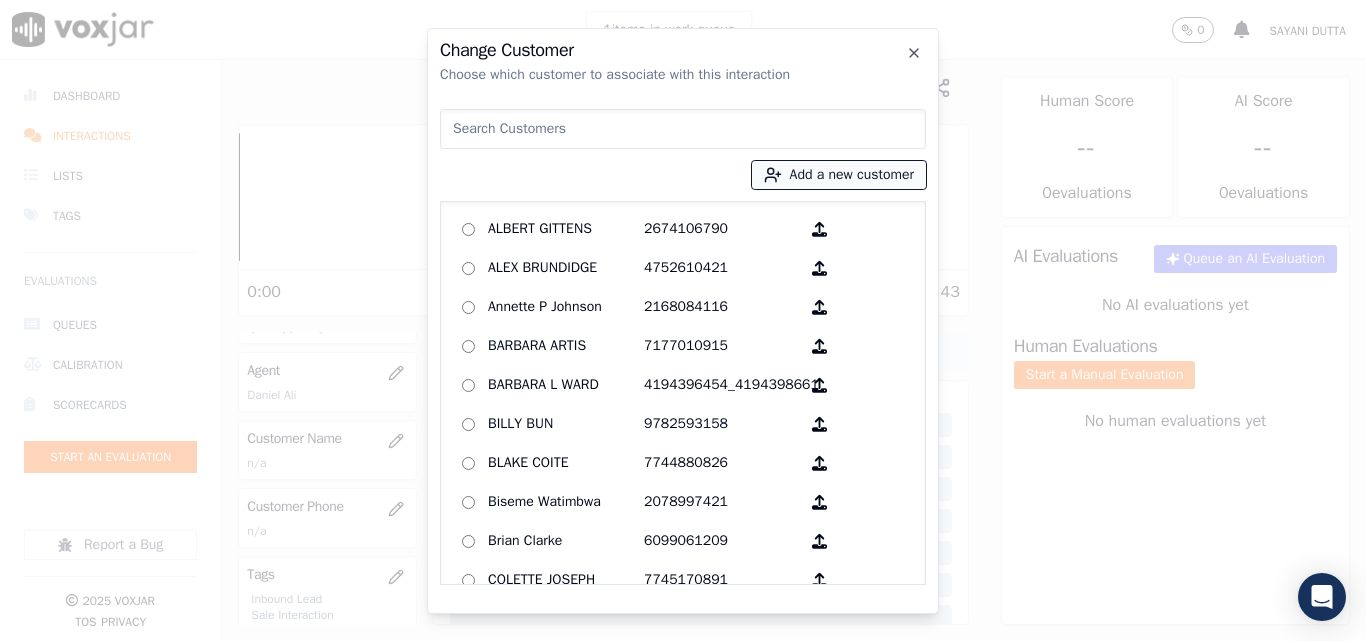 click on "Add a new customer" at bounding box center (839, 175) 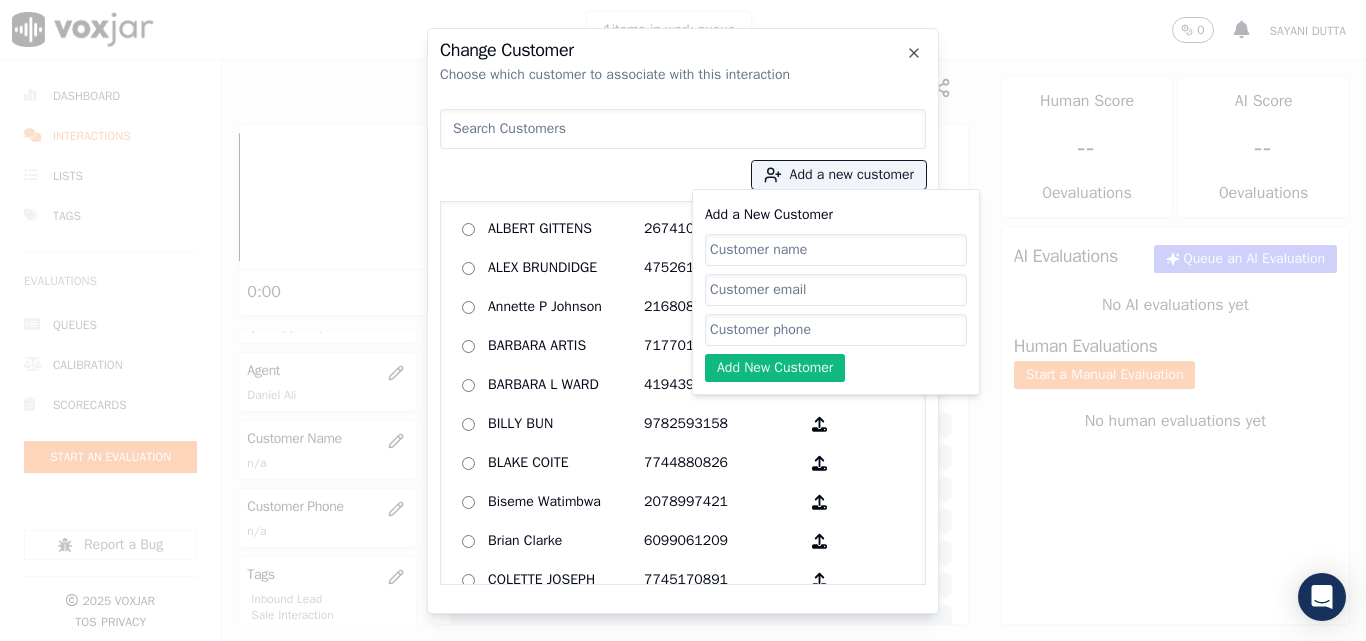 click at bounding box center [683, 129] 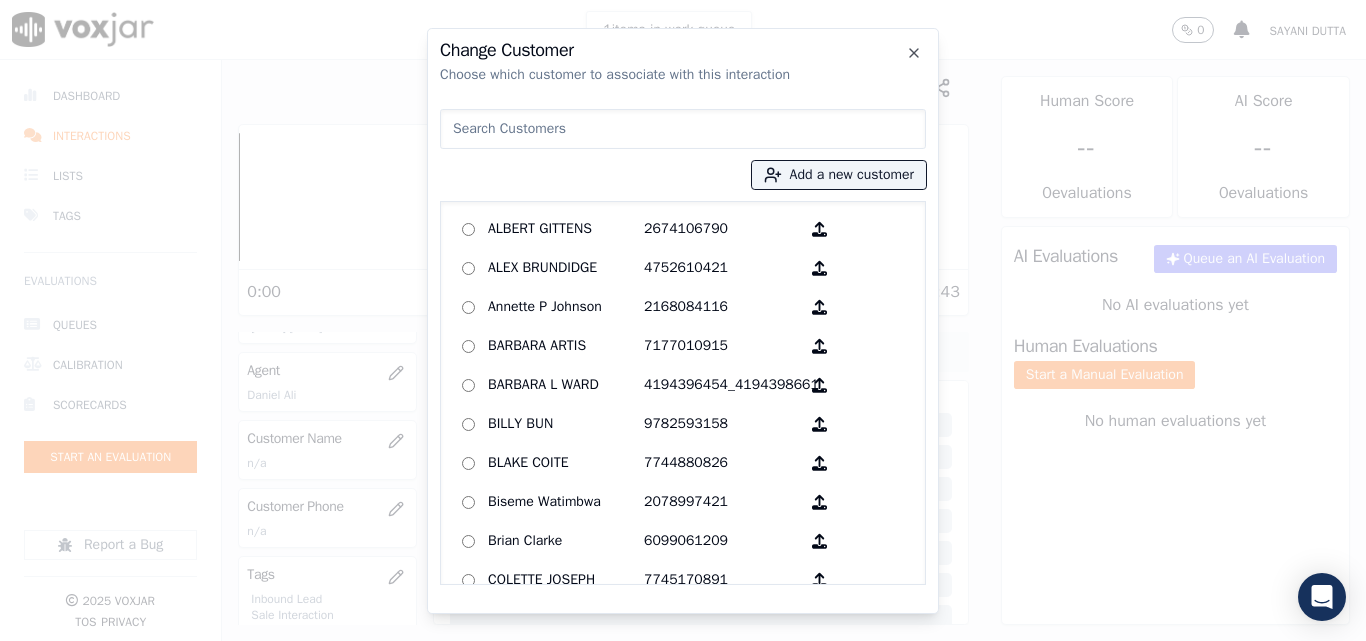 type 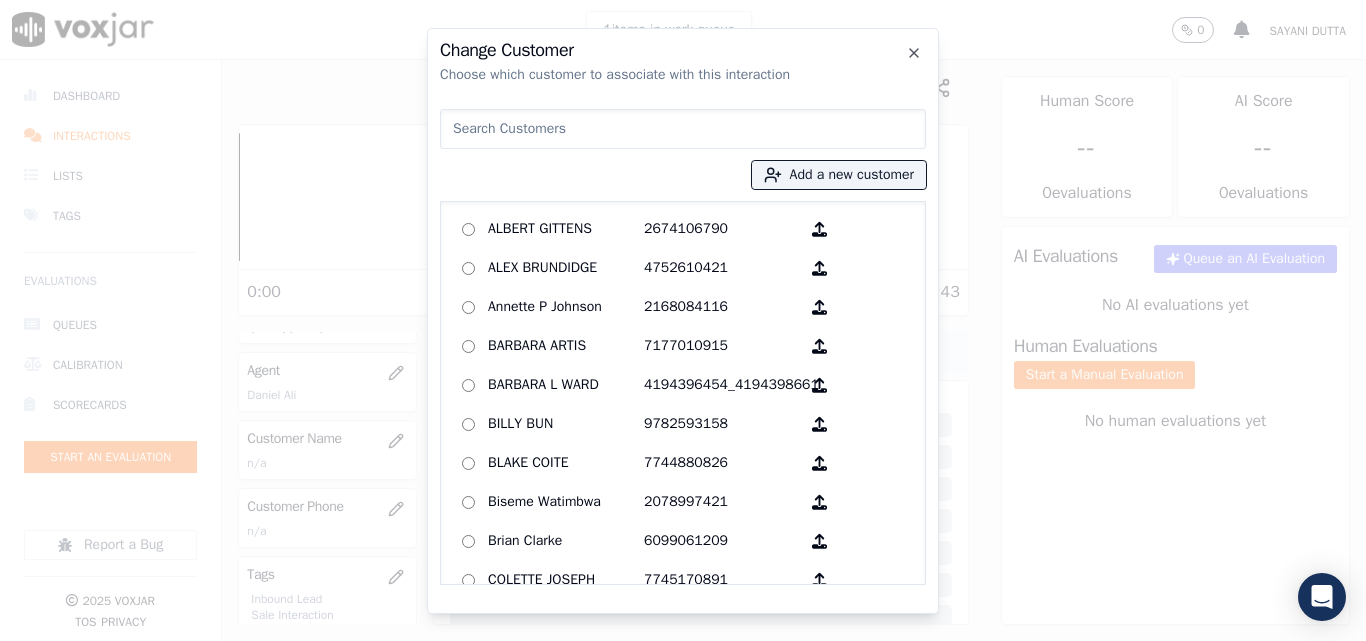 click at bounding box center [683, 129] 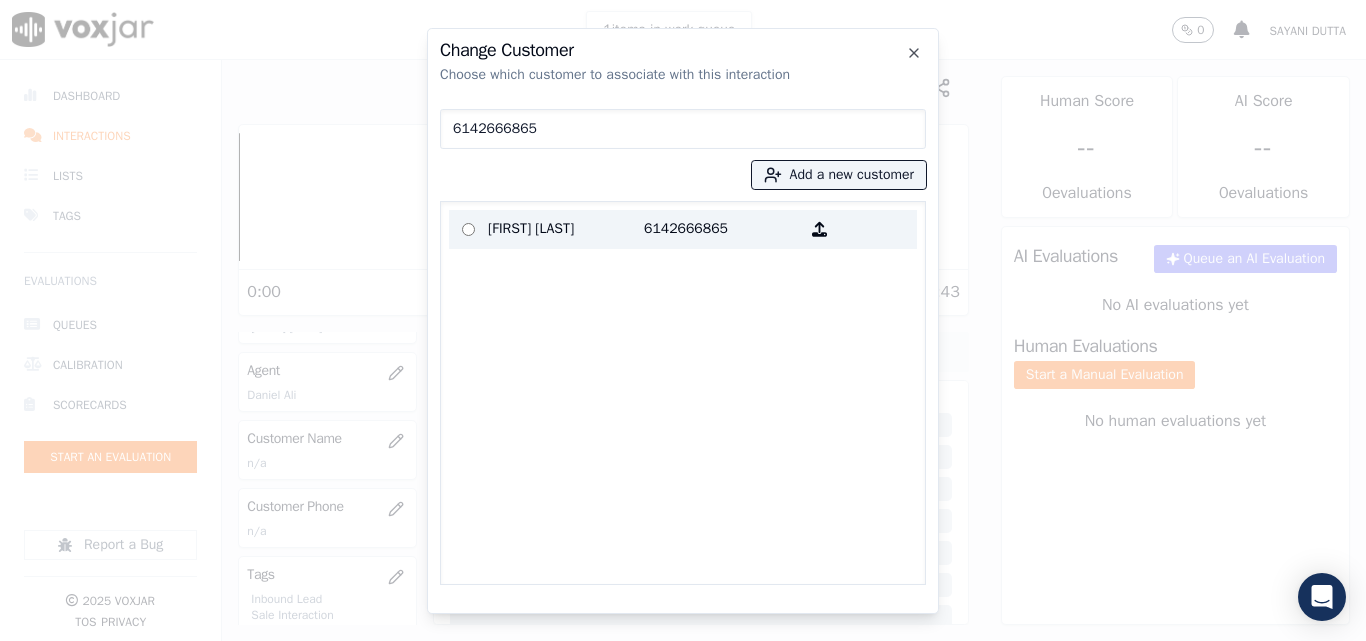 type on "6142666865" 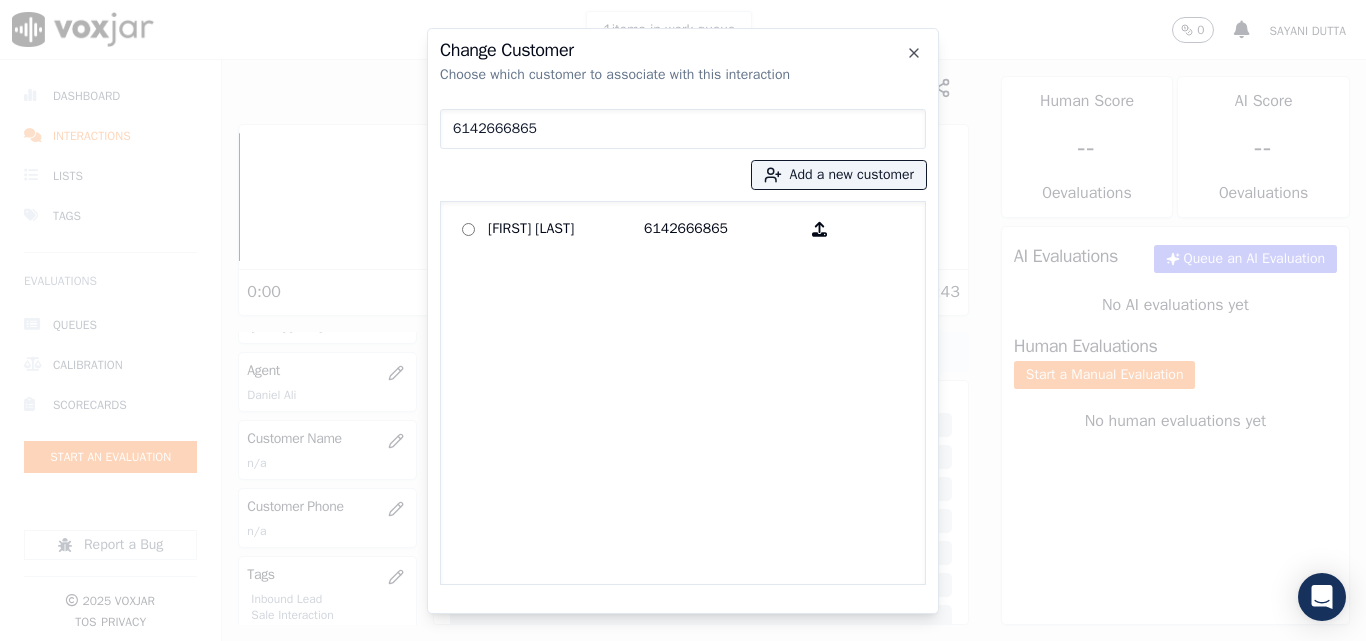 drag, startPoint x: 523, startPoint y: 237, endPoint x: 529, endPoint y: 257, distance: 20.880613 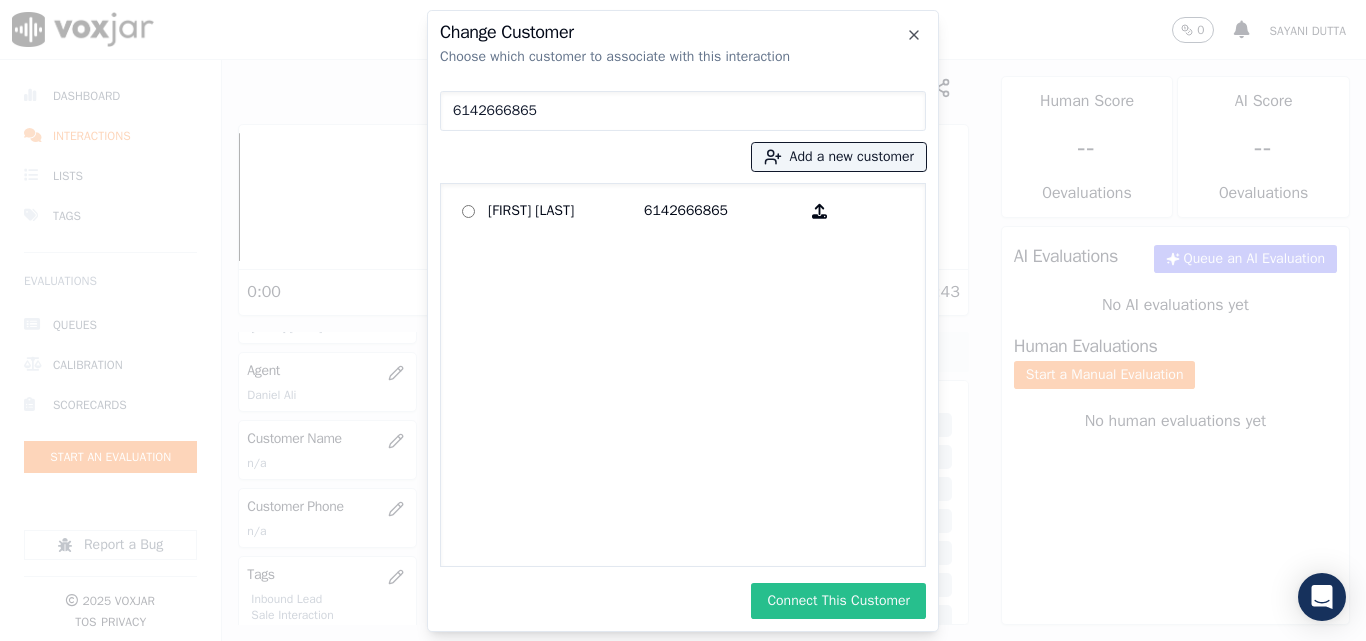 drag, startPoint x: 796, startPoint y: 604, endPoint x: 787, endPoint y: 609, distance: 10.29563 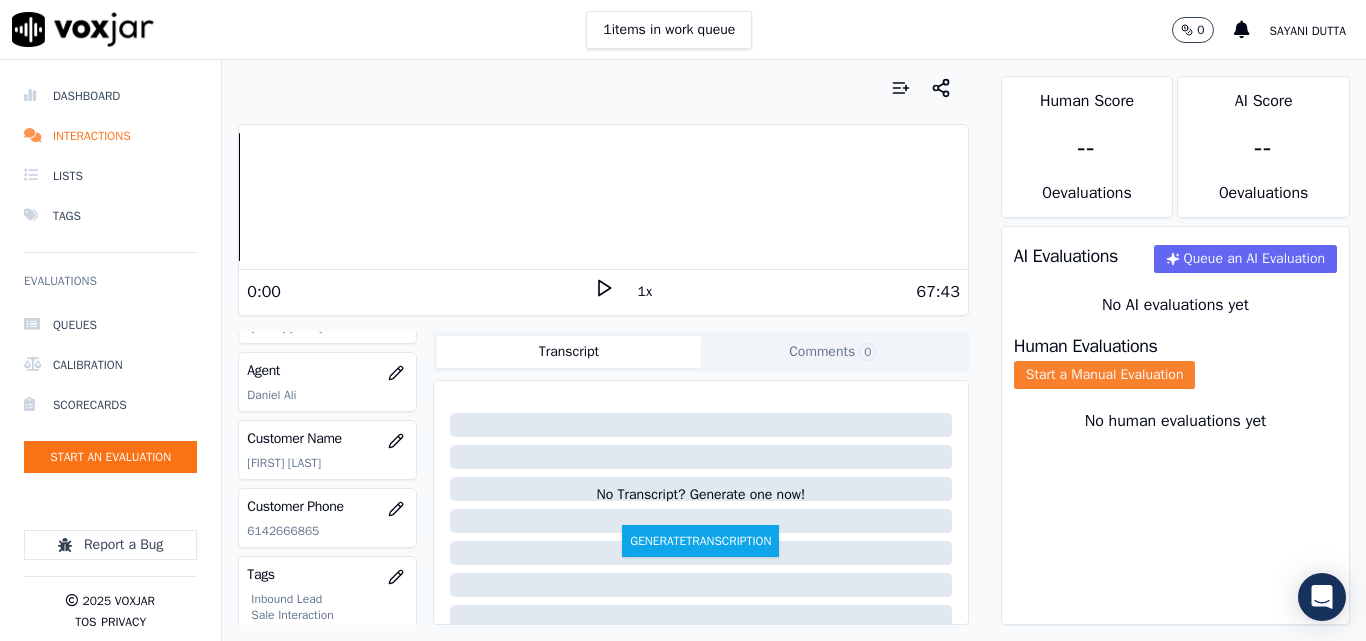 click on "Start a Manual Evaluation" 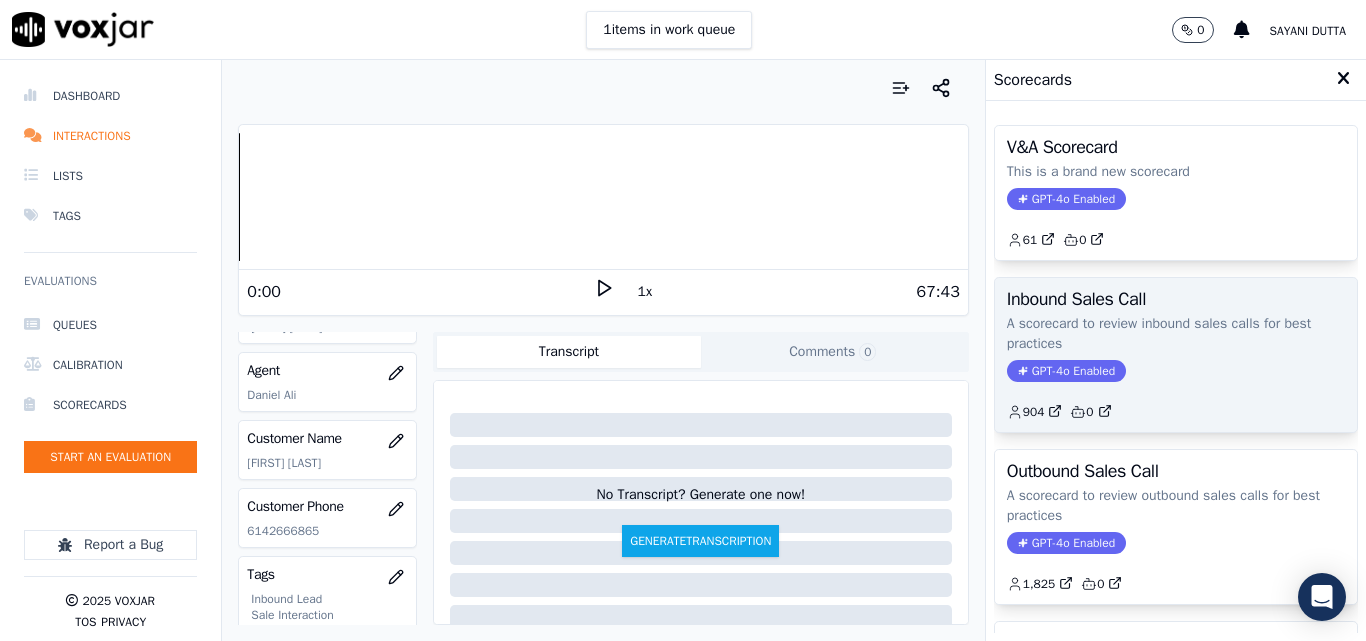click on "904         0" 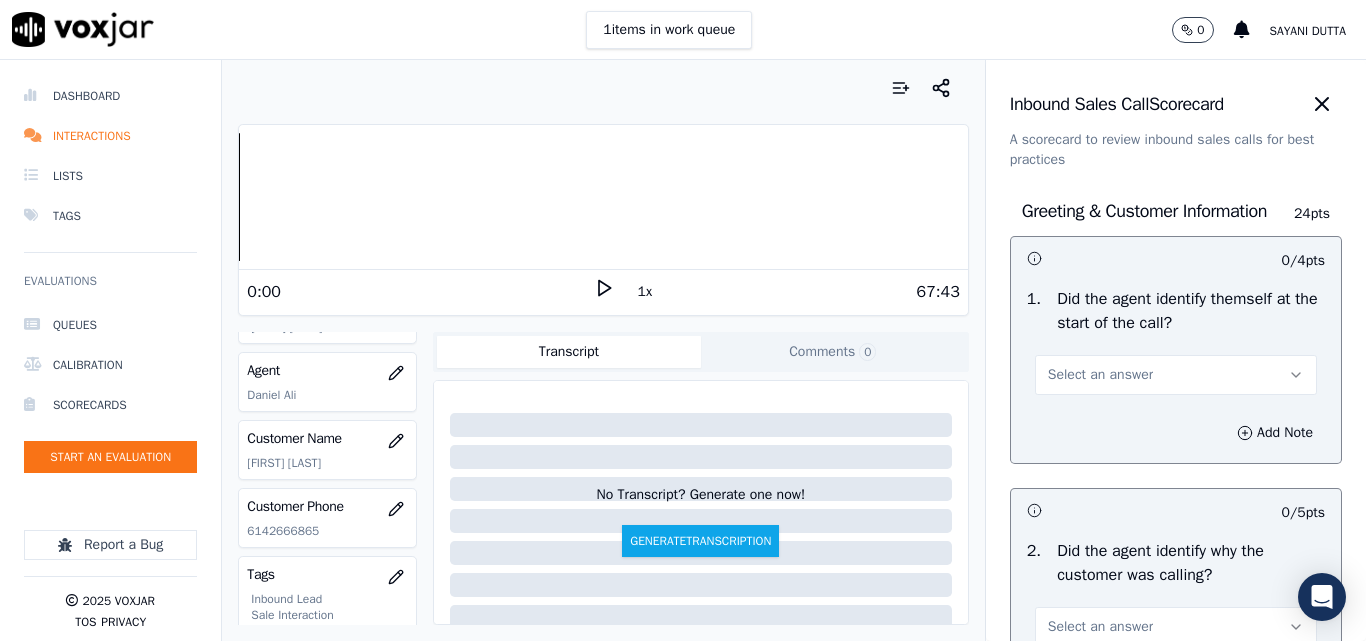 click on "Select an answer" at bounding box center (1100, 375) 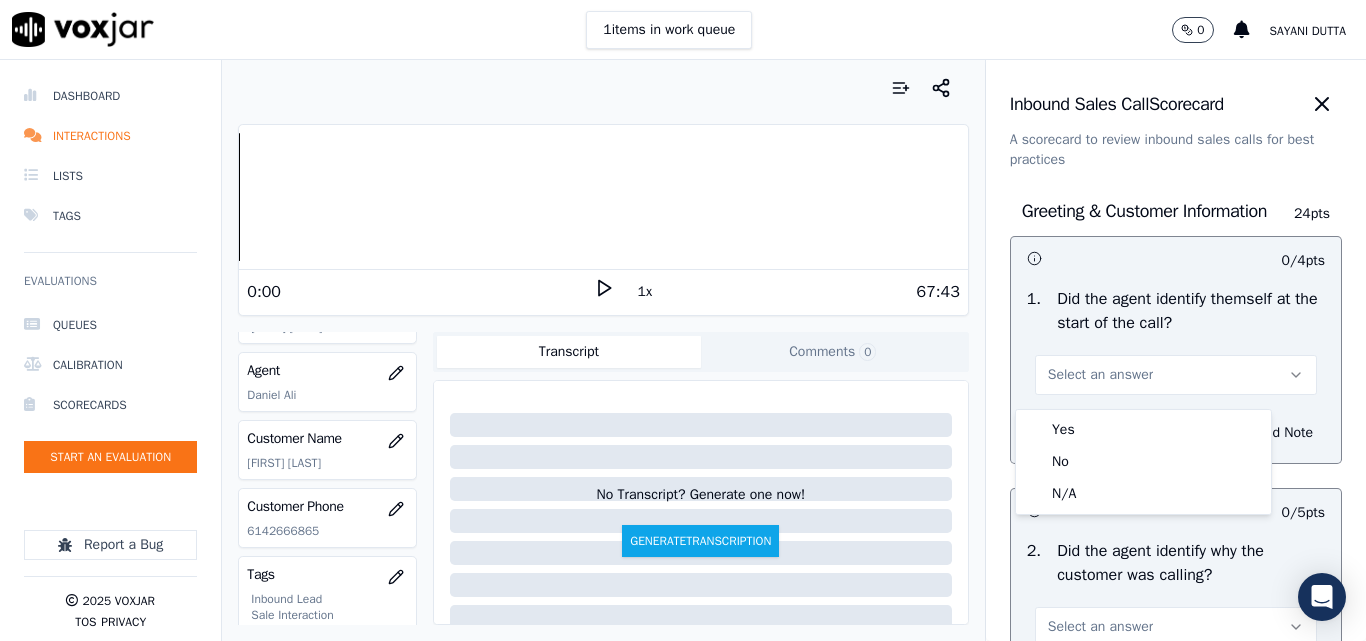 click on "Yes" at bounding box center [1143, 430] 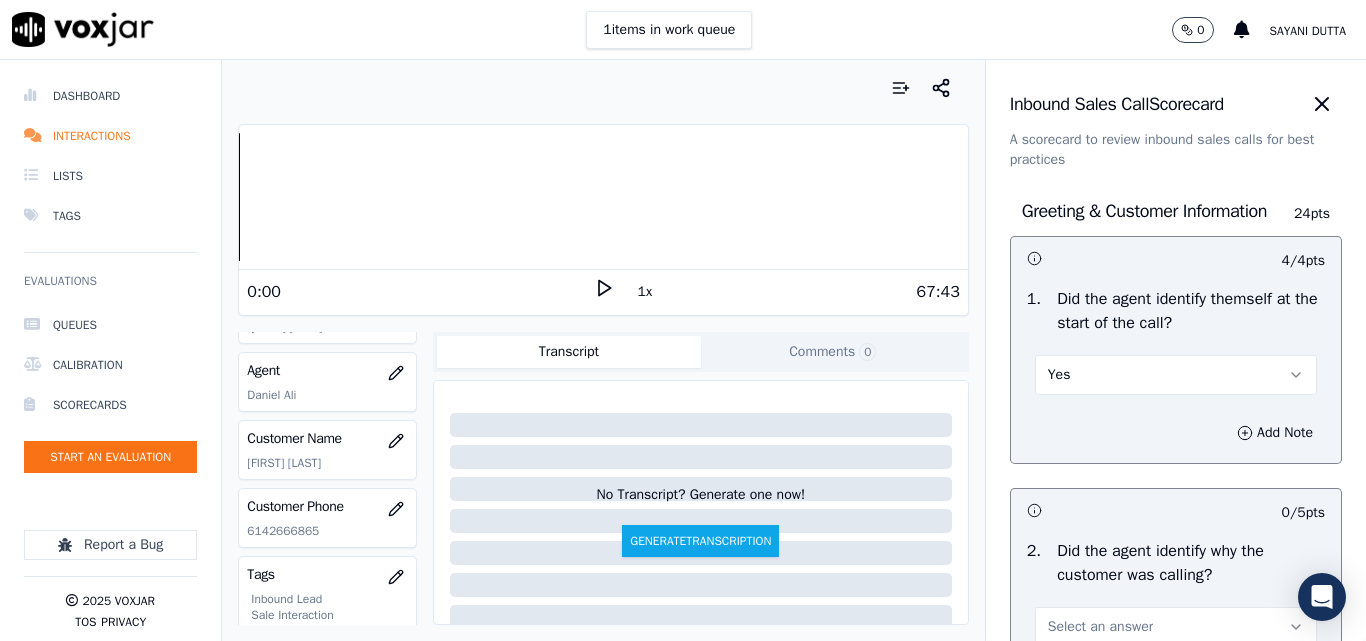 scroll, scrollTop: 200, scrollLeft: 0, axis: vertical 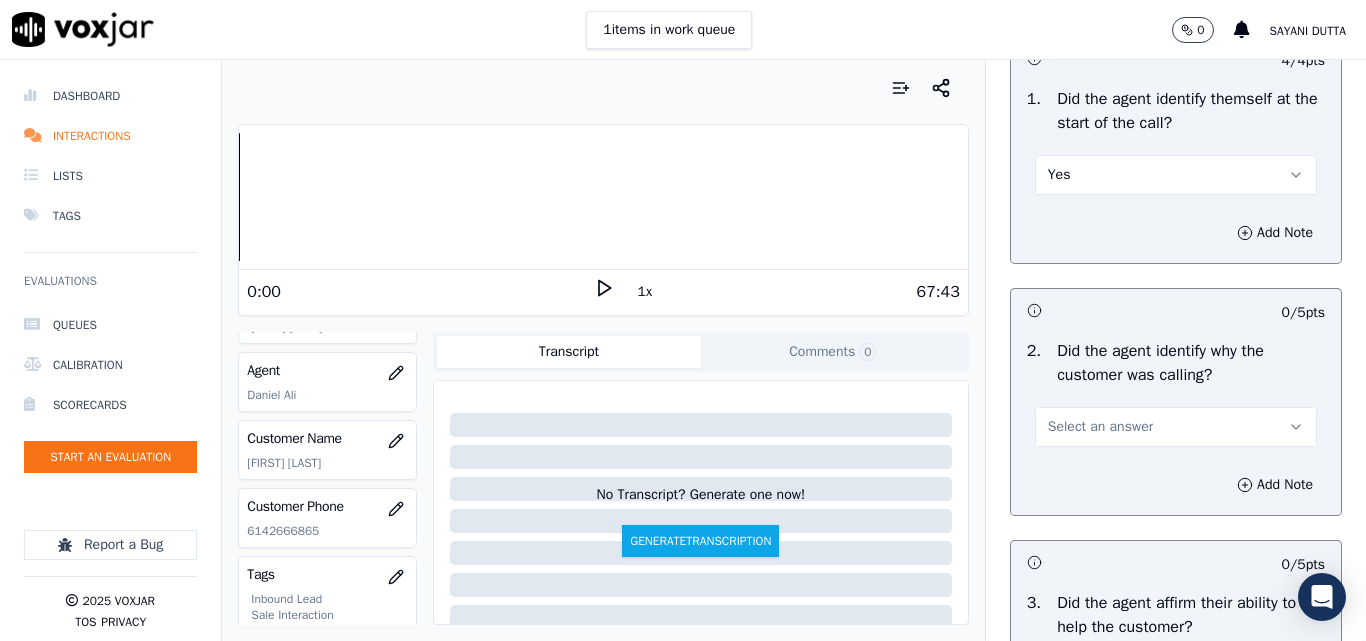 click on "Select an answer" at bounding box center (1176, 427) 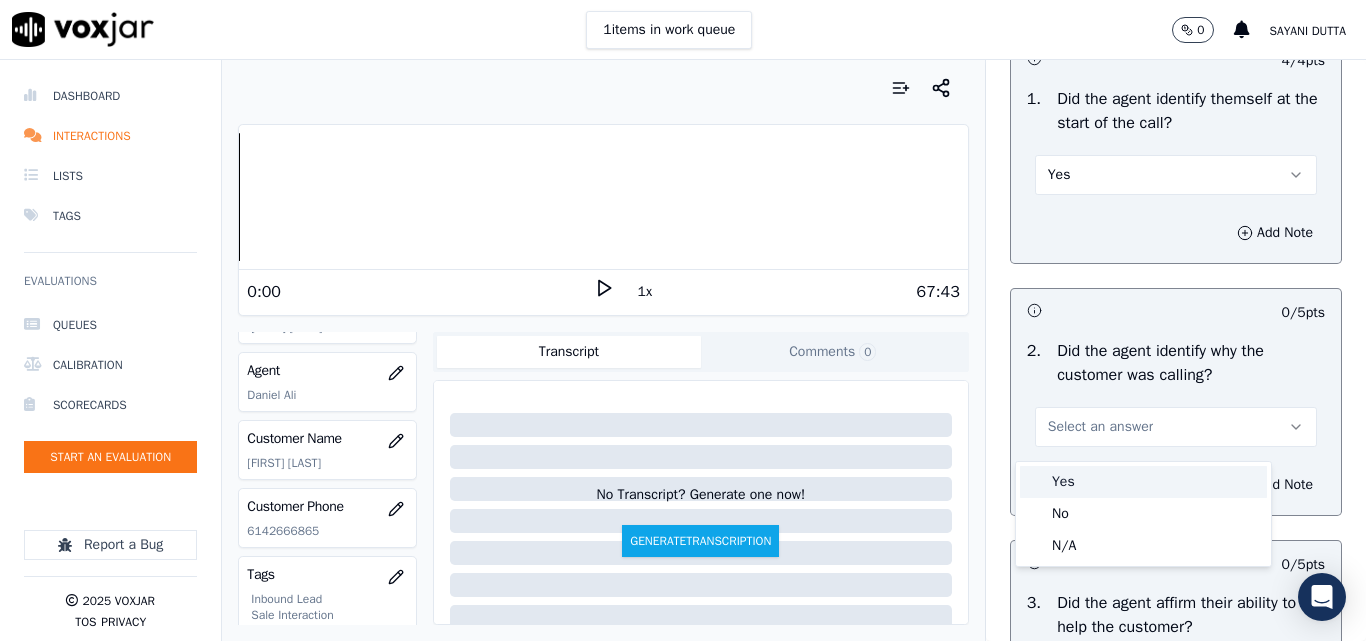 drag, startPoint x: 1057, startPoint y: 477, endPoint x: 1070, endPoint y: 470, distance: 14.764823 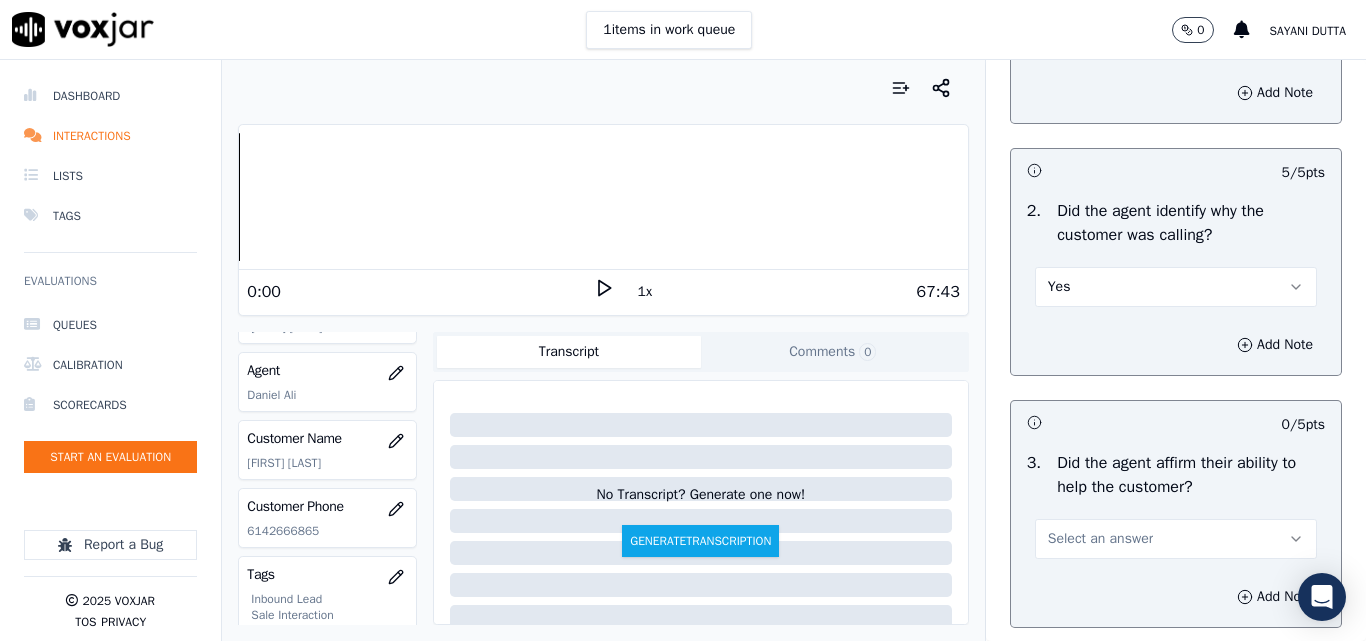 scroll, scrollTop: 500, scrollLeft: 0, axis: vertical 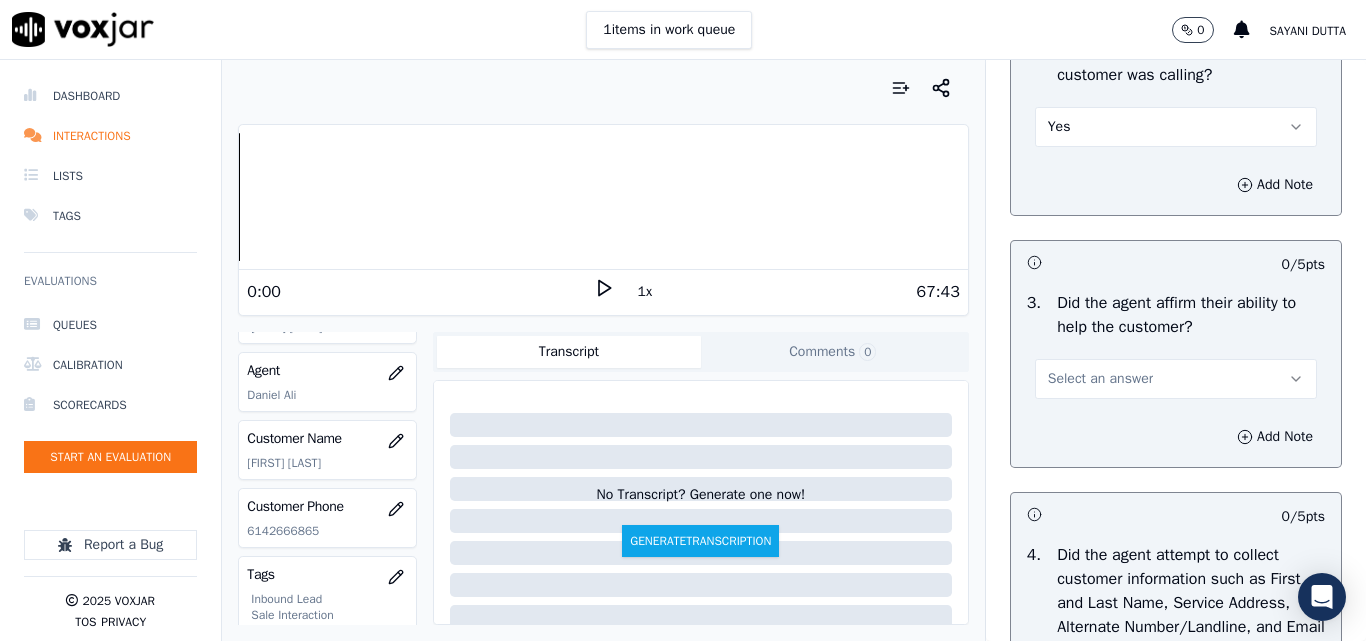 click on "Select an answer" at bounding box center [1100, 379] 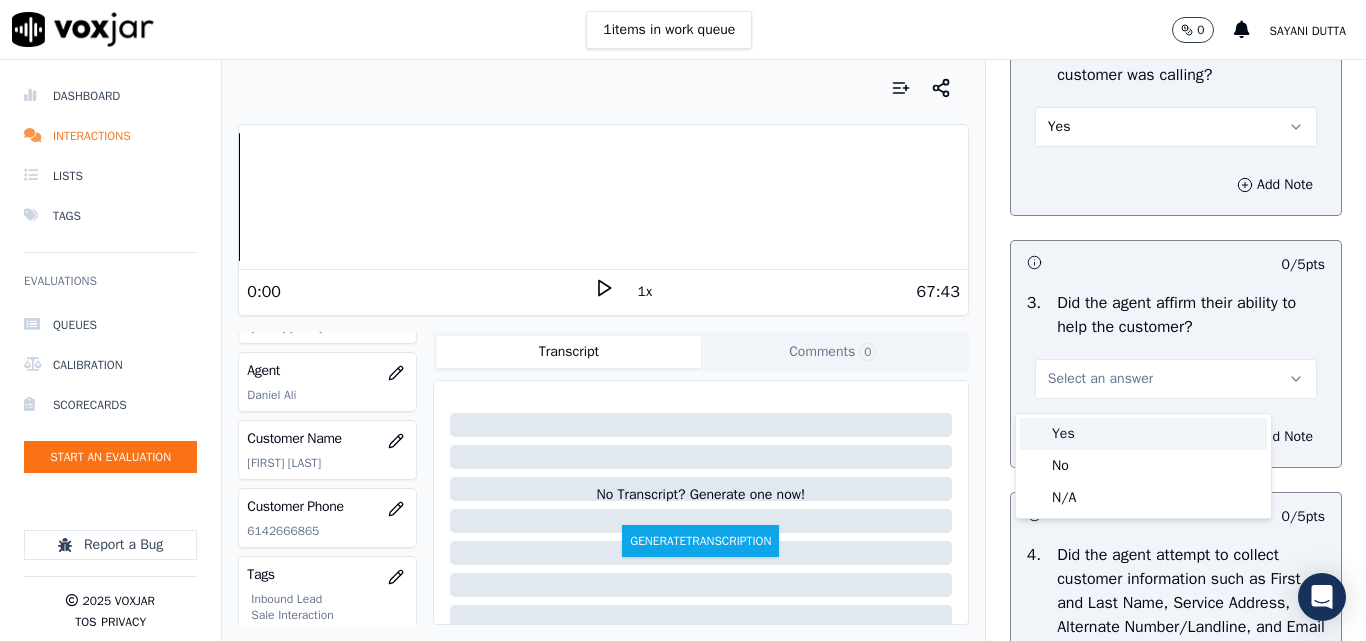 drag, startPoint x: 1076, startPoint y: 434, endPoint x: 1092, endPoint y: 434, distance: 16 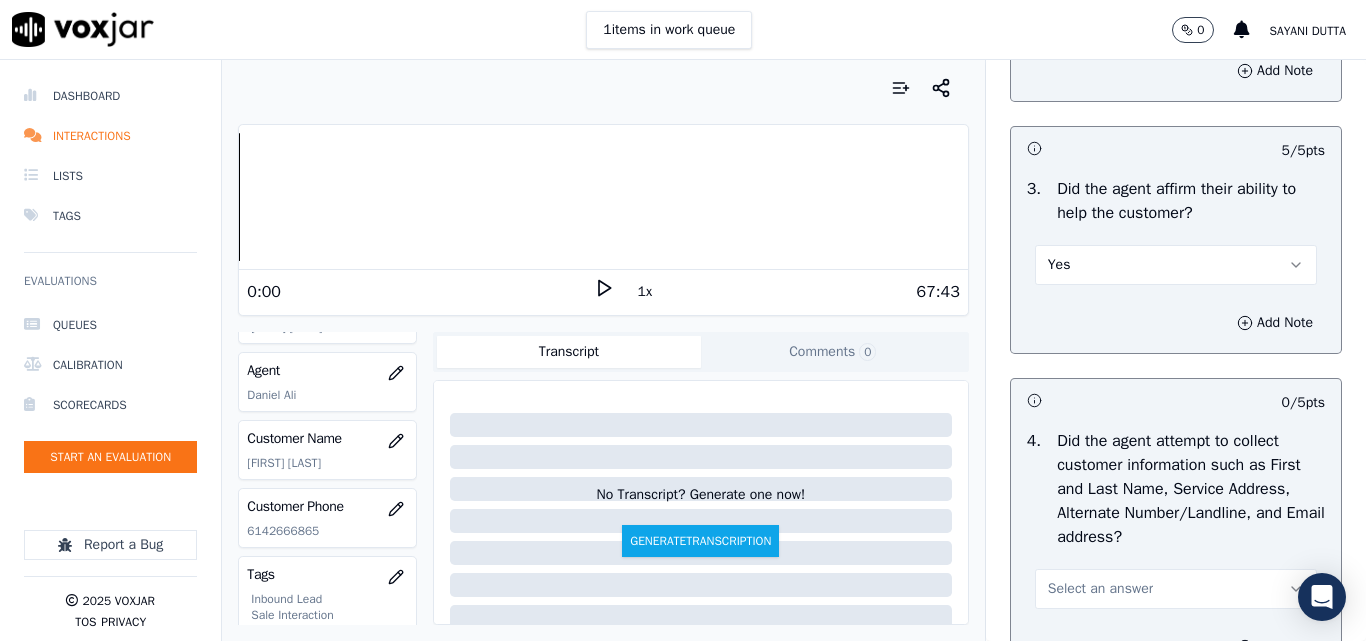 scroll, scrollTop: 800, scrollLeft: 0, axis: vertical 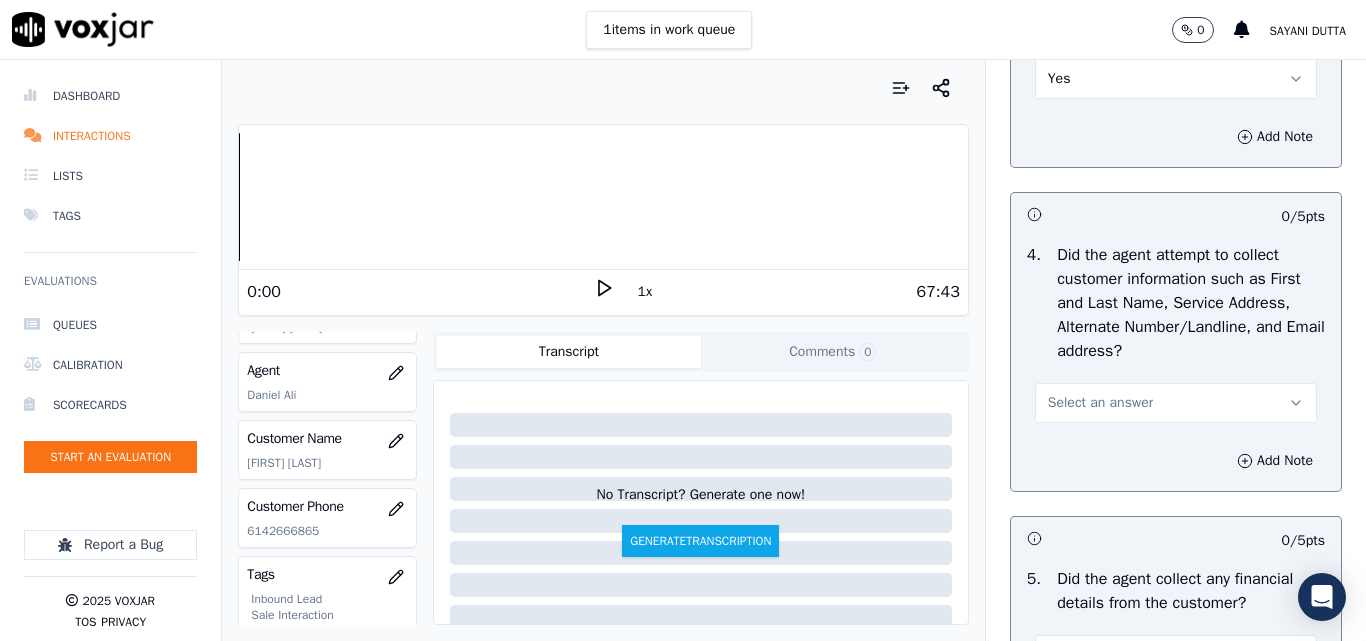 click on "Select an answer" at bounding box center [1100, 403] 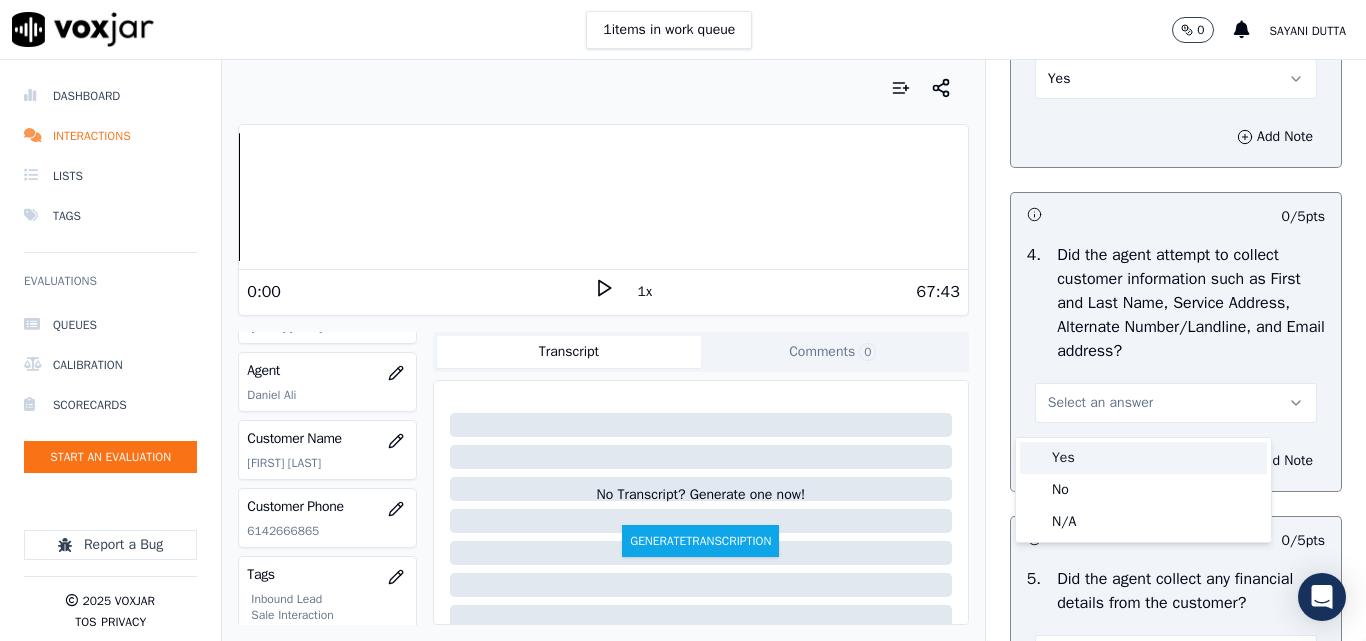 click on "Yes" at bounding box center [1143, 458] 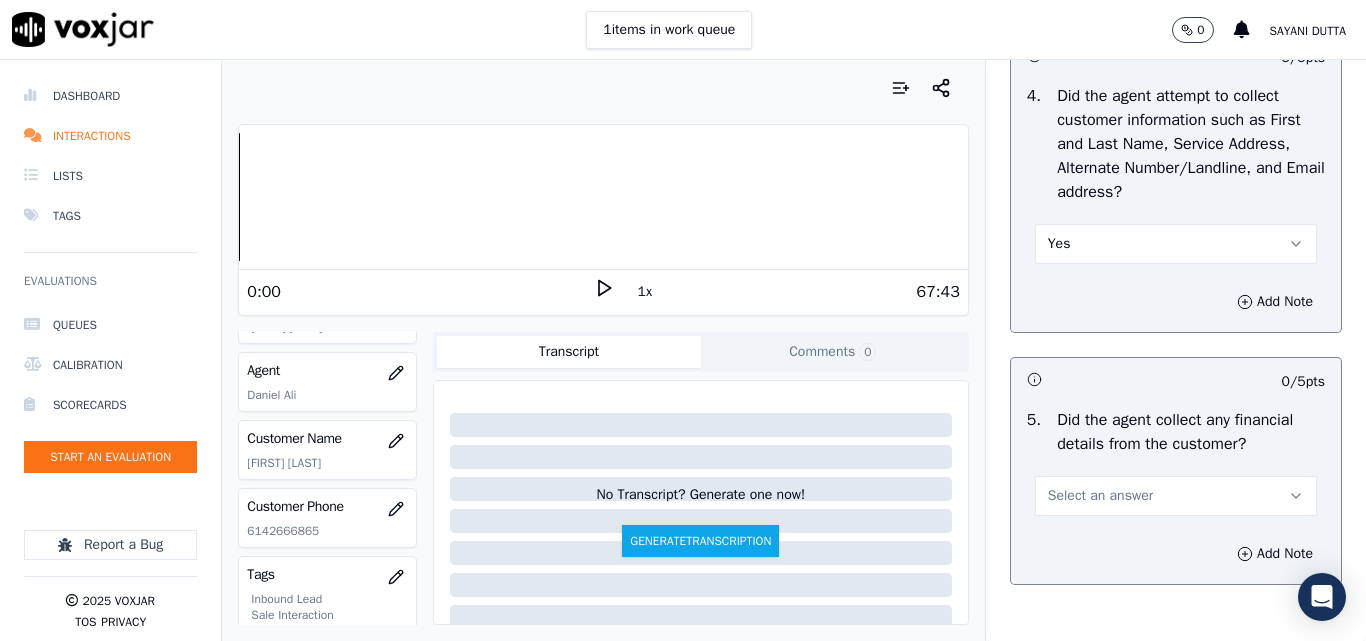 scroll, scrollTop: 1100, scrollLeft: 0, axis: vertical 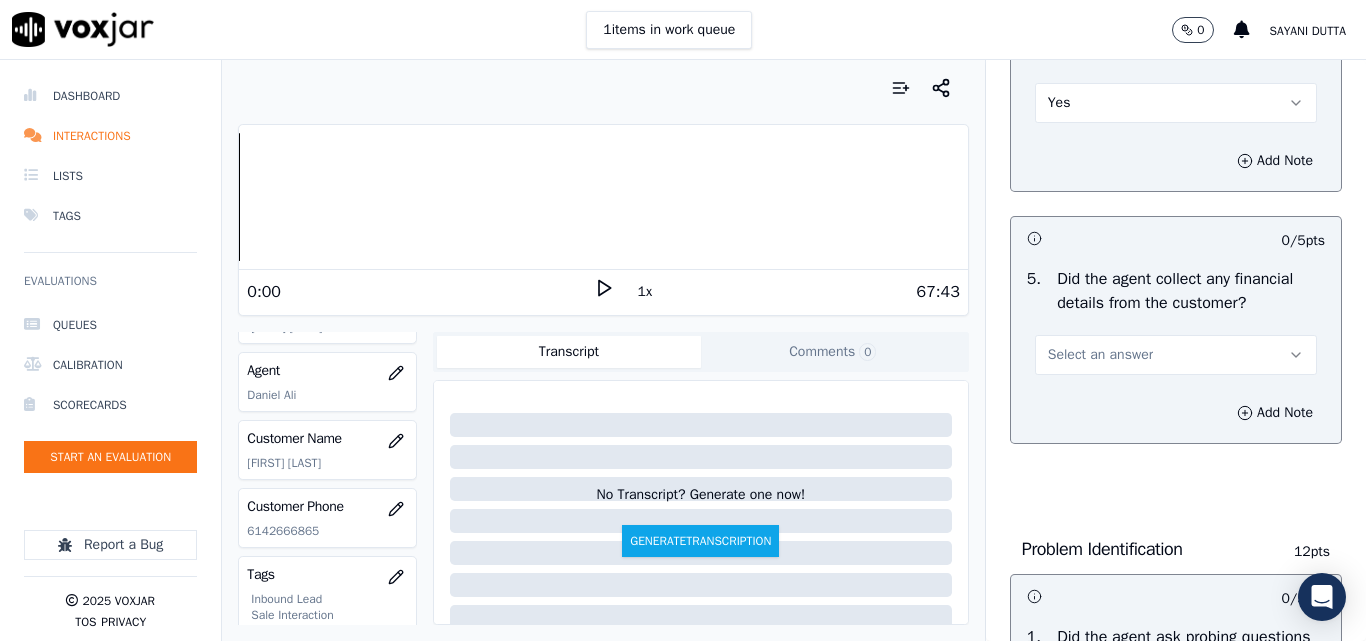 click on "Select an answer" at bounding box center [1100, 355] 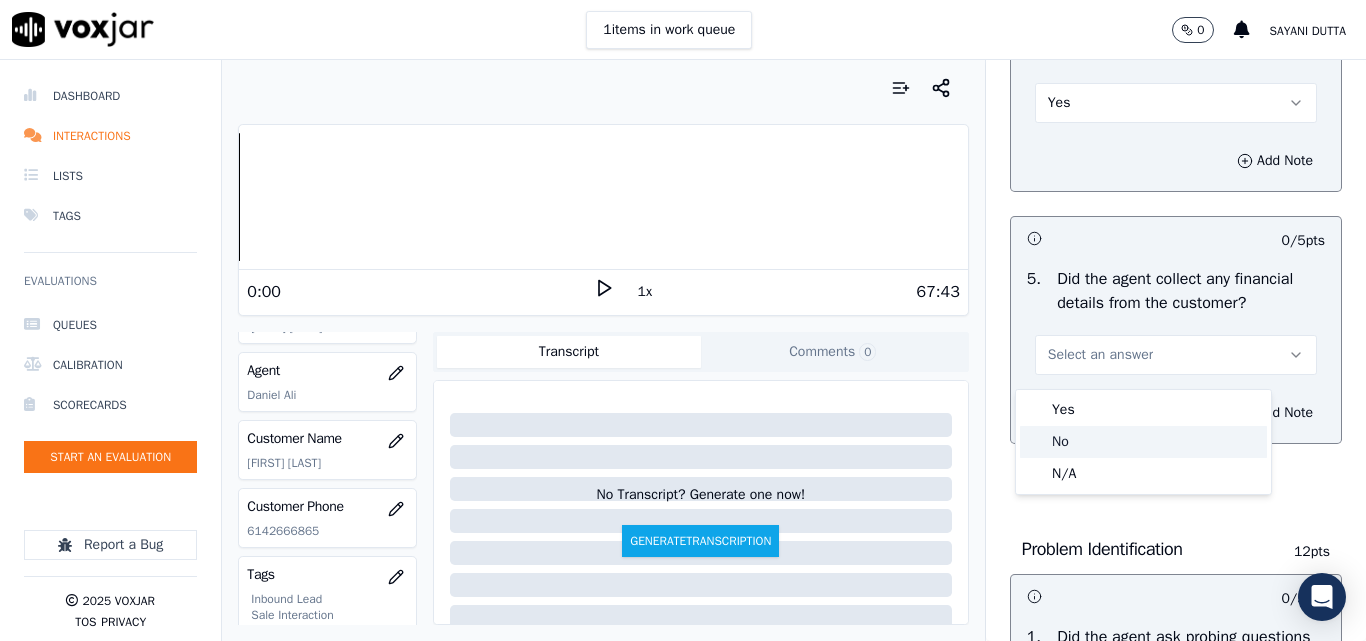 click on "No" 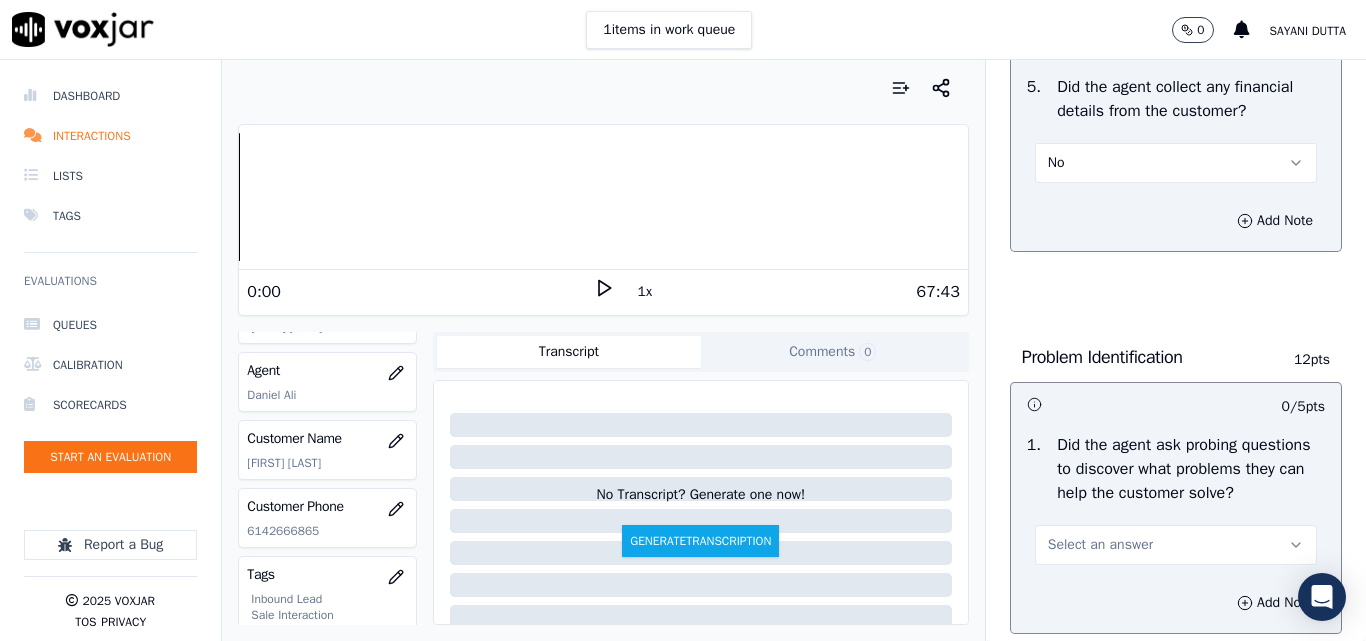 scroll, scrollTop: 1400, scrollLeft: 0, axis: vertical 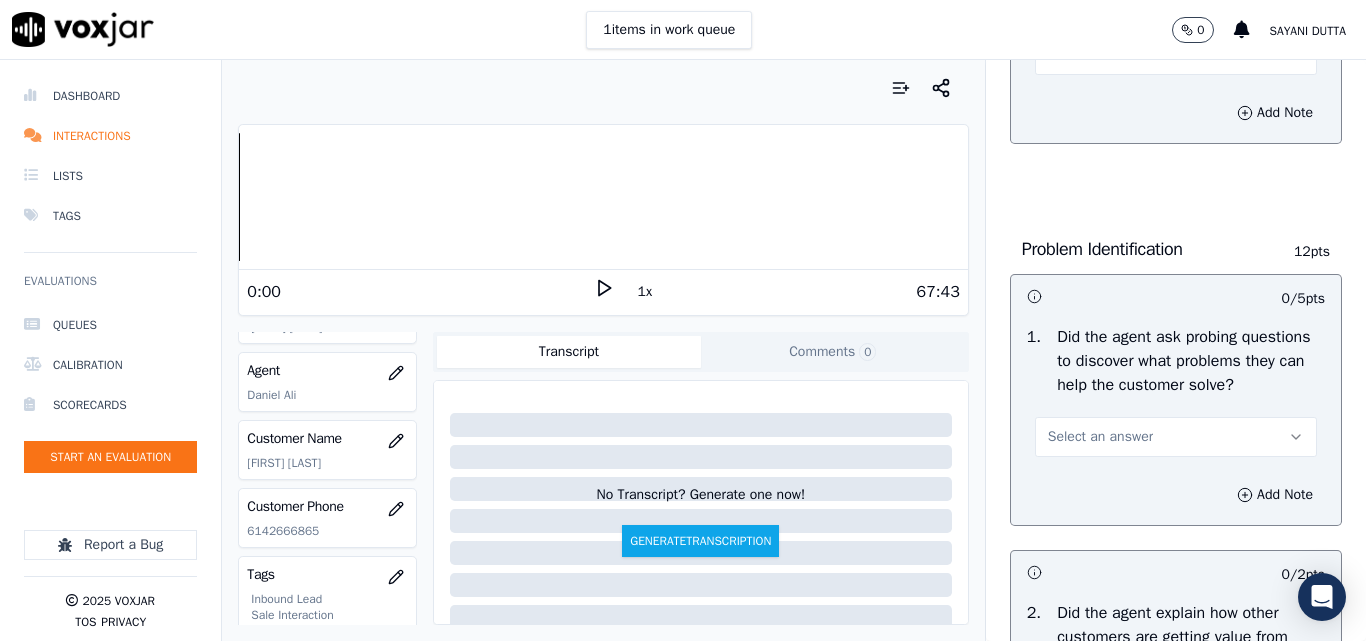 click on "Select an answer" at bounding box center [1100, 437] 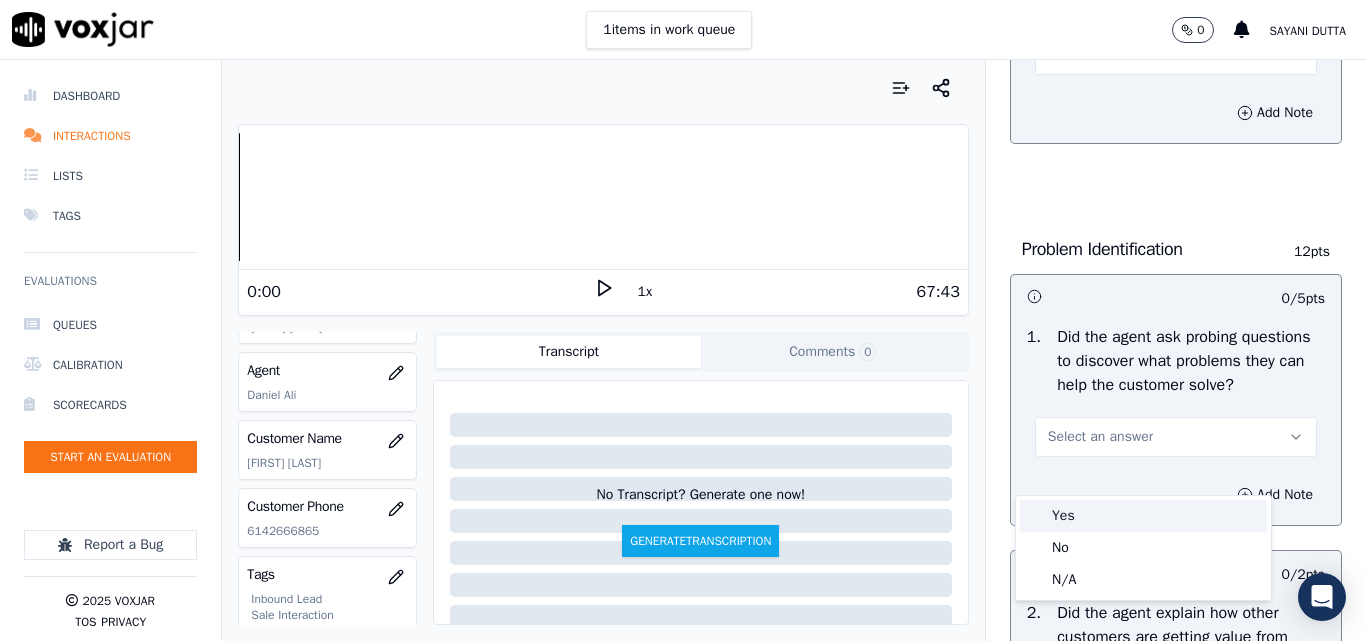 click on "Yes" at bounding box center (1143, 516) 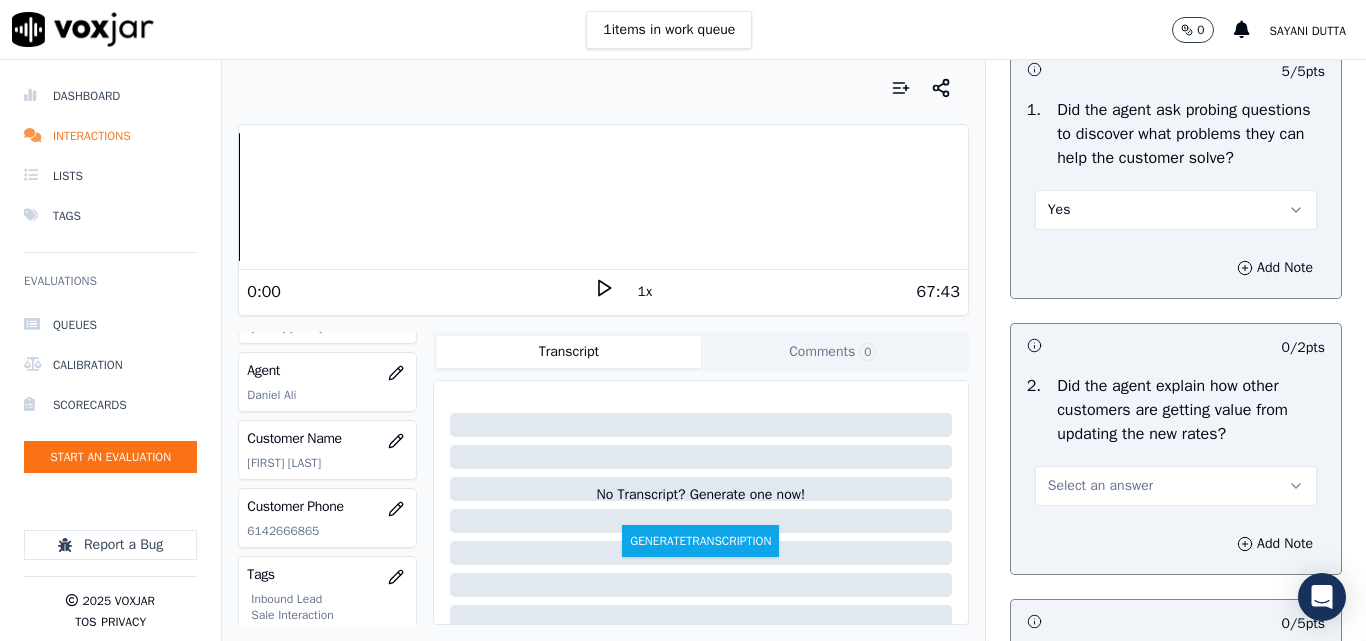 scroll, scrollTop: 1800, scrollLeft: 0, axis: vertical 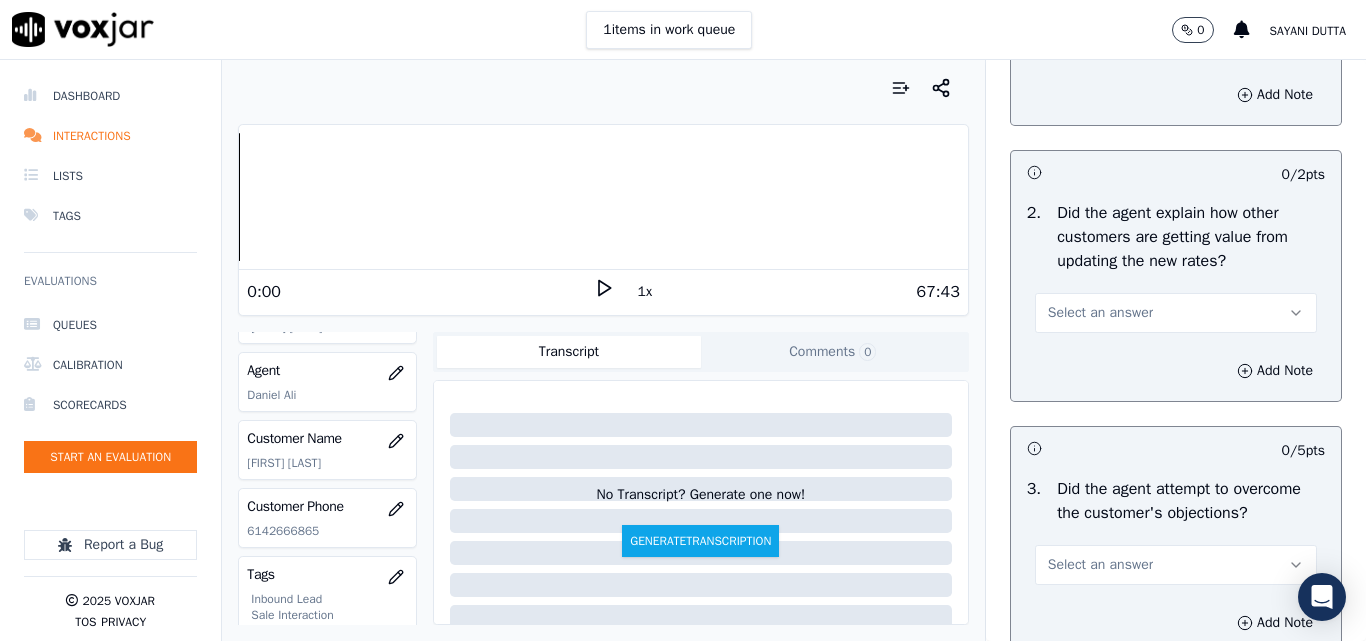 click on "Select an answer" at bounding box center [1100, 313] 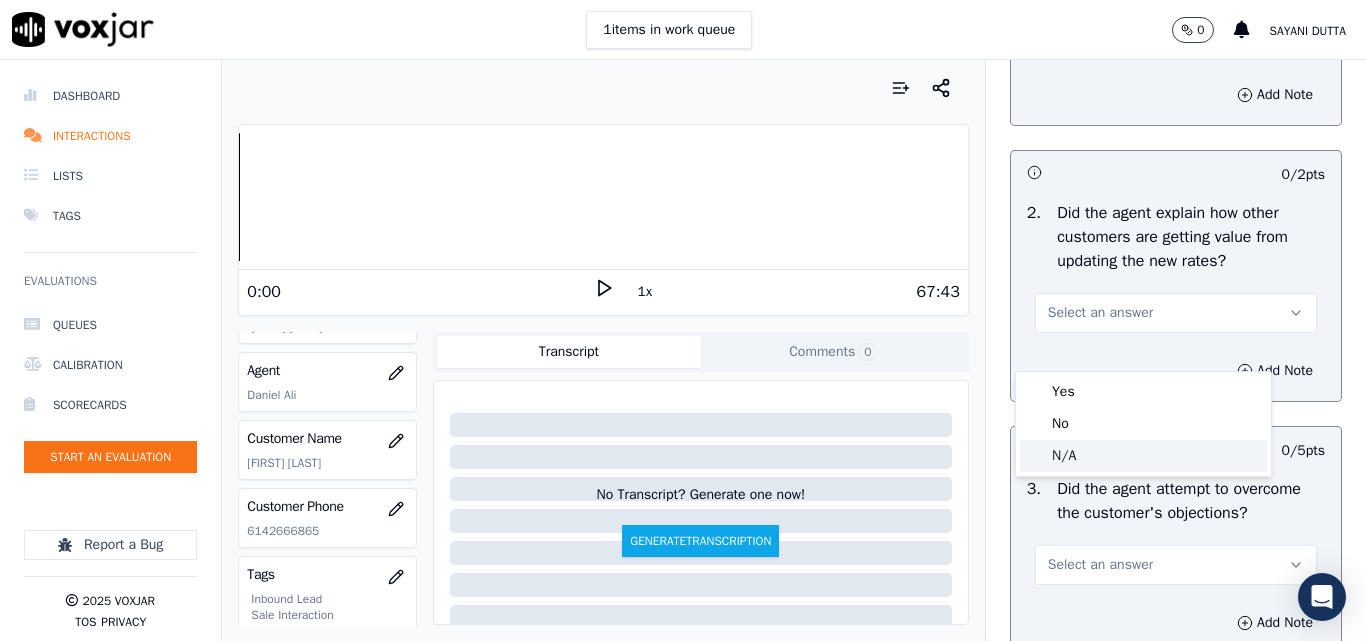 click on "N/A" 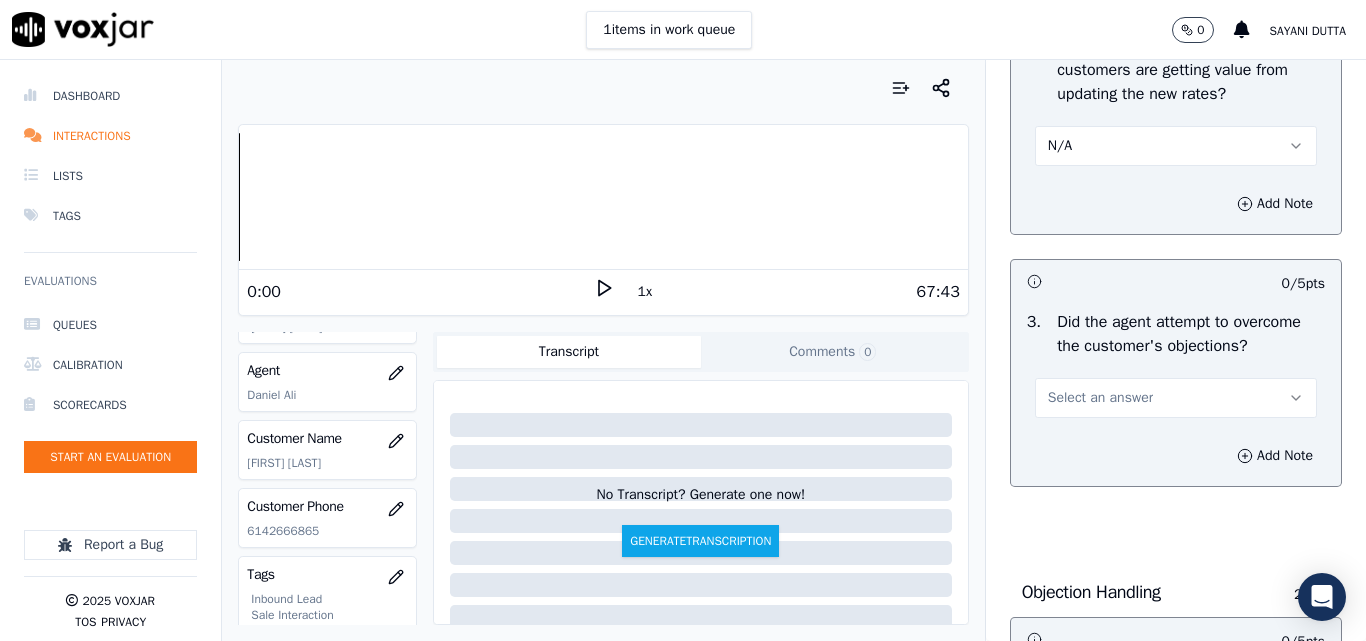 scroll, scrollTop: 2200, scrollLeft: 0, axis: vertical 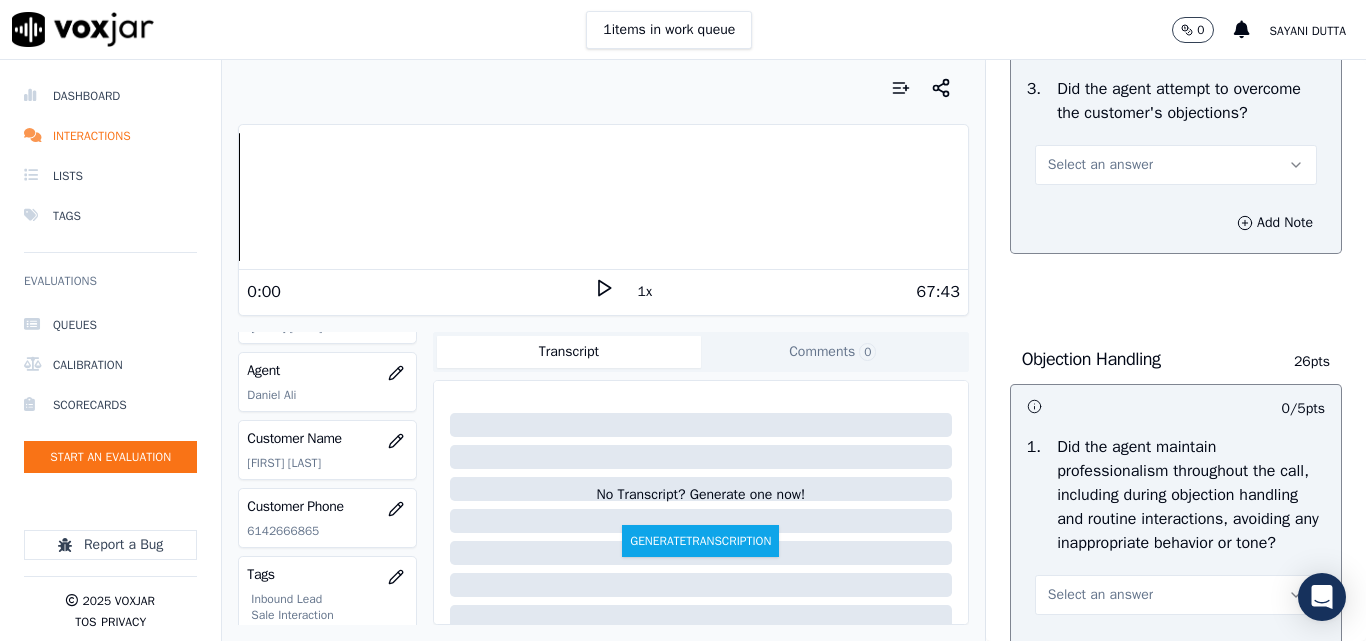 click on "Select an answer" at bounding box center (1176, 165) 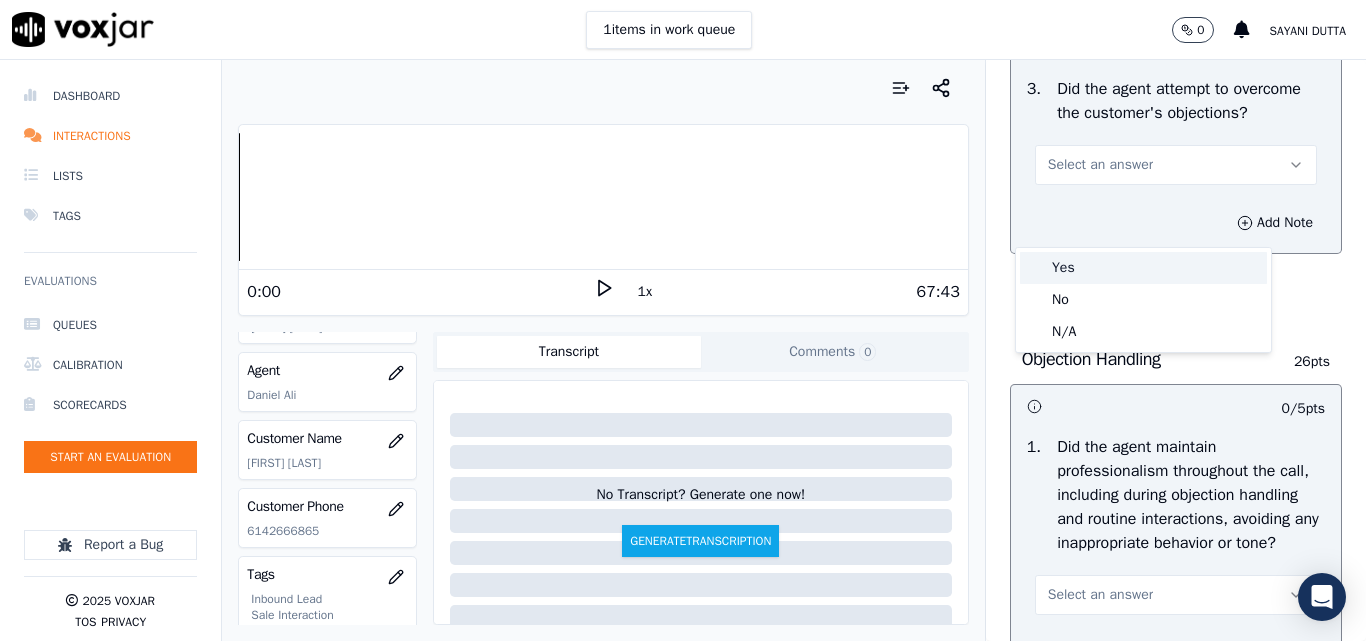 click on "Yes" at bounding box center [1143, 268] 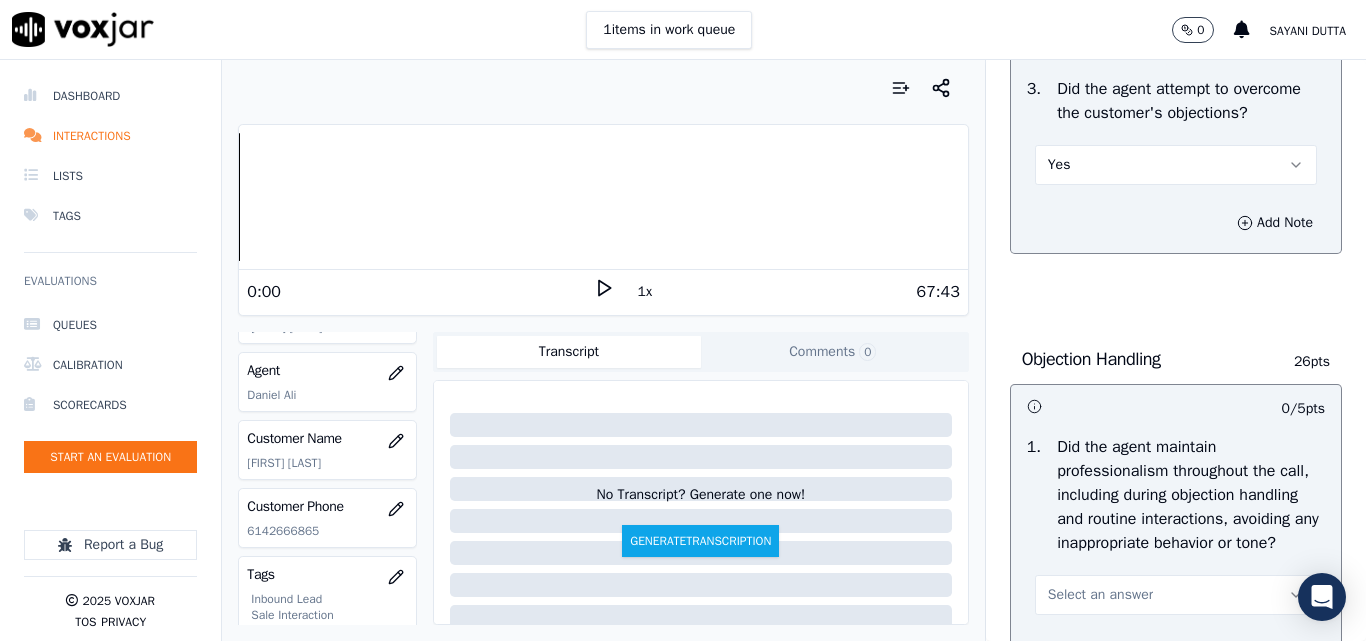 click on "Yes" at bounding box center (1176, 165) 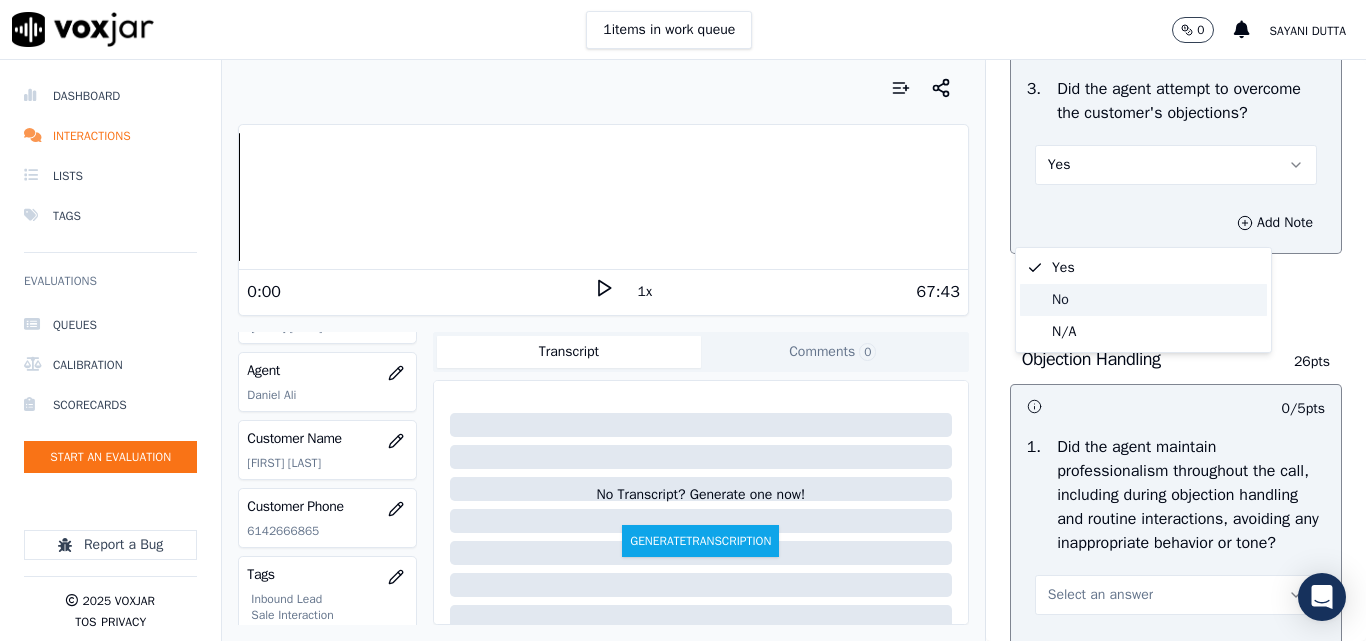 click on "No" 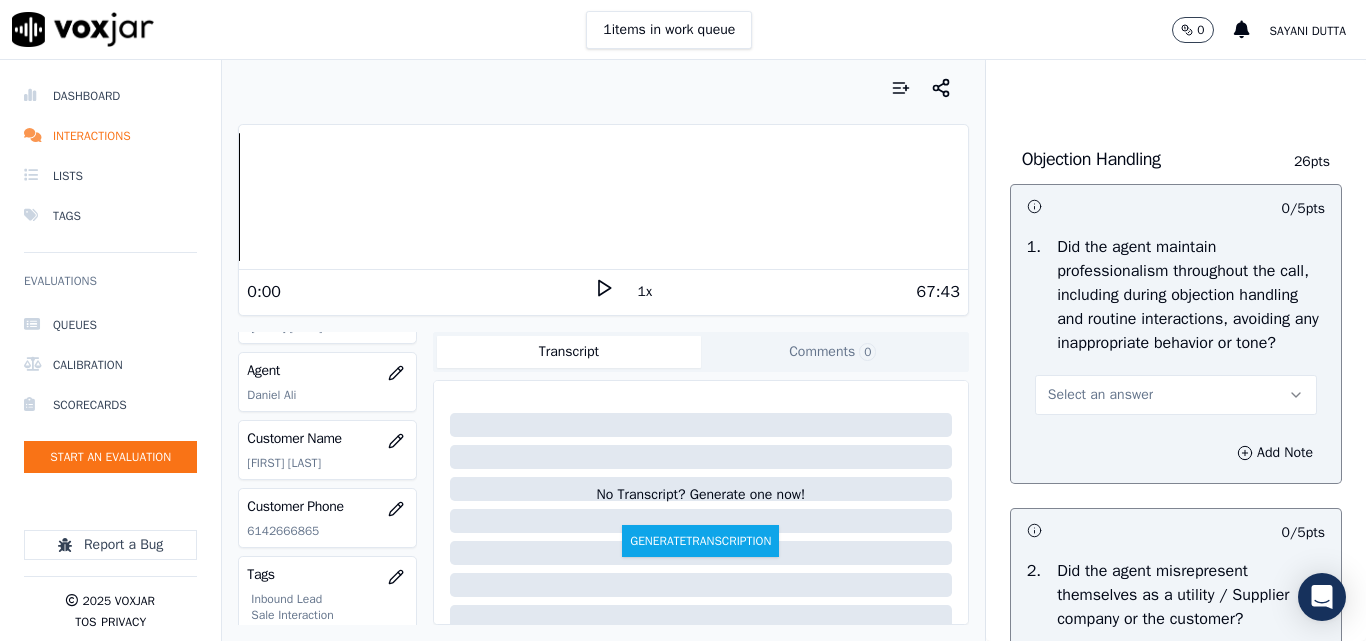 scroll, scrollTop: 2300, scrollLeft: 0, axis: vertical 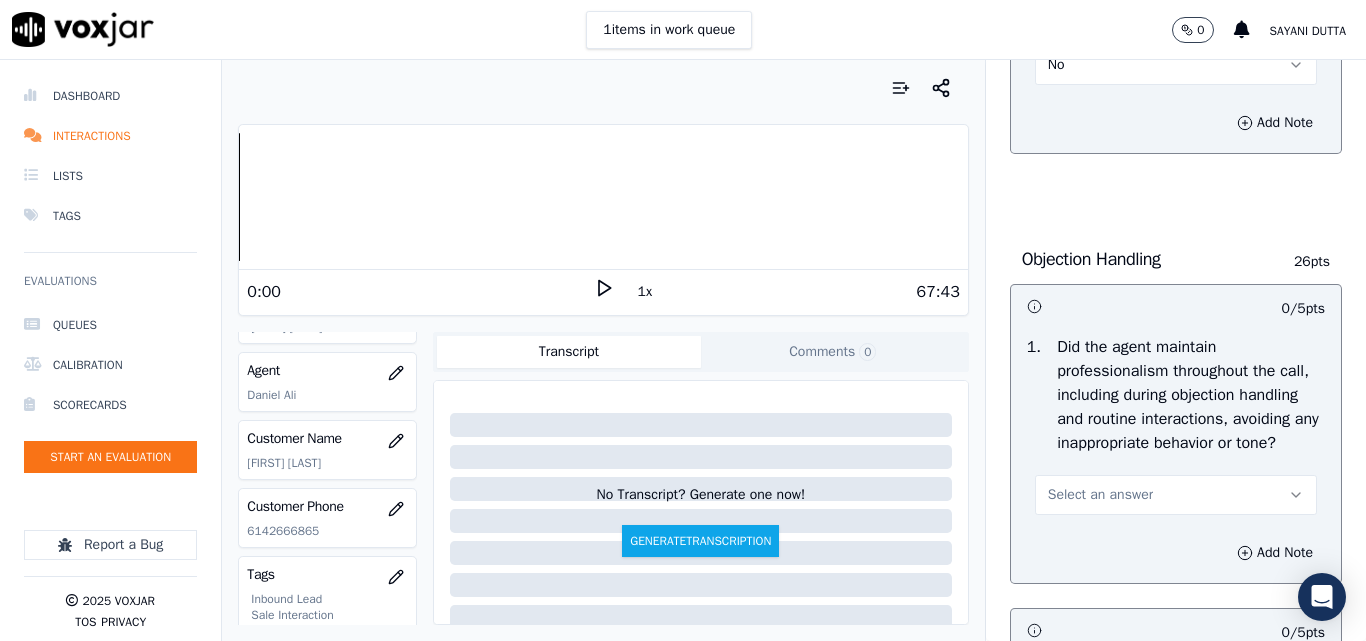 click on "No" at bounding box center (1176, 65) 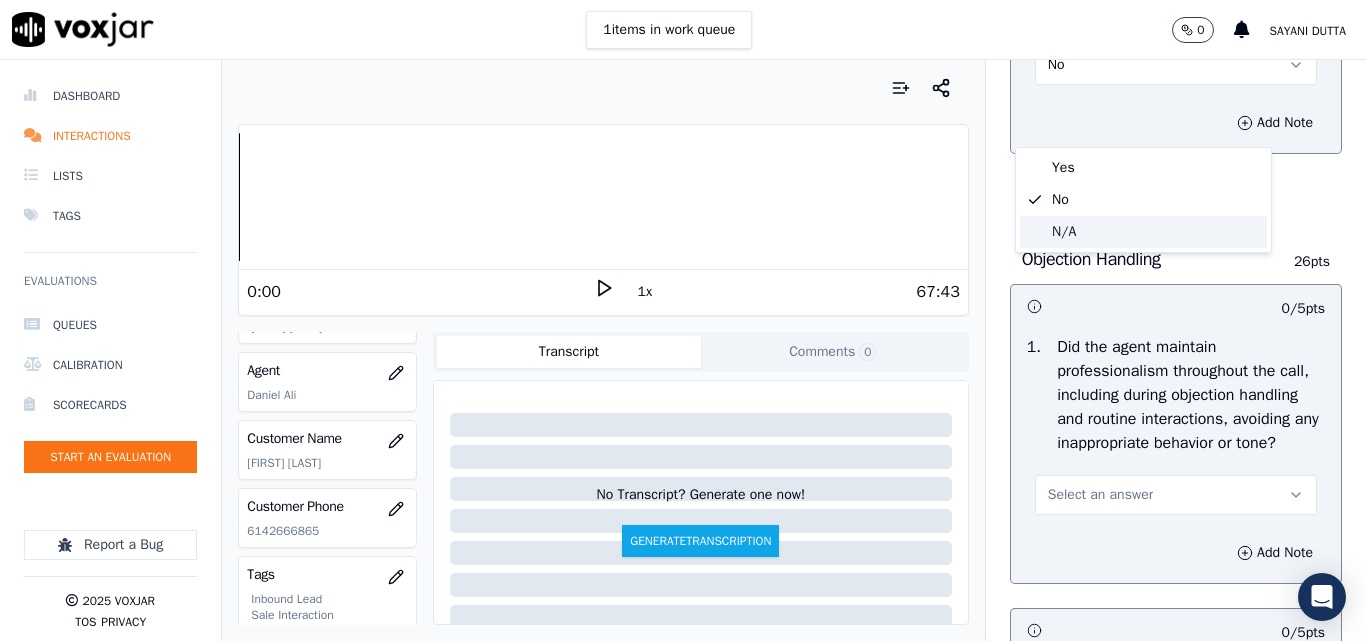 click on "N/A" 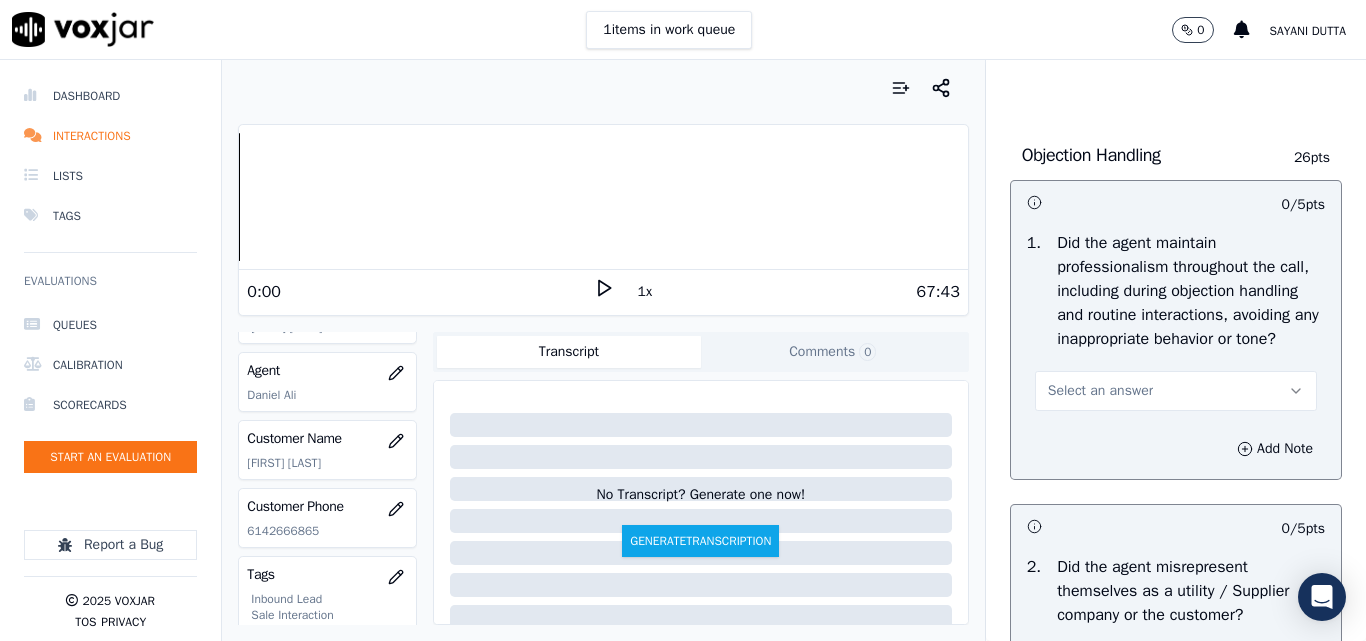 scroll, scrollTop: 2500, scrollLeft: 0, axis: vertical 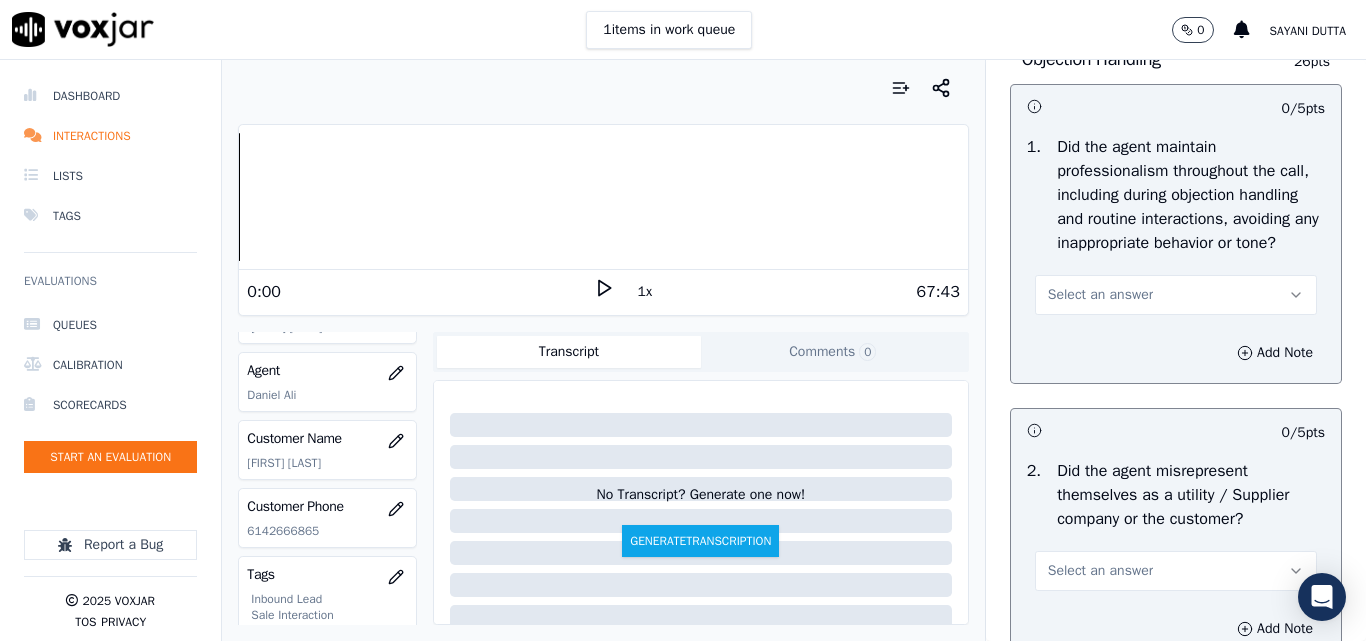 drag, startPoint x: 1073, startPoint y: 380, endPoint x: 1069, endPoint y: 392, distance: 12.649111 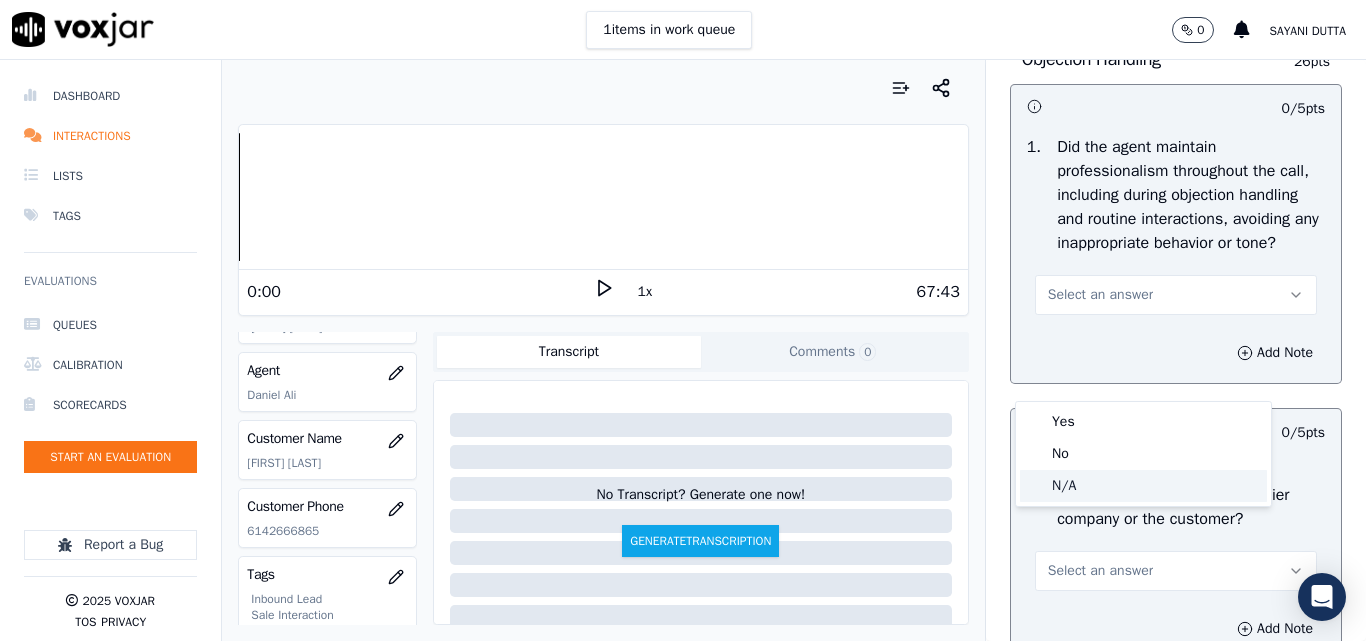 click on "N/A" 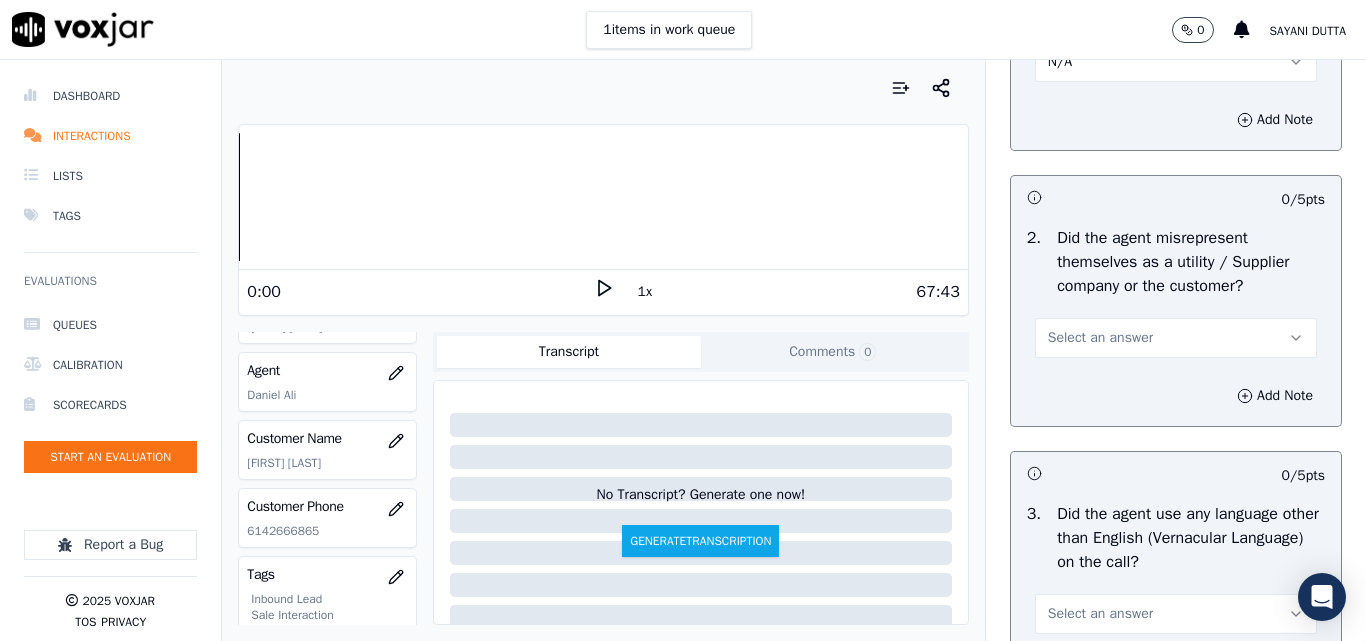 scroll, scrollTop: 2800, scrollLeft: 0, axis: vertical 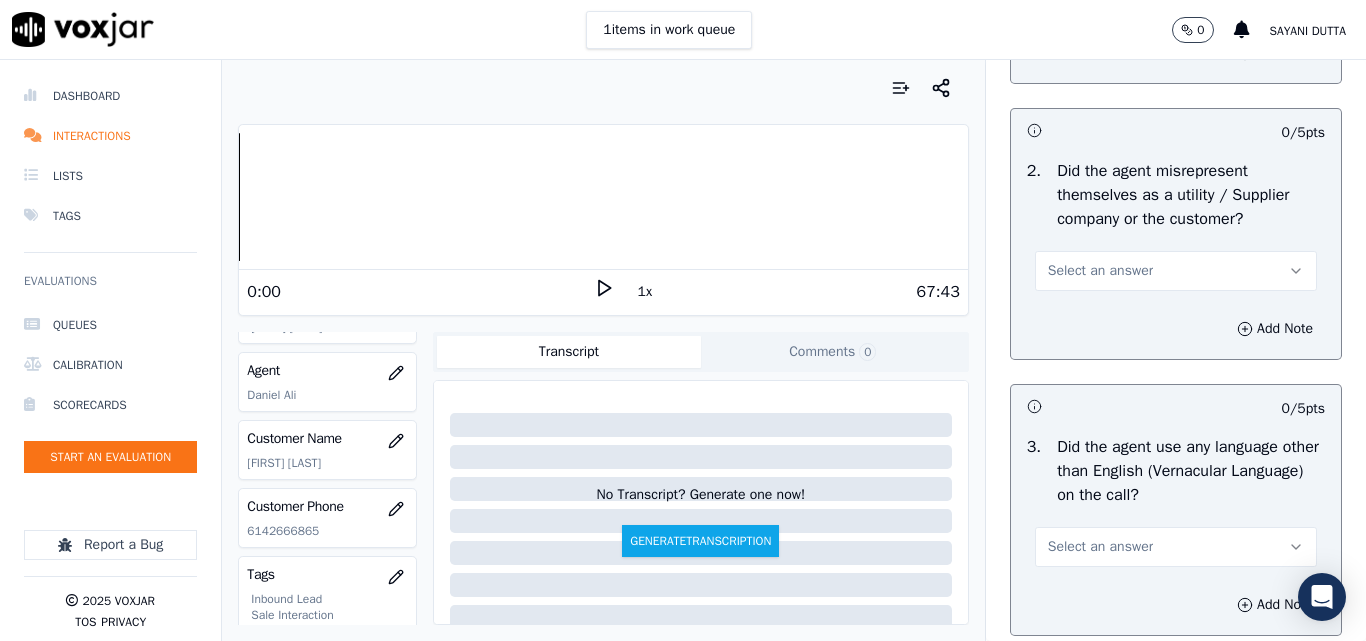 click on "Select an answer" at bounding box center [1100, 271] 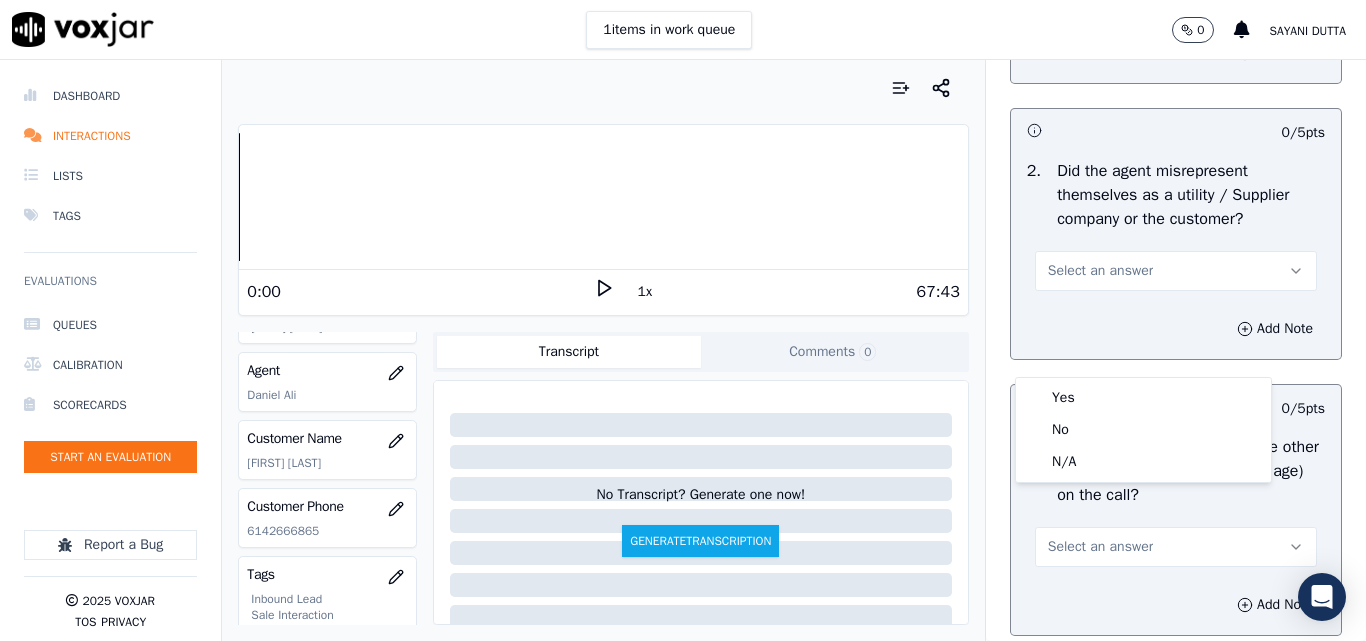 type 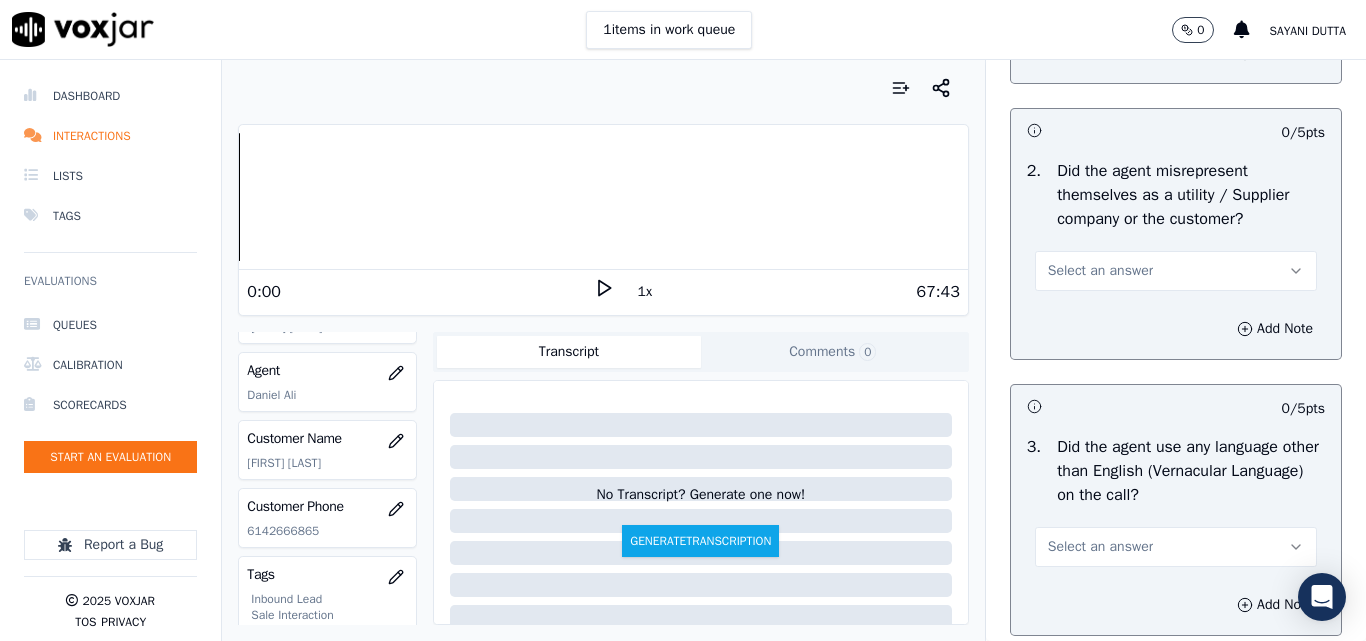 click on "Select an answer" at bounding box center (1100, 271) 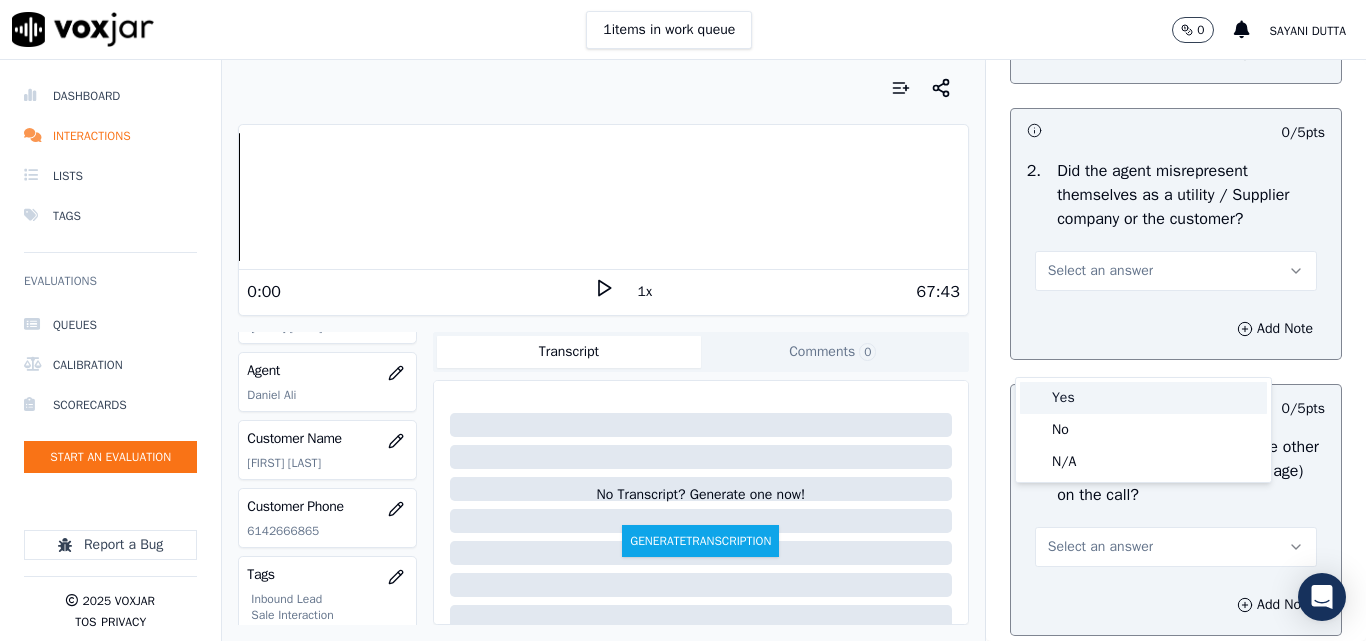 click on "Yes" at bounding box center [1143, 398] 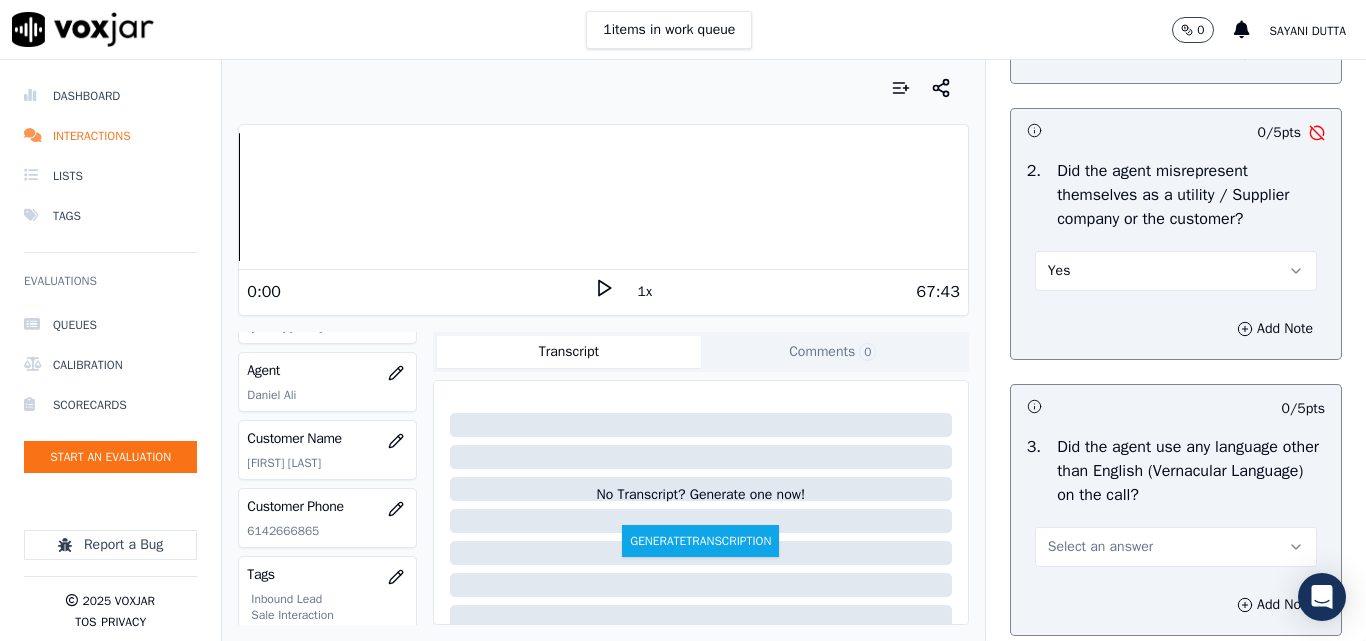 scroll, scrollTop: 2900, scrollLeft: 0, axis: vertical 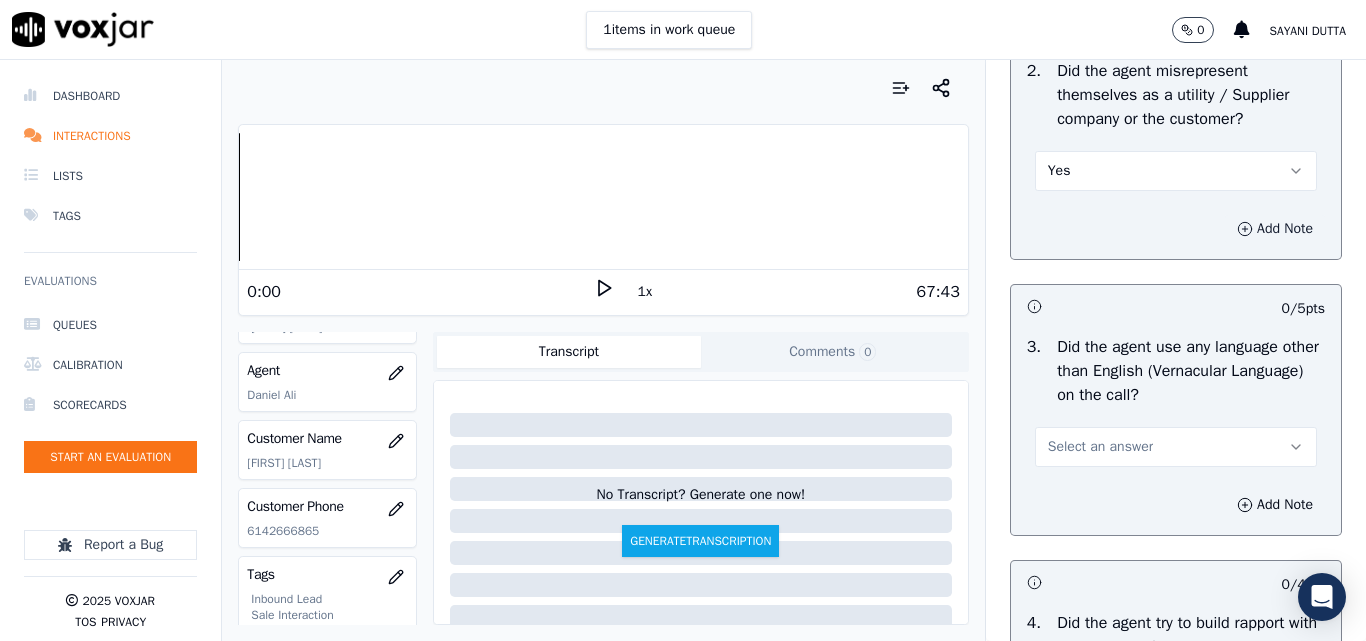 click on "Add Note" at bounding box center [1275, 229] 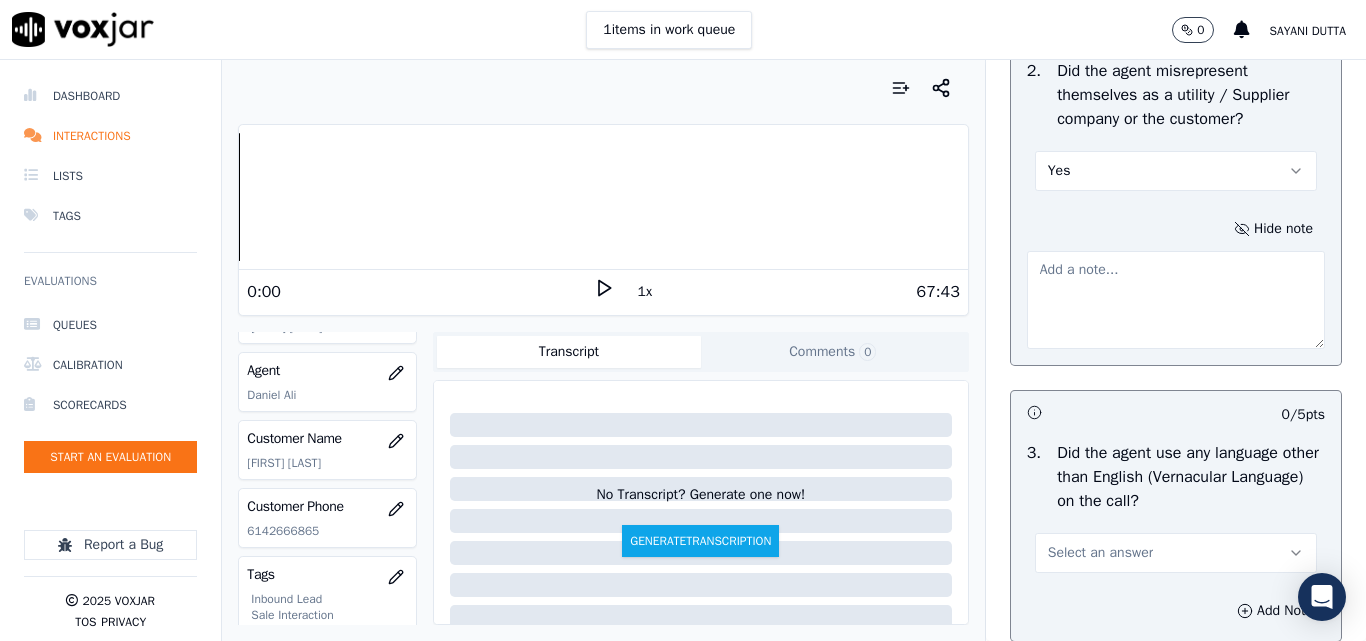 click at bounding box center (1176, 300) 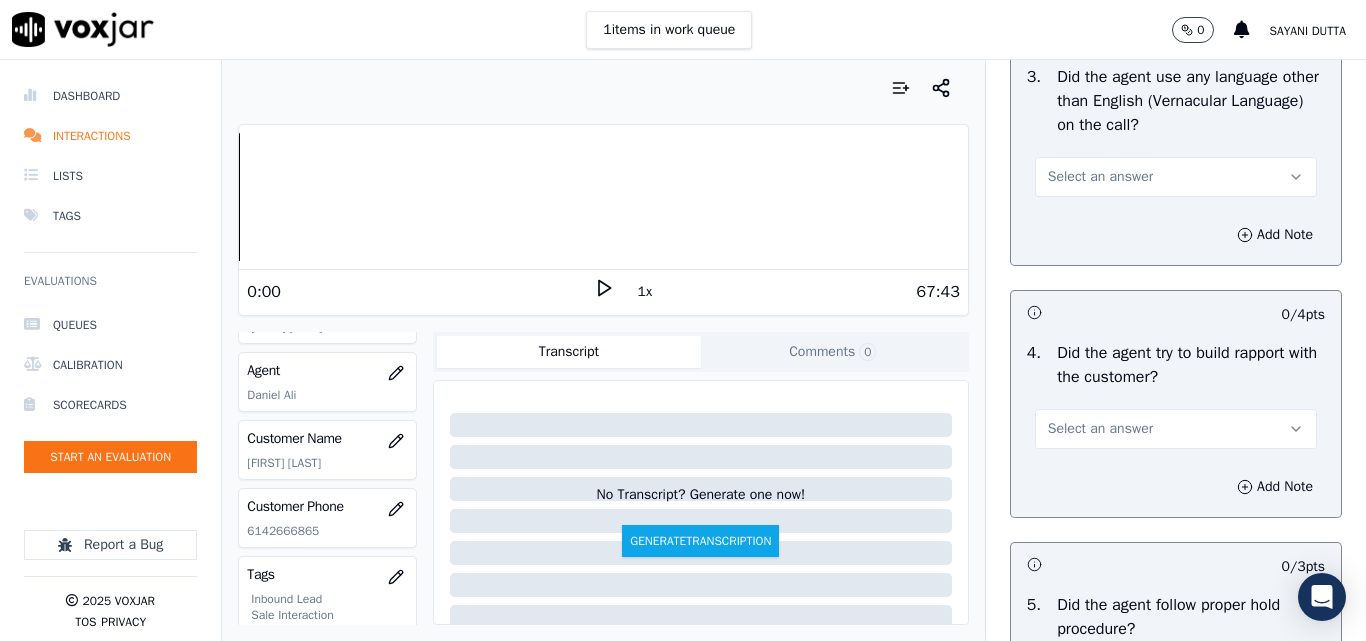 scroll, scrollTop: 3300, scrollLeft: 0, axis: vertical 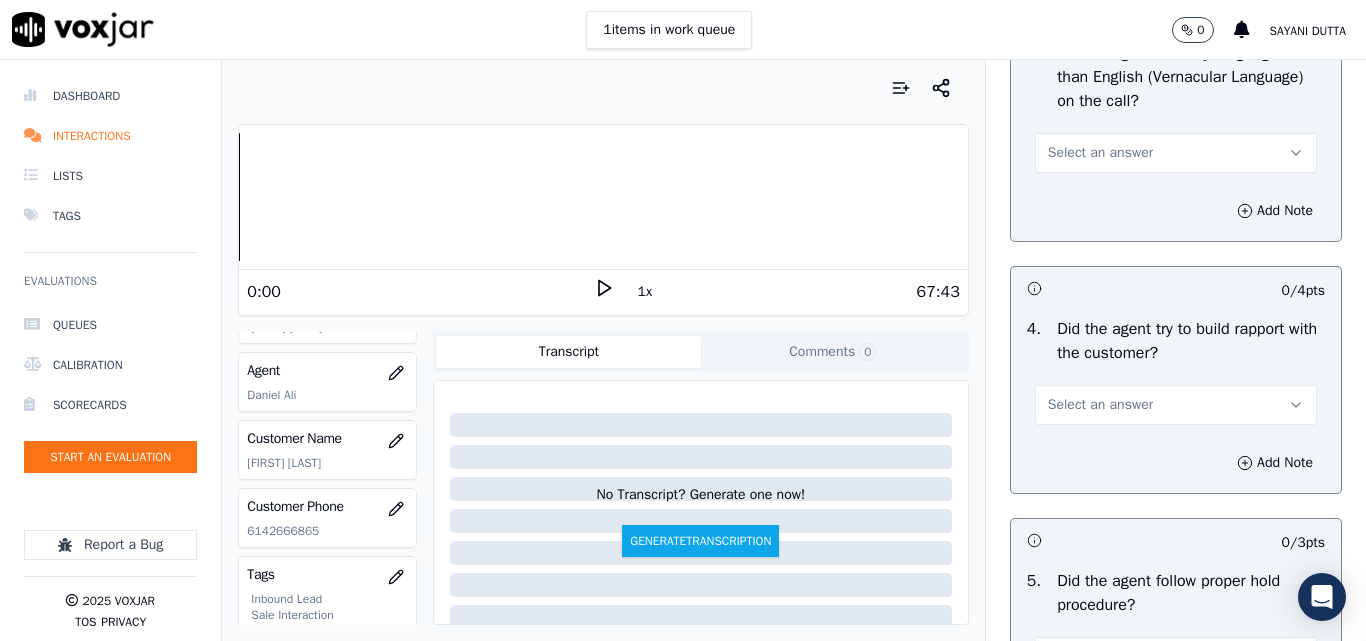 type on "00:07 - Cx- Is this a gas company to make a payment? [FIRST] - This is a Gas company" 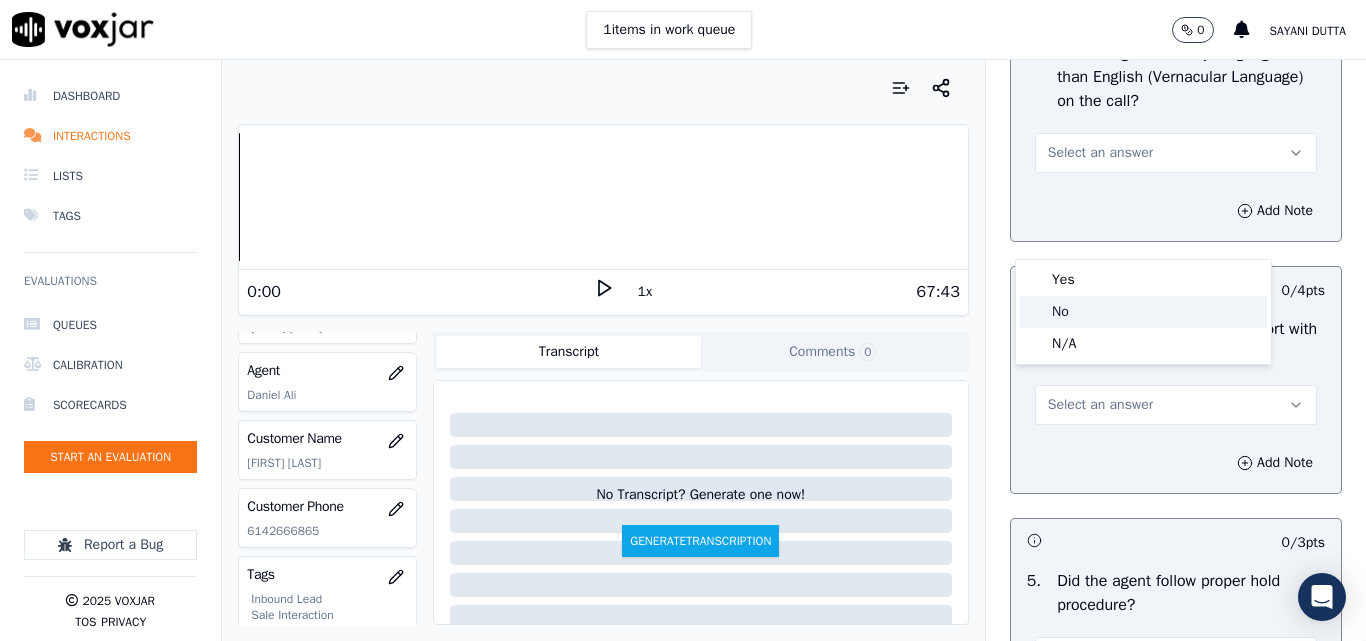 click on "No" 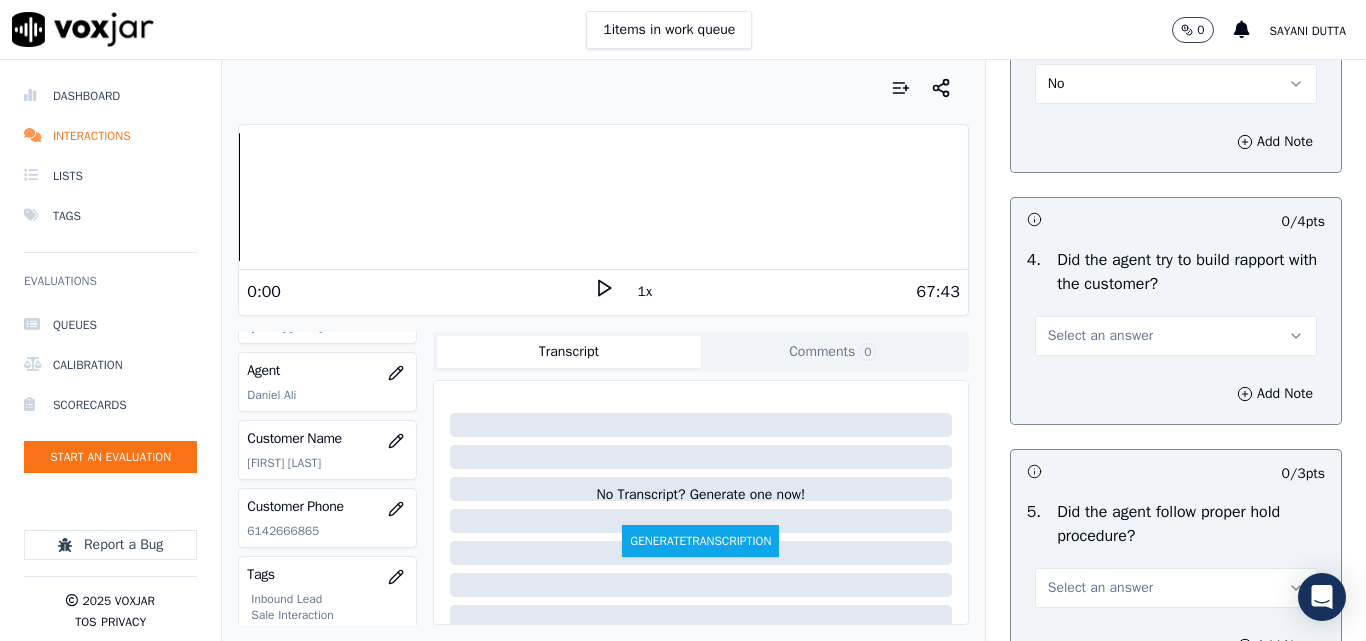 scroll, scrollTop: 3400, scrollLeft: 0, axis: vertical 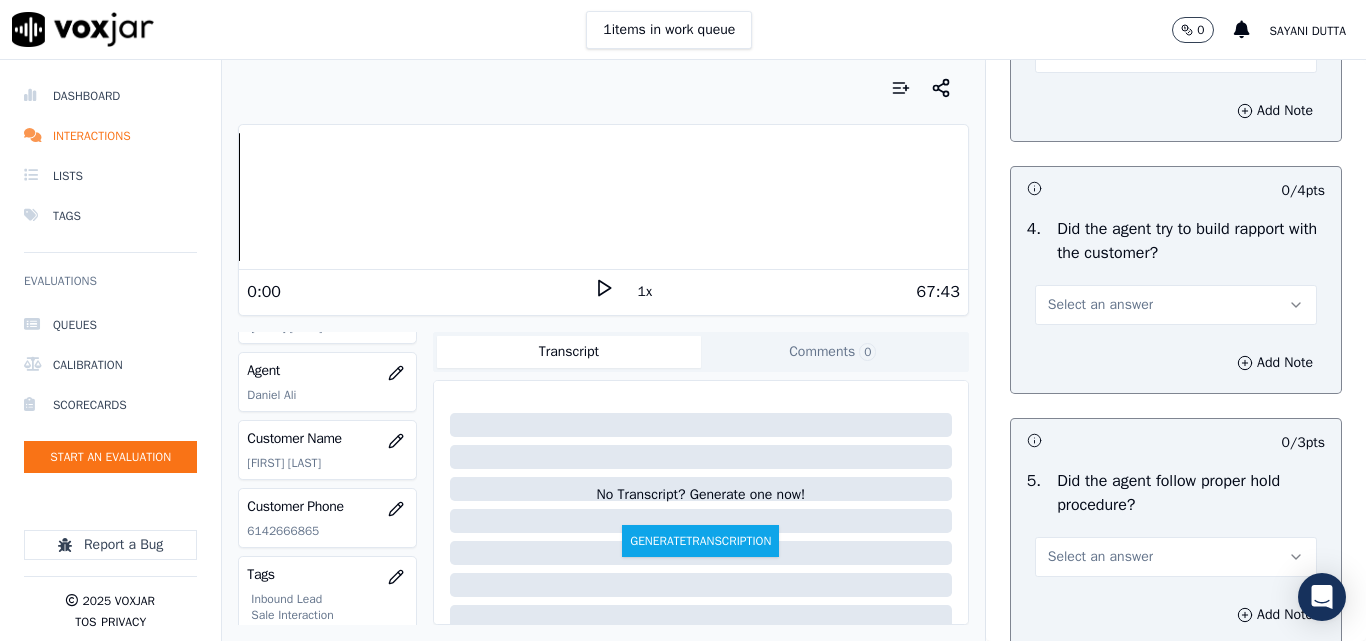 click on "Select an answer" at bounding box center (1100, 305) 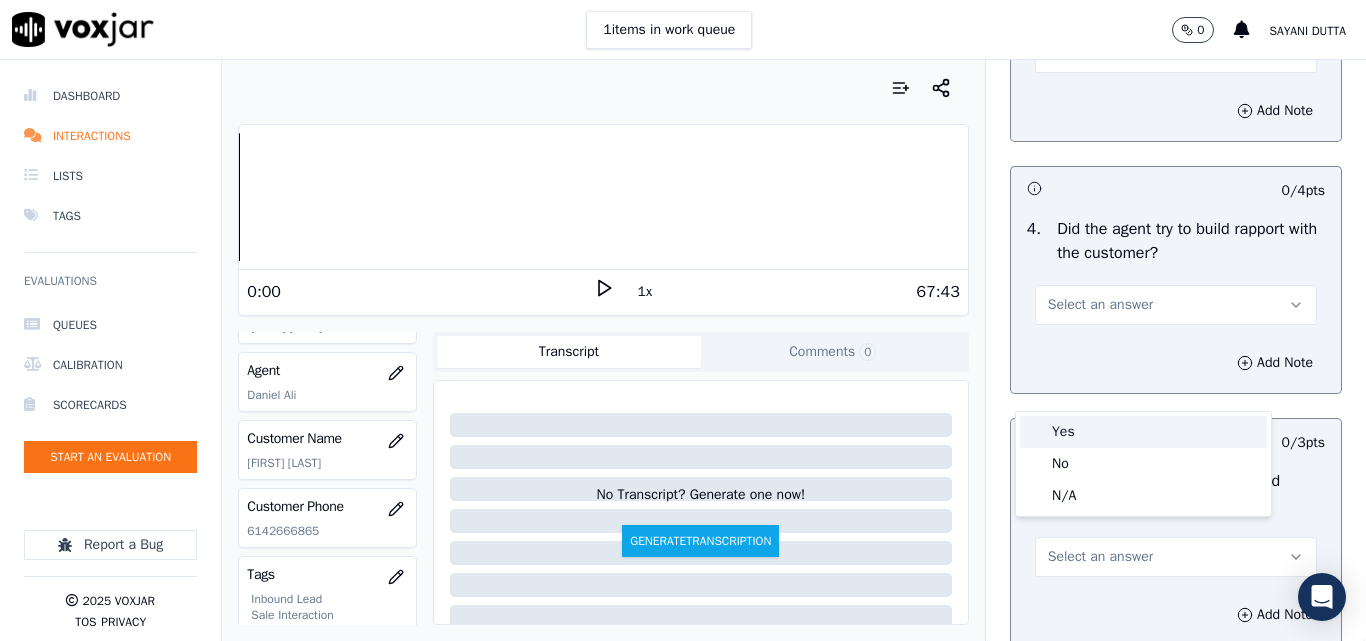 click on "Yes" at bounding box center (1143, 432) 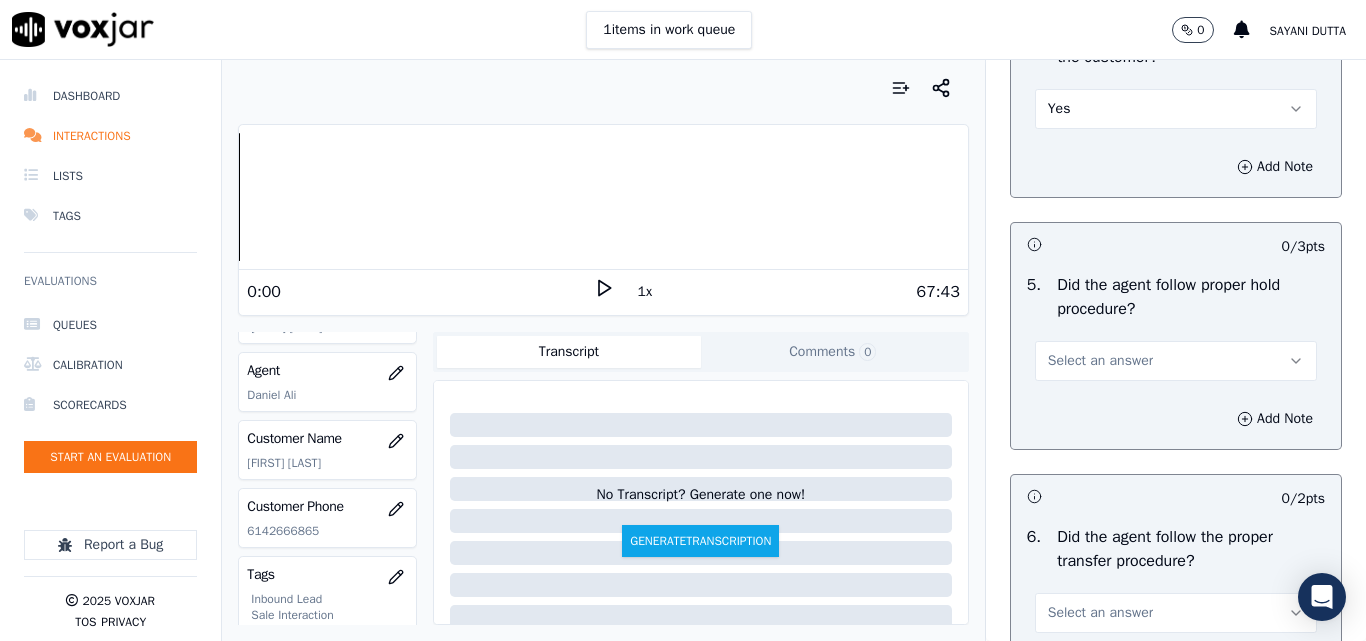 scroll, scrollTop: 3600, scrollLeft: 0, axis: vertical 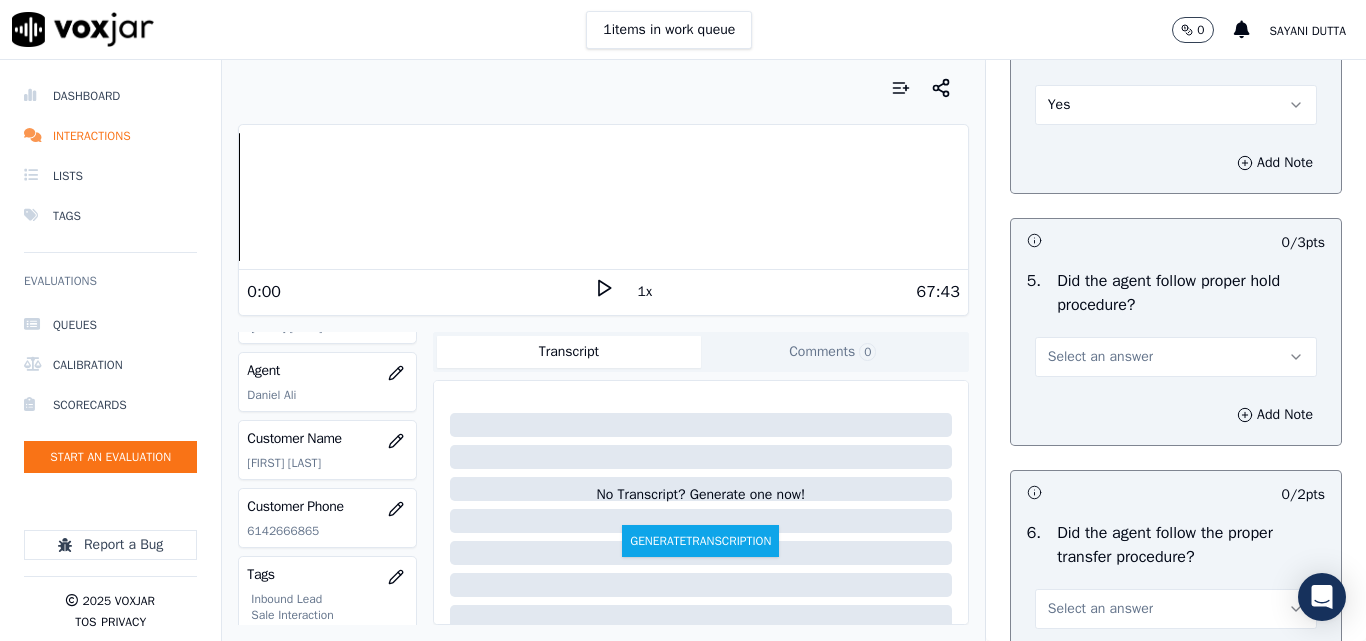 click on "Select an answer" at bounding box center [1100, 357] 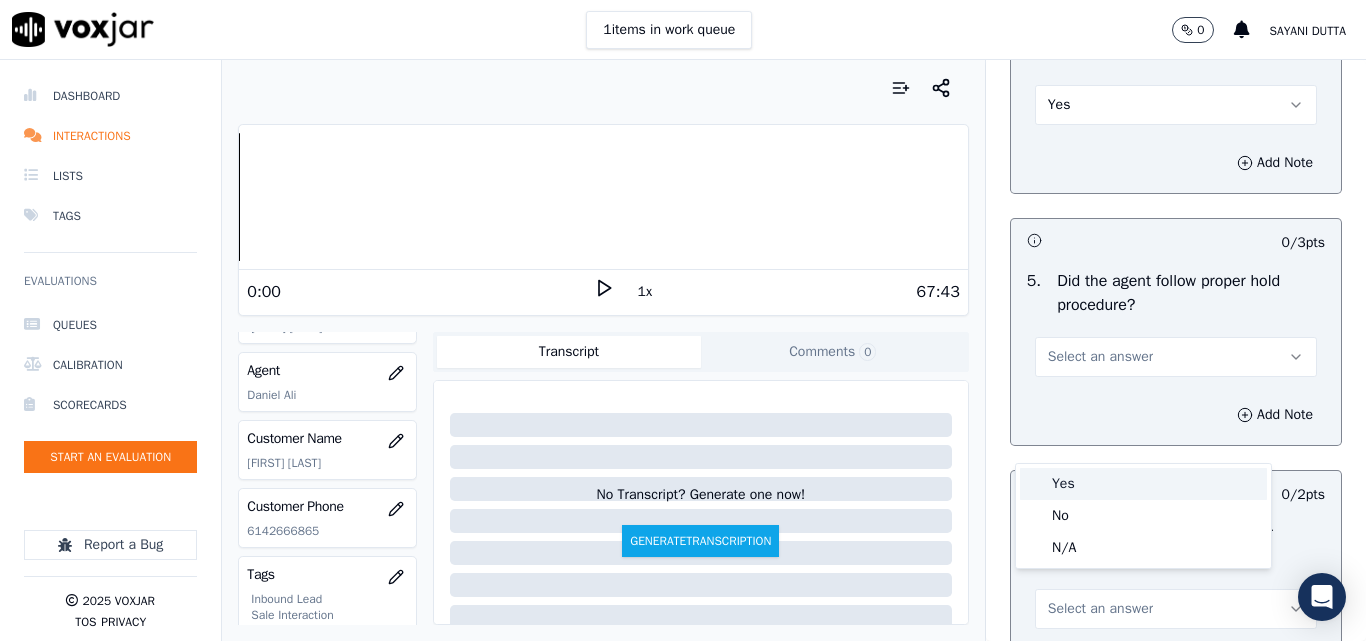 click on "Yes" at bounding box center (1143, 484) 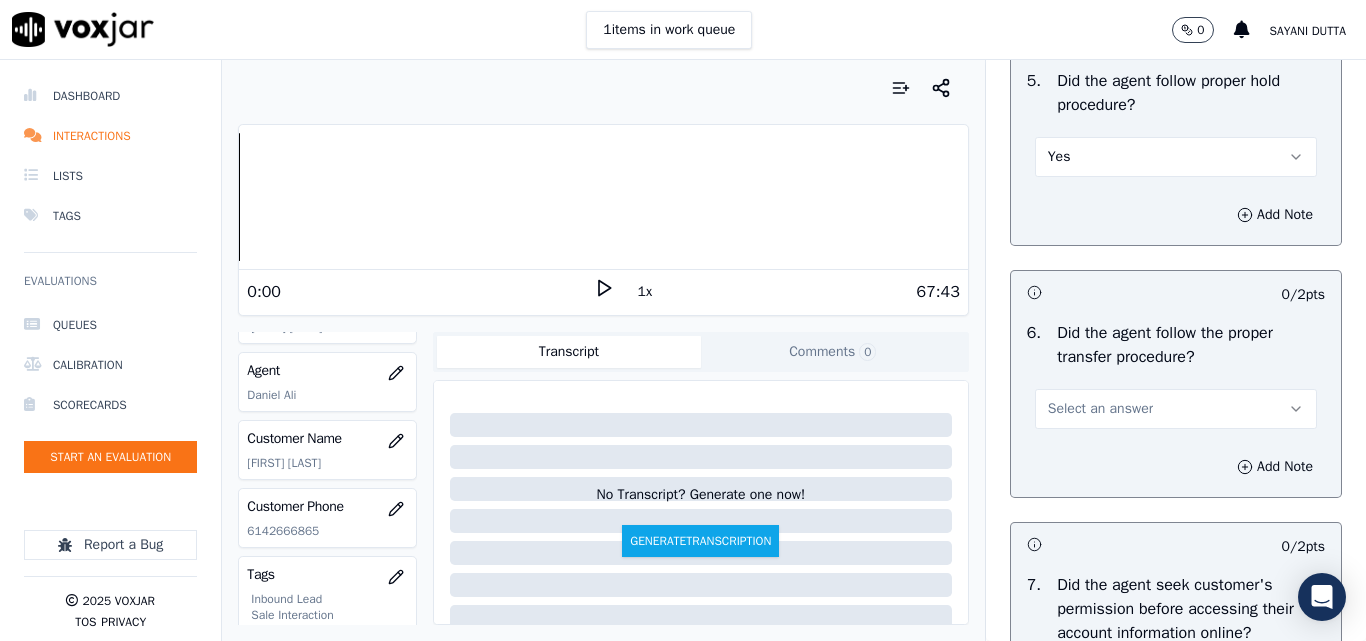 scroll, scrollTop: 3900, scrollLeft: 0, axis: vertical 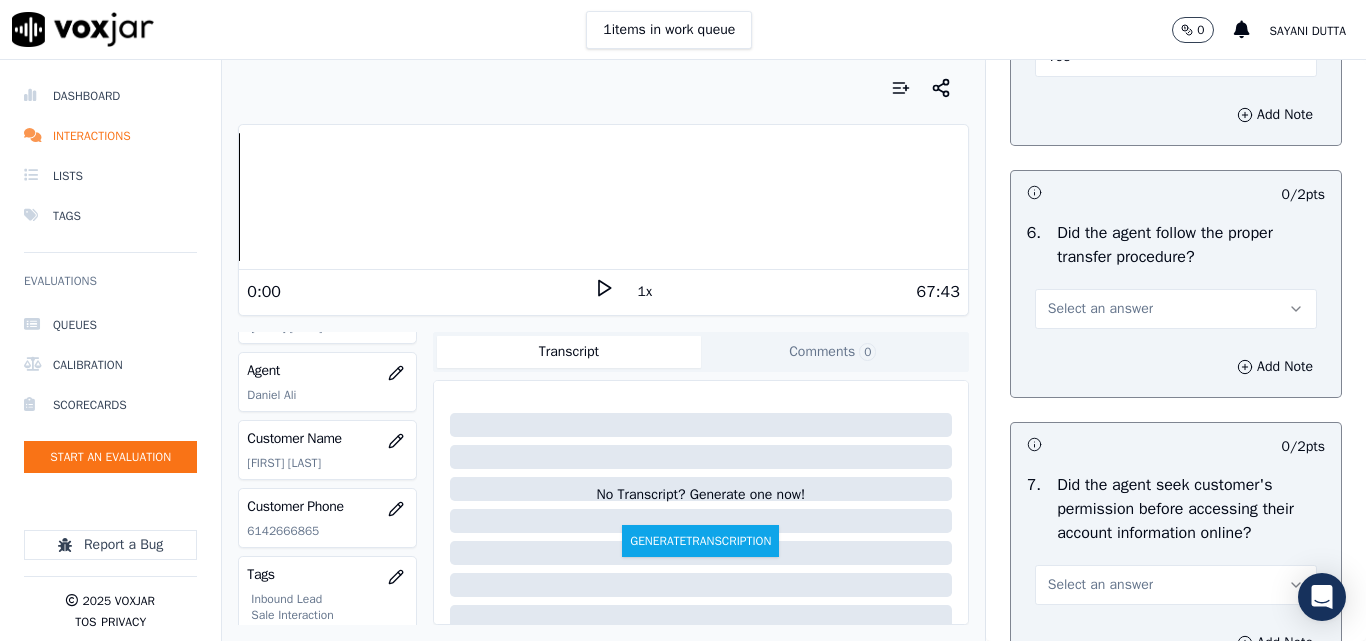 click on "Select an answer" at bounding box center (1100, 309) 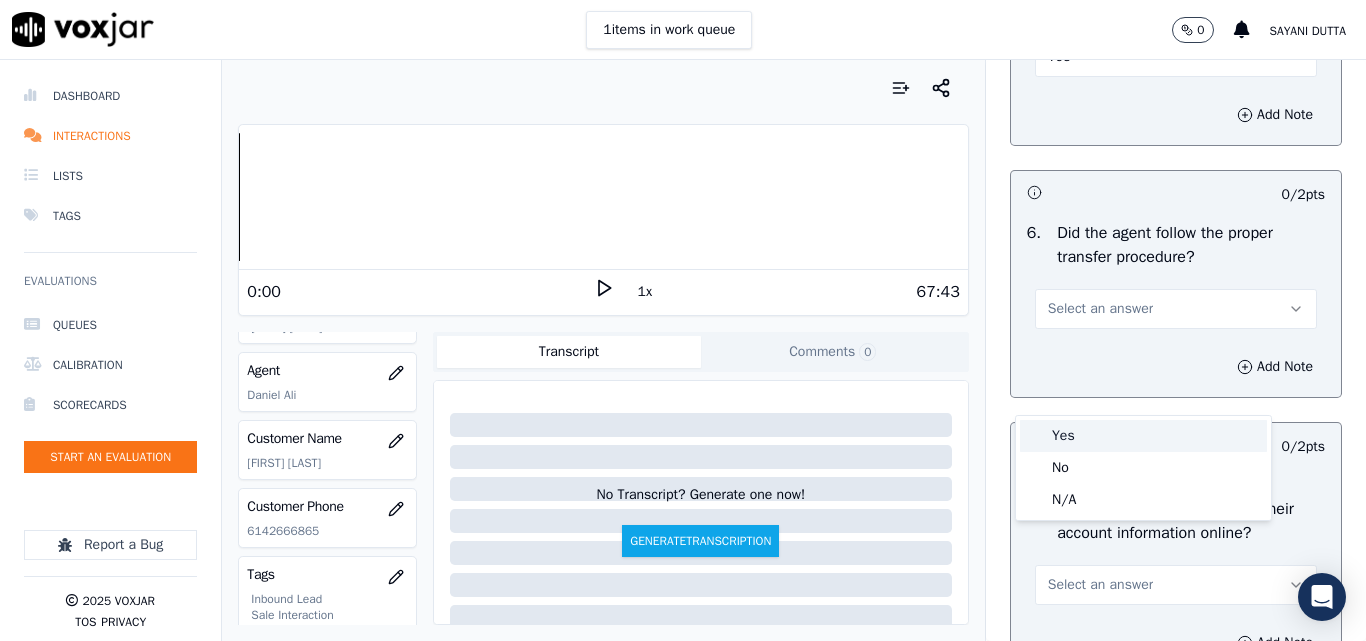 click on "Yes" at bounding box center [1143, 436] 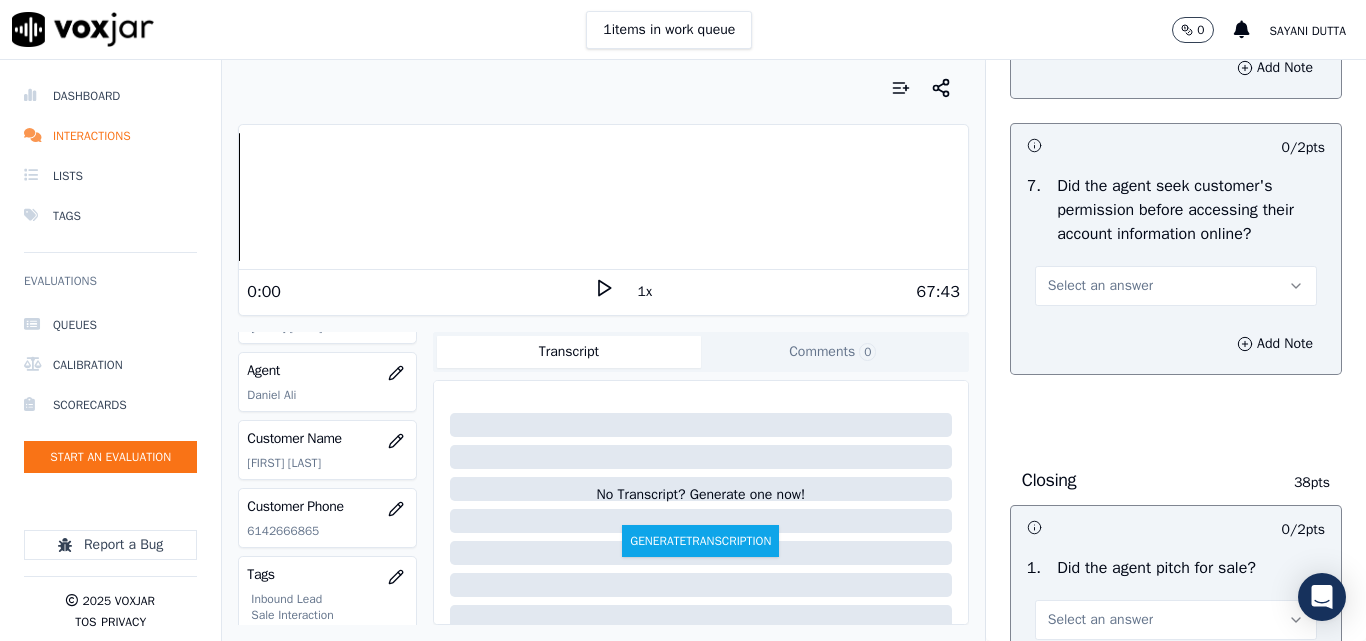 scroll, scrollTop: 4200, scrollLeft: 0, axis: vertical 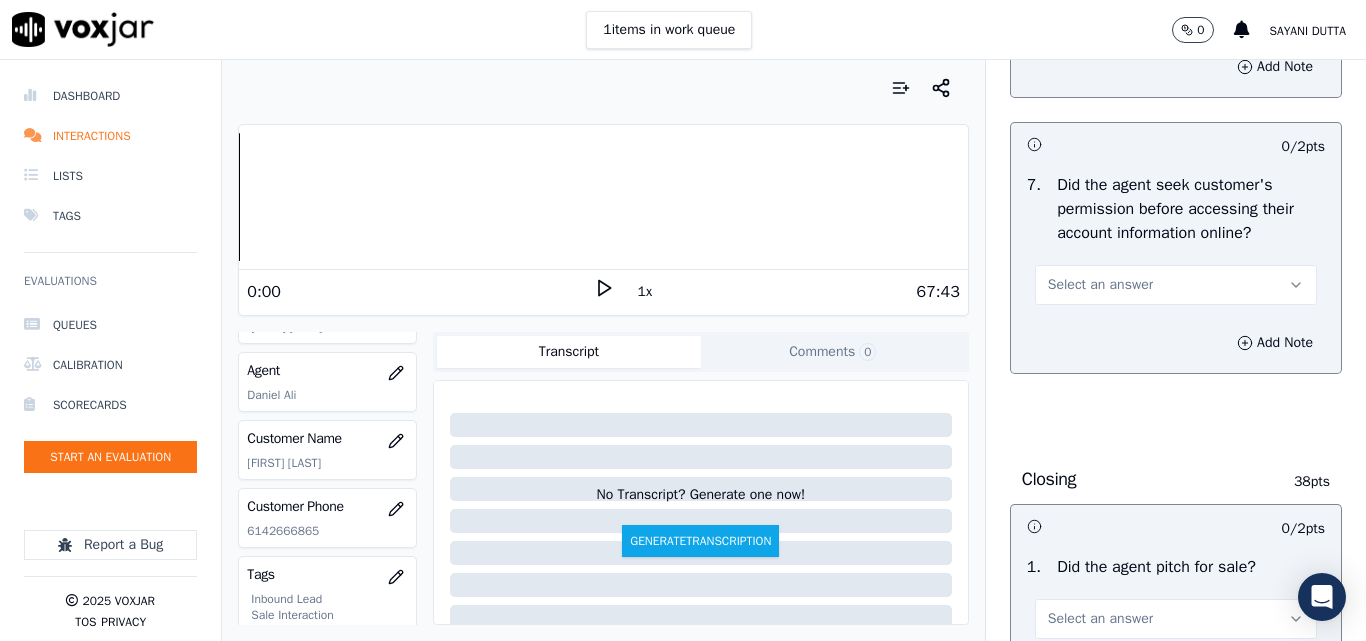 click on "Select an answer" at bounding box center [1100, 285] 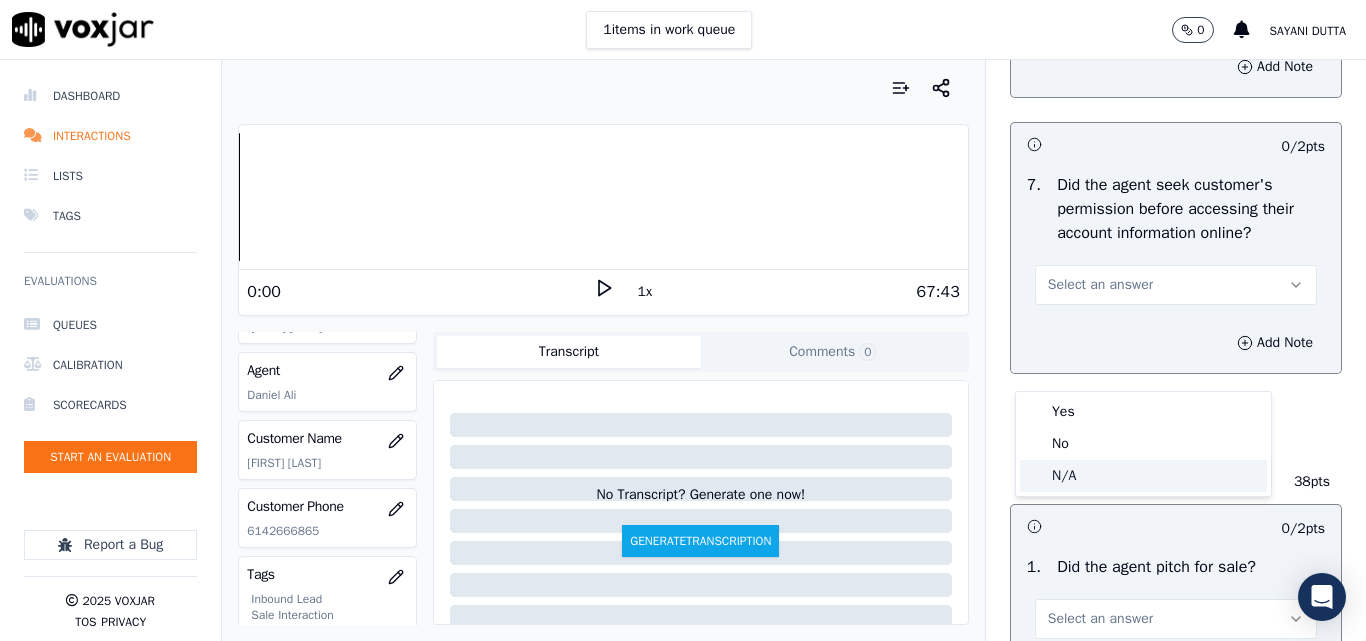 click on "N/A" 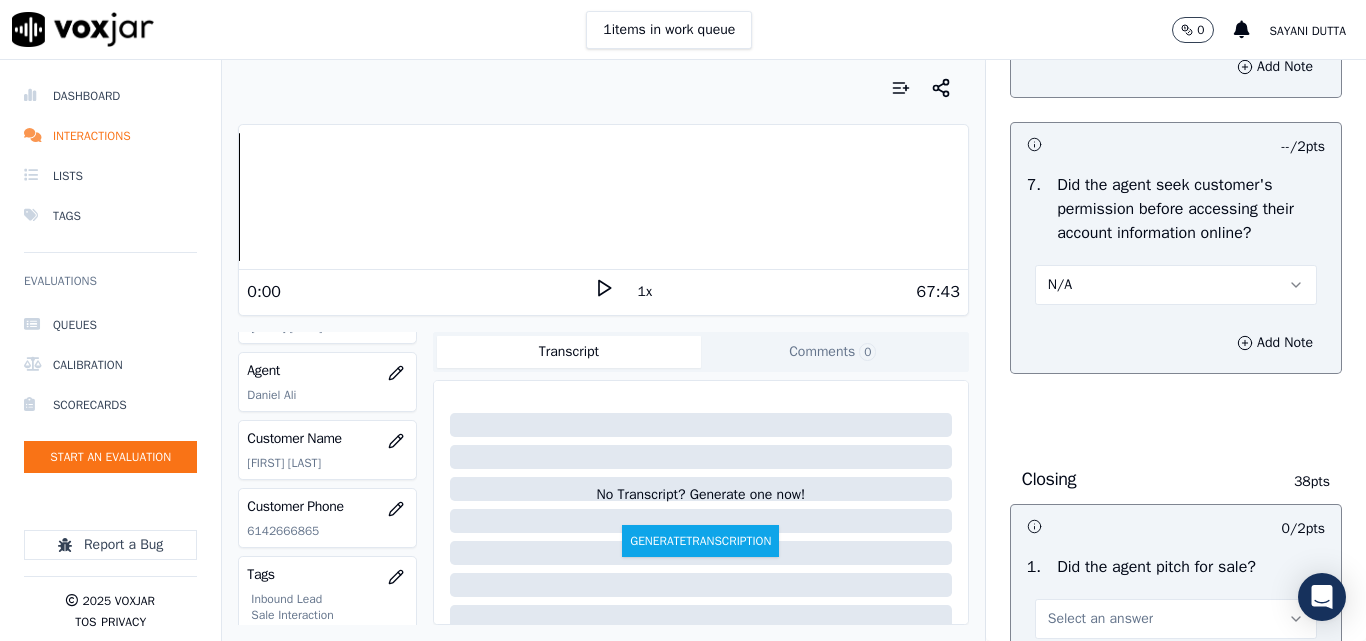 scroll, scrollTop: 4500, scrollLeft: 0, axis: vertical 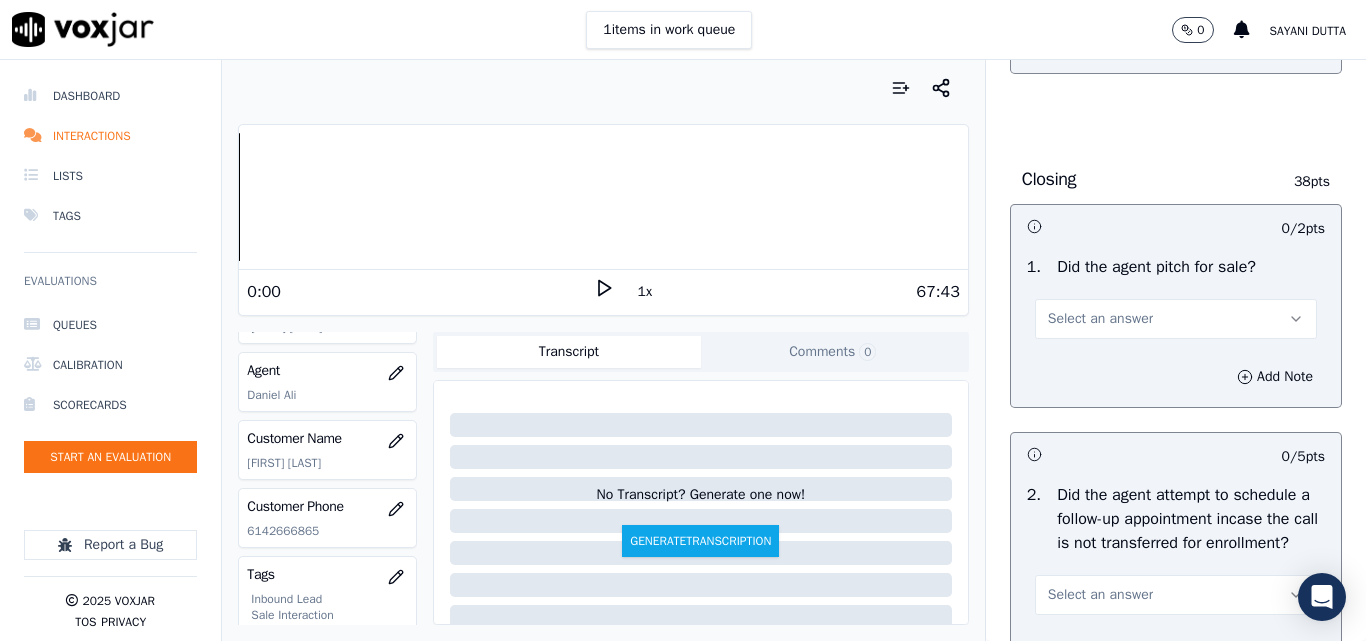 click on "Select an answer" at bounding box center (1100, 319) 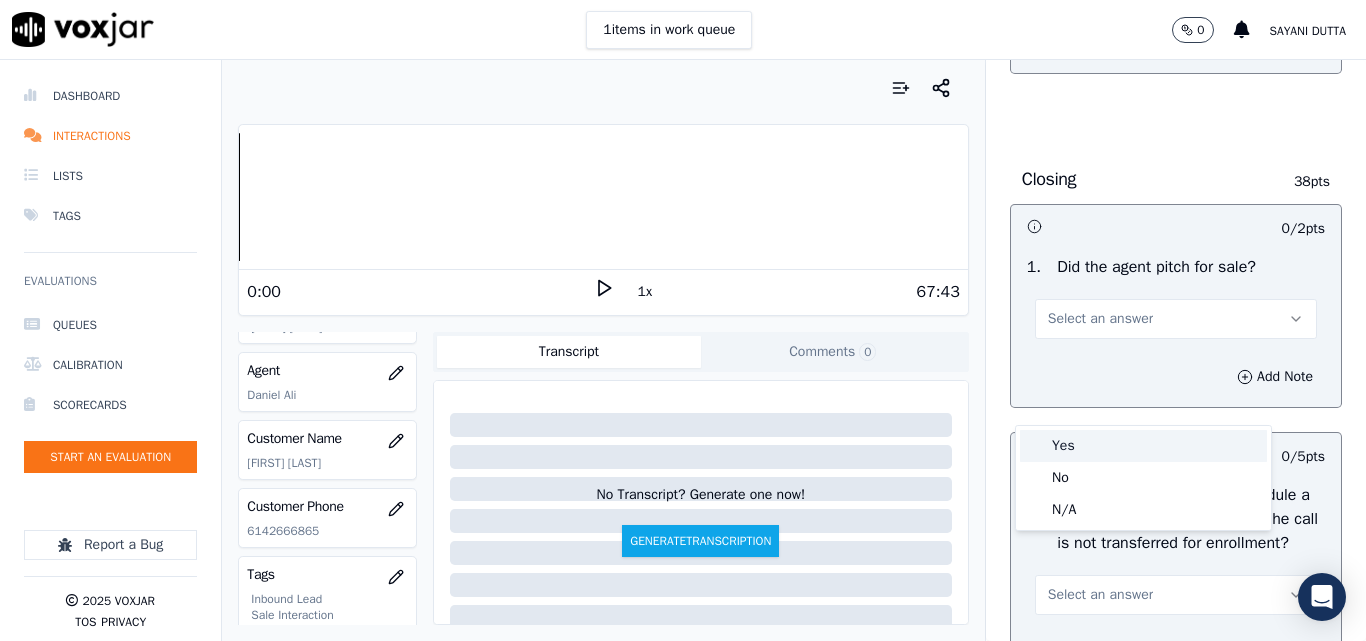 click on "Yes" at bounding box center [1143, 446] 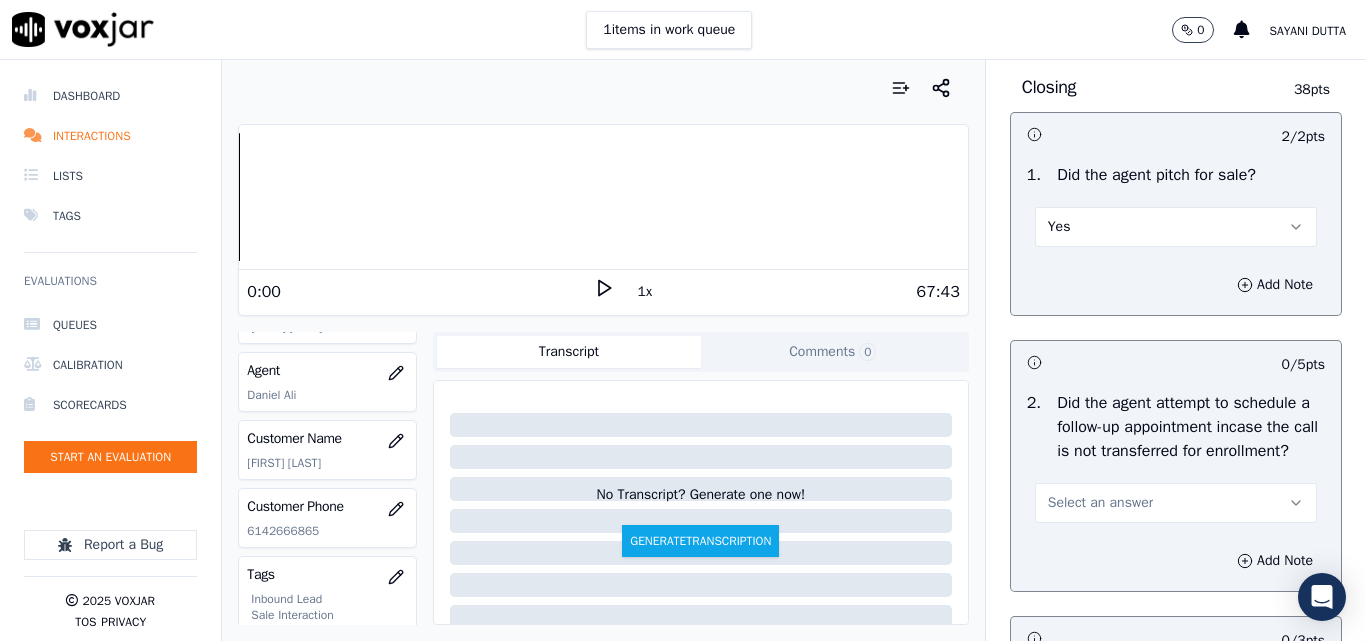 scroll, scrollTop: 4700, scrollLeft: 0, axis: vertical 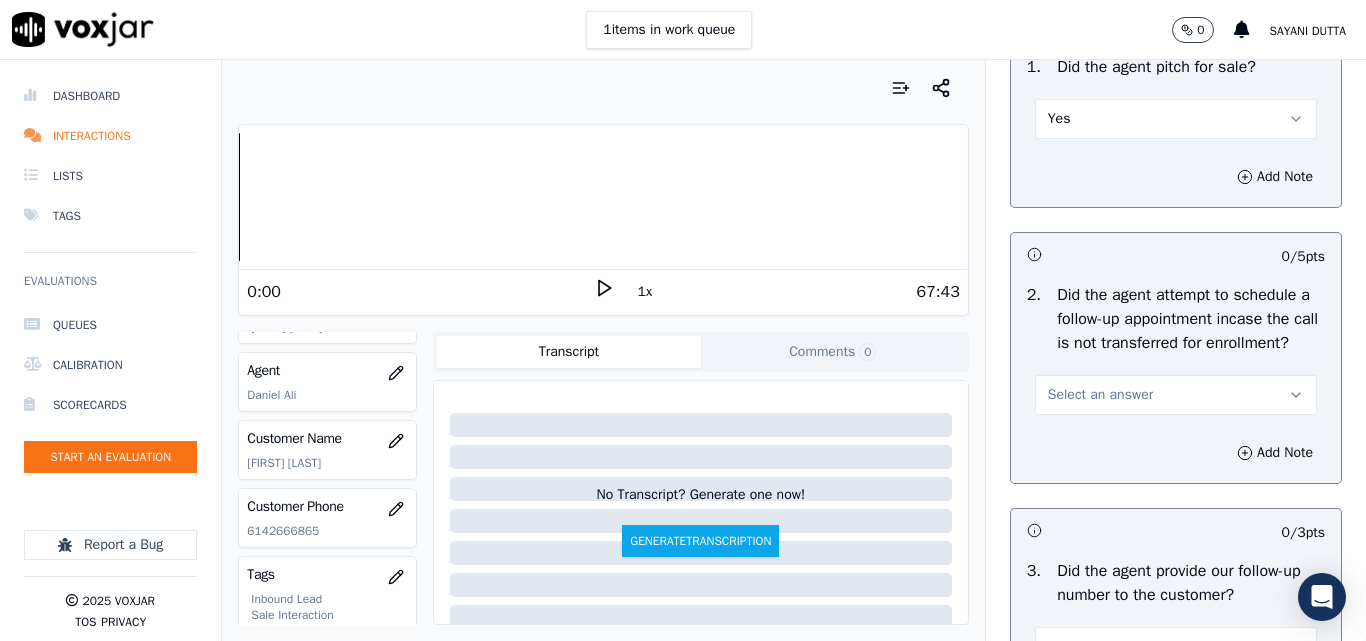 click on "Select an answer" at bounding box center [1100, 395] 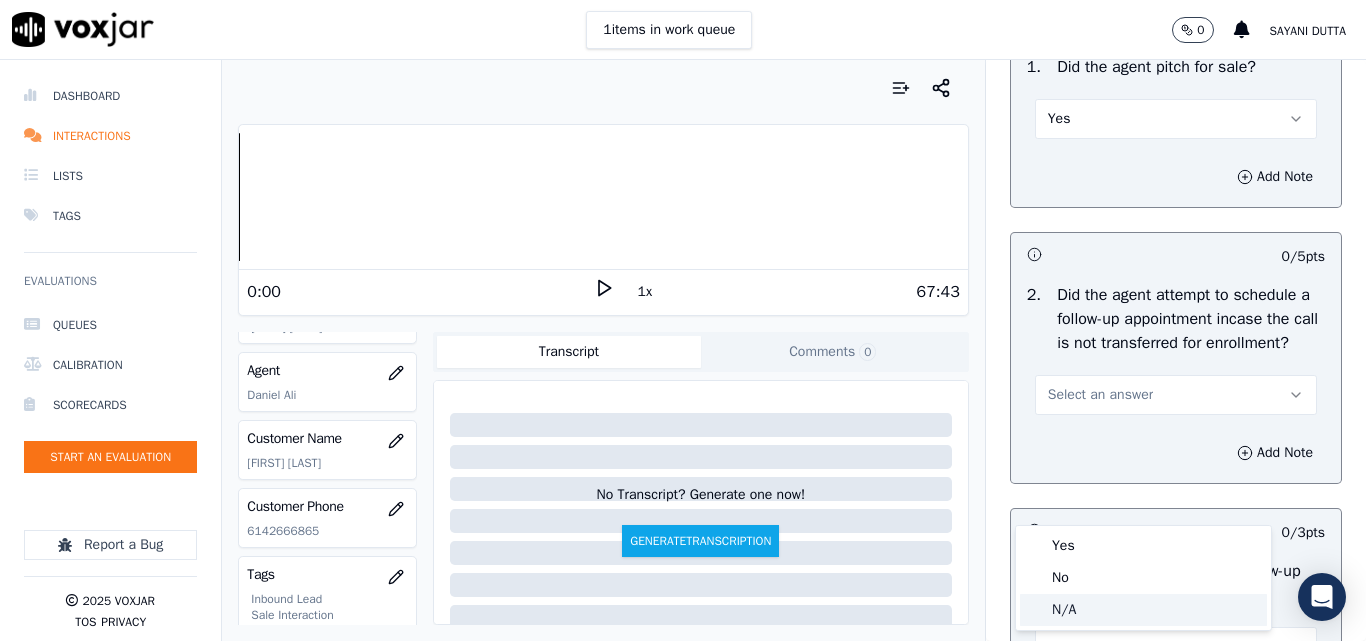 click on "N/A" 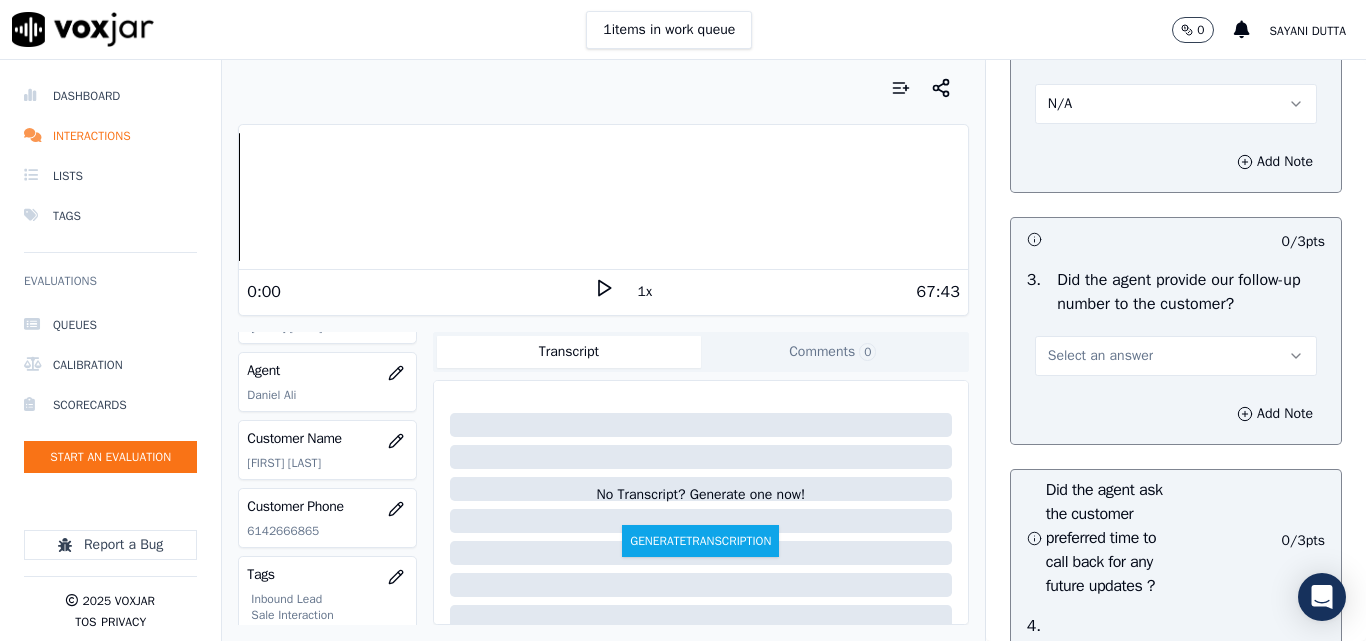 scroll, scrollTop: 5100, scrollLeft: 0, axis: vertical 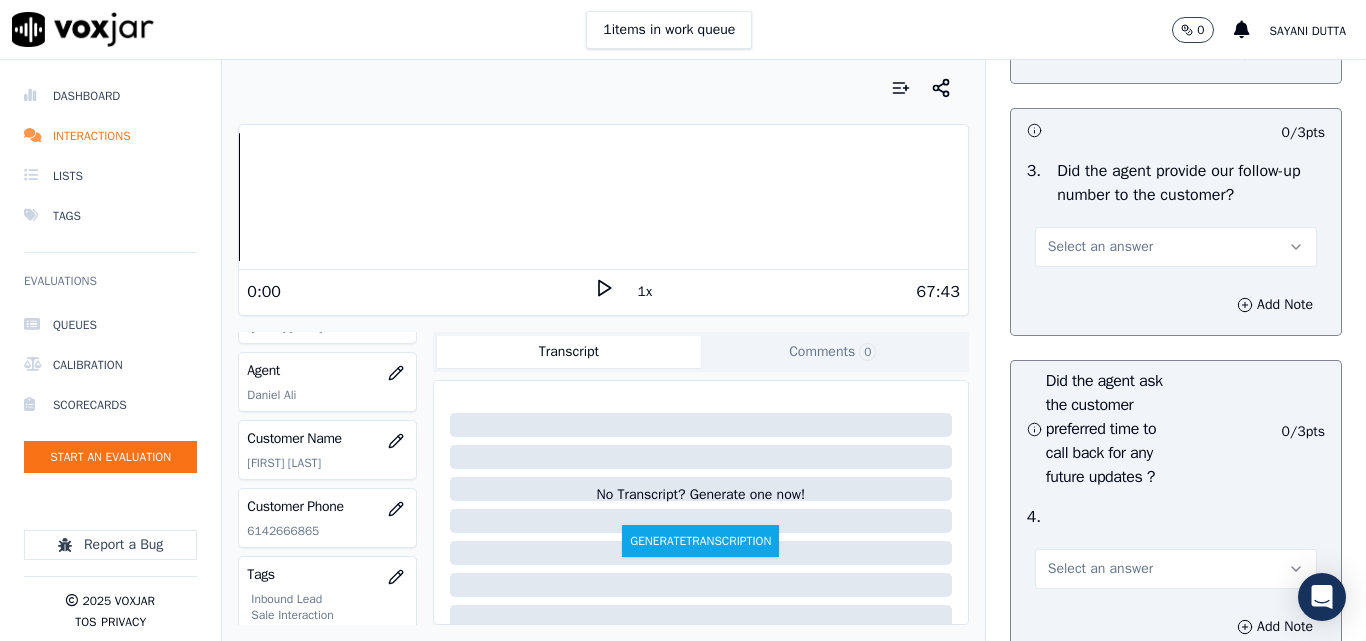 click on "Select an answer" at bounding box center (1100, 247) 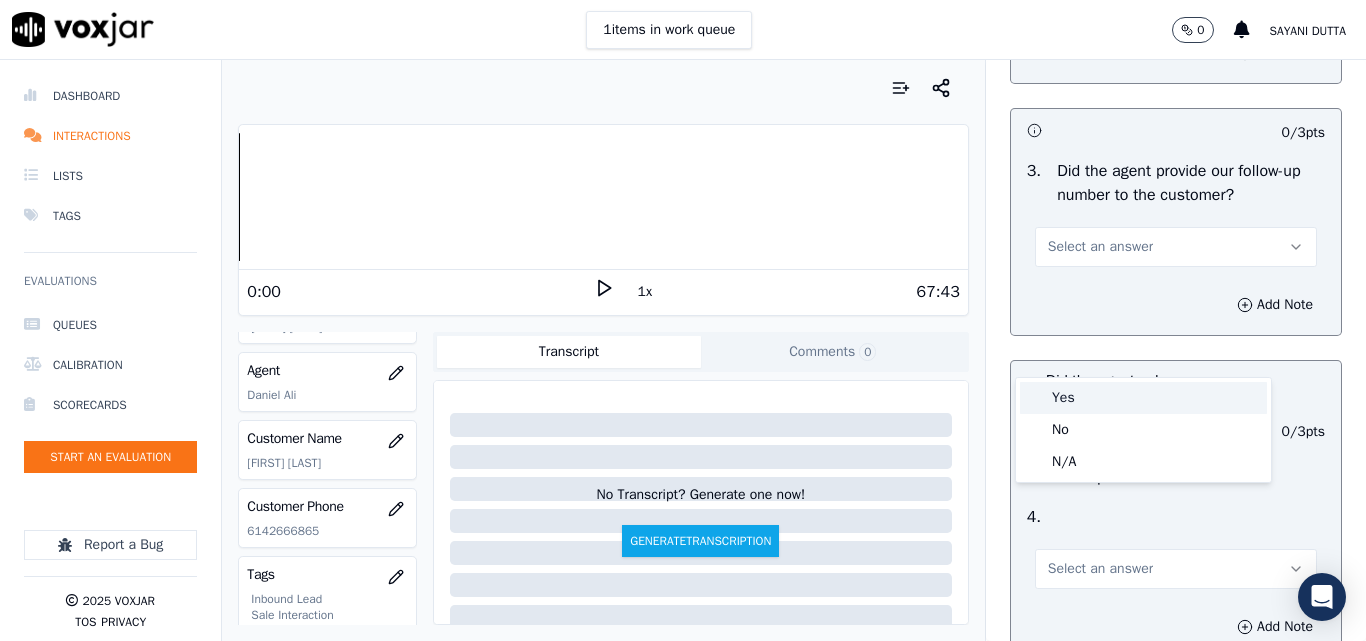 click on "Yes" at bounding box center [1143, 398] 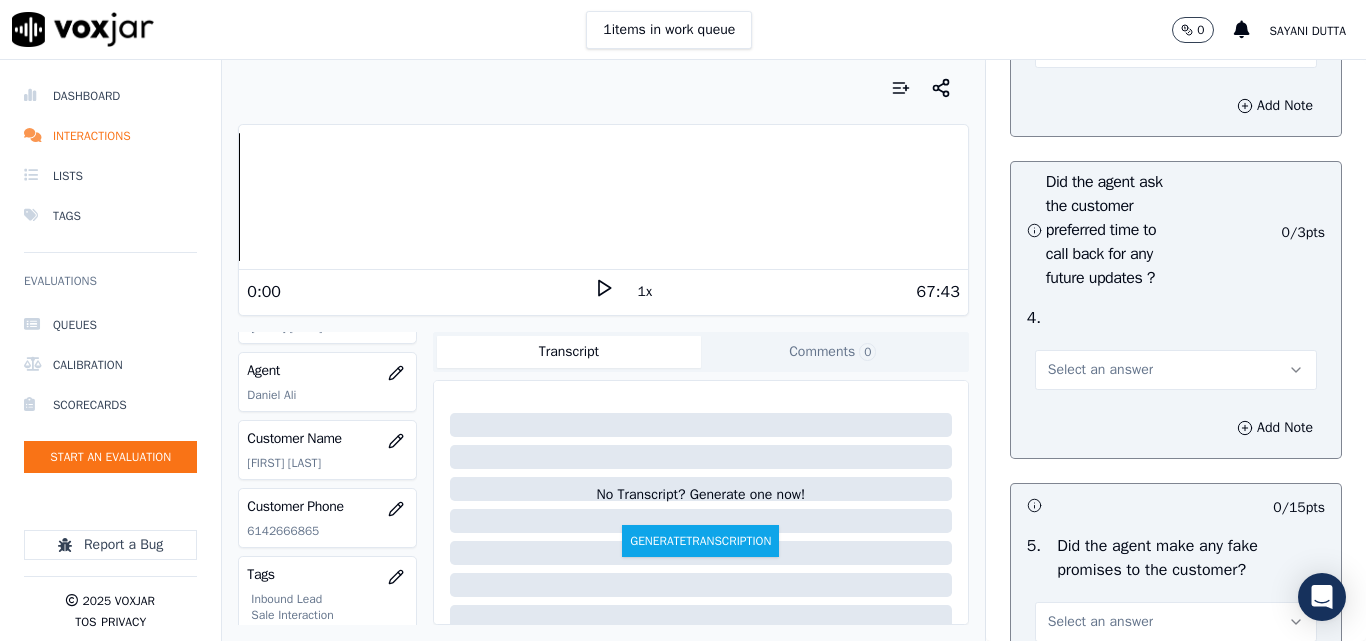scroll, scrollTop: 5300, scrollLeft: 0, axis: vertical 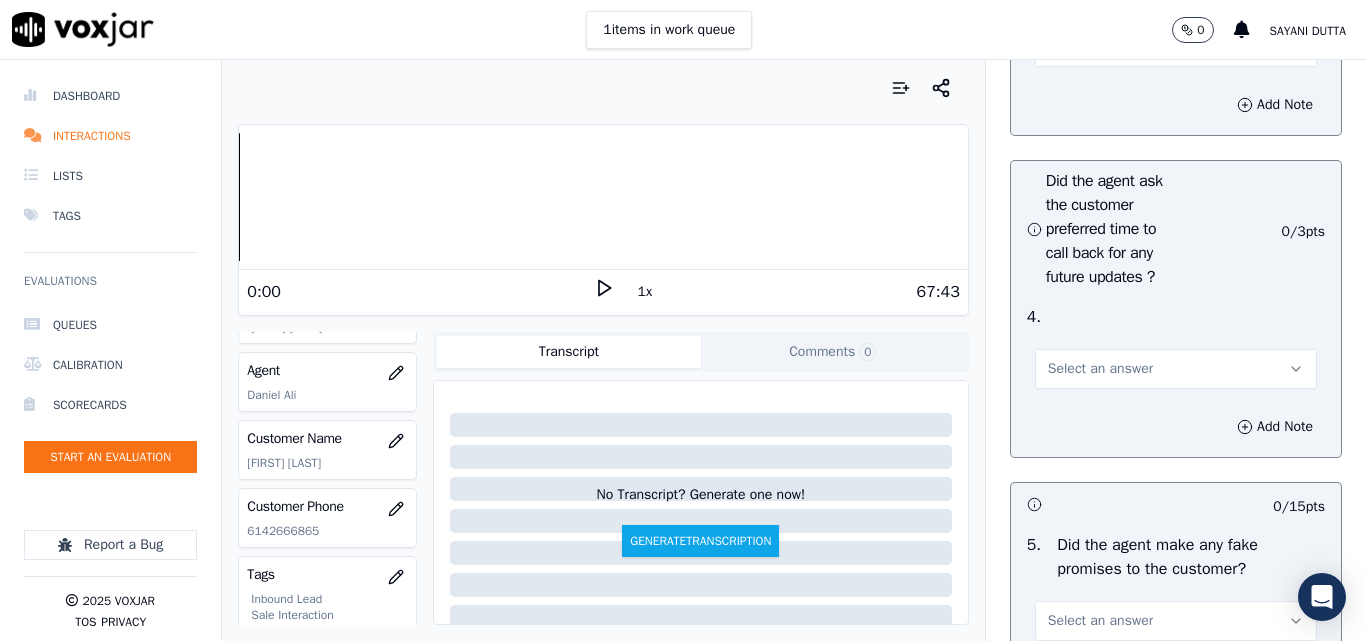 click on "Select an answer" at bounding box center [1100, 369] 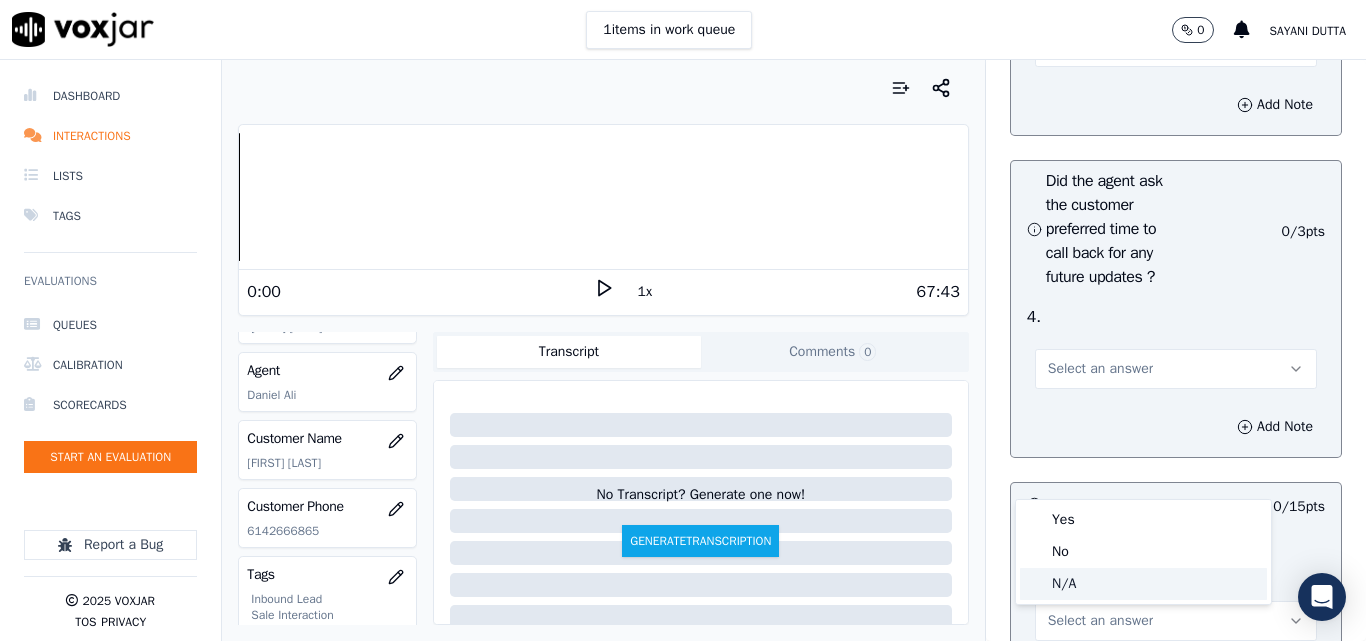 click on "N/A" 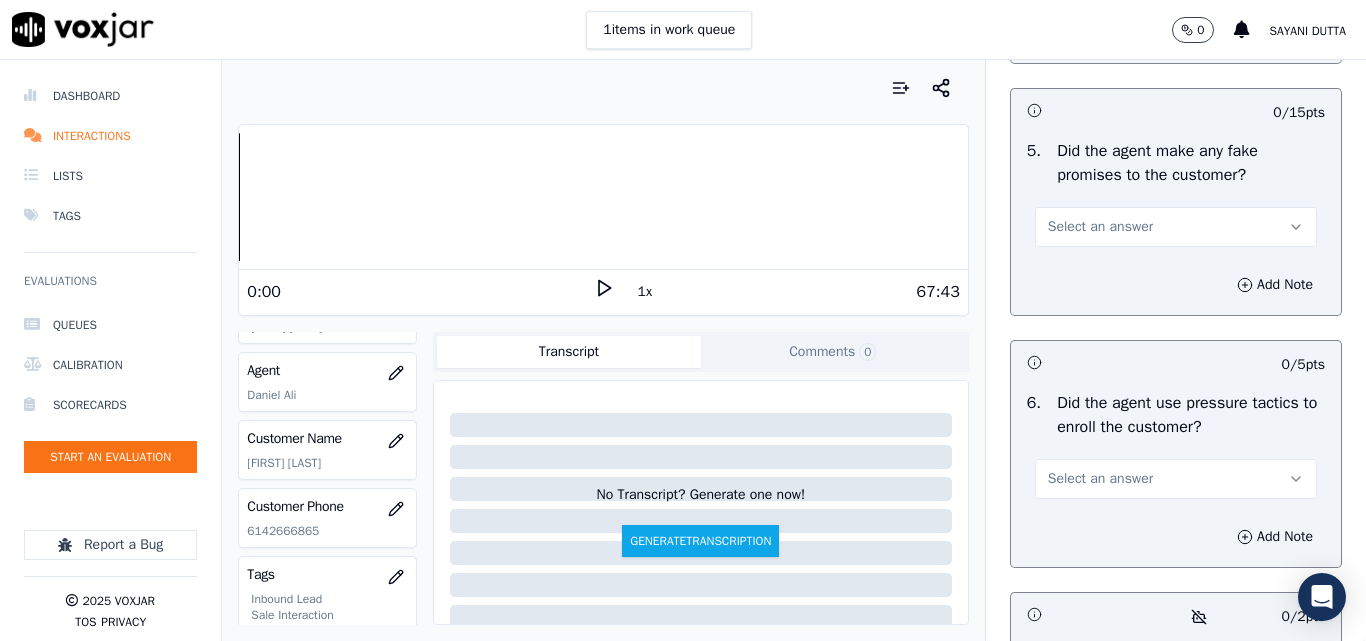 scroll, scrollTop: 5700, scrollLeft: 0, axis: vertical 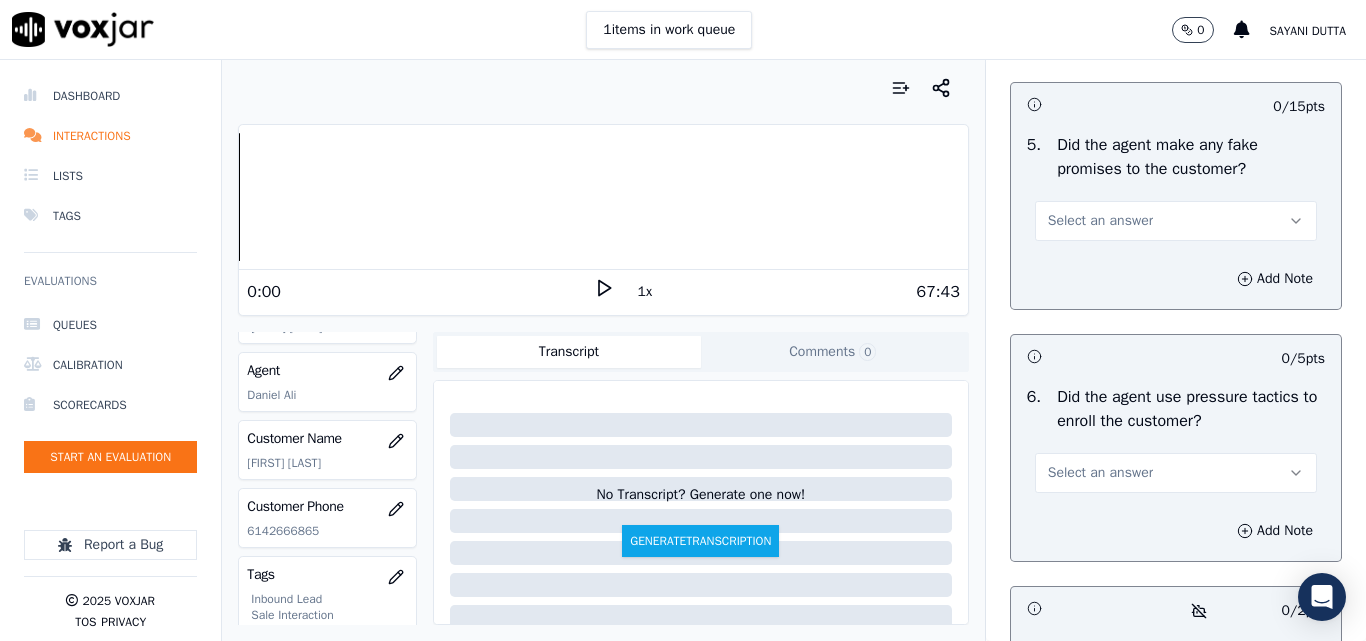 click on "Select an answer" at bounding box center (1100, 221) 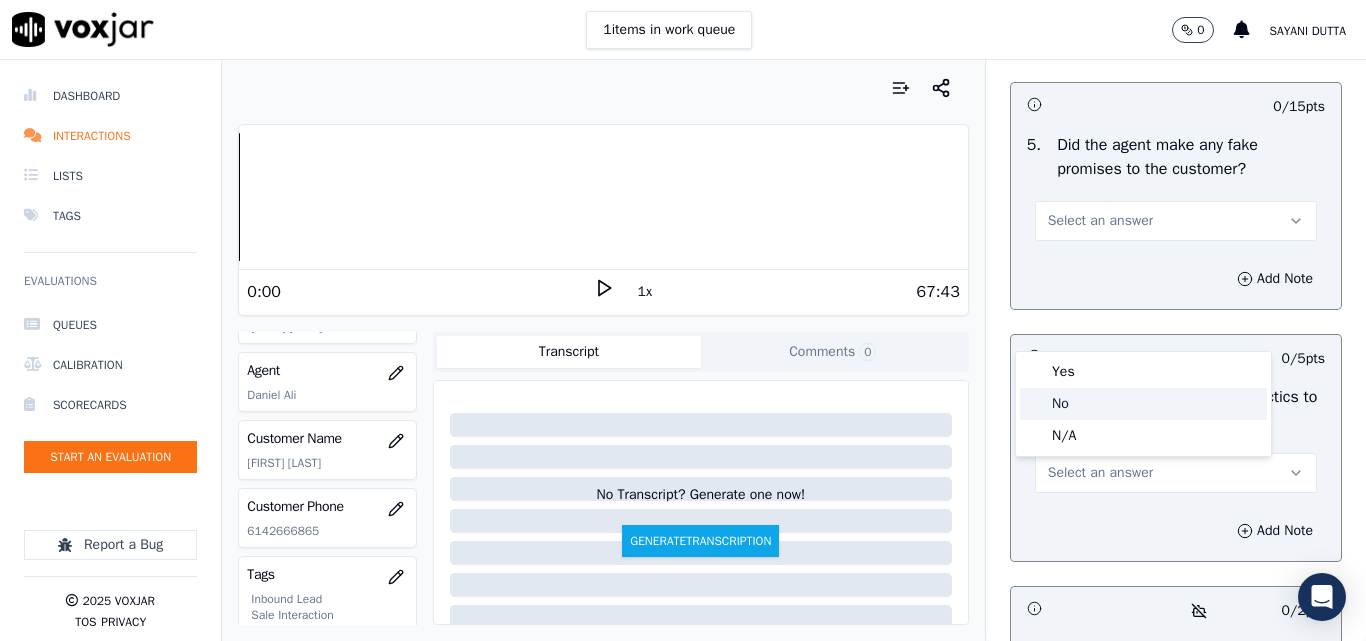 click on "No" 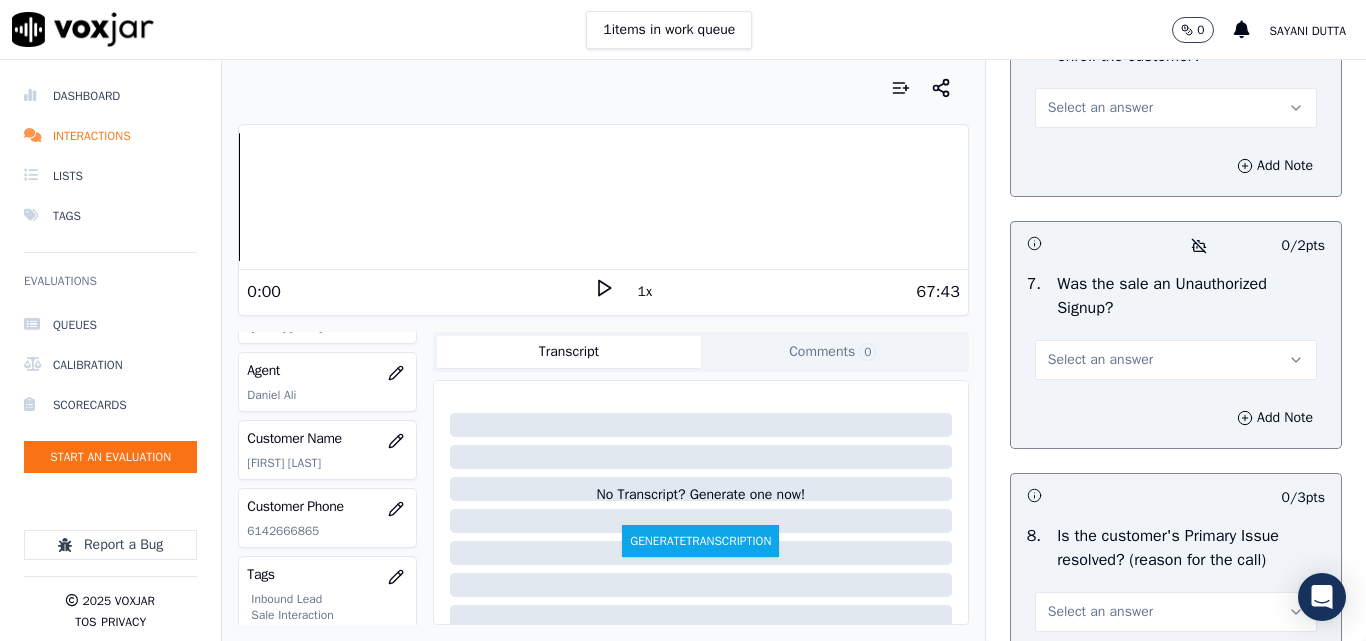 scroll, scrollTop: 6100, scrollLeft: 0, axis: vertical 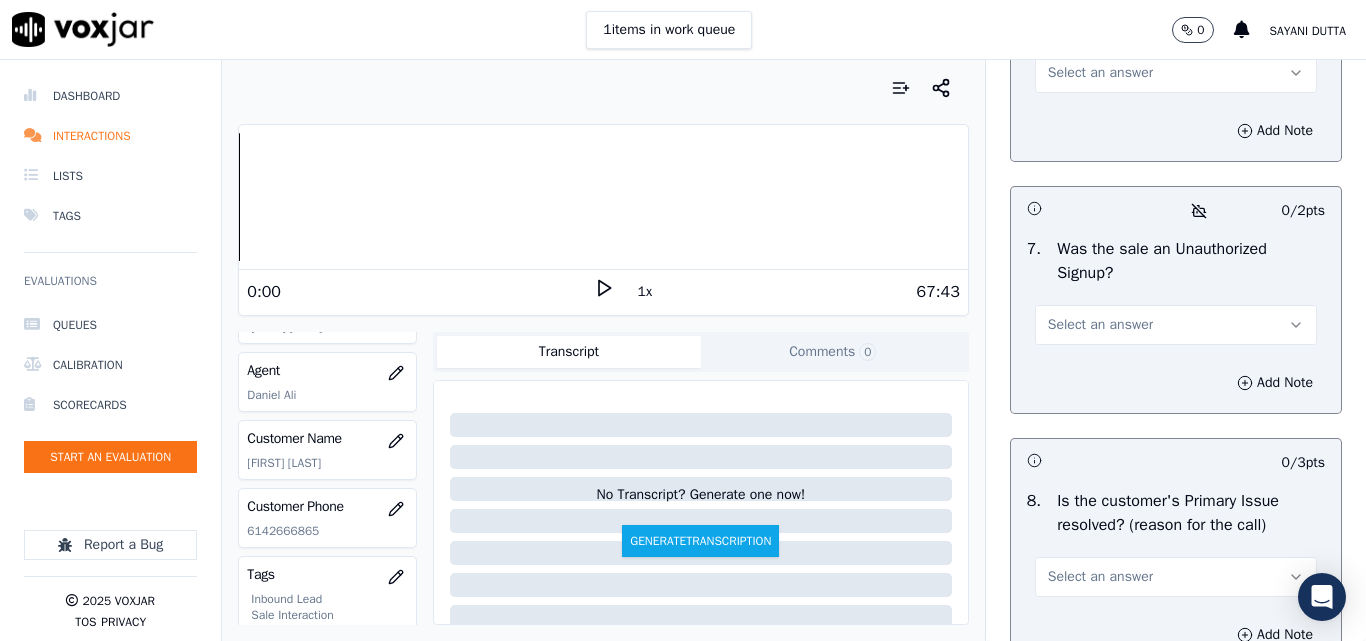 drag, startPoint x: 1058, startPoint y: 431, endPoint x: 1060, endPoint y: 442, distance: 11.18034 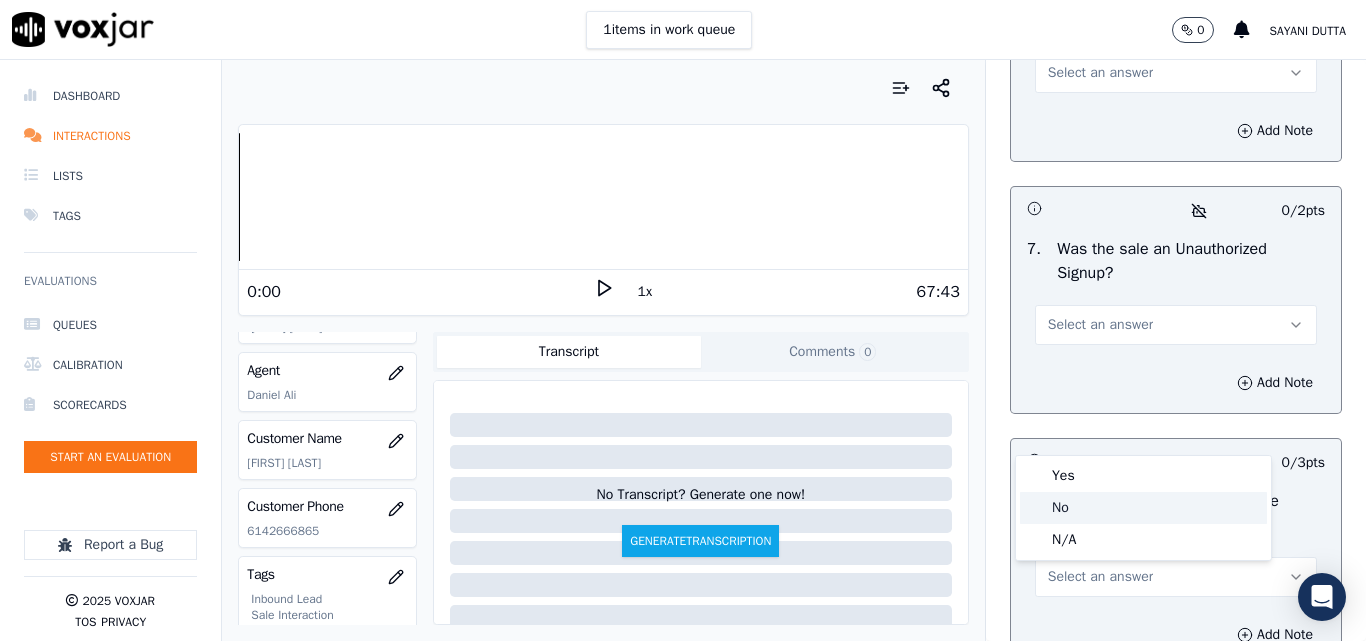 click on "No" 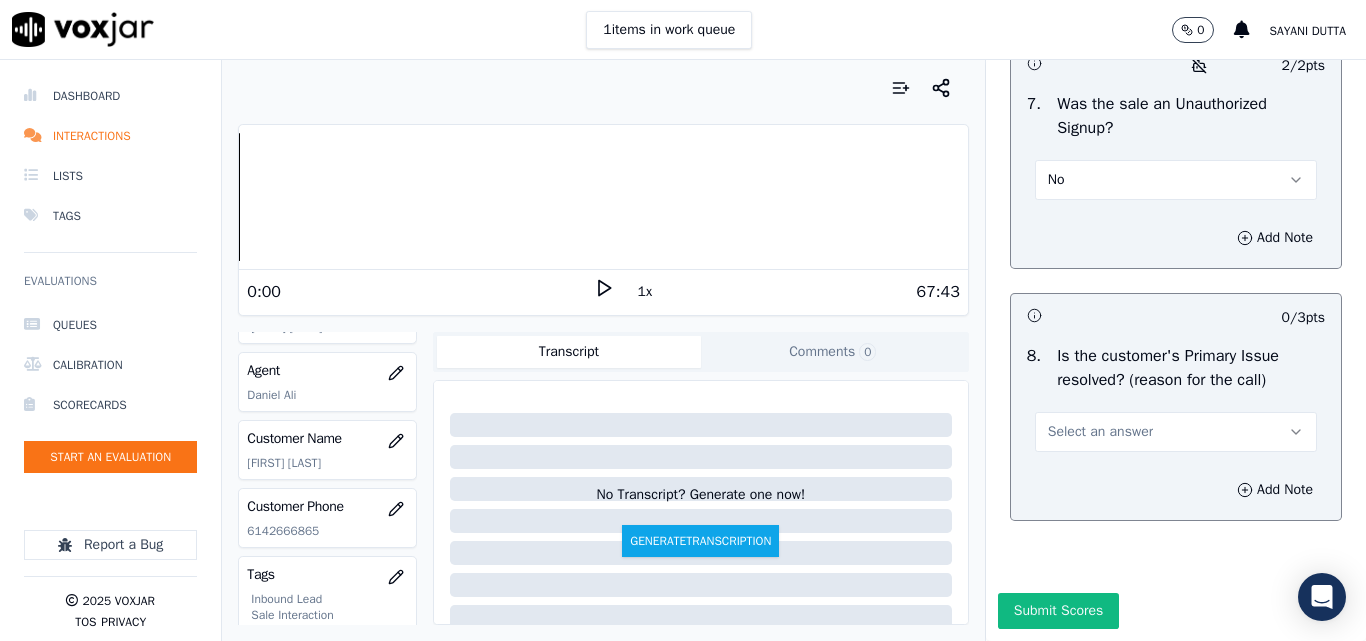scroll, scrollTop: 6396, scrollLeft: 0, axis: vertical 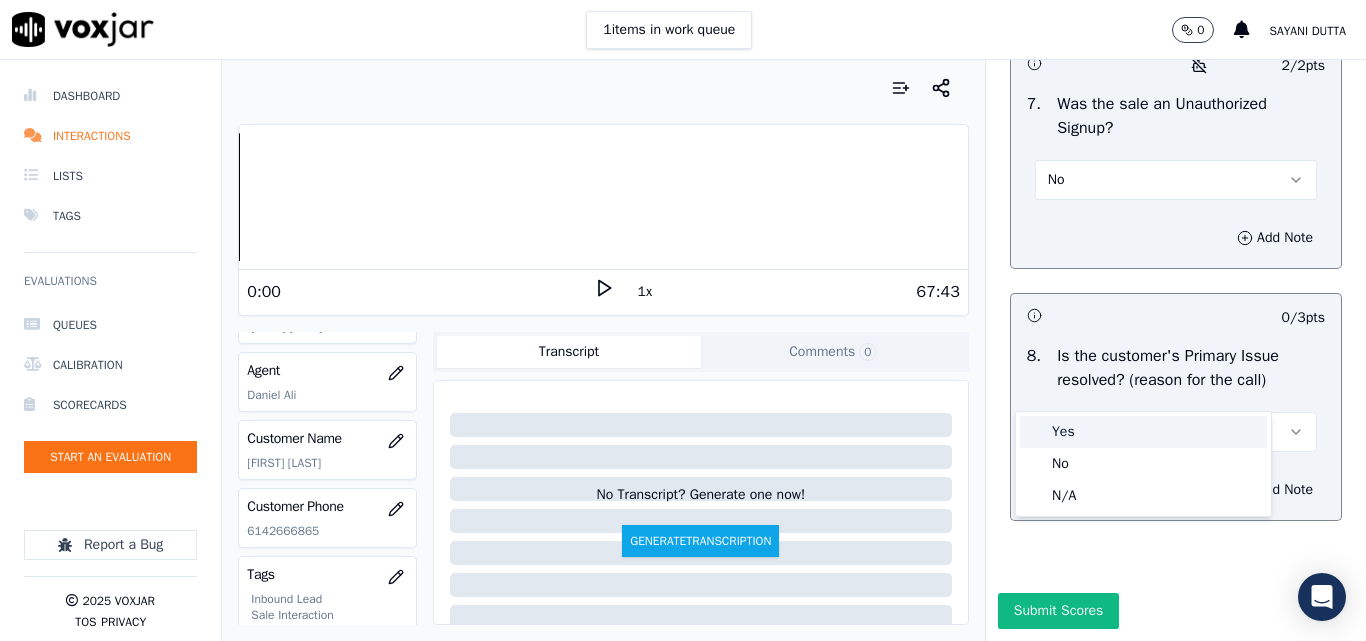 click on "Yes" at bounding box center [1143, 432] 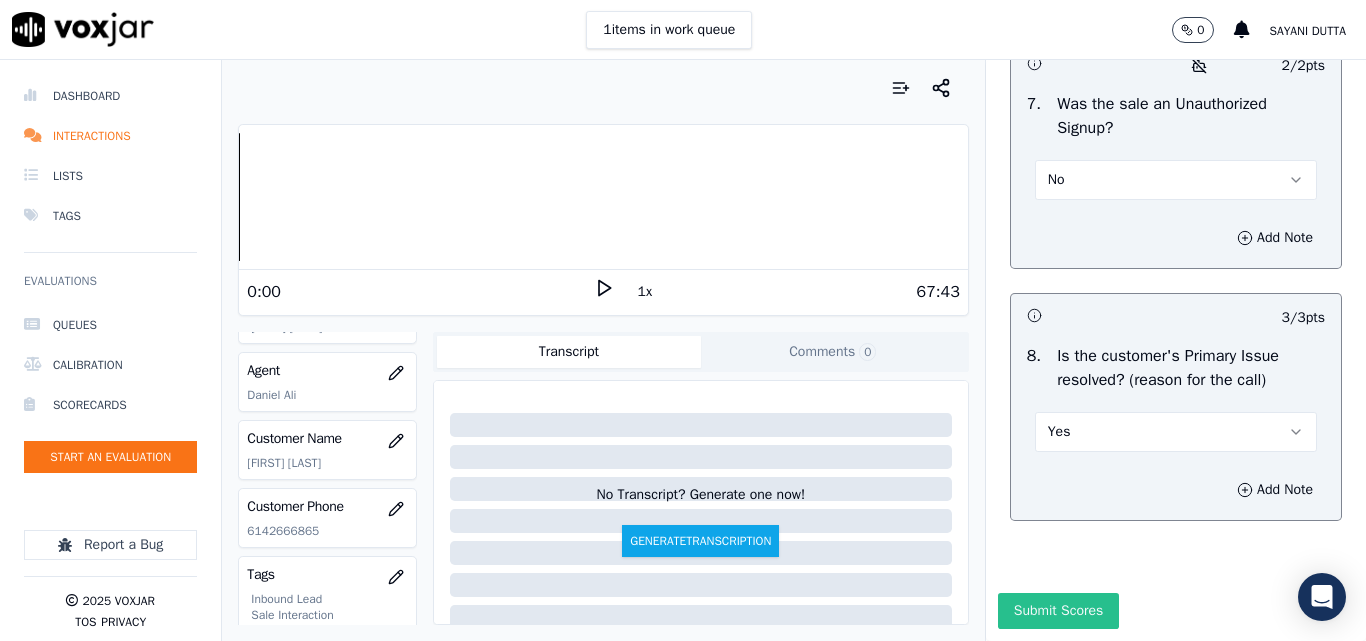 drag, startPoint x: 1049, startPoint y: 561, endPoint x: 1227, endPoint y: 569, distance: 178.17969 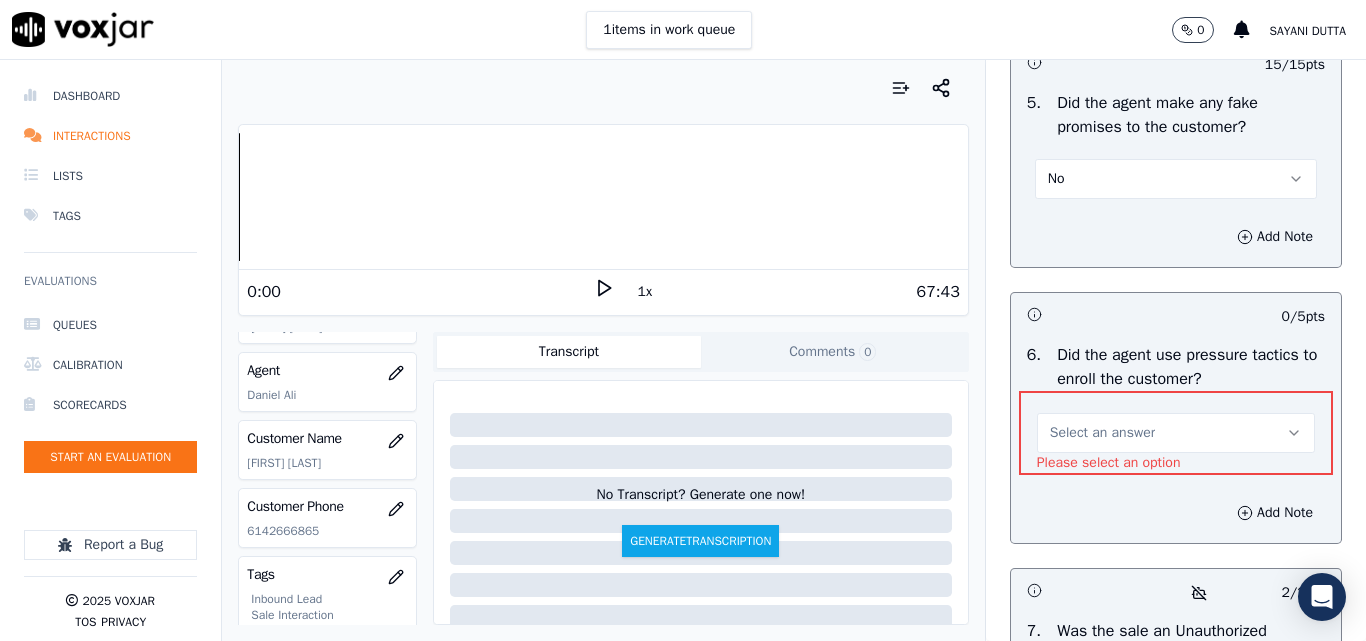 scroll, scrollTop: 5920, scrollLeft: 0, axis: vertical 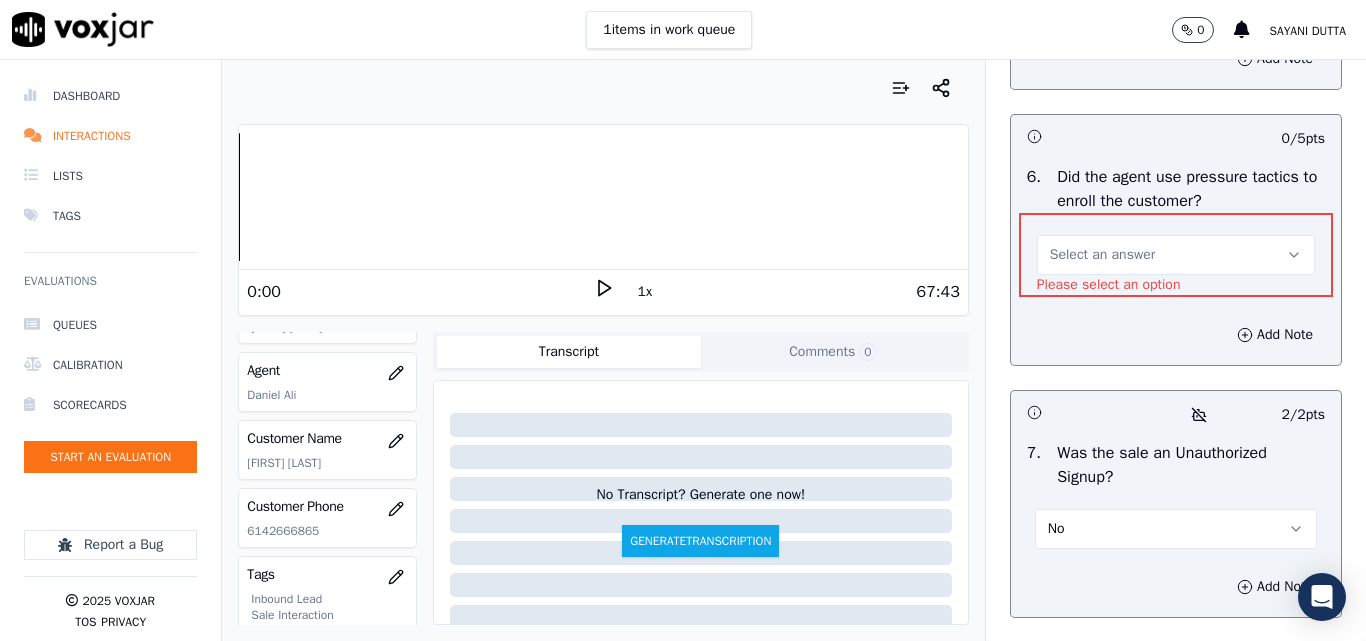 click on "Select an answer" at bounding box center (1102, 255) 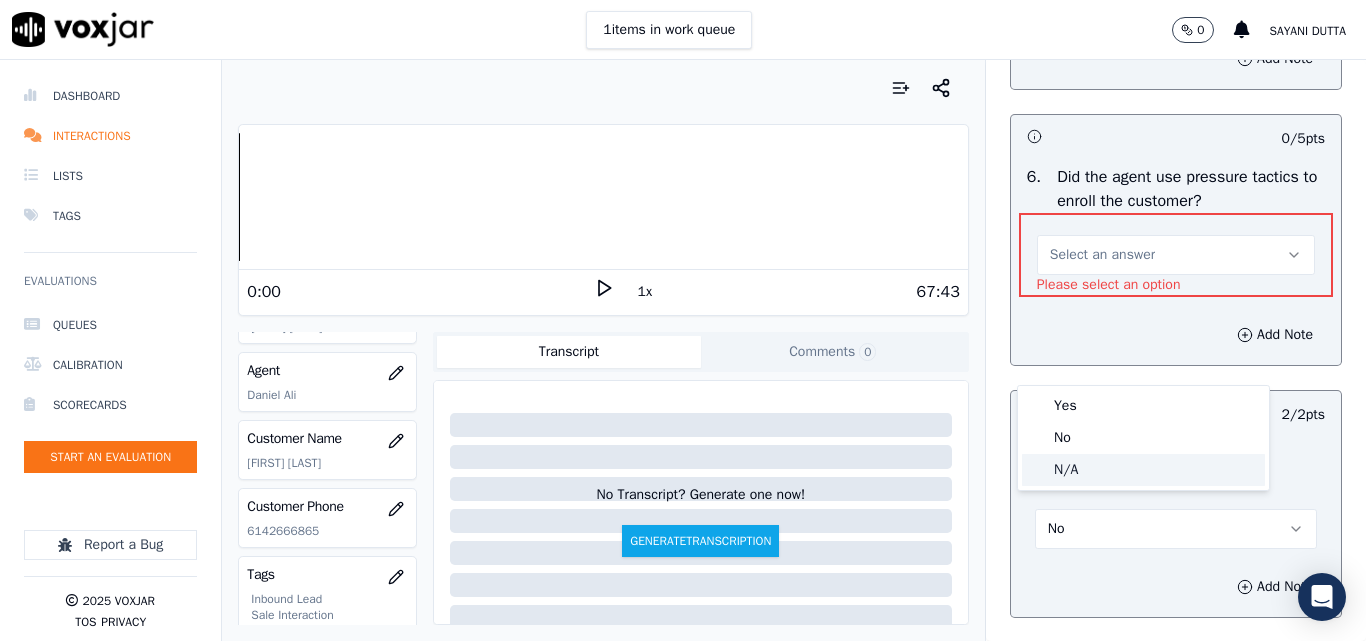 click on "N/A" 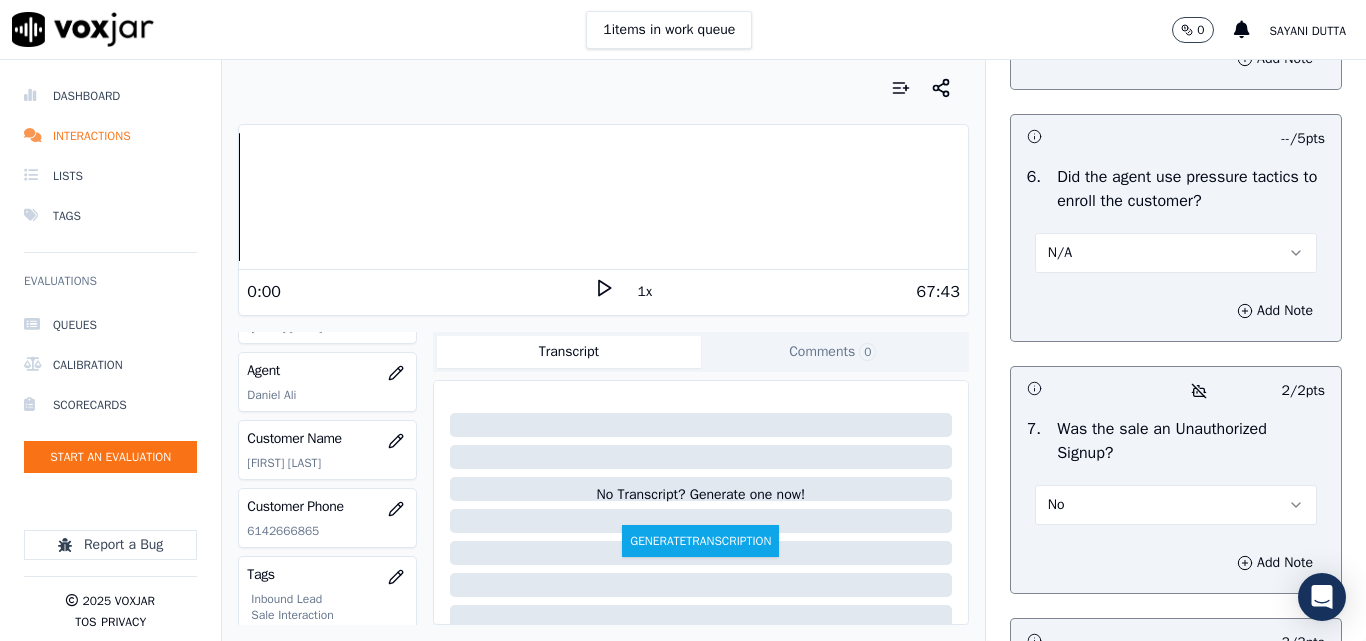 click on "N/A" at bounding box center (1176, 253) 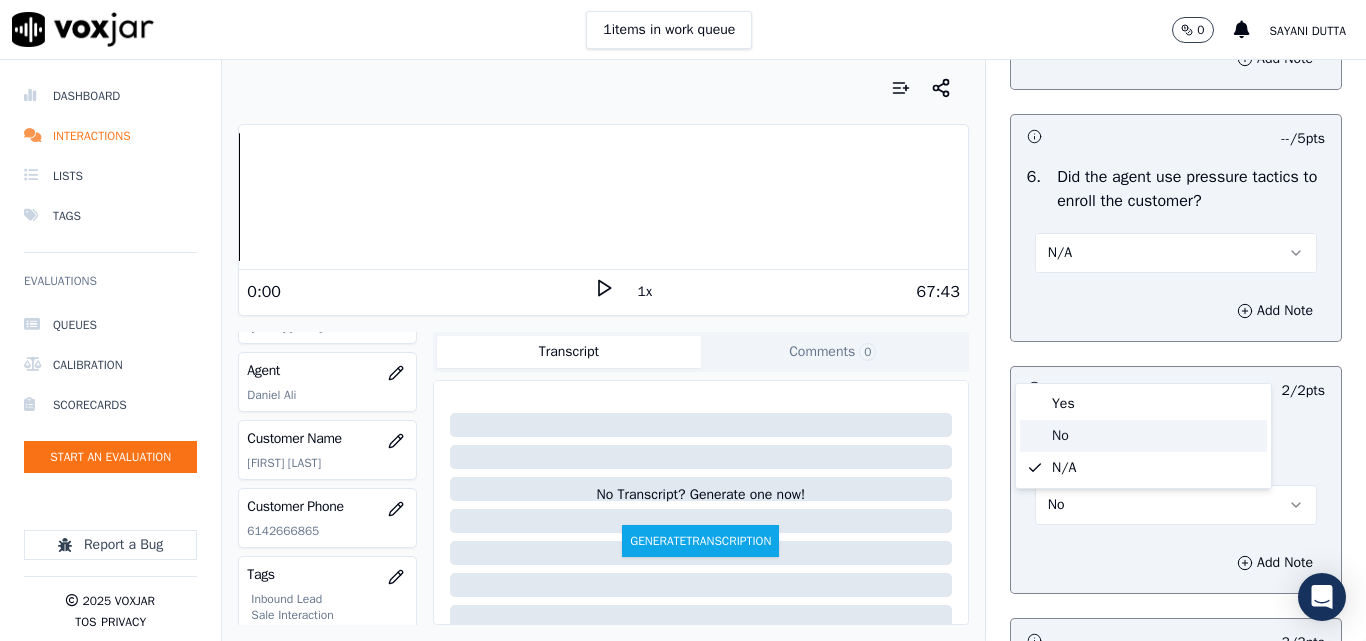 click on "No" 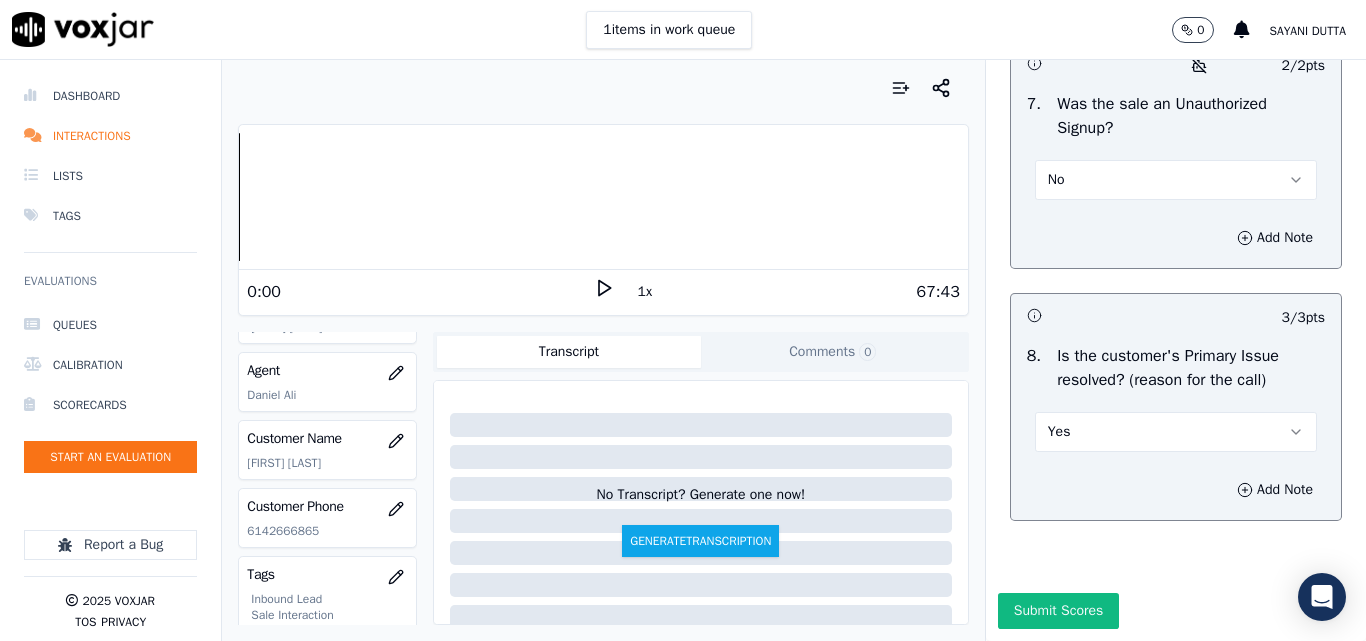 scroll, scrollTop: 6396, scrollLeft: 0, axis: vertical 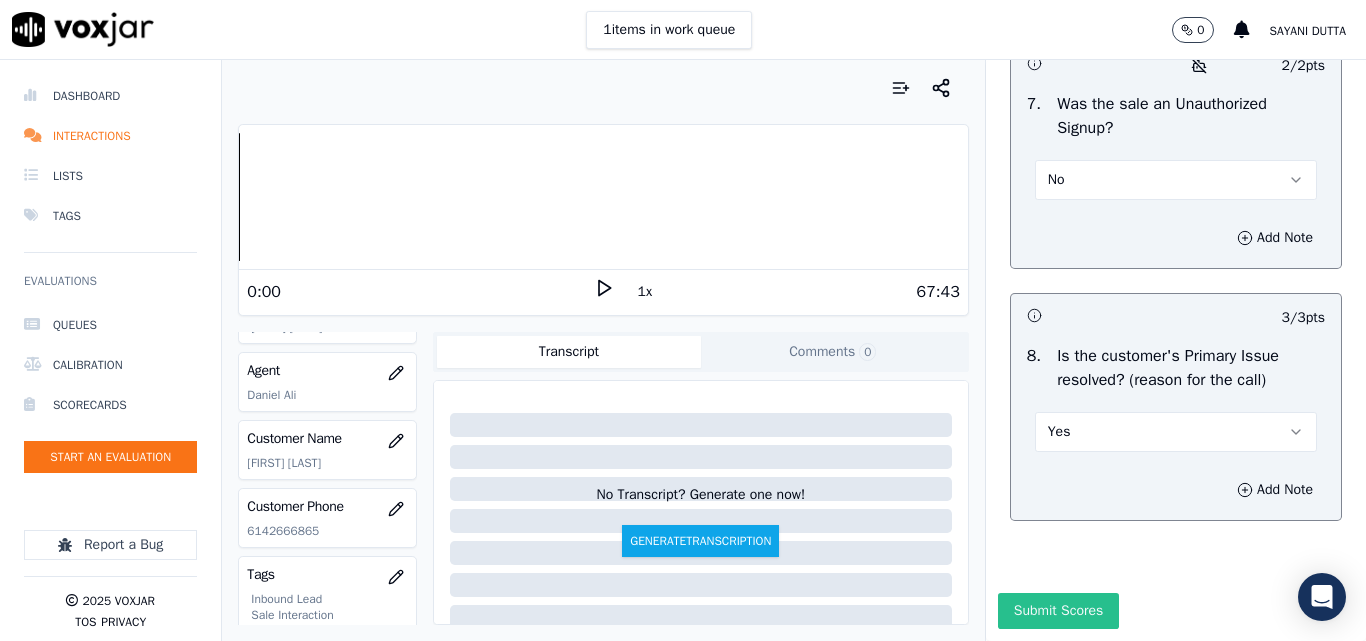 click on "Submit Scores" at bounding box center [1058, 611] 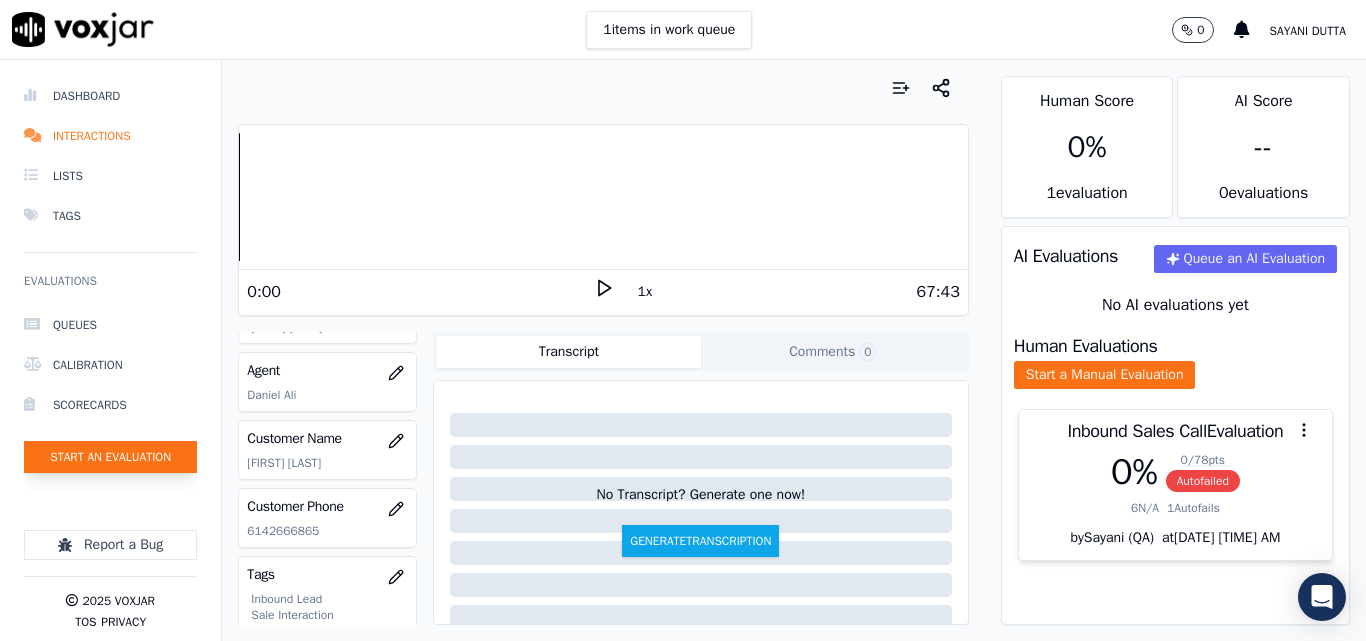 click on "Start an Evaluation" 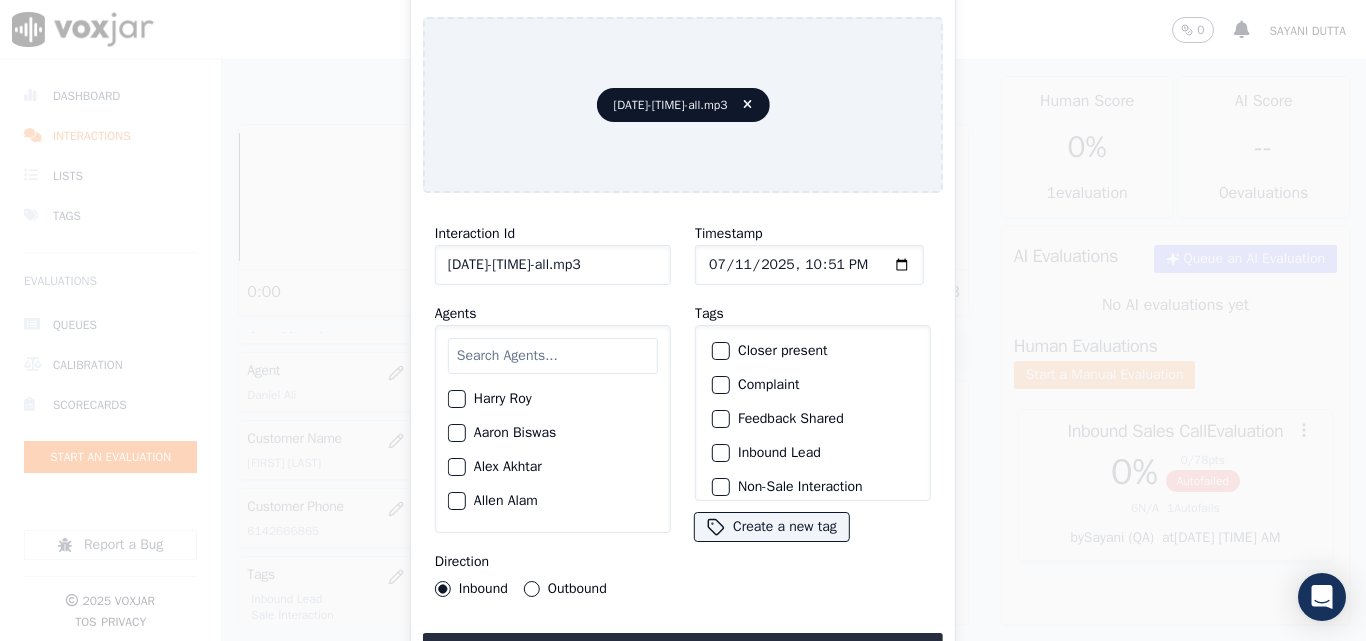 scroll, scrollTop: 0, scrollLeft: 40, axis: horizontal 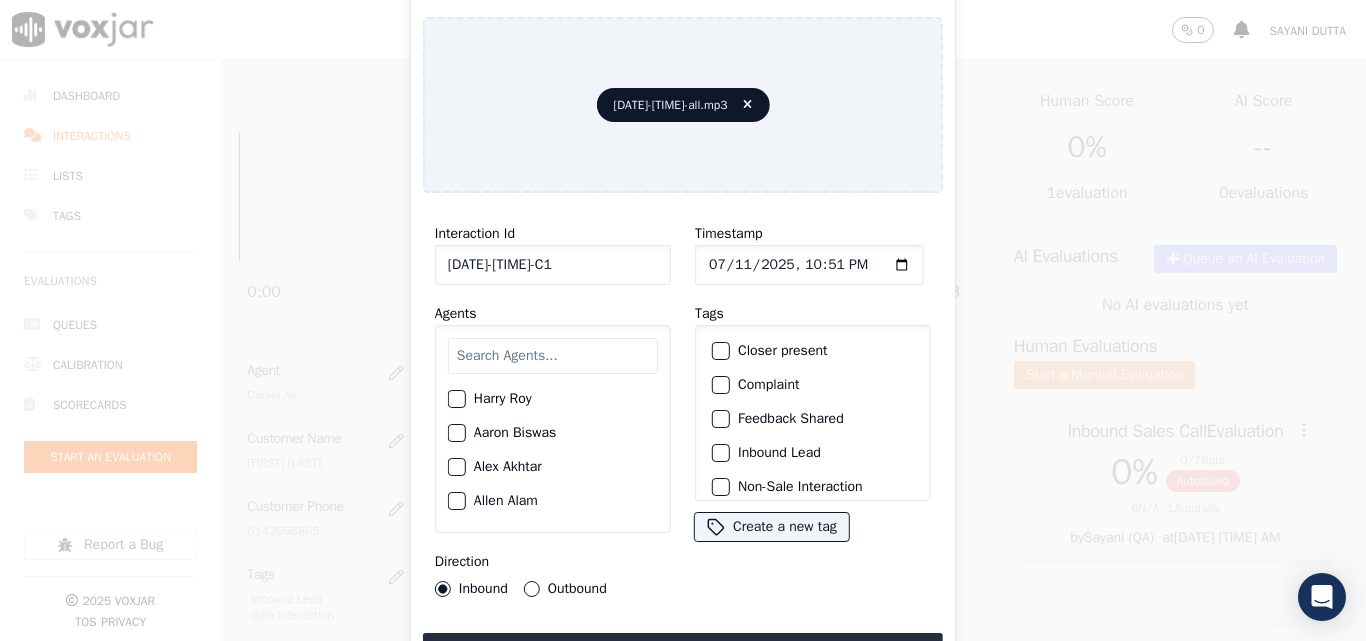 type on "[DATE]-[TIME]-C1" 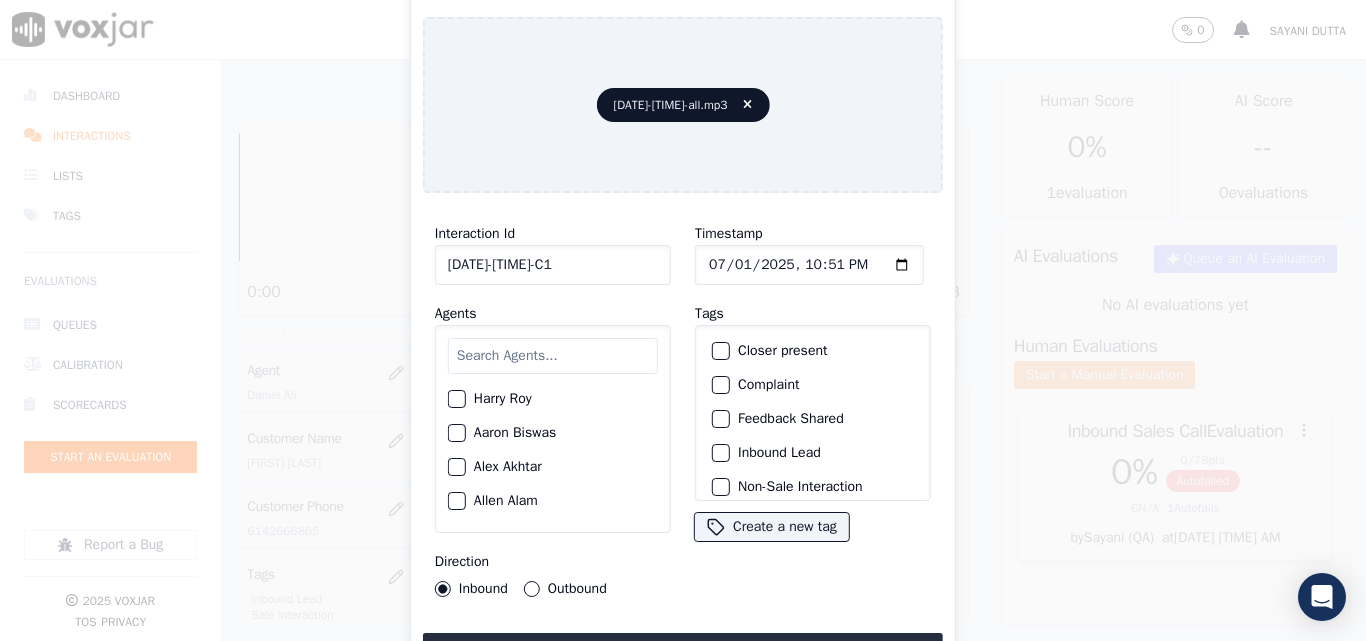 type on "2025-07-10T22:51" 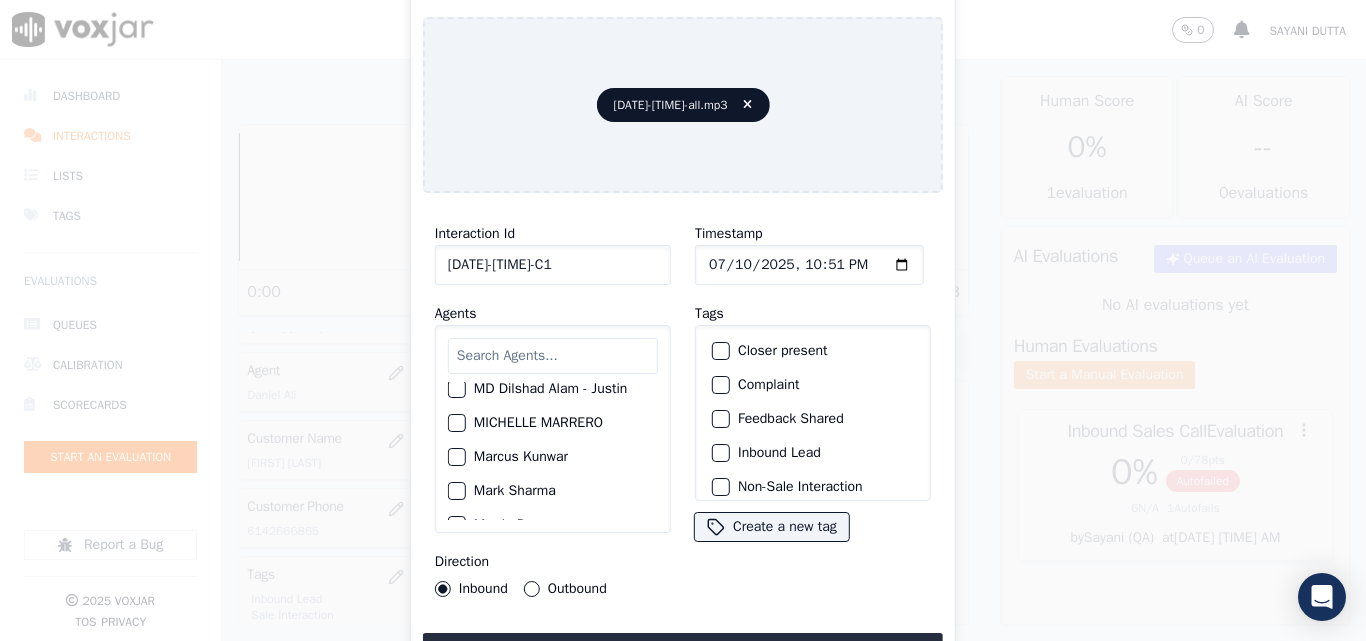 scroll, scrollTop: 1400, scrollLeft: 0, axis: vertical 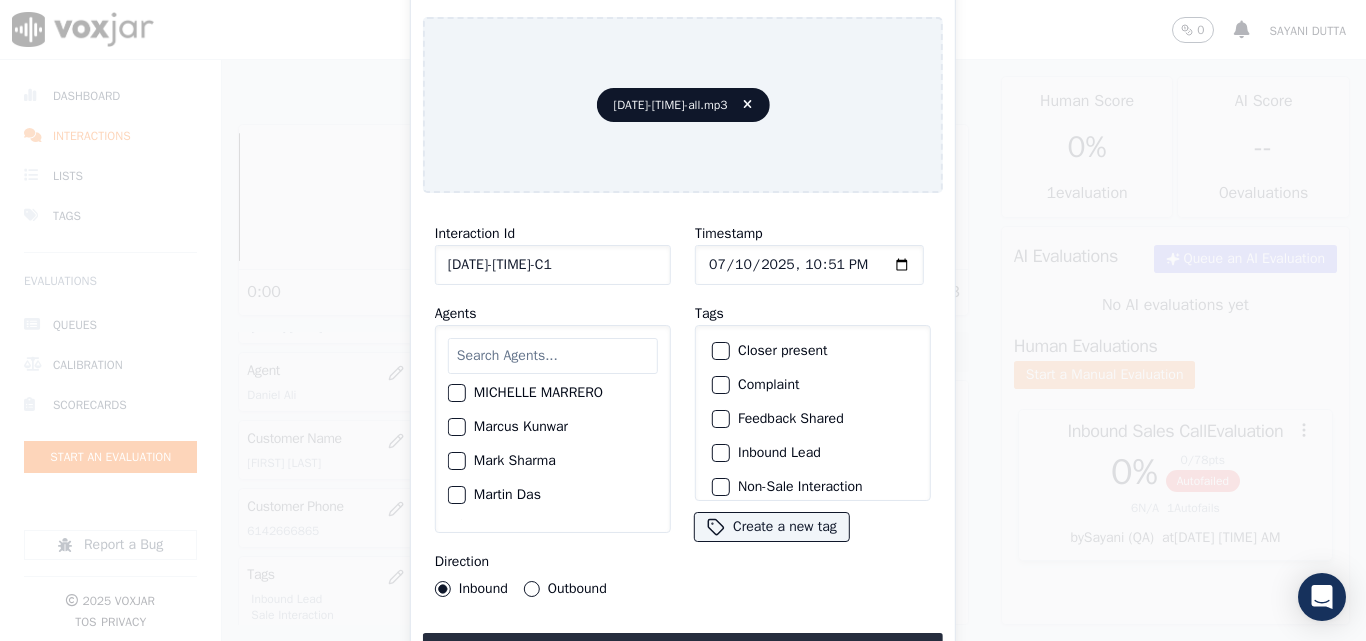 click on "Martin Das" 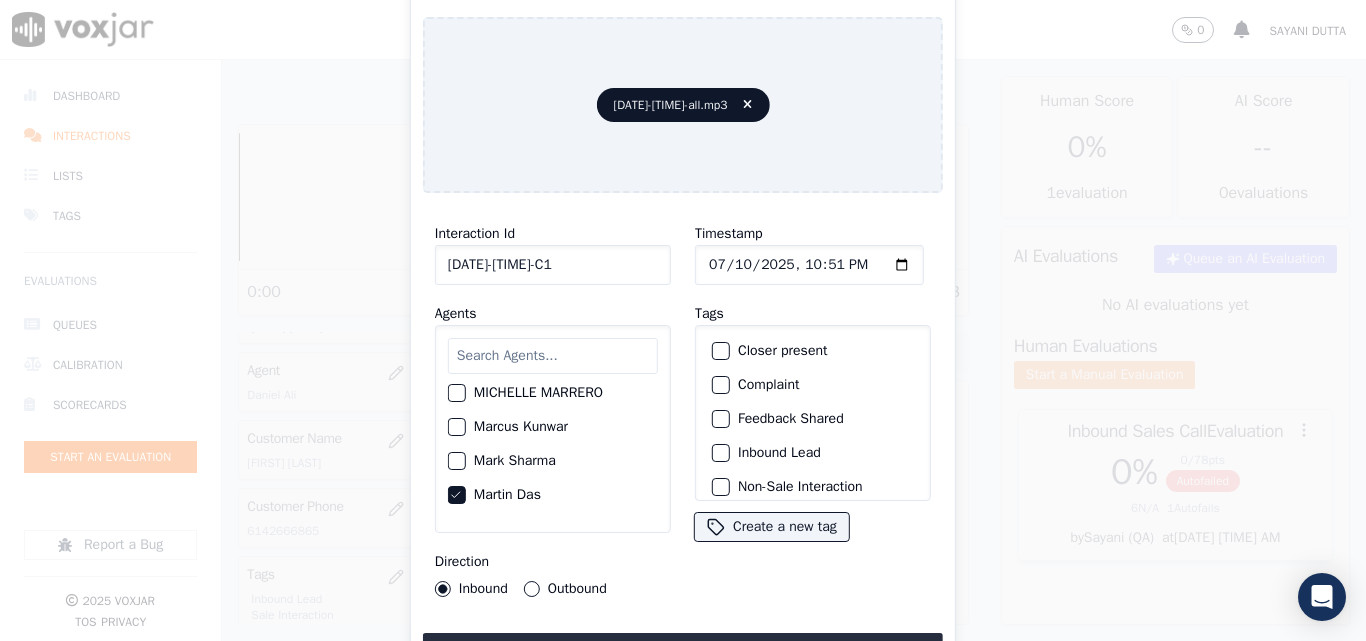 drag, startPoint x: 535, startPoint y: 589, endPoint x: 581, endPoint y: 589, distance: 46 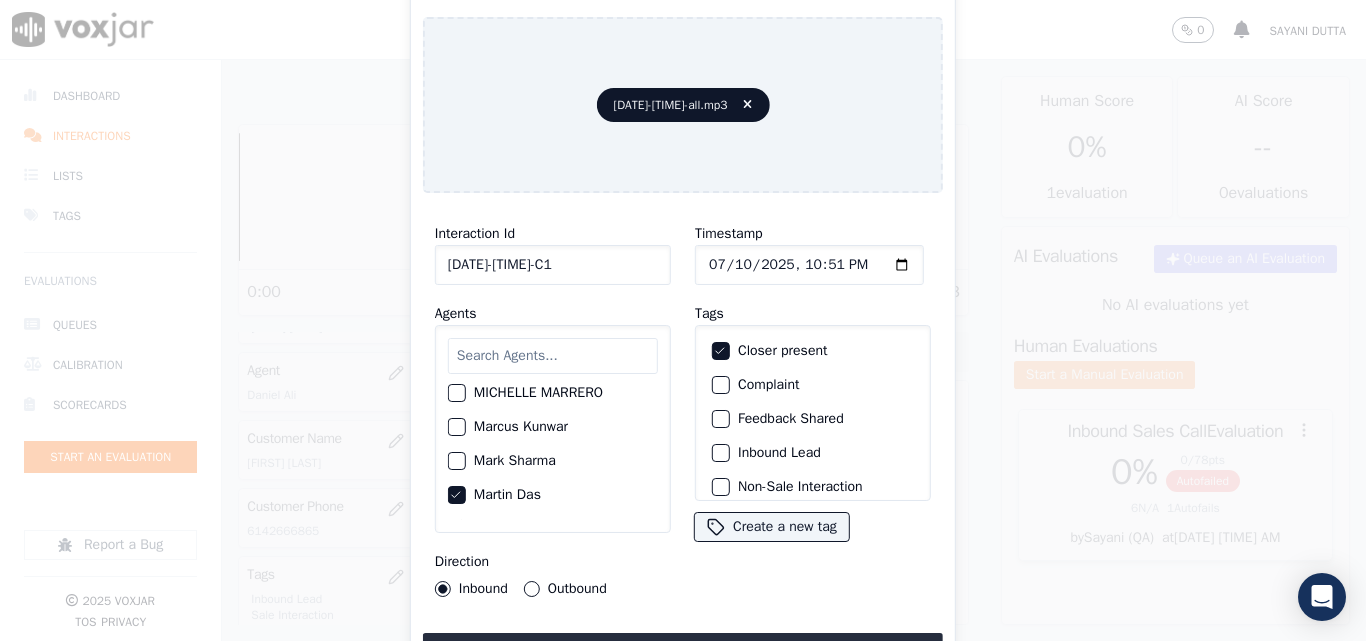 click on "Inbound Lead" at bounding box center [813, 453] 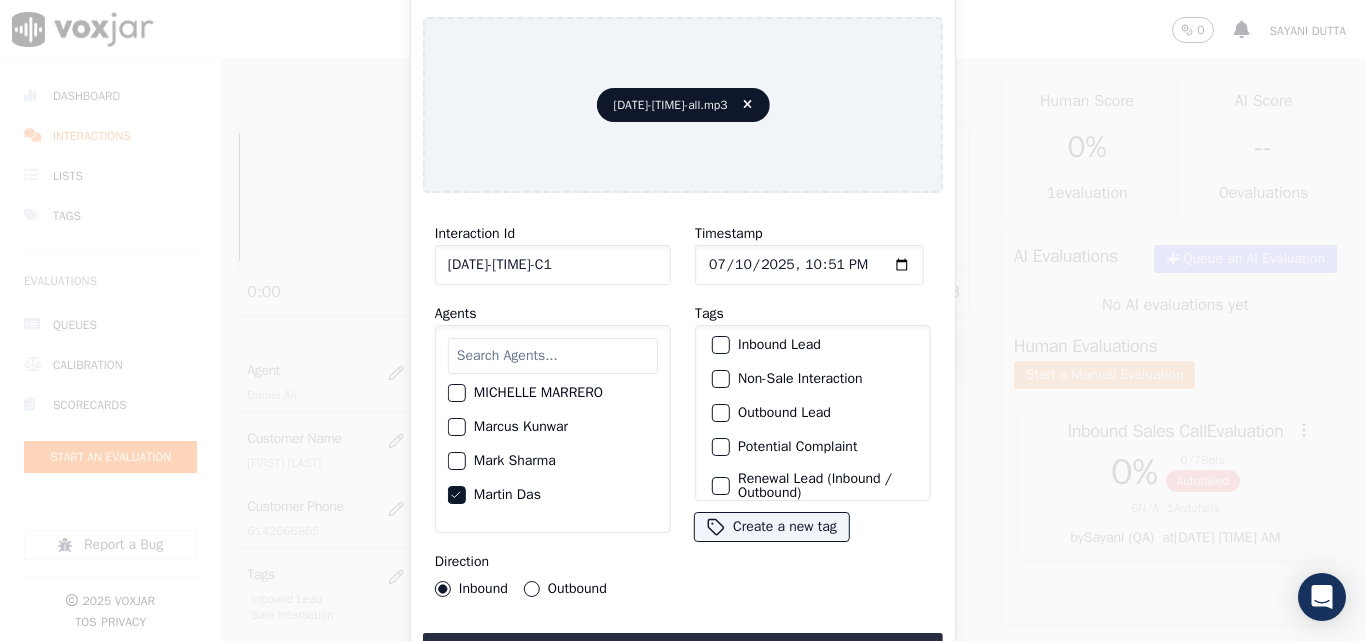 scroll, scrollTop: 73, scrollLeft: 0, axis: vertical 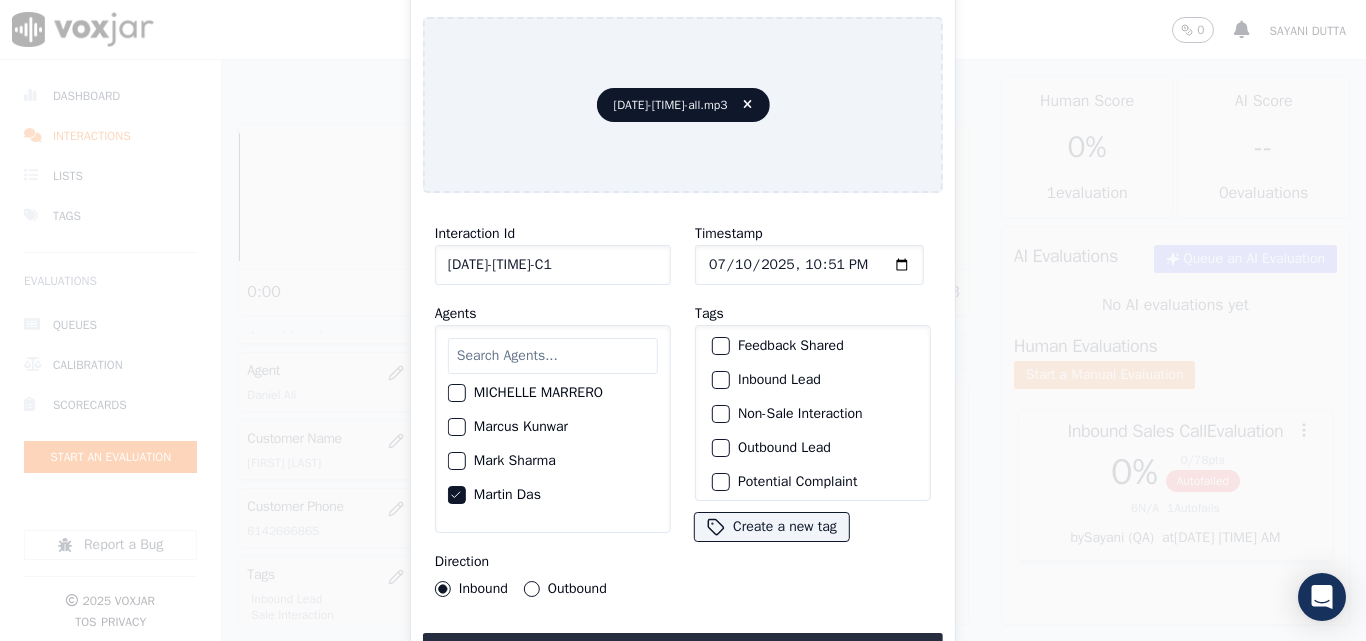 click on "Inbound Lead" 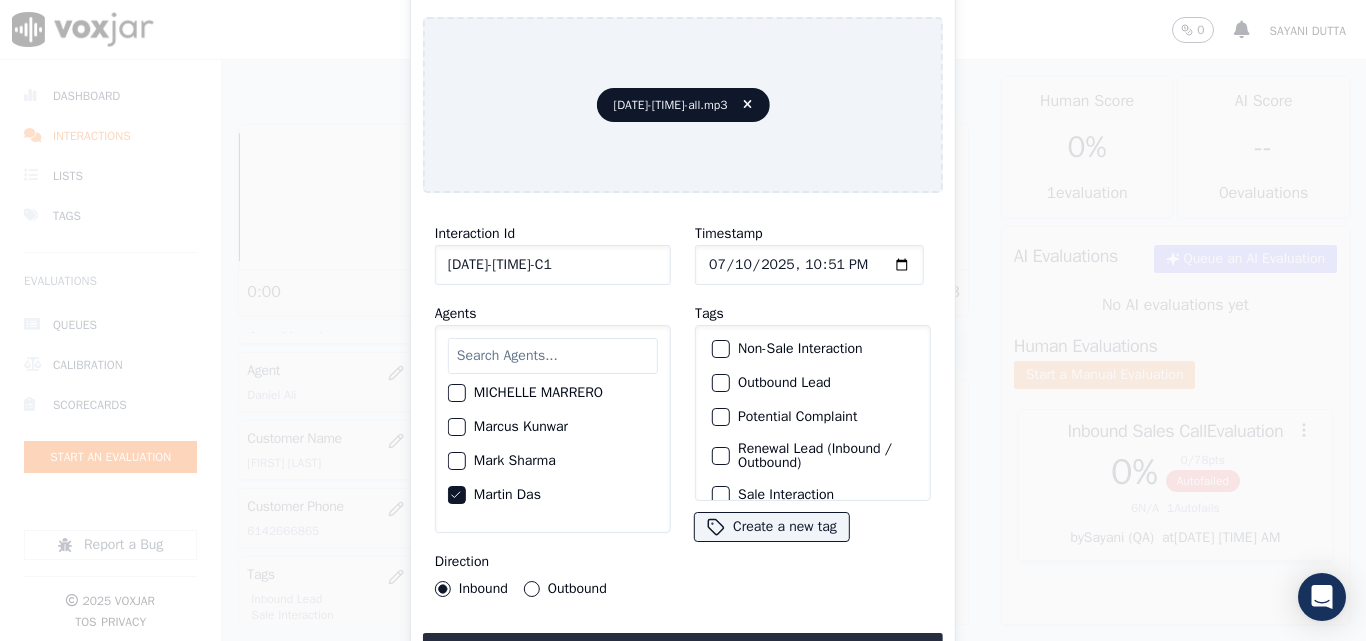 scroll, scrollTop: 173, scrollLeft: 0, axis: vertical 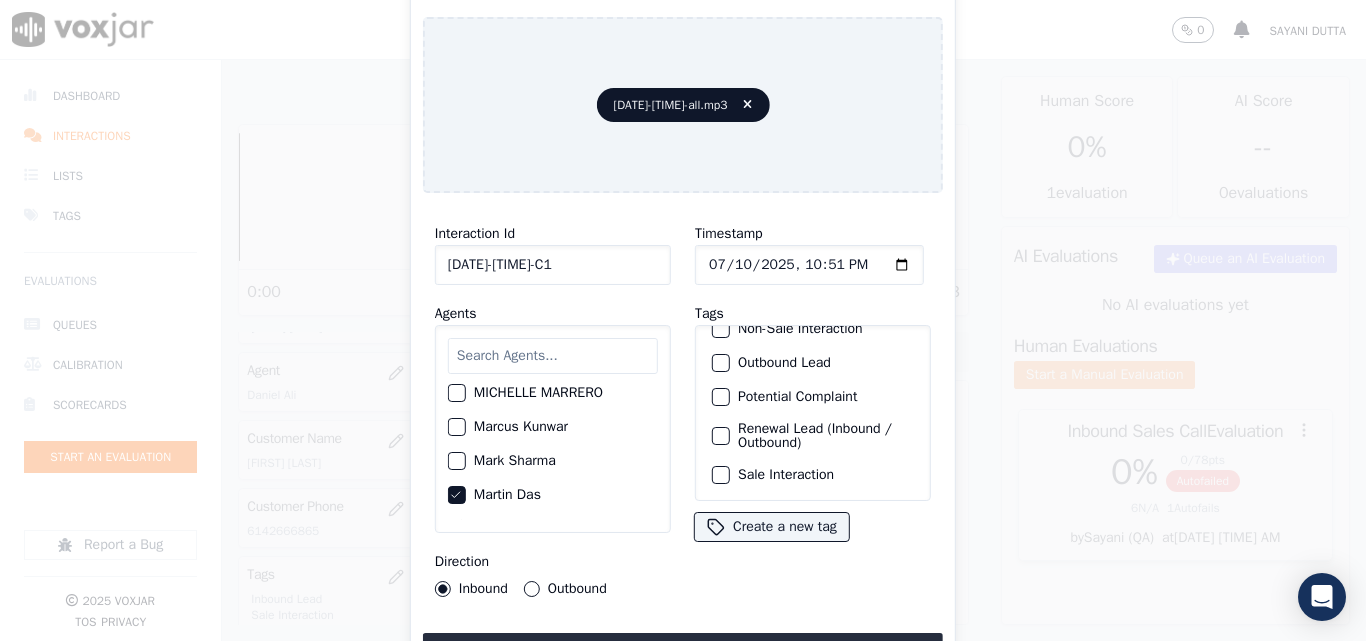 click on "Sale Interaction" 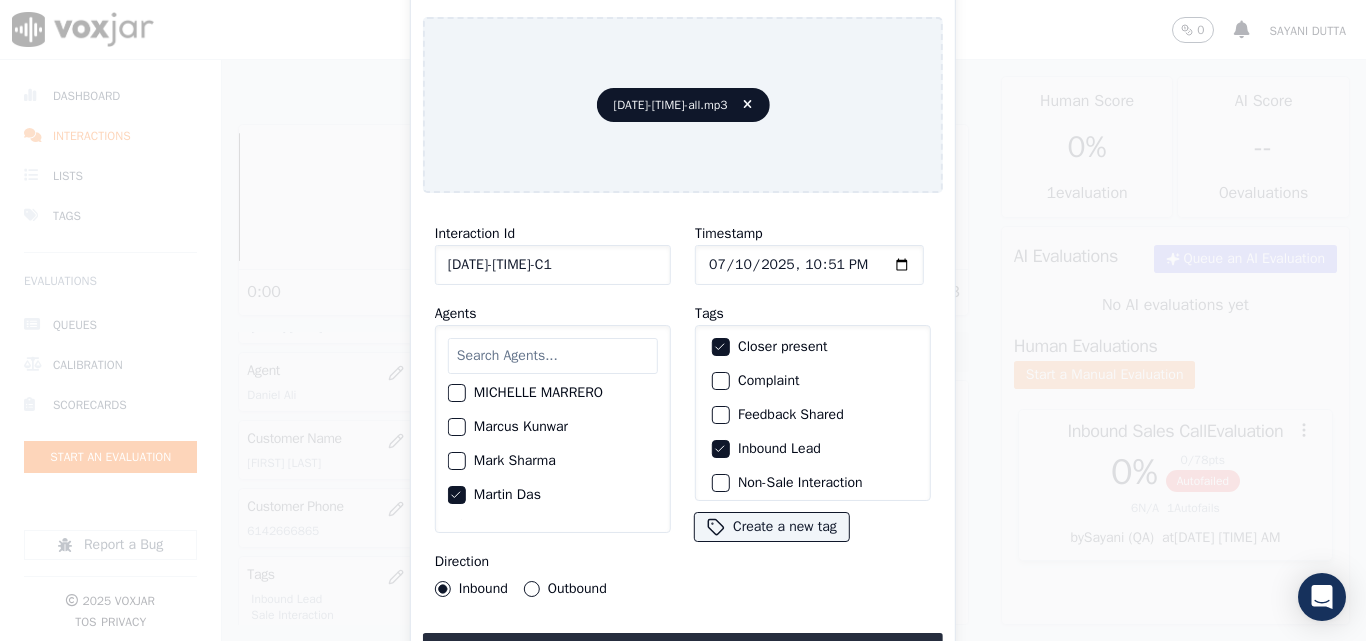 scroll, scrollTop: 0, scrollLeft: 0, axis: both 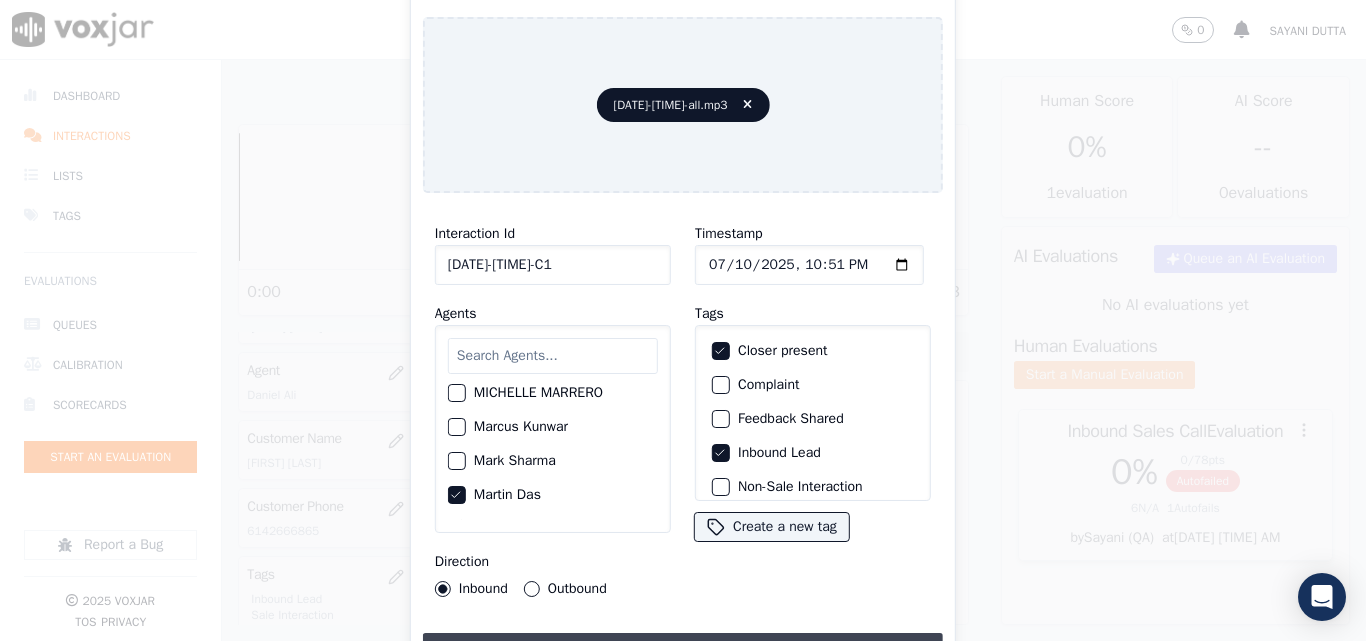 click on "Upload interaction to start evaluation" at bounding box center (683, 651) 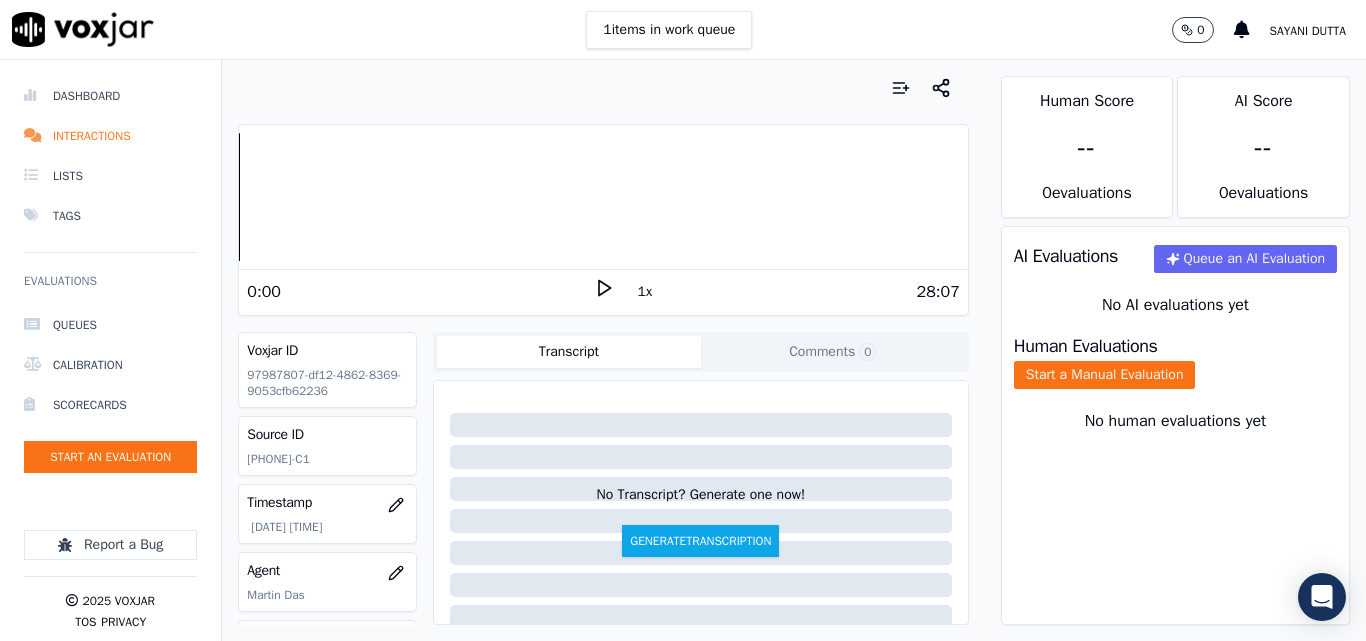 scroll, scrollTop: 200, scrollLeft: 0, axis: vertical 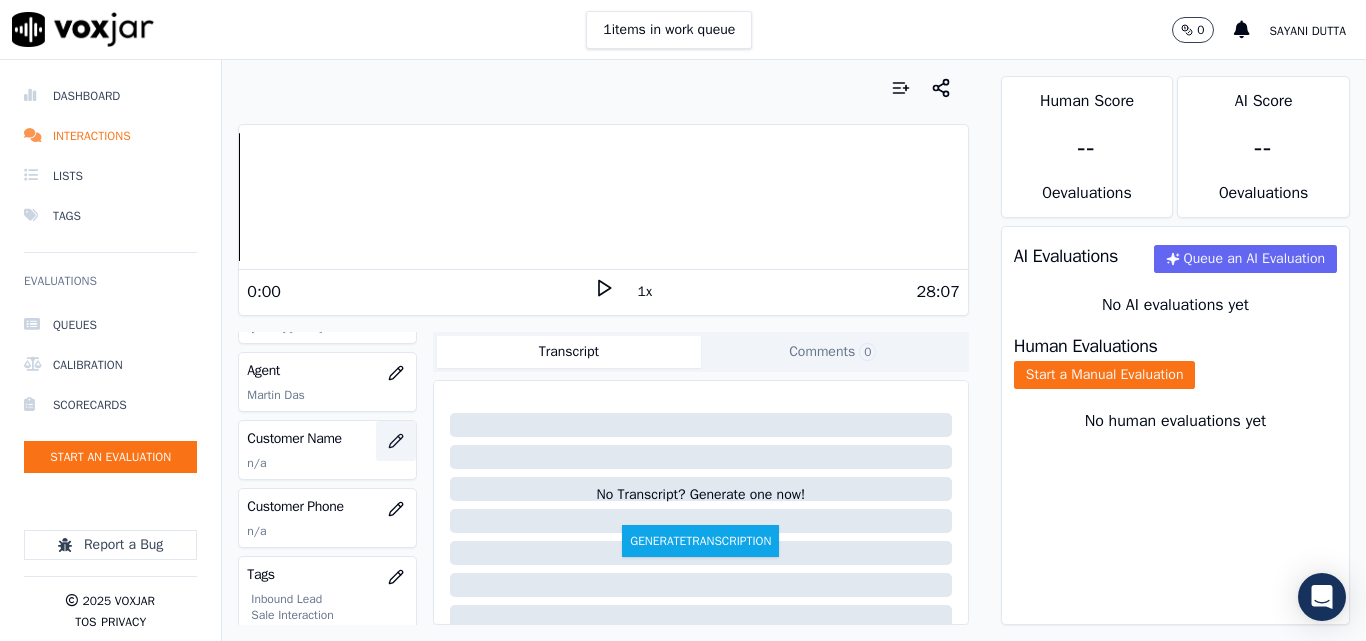 click 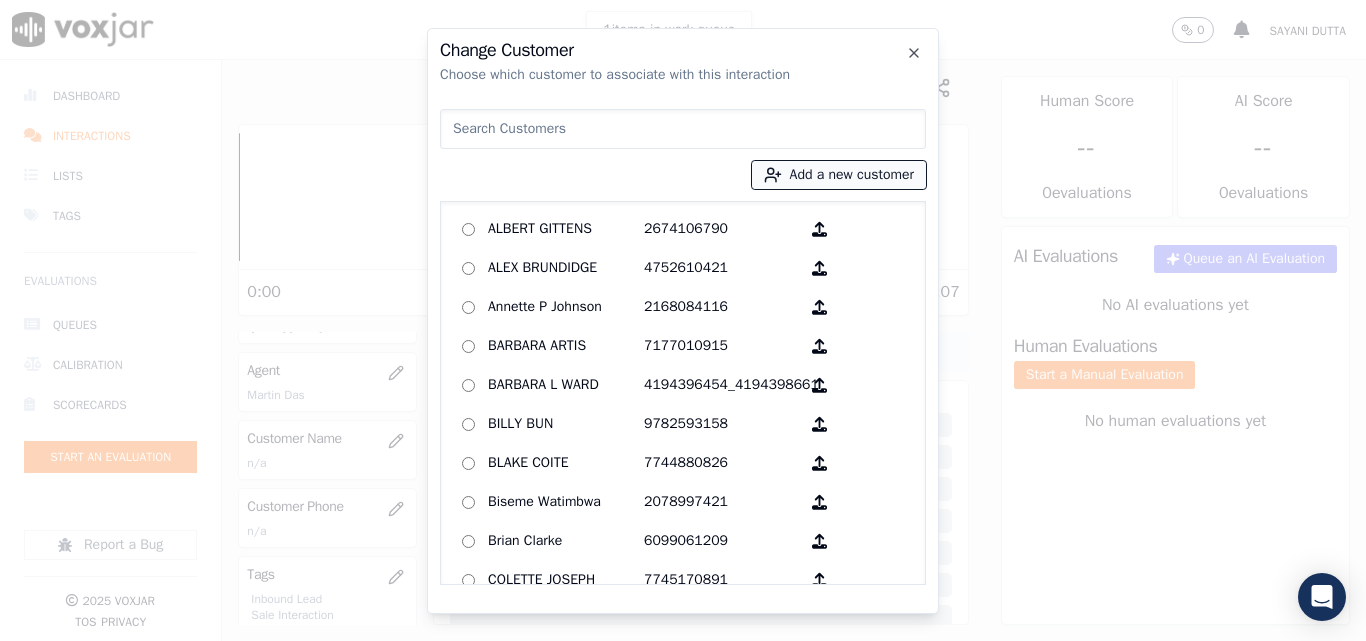 click on "Add a new customer" at bounding box center [839, 175] 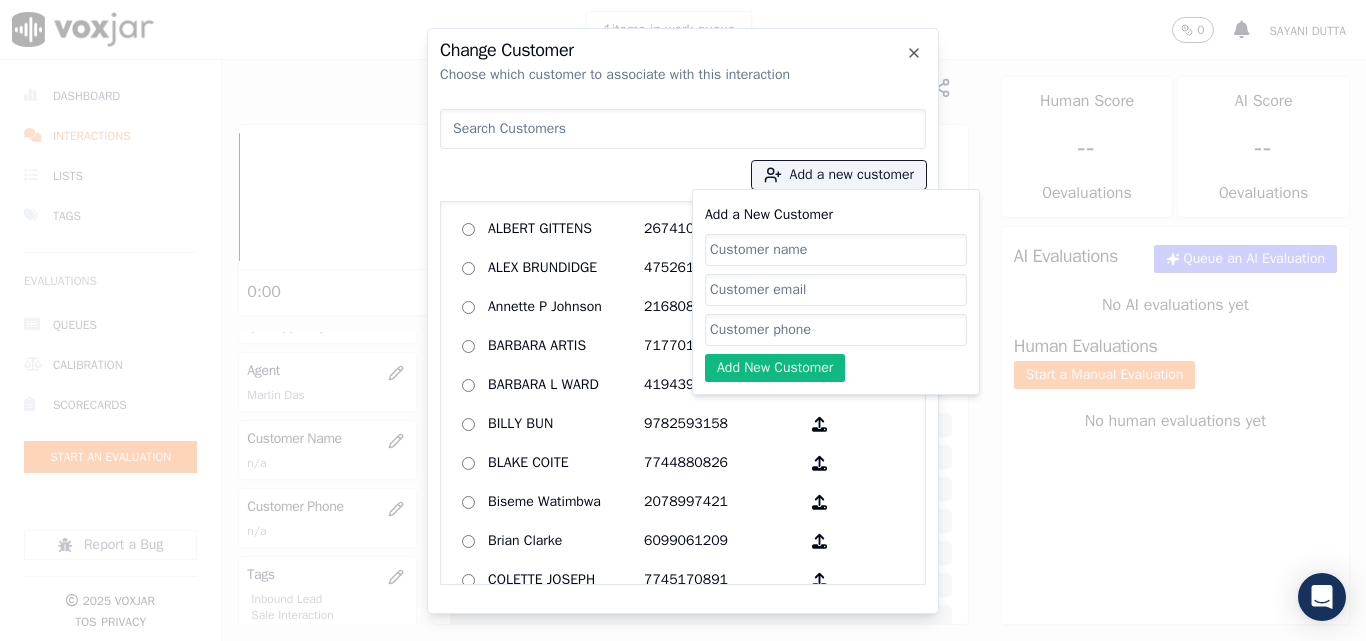 click at bounding box center [683, 129] 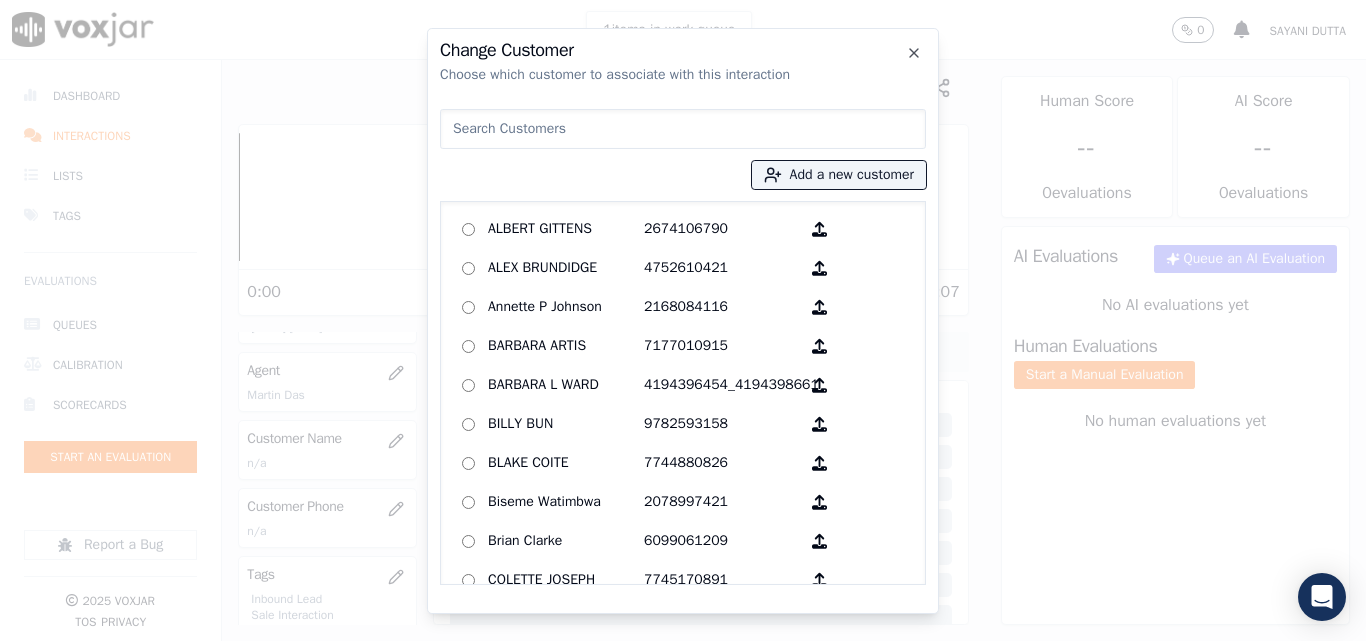 click at bounding box center (683, 129) 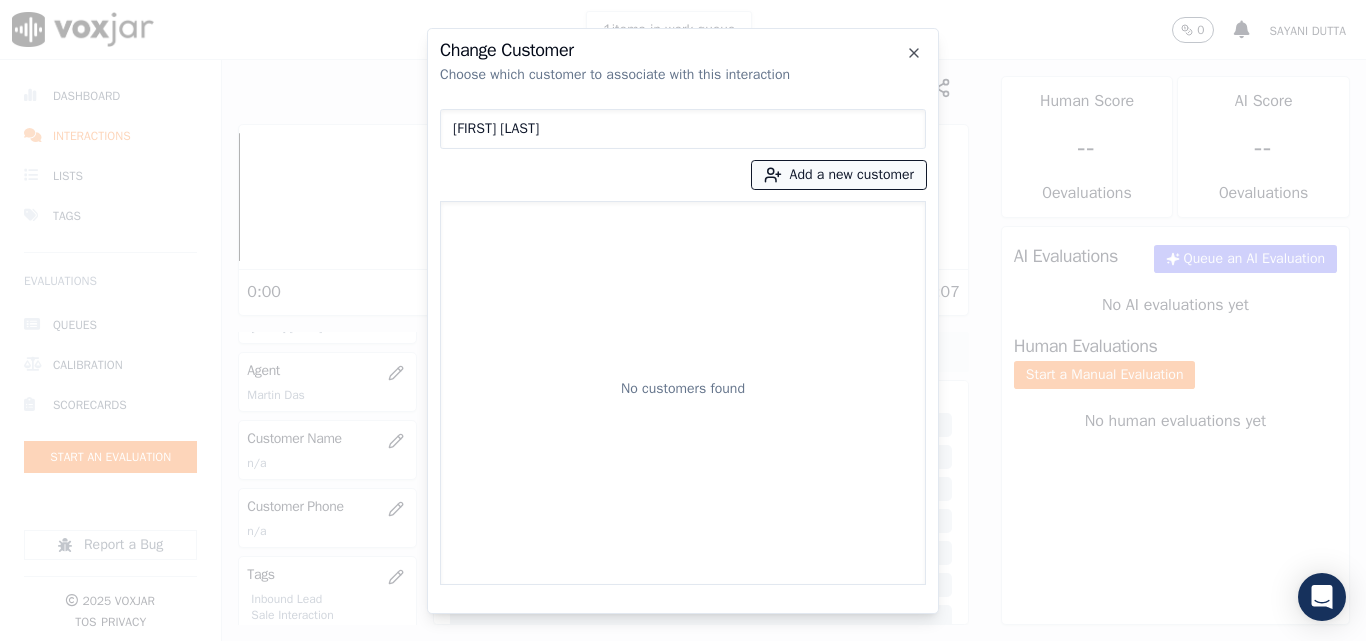 type on "[FIRST] [LAST]" 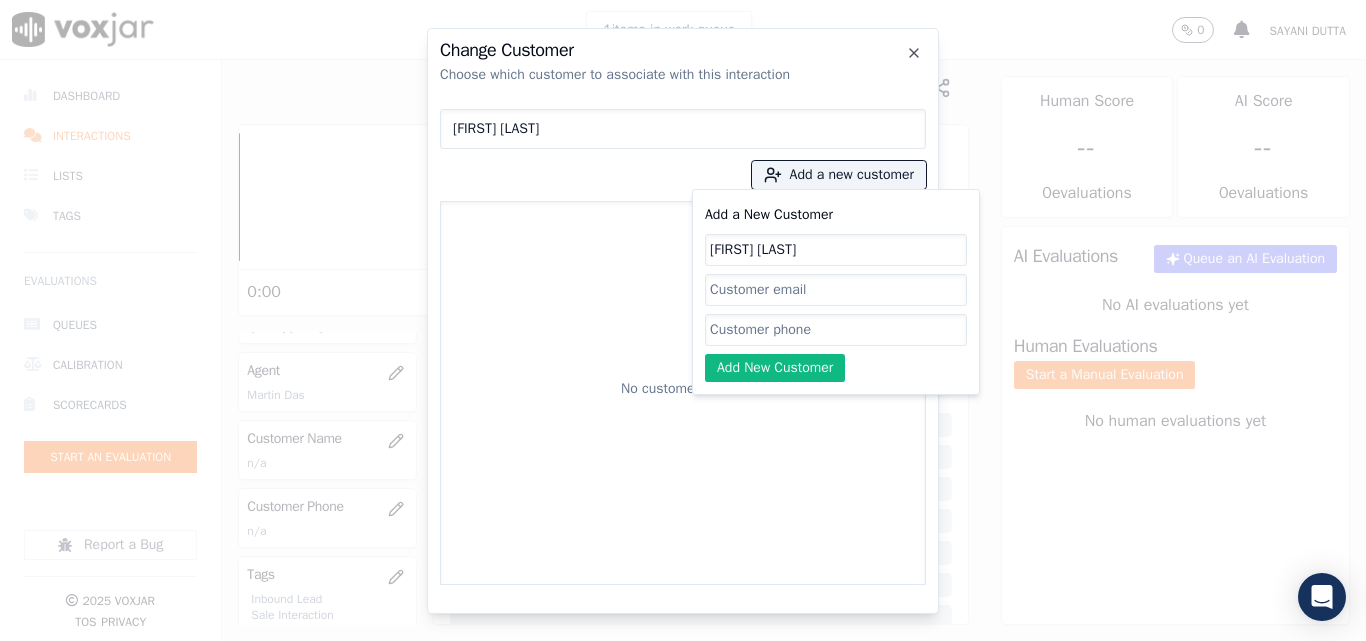 type on "[FIRST] [LAST]" 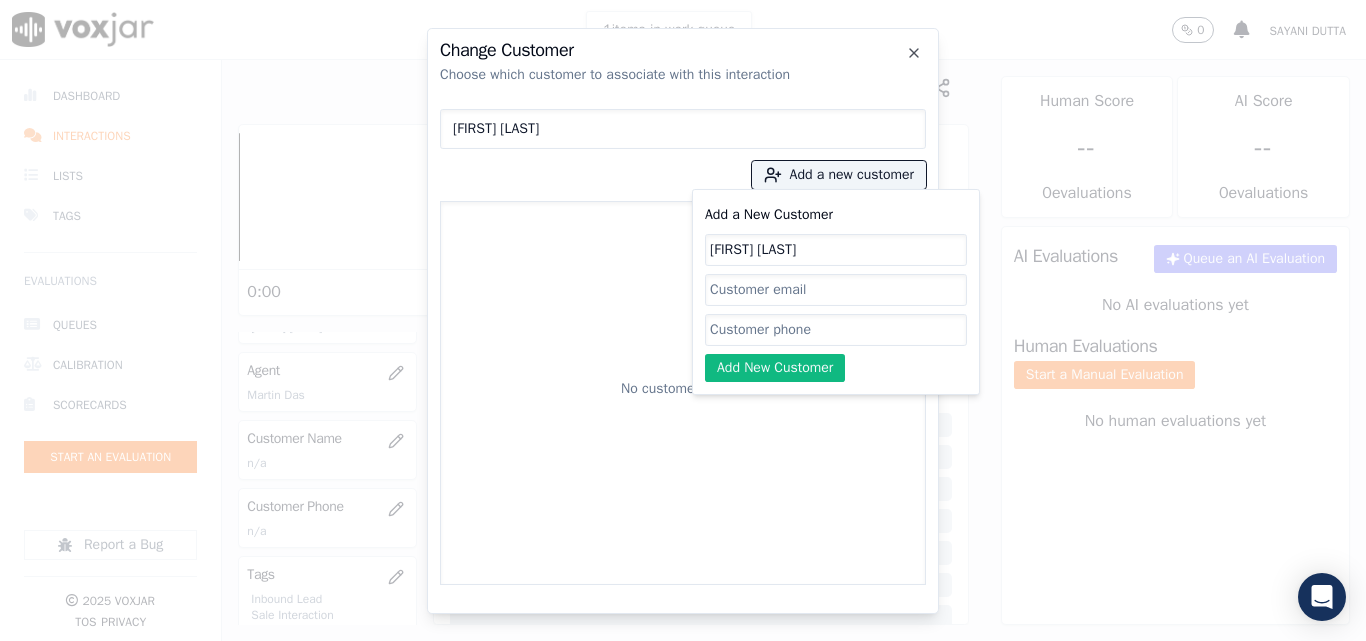 paste on "[PHONE]" 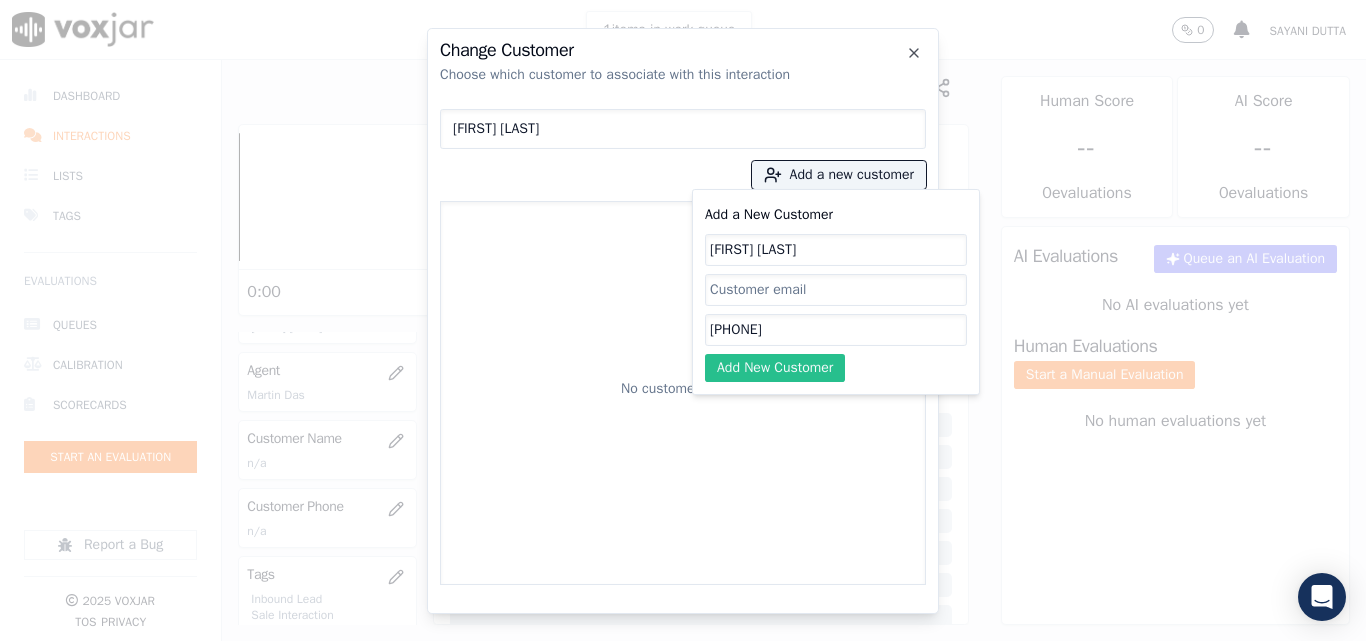 type on "[PHONE]" 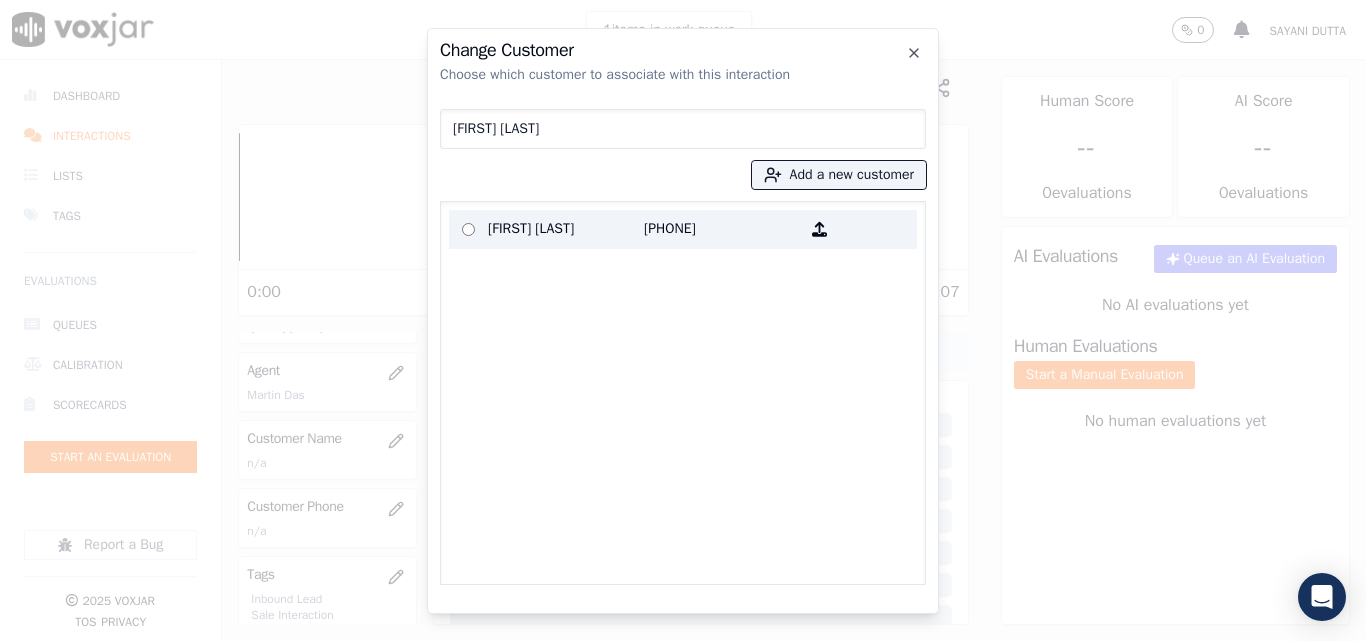 click on "[FIRST] [LAST]" at bounding box center [566, 229] 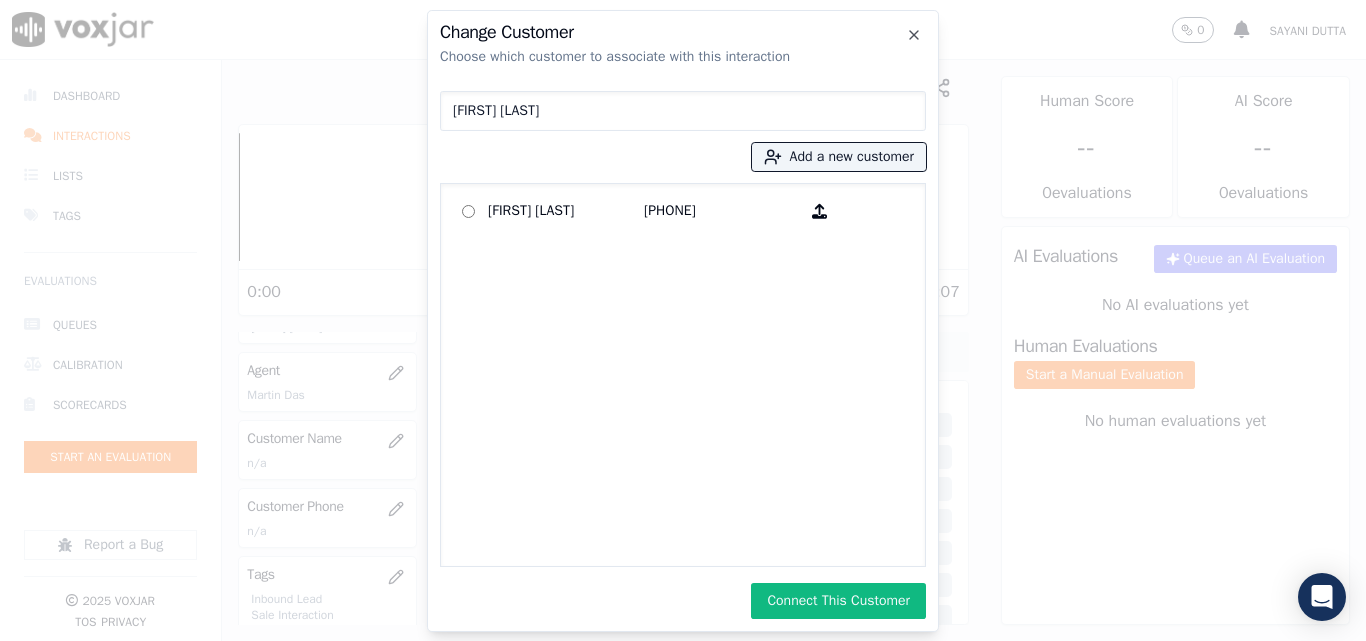 click on "Connect This Customer" at bounding box center (838, 601) 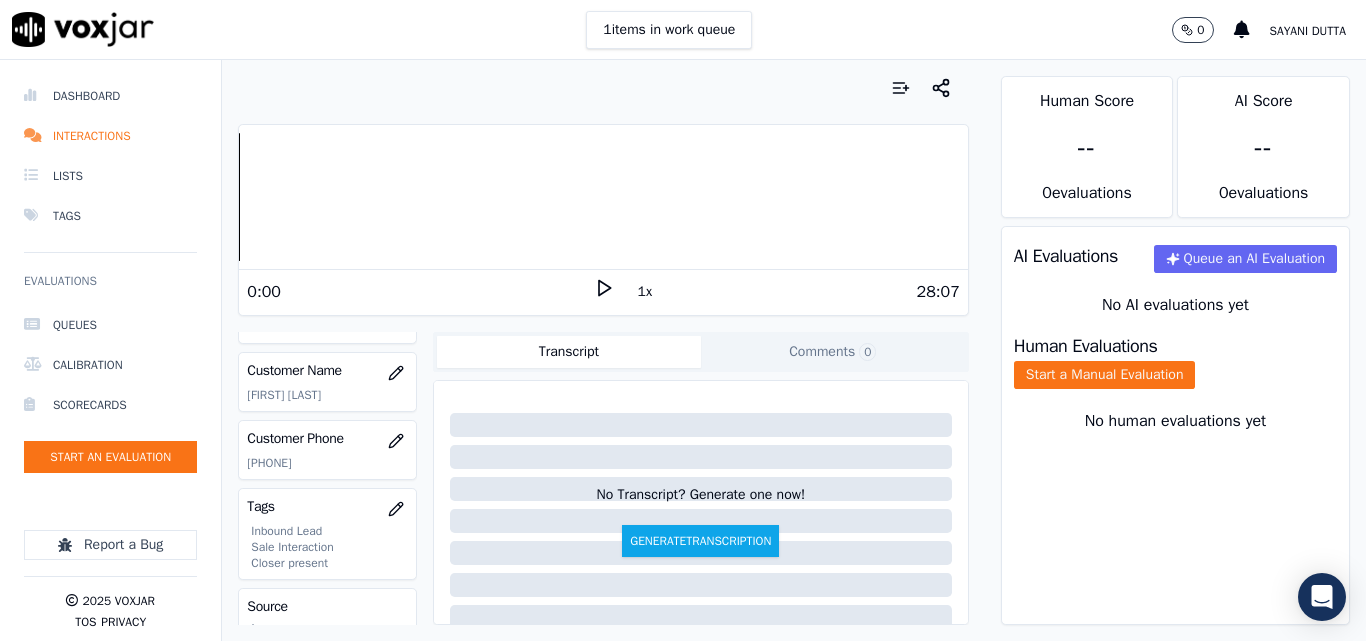 scroll, scrollTop: 300, scrollLeft: 0, axis: vertical 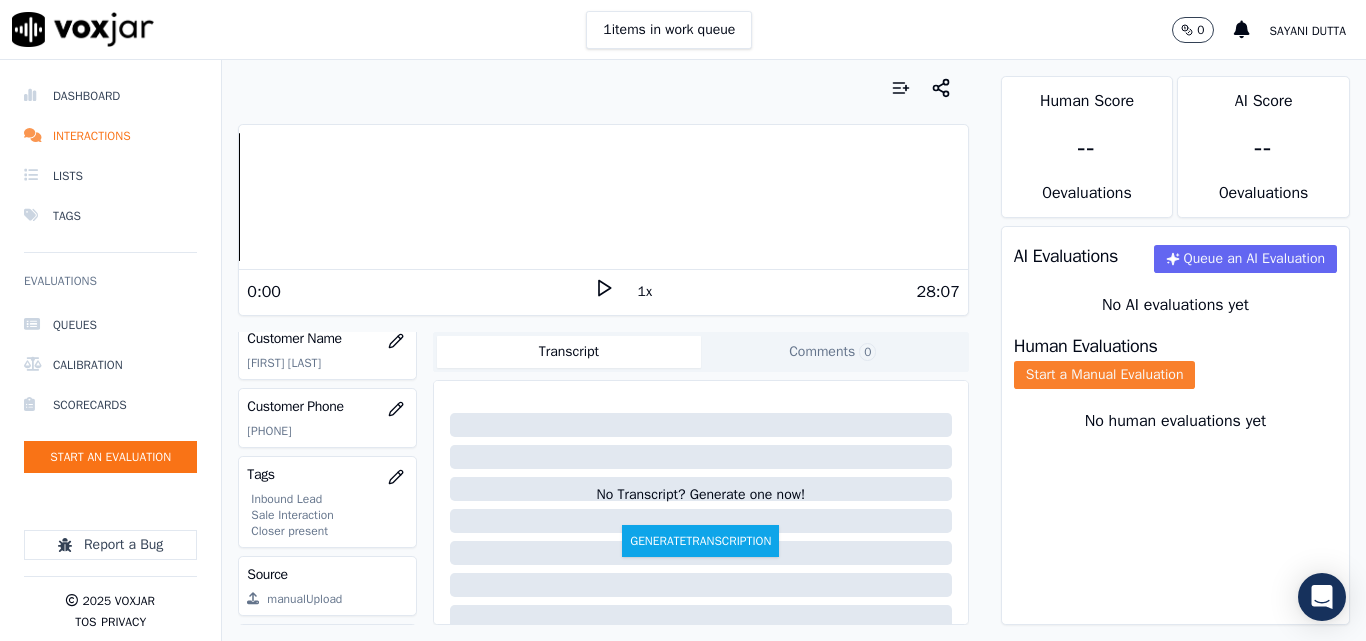 click on "Start a Manual Evaluation" 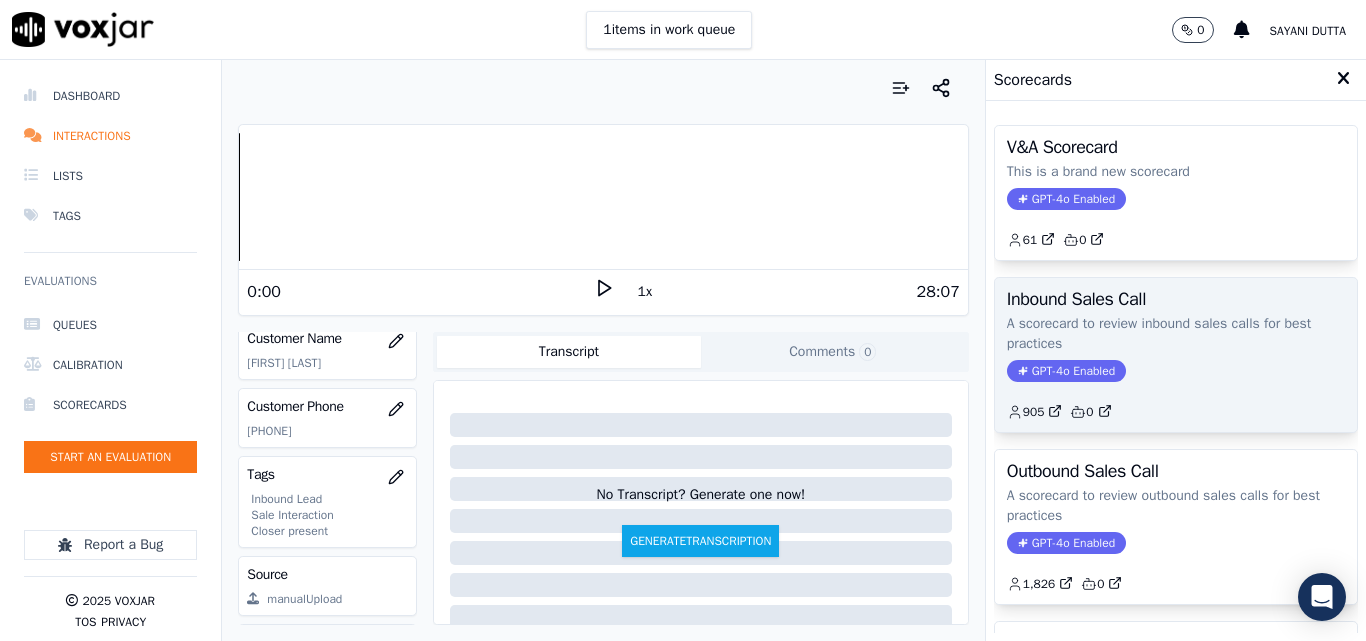 click on "Inbound Sales Call   A scorecard to review inbound sales calls for best practices     GPT-4o Enabled       905         0" at bounding box center [1176, 355] 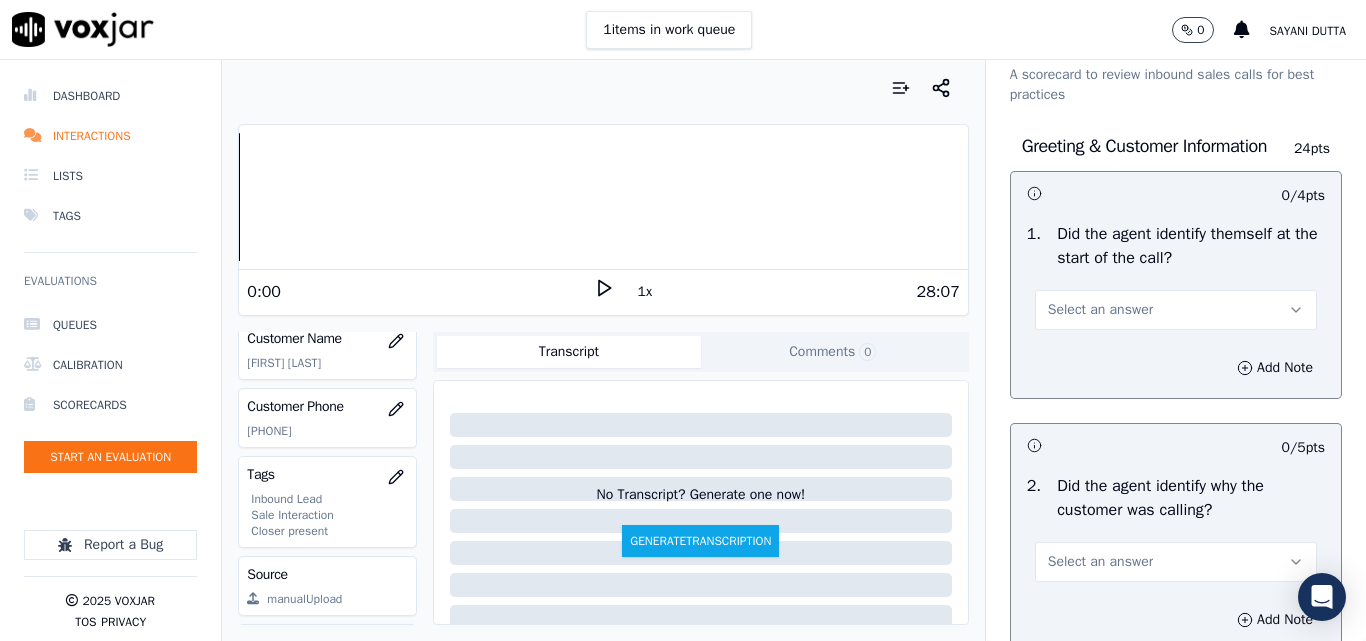 scroll, scrollTop: 100, scrollLeft: 0, axis: vertical 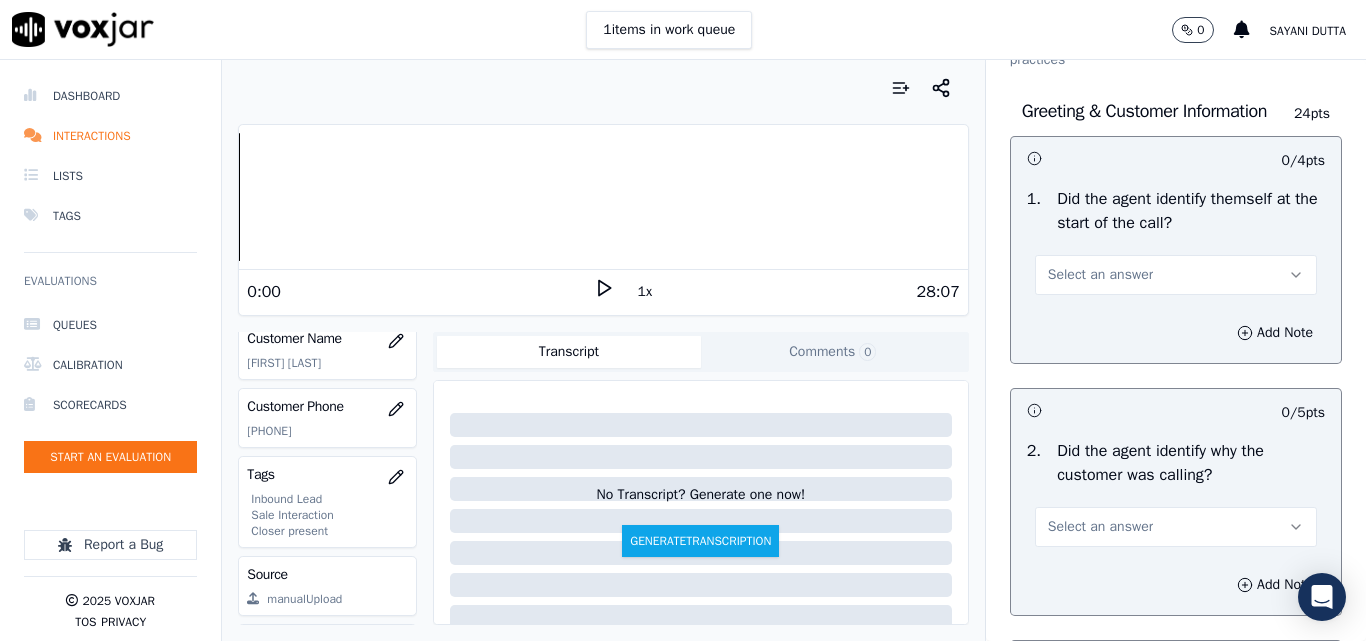 click on "Select an answer" at bounding box center (1100, 275) 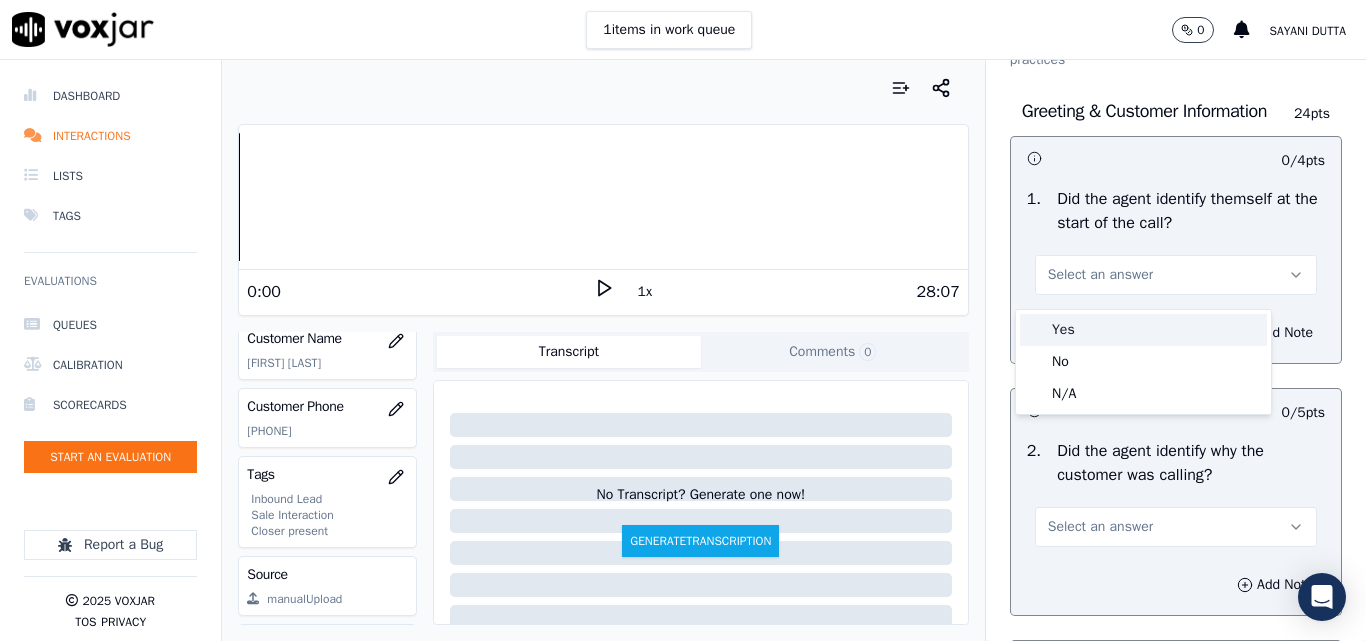 click on "Yes" at bounding box center (1143, 330) 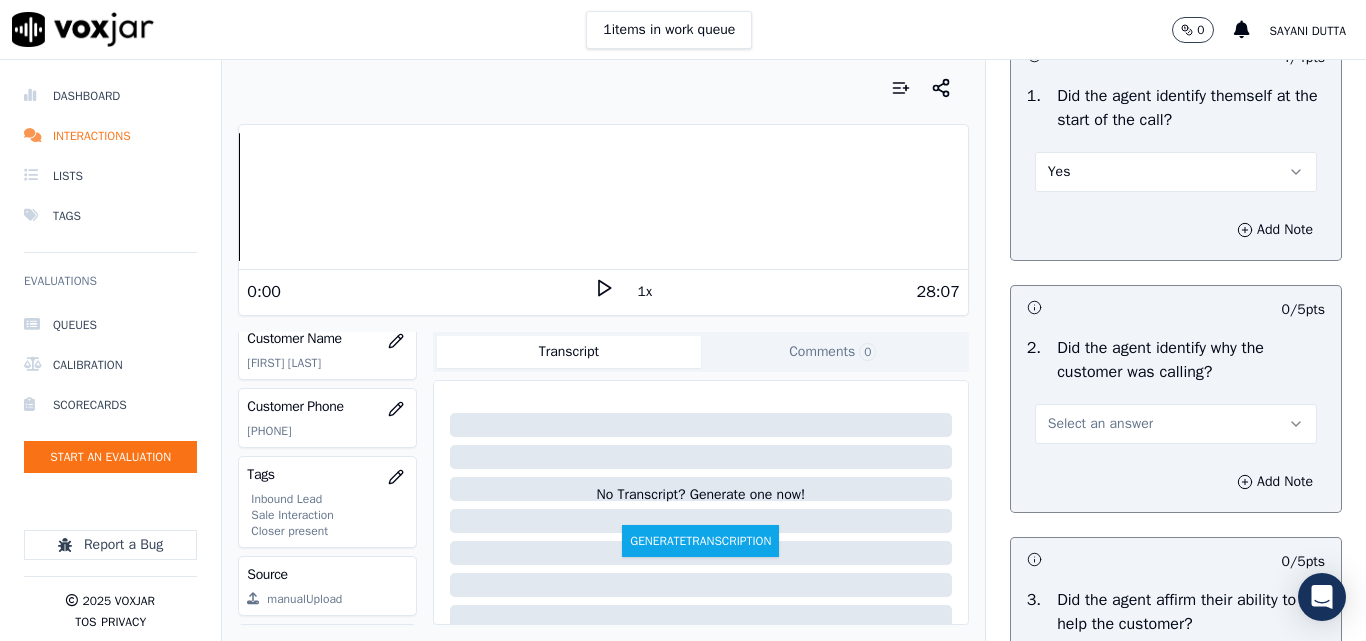 scroll, scrollTop: 300, scrollLeft: 0, axis: vertical 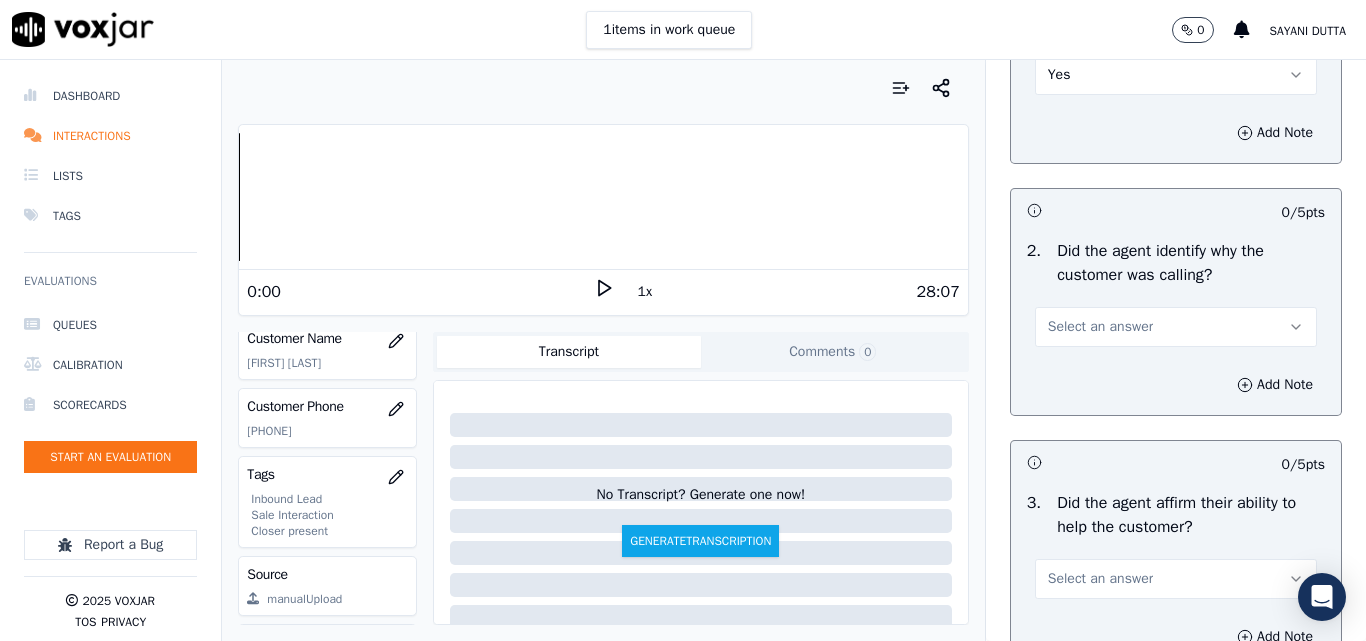 click on "Select an answer" at bounding box center (1100, 327) 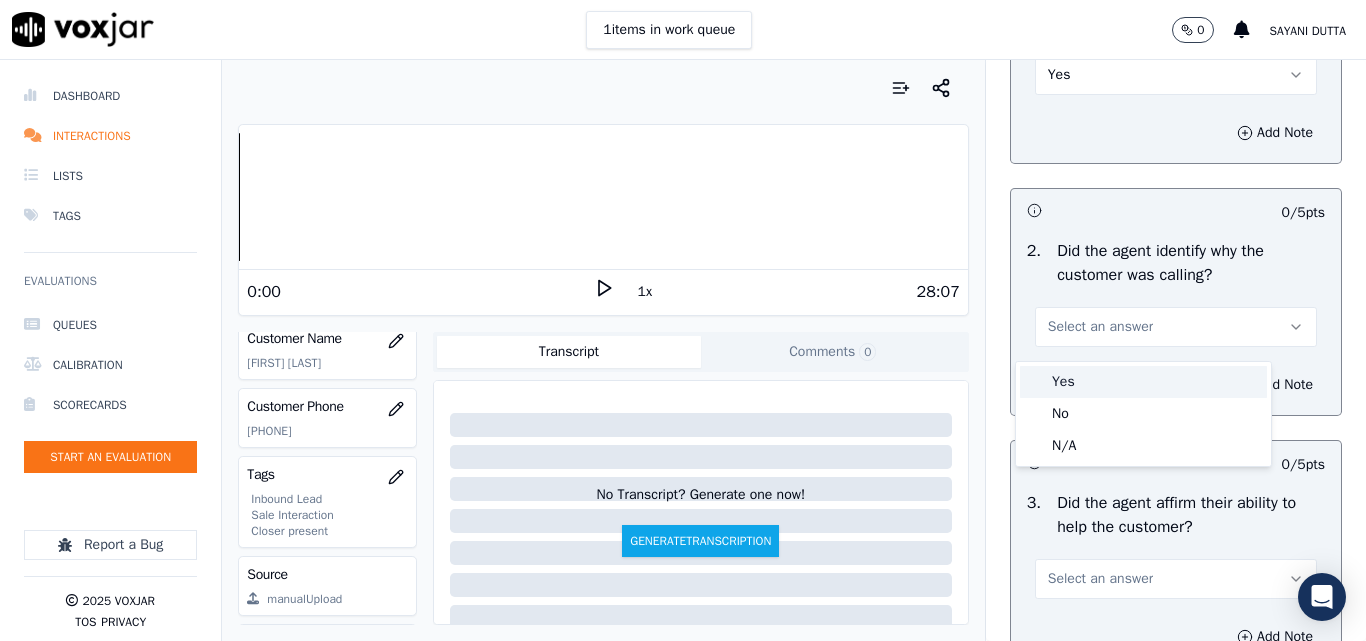 click on "Yes" at bounding box center (1143, 382) 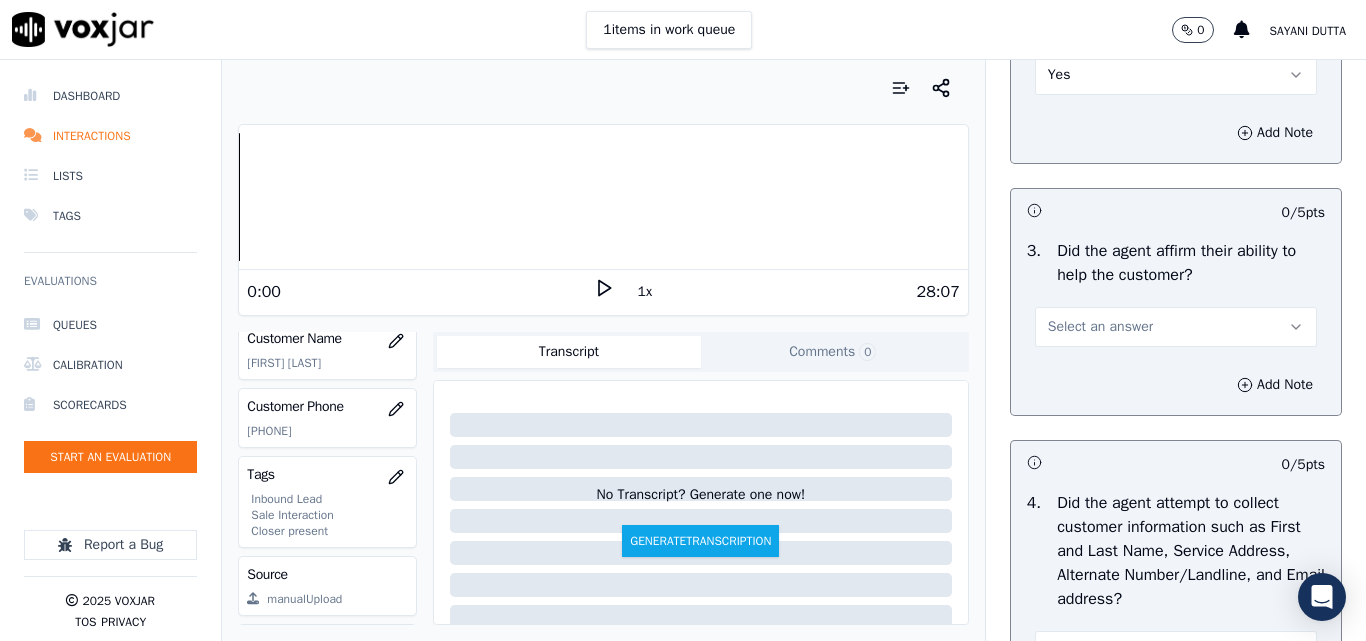 scroll, scrollTop: 600, scrollLeft: 0, axis: vertical 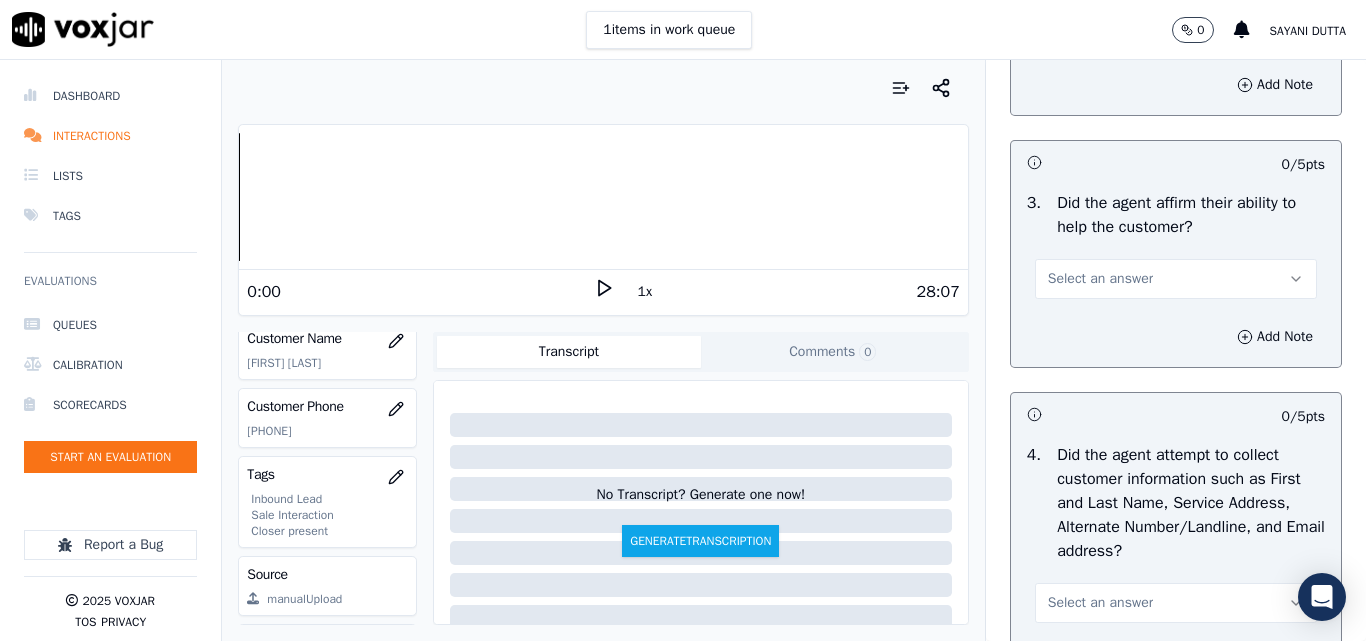 click on "Select an answer" at bounding box center [1100, 279] 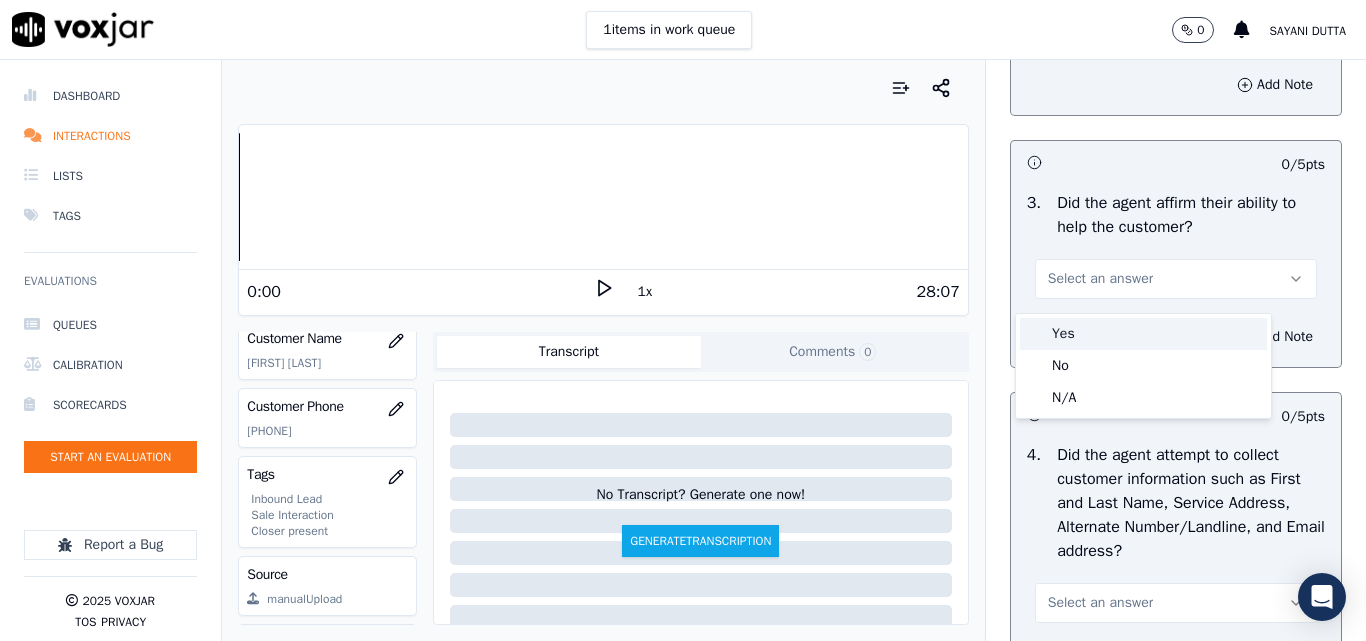 click on "Yes" at bounding box center (1143, 334) 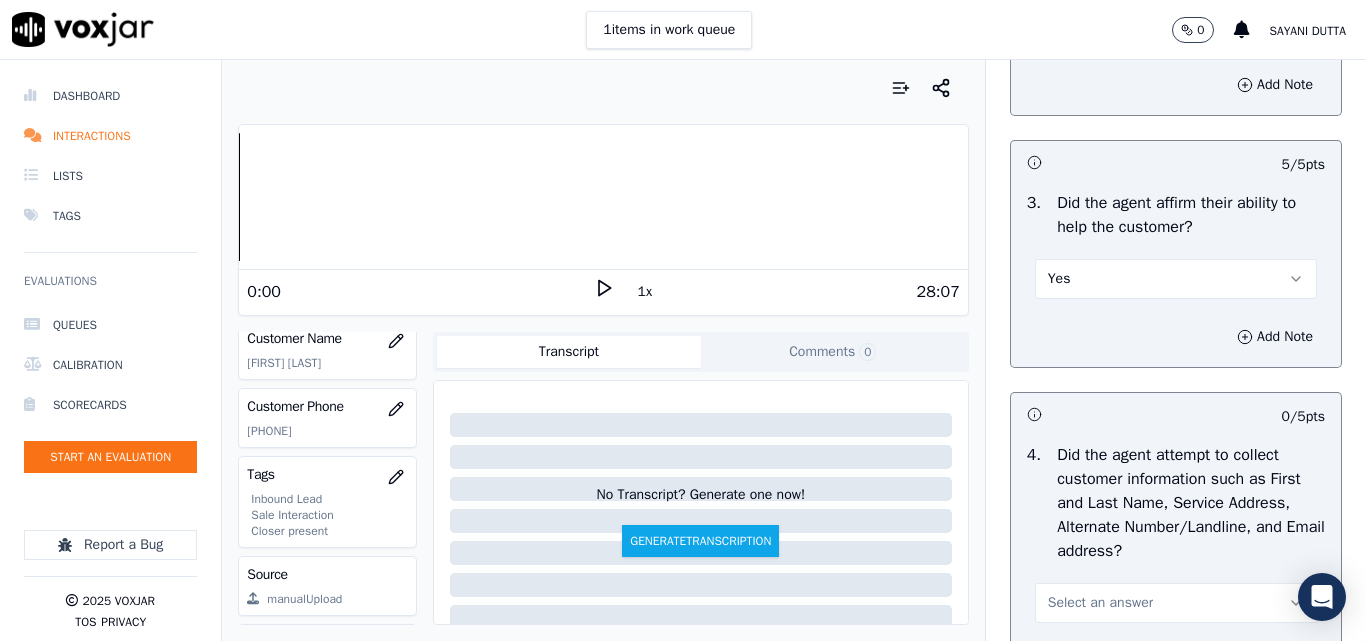 scroll, scrollTop: 900, scrollLeft: 0, axis: vertical 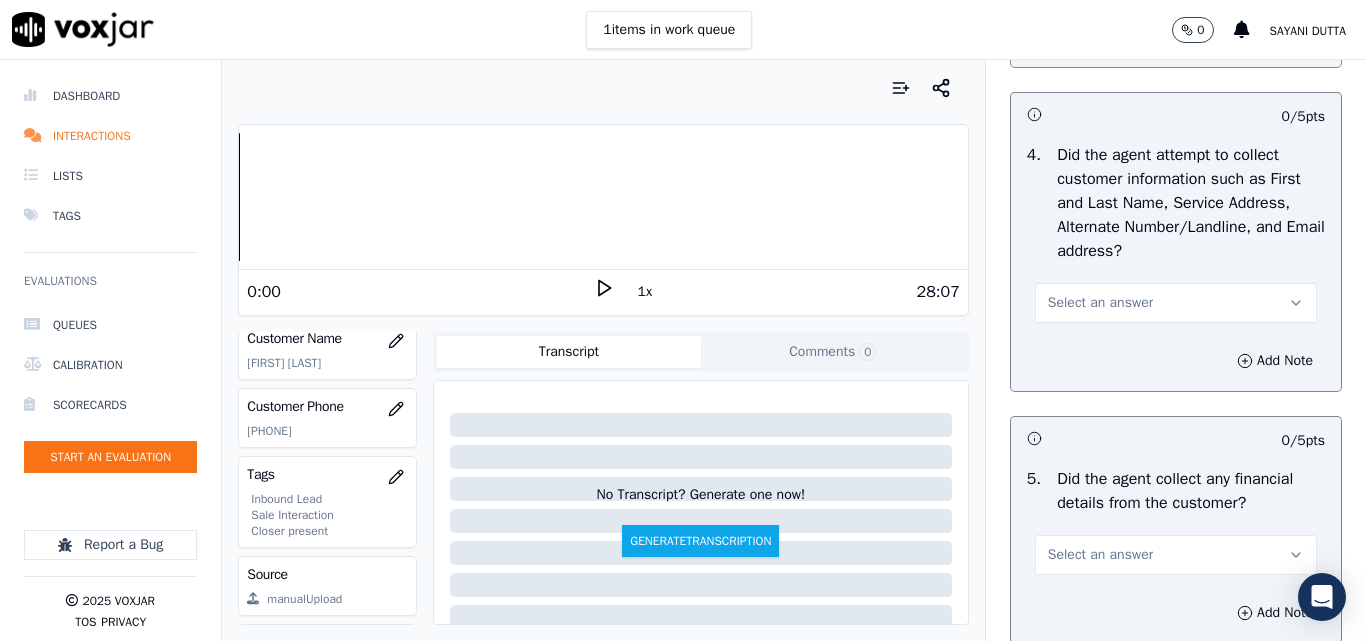 click on "Select an answer" at bounding box center (1100, 303) 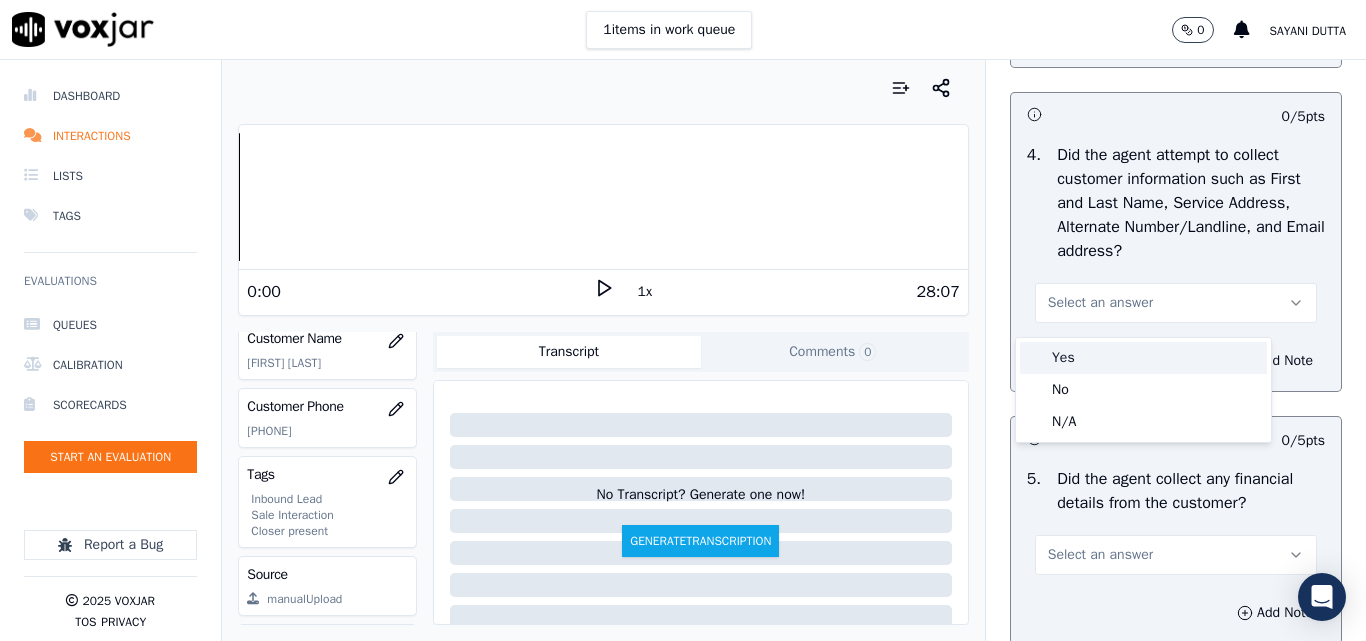 click on "Yes" at bounding box center [1143, 358] 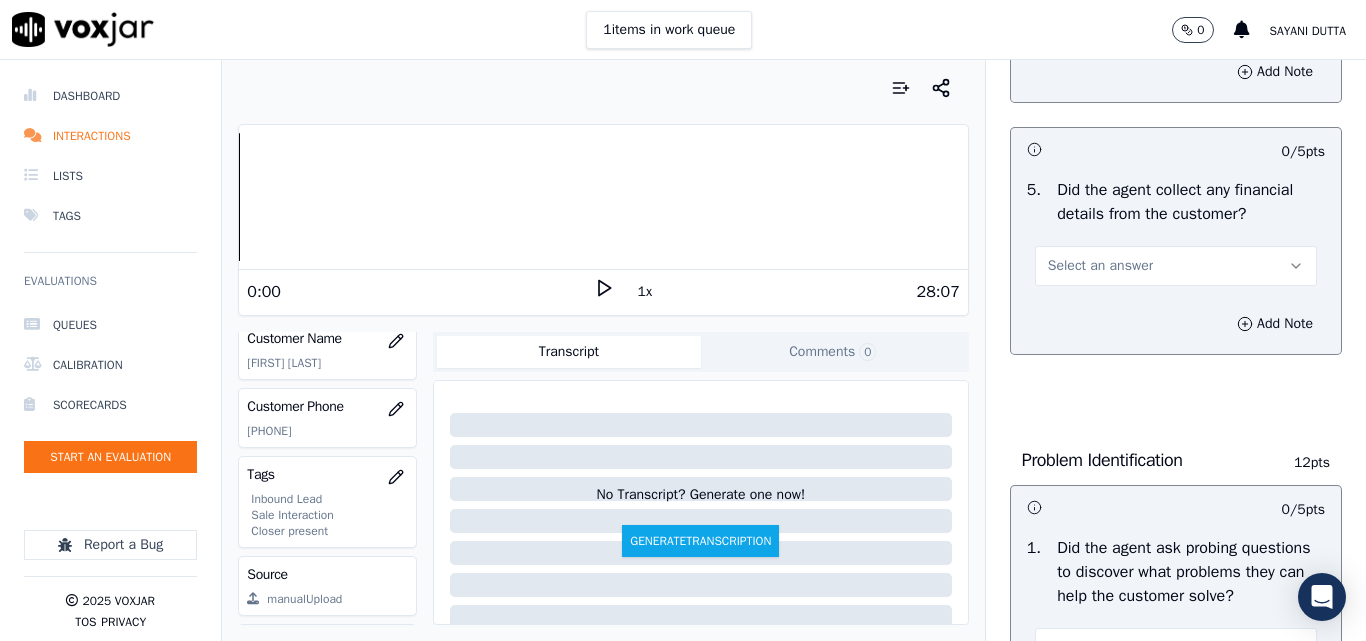 scroll, scrollTop: 1200, scrollLeft: 0, axis: vertical 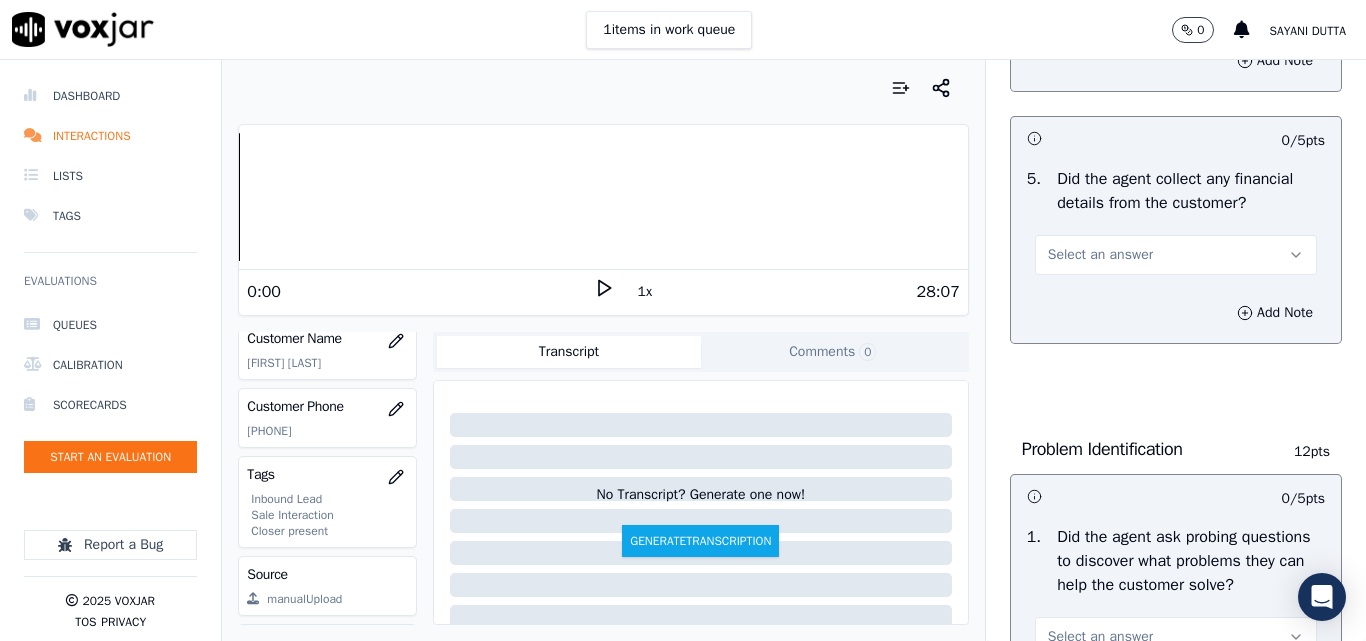 click on "Select an answer" at bounding box center (1100, 255) 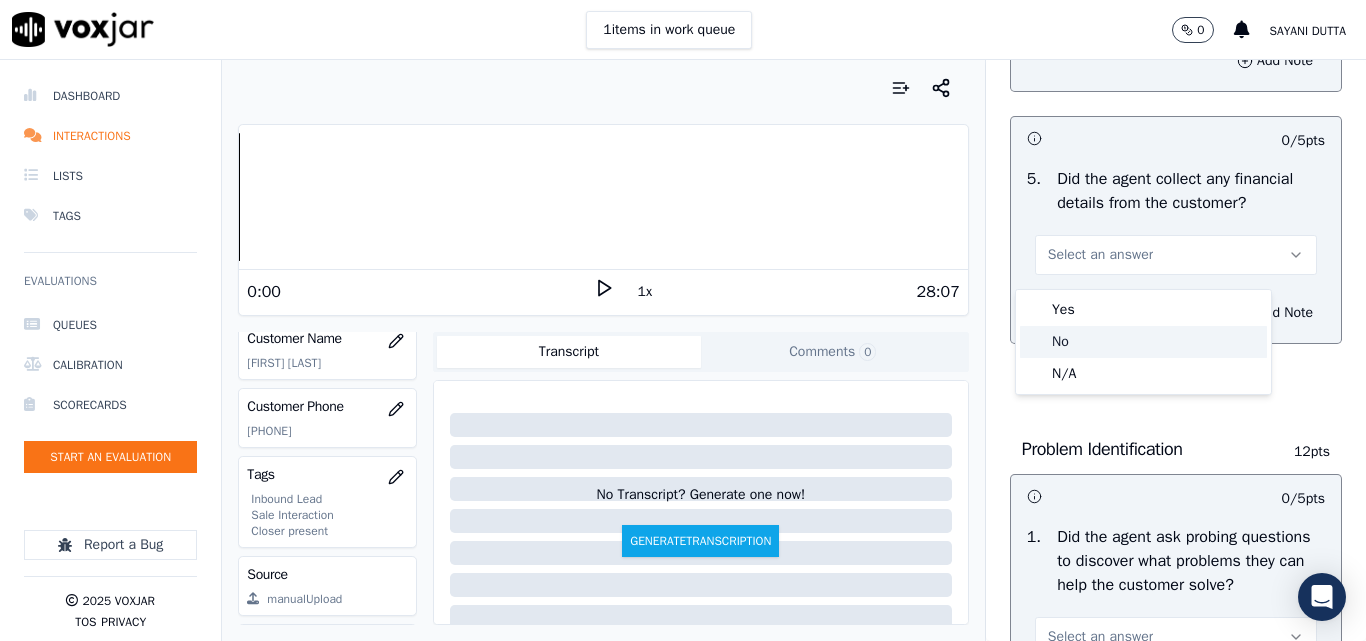 click on "No" 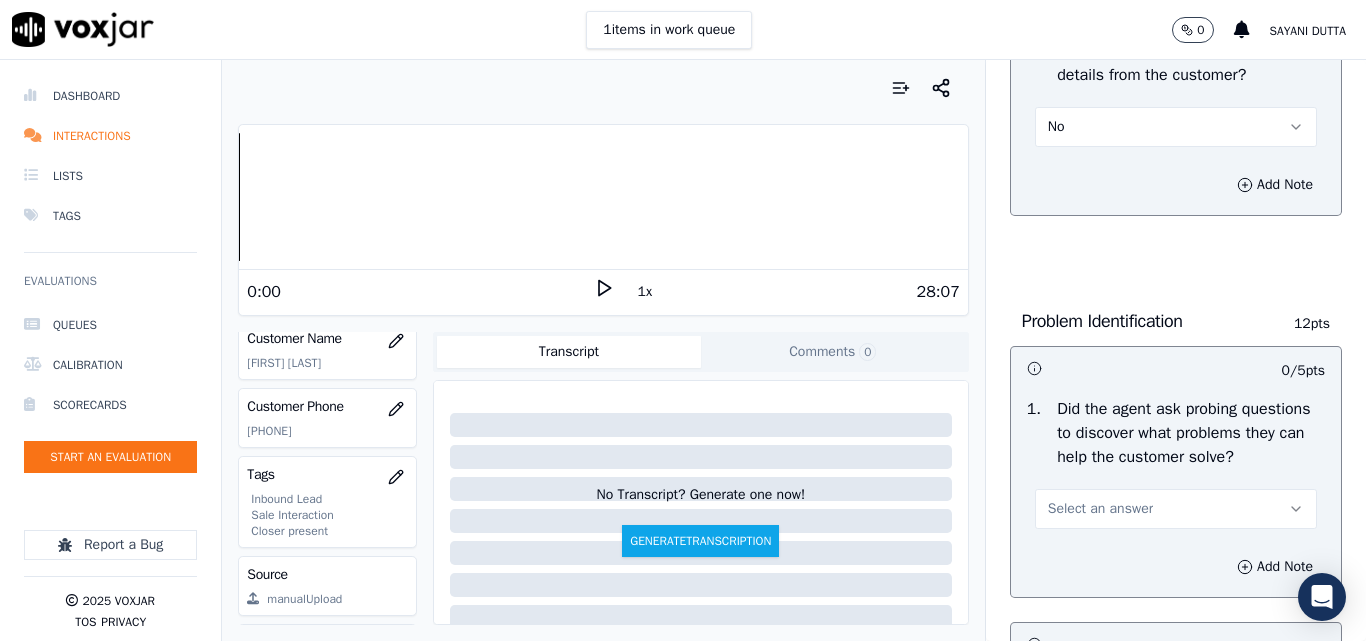 scroll, scrollTop: 1500, scrollLeft: 0, axis: vertical 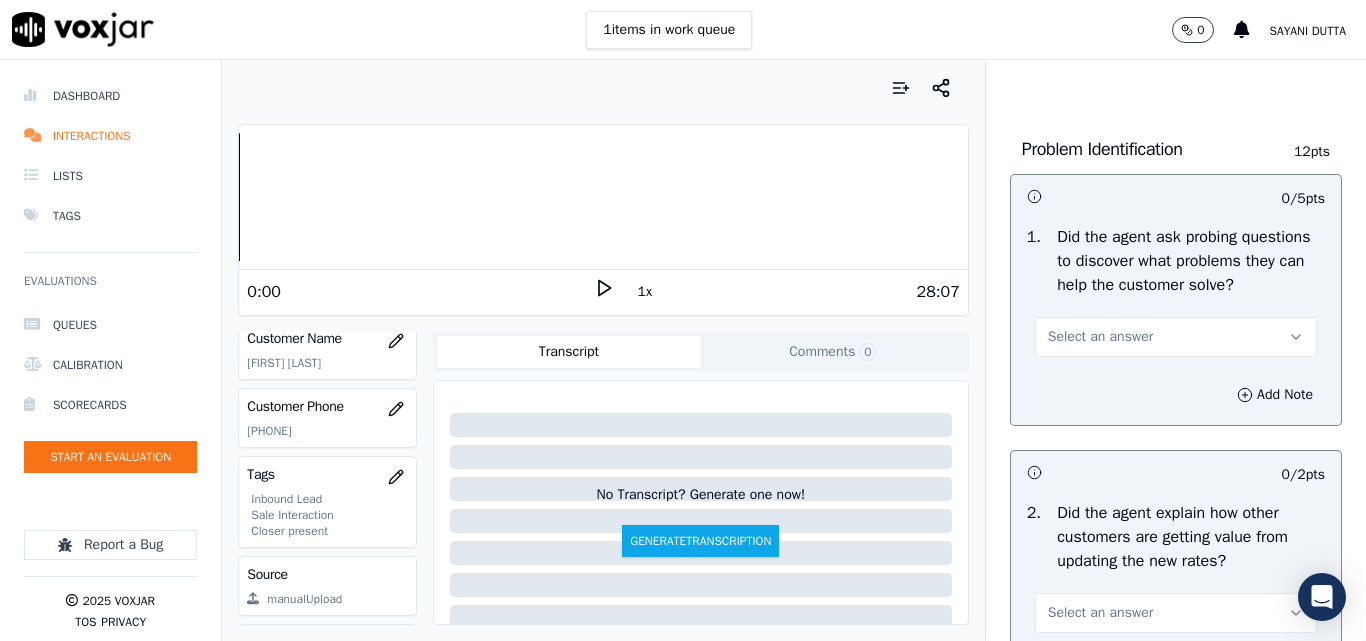 click on "Select an answer" at bounding box center (1100, 337) 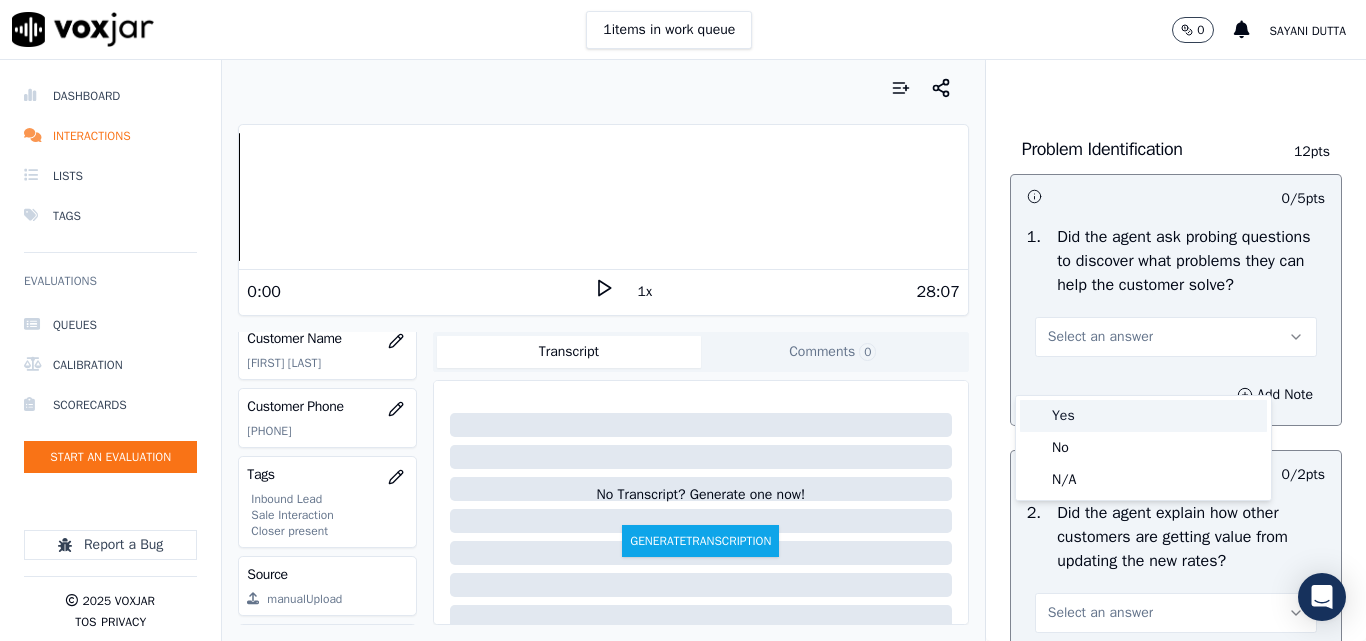 click on "Yes" at bounding box center (1143, 416) 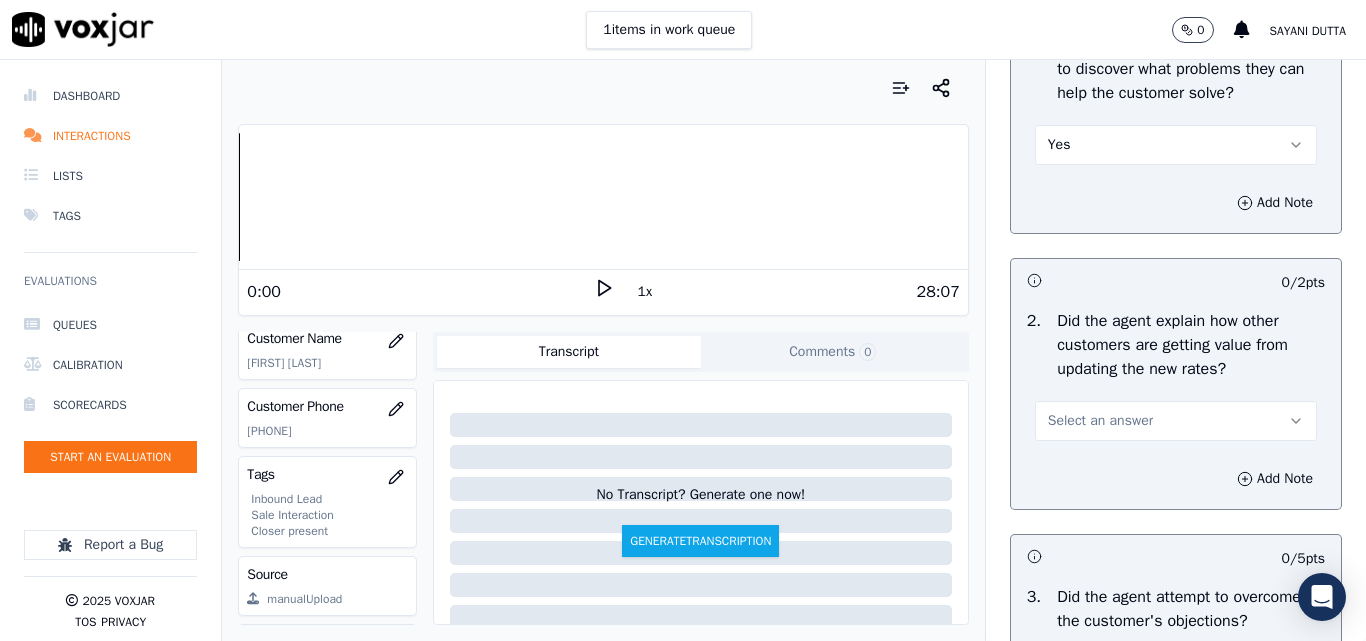 scroll, scrollTop: 1800, scrollLeft: 0, axis: vertical 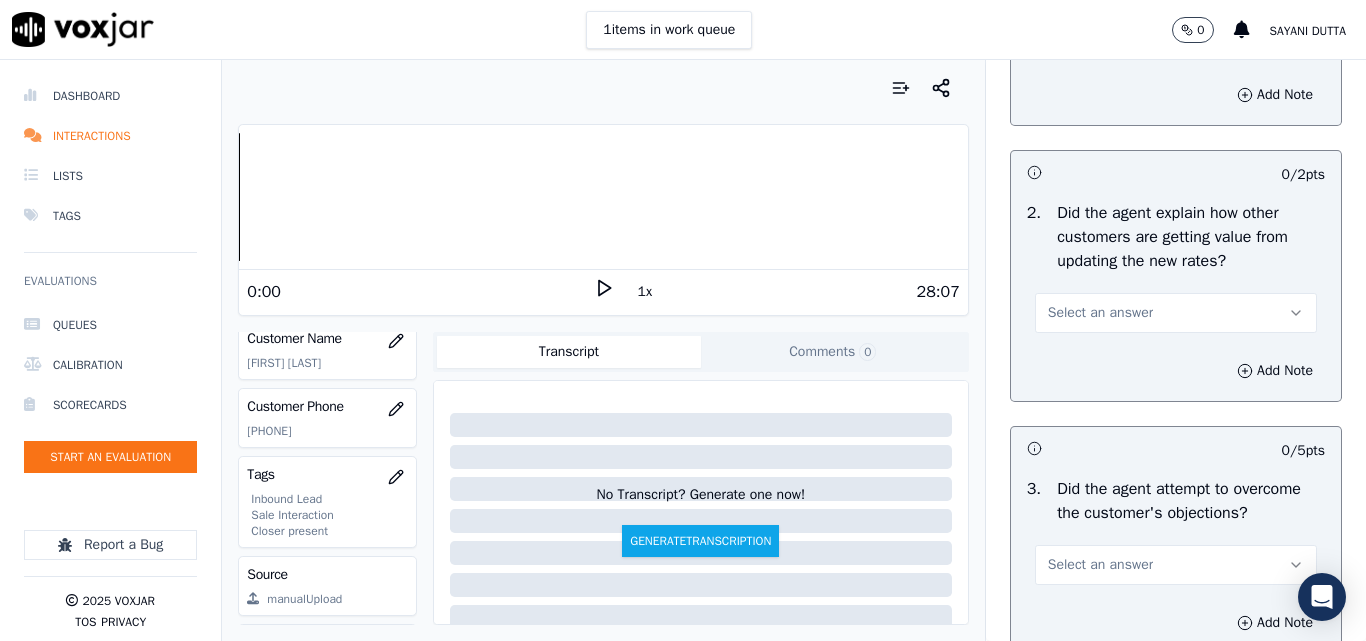 click on "Select an answer" at bounding box center [1100, 313] 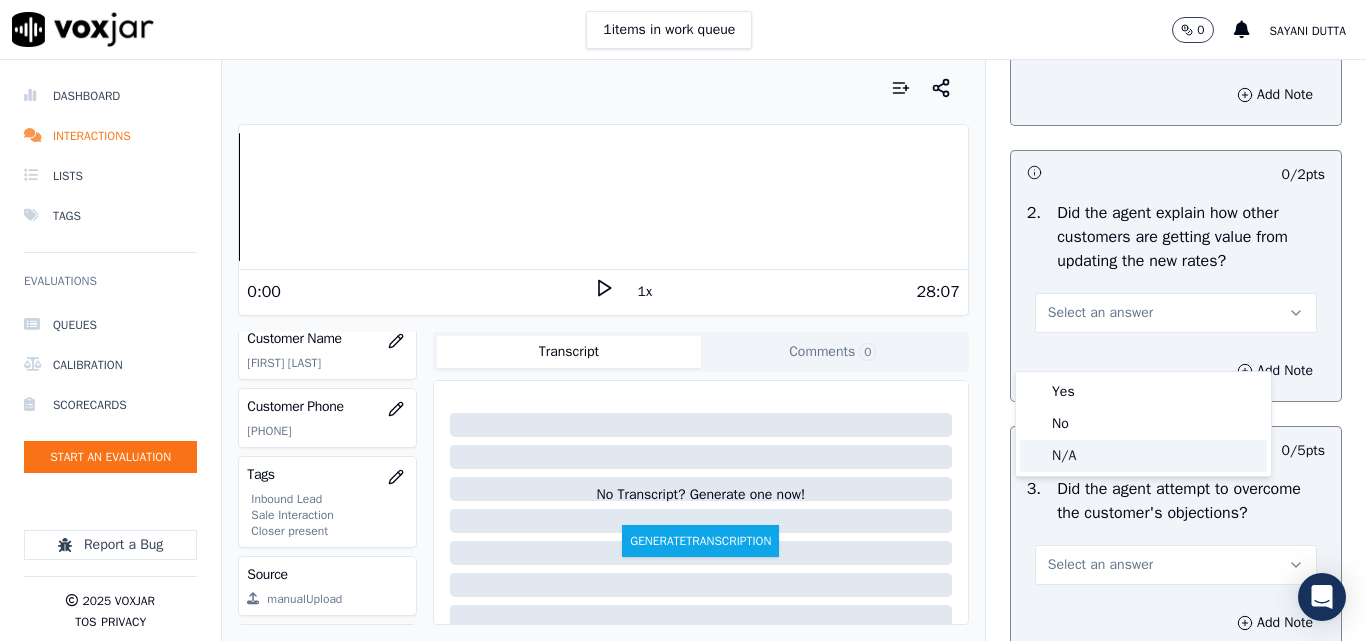 click on "N/A" 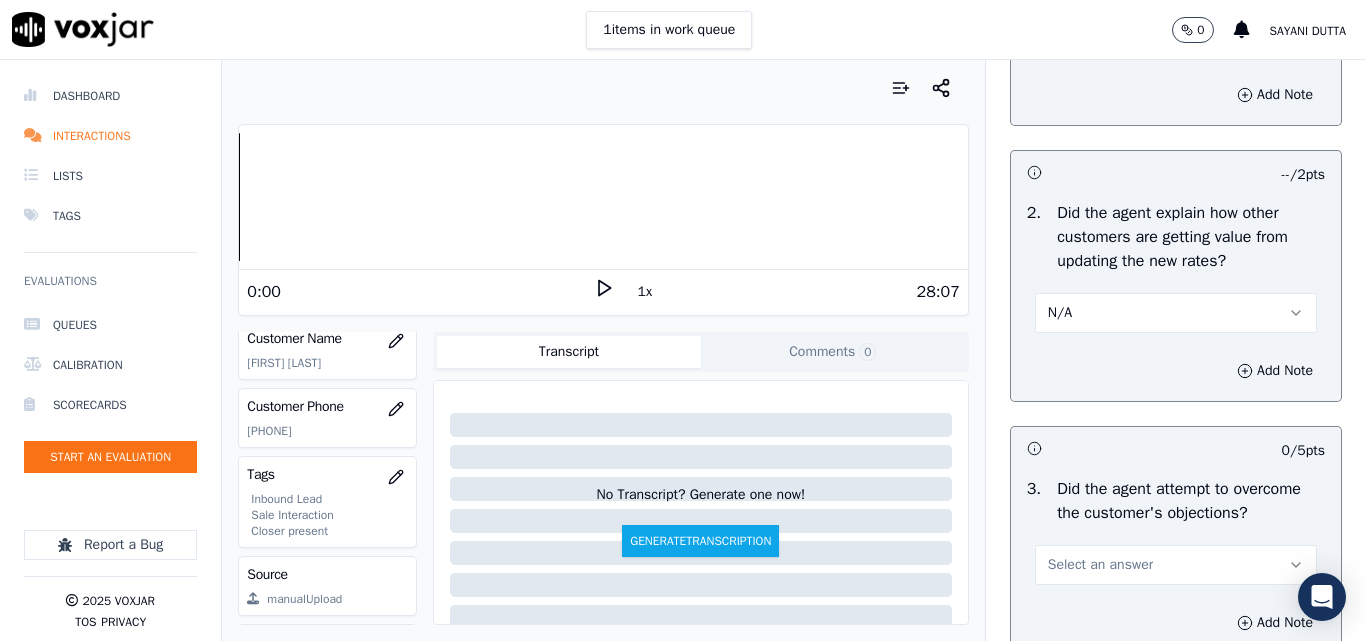 scroll, scrollTop: 2200, scrollLeft: 0, axis: vertical 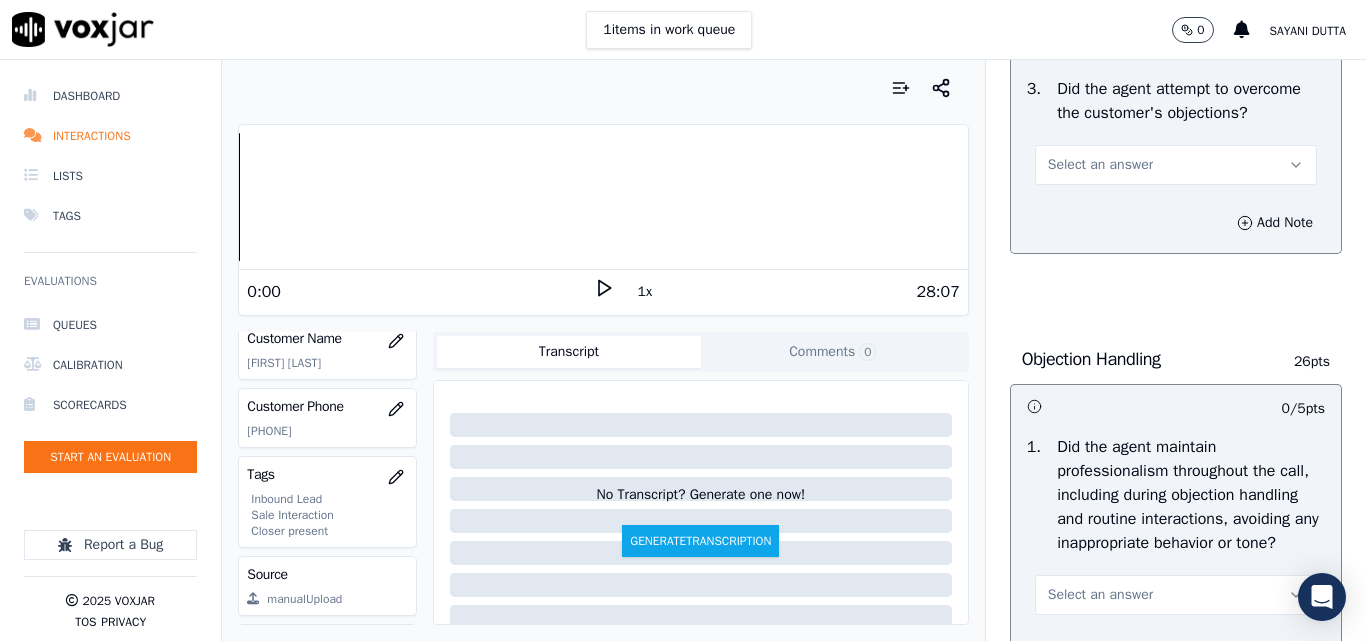 click on "Select an answer" at bounding box center [1176, 165] 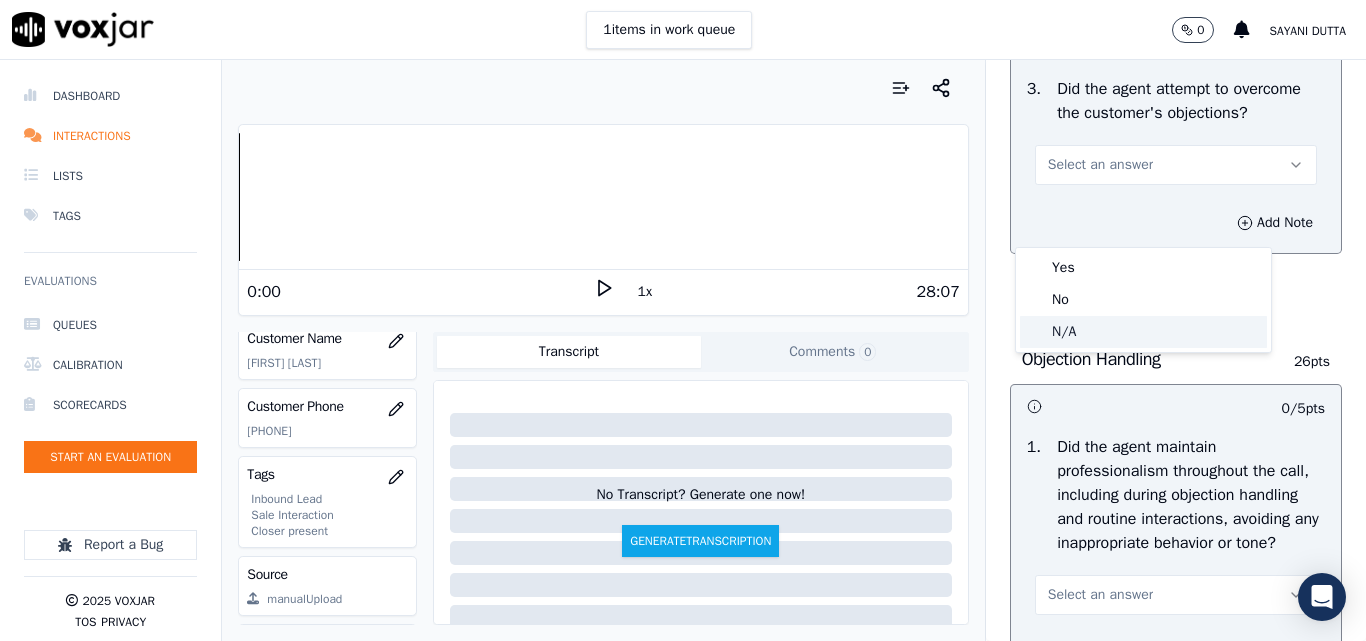click on "N/A" 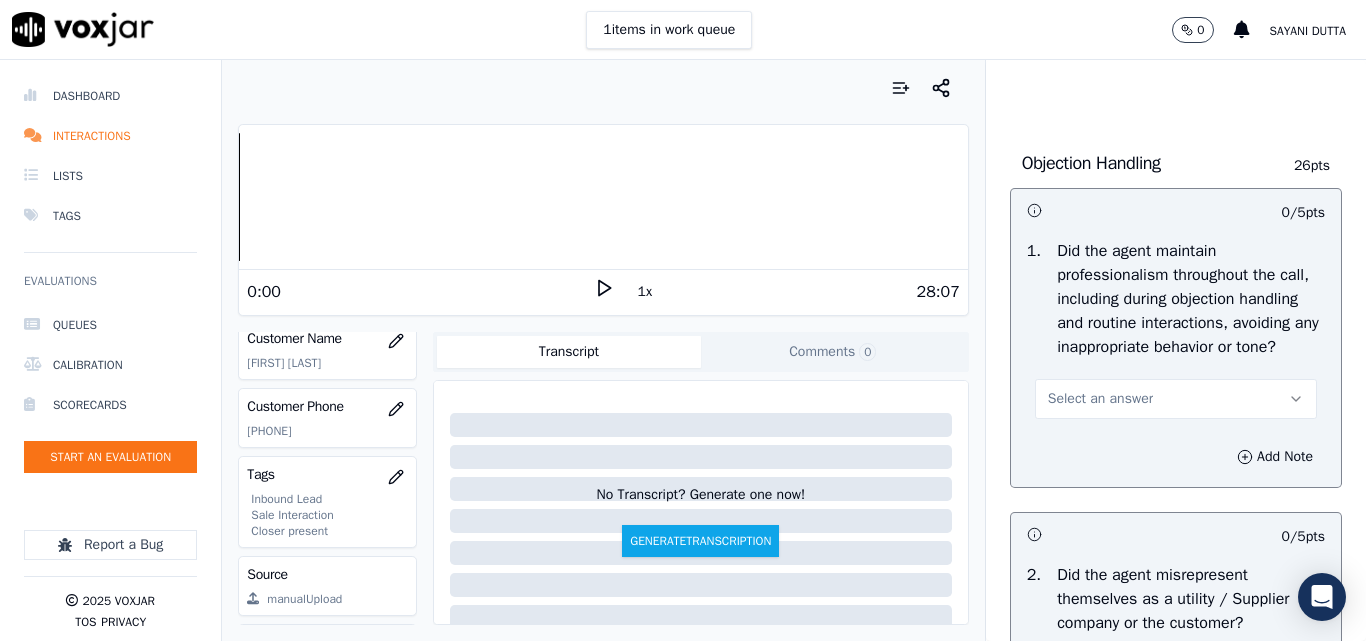 scroll, scrollTop: 2500, scrollLeft: 0, axis: vertical 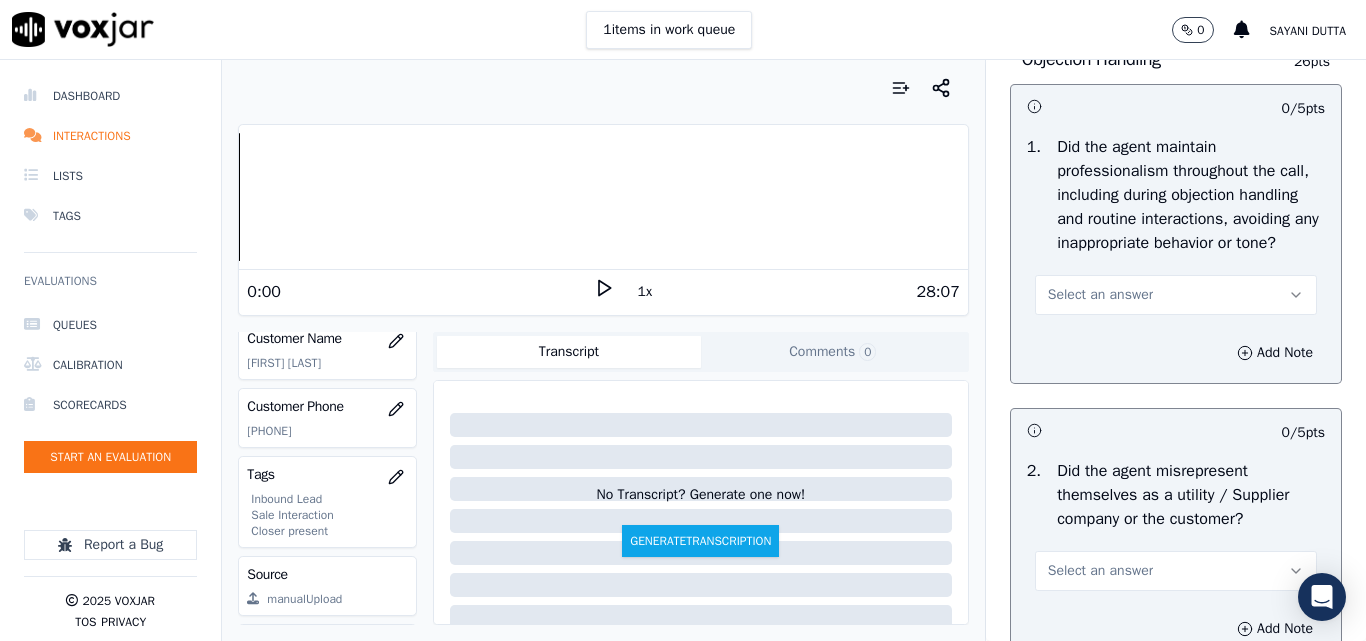 drag, startPoint x: 1079, startPoint y: 373, endPoint x: 1079, endPoint y: 392, distance: 19 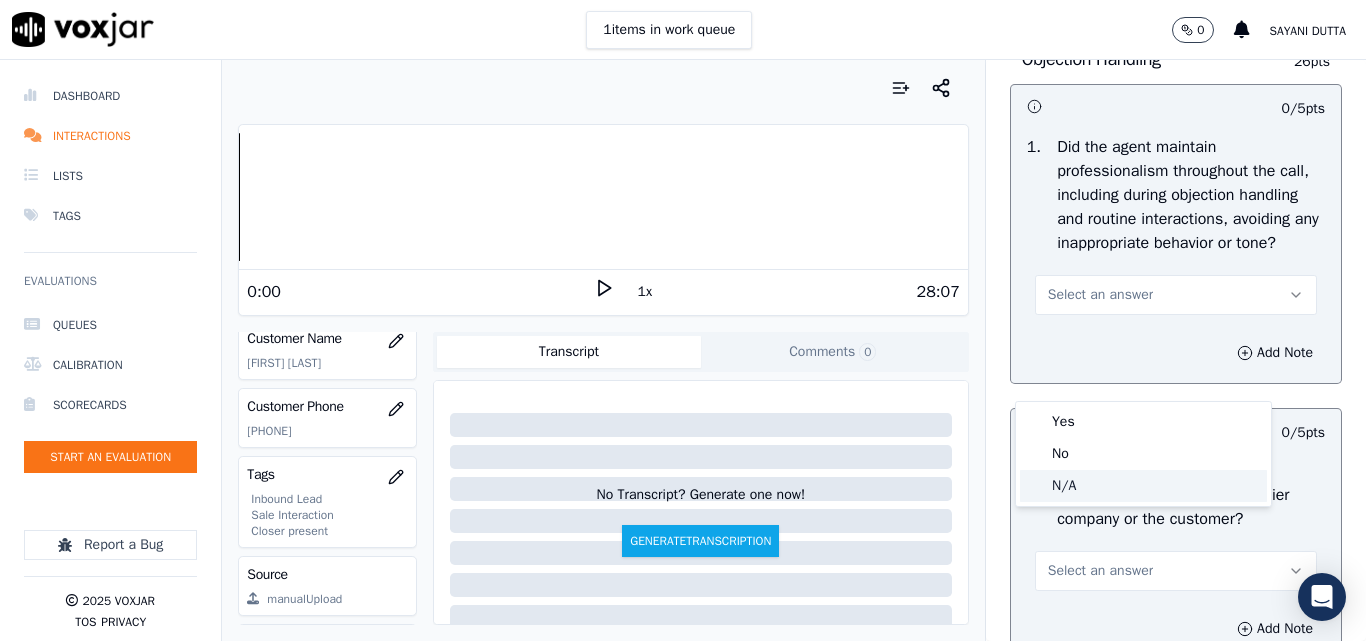 click on "N/A" 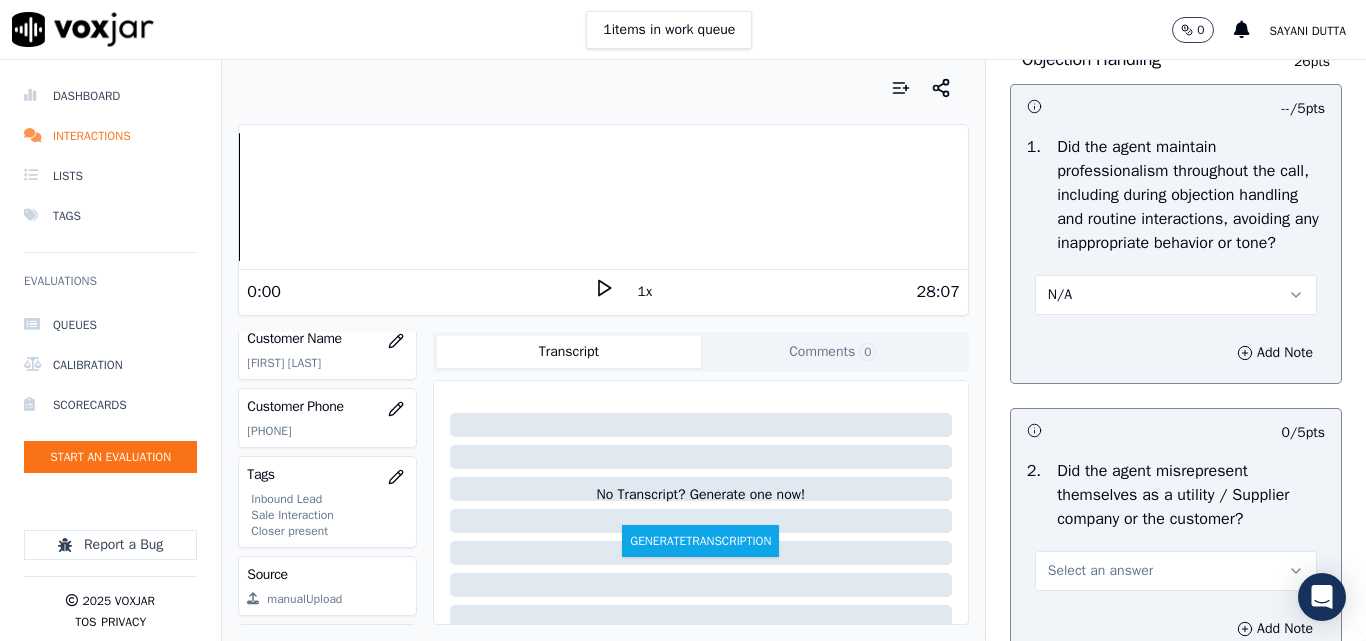 scroll, scrollTop: 2900, scrollLeft: 0, axis: vertical 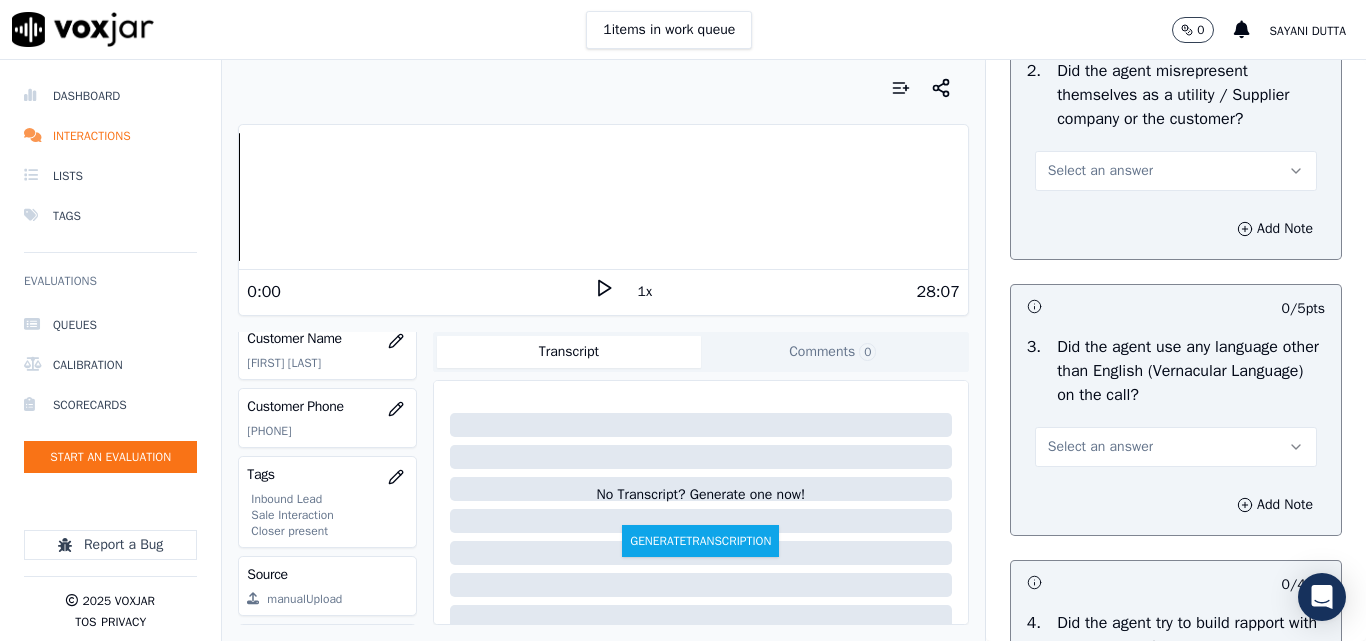 click on "Select an answer" at bounding box center (1100, 171) 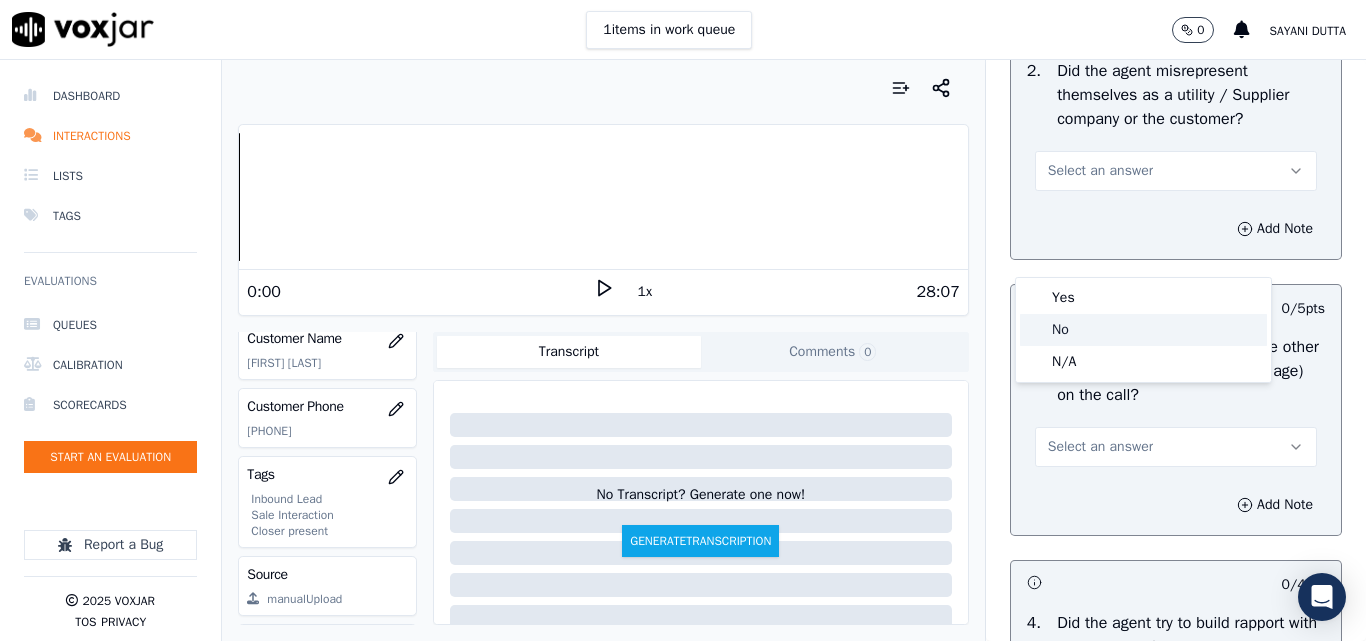 click on "No" 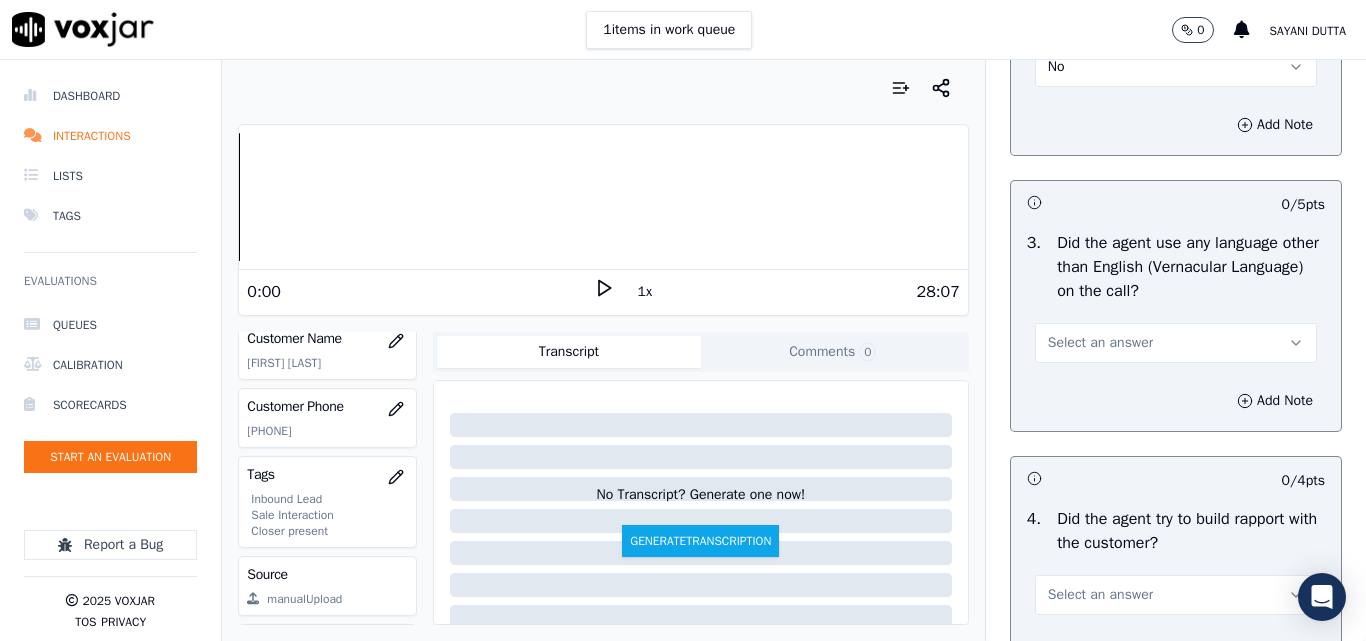scroll, scrollTop: 3100, scrollLeft: 0, axis: vertical 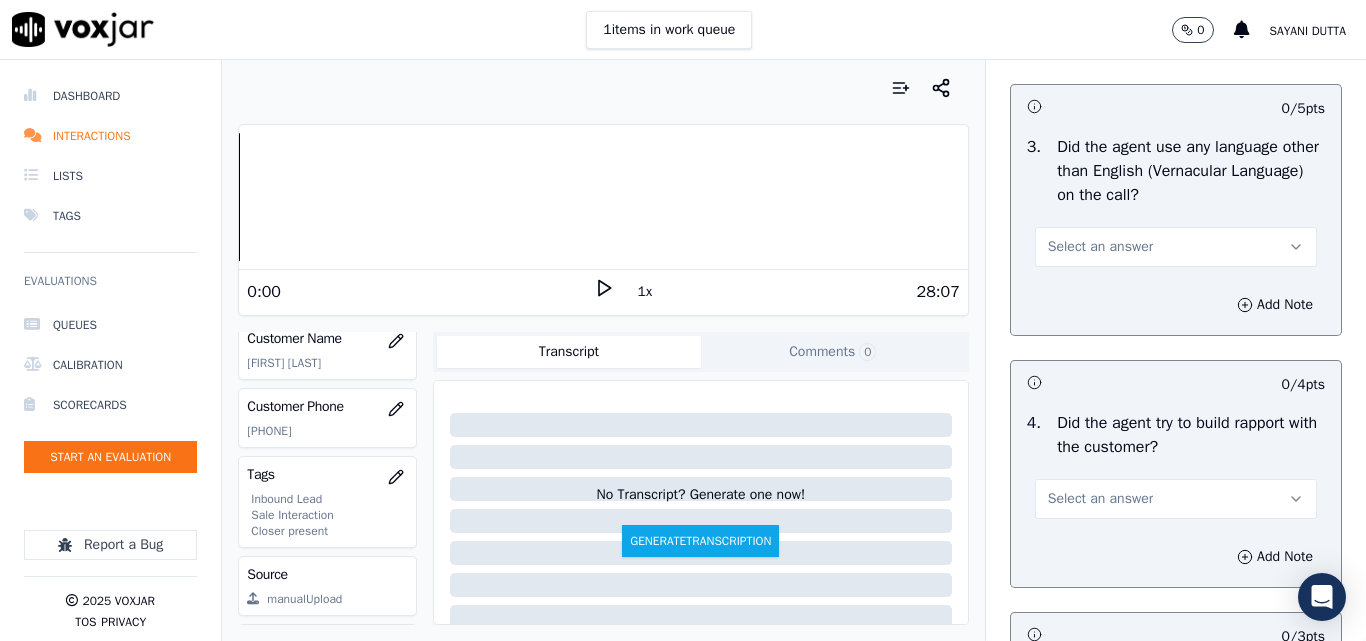 click on "Select an answer" at bounding box center (1100, 247) 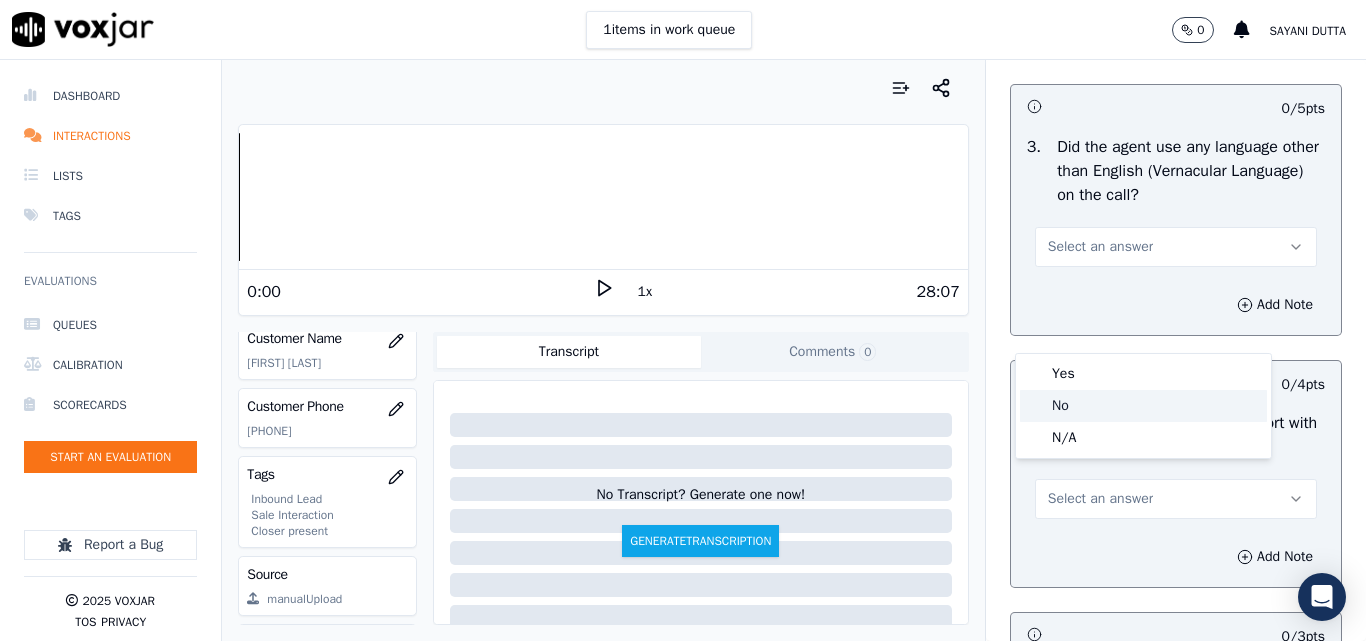 drag, startPoint x: 1082, startPoint y: 408, endPoint x: 1115, endPoint y: 371, distance: 49.57822 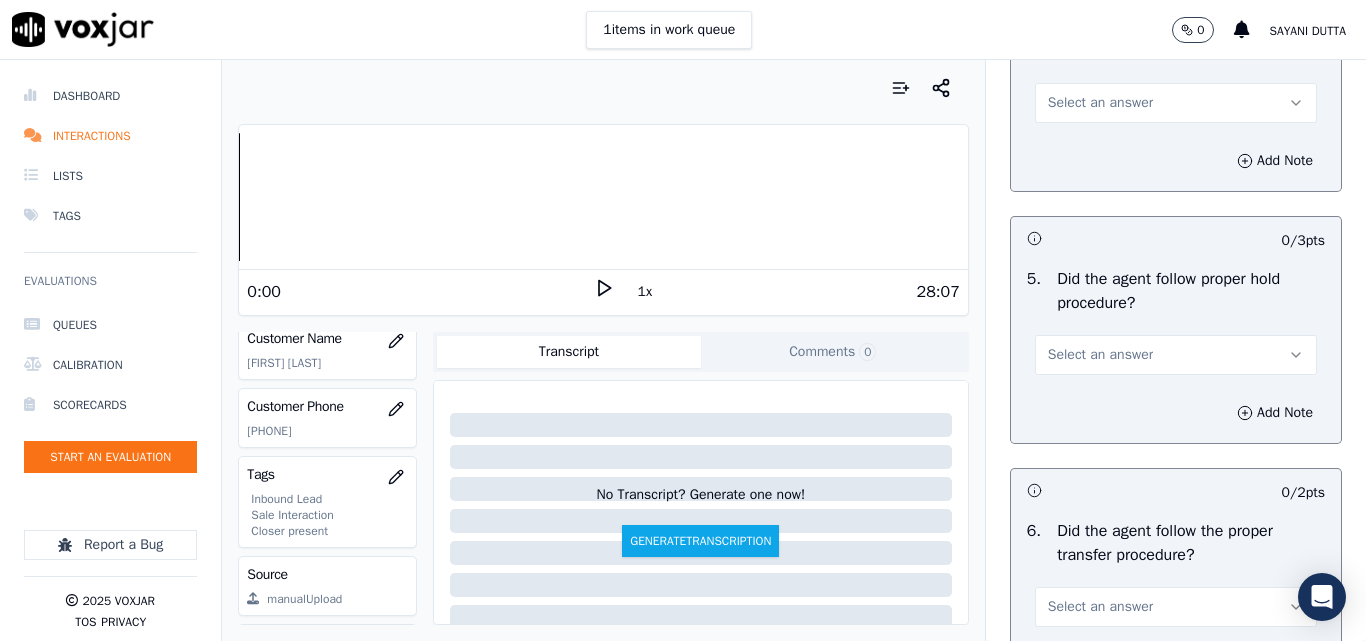 scroll, scrollTop: 3500, scrollLeft: 0, axis: vertical 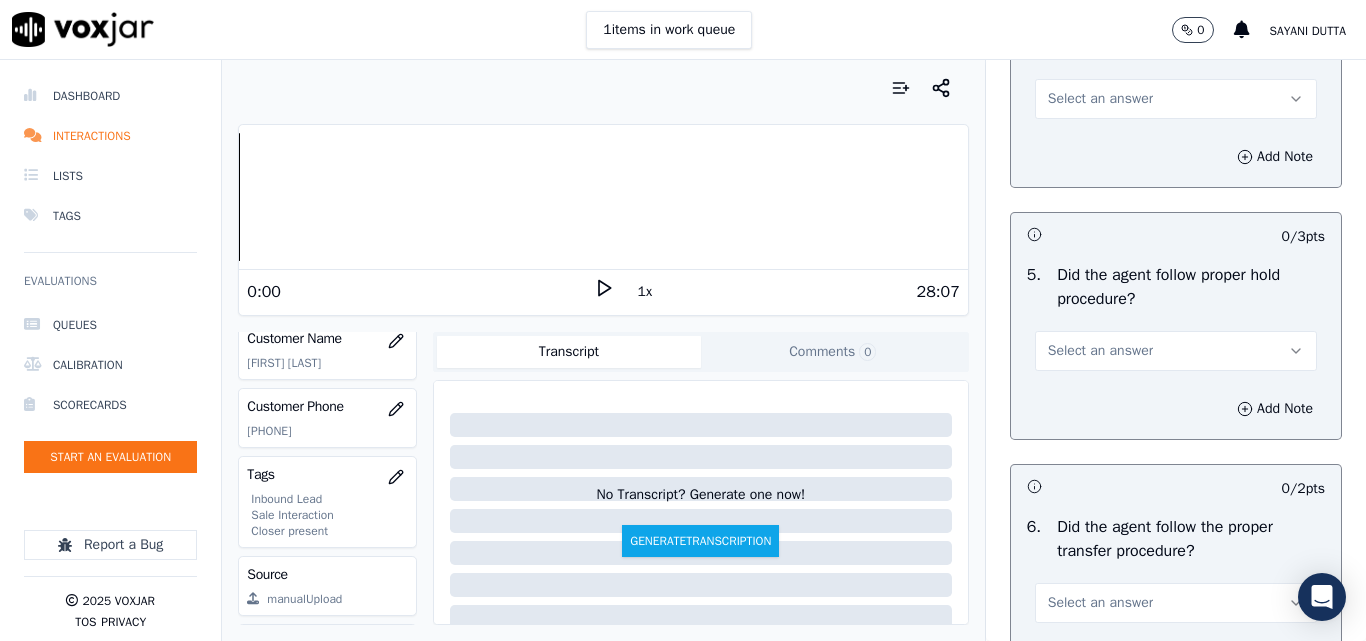 click on "Select an answer" at bounding box center (1100, 99) 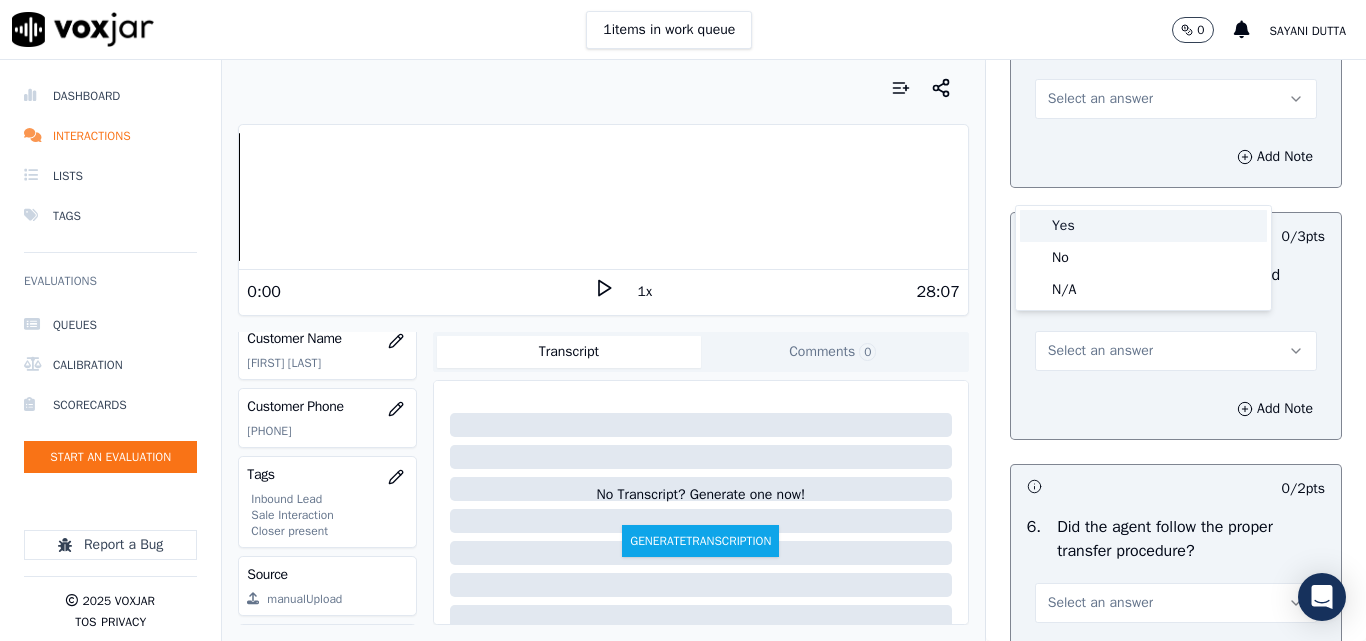 click on "Yes" at bounding box center (1143, 226) 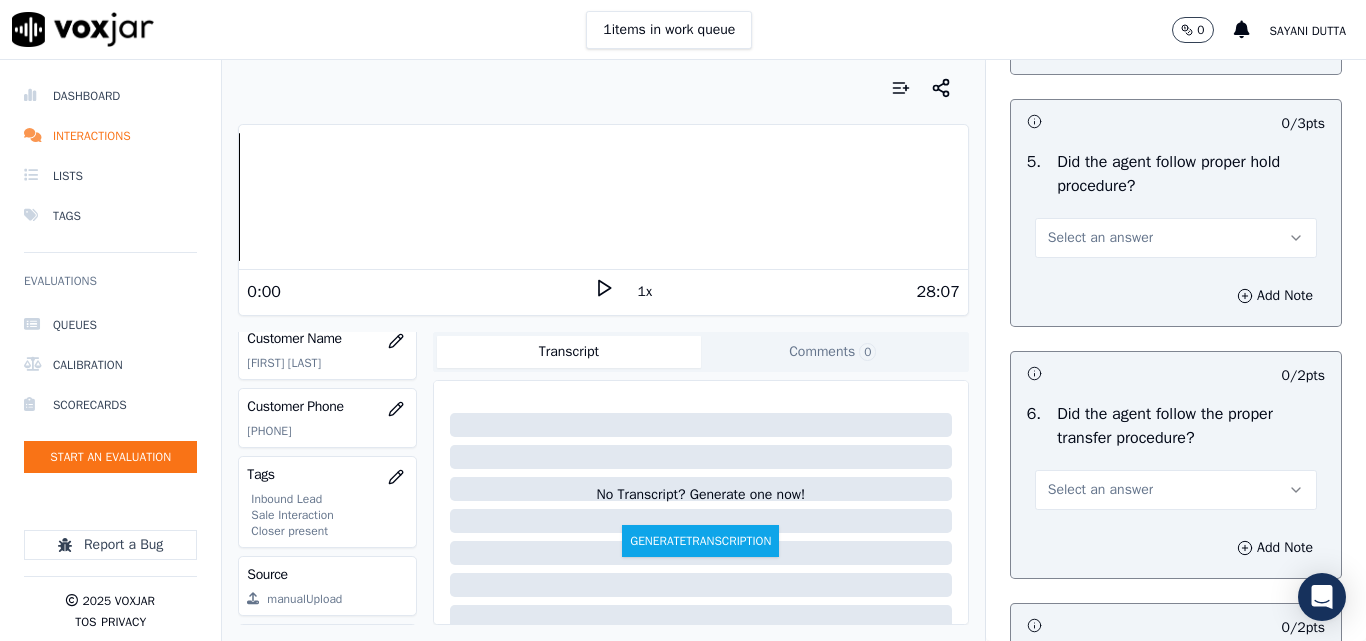 scroll, scrollTop: 3700, scrollLeft: 0, axis: vertical 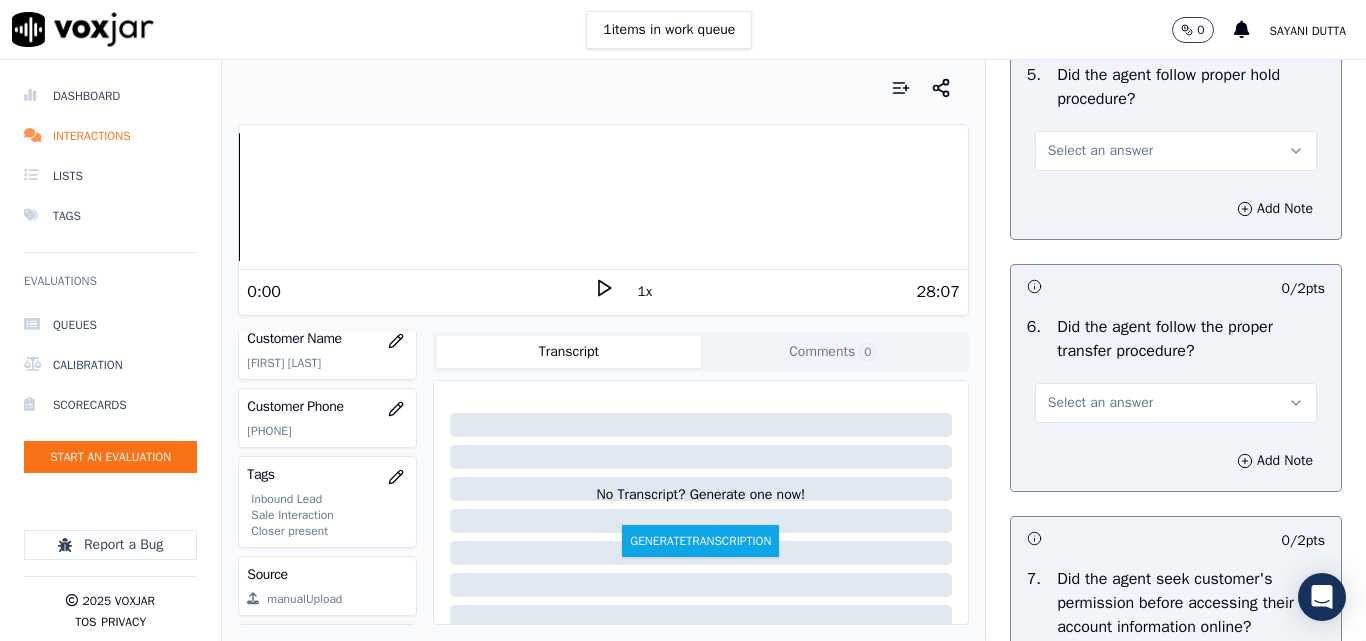 click on "Select an answer" at bounding box center (1176, 151) 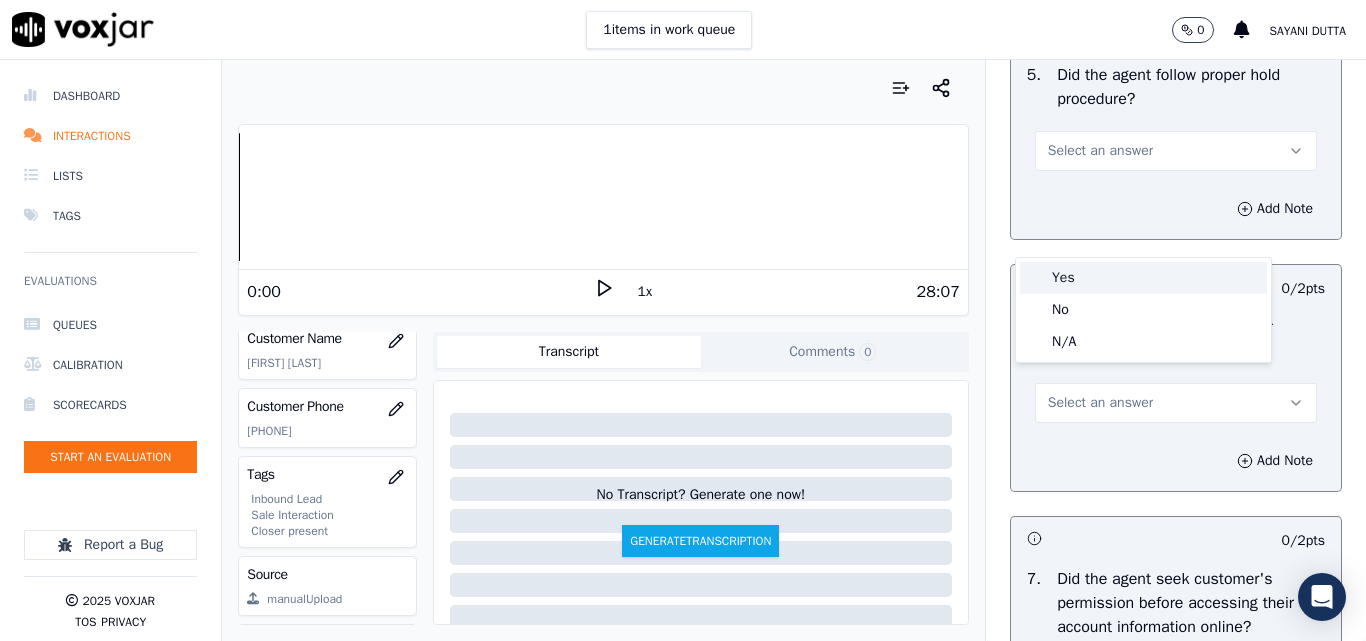 click on "Yes" at bounding box center (1143, 278) 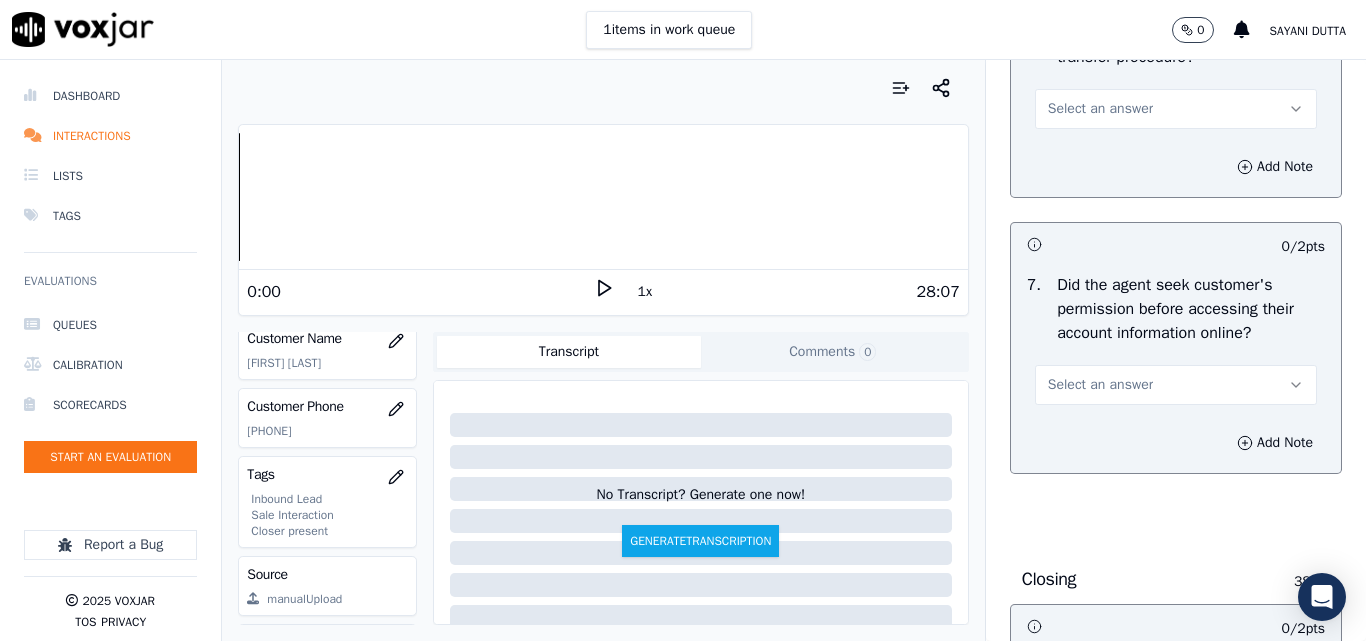 scroll, scrollTop: 4000, scrollLeft: 0, axis: vertical 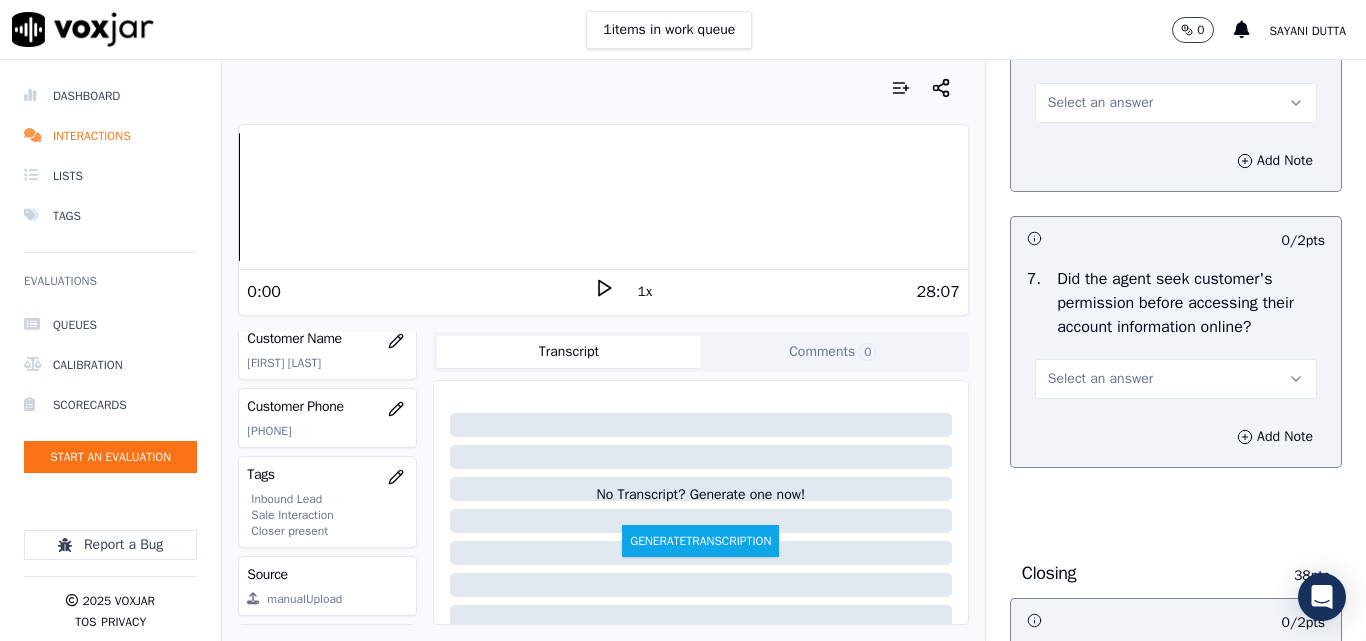 click on "Select an answer" at bounding box center [1176, 103] 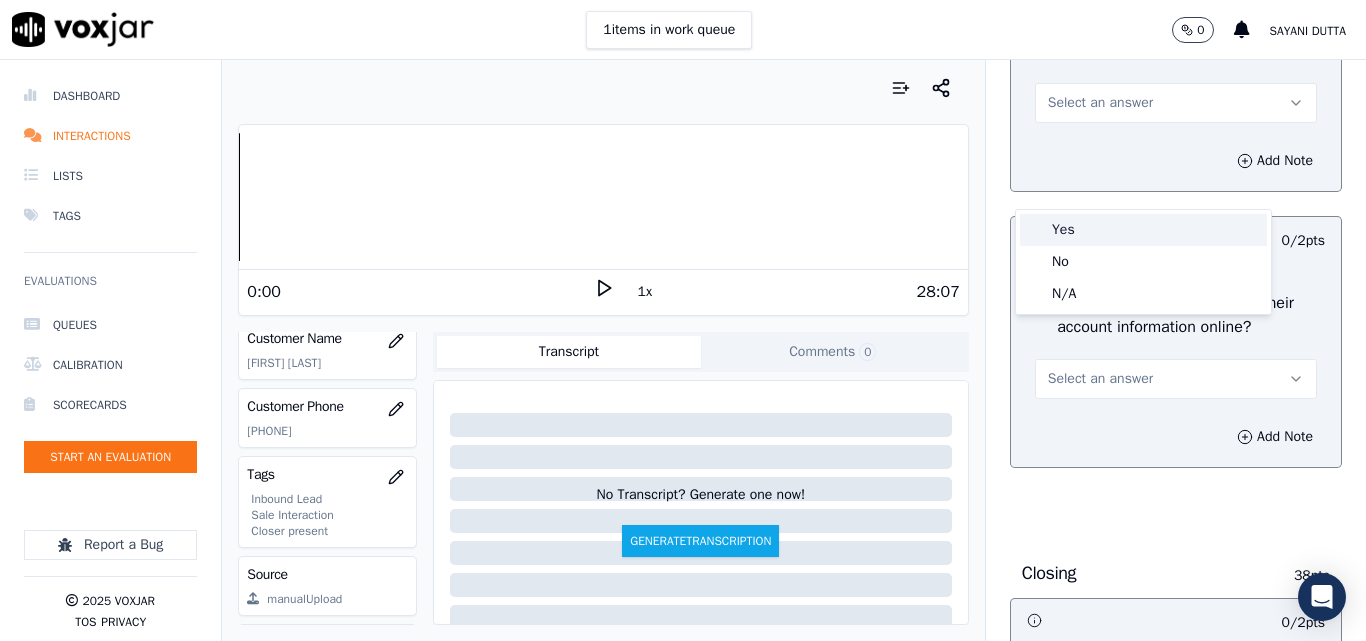 click on "Yes" at bounding box center [1143, 230] 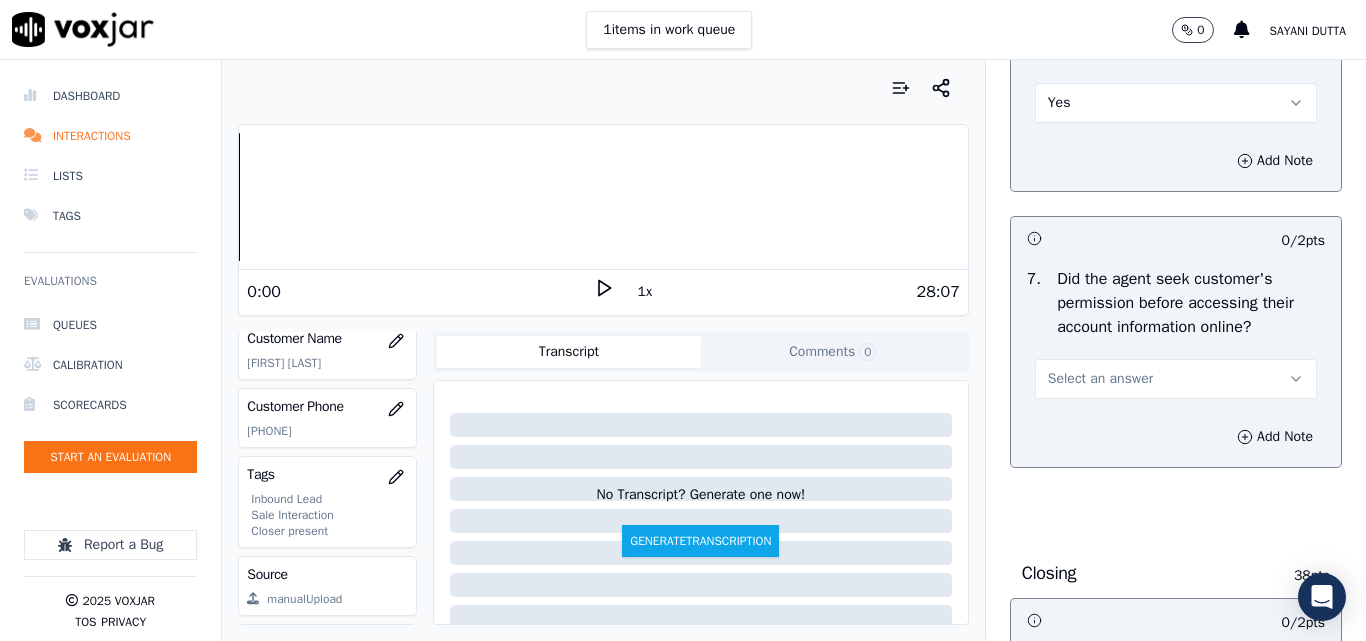click on "Select an answer" at bounding box center (1100, 379) 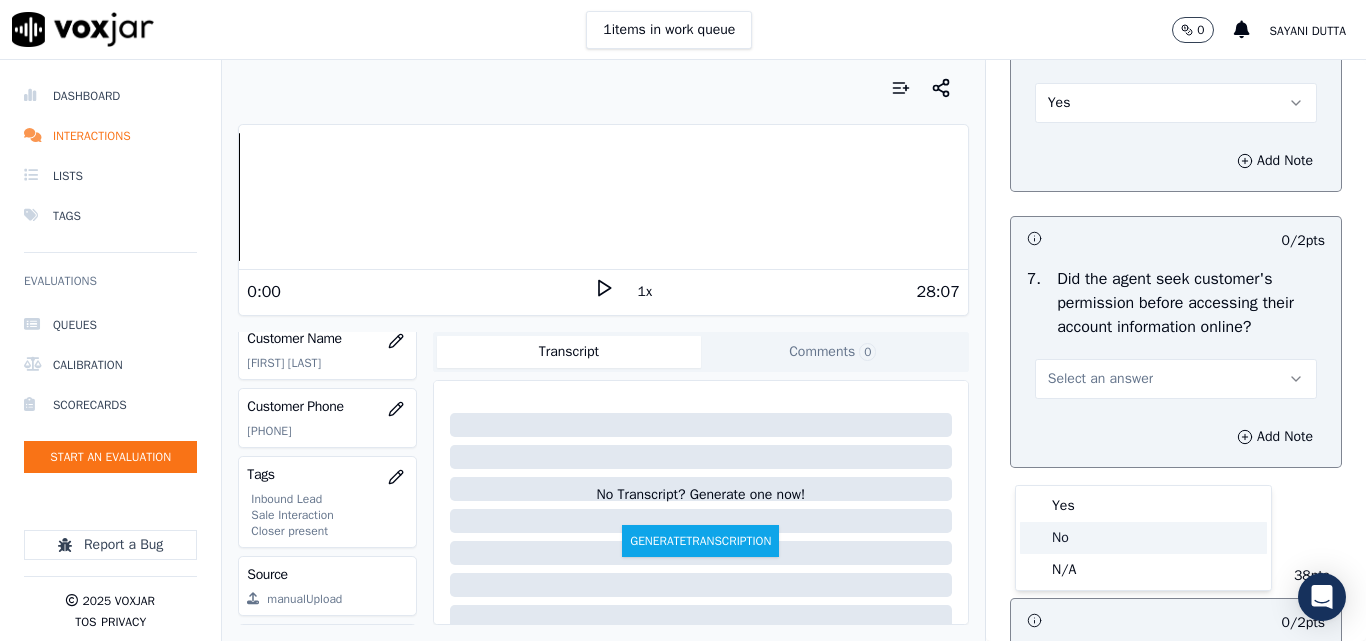 click on "No" 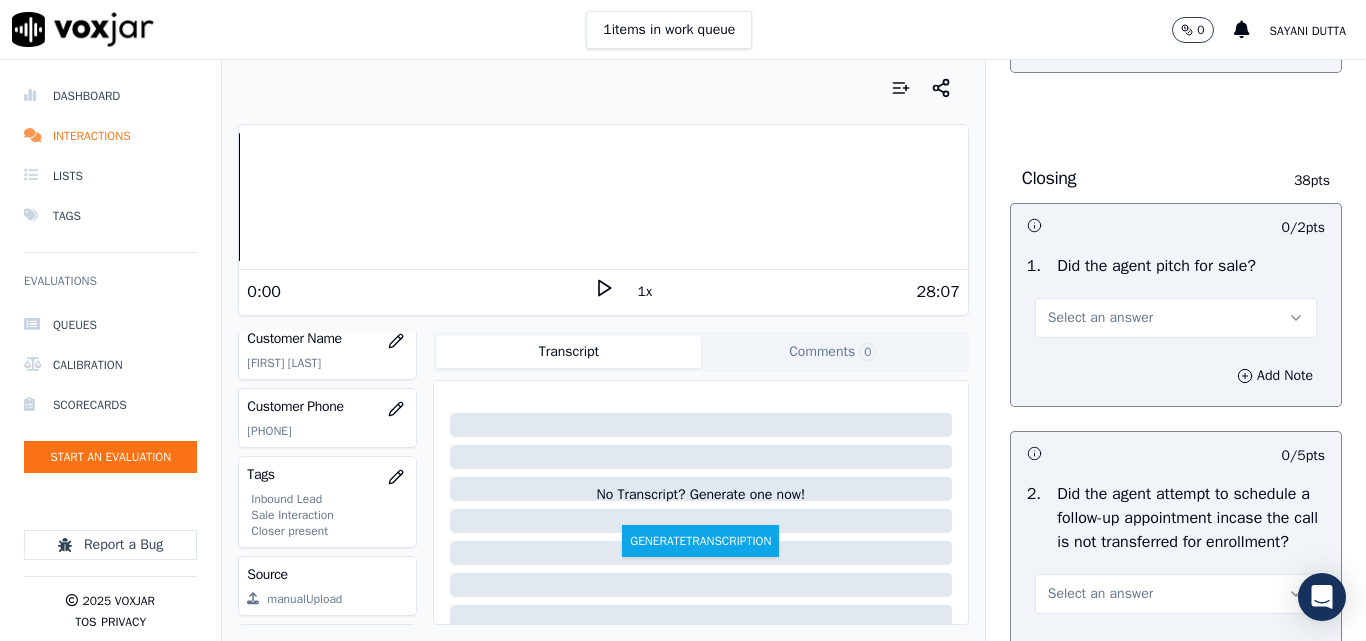 scroll, scrollTop: 4500, scrollLeft: 0, axis: vertical 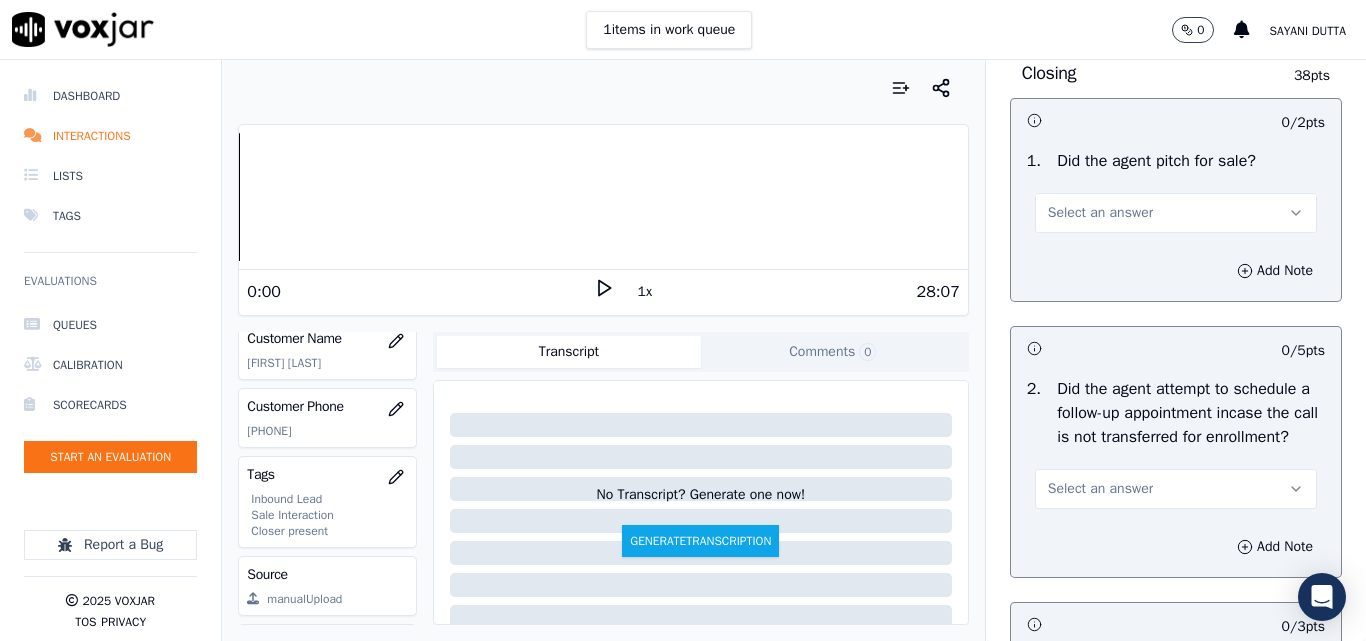 click on "Select an answer" at bounding box center (1100, 213) 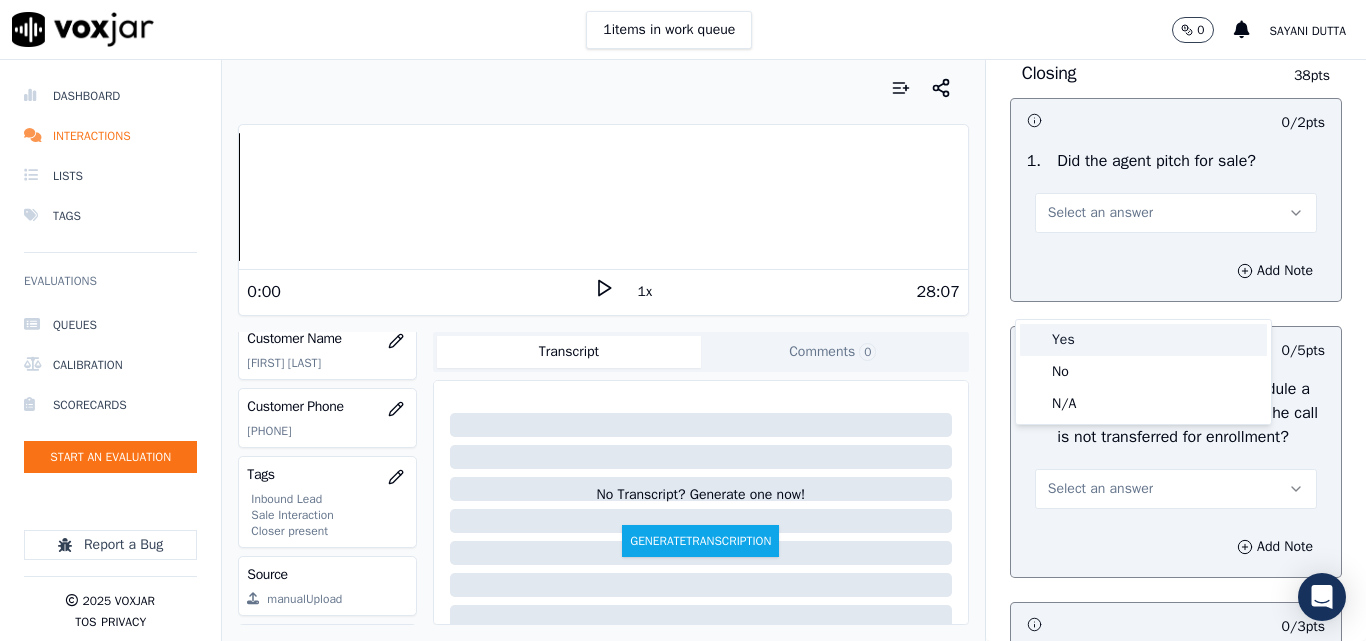 click on "Yes" at bounding box center [1143, 340] 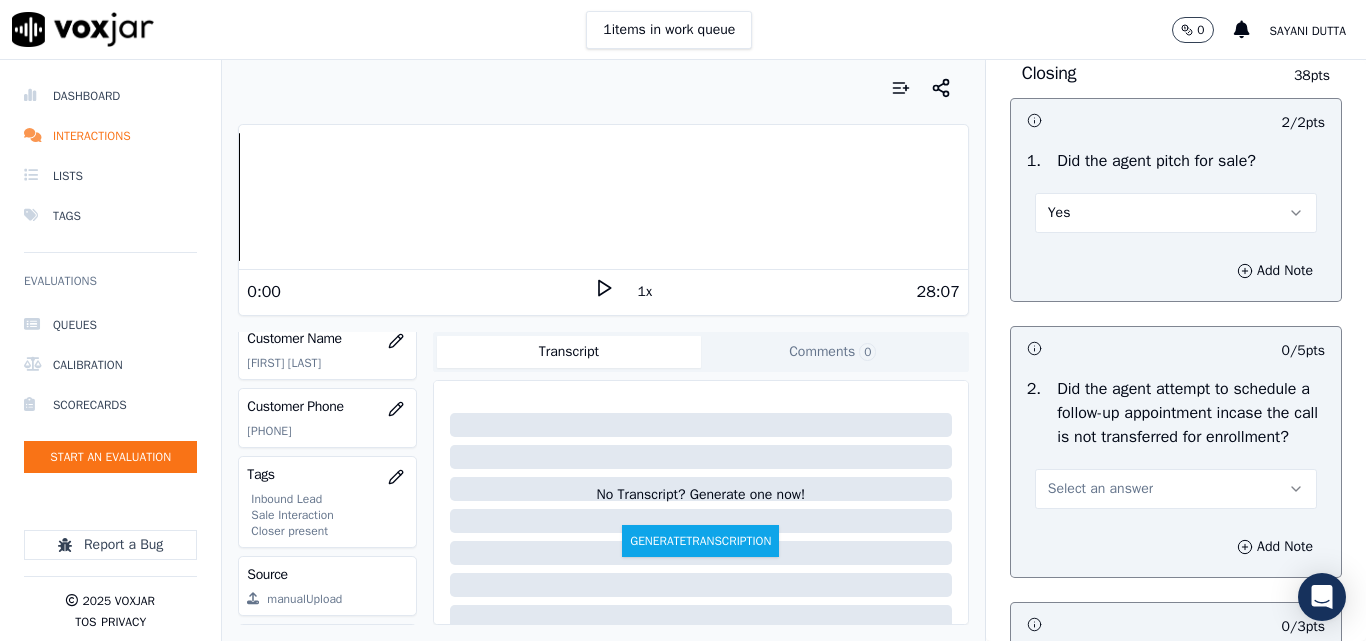 scroll, scrollTop: 4800, scrollLeft: 0, axis: vertical 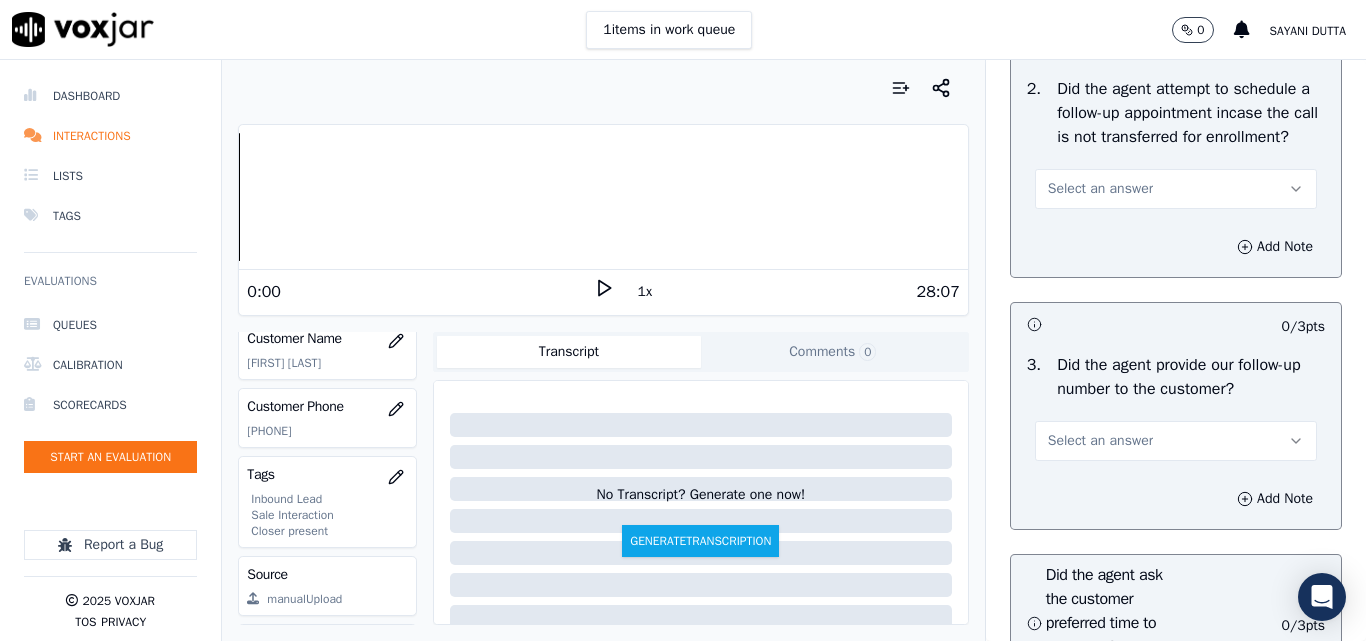 drag, startPoint x: 1075, startPoint y: 295, endPoint x: 1083, endPoint y: 314, distance: 20.615528 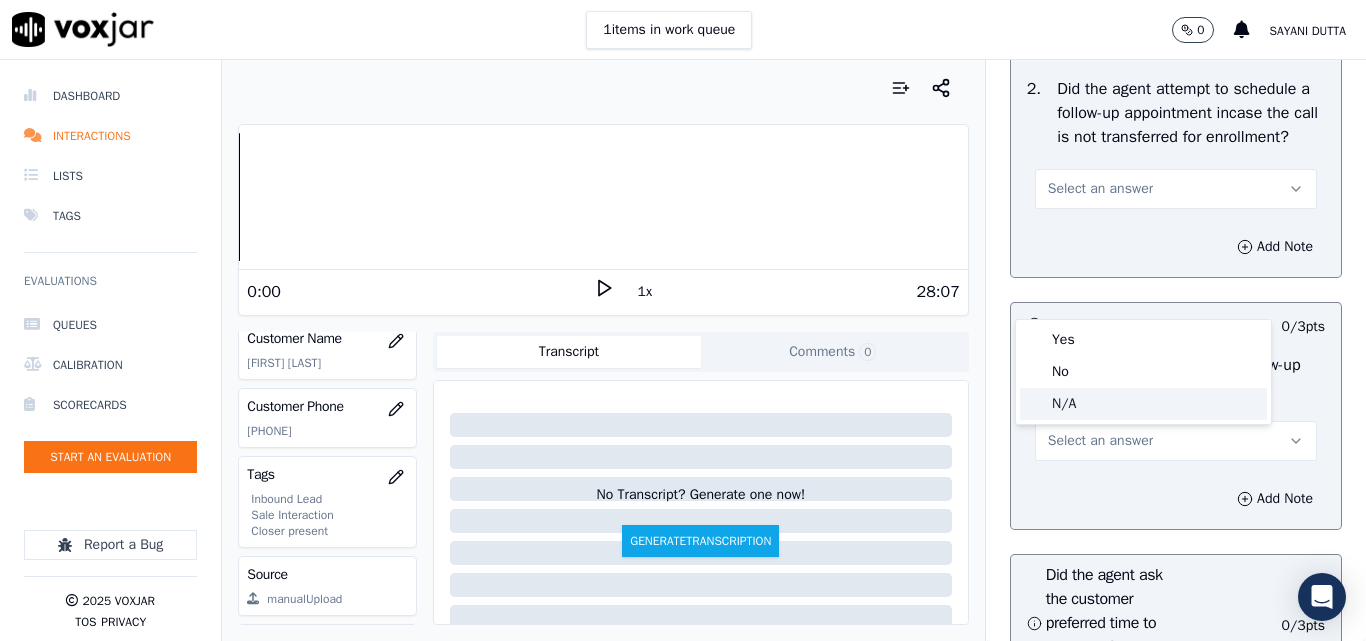 click on "N/A" 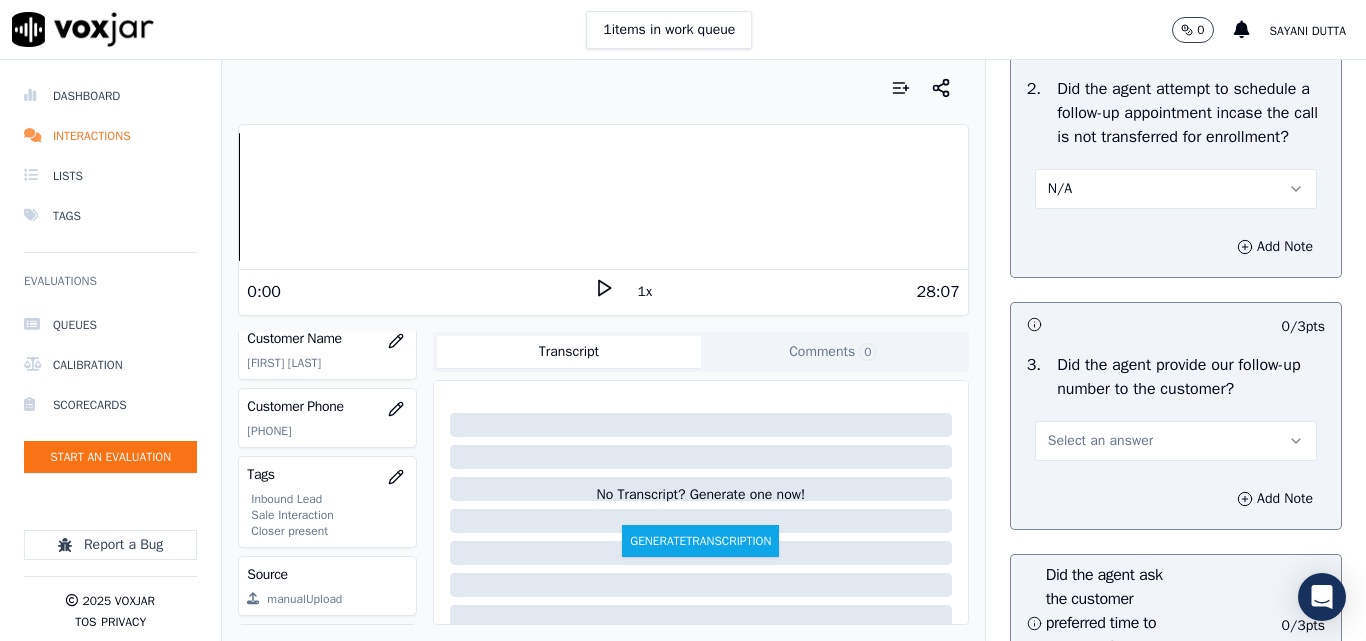 scroll, scrollTop: 5000, scrollLeft: 0, axis: vertical 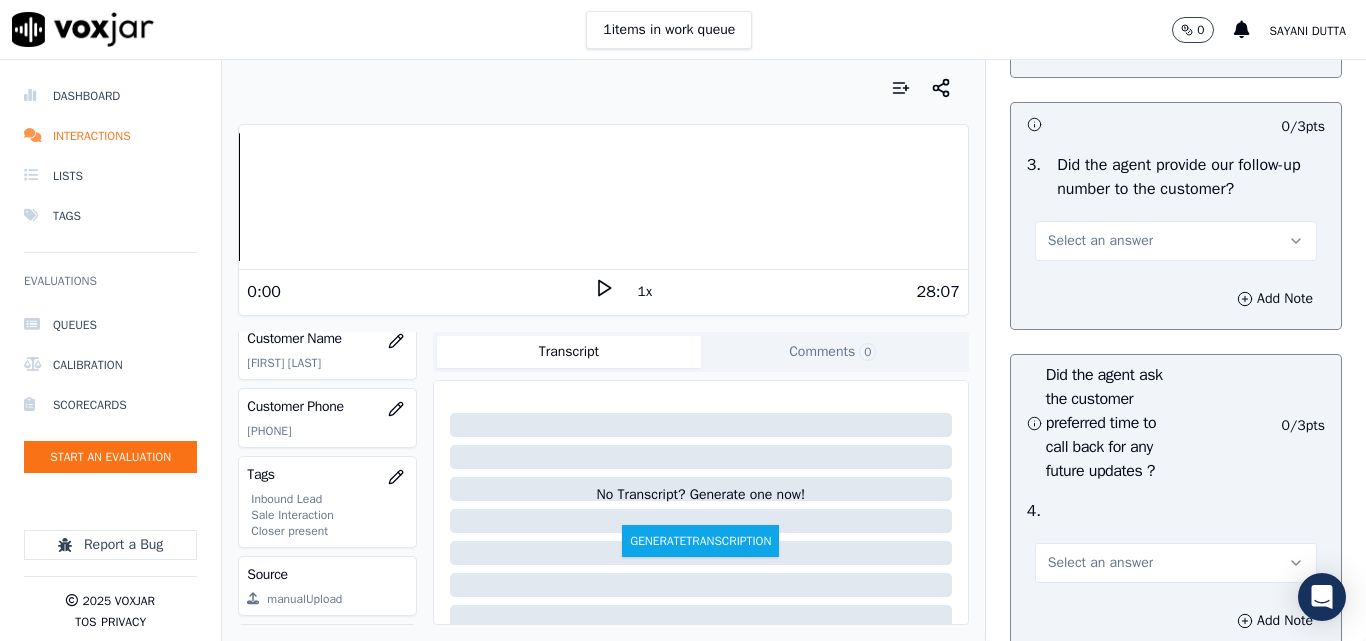 click on "Select an answer" at bounding box center [1100, 241] 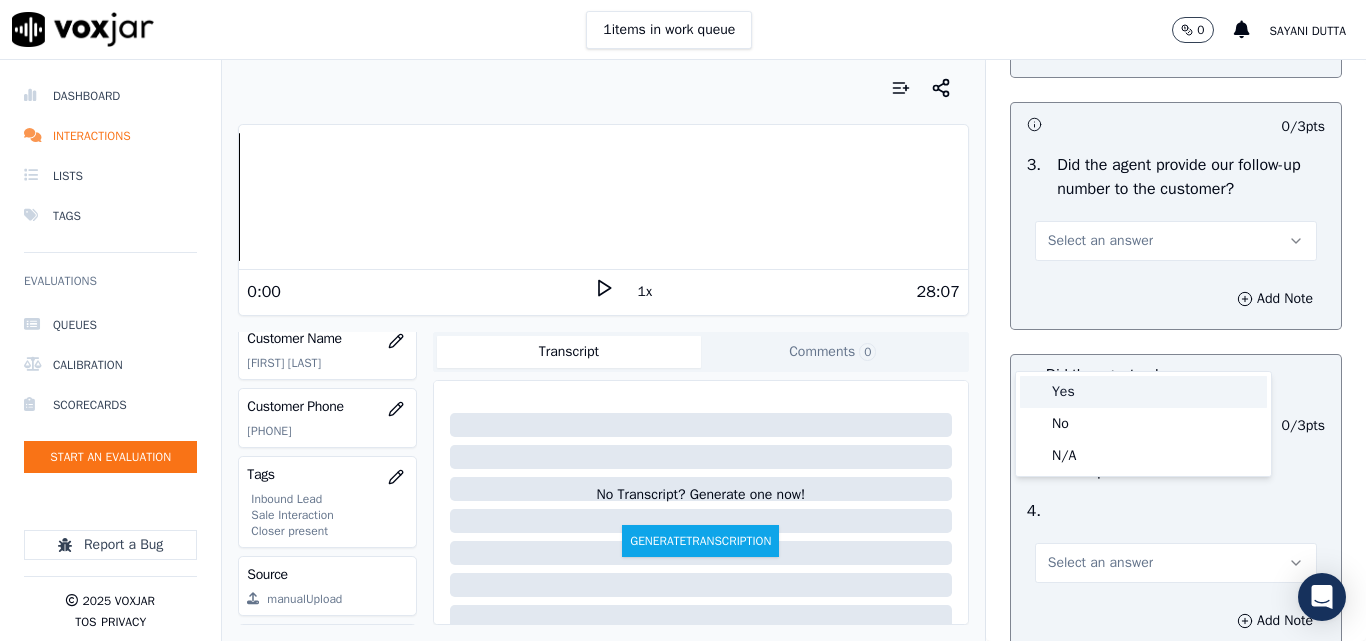 click on "Yes" at bounding box center [1143, 392] 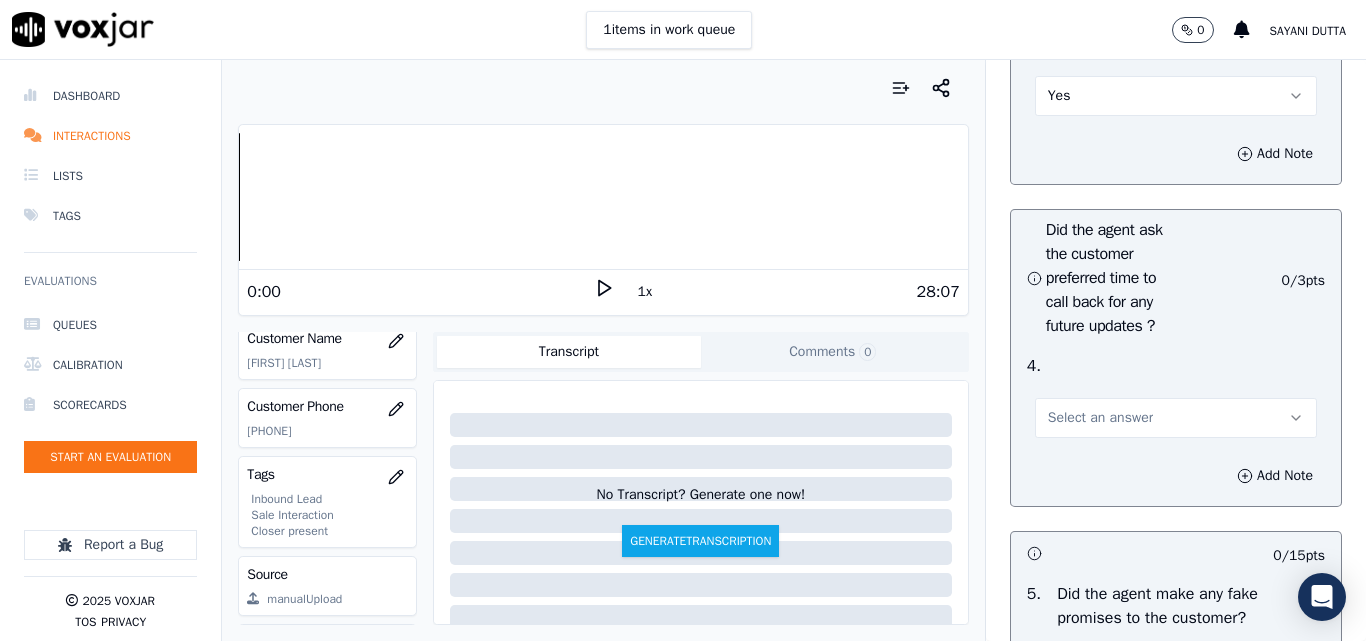 scroll, scrollTop: 5300, scrollLeft: 0, axis: vertical 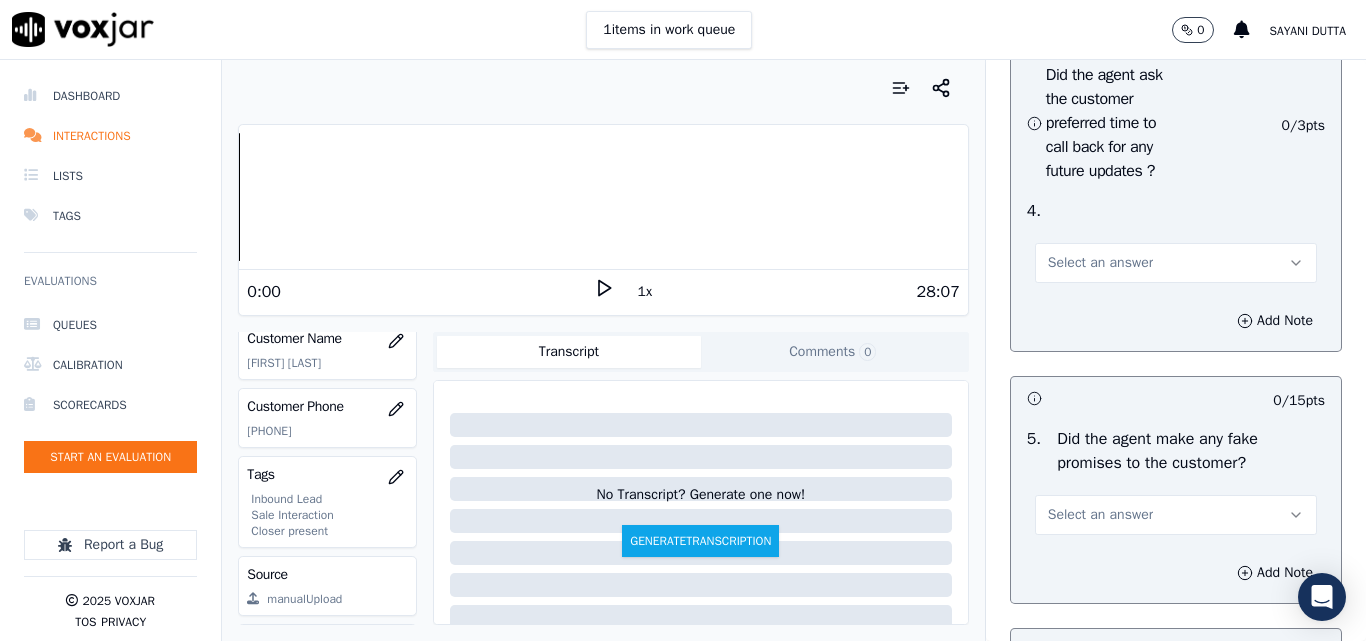 drag, startPoint x: 1085, startPoint y: 370, endPoint x: 1087, endPoint y: 382, distance: 12.165525 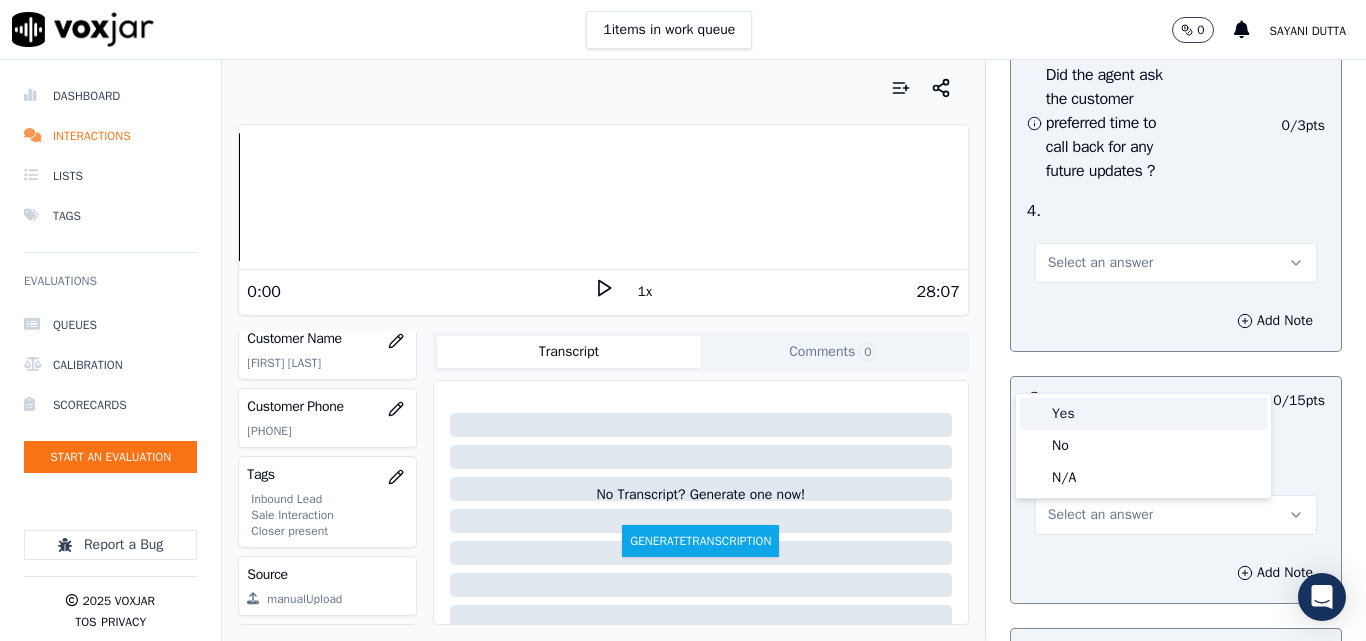 click on "Yes" at bounding box center (1143, 414) 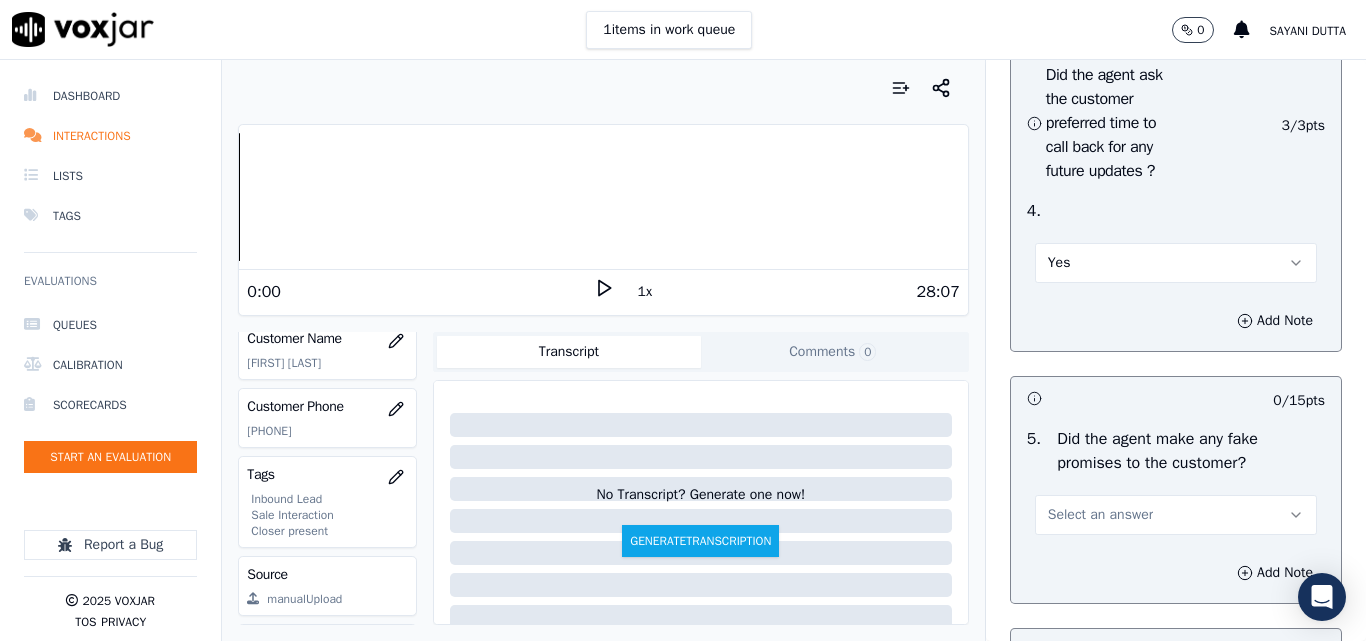 scroll, scrollTop: 5600, scrollLeft: 0, axis: vertical 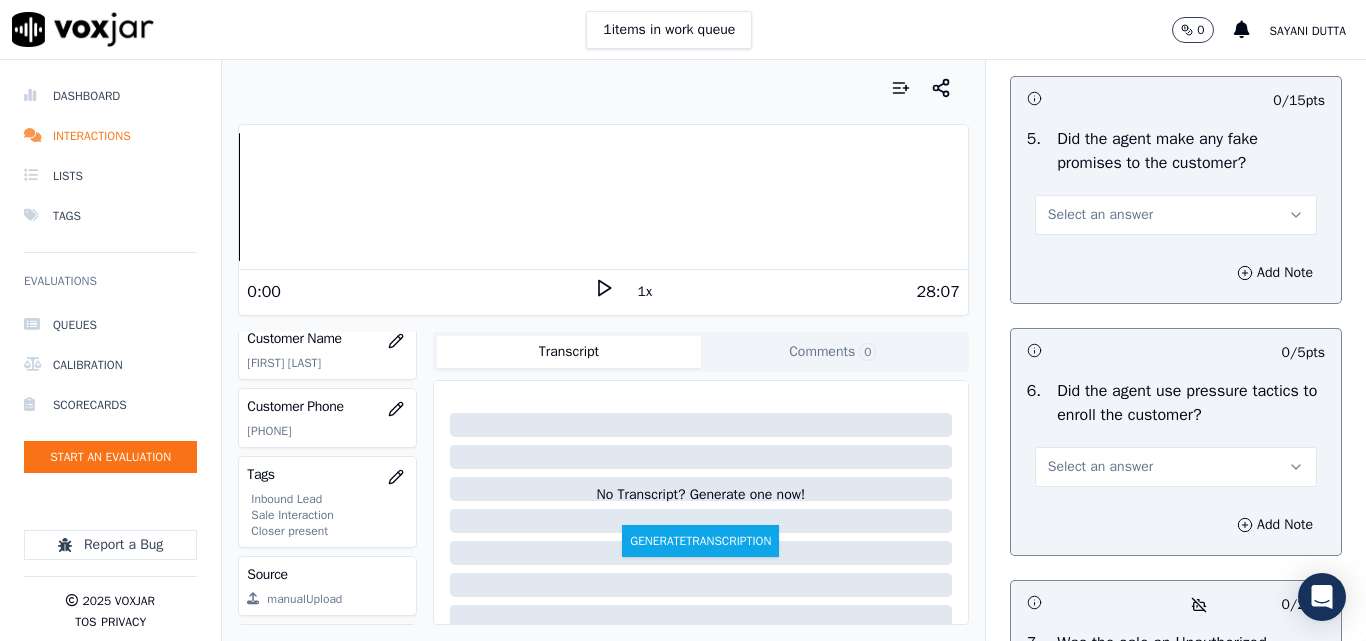 click on "Select an answer" at bounding box center [1100, 215] 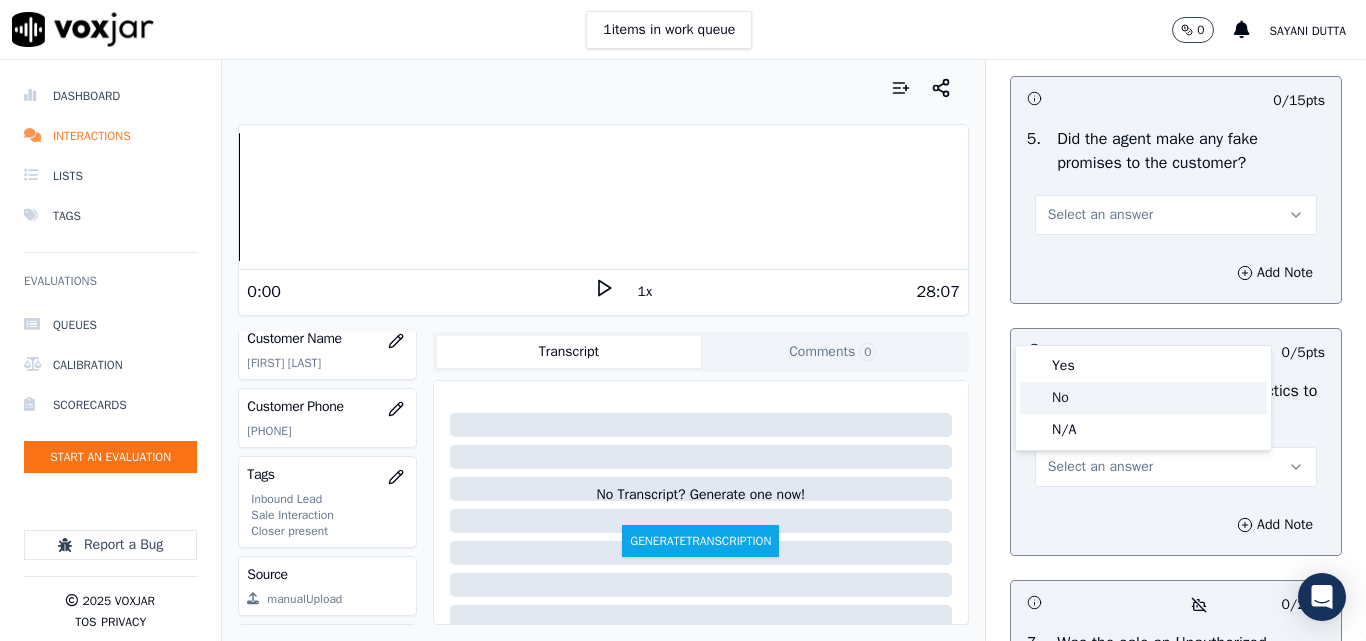 click on "No" 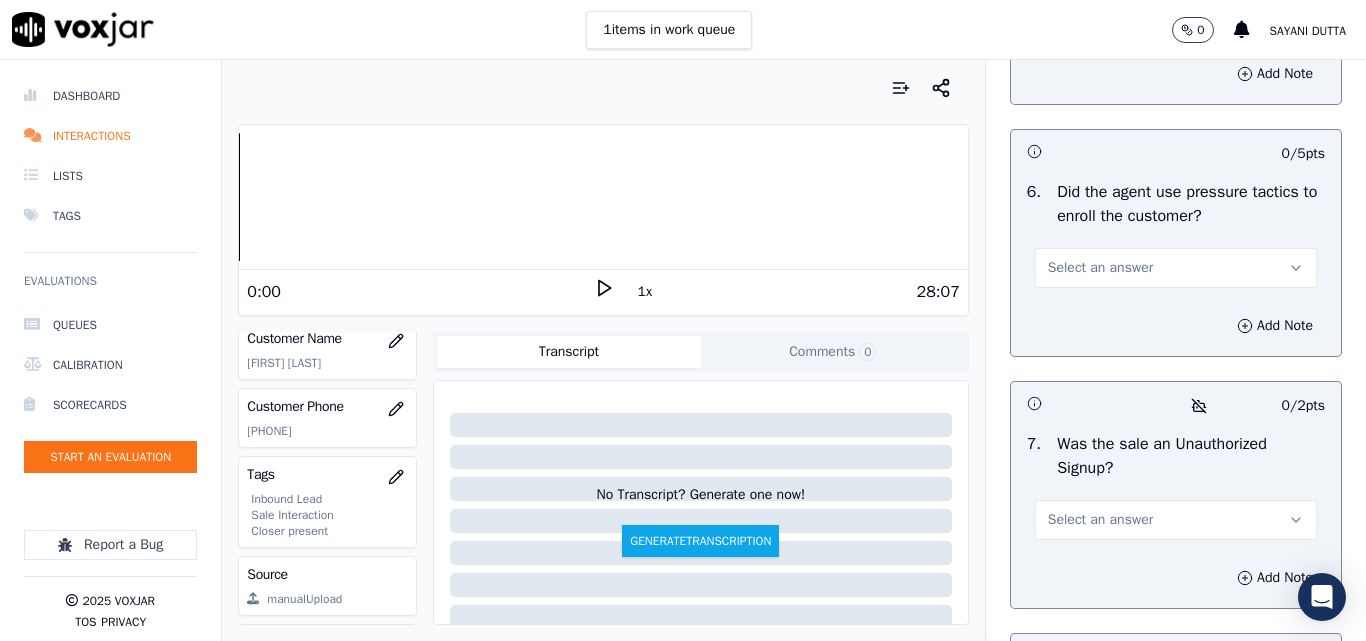 scroll, scrollTop: 5800, scrollLeft: 0, axis: vertical 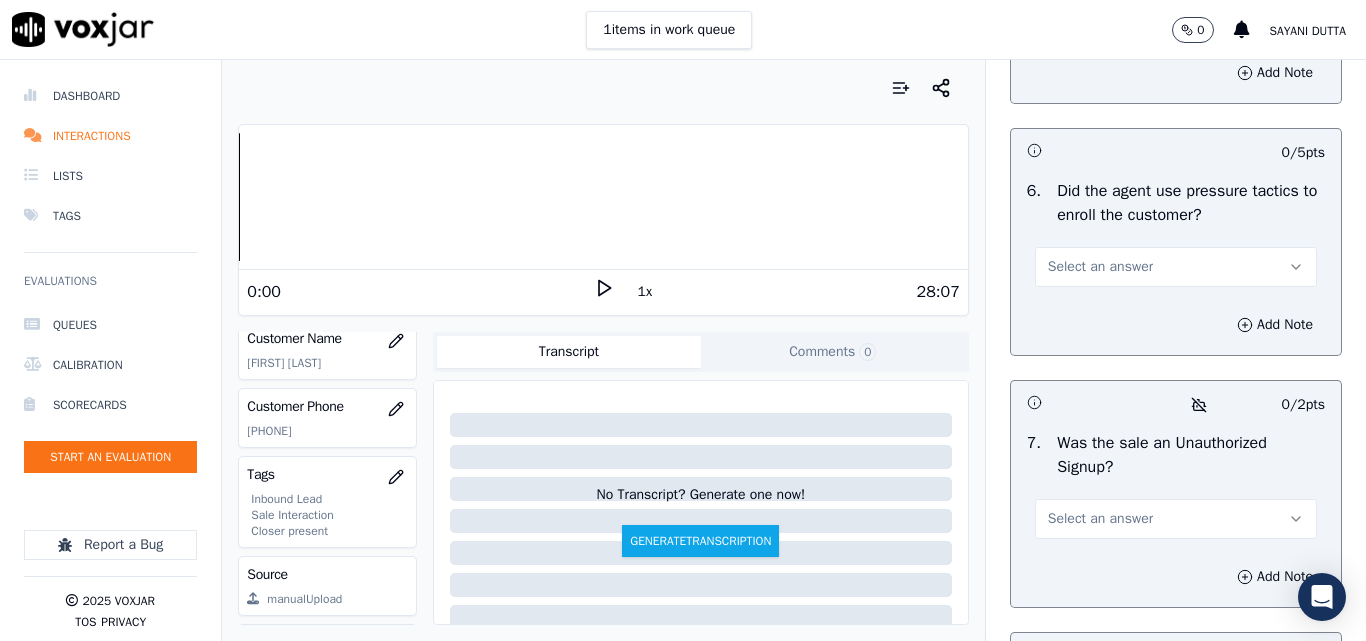 click on "Select an answer" at bounding box center [1176, 267] 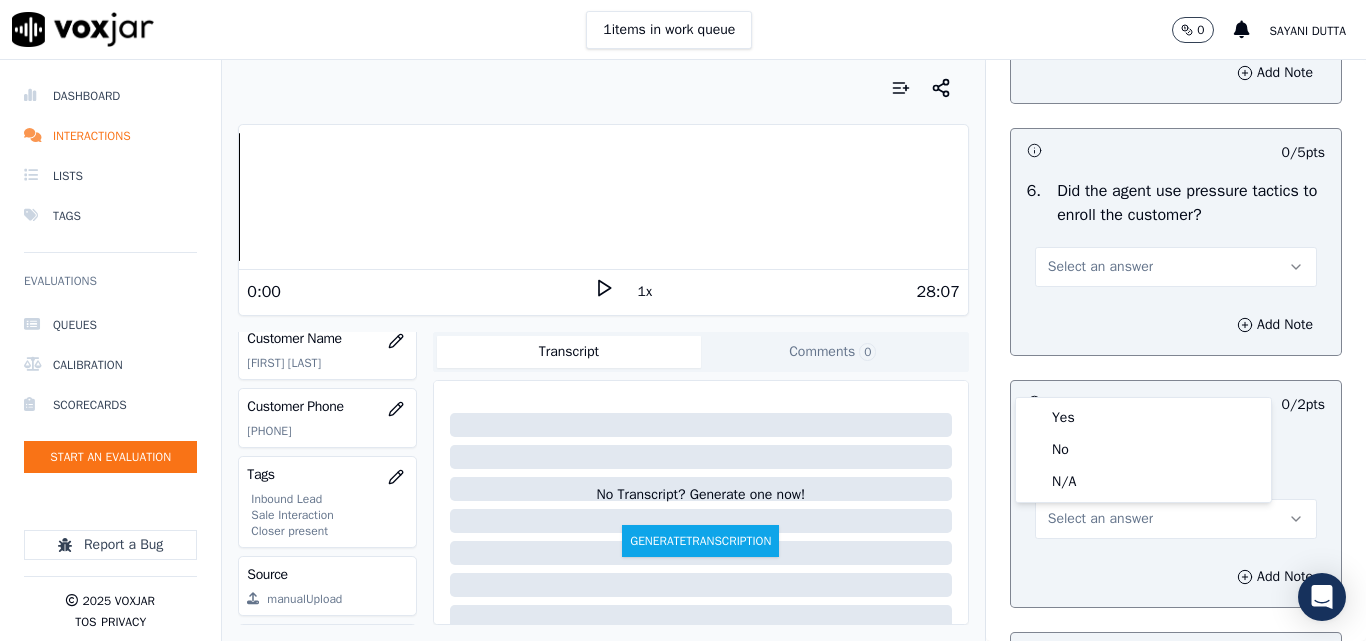 click on "Select an answer" at bounding box center [1100, 267] 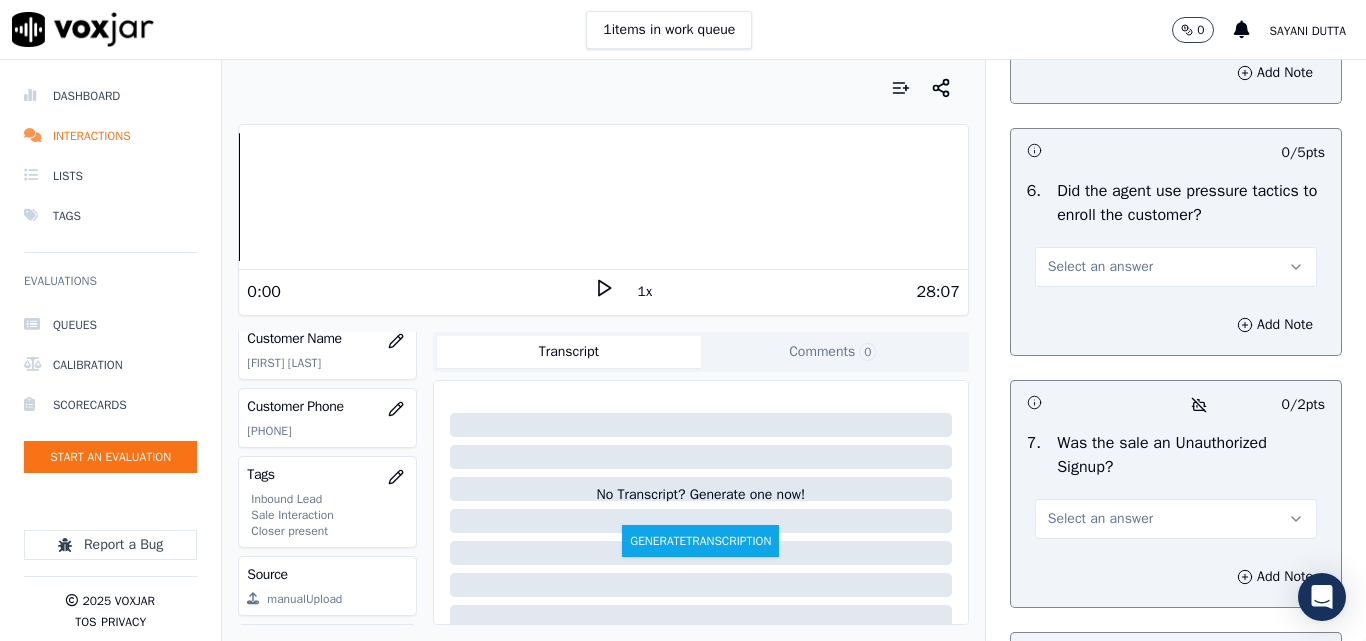 click on "Select an answer" at bounding box center [1100, 267] 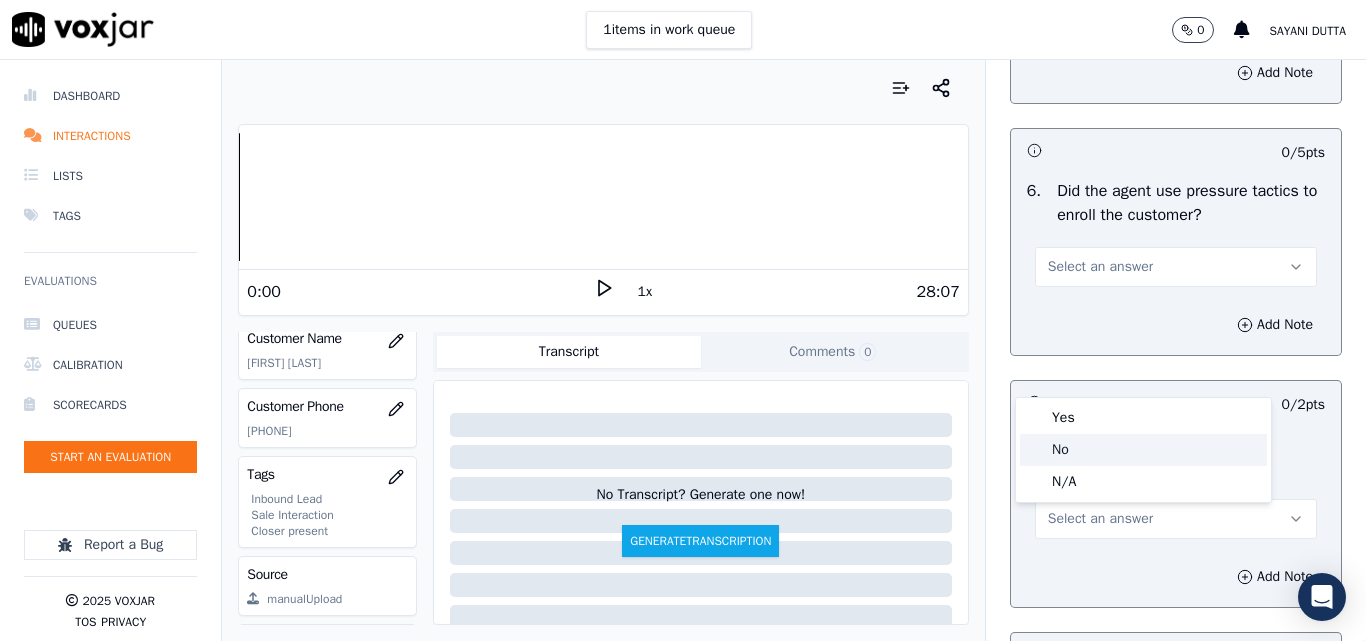 click on "Yes" at bounding box center (1143, 418) 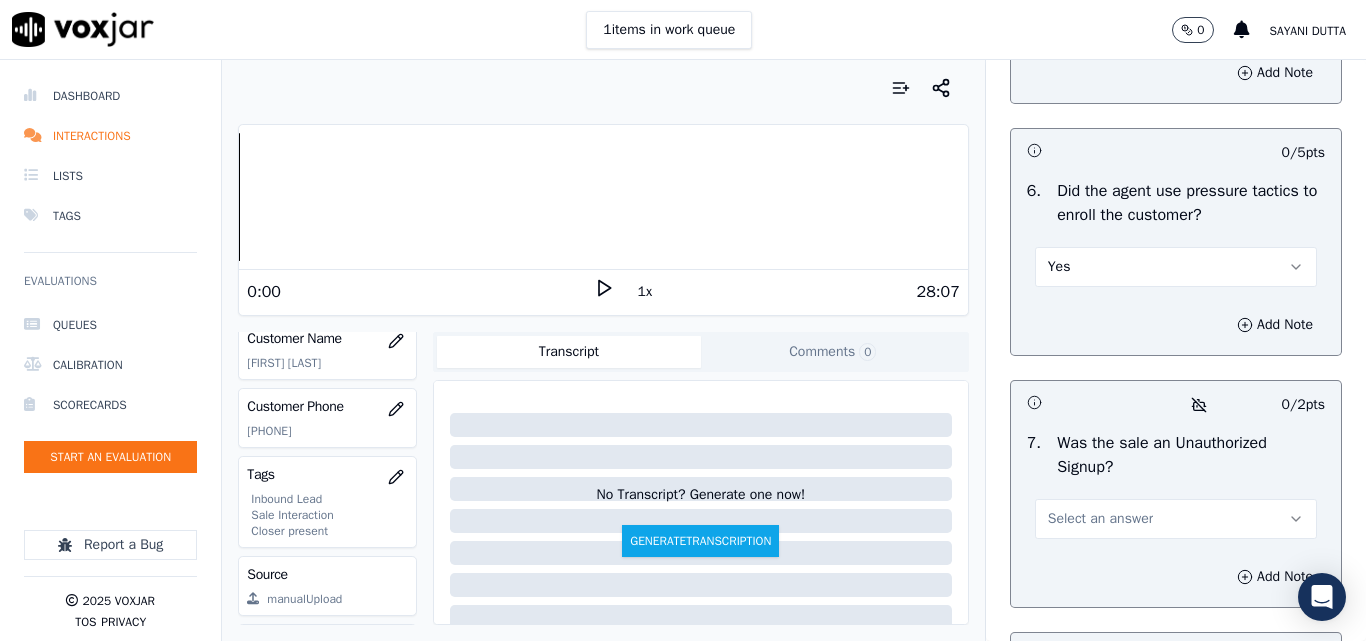 click on "Yes" at bounding box center (1176, 267) 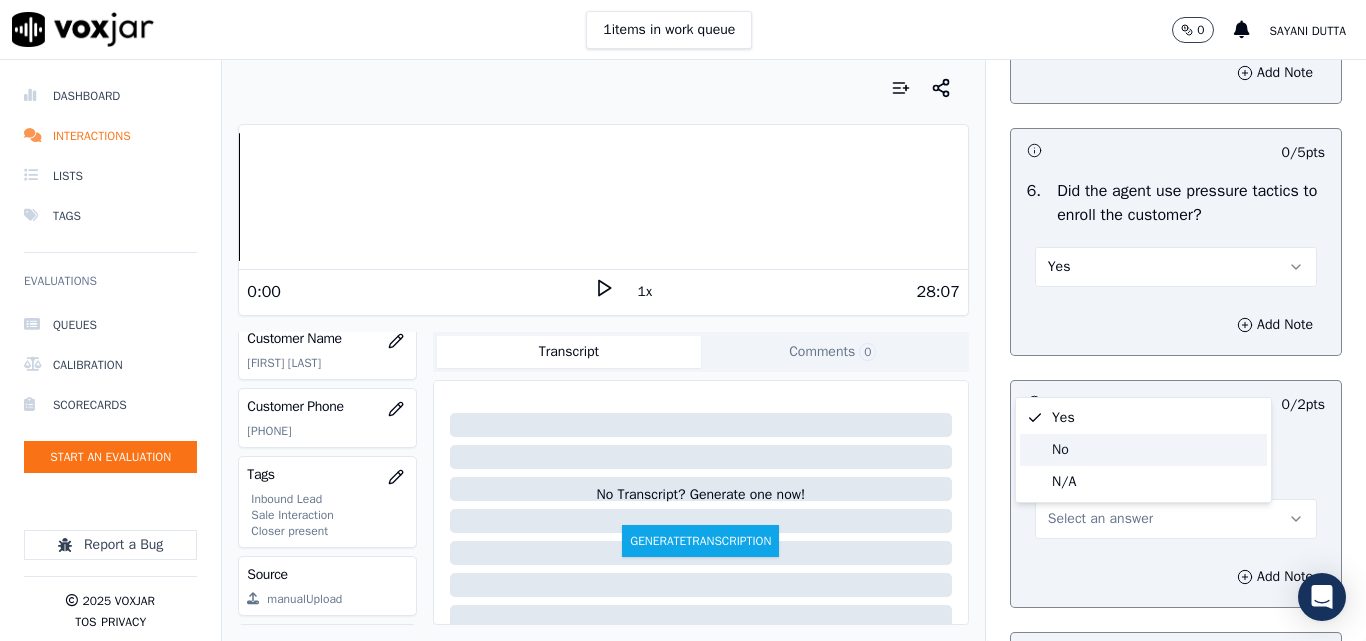 click on "No" 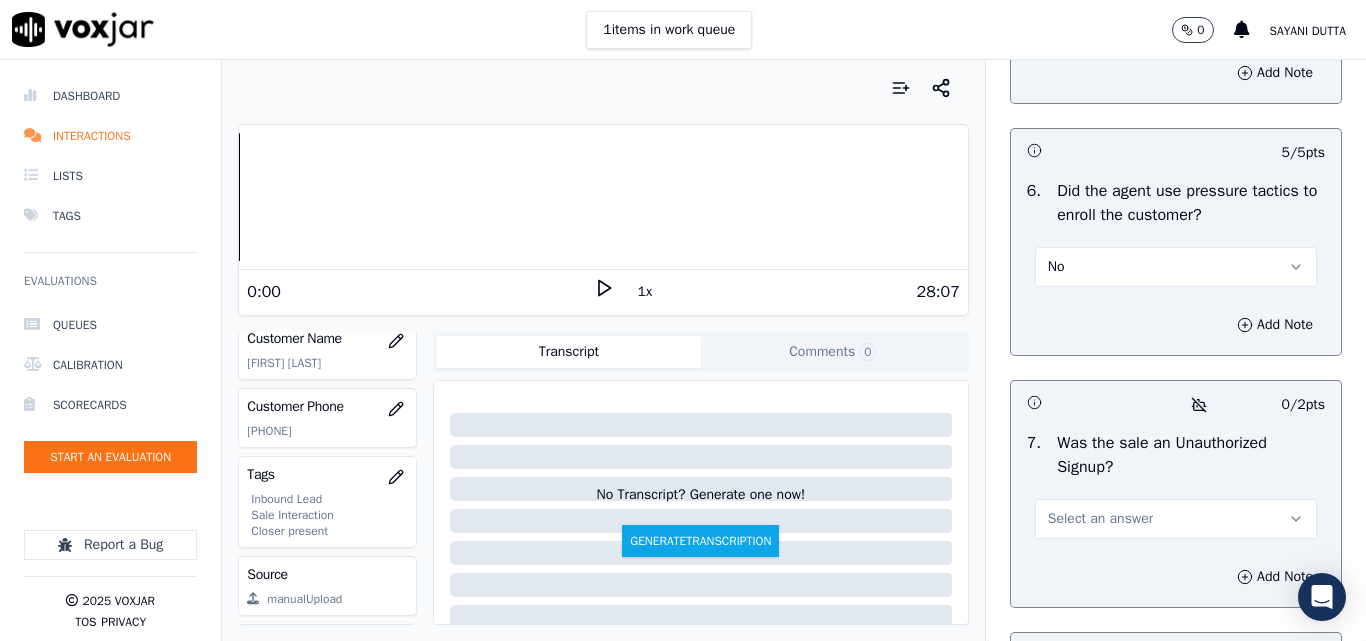 scroll, scrollTop: 6100, scrollLeft: 0, axis: vertical 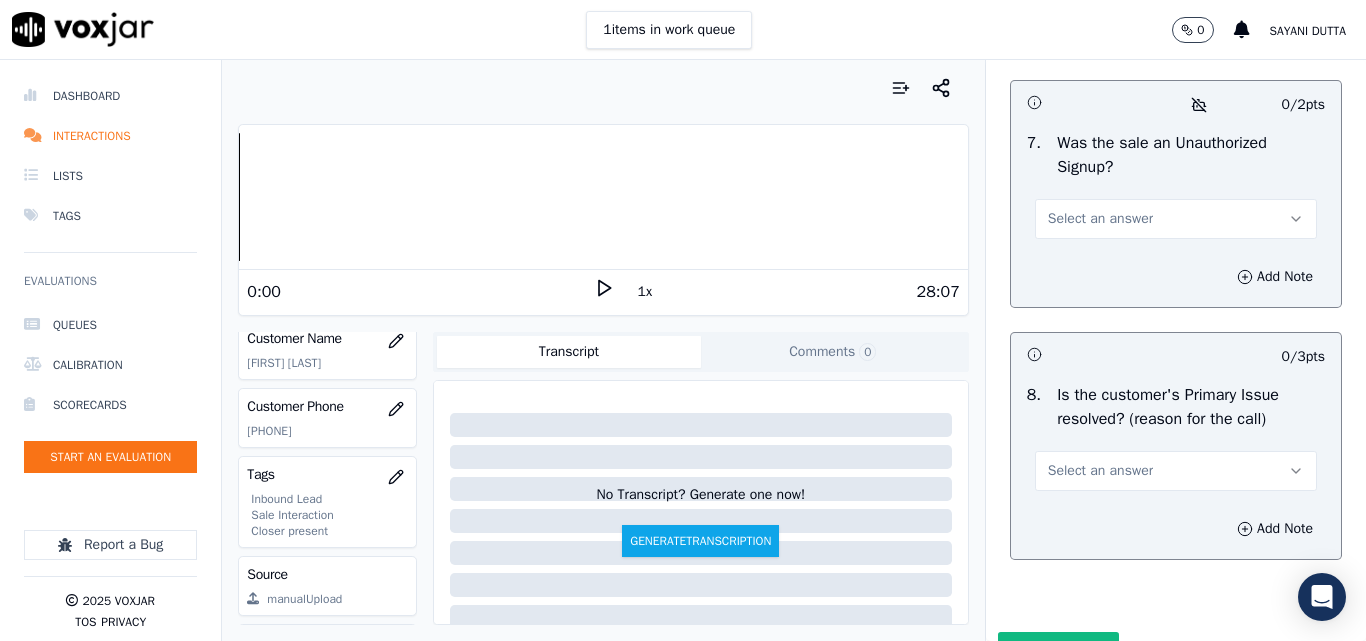 click on "Select an answer" at bounding box center (1100, 219) 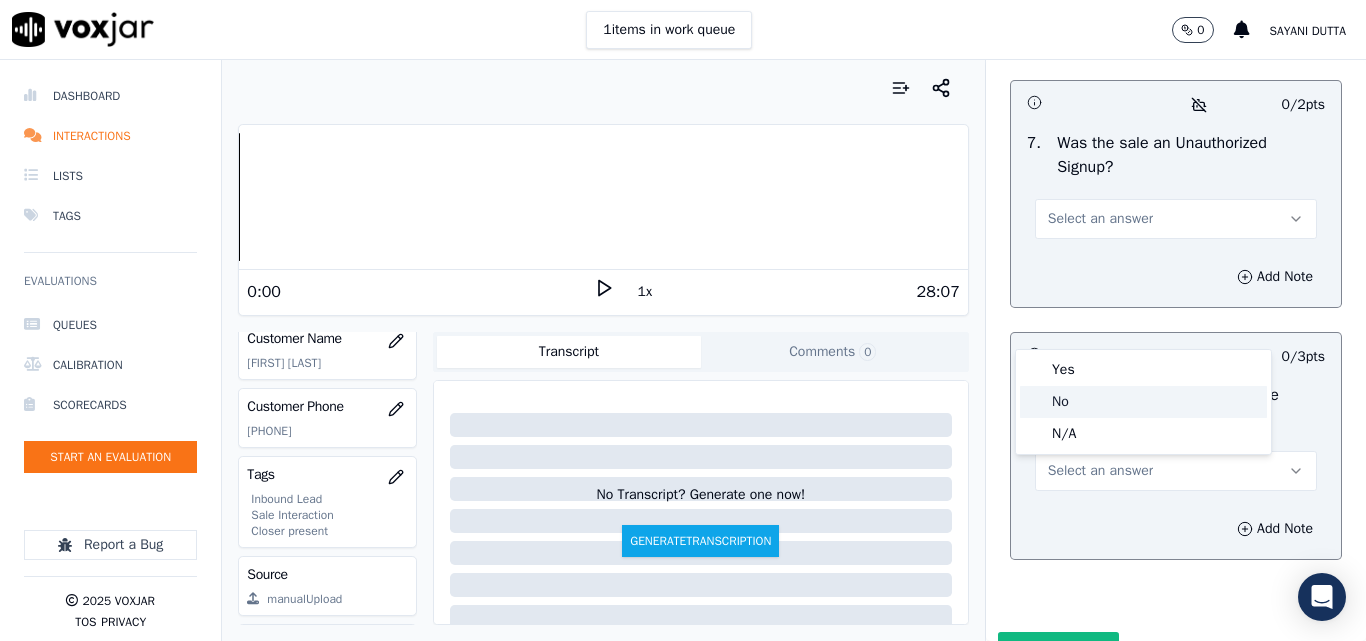 click on "No" 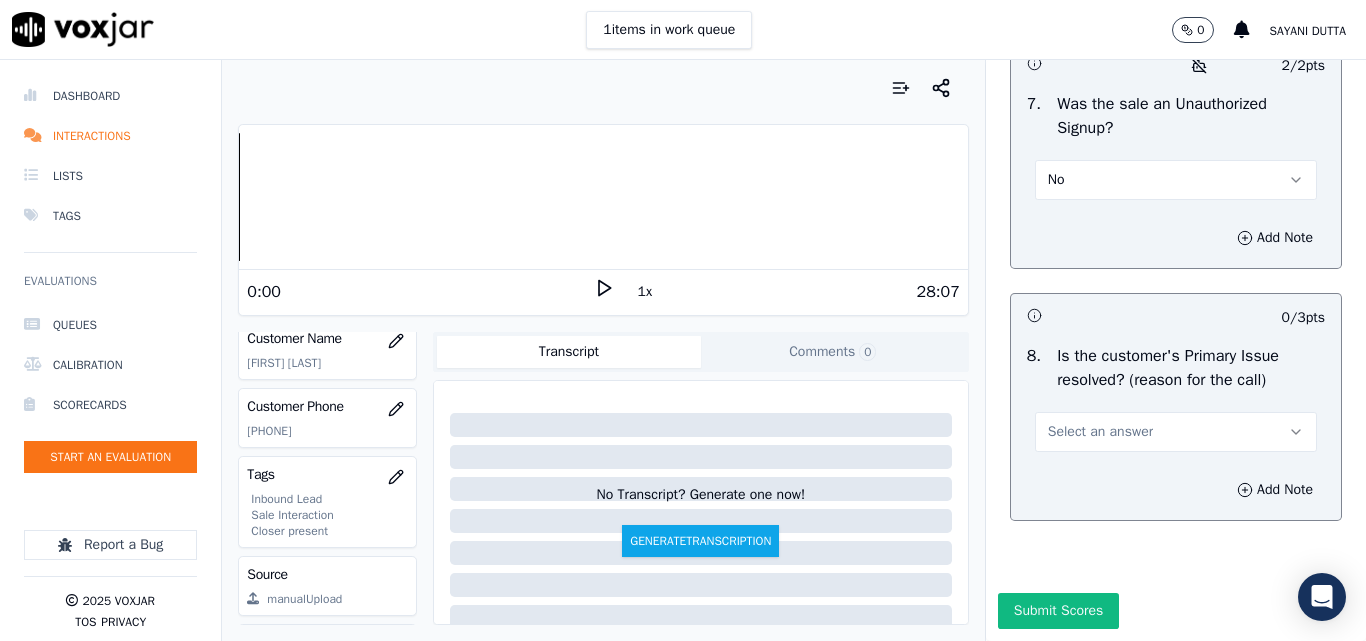 scroll, scrollTop: 6290, scrollLeft: 0, axis: vertical 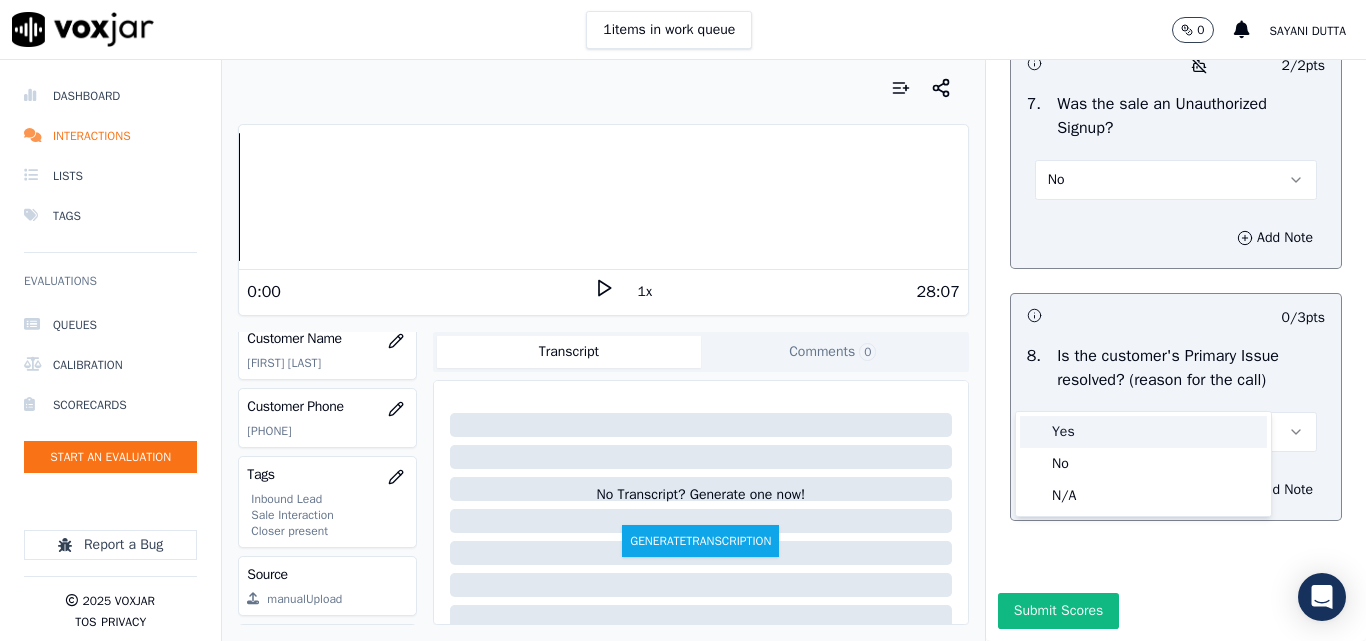 drag, startPoint x: 1070, startPoint y: 432, endPoint x: 1164, endPoint y: 440, distance: 94.33981 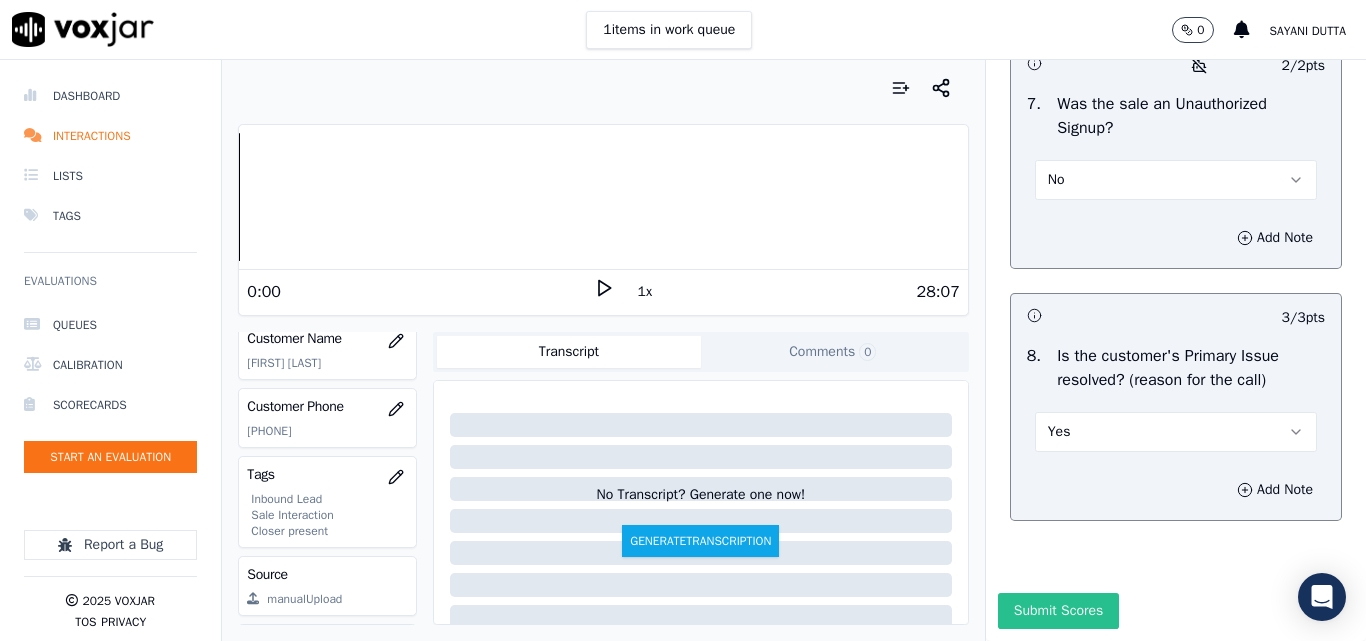 click on "Submit Scores" at bounding box center (1058, 611) 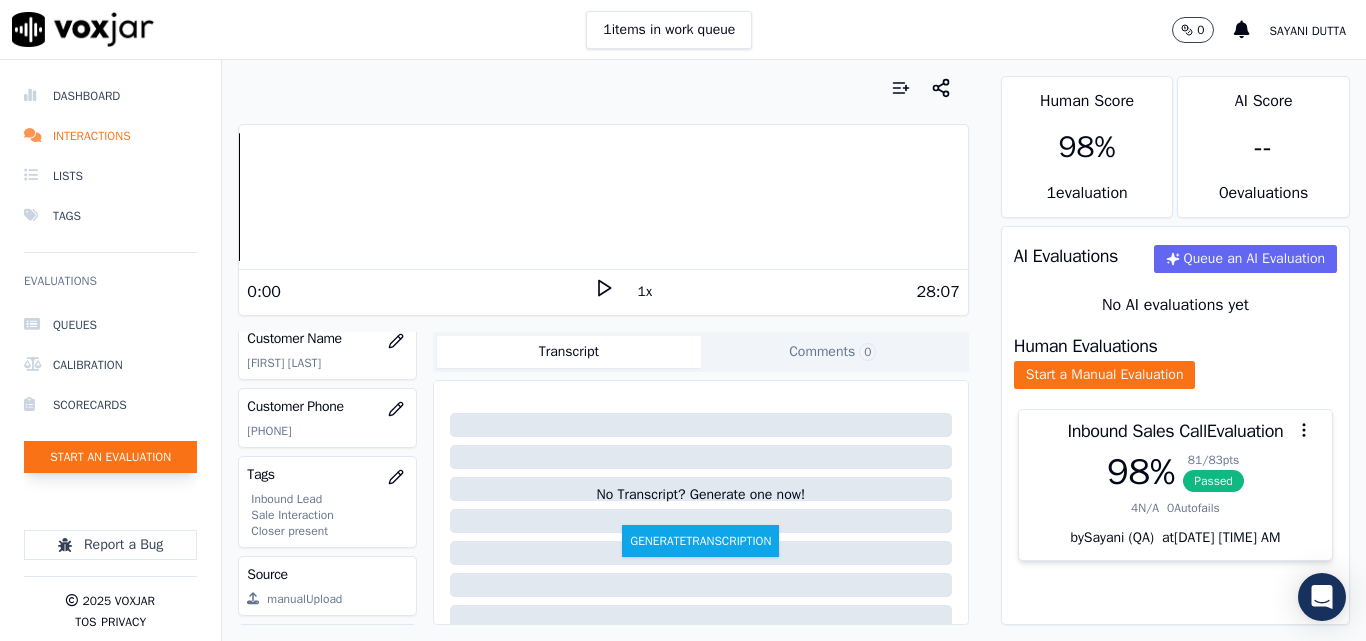 click on "Start an Evaluation" 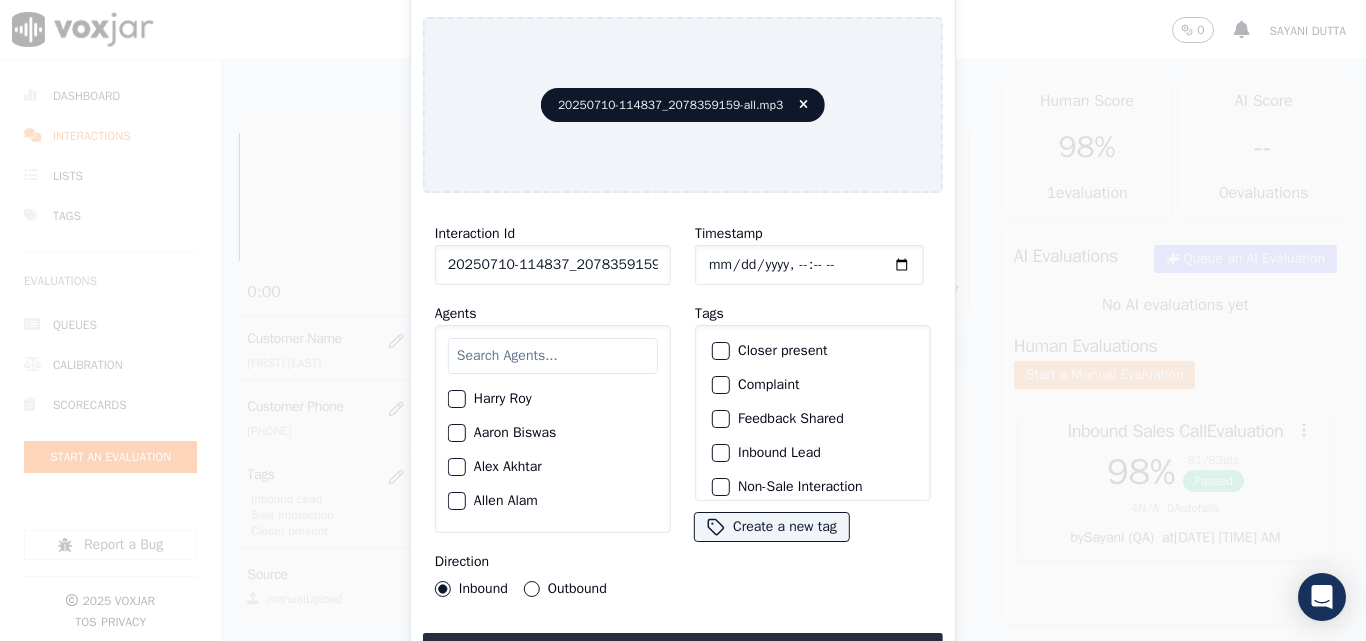 scroll, scrollTop: 0, scrollLeft: 40, axis: horizontal 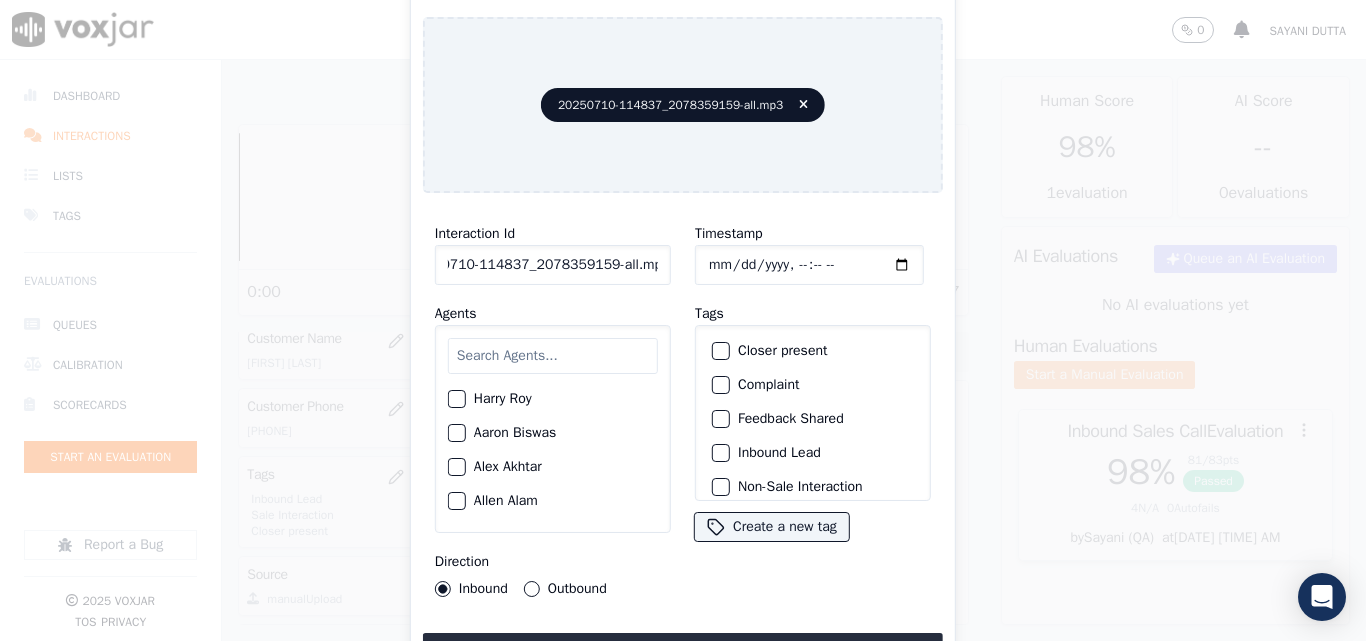 drag, startPoint x: 641, startPoint y: 261, endPoint x: 725, endPoint y: 262, distance: 84.00595 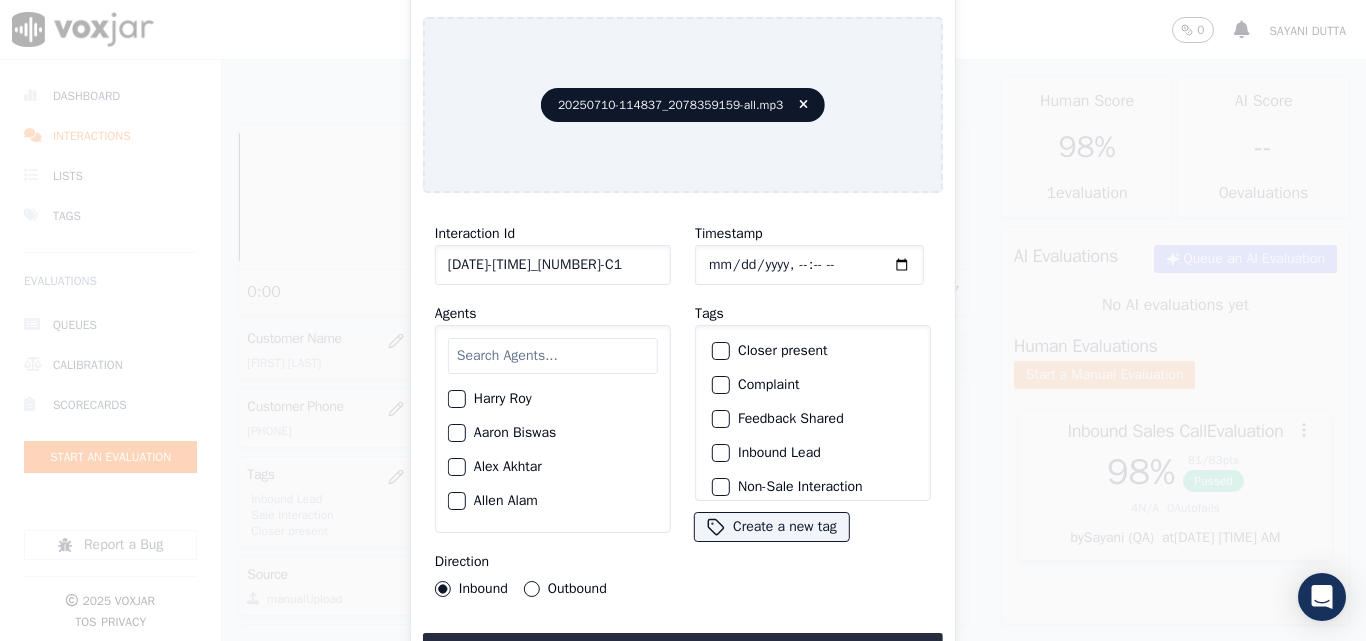 scroll, scrollTop: 0, scrollLeft: 11, axis: horizontal 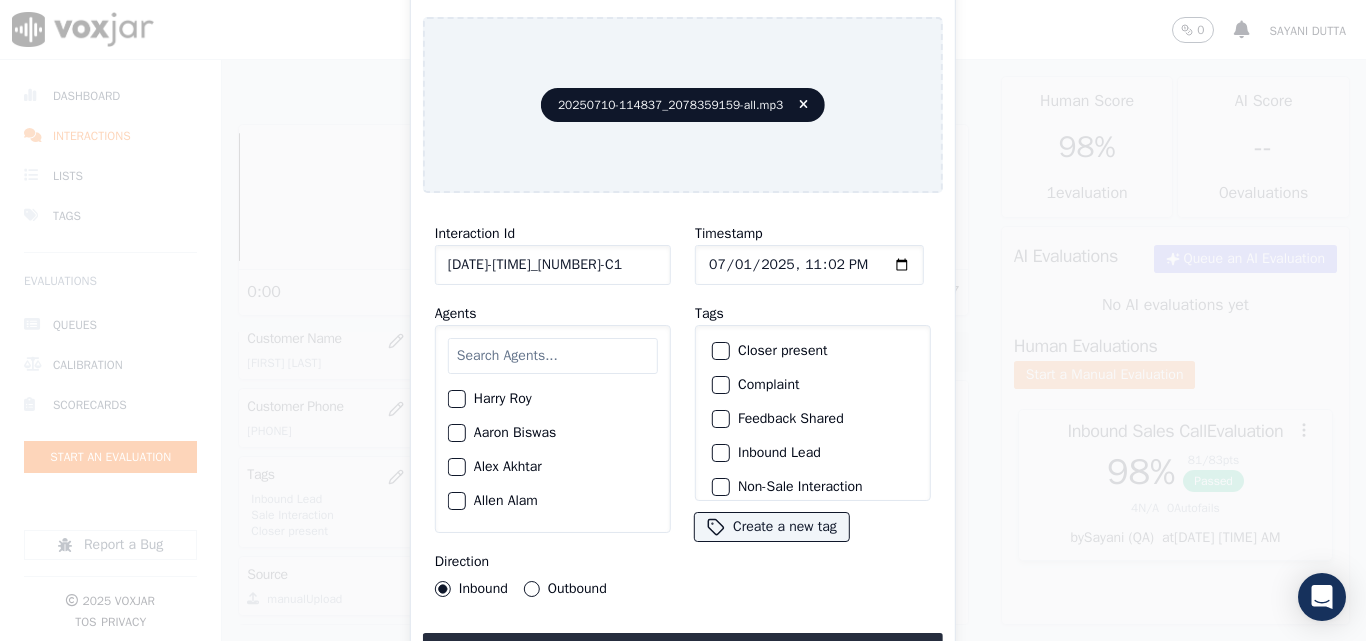 type on "[DATE]T[TIME]" 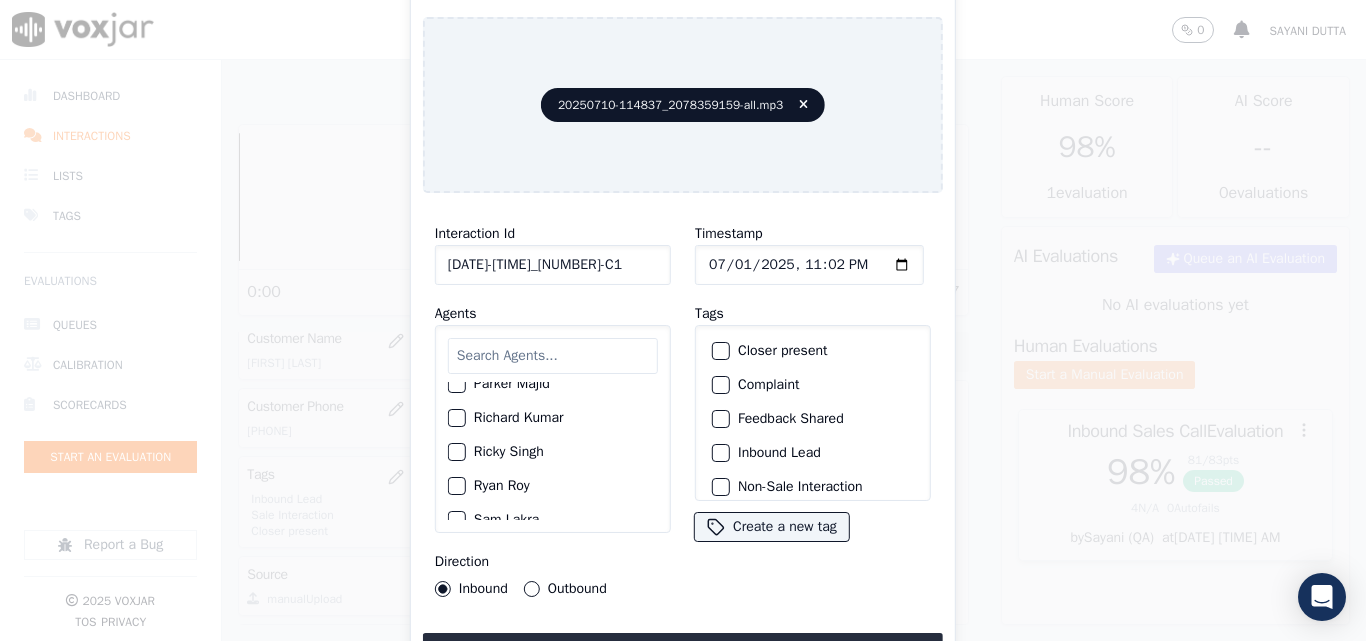 scroll, scrollTop: 1700, scrollLeft: 0, axis: vertical 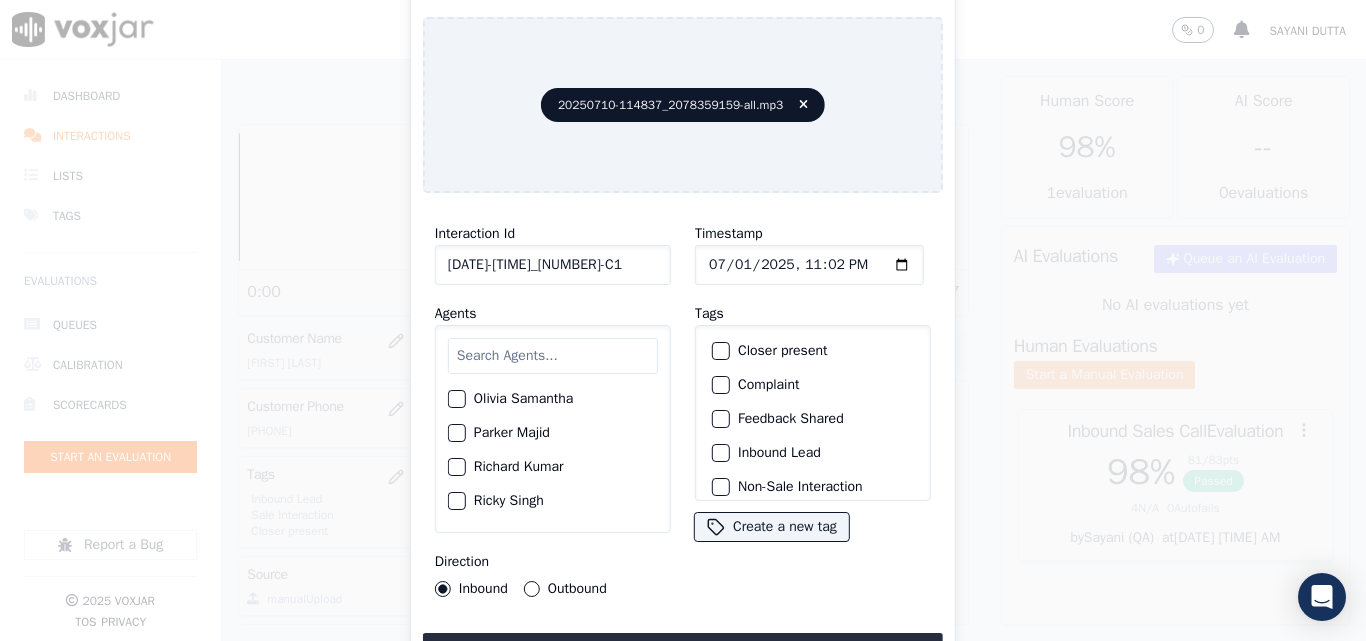 click on "Richard Kumar" 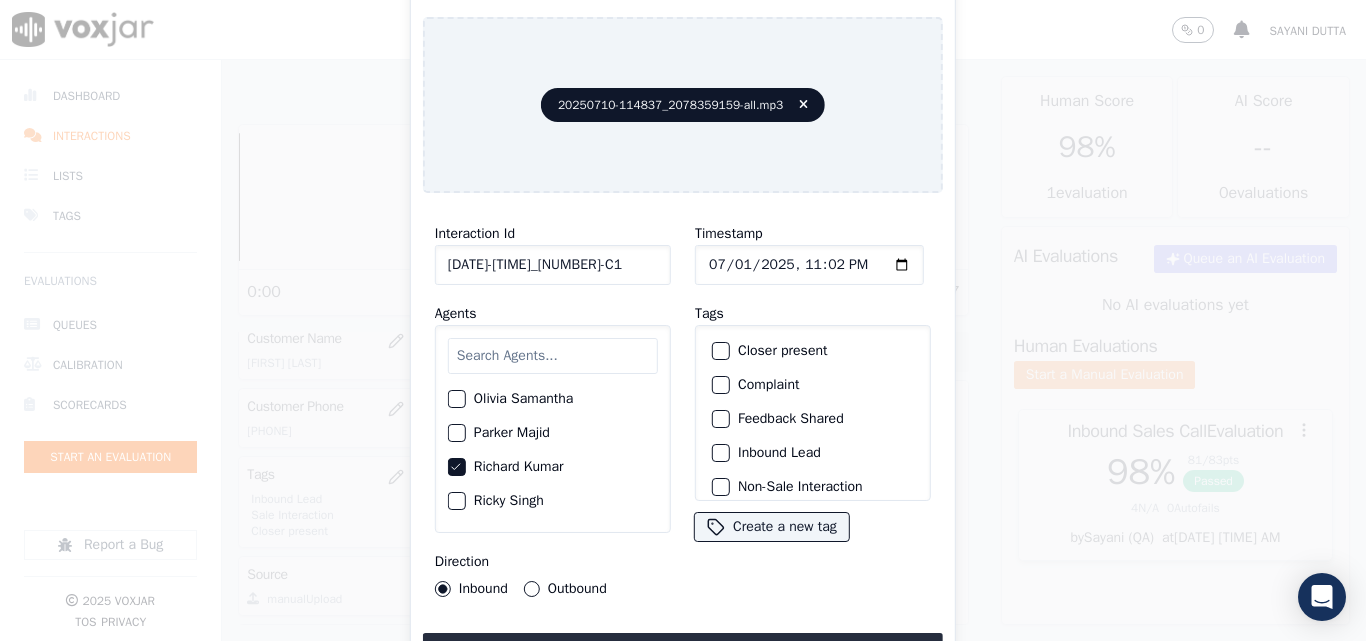 click on "Closer present" 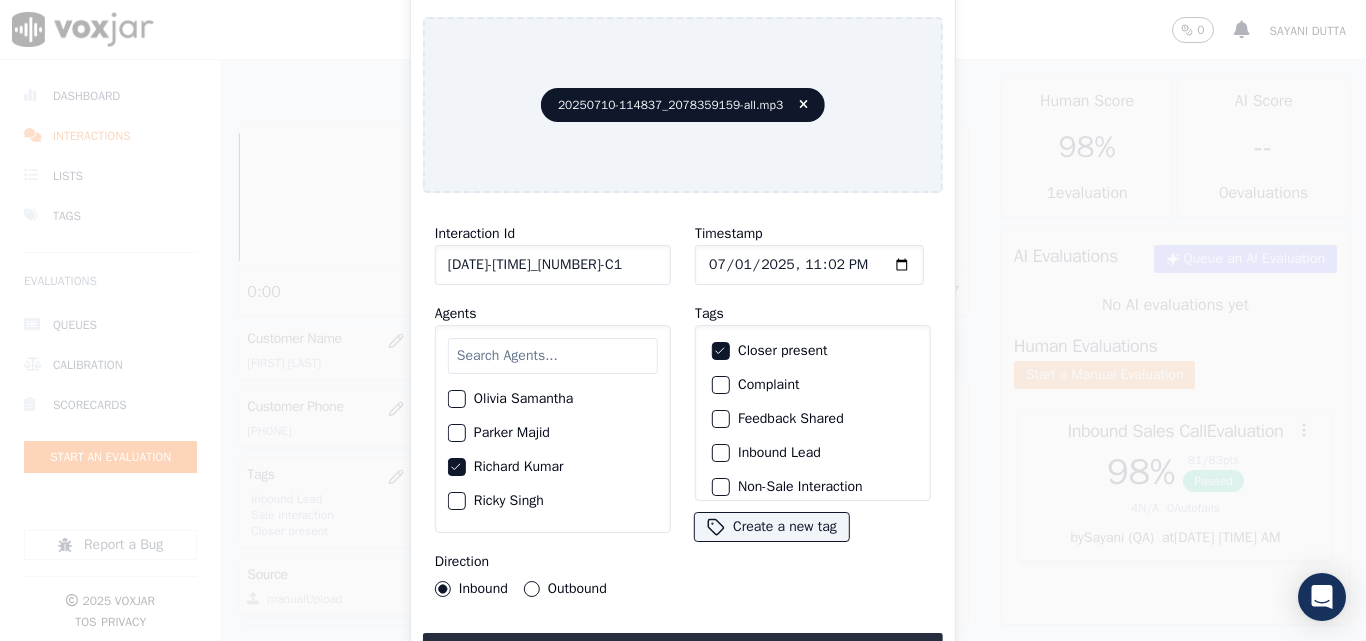 click on "Inbound Lead" 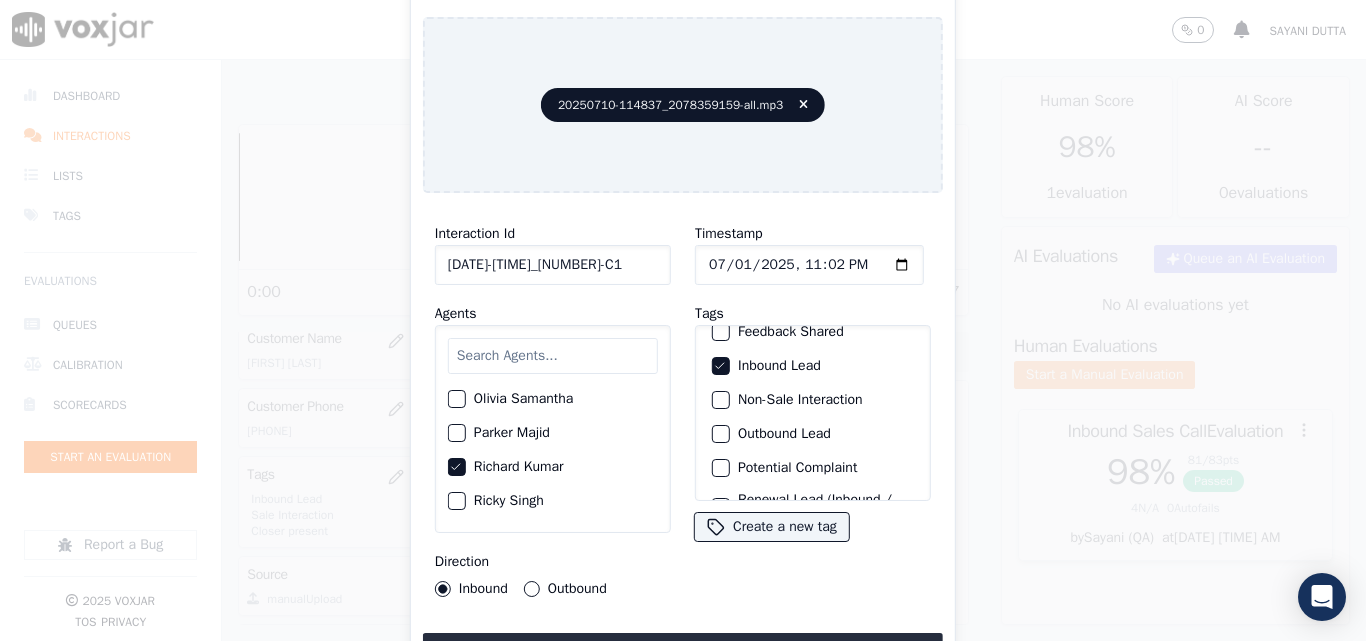 scroll, scrollTop: 173, scrollLeft: 0, axis: vertical 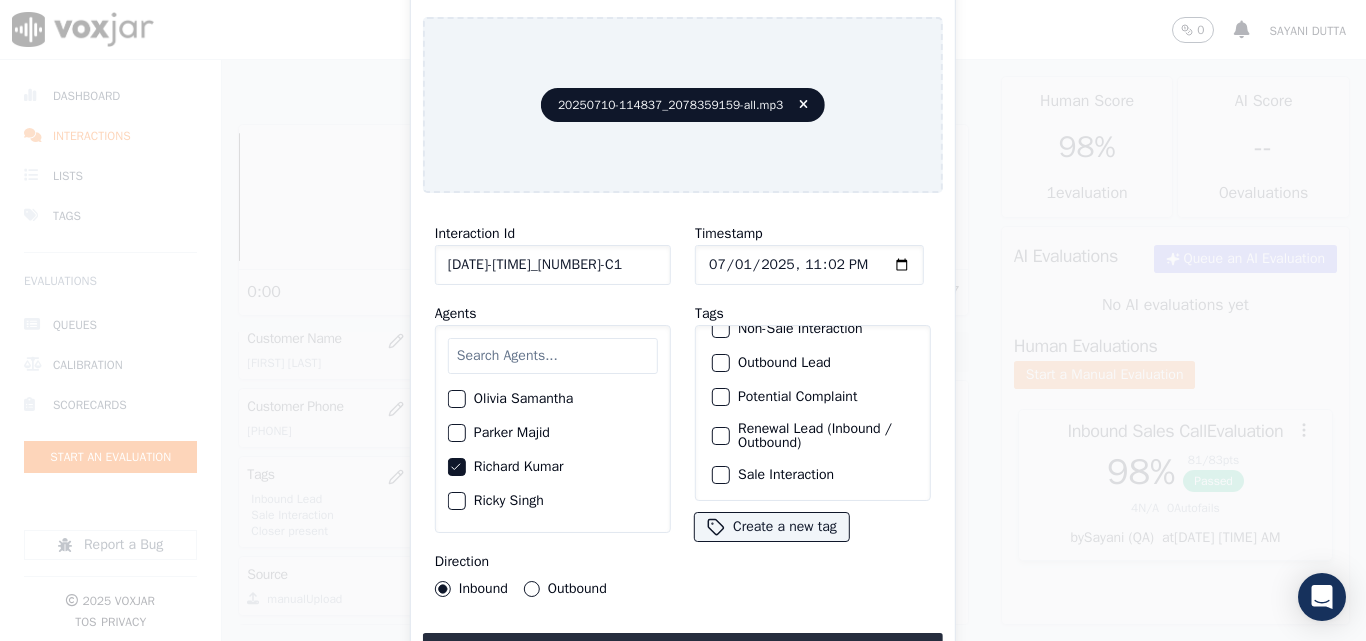click on "Sale Interaction" 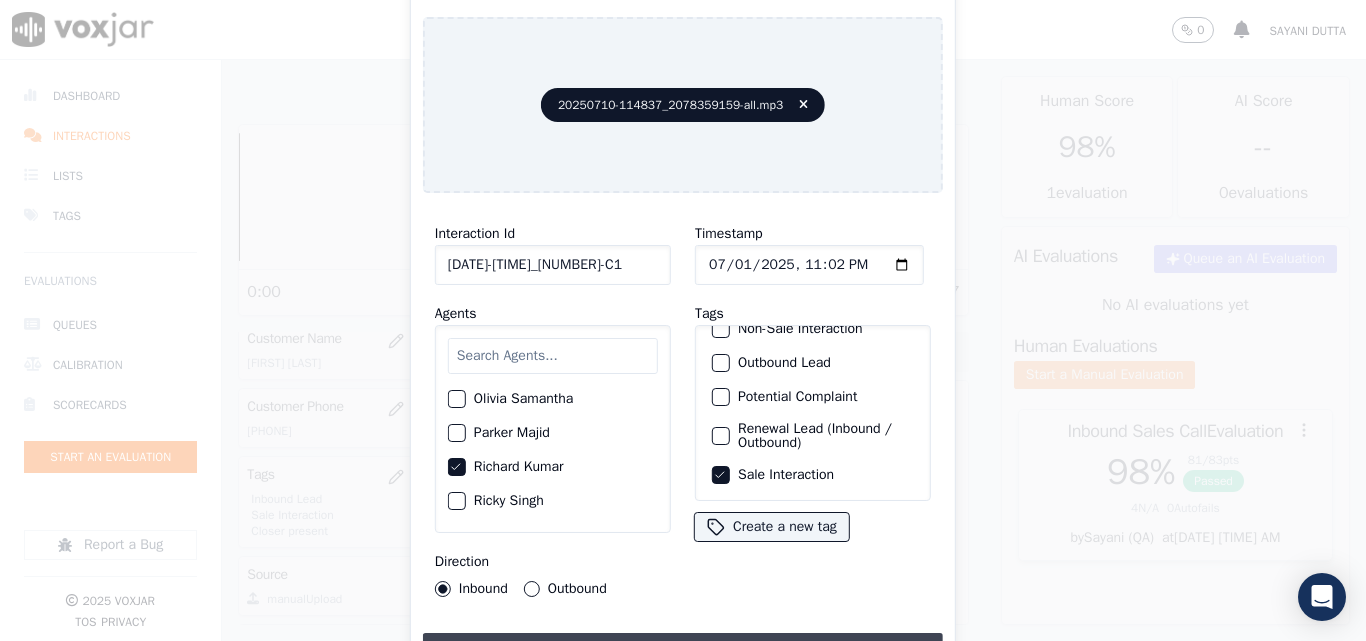 click on "Upload interaction to start evaluation" at bounding box center (683, 651) 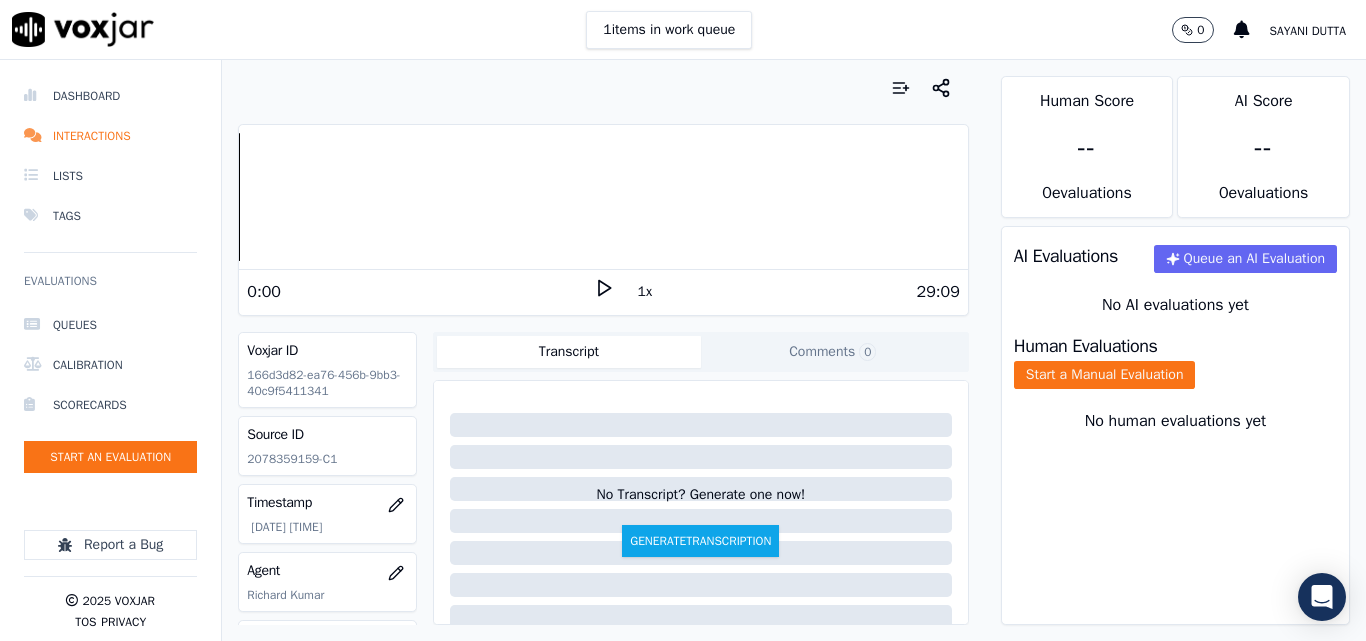 scroll, scrollTop: 200, scrollLeft: 0, axis: vertical 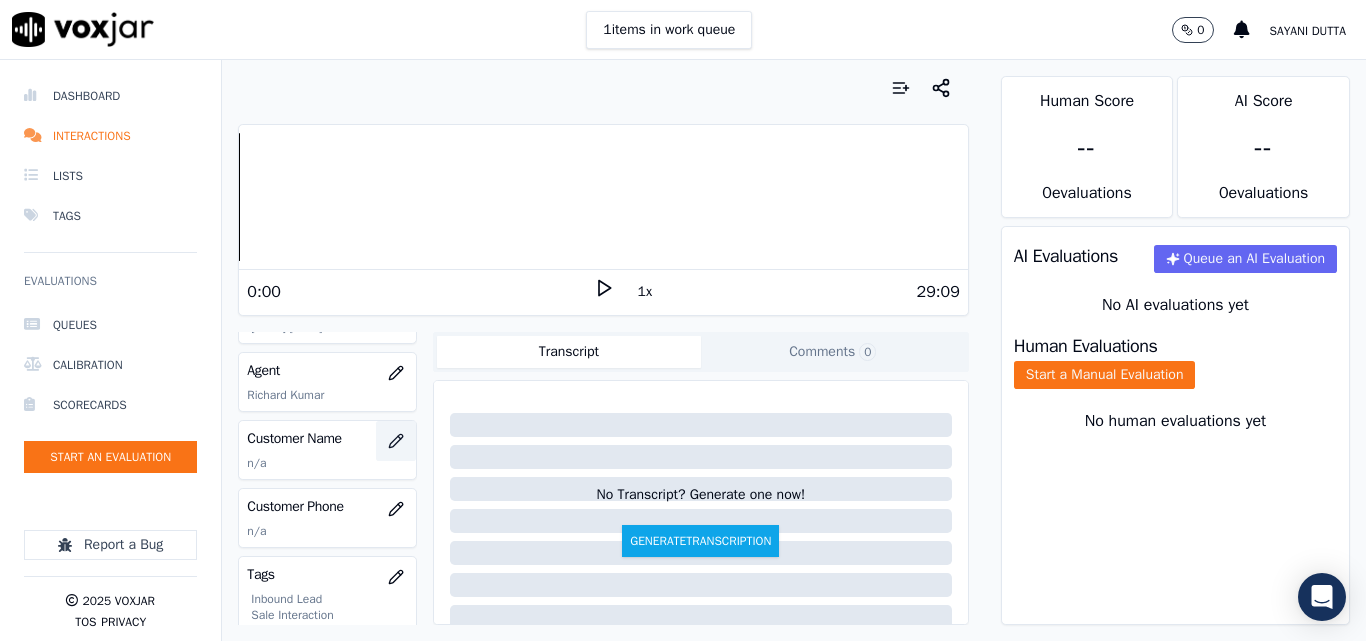click 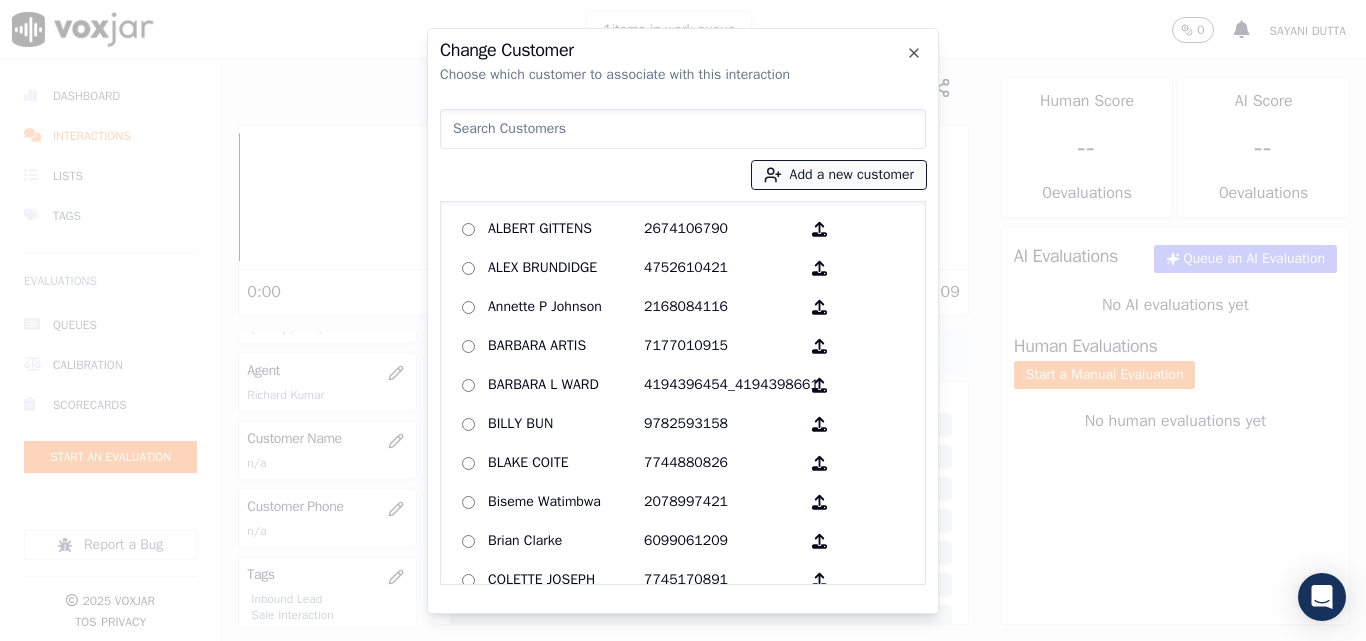 click on "Add a new customer" at bounding box center [839, 175] 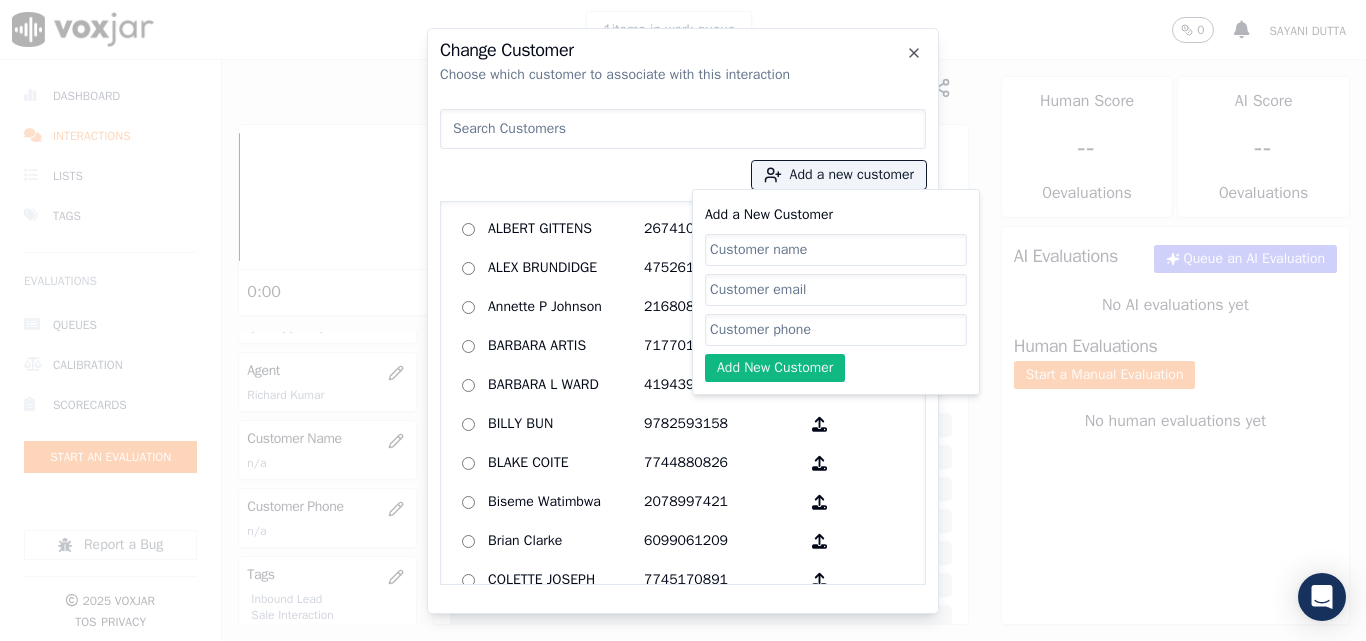 click on "Add a New Customer" 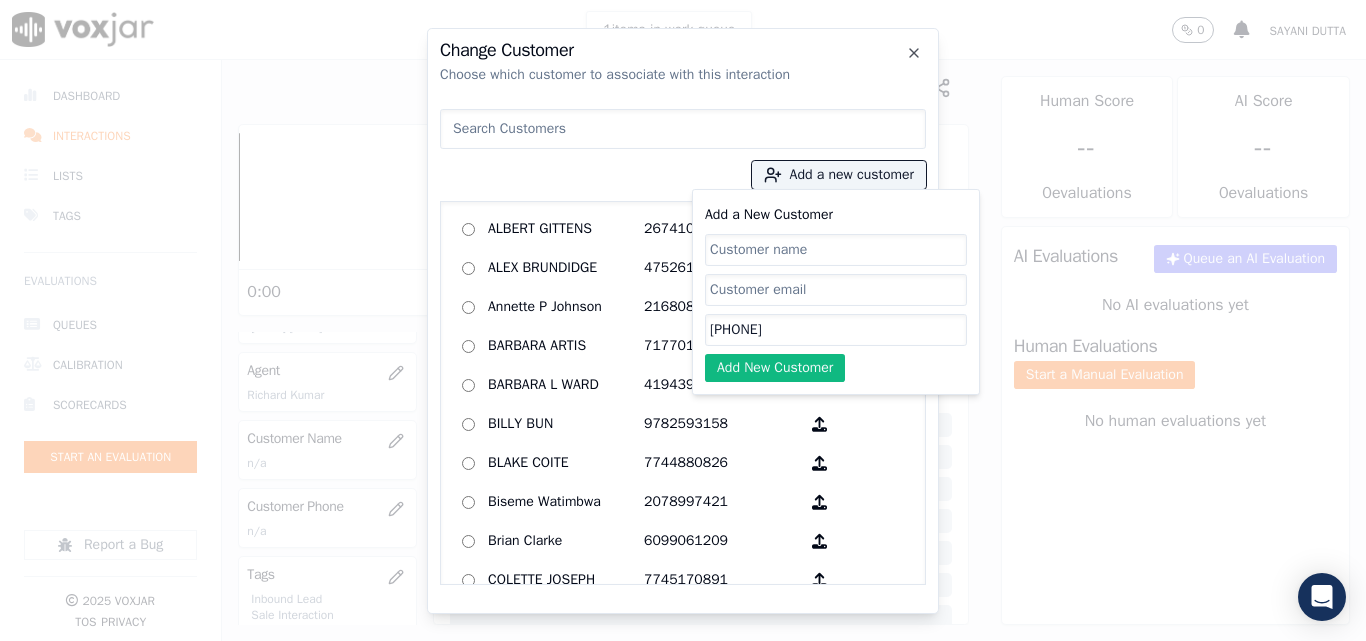 drag, startPoint x: 736, startPoint y: 254, endPoint x: 802, endPoint y: 258, distance: 66.1211 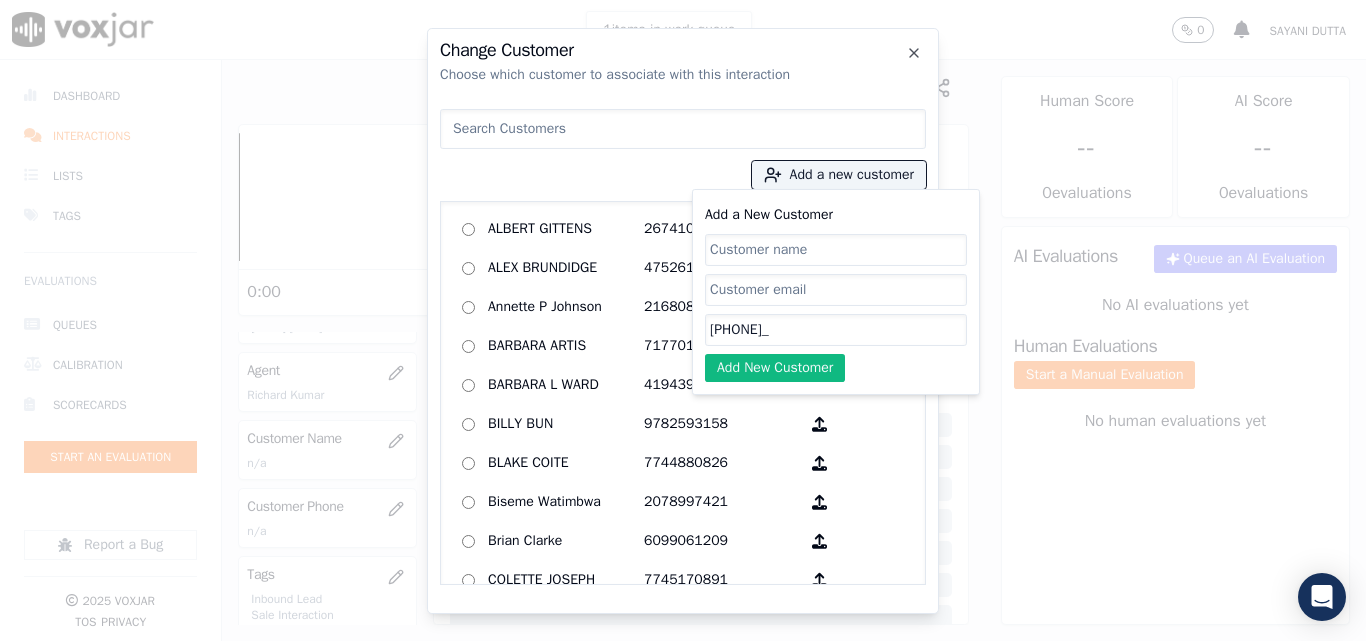 paste on "[PHONE]" 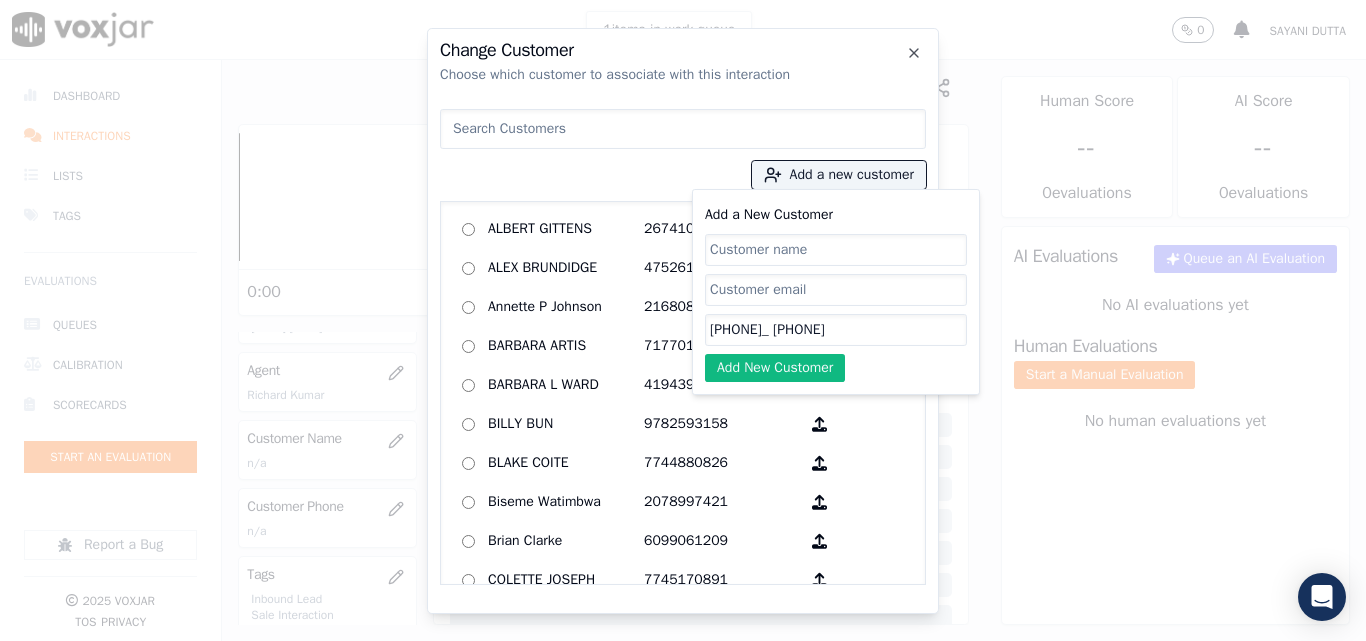 type on "[PHONE]_ [PHONE]" 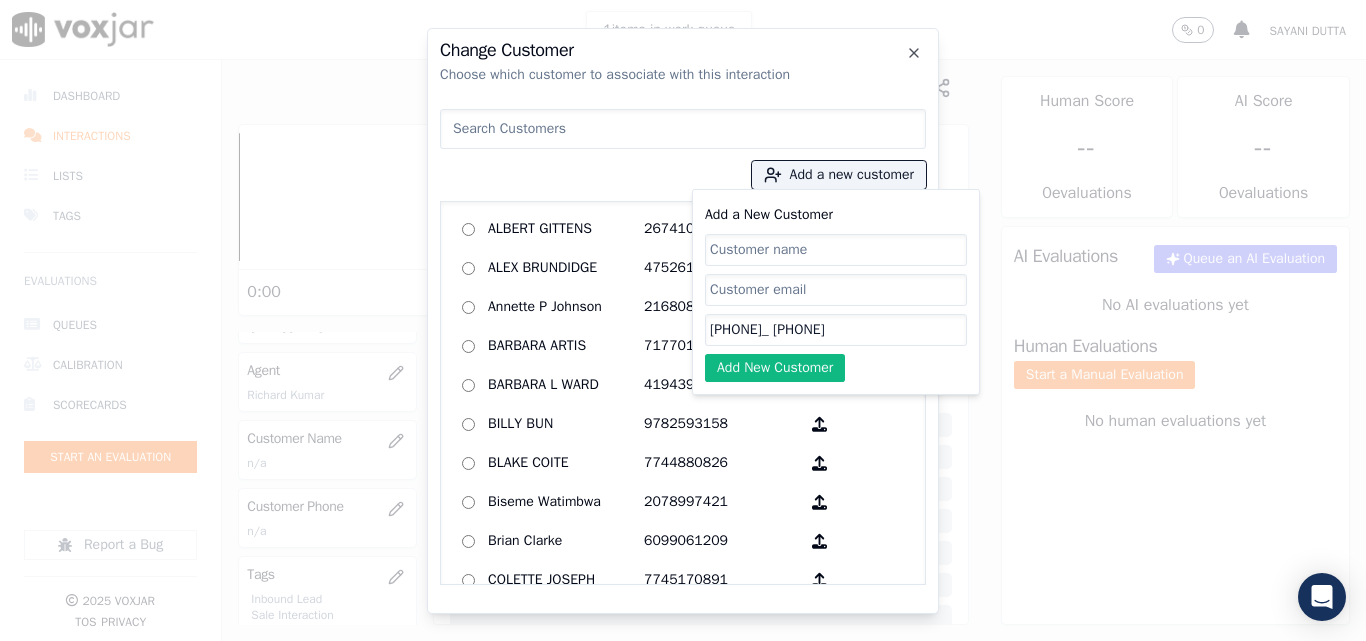 paste on "[FIRST] [LAST]" 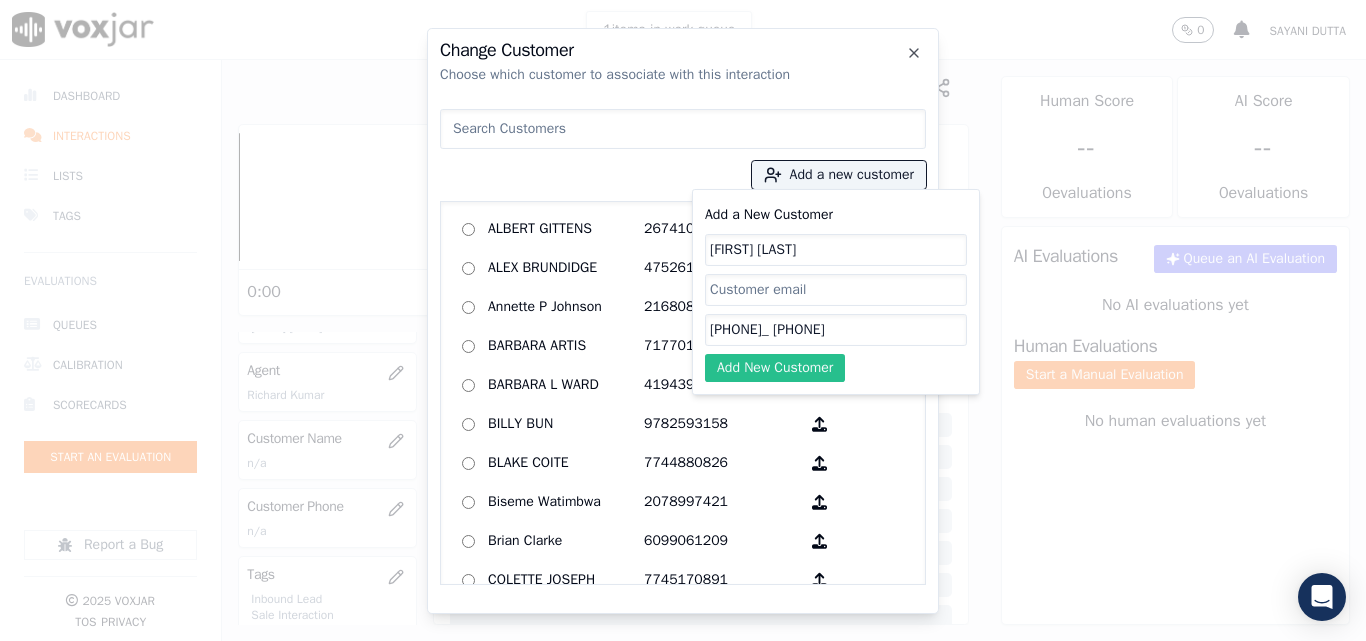 type on "[FIRST] [LAST]" 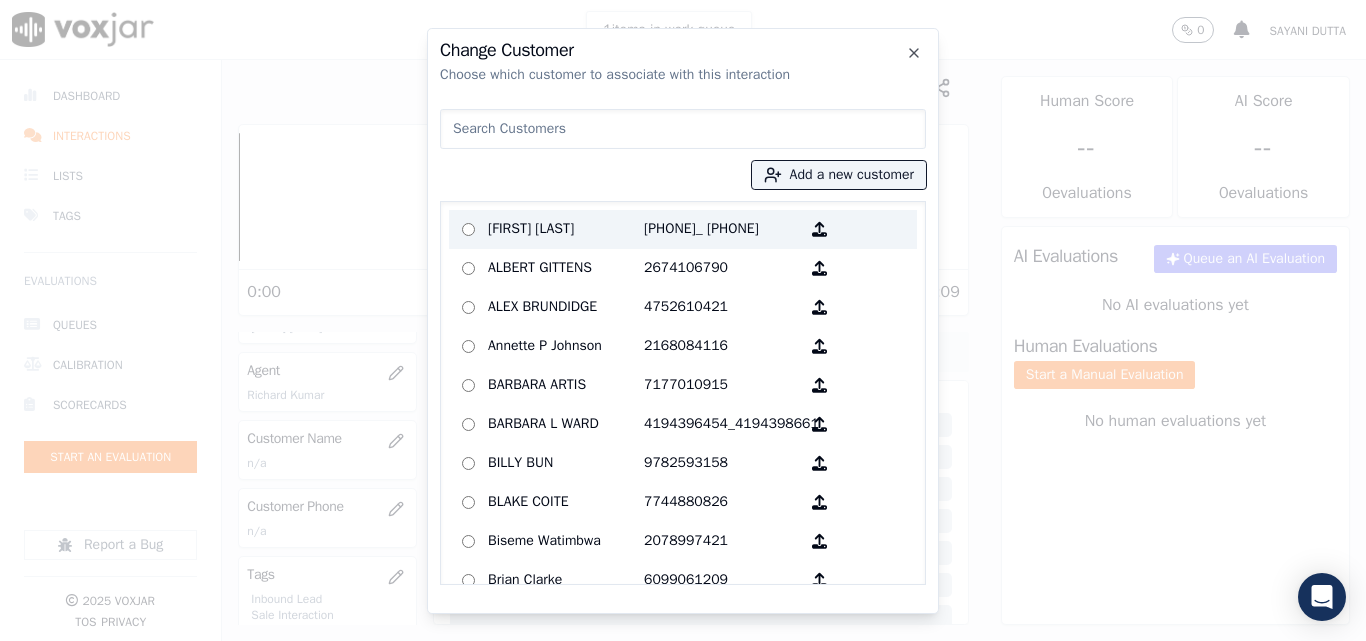 click on "[FIRST] [LAST]" at bounding box center (566, 229) 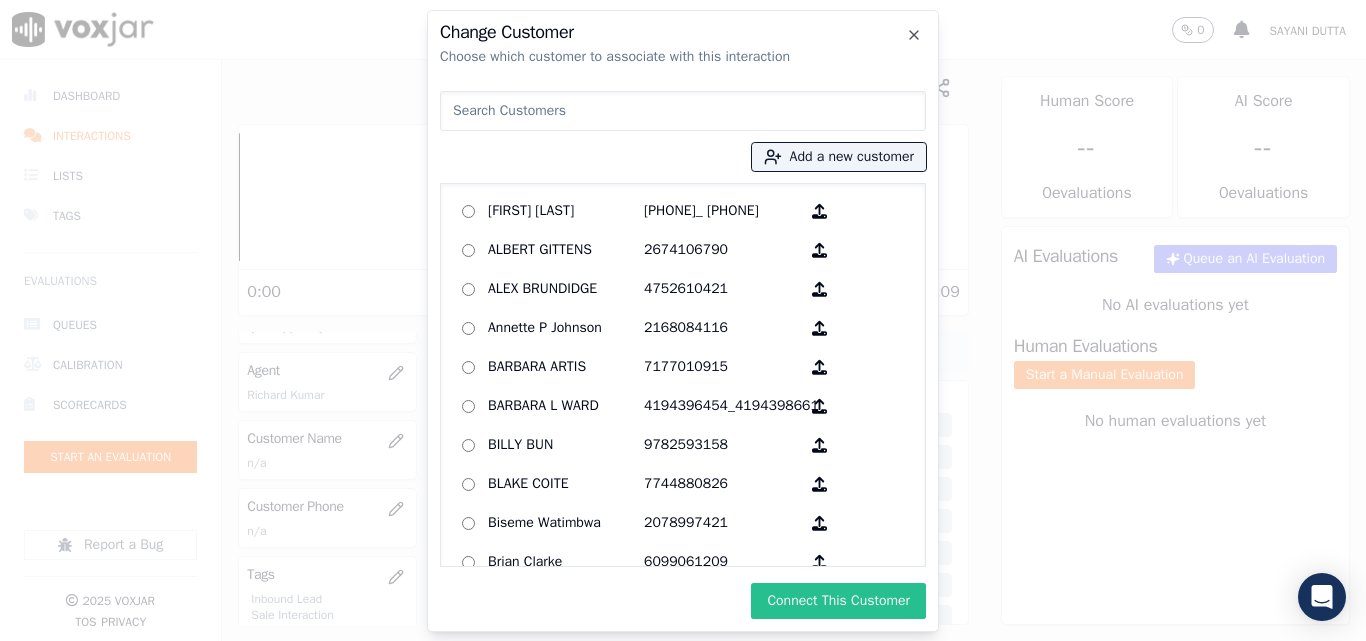 click on "Connect This Customer" at bounding box center [838, 601] 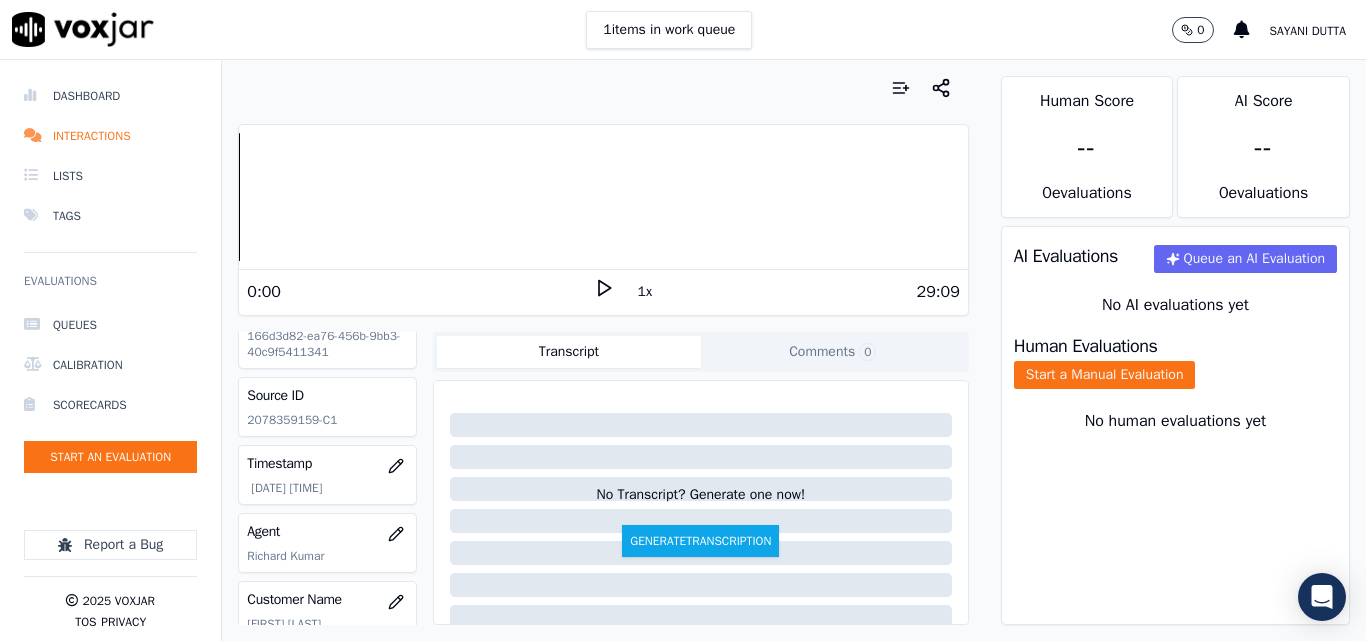 scroll, scrollTop: 4, scrollLeft: 0, axis: vertical 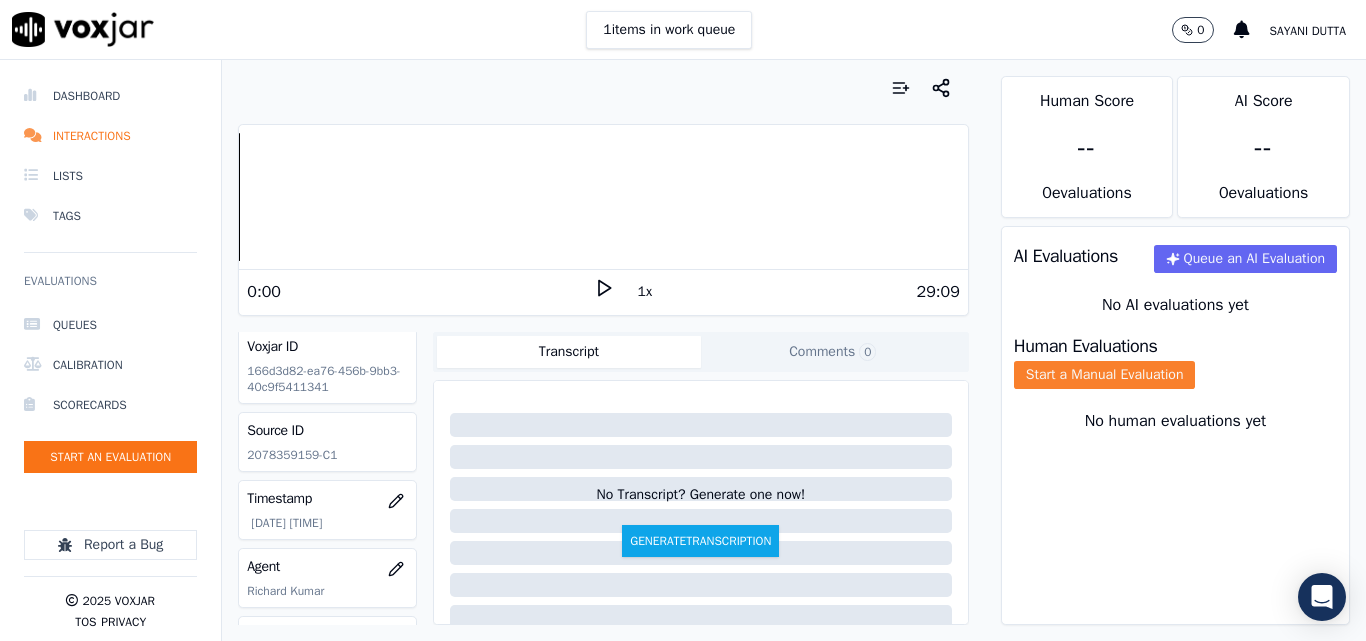 click on "Start a Manual Evaluation" 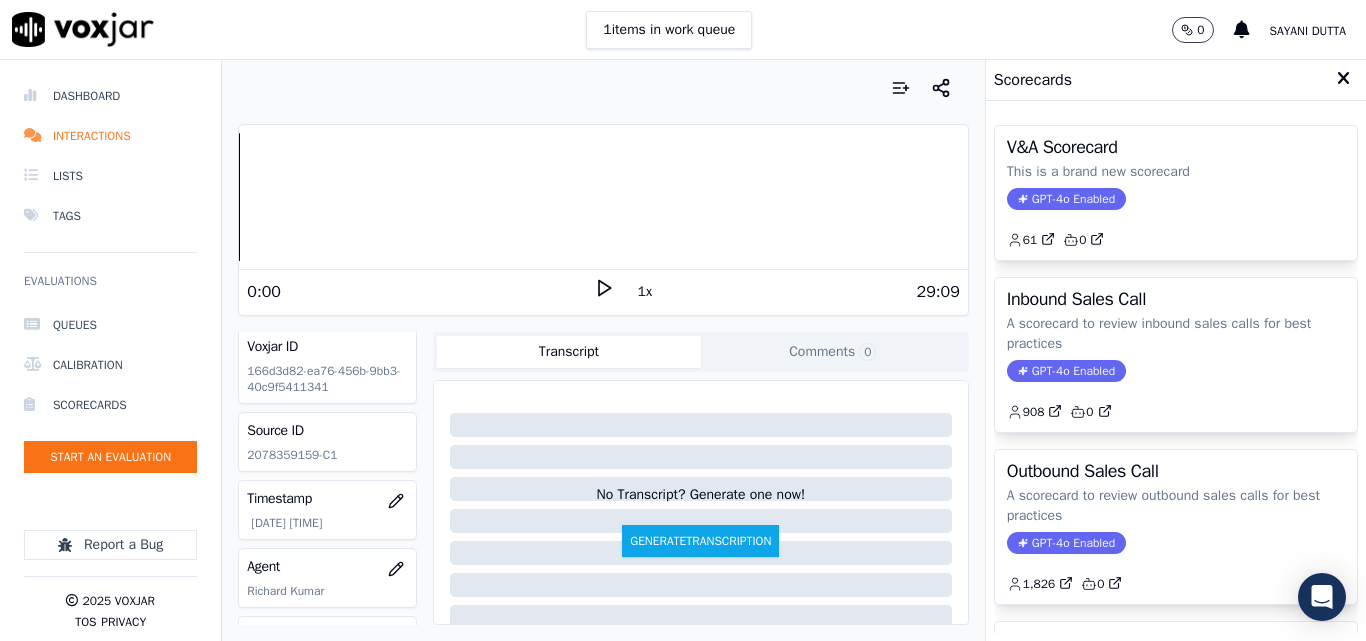 scroll, scrollTop: 100, scrollLeft: 0, axis: vertical 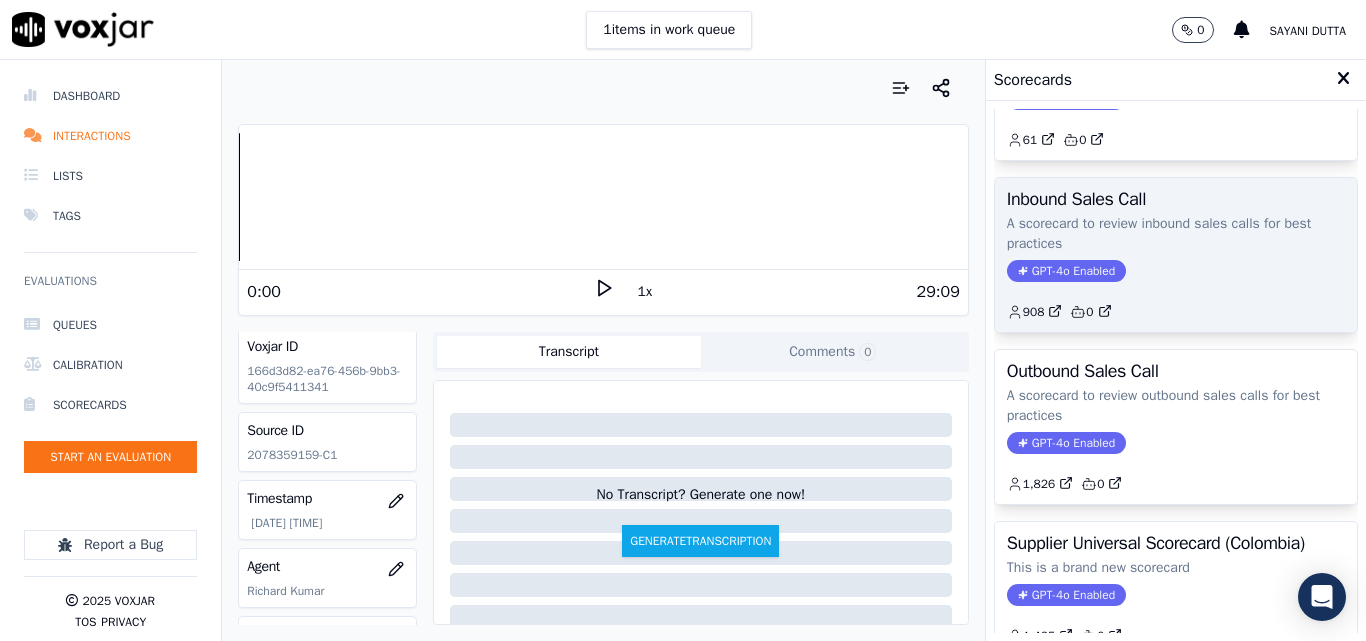 click on "A scorecard to review inbound sales calls for best practices" 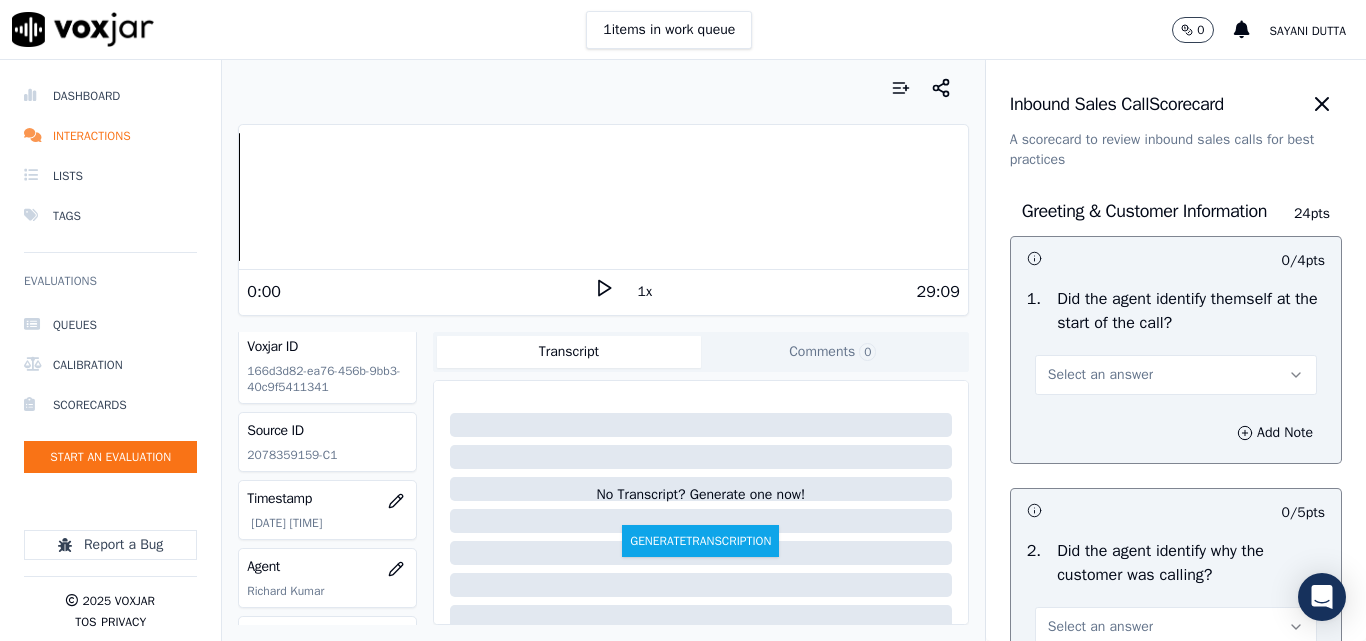 click on "Select an answer" at bounding box center (1100, 375) 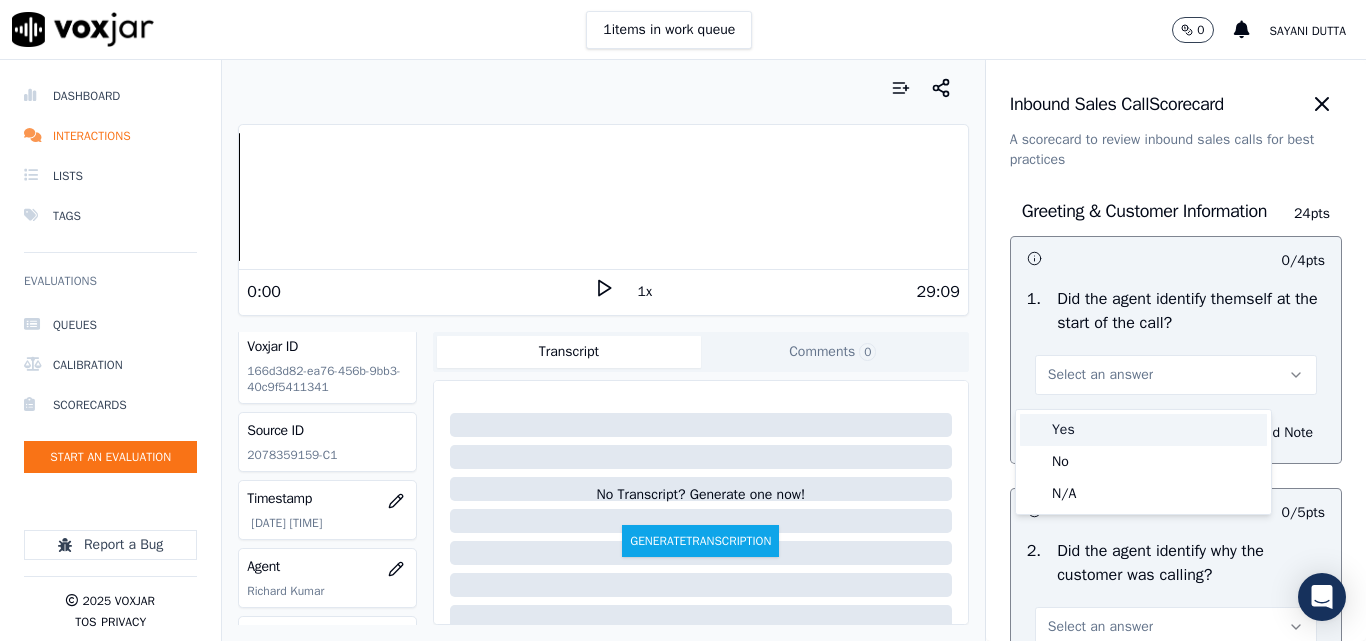 click on "Yes" at bounding box center [1143, 430] 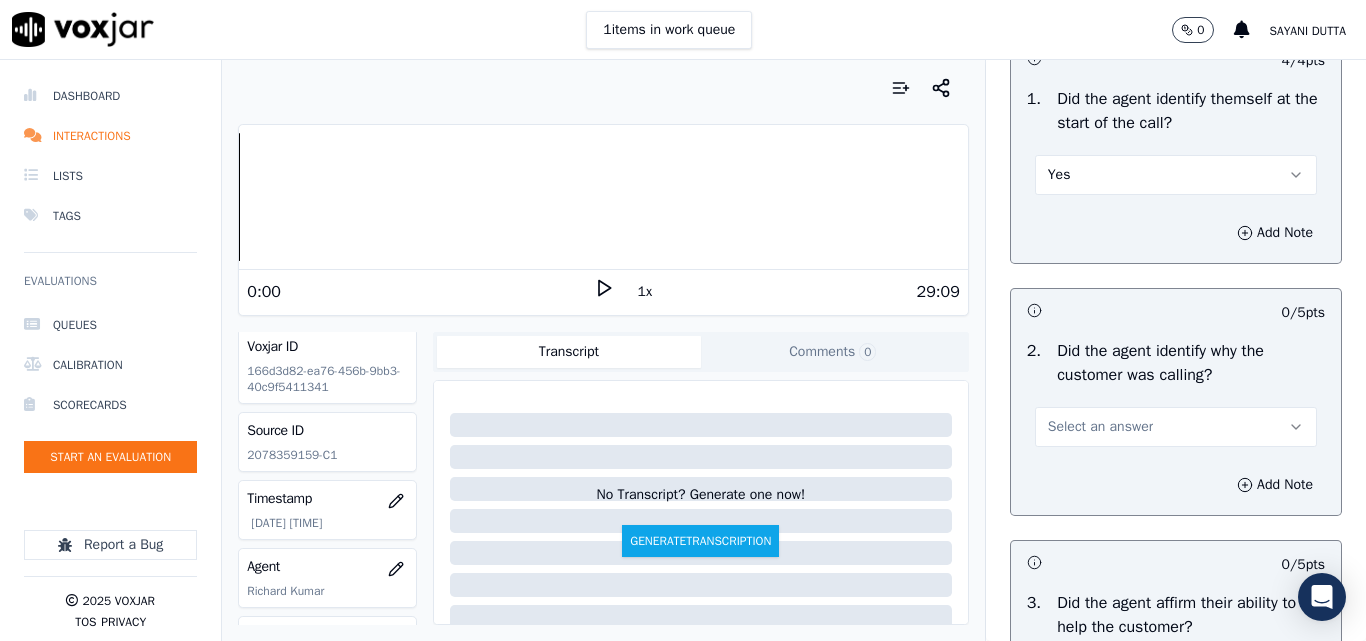 scroll, scrollTop: 300, scrollLeft: 0, axis: vertical 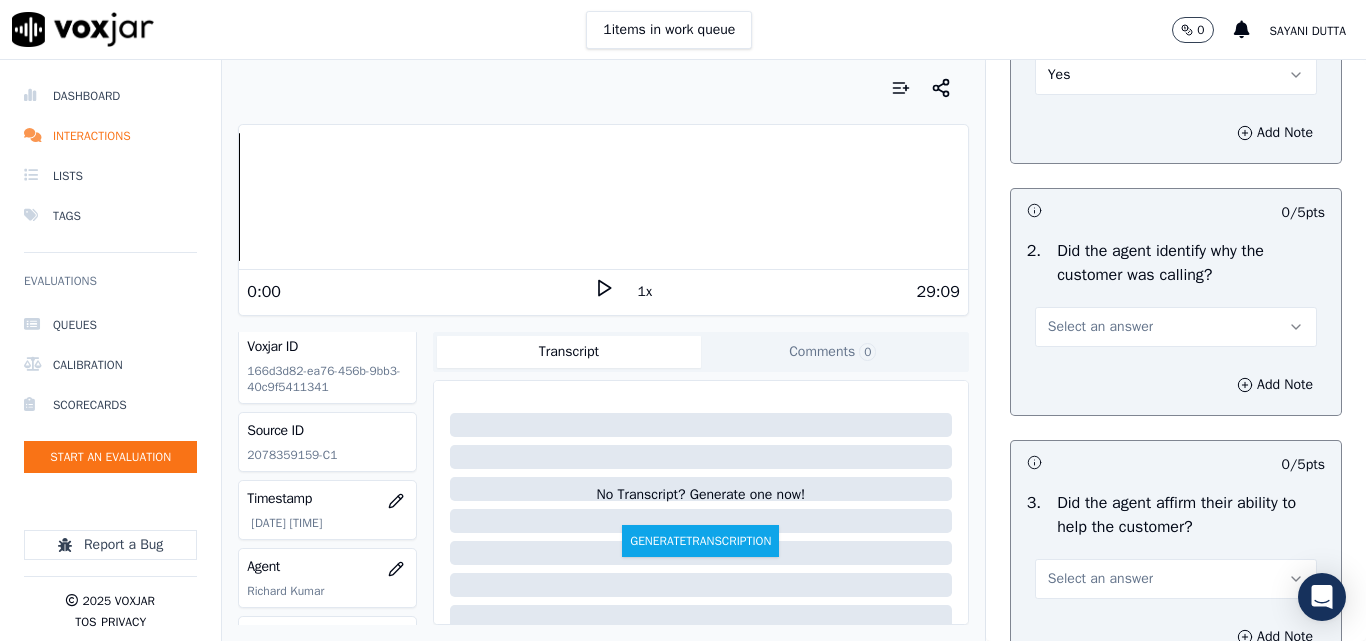 click on "Select an answer" at bounding box center (1100, 327) 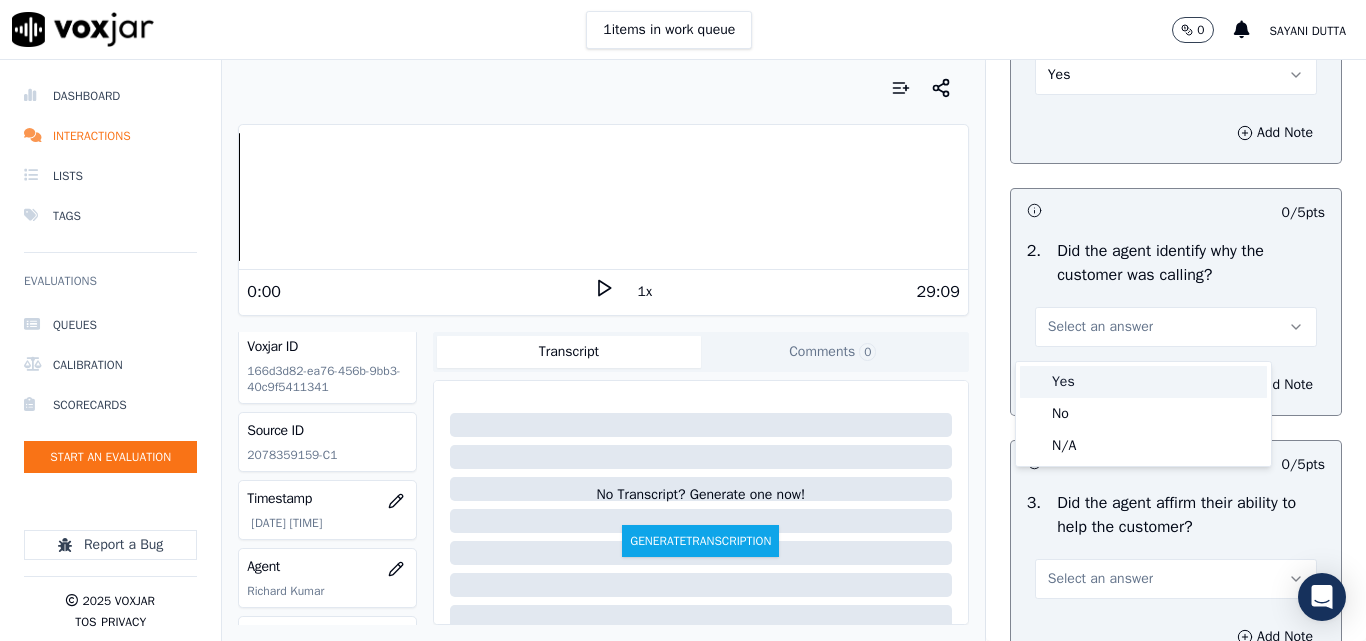 drag, startPoint x: 1082, startPoint y: 383, endPoint x: 1095, endPoint y: 373, distance: 16.40122 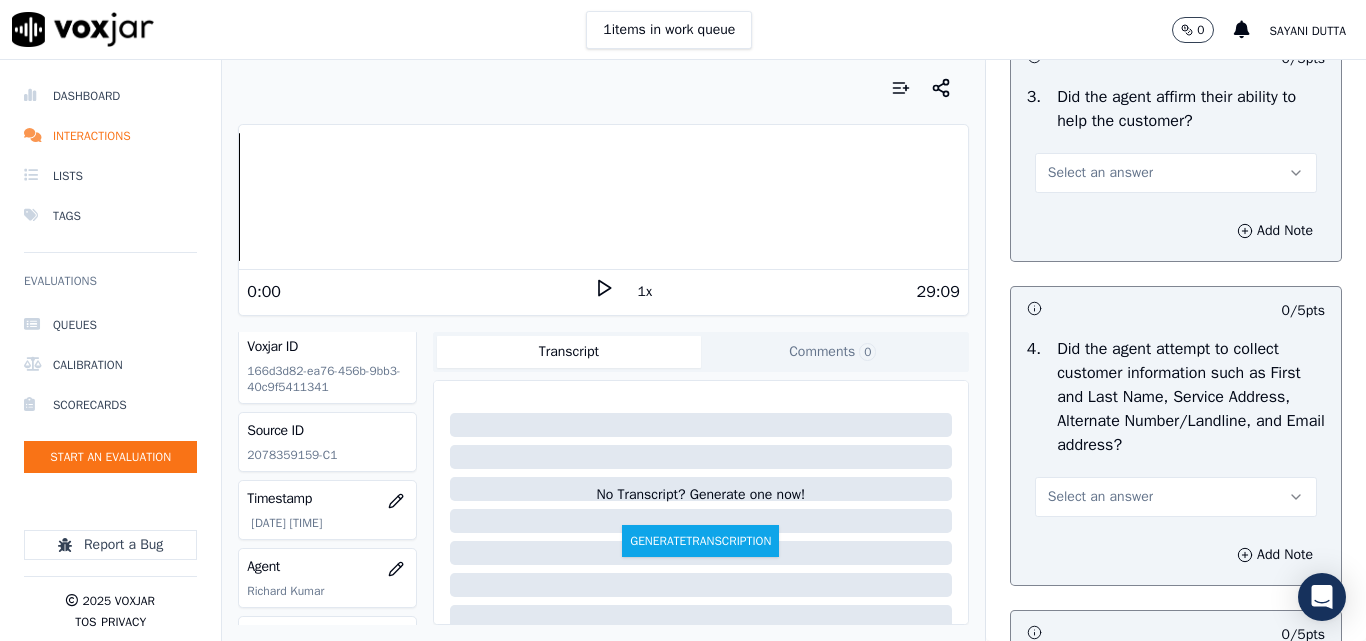 scroll, scrollTop: 700, scrollLeft: 0, axis: vertical 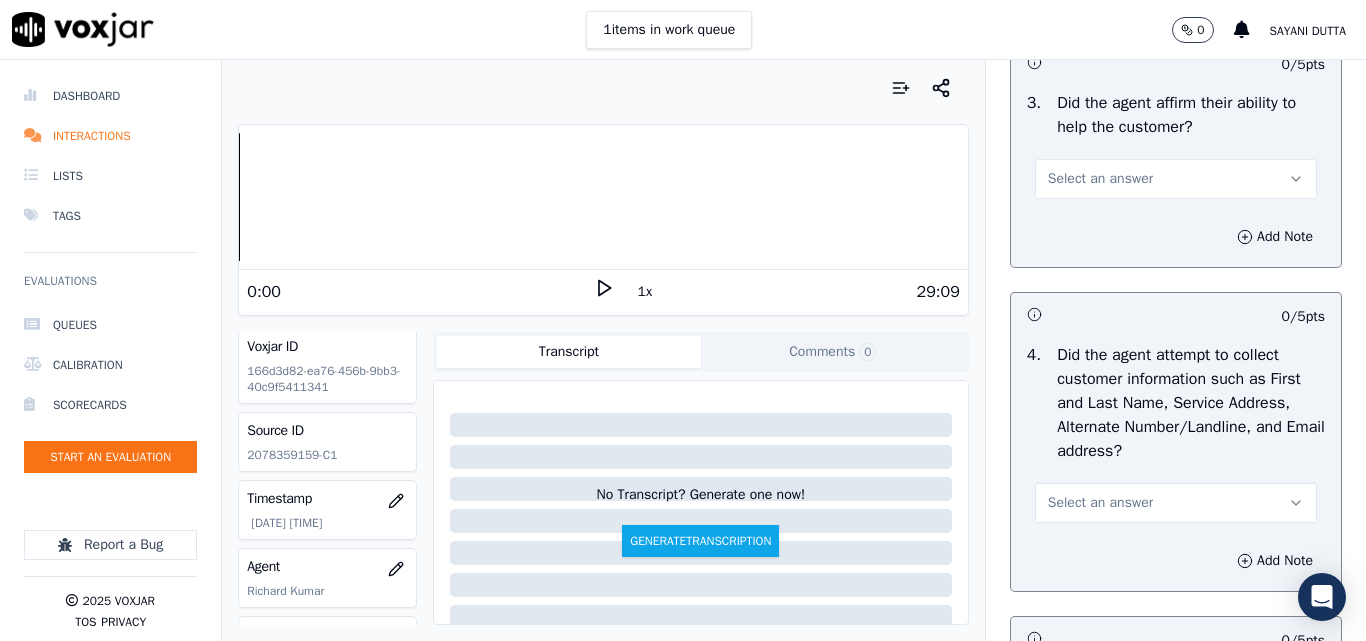 click on "Select an answer" at bounding box center (1100, 179) 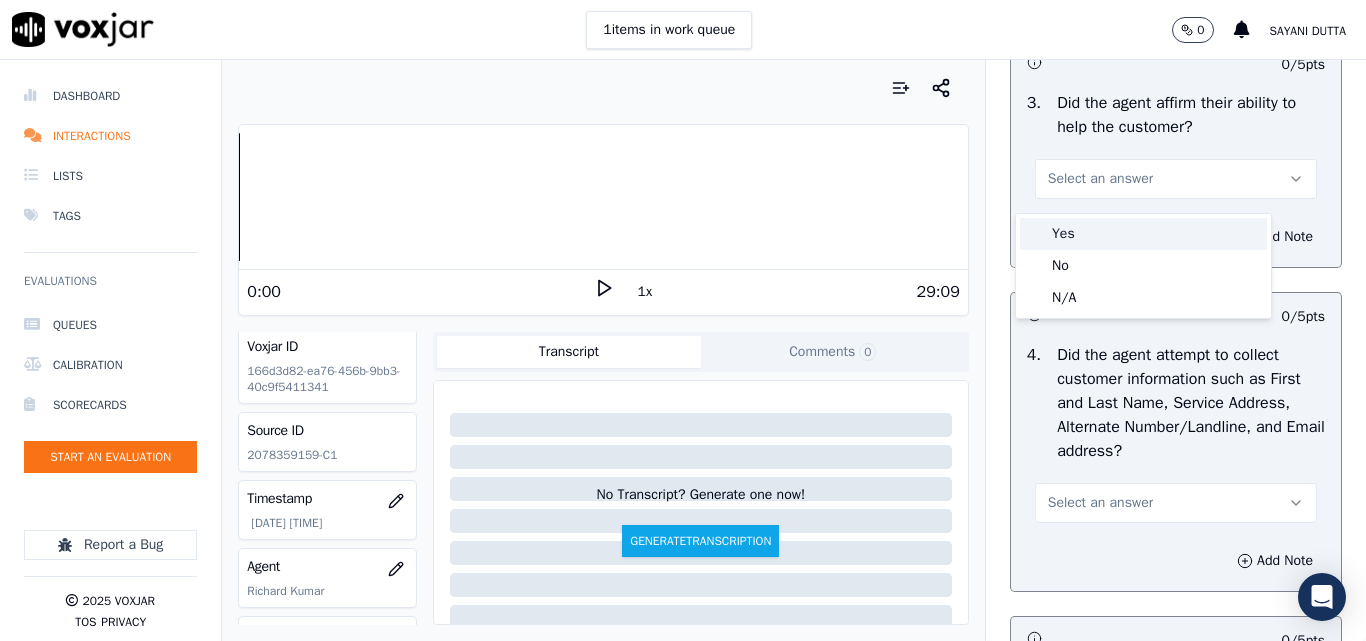 click on "Yes" at bounding box center [1143, 234] 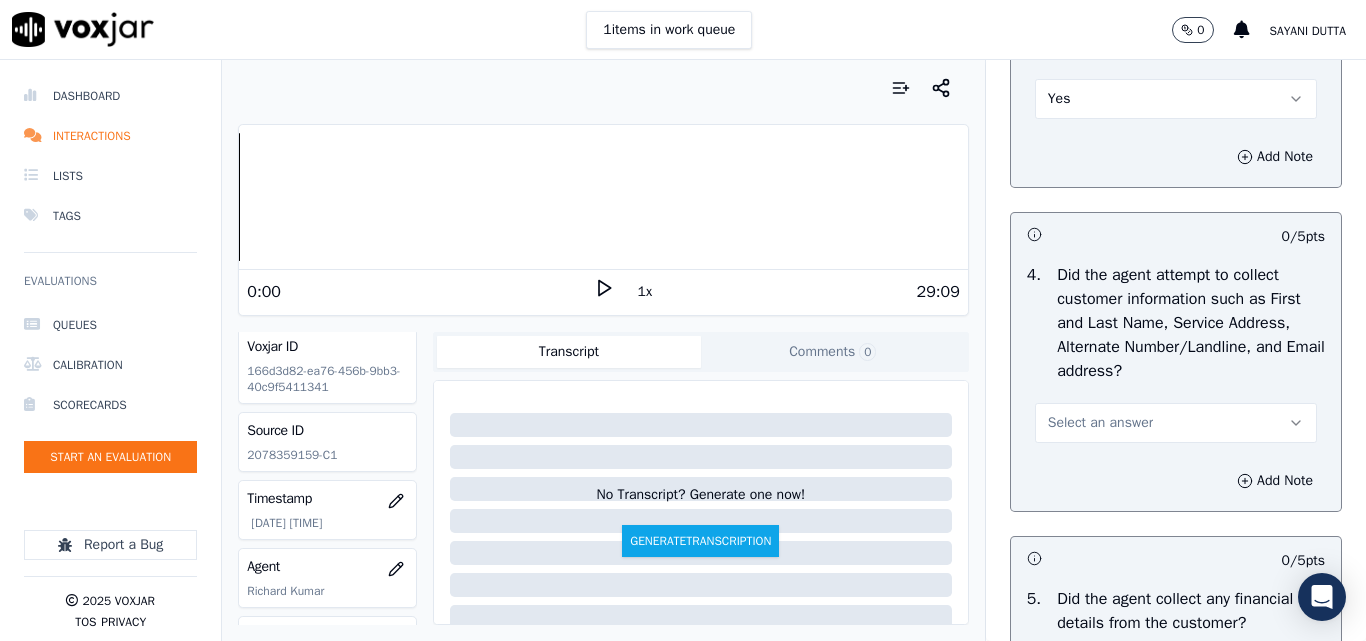 scroll, scrollTop: 900, scrollLeft: 0, axis: vertical 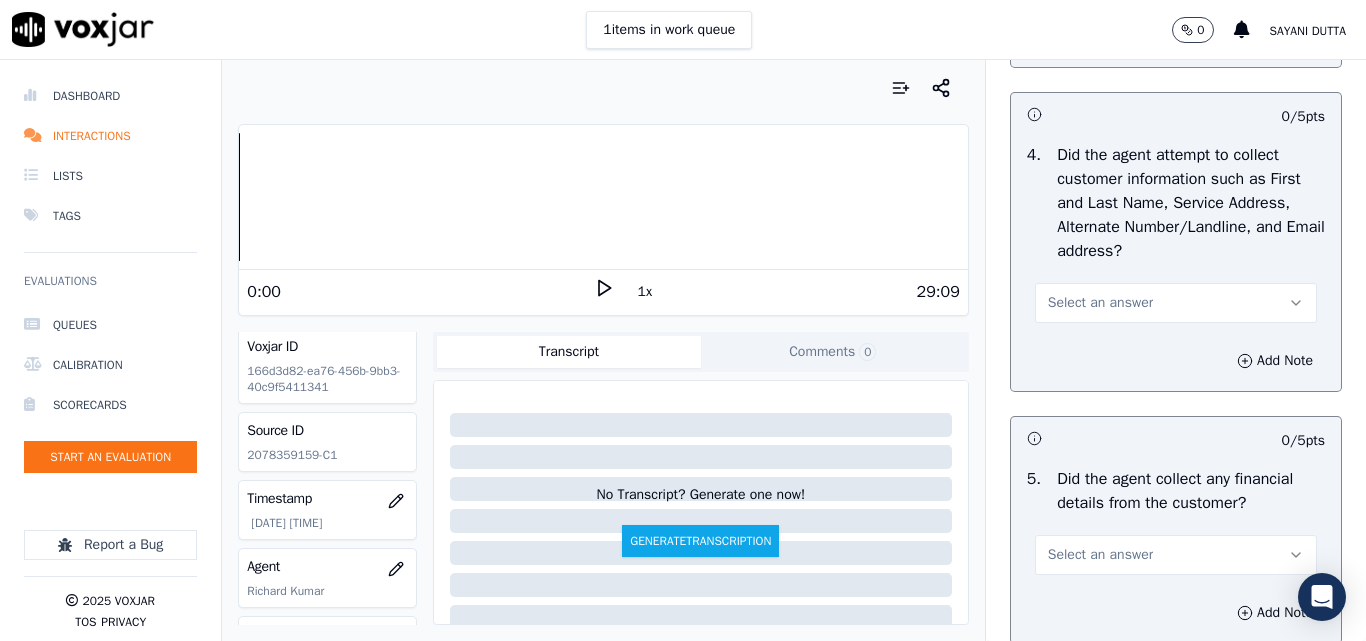 click on "Select an answer" at bounding box center [1100, 303] 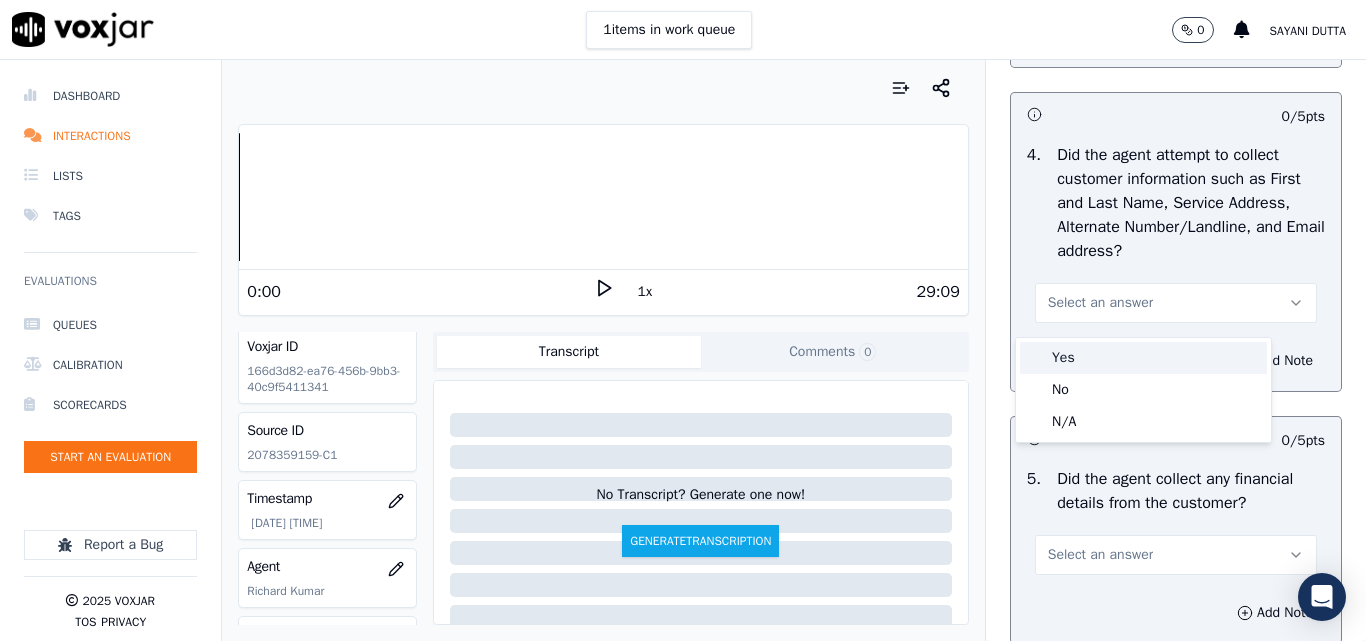 click on "Yes" at bounding box center [1143, 358] 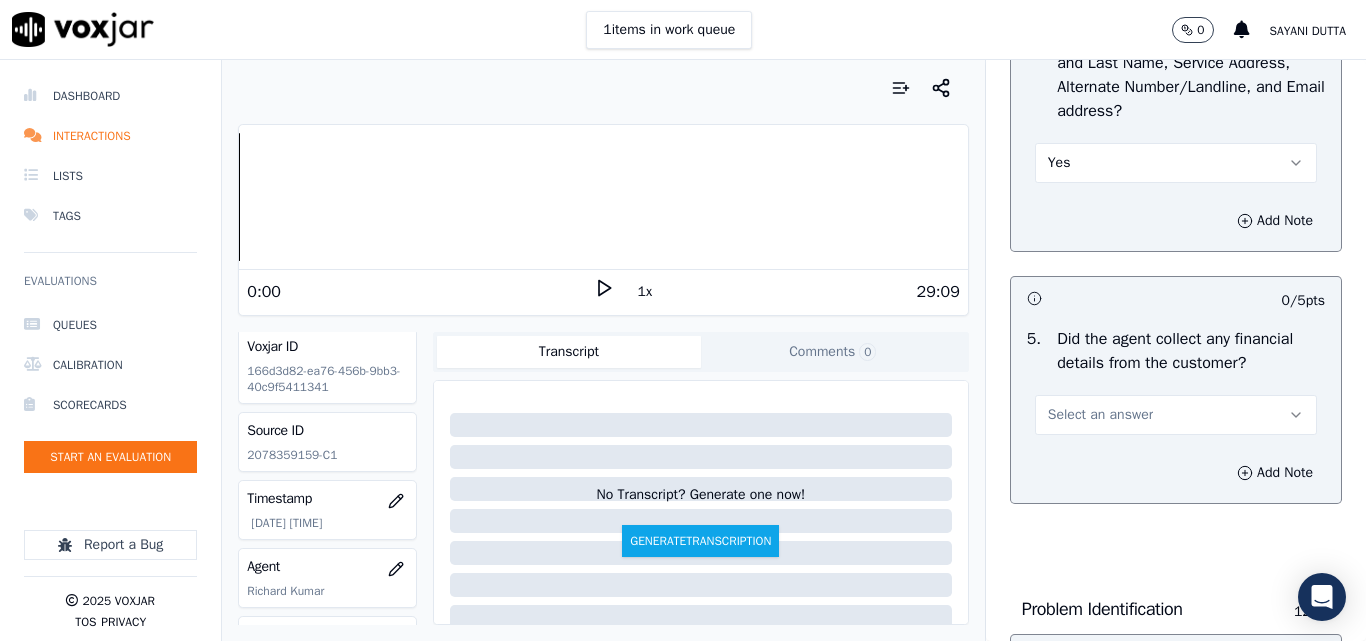 scroll, scrollTop: 1200, scrollLeft: 0, axis: vertical 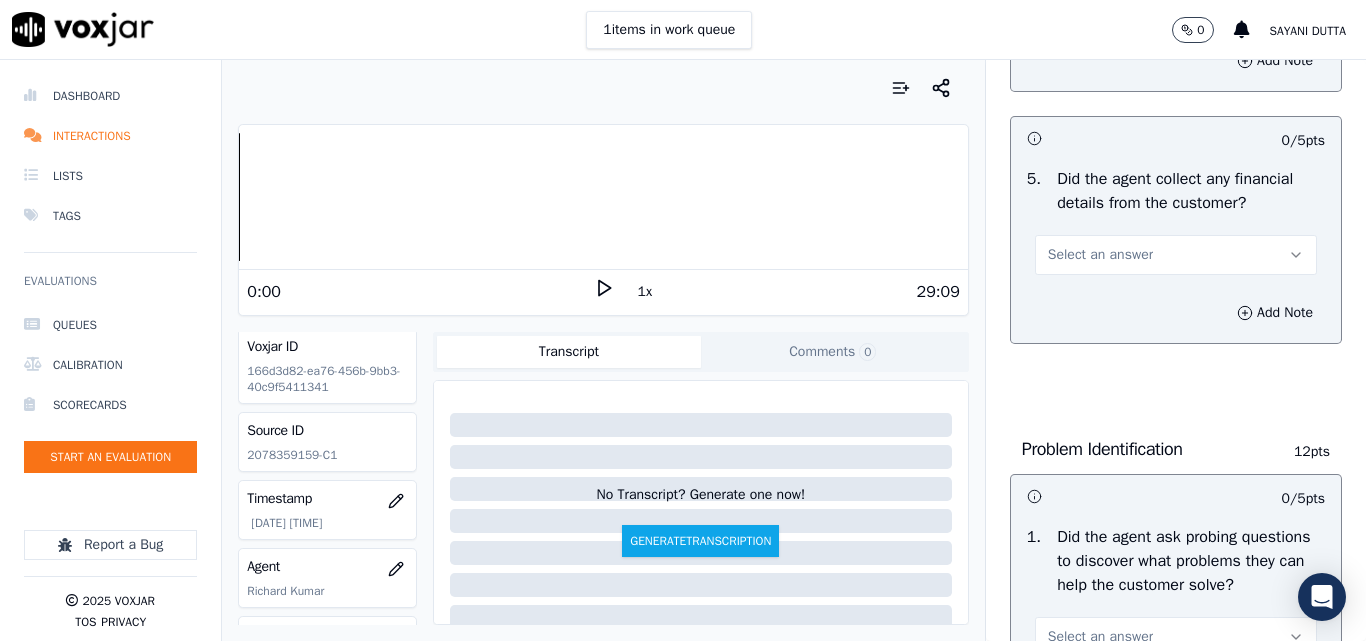 click on "Select an answer" at bounding box center (1100, 255) 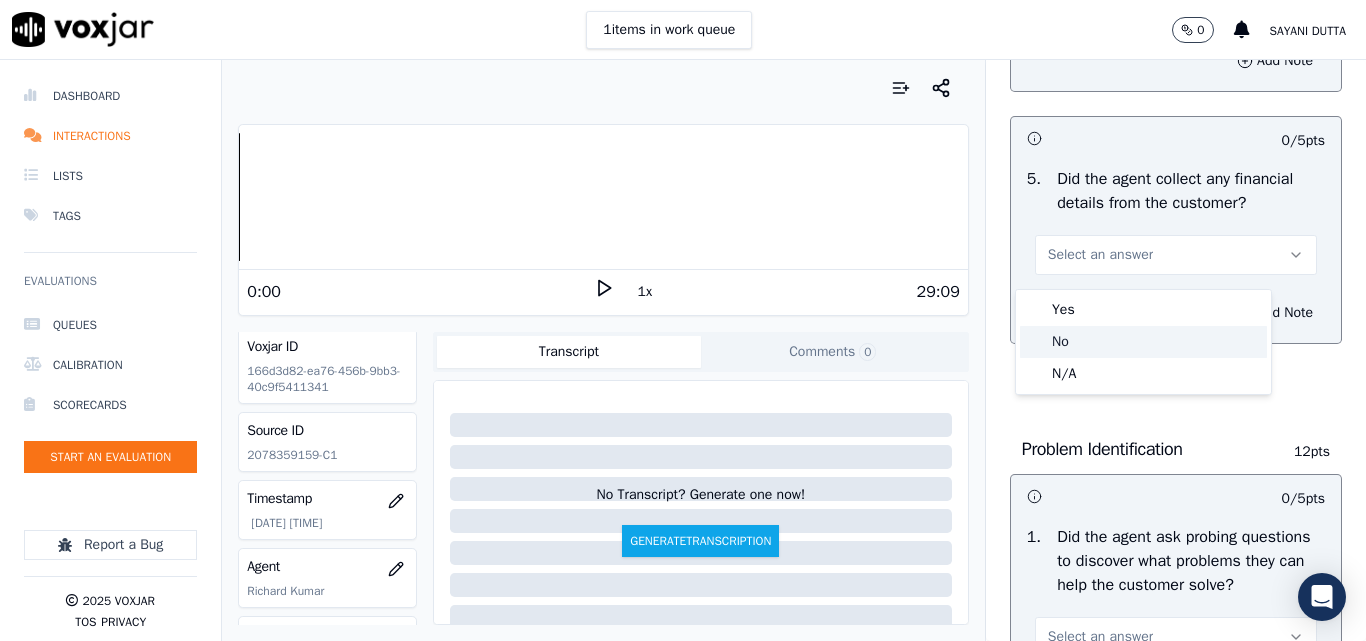 click on "No" 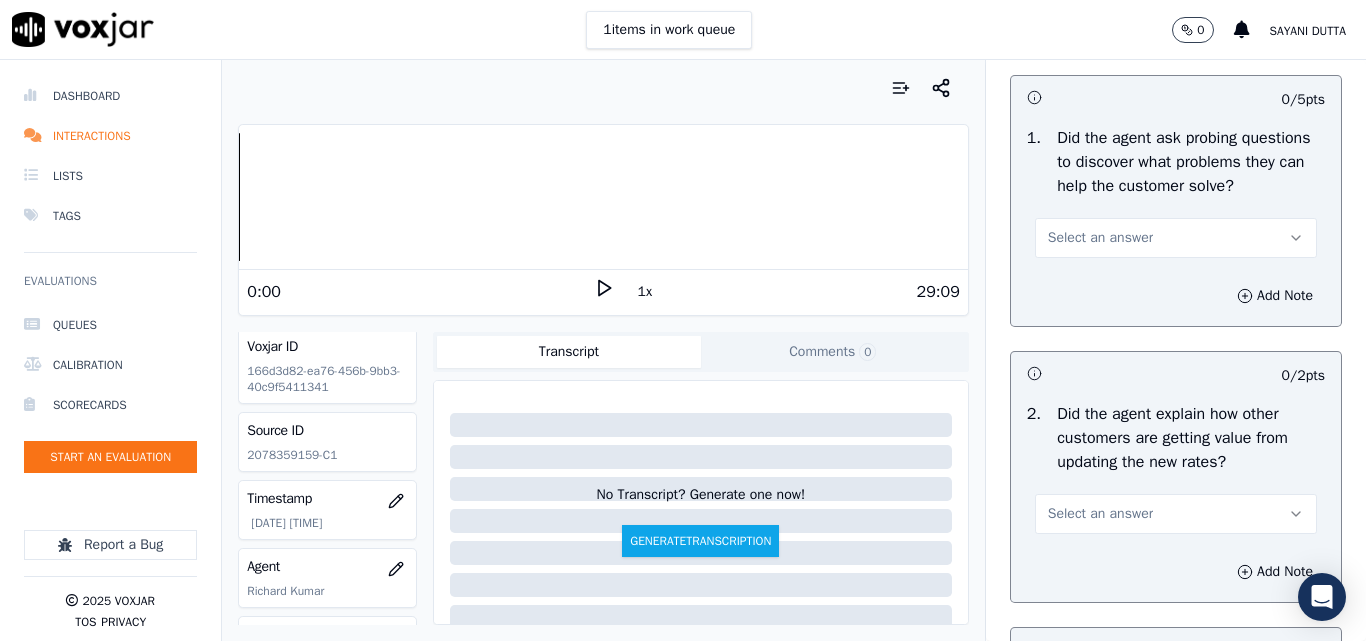 scroll, scrollTop: 1600, scrollLeft: 0, axis: vertical 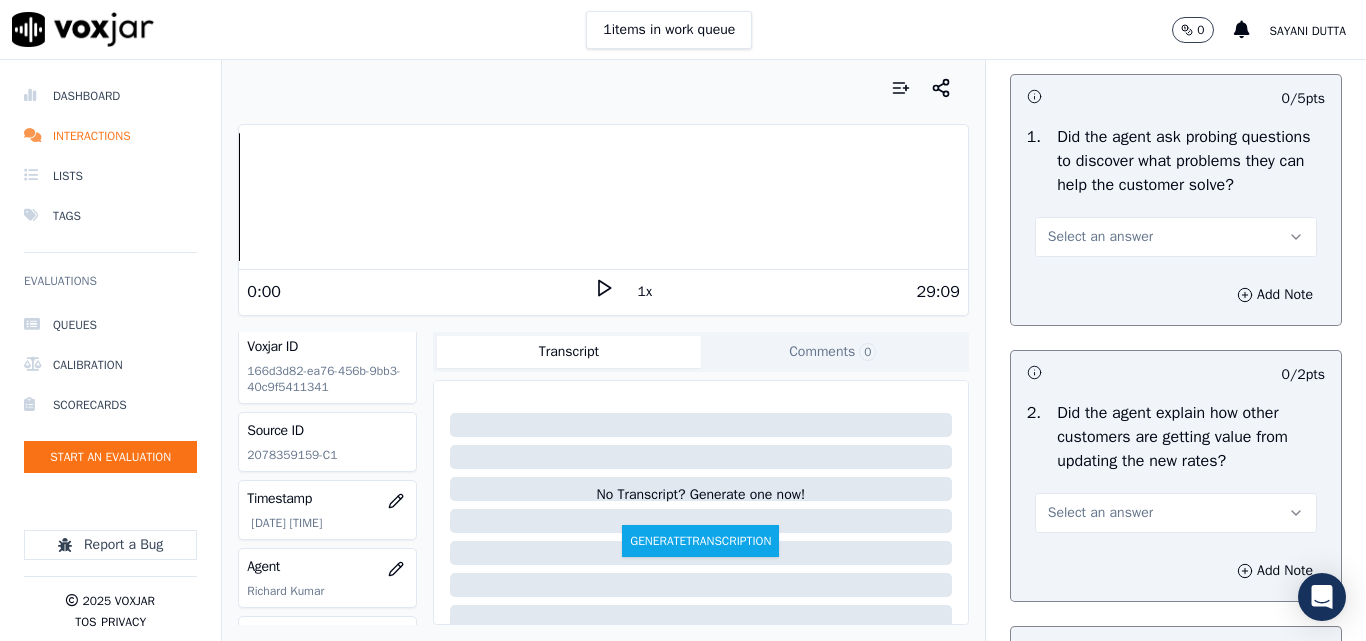 click on "Select an answer" at bounding box center [1100, 237] 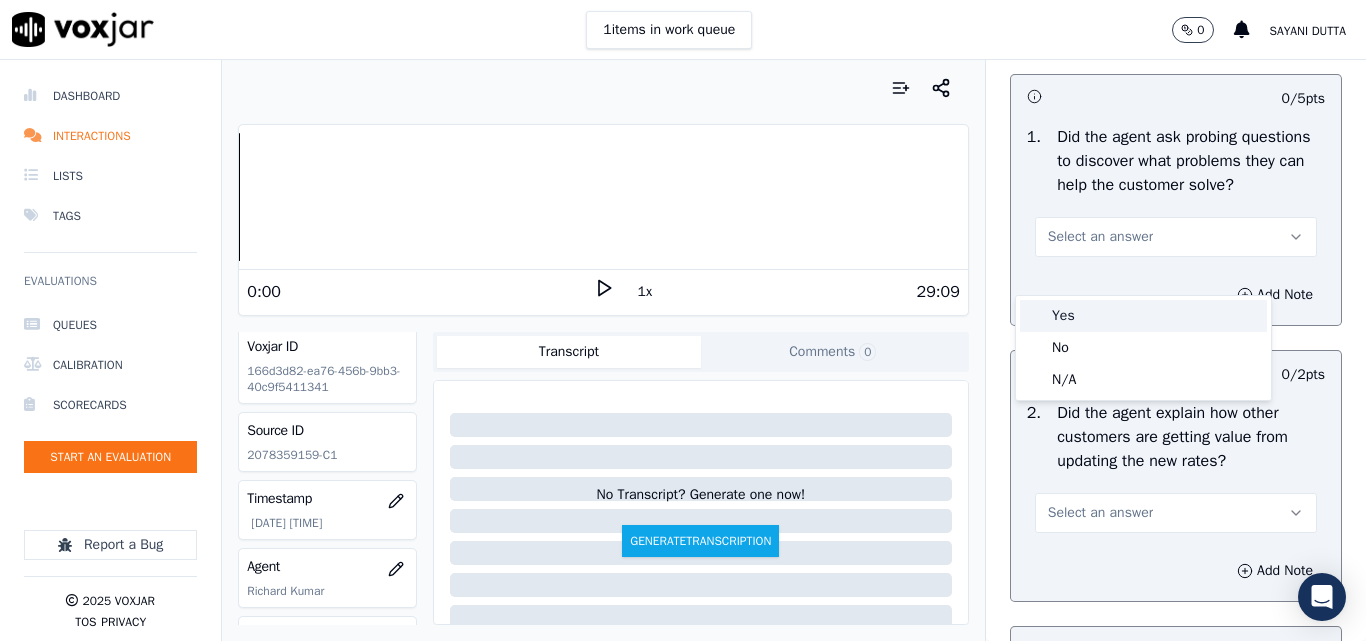 click on "Yes" at bounding box center (1143, 316) 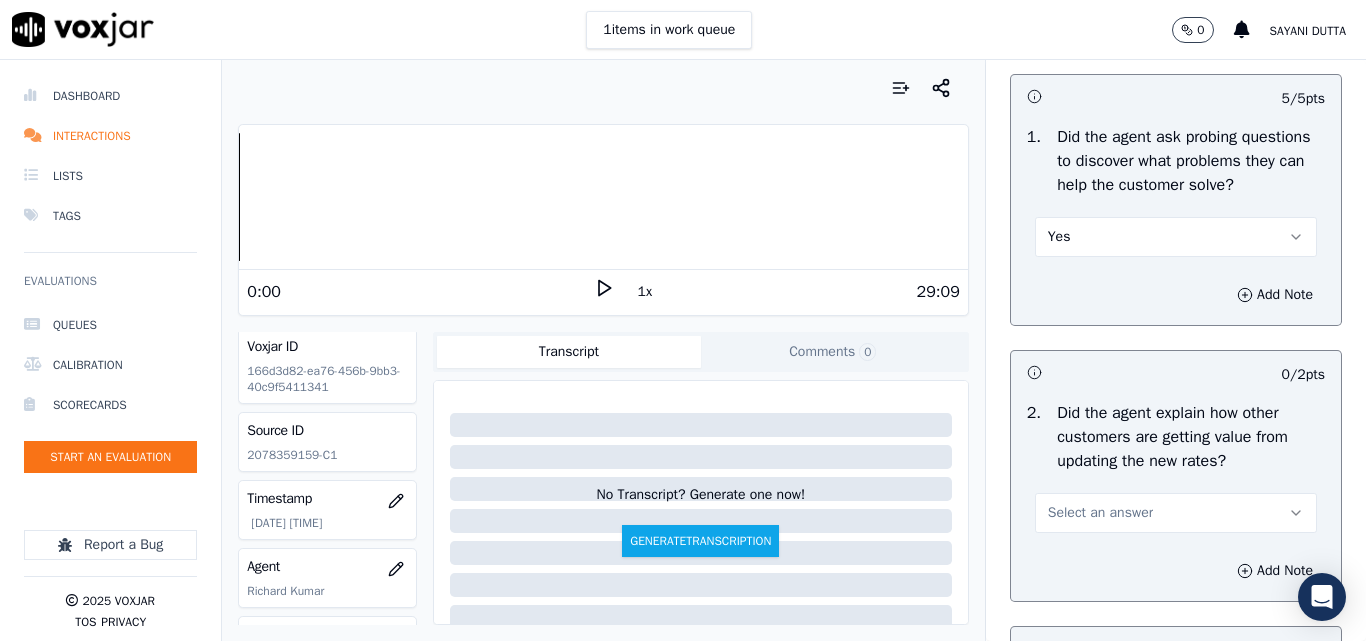 scroll, scrollTop: 1900, scrollLeft: 0, axis: vertical 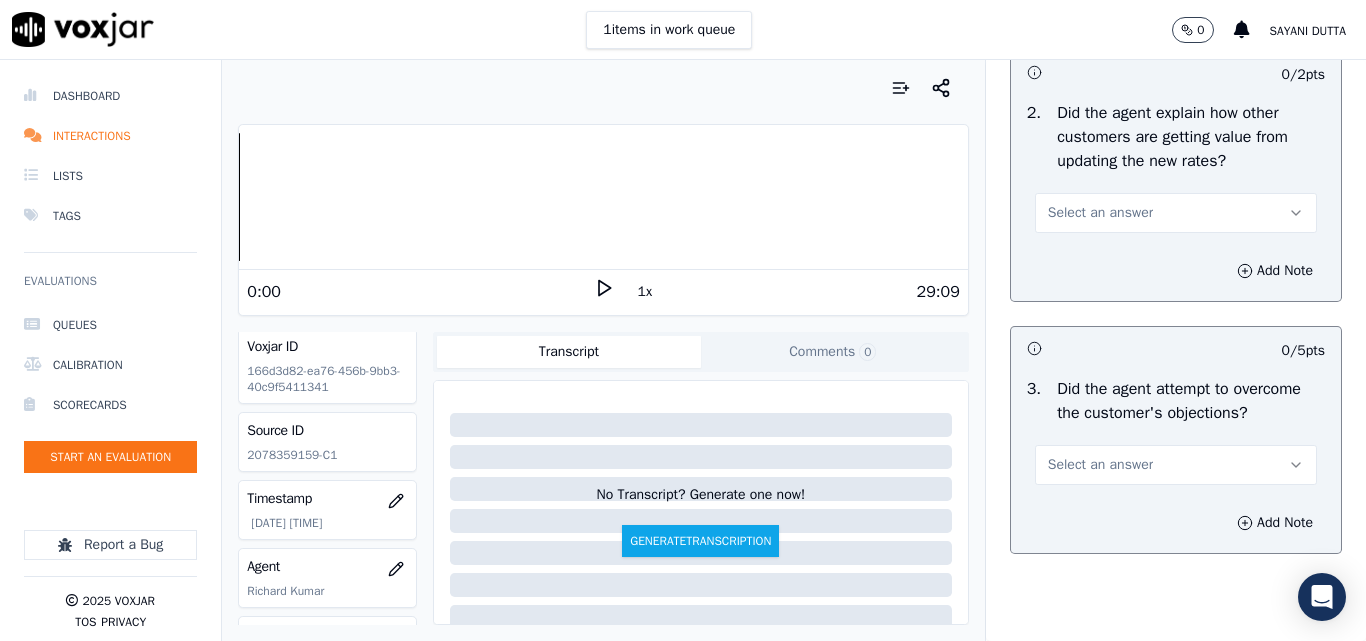 click on "Select an answer" at bounding box center (1100, 213) 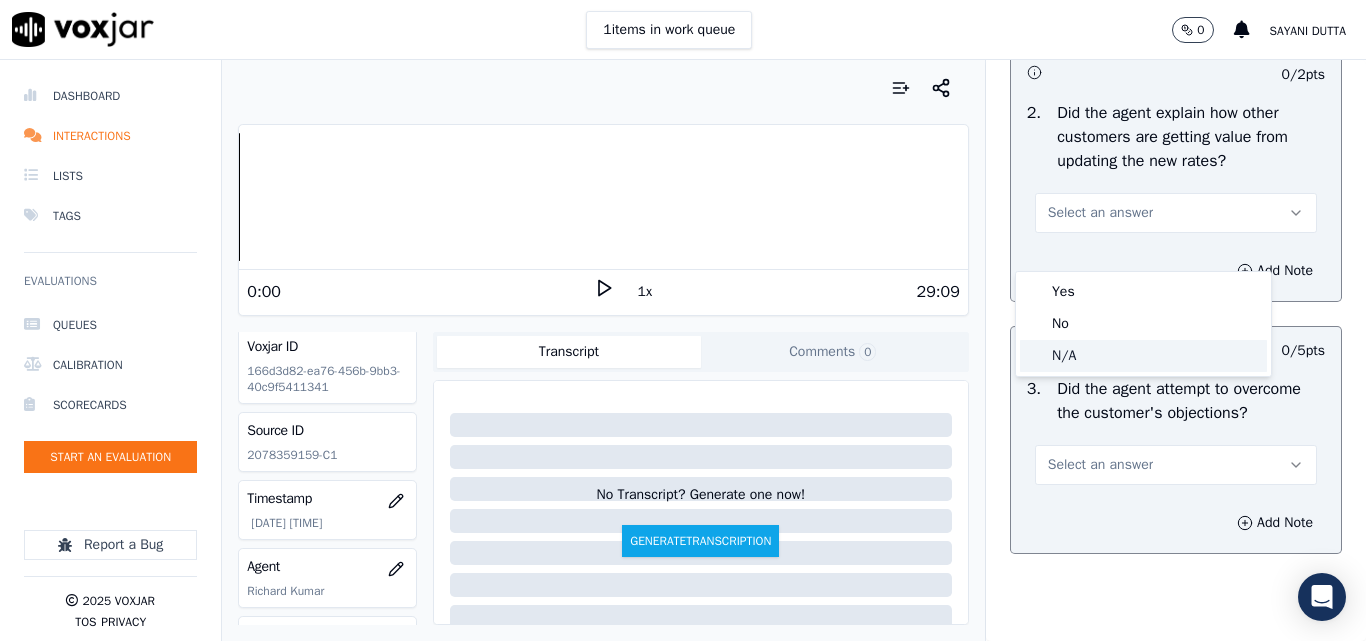 drag, startPoint x: 1073, startPoint y: 355, endPoint x: 1102, endPoint y: 356, distance: 29.017237 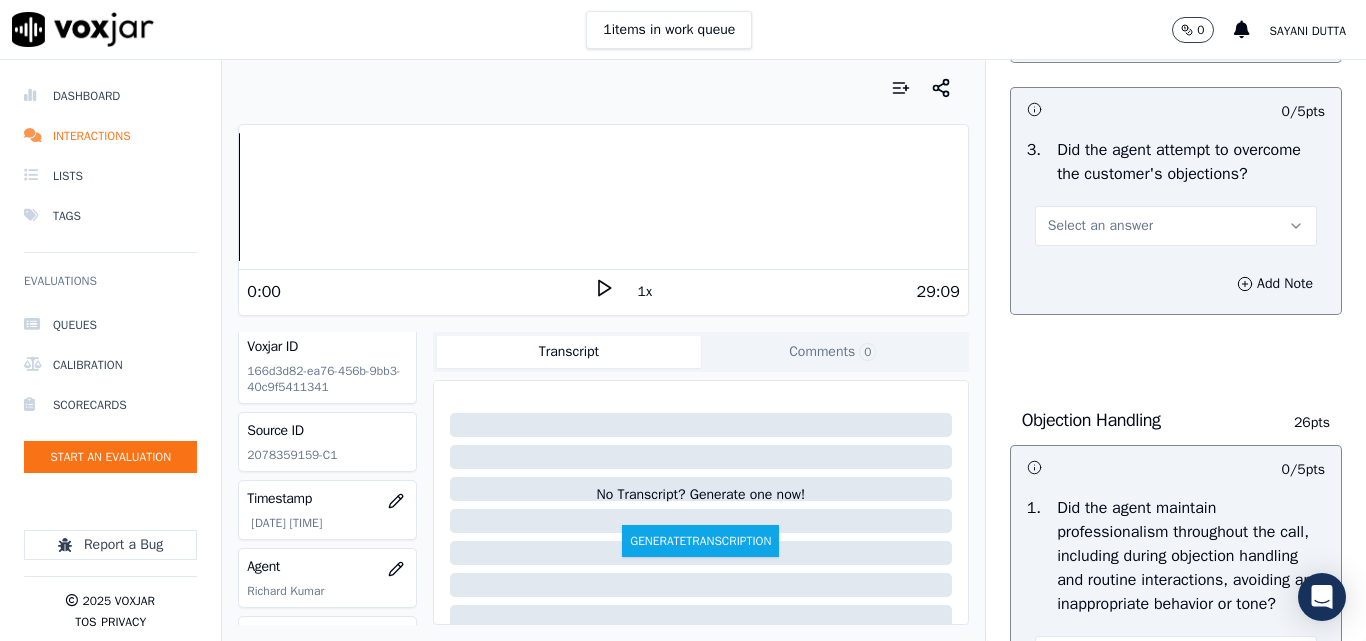 scroll, scrollTop: 2200, scrollLeft: 0, axis: vertical 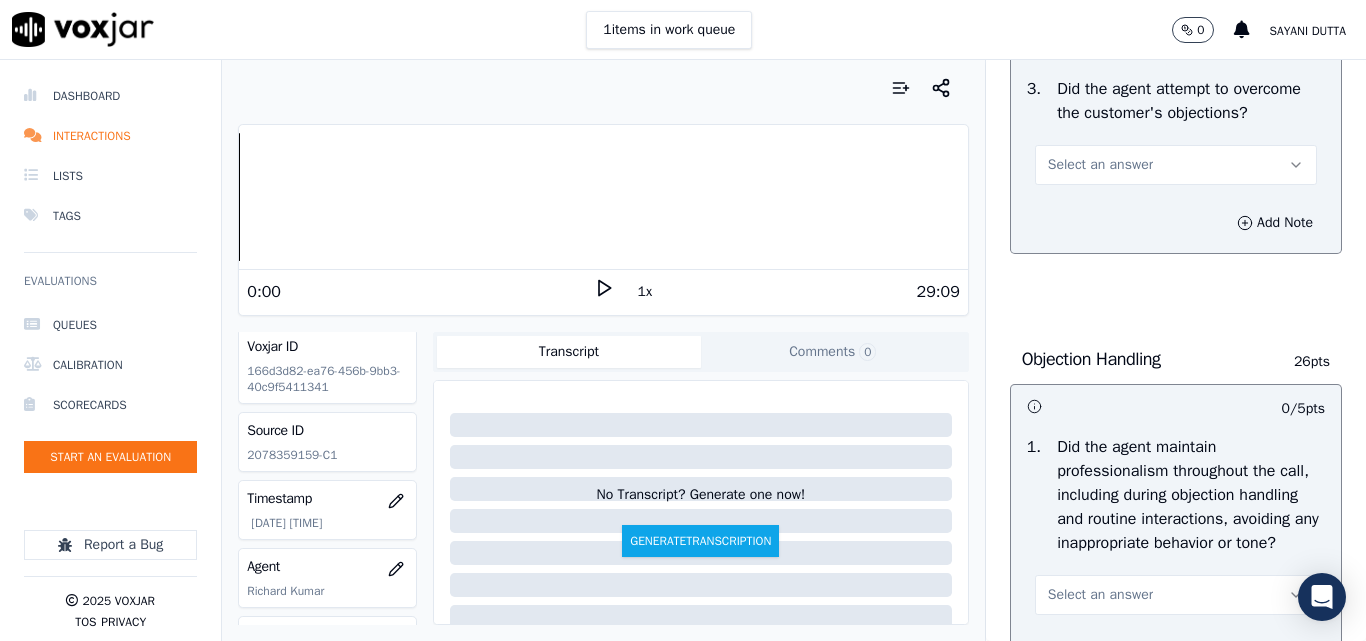 click on "Select an answer" at bounding box center (1100, 165) 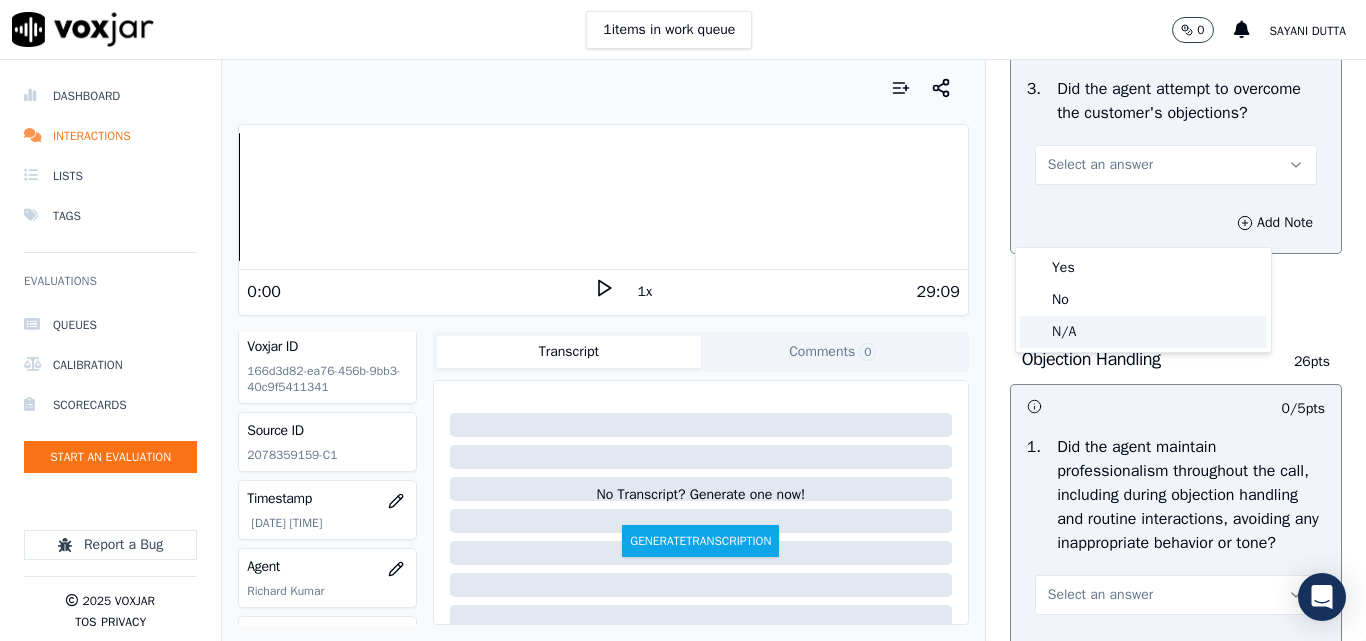 drag, startPoint x: 1065, startPoint y: 332, endPoint x: 1088, endPoint y: 325, distance: 24.04163 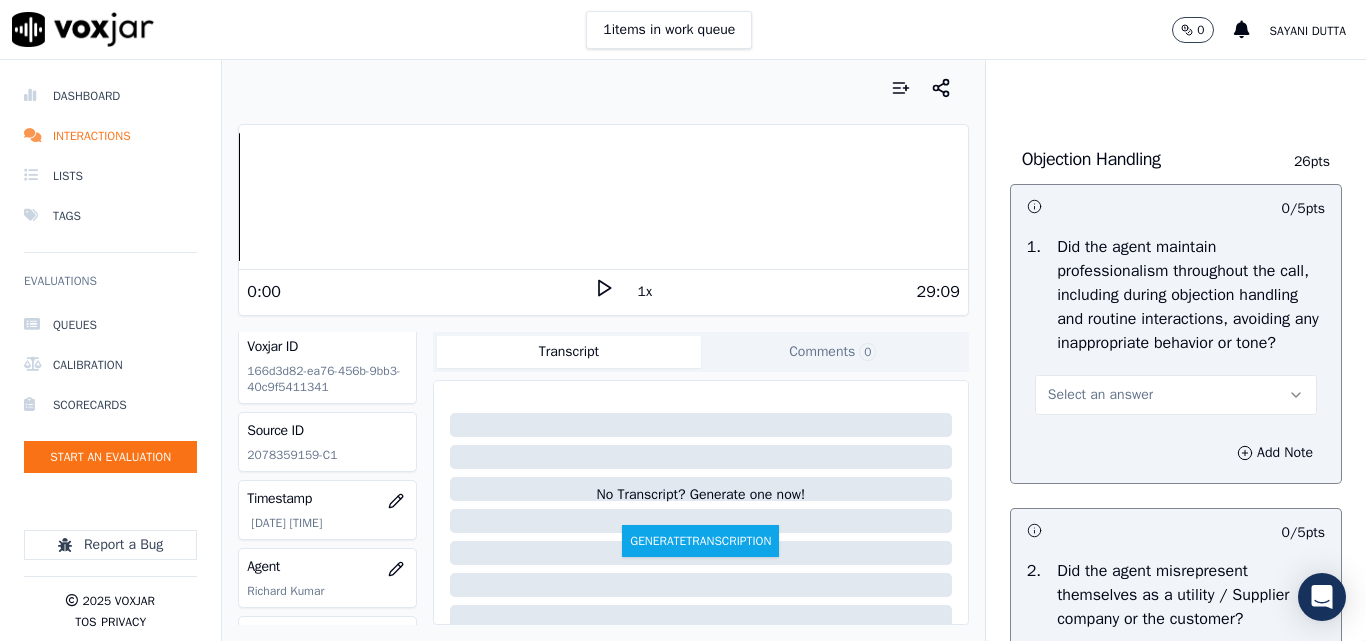 scroll, scrollTop: 2600, scrollLeft: 0, axis: vertical 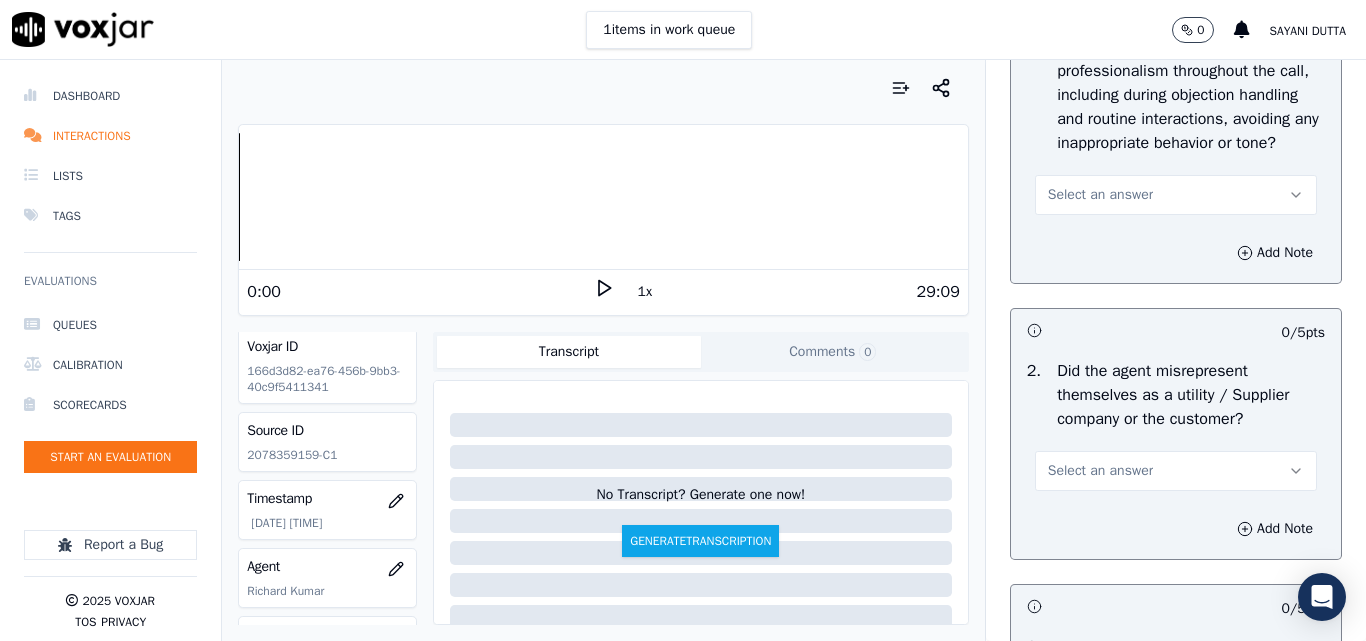 click on "Select an answer" at bounding box center [1100, 195] 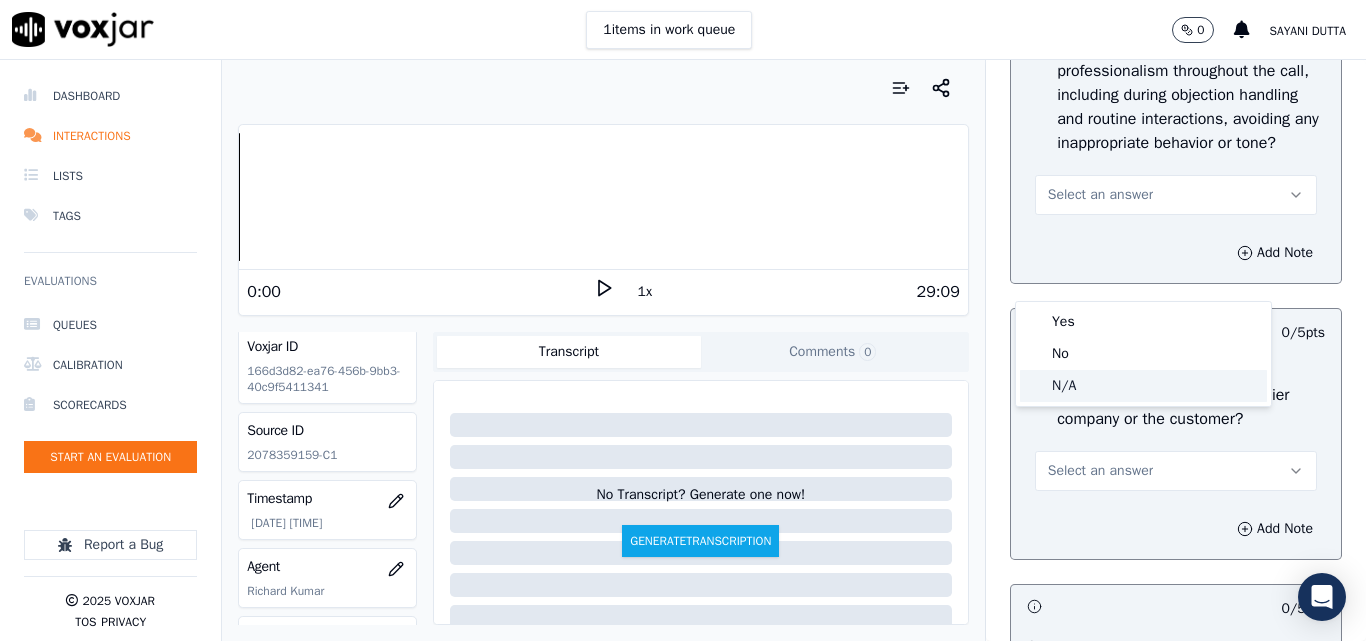 click on "N/A" 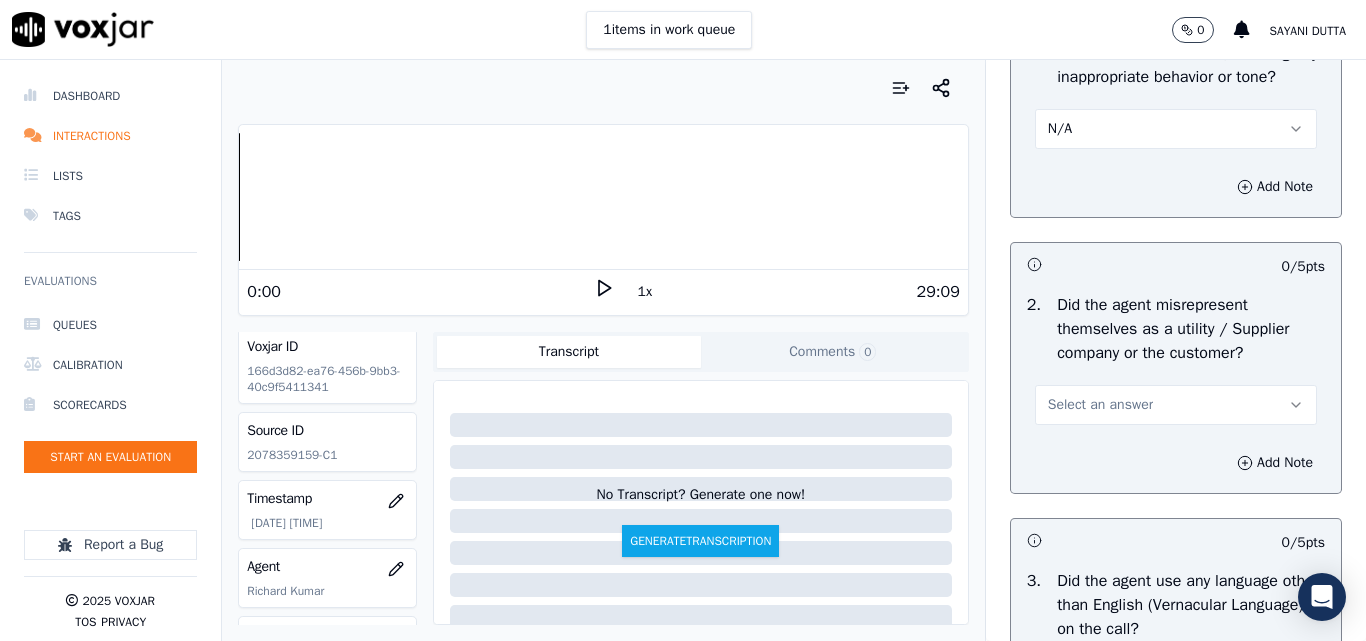 scroll, scrollTop: 2900, scrollLeft: 0, axis: vertical 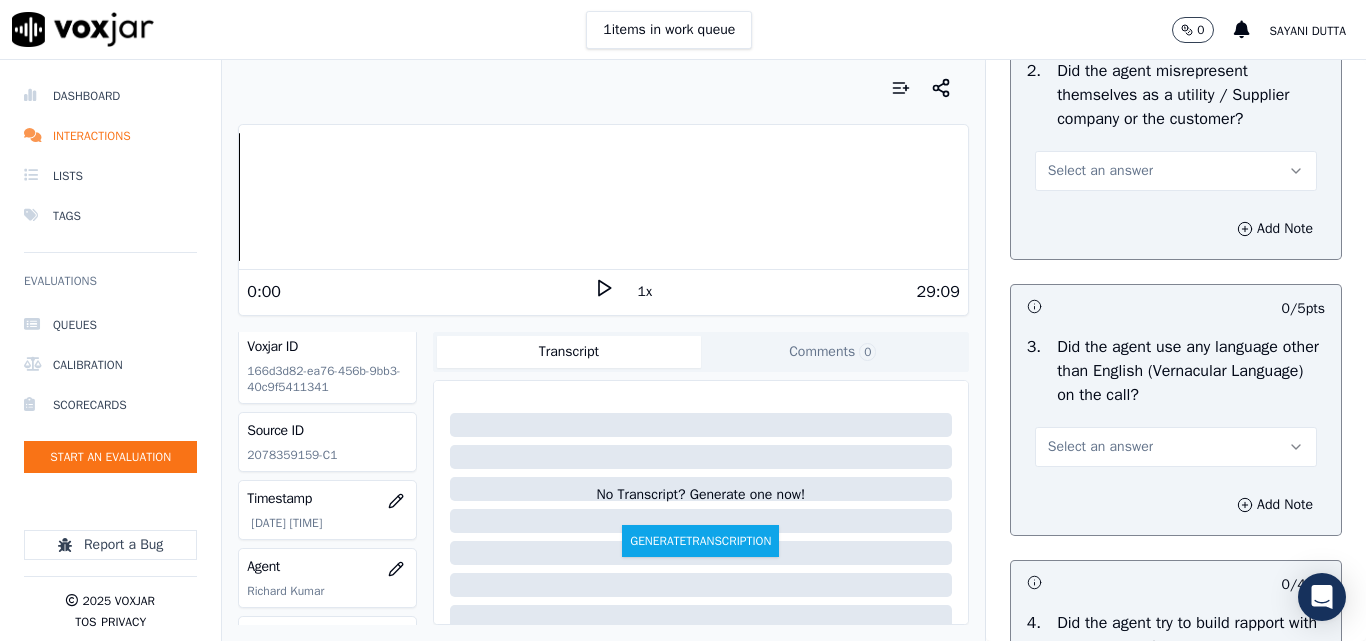 click on "Select an answer" at bounding box center (1100, 171) 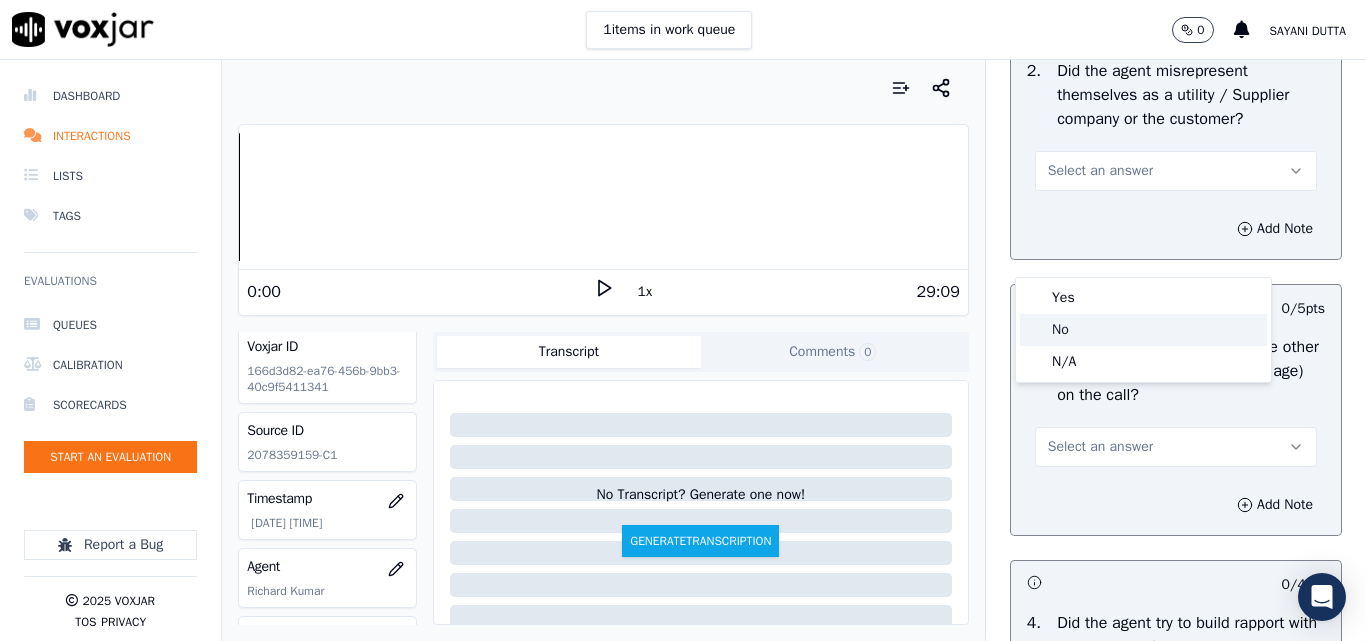 click on "No" 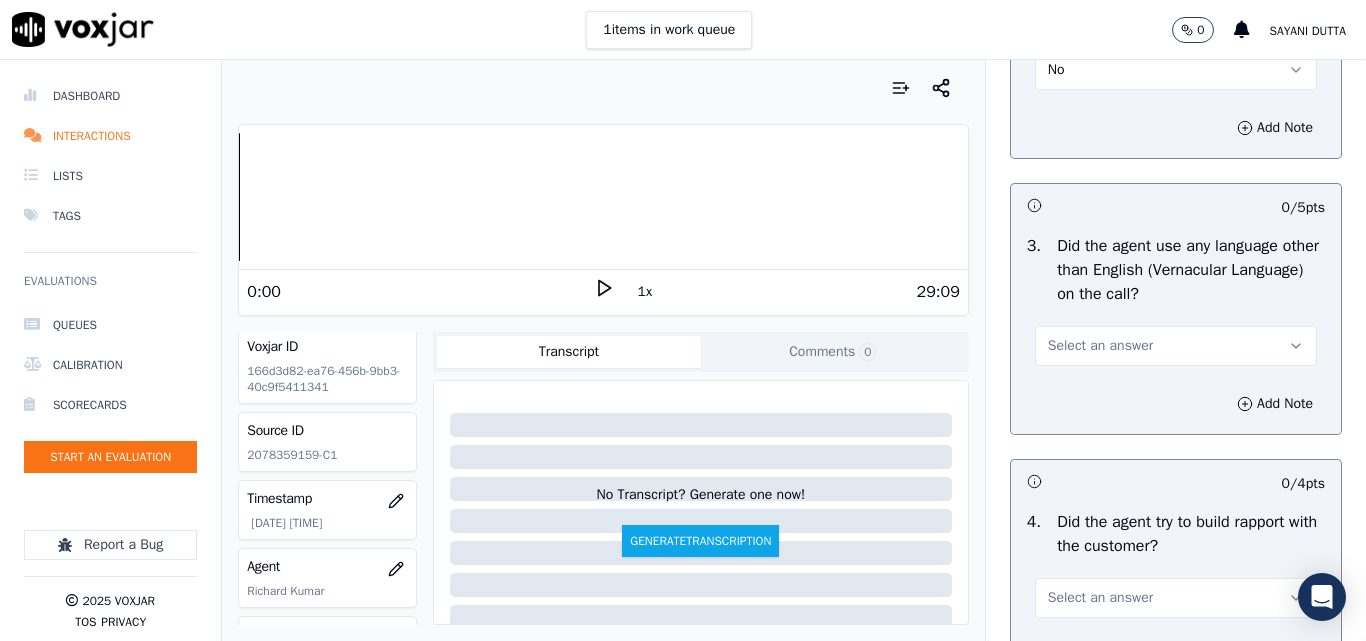 scroll, scrollTop: 3200, scrollLeft: 0, axis: vertical 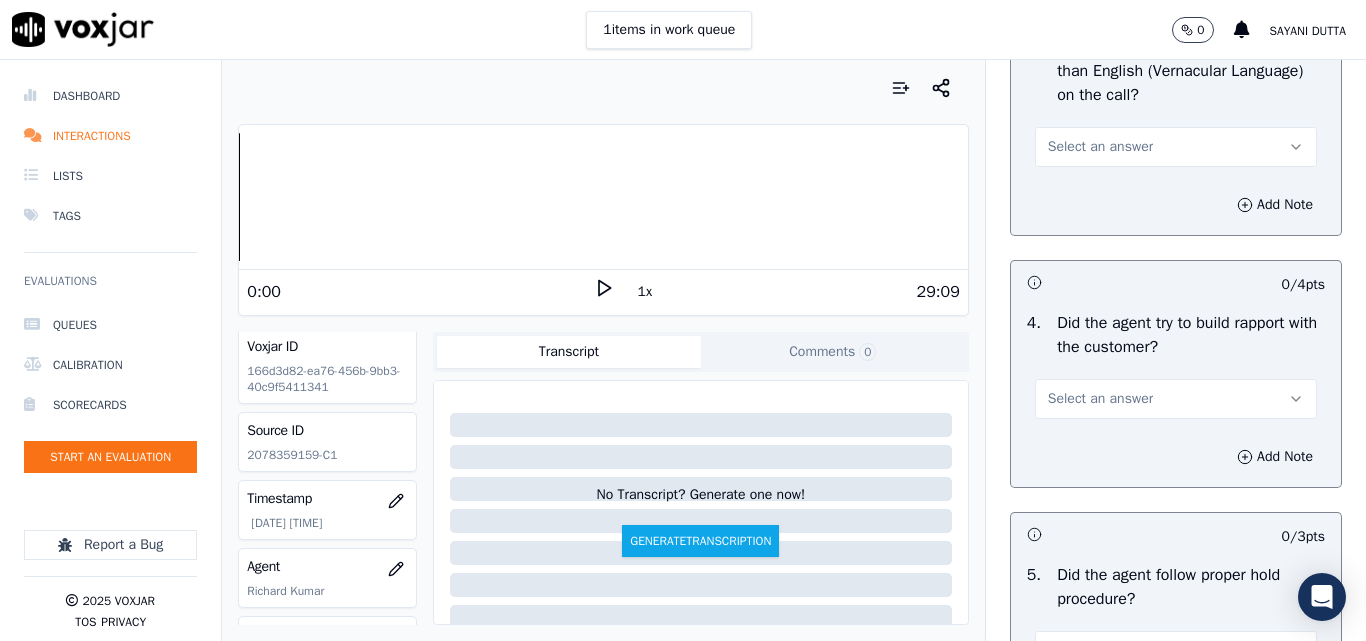click on "Select an answer" at bounding box center (1176, 147) 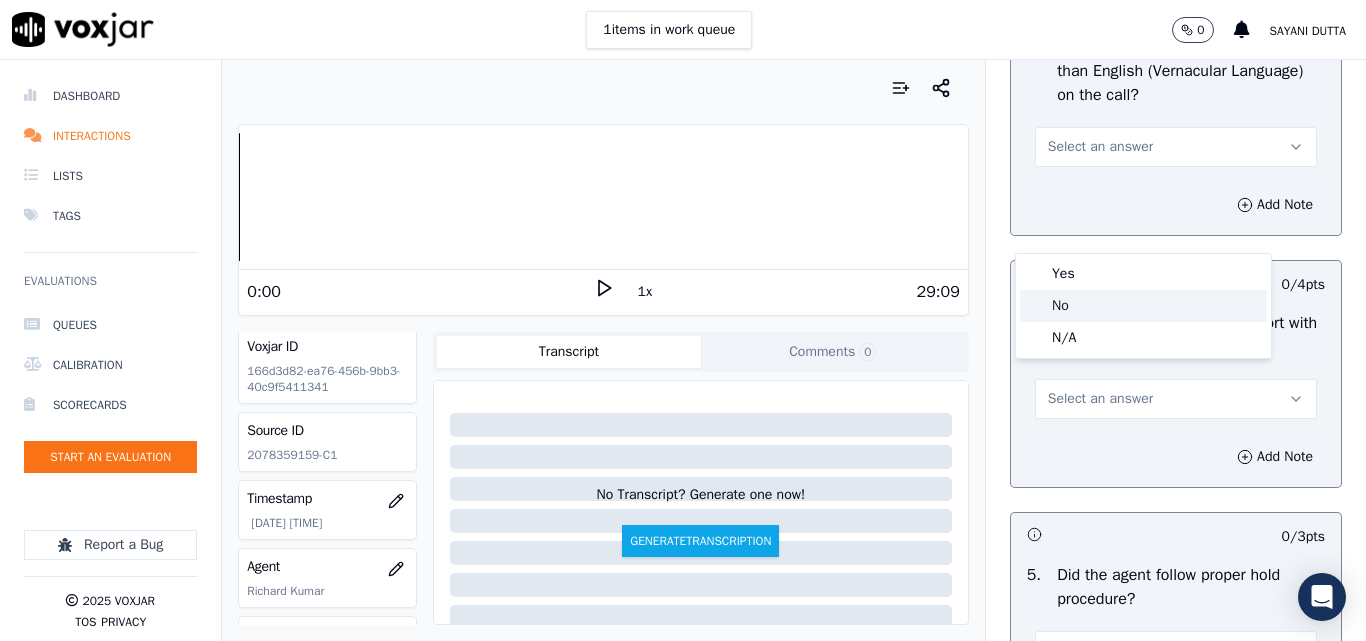 click on "No" 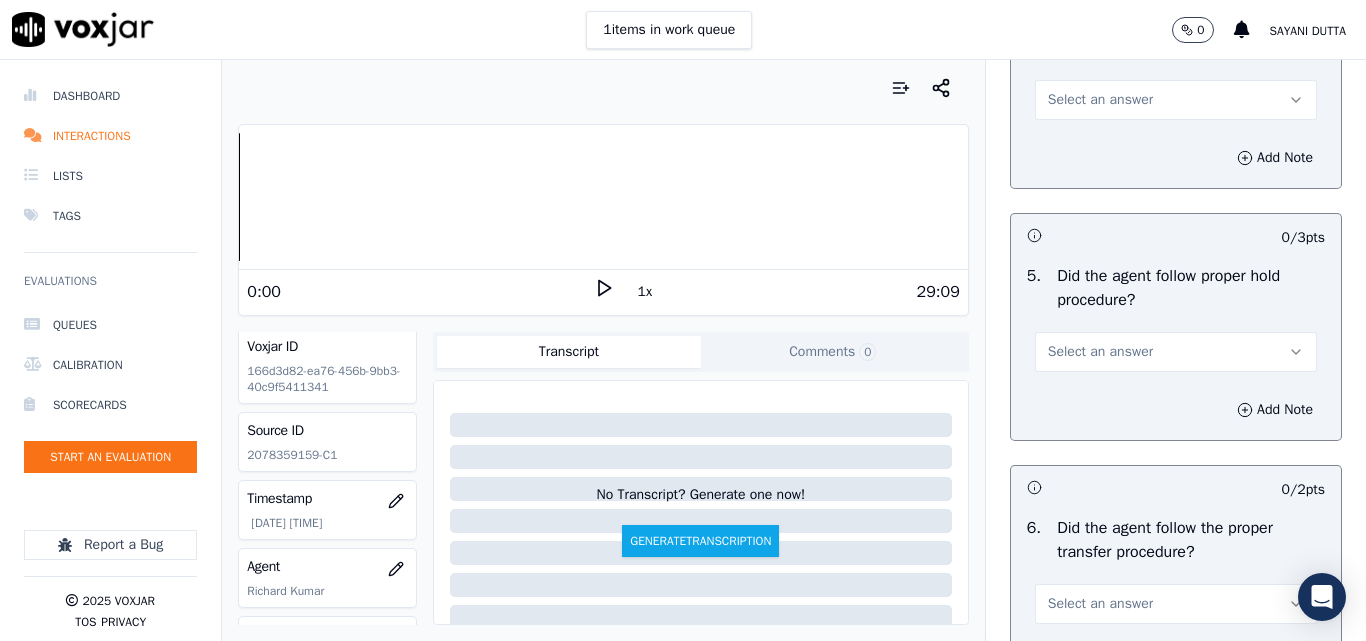 scroll, scrollTop: 3500, scrollLeft: 0, axis: vertical 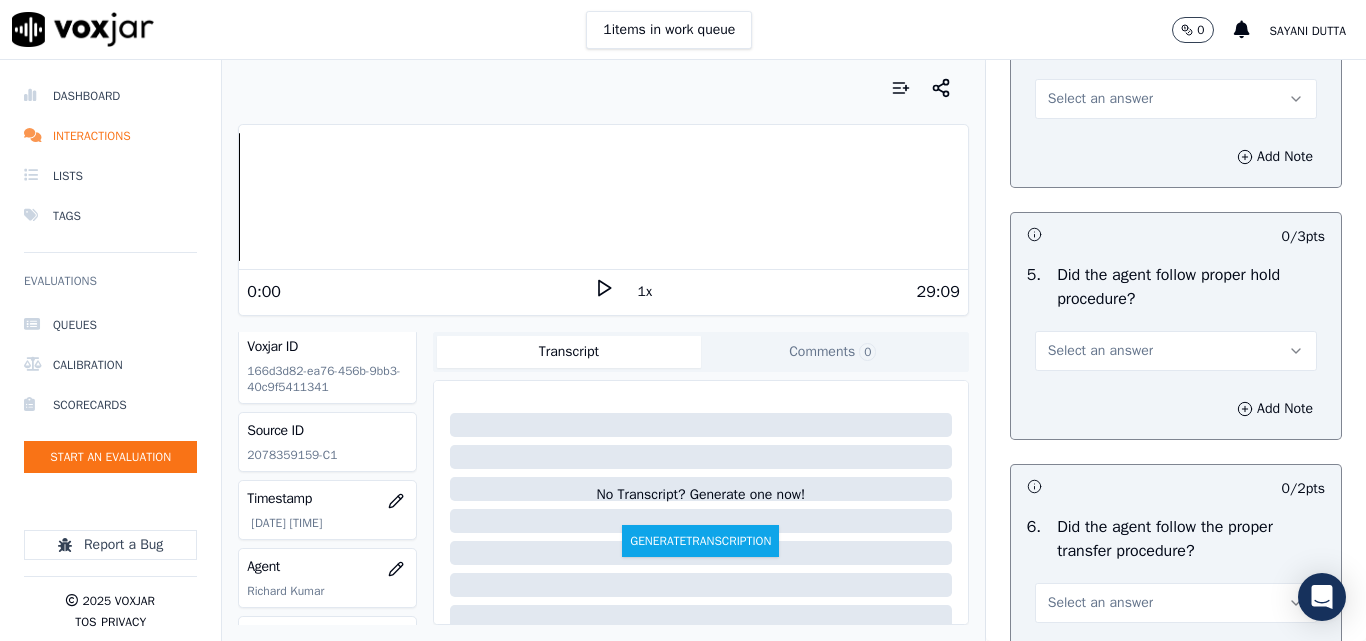 click on "Select an answer" at bounding box center [1100, 99] 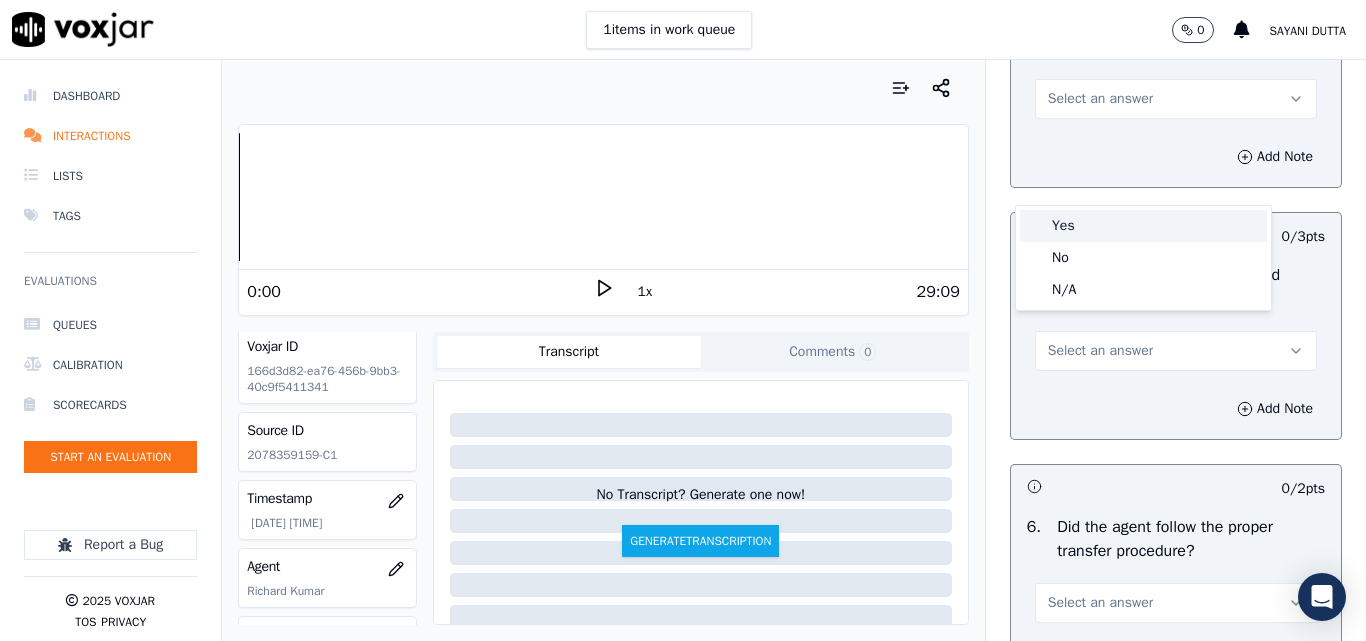 click on "Yes" at bounding box center [1143, 226] 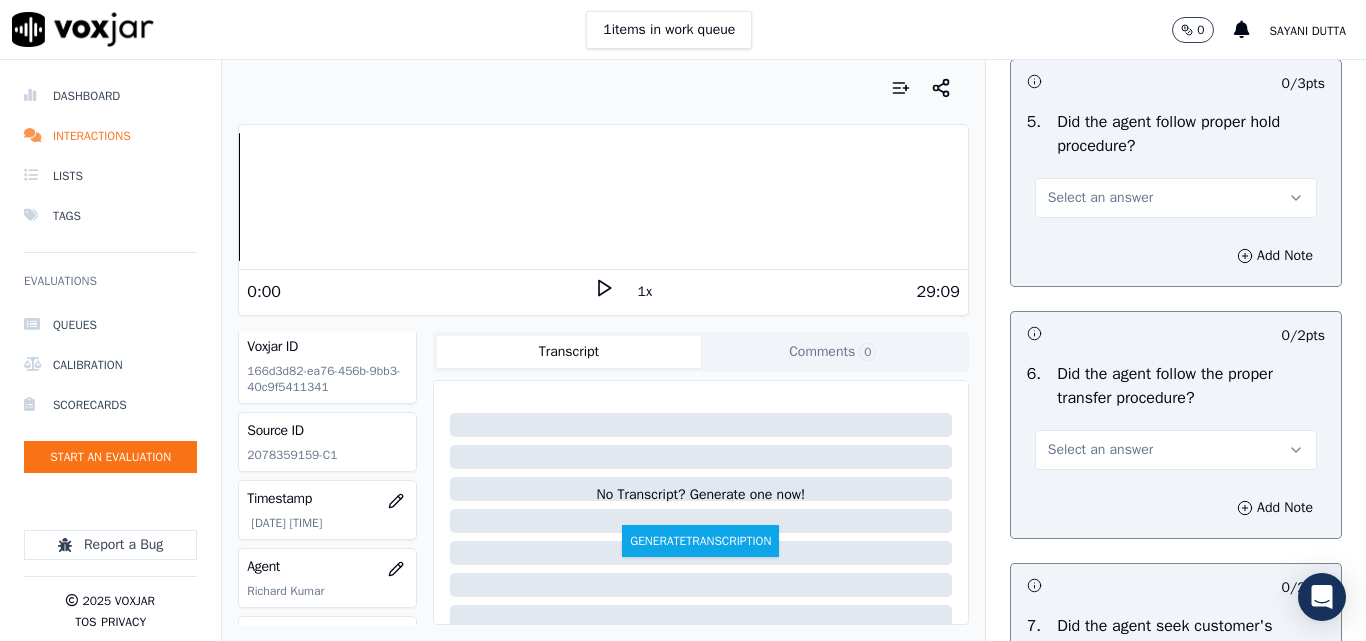 scroll, scrollTop: 3700, scrollLeft: 0, axis: vertical 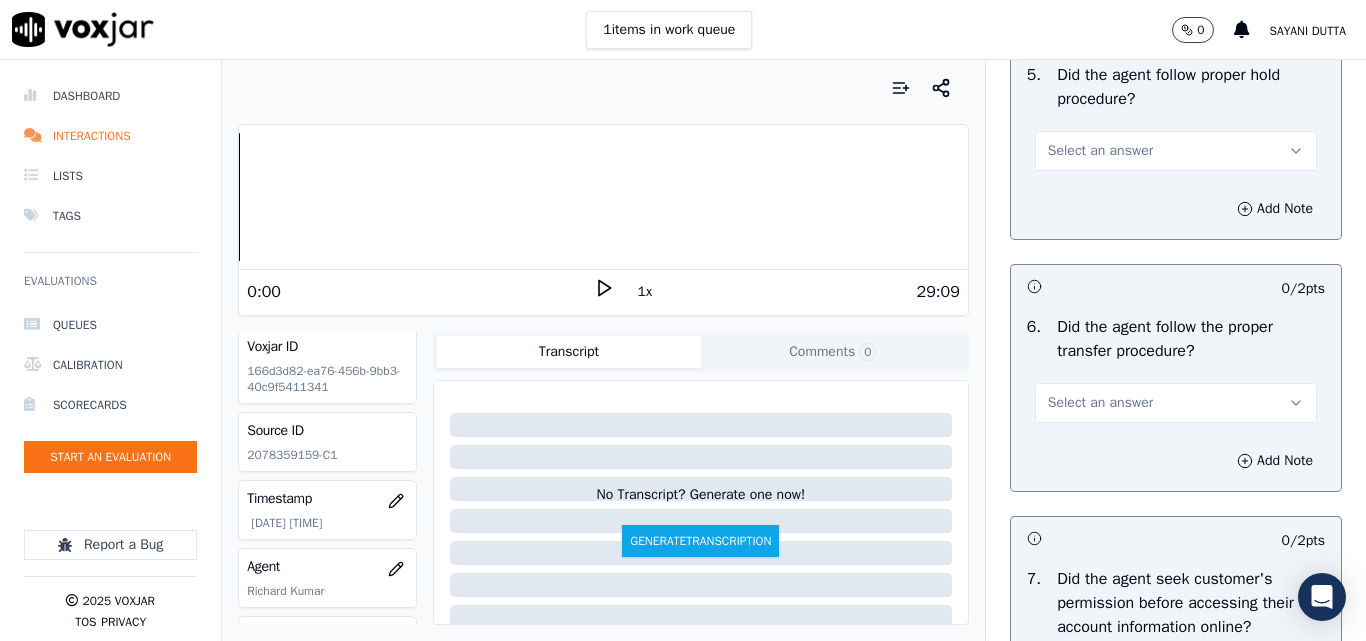 click on "Select an answer" at bounding box center [1100, 151] 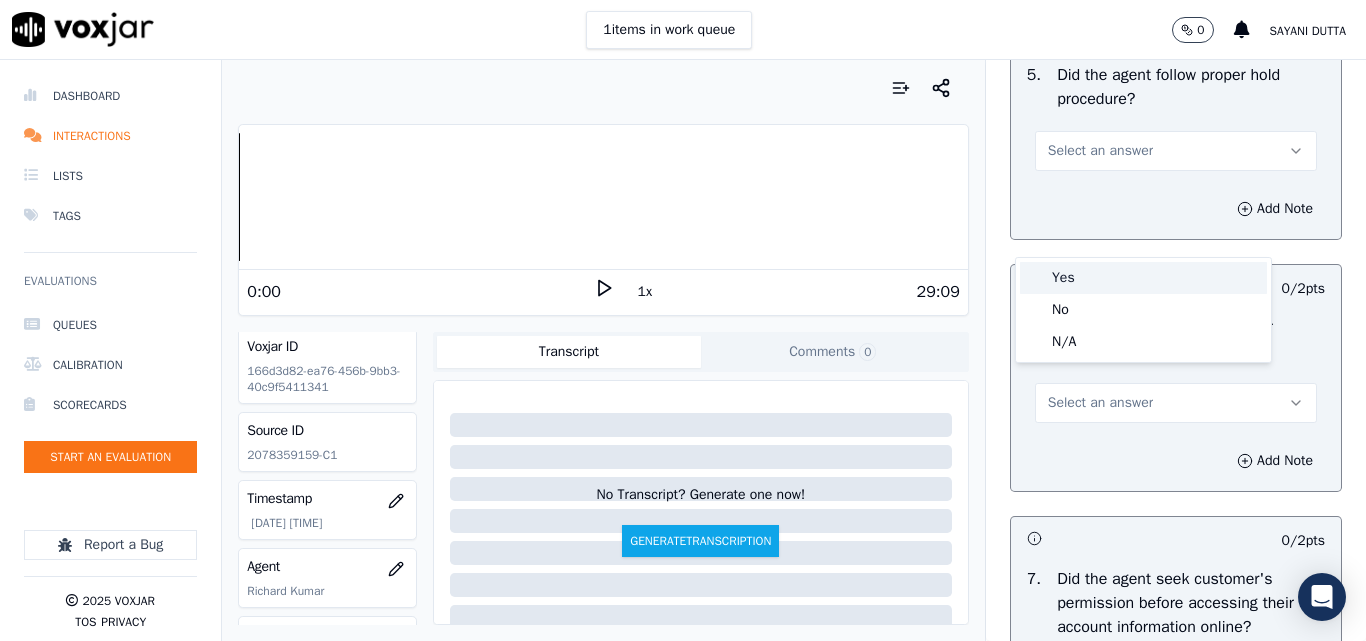 drag, startPoint x: 1067, startPoint y: 283, endPoint x: 1083, endPoint y: 270, distance: 20.615528 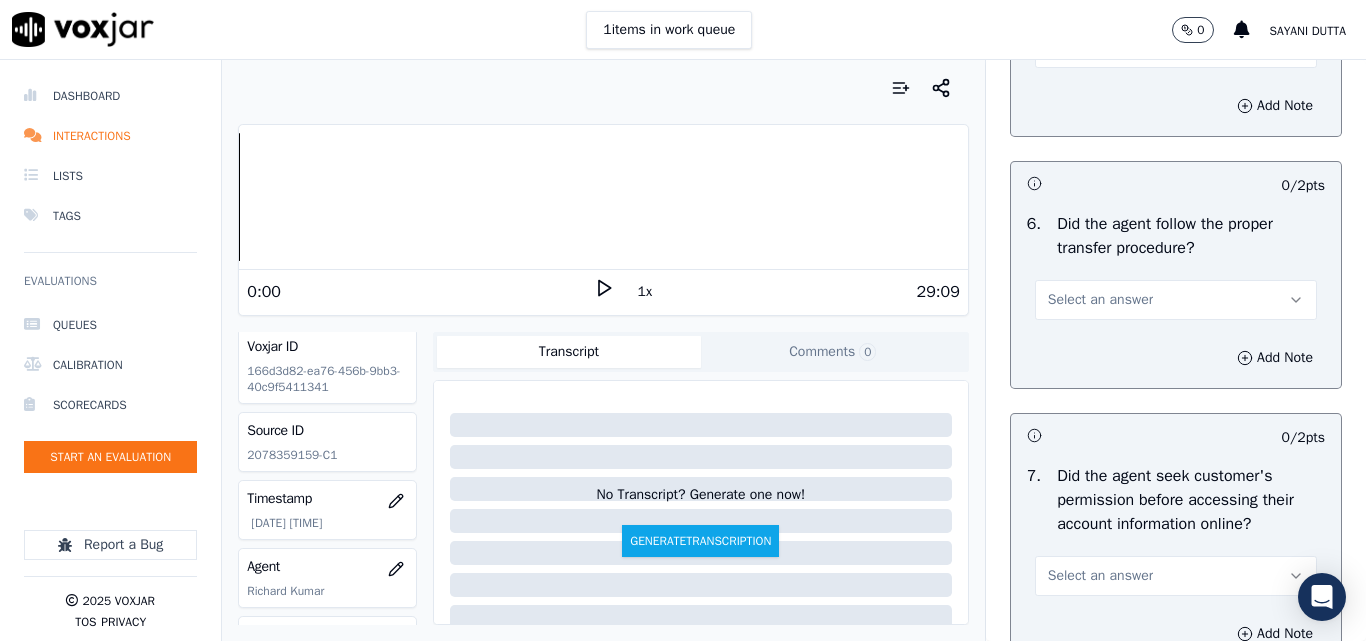 scroll, scrollTop: 3900, scrollLeft: 0, axis: vertical 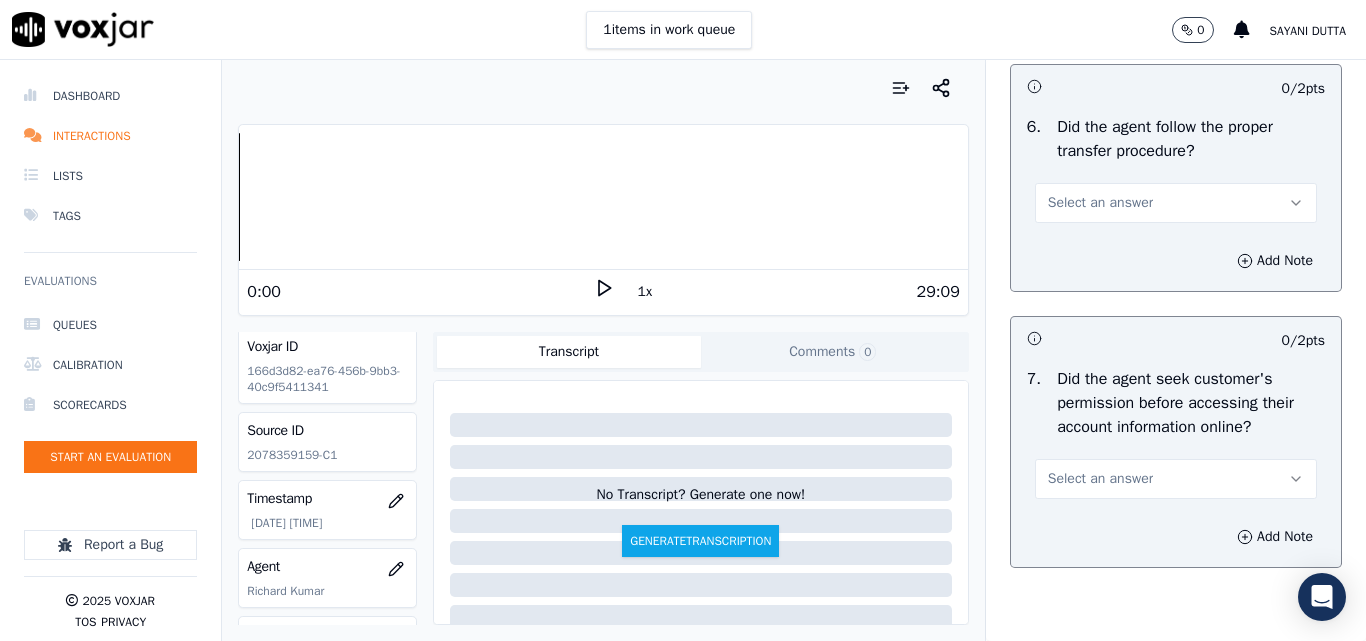 click on "Select an answer" at bounding box center [1100, 203] 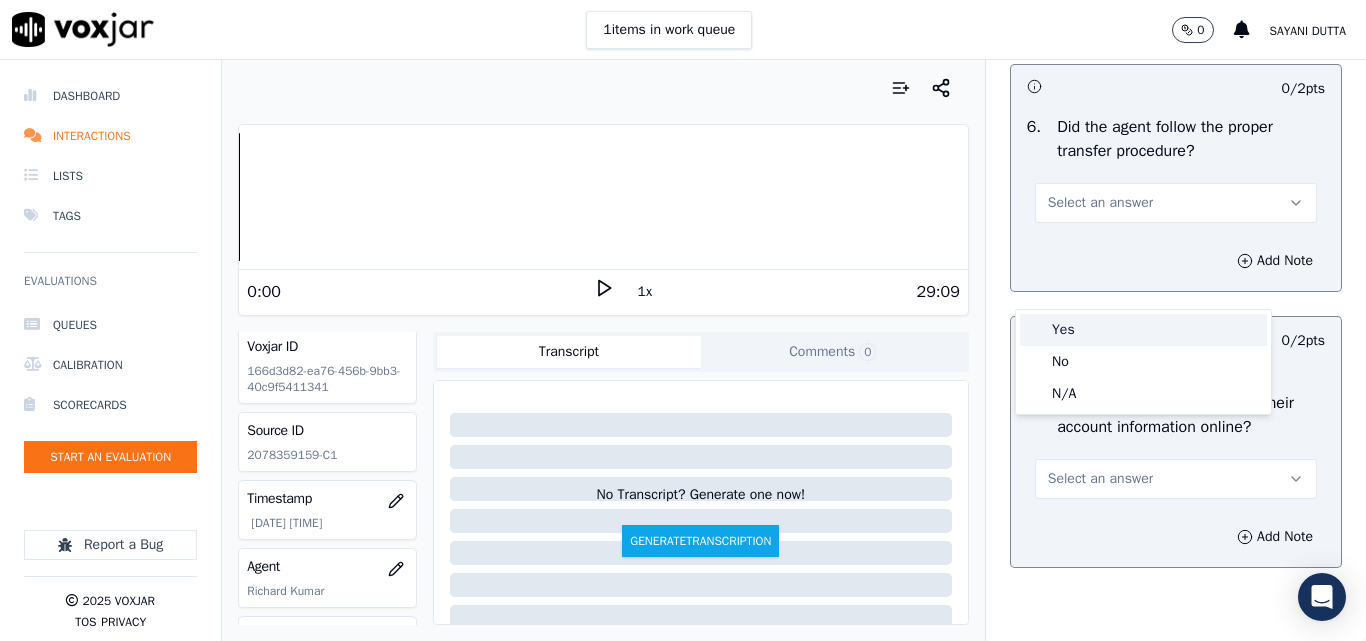 click on "Yes" at bounding box center (1143, 330) 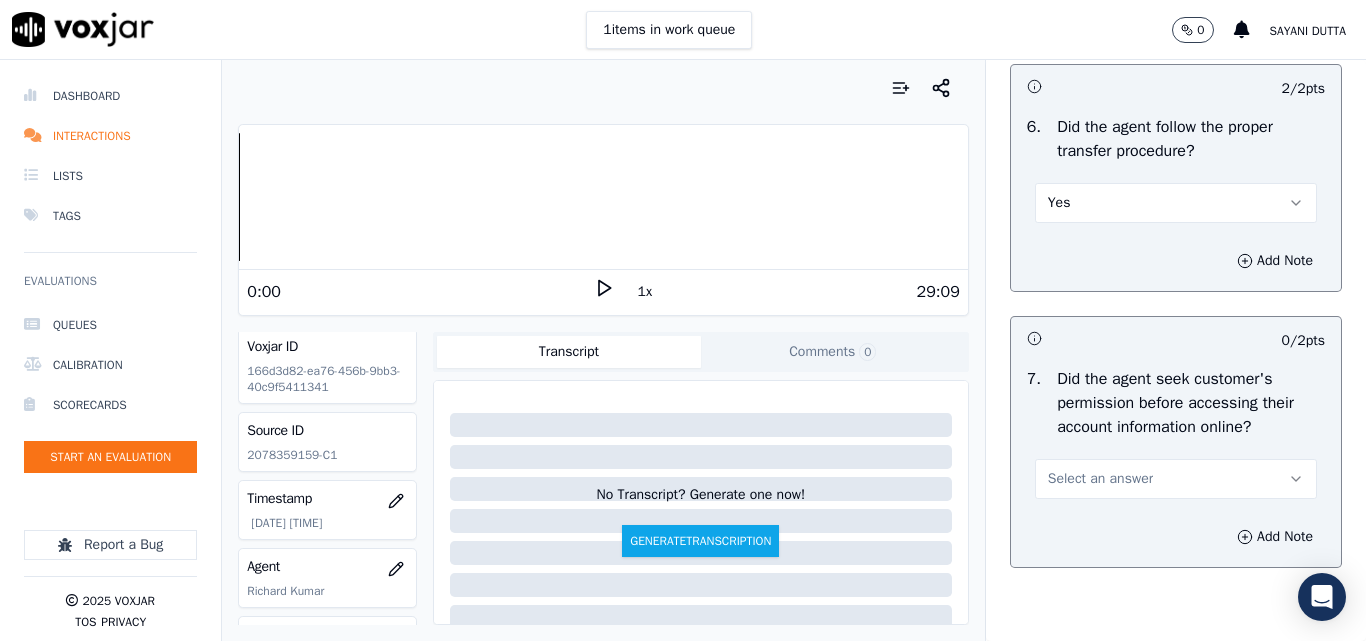 scroll, scrollTop: 4100, scrollLeft: 0, axis: vertical 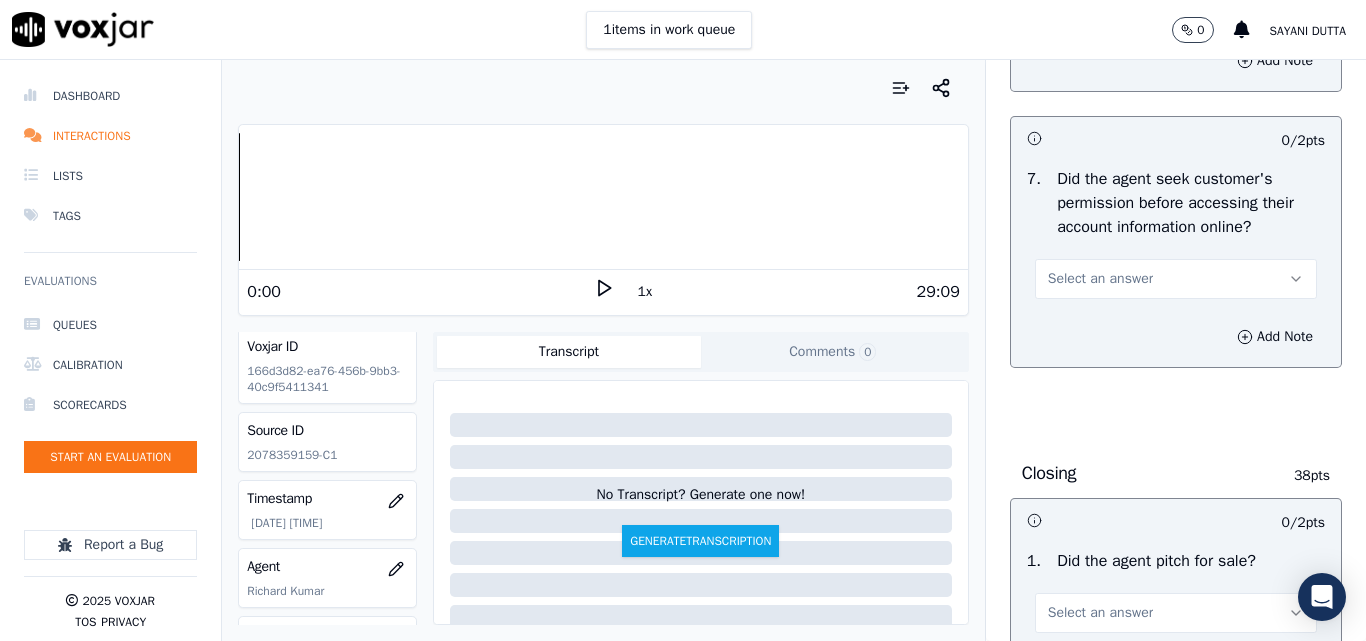 click on "Select an answer" at bounding box center (1100, 279) 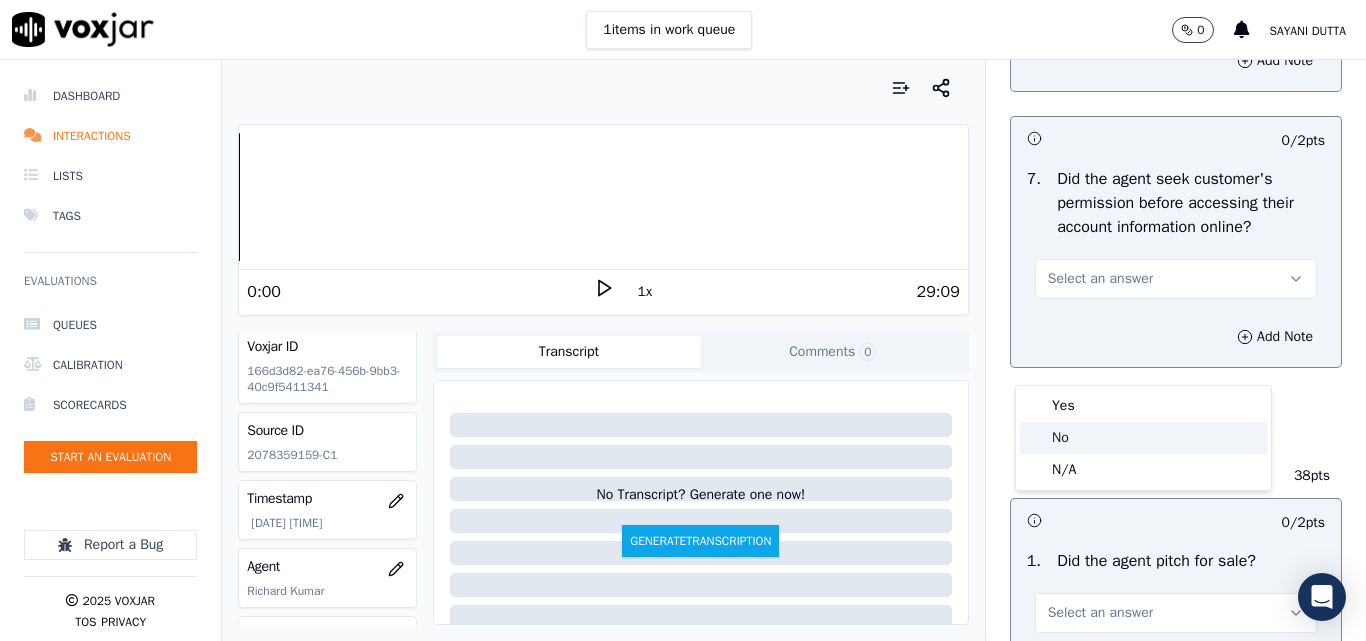 click on "No" 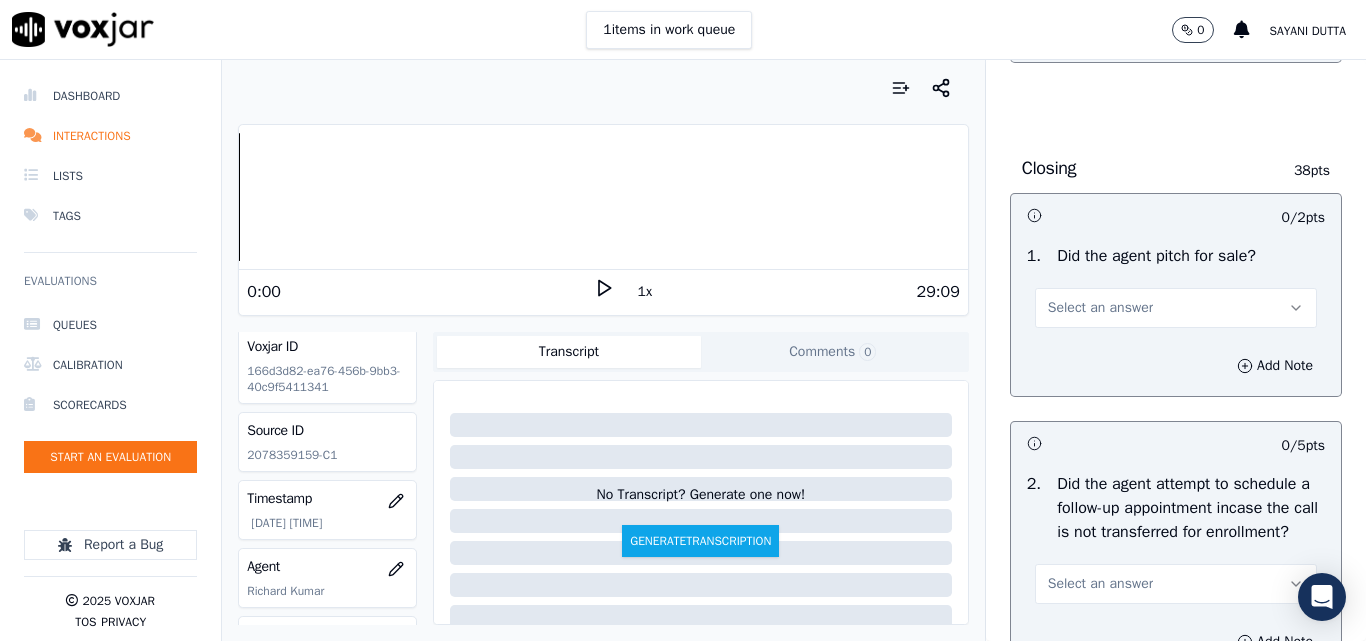 scroll, scrollTop: 4500, scrollLeft: 0, axis: vertical 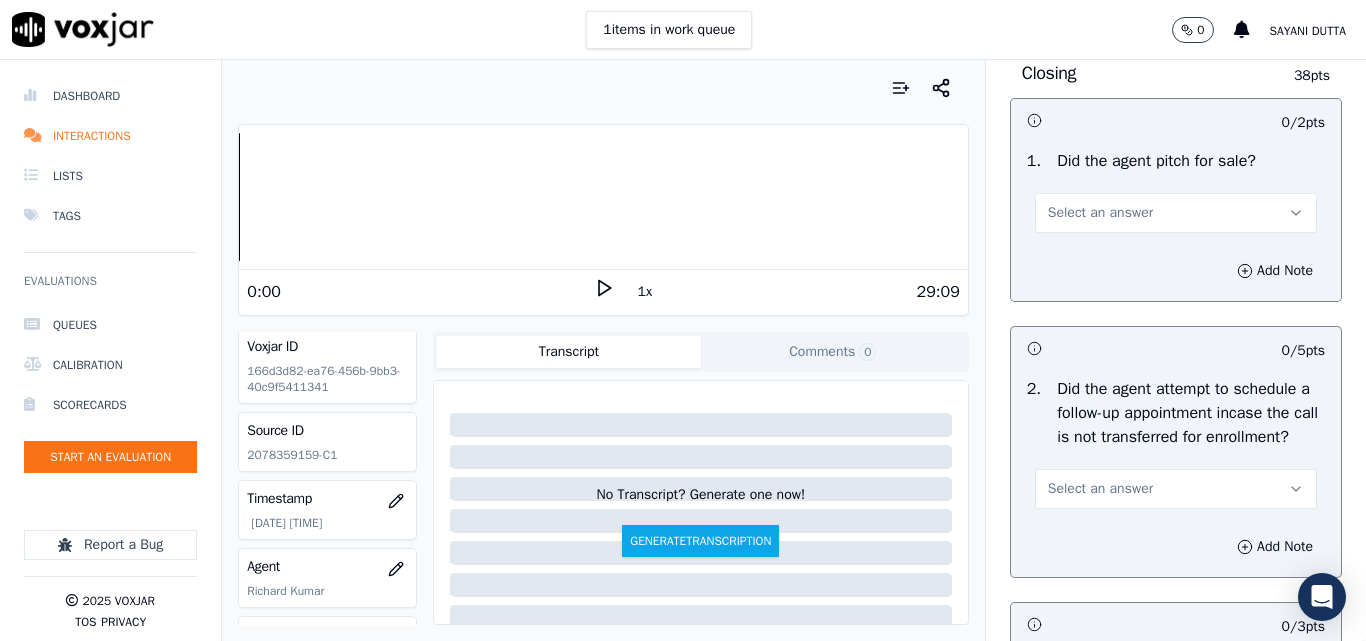 click on "Select an answer" at bounding box center [1100, 213] 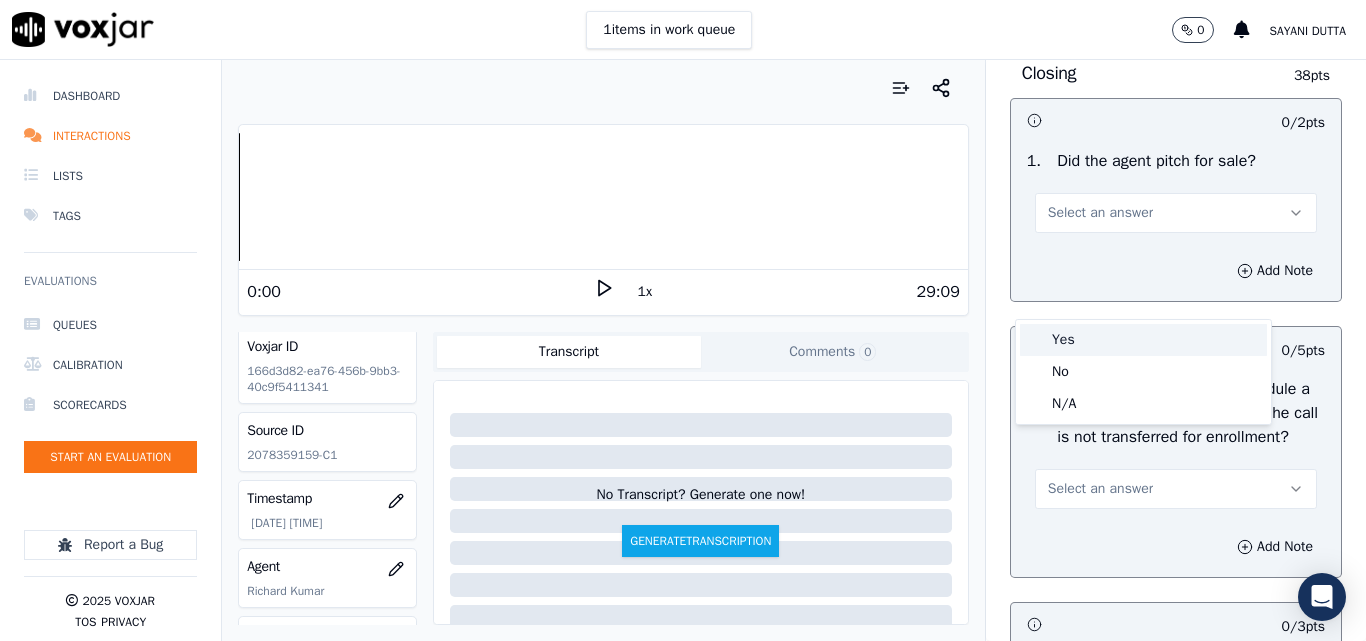click on "Yes" at bounding box center (1143, 340) 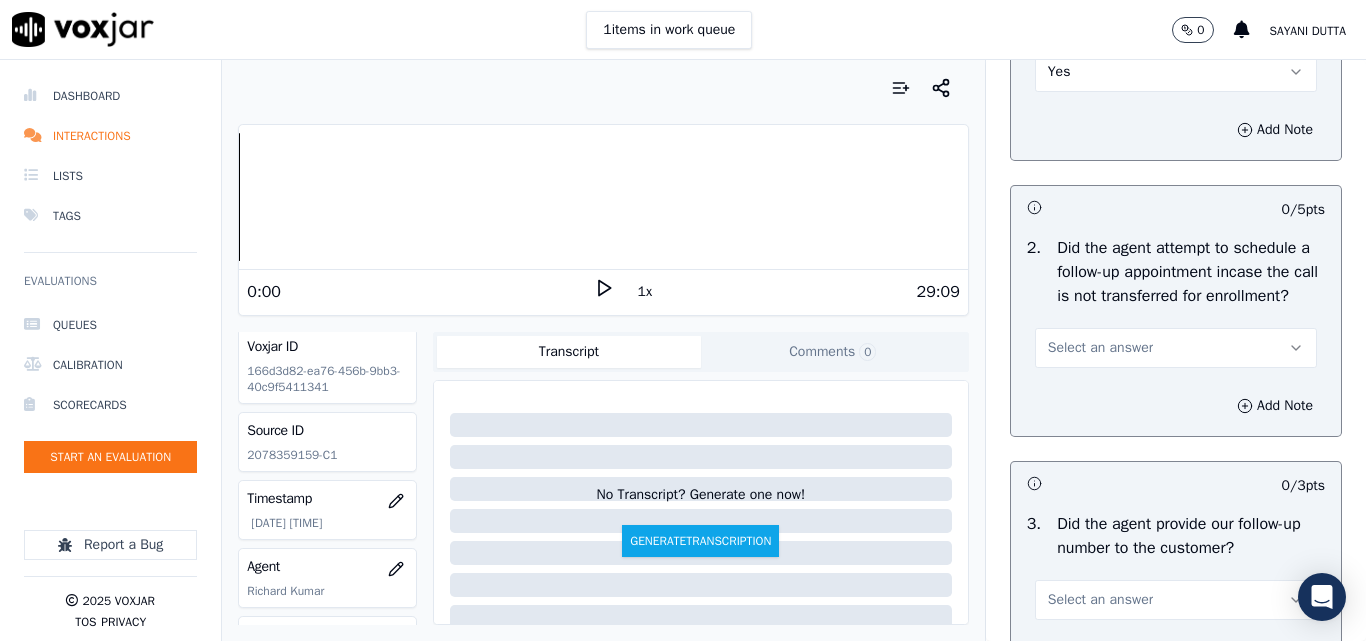scroll, scrollTop: 4800, scrollLeft: 0, axis: vertical 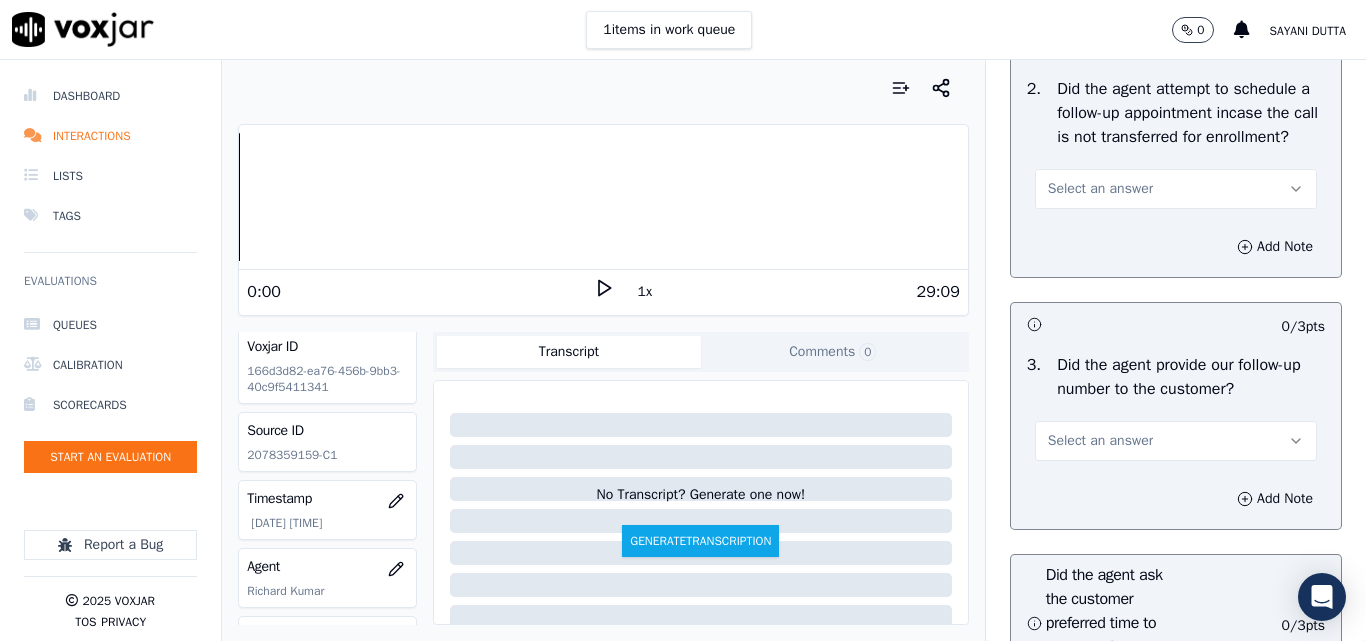click on "Select an answer" at bounding box center [1100, 189] 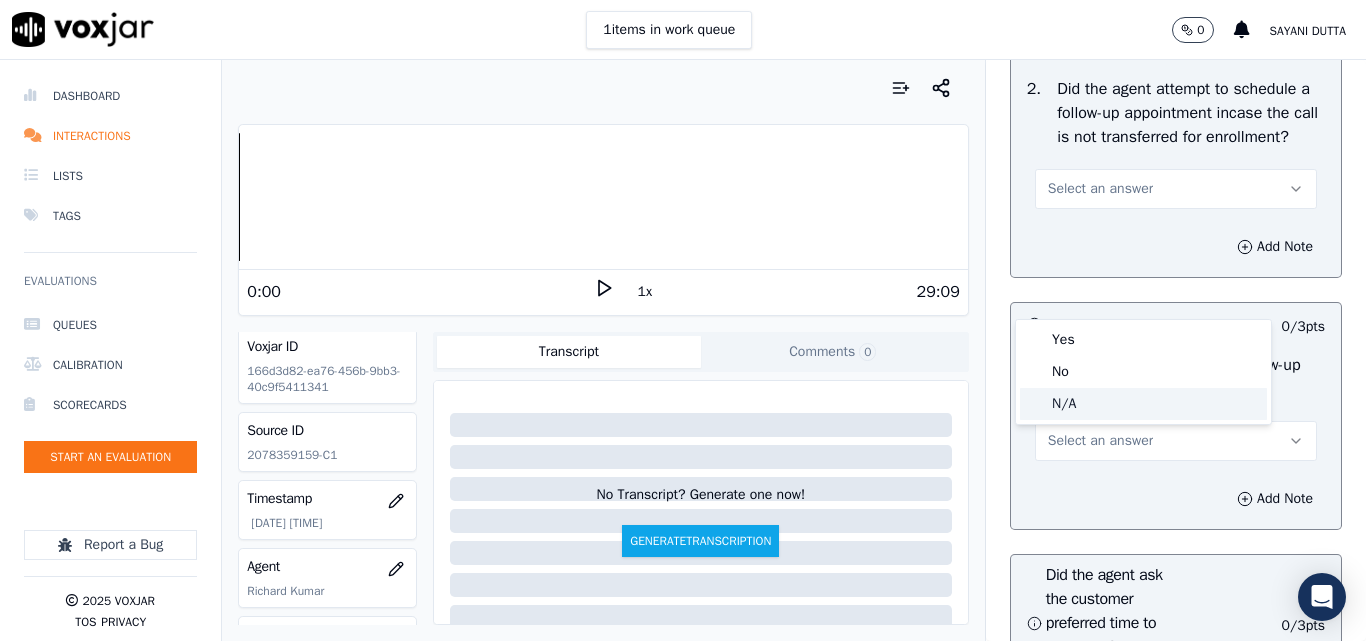 click on "N/A" 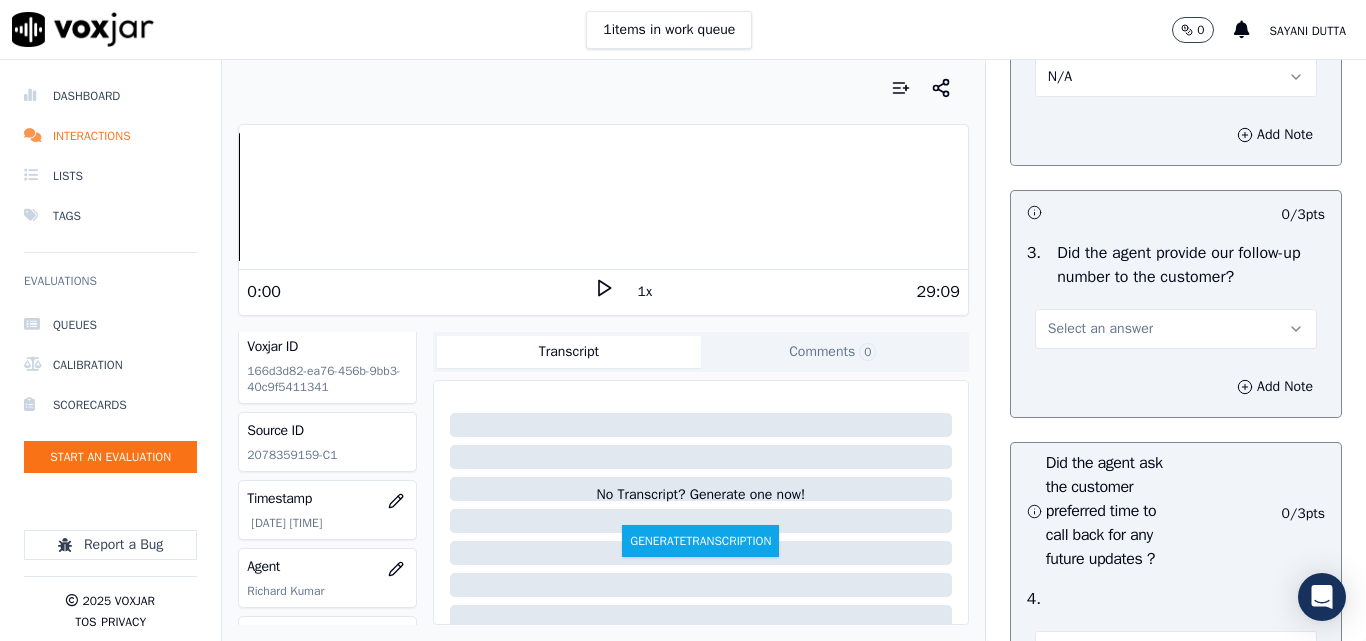 scroll, scrollTop: 5000, scrollLeft: 0, axis: vertical 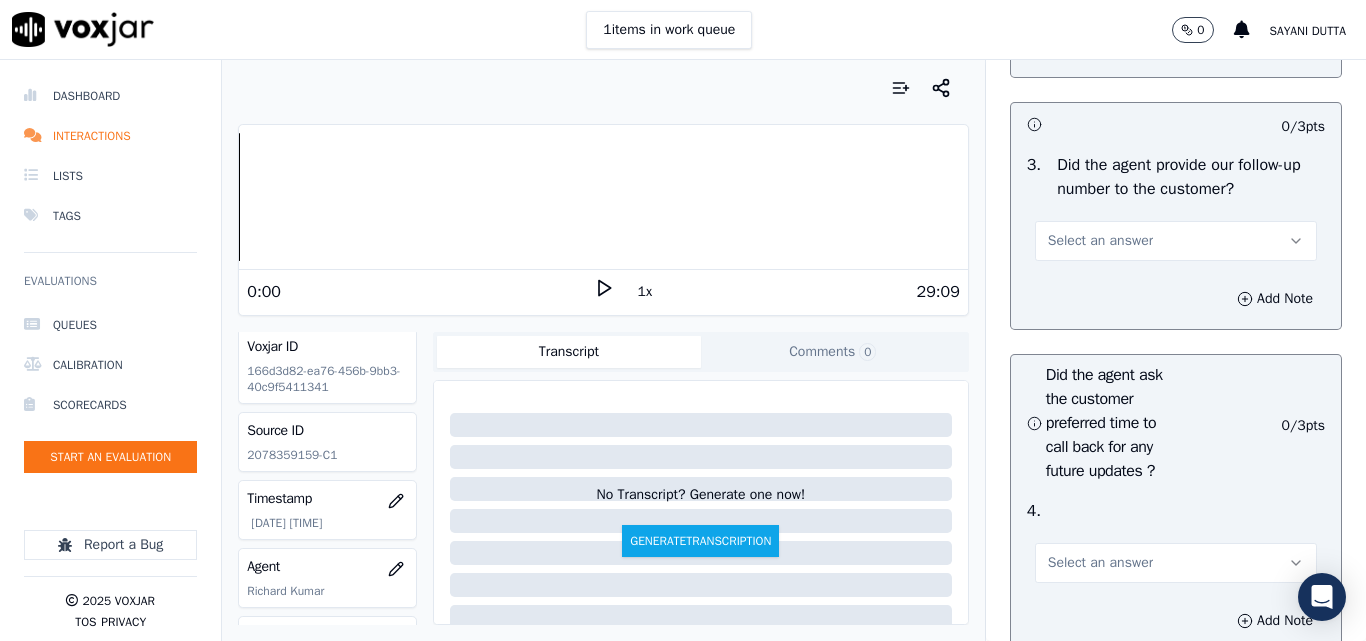 click on "Select an answer" at bounding box center (1100, 241) 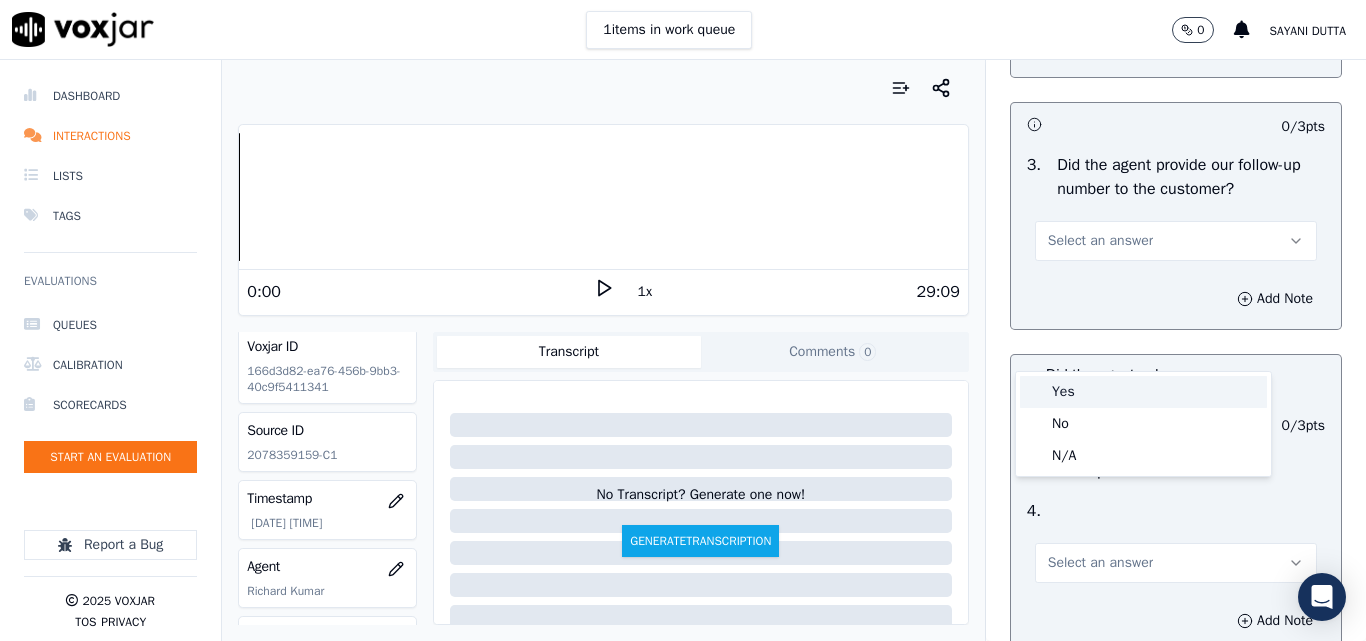 click on "Yes" at bounding box center [1143, 392] 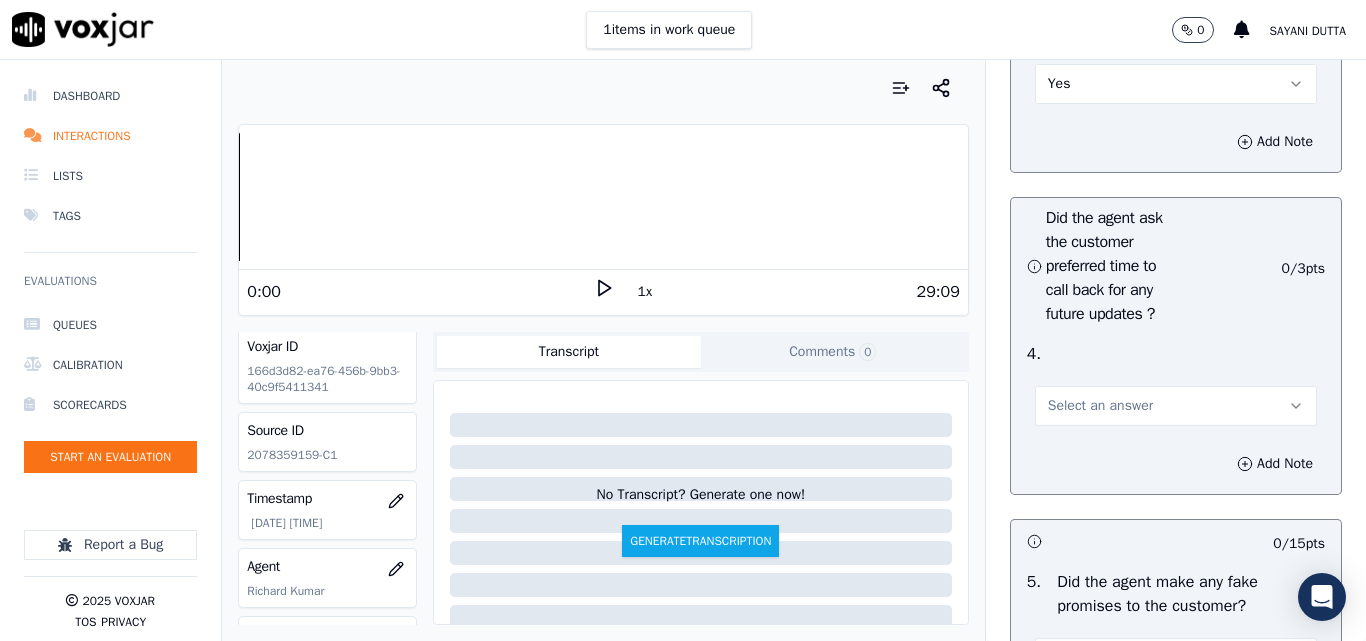 scroll, scrollTop: 5300, scrollLeft: 0, axis: vertical 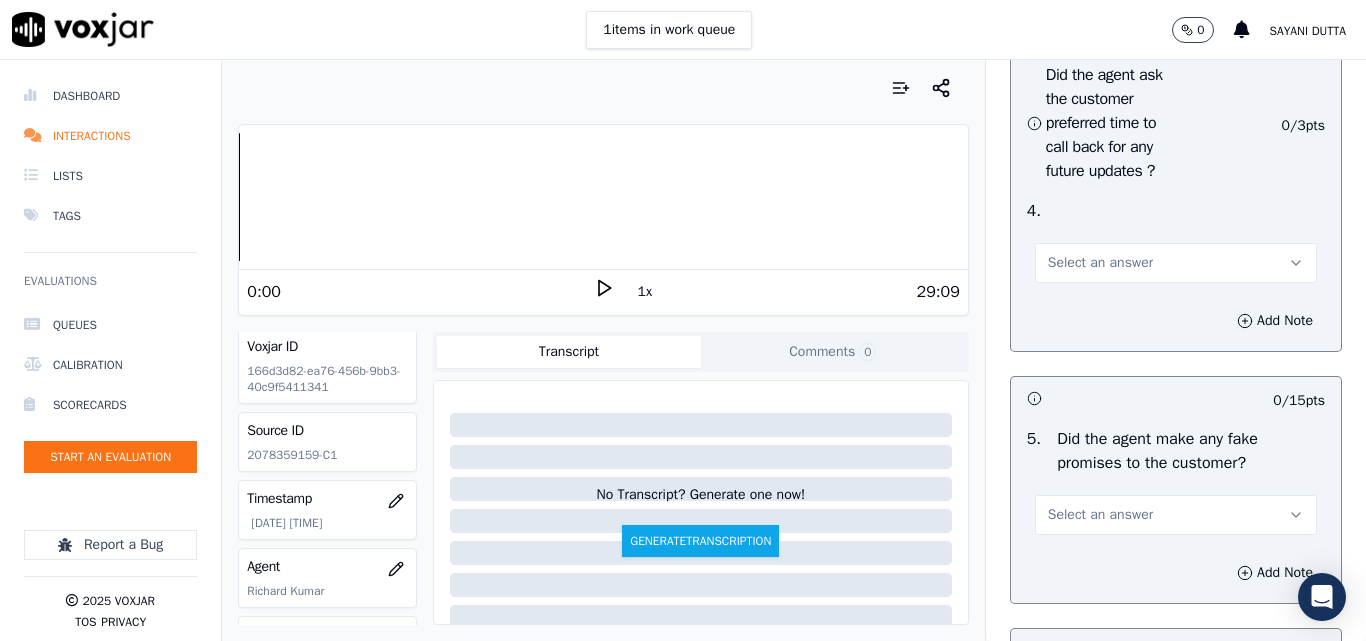 click on "Select an answer" at bounding box center [1100, 263] 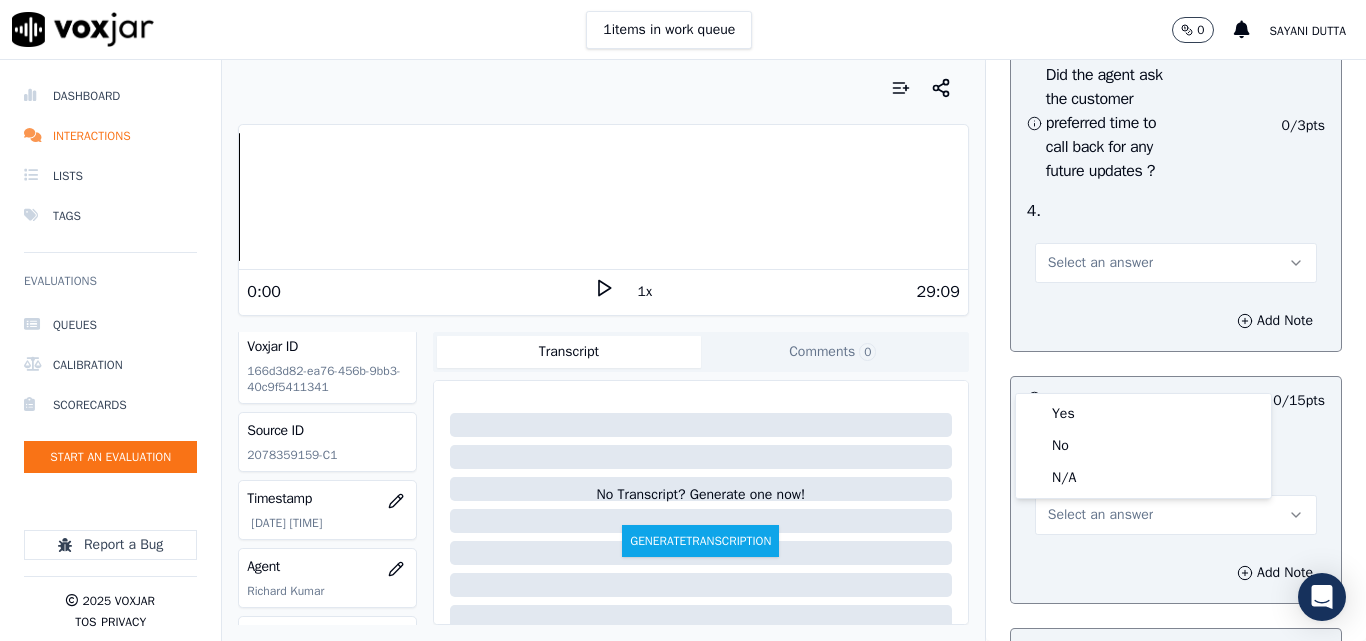 drag, startPoint x: 1060, startPoint y: 395, endPoint x: 1071, endPoint y: 408, distance: 17.029387 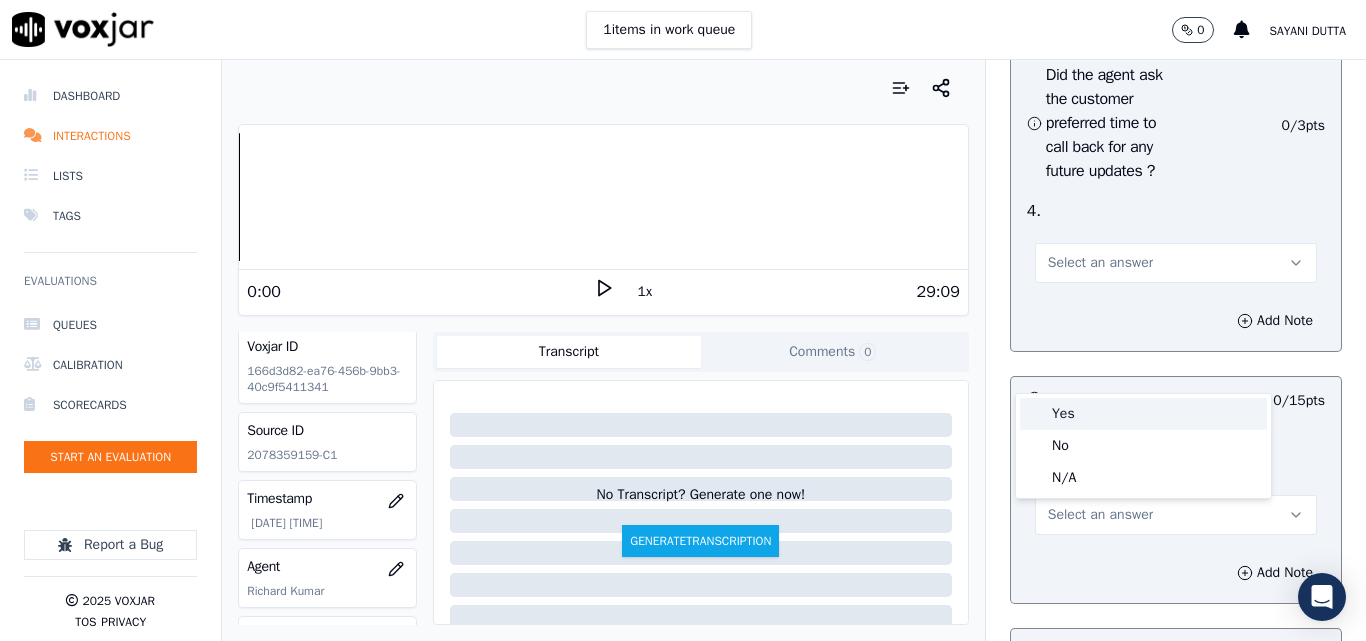 click on "Yes" at bounding box center [1143, 414] 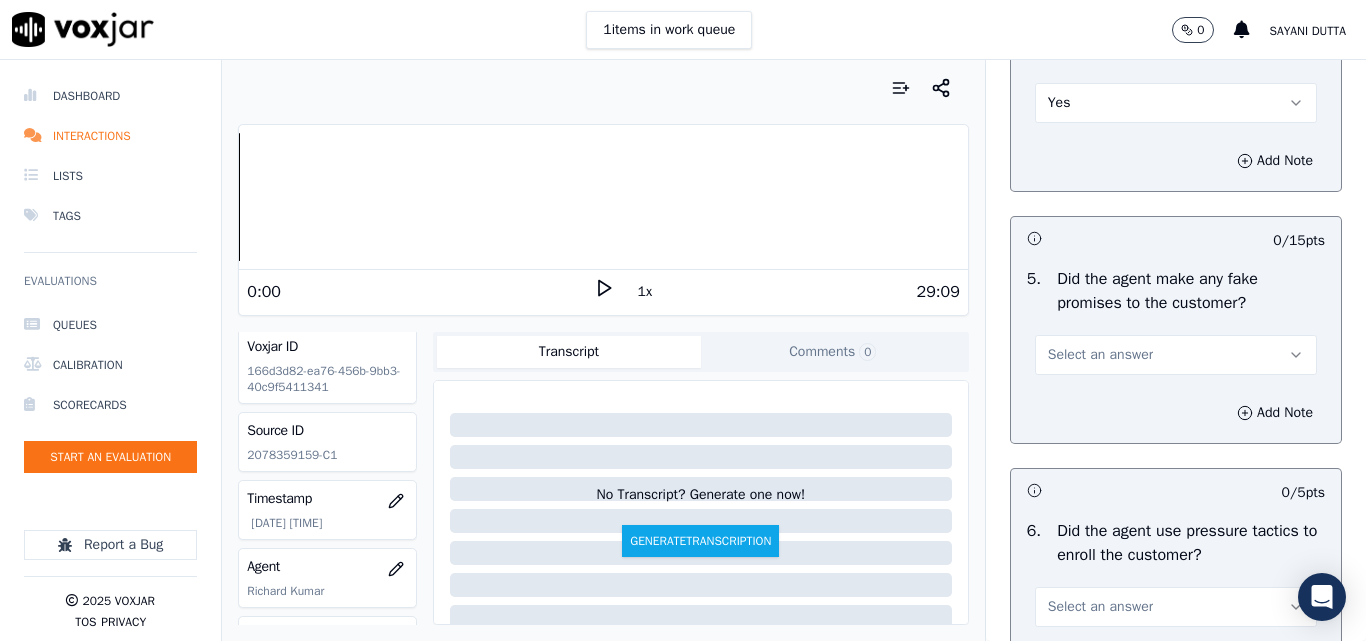scroll, scrollTop: 5600, scrollLeft: 0, axis: vertical 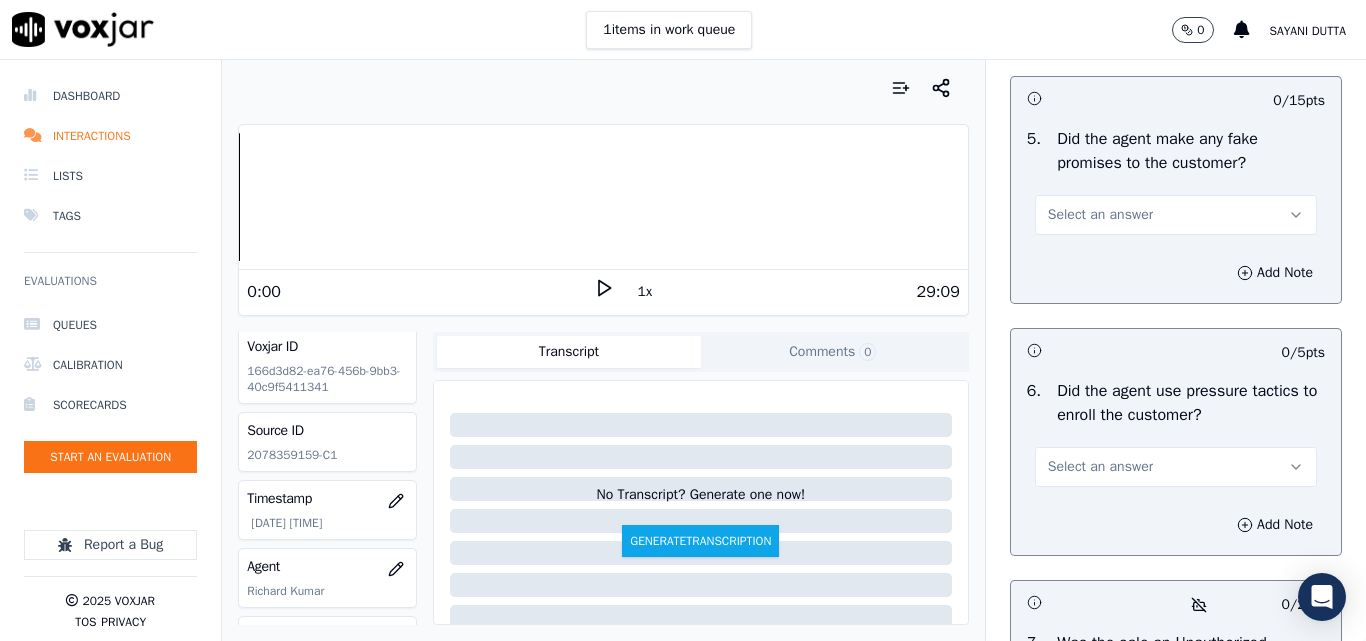 click on "Select an answer" at bounding box center [1100, 215] 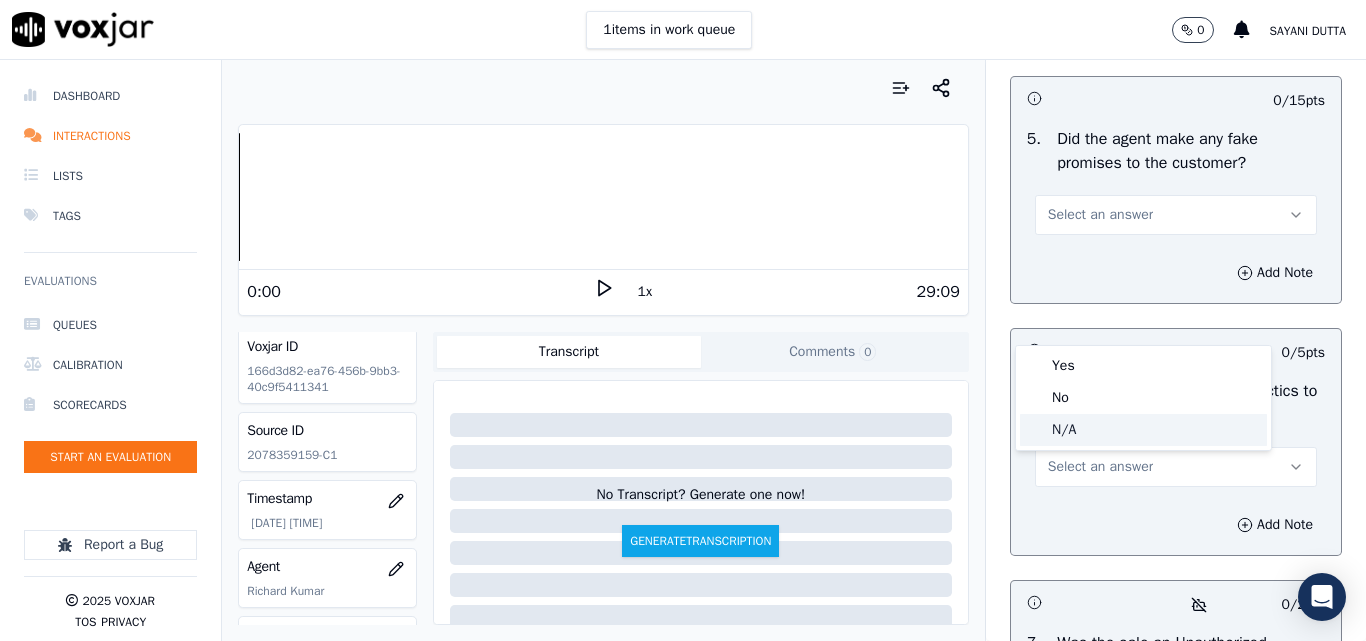 click on "N/A" 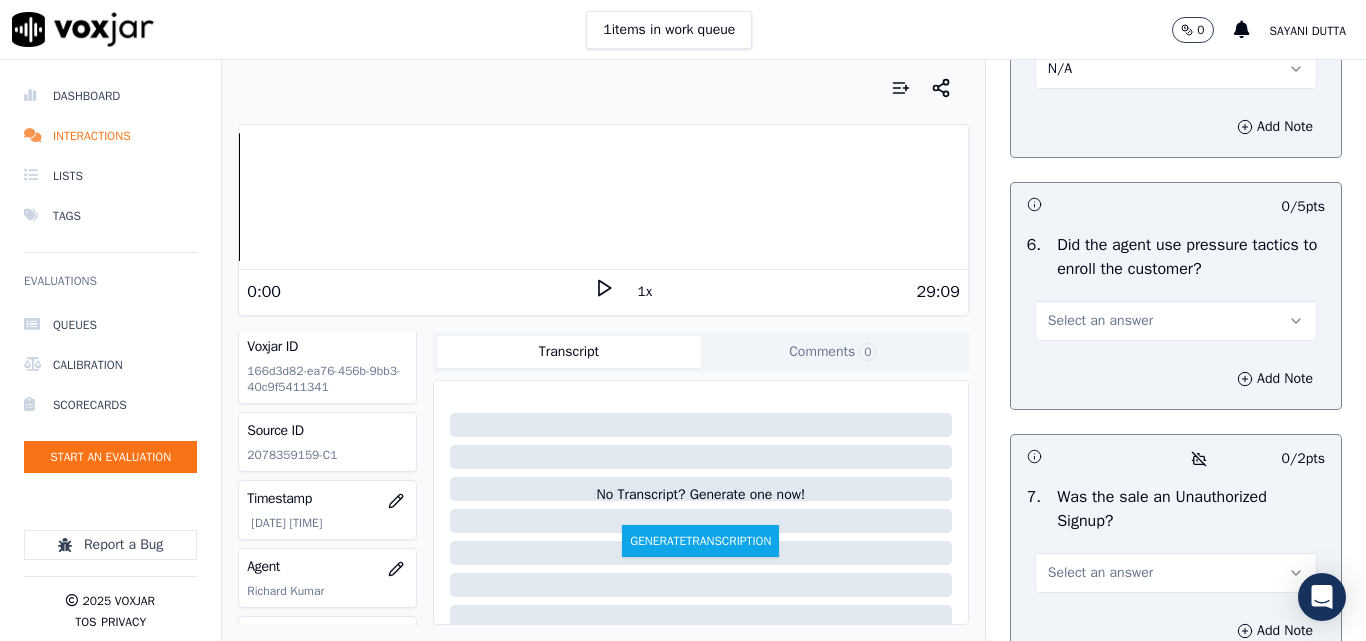scroll, scrollTop: 5900, scrollLeft: 0, axis: vertical 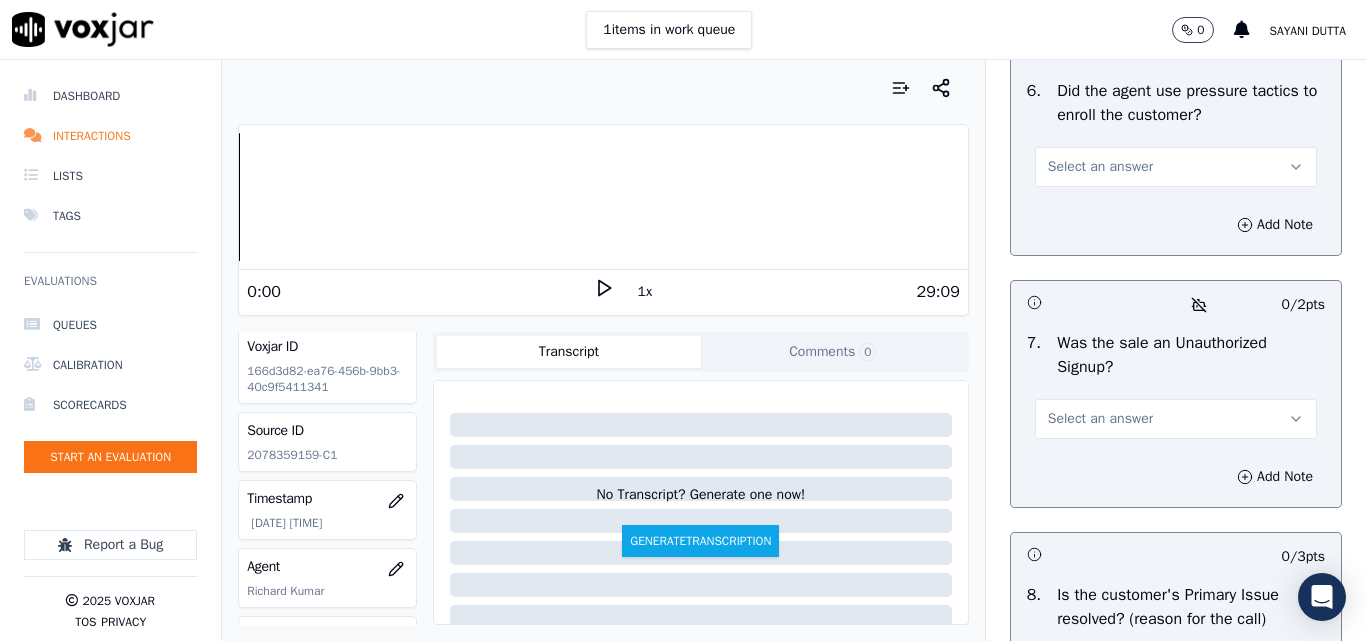click on "Select an answer" at bounding box center [1100, 167] 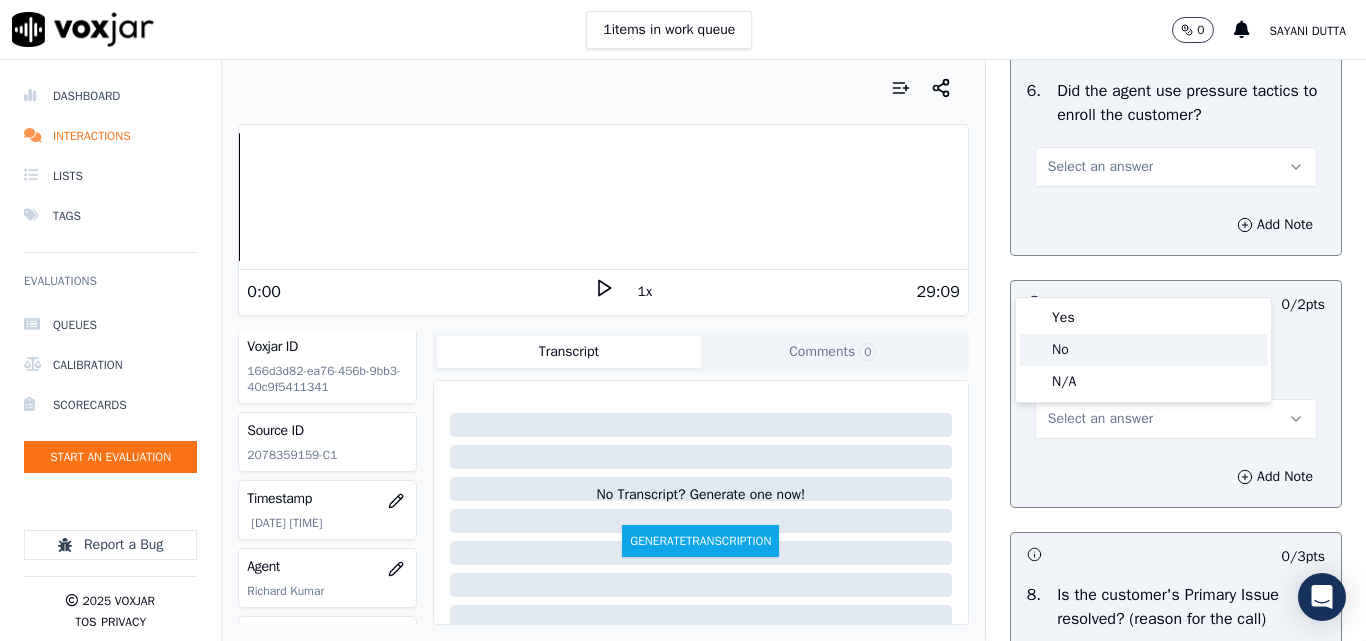 drag, startPoint x: 1069, startPoint y: 349, endPoint x: 1090, endPoint y: 332, distance: 27.018513 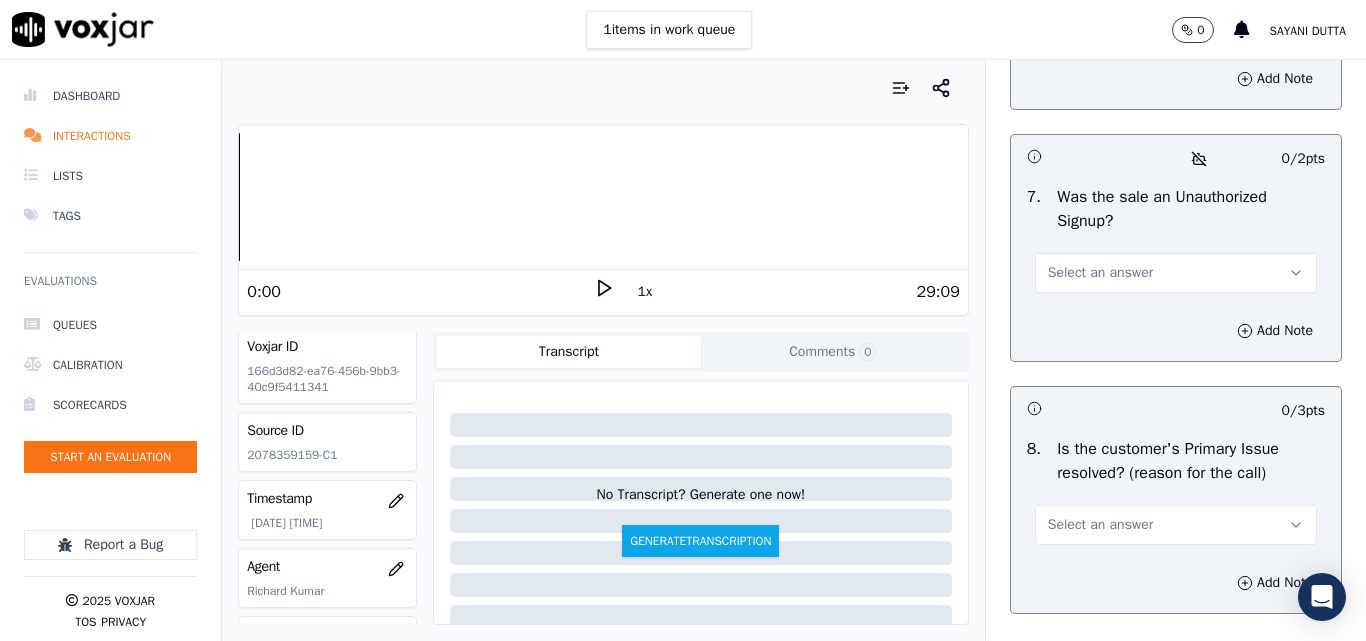 scroll, scrollTop: 6200, scrollLeft: 0, axis: vertical 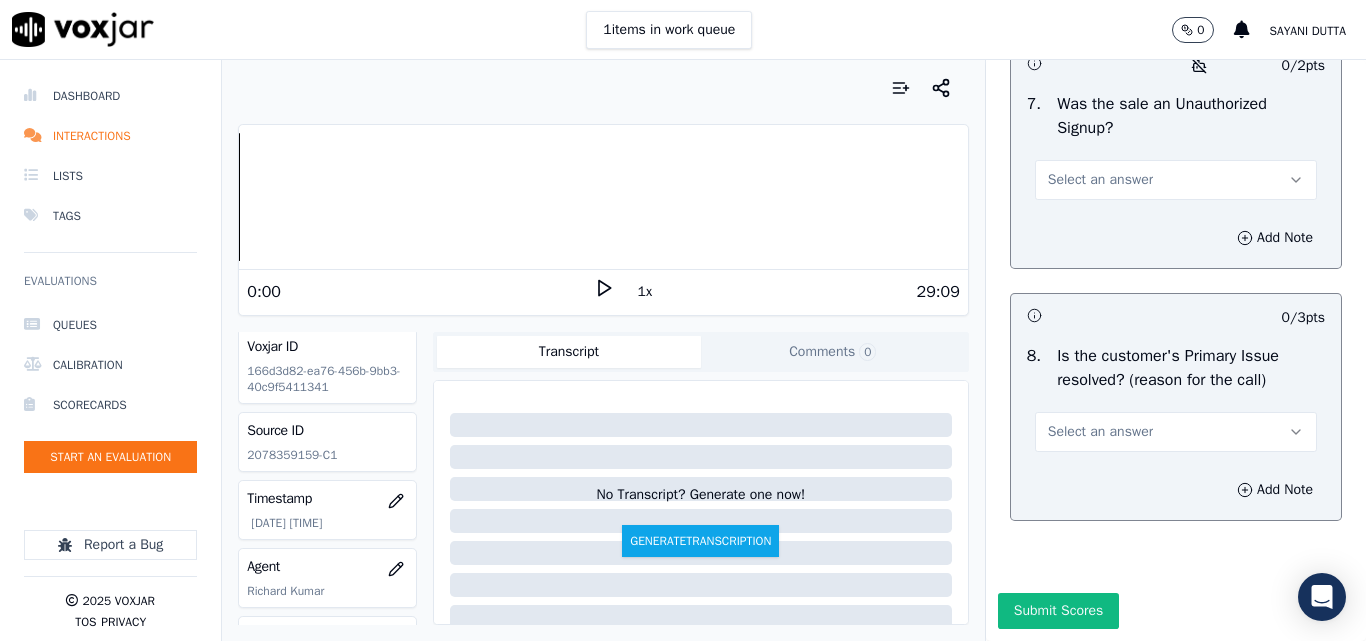 click on "Select an answer" at bounding box center (1100, 180) 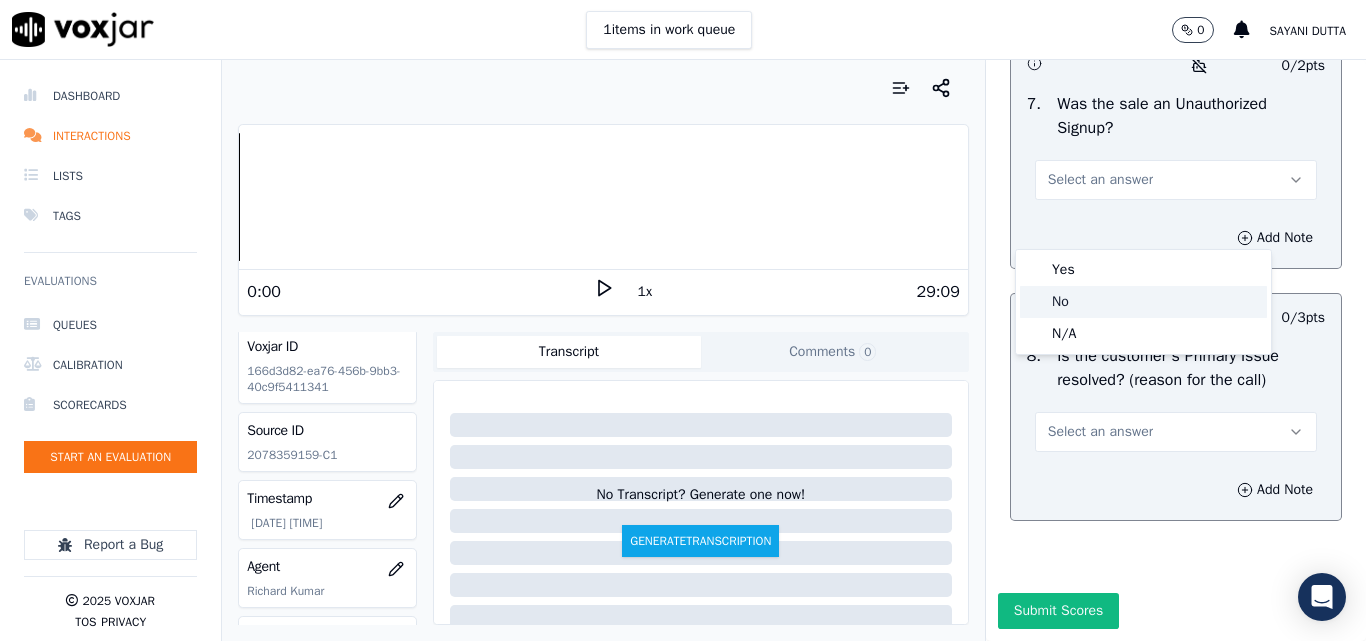 click on "No" 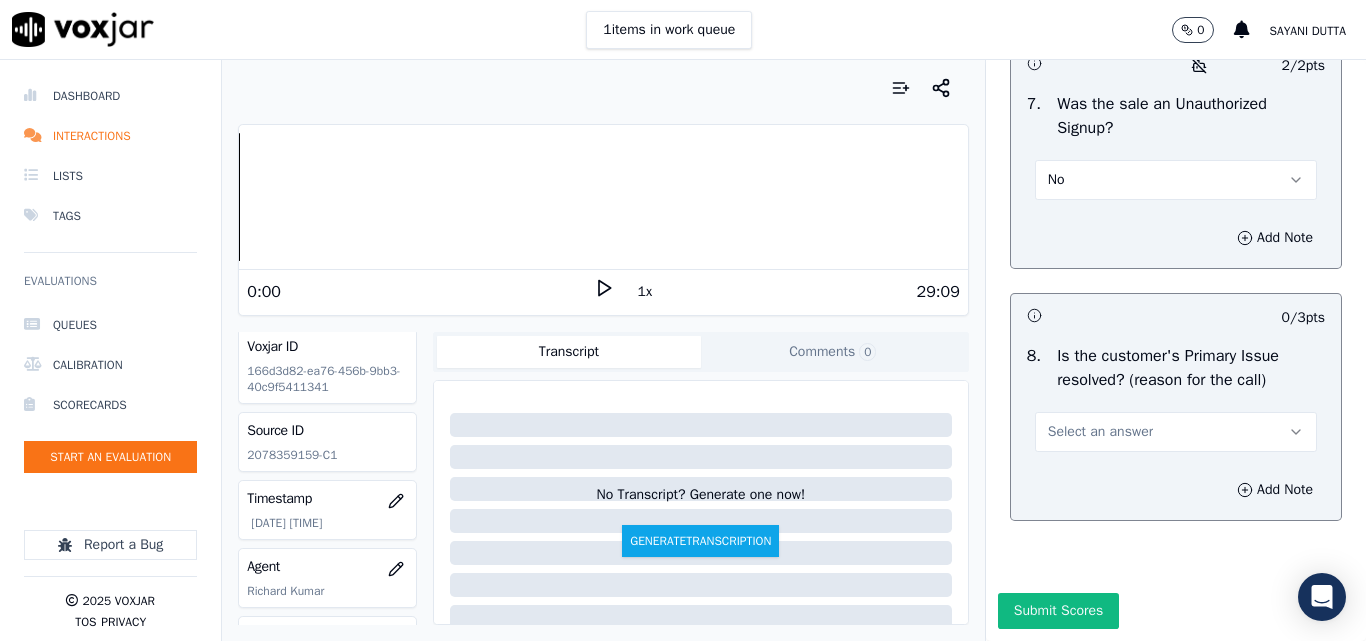 scroll, scrollTop: 6290, scrollLeft: 0, axis: vertical 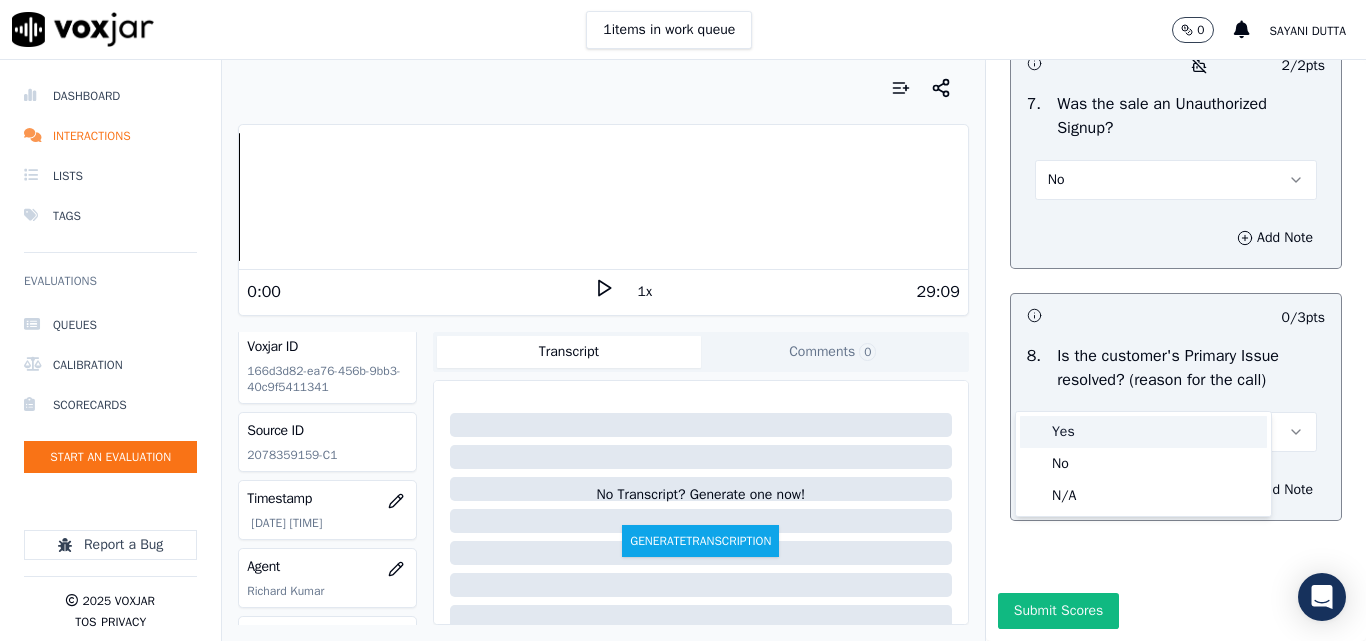 drag, startPoint x: 1079, startPoint y: 438, endPoint x: 1135, endPoint y: 450, distance: 57.271286 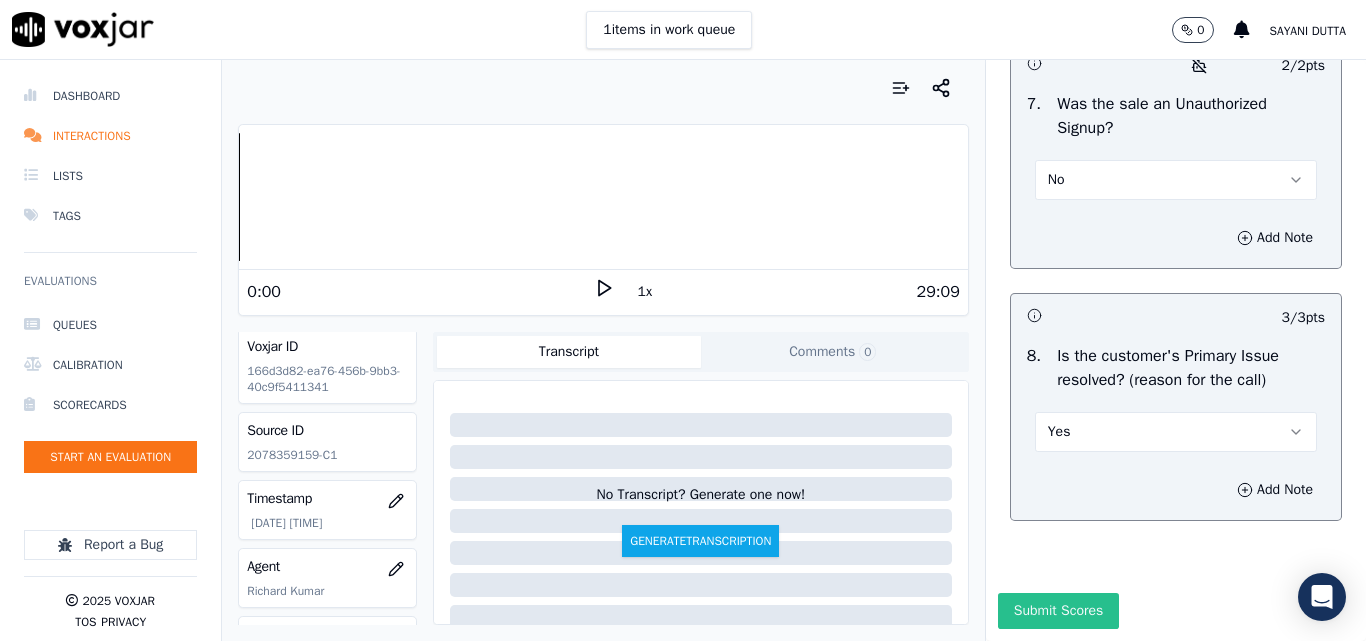 click on "Submit Scores" at bounding box center [1058, 611] 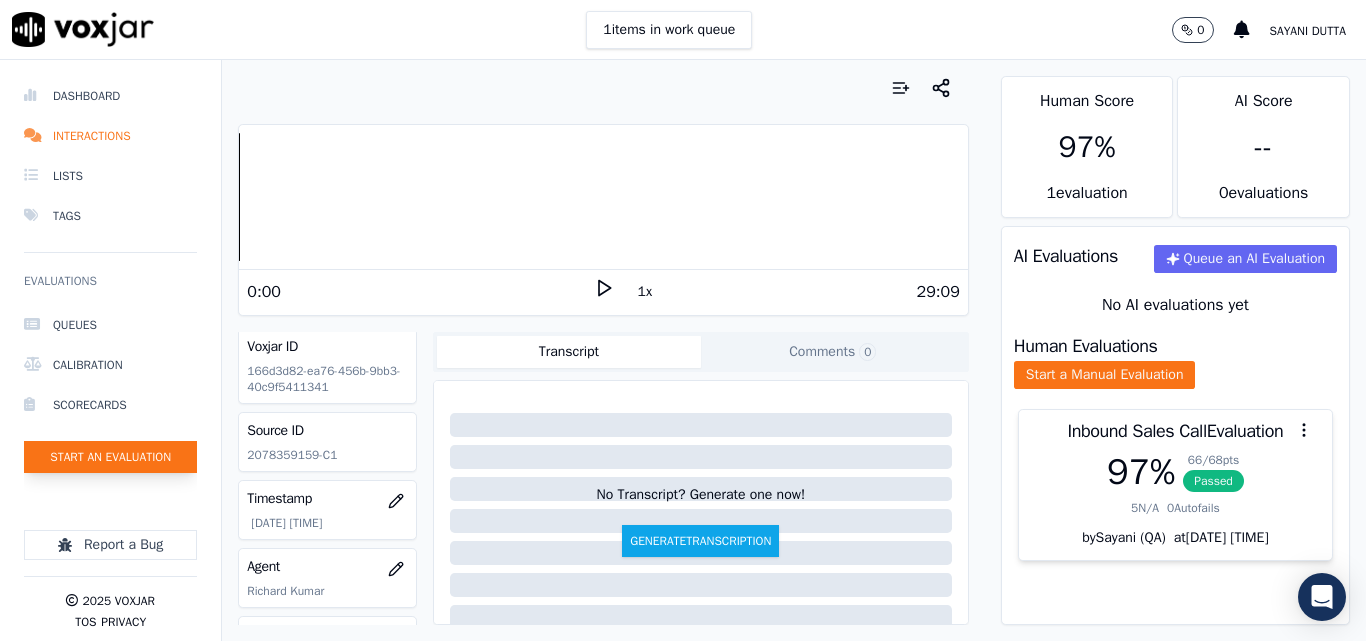 click on "Start an Evaluation" 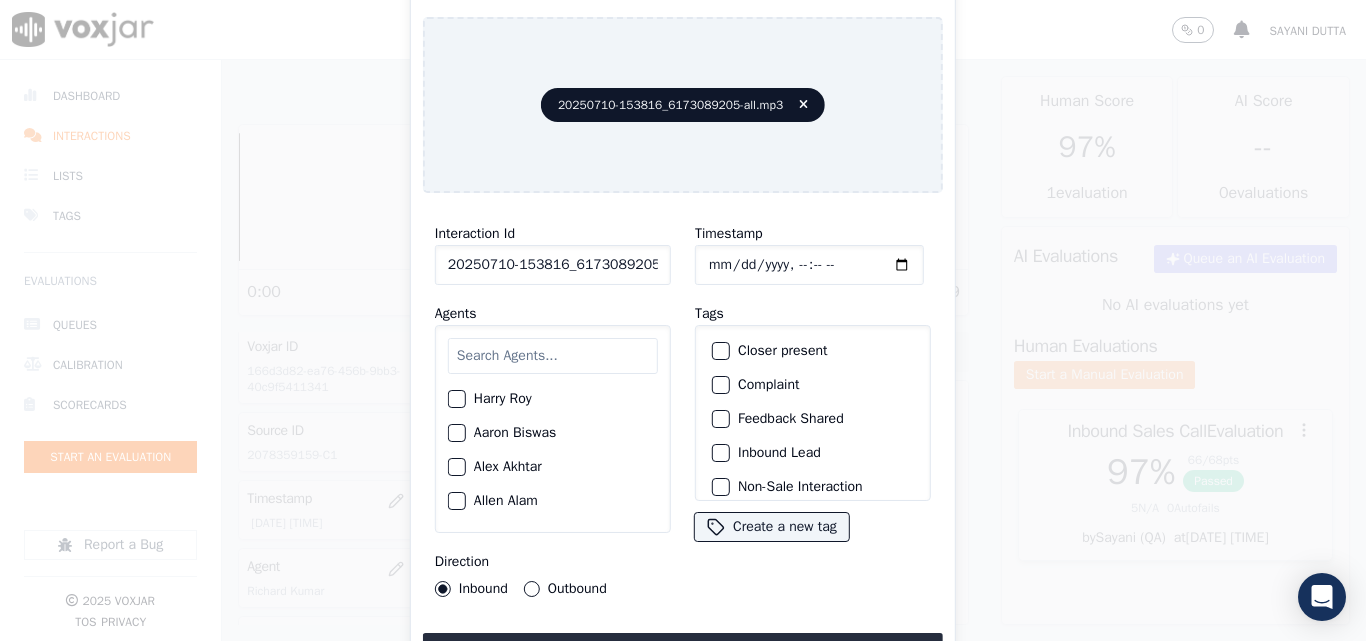 scroll, scrollTop: 0, scrollLeft: 40, axis: horizontal 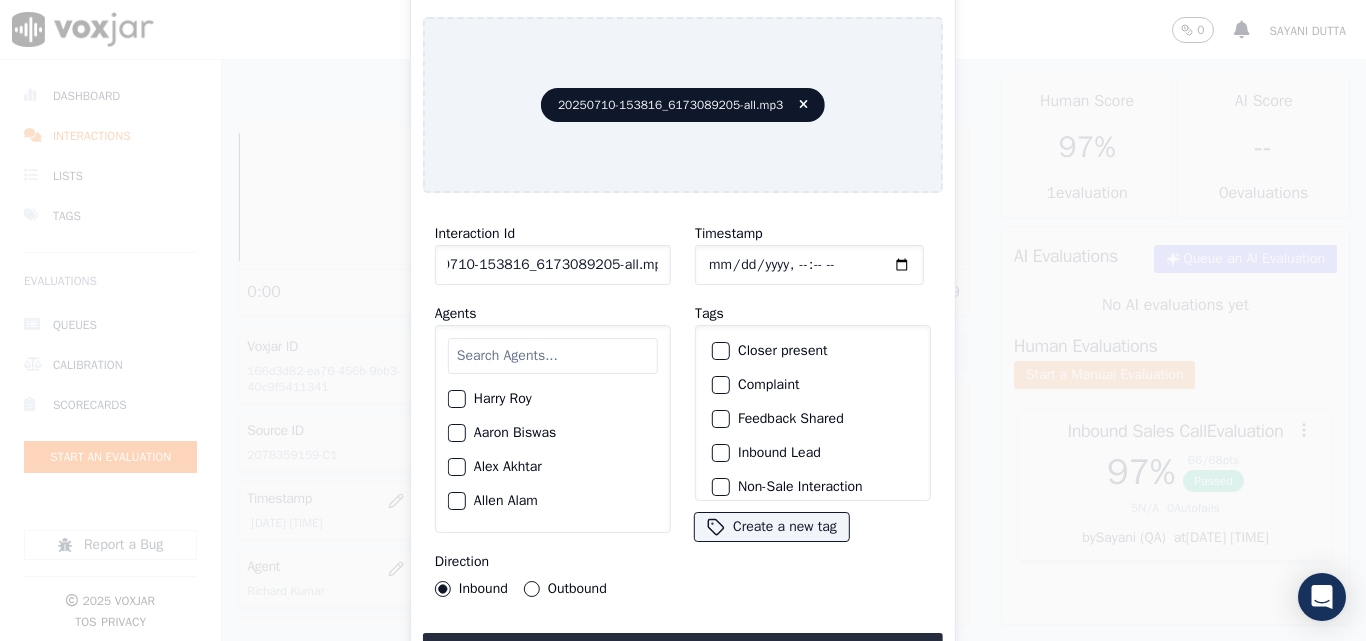 drag, startPoint x: 640, startPoint y: 260, endPoint x: 801, endPoint y: 260, distance: 161 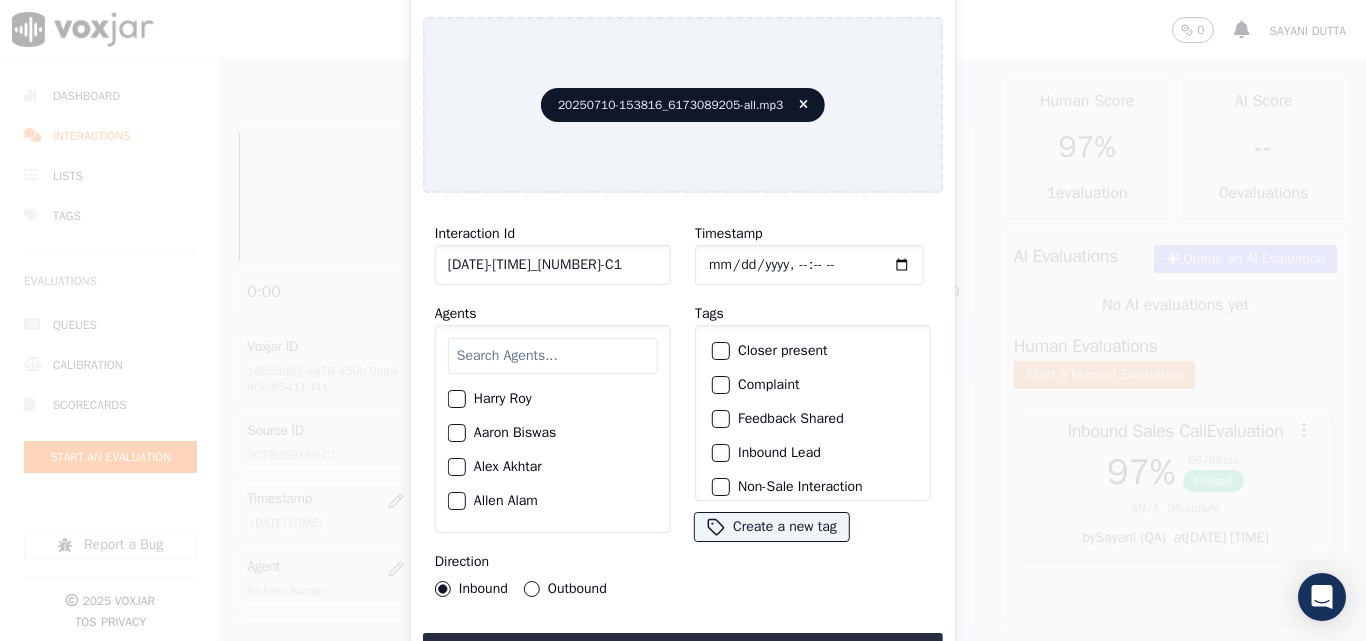 scroll, scrollTop: 0, scrollLeft: 11, axis: horizontal 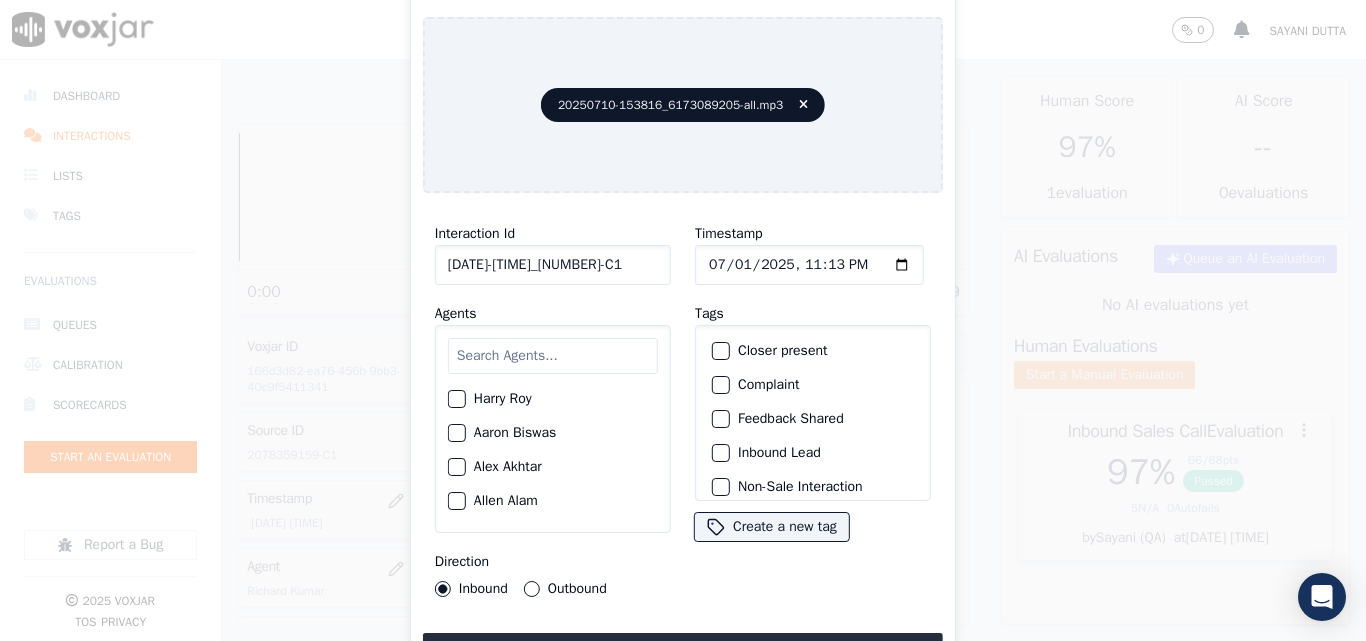 type on "2025-07-10T23:13" 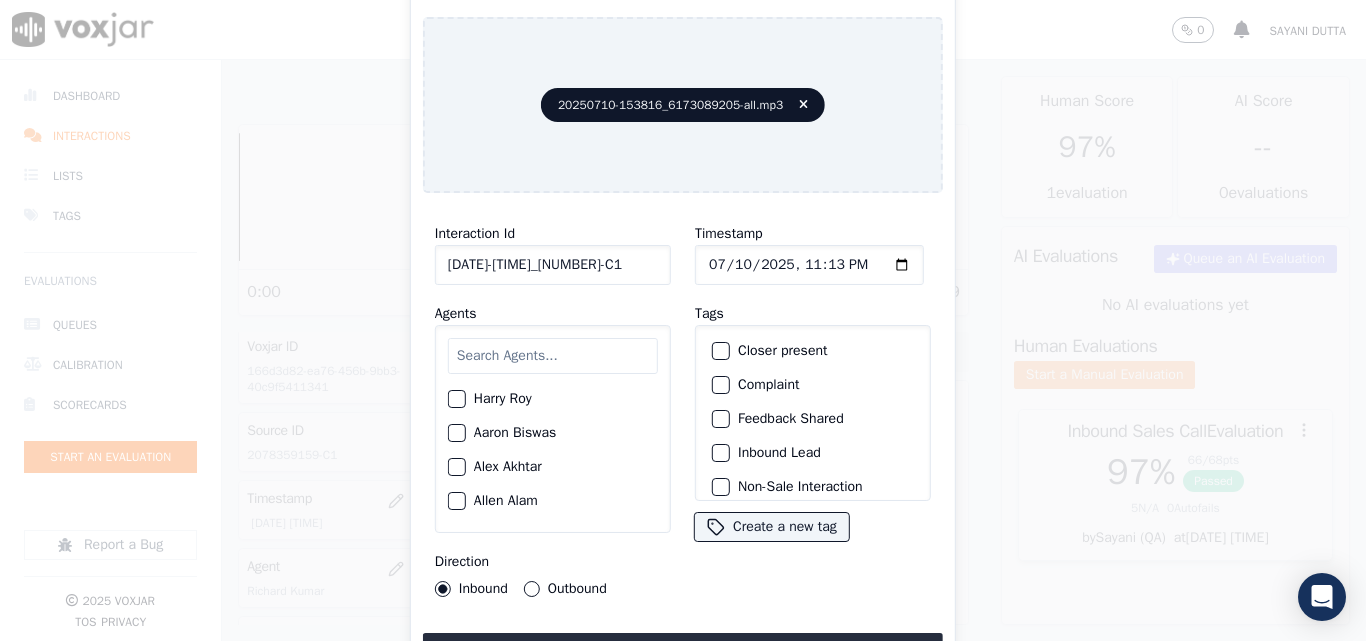 click on "Outbound" at bounding box center [532, 589] 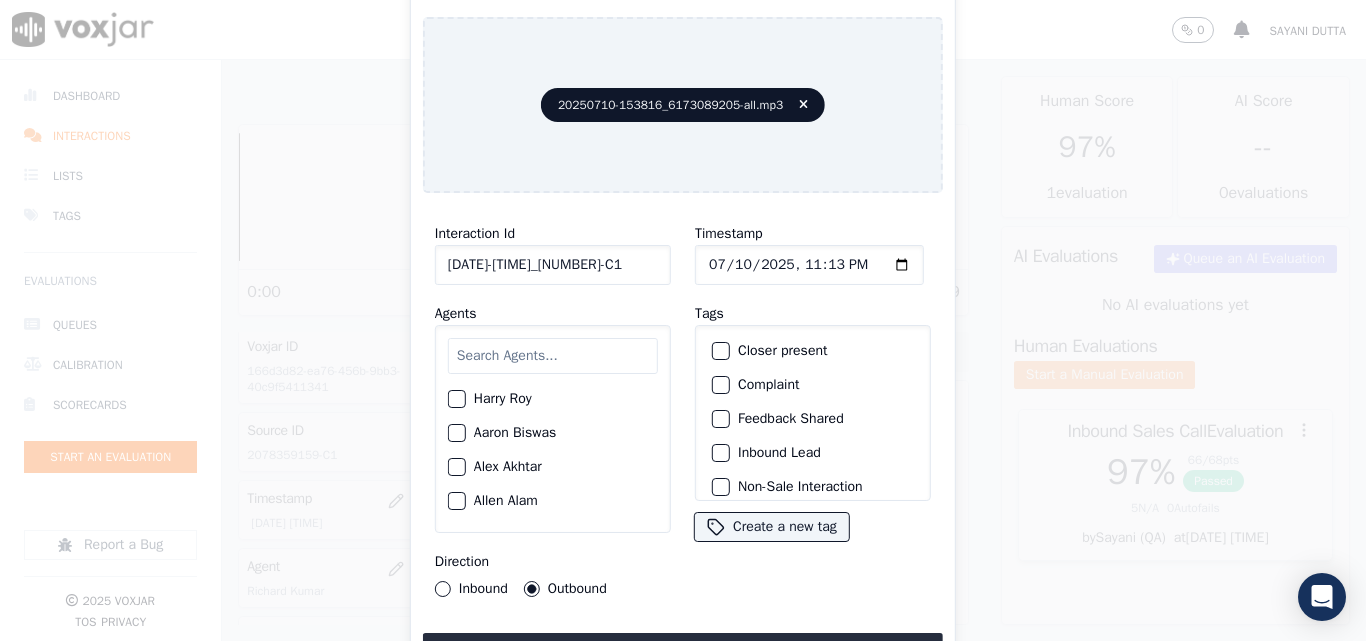 drag, startPoint x: 466, startPoint y: 200, endPoint x: 494, endPoint y: 202, distance: 28.071337 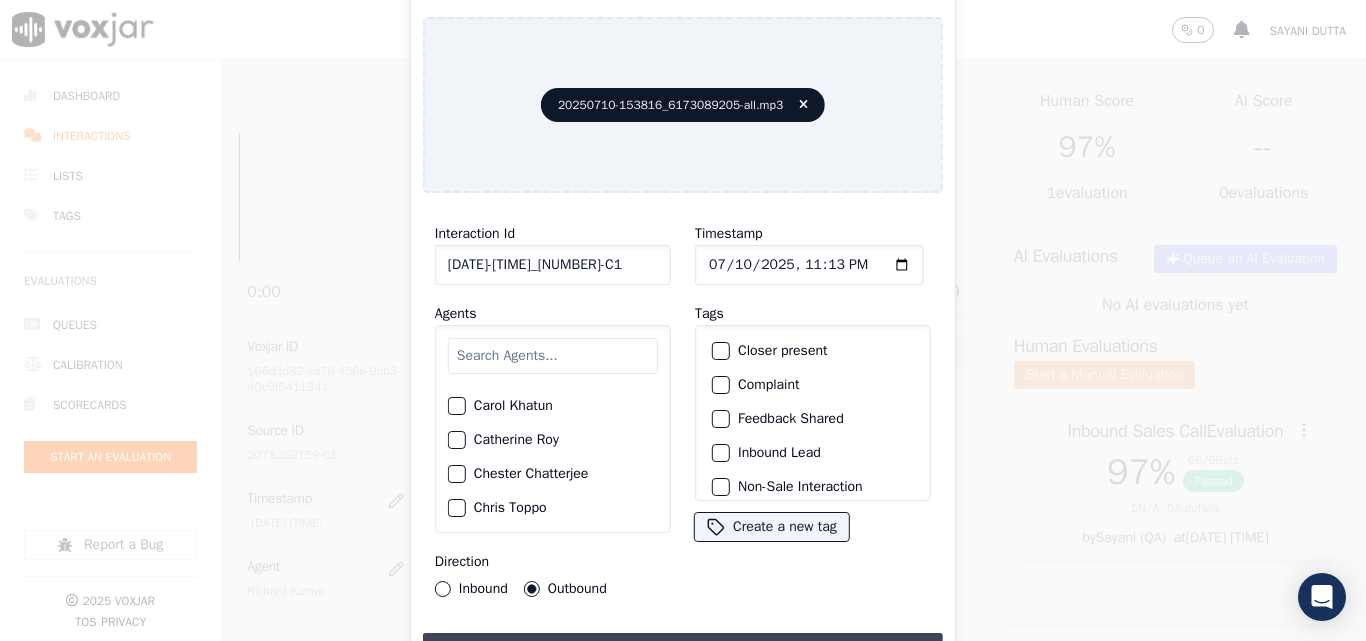 scroll, scrollTop: 300, scrollLeft: 0, axis: vertical 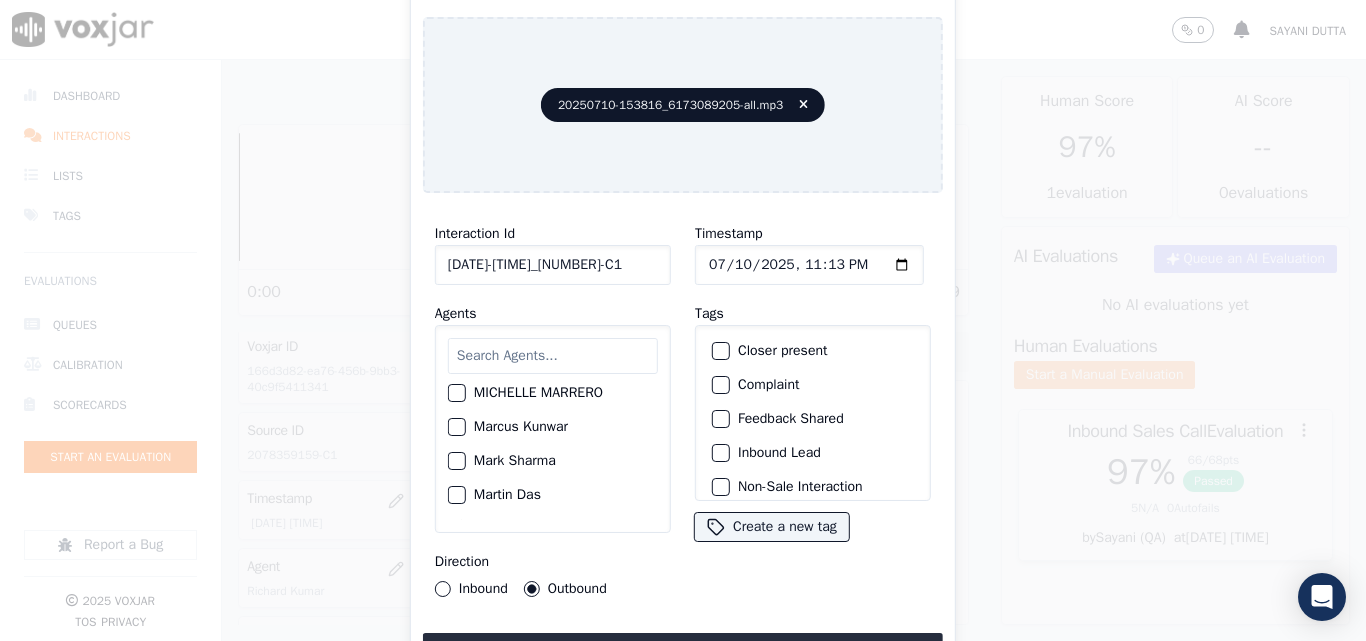 click on "Martin Das" 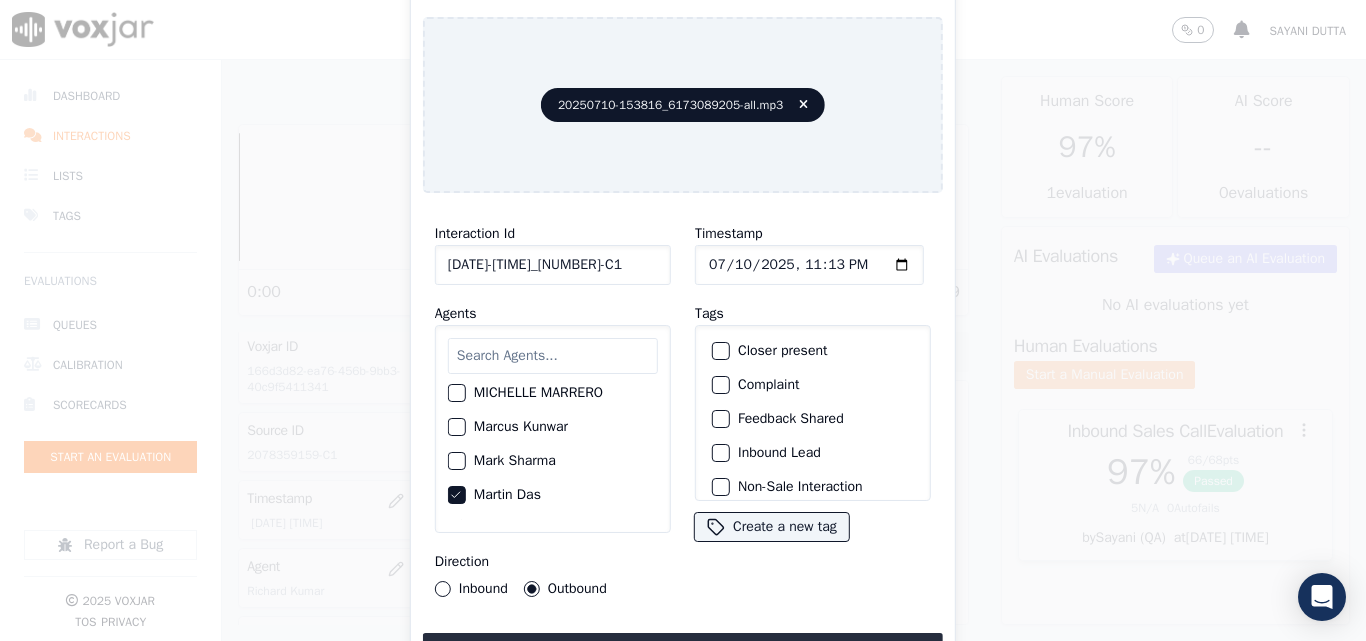 click on "Closer present" 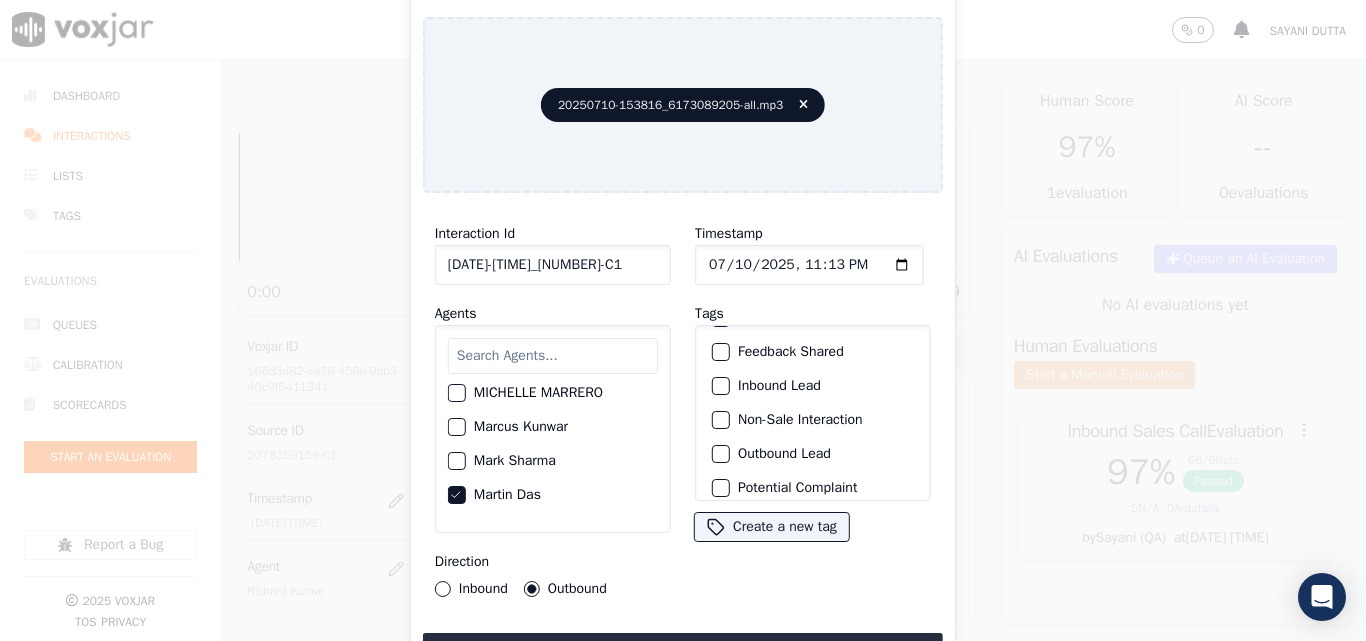 scroll, scrollTop: 100, scrollLeft: 0, axis: vertical 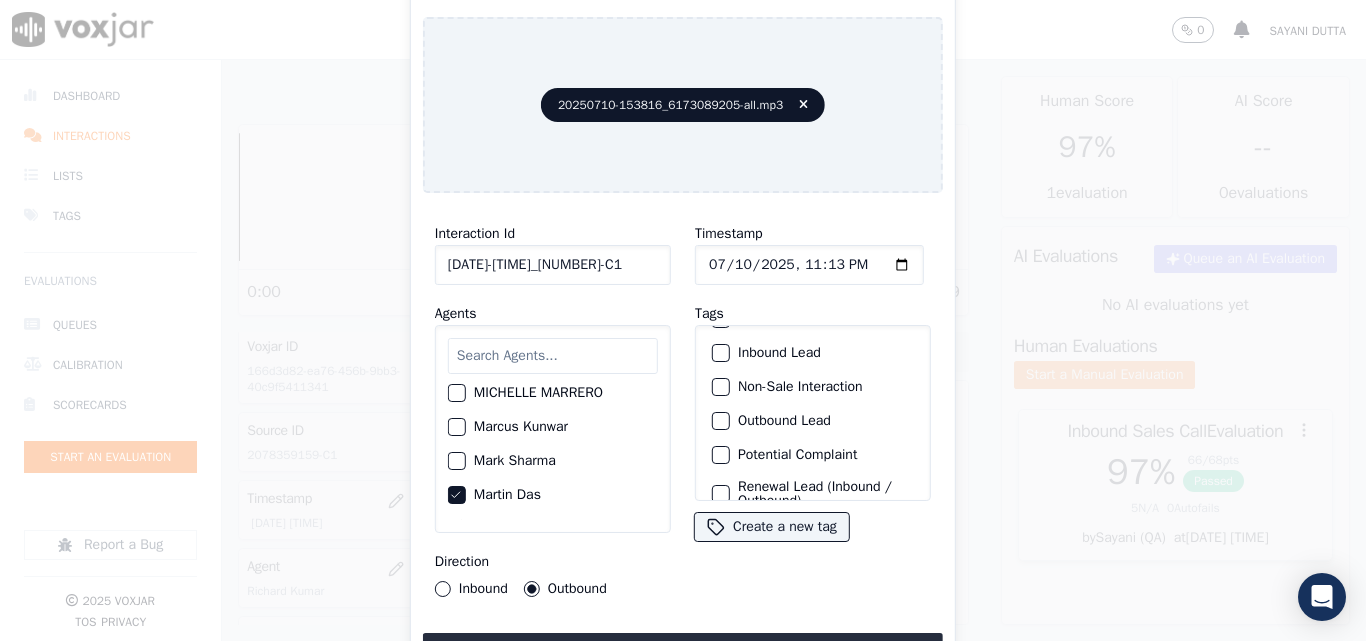 click on "Inbound Lead" 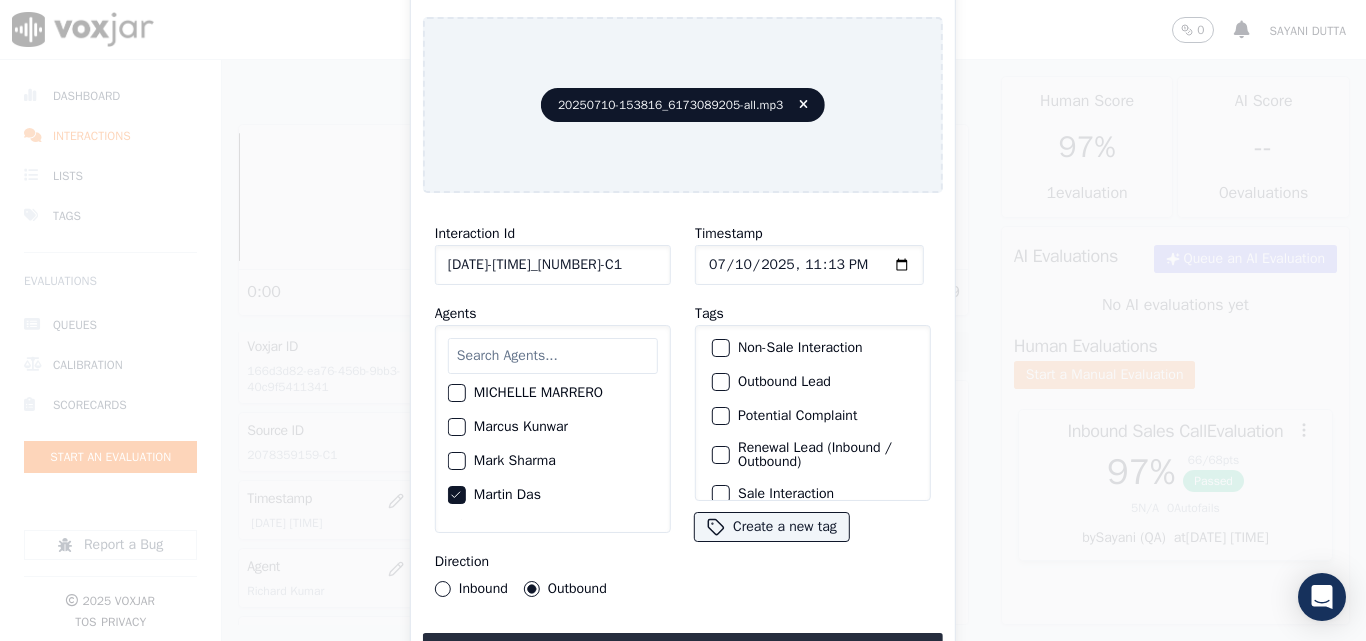 scroll, scrollTop: 173, scrollLeft: 0, axis: vertical 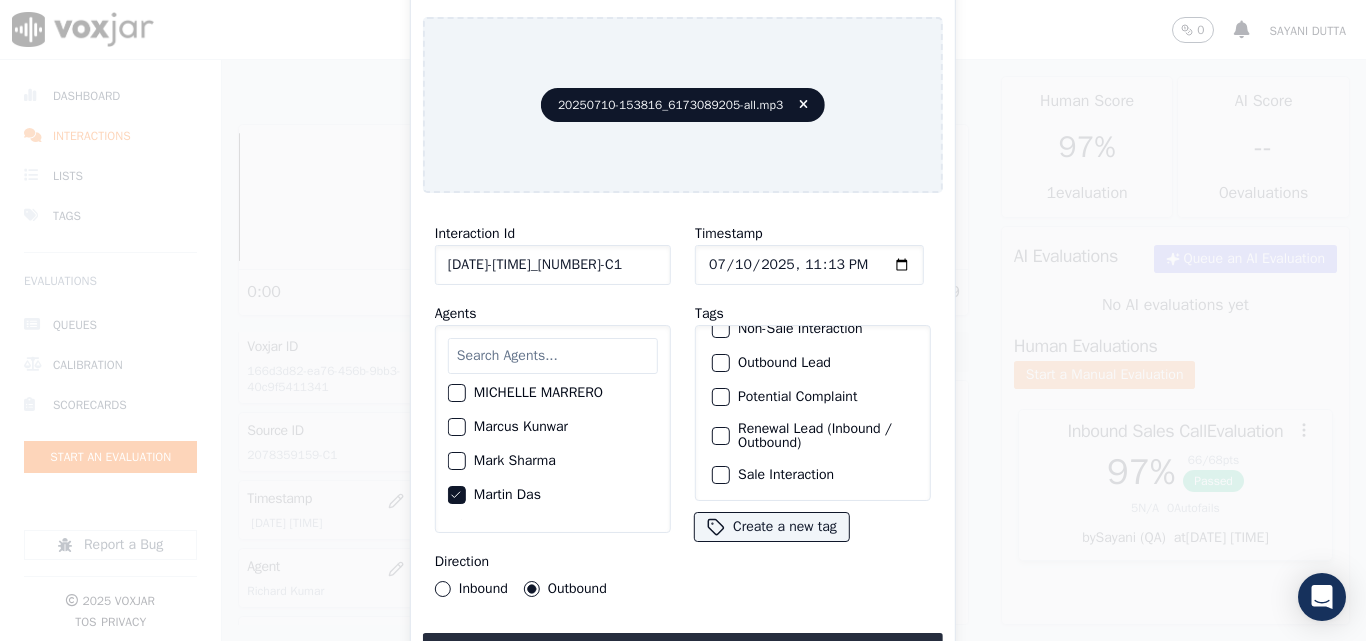 click on "Sale Interaction" 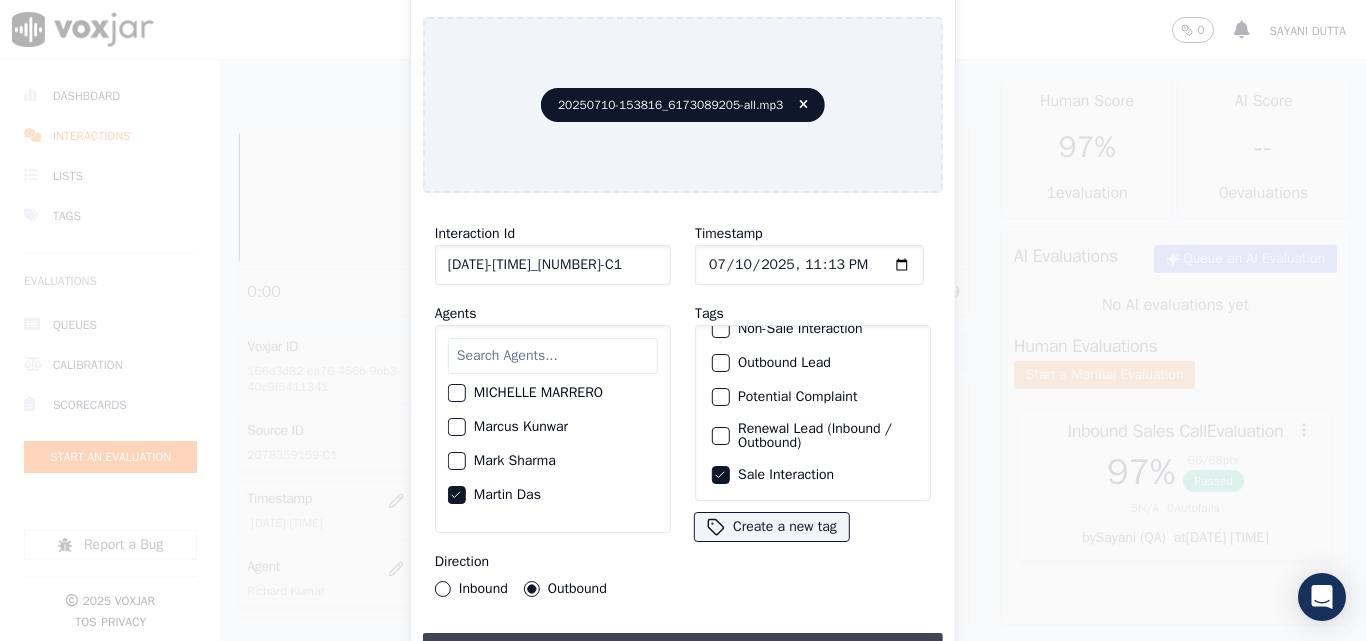 click on "Upload interaction to start evaluation" at bounding box center (683, 651) 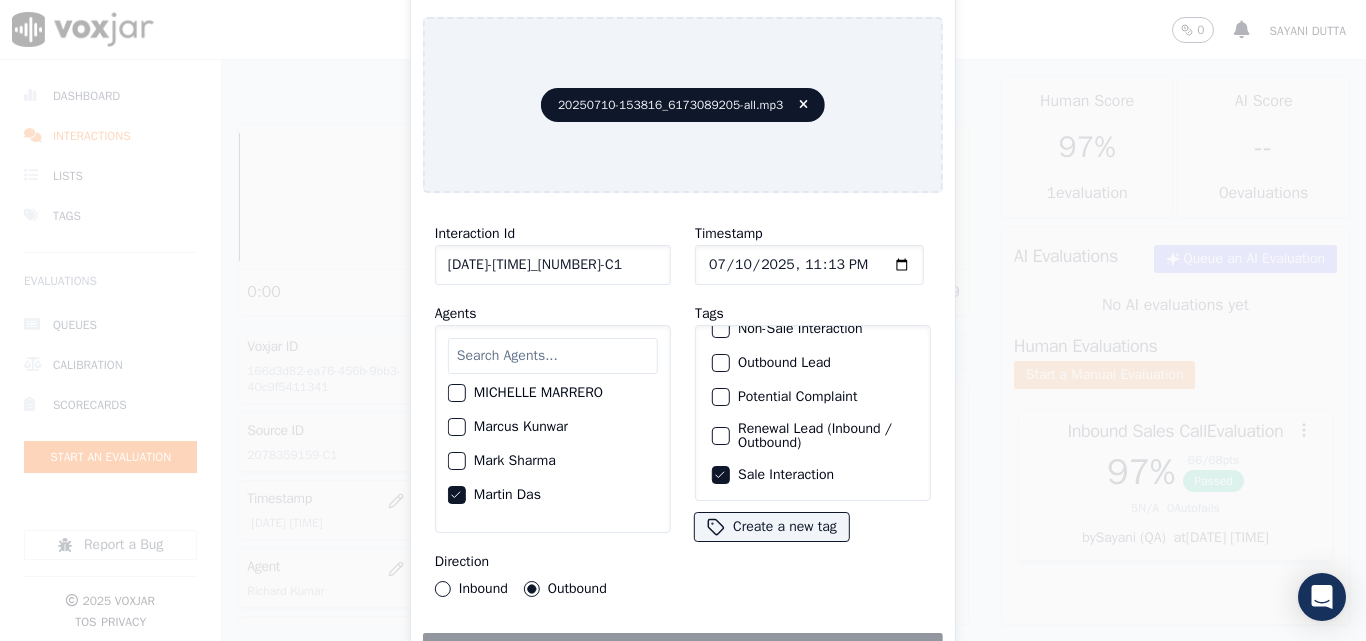 click on "Inbound" at bounding box center [443, 589] 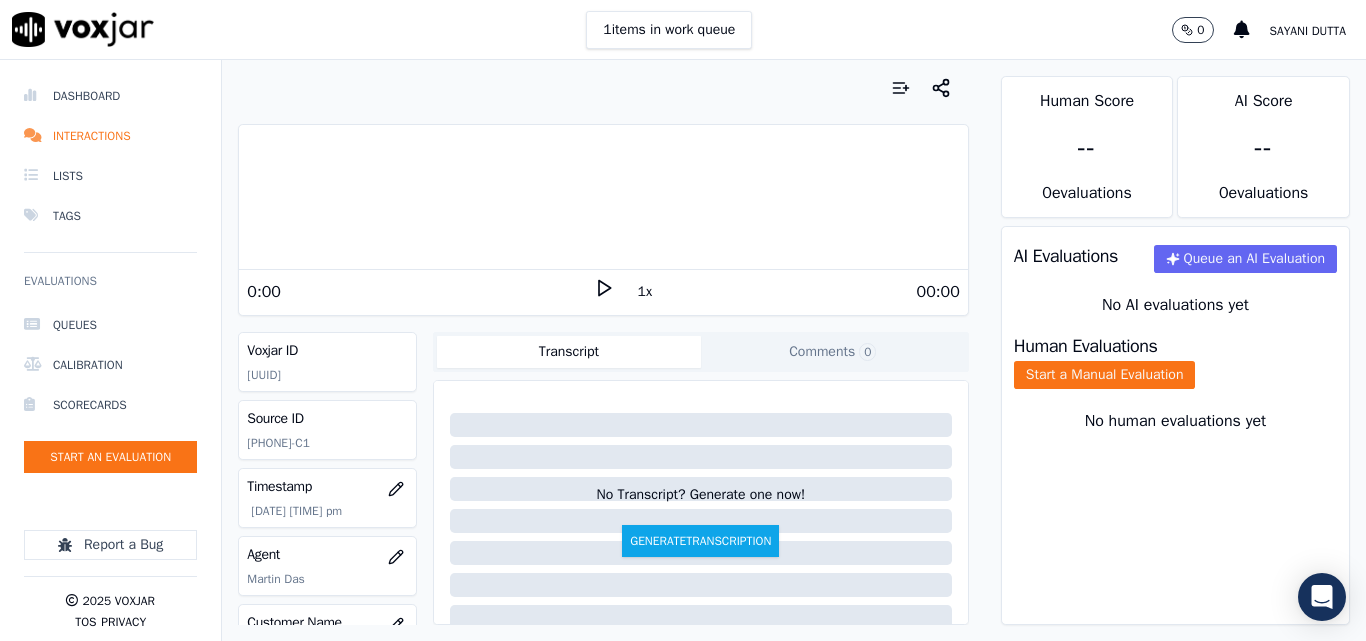 click at bounding box center (603, 88) 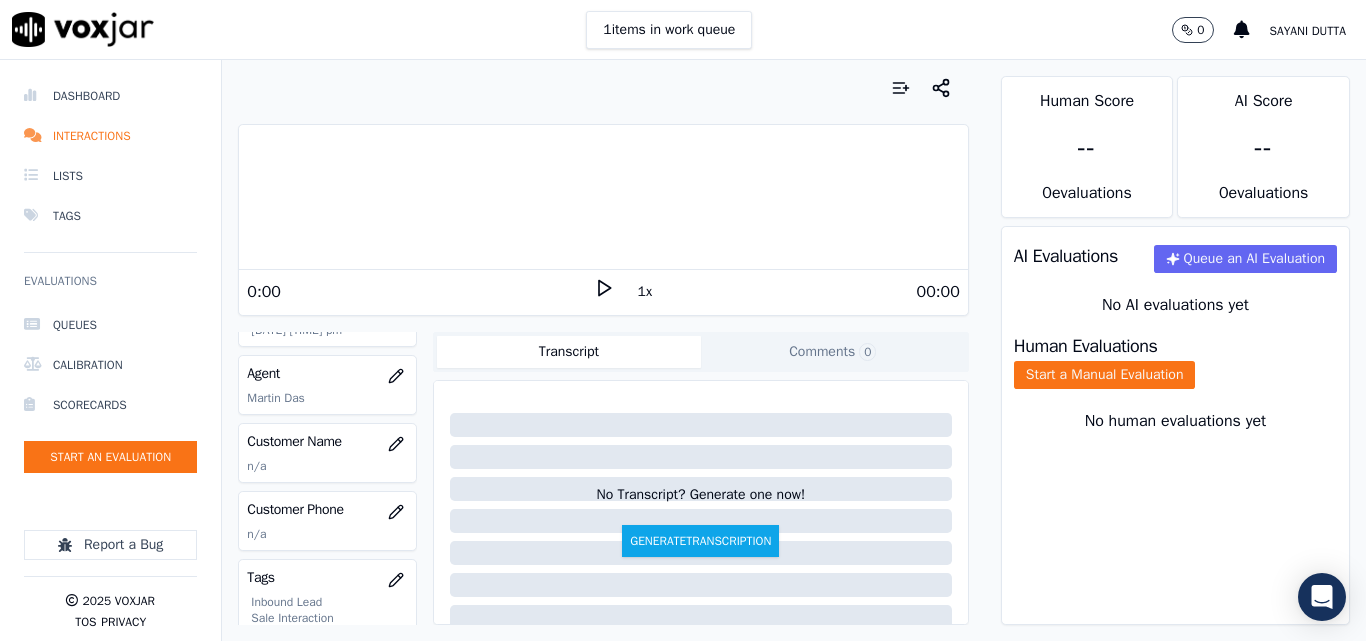 scroll, scrollTop: 200, scrollLeft: 0, axis: vertical 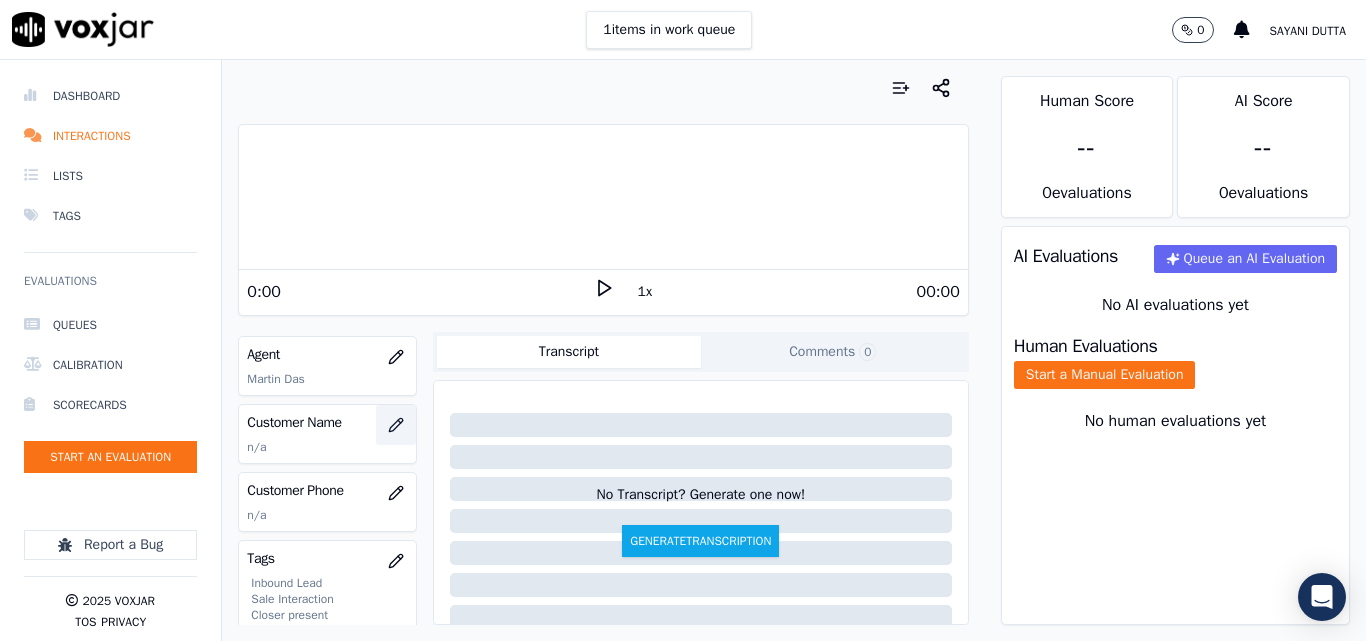 click 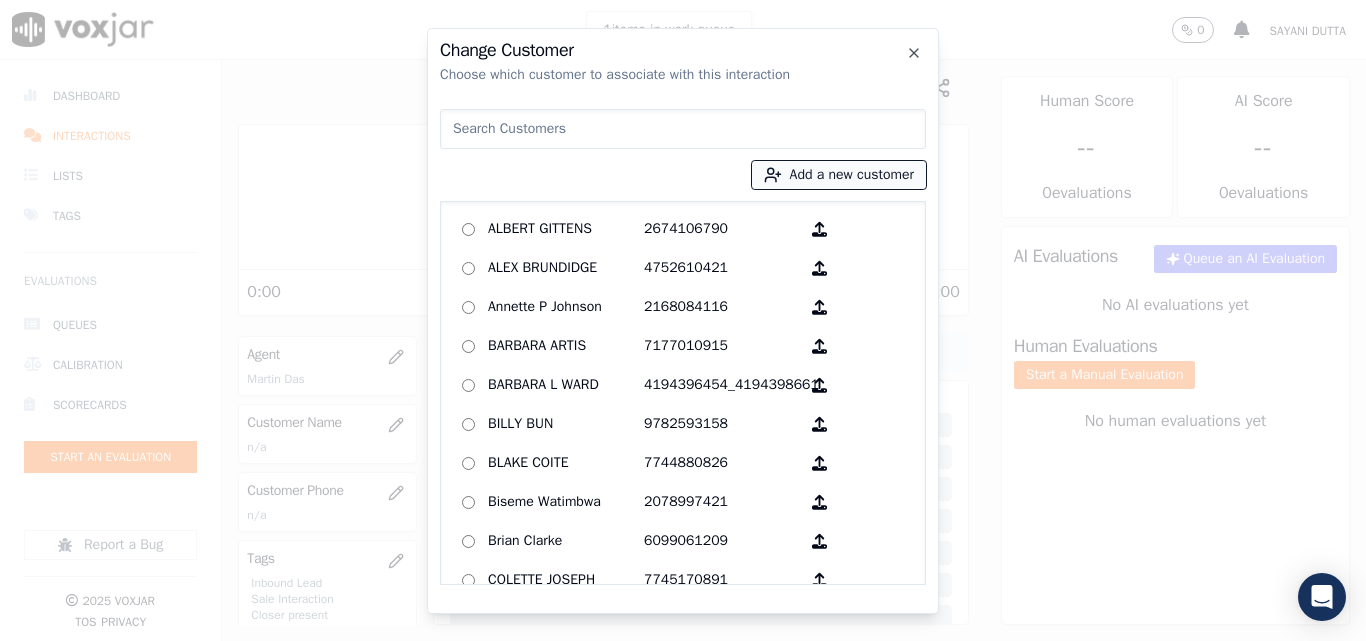 click on "Add a new customer" at bounding box center (839, 175) 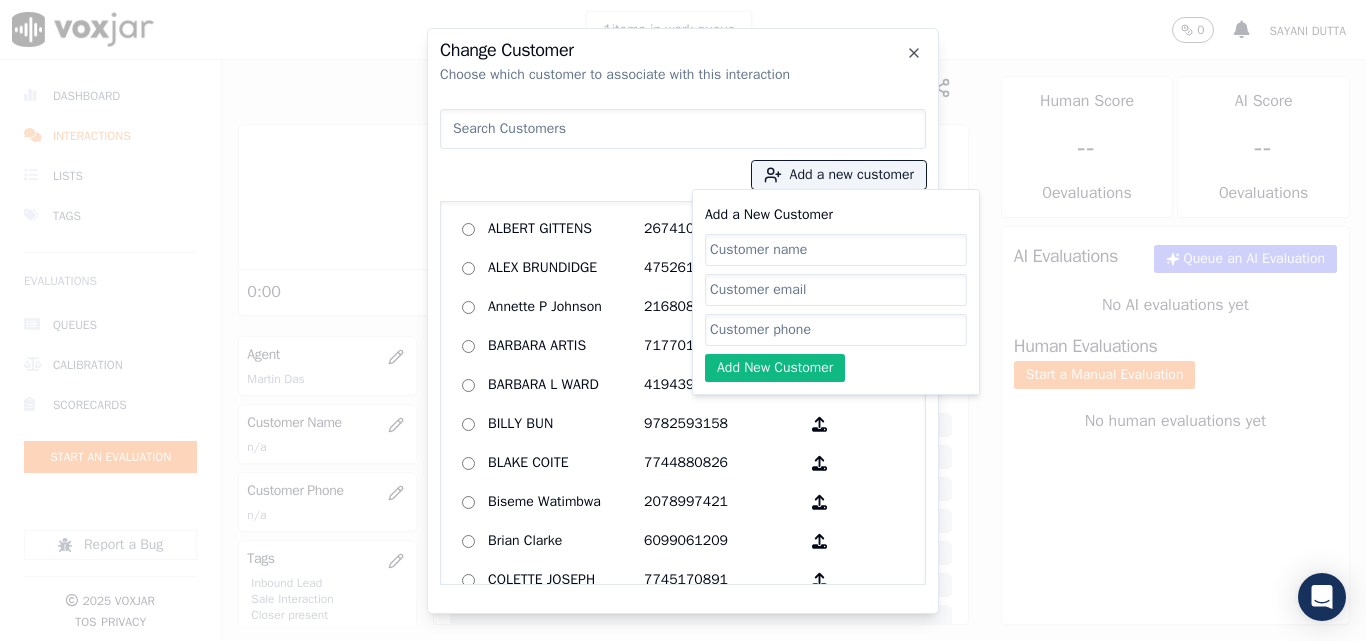 click on "Add a New Customer" 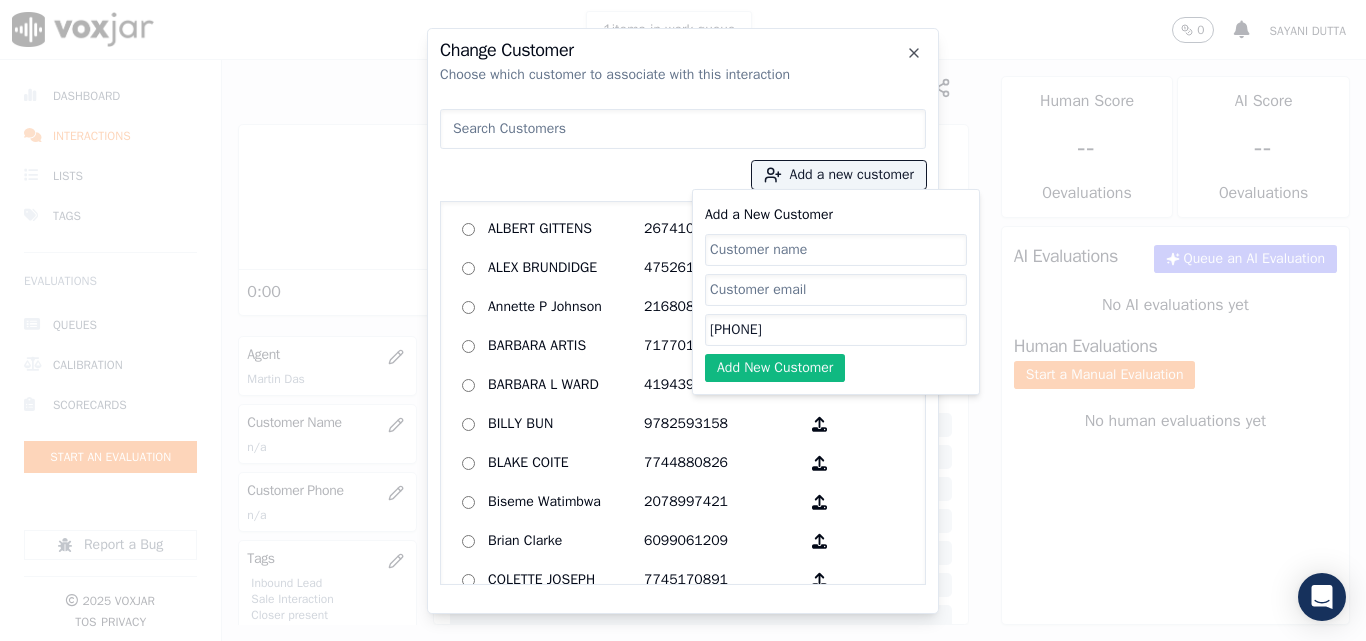 type on "[PHONE]" 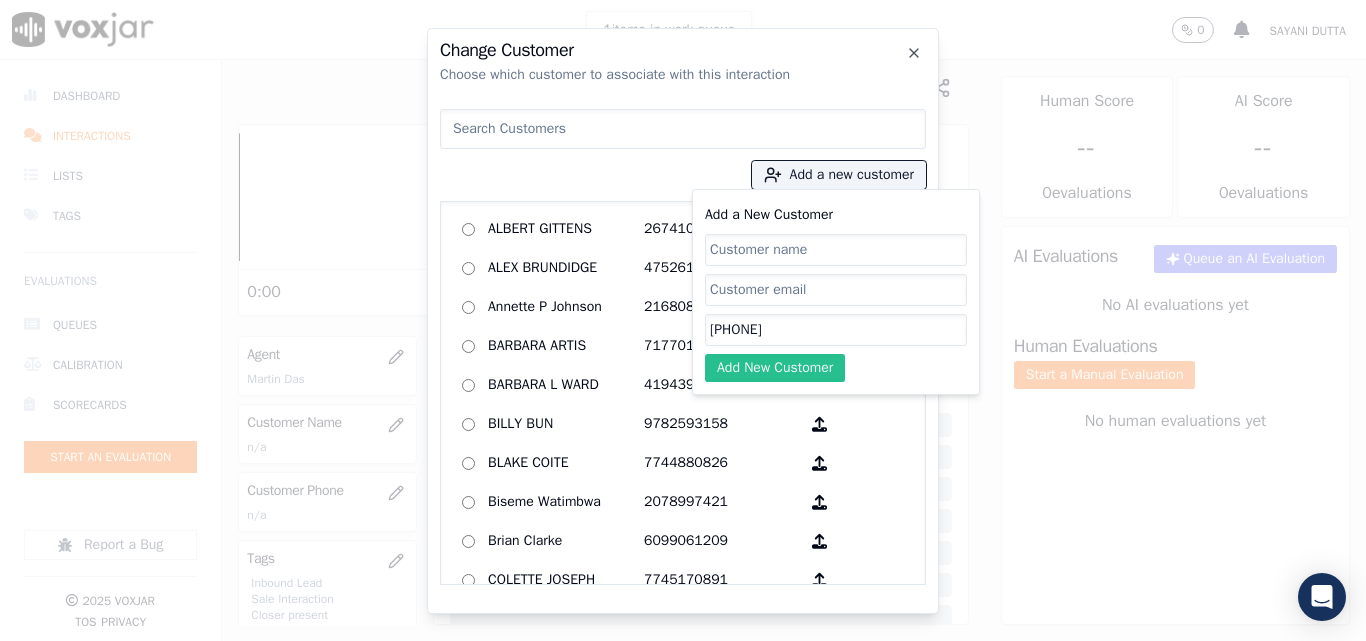 paste on "Paul Conroy" 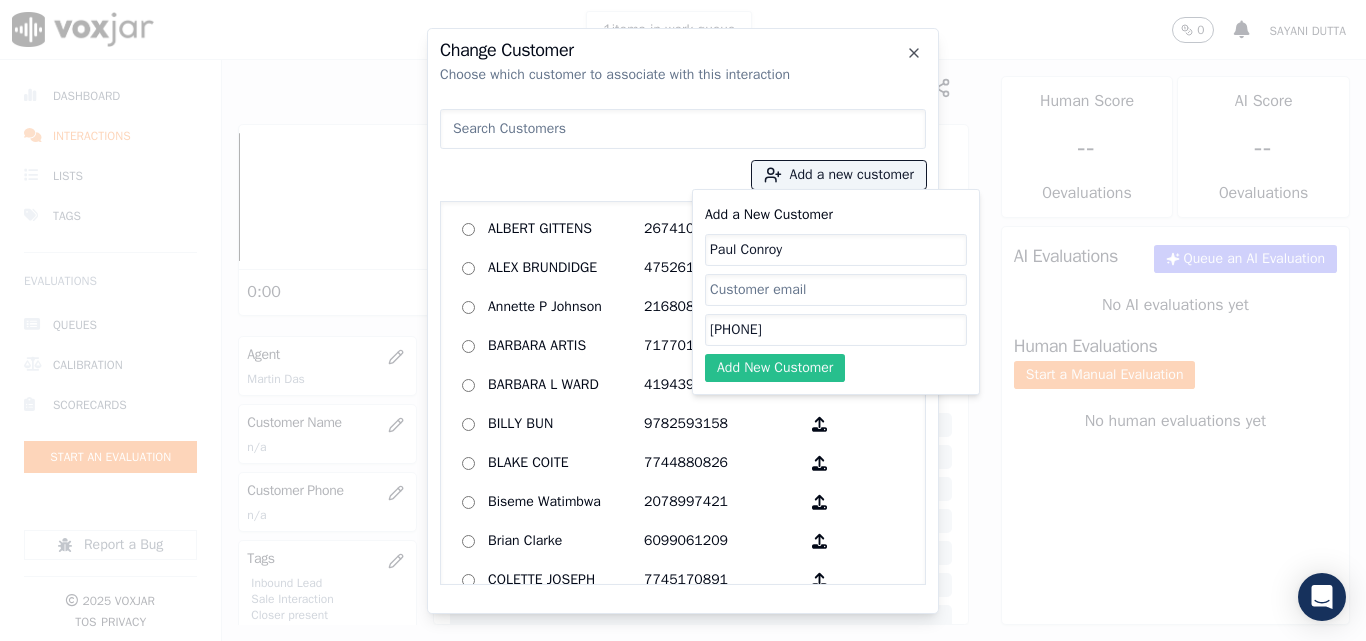 type on "Paul Conroy" 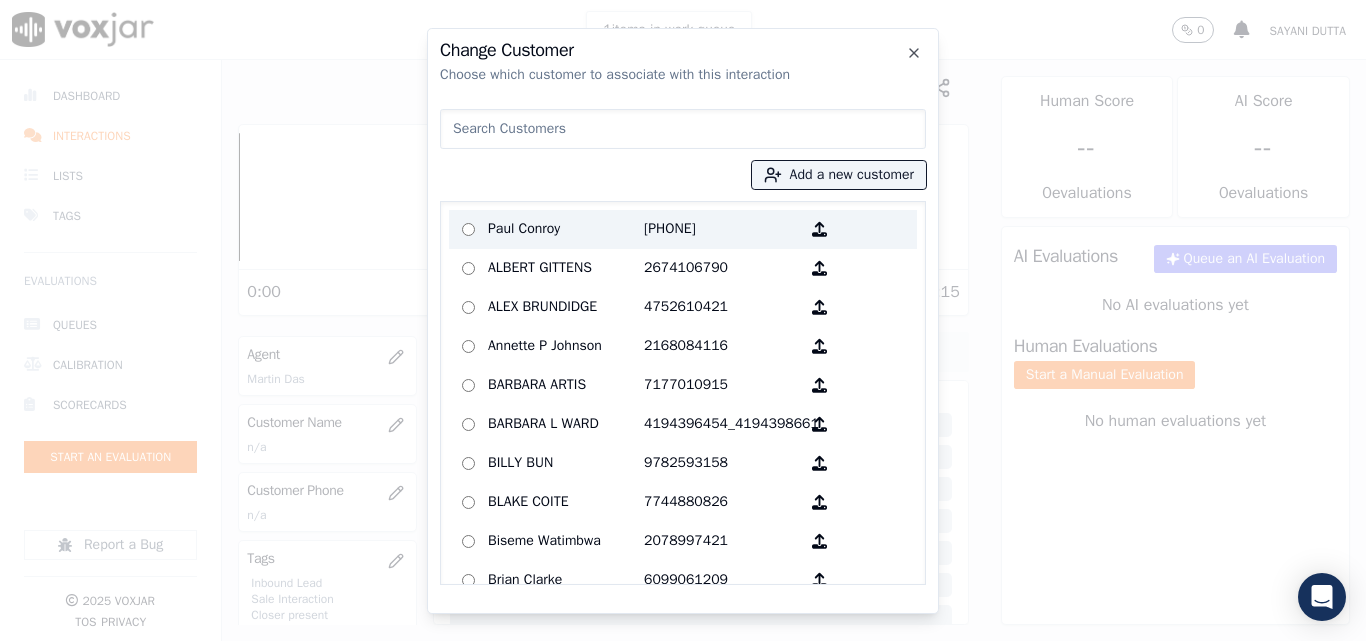 click on "Paul Conroy" at bounding box center [566, 229] 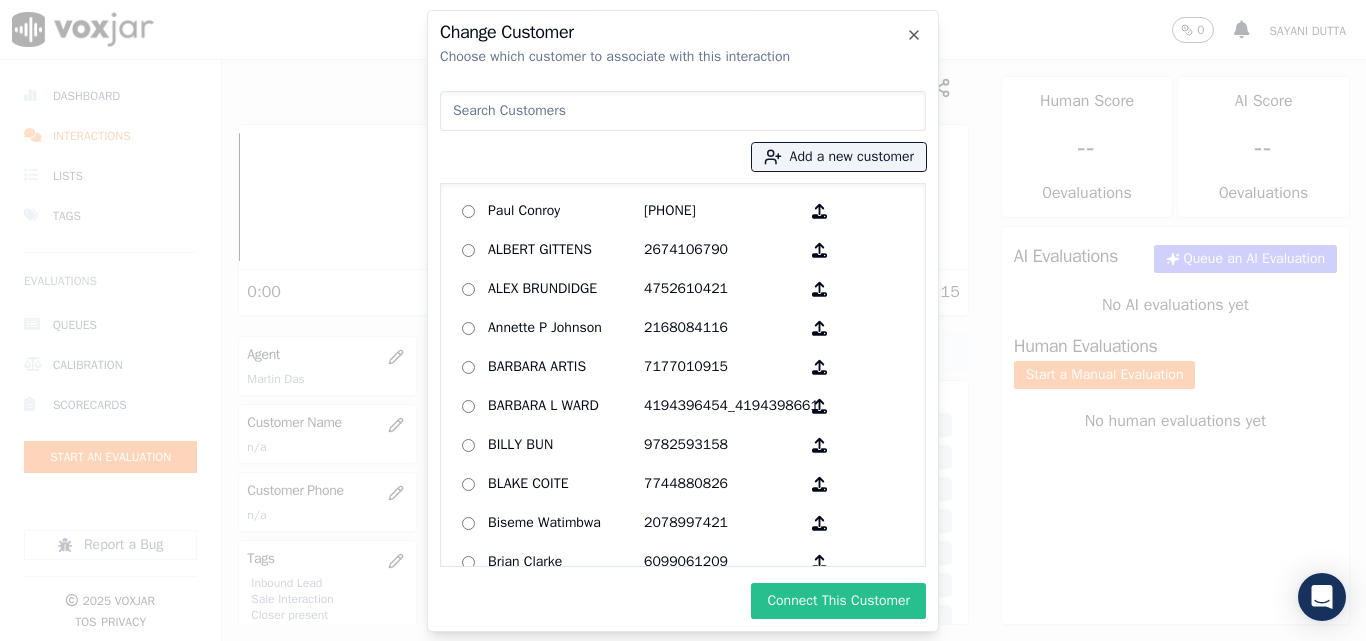 click on "Connect This Customer" at bounding box center (838, 601) 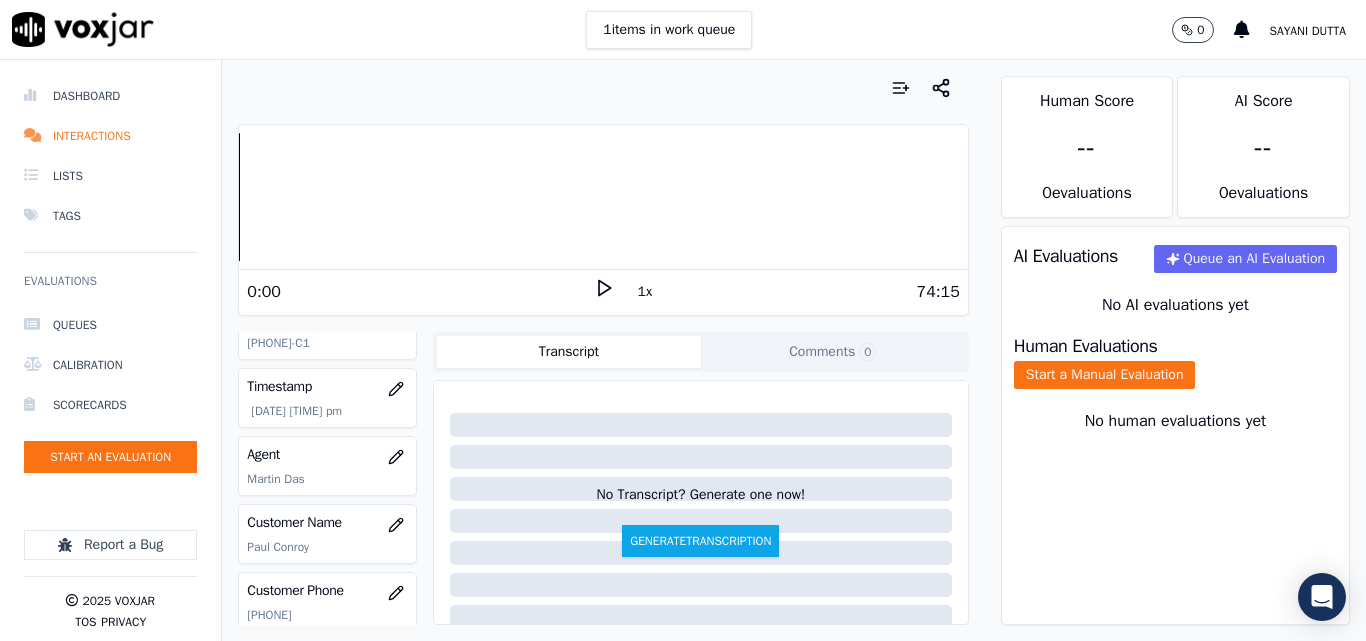 scroll, scrollTop: 0, scrollLeft: 0, axis: both 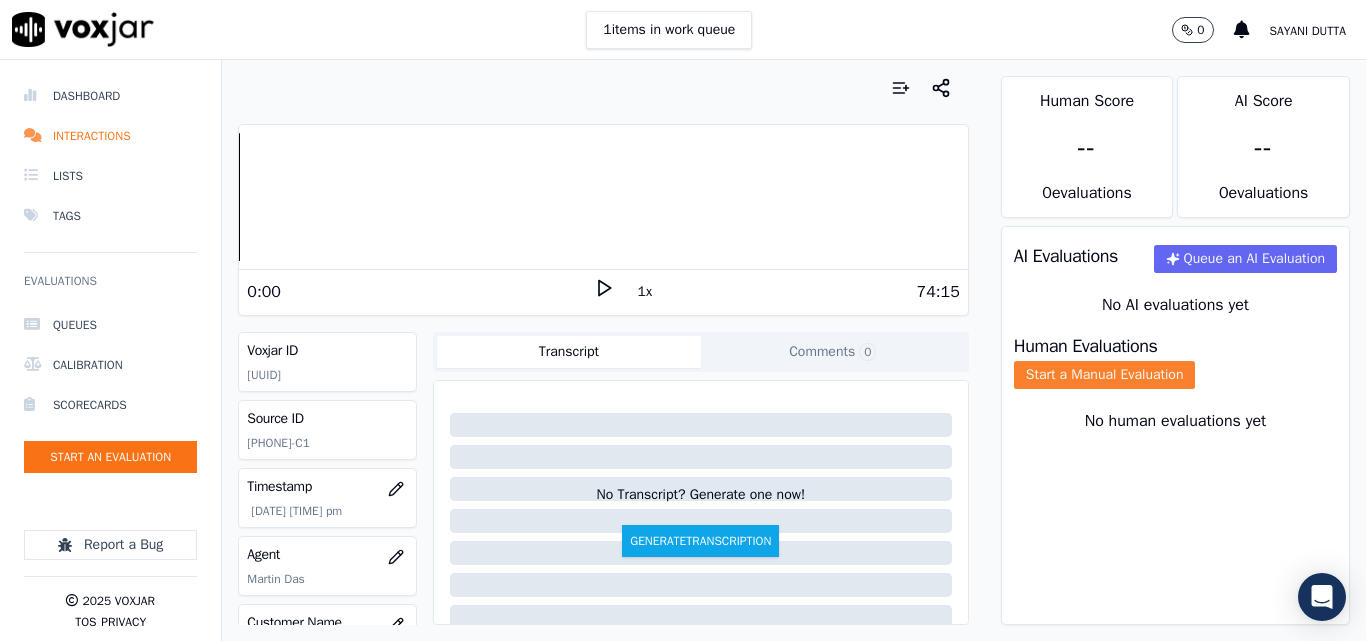 click on "Start a Manual Evaluation" 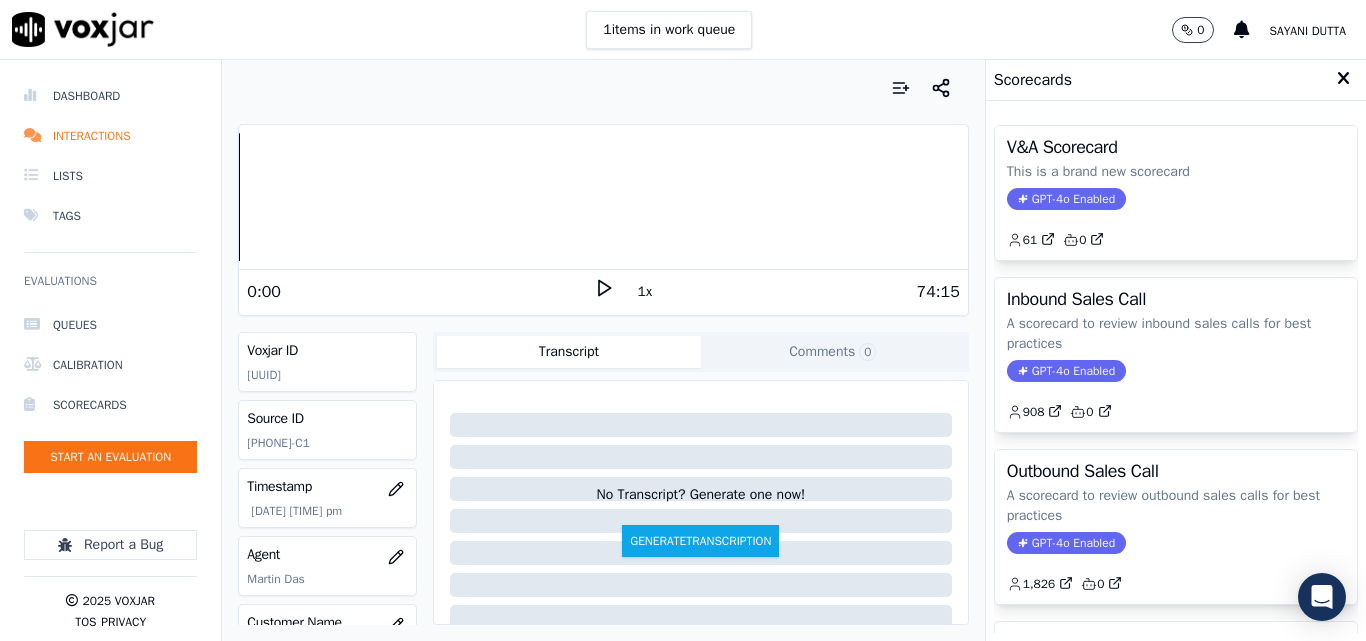 drag, startPoint x: 1162, startPoint y: 359, endPoint x: 1160, endPoint y: 371, distance: 12.165525 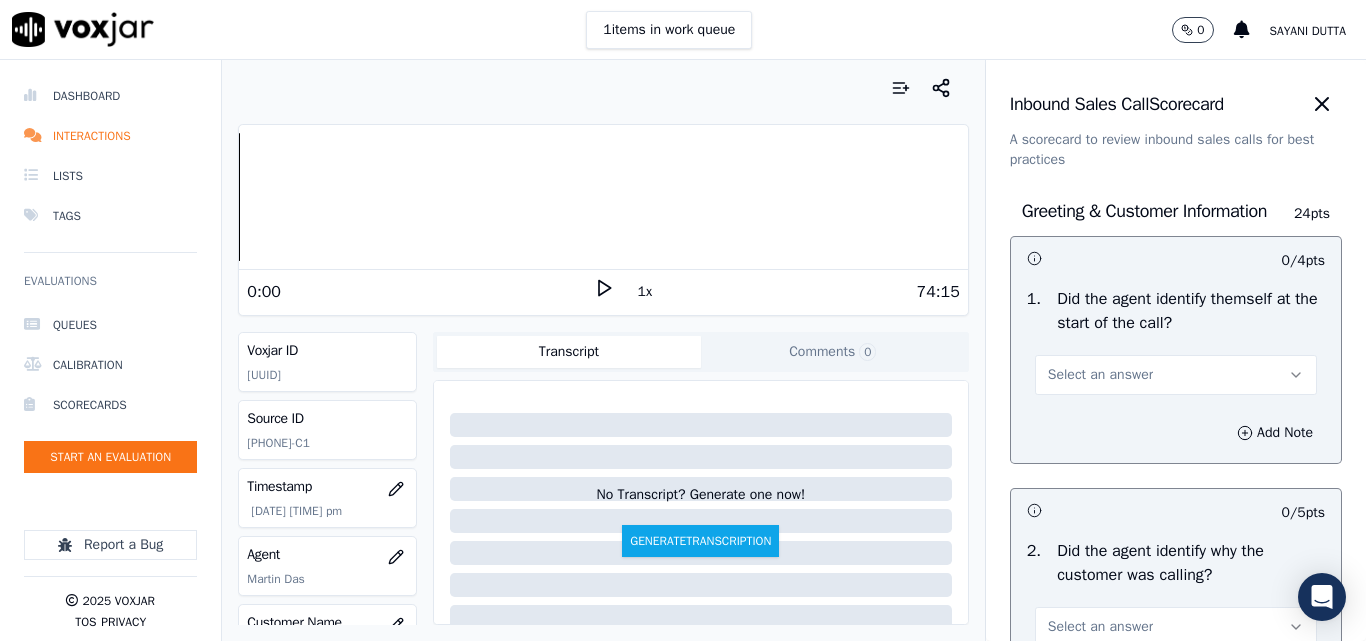 click on "Select an answer" at bounding box center [1176, 375] 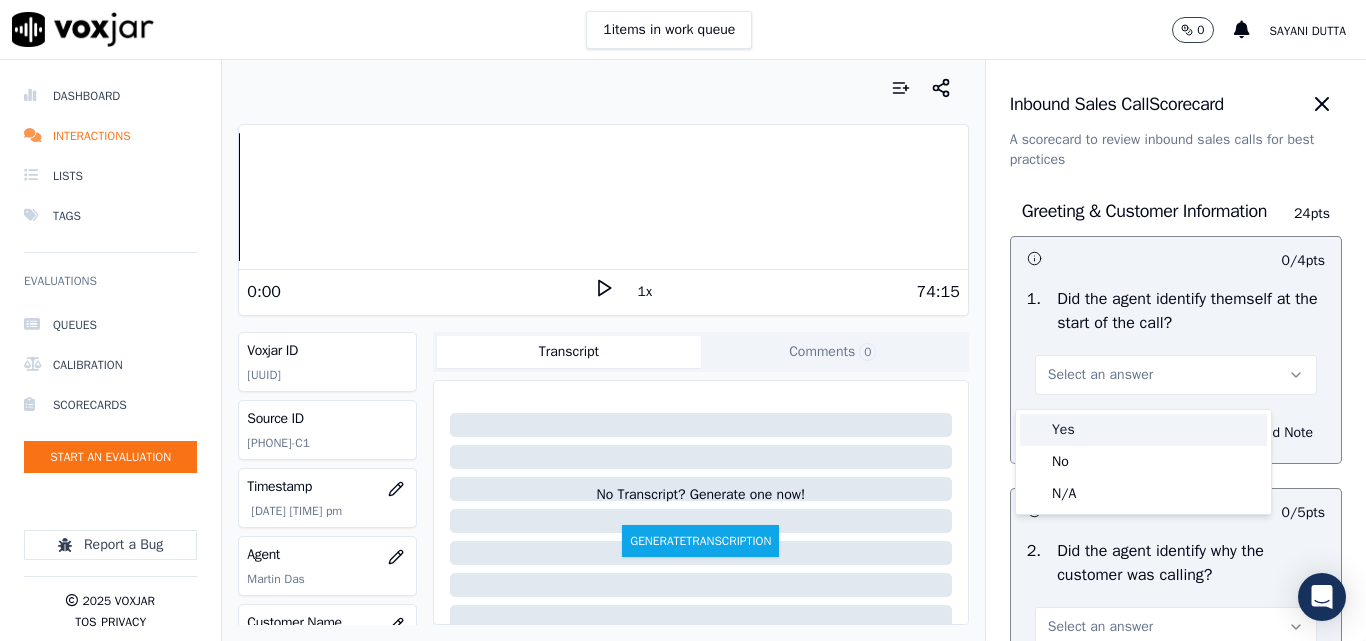 click on "Yes" at bounding box center (1143, 430) 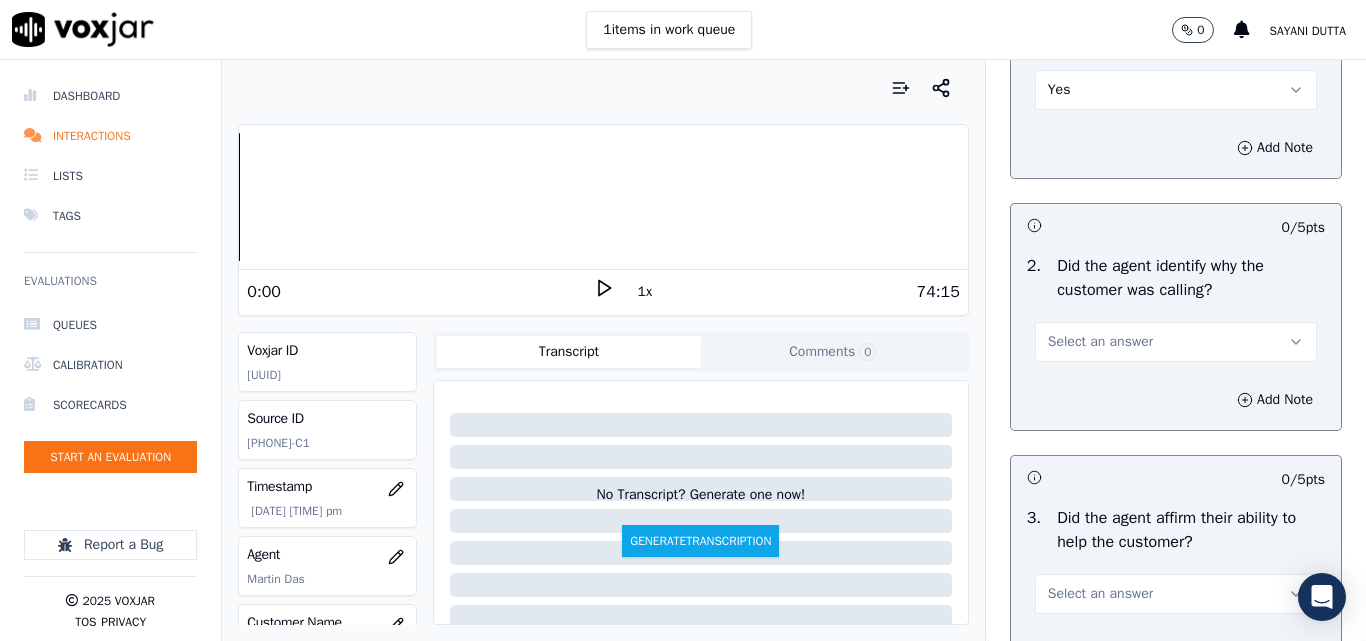 scroll, scrollTop: 300, scrollLeft: 0, axis: vertical 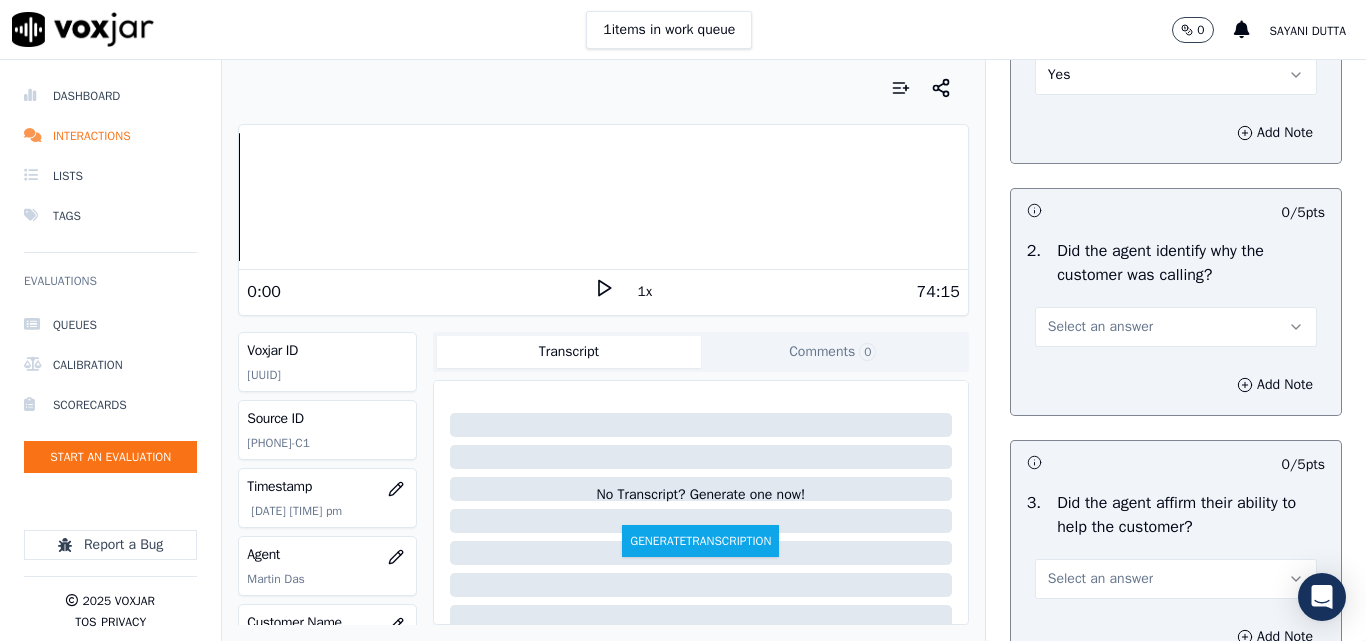 click on "Select an answer" at bounding box center [1100, 327] 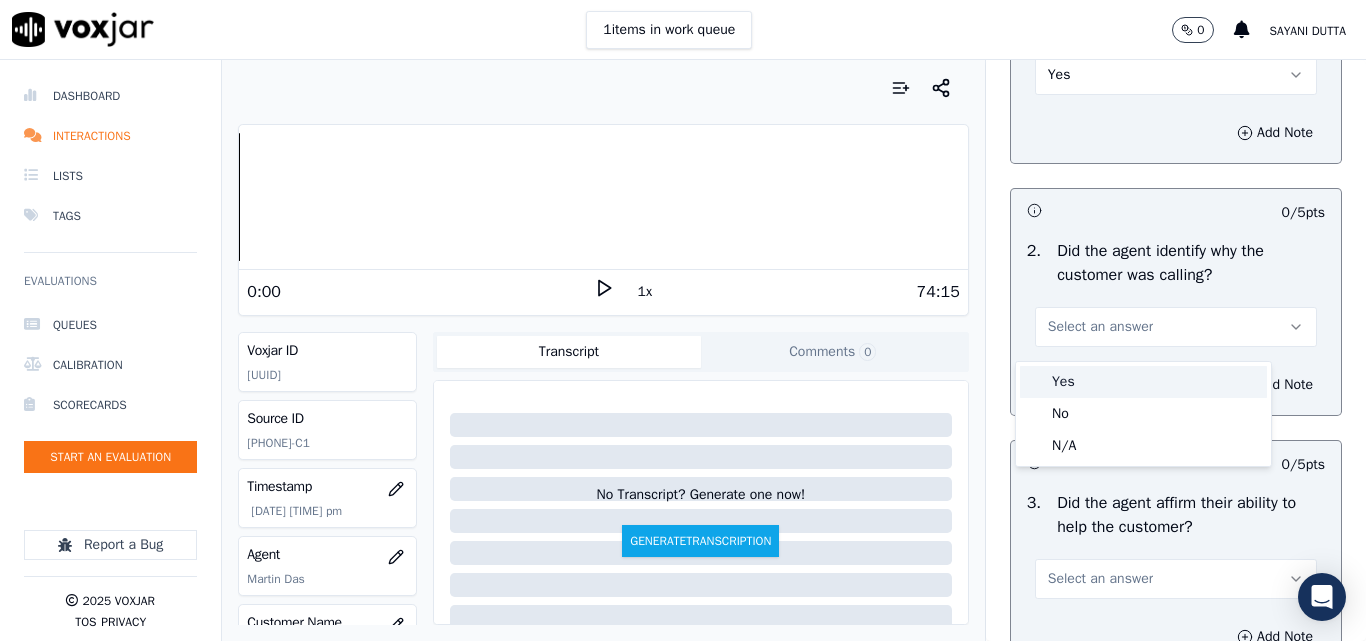 click on "Yes" at bounding box center (1143, 382) 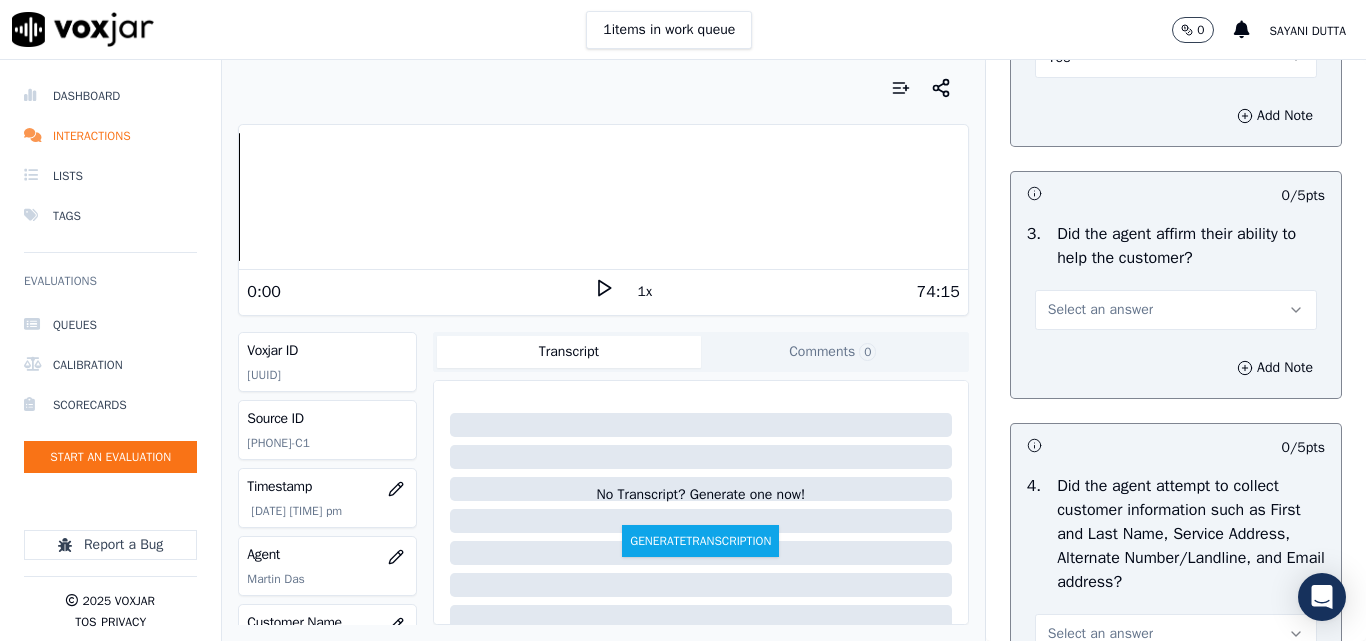 scroll, scrollTop: 600, scrollLeft: 0, axis: vertical 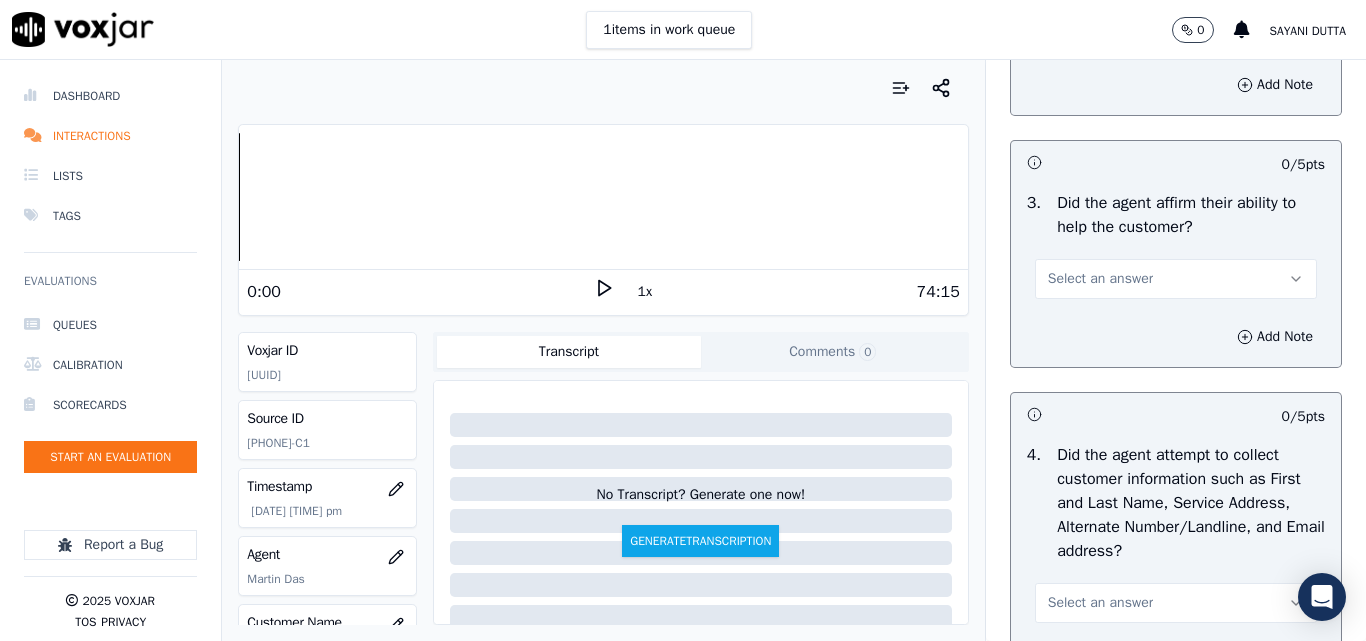 click on "Select an answer" at bounding box center [1176, 279] 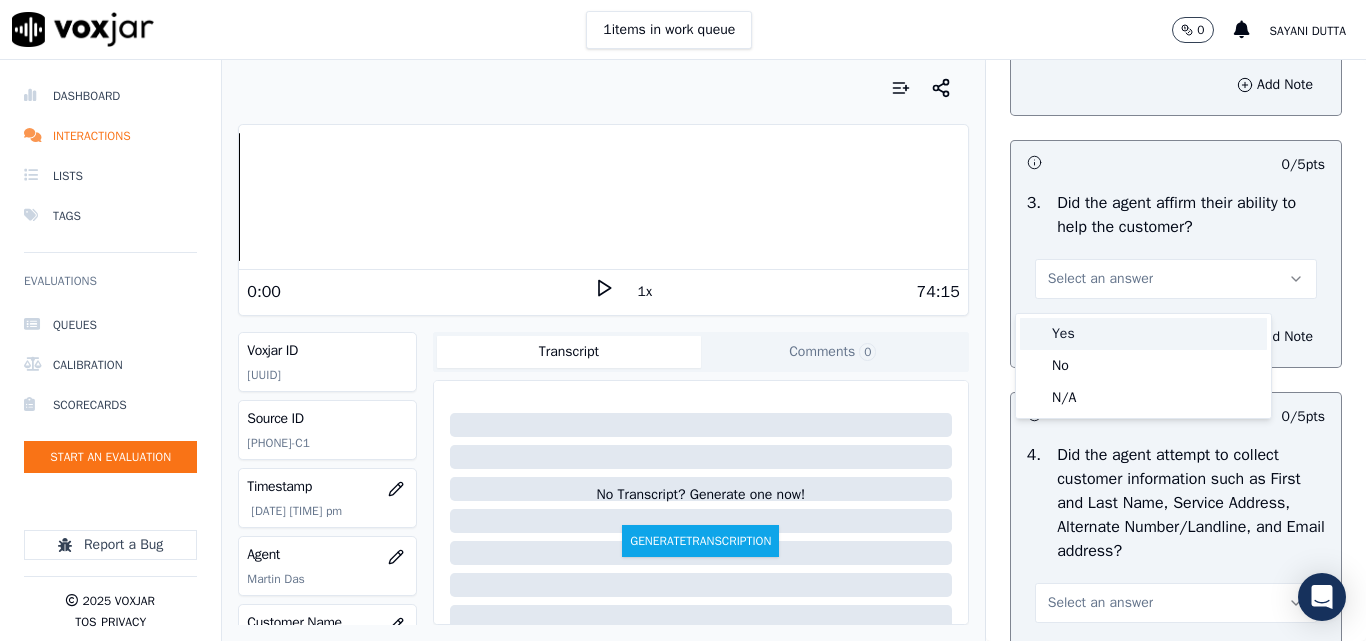 click on "Yes" at bounding box center [1143, 334] 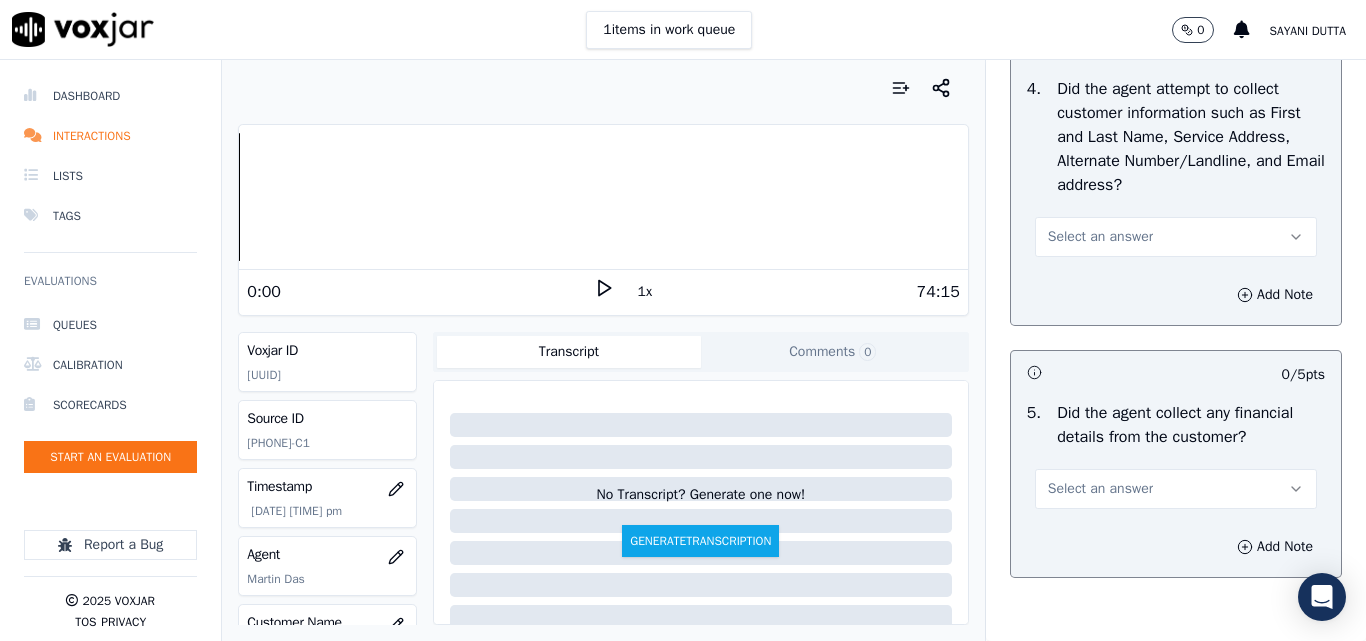 scroll, scrollTop: 1000, scrollLeft: 0, axis: vertical 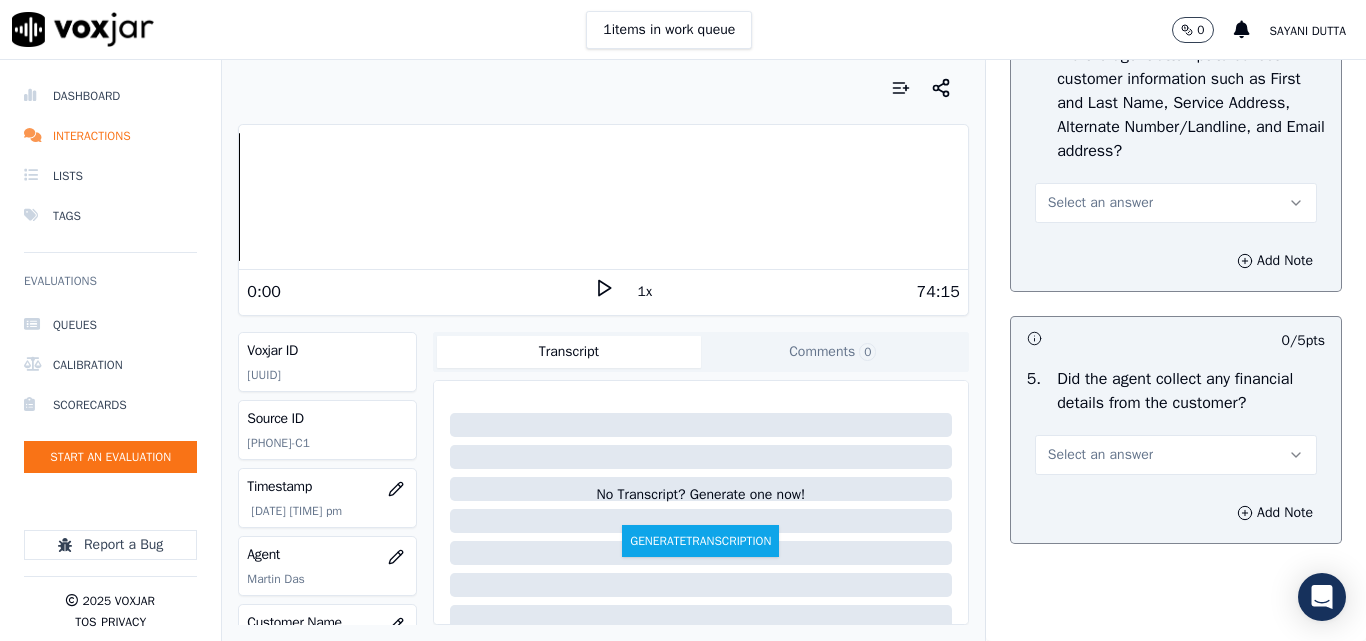 click on "Select an answer" at bounding box center (1100, 203) 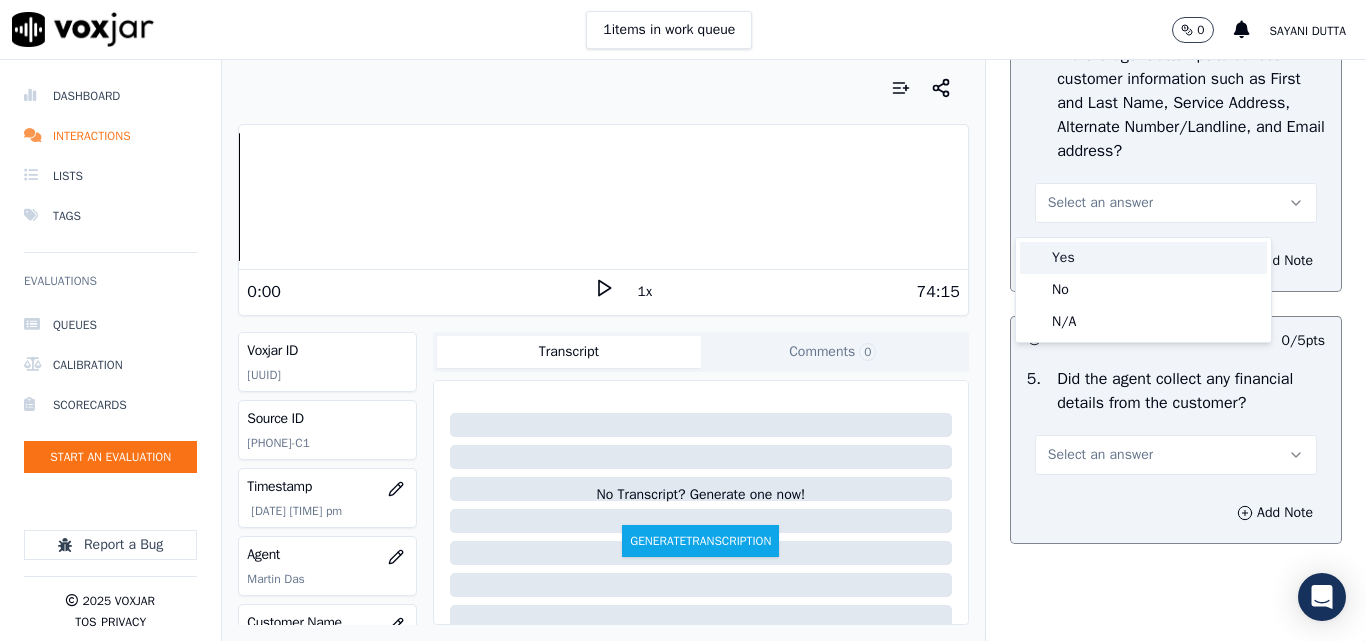click on "Yes" at bounding box center (1143, 258) 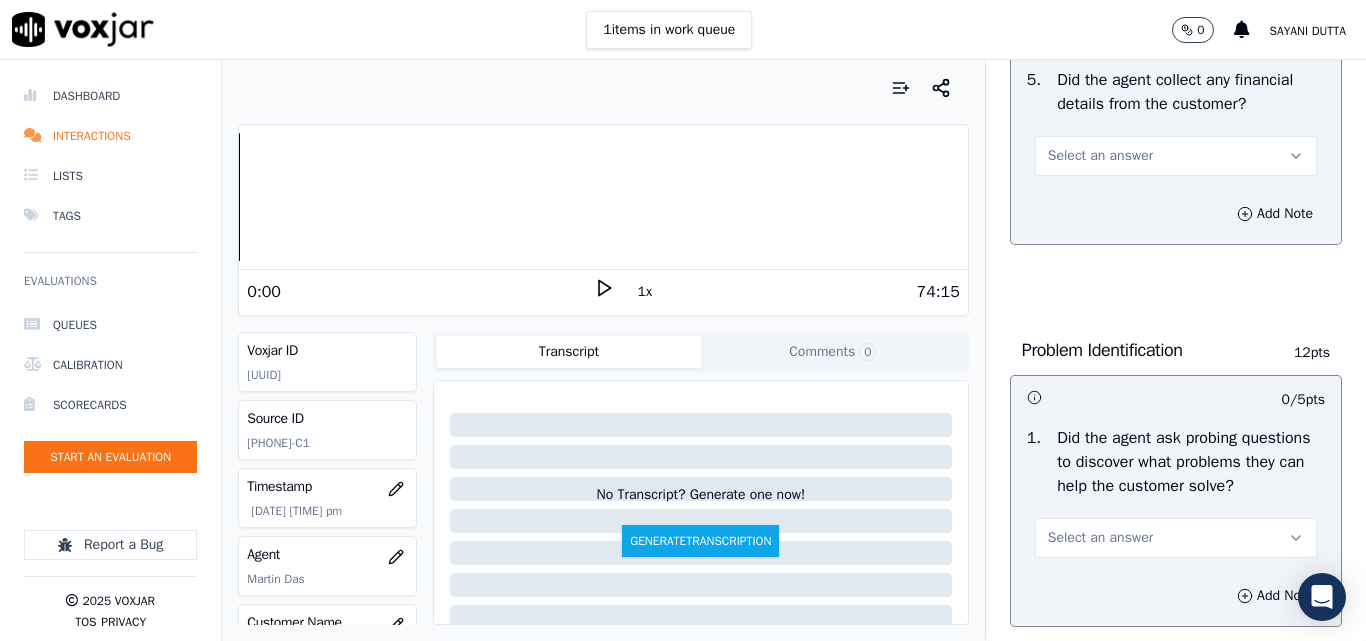 scroll, scrollTop: 1300, scrollLeft: 0, axis: vertical 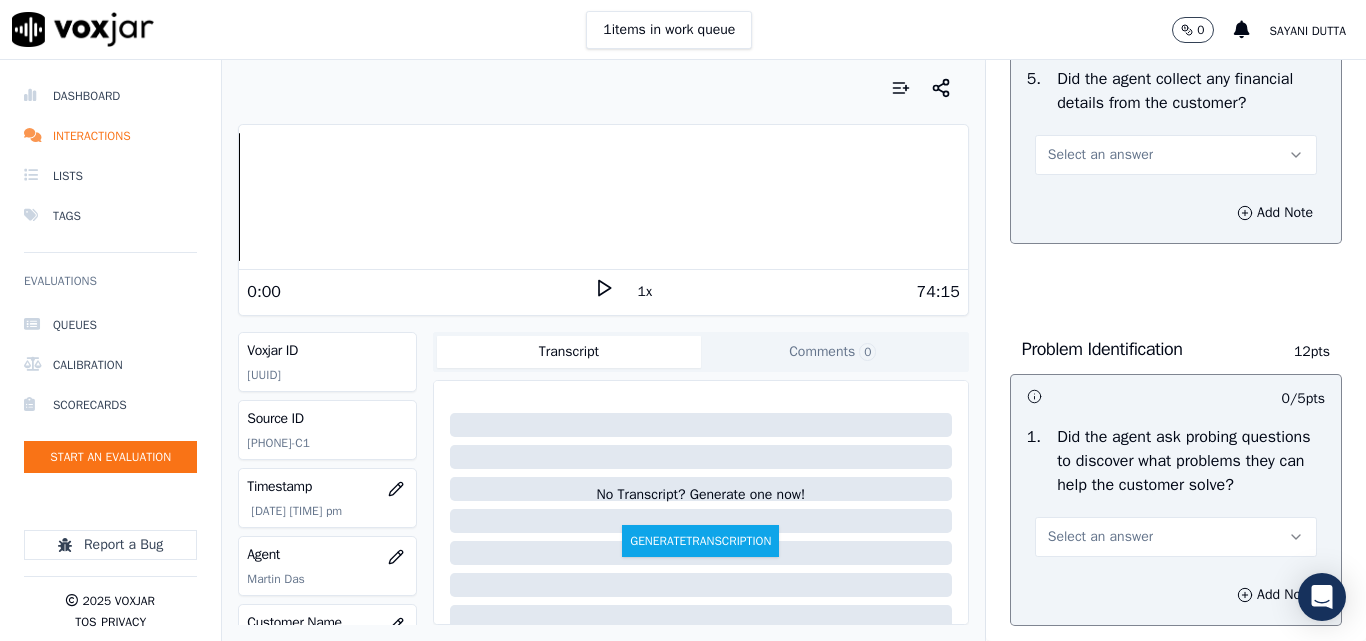 click on "Select an answer" at bounding box center [1100, 155] 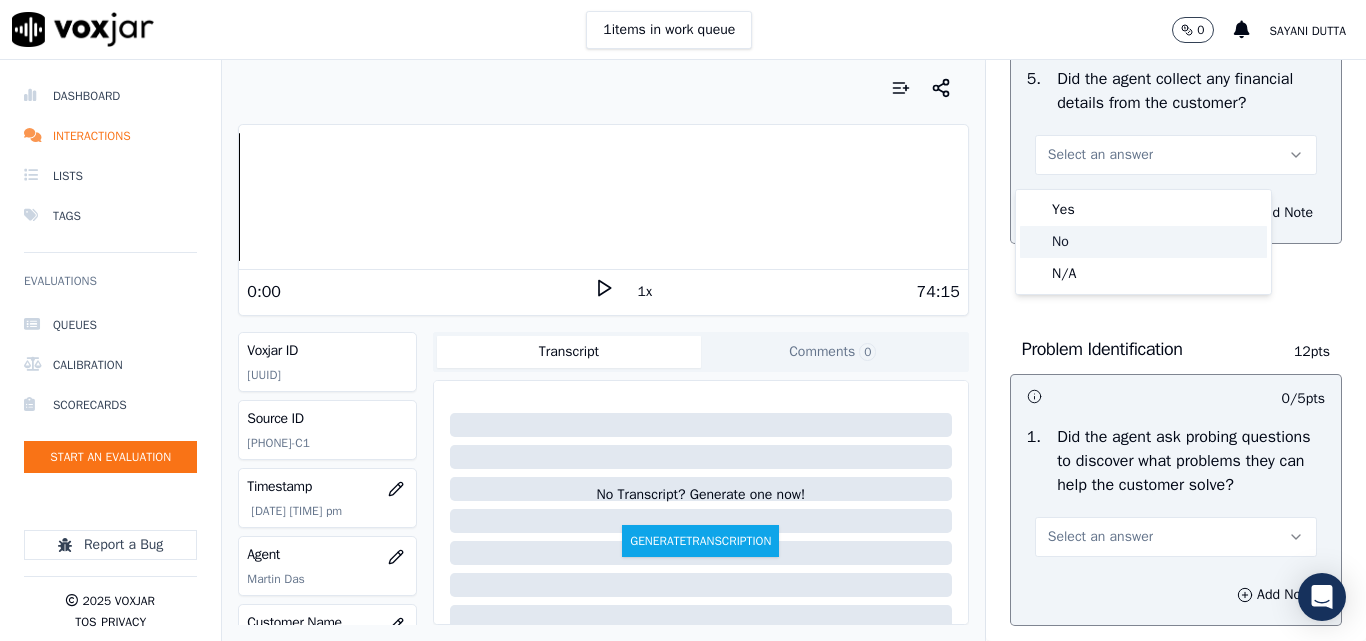 click on "No" 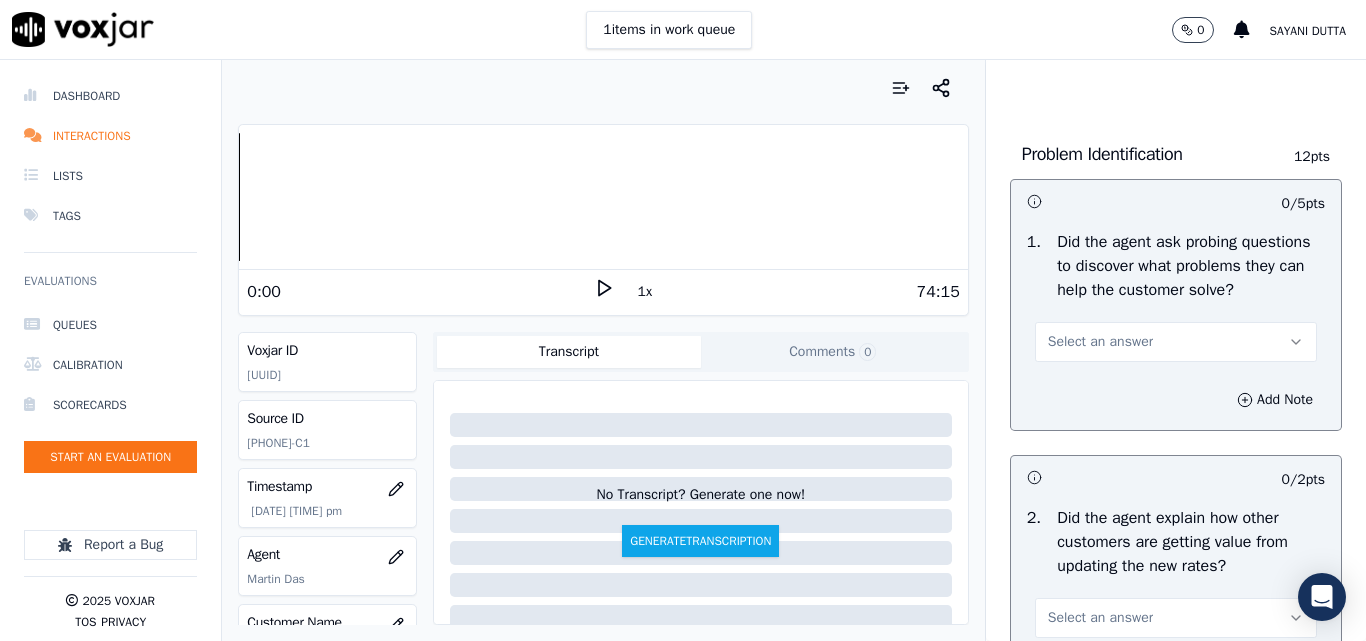 scroll, scrollTop: 1600, scrollLeft: 0, axis: vertical 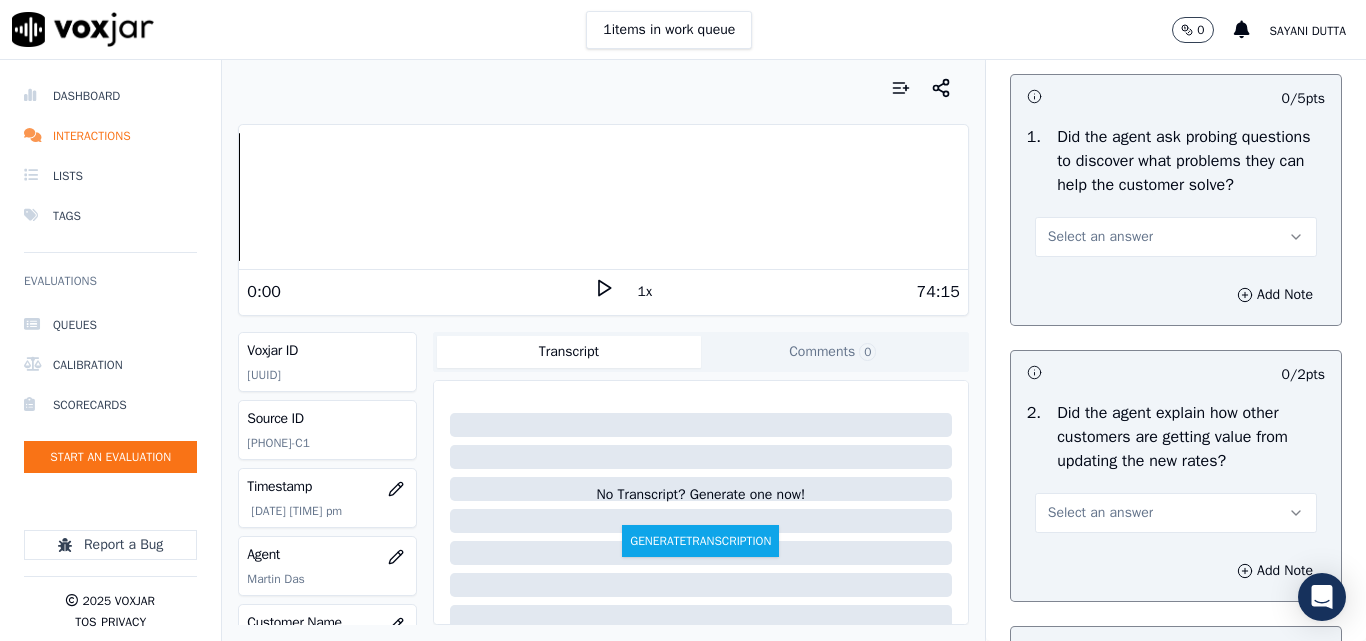 click on "Select an answer" at bounding box center (1100, 237) 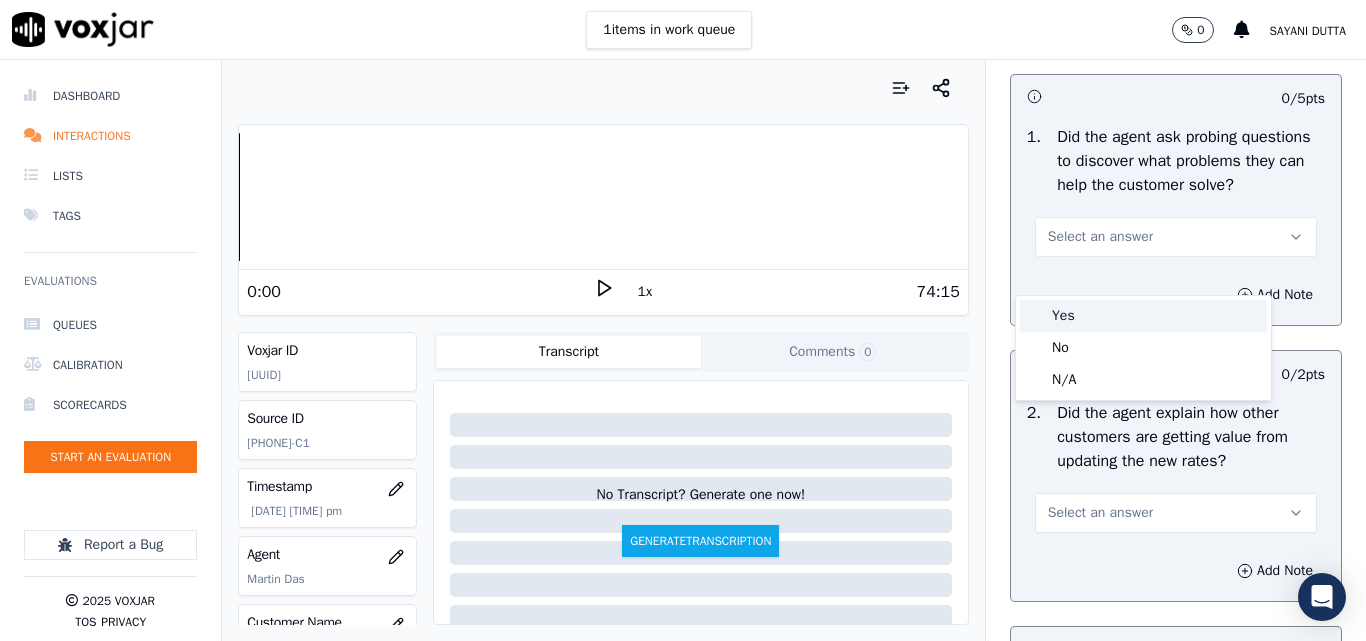 click on "Yes" at bounding box center (1143, 316) 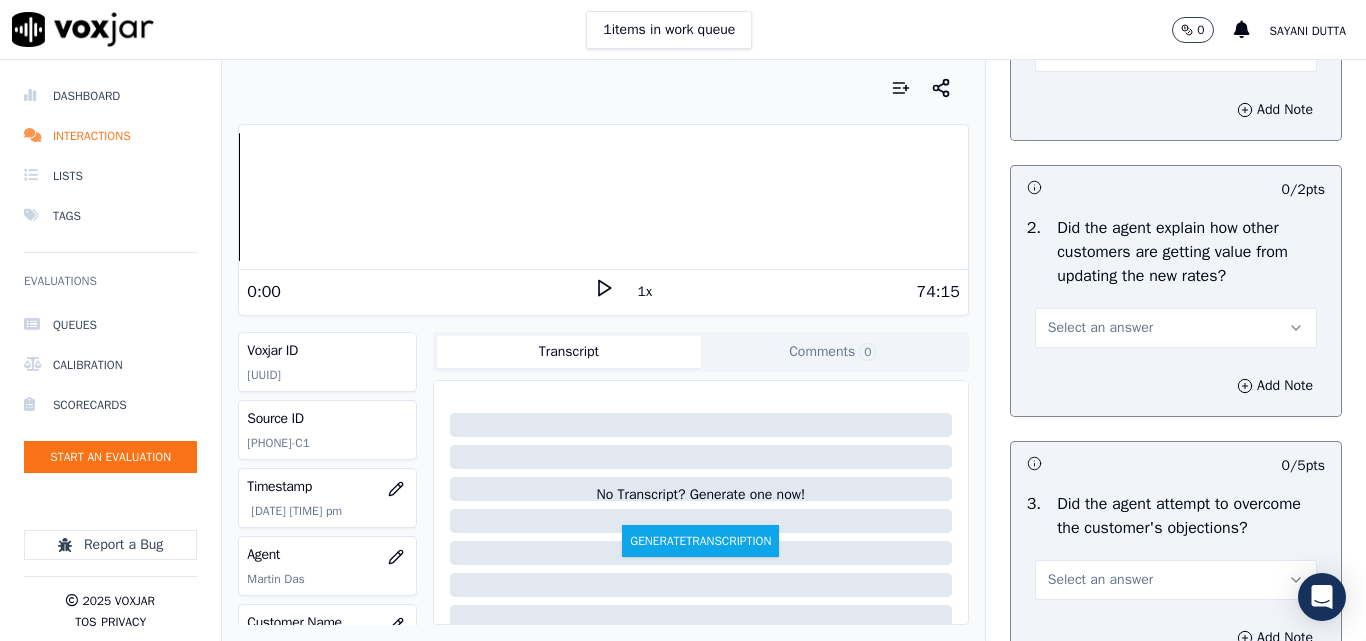 scroll, scrollTop: 1800, scrollLeft: 0, axis: vertical 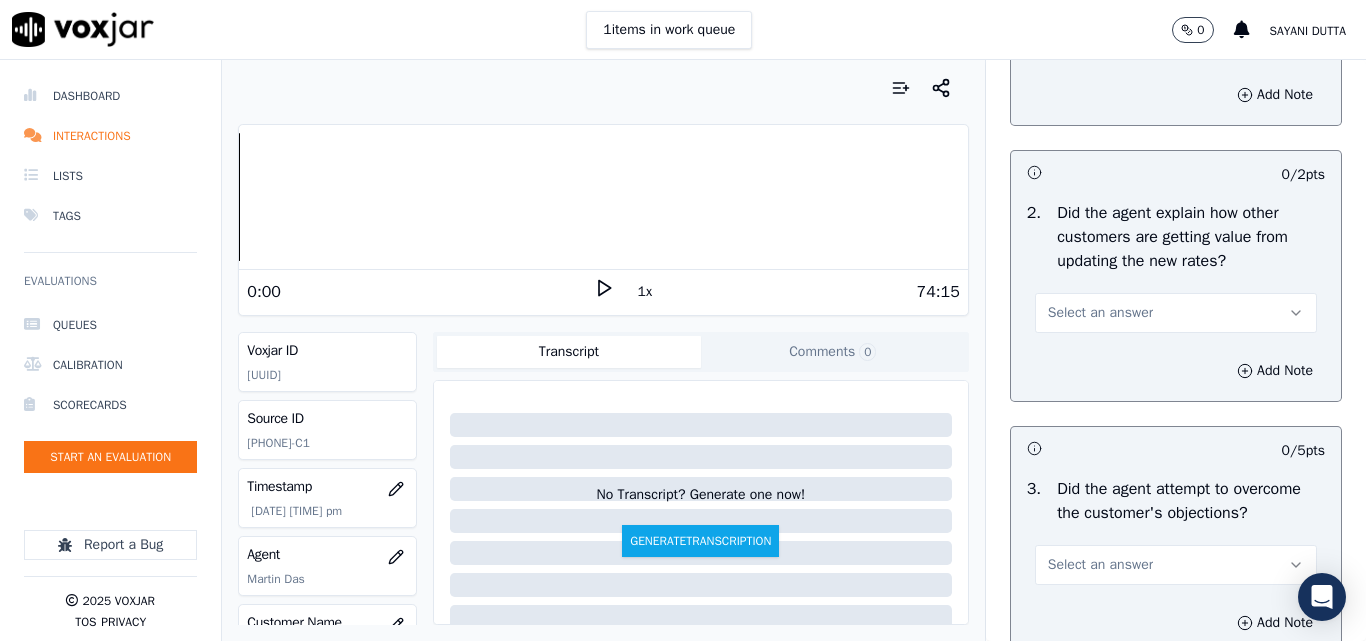 click on "Select an answer" at bounding box center (1100, 313) 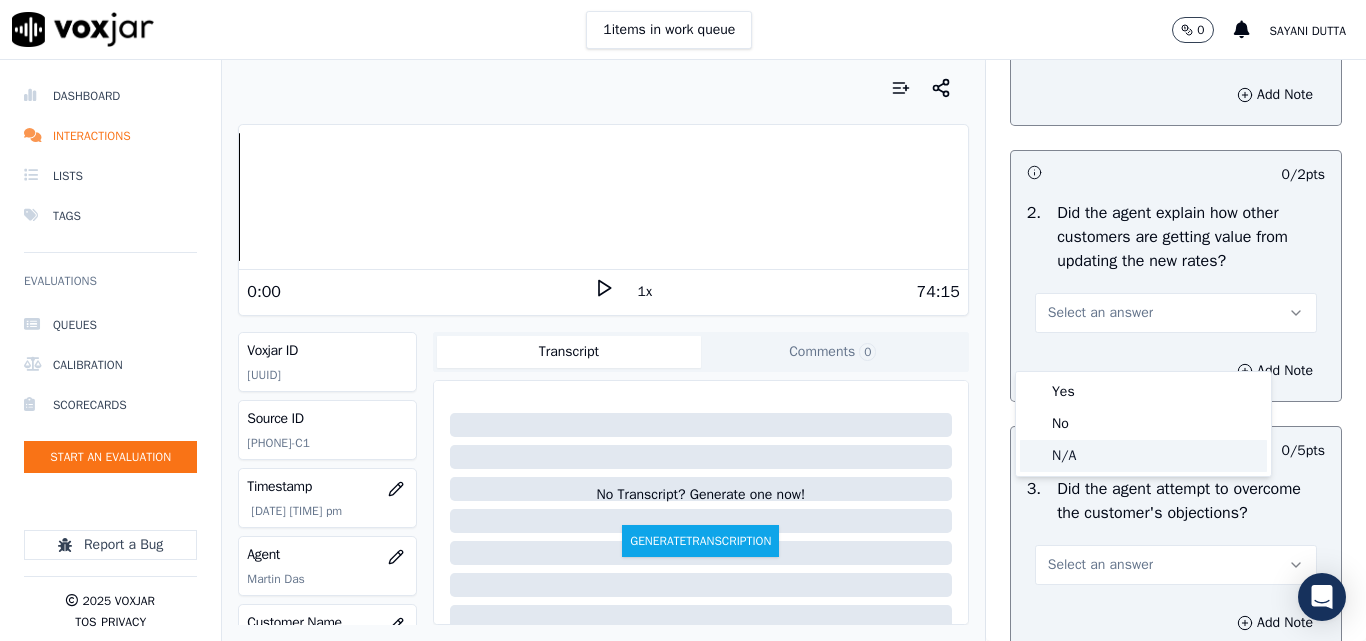 click on "N/A" 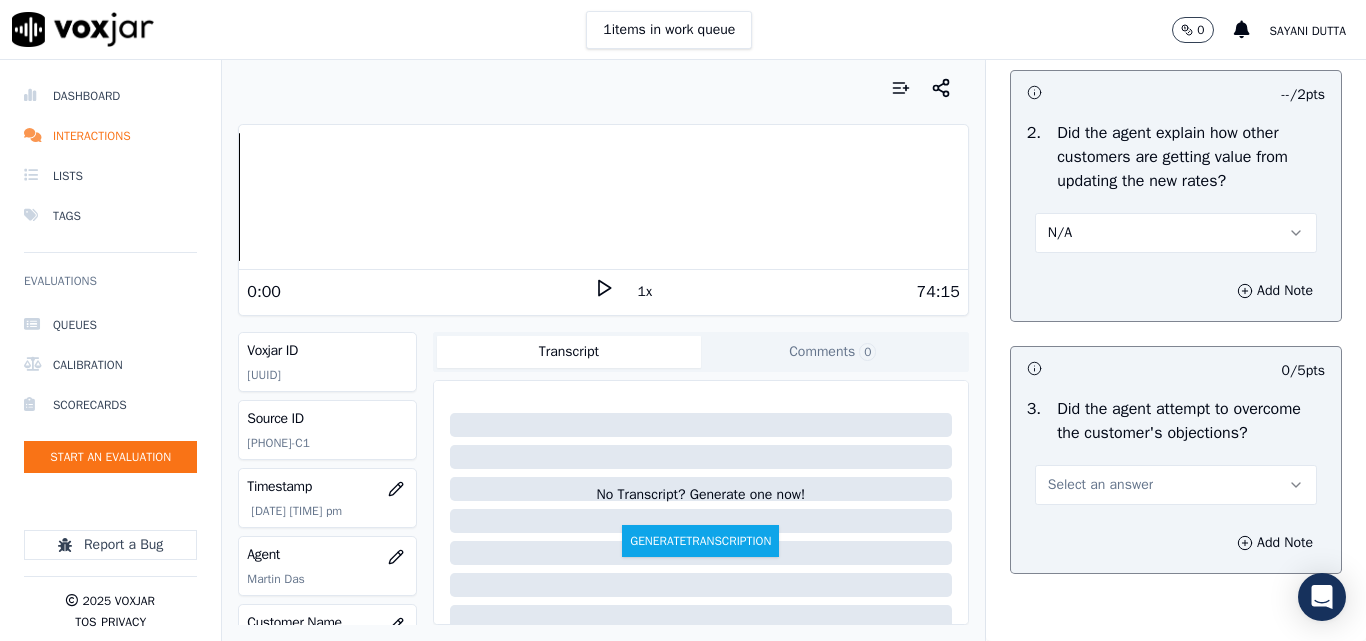 scroll, scrollTop: 2000, scrollLeft: 0, axis: vertical 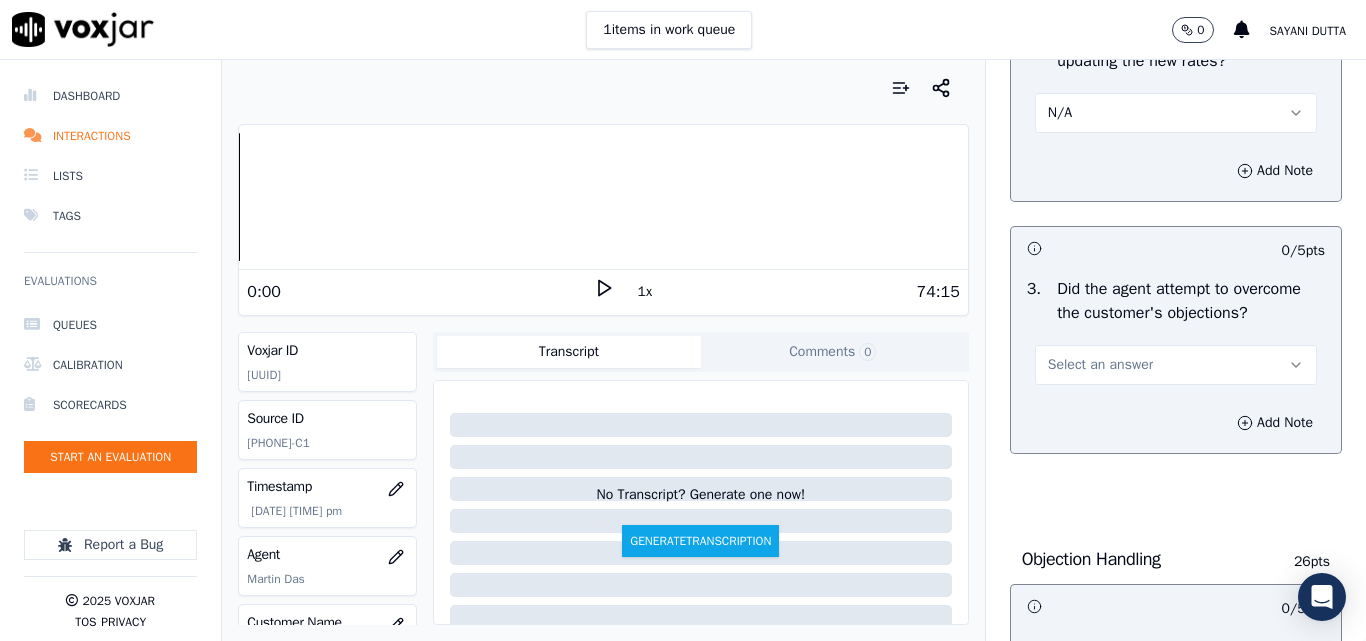 click on "Select an answer" at bounding box center [1100, 365] 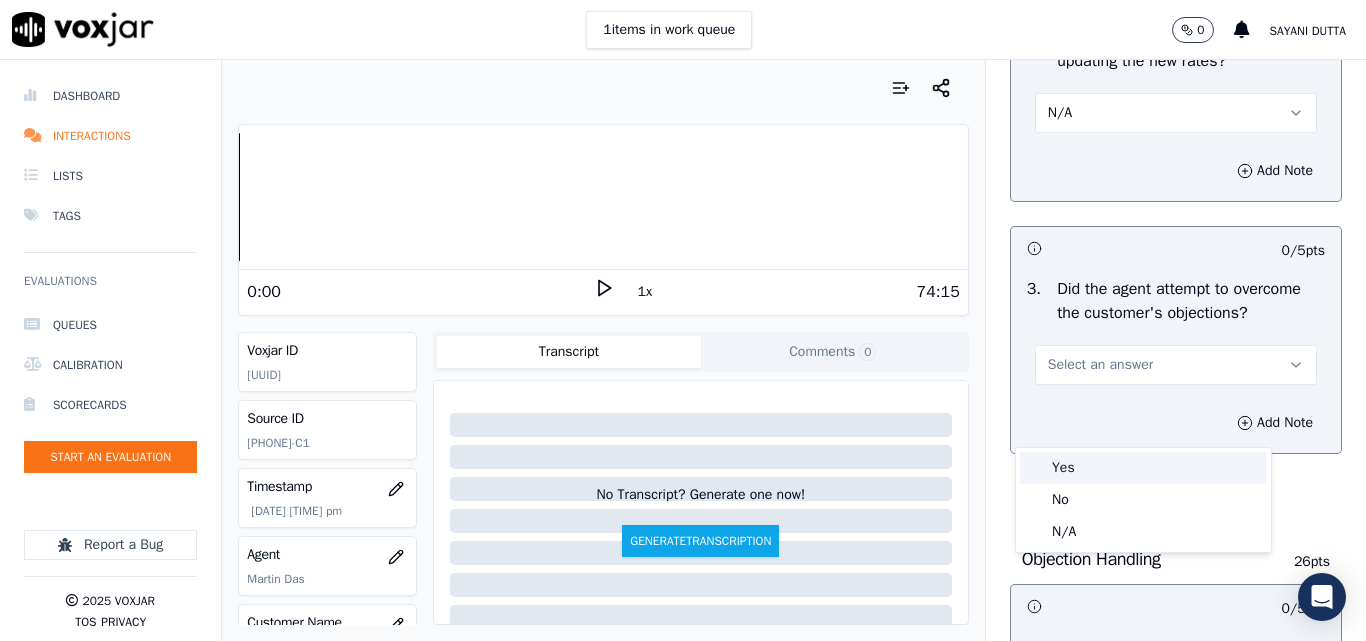 click on "Yes" at bounding box center (1143, 468) 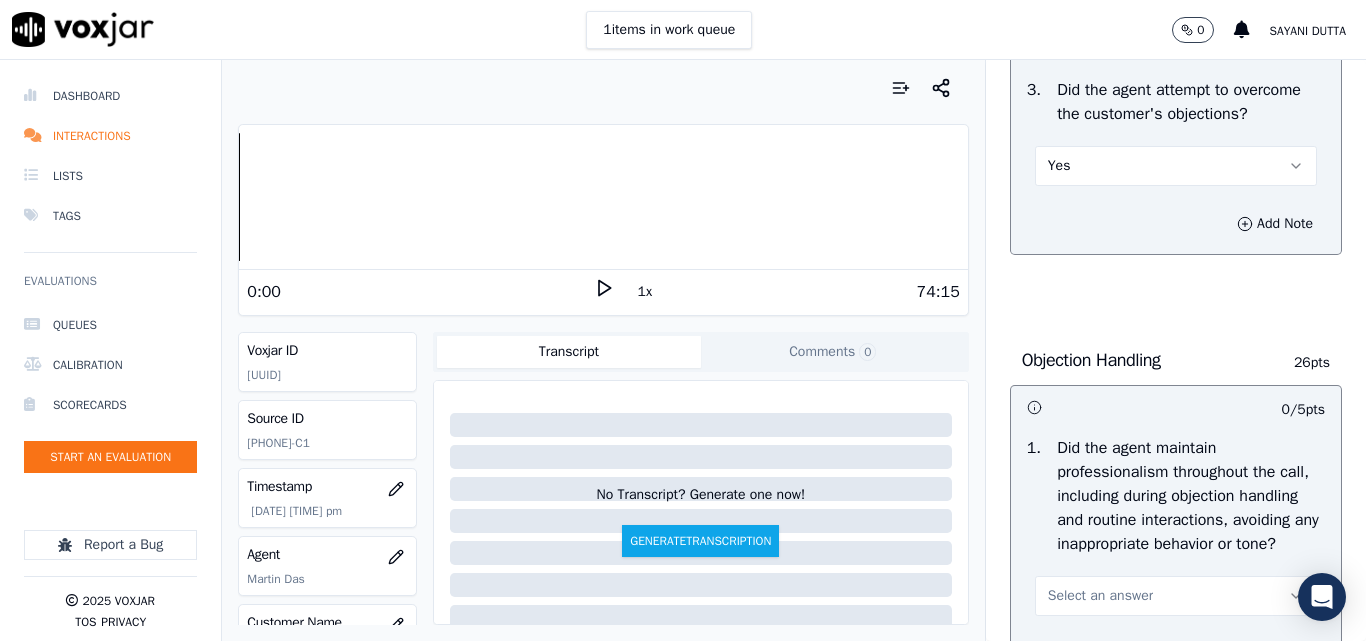 scroll, scrollTop: 2200, scrollLeft: 0, axis: vertical 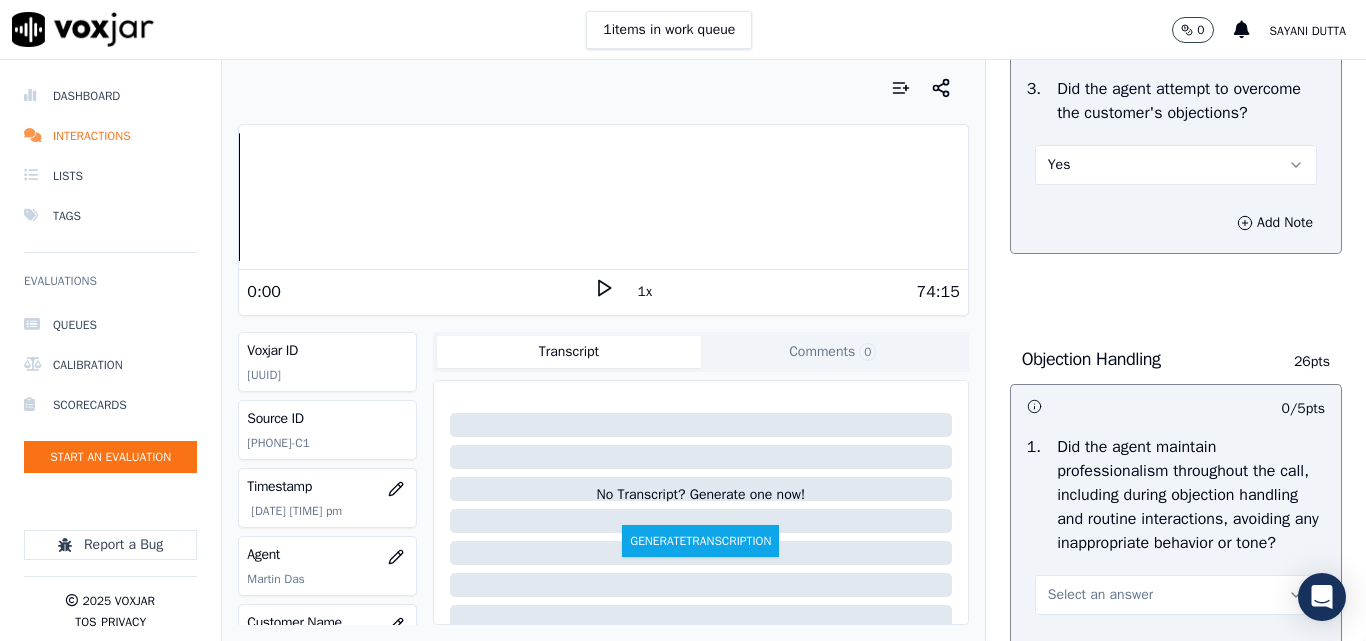 click on "Yes" at bounding box center [1176, 165] 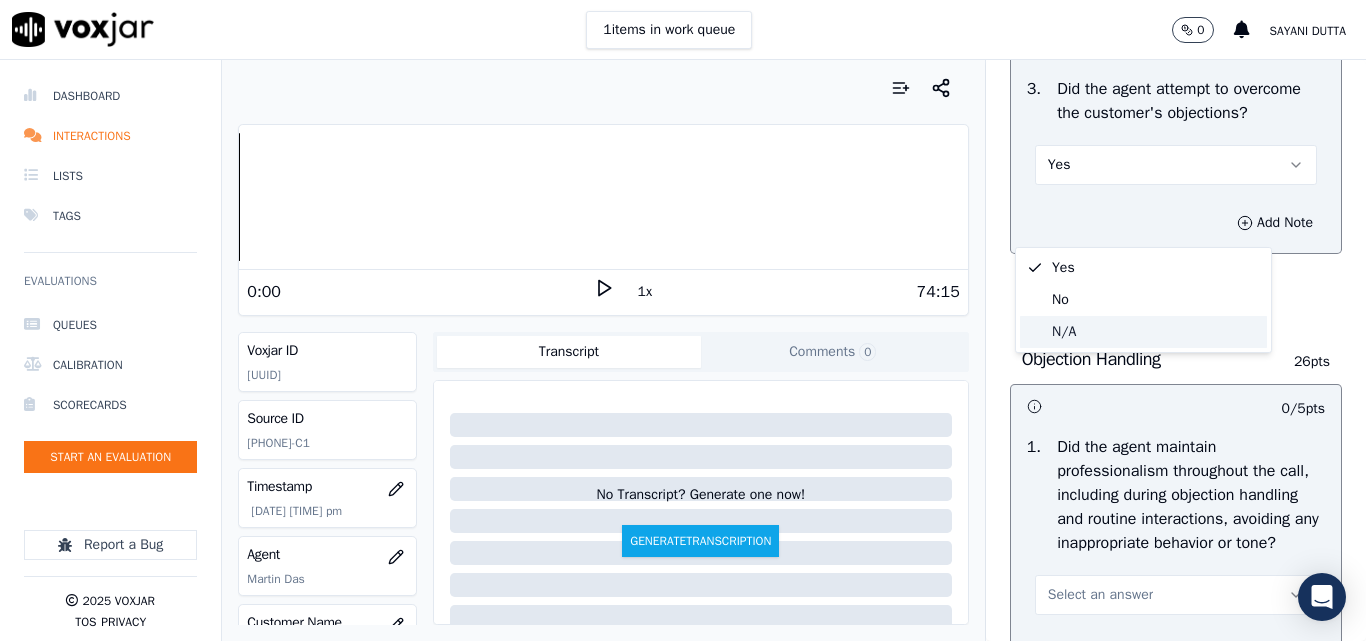 click on "N/A" 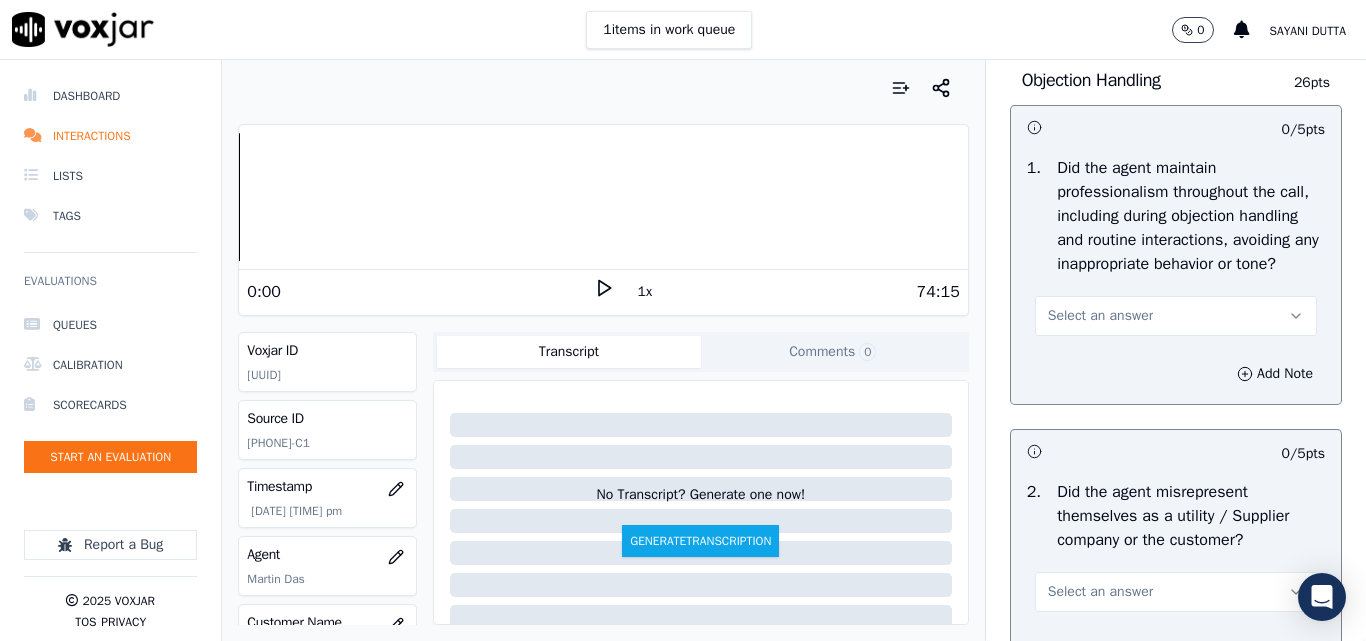 scroll, scrollTop: 2500, scrollLeft: 0, axis: vertical 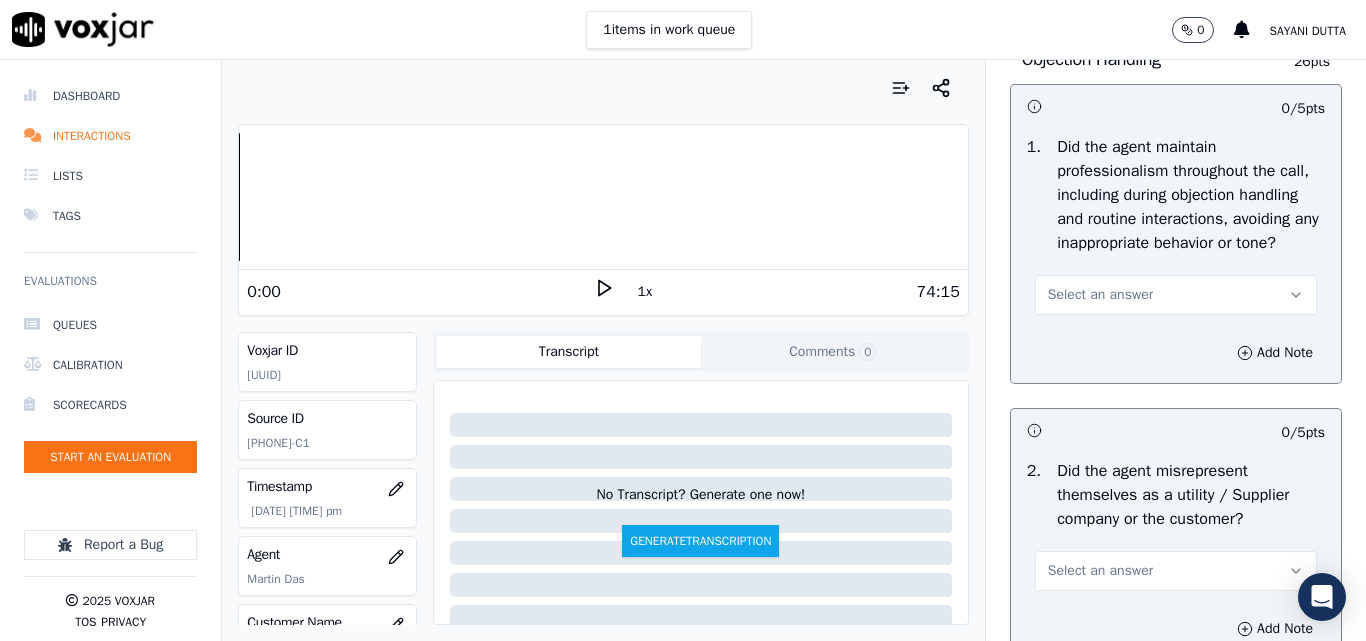 click on "Select an answer" at bounding box center (1100, 295) 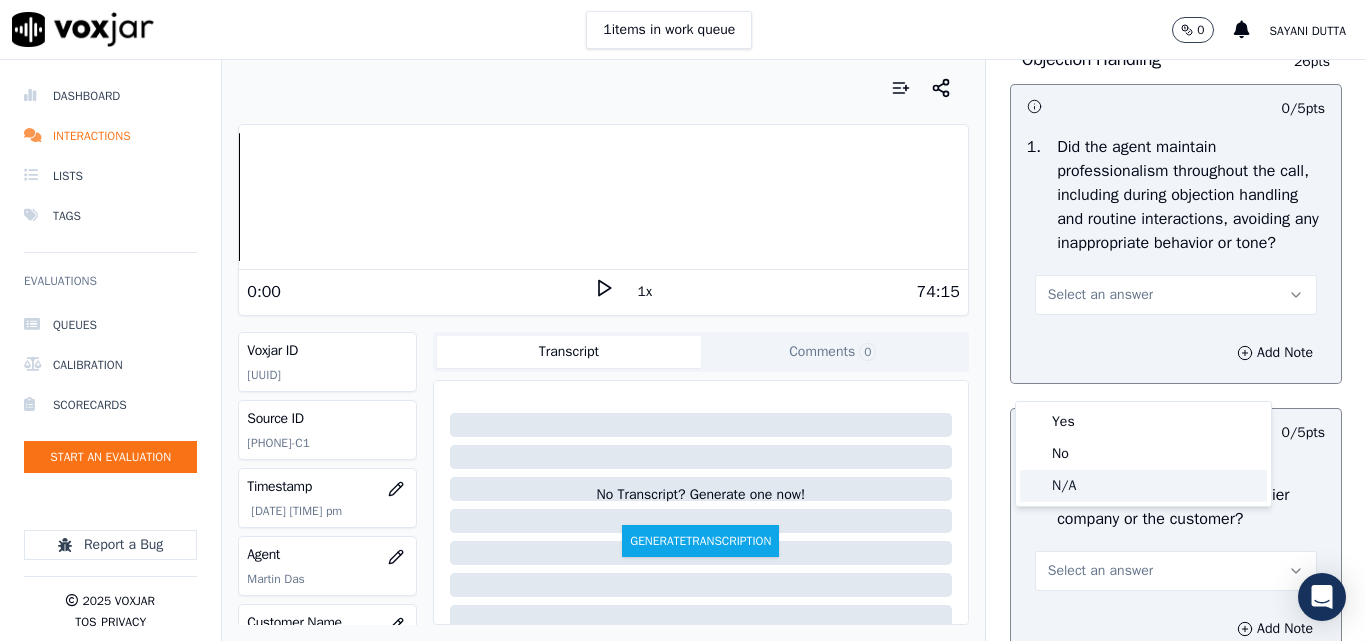 click on "N/A" 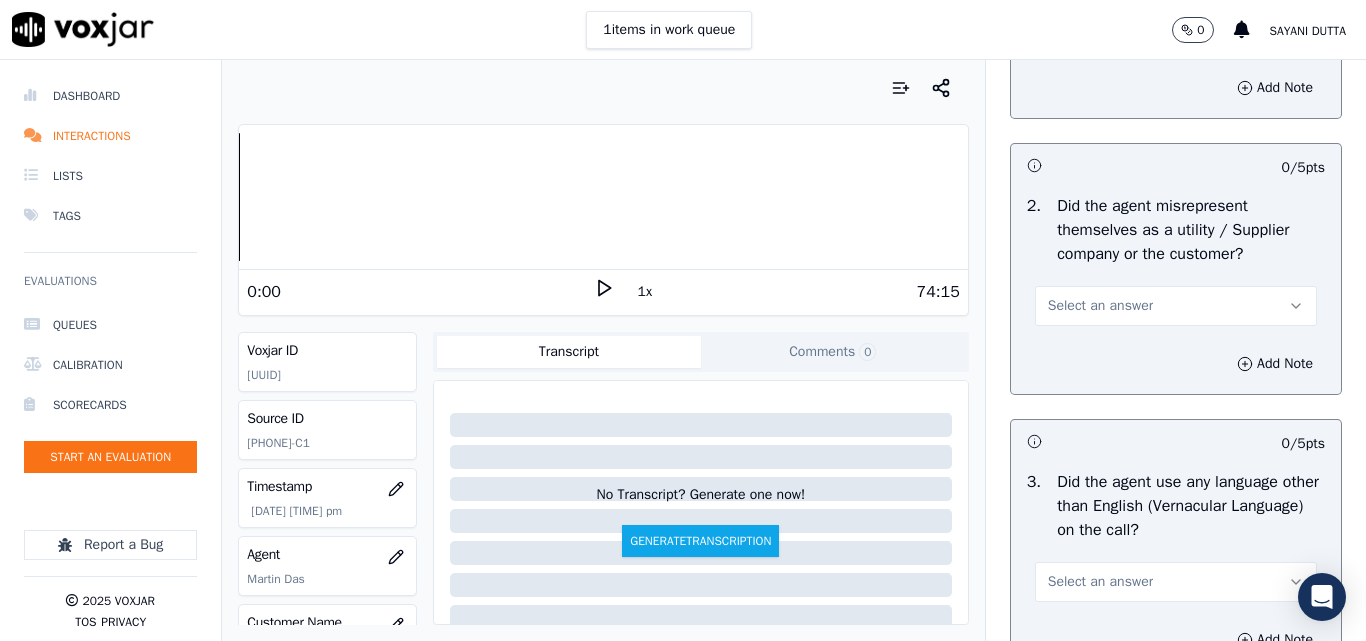 scroll, scrollTop: 2800, scrollLeft: 0, axis: vertical 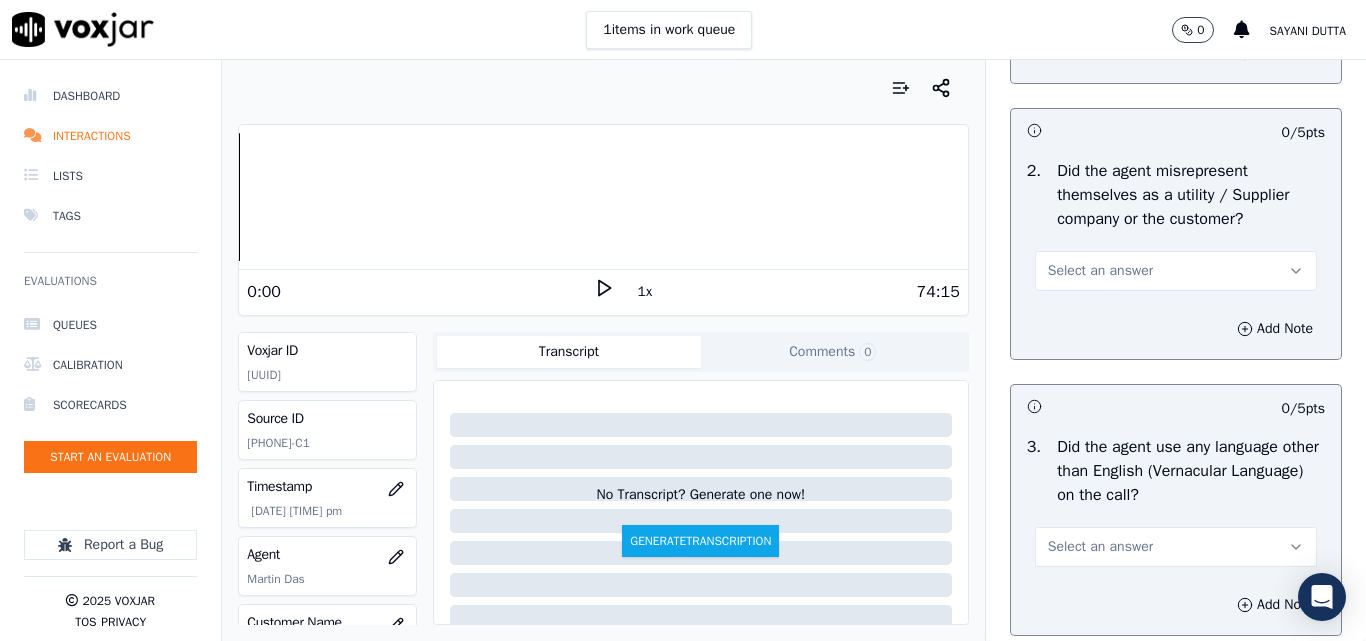 click on "Select an answer" at bounding box center [1100, 271] 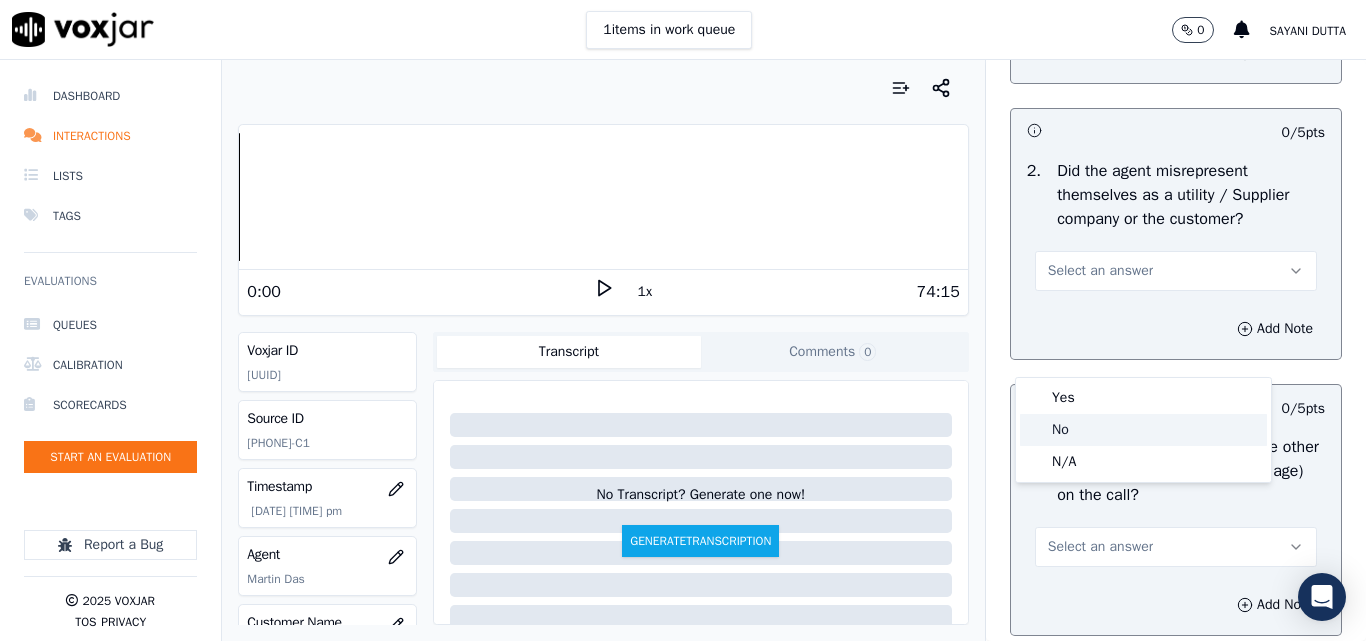 click on "No" 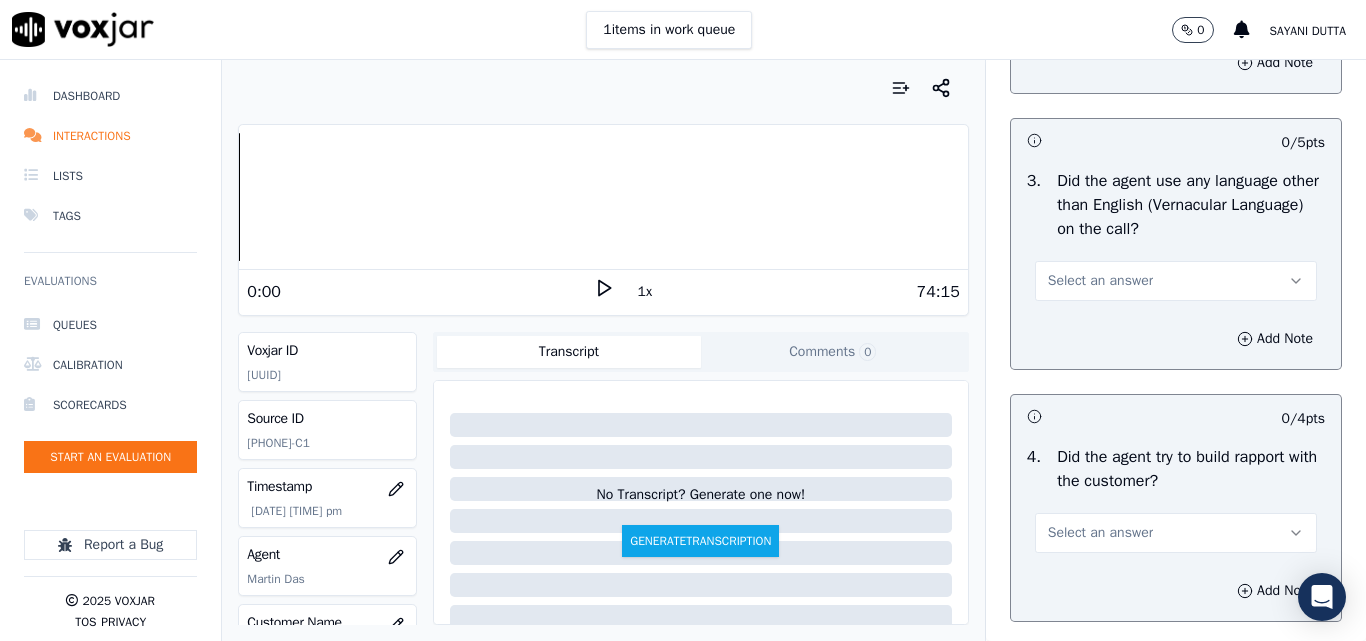 scroll, scrollTop: 3100, scrollLeft: 0, axis: vertical 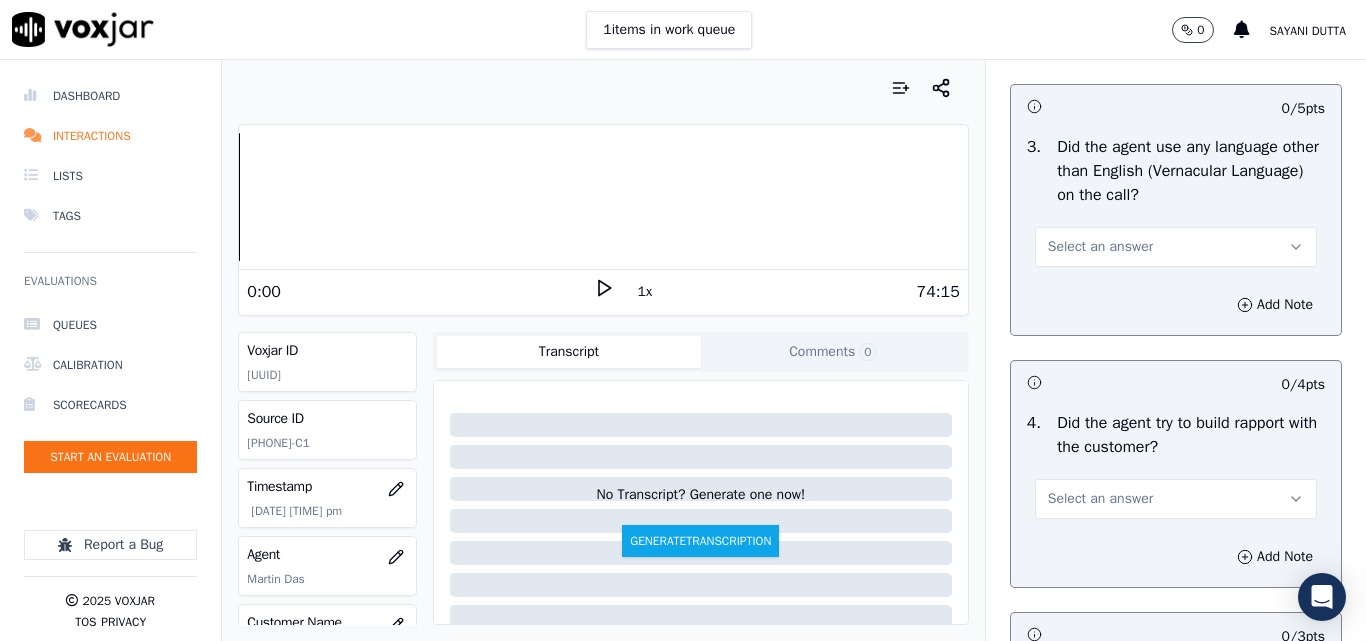 click on "Select an answer" at bounding box center [1100, 247] 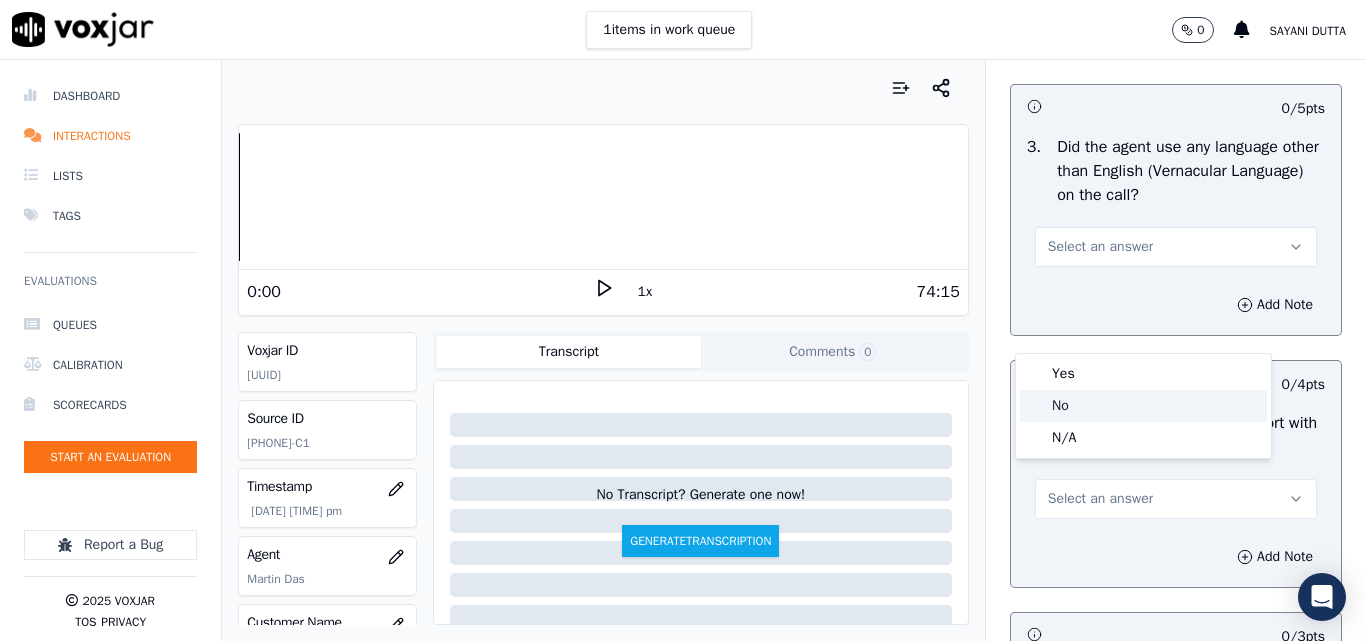 drag, startPoint x: 1077, startPoint y: 397, endPoint x: 1105, endPoint y: 385, distance: 30.463093 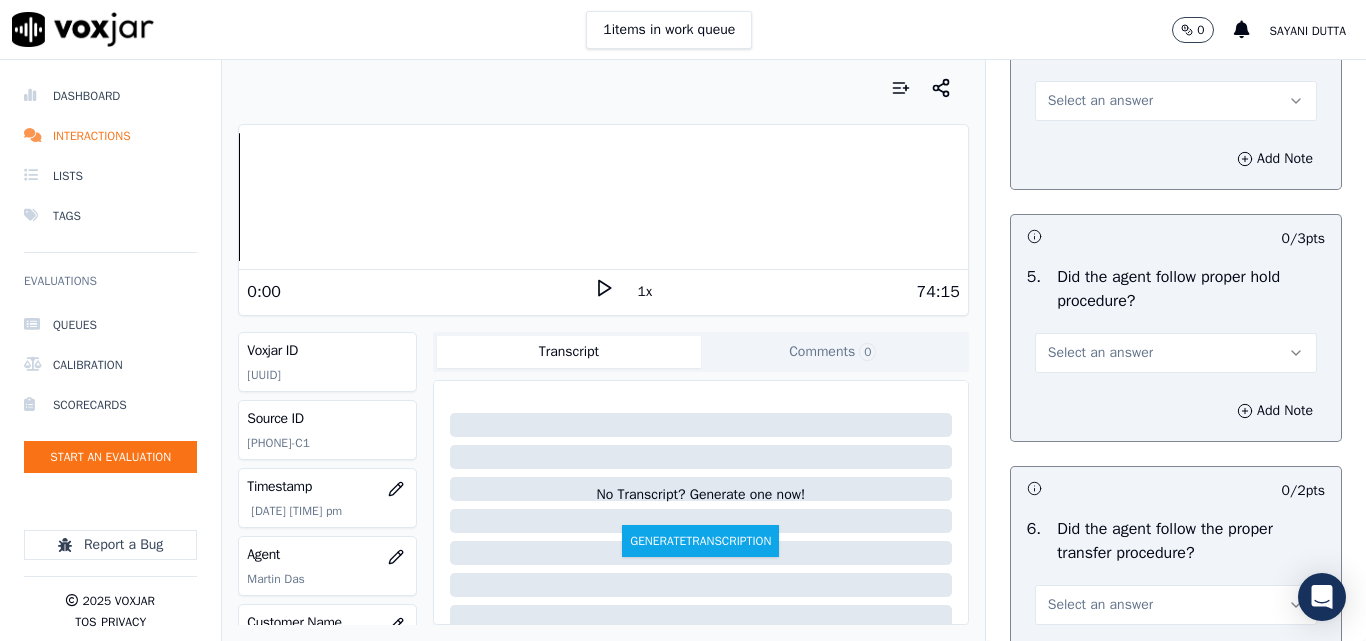 scroll, scrollTop: 3500, scrollLeft: 0, axis: vertical 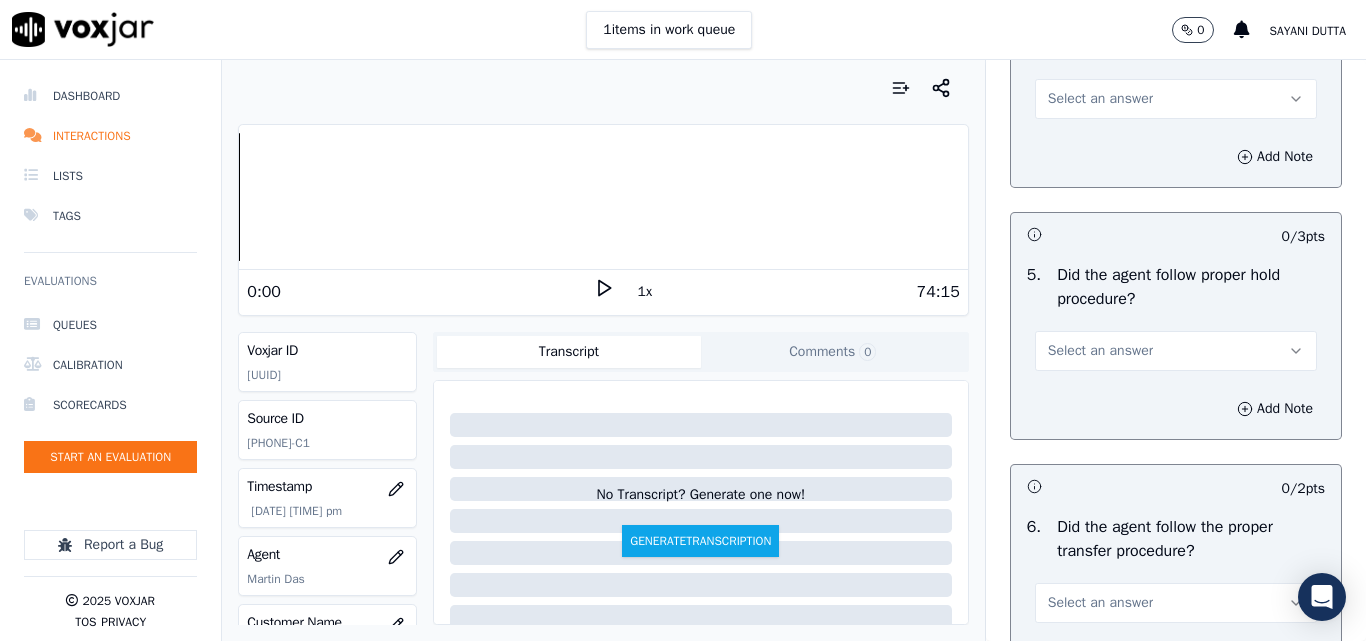 click on "Select an answer" at bounding box center (1100, 99) 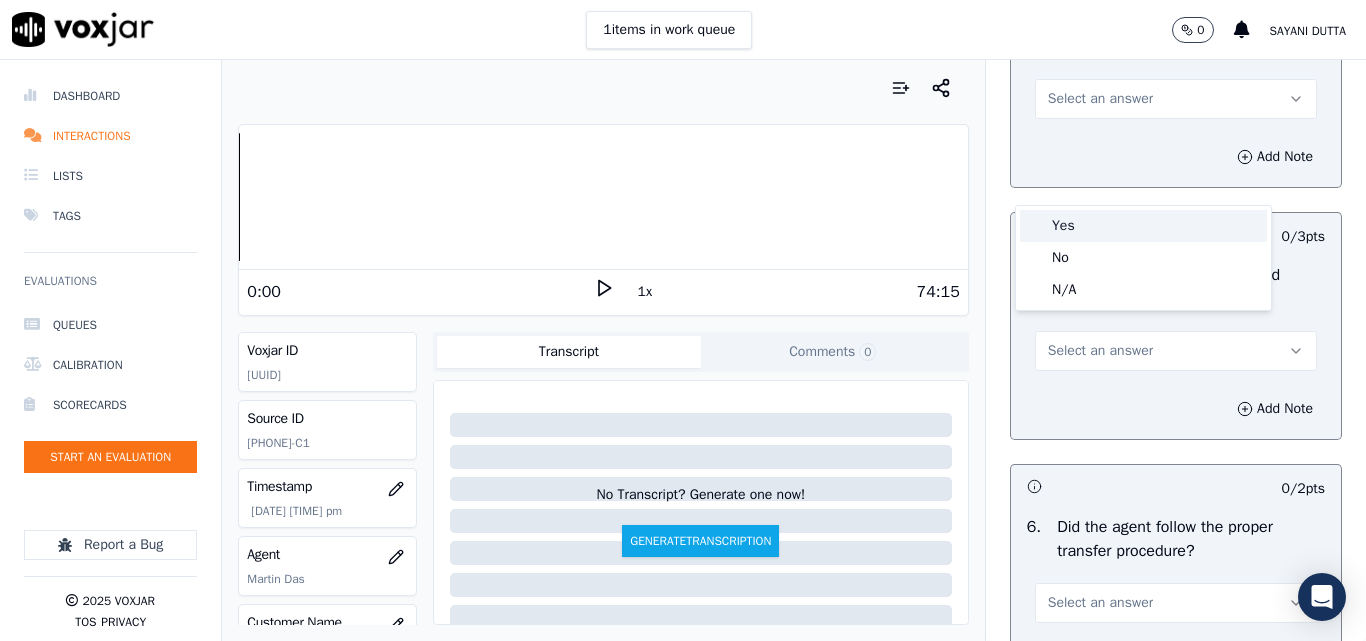 click on "Yes" at bounding box center [1143, 226] 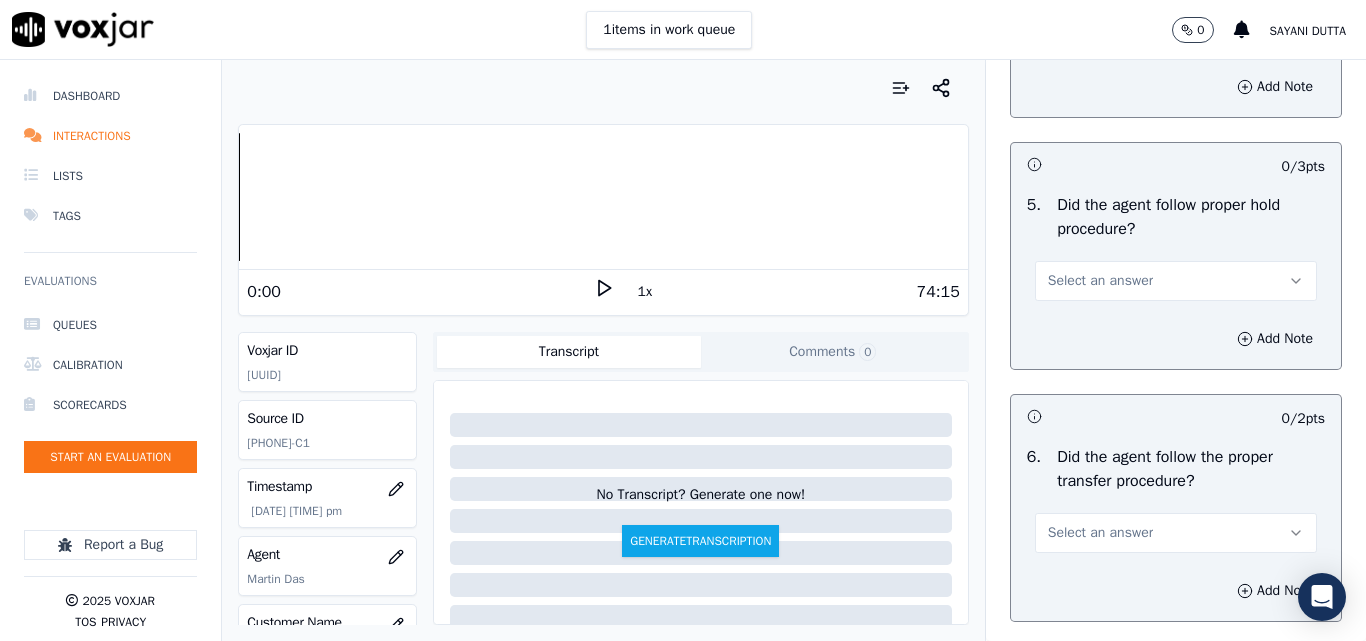 scroll, scrollTop: 3600, scrollLeft: 0, axis: vertical 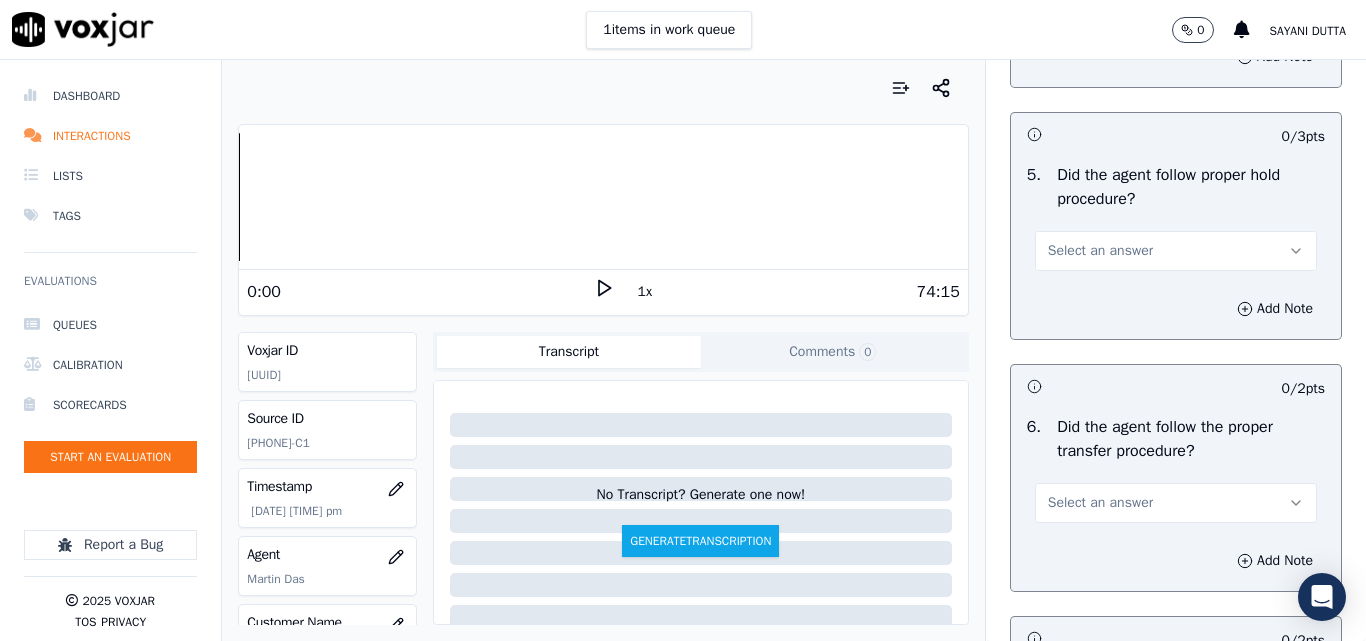 drag, startPoint x: 1068, startPoint y: 339, endPoint x: 1069, endPoint y: 349, distance: 10.049875 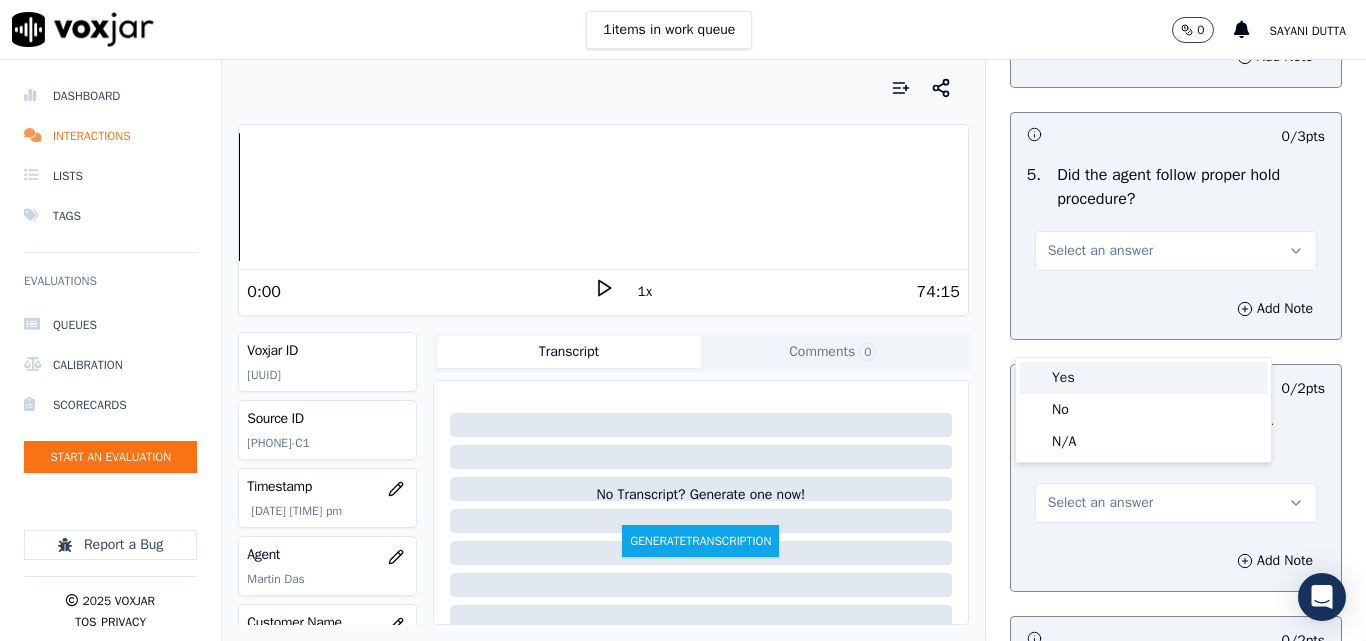click on "Yes" at bounding box center (1143, 378) 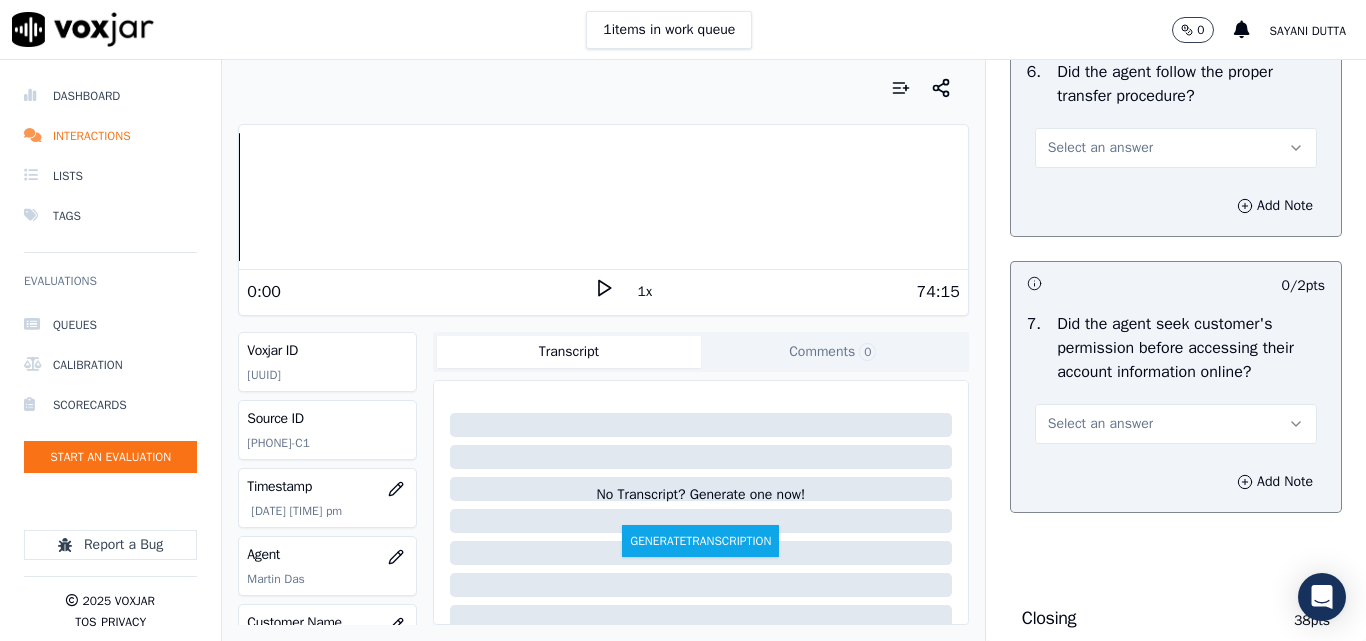 scroll, scrollTop: 4000, scrollLeft: 0, axis: vertical 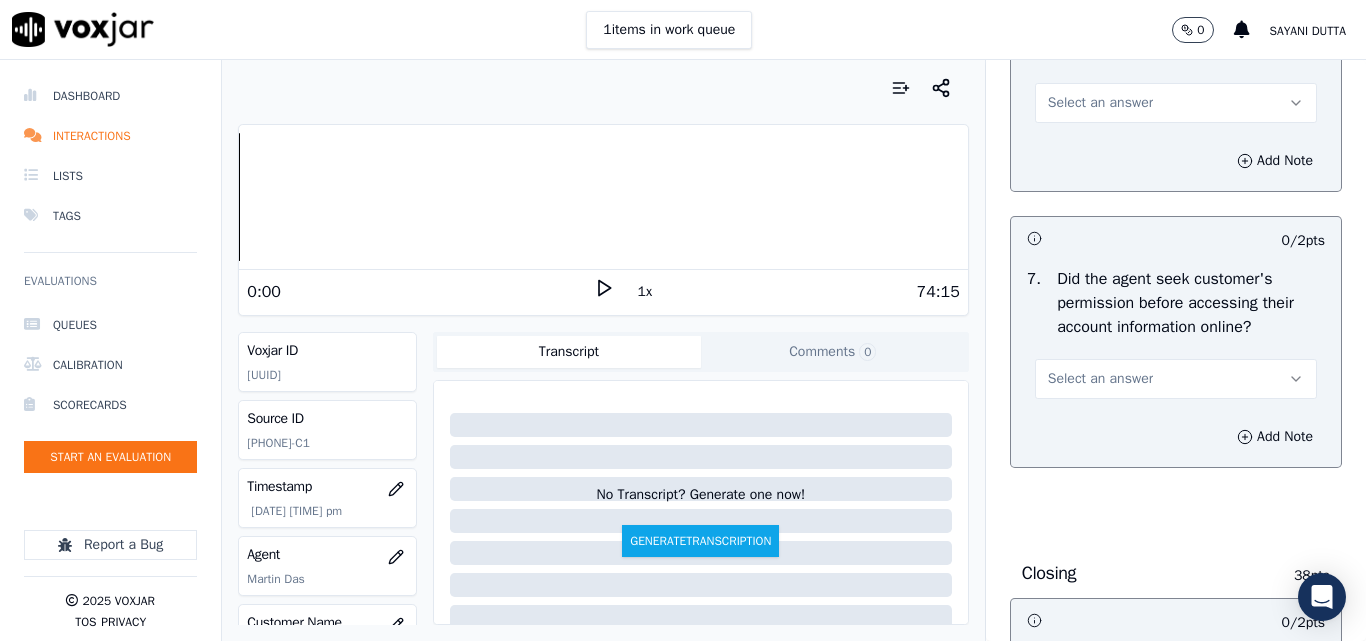 click on "Select an answer" at bounding box center [1100, 103] 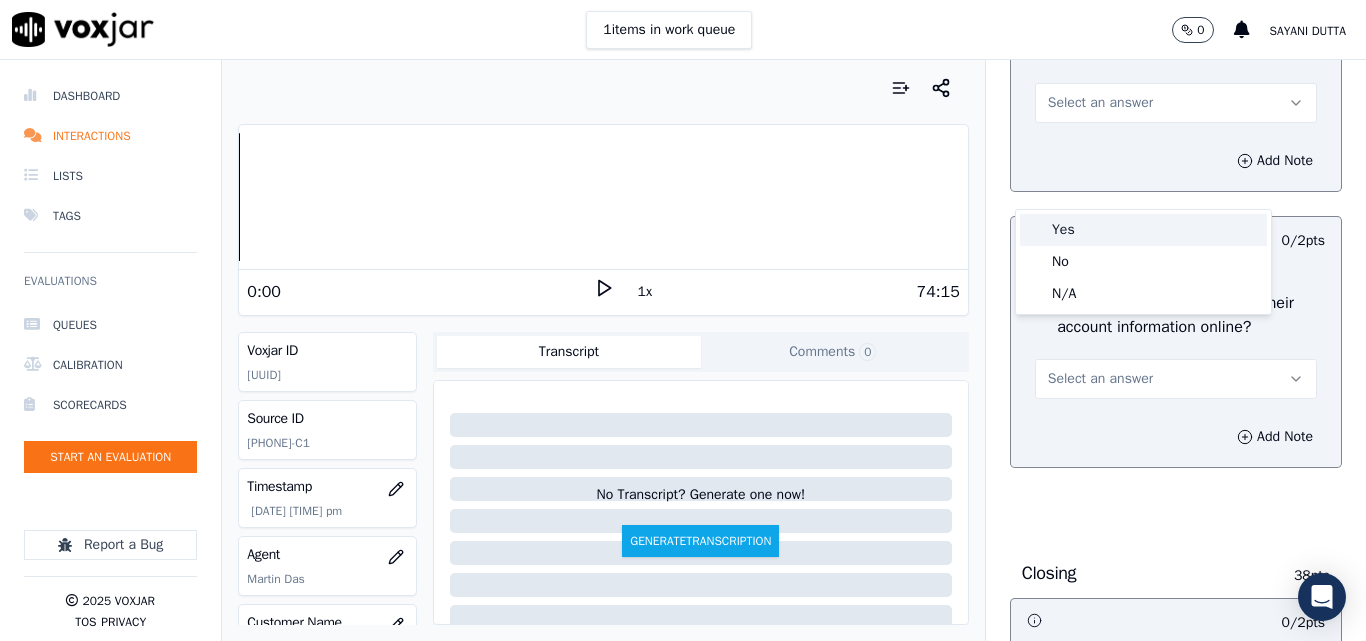 click on "Yes" at bounding box center (1143, 230) 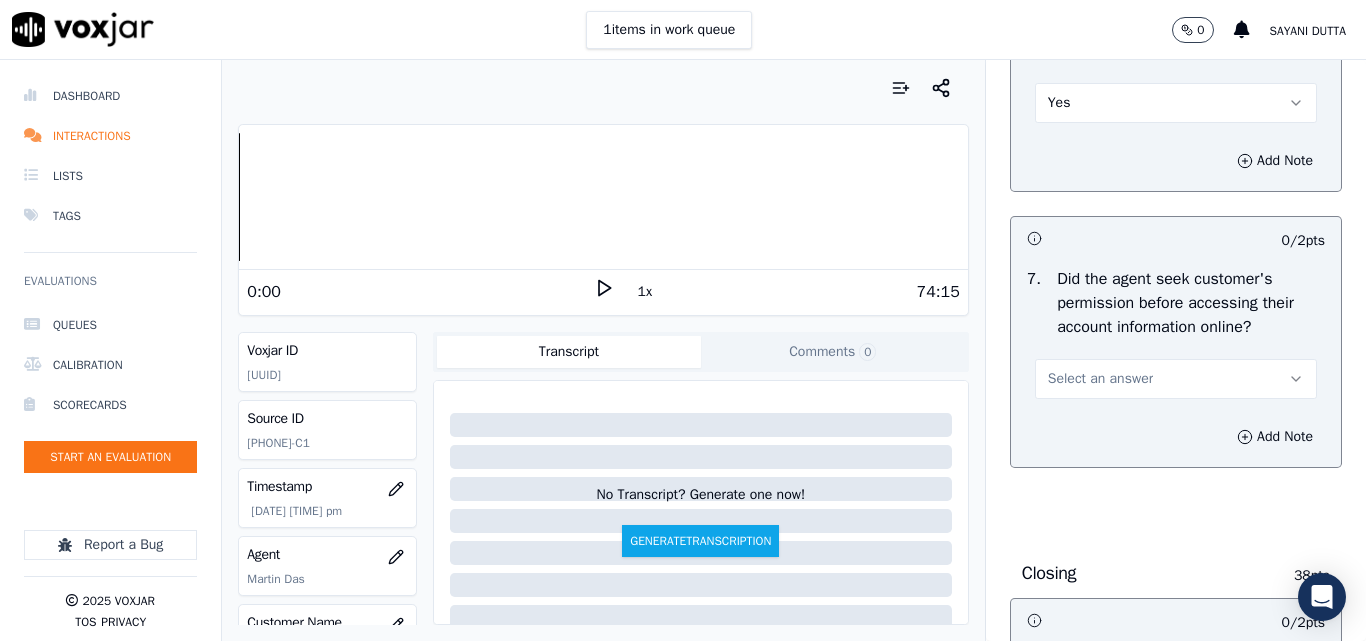 scroll, scrollTop: 4200, scrollLeft: 0, axis: vertical 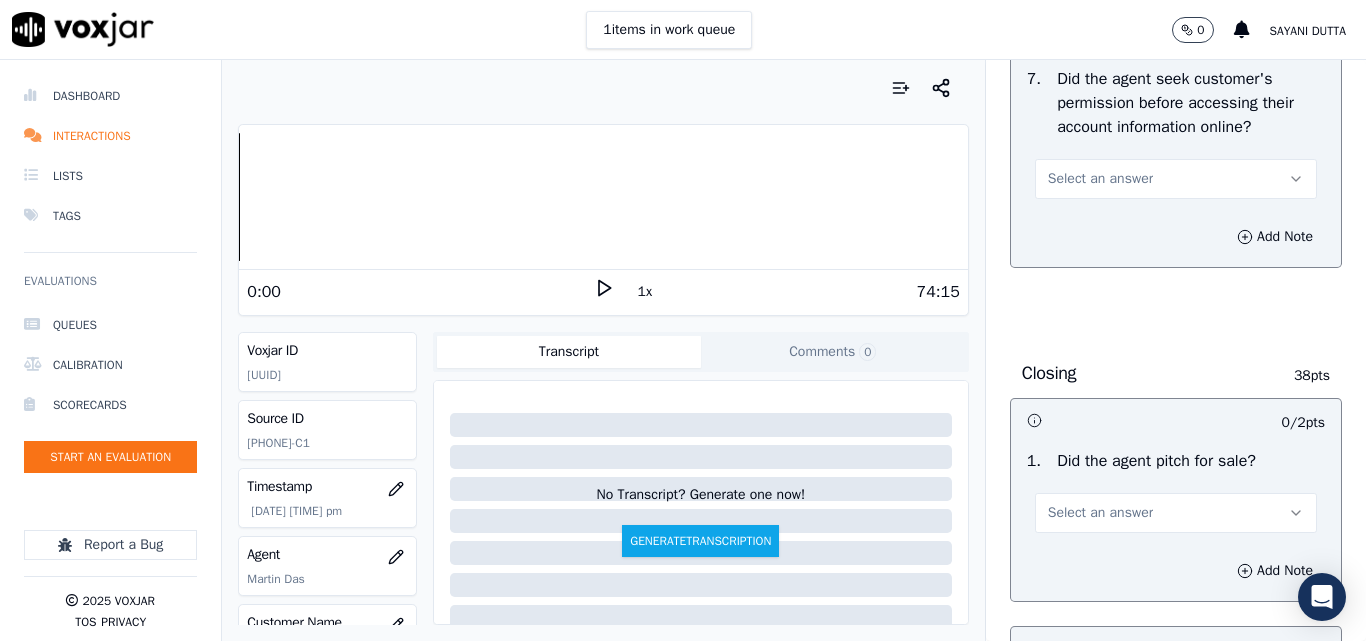 click on "Select an answer" at bounding box center [1100, 179] 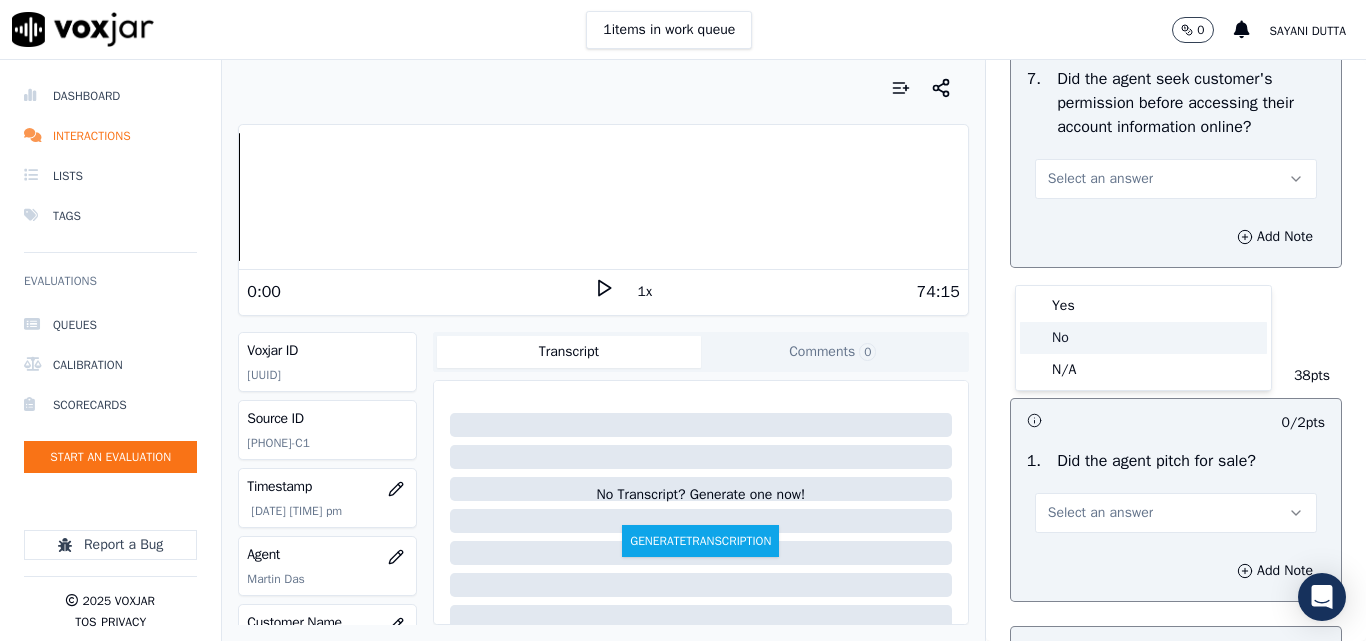click on "No" 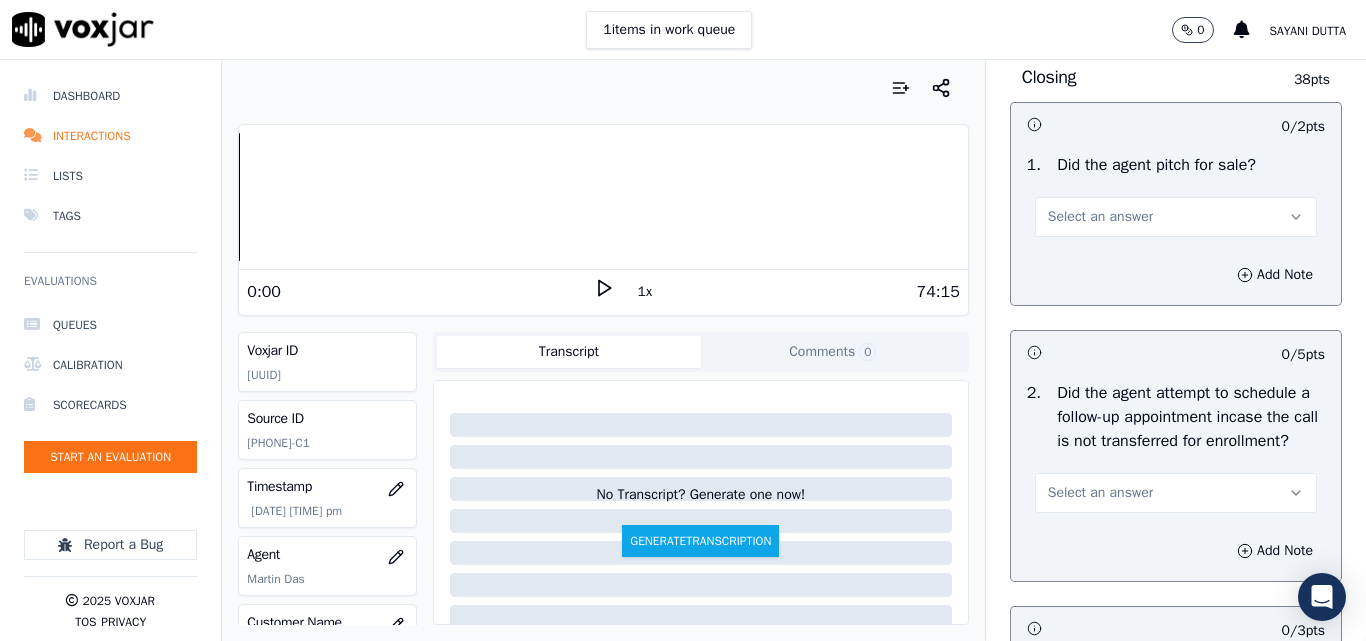 scroll, scrollTop: 4500, scrollLeft: 0, axis: vertical 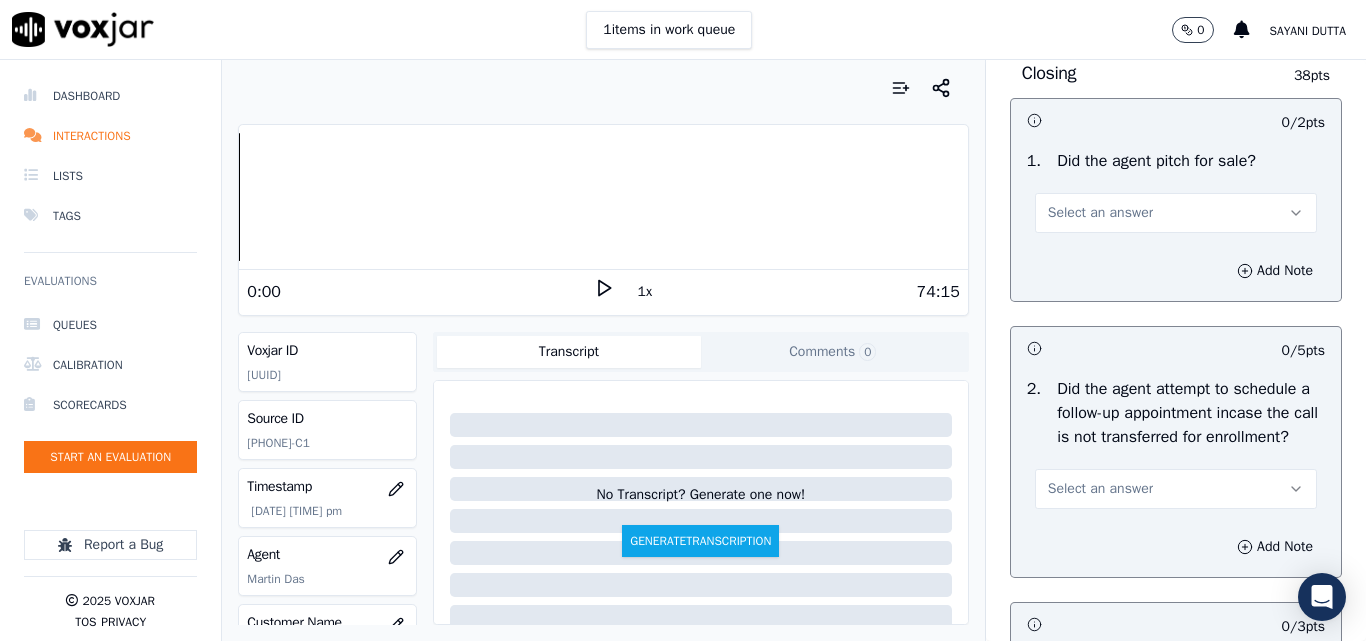 click on "Select an answer" at bounding box center (1100, 213) 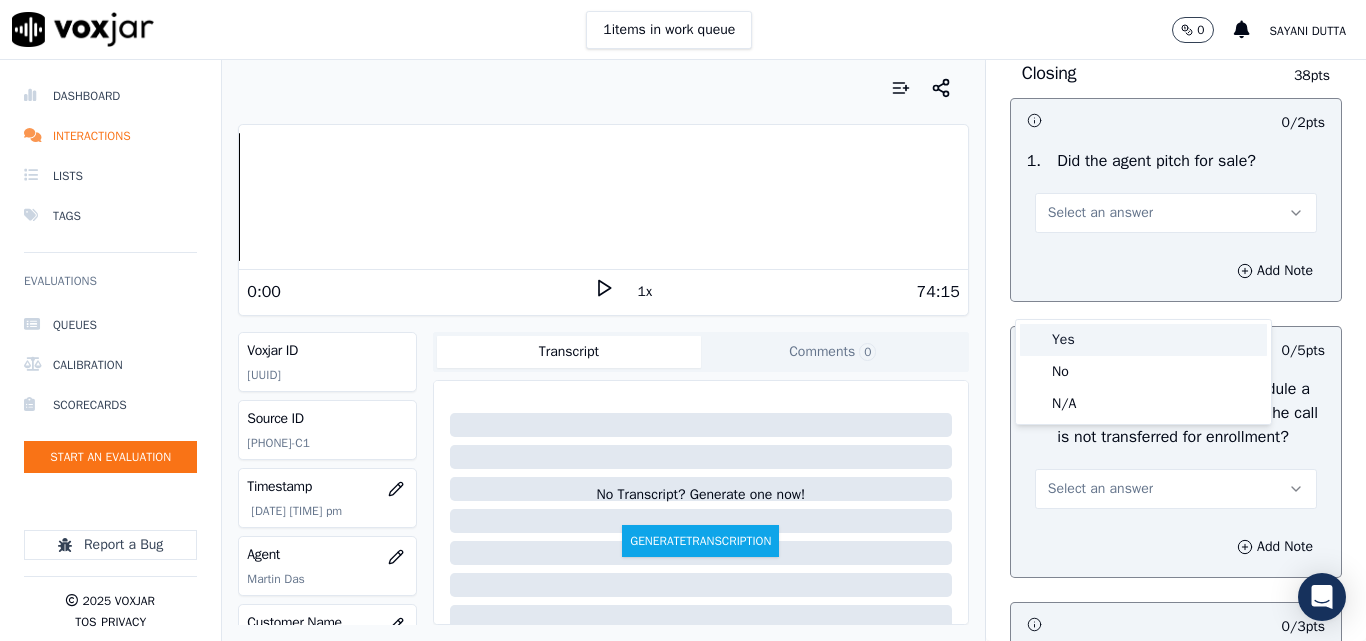 click on "Yes" at bounding box center (1143, 340) 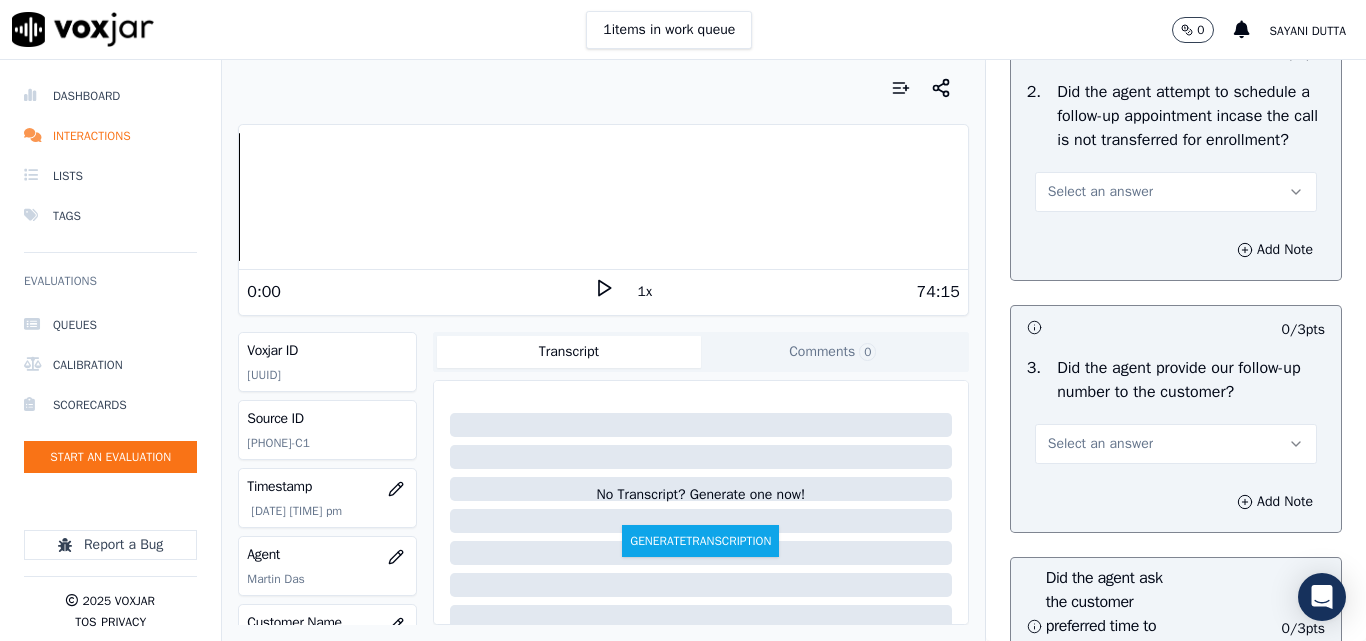 scroll, scrollTop: 4800, scrollLeft: 0, axis: vertical 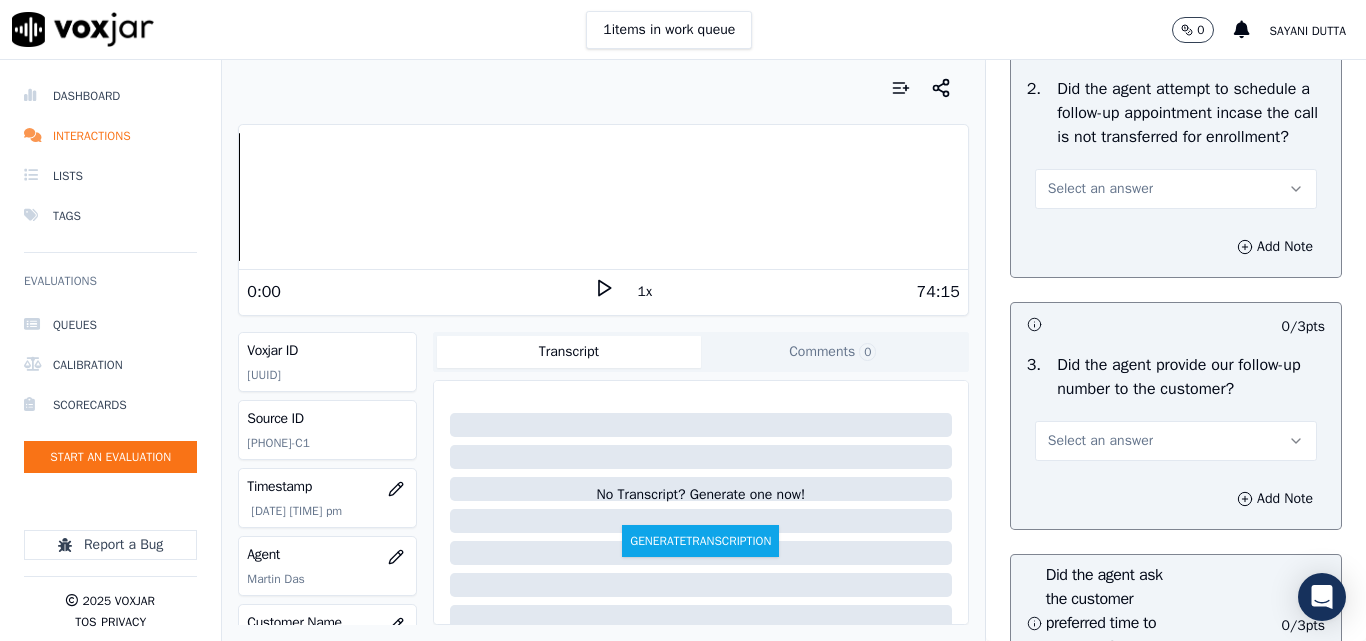 click on "Select an answer" at bounding box center (1100, 189) 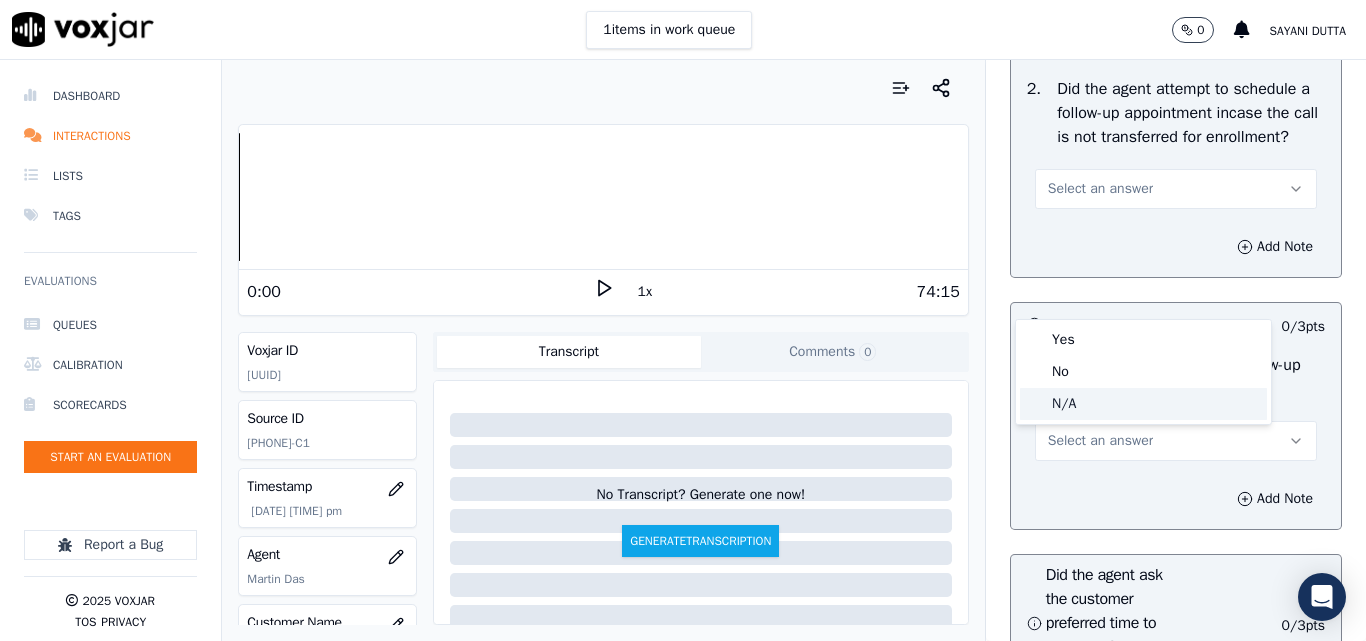 click on "N/A" 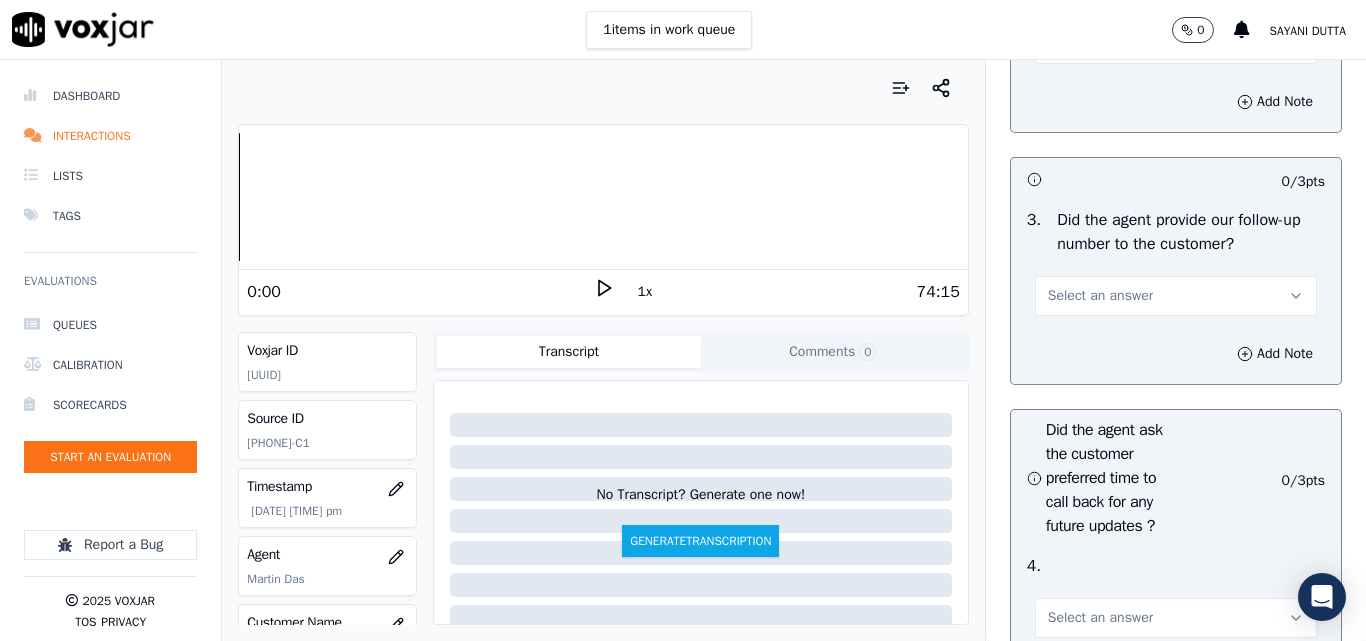 scroll, scrollTop: 5100, scrollLeft: 0, axis: vertical 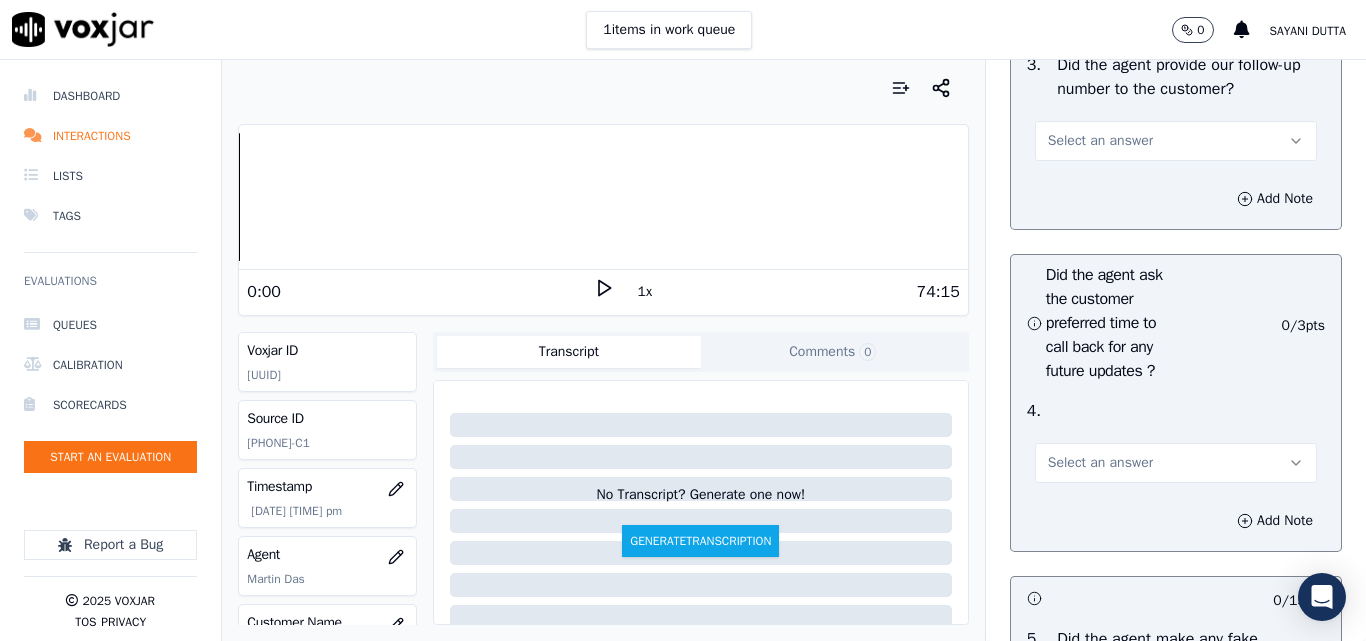 click on "Select an answer" at bounding box center (1100, 141) 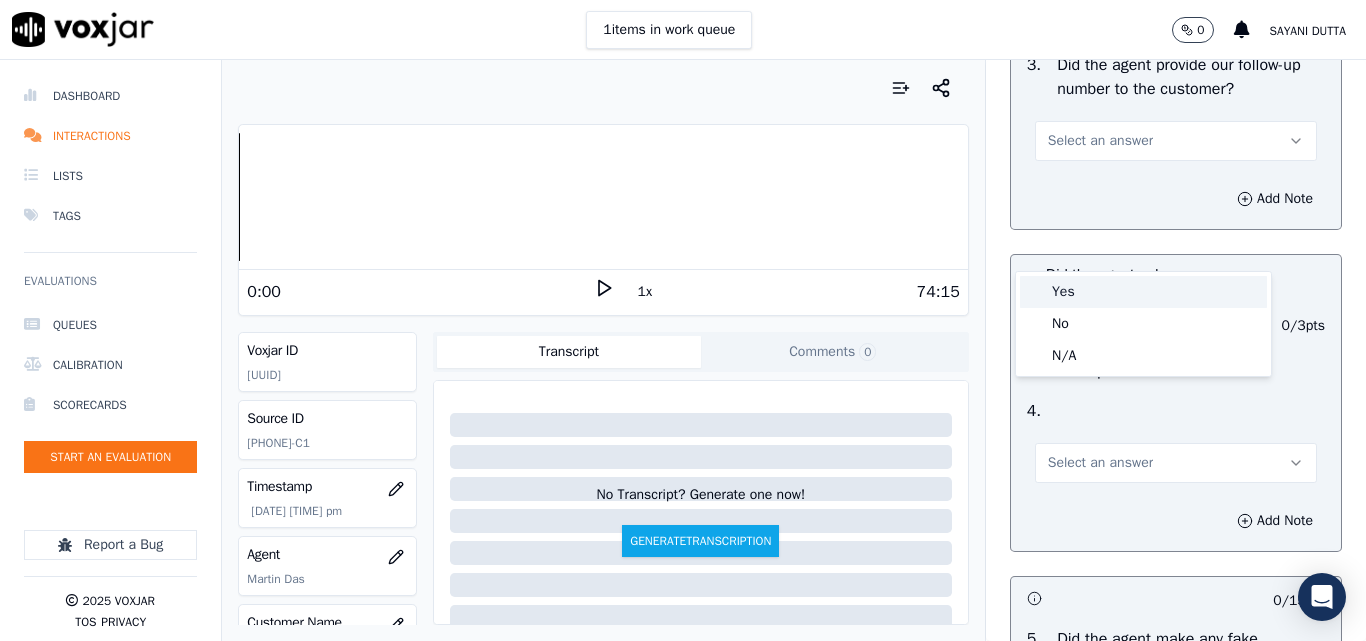 drag, startPoint x: 1068, startPoint y: 291, endPoint x: 1077, endPoint y: 307, distance: 18.35756 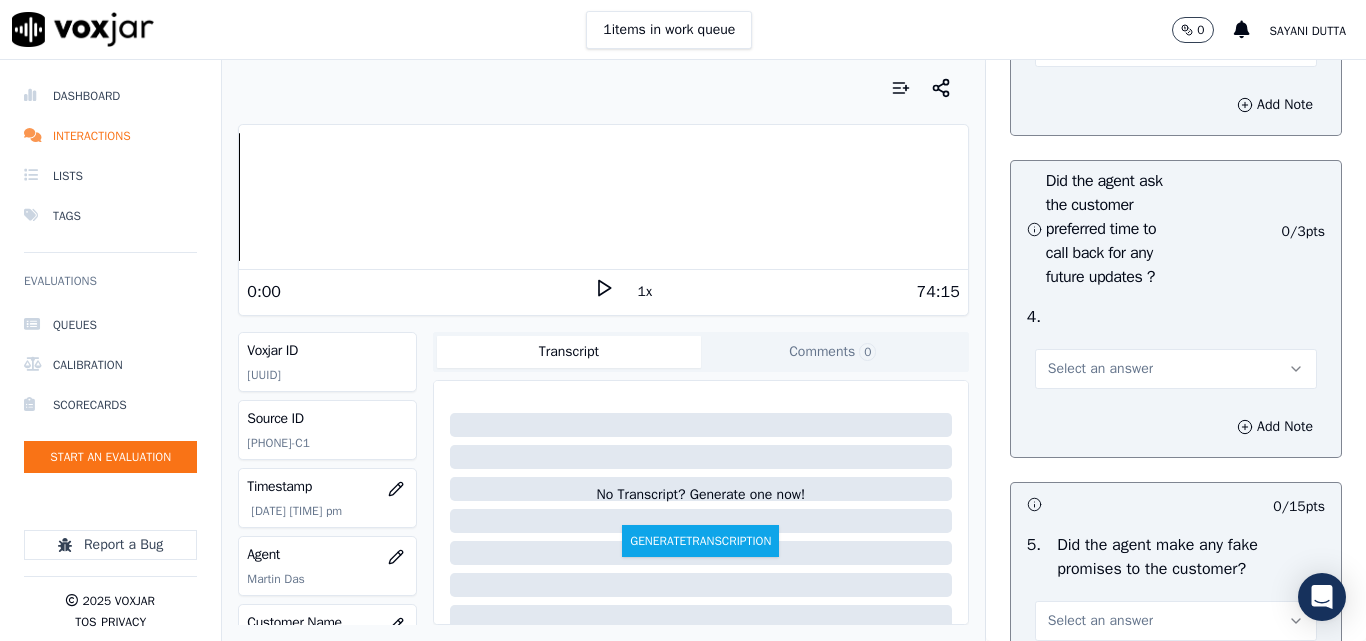 scroll, scrollTop: 5300, scrollLeft: 0, axis: vertical 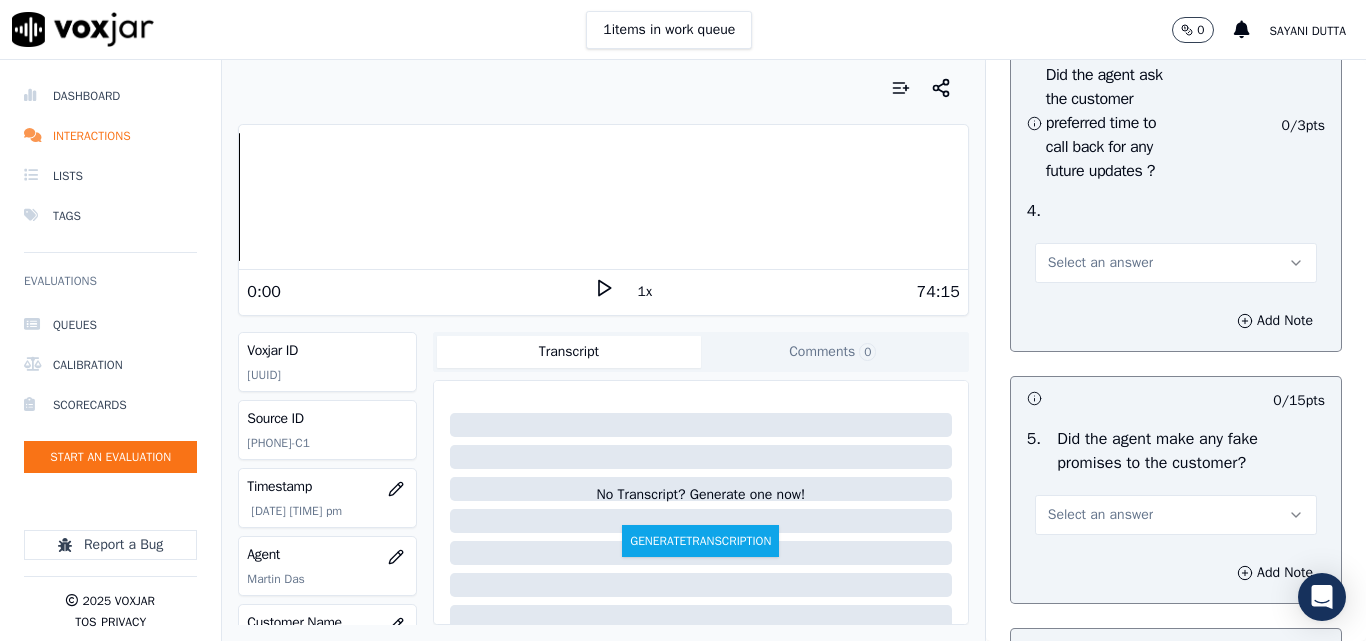 click on "Select an answer" at bounding box center (1100, 263) 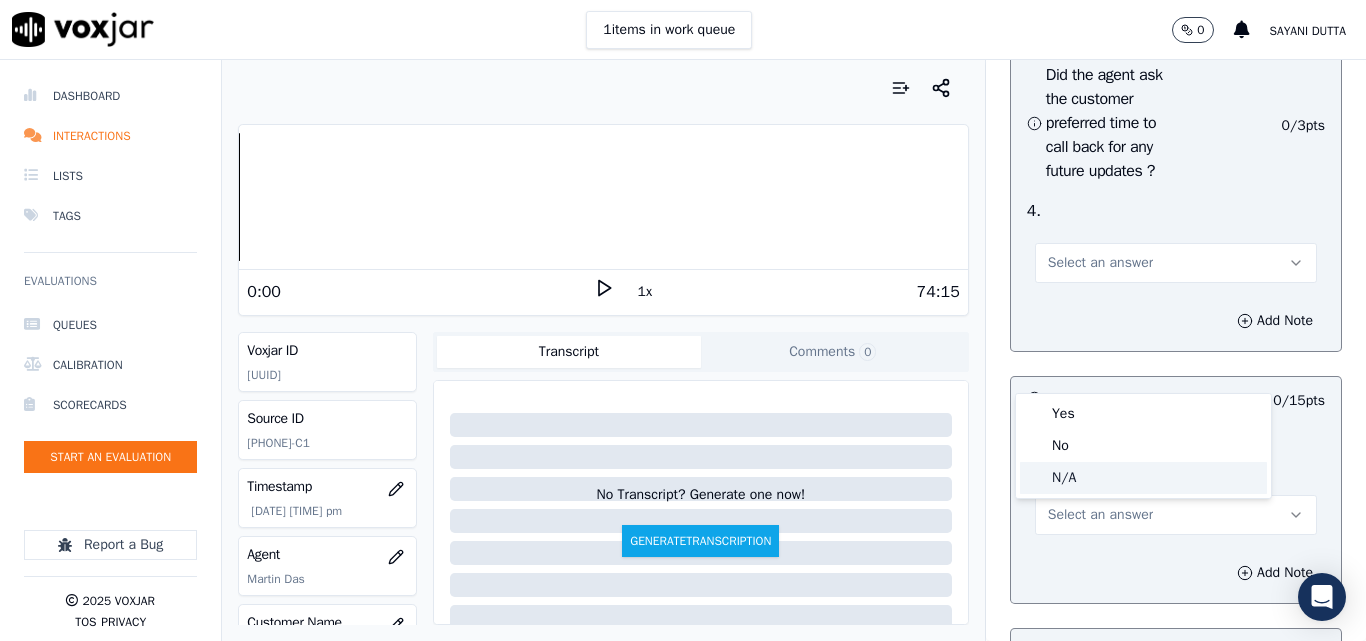 drag, startPoint x: 1080, startPoint y: 474, endPoint x: 1098, endPoint y: 452, distance: 28.42534 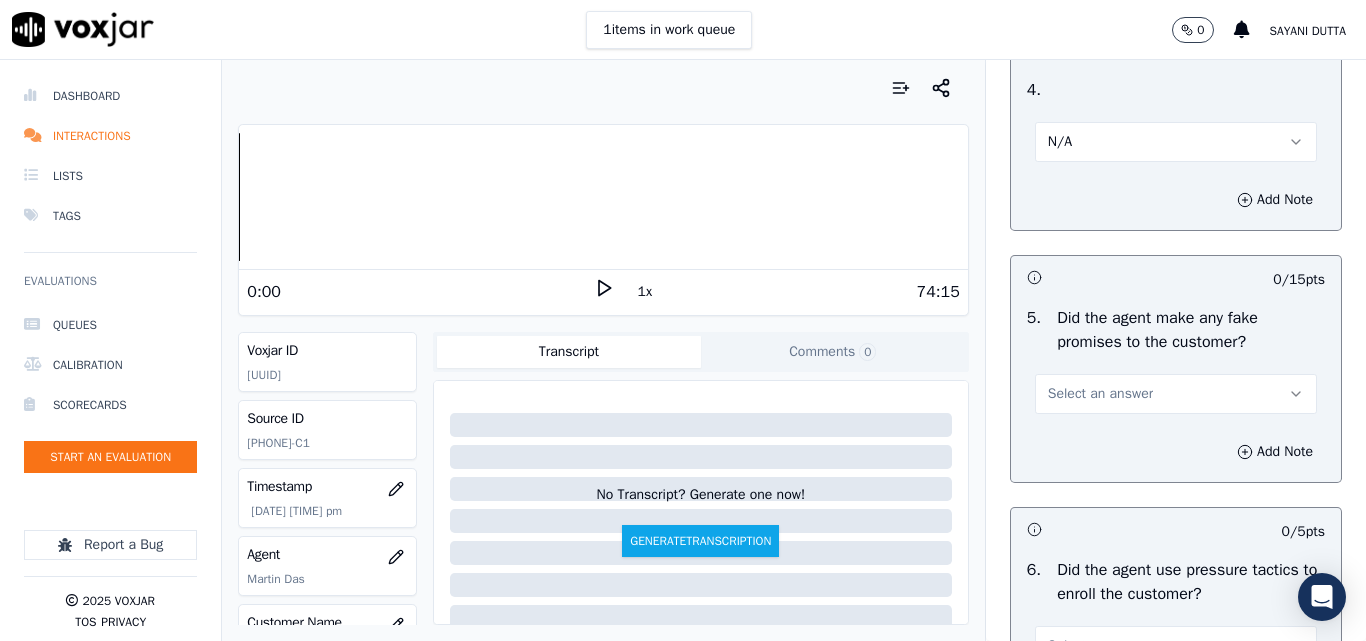 scroll, scrollTop: 5600, scrollLeft: 0, axis: vertical 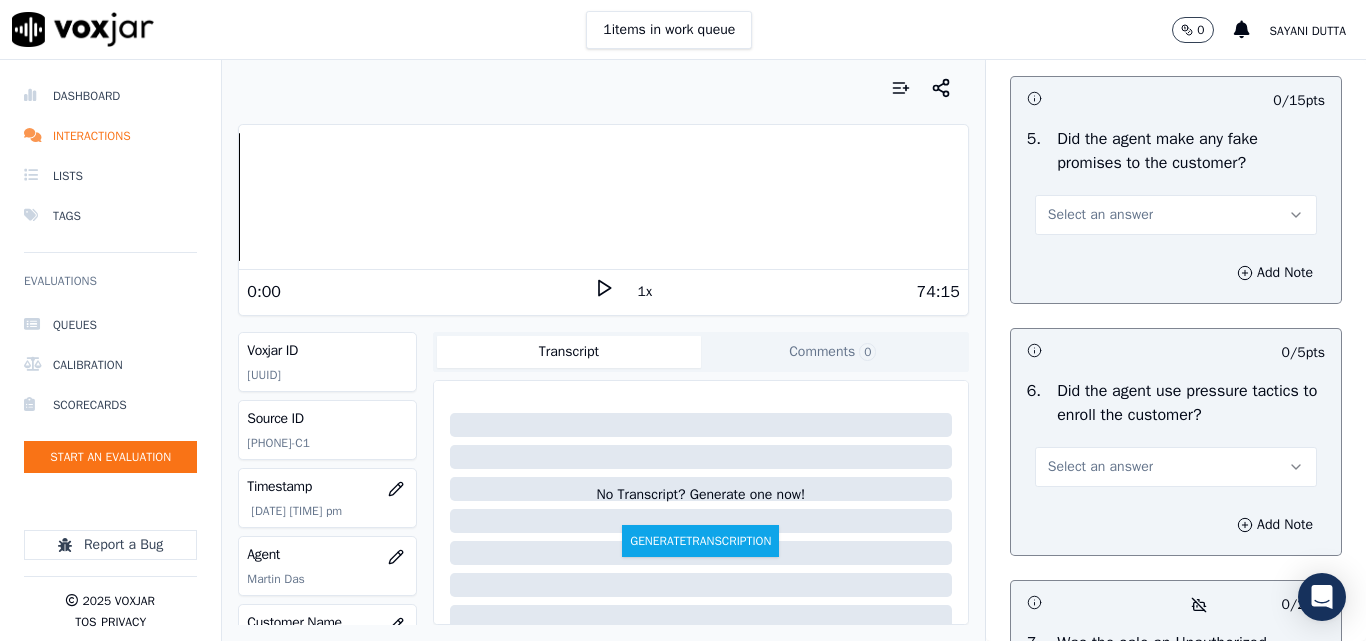 click on "Select an answer" at bounding box center [1100, 215] 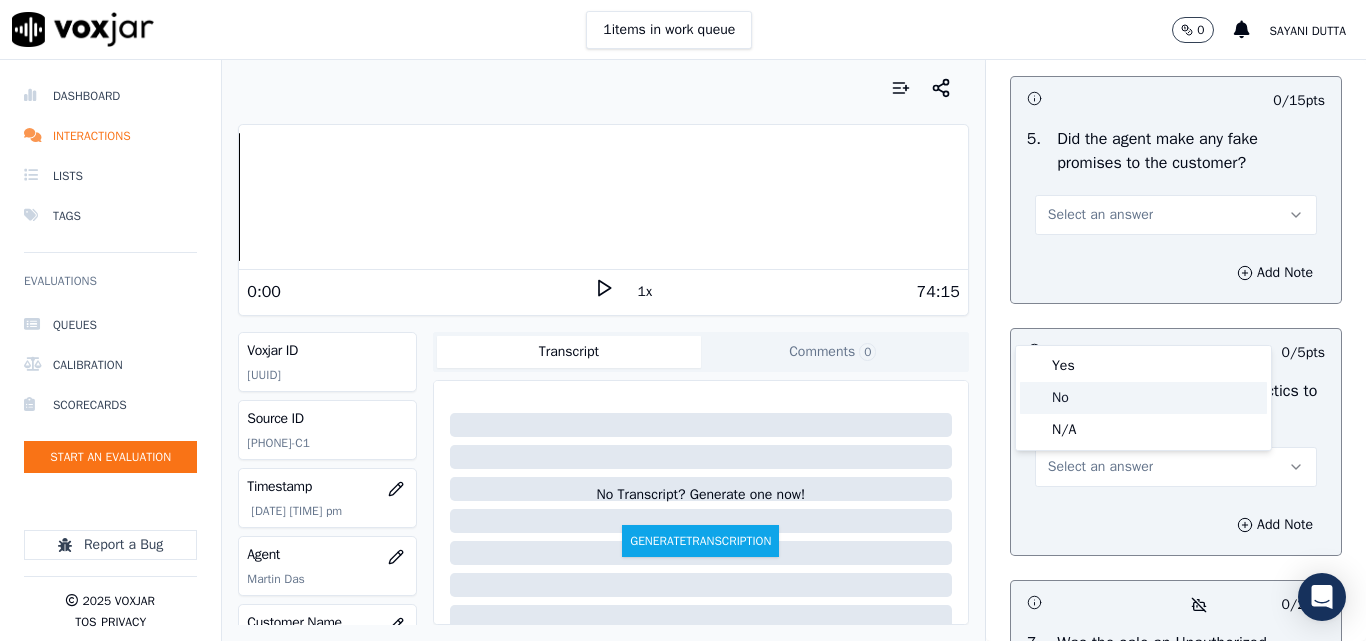 click on "No" 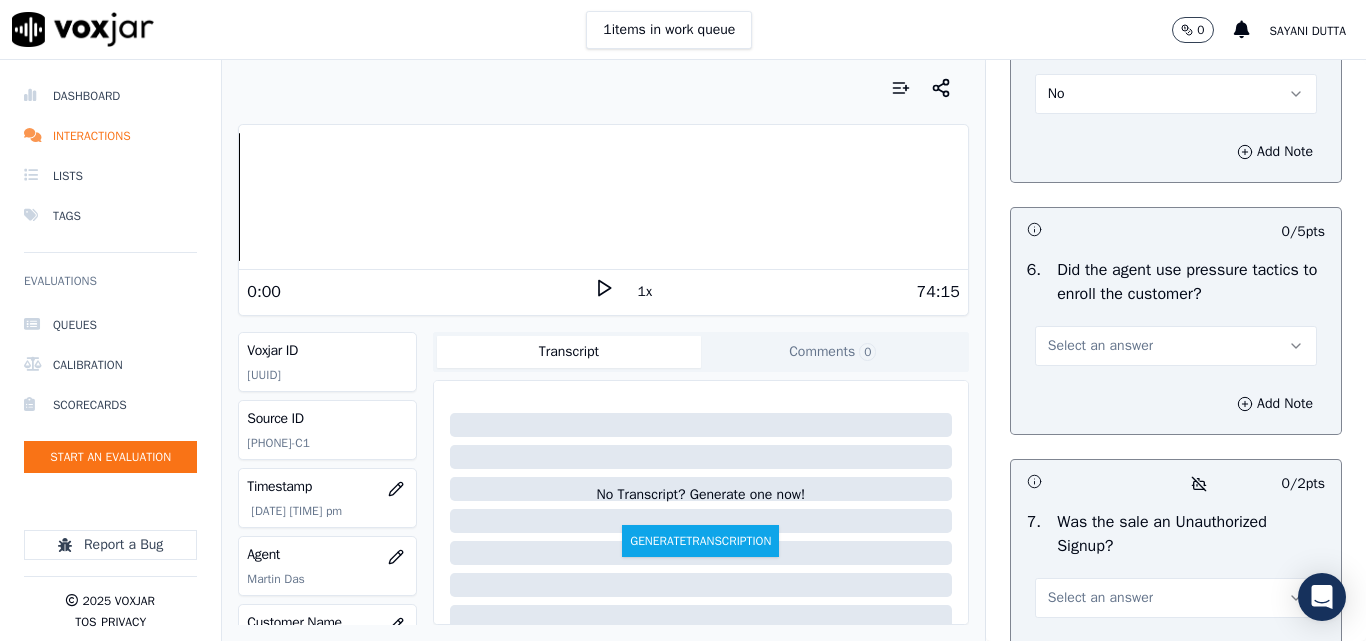 scroll, scrollTop: 5900, scrollLeft: 0, axis: vertical 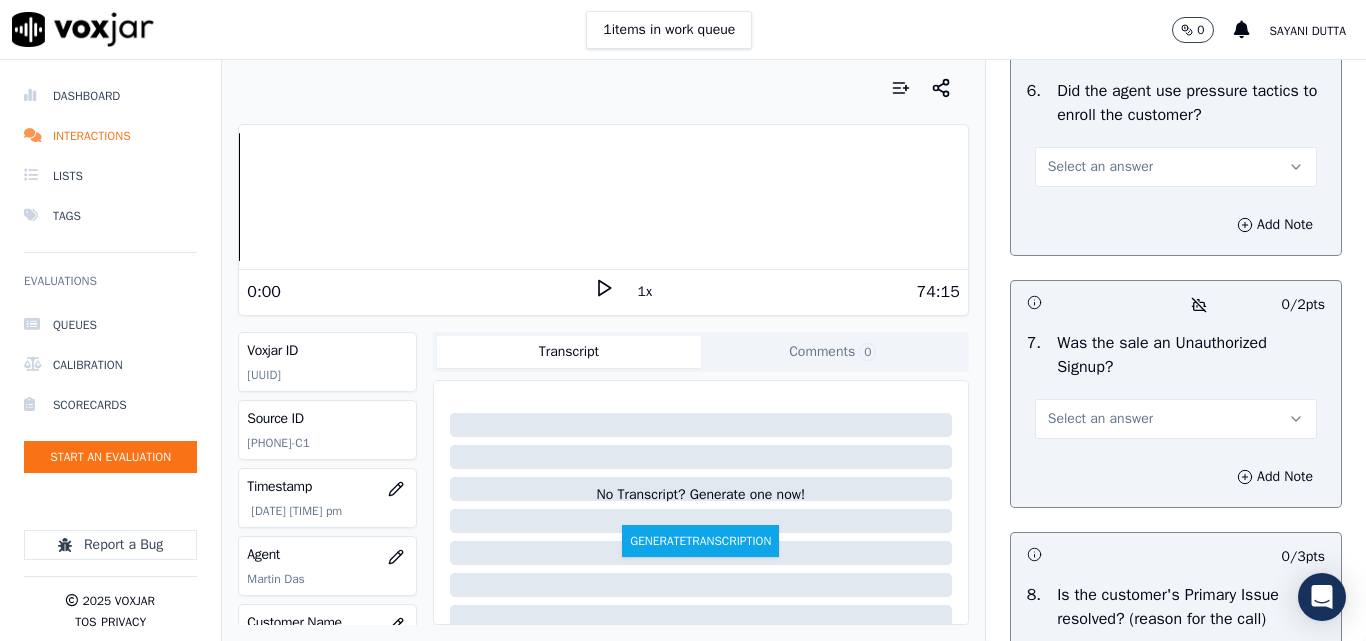 click on "Select an answer" at bounding box center (1100, 167) 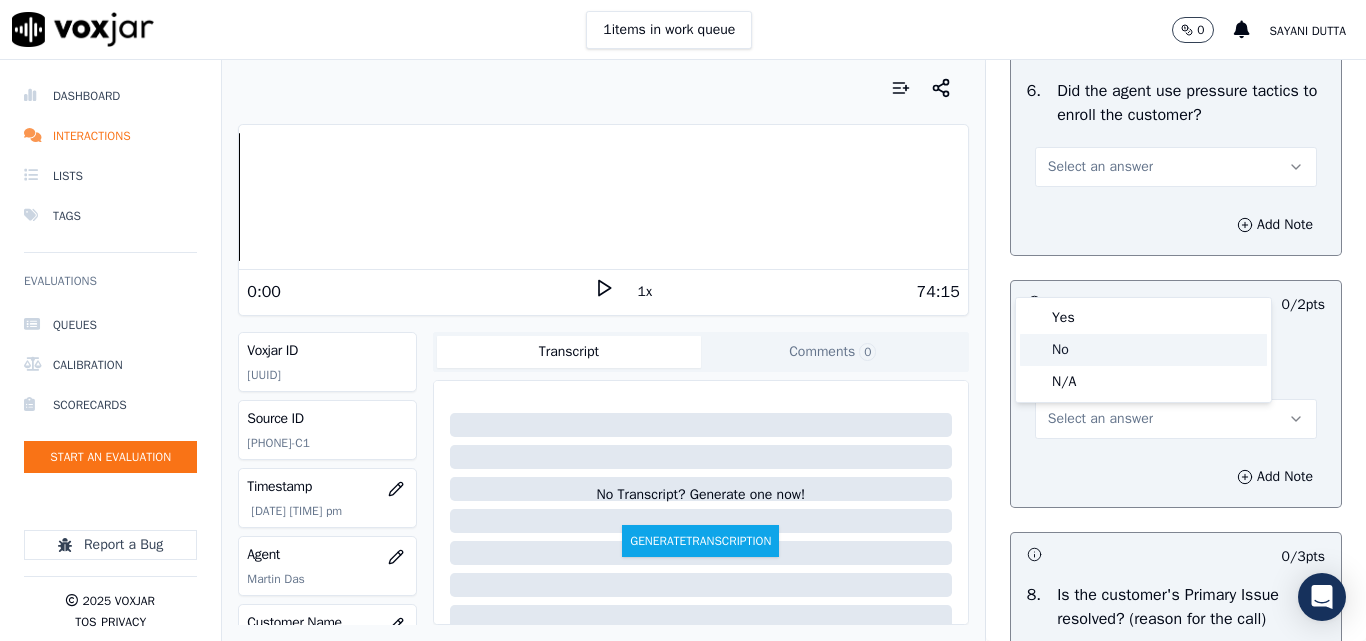click on "No" 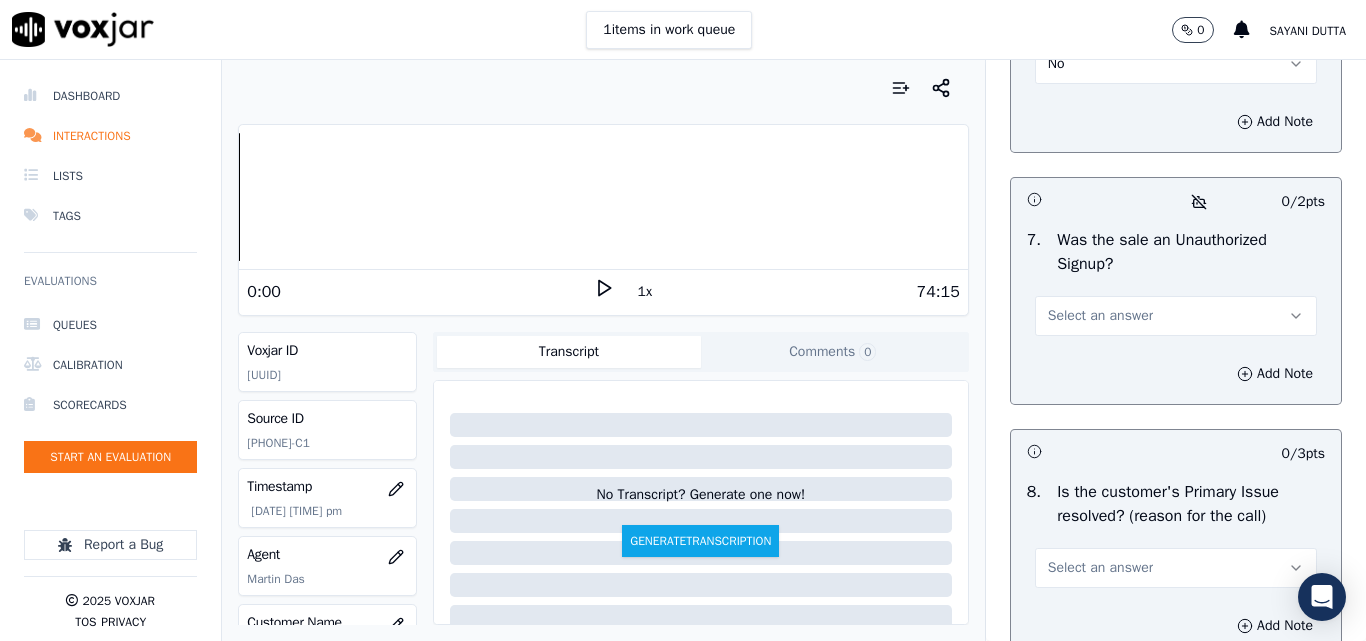 scroll, scrollTop: 6100, scrollLeft: 0, axis: vertical 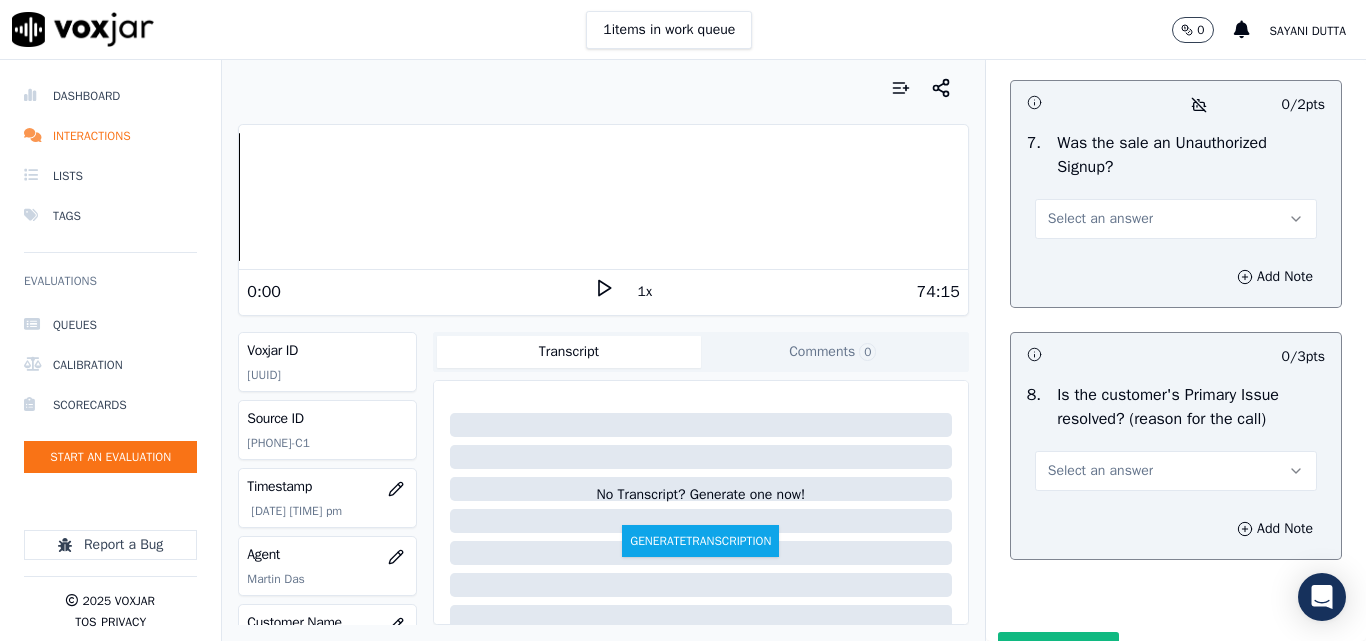 click on "Select an answer" at bounding box center [1100, 219] 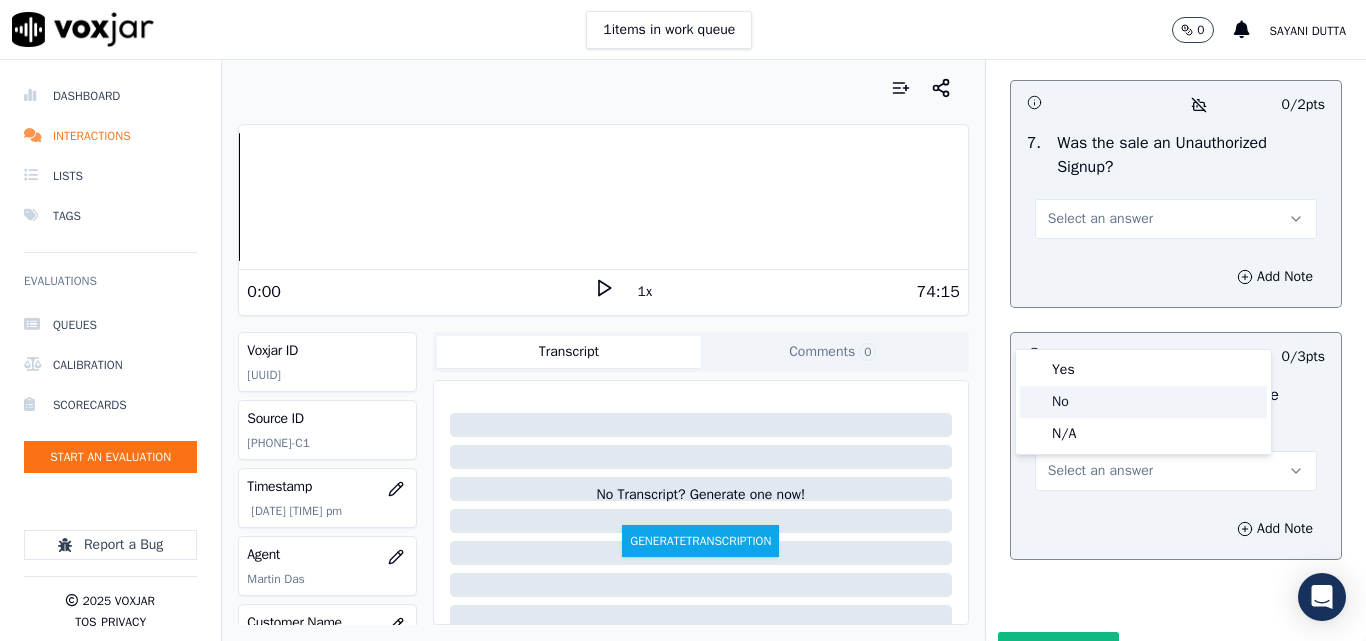 click on "No" 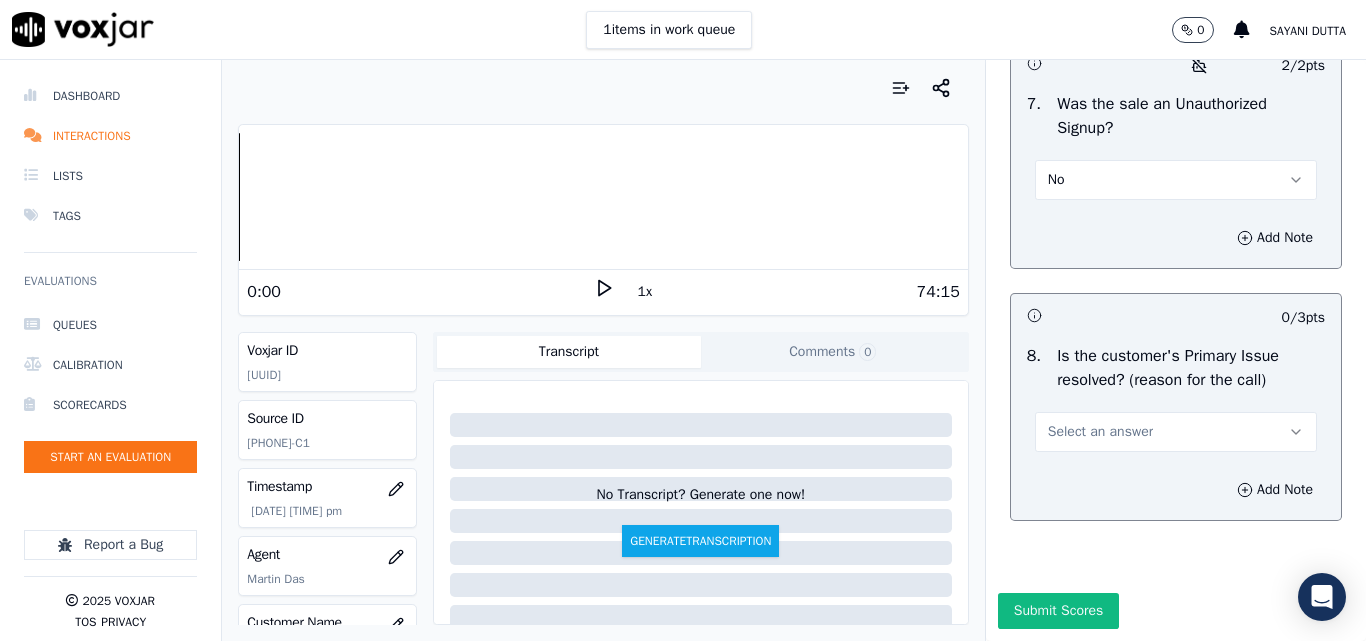 scroll, scrollTop: 6290, scrollLeft: 0, axis: vertical 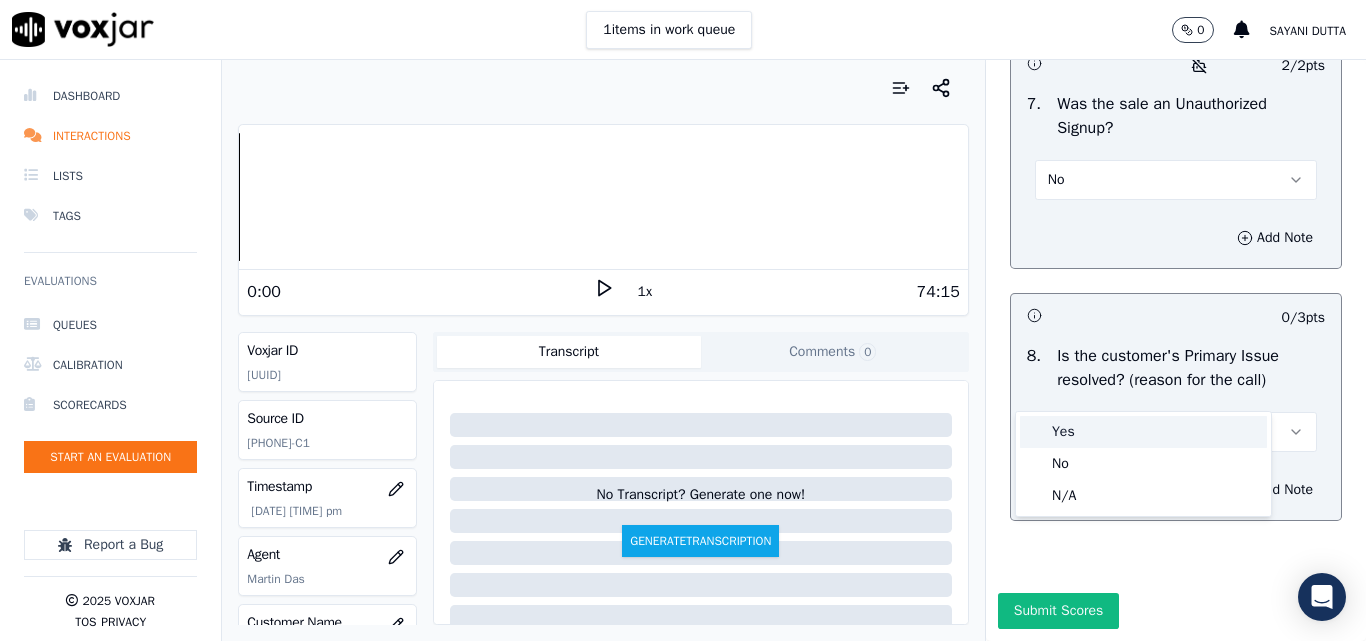 click on "Yes" at bounding box center (1143, 432) 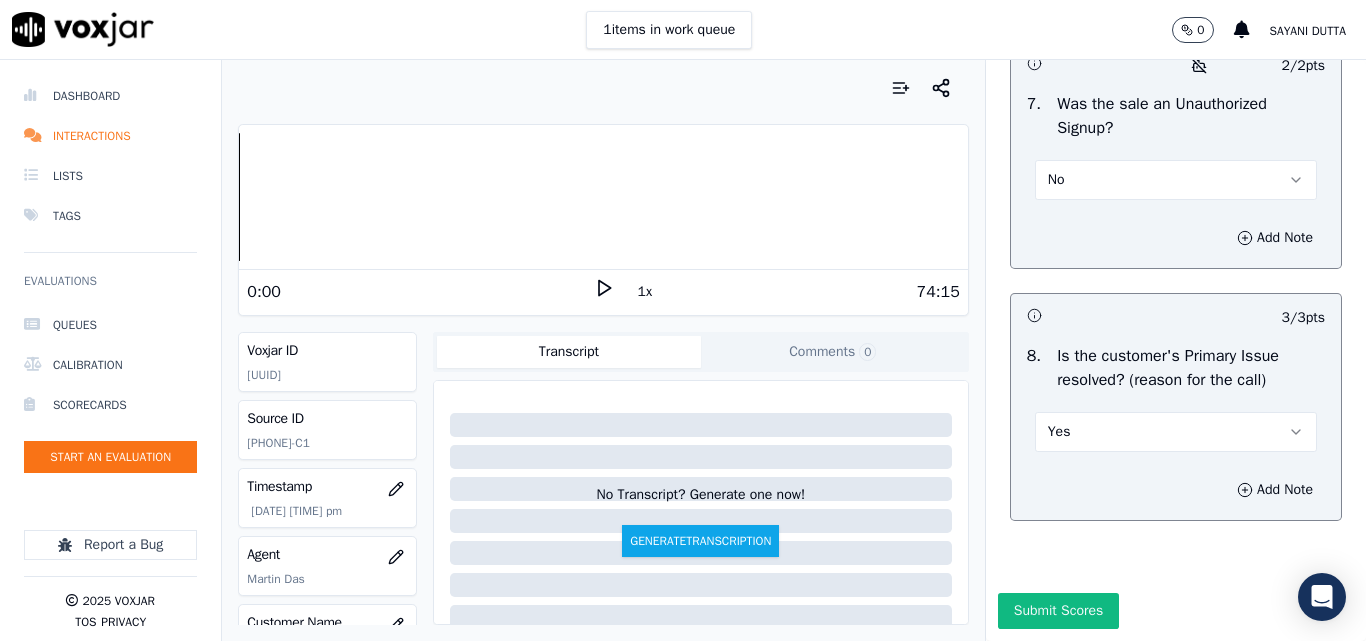 scroll, scrollTop: 6290, scrollLeft: 0, axis: vertical 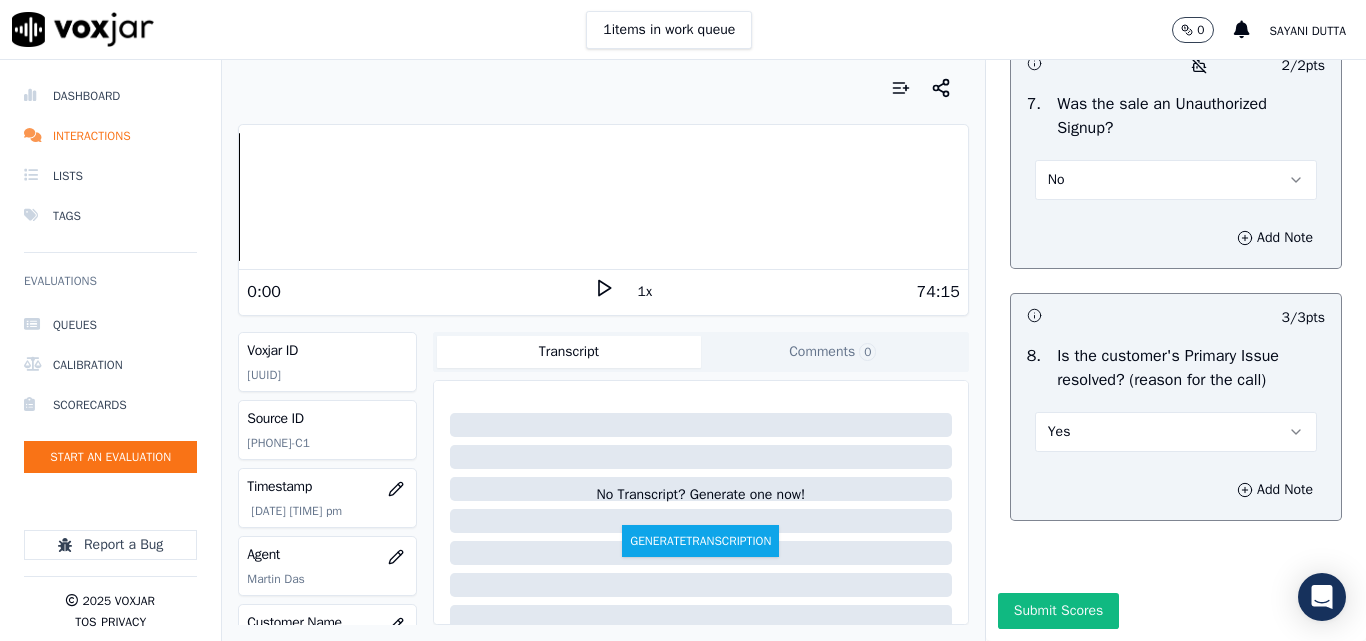 click on "Submit Scores" at bounding box center (1058, 611) 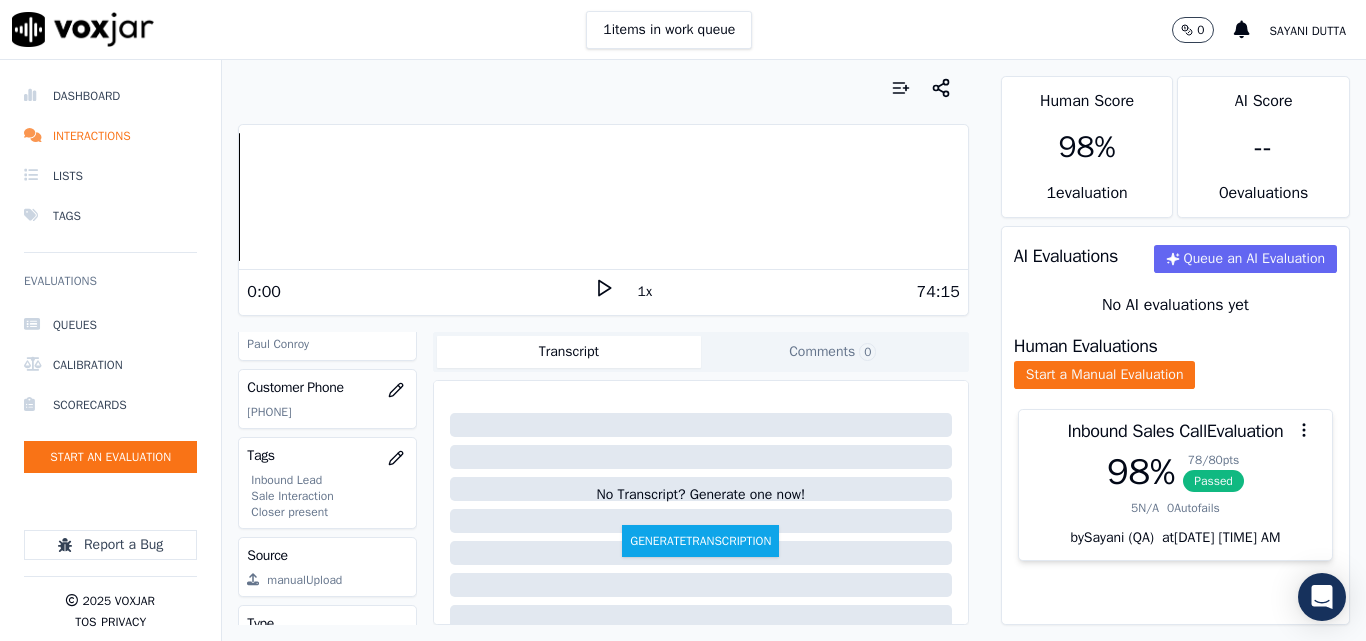 scroll, scrollTop: 0, scrollLeft: 0, axis: both 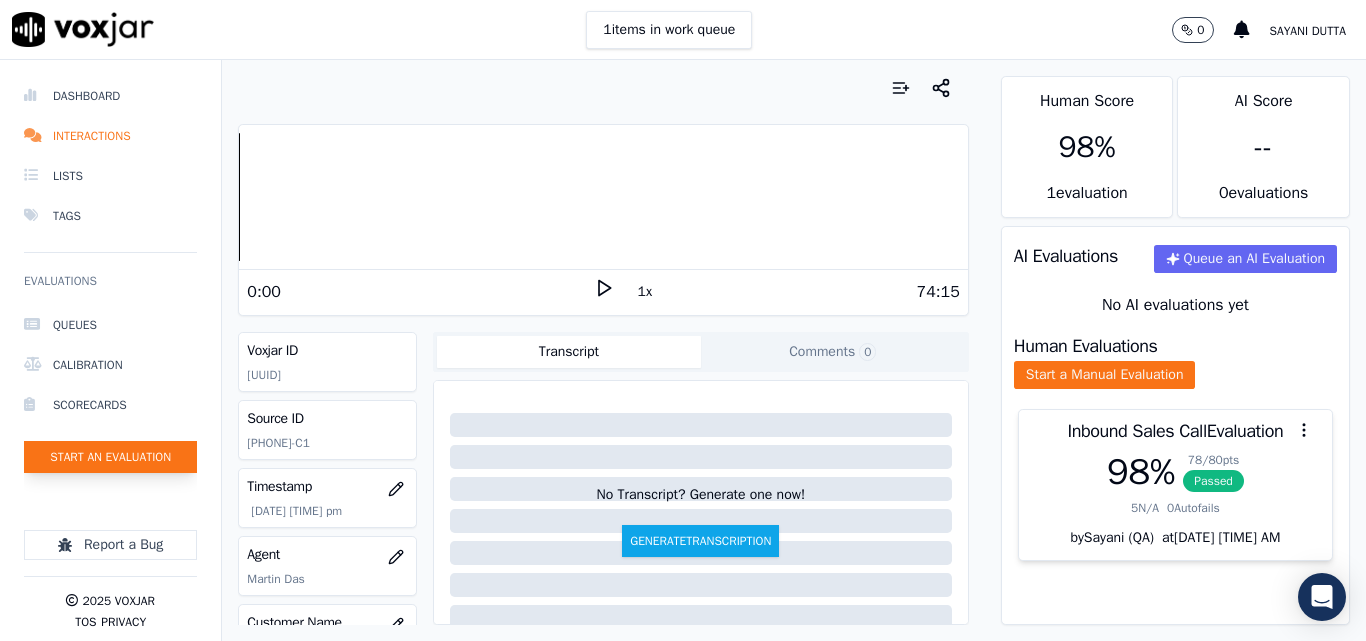 click on "Start an Evaluation" 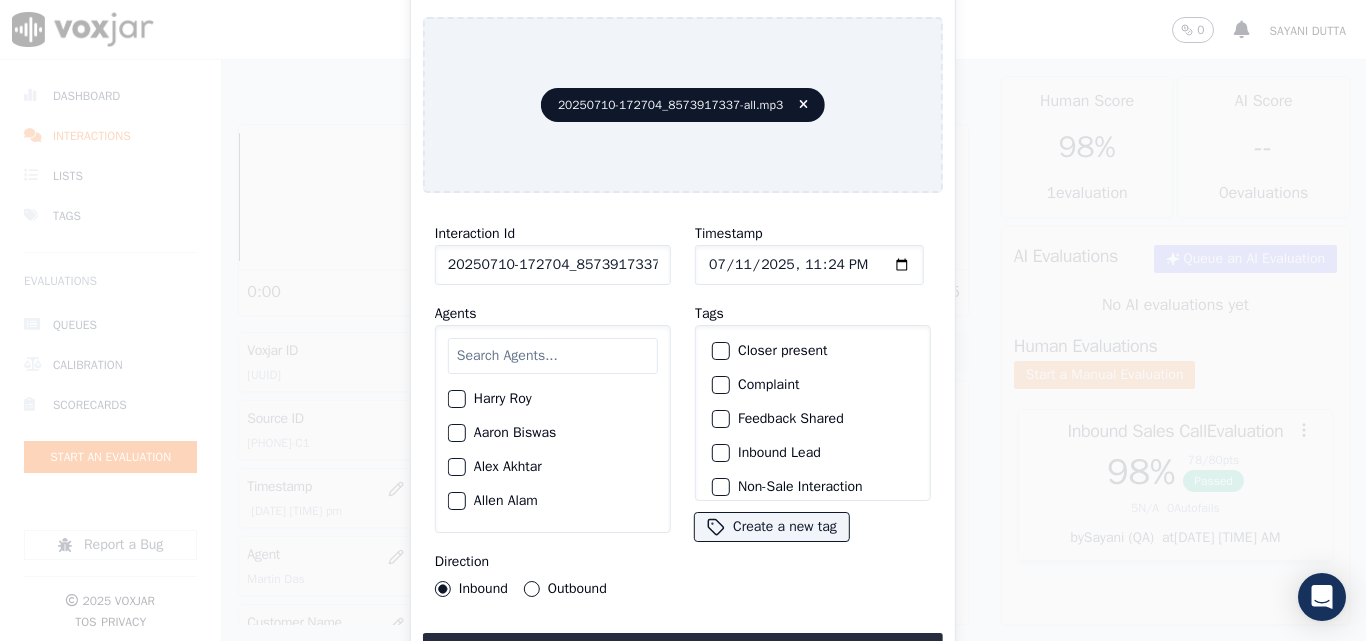 scroll, scrollTop: 0, scrollLeft: 40, axis: horizontal 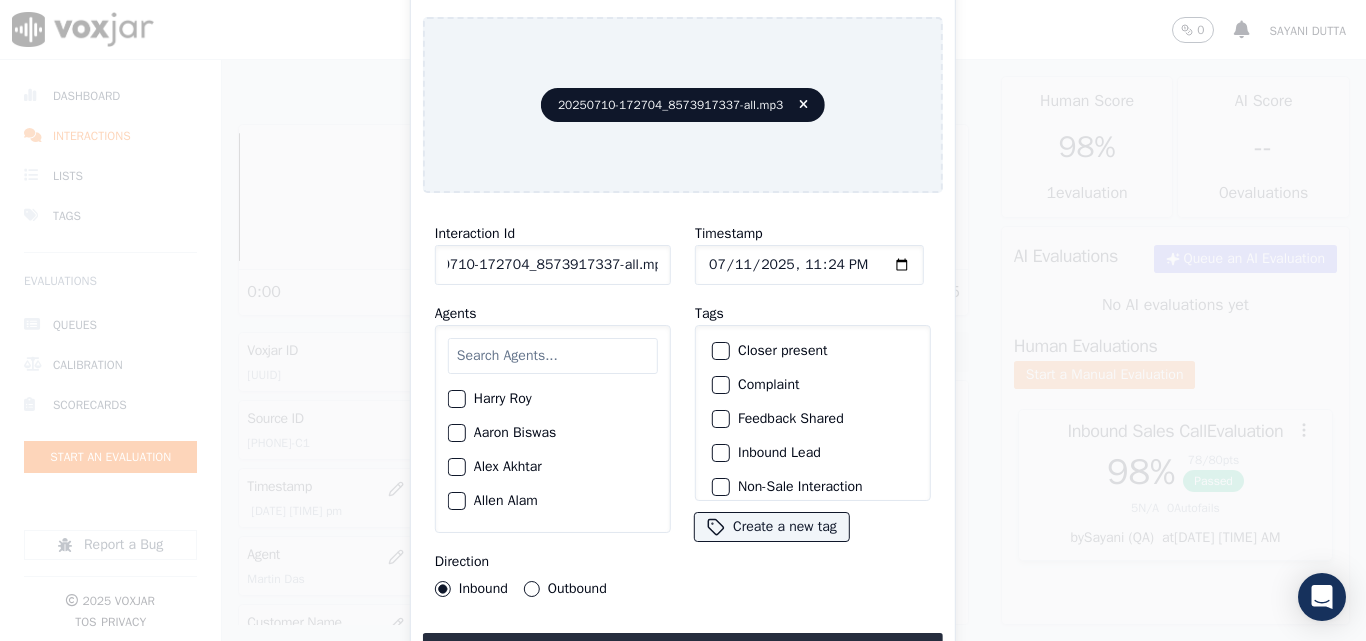 drag, startPoint x: 640, startPoint y: 262, endPoint x: 776, endPoint y: 257, distance: 136.09187 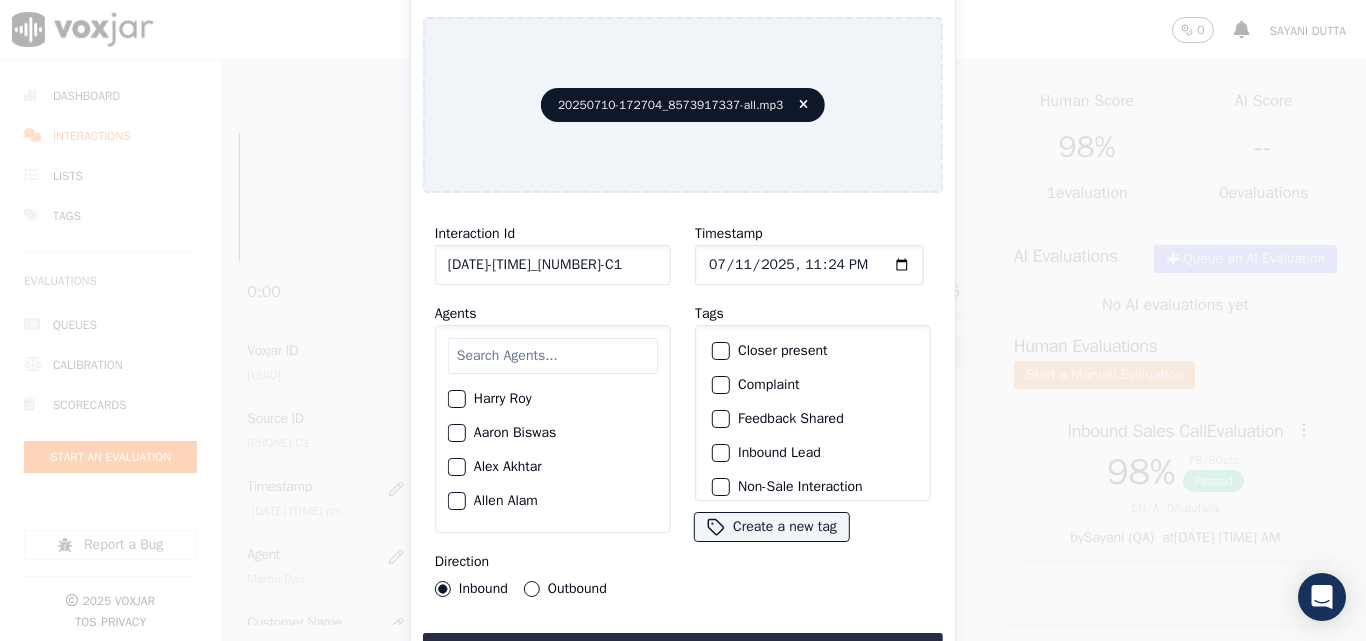 scroll, scrollTop: 0, scrollLeft: 11, axis: horizontal 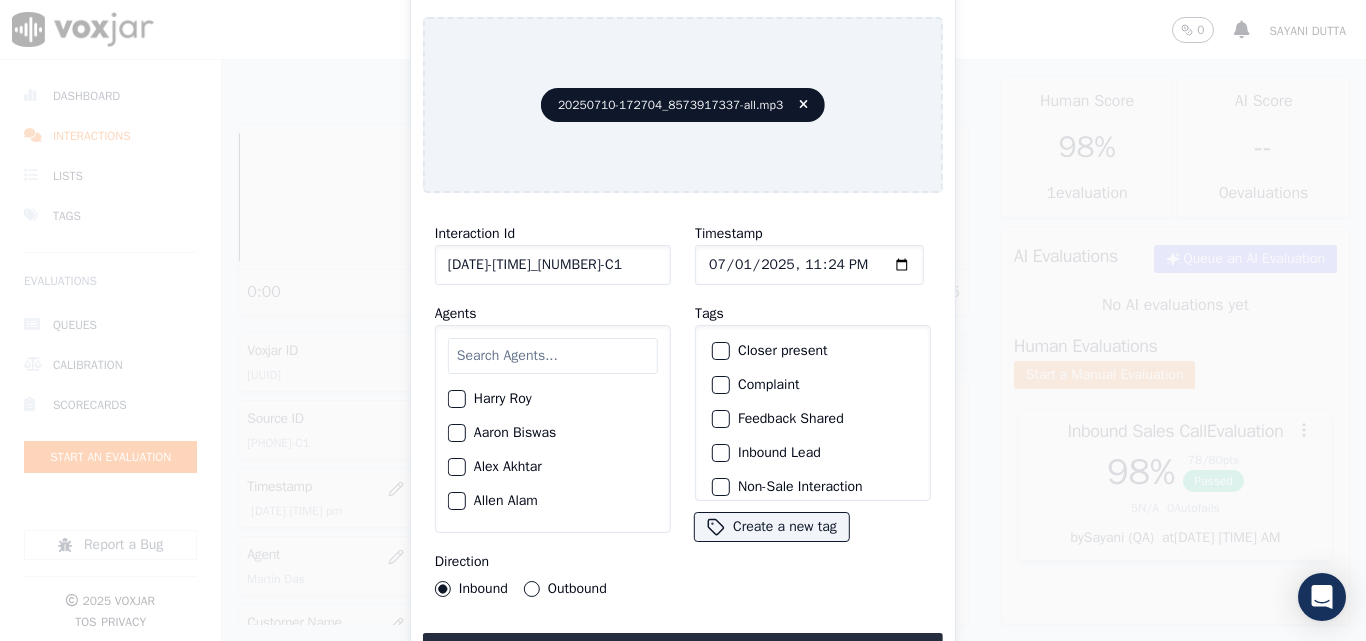 type on "[DATE]T[TIME]" 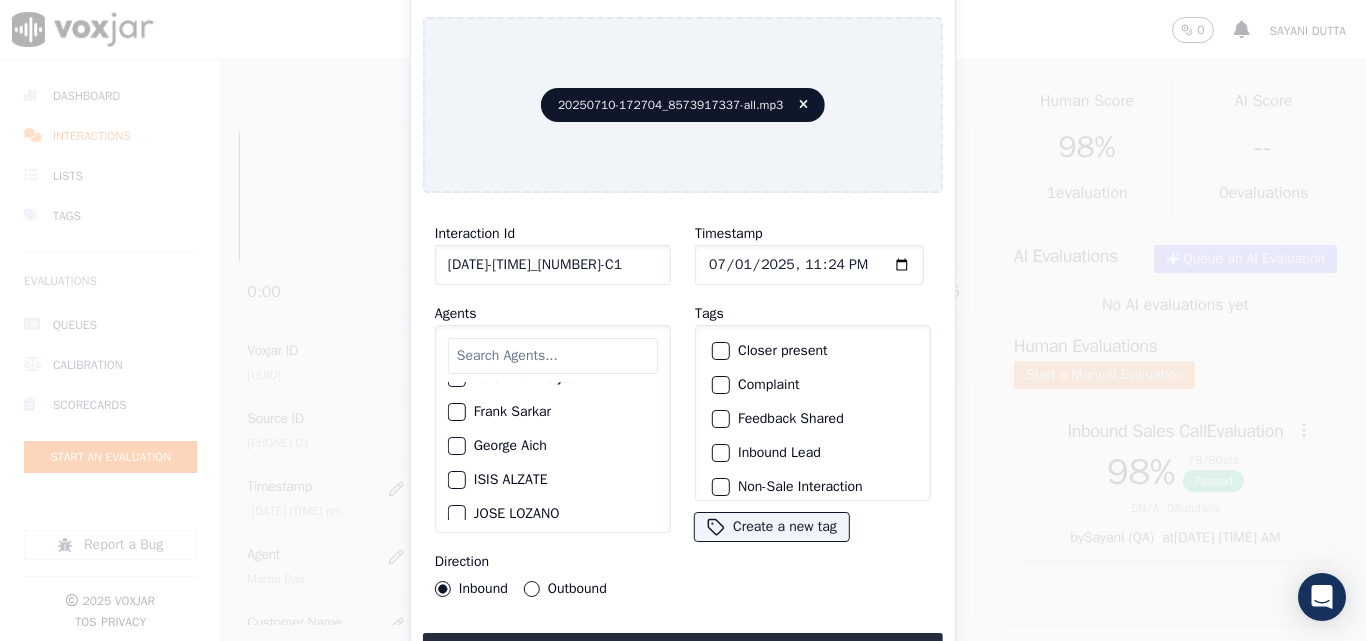scroll, scrollTop: 700, scrollLeft: 0, axis: vertical 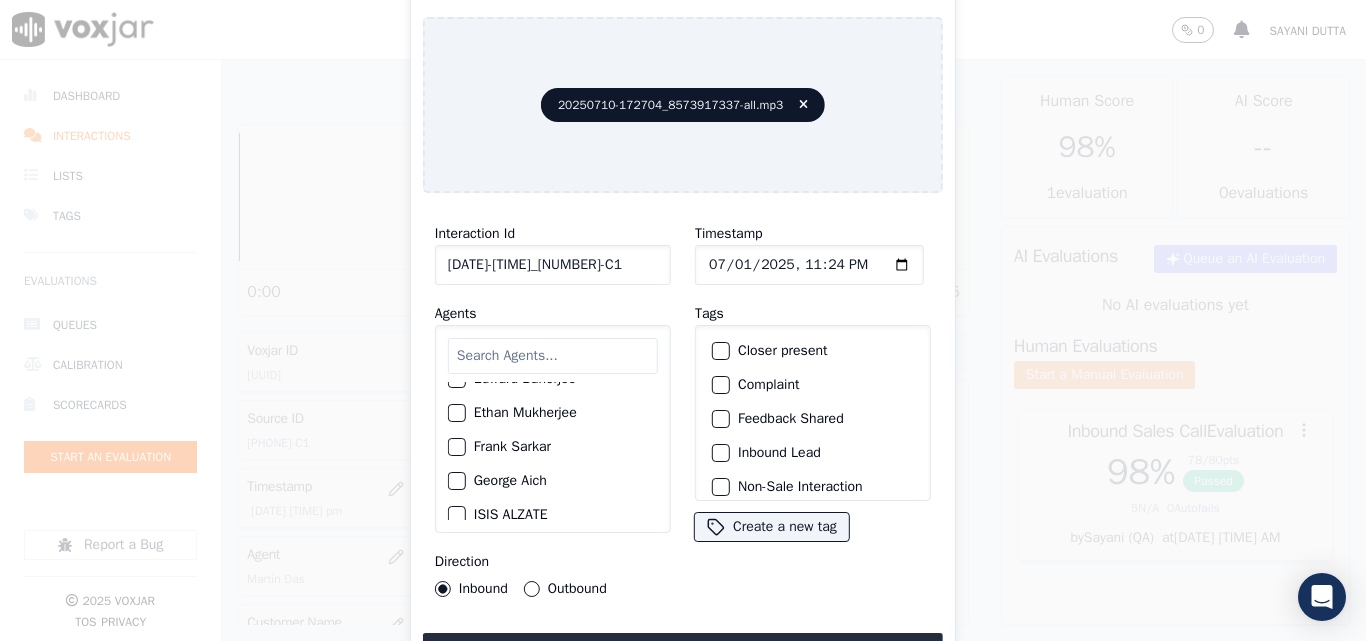 click on "George Aich" 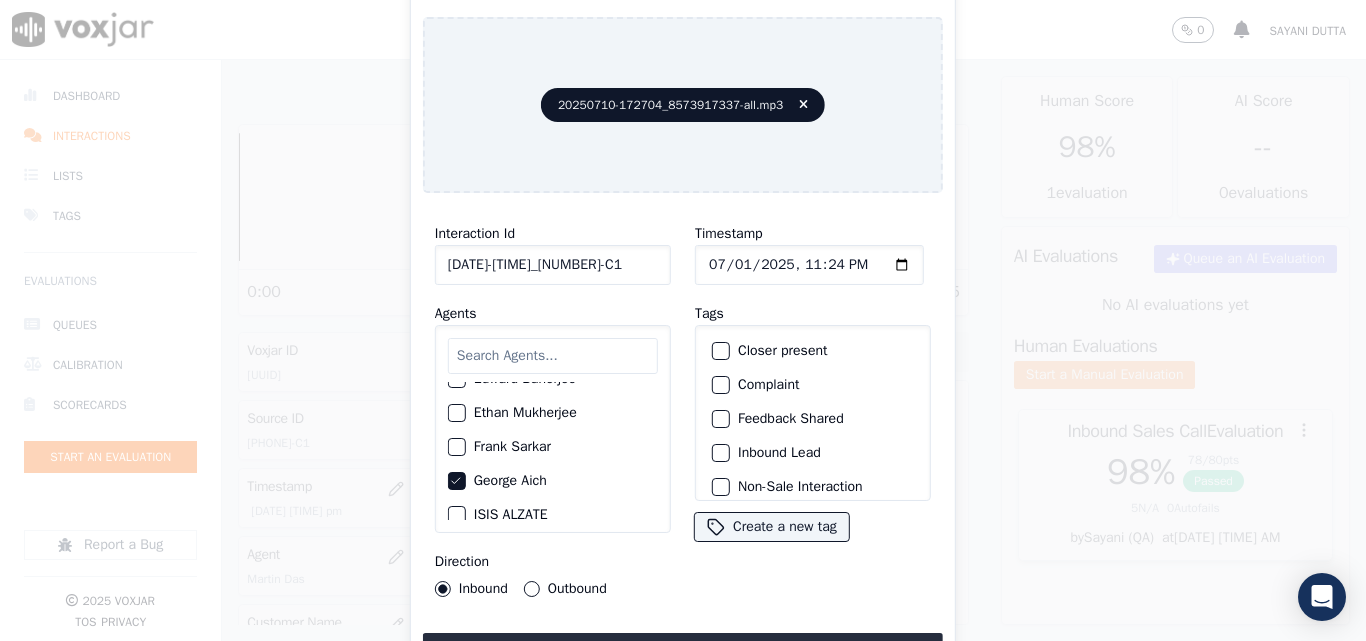 click on "Outbound" at bounding box center (532, 589) 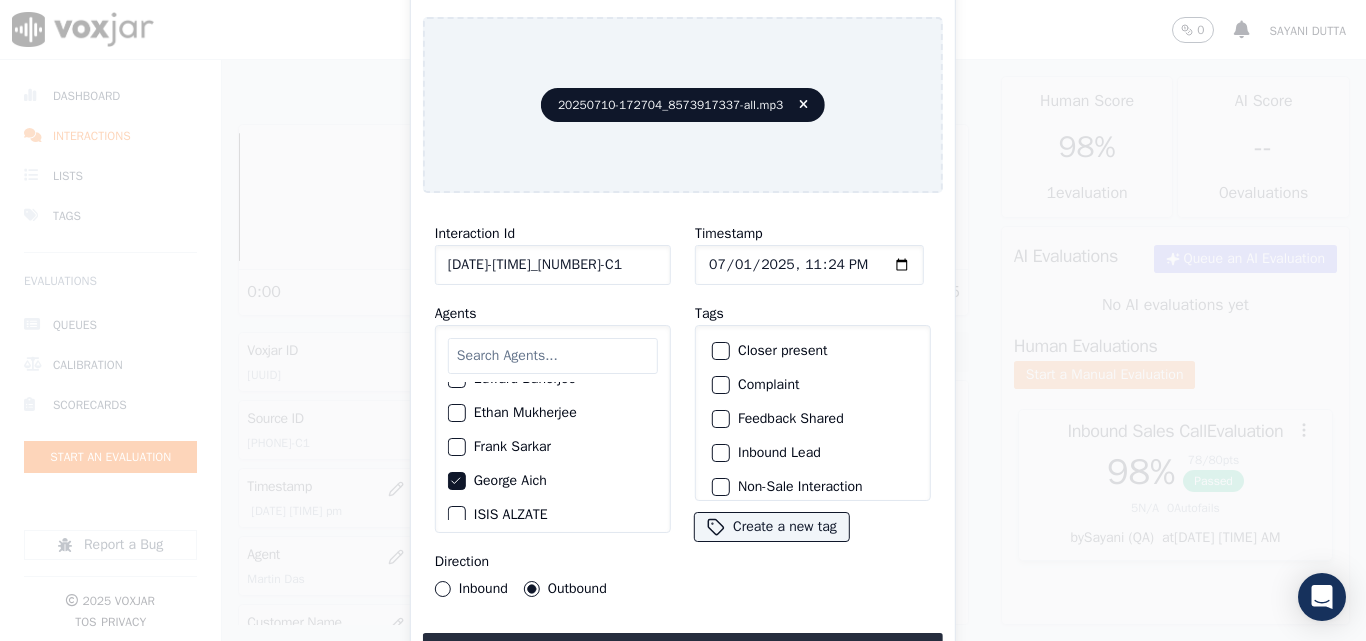 click on "Closer present" 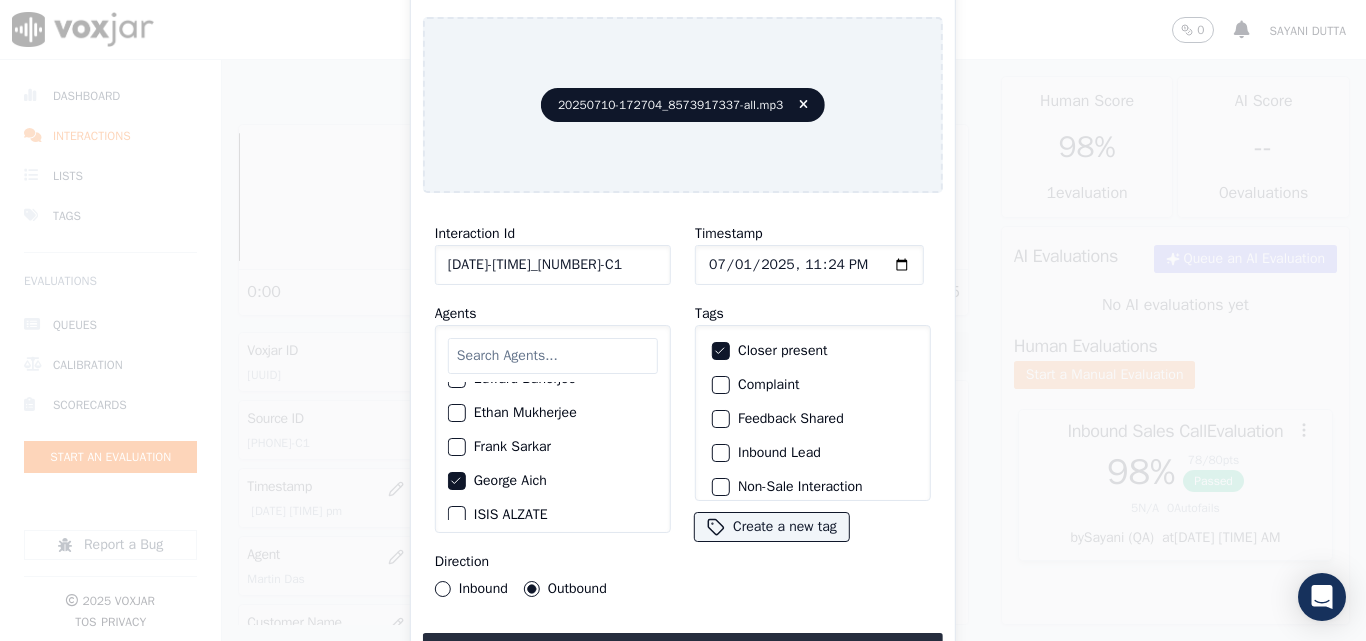 scroll, scrollTop: 173, scrollLeft: 0, axis: vertical 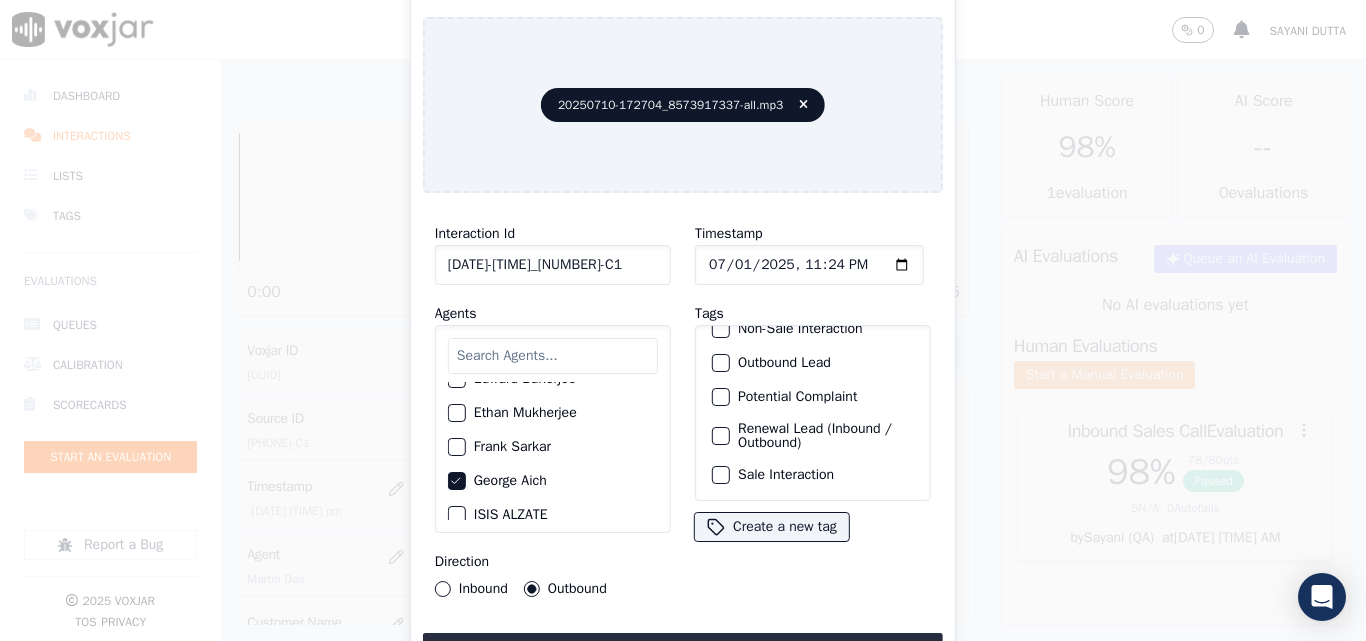 drag, startPoint x: 760, startPoint y: 416, endPoint x: 759, endPoint y: 477, distance: 61.008198 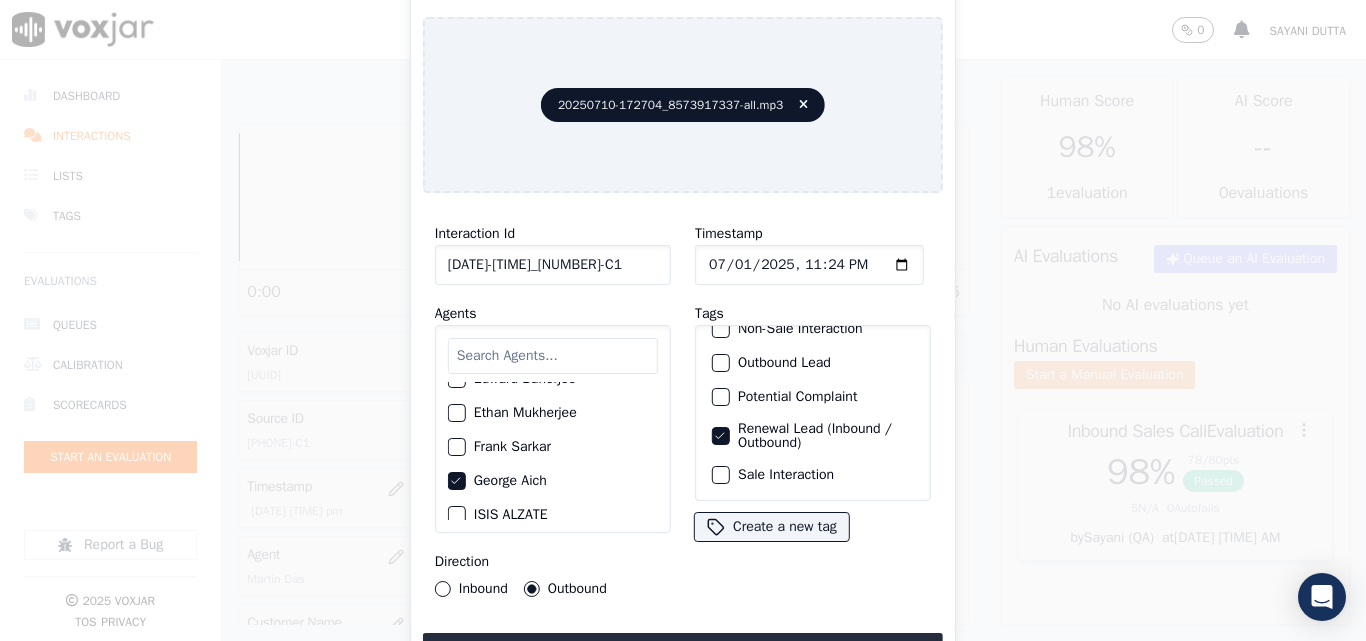 click on "Sale Interaction" 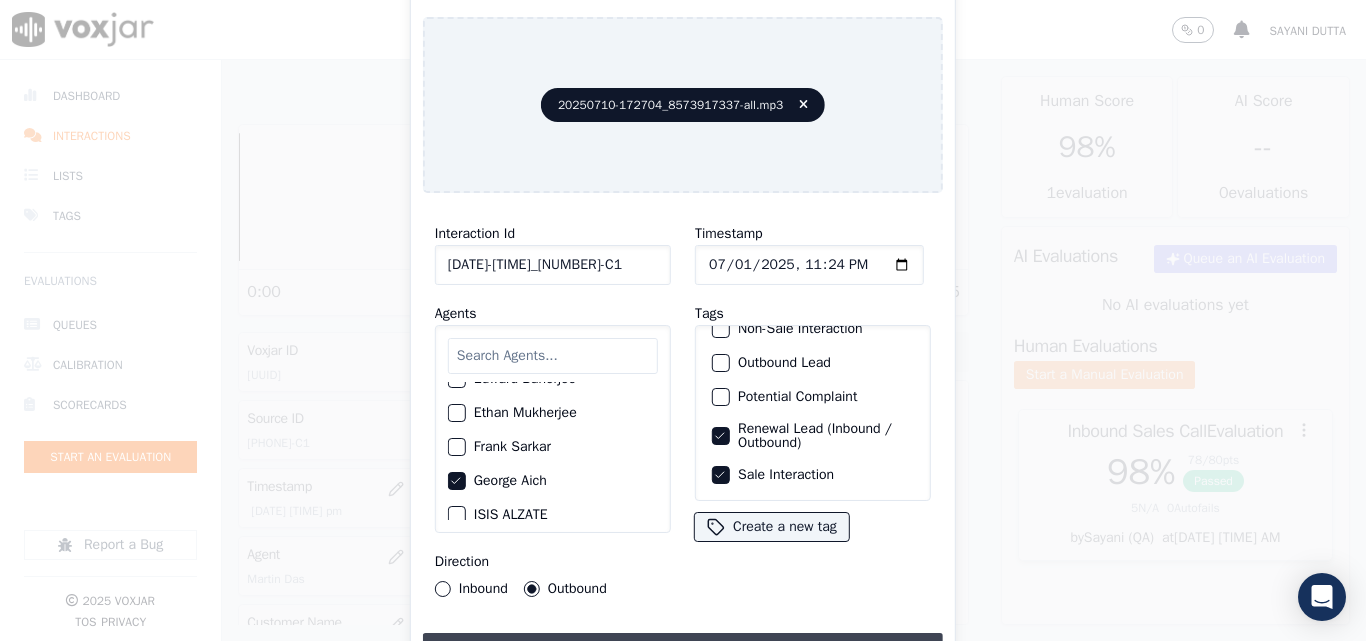click on "Upload interaction to start evaluation" at bounding box center [683, 651] 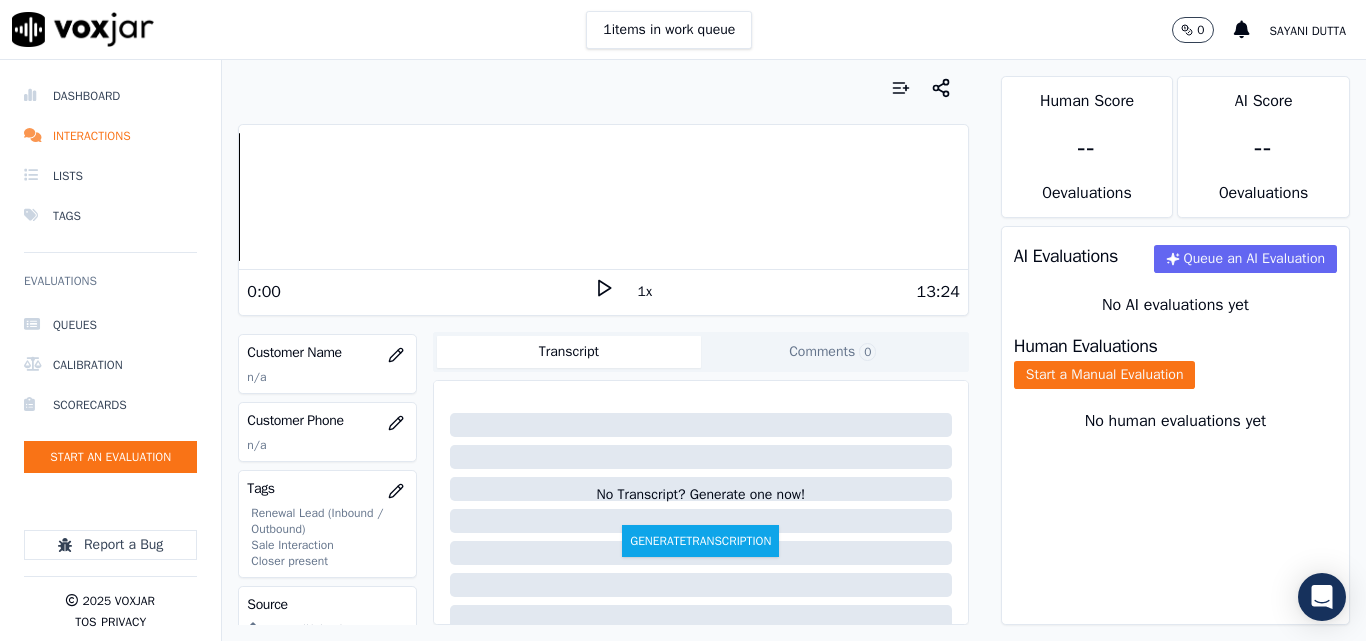 scroll, scrollTop: 300, scrollLeft: 0, axis: vertical 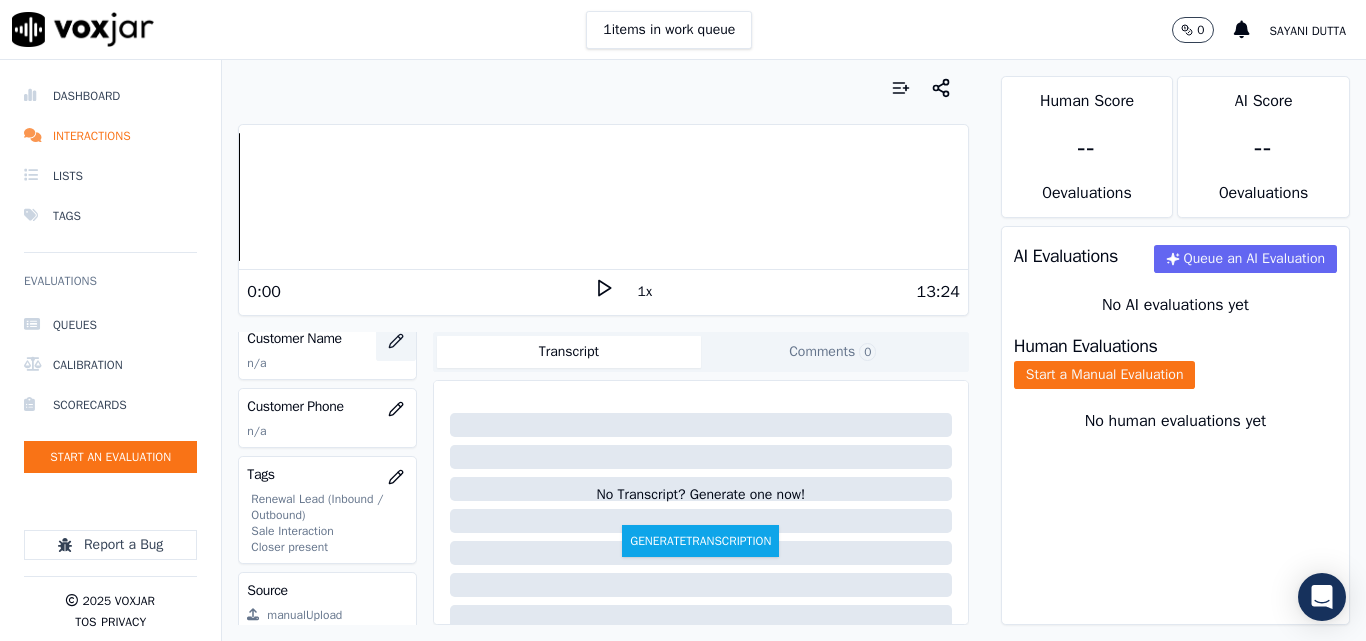 click 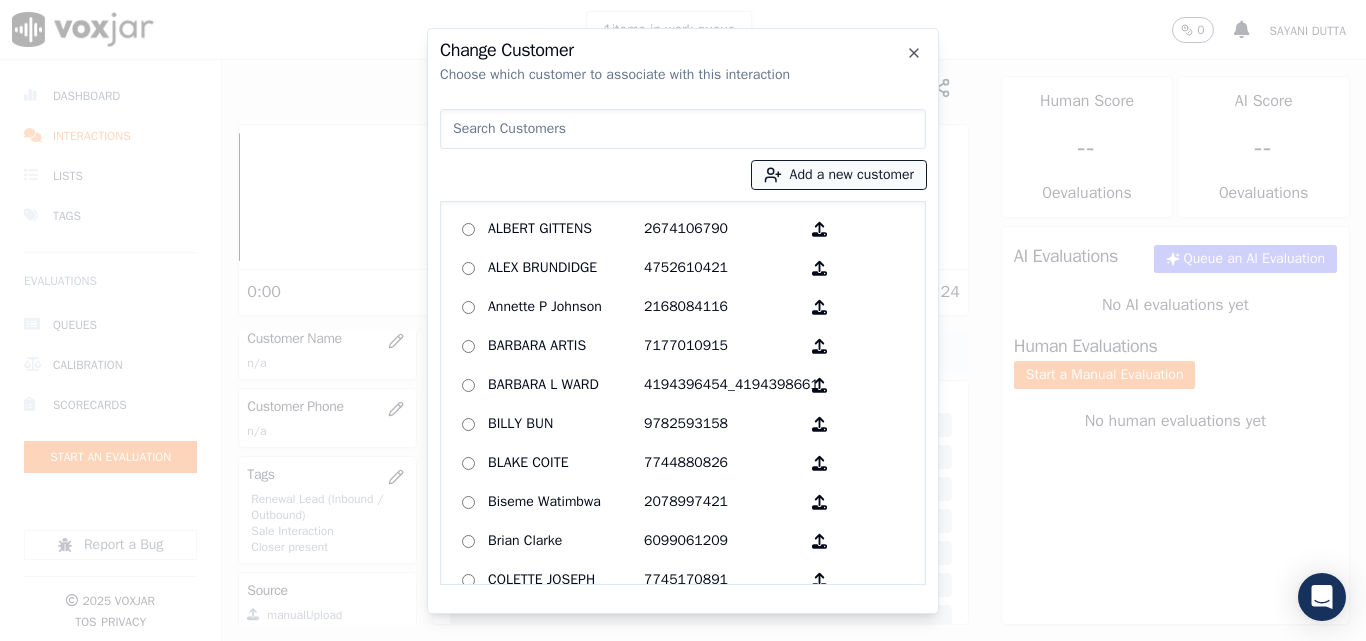 drag, startPoint x: 799, startPoint y: 170, endPoint x: 788, endPoint y: 173, distance: 11.401754 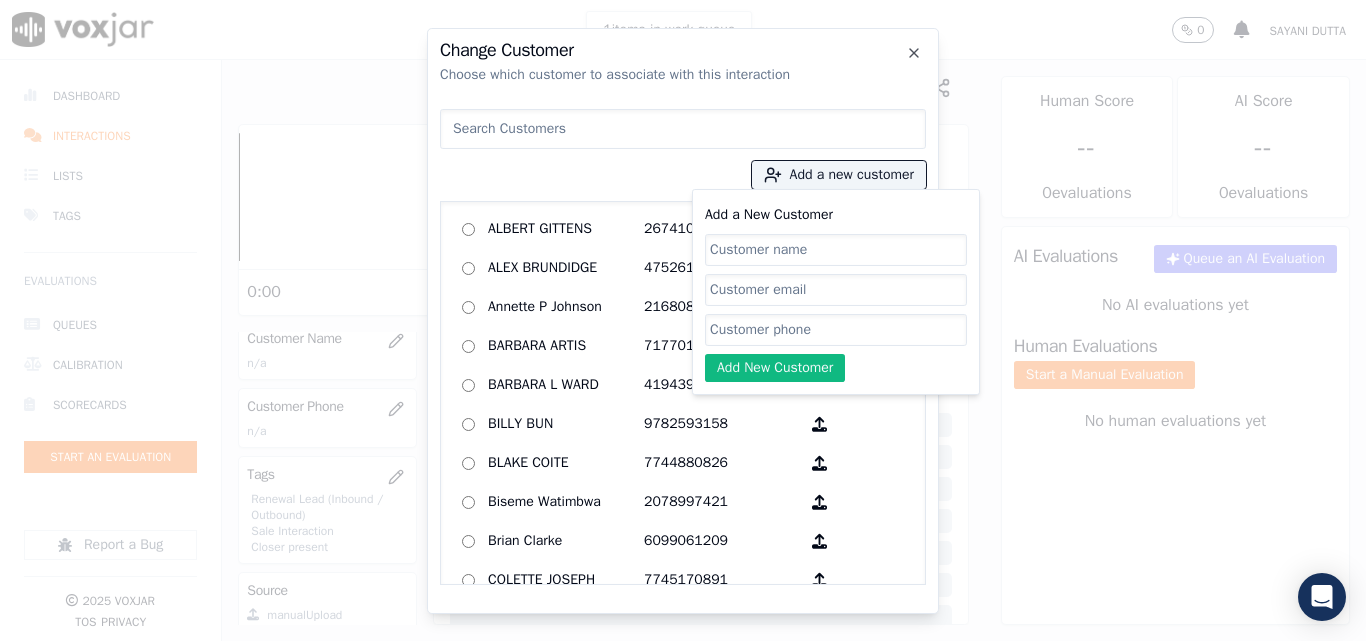 click on "Add a New Customer" 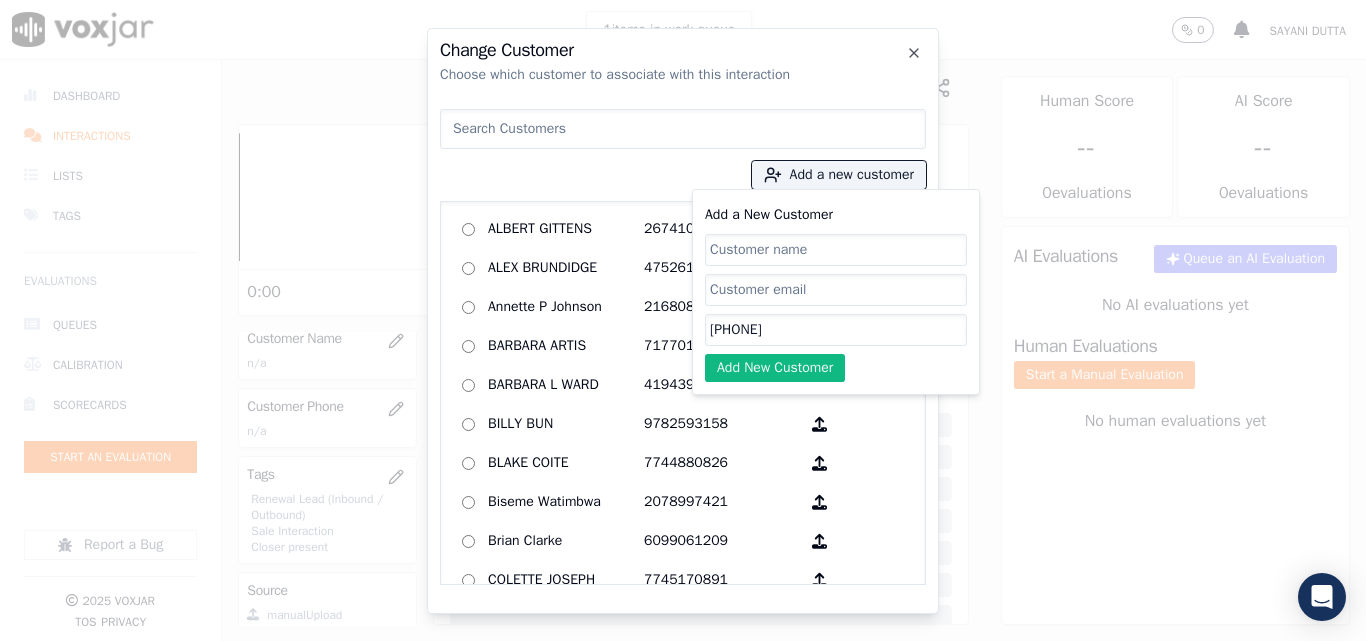 click on "Add a New Customer" 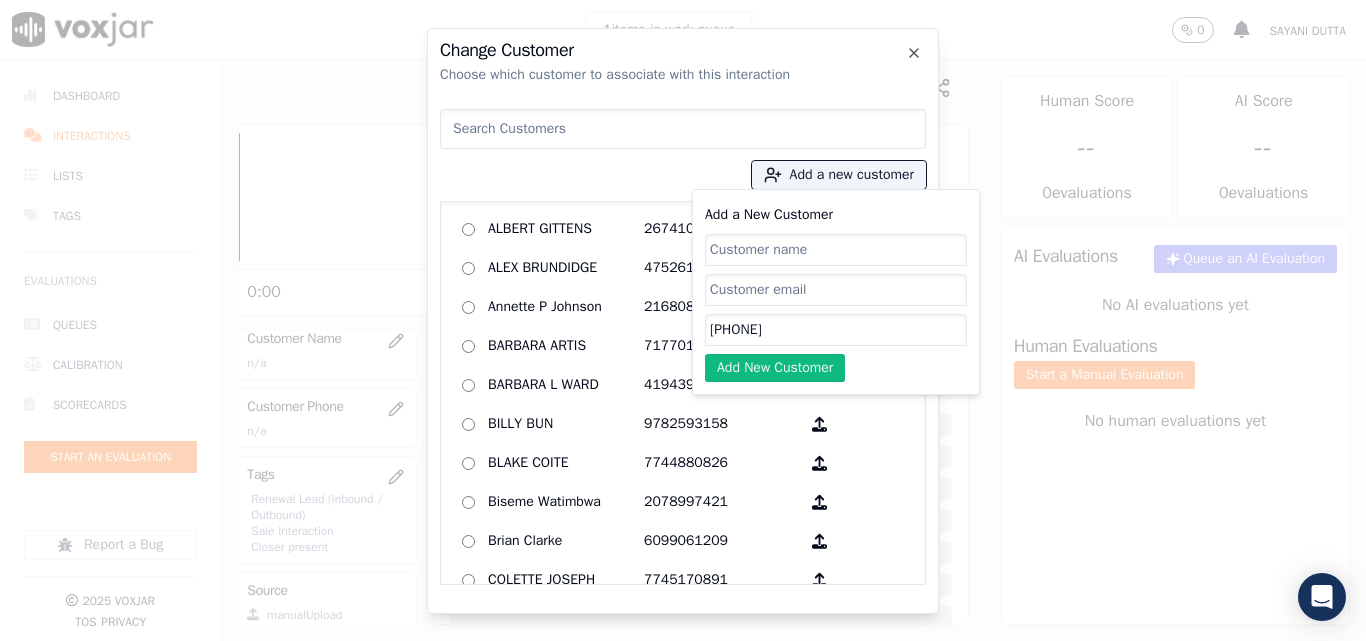 click on "[PHONE]" 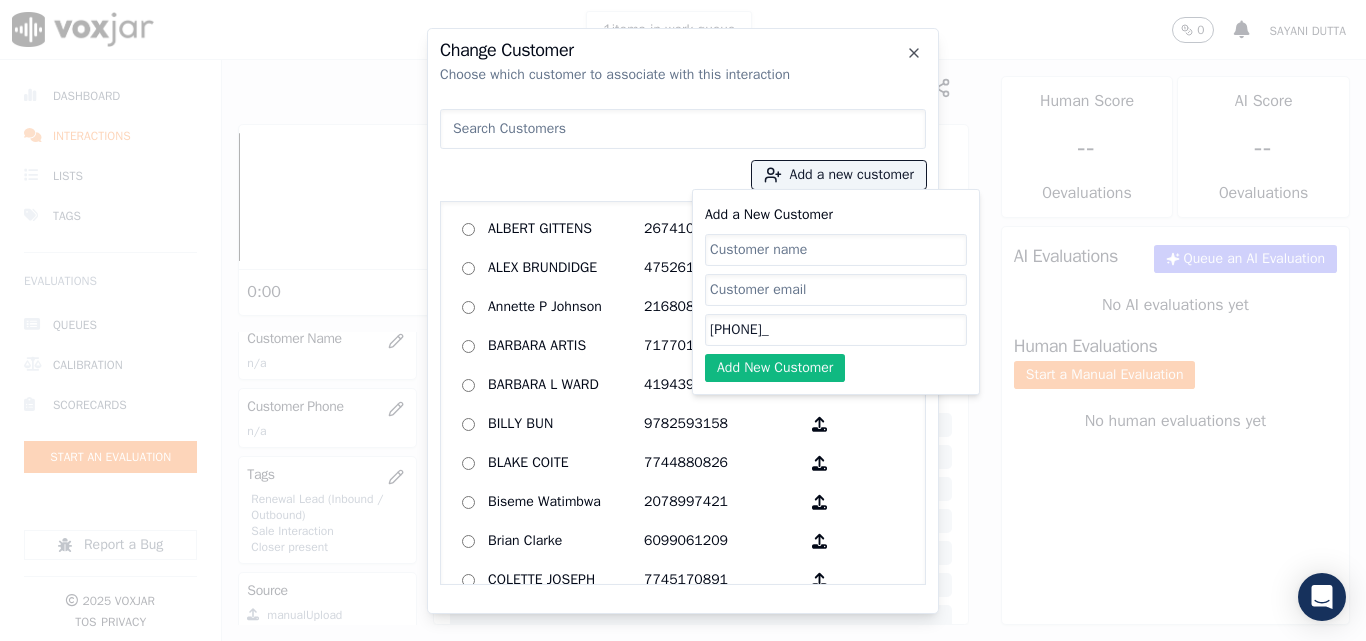 paste on "[PHONE]" 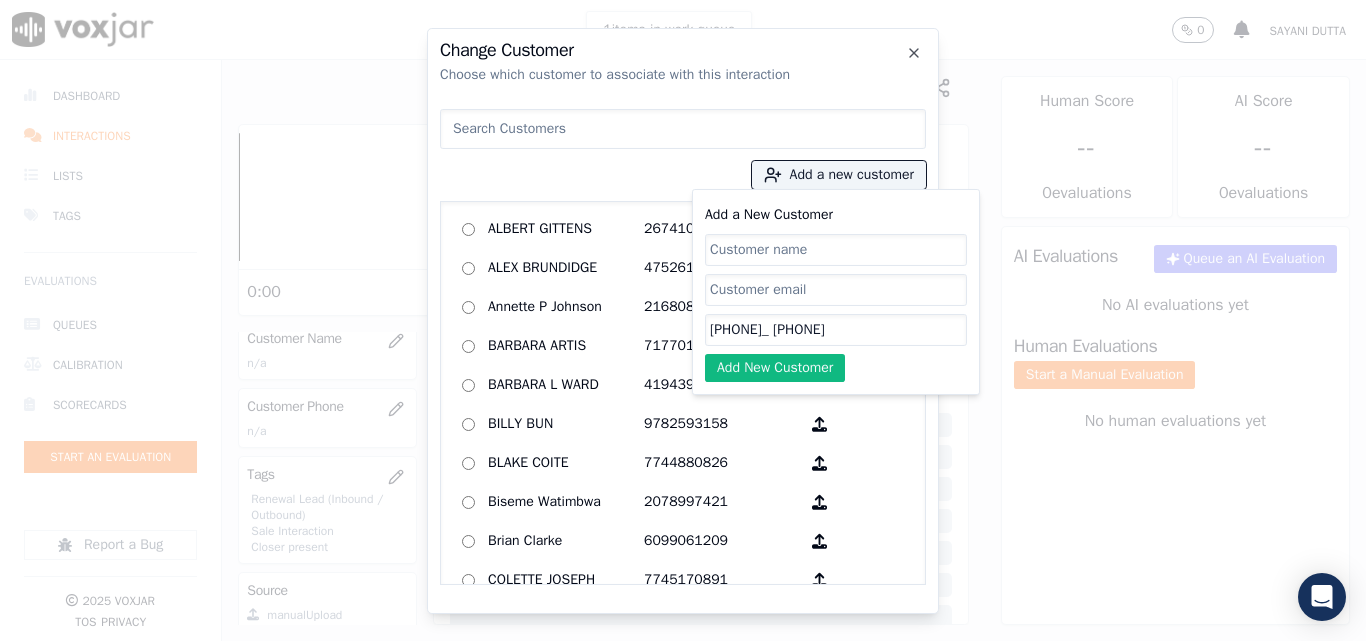 type on "[PHONE]_ [PHONE]" 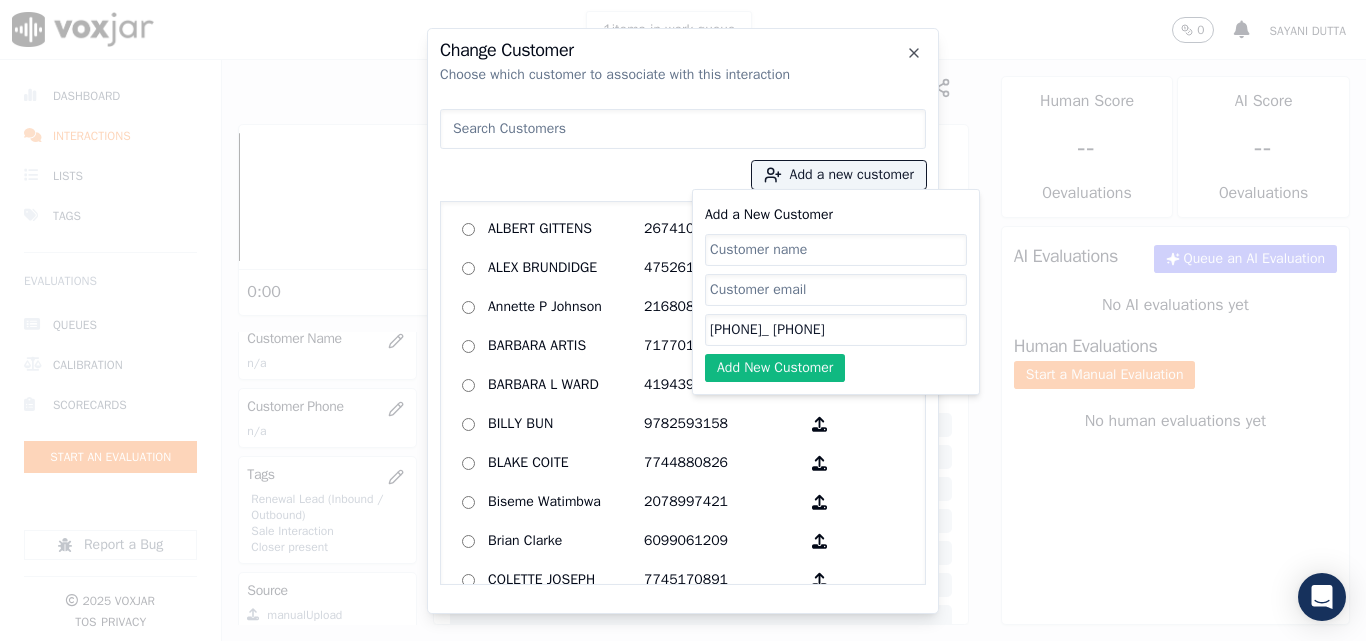 paste on "[FIRST] [LAST]" 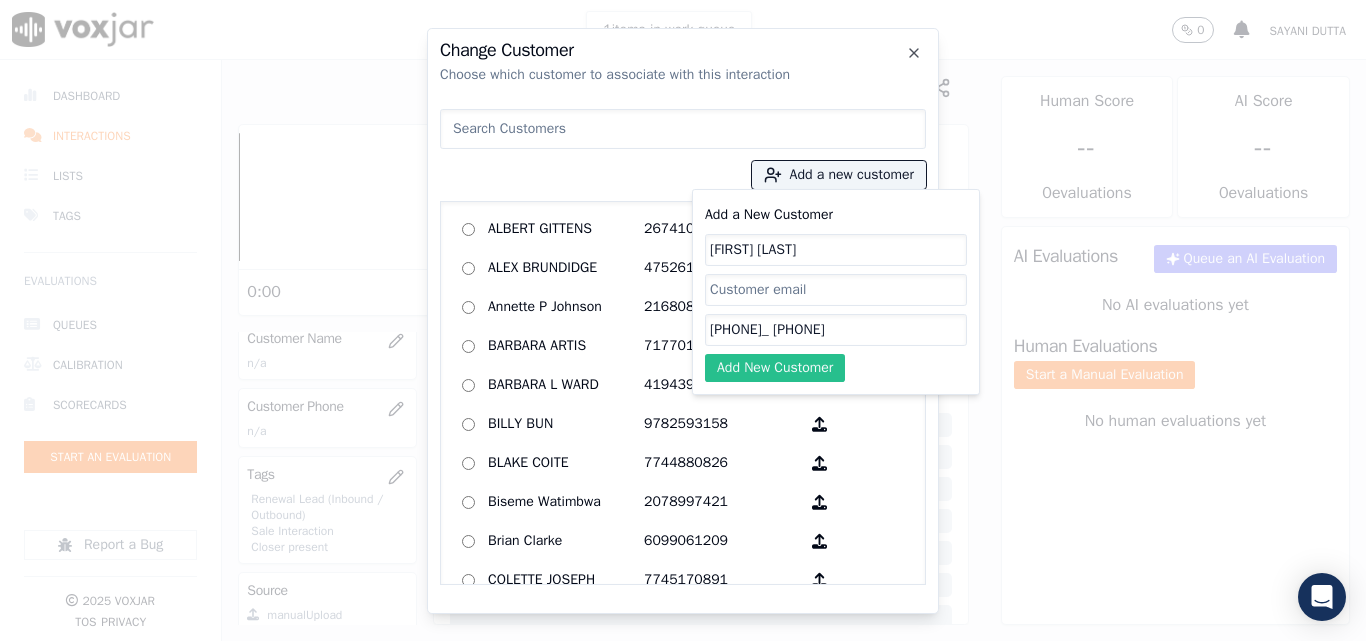 type on "[FIRST] [LAST]" 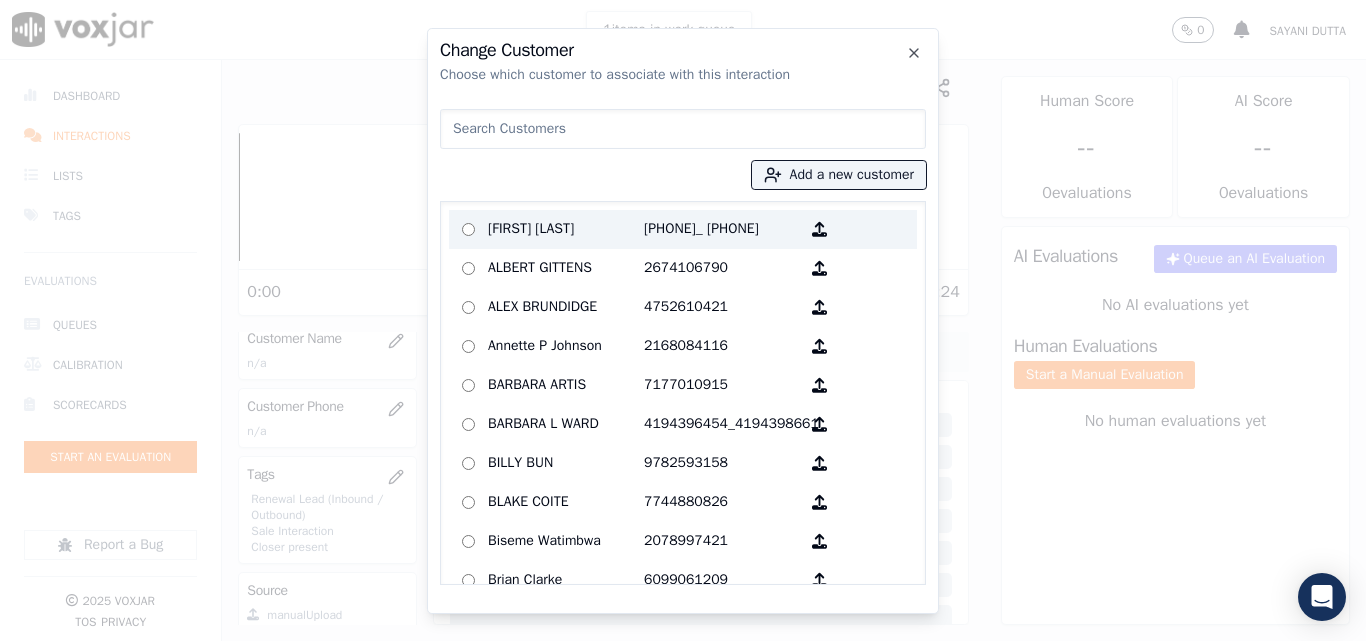 drag, startPoint x: 520, startPoint y: 227, endPoint x: 665, endPoint y: 343, distance: 185.6906 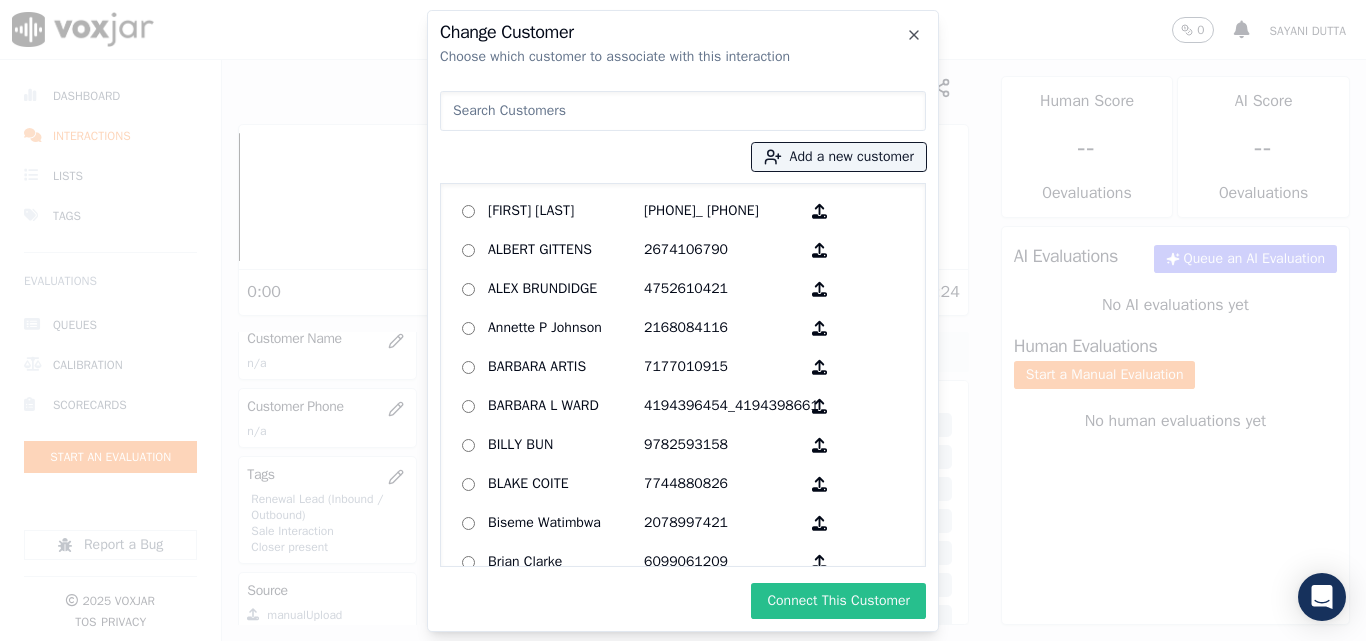 click on "Connect This Customer" at bounding box center (838, 601) 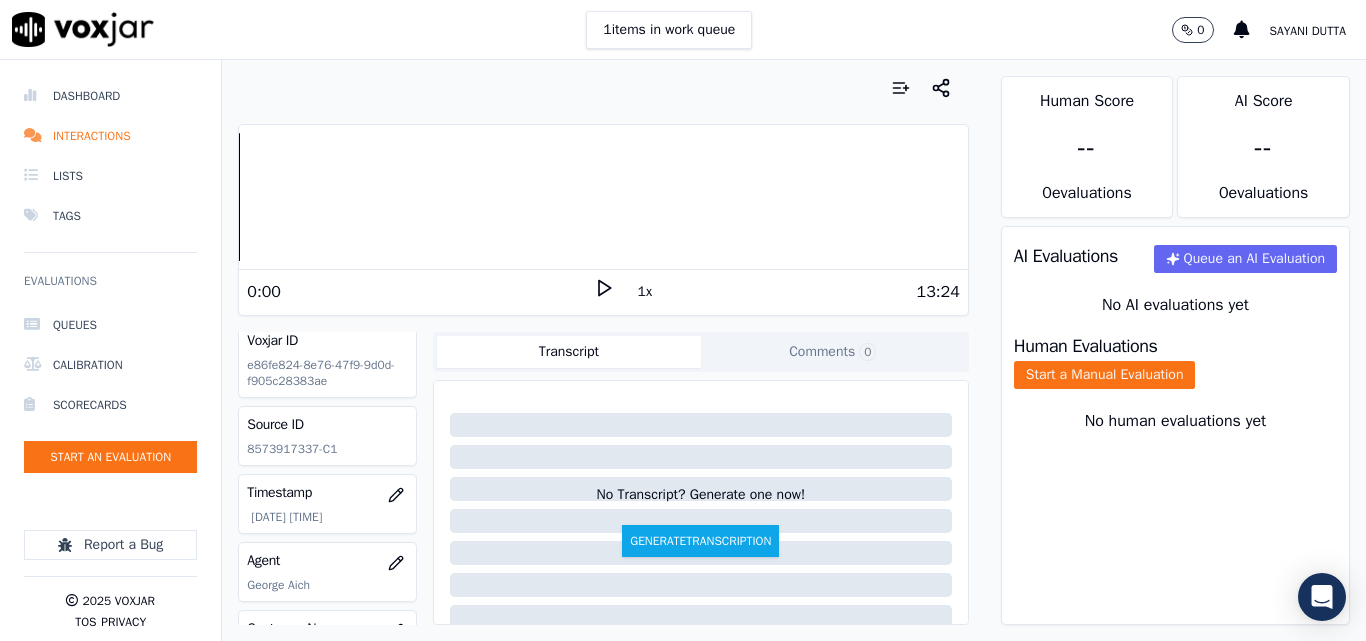 scroll, scrollTop: 0, scrollLeft: 0, axis: both 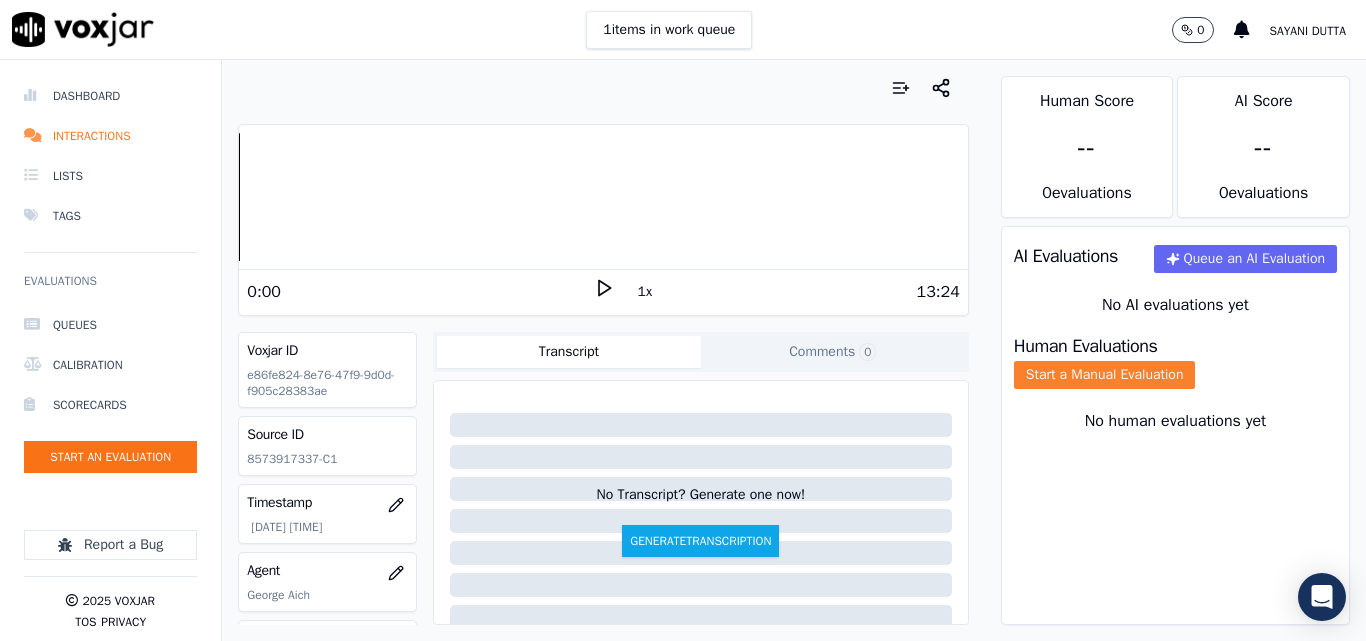 click on "Start a Manual Evaluation" 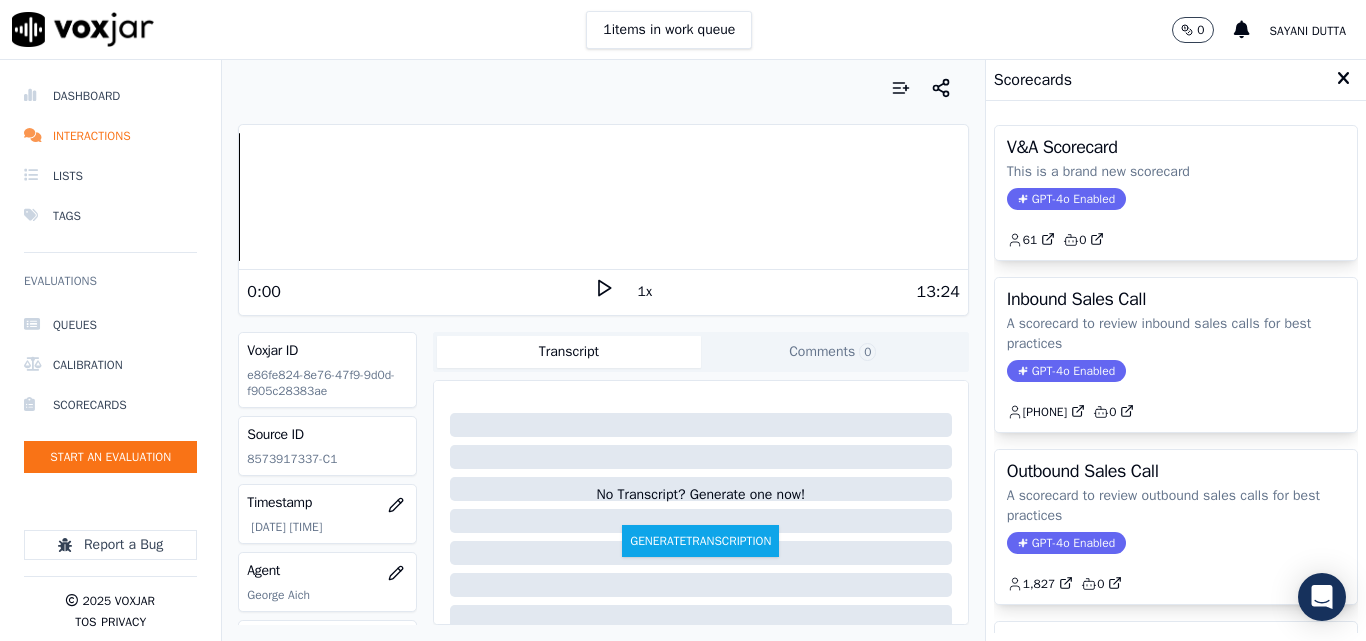 click on "A scorecard to review outbound sales calls for best practices" 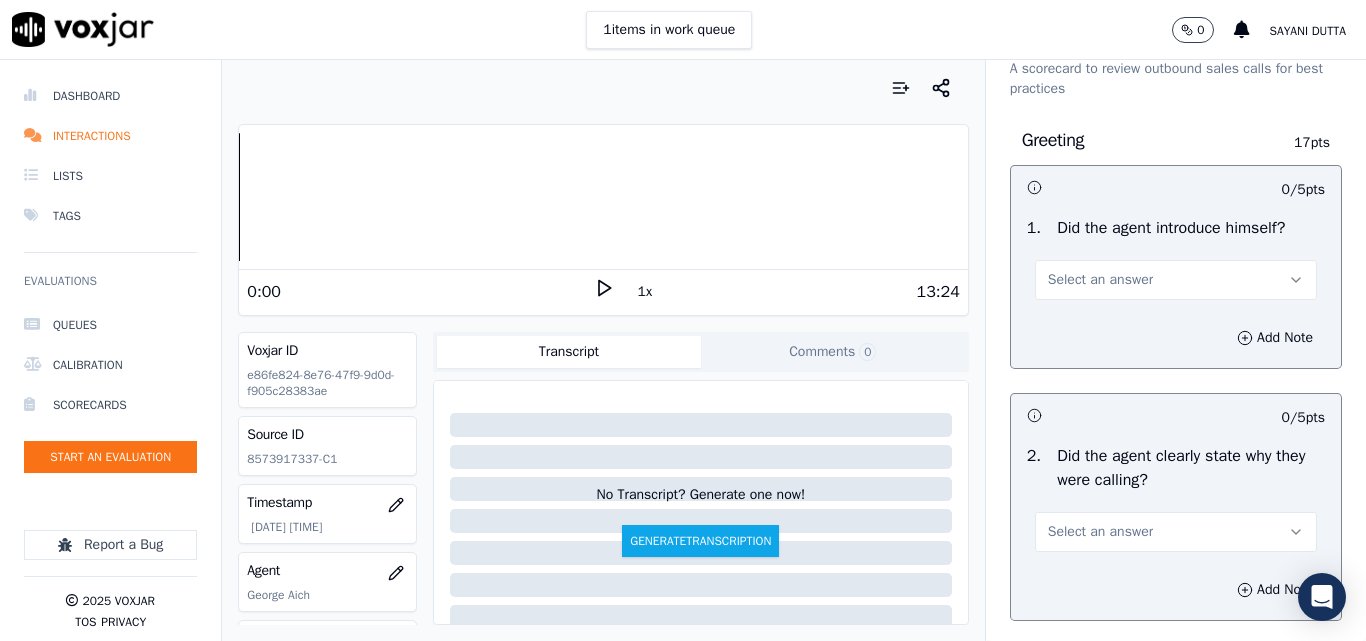 scroll, scrollTop: 100, scrollLeft: 0, axis: vertical 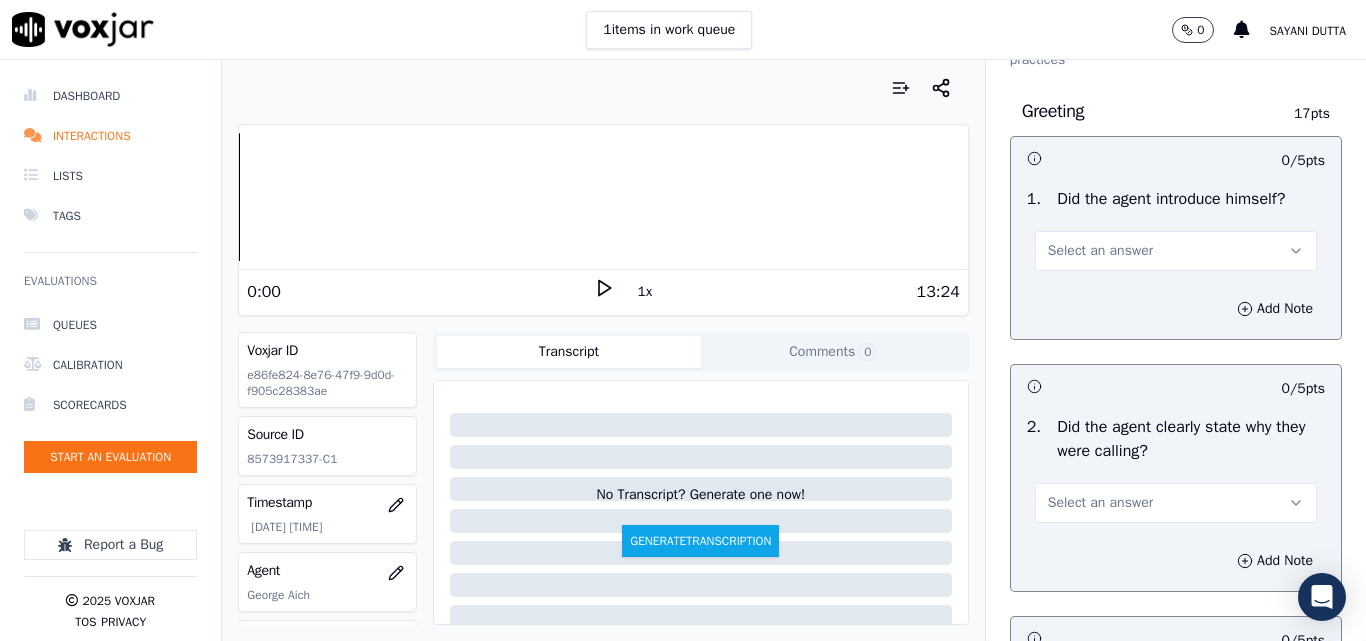 click on "Select an answer" at bounding box center (1100, 251) 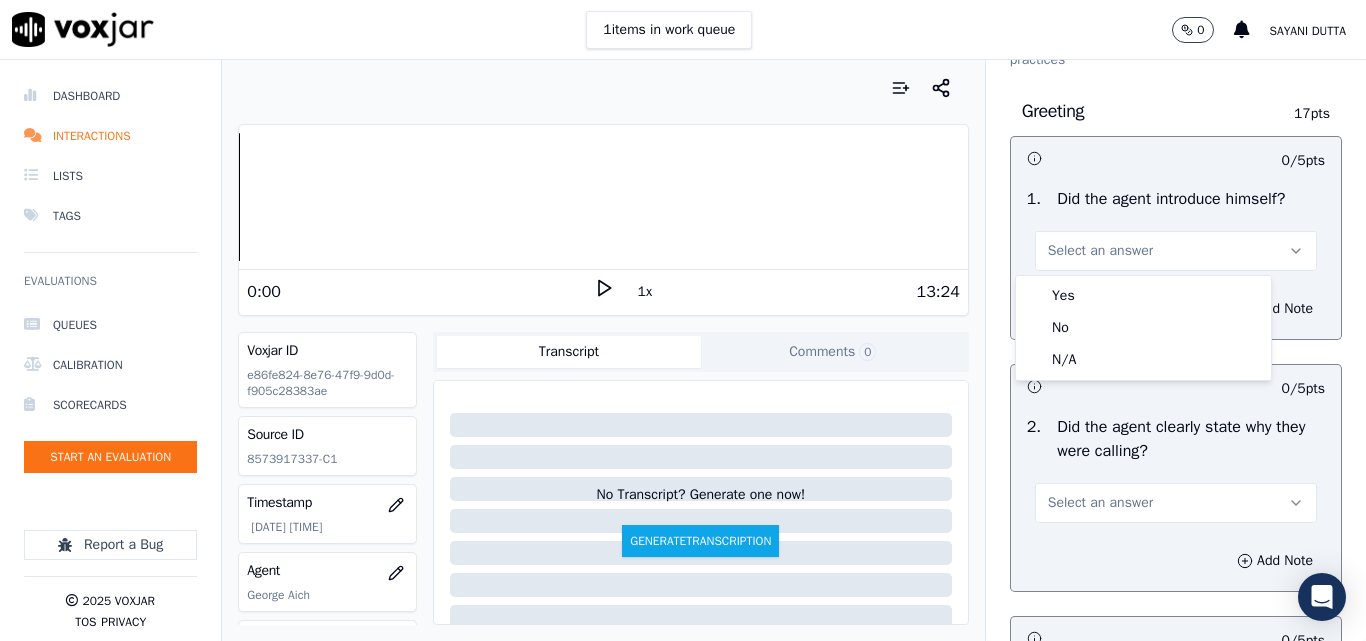 click on "Yes" at bounding box center (1143, 296) 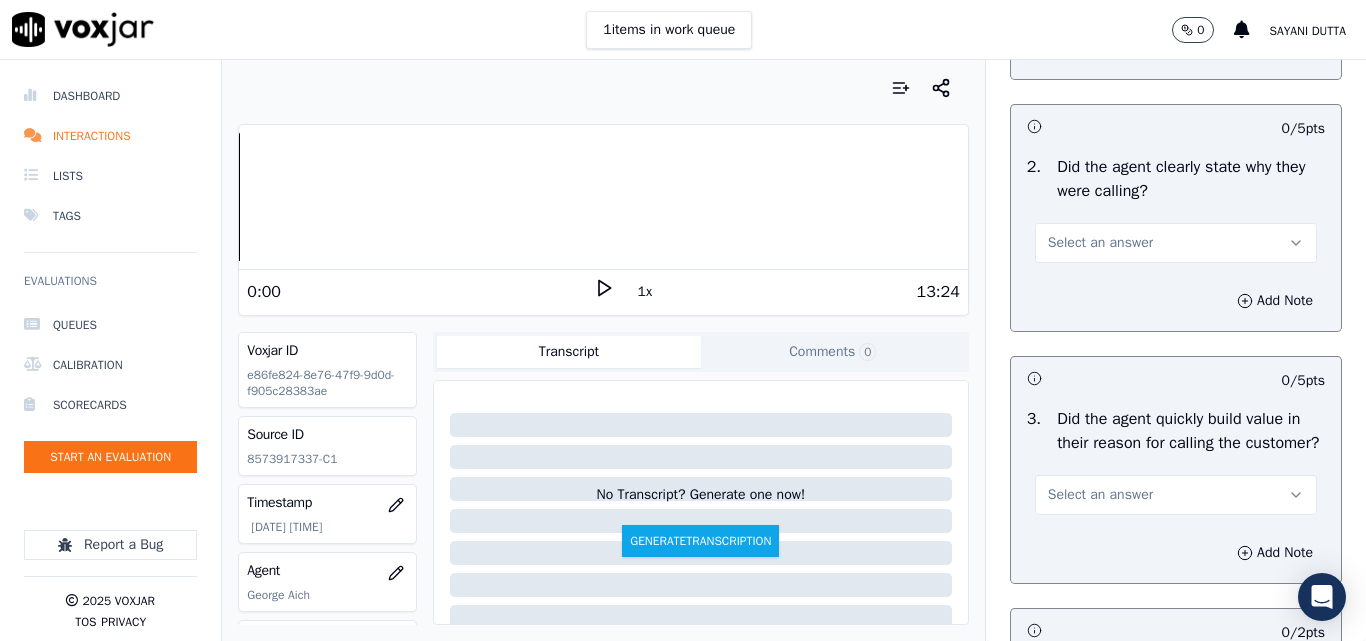 scroll, scrollTop: 400, scrollLeft: 0, axis: vertical 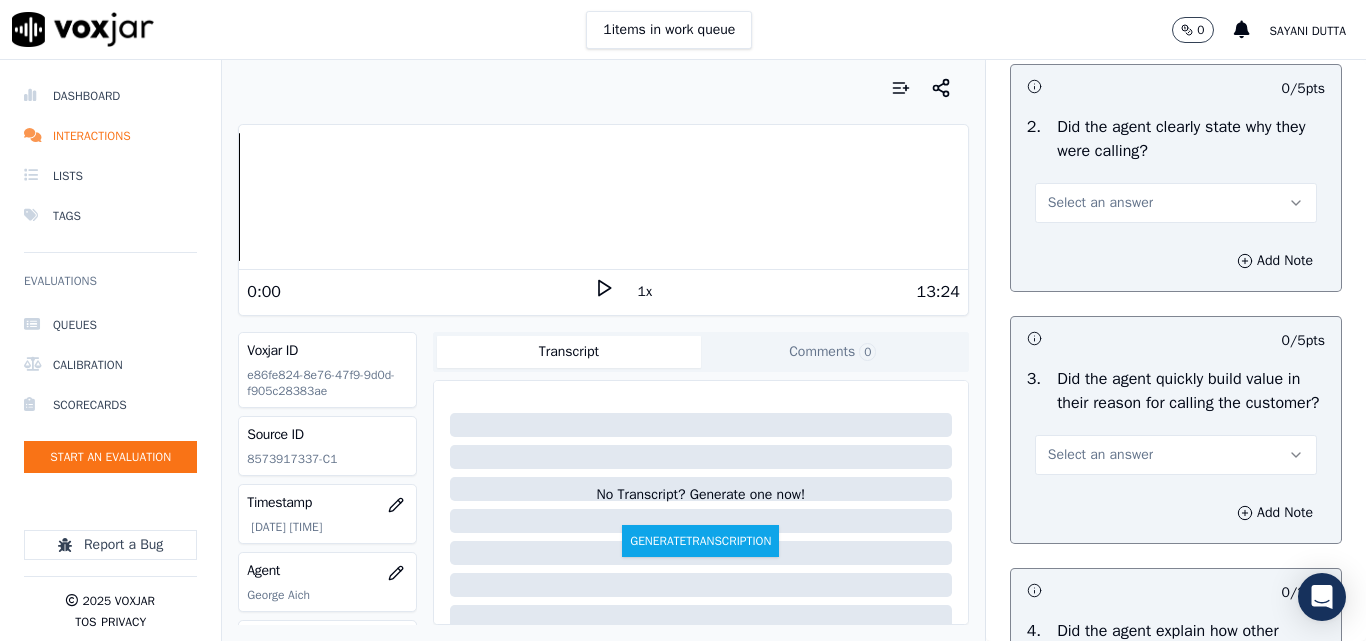 click on "Select an answer" at bounding box center [1100, 203] 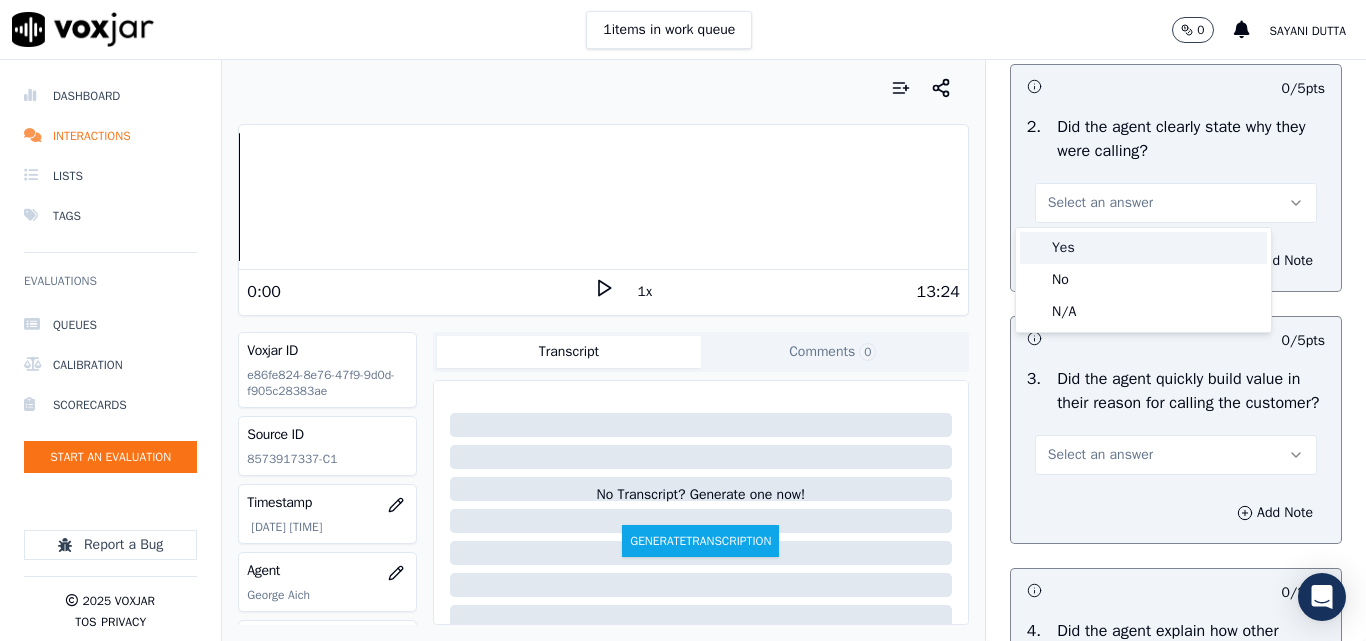 click on "Yes" at bounding box center (1143, 248) 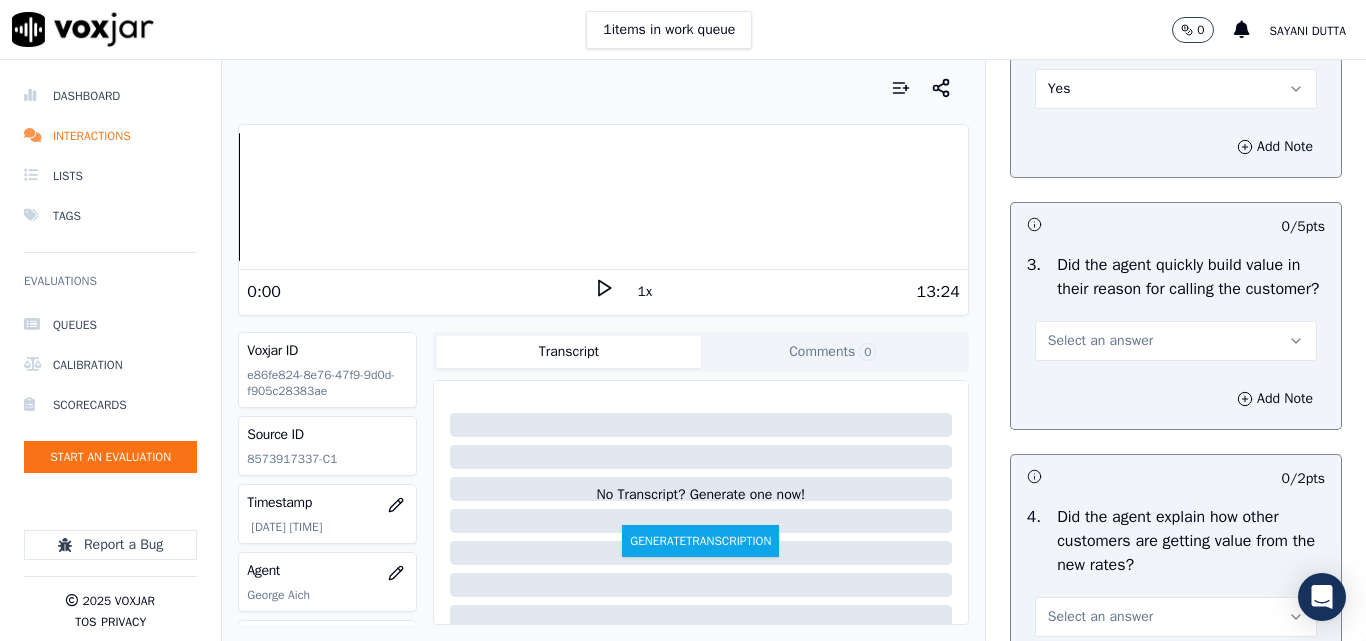 scroll, scrollTop: 700, scrollLeft: 0, axis: vertical 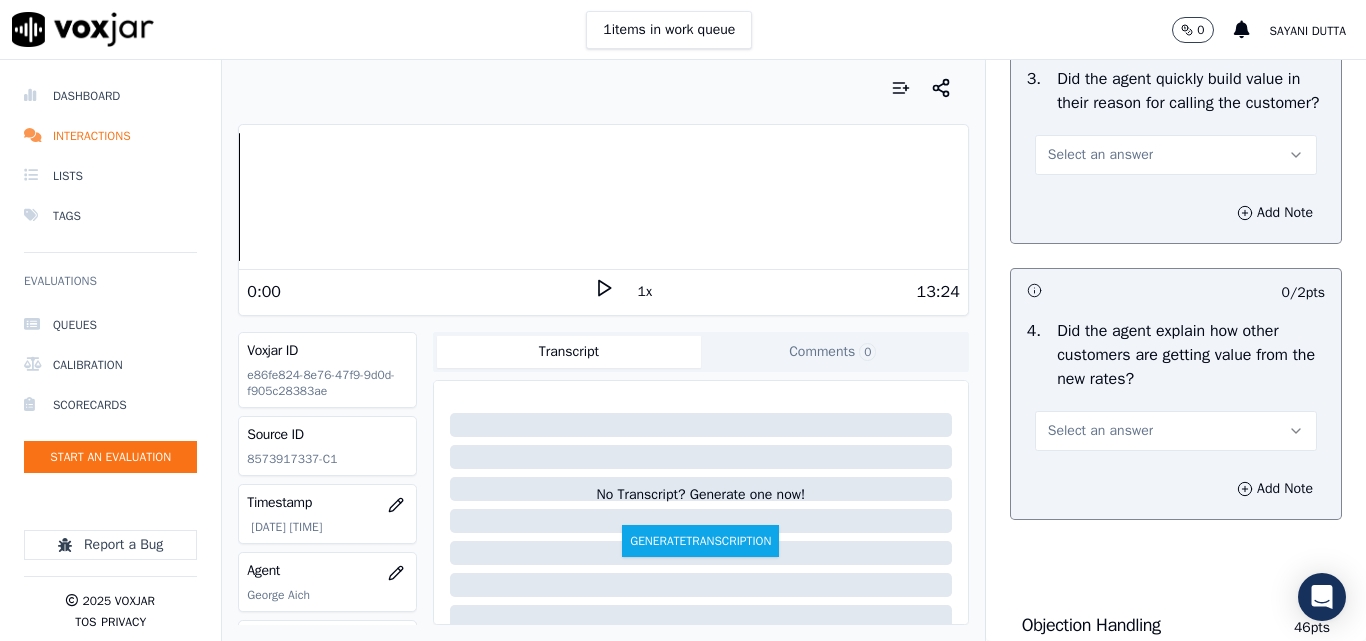 click on "Select an answer" at bounding box center (1100, 155) 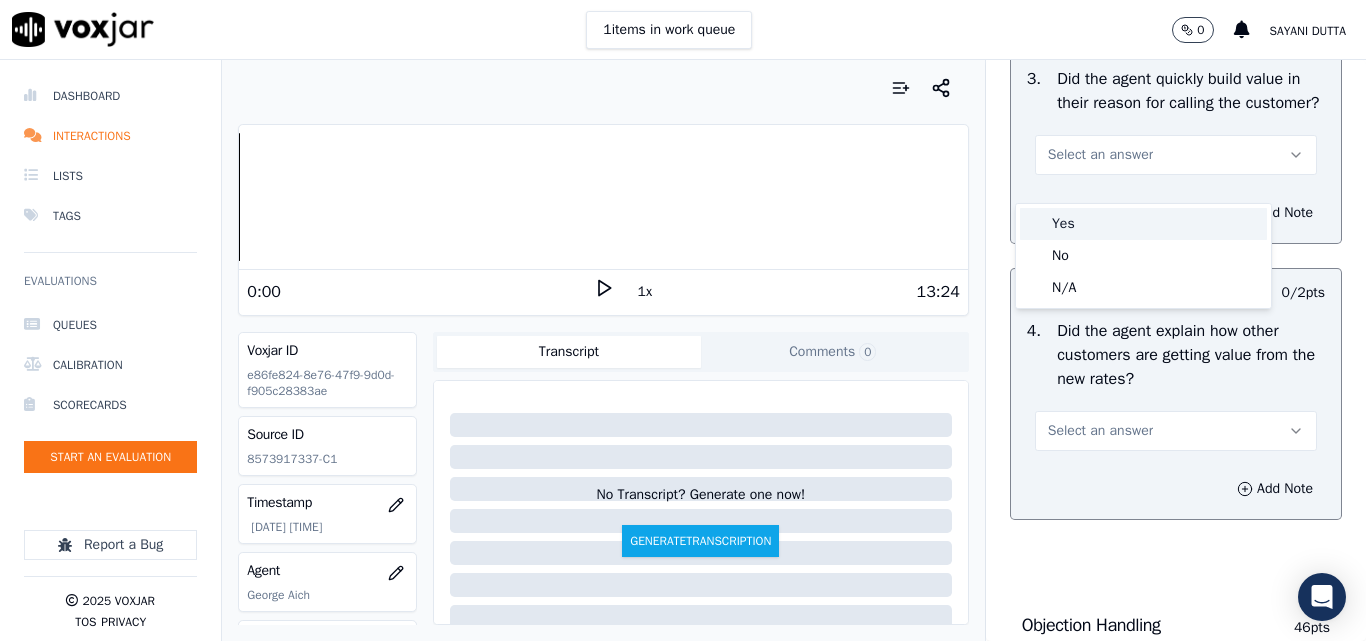 click on "Yes" at bounding box center [1143, 224] 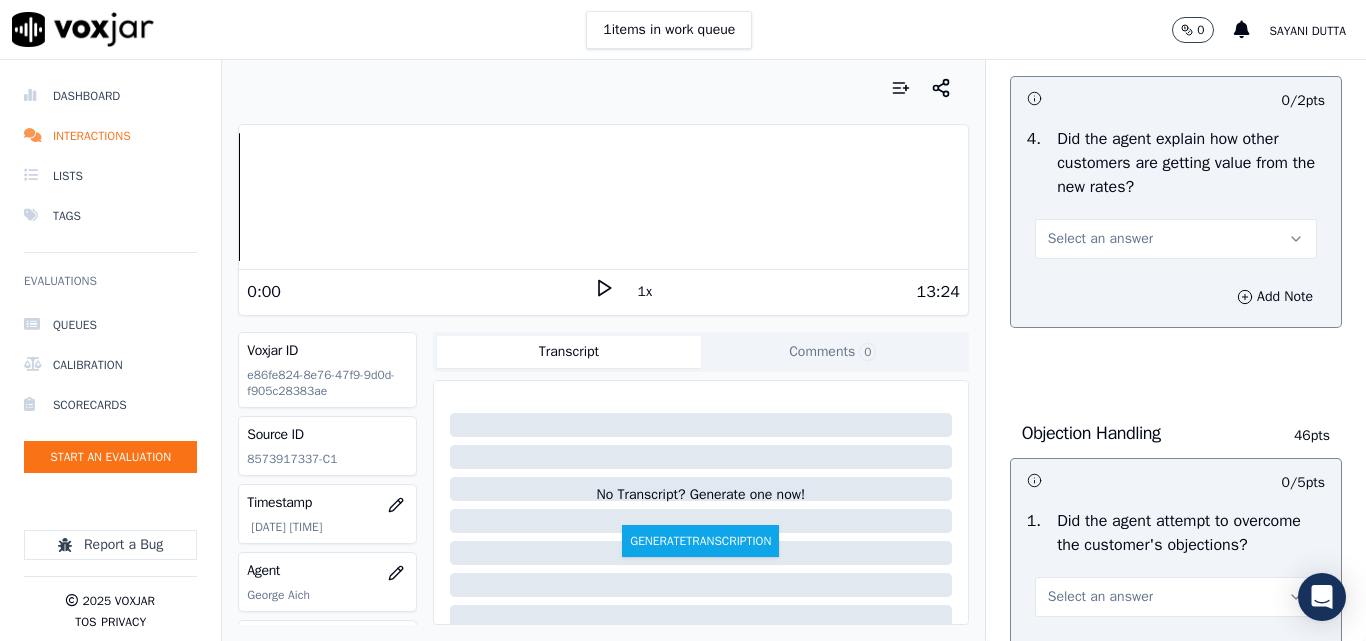 scroll, scrollTop: 1000, scrollLeft: 0, axis: vertical 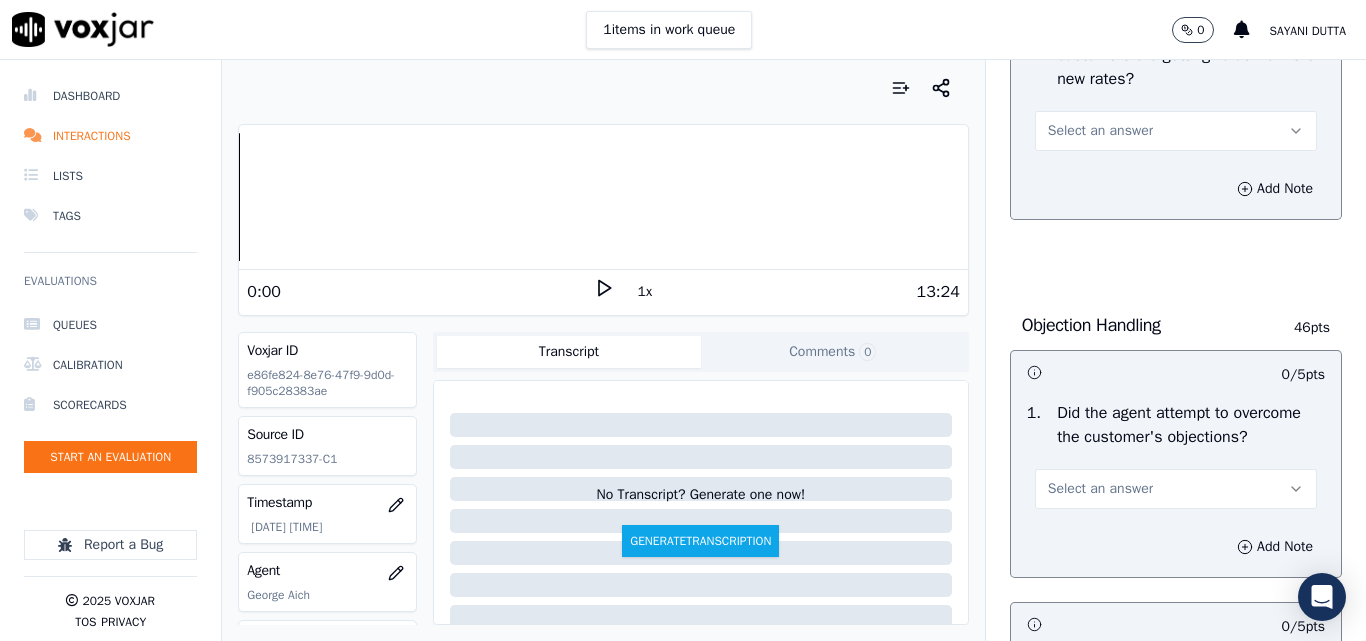 click on "Select an answer" at bounding box center (1100, 131) 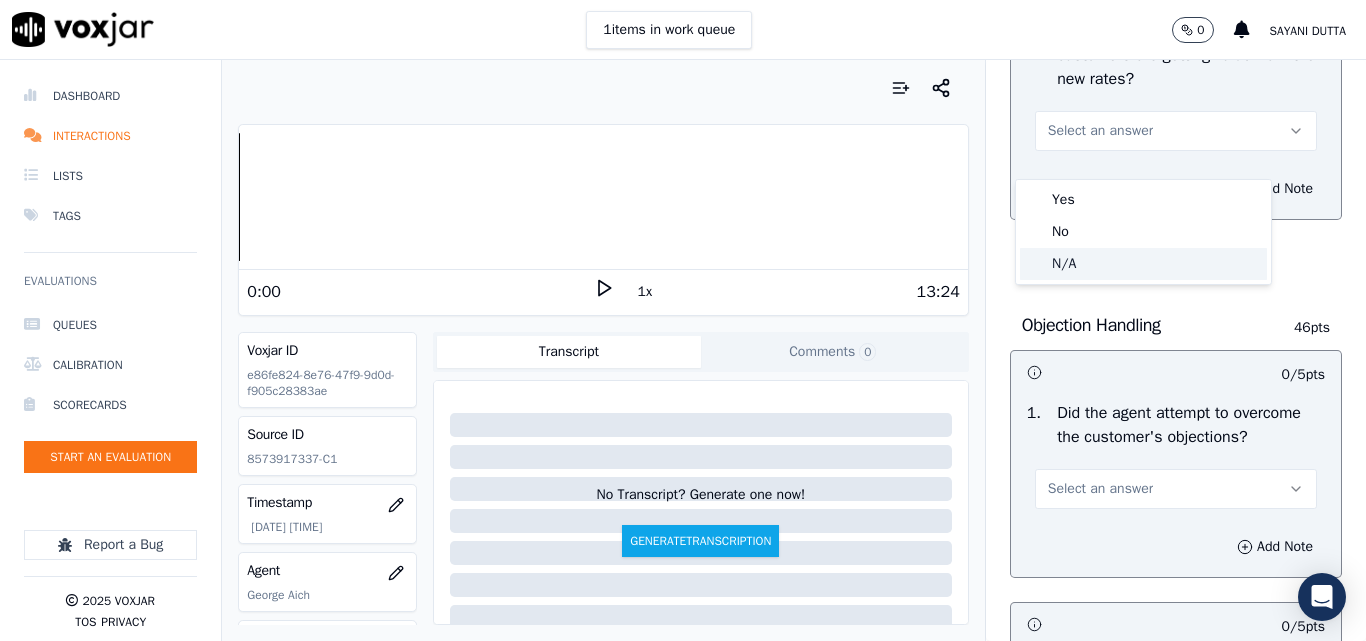 click on "N/A" 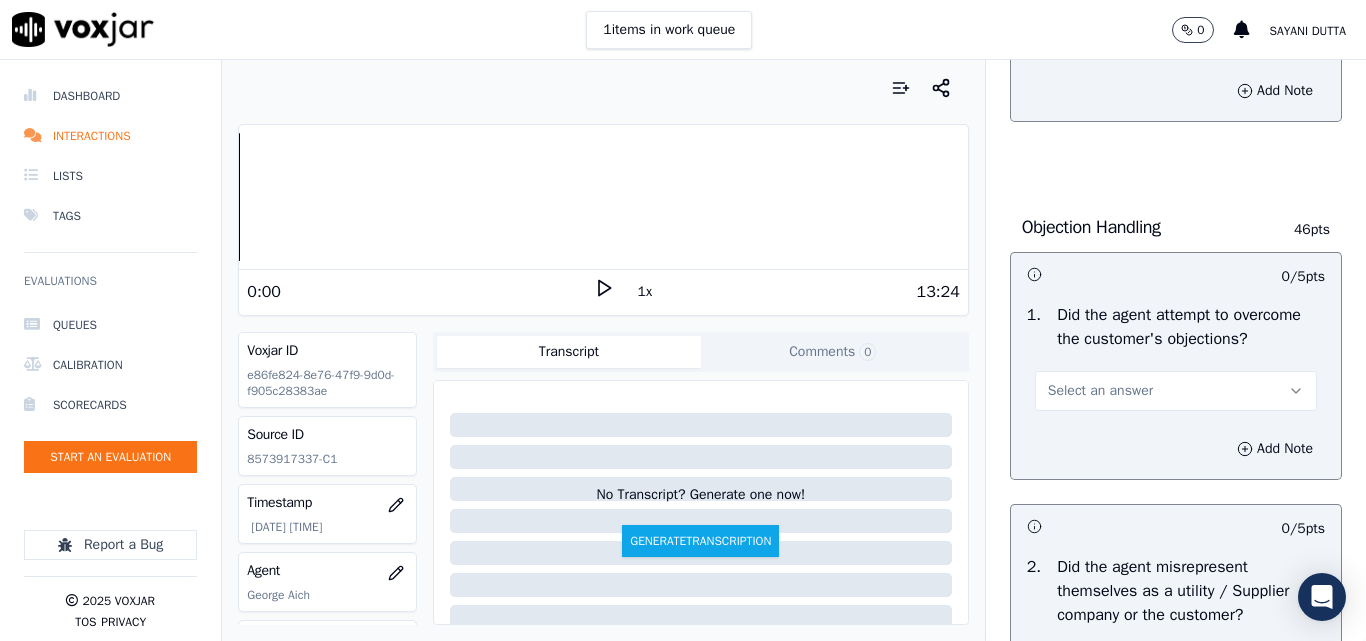 scroll, scrollTop: 1200, scrollLeft: 0, axis: vertical 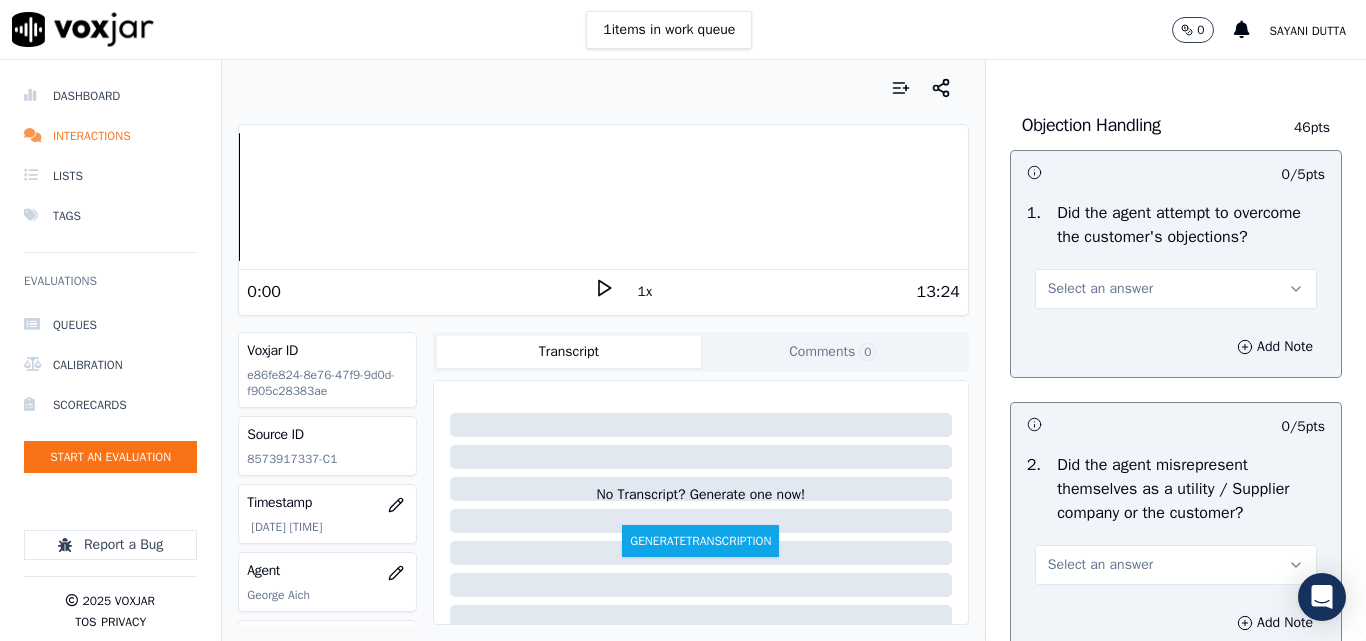 click on "Select an answer" at bounding box center (1100, 289) 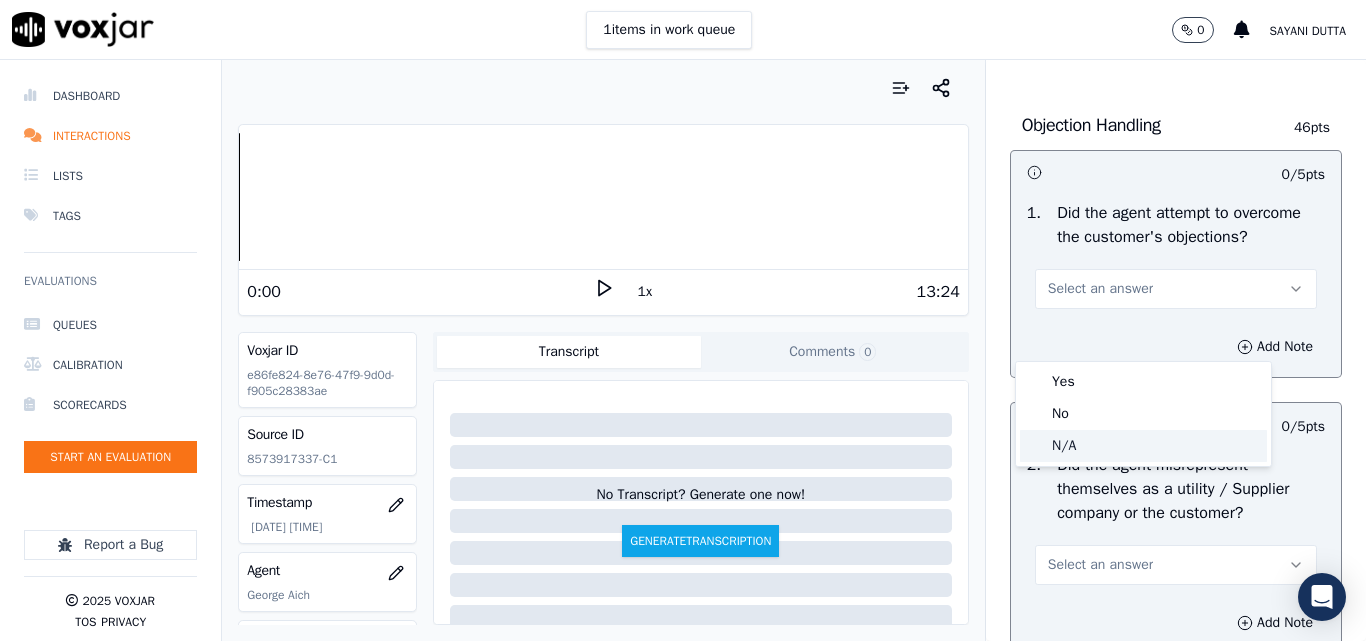 click on "N/A" 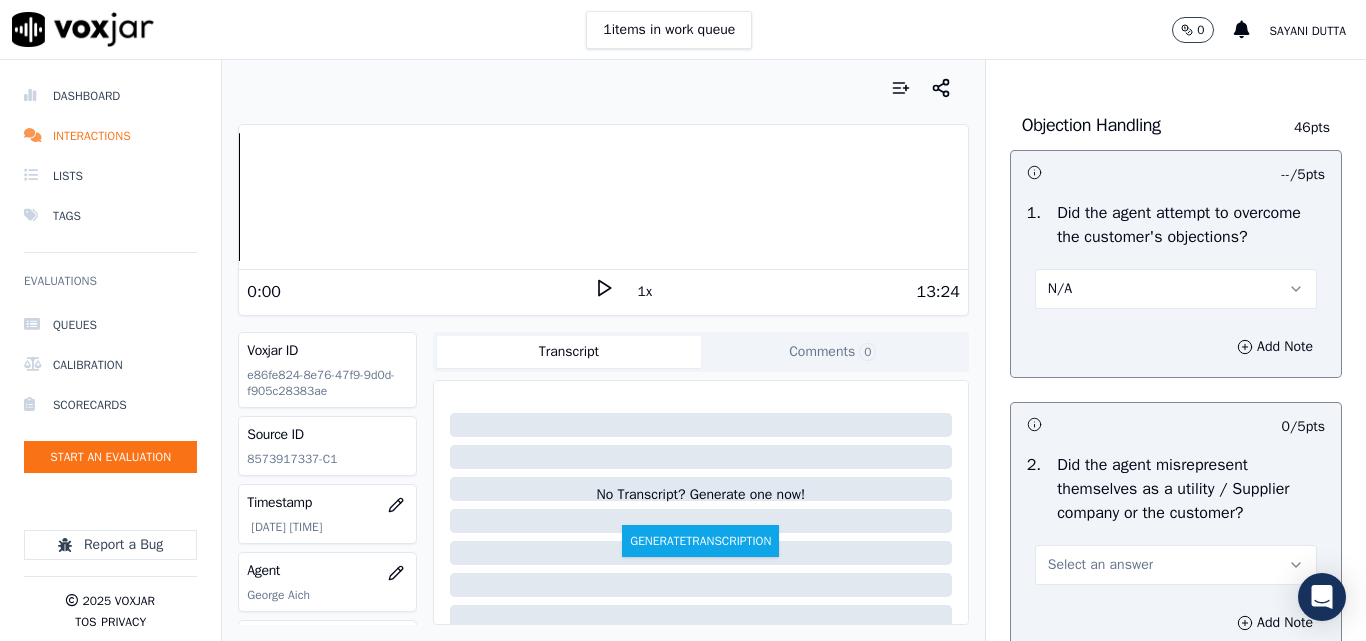 scroll, scrollTop: 1500, scrollLeft: 0, axis: vertical 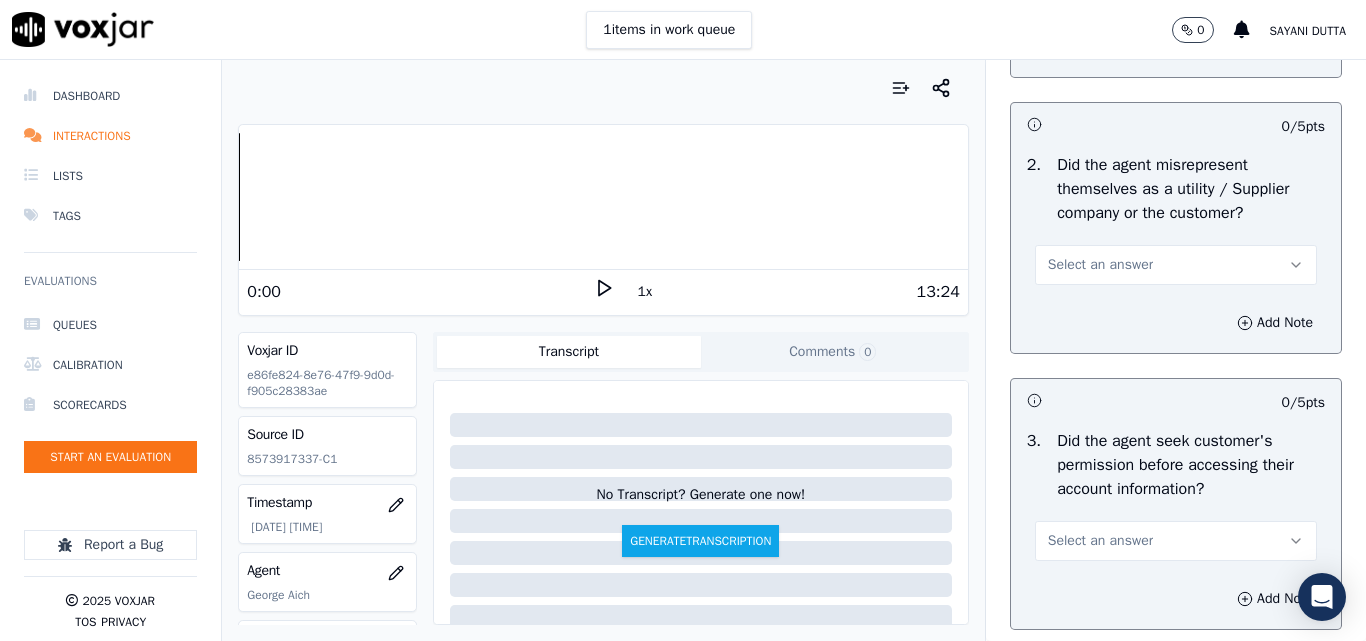 click on "Select an answer" at bounding box center [1100, 265] 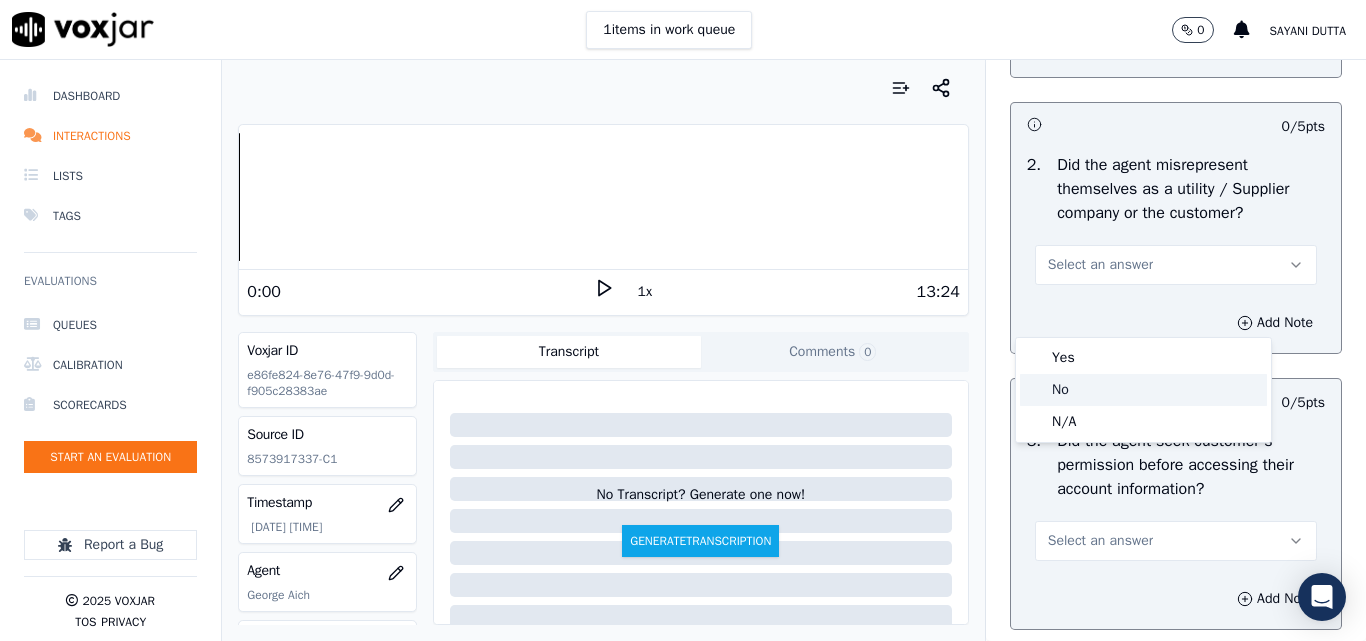 click on "No" 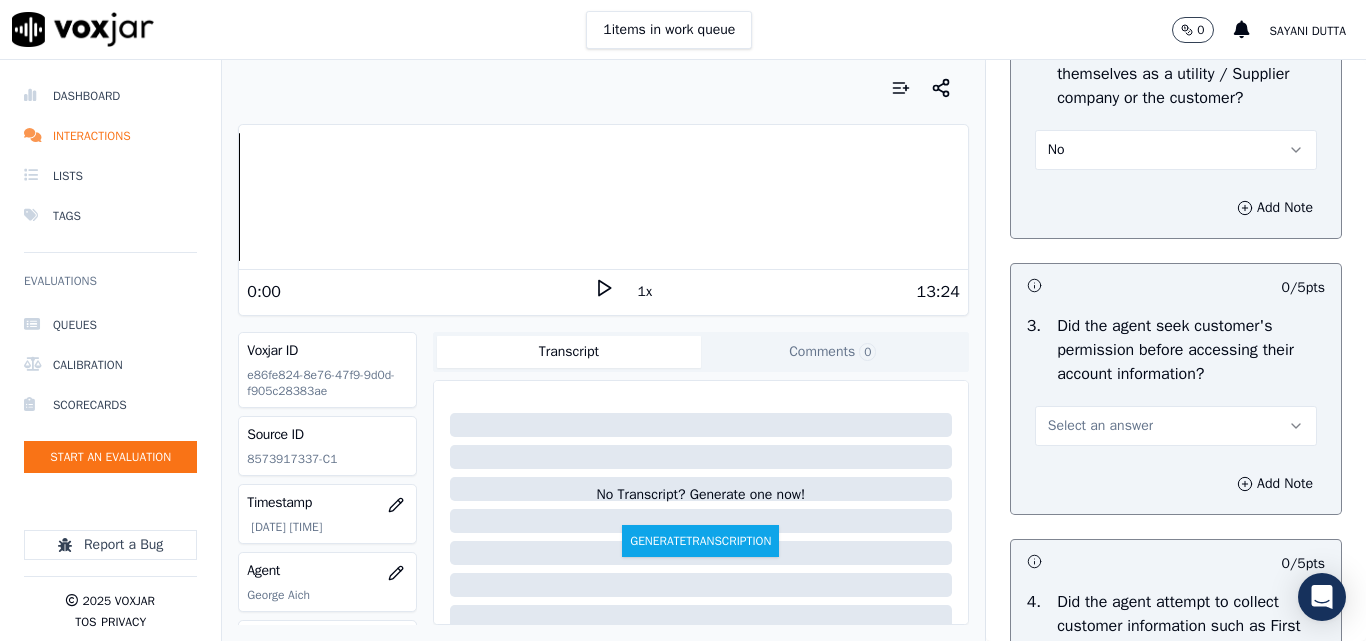 scroll, scrollTop: 1800, scrollLeft: 0, axis: vertical 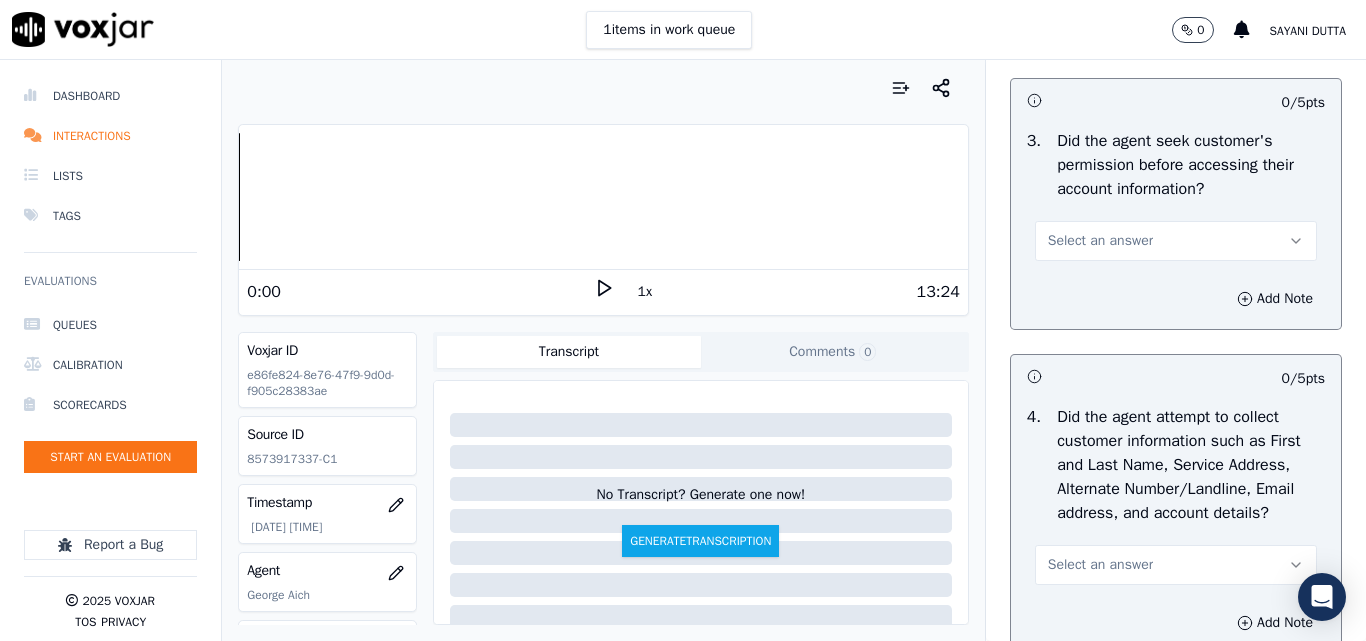 click on "Select an answer" at bounding box center [1100, 241] 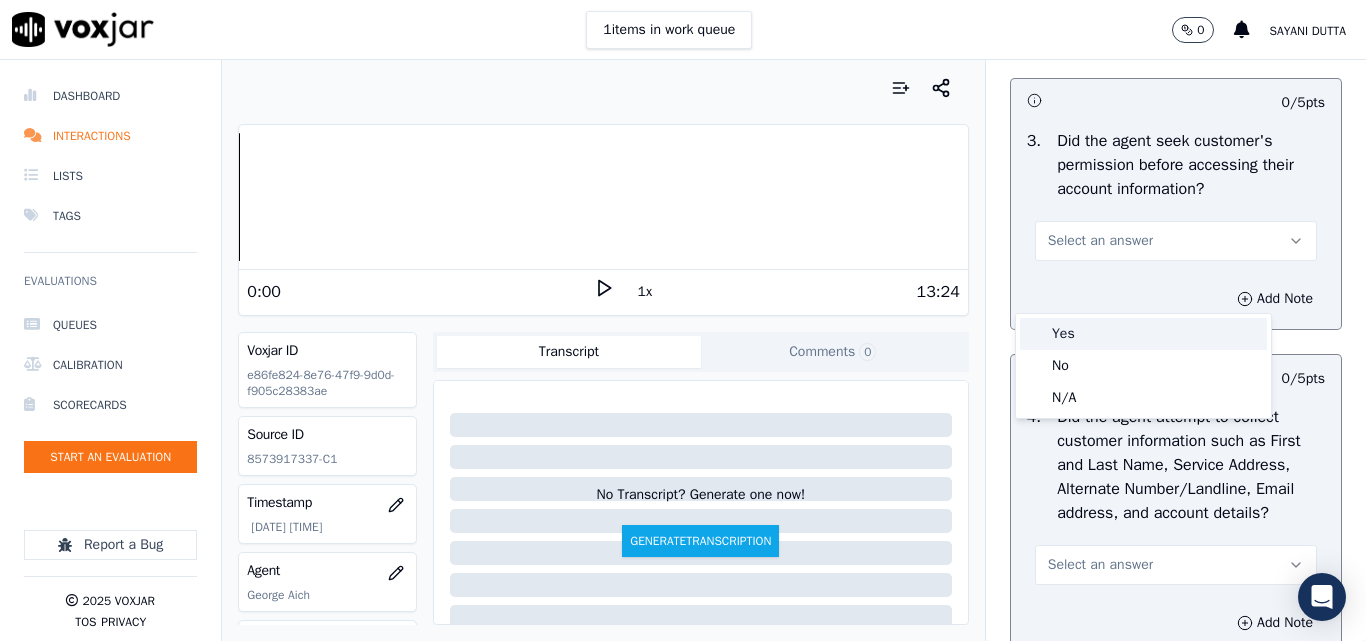 click on "Yes" at bounding box center [1143, 334] 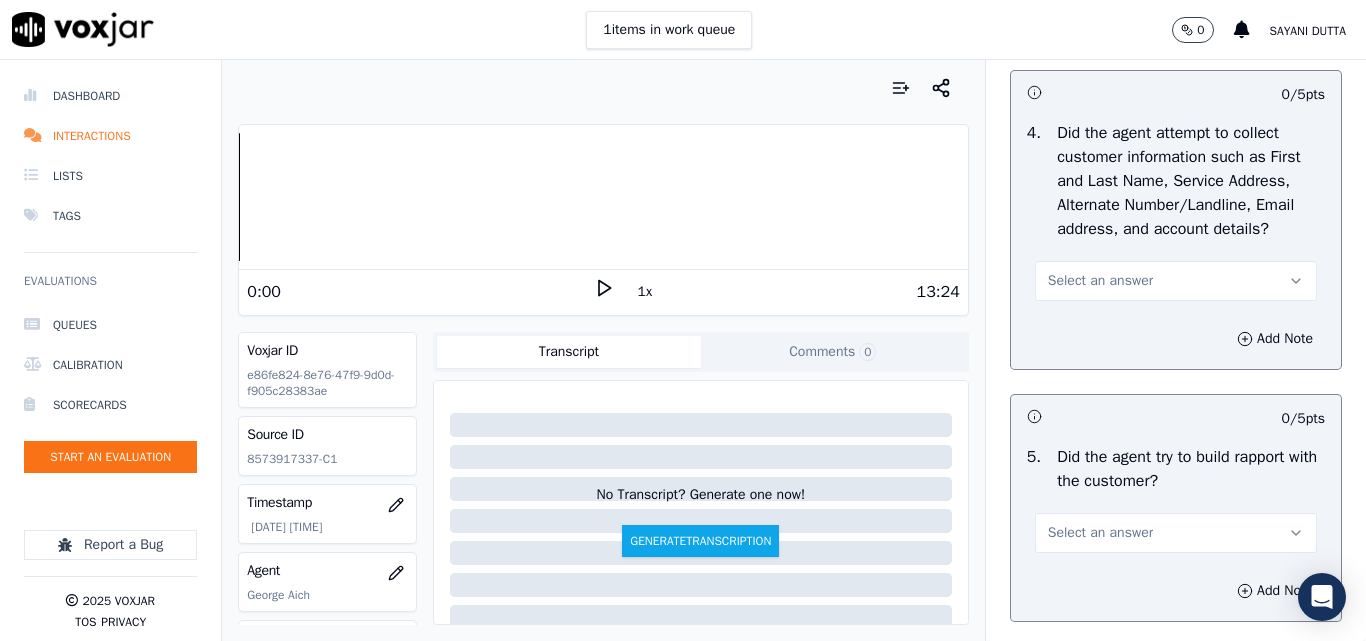 scroll, scrollTop: 2100, scrollLeft: 0, axis: vertical 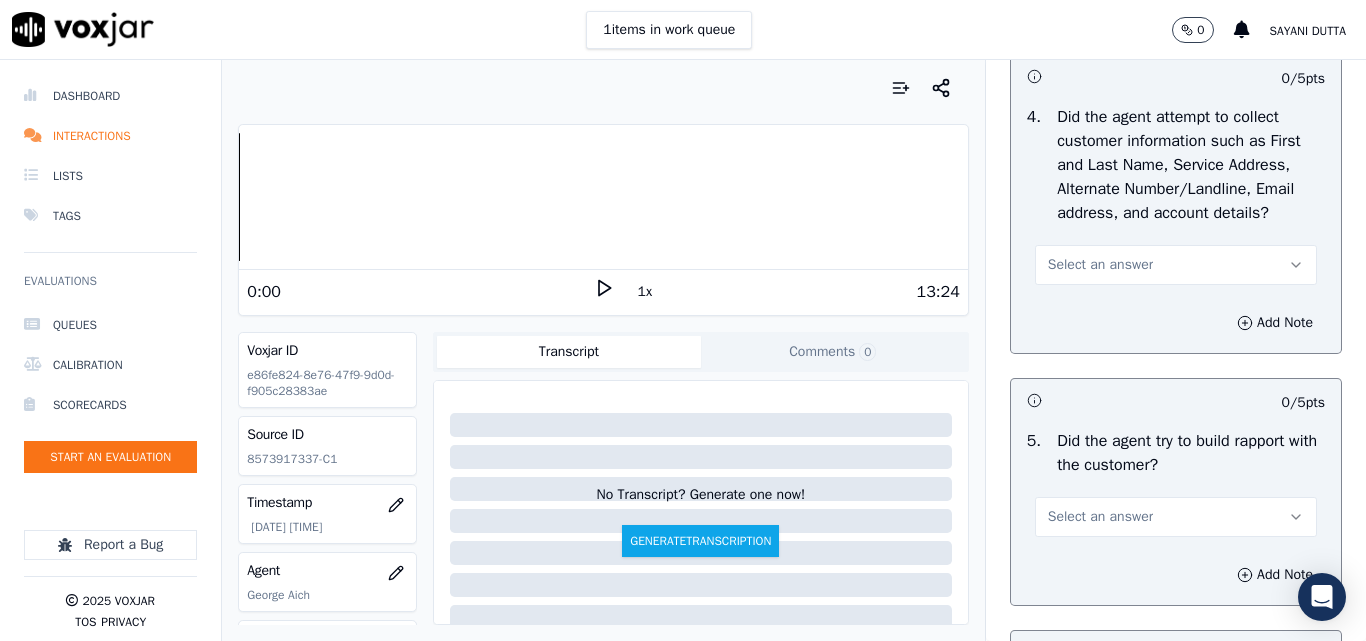 drag, startPoint x: 1102, startPoint y: 315, endPoint x: 1100, endPoint y: 331, distance: 16.124516 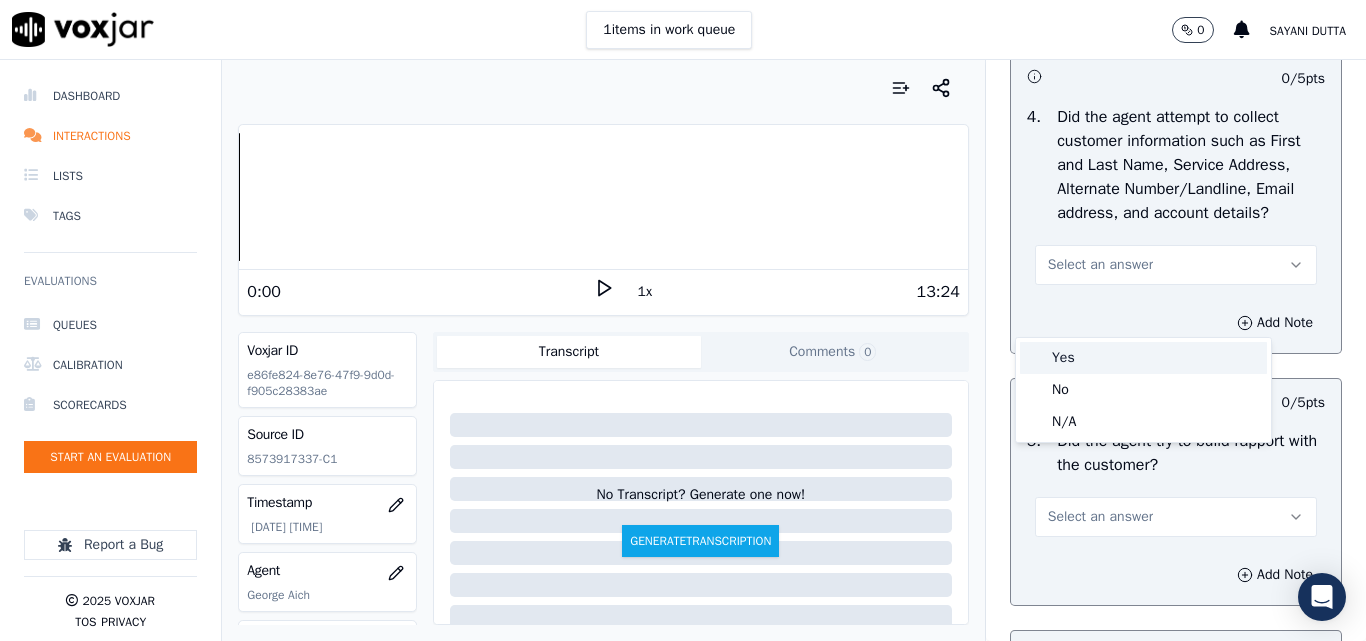 click on "Yes" at bounding box center [1143, 358] 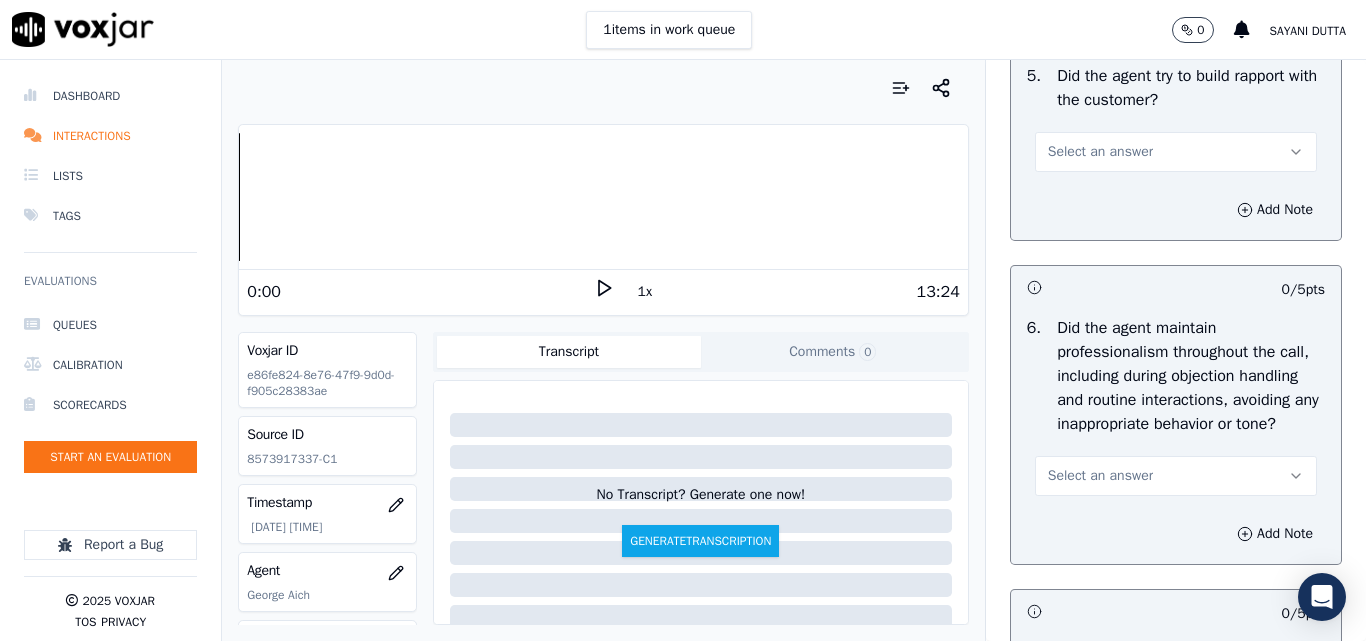 scroll, scrollTop: 2500, scrollLeft: 0, axis: vertical 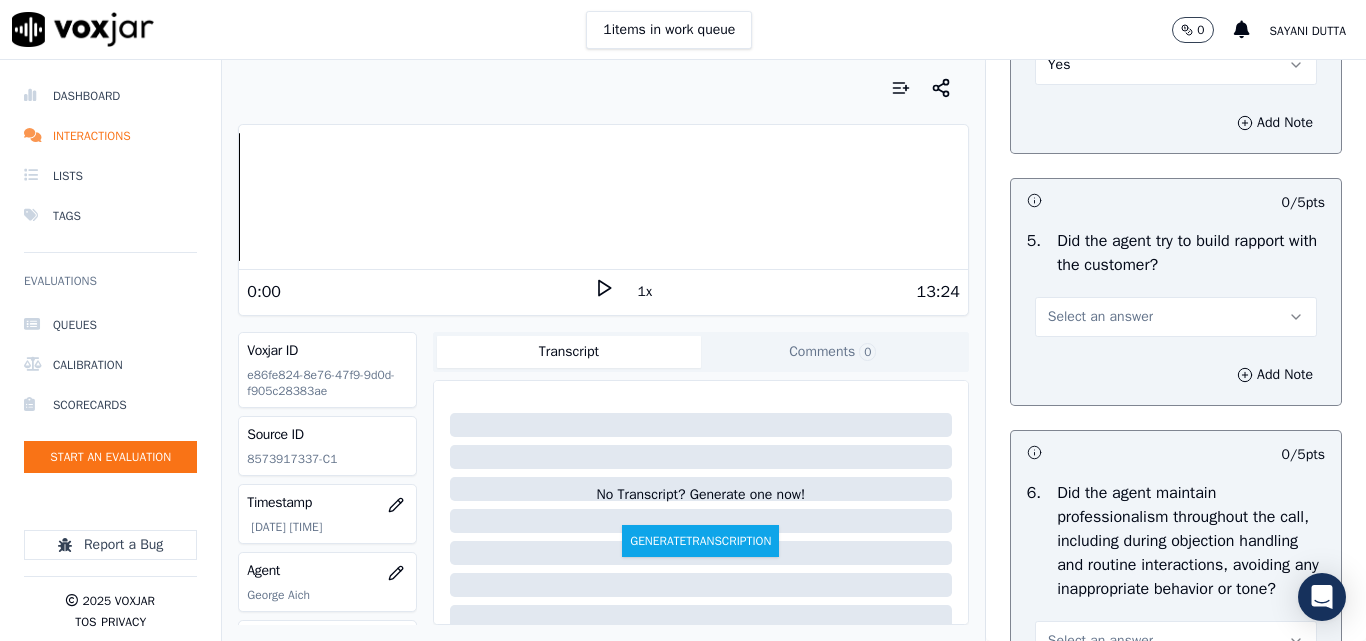 click on "Select an answer" at bounding box center [1100, 317] 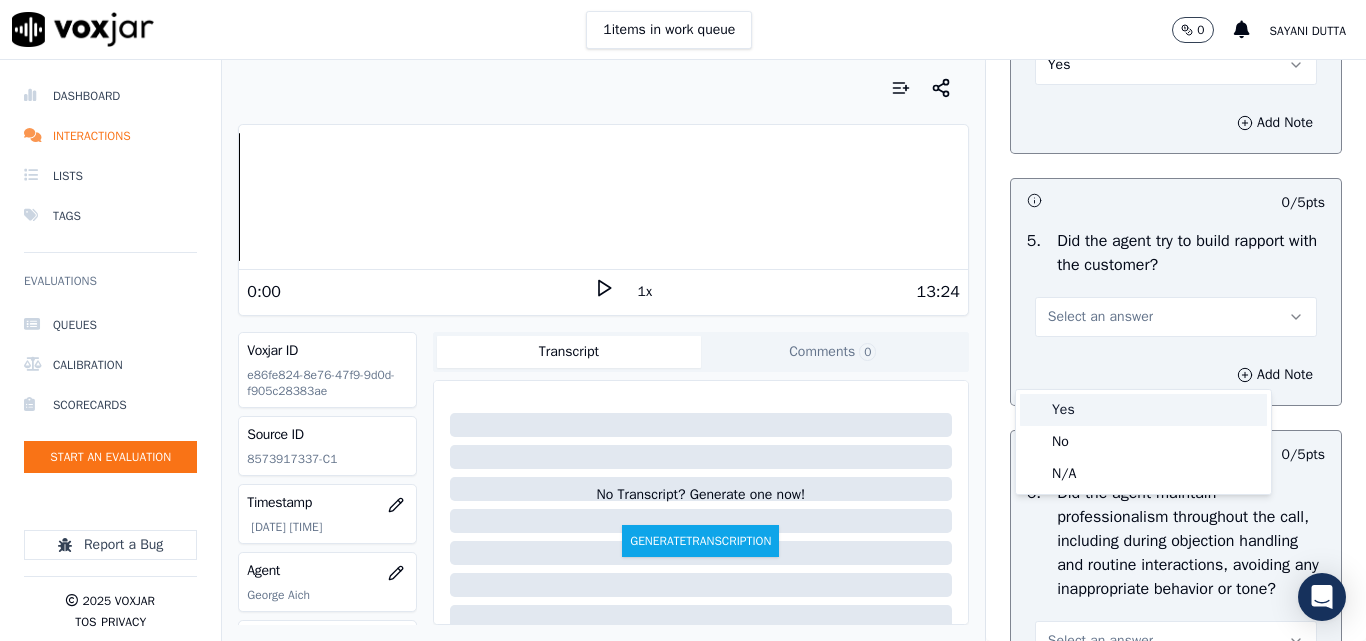 click on "Yes" at bounding box center (1143, 410) 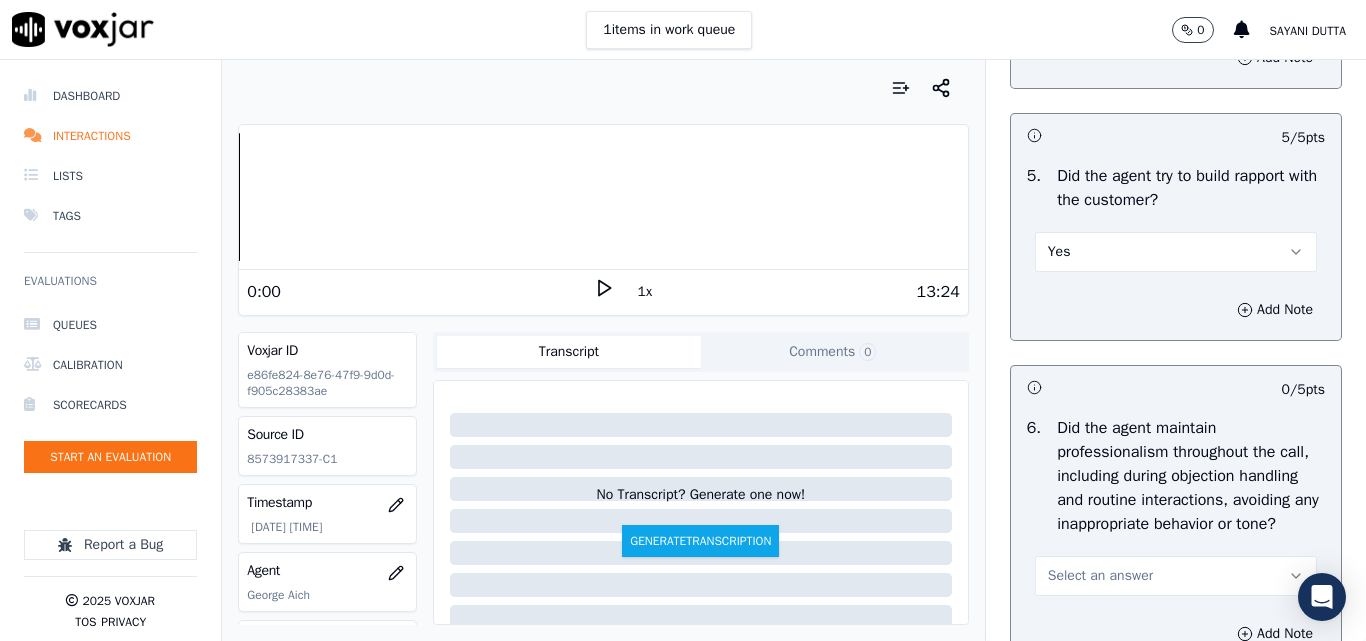 scroll, scrollTop: 2600, scrollLeft: 0, axis: vertical 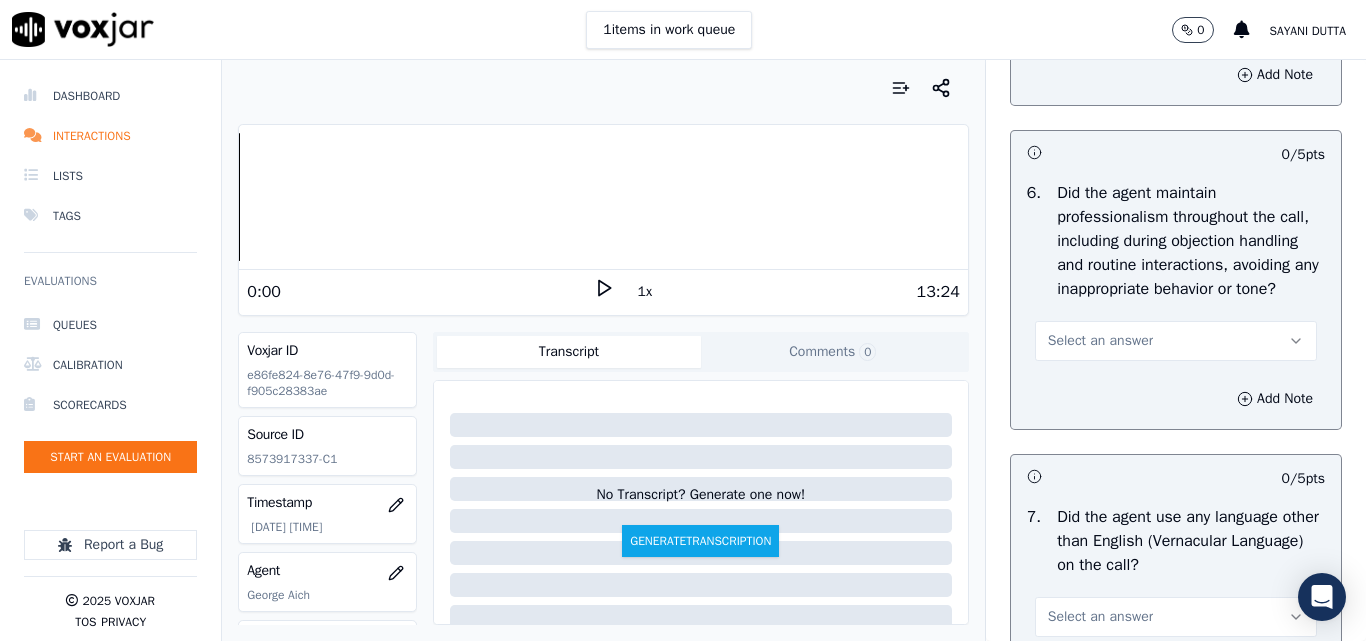click on "Select an answer" at bounding box center (1100, 341) 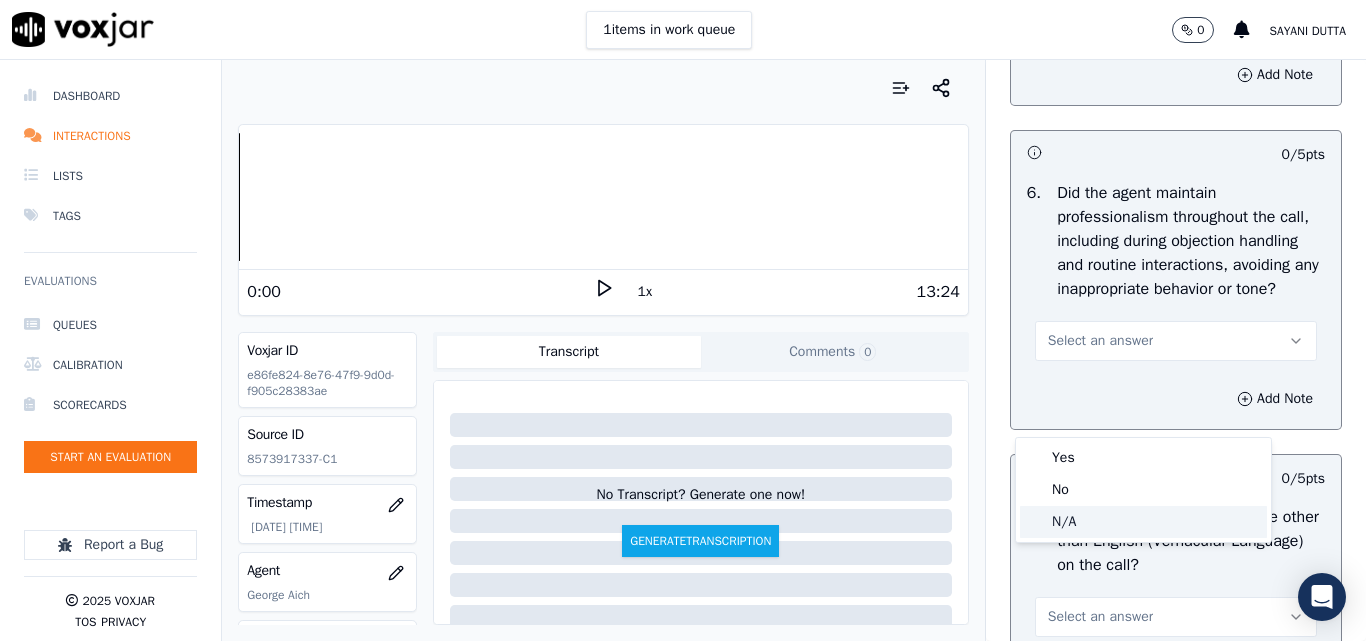 drag, startPoint x: 1062, startPoint y: 518, endPoint x: 1125, endPoint y: 501, distance: 65.25335 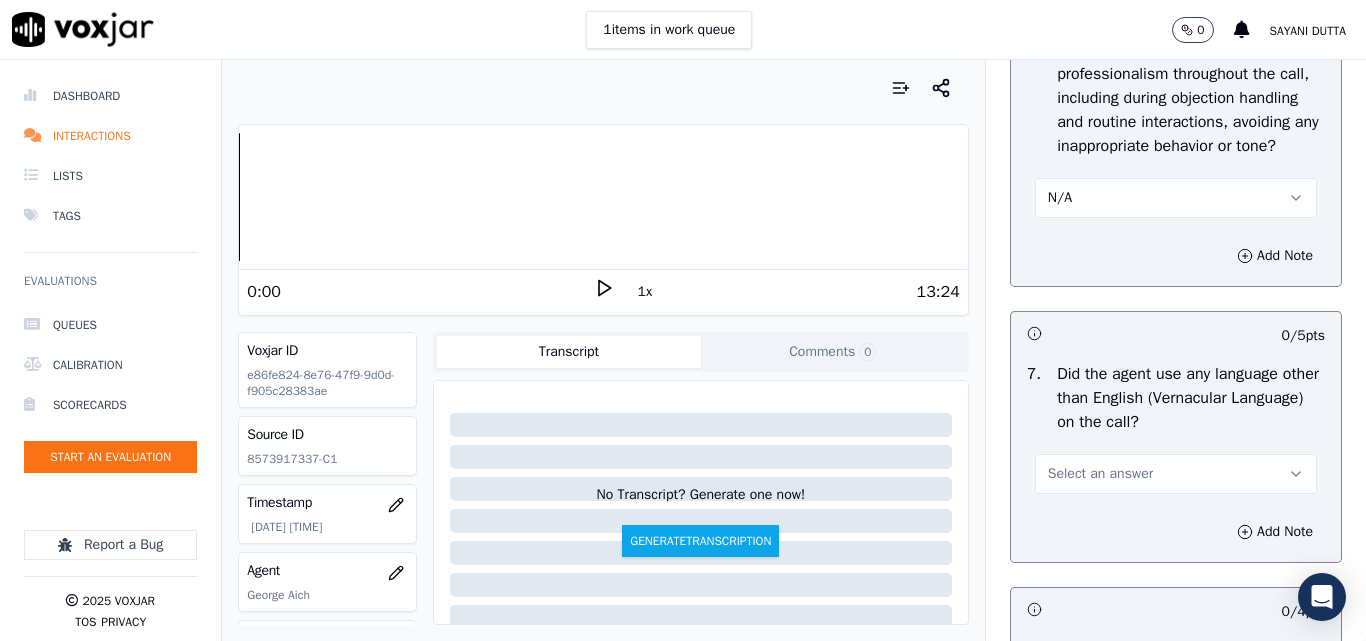 scroll, scrollTop: 2900, scrollLeft: 0, axis: vertical 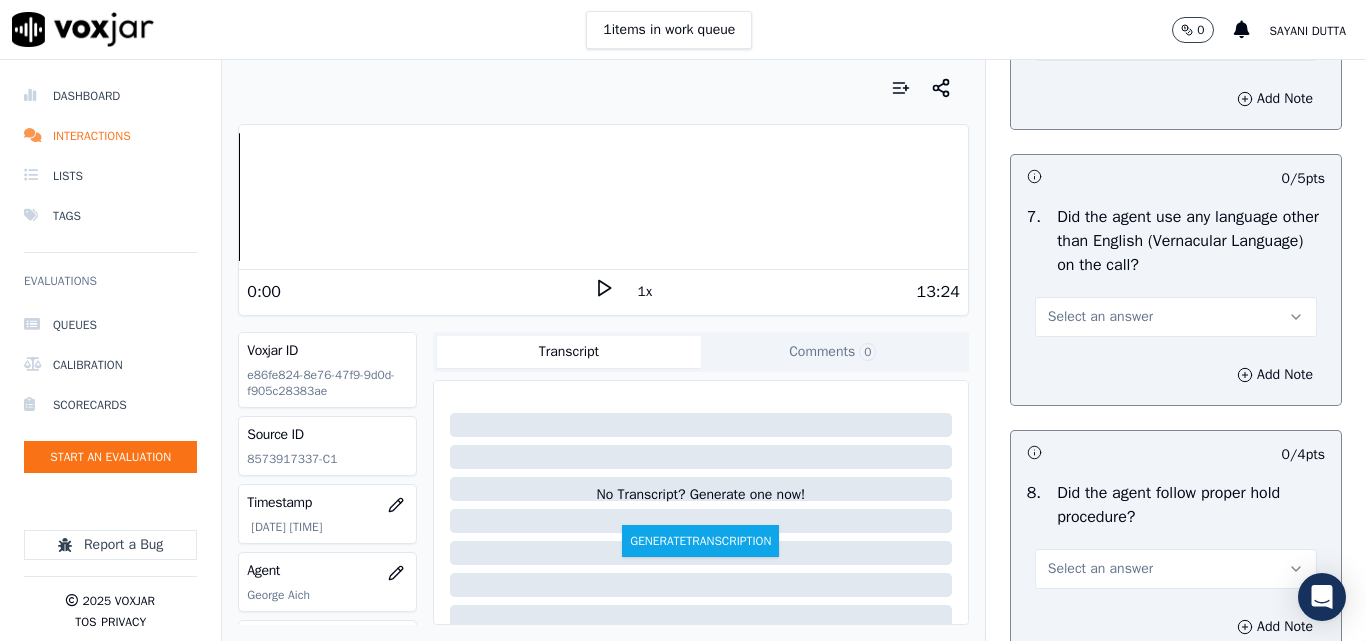 click on "Select an answer" at bounding box center [1100, 317] 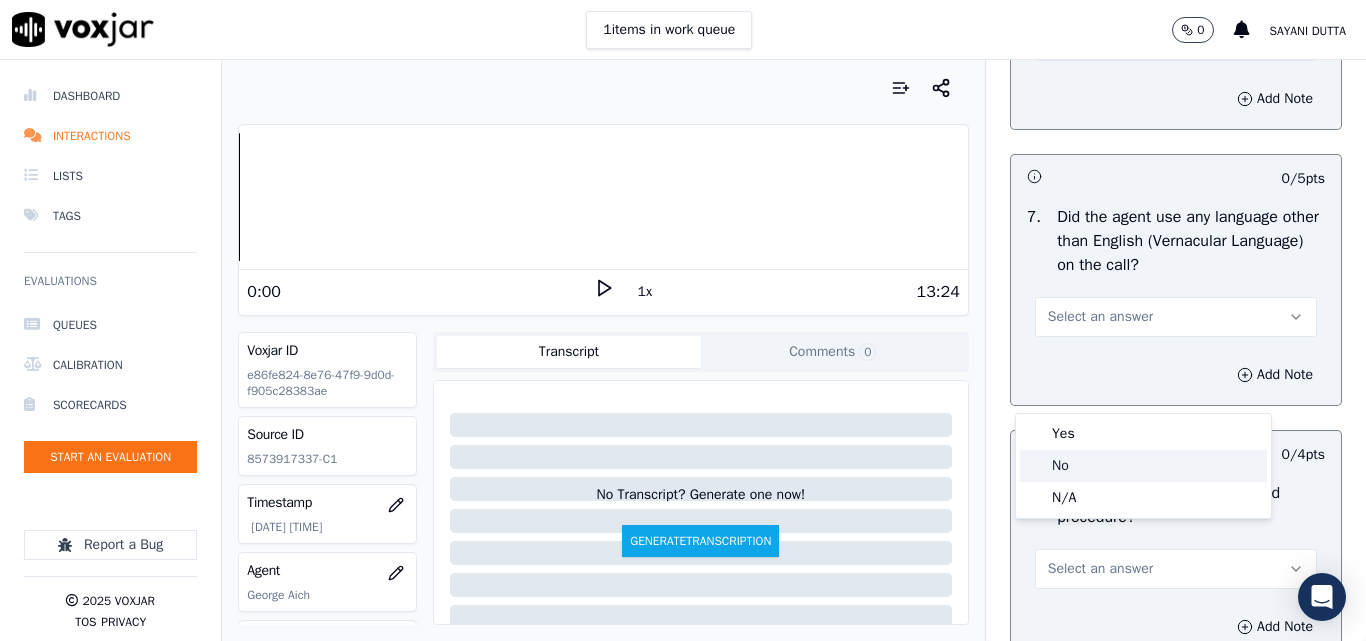 click on "No" 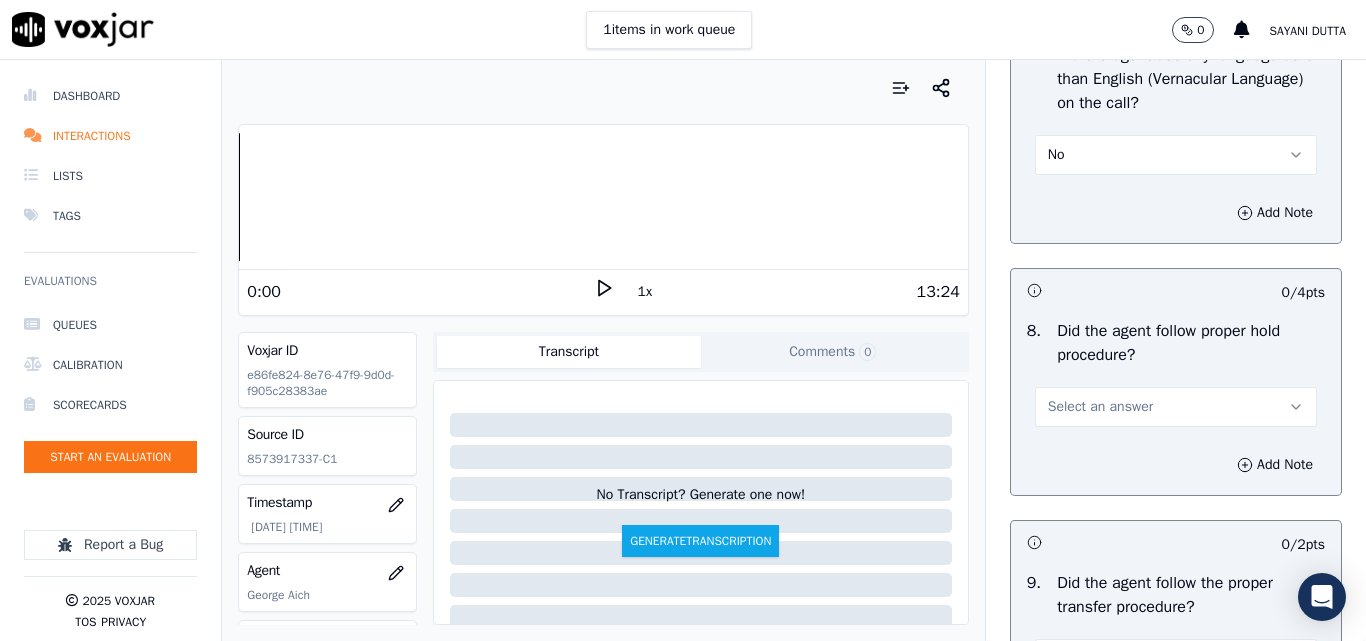 scroll, scrollTop: 3200, scrollLeft: 0, axis: vertical 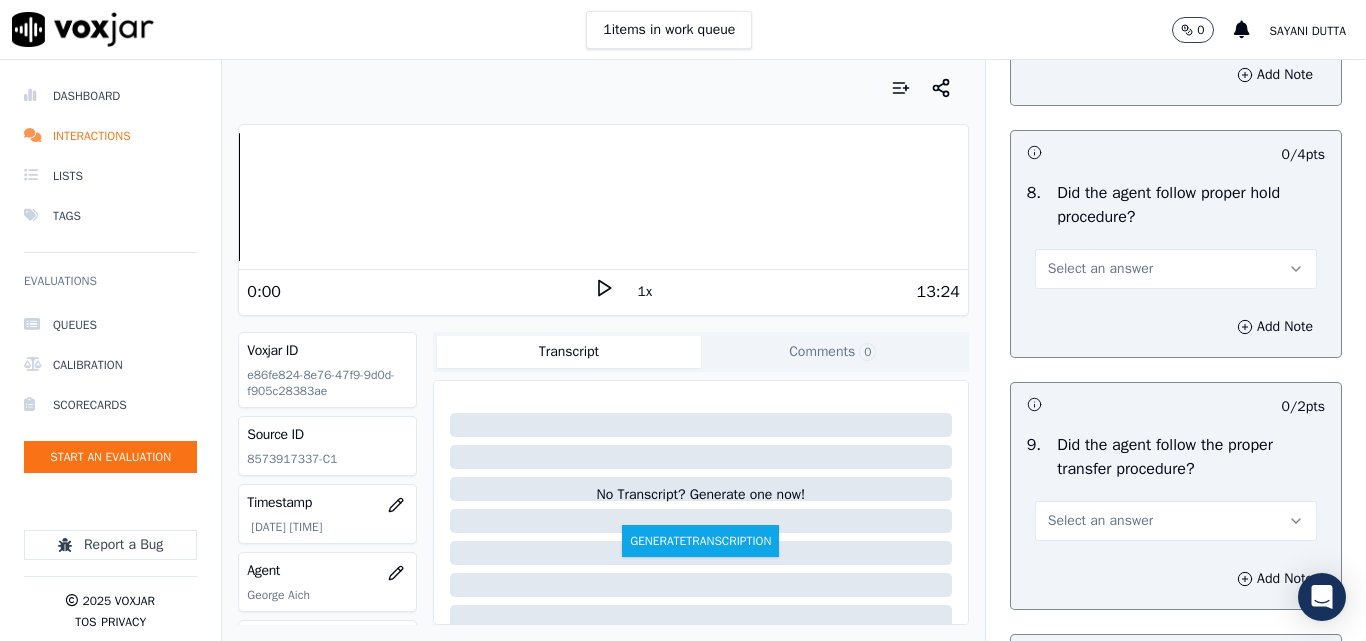 click on "Select an answer" at bounding box center (1100, 269) 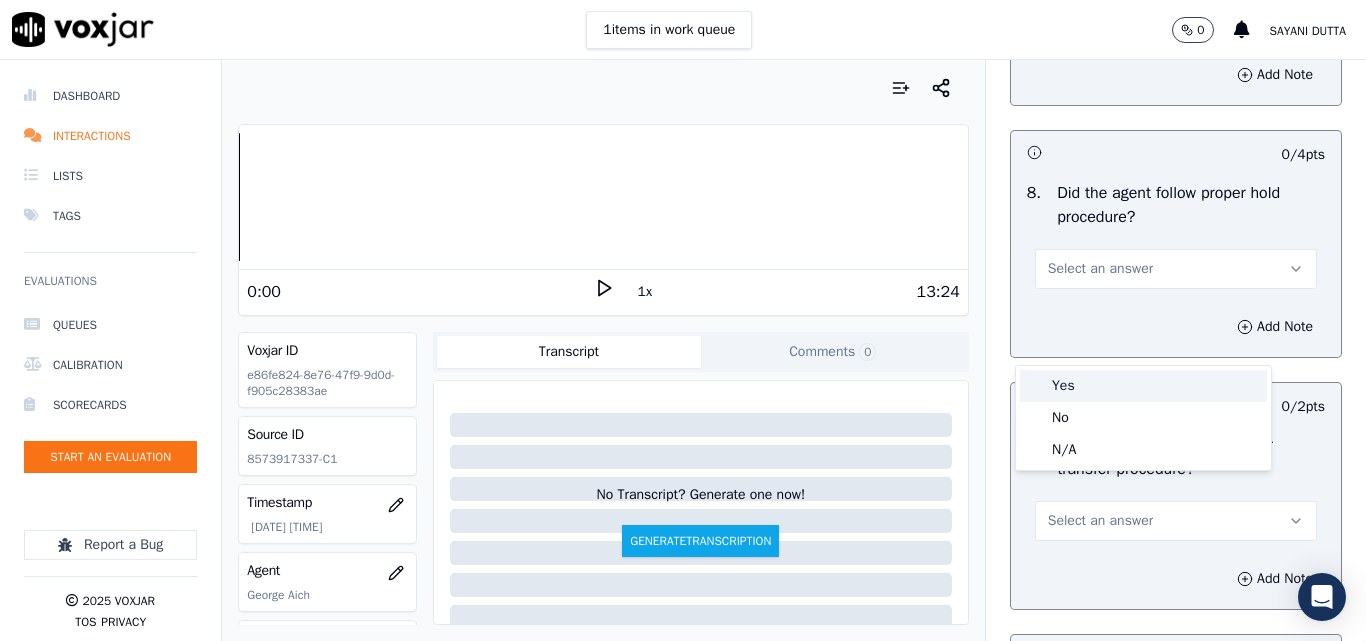 click on "Yes" at bounding box center (1143, 386) 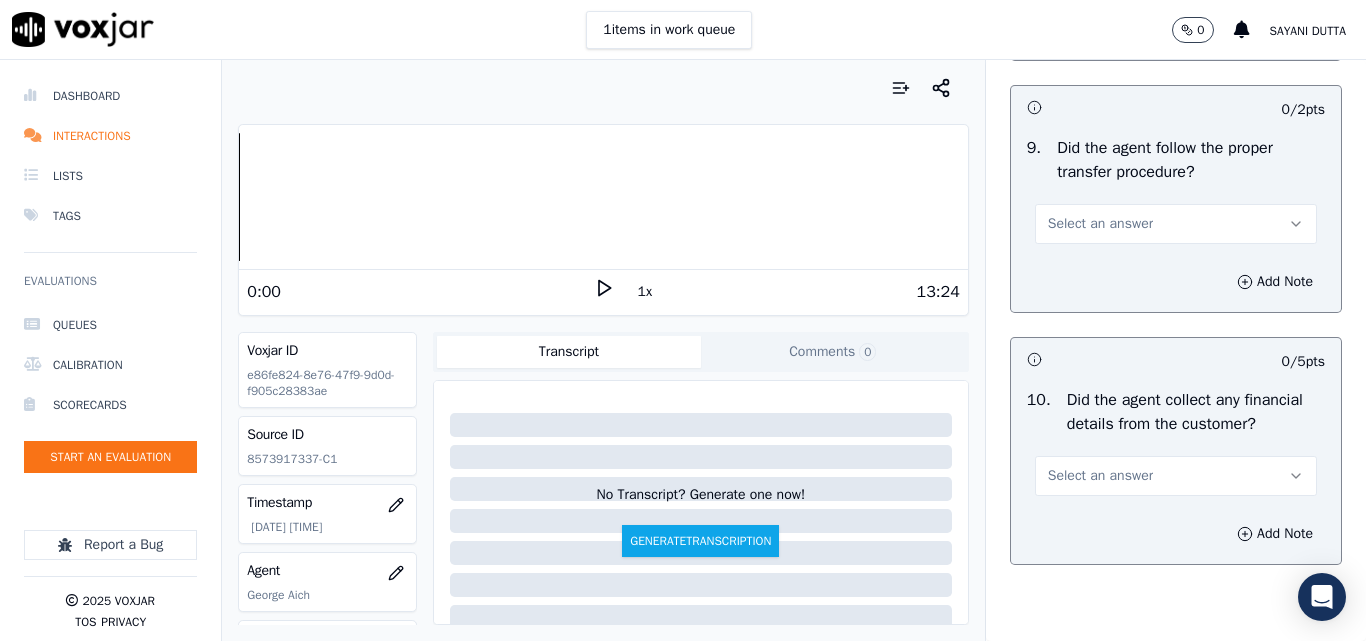 scroll, scrollTop: 3500, scrollLeft: 0, axis: vertical 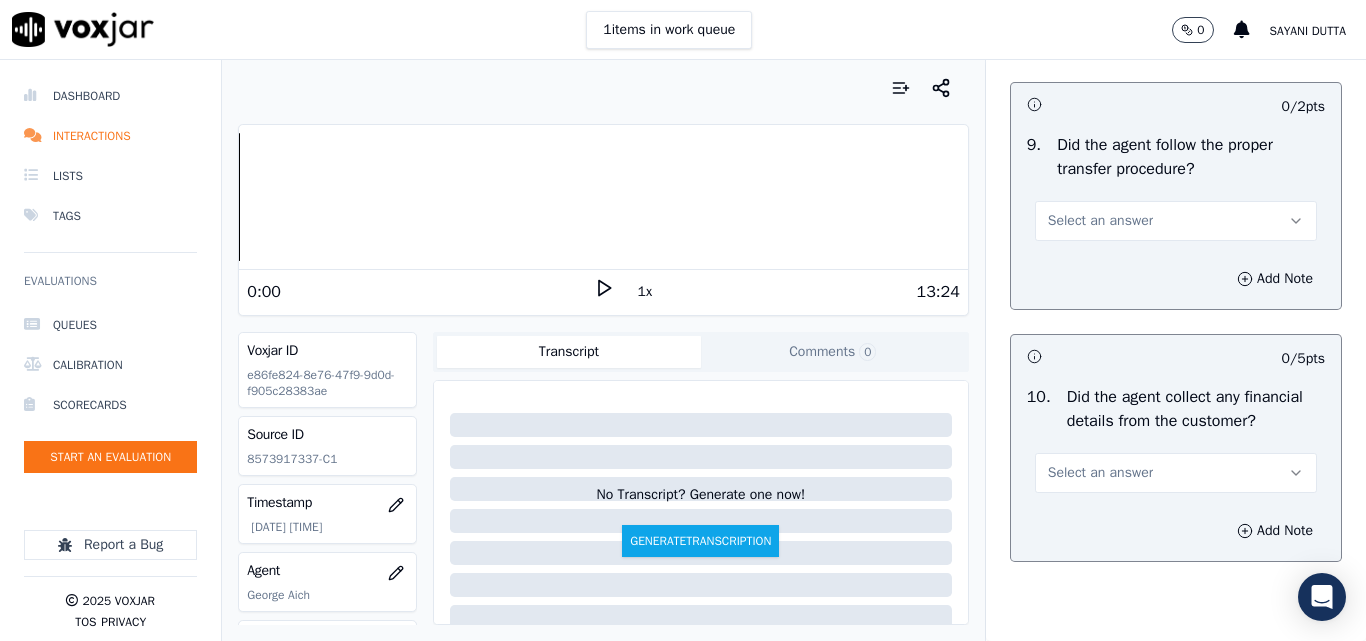 click on "Select an answer" at bounding box center (1100, 221) 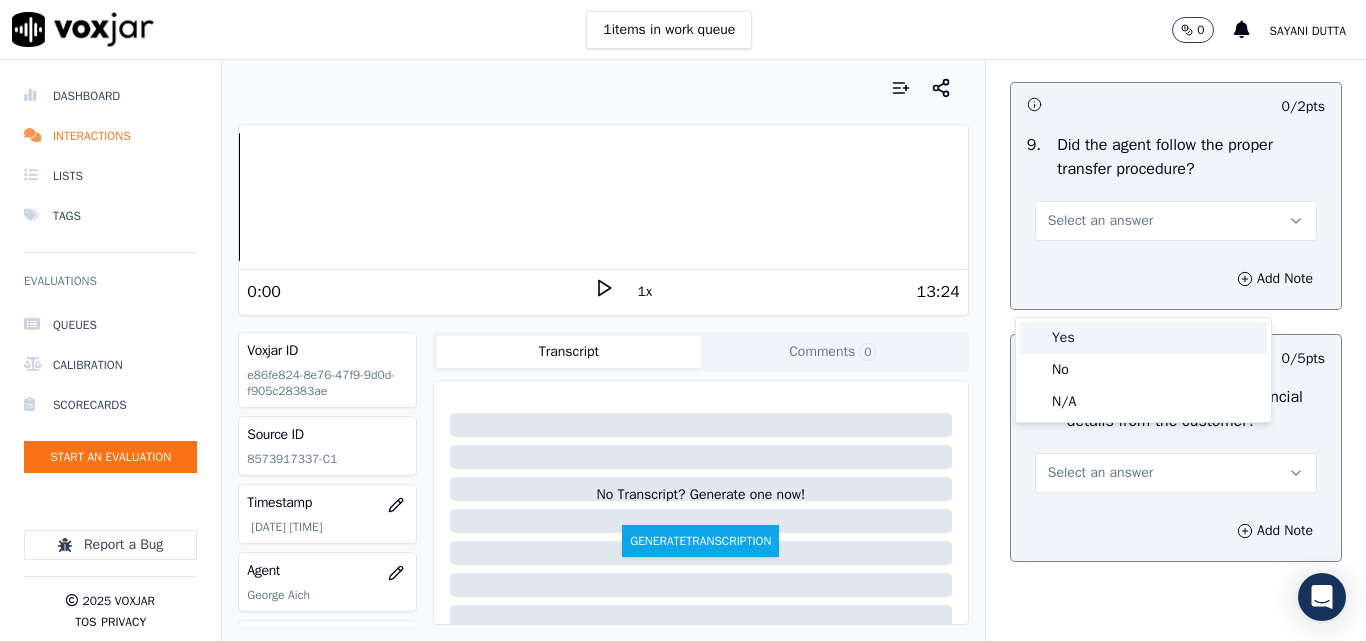 click on "Yes" at bounding box center [1143, 338] 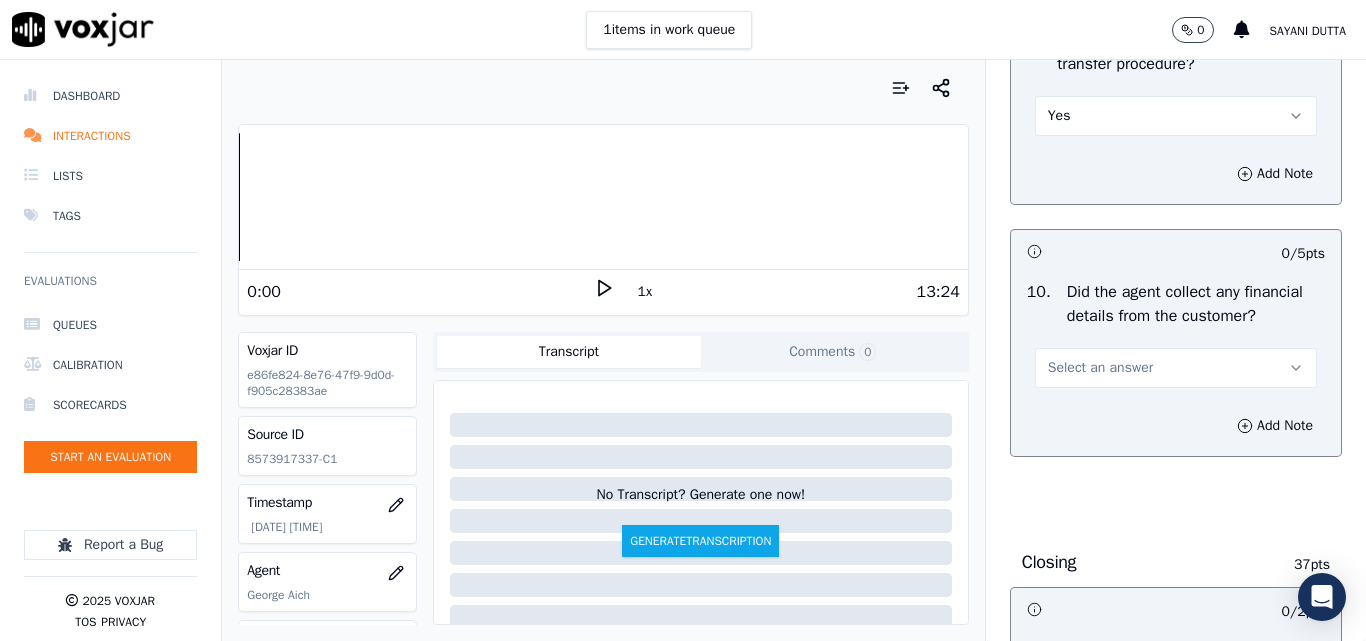 scroll, scrollTop: 3700, scrollLeft: 0, axis: vertical 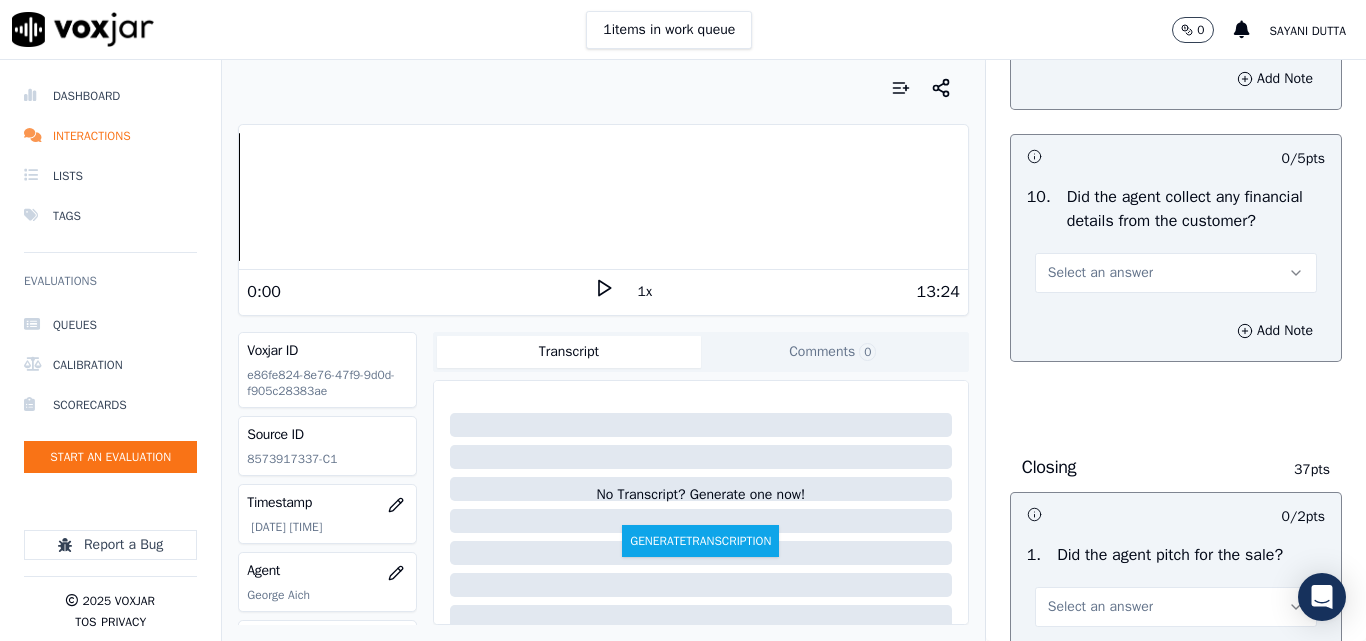 click on "Select an answer" at bounding box center (1176, 273) 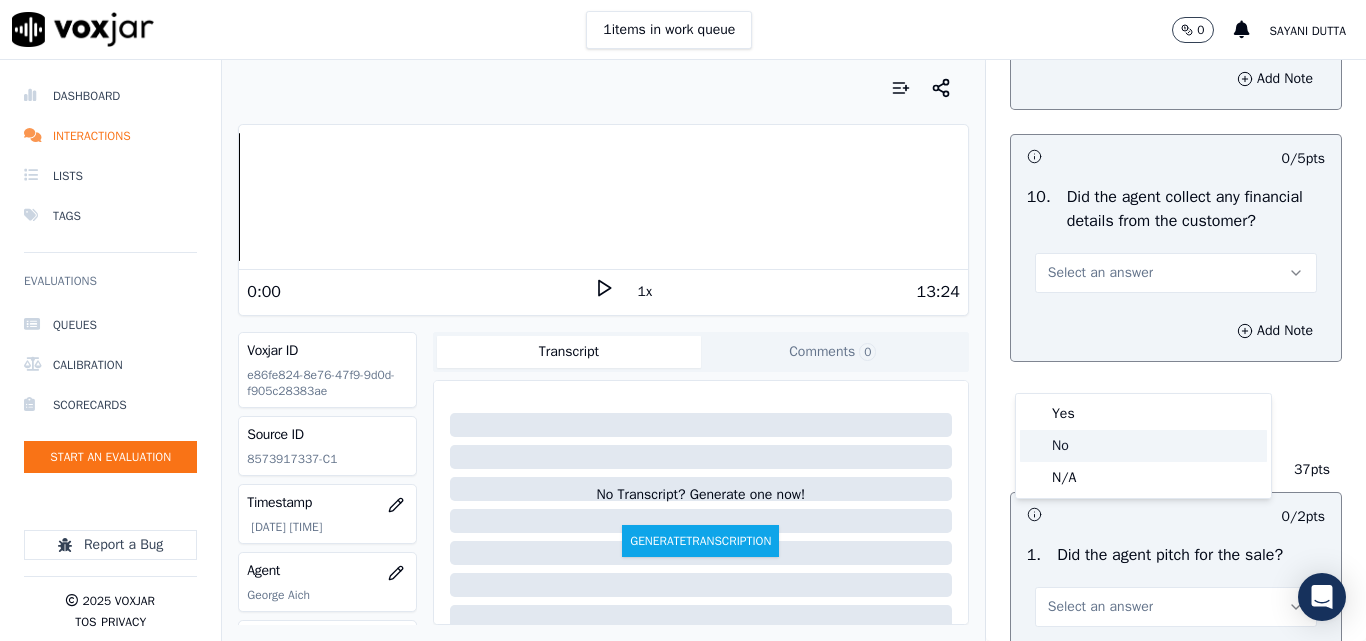 click on "No" 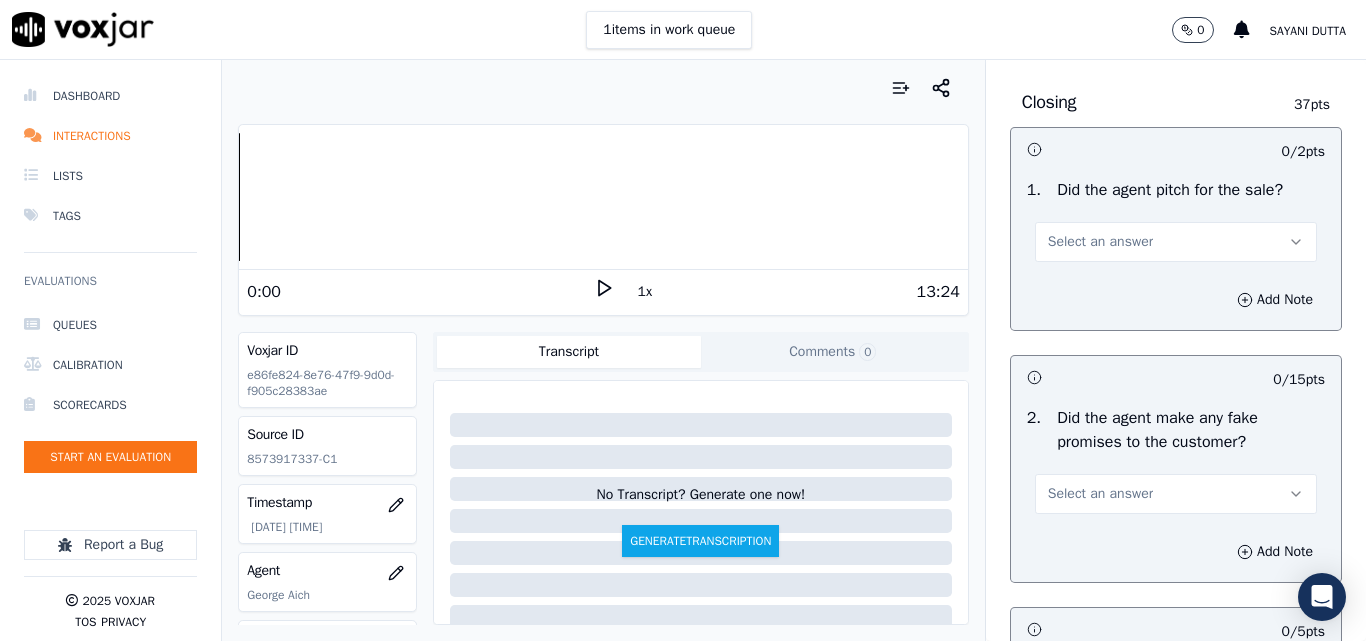 scroll, scrollTop: 4100, scrollLeft: 0, axis: vertical 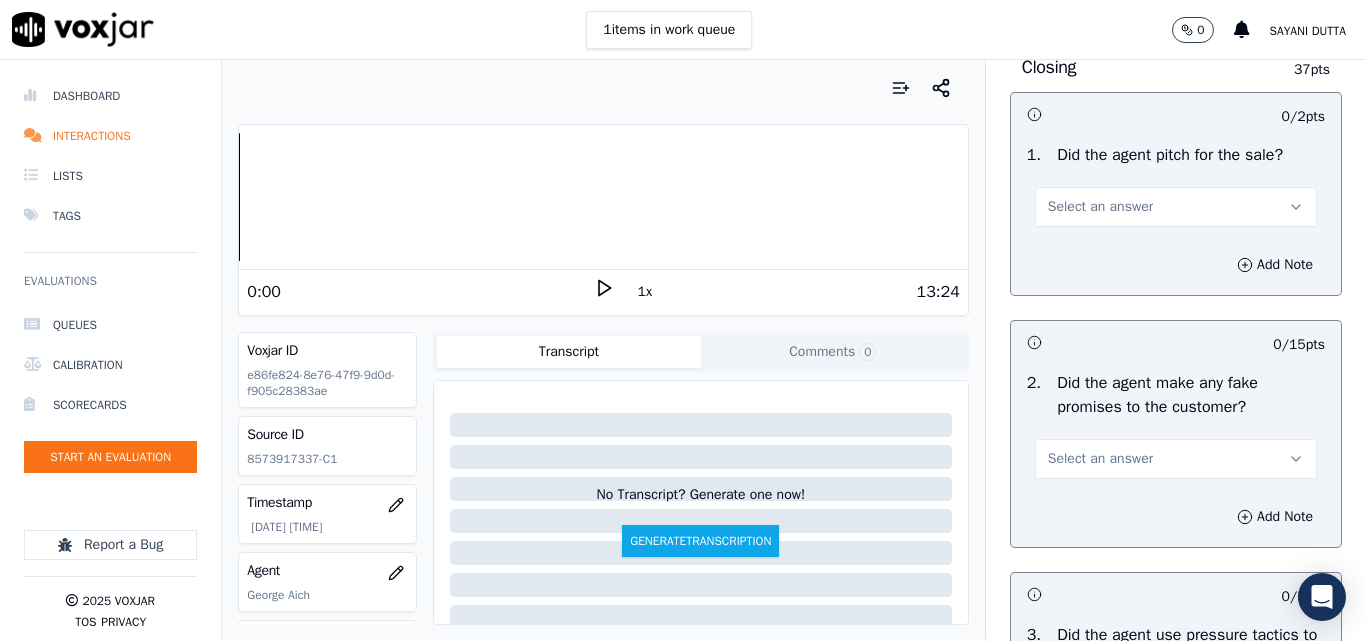 click on "Select an answer" at bounding box center (1100, 207) 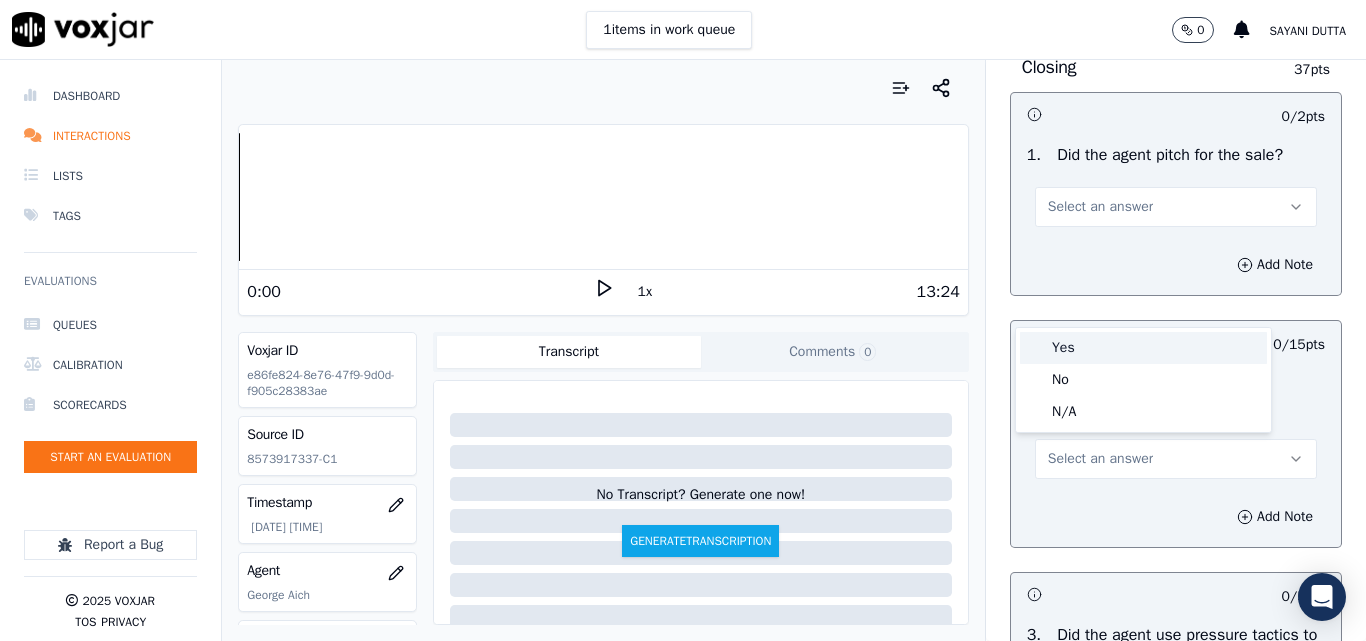 drag, startPoint x: 1078, startPoint y: 349, endPoint x: 1102, endPoint y: 342, distance: 25 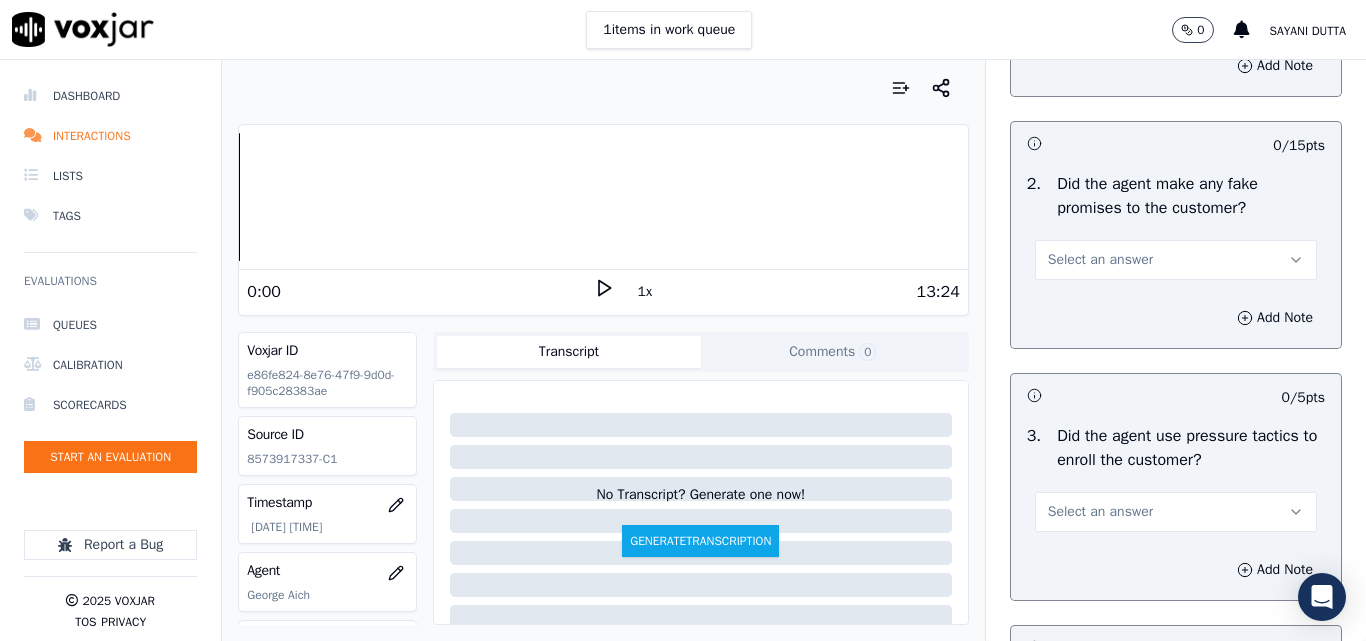 scroll, scrollTop: 4300, scrollLeft: 0, axis: vertical 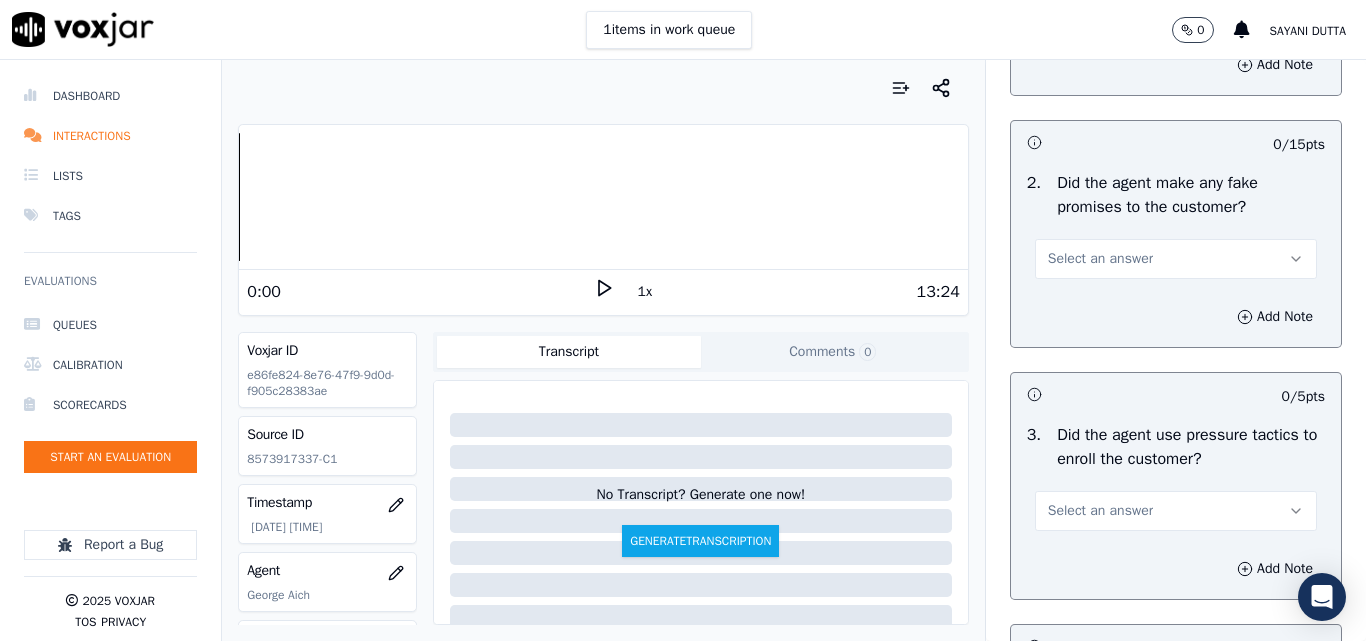 click on "Select an answer" at bounding box center [1100, 259] 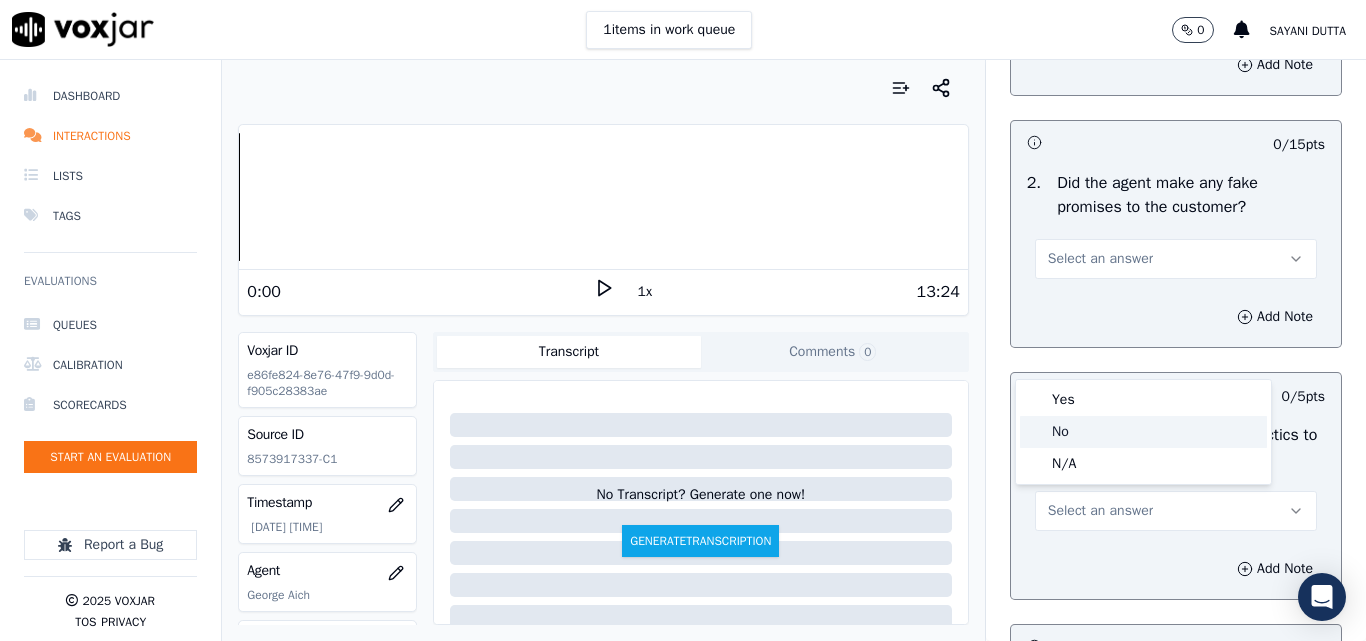 click on "No" 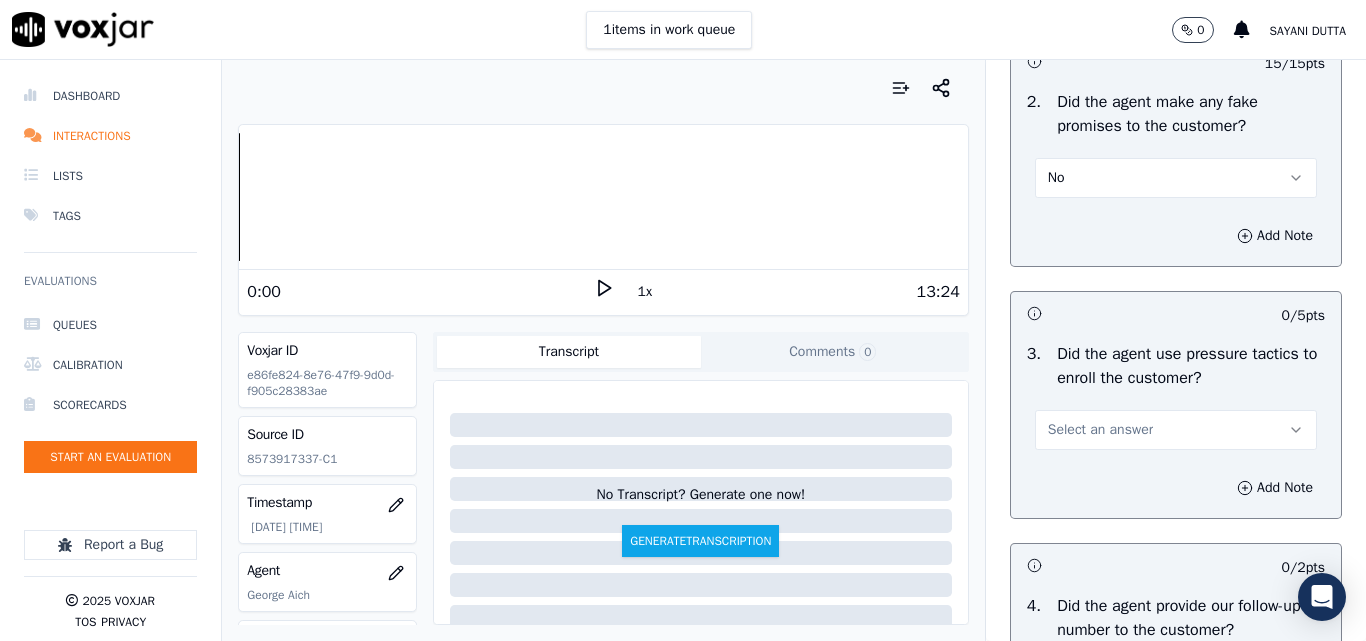 scroll, scrollTop: 4500, scrollLeft: 0, axis: vertical 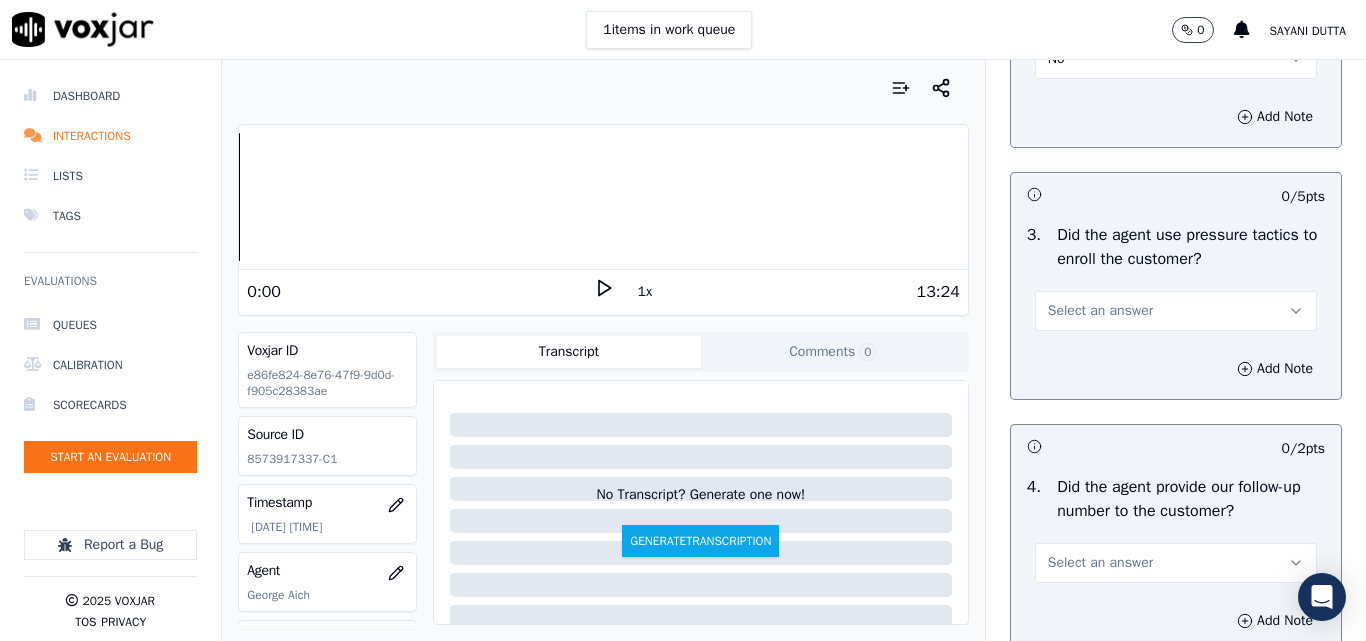 click on "Select an answer" at bounding box center [1100, 311] 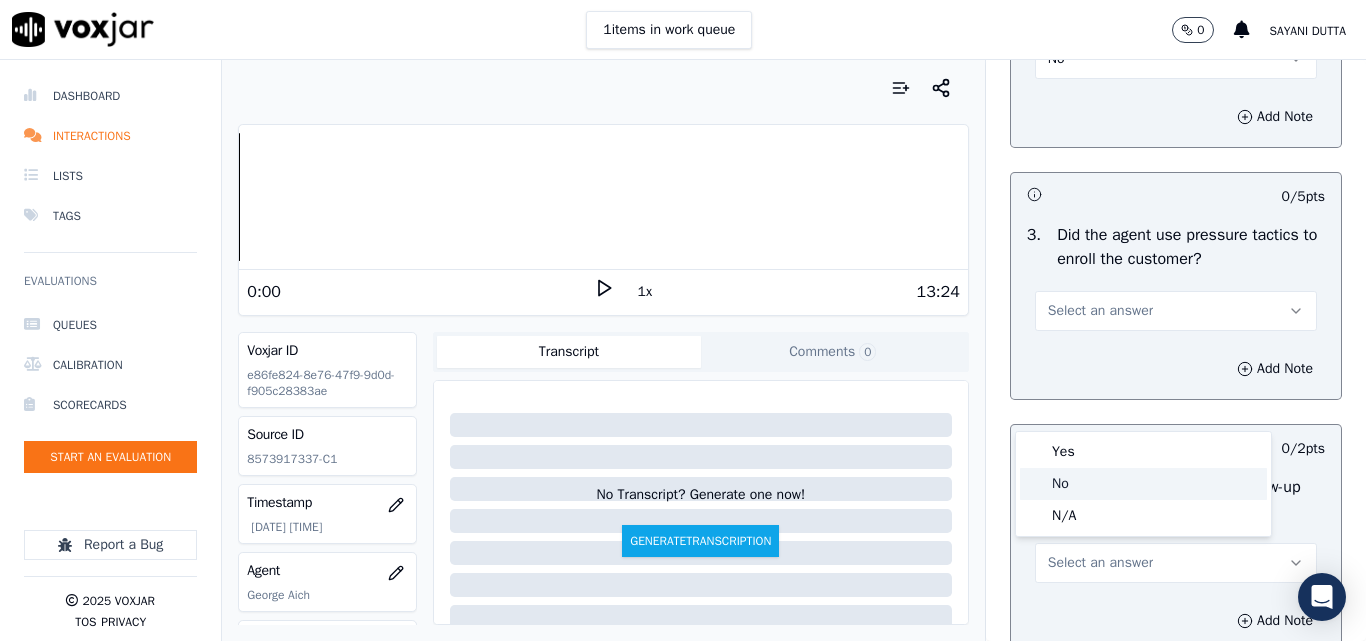click on "No" 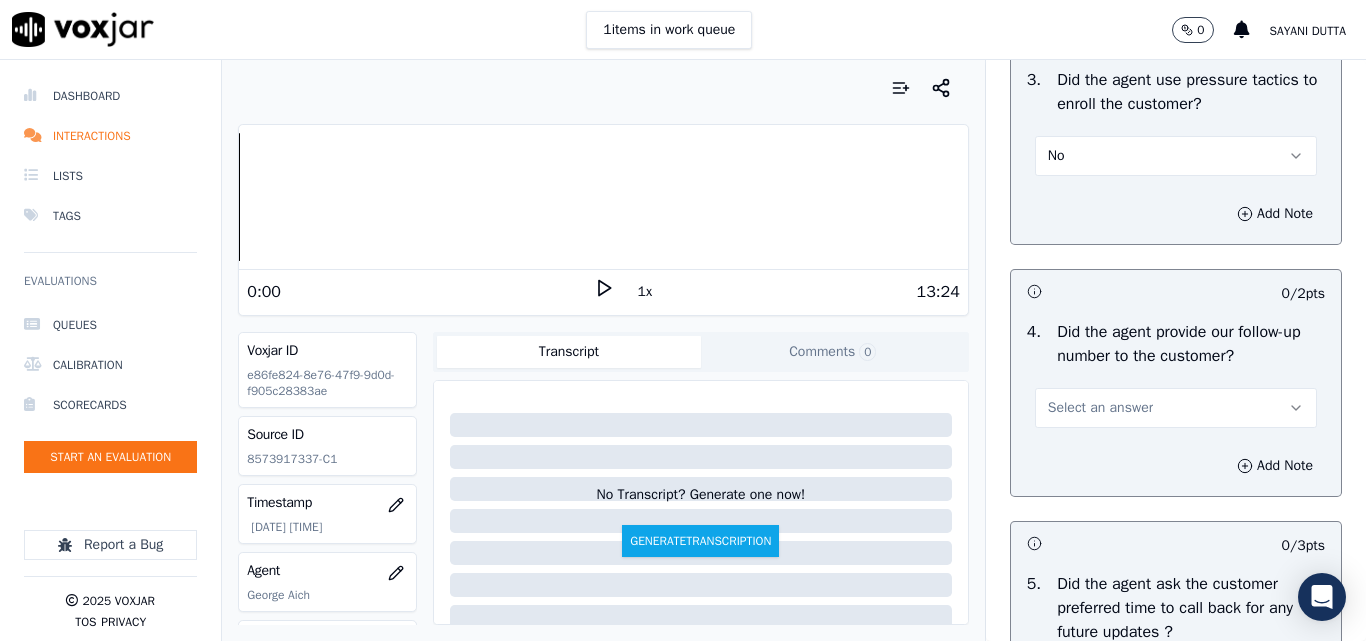 scroll, scrollTop: 4800, scrollLeft: 0, axis: vertical 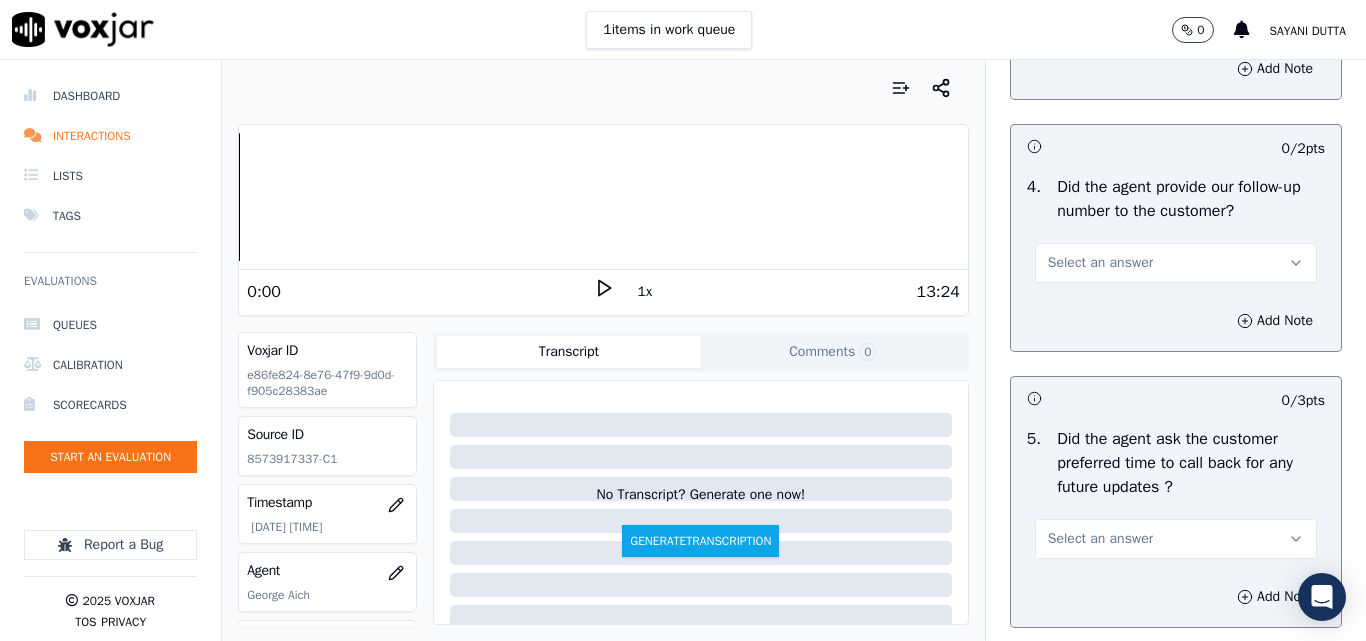click on "Select an answer" at bounding box center (1100, 263) 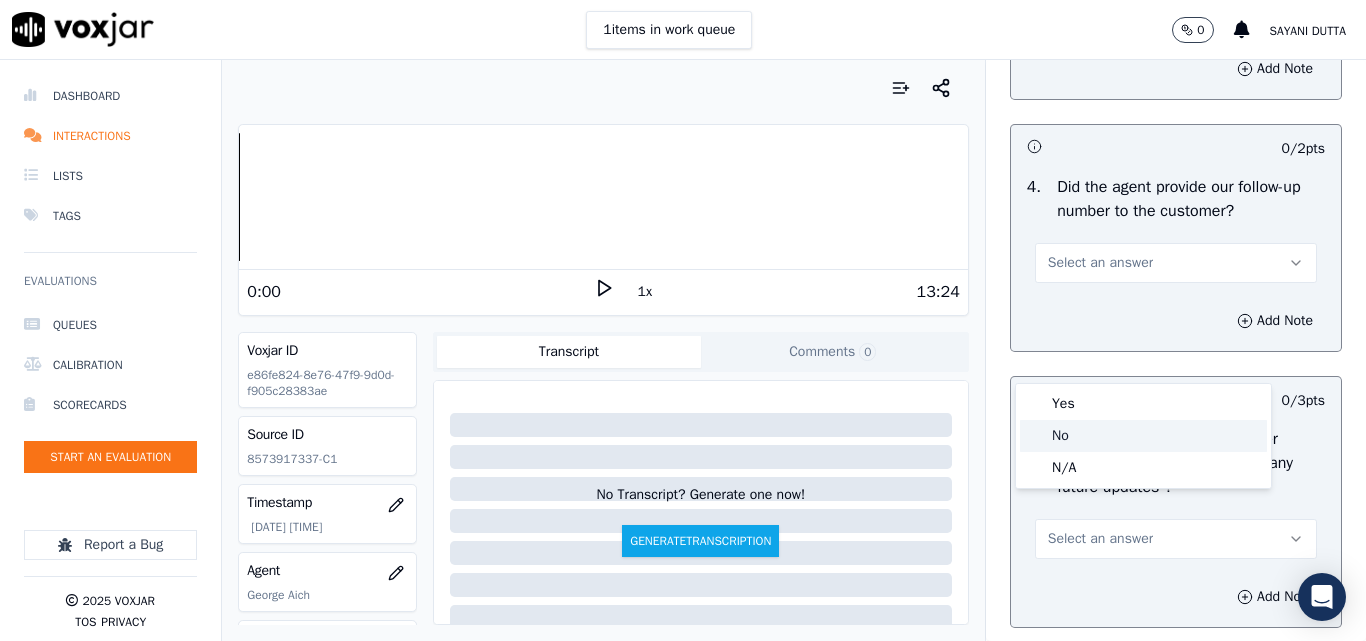 click on "No" 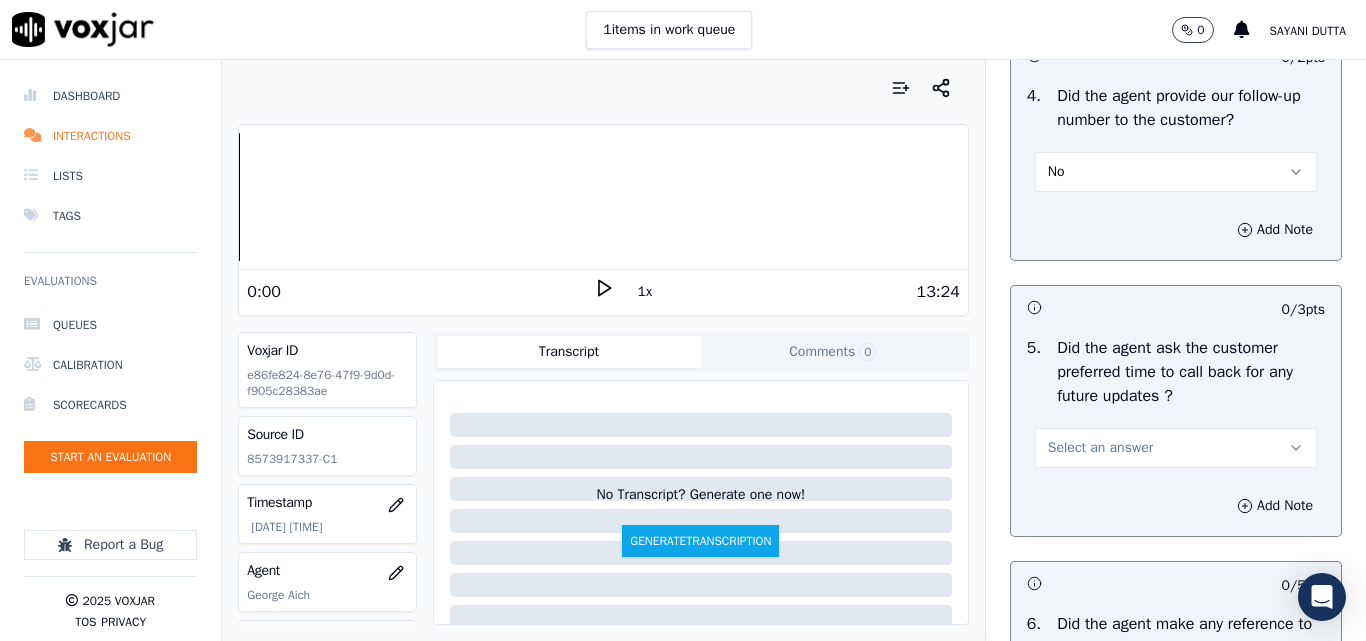 scroll, scrollTop: 5000, scrollLeft: 0, axis: vertical 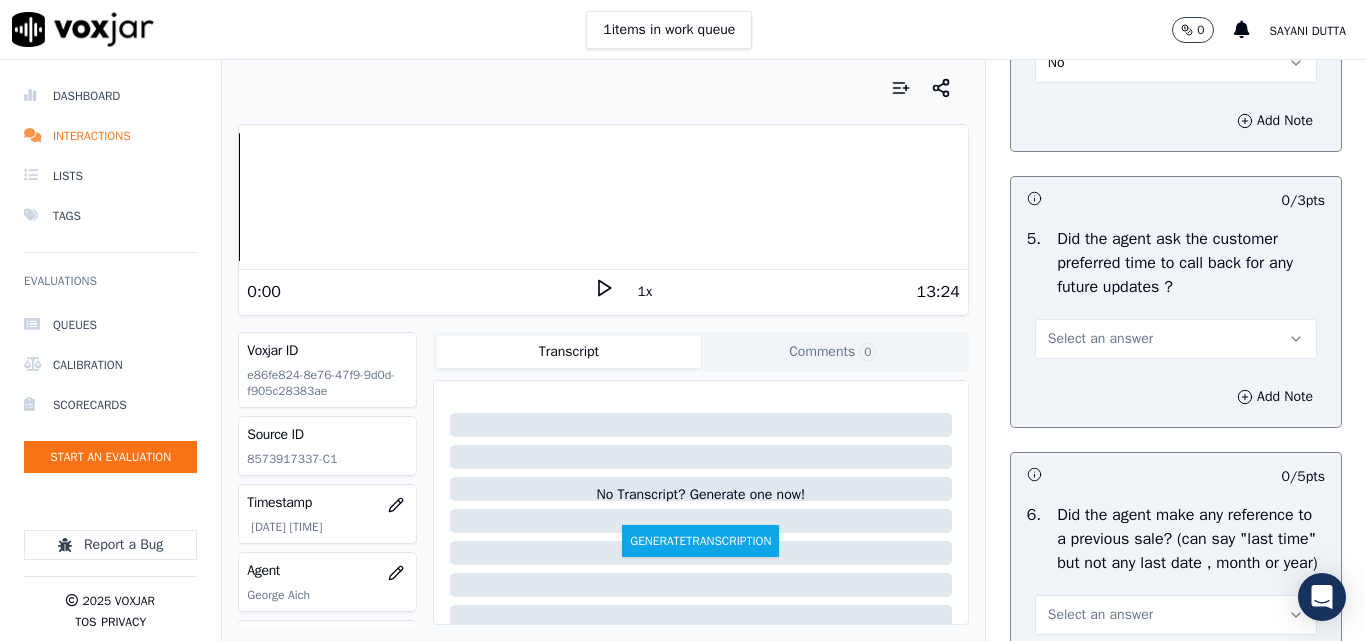 click on "Select an answer" at bounding box center (1100, 339) 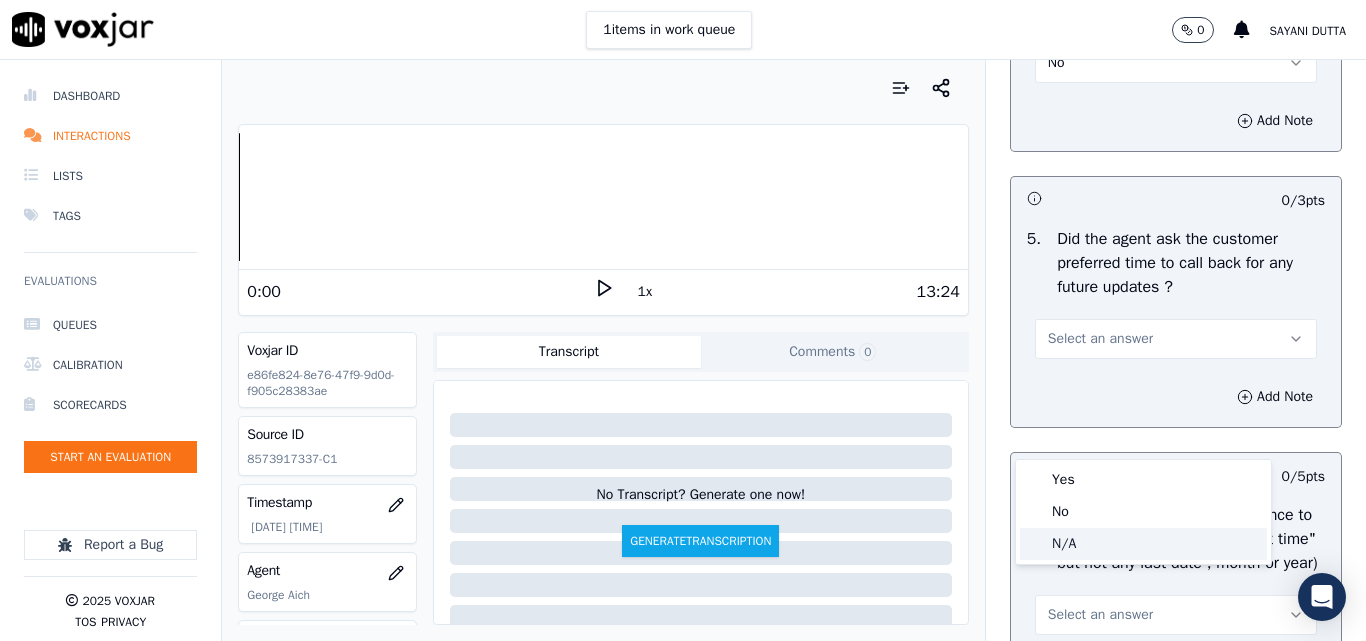 click on "N/A" 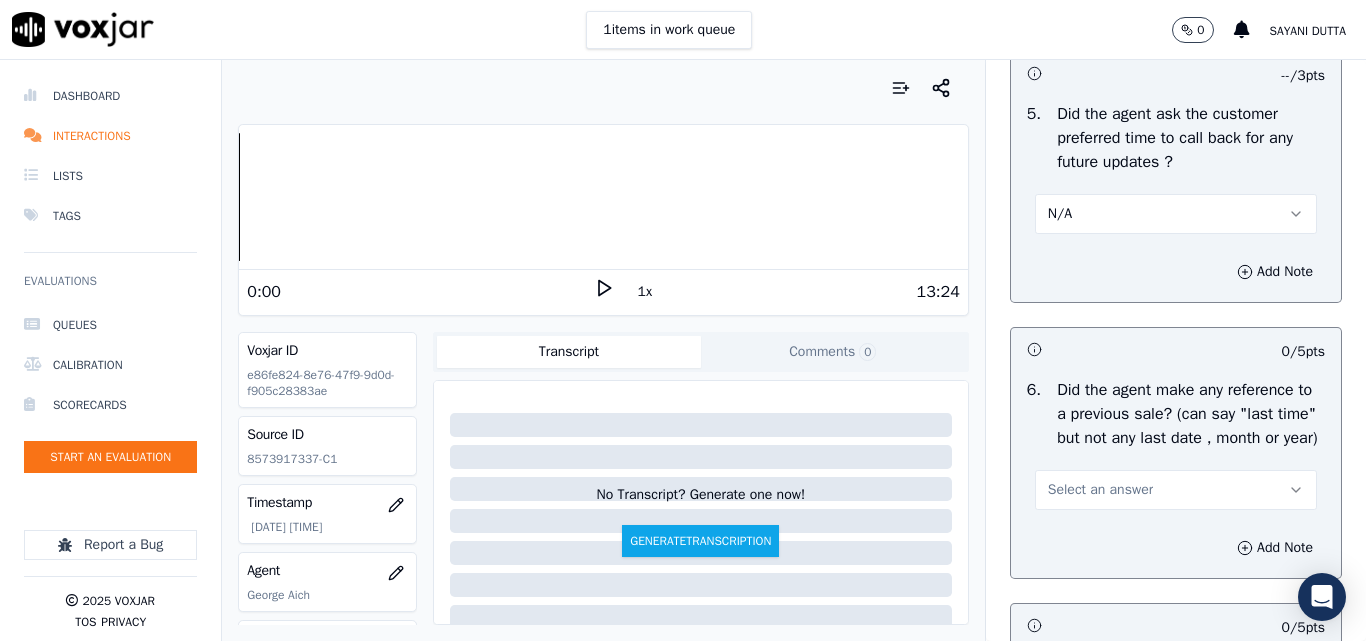 scroll, scrollTop: 5300, scrollLeft: 0, axis: vertical 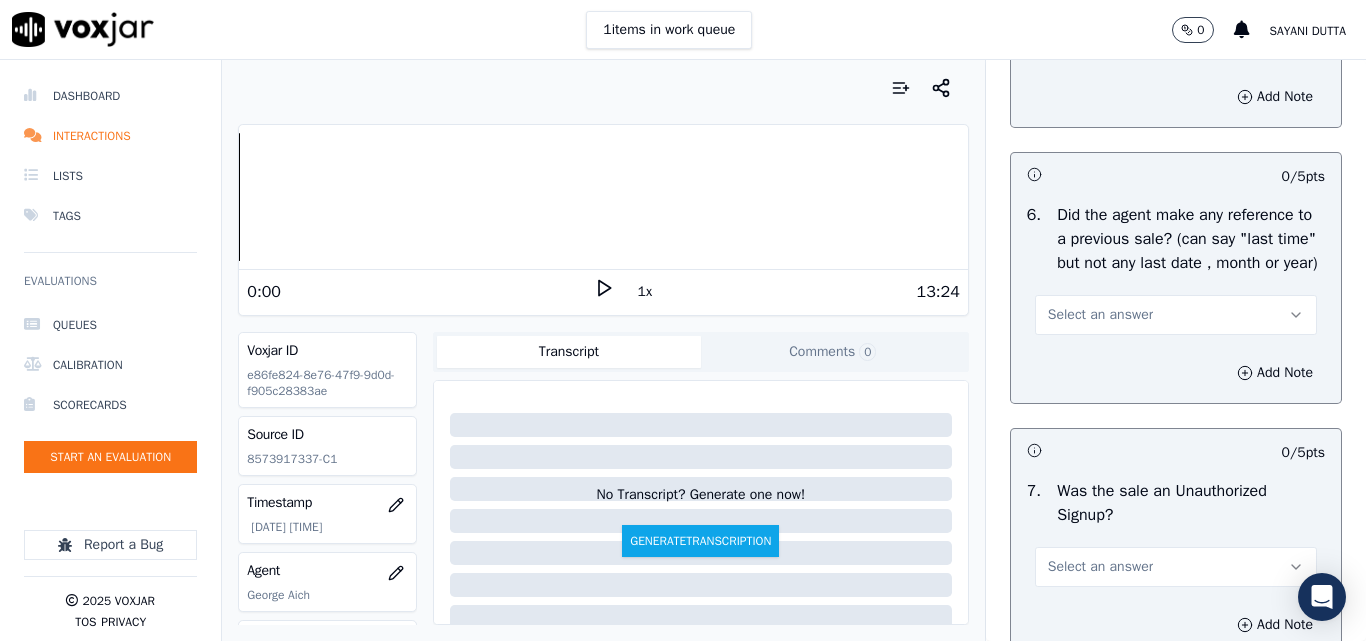 click on "Select an answer" at bounding box center (1100, 315) 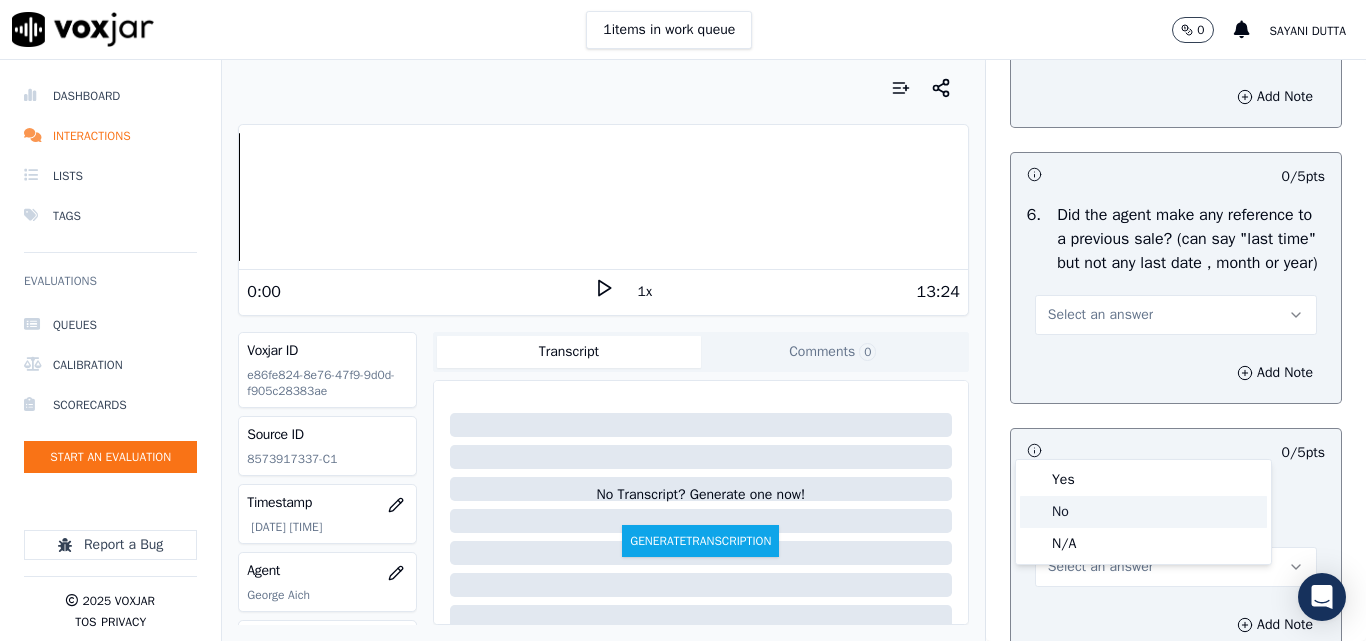click on "No" 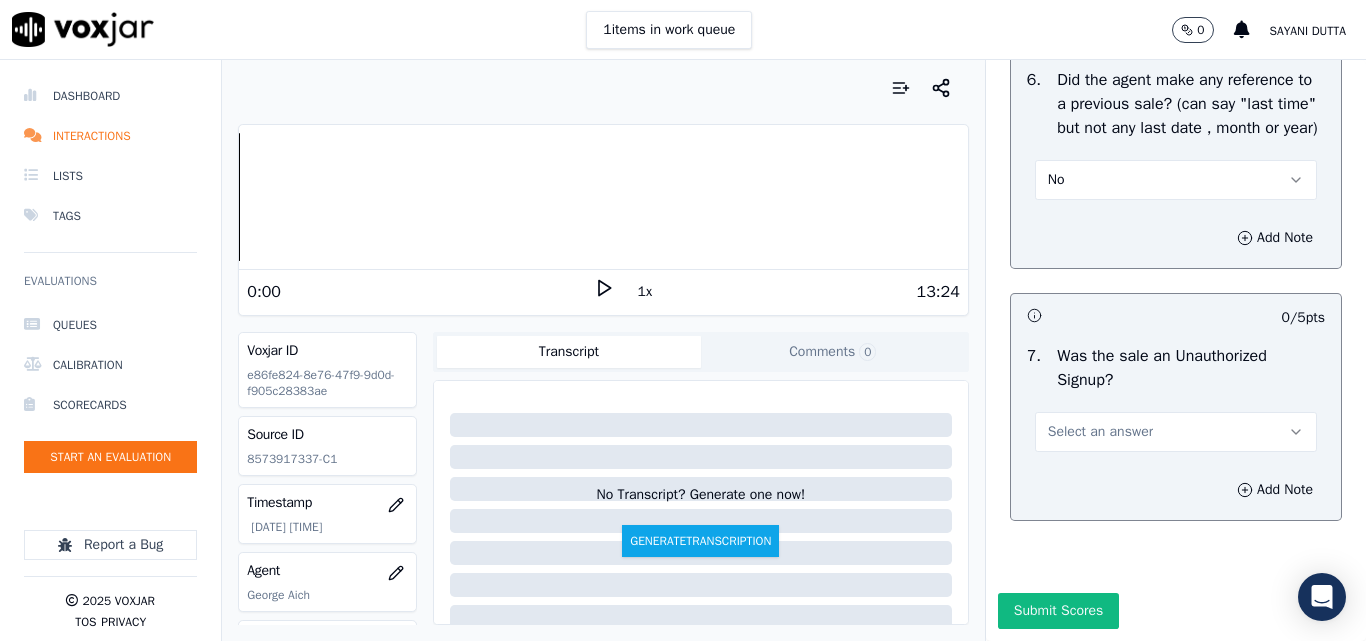 scroll, scrollTop: 5600, scrollLeft: 0, axis: vertical 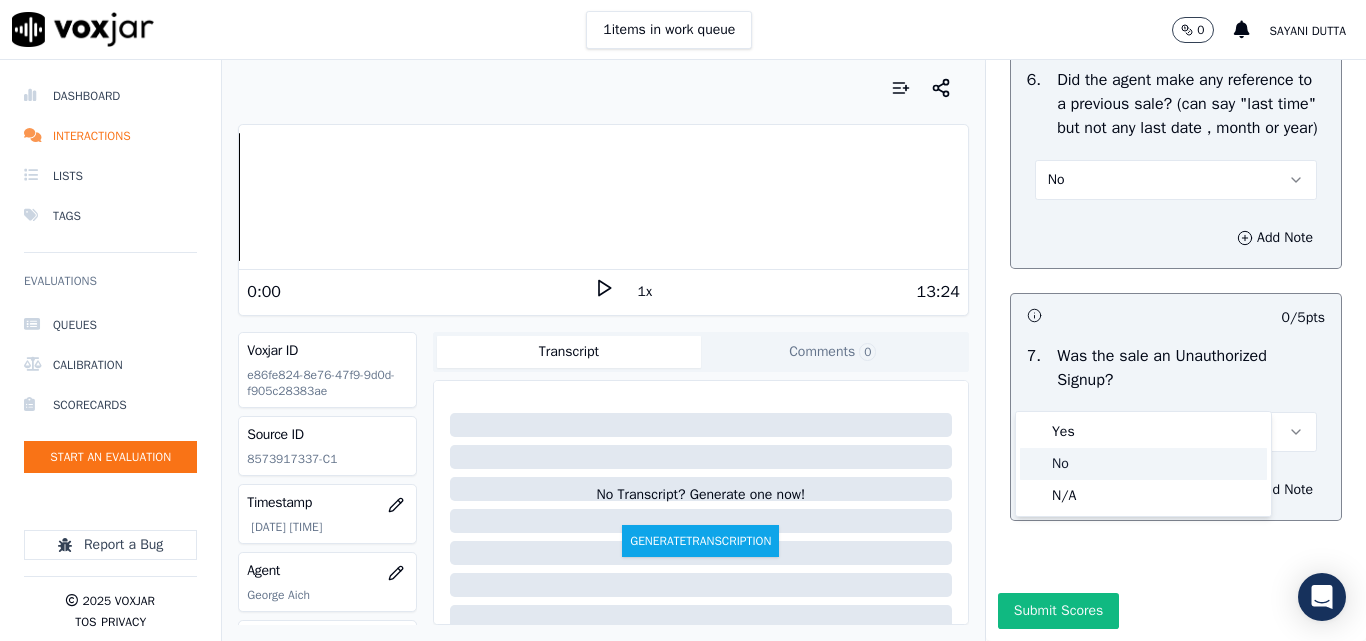 click on "No" 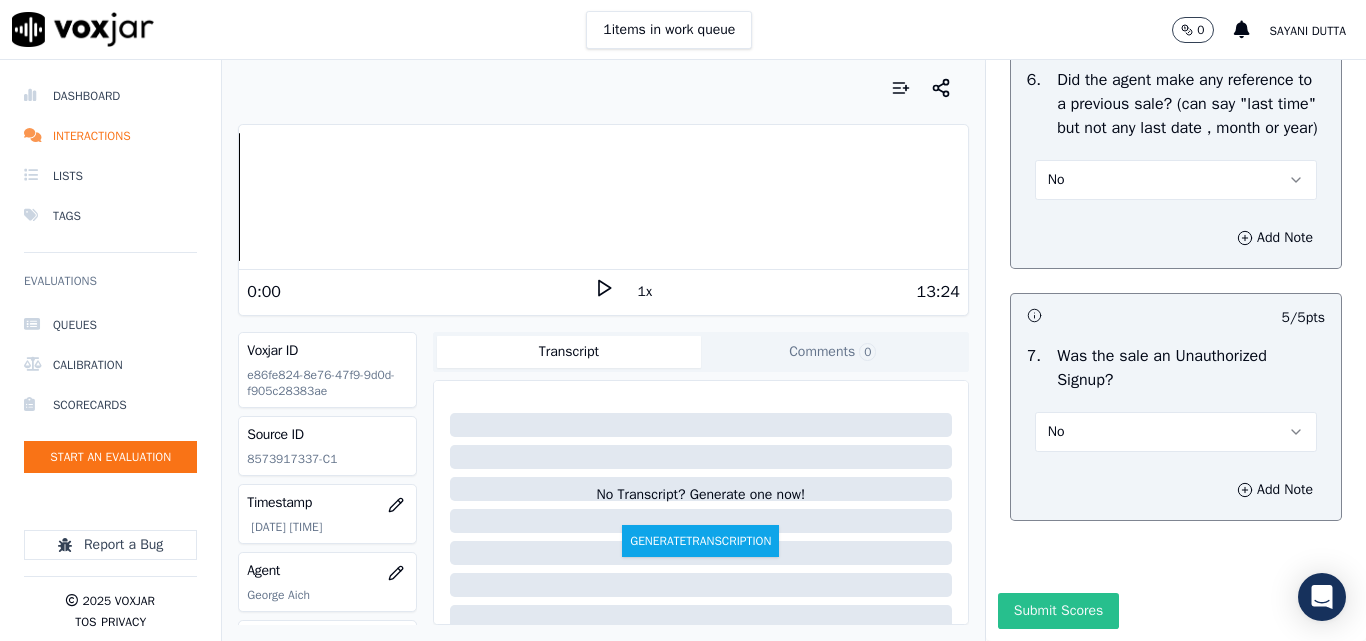 click on "Submit Scores" at bounding box center (1058, 611) 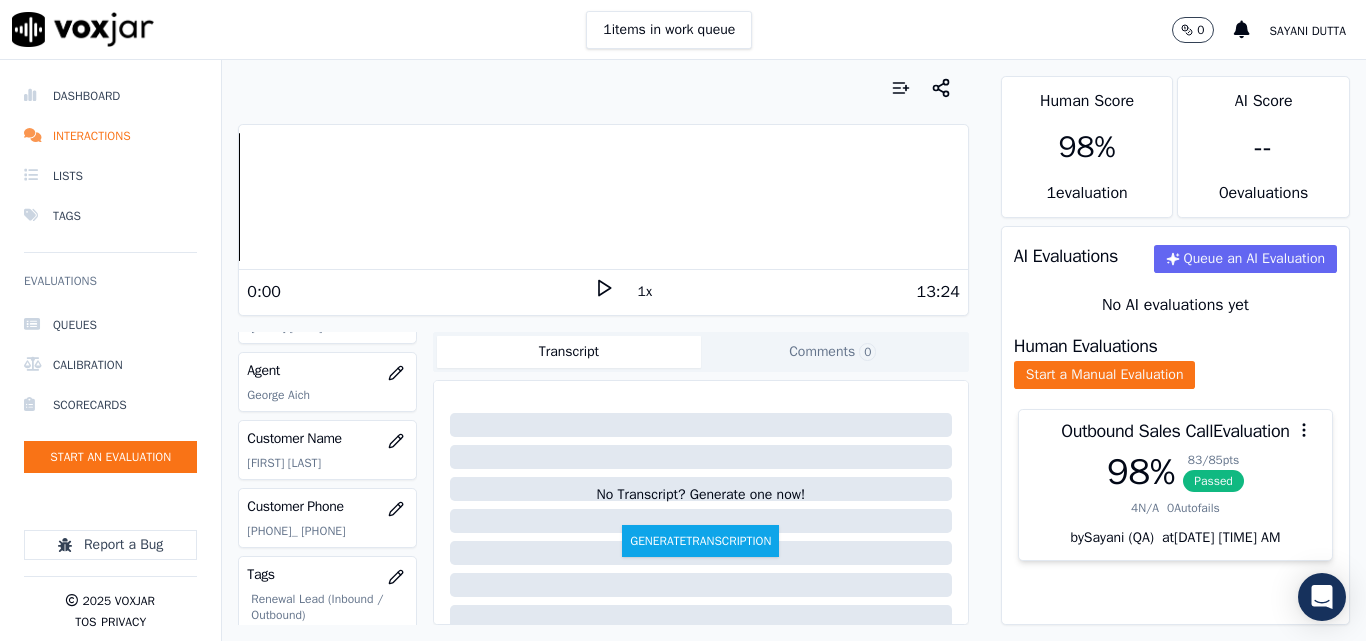 scroll, scrollTop: 300, scrollLeft: 0, axis: vertical 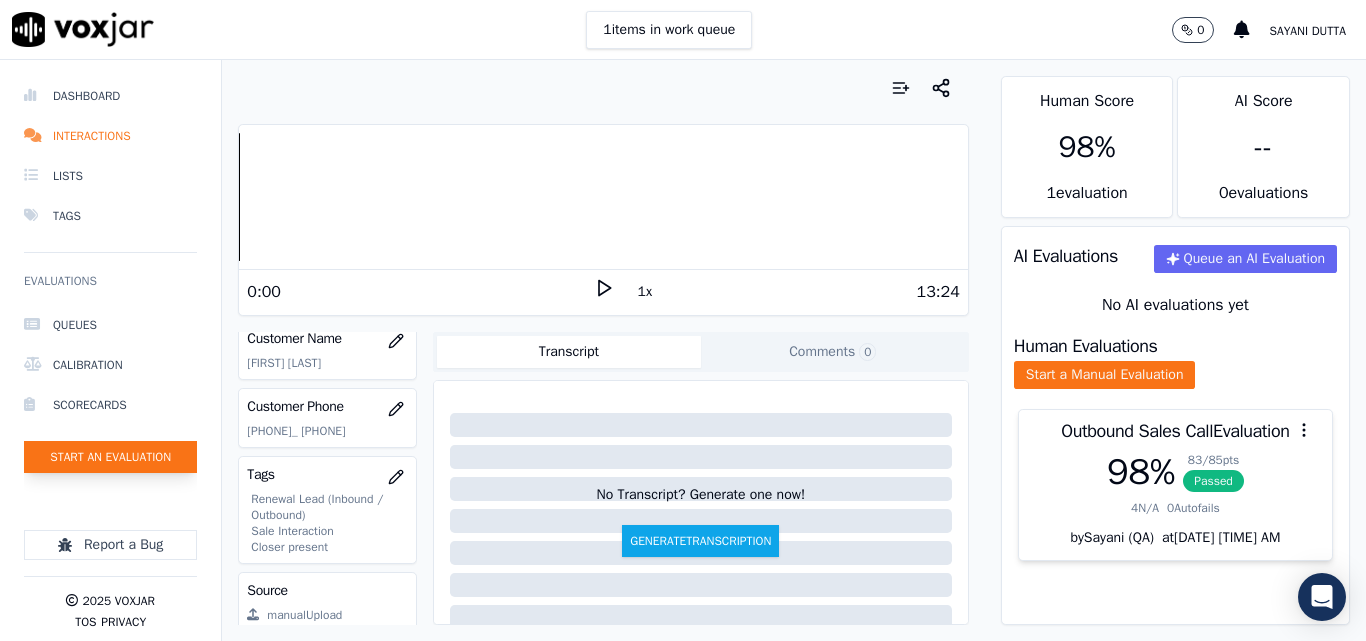 click on "Start an Evaluation" 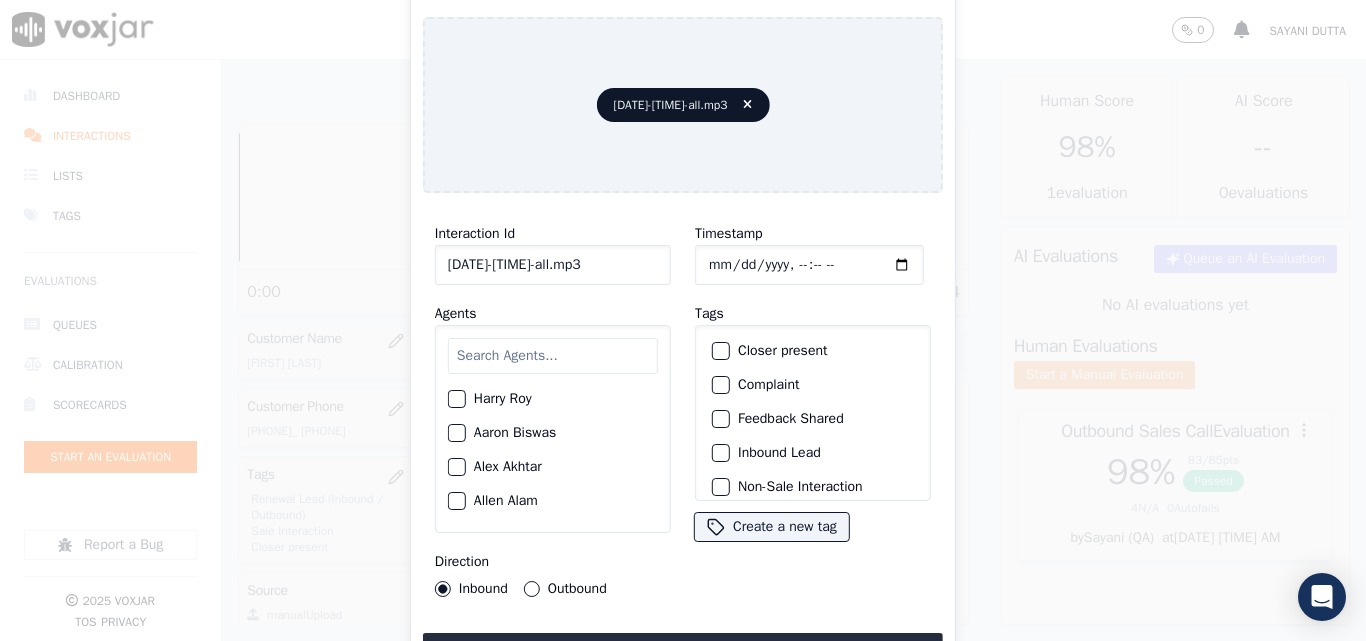scroll, scrollTop: 0, scrollLeft: 40, axis: horizontal 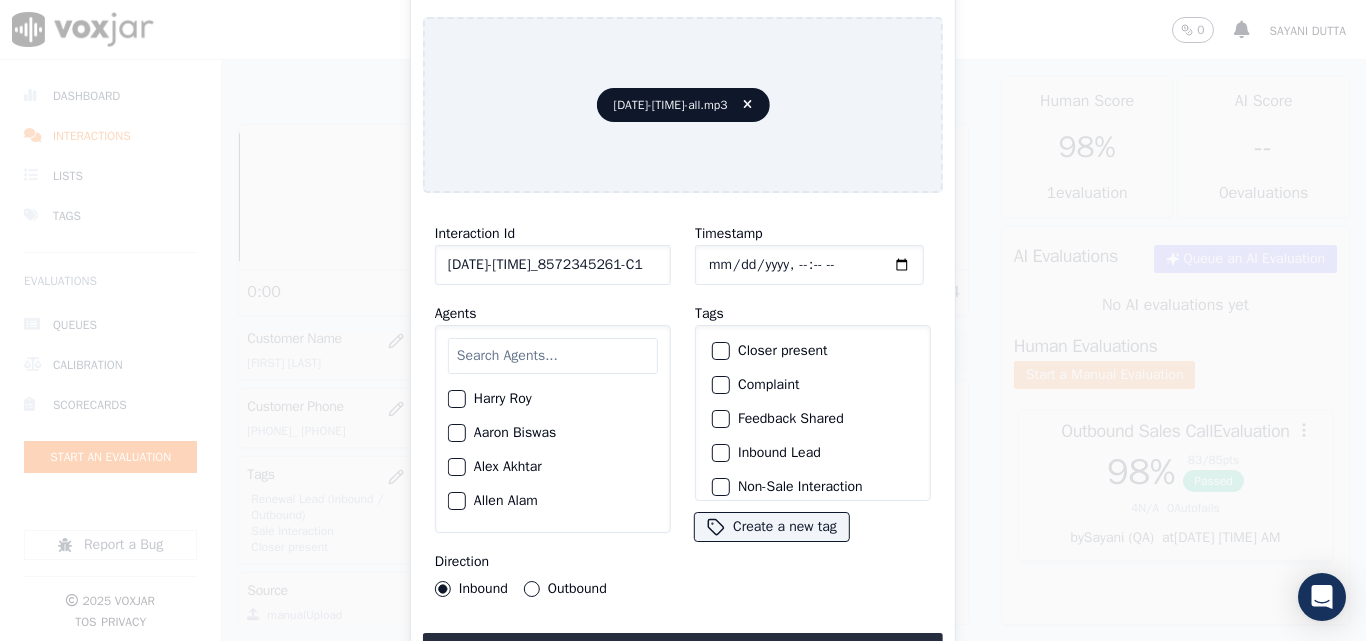 type on "[DATE]-[TIME]_8572345261-C1" 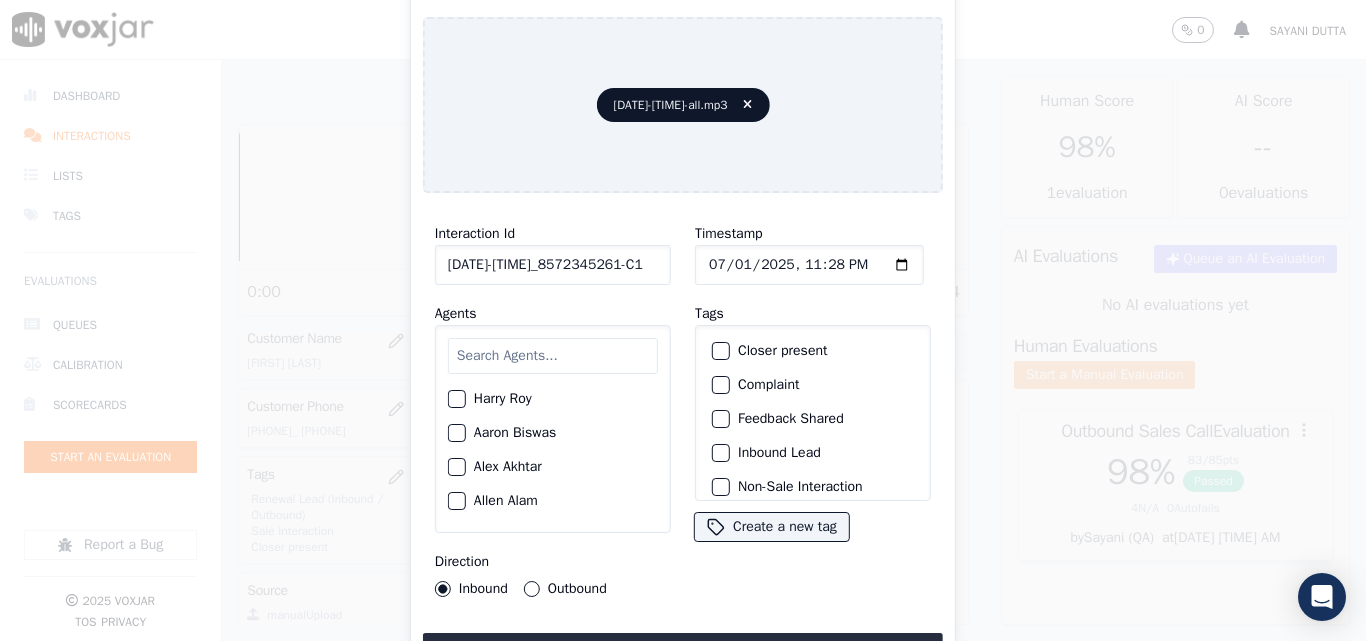 type on "[DATE]T[TIME]" 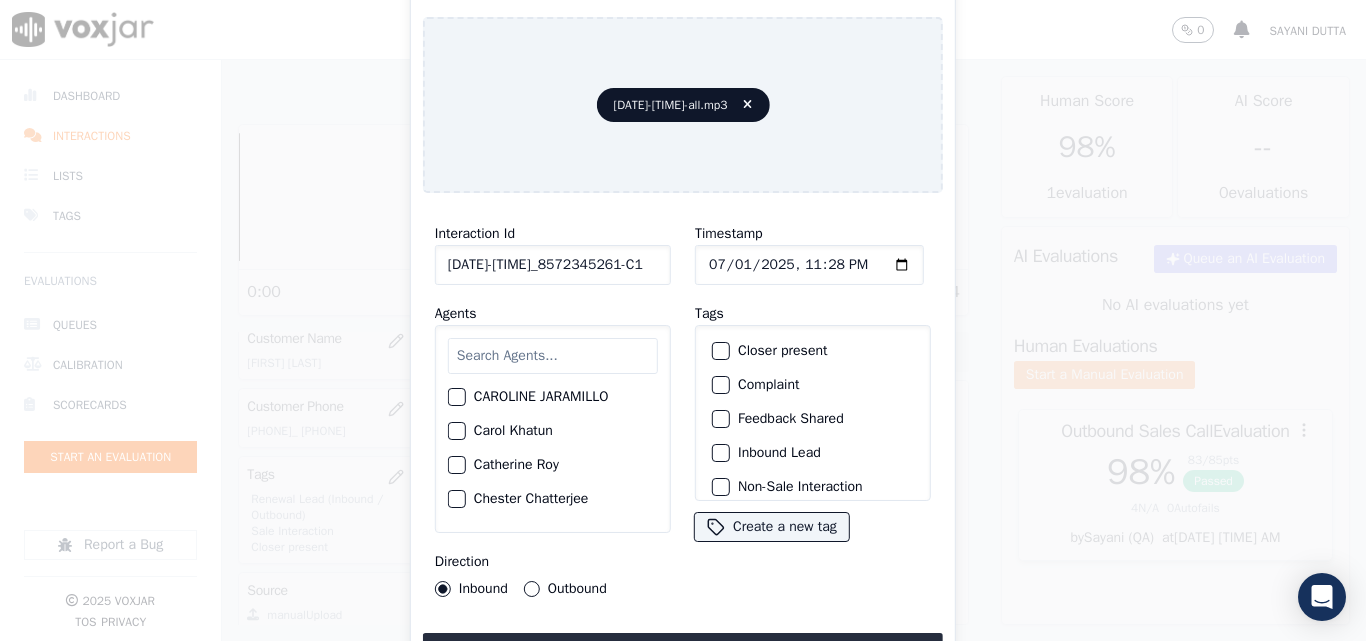 scroll, scrollTop: 400, scrollLeft: 0, axis: vertical 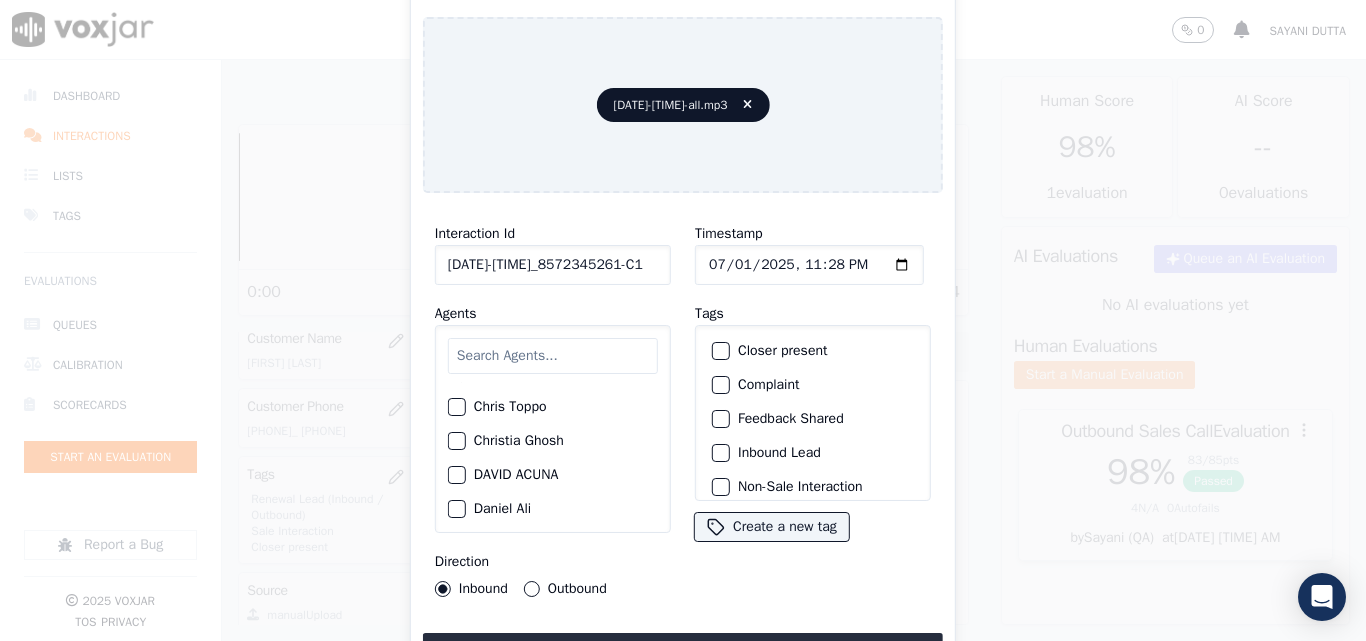 click on "Christia Ghosh" 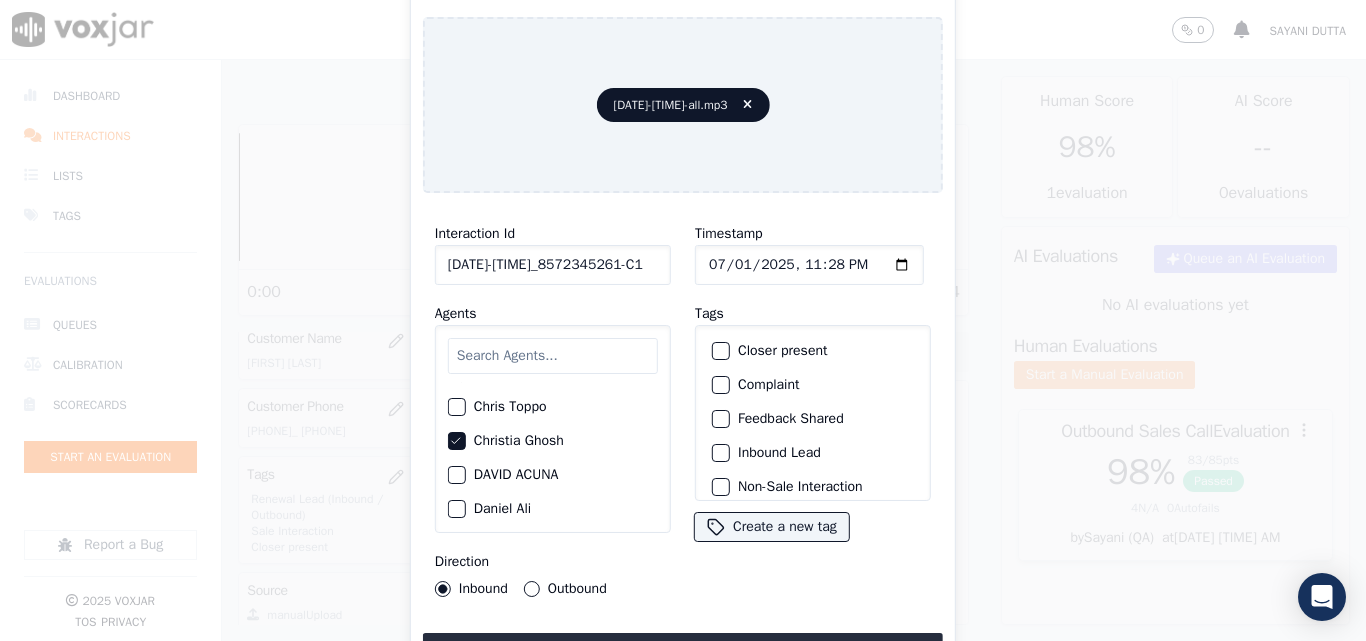 click on "Closer present" 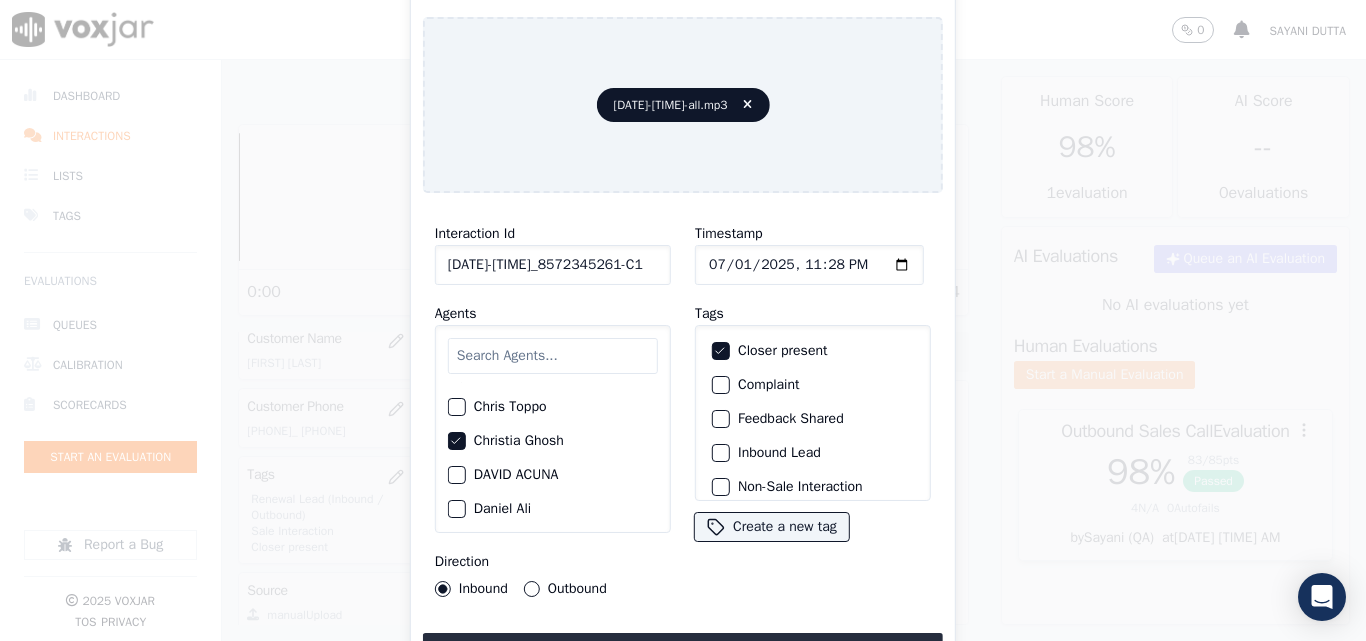click on "Inbound Lead" 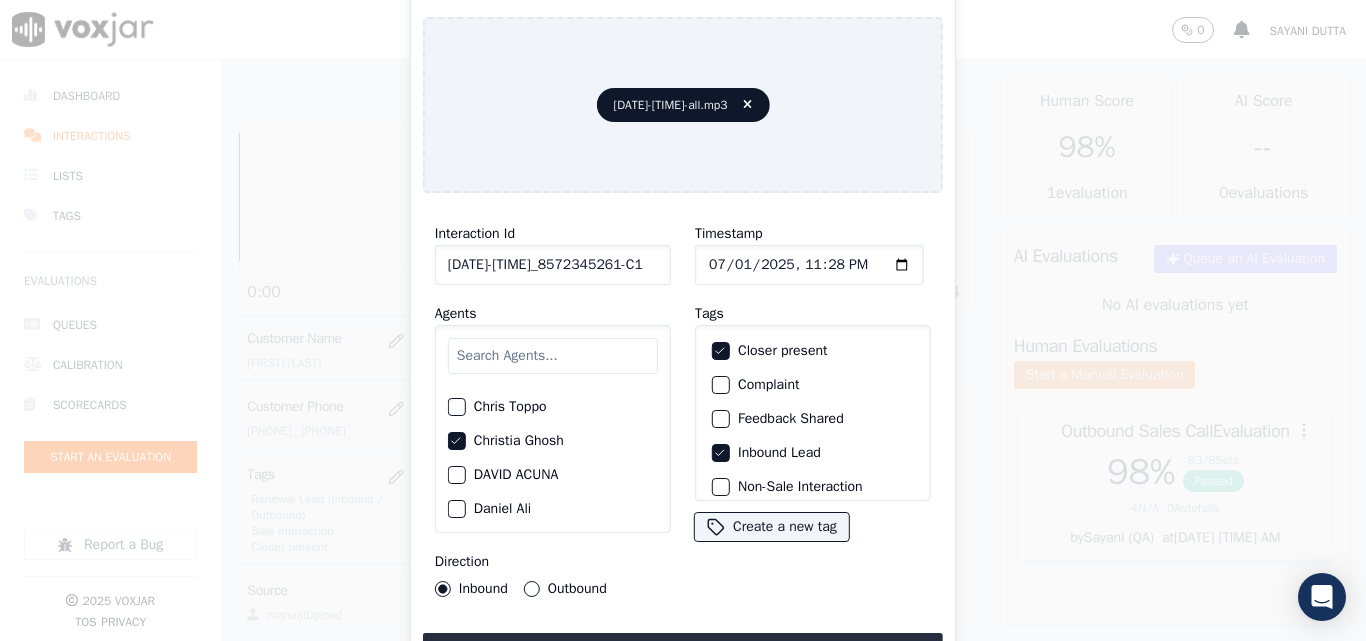 scroll, scrollTop: 173, scrollLeft: 0, axis: vertical 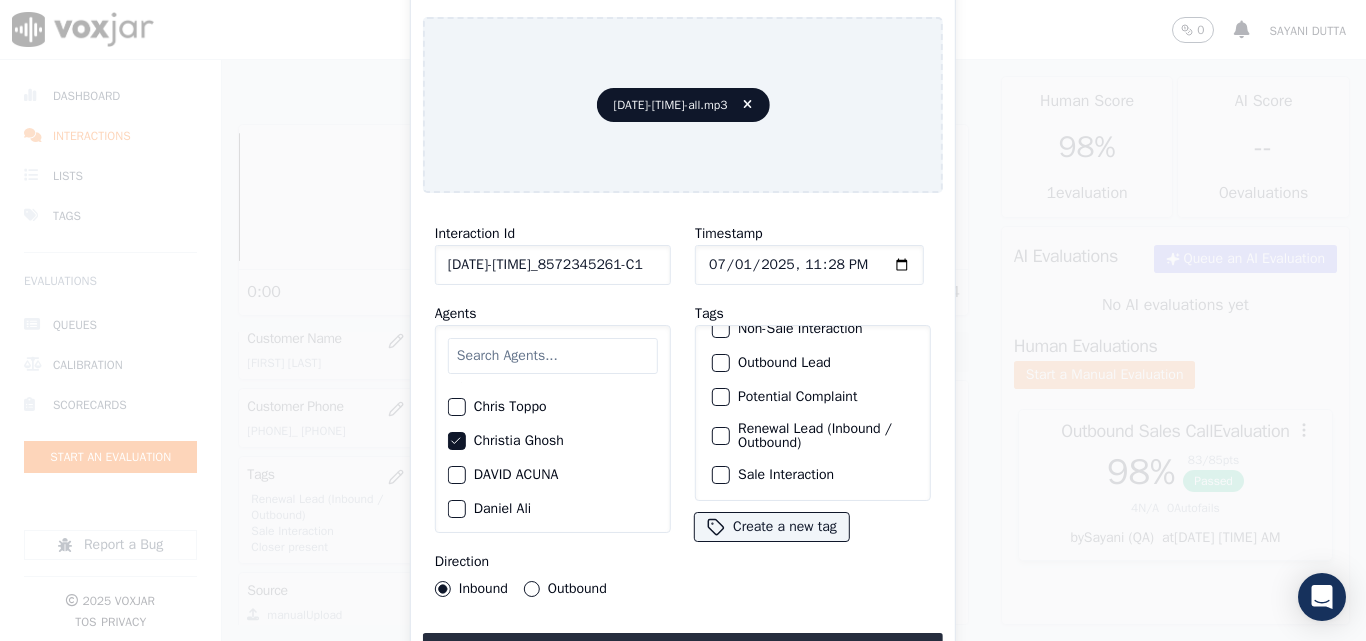 click on "Sale Interaction" 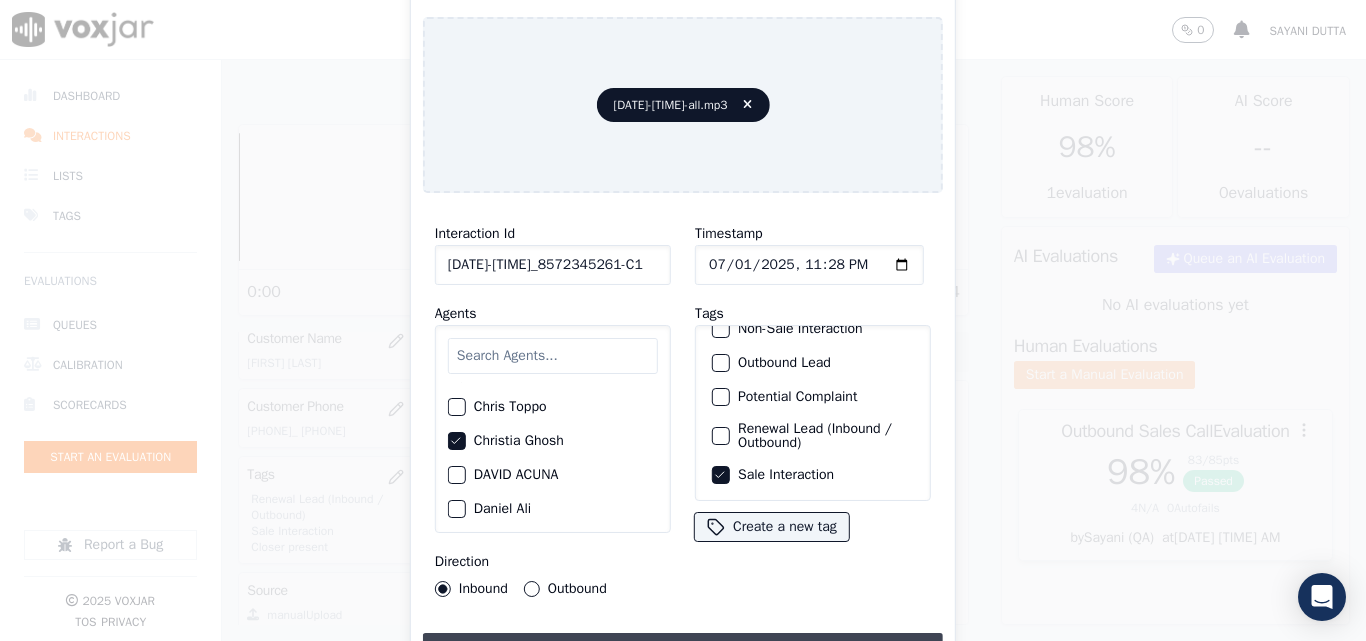 click on "Upload interaction to start evaluation" at bounding box center [683, 651] 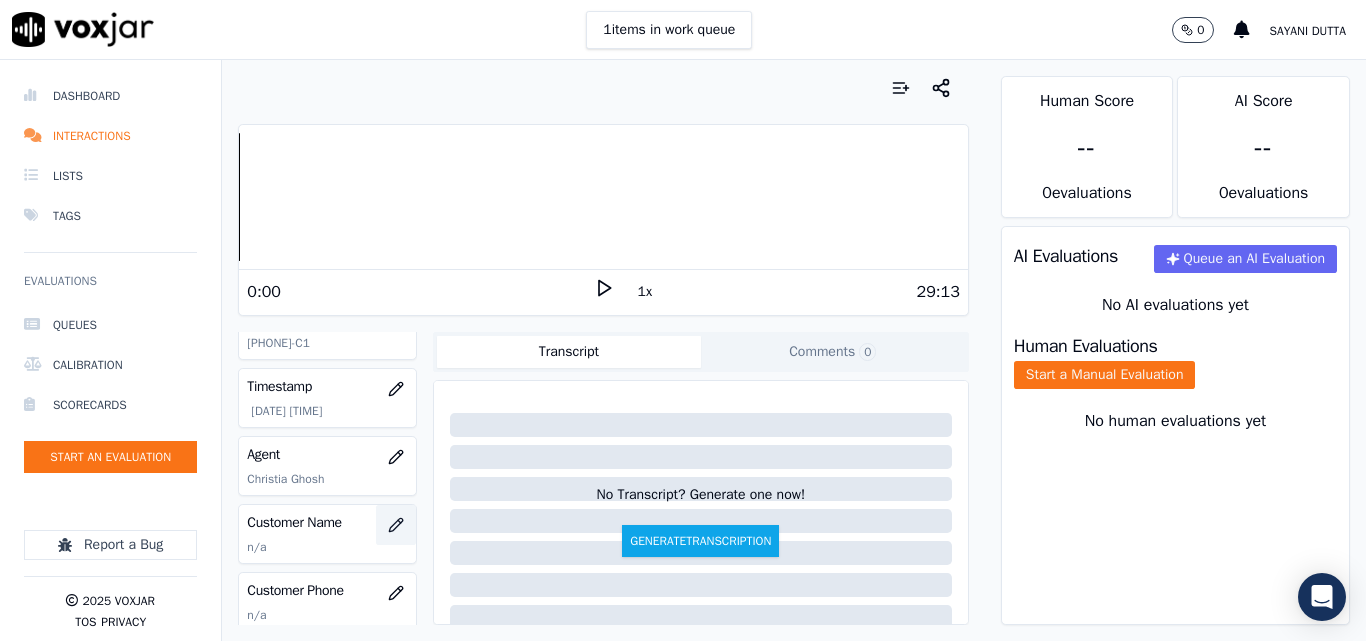 scroll, scrollTop: 200, scrollLeft: 0, axis: vertical 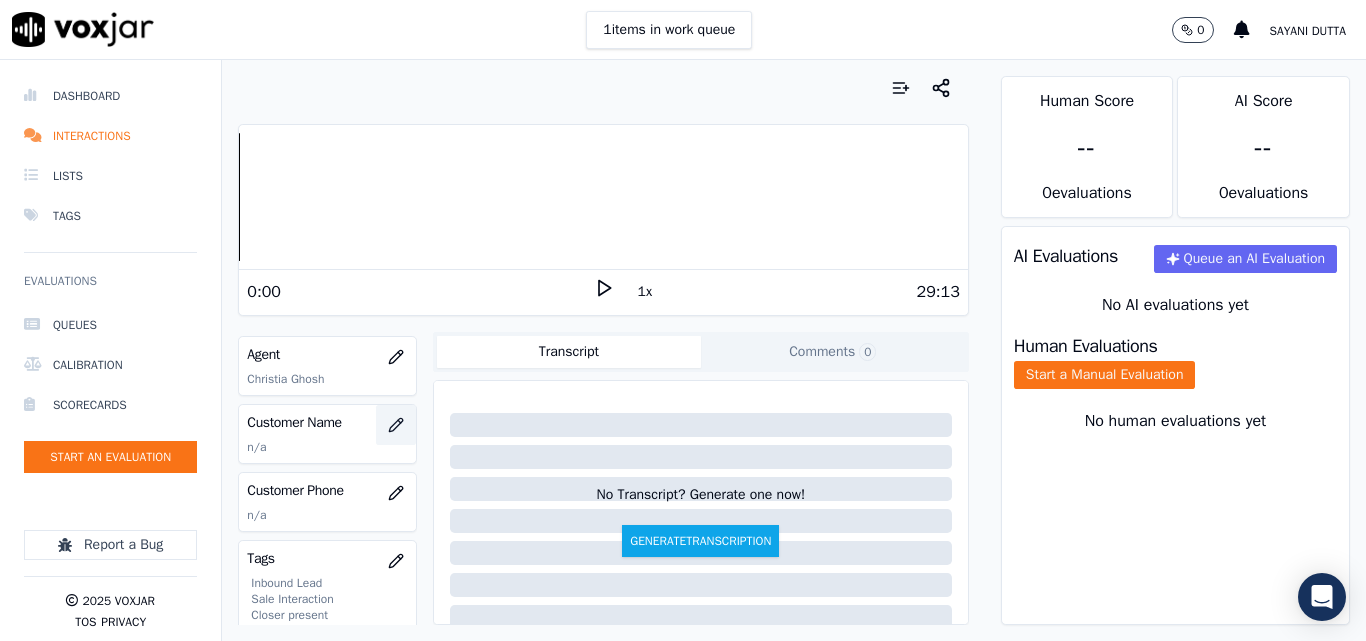 click at bounding box center (396, 425) 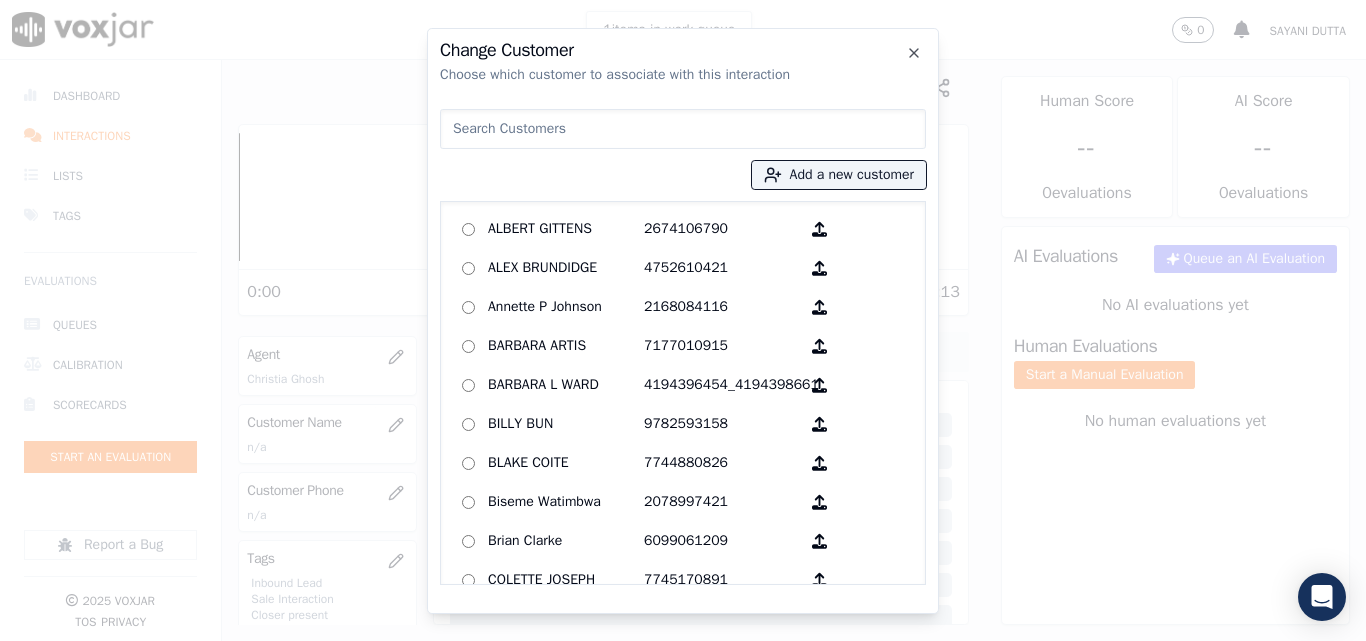 type on "Misrepresentation" 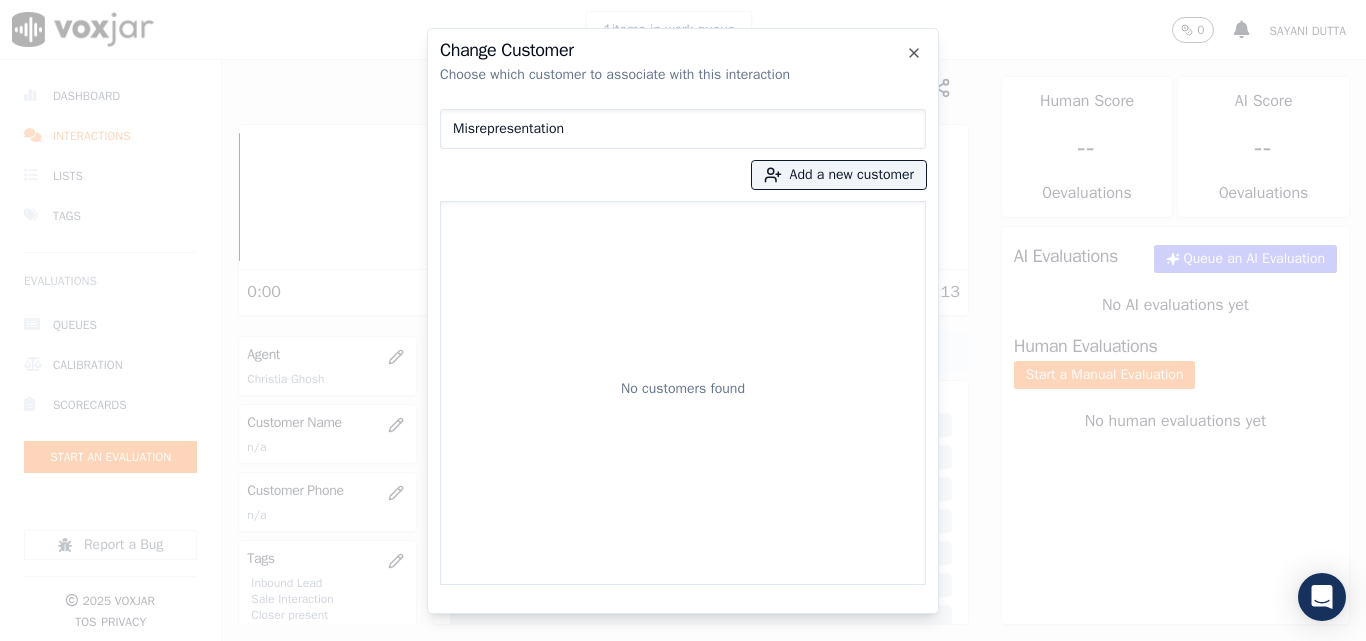 drag, startPoint x: 569, startPoint y: 135, endPoint x: 325, endPoint y: 135, distance: 244 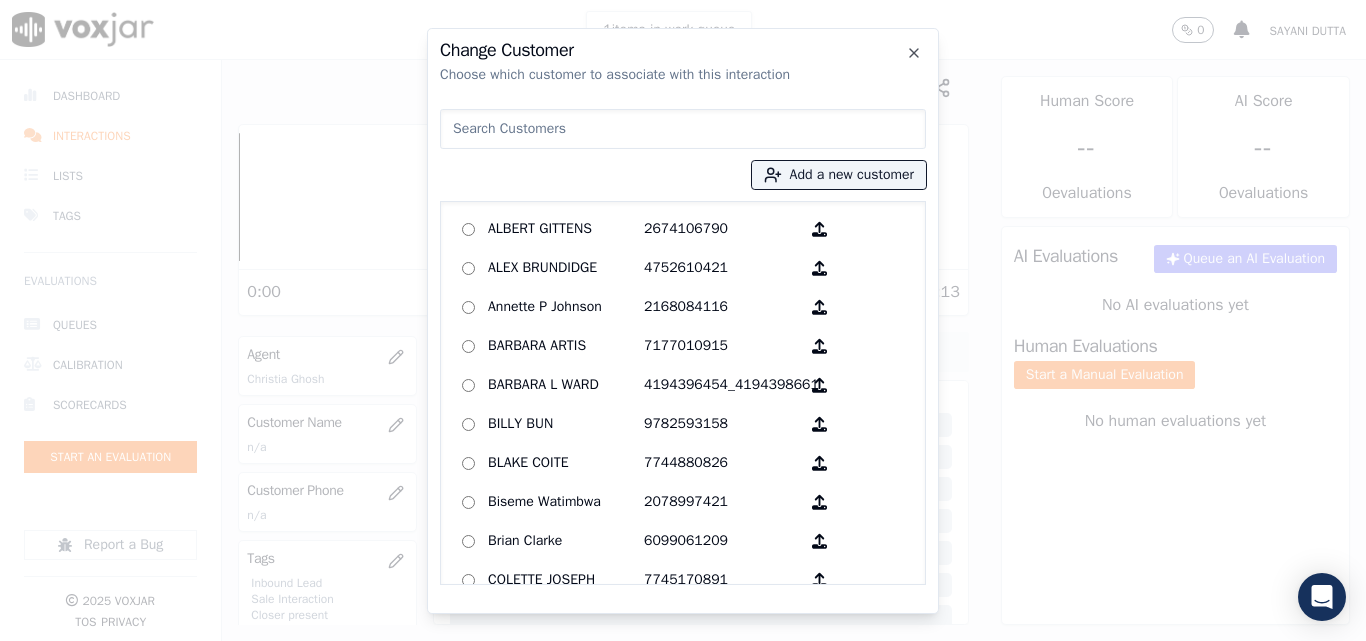 paste on "[PHONE]" 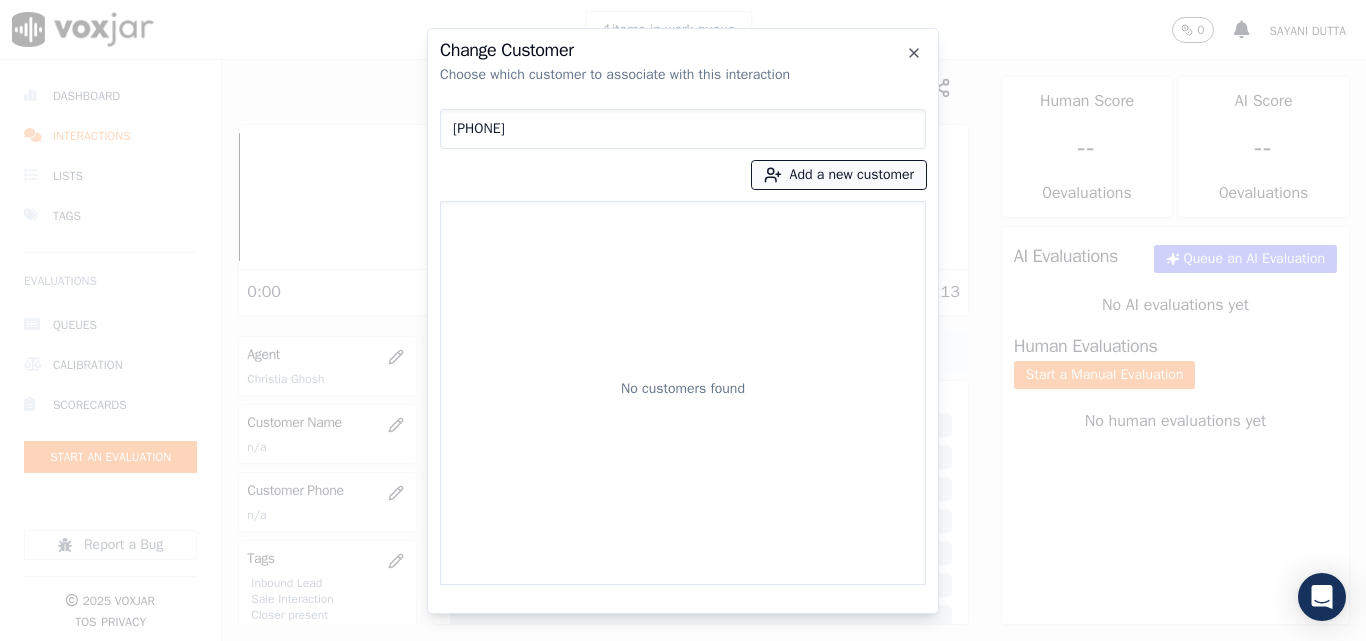 type on "[PHONE]" 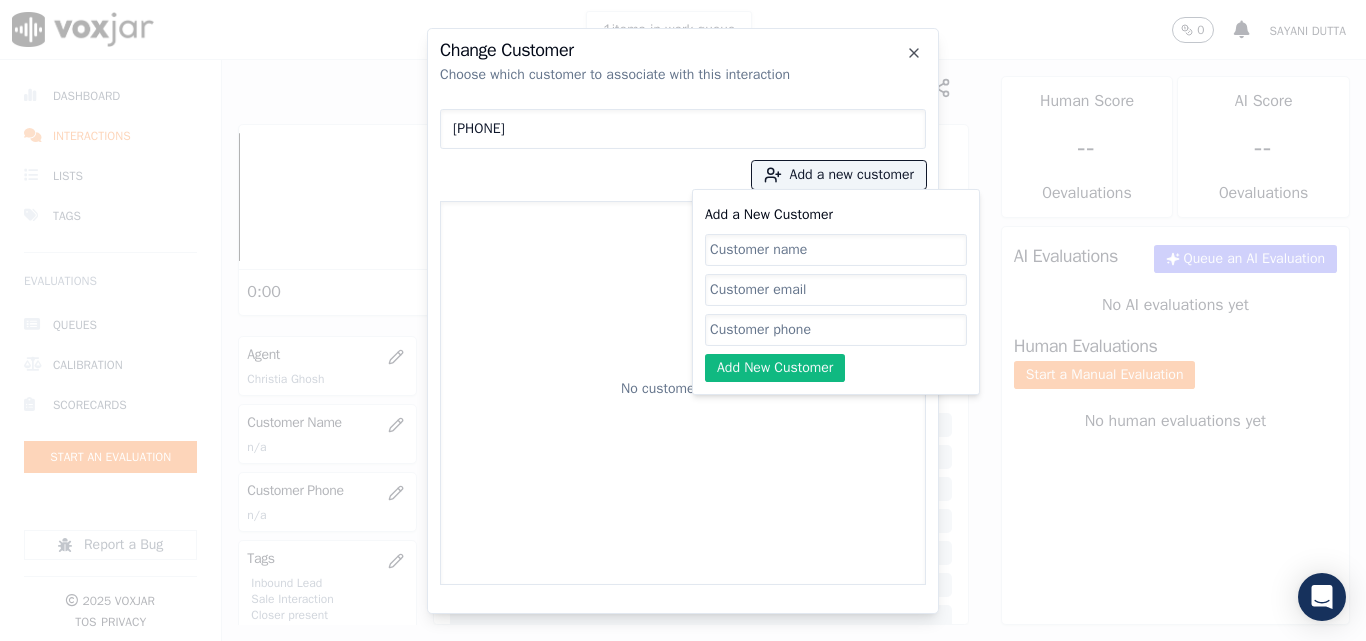click on "Add a New Customer" 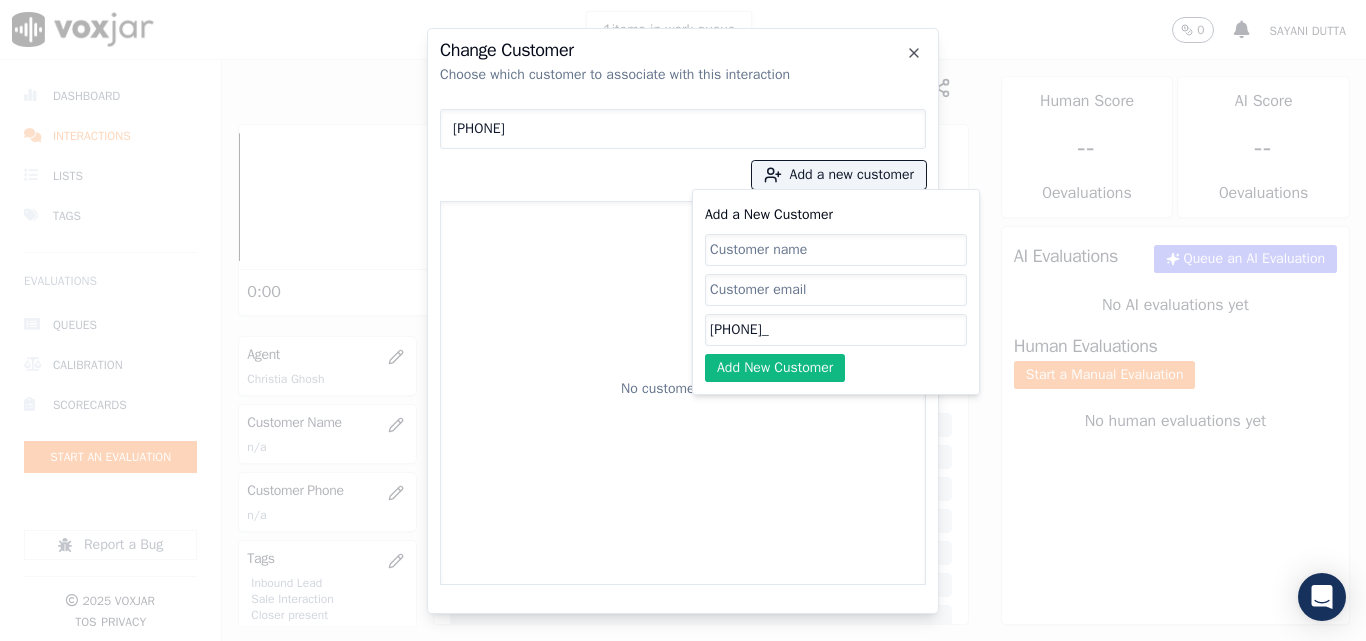 paste on "[PHONE]" 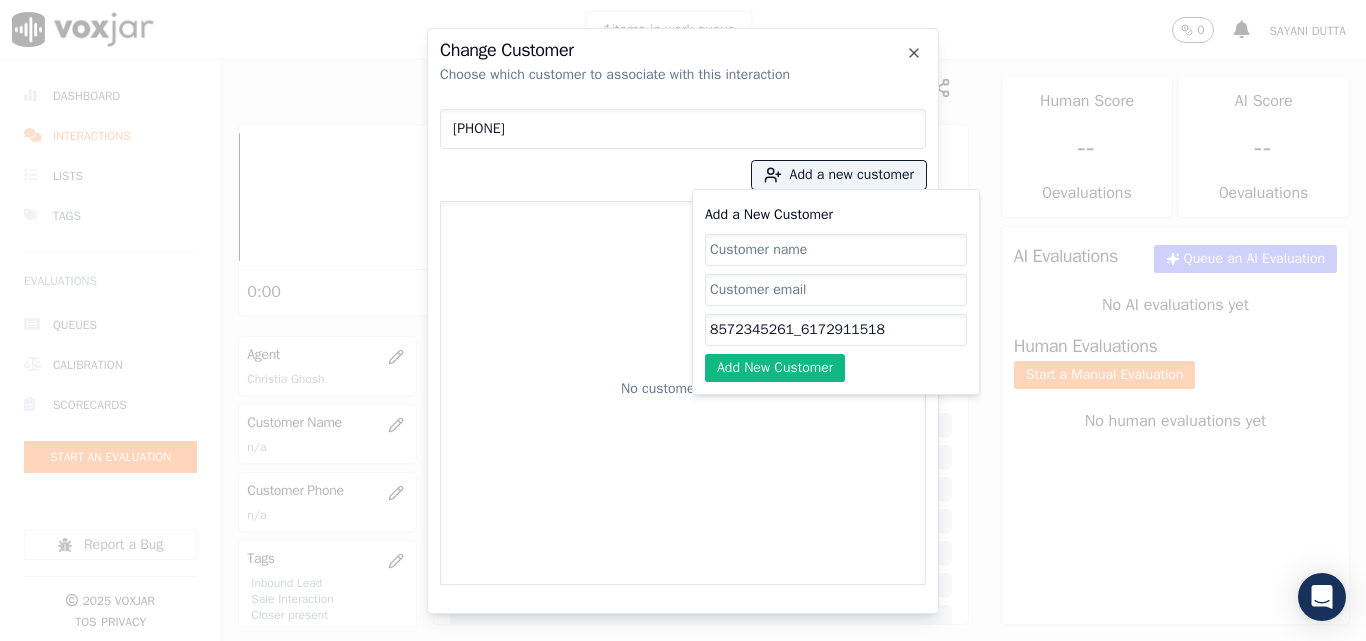 type on "8572345261_6172911518" 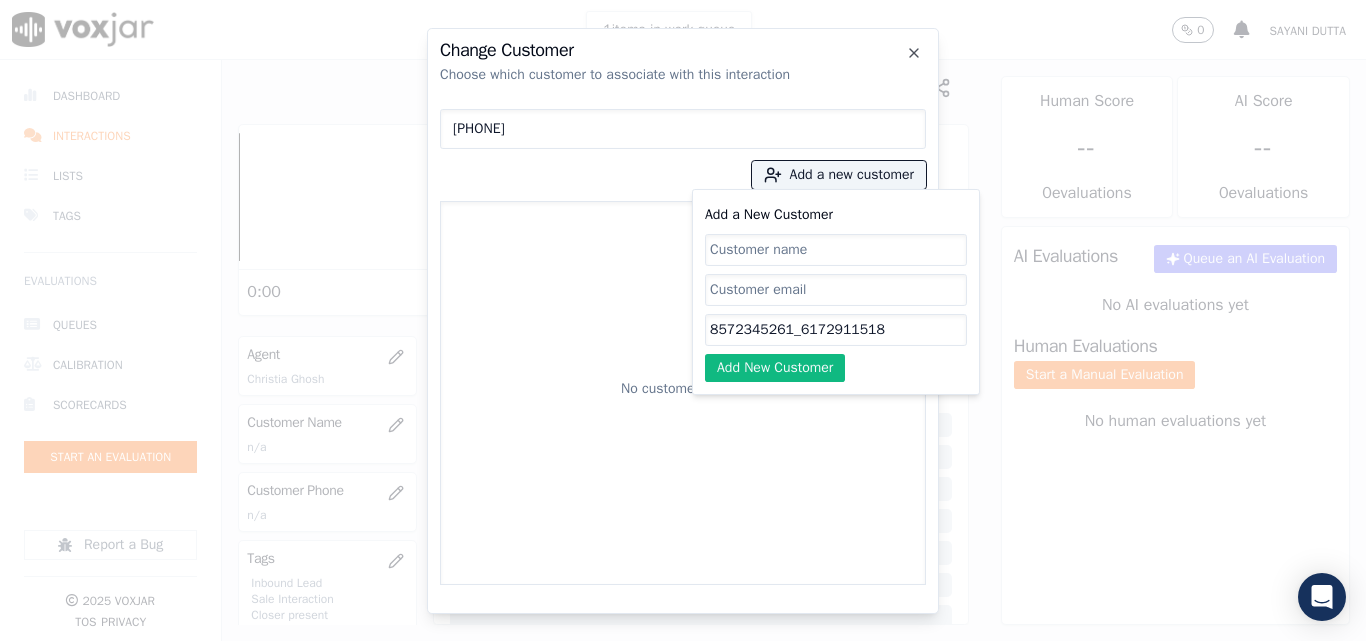 paste on "[FIRST] [LAST]" 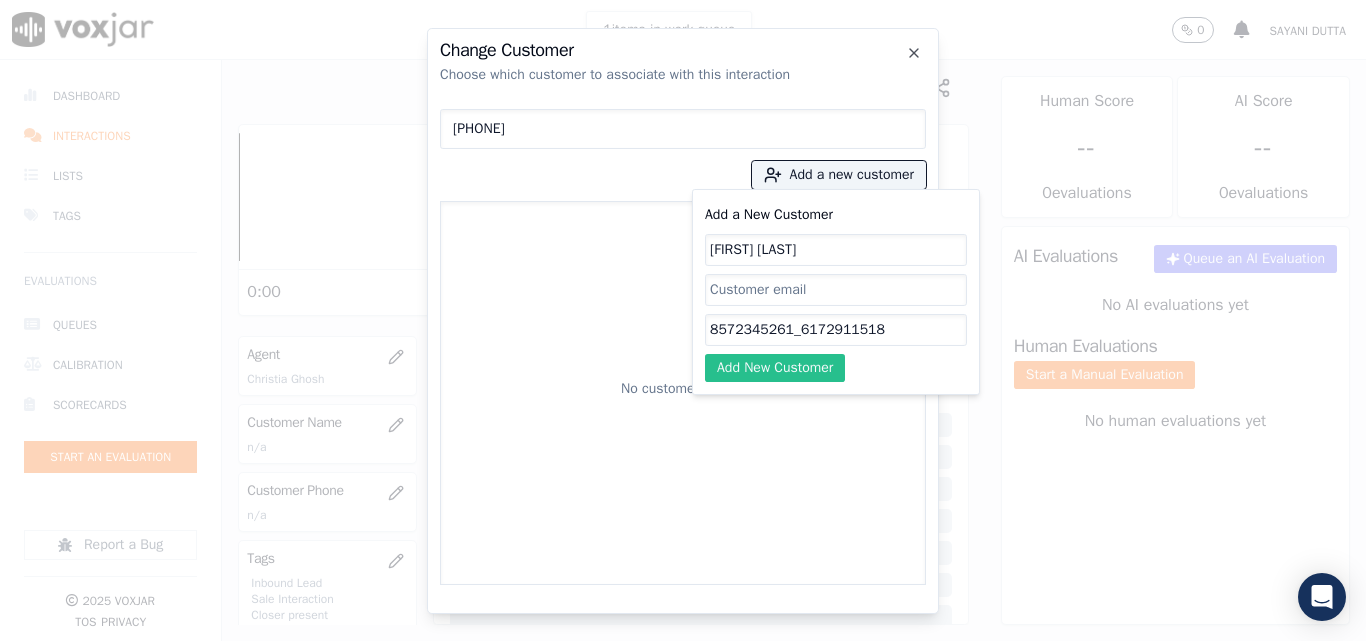 type on "[FIRST] [LAST]" 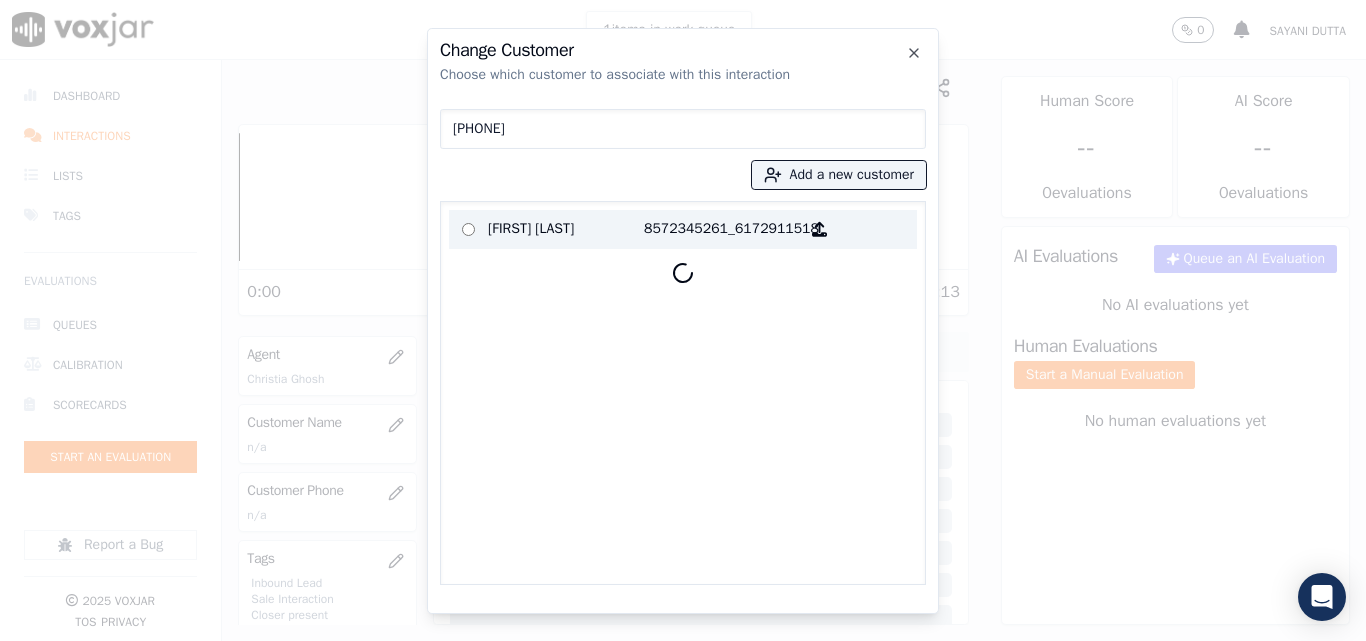 click on "[FIRST] [LAST]" at bounding box center (566, 229) 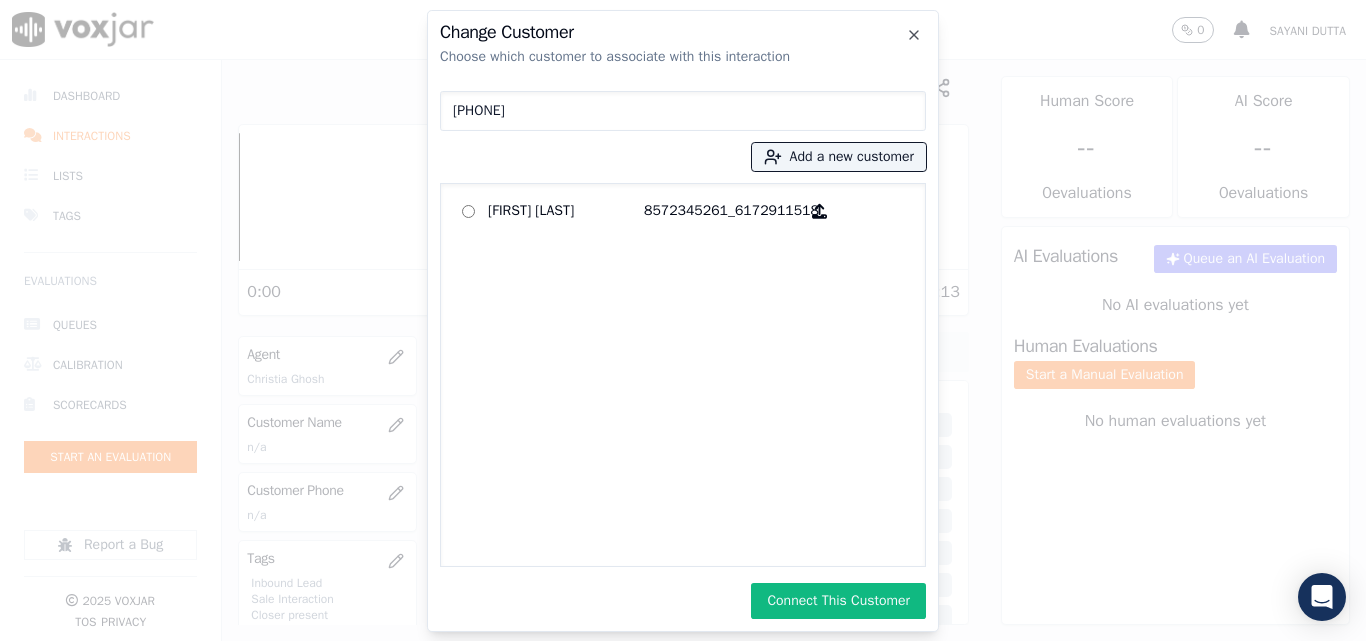drag, startPoint x: 789, startPoint y: 588, endPoint x: 797, endPoint y: 595, distance: 10.630146 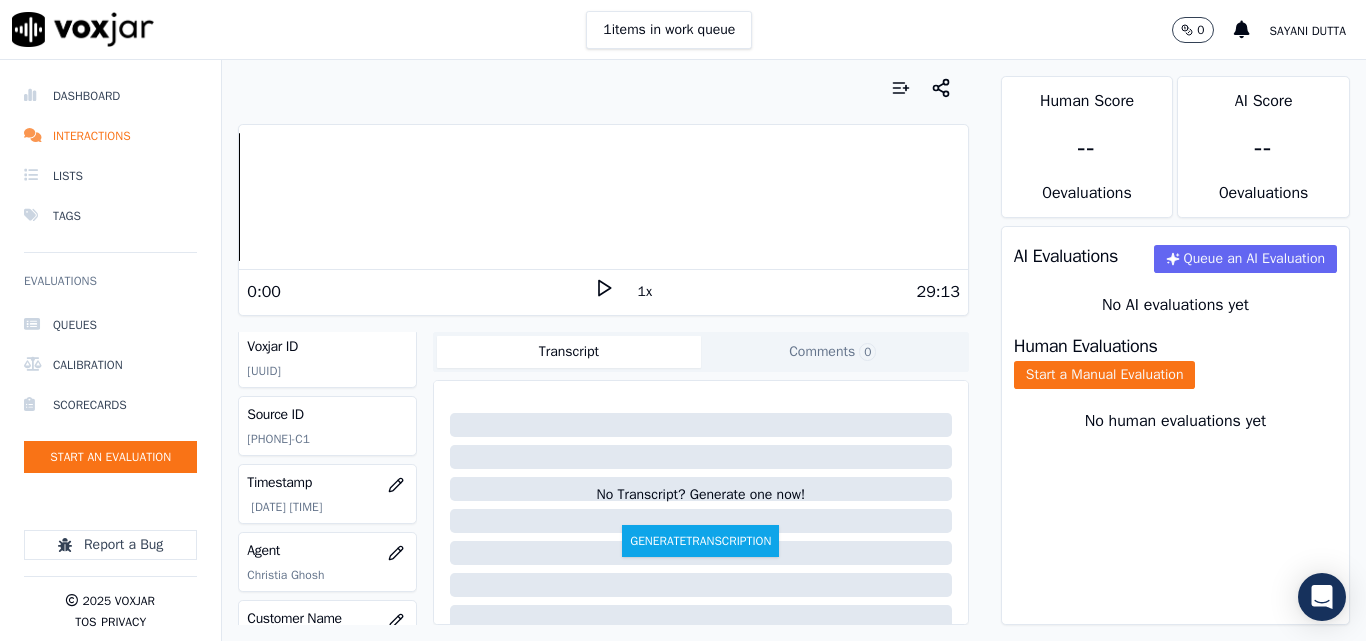 scroll, scrollTop: 0, scrollLeft: 0, axis: both 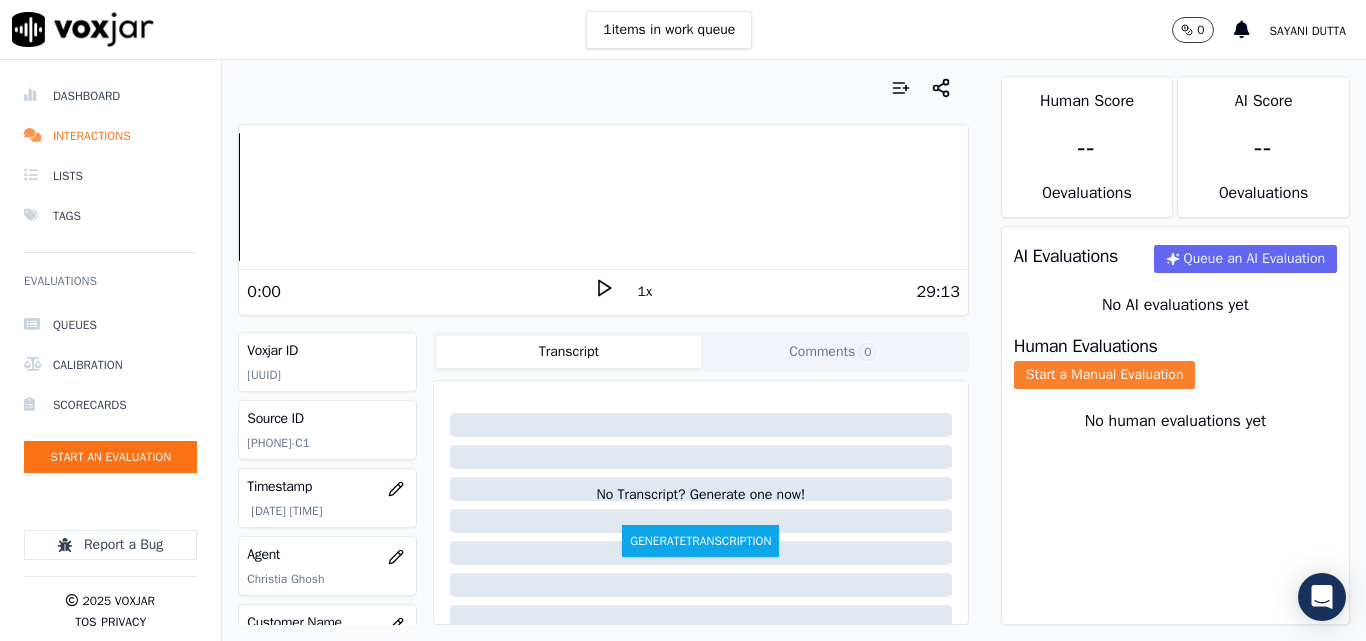 click on "Start a Manual Evaluation" 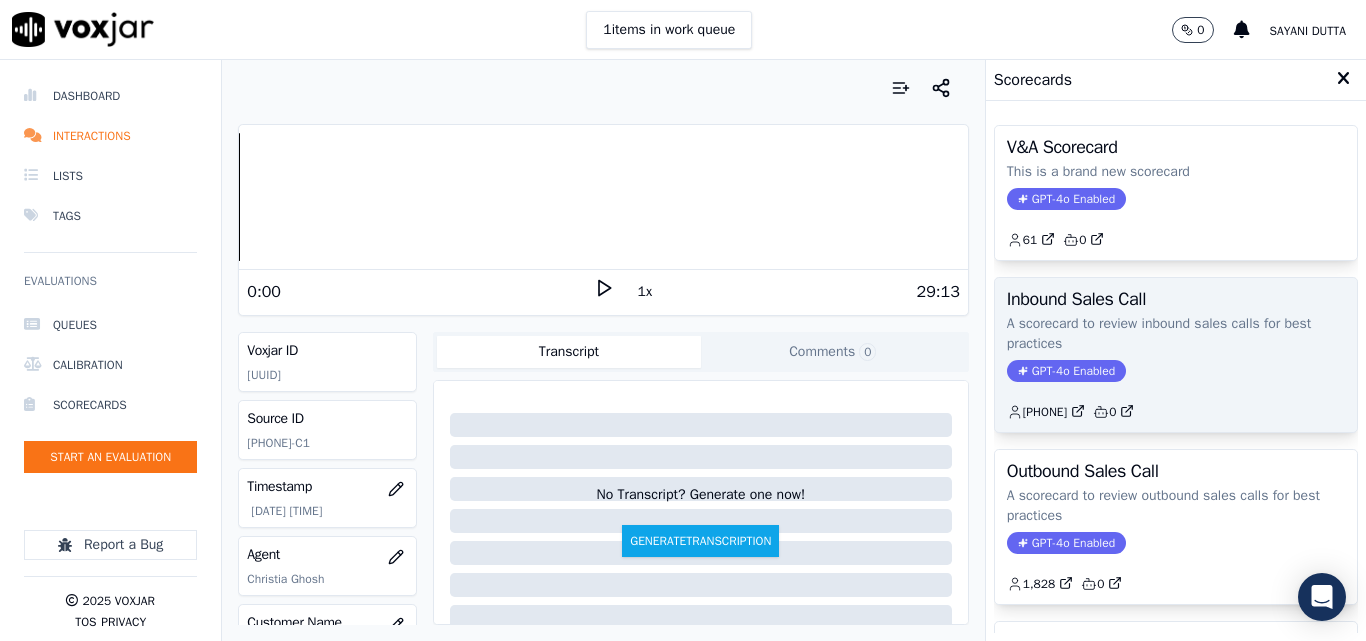 click on "Inbound Sales Call   A scorecard to review inbound sales calls for best practices     GPT-4o Enabled       909         0" at bounding box center [1176, 355] 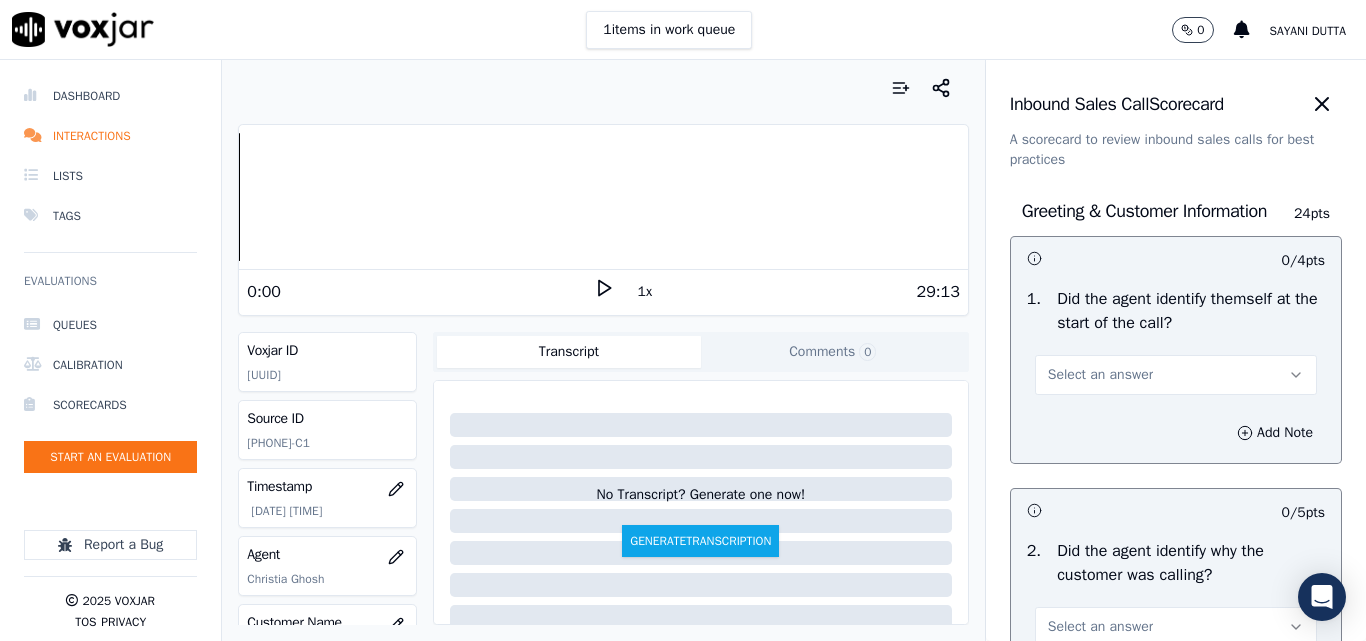 click on "Select an answer" at bounding box center [1176, 375] 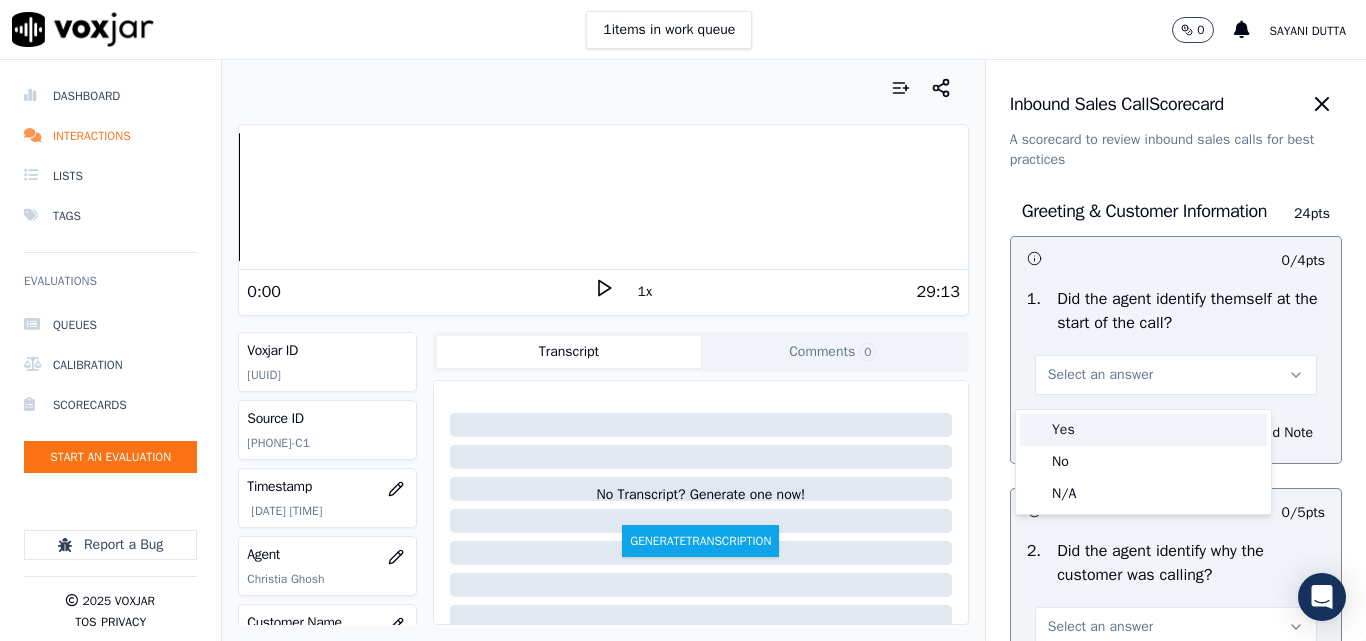 drag, startPoint x: 1096, startPoint y: 421, endPoint x: 1116, endPoint y: 392, distance: 35.22783 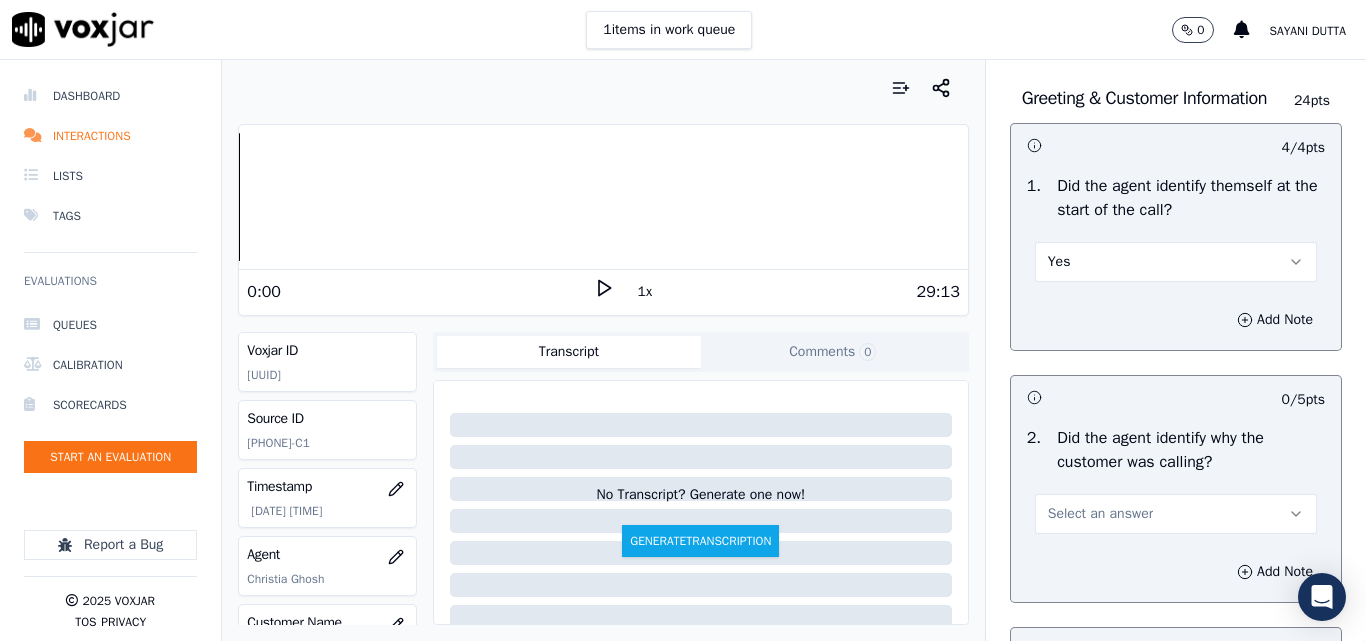 scroll, scrollTop: 300, scrollLeft: 0, axis: vertical 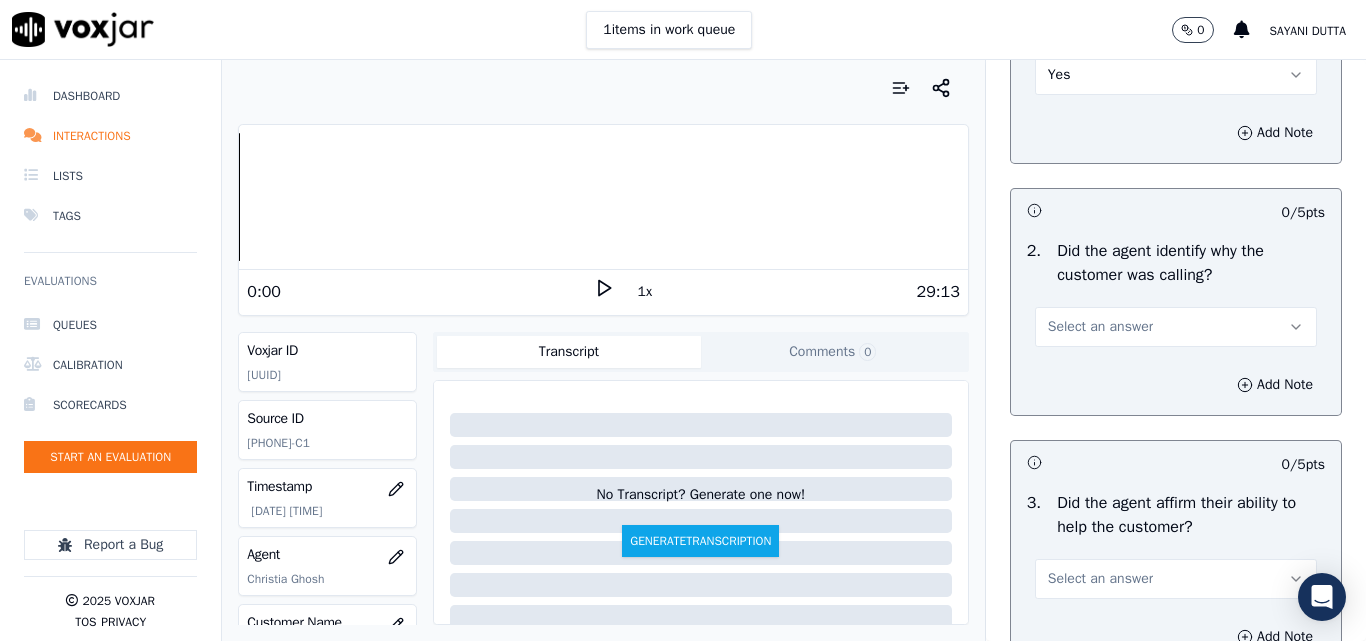 drag, startPoint x: 1089, startPoint y: 339, endPoint x: 1090, endPoint y: 350, distance: 11.045361 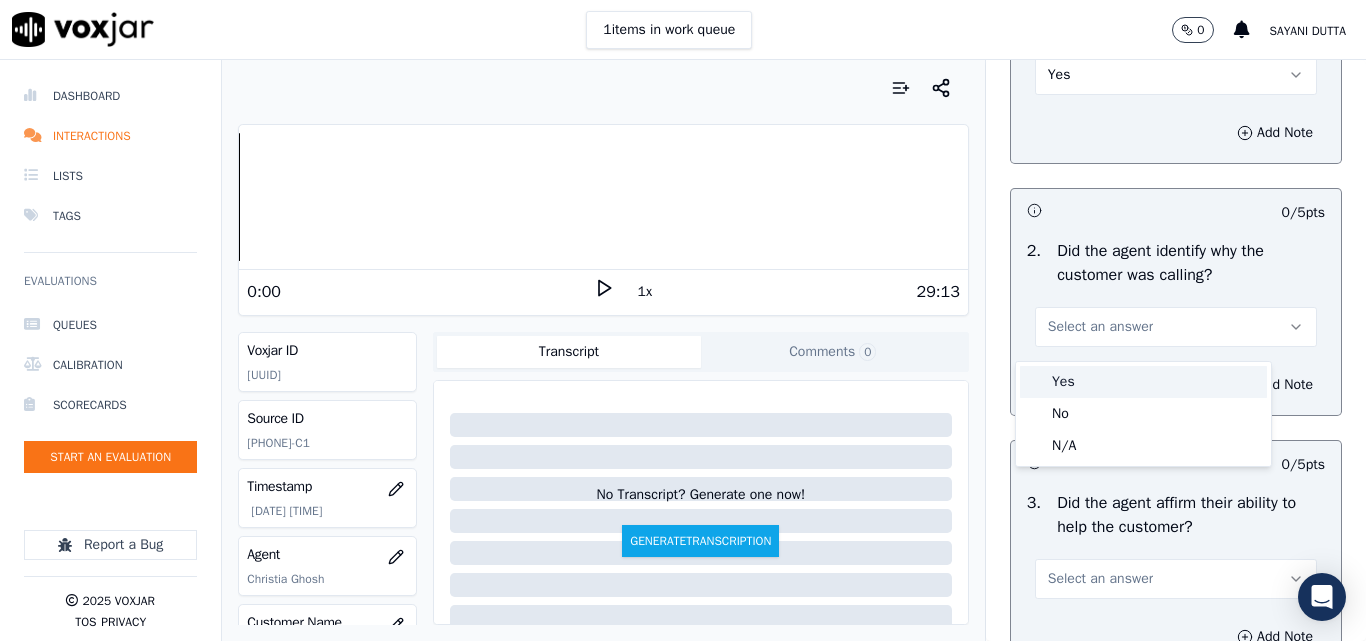 click on "Yes" at bounding box center (1143, 382) 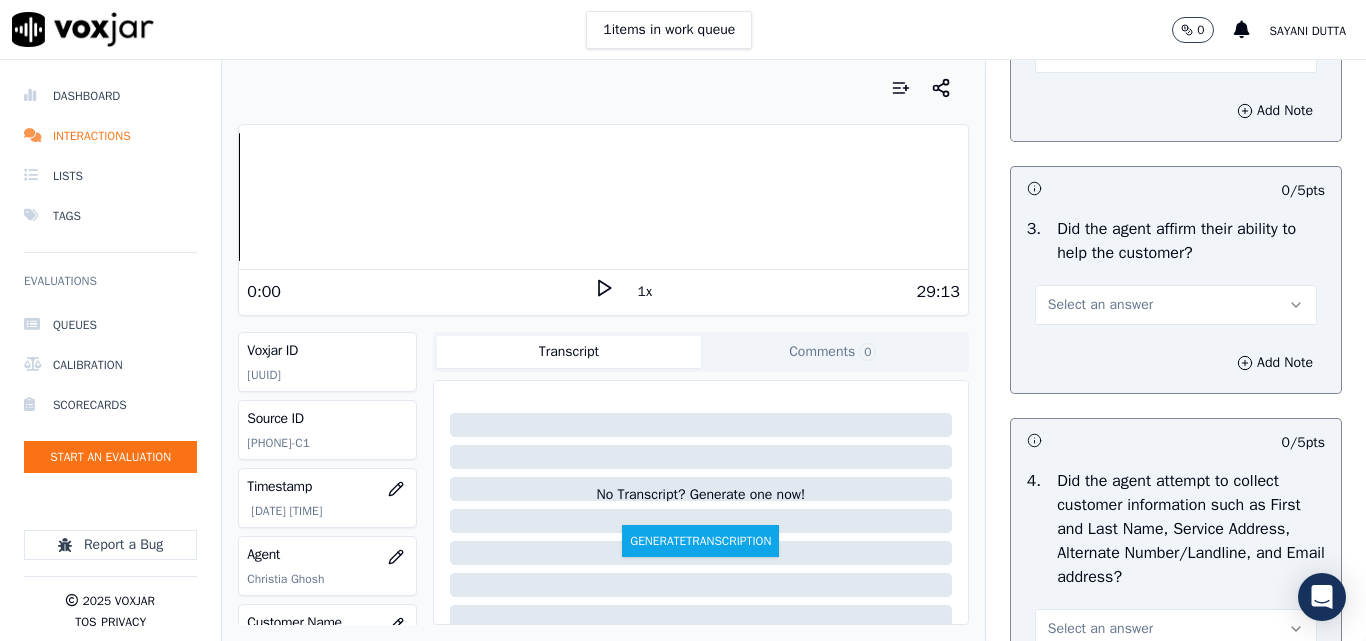 scroll, scrollTop: 600, scrollLeft: 0, axis: vertical 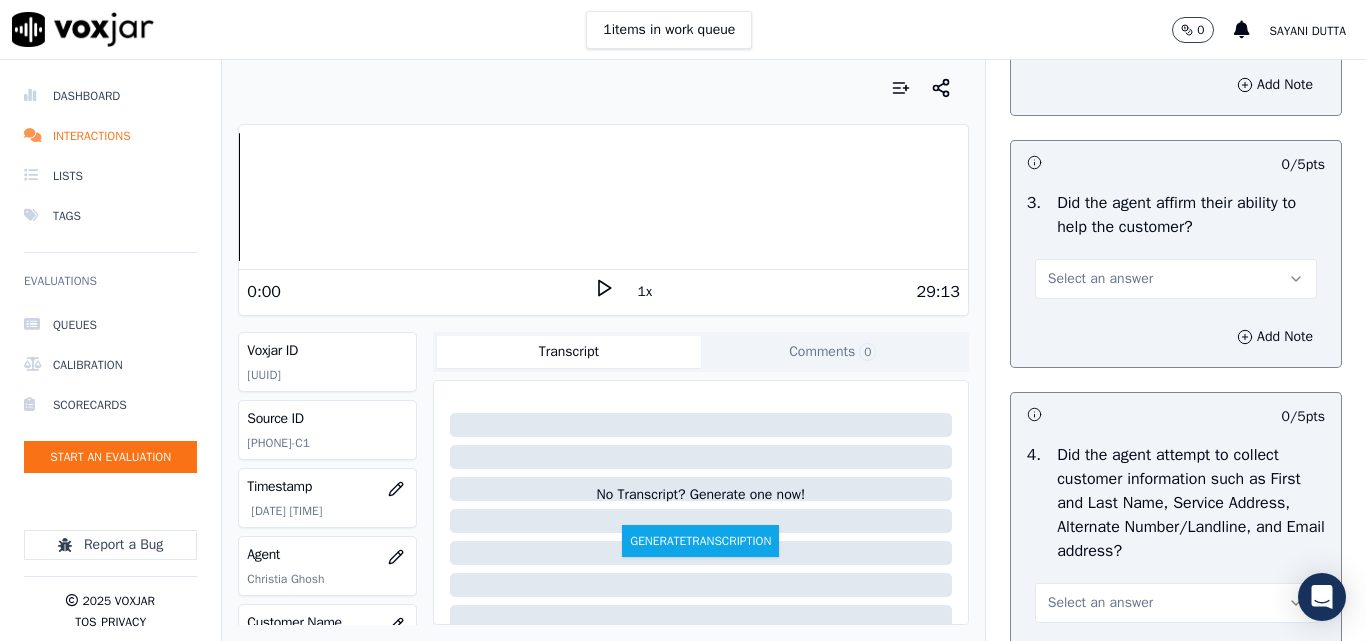 drag, startPoint x: 1106, startPoint y: 288, endPoint x: 1108, endPoint y: 308, distance: 20.09975 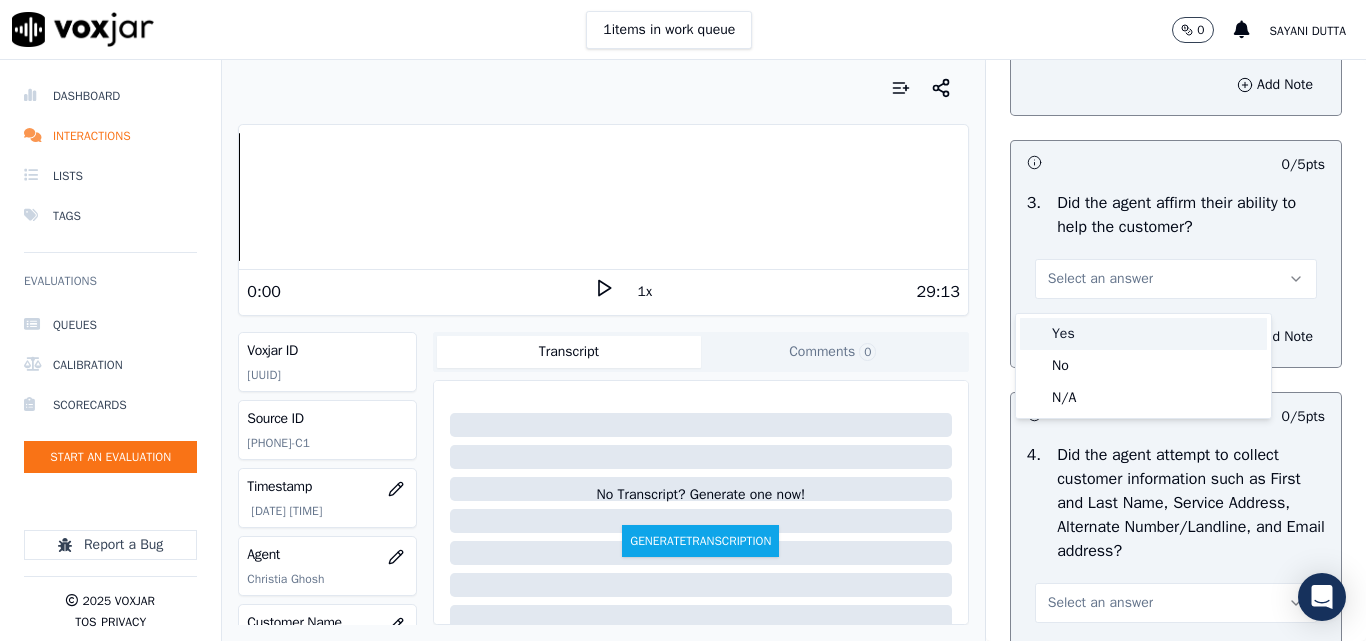 click on "Yes" at bounding box center (1143, 334) 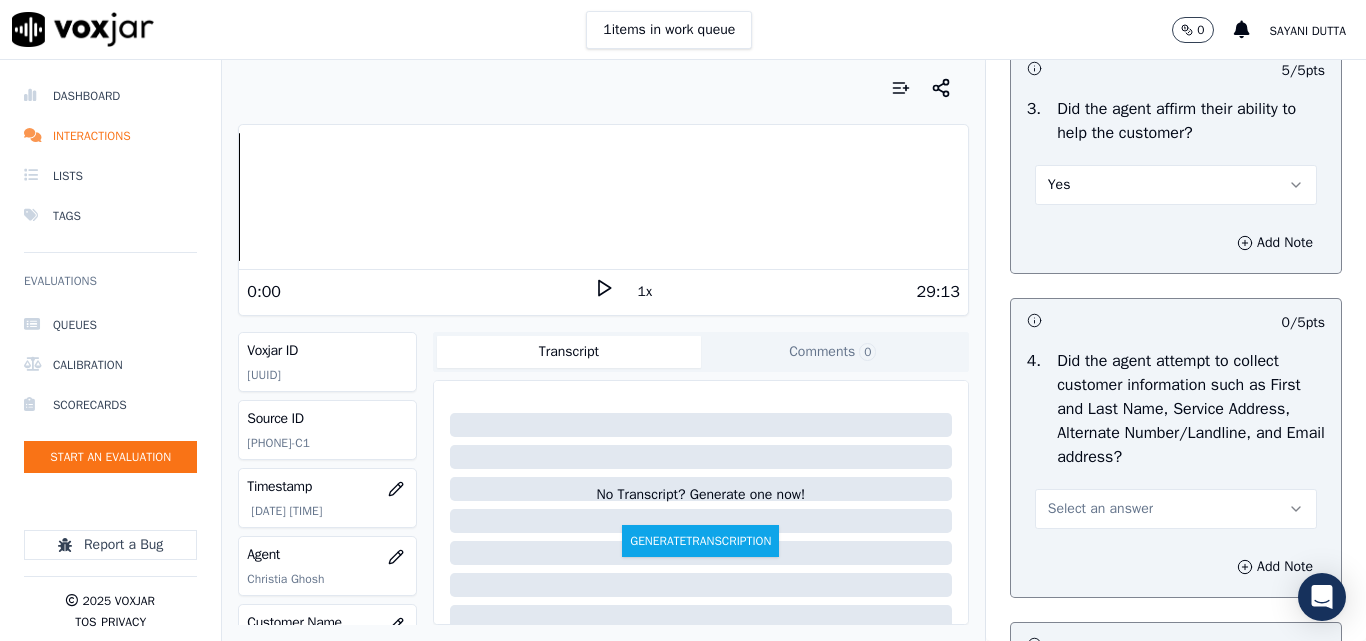 scroll, scrollTop: 800, scrollLeft: 0, axis: vertical 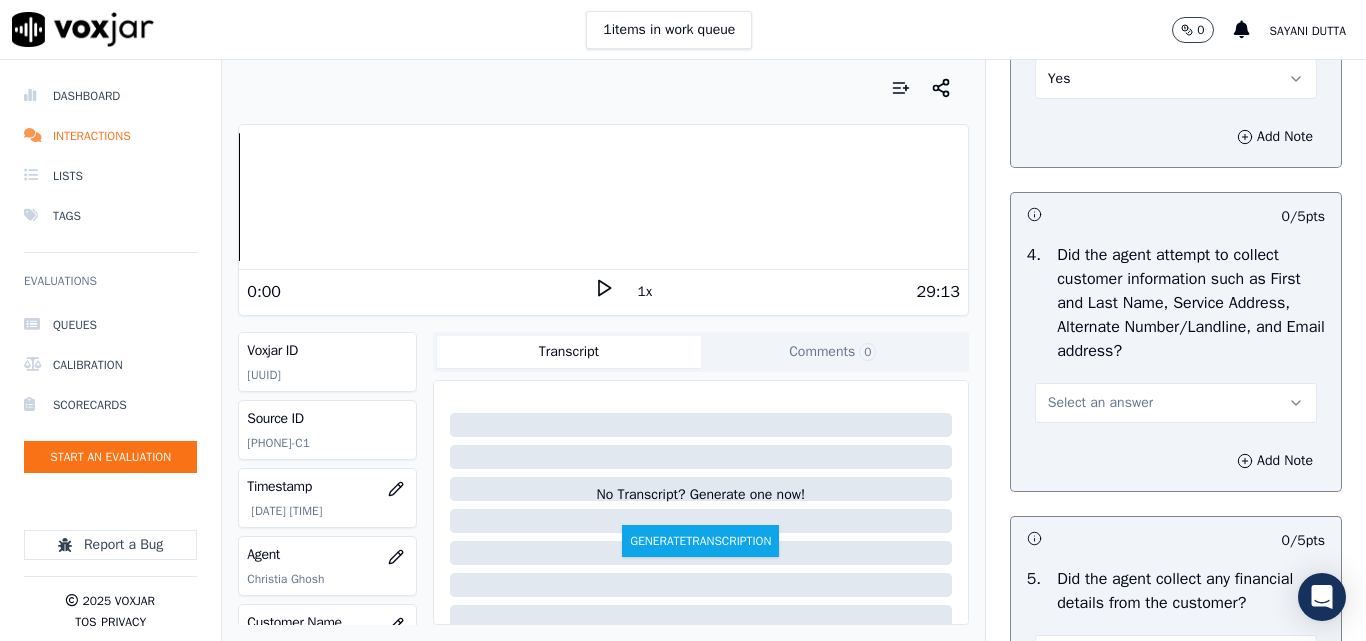 click on "Select an answer" at bounding box center (1100, 403) 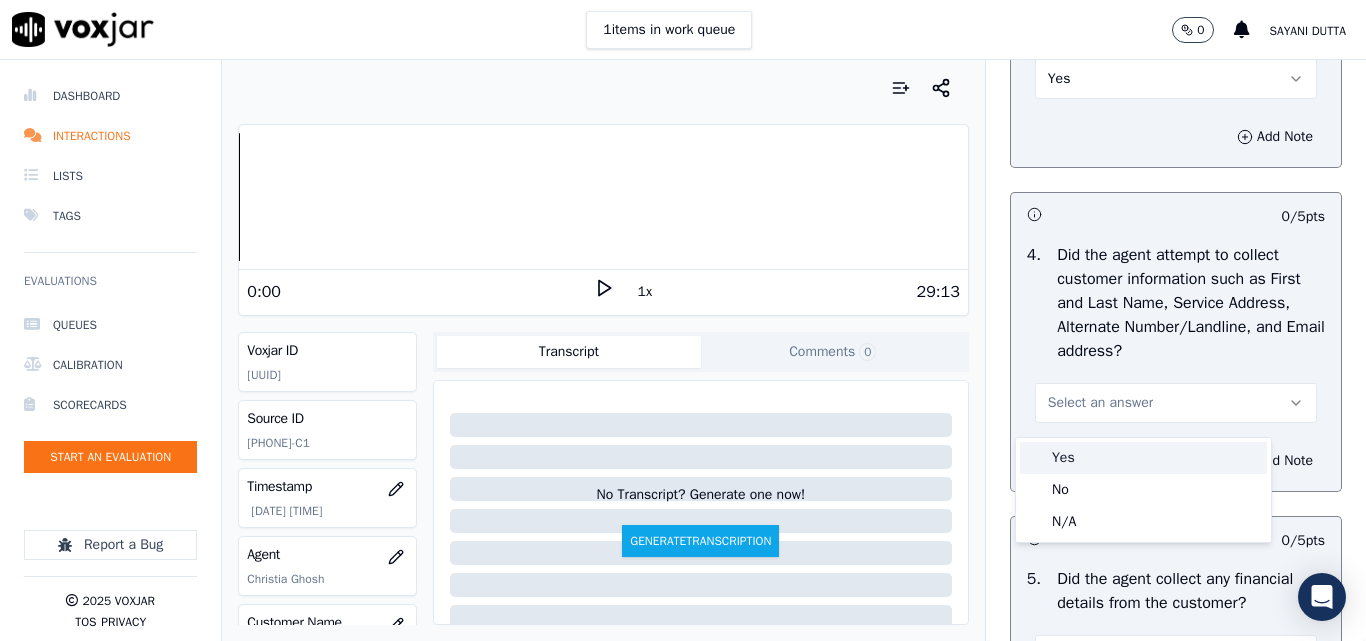 click on "Yes" at bounding box center [1143, 458] 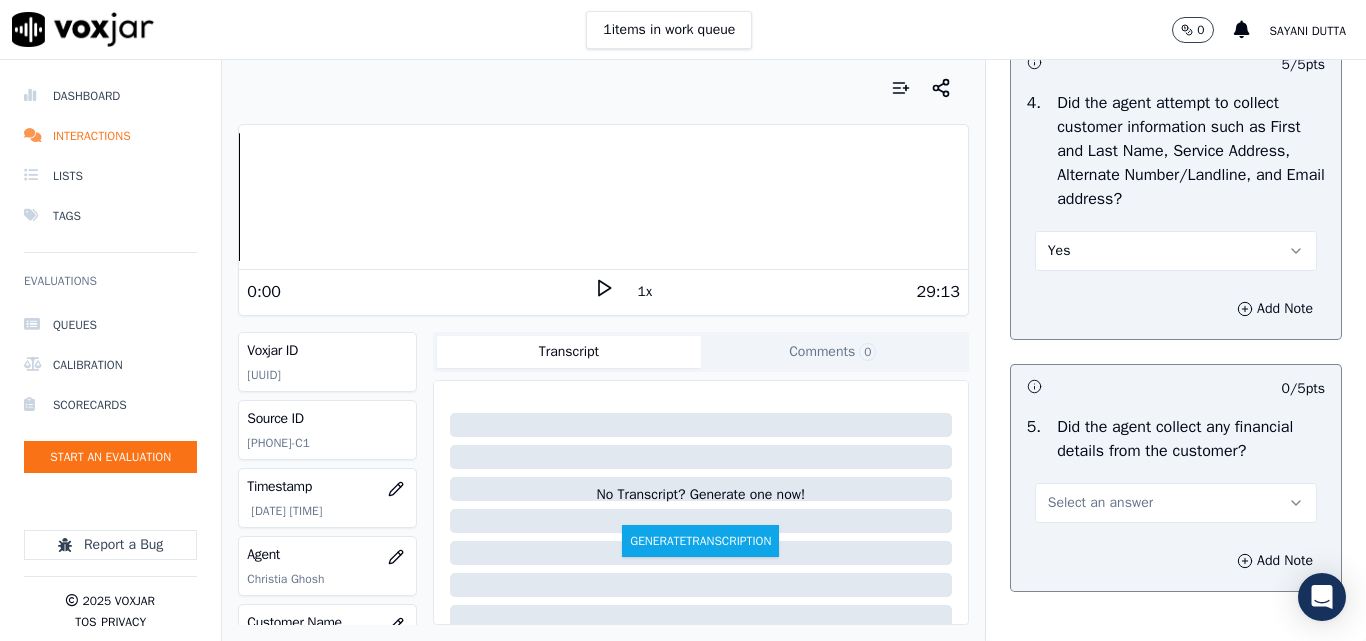 scroll, scrollTop: 1100, scrollLeft: 0, axis: vertical 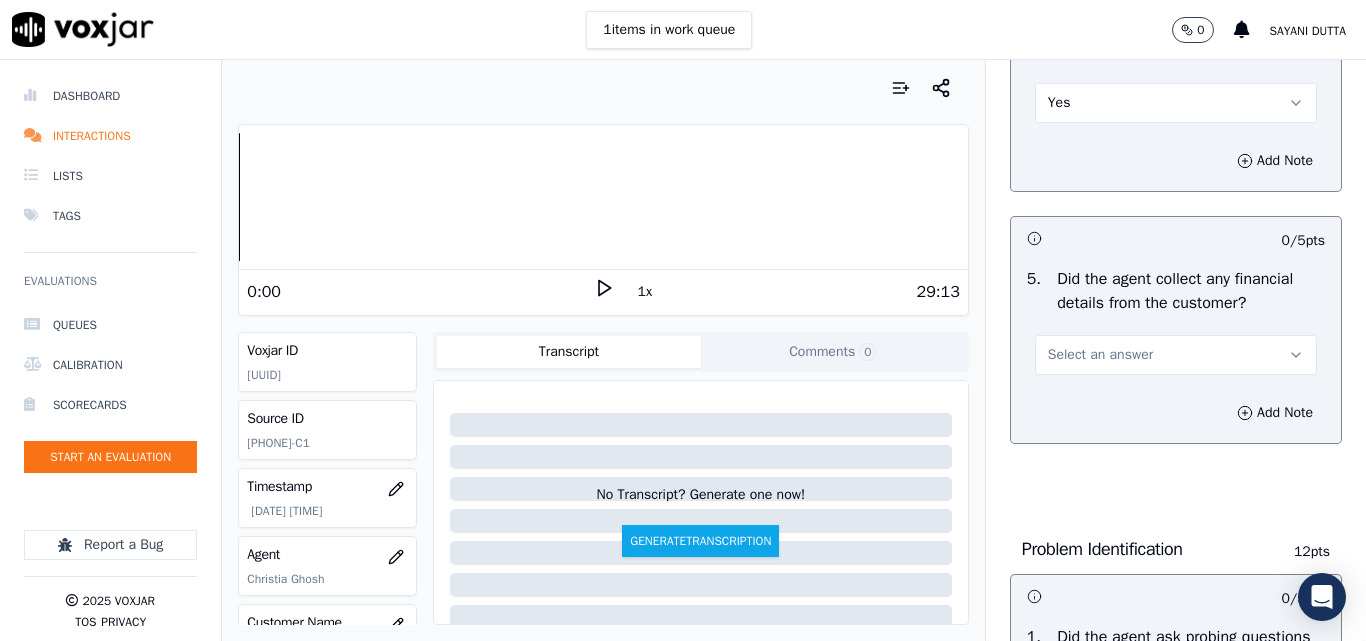 click on "Select an answer" at bounding box center (1100, 355) 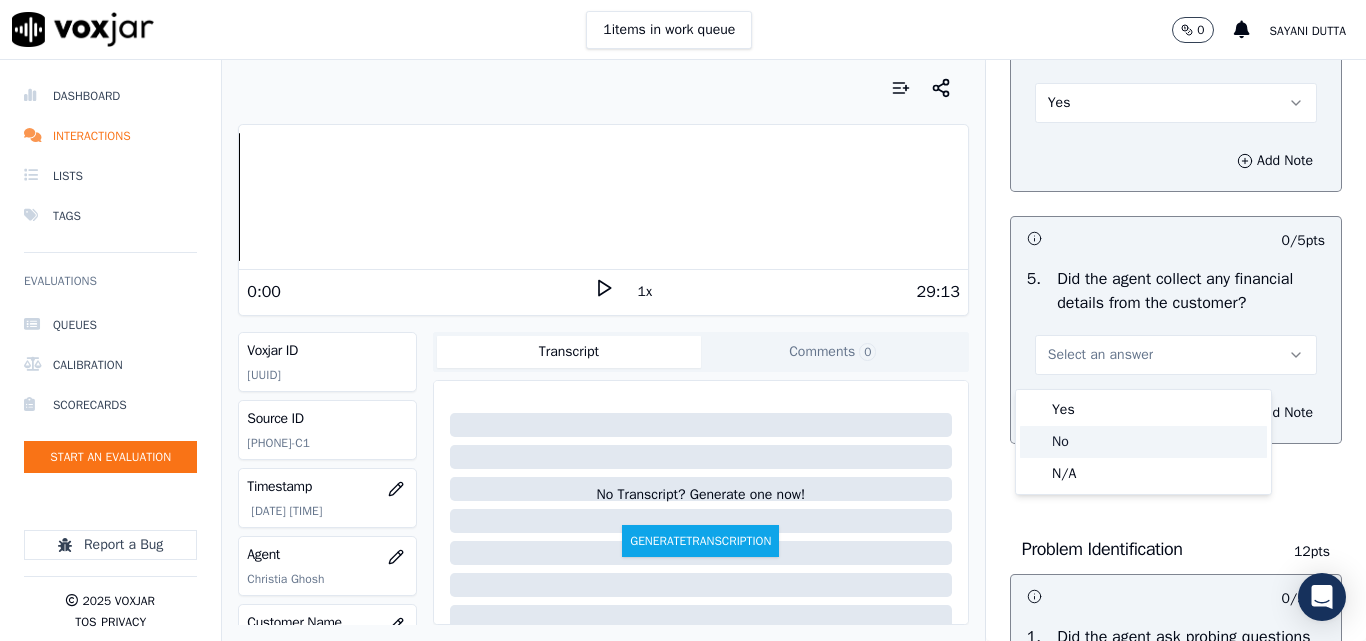 click on "No" 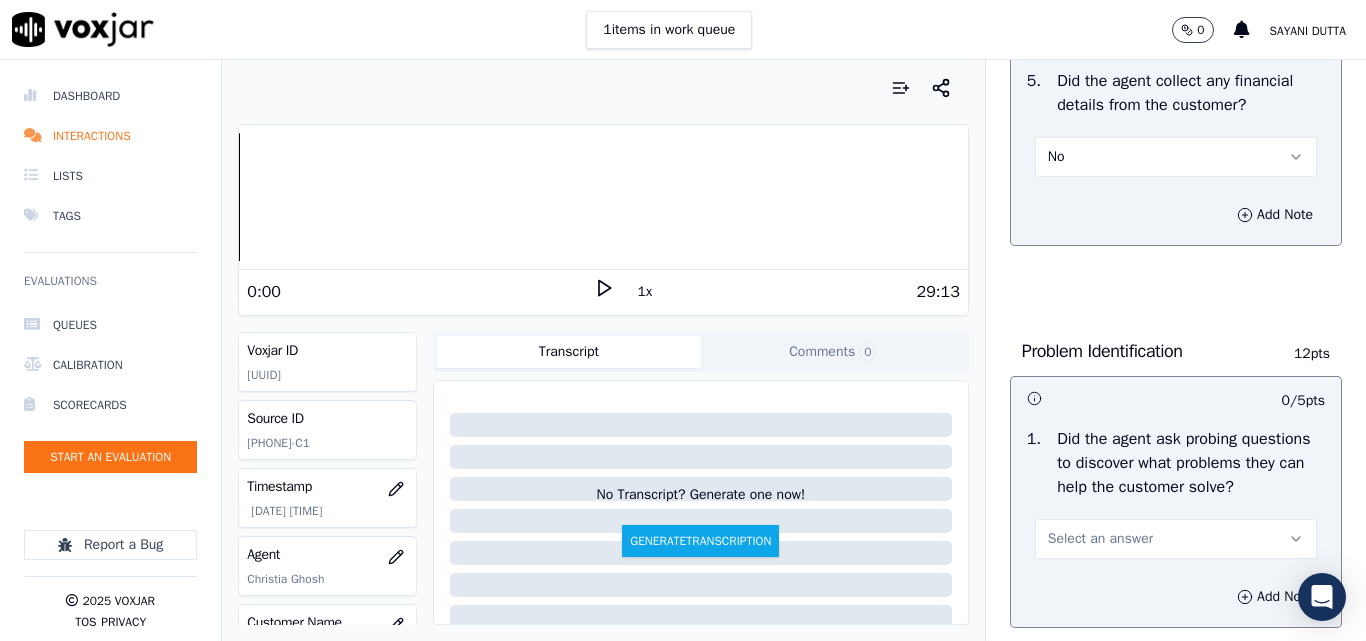 scroll, scrollTop: 1400, scrollLeft: 0, axis: vertical 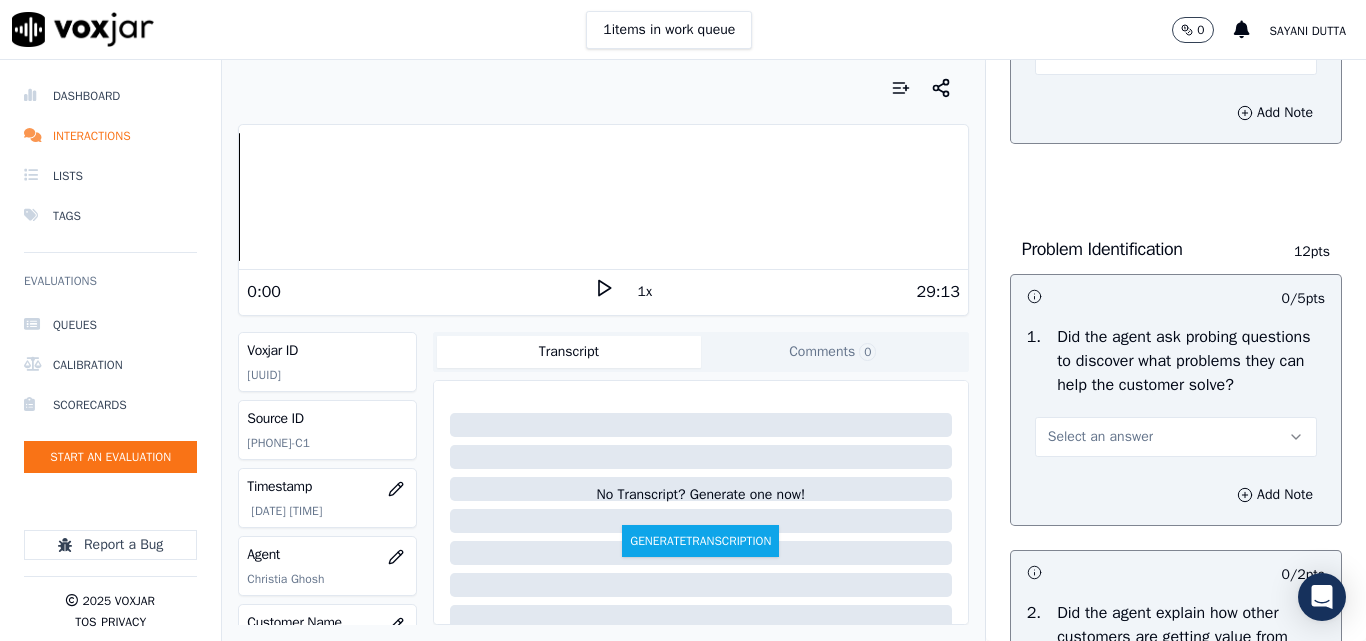 click on "Select an answer" at bounding box center (1100, 437) 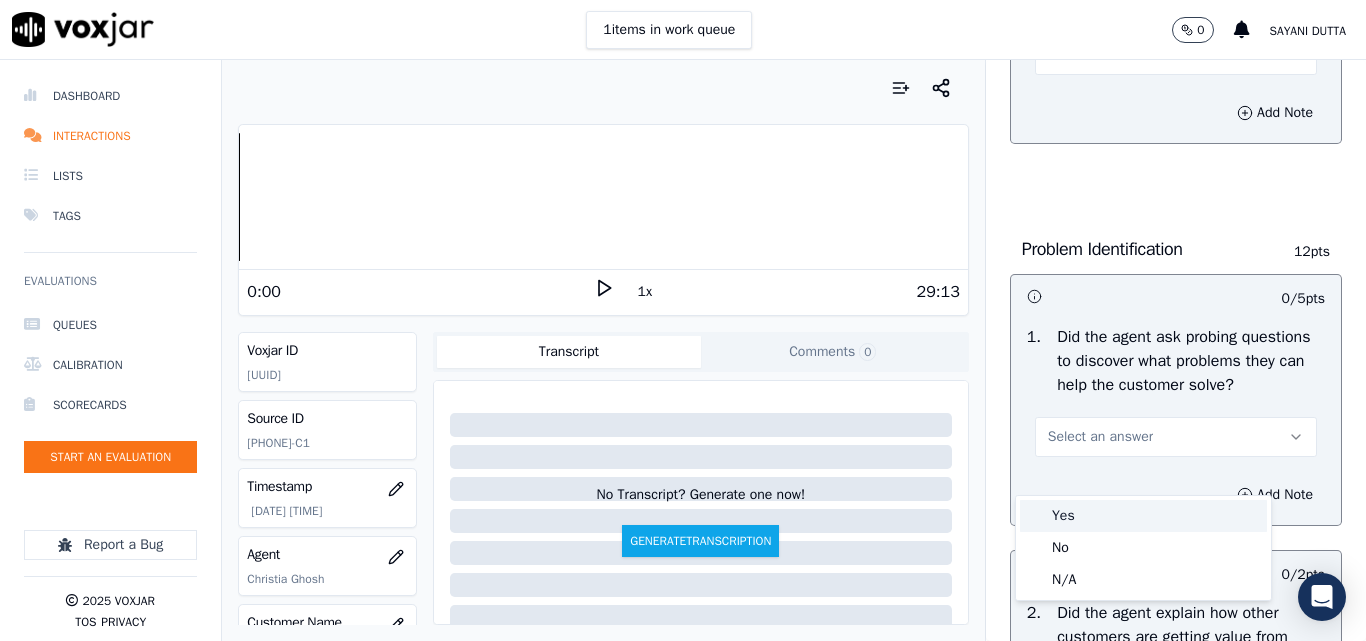 click on "Yes" at bounding box center [1143, 516] 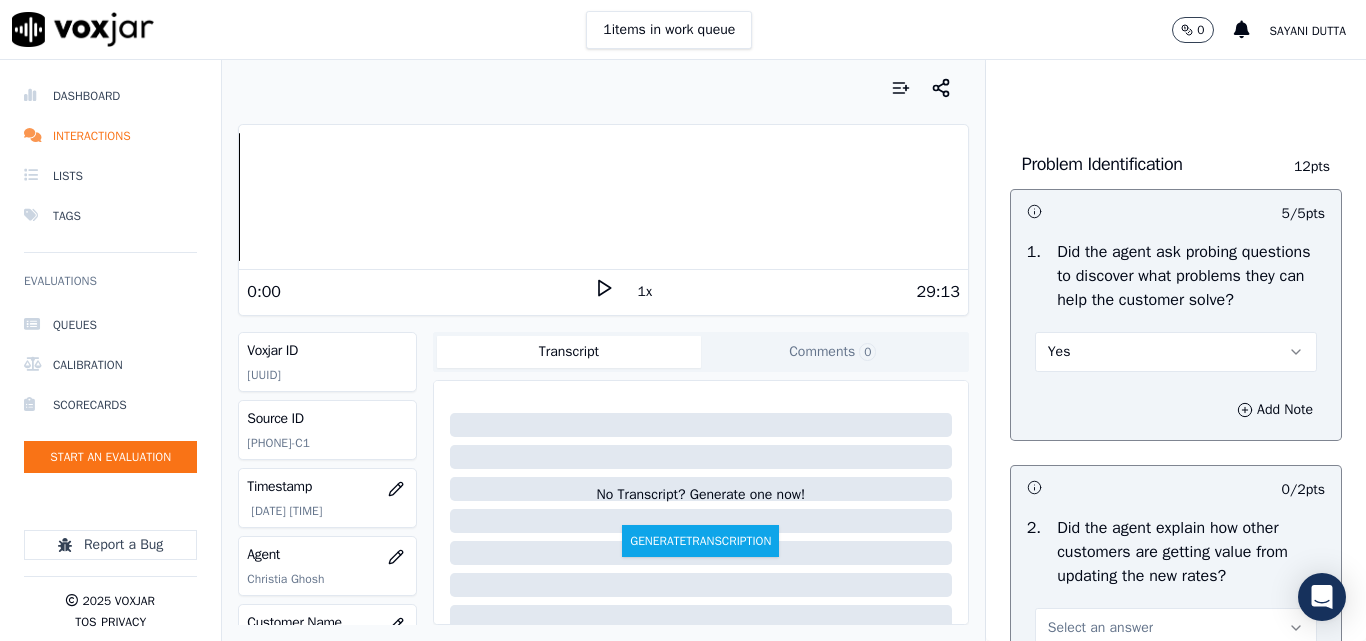 scroll, scrollTop: 1700, scrollLeft: 0, axis: vertical 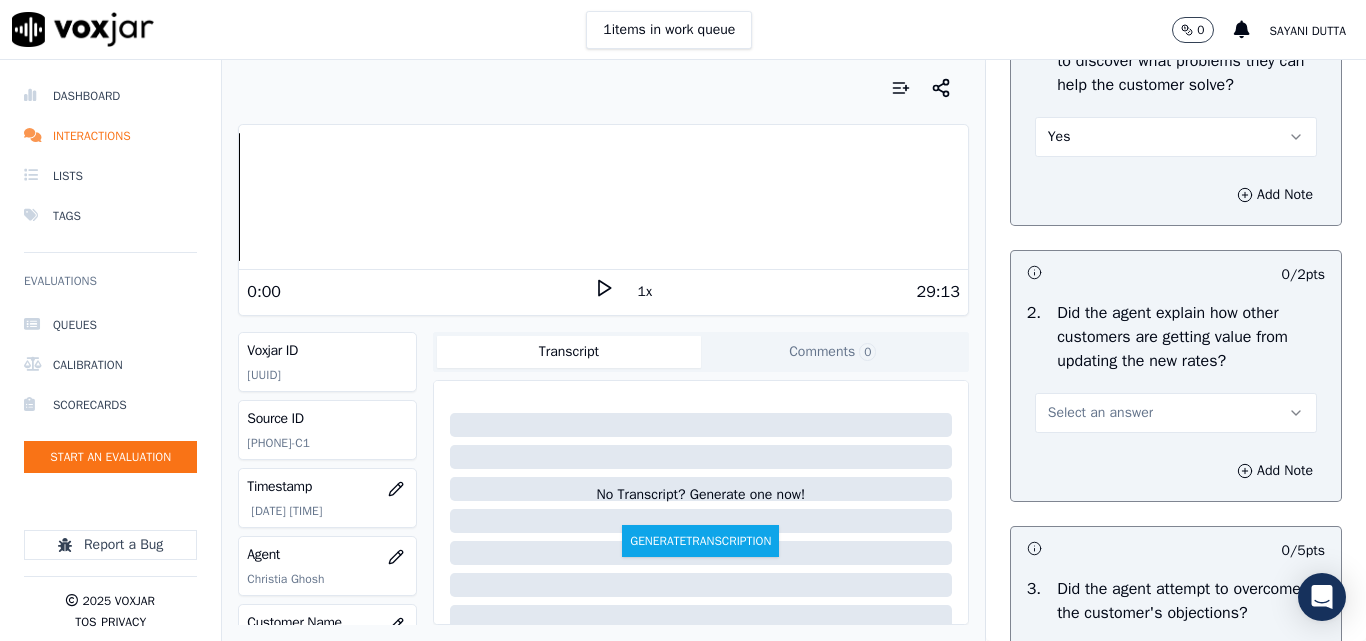 click on "Select an answer" at bounding box center (1100, 413) 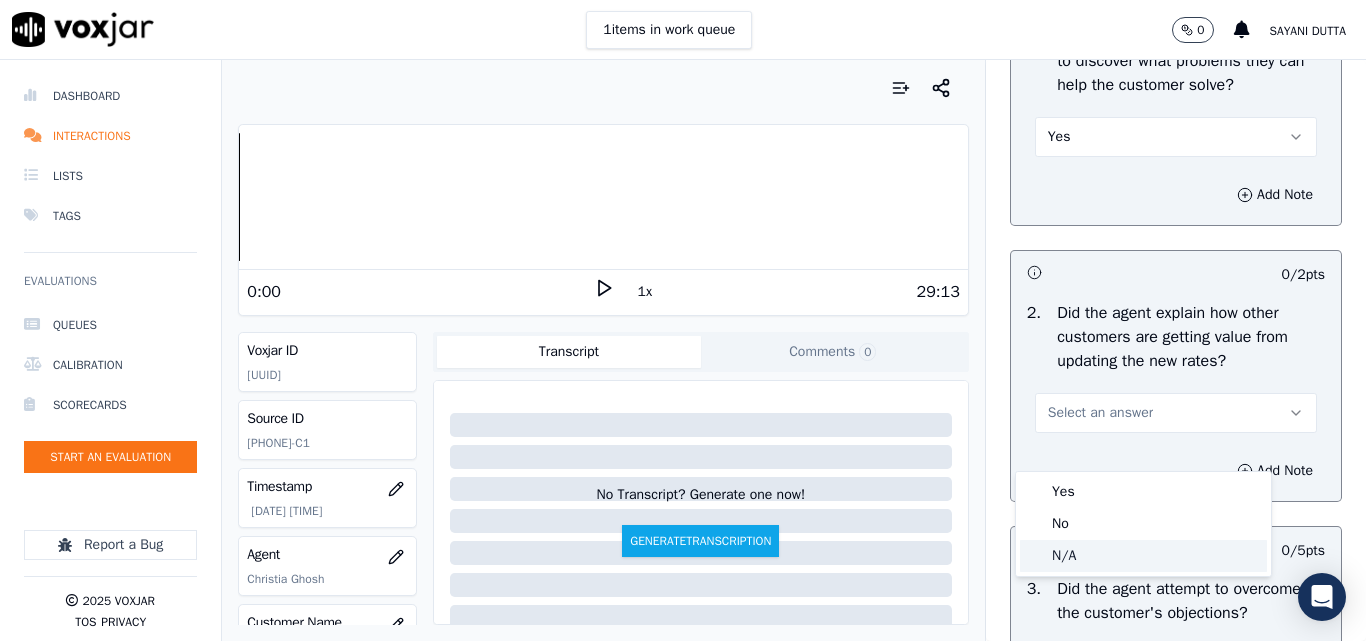 drag, startPoint x: 1092, startPoint y: 548, endPoint x: 1130, endPoint y: 492, distance: 67.6757 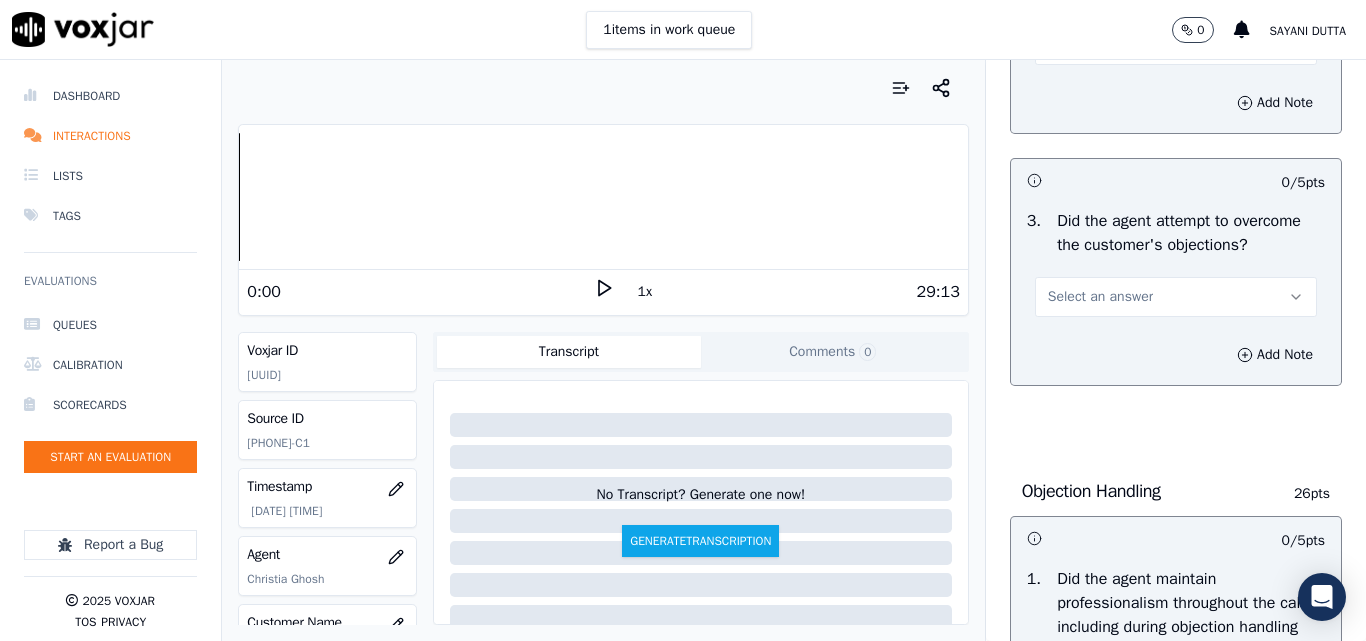scroll, scrollTop: 2100, scrollLeft: 0, axis: vertical 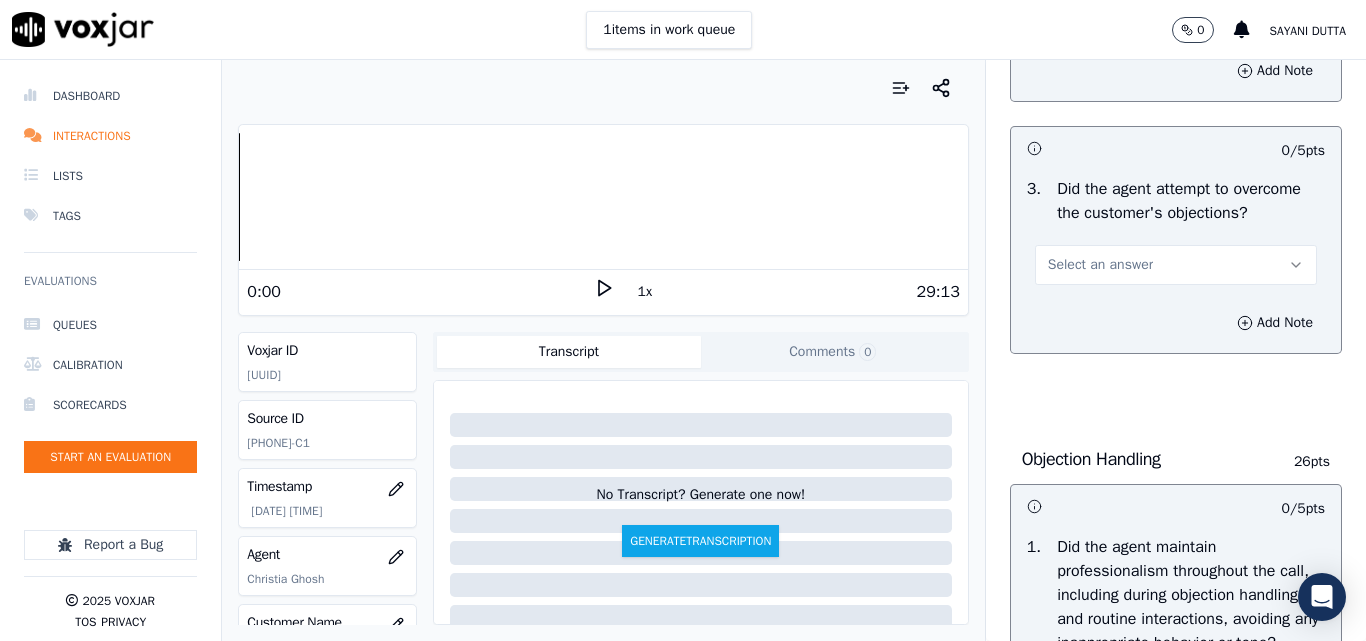 click on "Select an answer" at bounding box center [1100, 265] 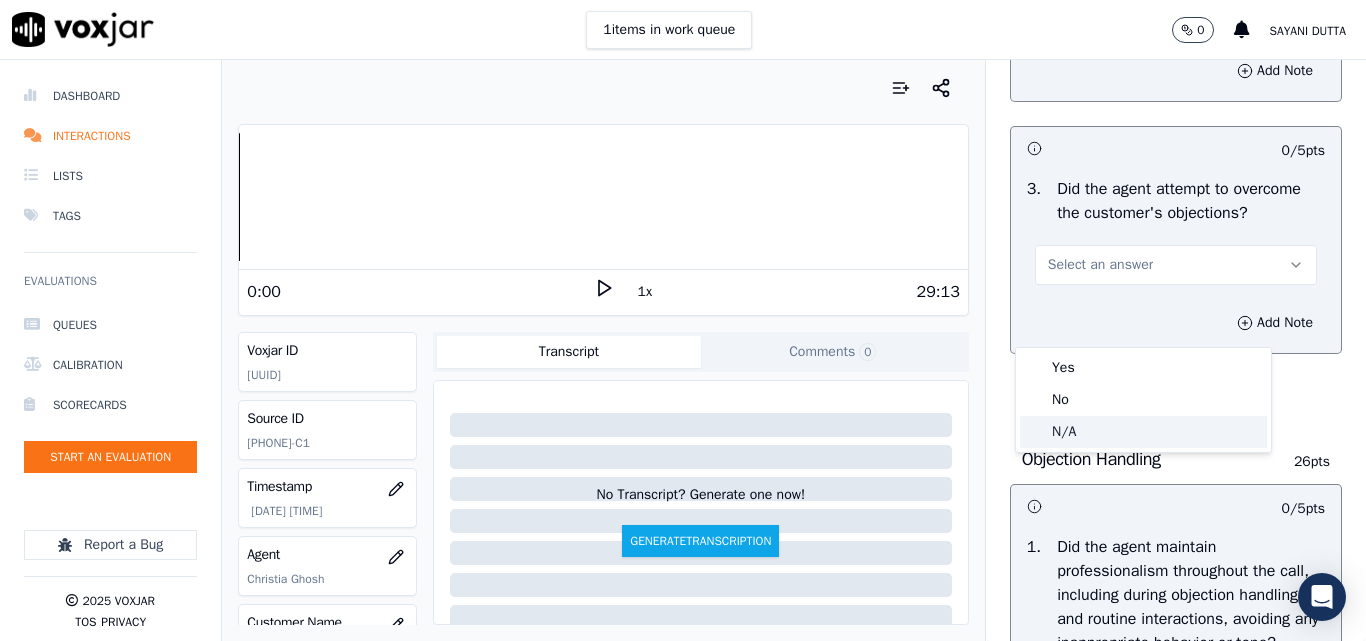 click on "N/A" 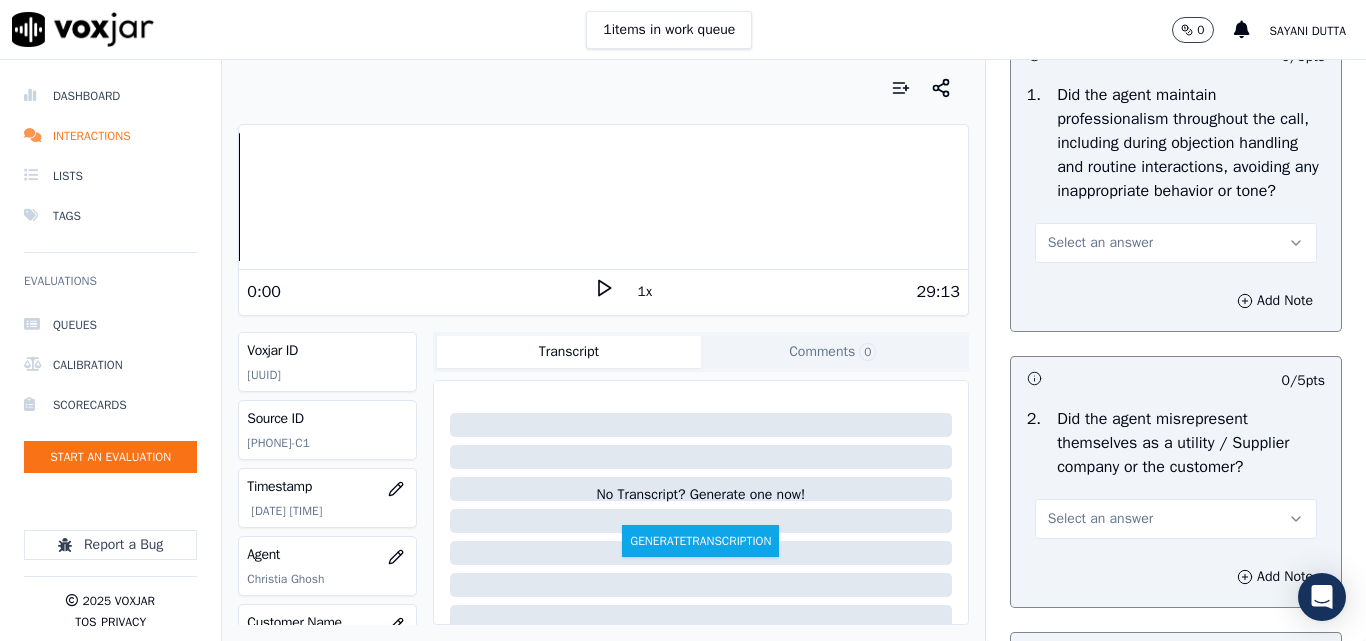 scroll, scrollTop: 2700, scrollLeft: 0, axis: vertical 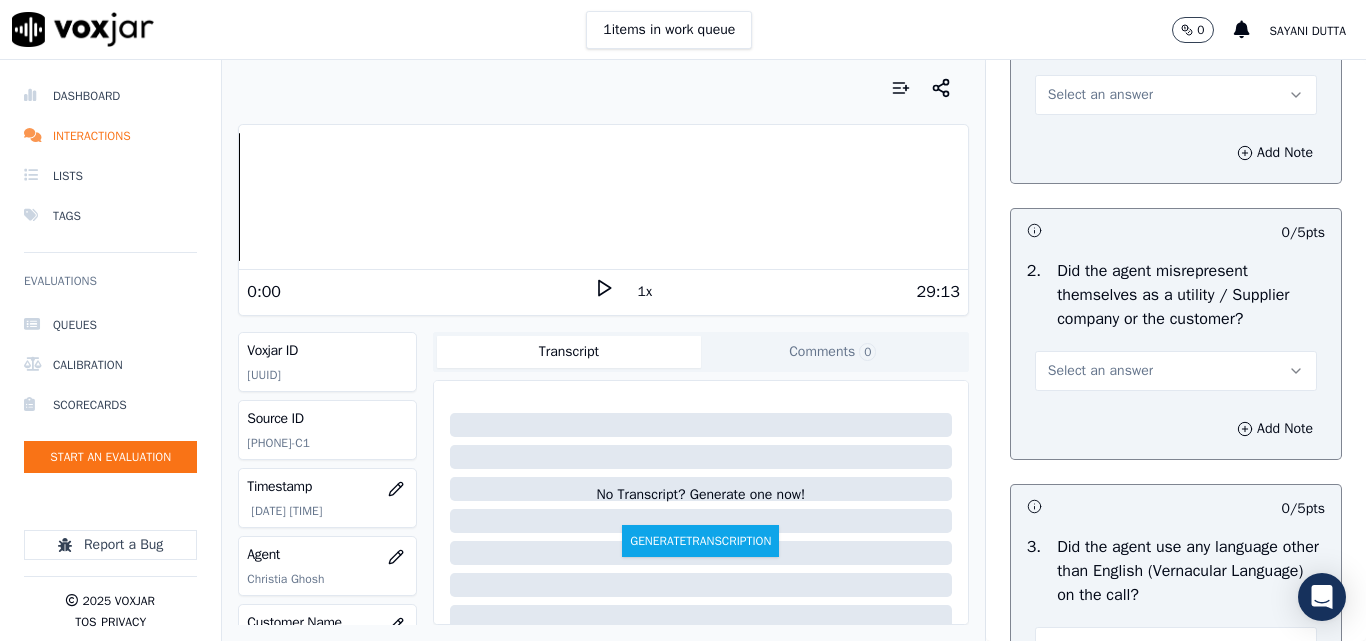 click on "Select an answer" at bounding box center [1176, 95] 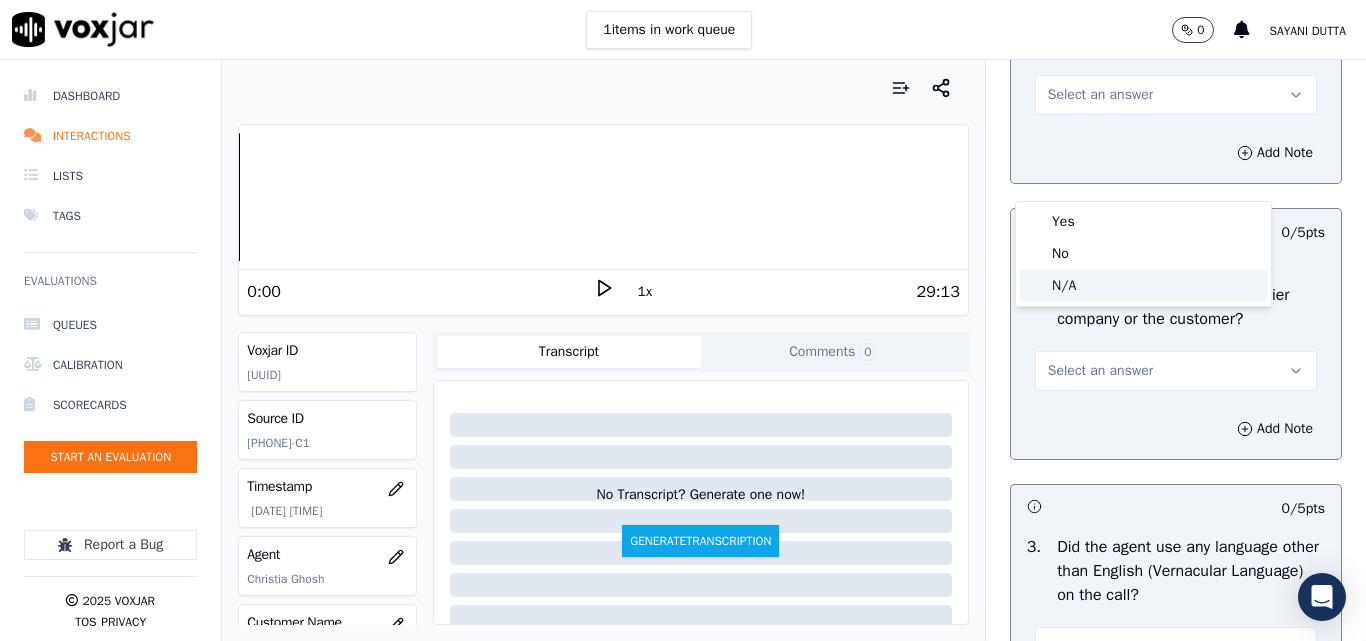click on "N/A" 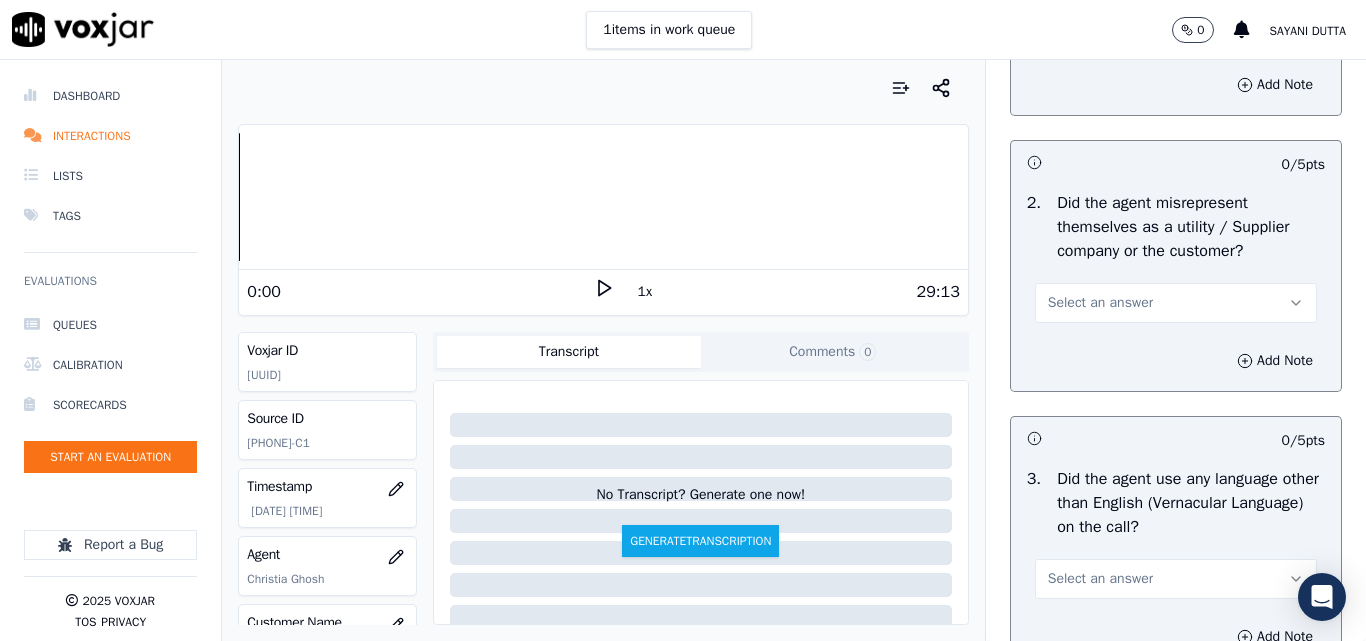 scroll, scrollTop: 2800, scrollLeft: 0, axis: vertical 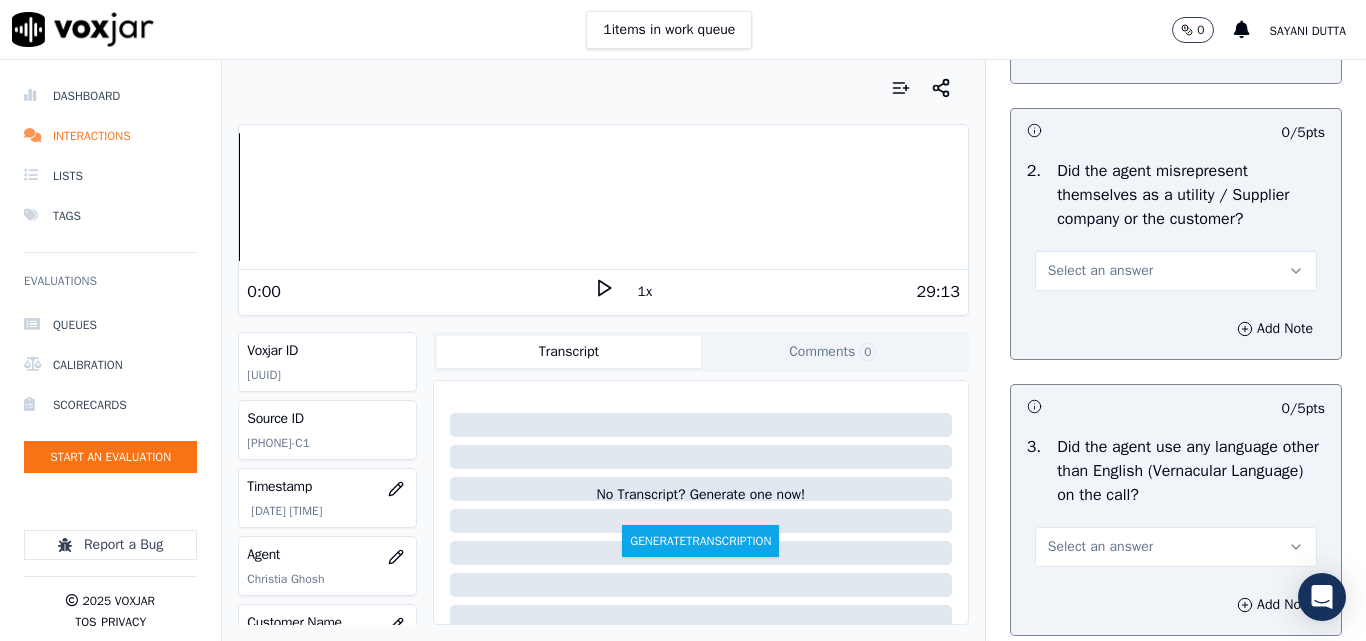 click on "Select an answer" at bounding box center [1176, 271] 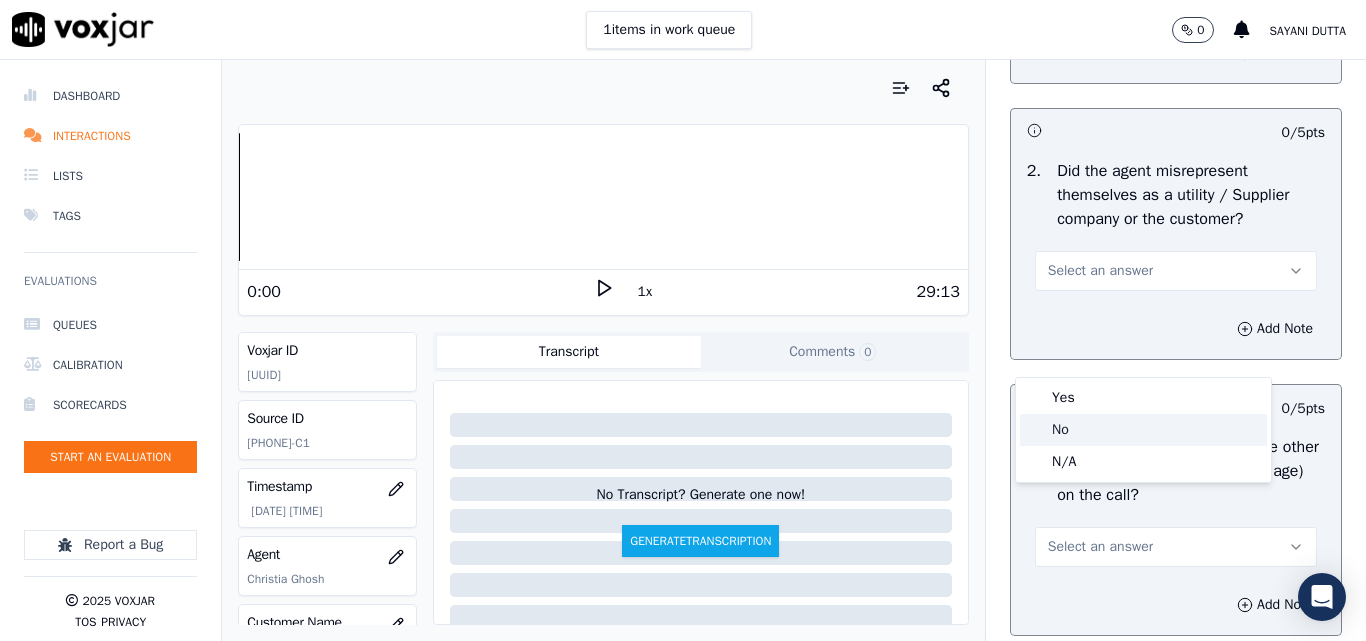 drag, startPoint x: 1068, startPoint y: 430, endPoint x: 1113, endPoint y: 429, distance: 45.01111 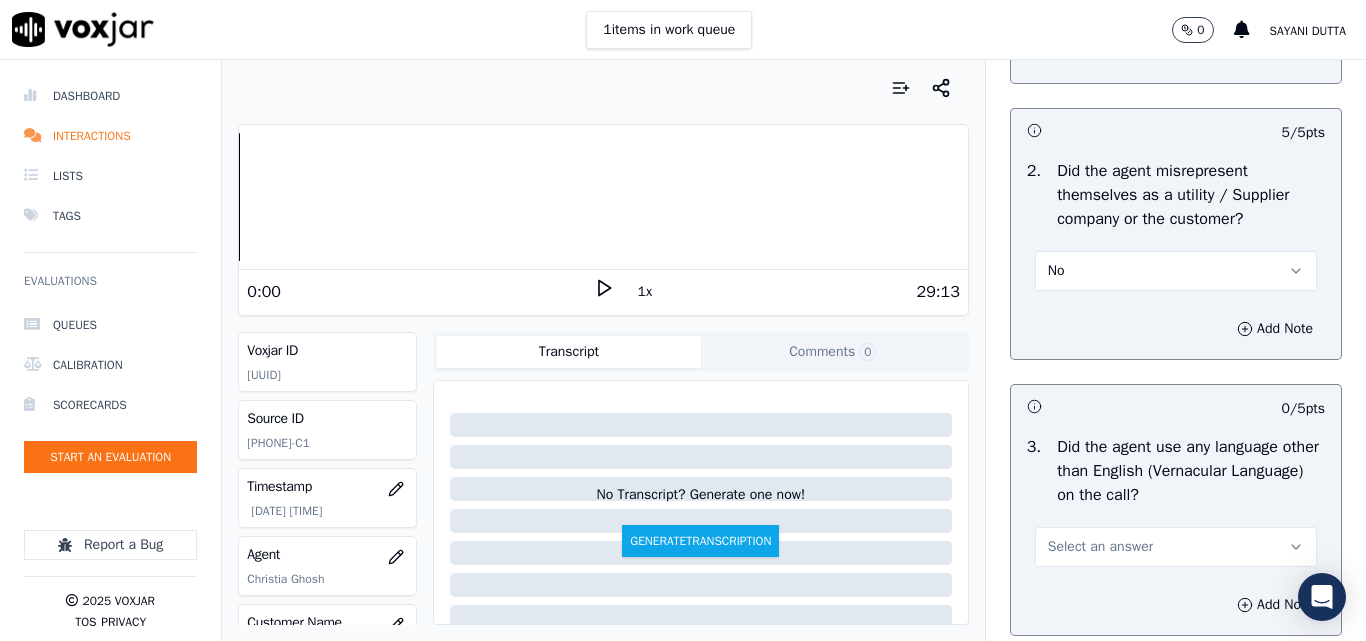scroll, scrollTop: 3100, scrollLeft: 0, axis: vertical 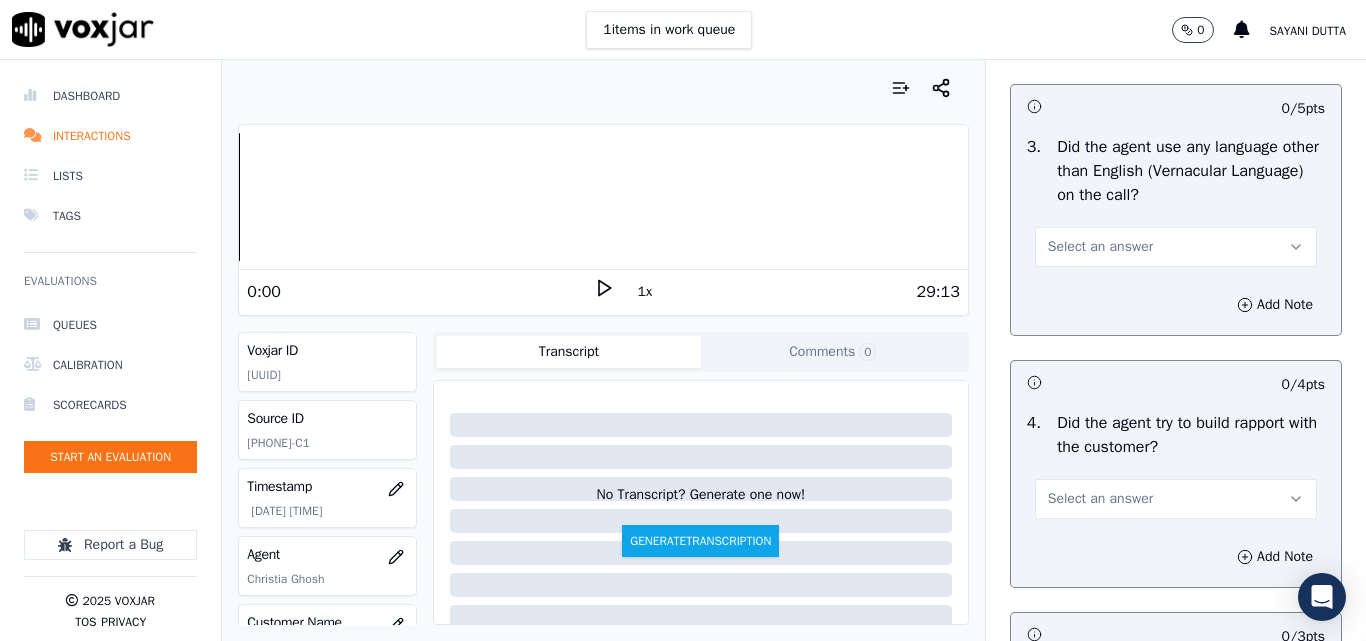 click on "Select an answer" at bounding box center (1100, 247) 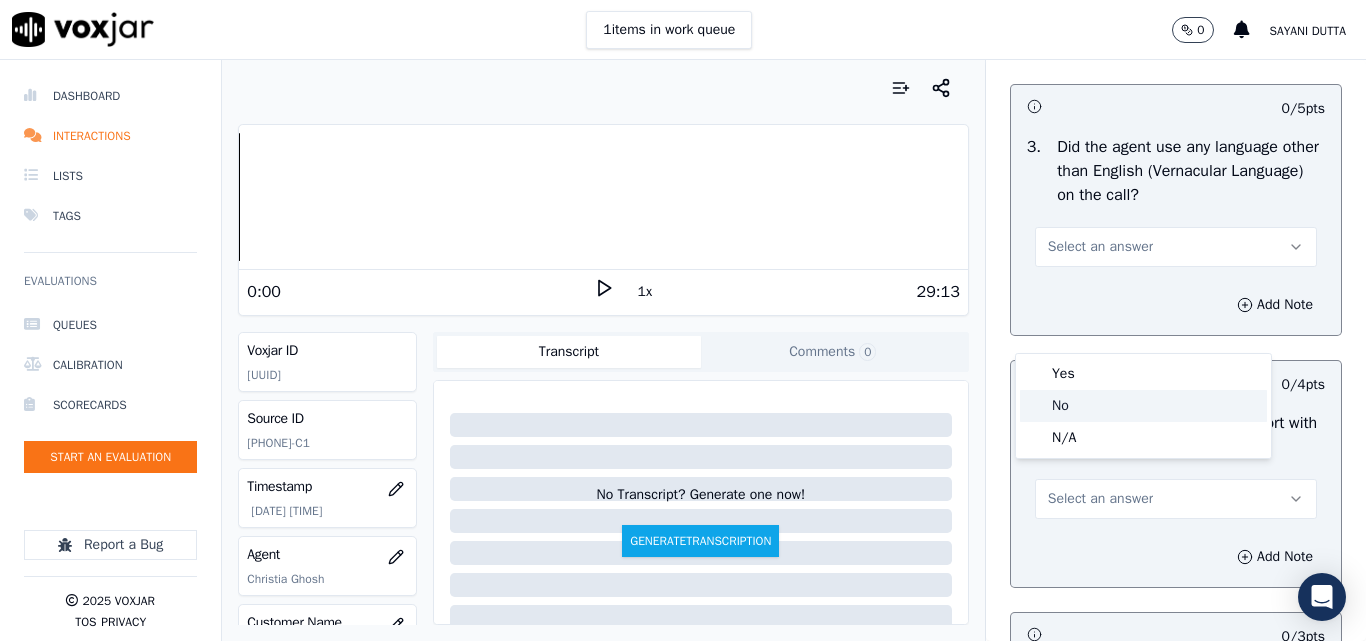 drag, startPoint x: 1071, startPoint y: 402, endPoint x: 1082, endPoint y: 398, distance: 11.7046995 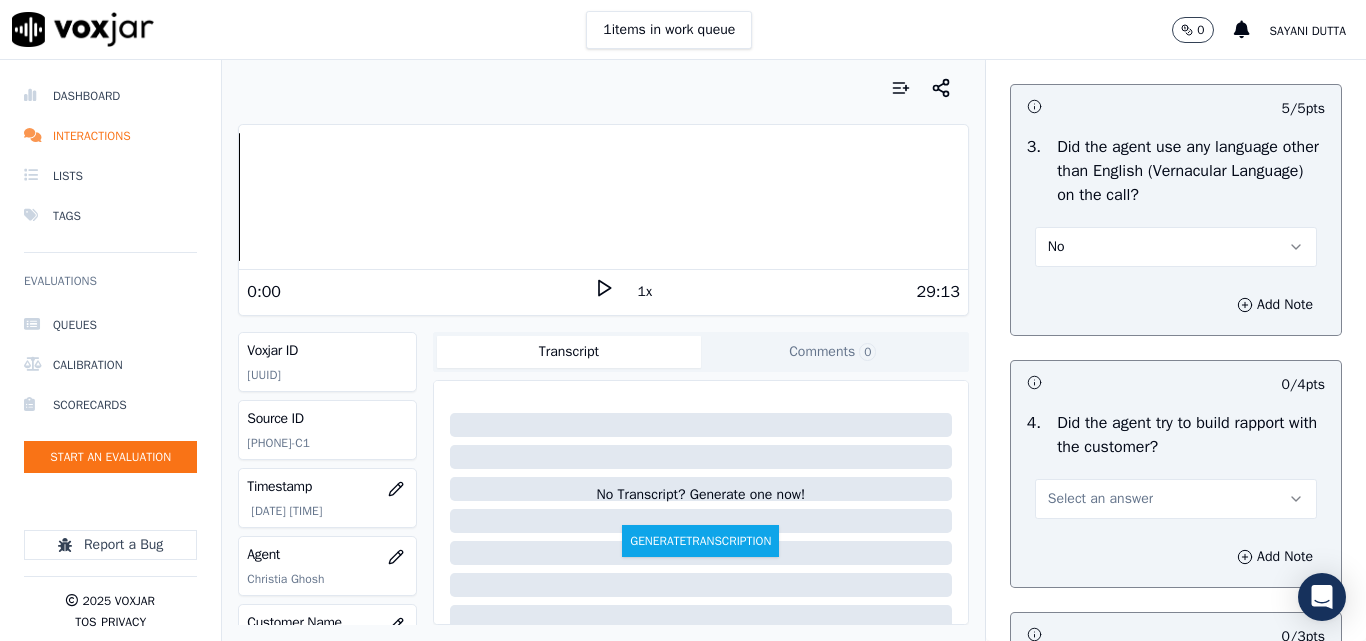 scroll, scrollTop: 3300, scrollLeft: 0, axis: vertical 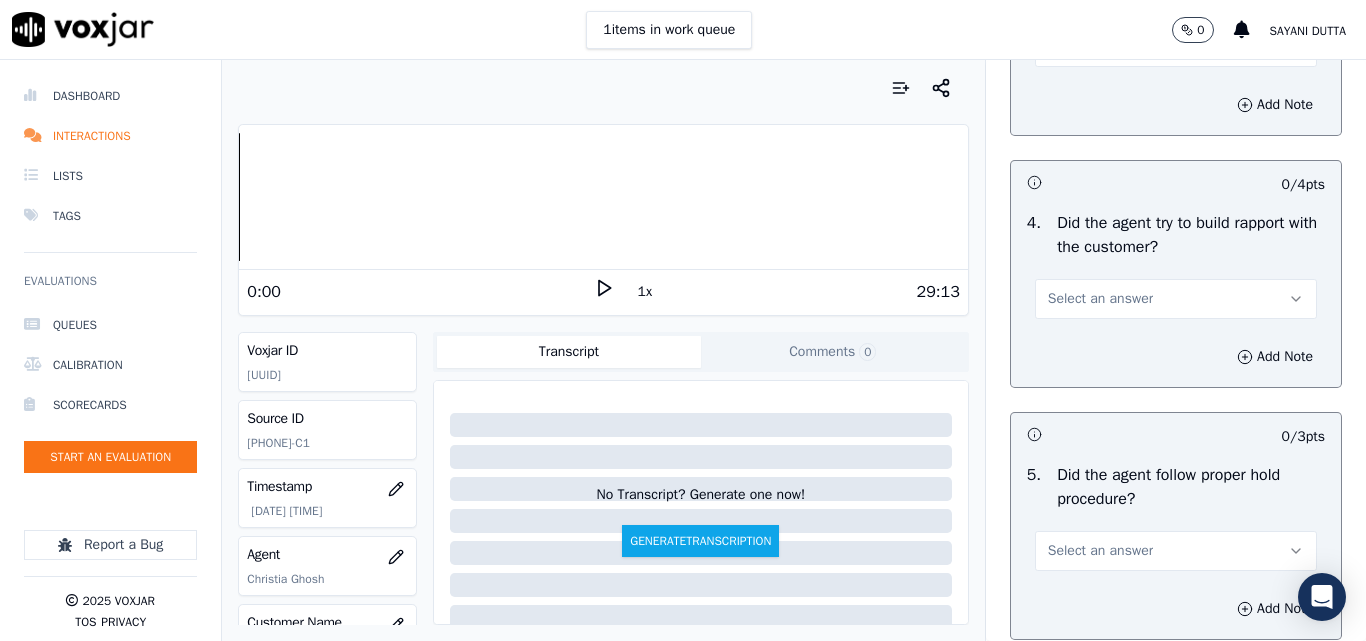 click on "Select an answer" at bounding box center (1100, 299) 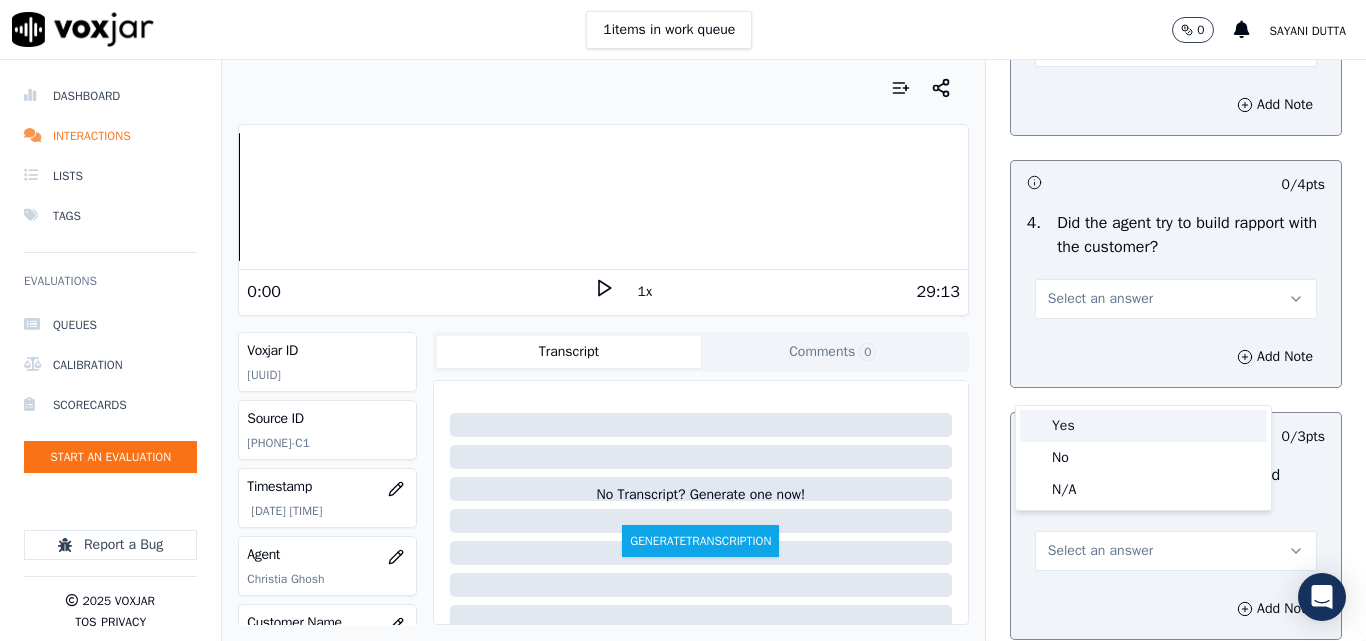 click on "Yes" at bounding box center (1143, 426) 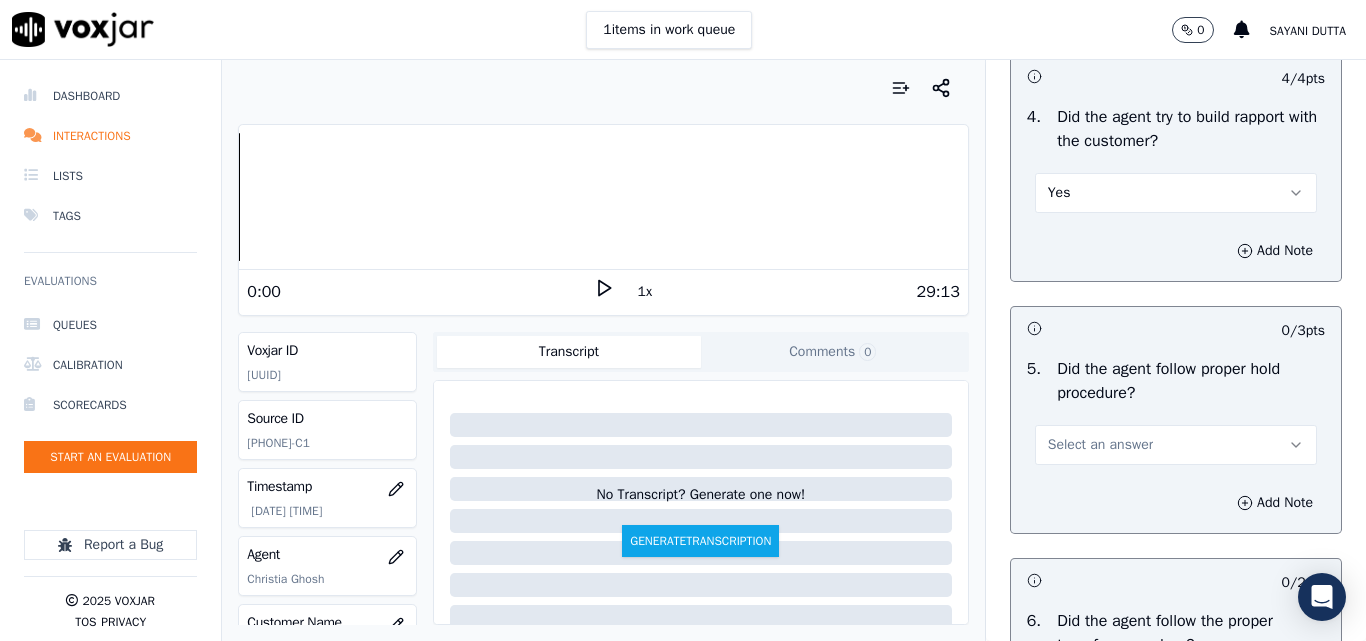 scroll, scrollTop: 3600, scrollLeft: 0, axis: vertical 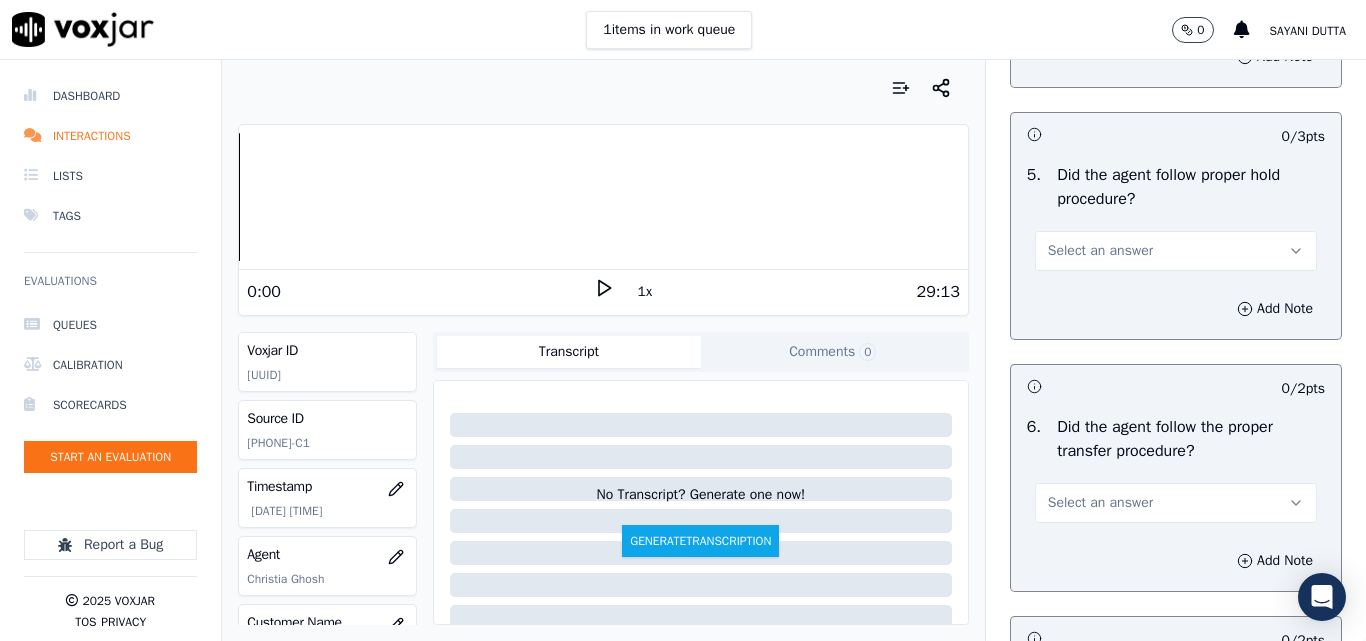 drag, startPoint x: 1074, startPoint y: 337, endPoint x: 1078, endPoint y: 352, distance: 15.524175 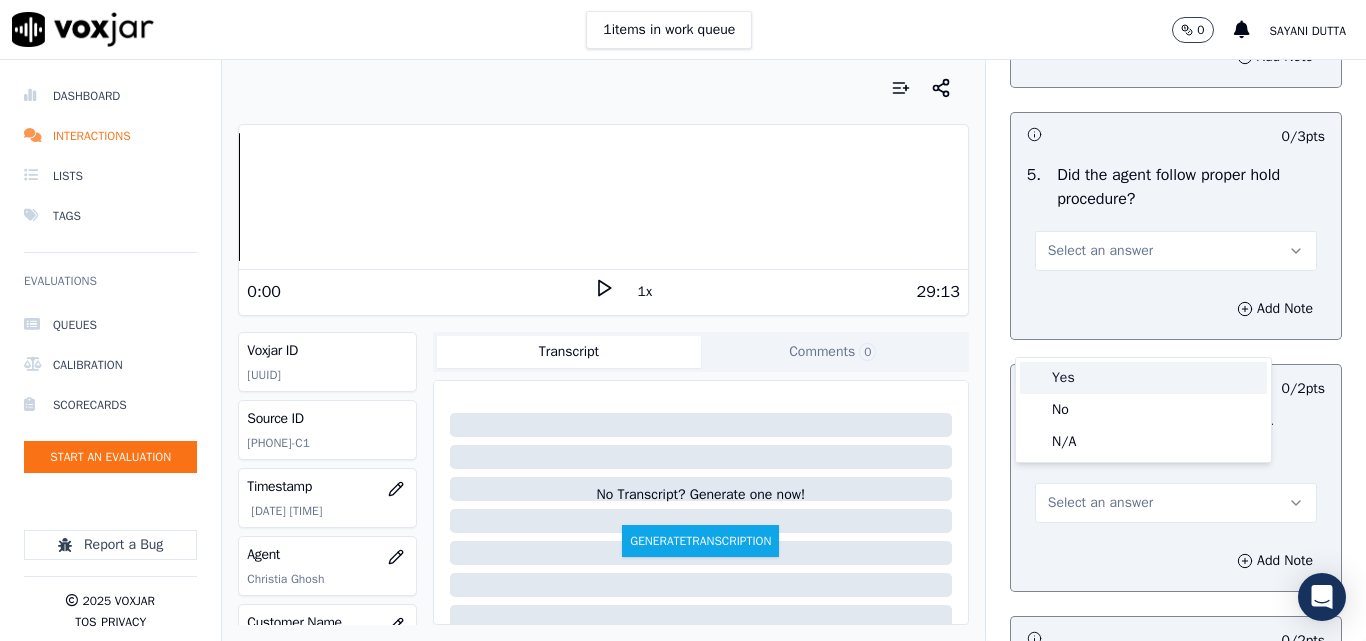 drag, startPoint x: 1070, startPoint y: 378, endPoint x: 1092, endPoint y: 366, distance: 25.059929 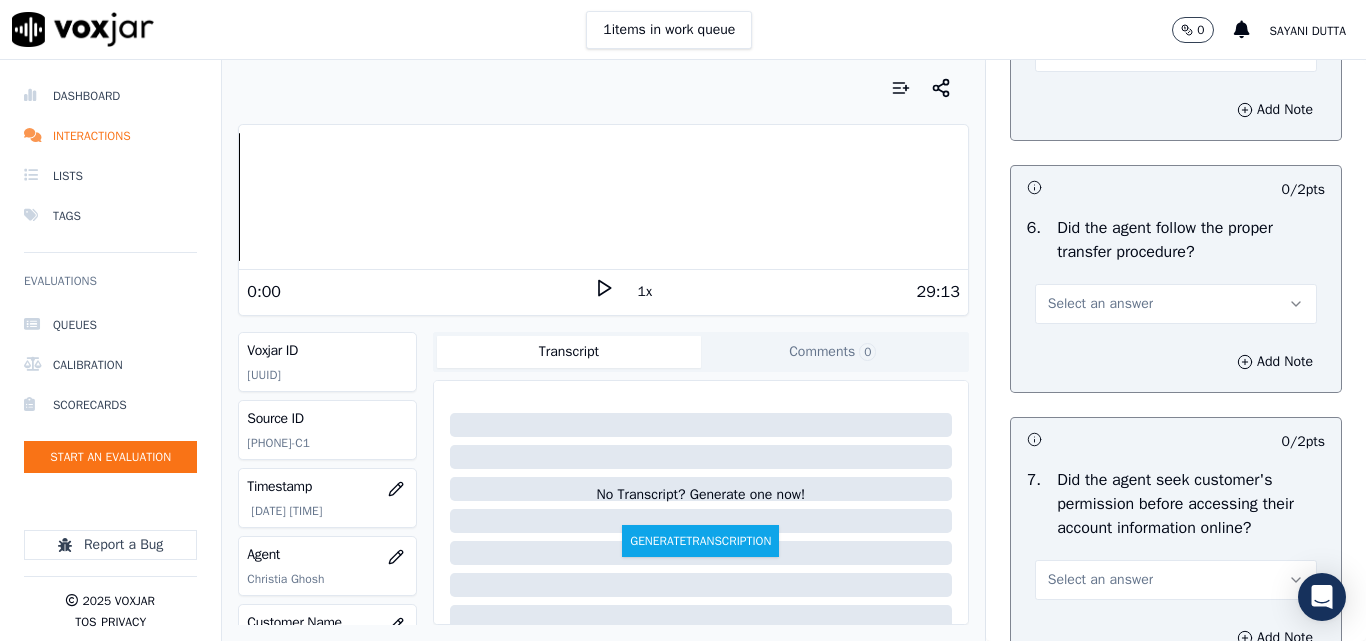 scroll, scrollTop: 3800, scrollLeft: 0, axis: vertical 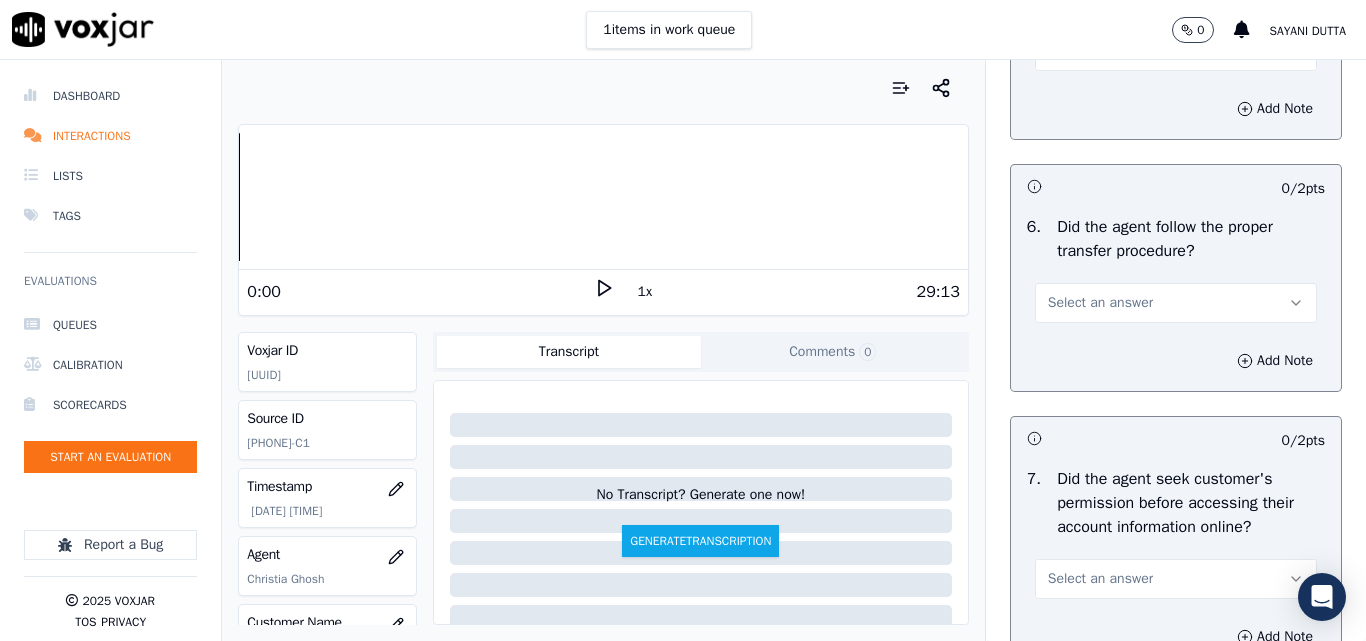 click on "Select an answer" at bounding box center (1100, 303) 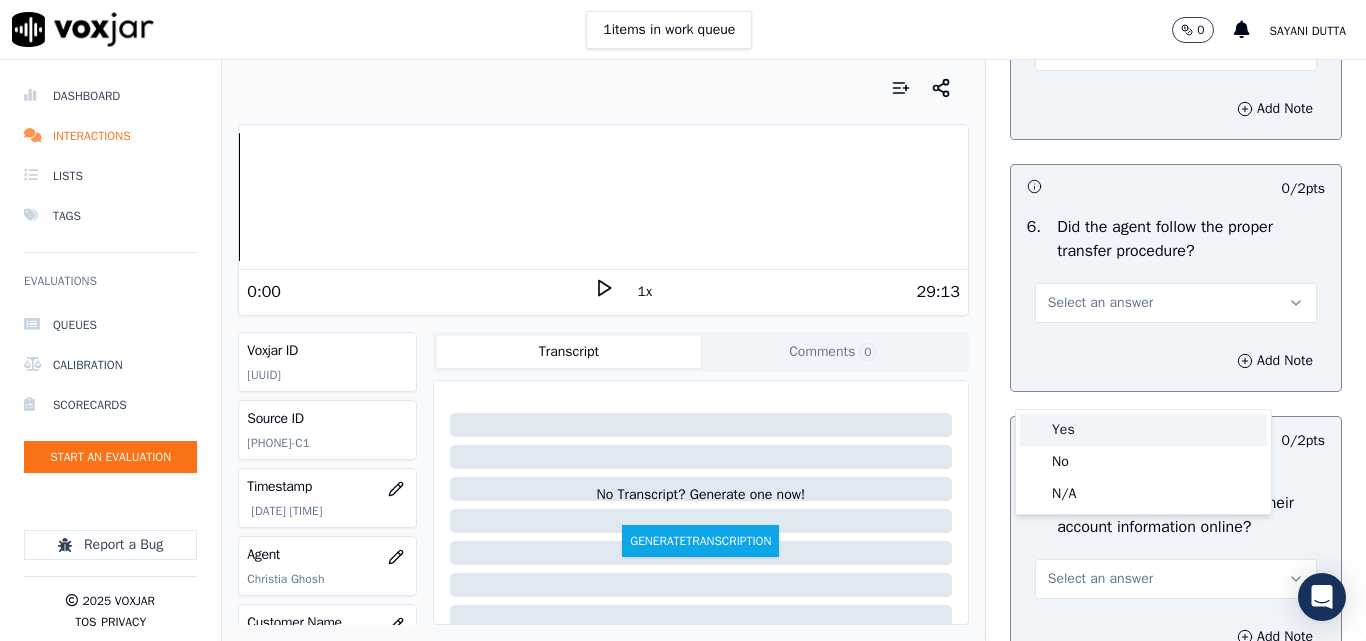 drag, startPoint x: 1073, startPoint y: 429, endPoint x: 1093, endPoint y: 389, distance: 44.72136 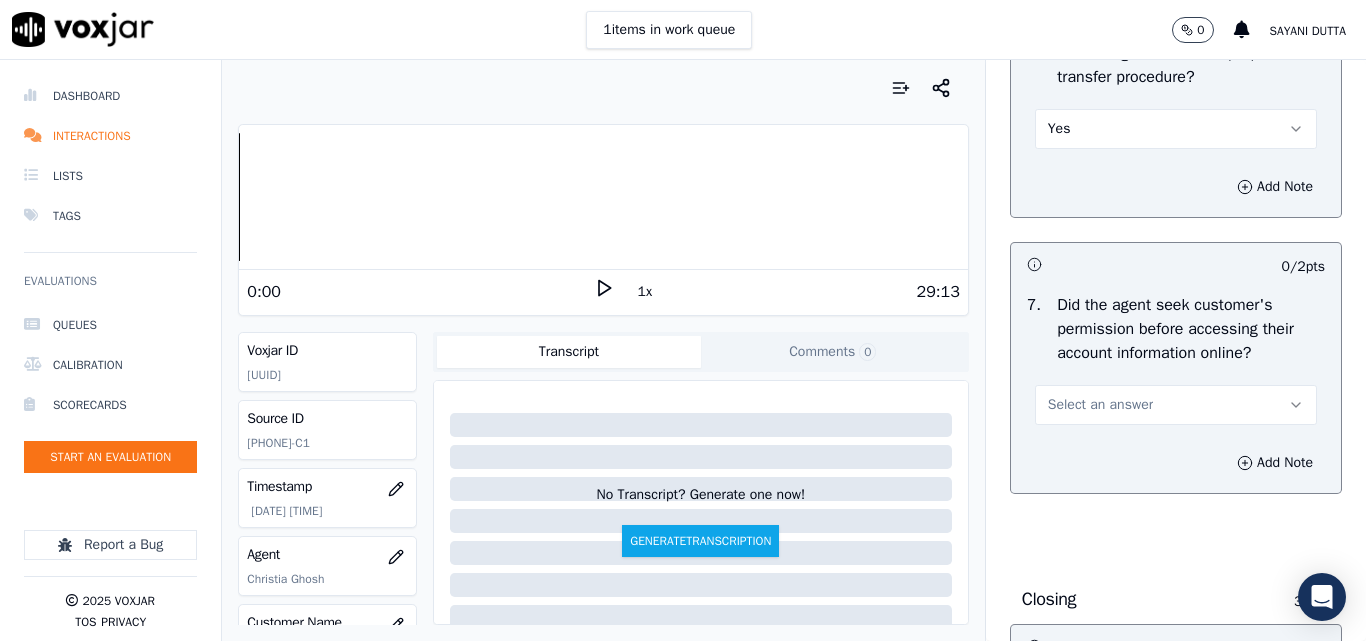 scroll, scrollTop: 4100, scrollLeft: 0, axis: vertical 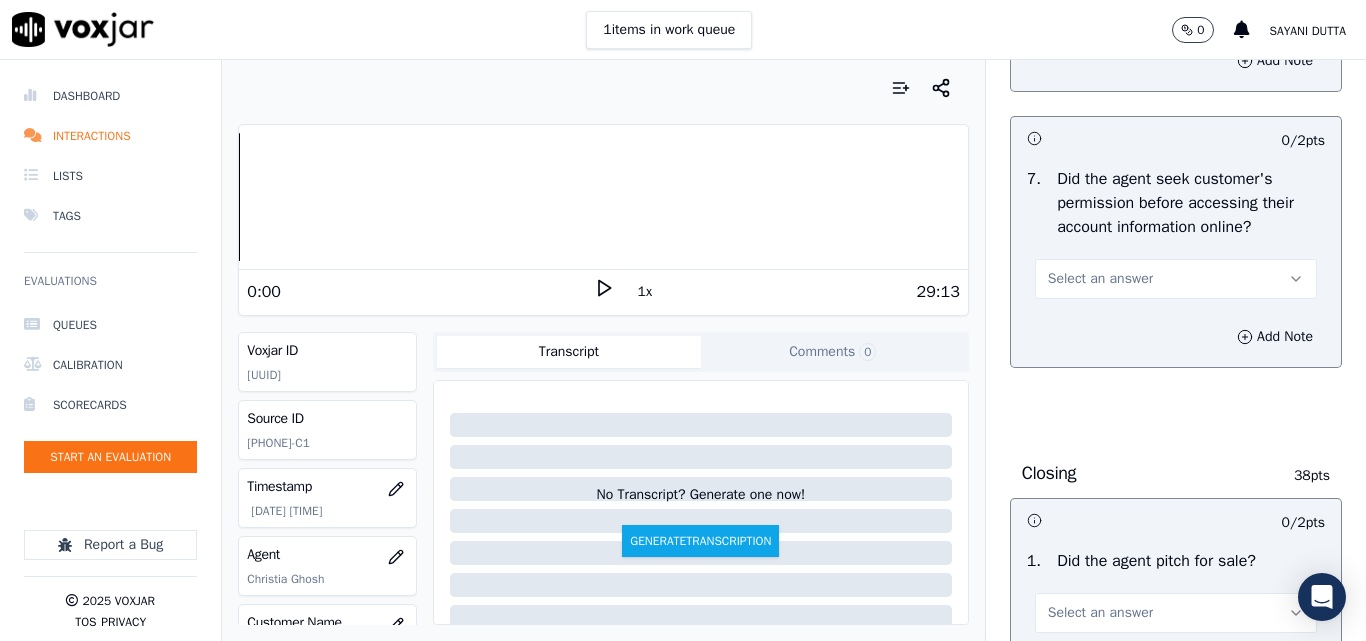 click on "Select an answer" at bounding box center [1100, 279] 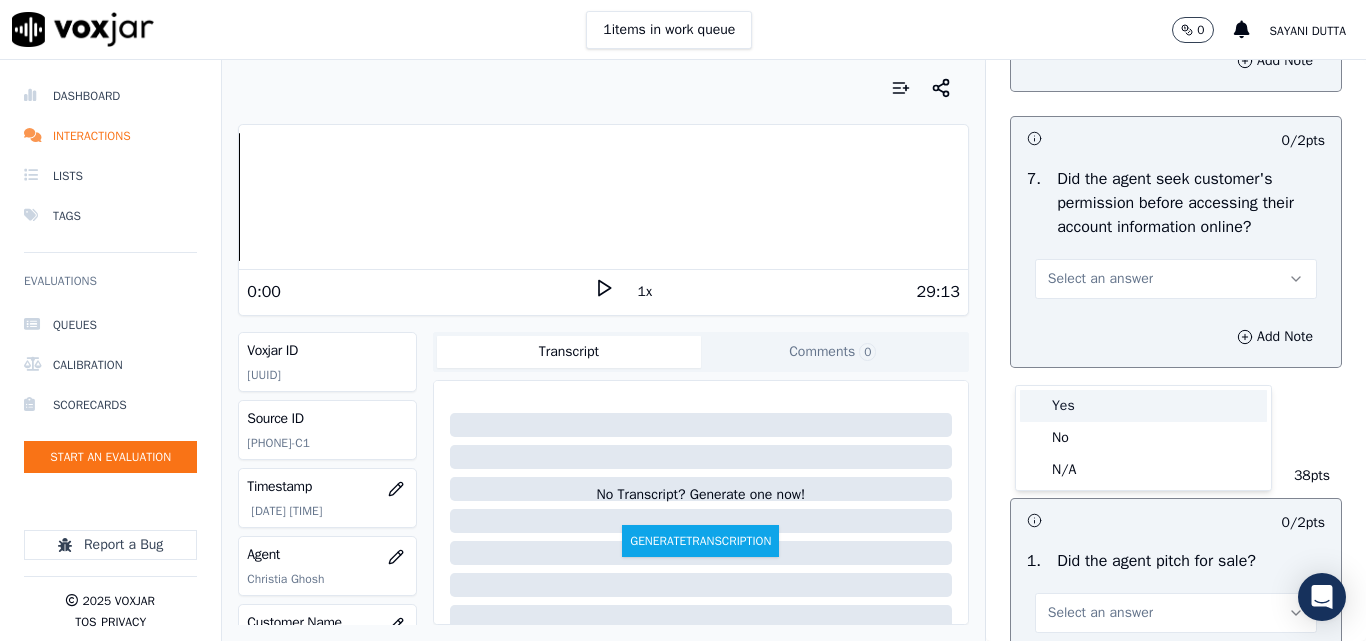 click on "Yes" at bounding box center (1143, 406) 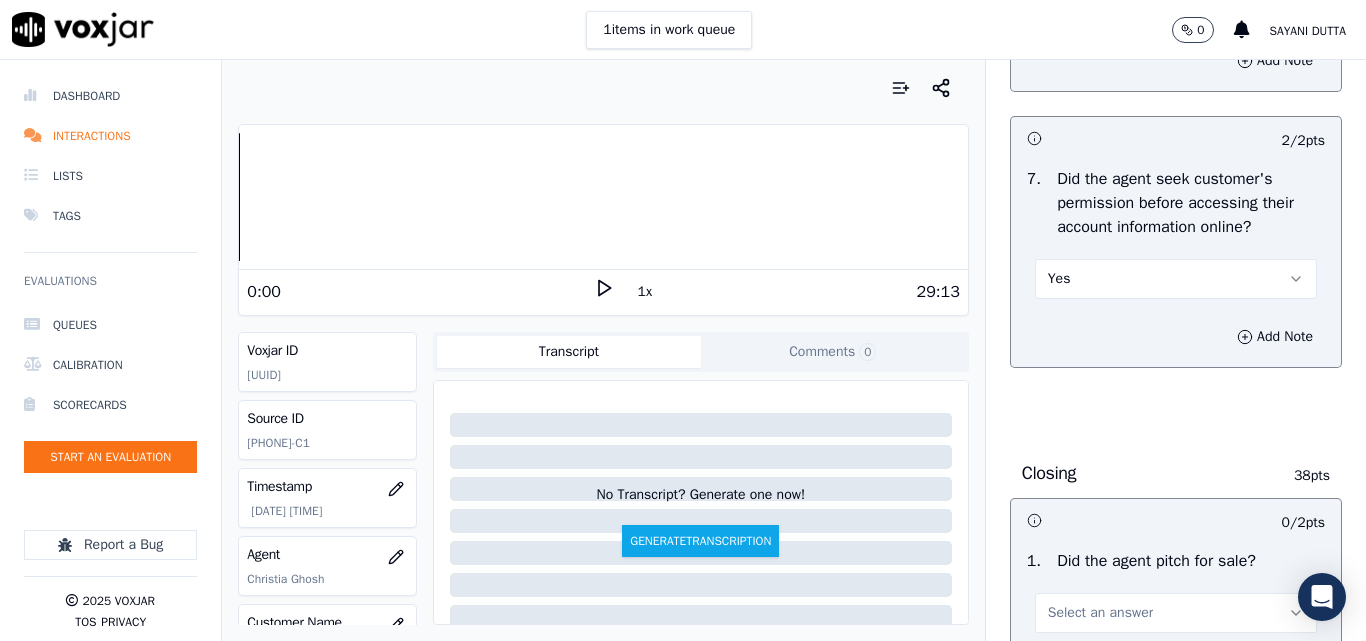 scroll, scrollTop: 4300, scrollLeft: 0, axis: vertical 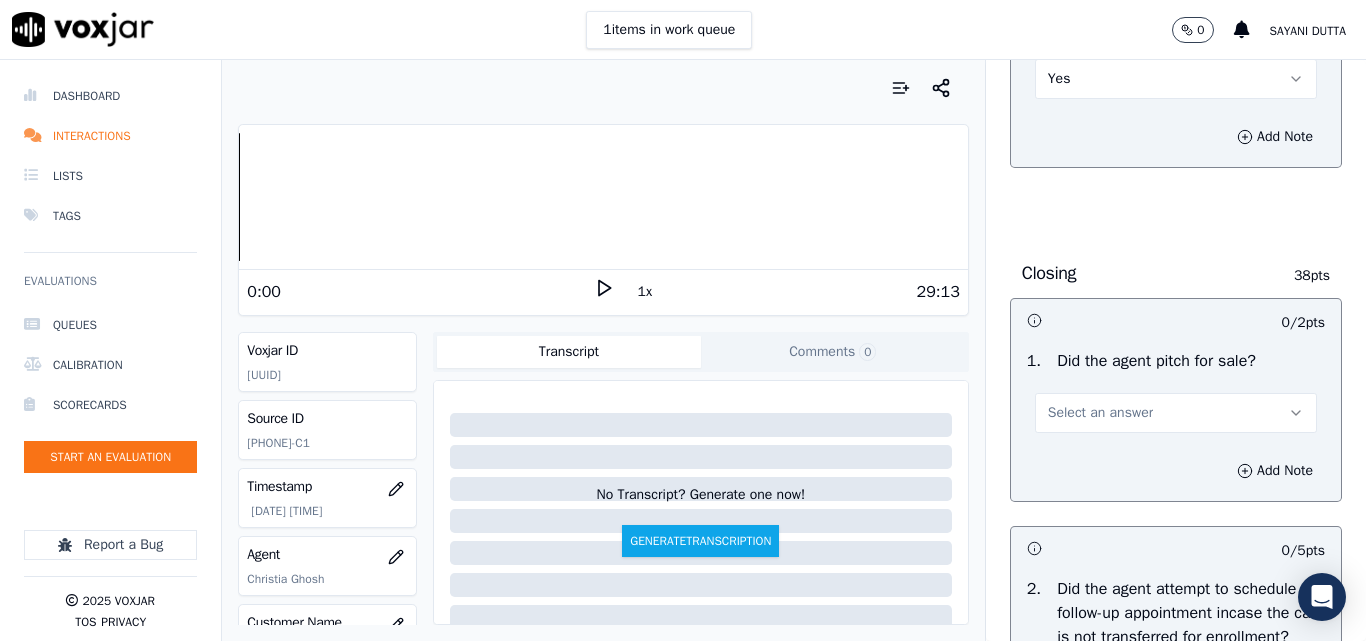 click on "Select an answer" at bounding box center [1100, 413] 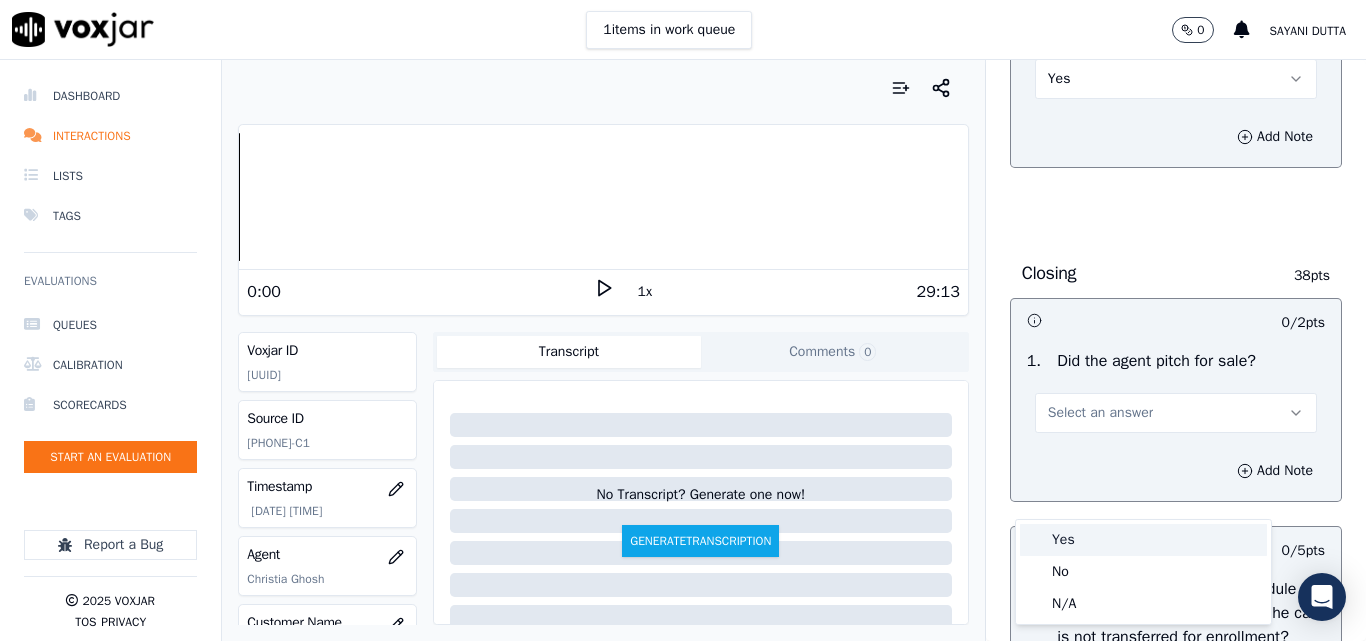 click on "Yes" at bounding box center [1143, 540] 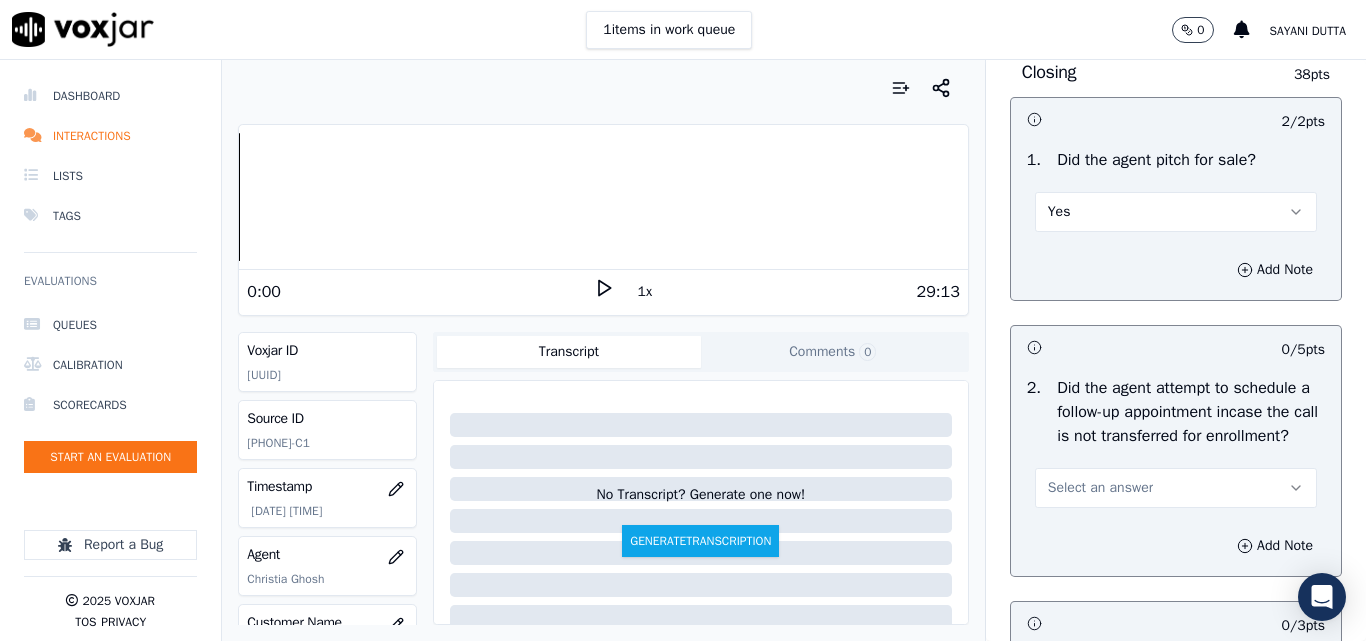 scroll, scrollTop: 4700, scrollLeft: 0, axis: vertical 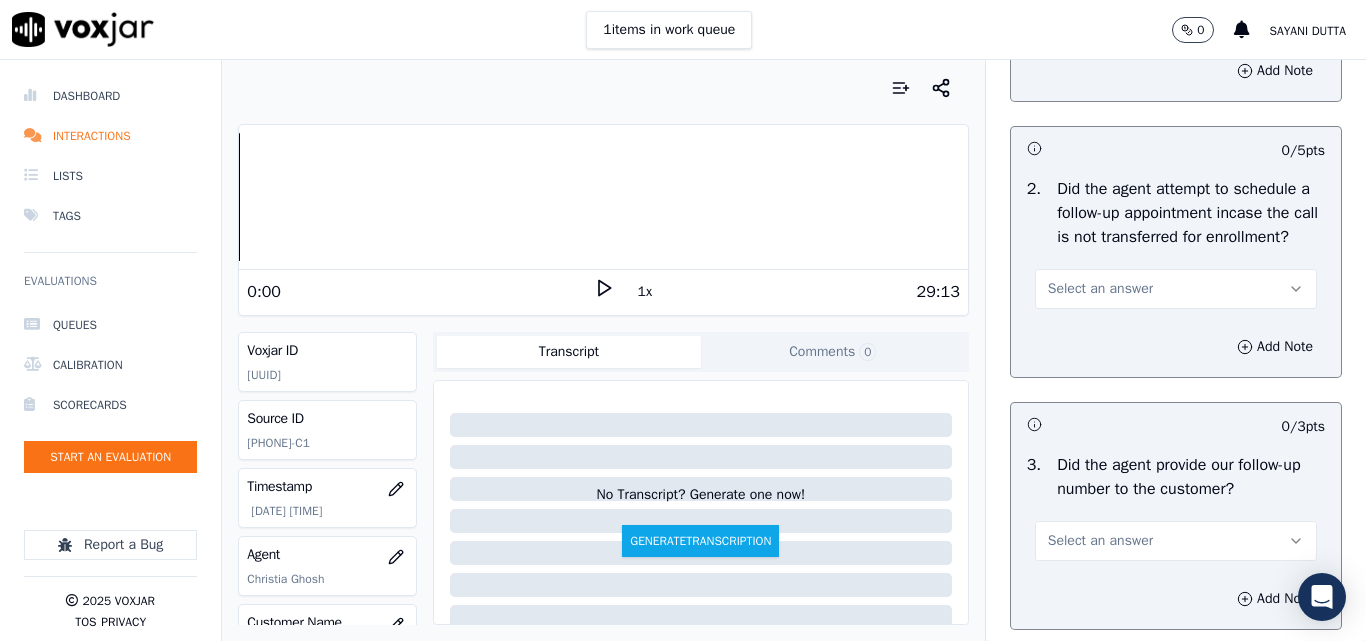 click on "Select an answer" at bounding box center [1100, 289] 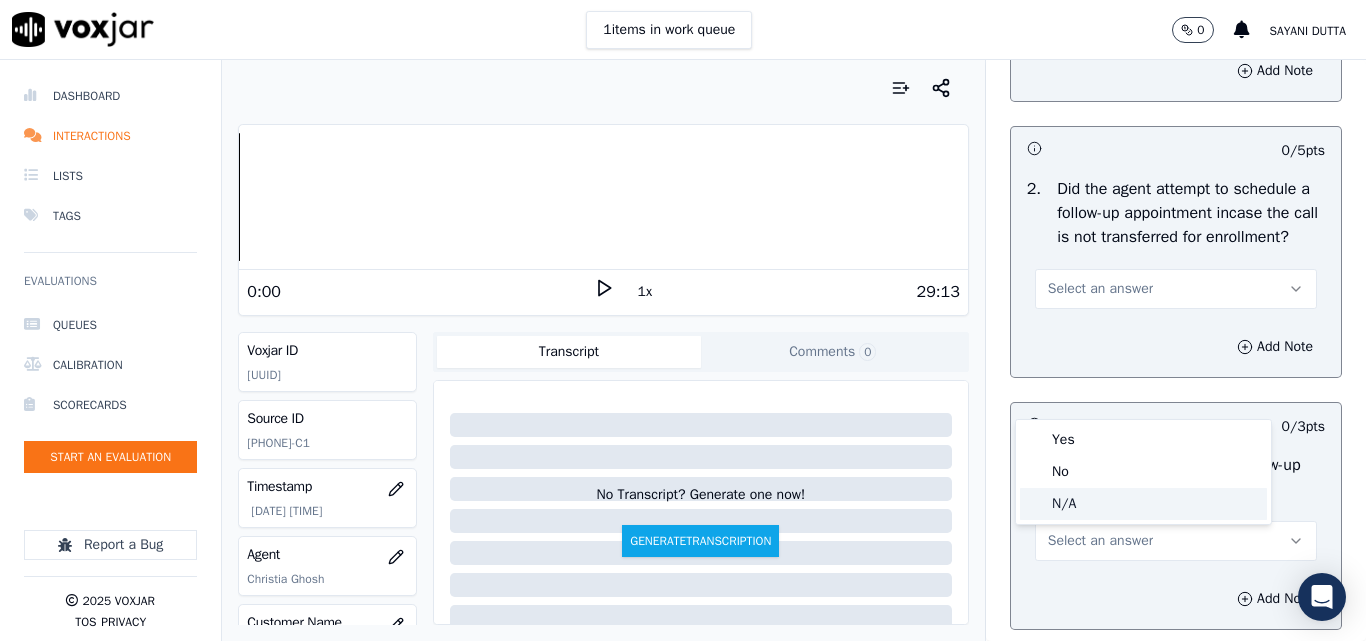 click on "N/A" 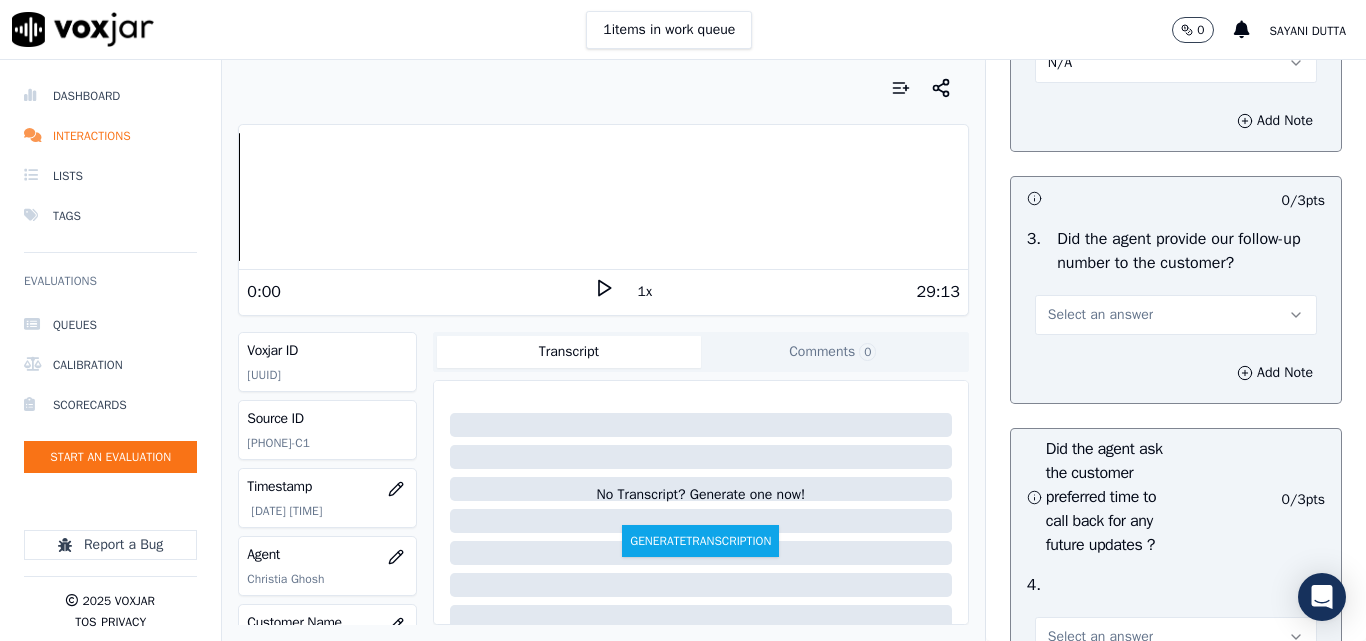 scroll, scrollTop: 5000, scrollLeft: 0, axis: vertical 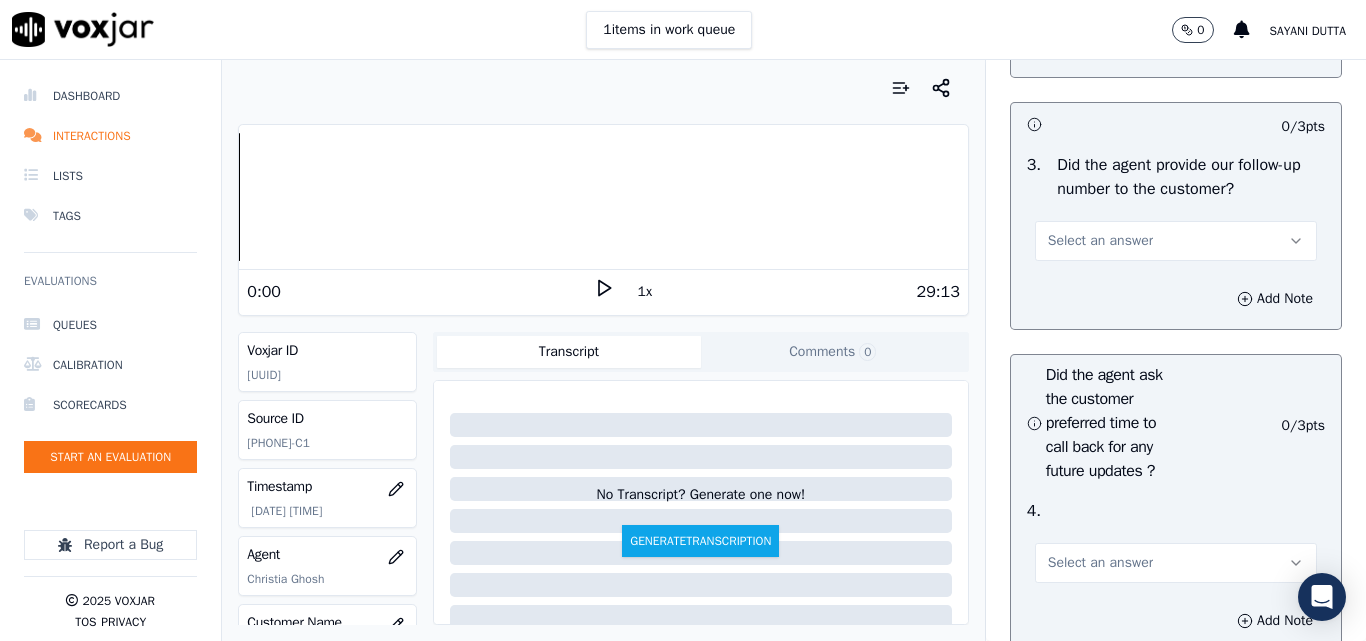 click on "Select an answer" at bounding box center [1100, 241] 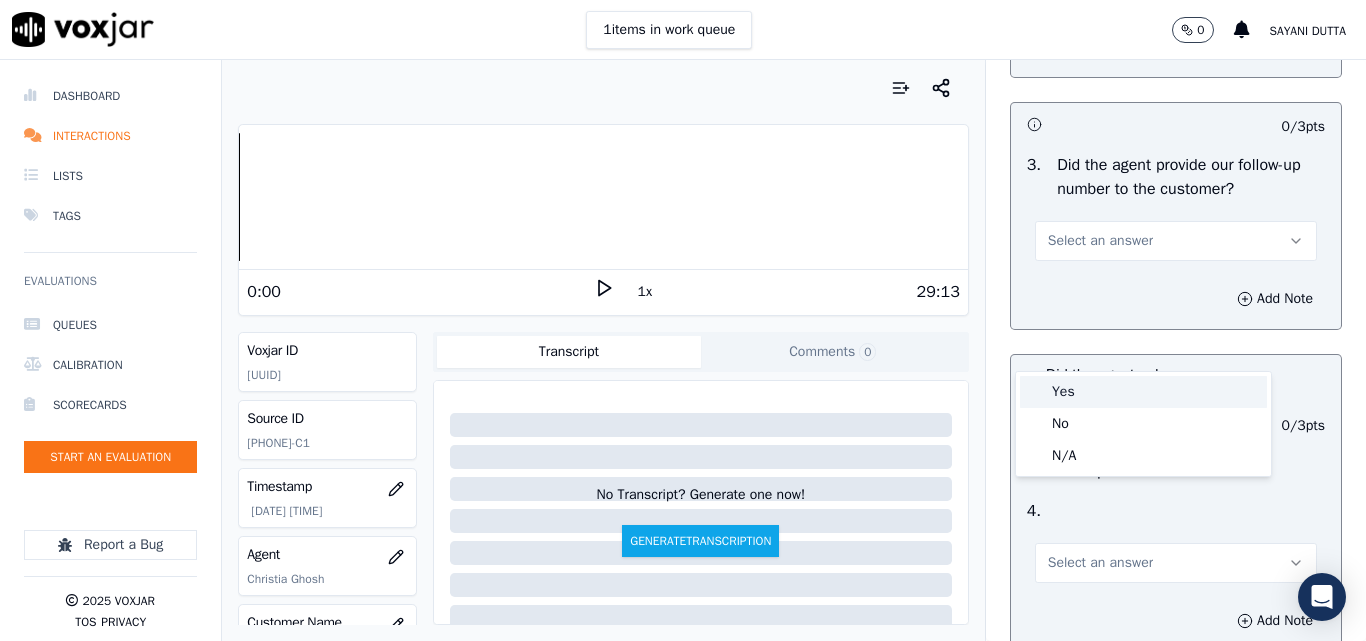 click on "Yes" at bounding box center (1143, 392) 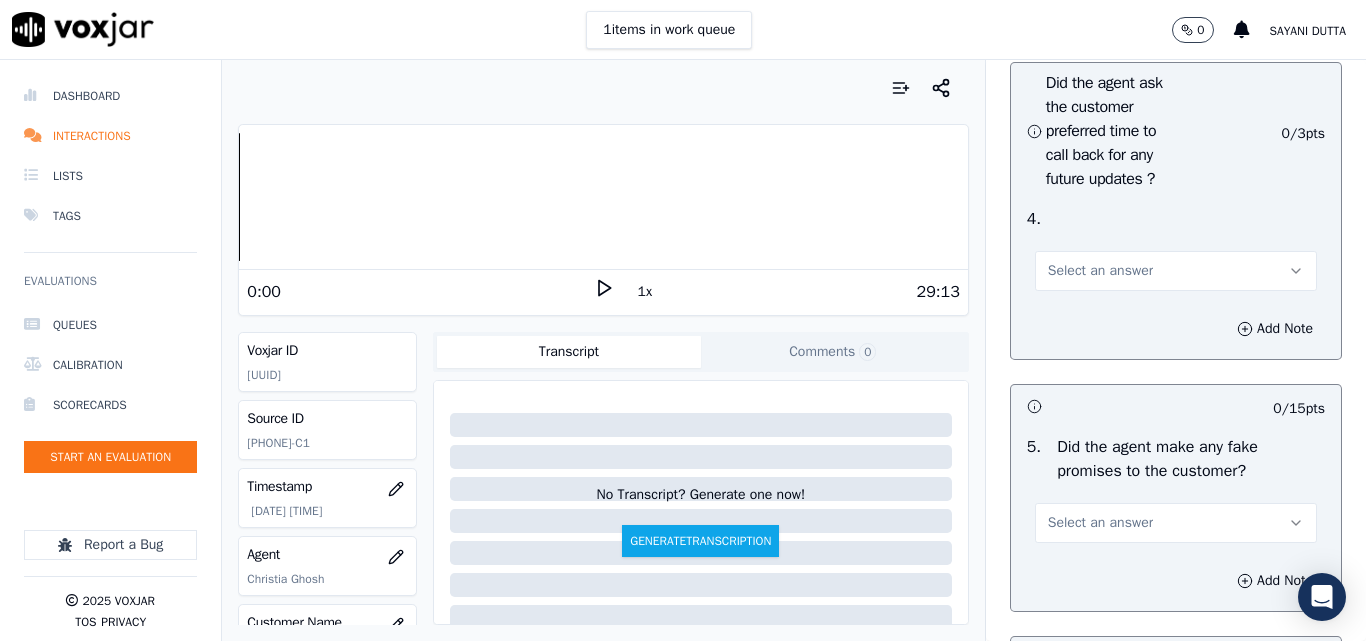 scroll, scrollTop: 5300, scrollLeft: 0, axis: vertical 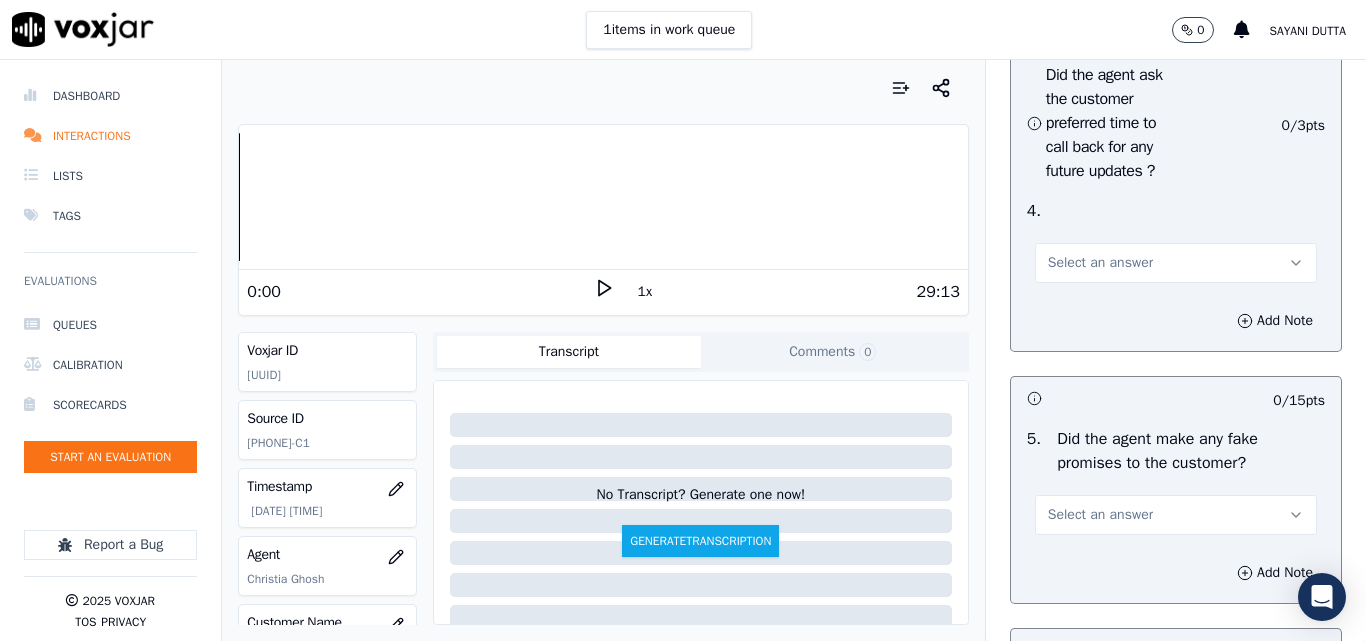 click on "Select an answer" at bounding box center (1100, 263) 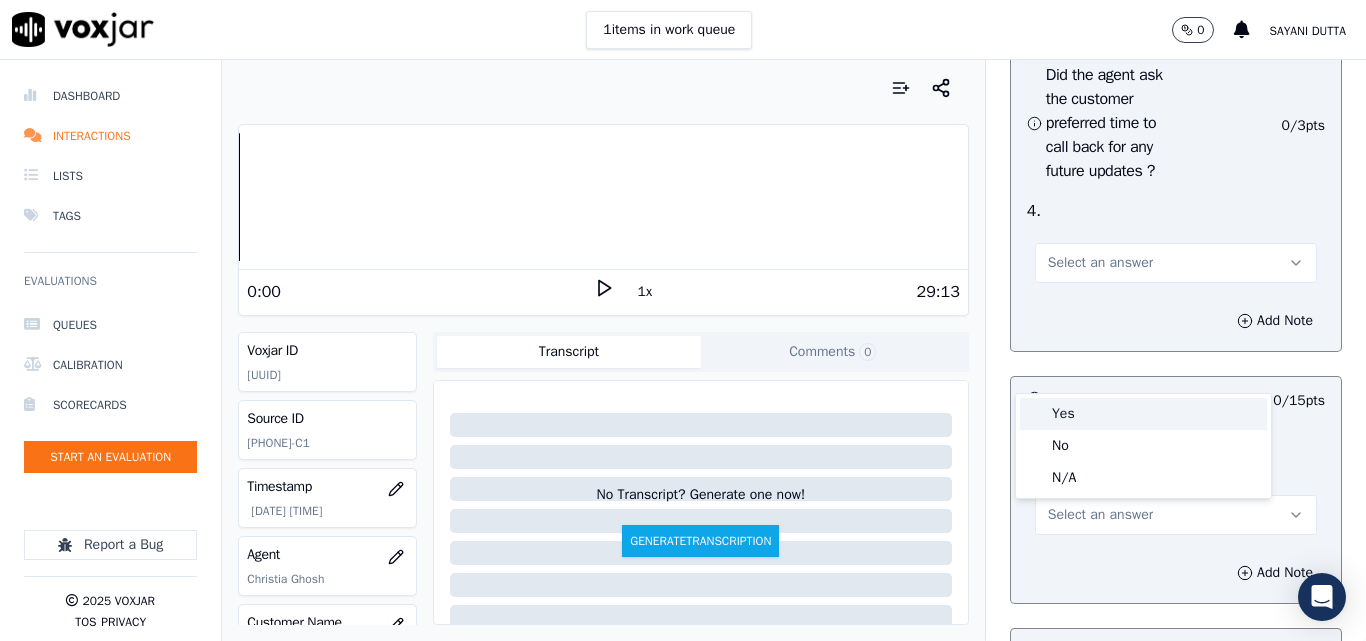 drag, startPoint x: 1066, startPoint y: 409, endPoint x: 1094, endPoint y: 394, distance: 31.764761 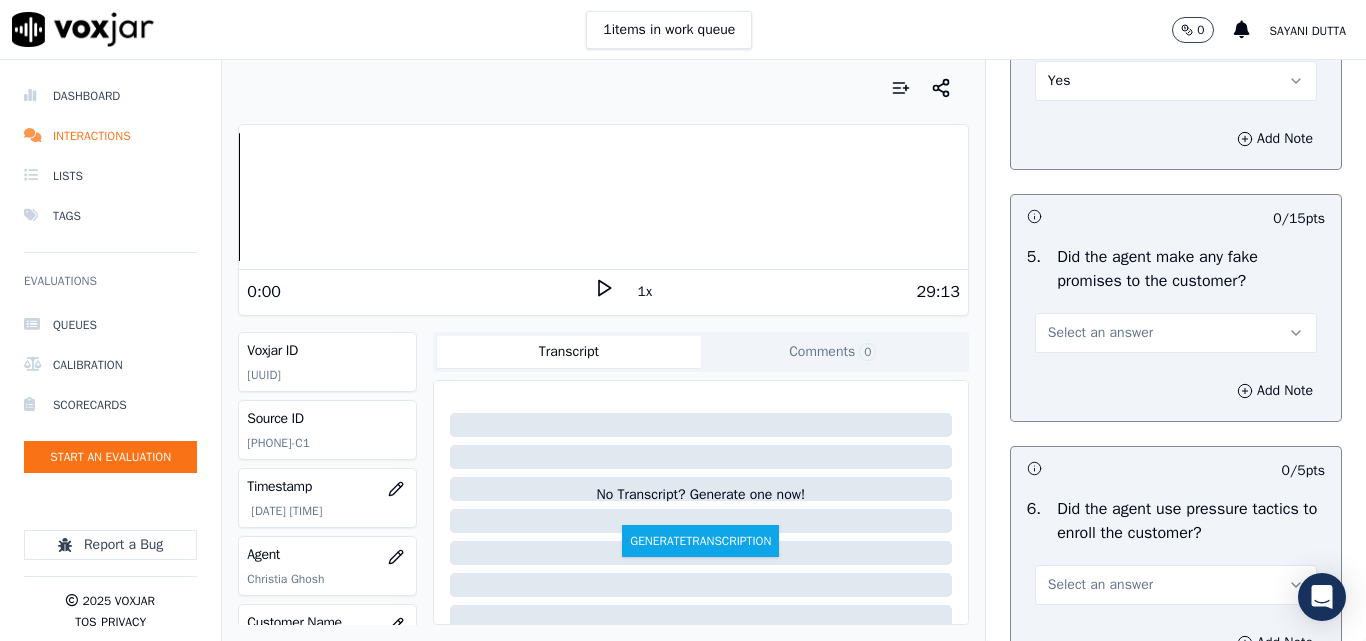 scroll, scrollTop: 5500, scrollLeft: 0, axis: vertical 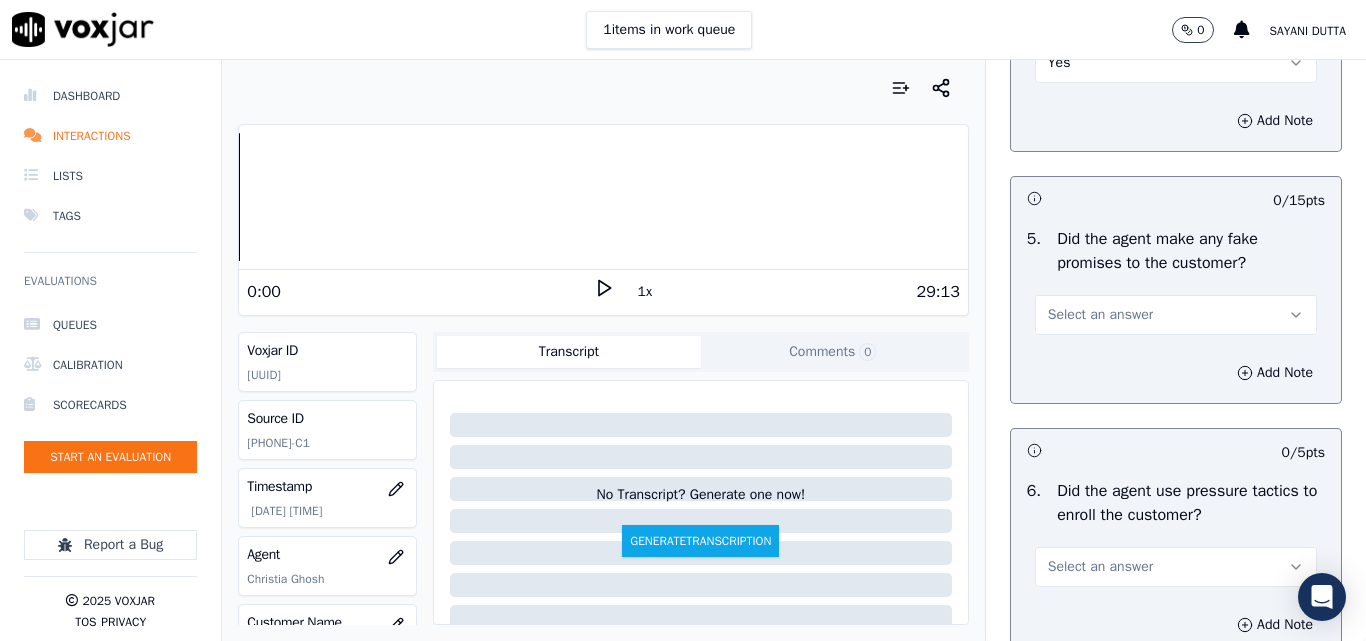 drag, startPoint x: 1089, startPoint y: 177, endPoint x: 1092, endPoint y: 191, distance: 14.3178215 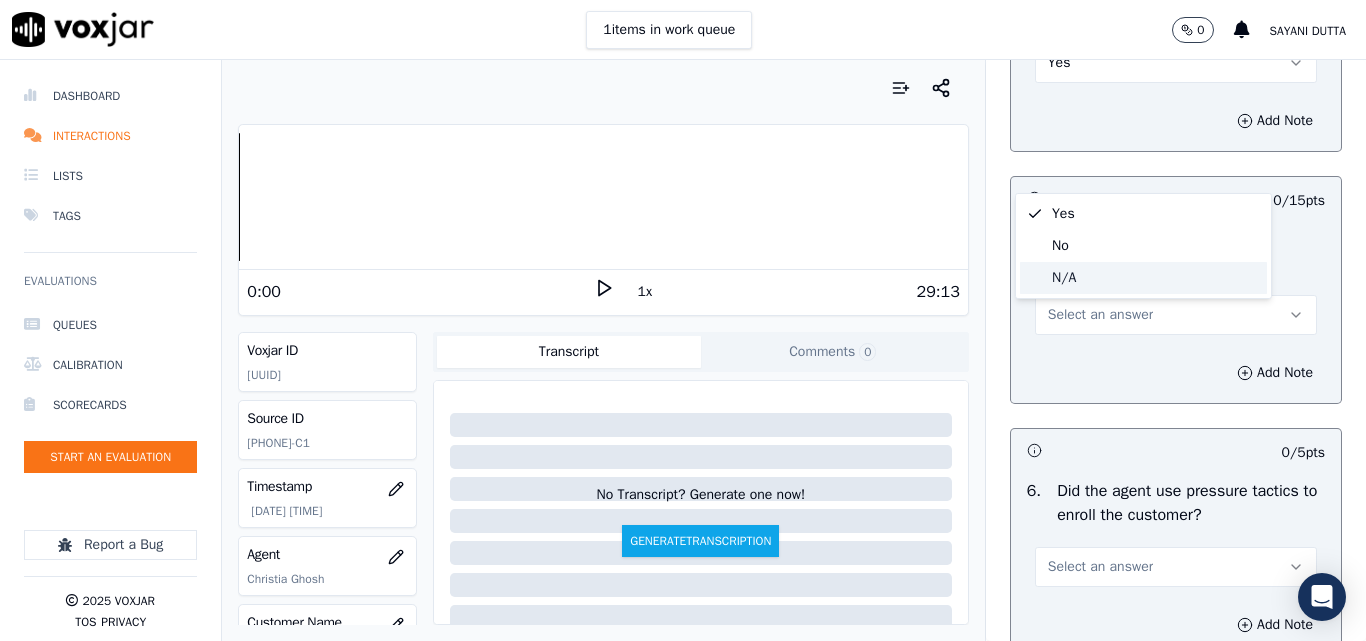 click on "N/A" 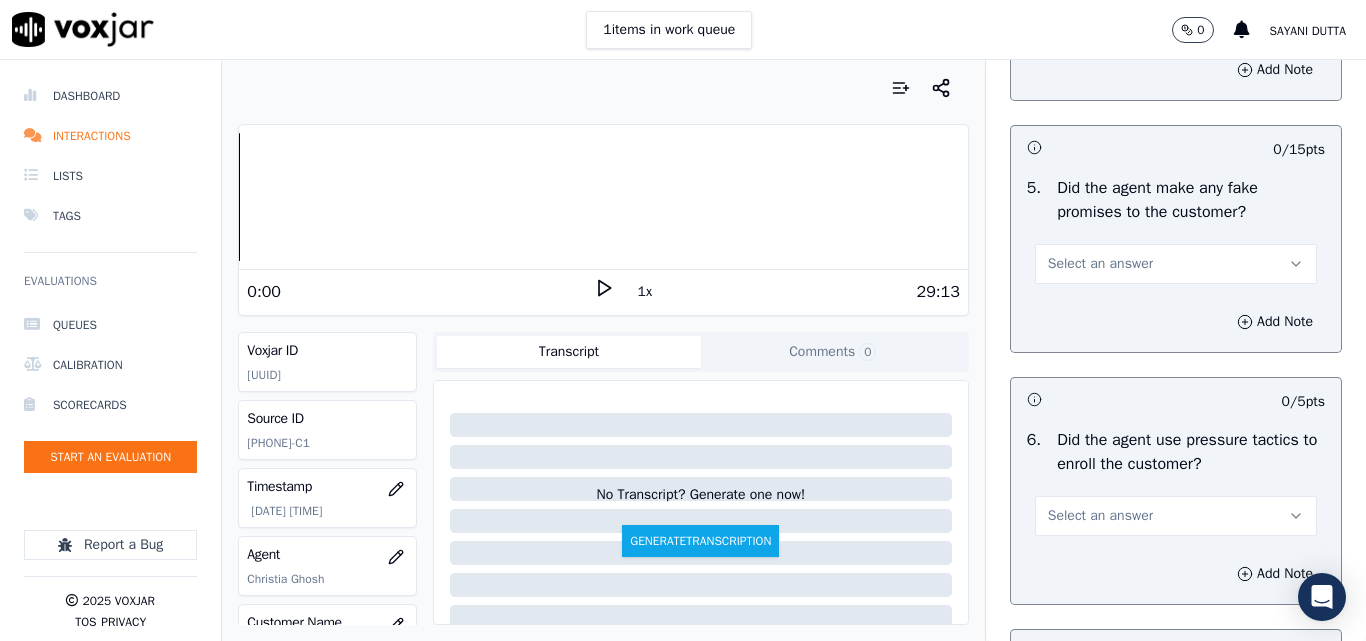 scroll, scrollTop: 5600, scrollLeft: 0, axis: vertical 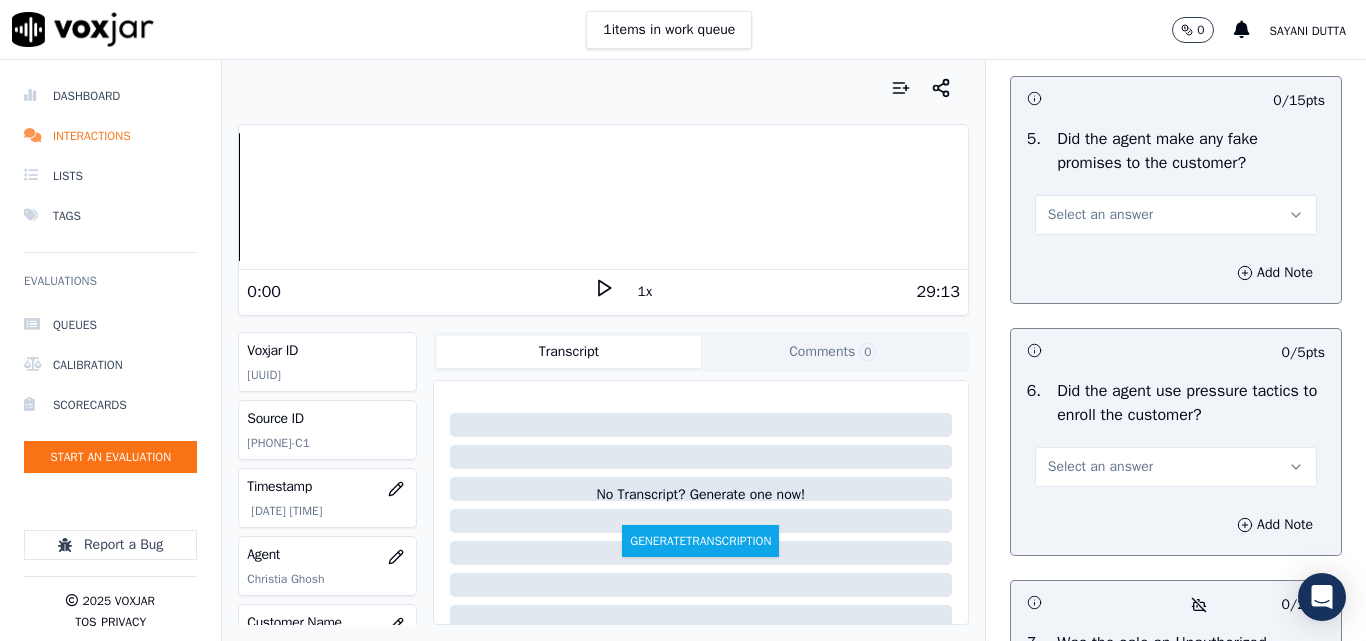 click on "Select an answer" at bounding box center (1100, 215) 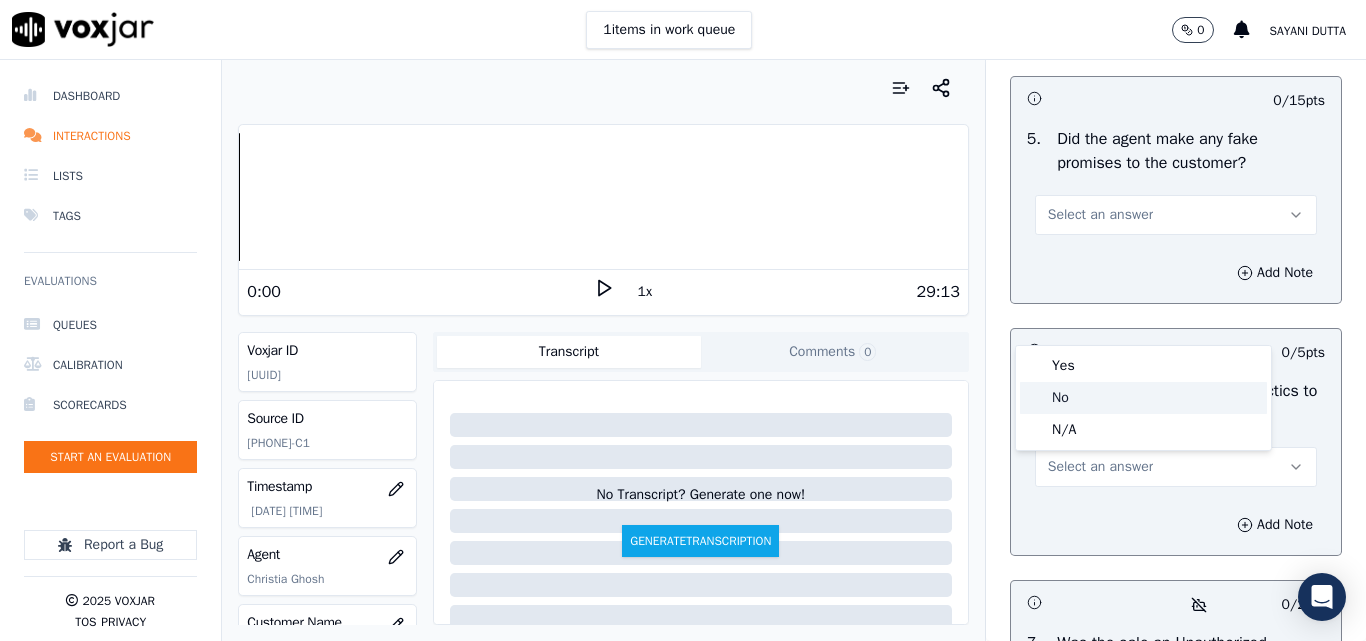 drag, startPoint x: 1072, startPoint y: 405, endPoint x: 1103, endPoint y: 359, distance: 55.470715 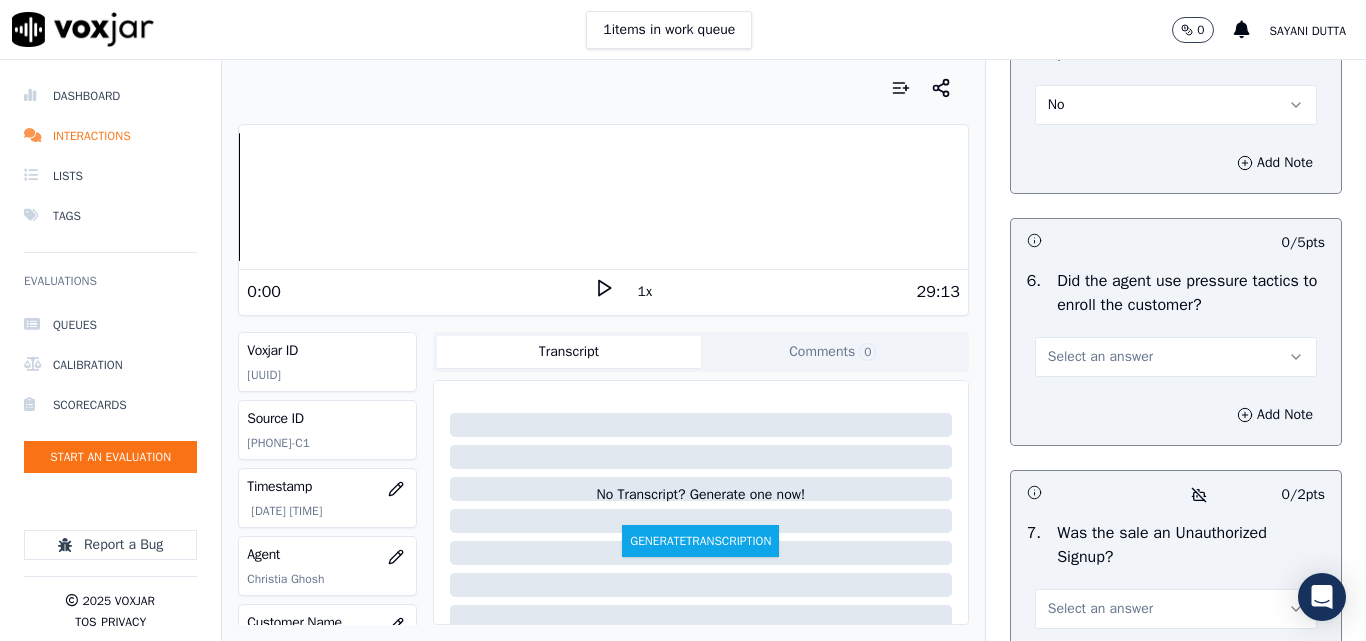 scroll, scrollTop: 5900, scrollLeft: 0, axis: vertical 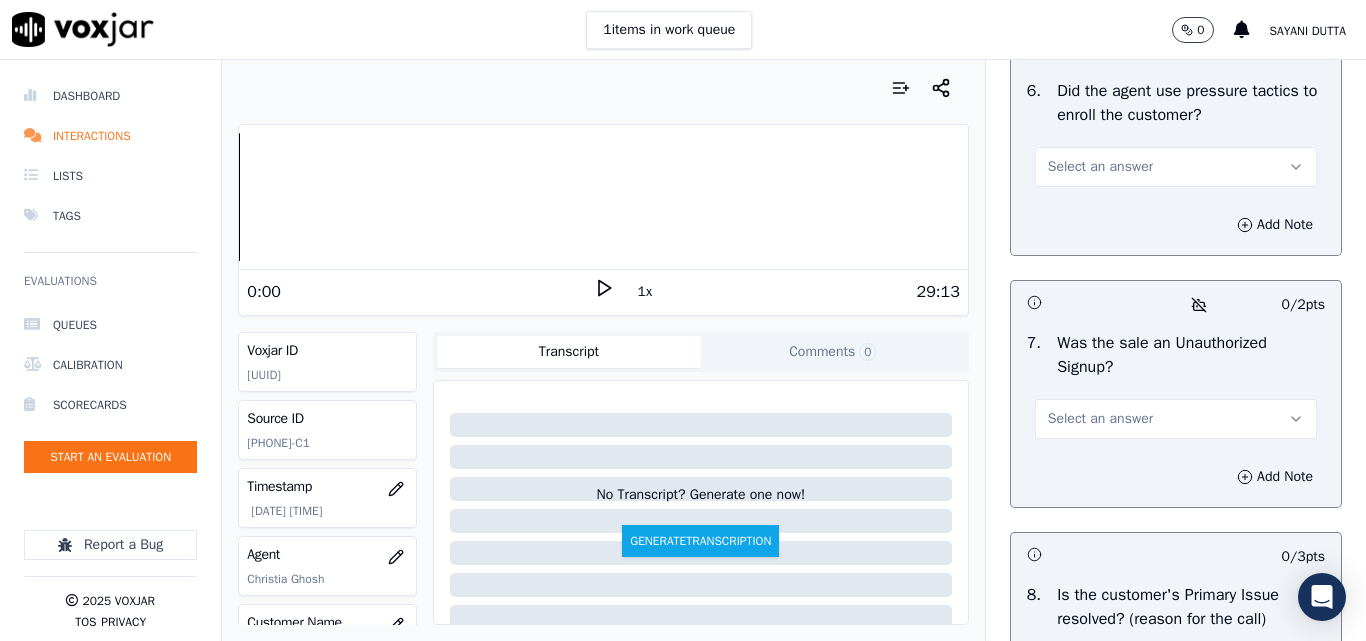 click on "Select an answer" at bounding box center [1100, 167] 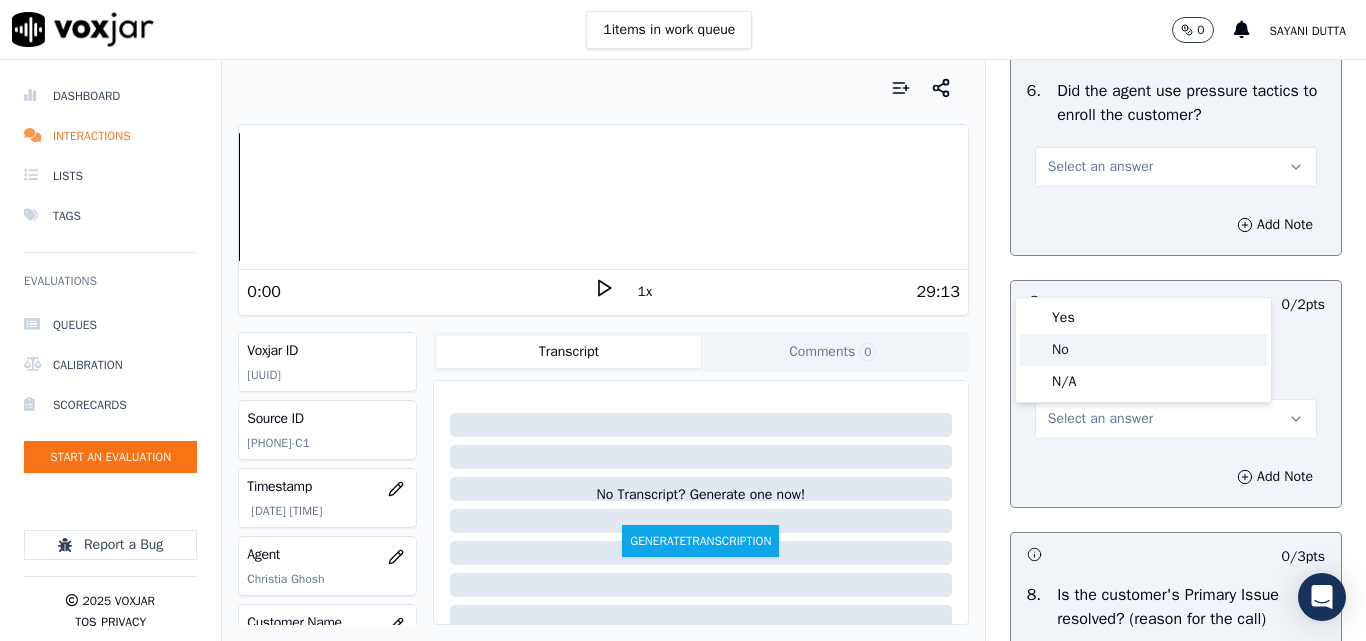 drag, startPoint x: 1065, startPoint y: 351, endPoint x: 1082, endPoint y: 335, distance: 23.345236 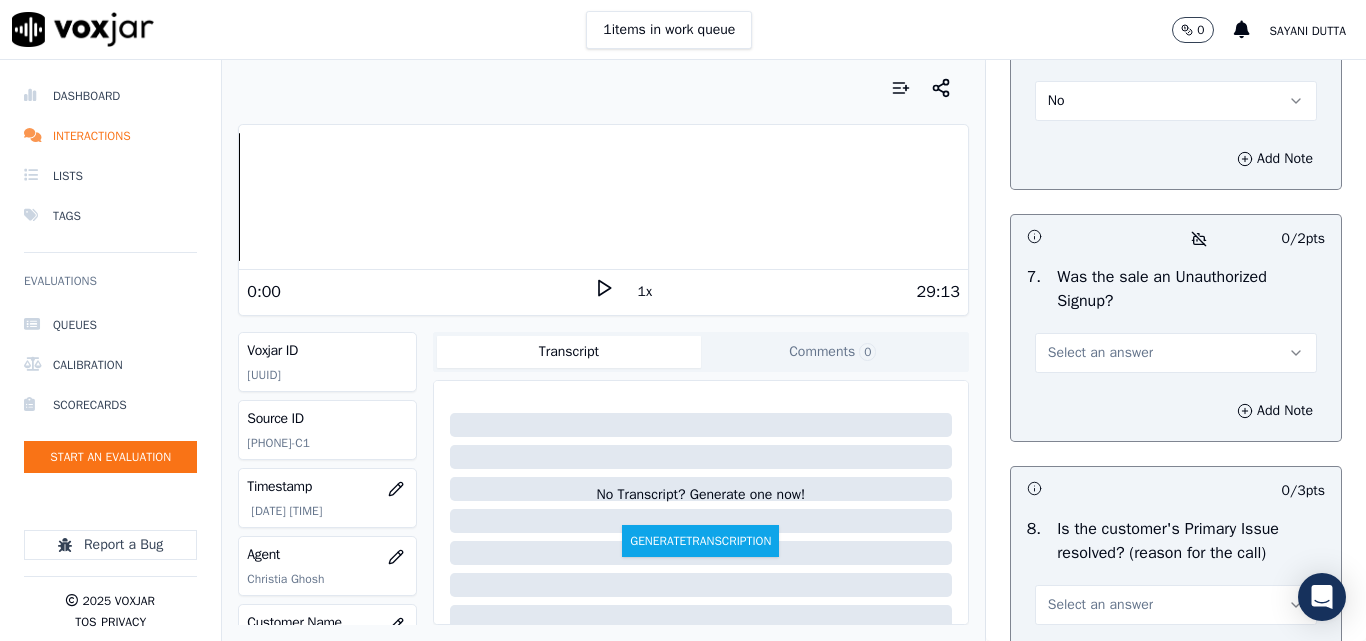 scroll, scrollTop: 6100, scrollLeft: 0, axis: vertical 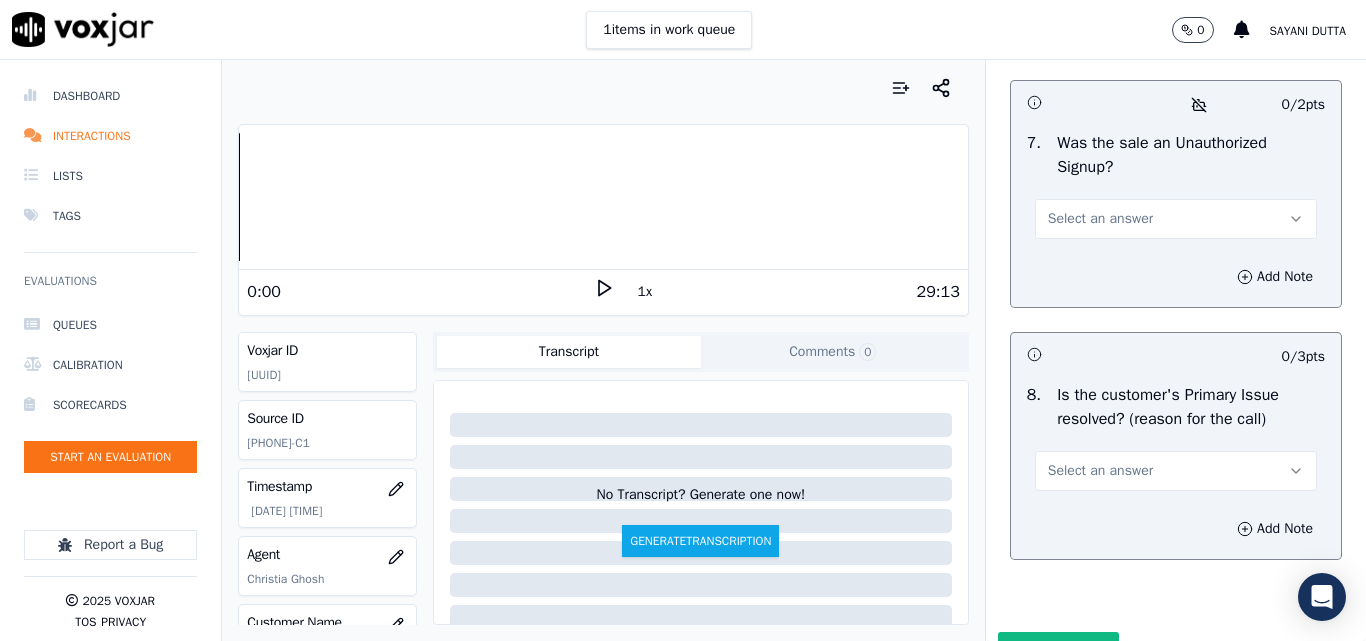 click on "Select an answer" at bounding box center [1100, 219] 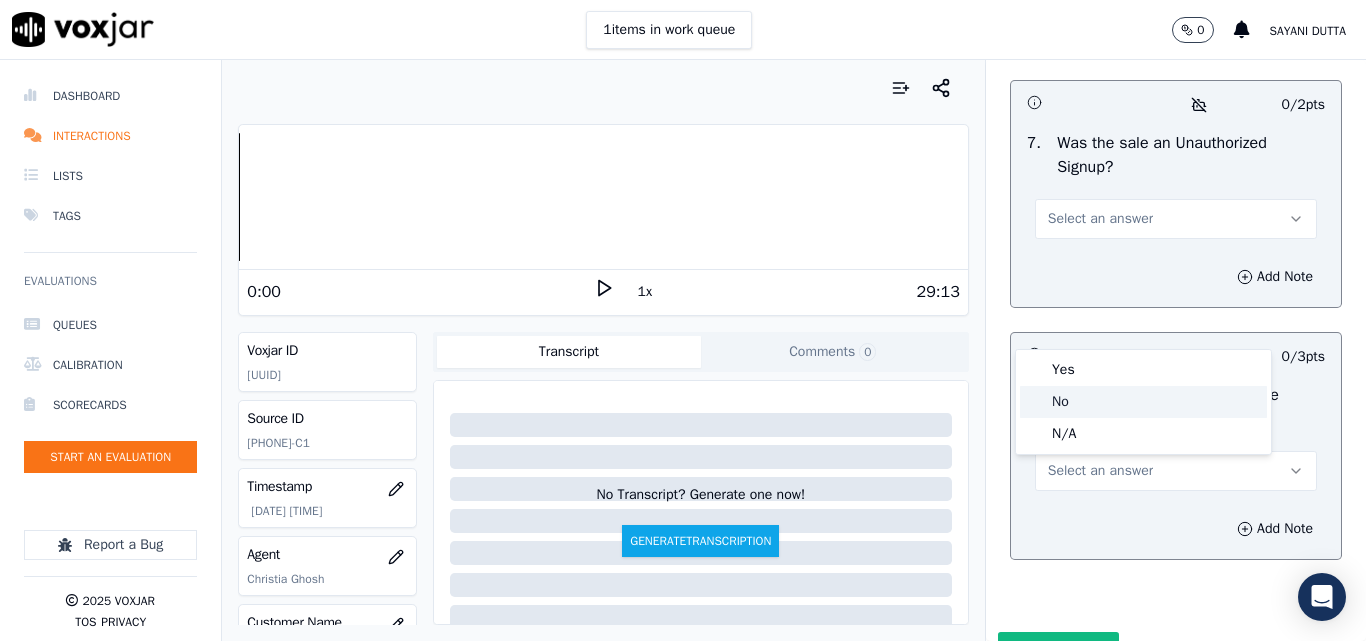 click on "No" 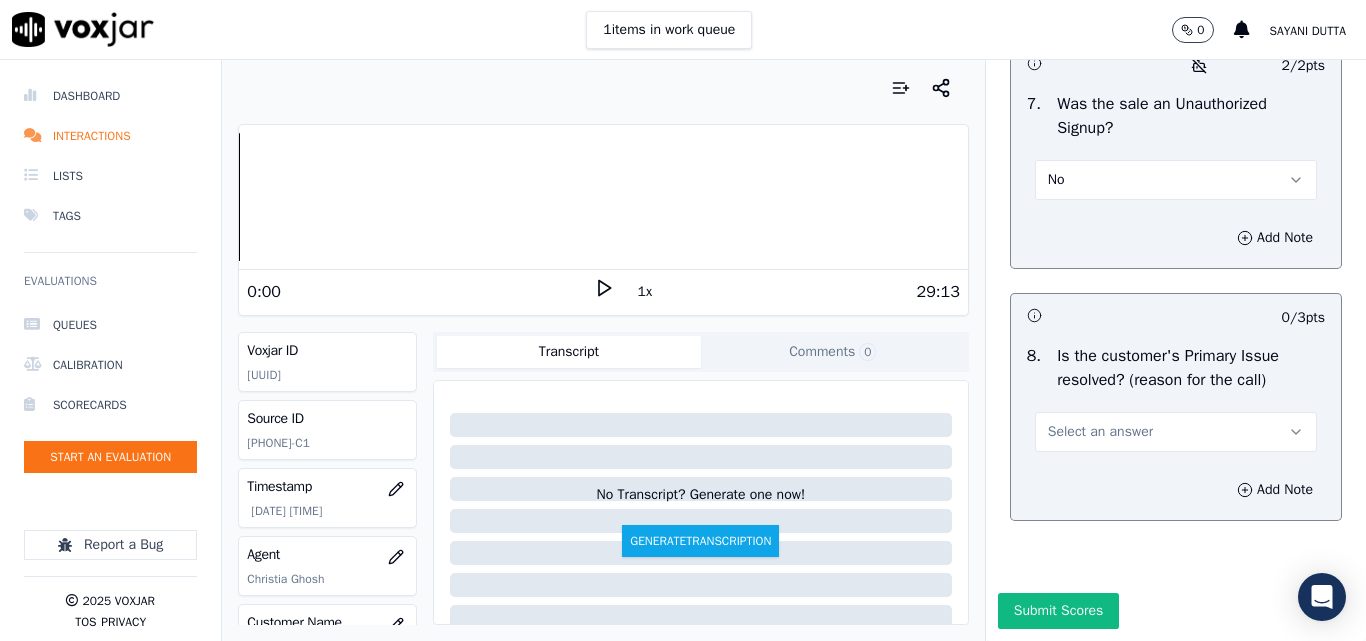 scroll, scrollTop: 6290, scrollLeft: 0, axis: vertical 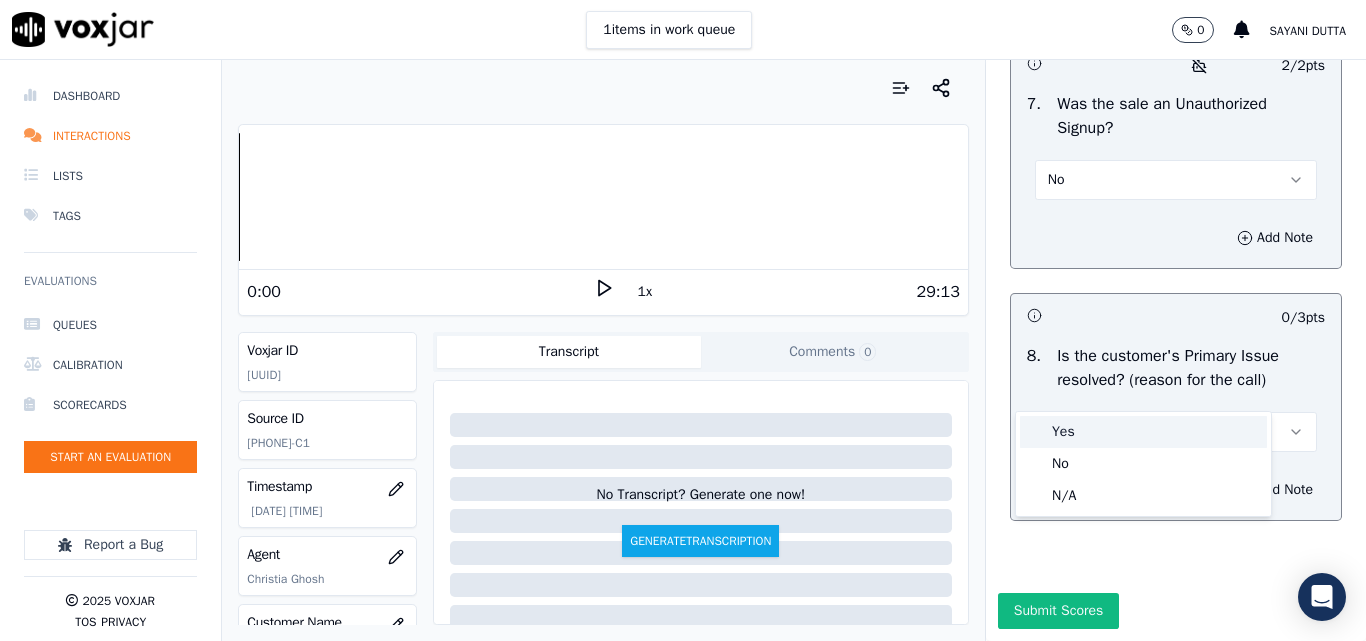 click on "Yes" at bounding box center (1143, 432) 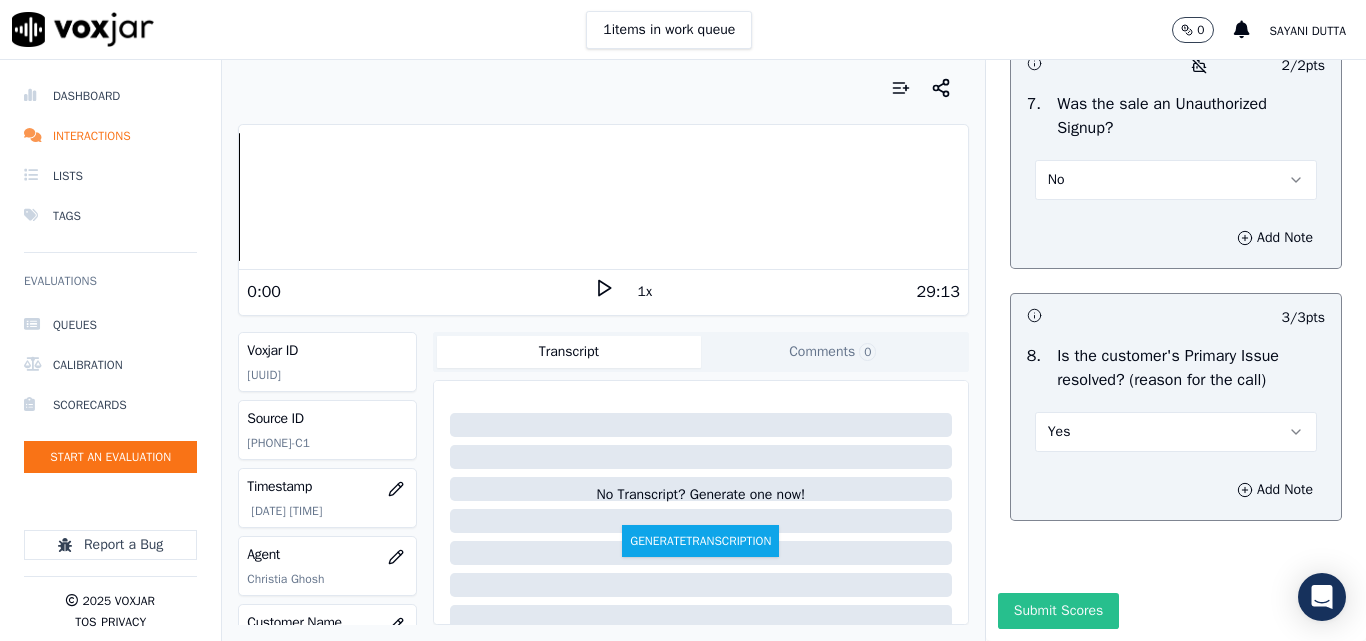click on "Submit Scores" at bounding box center [1058, 611] 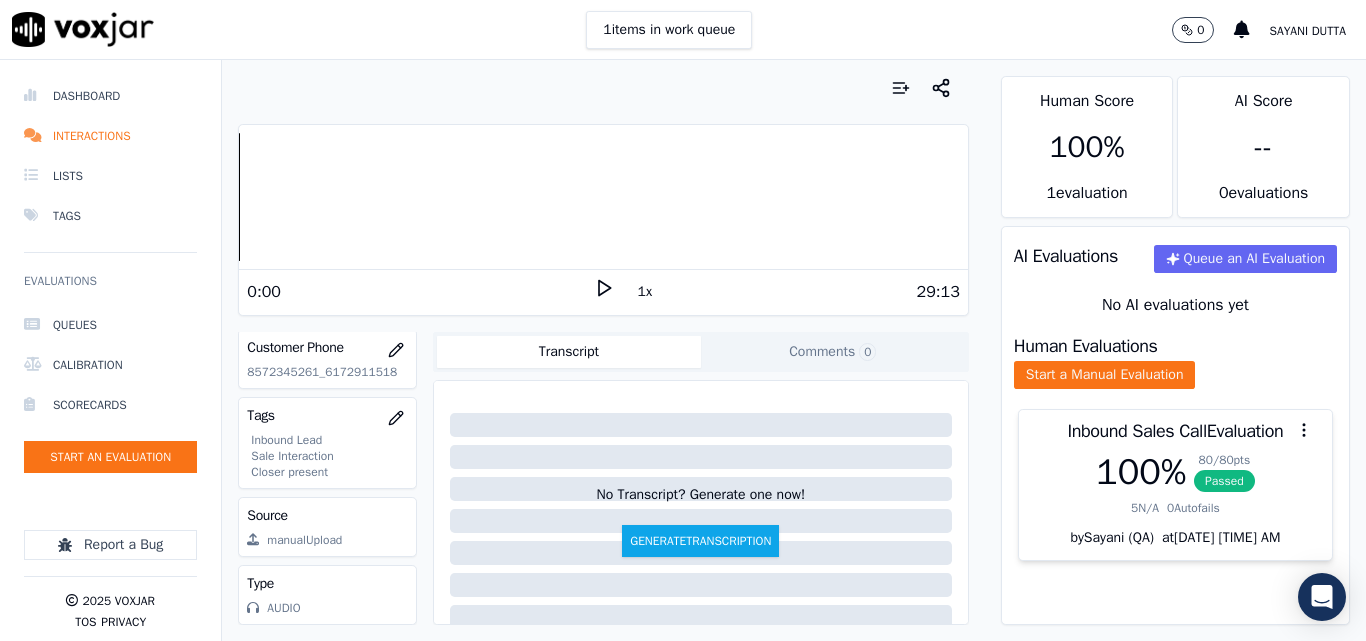scroll, scrollTop: 404, scrollLeft: 0, axis: vertical 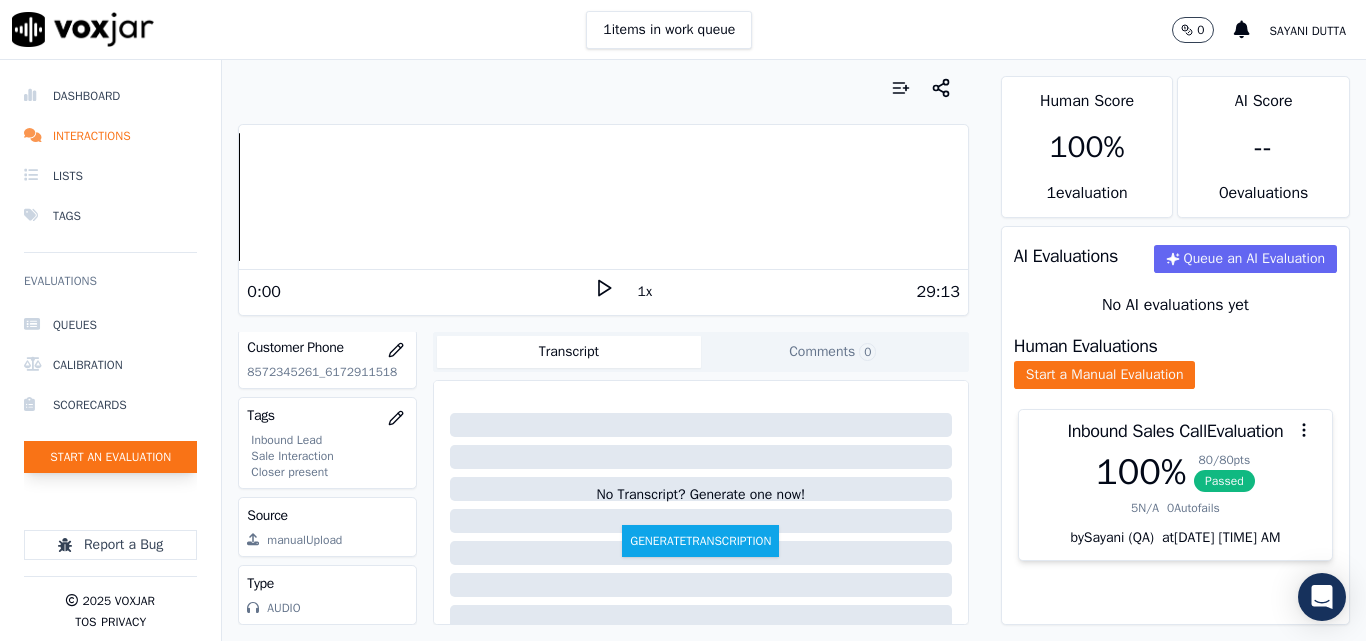 click on "Start an Evaluation" 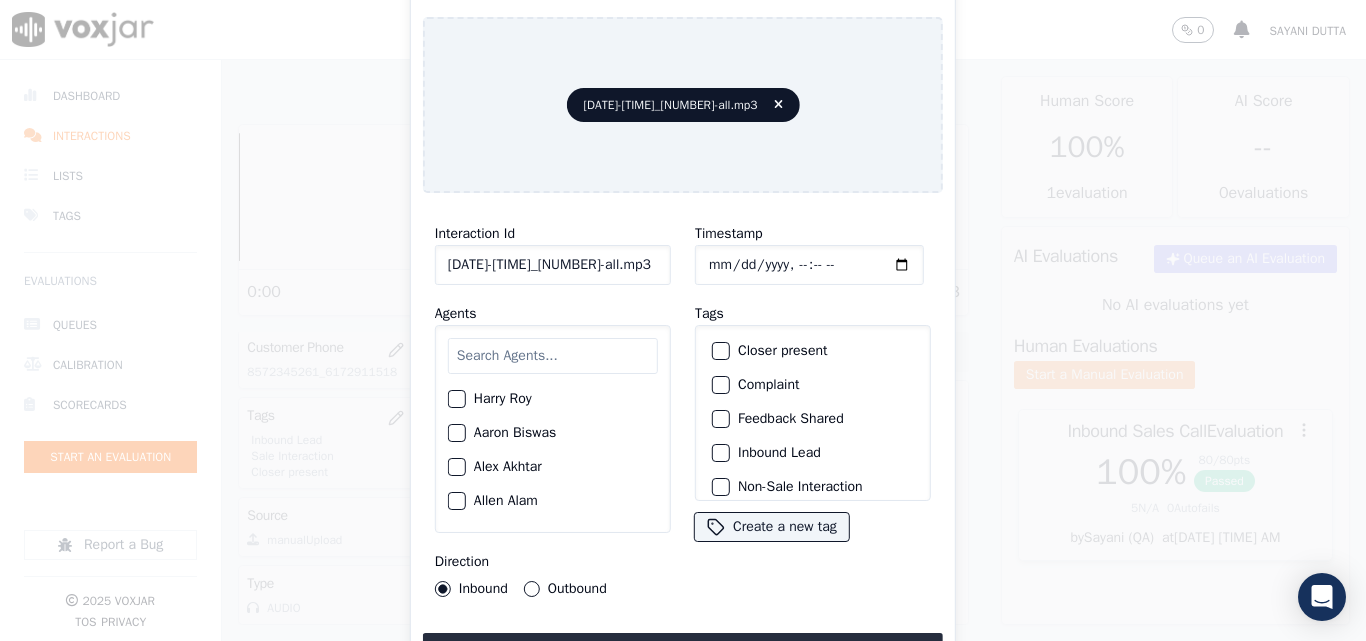 scroll, scrollTop: 0, scrollLeft: 40, axis: horizontal 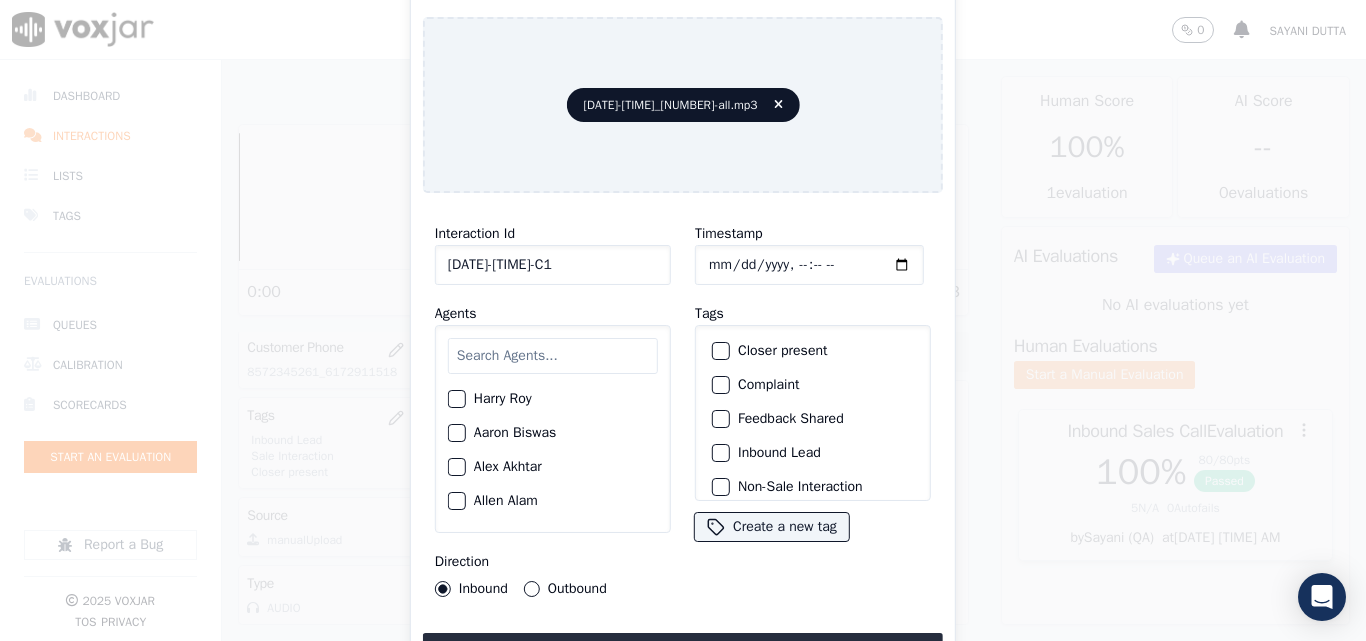type on "[DATE]-[TIME]-C1" 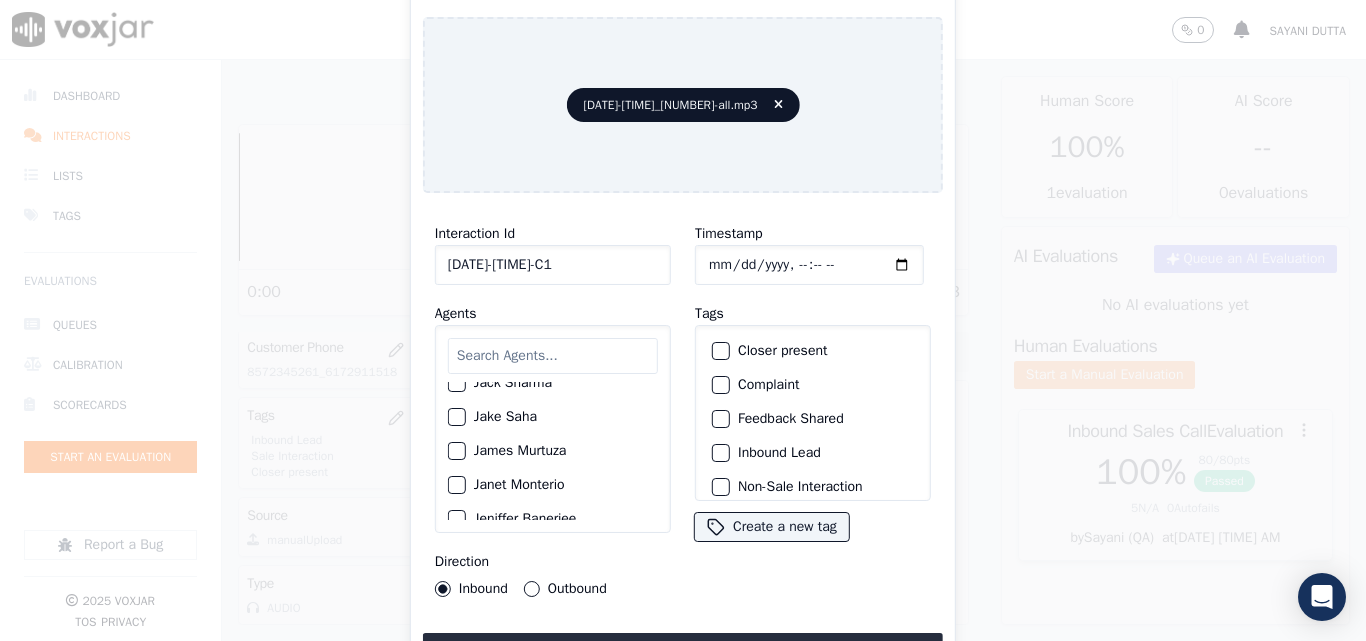 scroll, scrollTop: 1000, scrollLeft: 0, axis: vertical 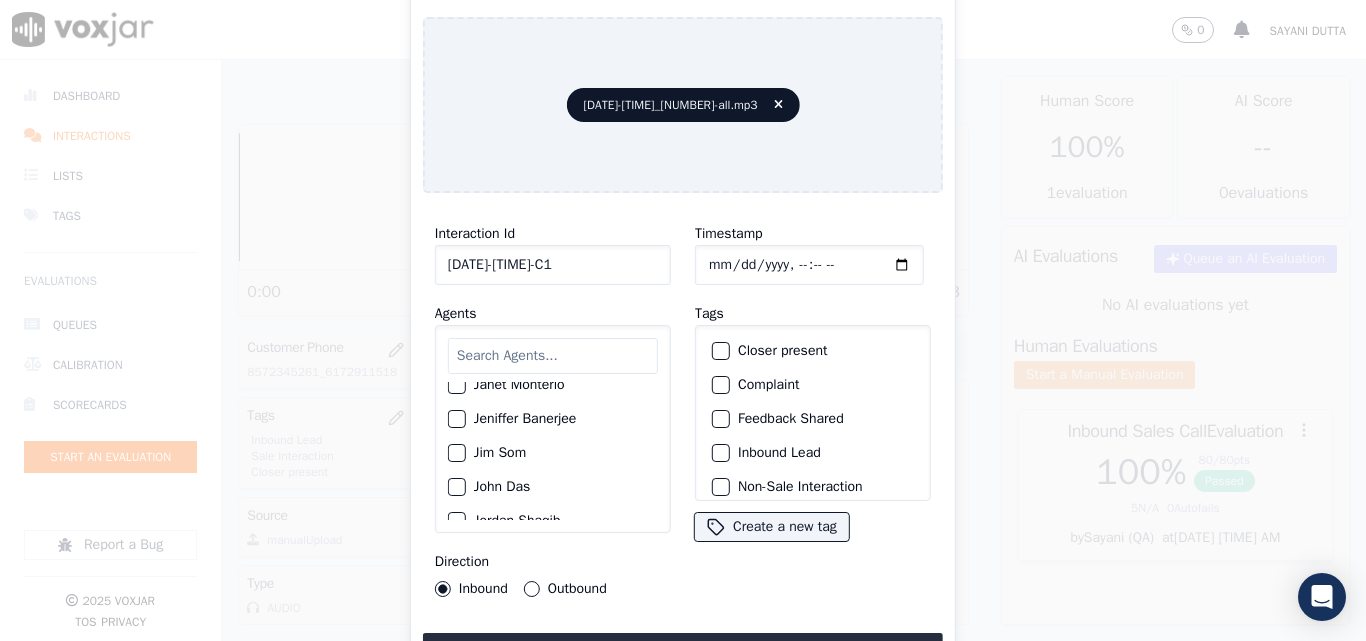 click on "Jim Som" 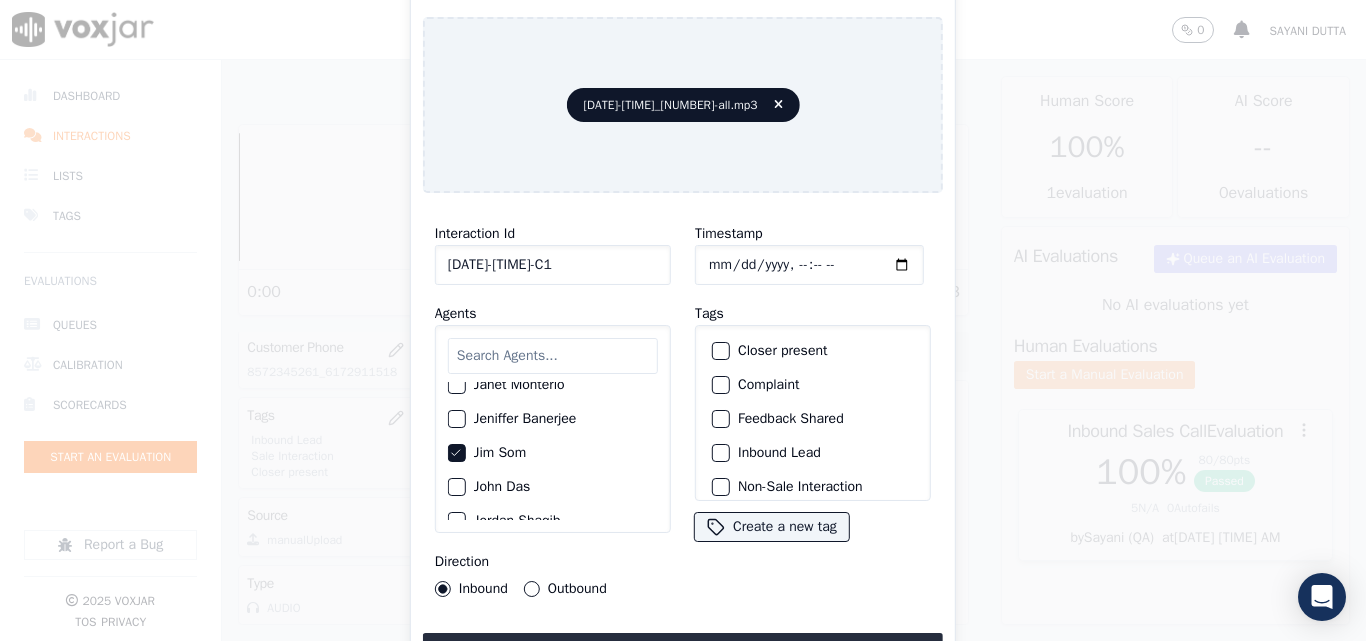click on "Closer present" 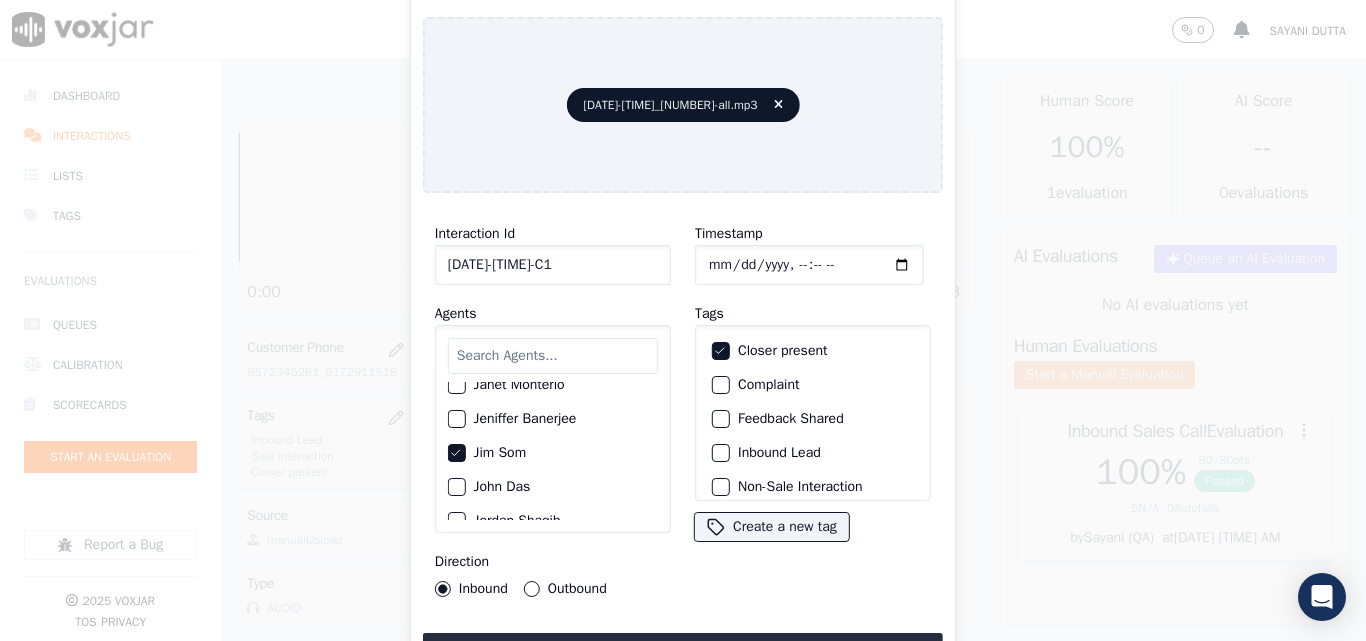 drag, startPoint x: 747, startPoint y: 432, endPoint x: 748, endPoint y: 446, distance: 14.035668 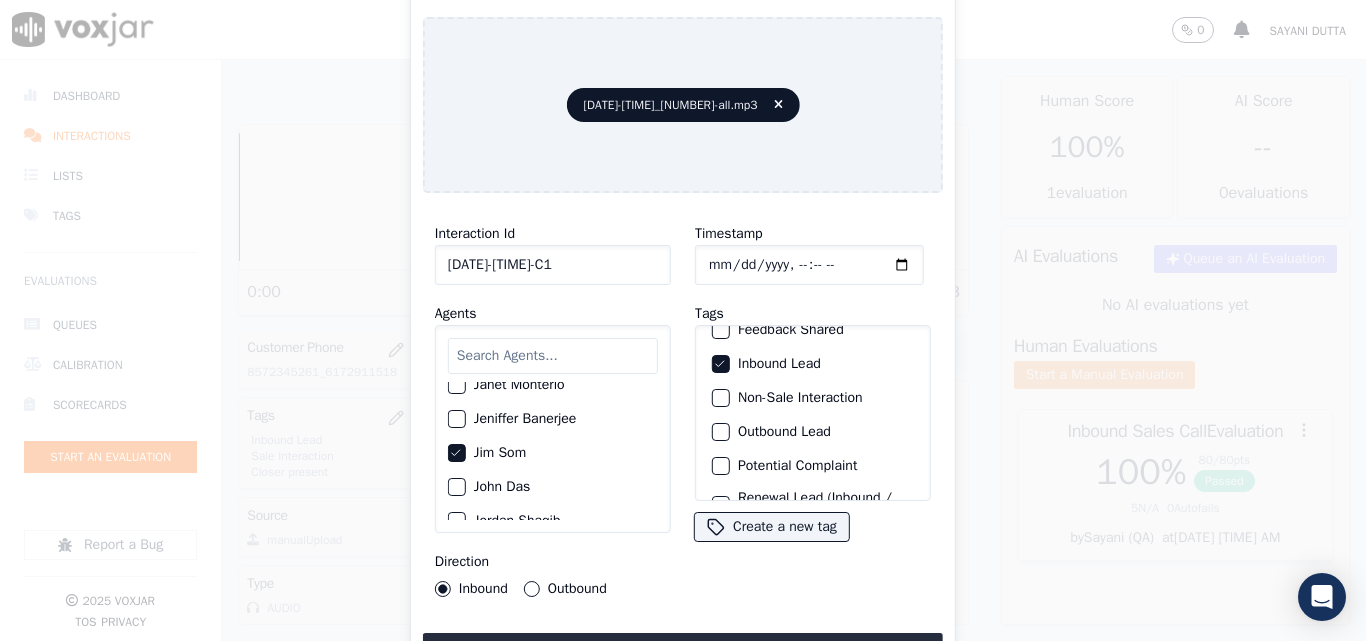 scroll, scrollTop: 173, scrollLeft: 0, axis: vertical 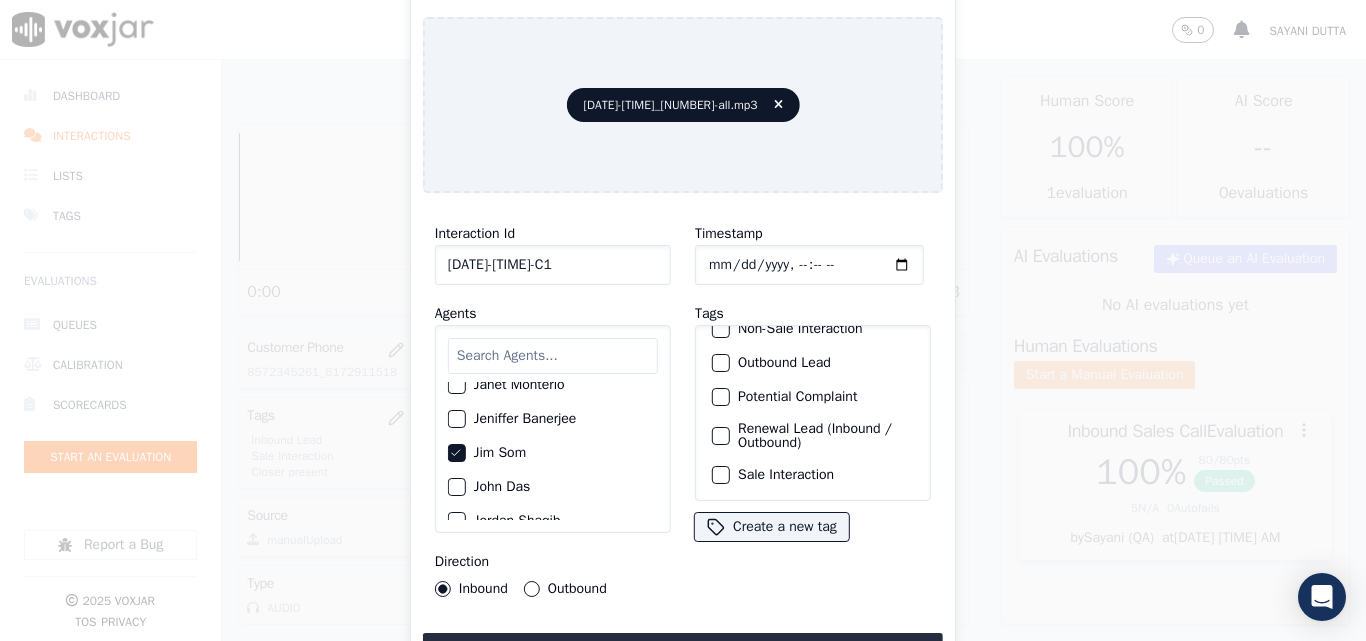 click on "Sale Interaction" 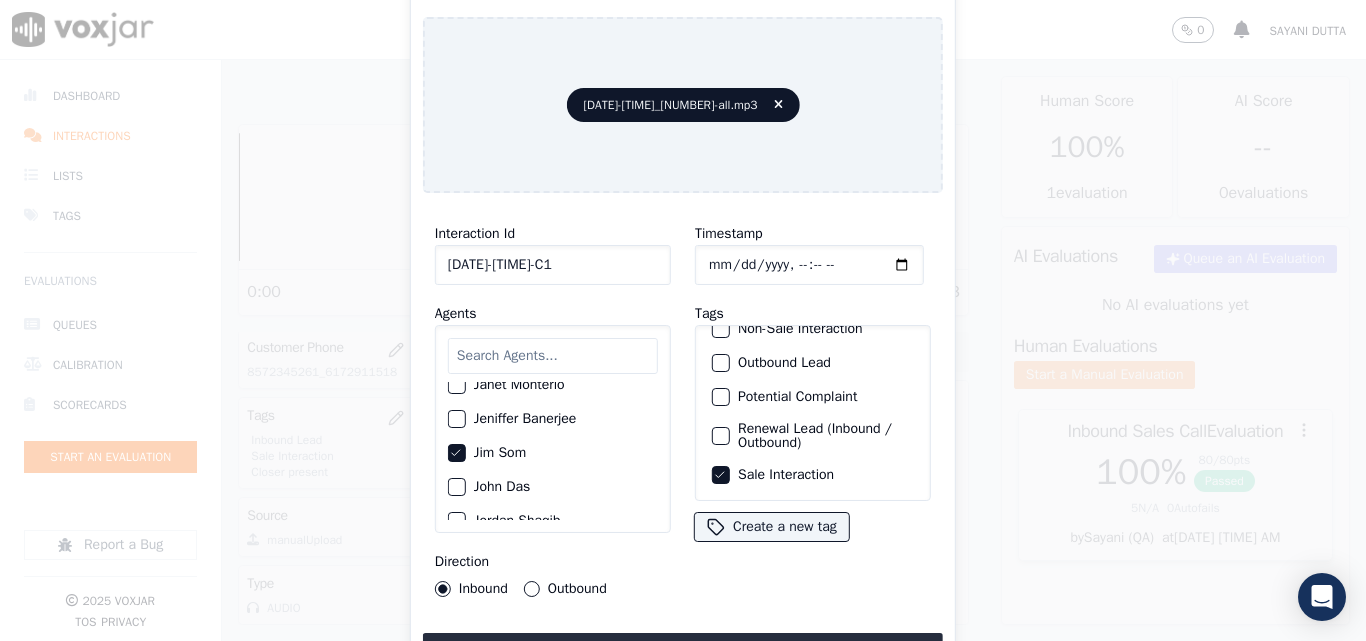 click on "Upload interaction to start evaluation" at bounding box center (683, 651) 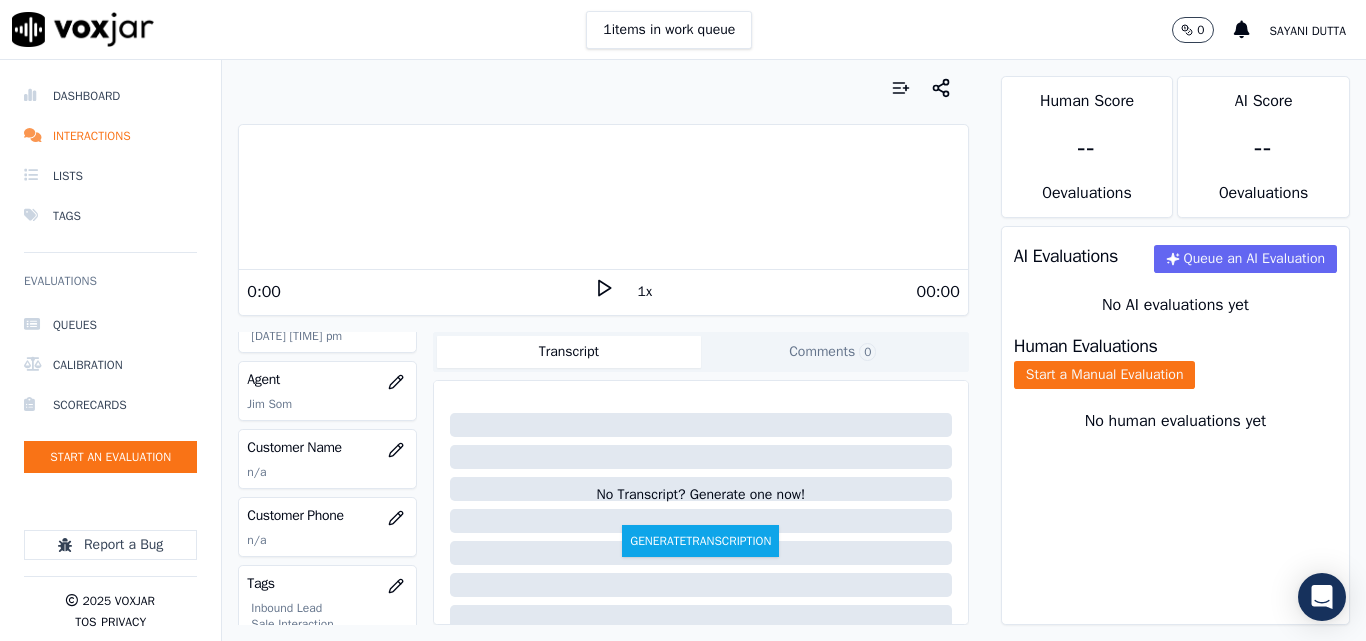 scroll, scrollTop: 200, scrollLeft: 0, axis: vertical 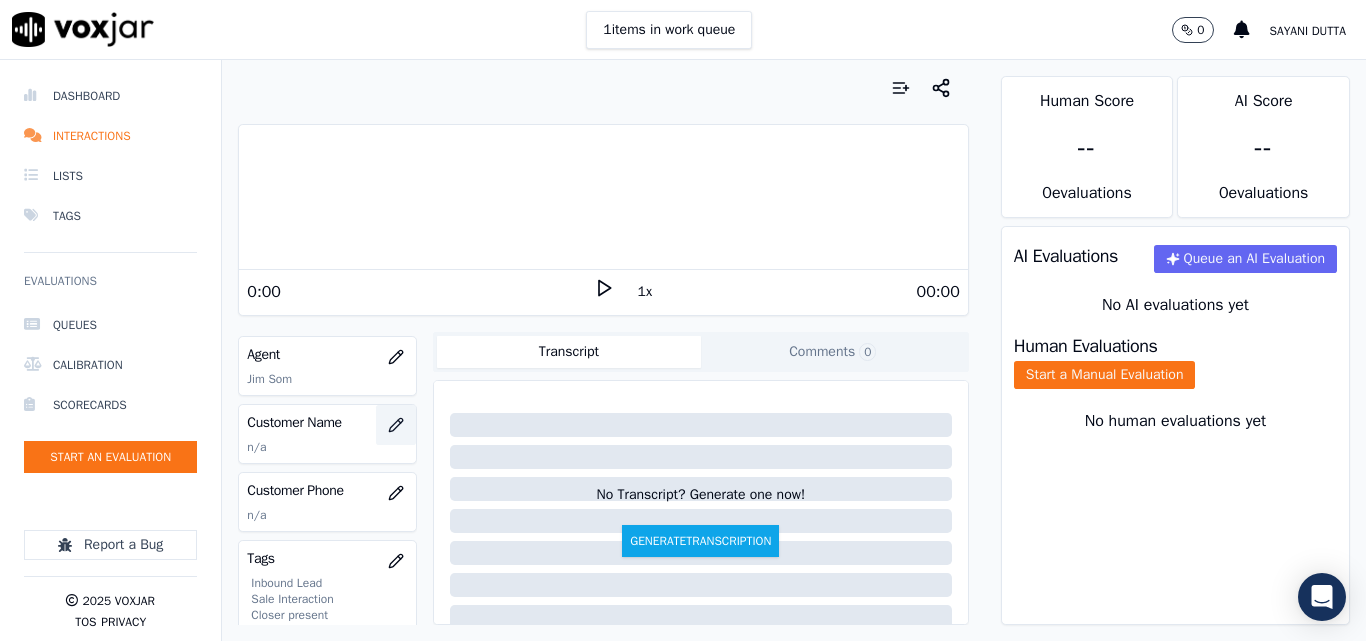 click 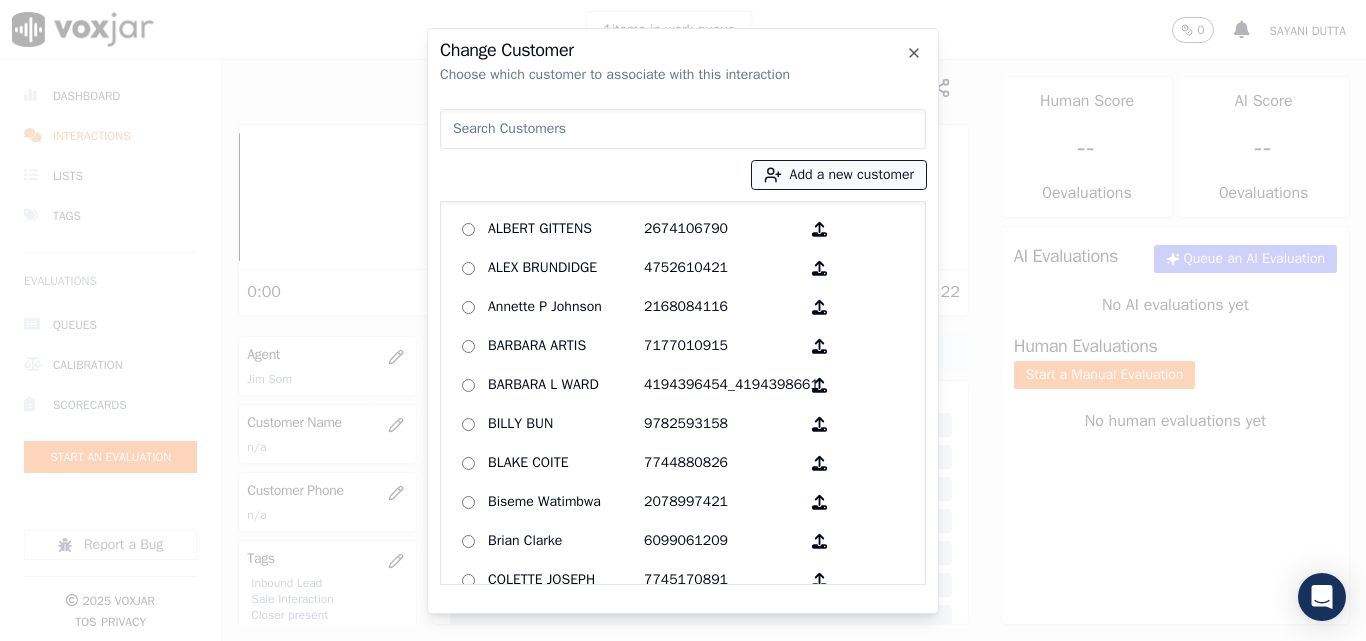 click on "Add a new customer" at bounding box center (839, 175) 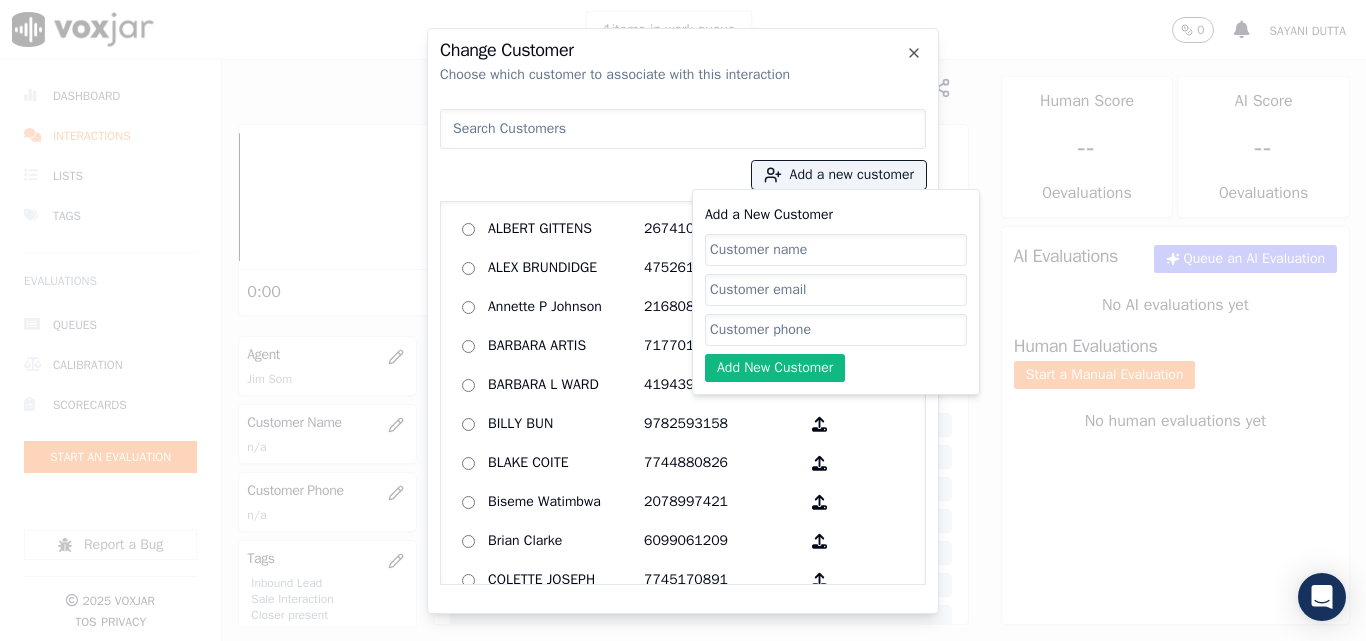 click on "Add a New Customer" 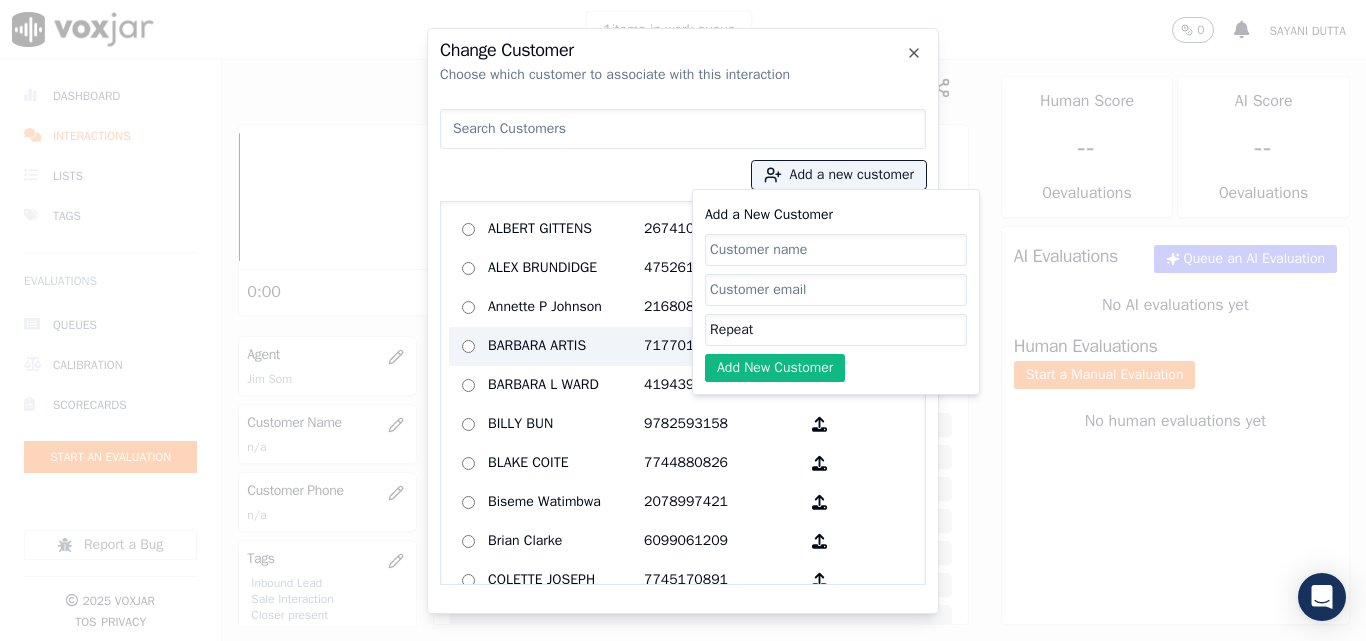 drag, startPoint x: 770, startPoint y: 334, endPoint x: 629, endPoint y: 334, distance: 141 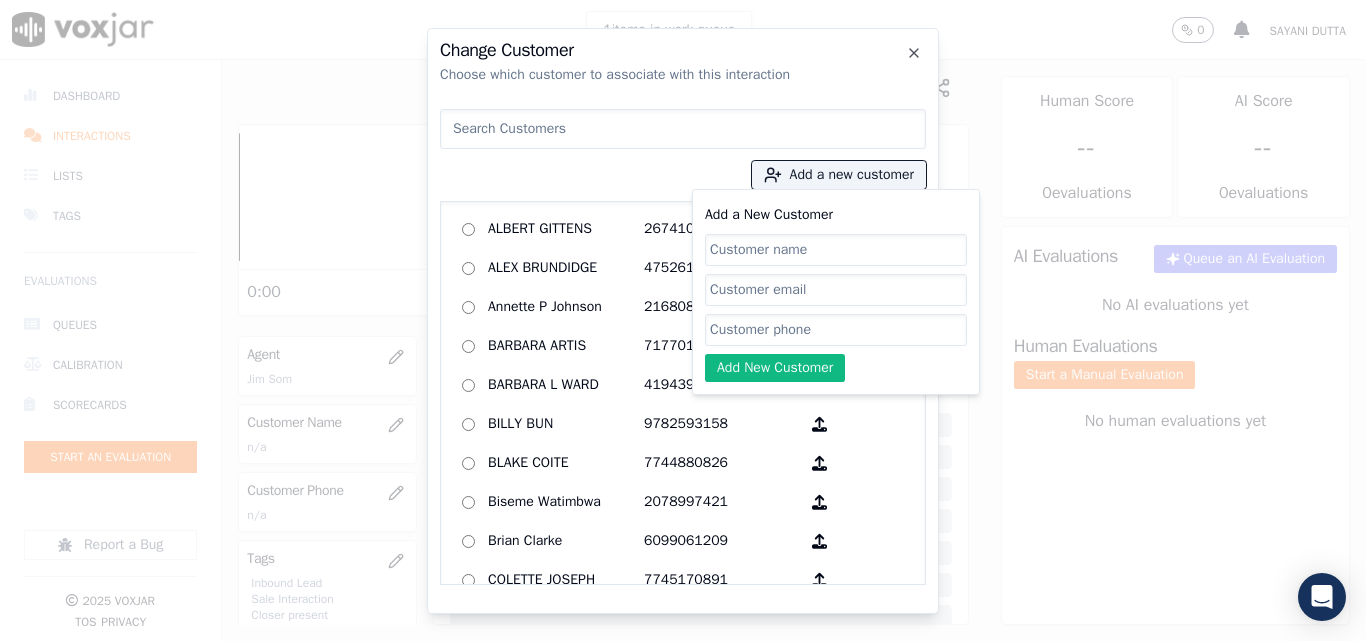 paste on "[PHONE]" 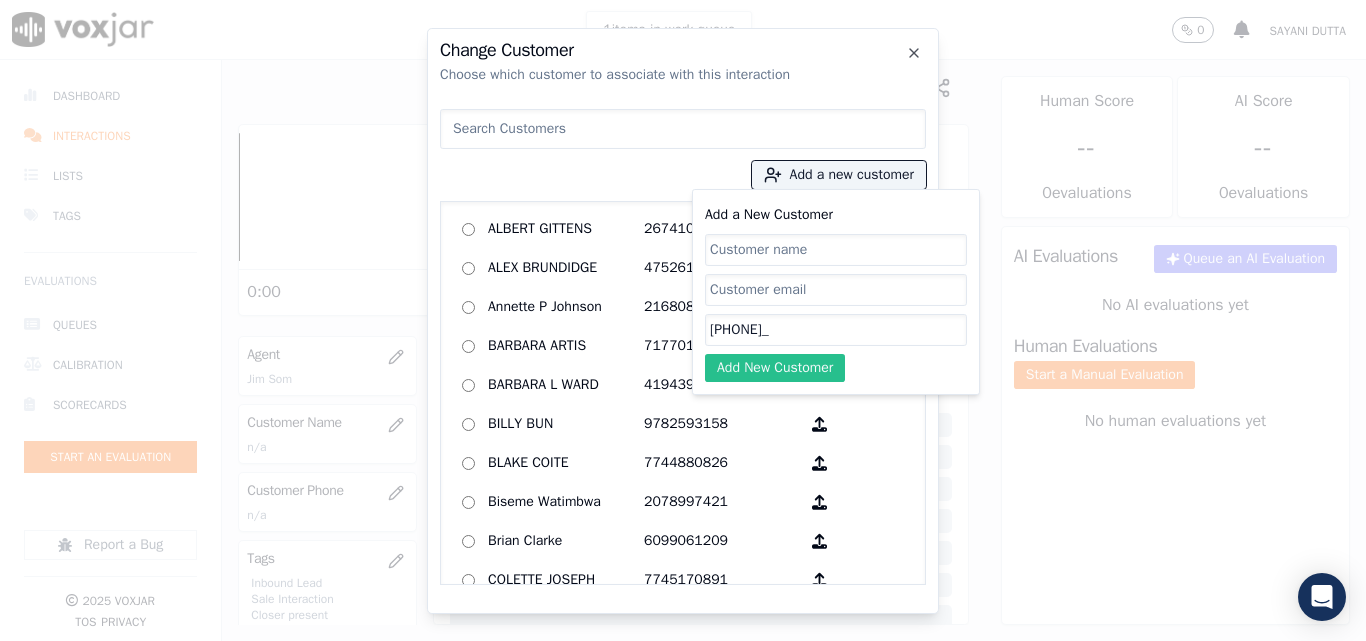 paste on "[PHONE]" 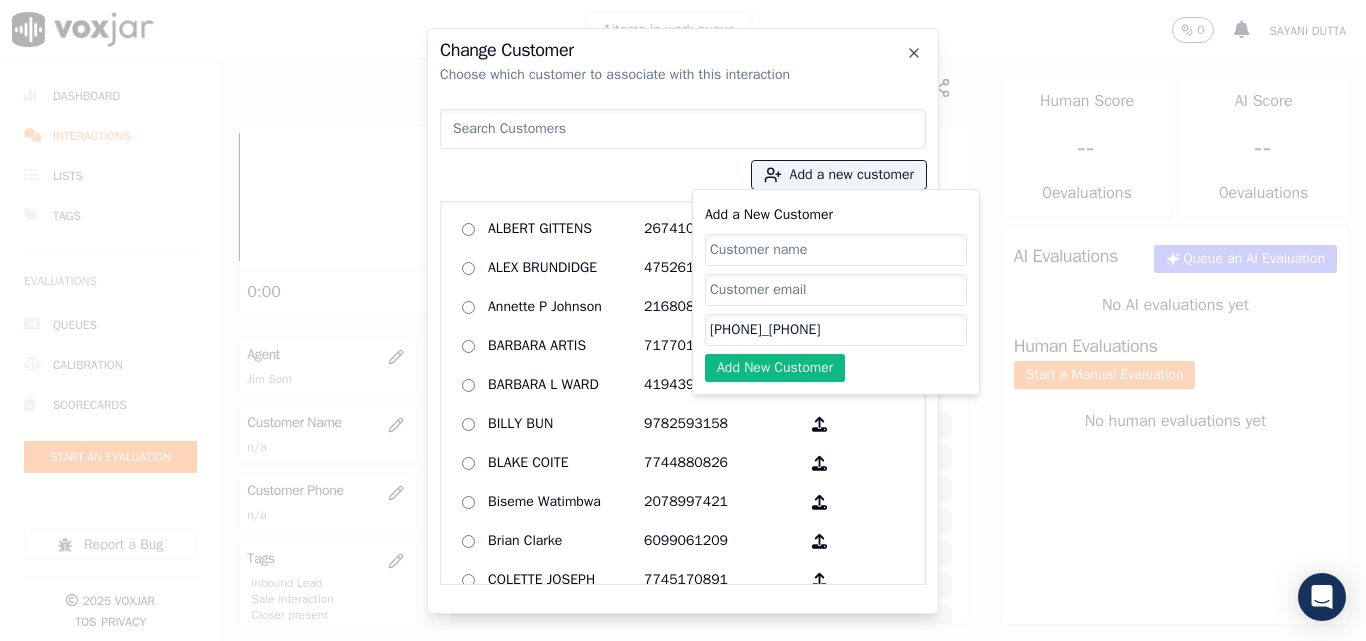 type on "[PHONE]_[PHONE]" 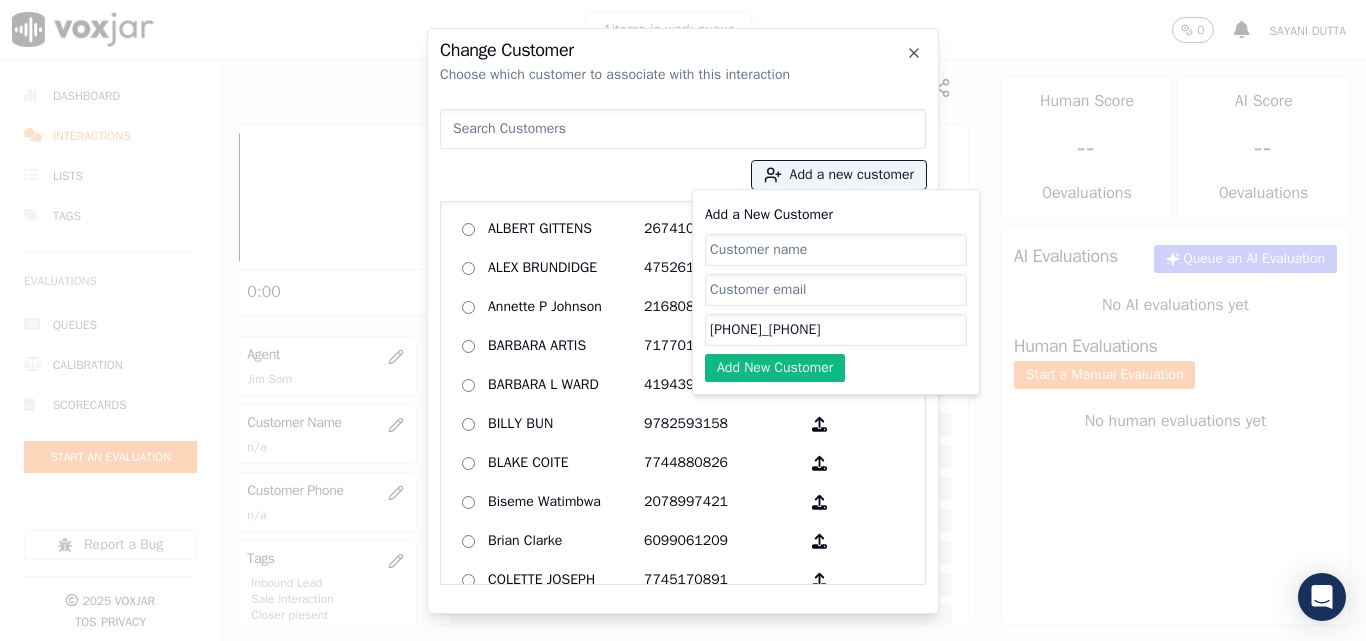 paste on "[FIRST] [LAST]" 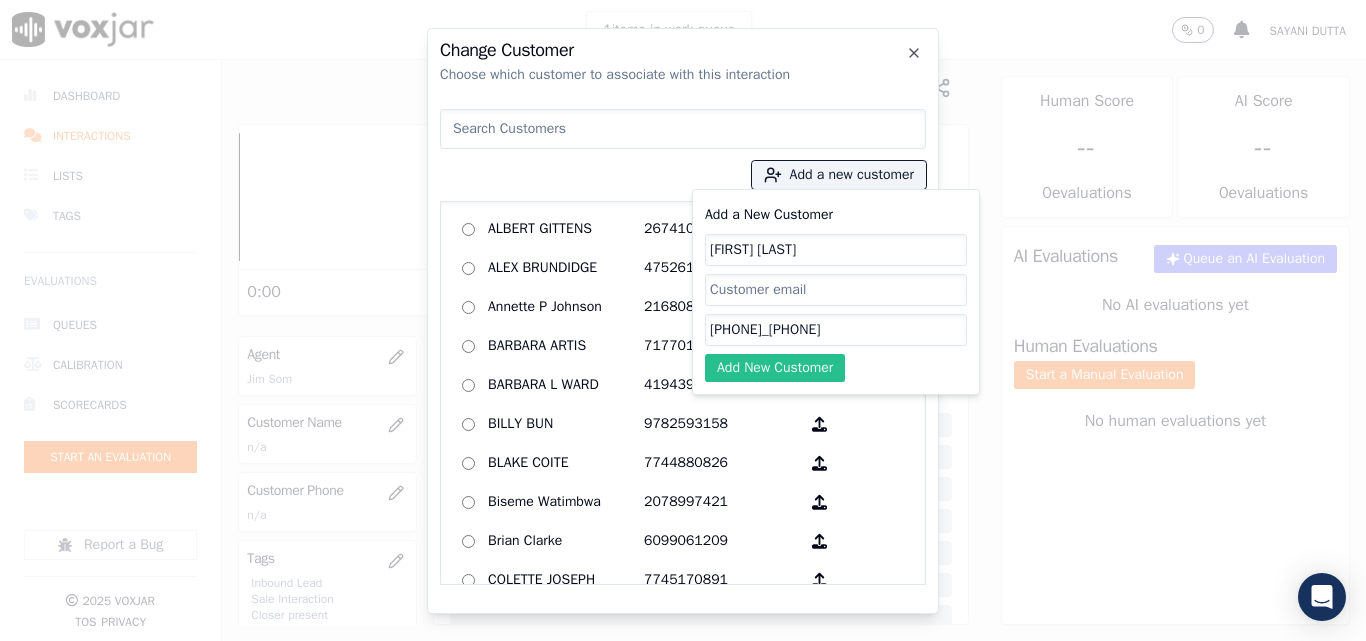 type on "[FIRST] [LAST]" 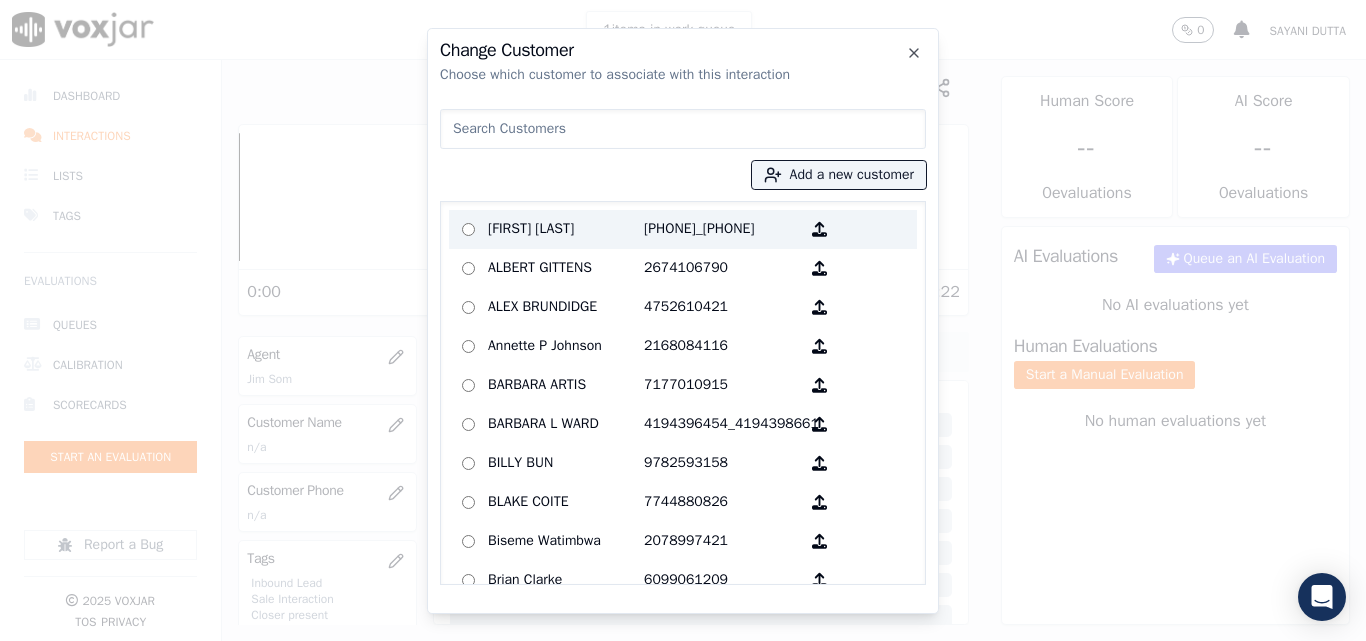 click on "[FIRST] [LAST]" at bounding box center (566, 229) 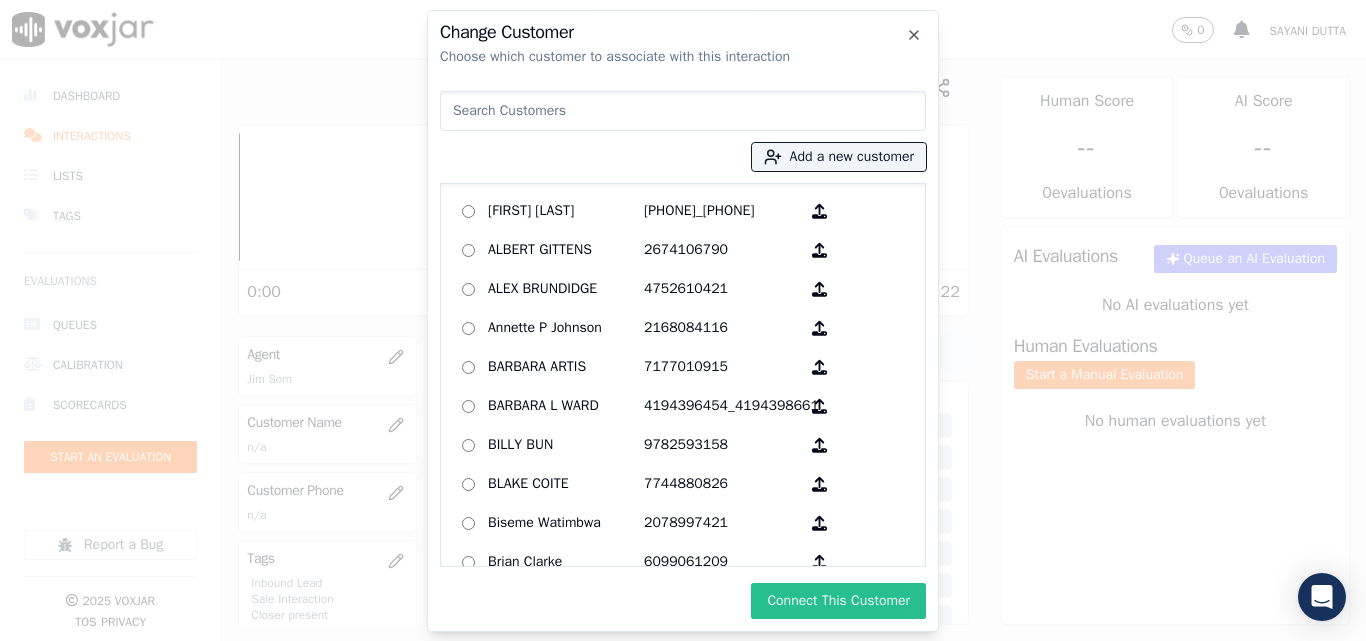 click on "Connect This Customer" at bounding box center (838, 601) 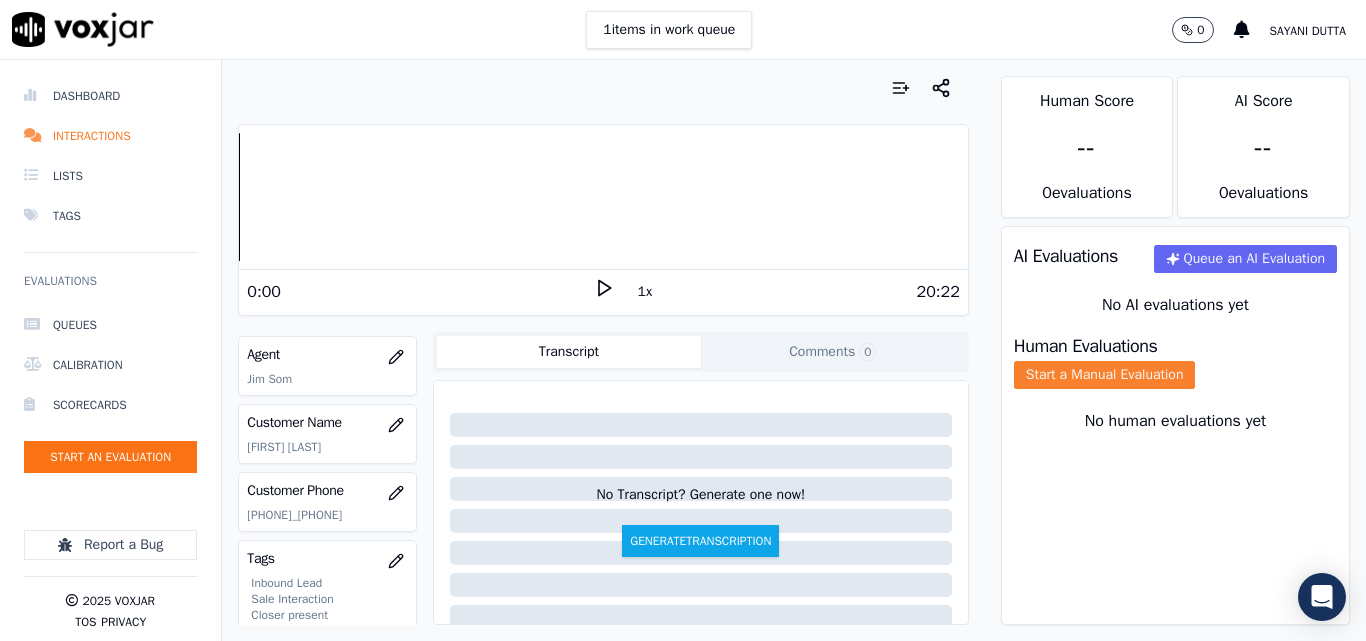 click on "Start a Manual Evaluation" 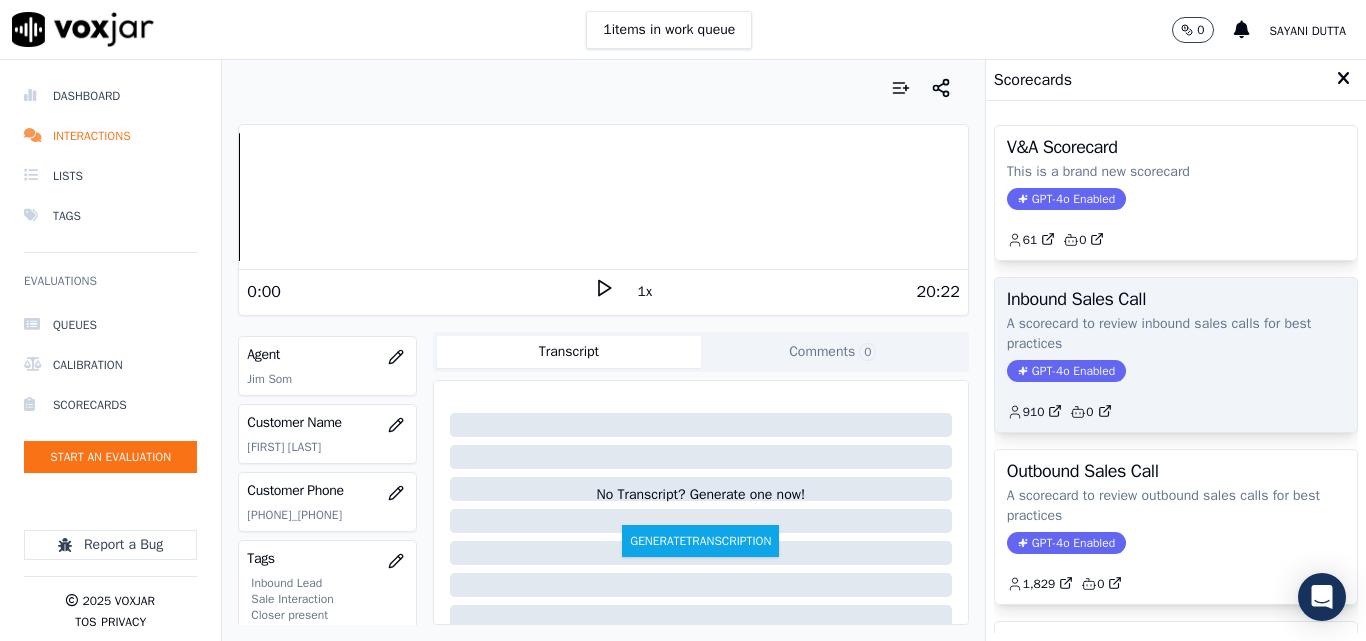 click on "GPT-4o Enabled" 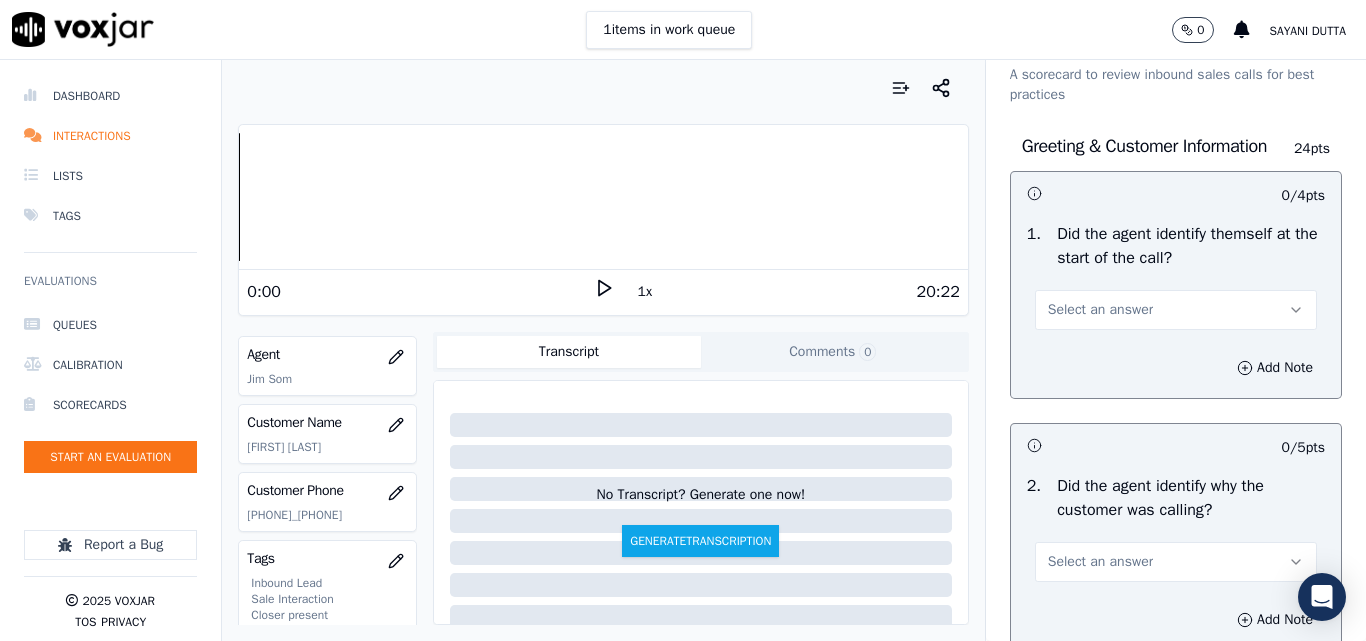 scroll, scrollTop: 100, scrollLeft: 0, axis: vertical 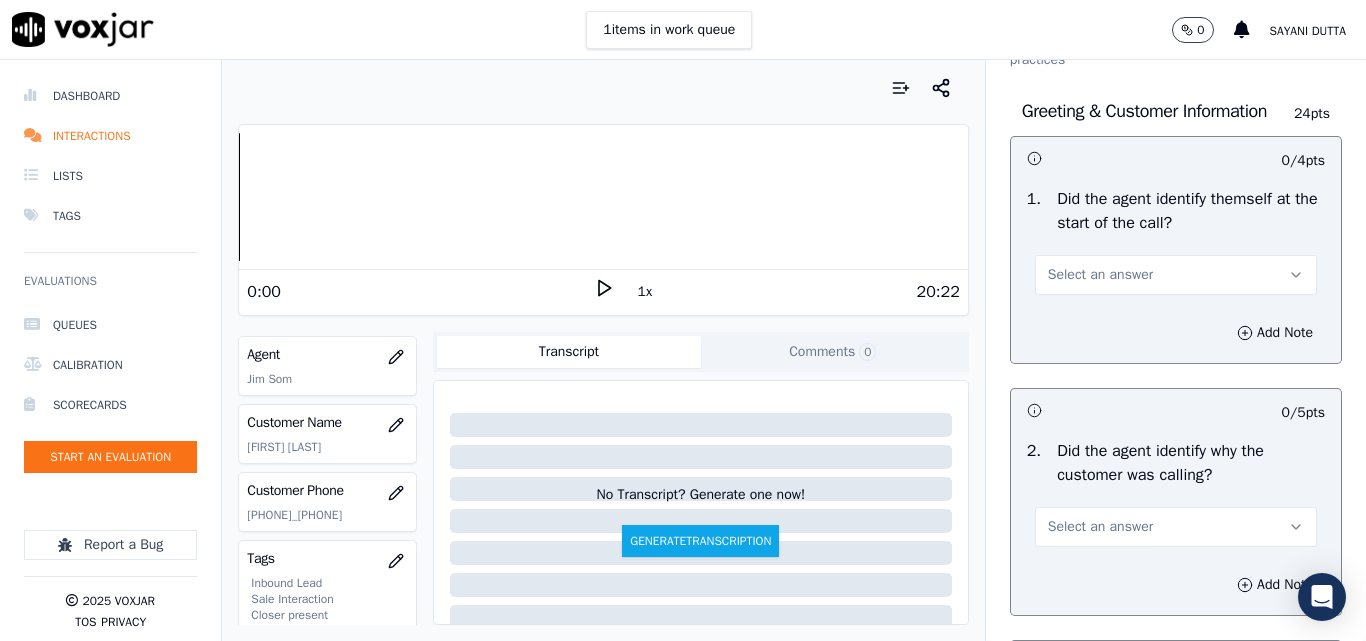 click on "Select an answer" at bounding box center [1176, 275] 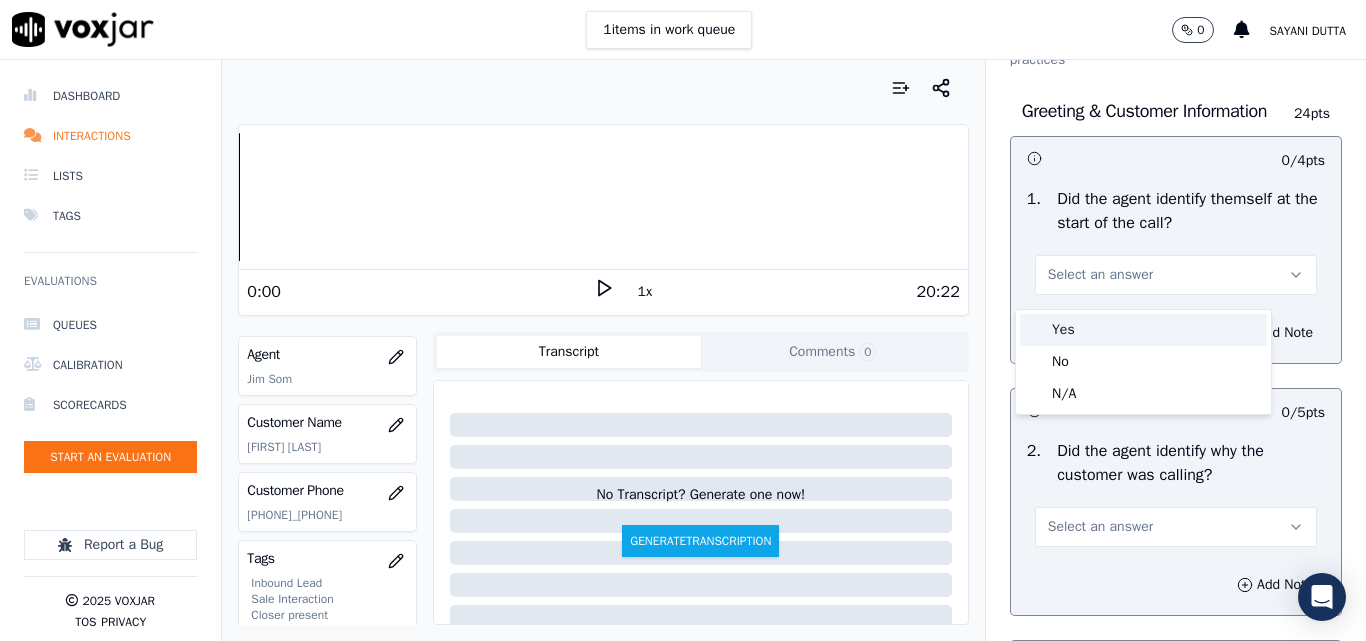 drag, startPoint x: 1085, startPoint y: 341, endPoint x: 1089, endPoint y: 328, distance: 13.601471 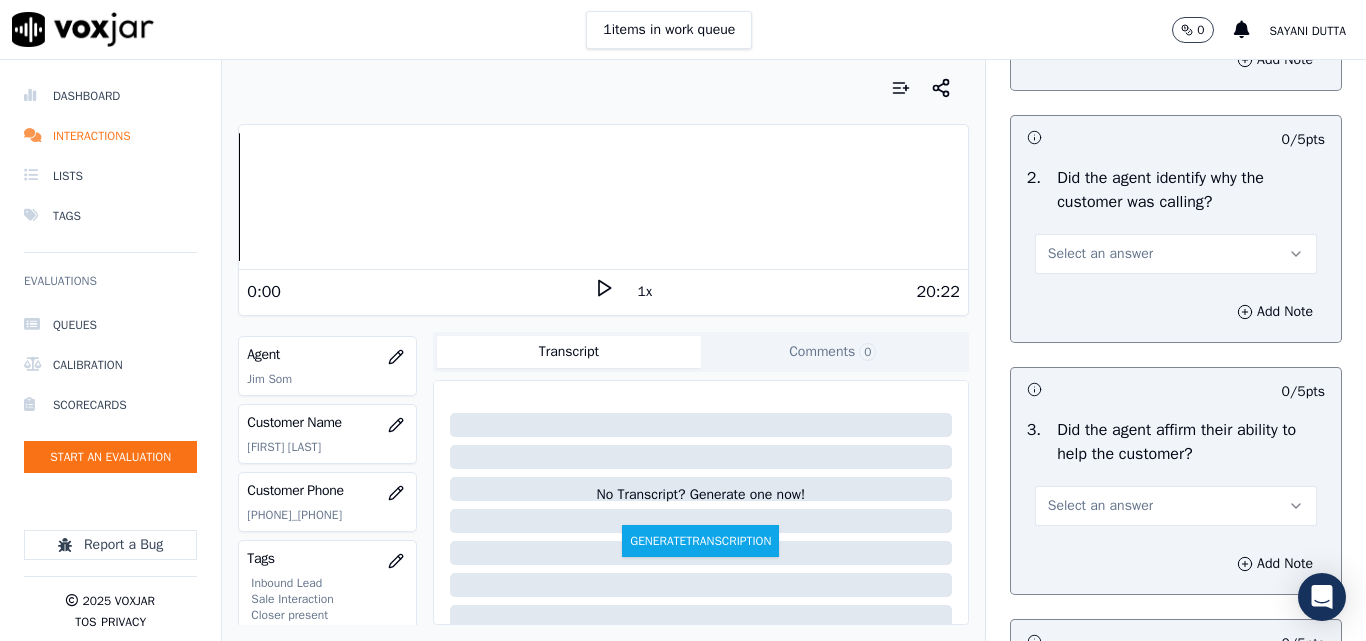 scroll, scrollTop: 400, scrollLeft: 0, axis: vertical 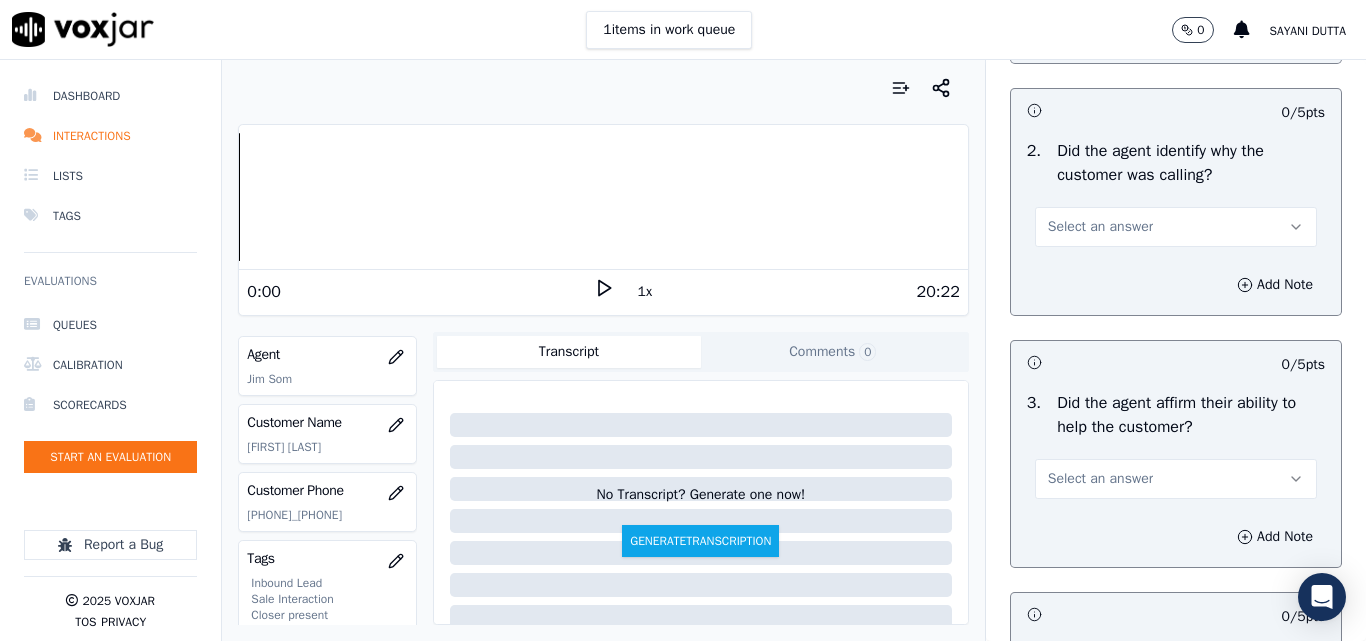 click on "Select an answer" at bounding box center [1100, 227] 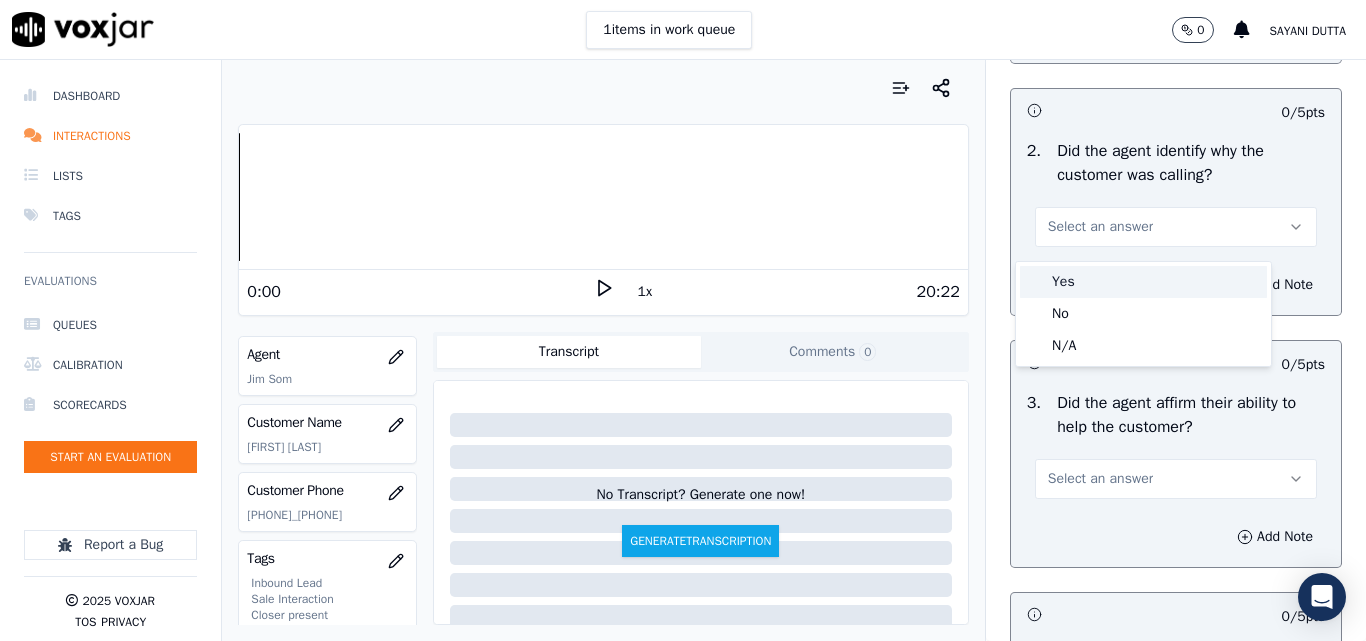 click on "Yes" at bounding box center [1143, 282] 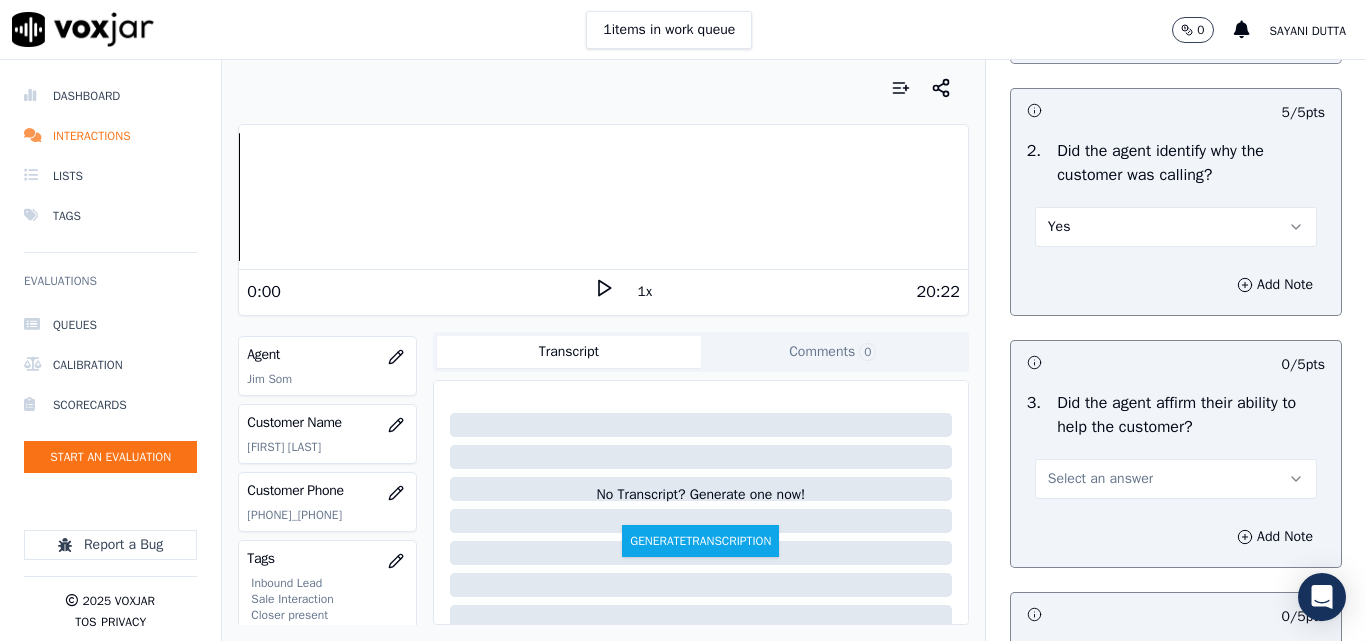 scroll, scrollTop: 500, scrollLeft: 0, axis: vertical 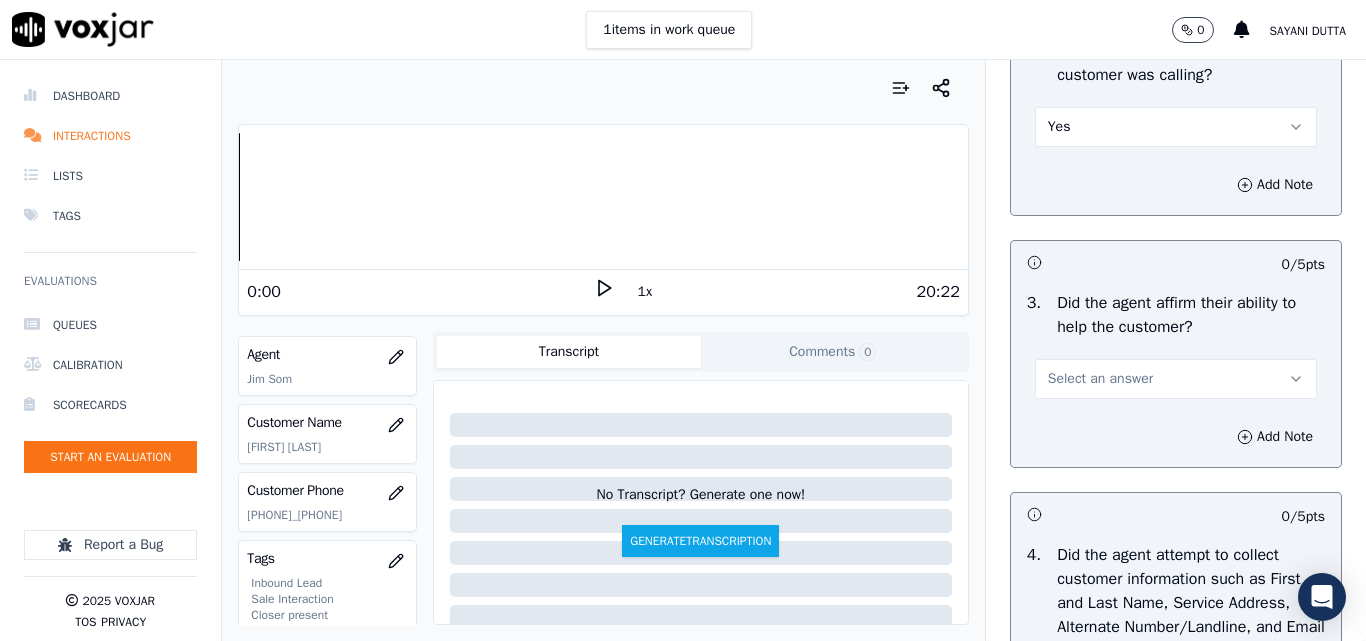 click on "Select an answer" at bounding box center [1100, 379] 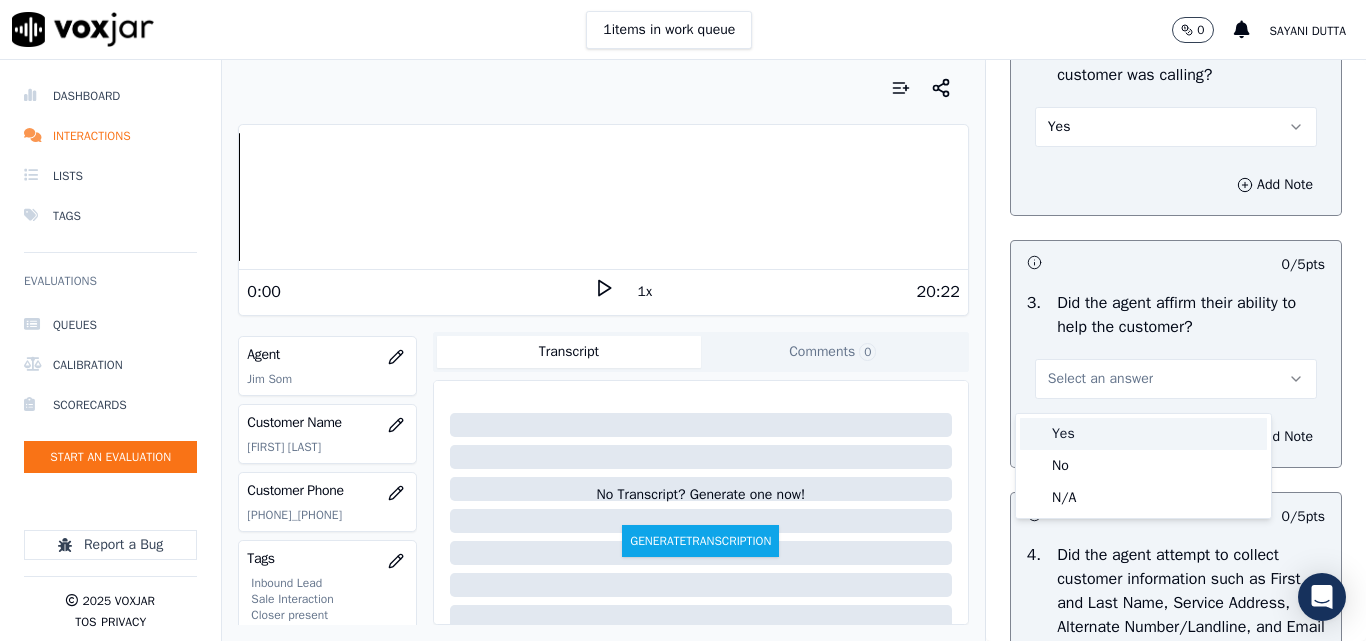 click on "Yes" at bounding box center (1143, 434) 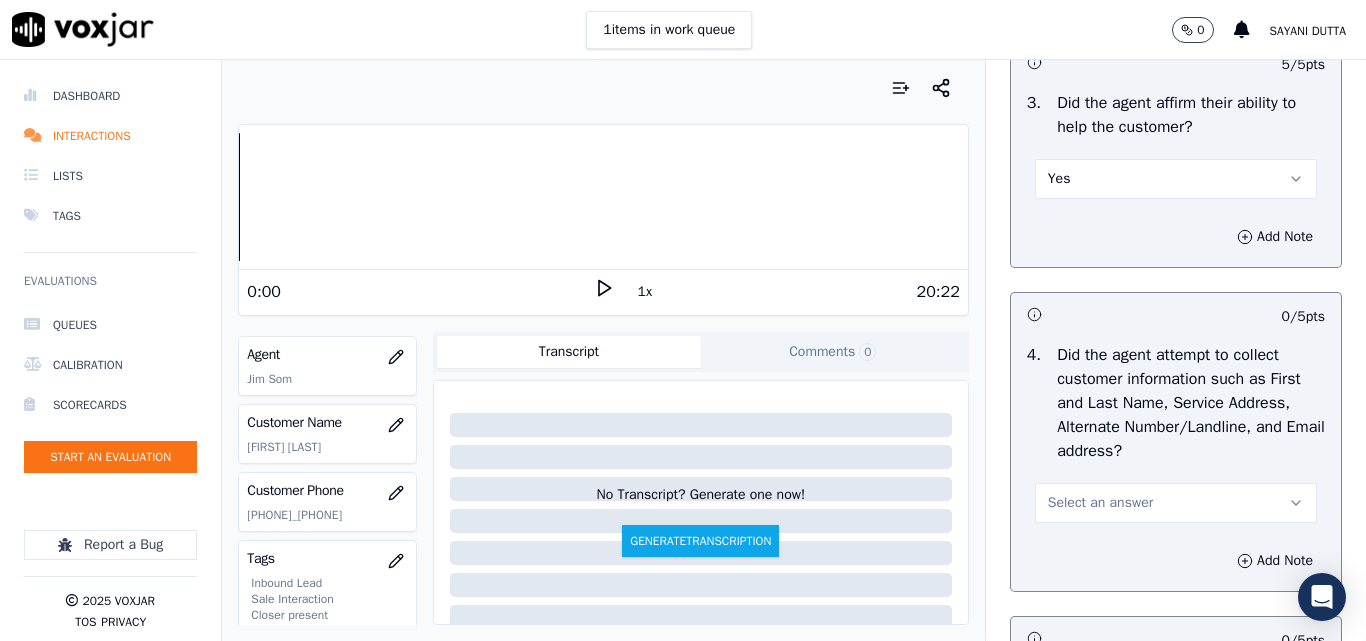 scroll, scrollTop: 800, scrollLeft: 0, axis: vertical 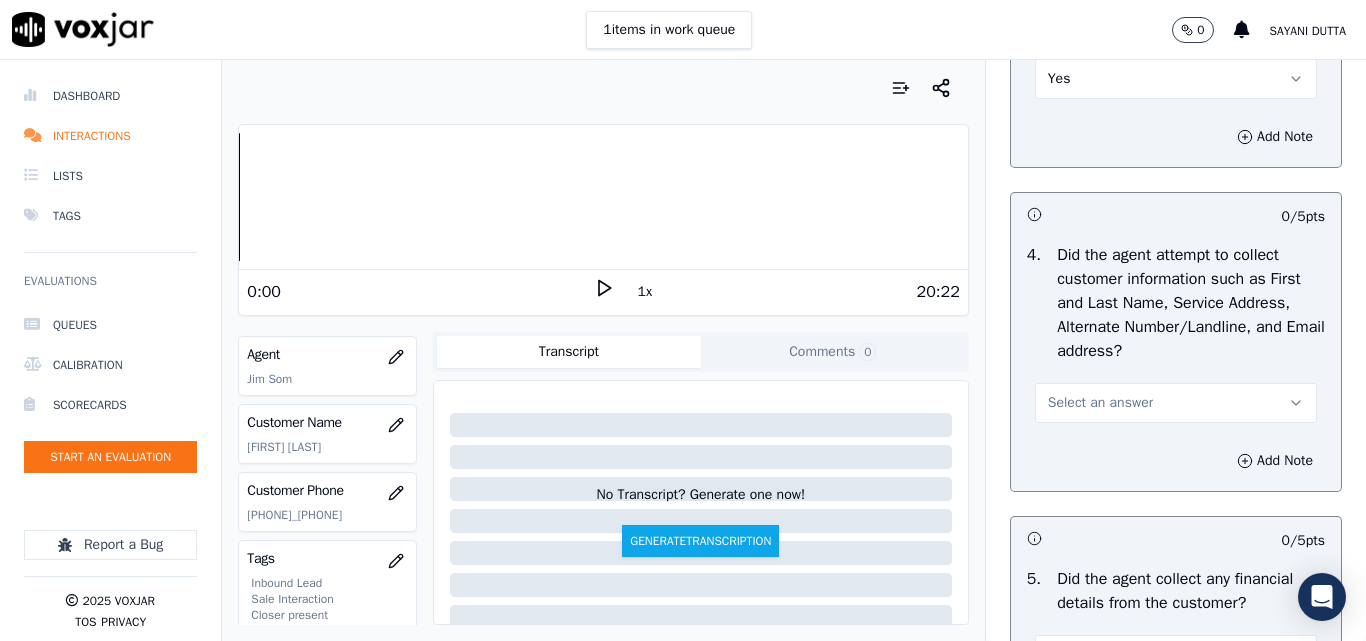 click on "Select an answer" at bounding box center [1100, 403] 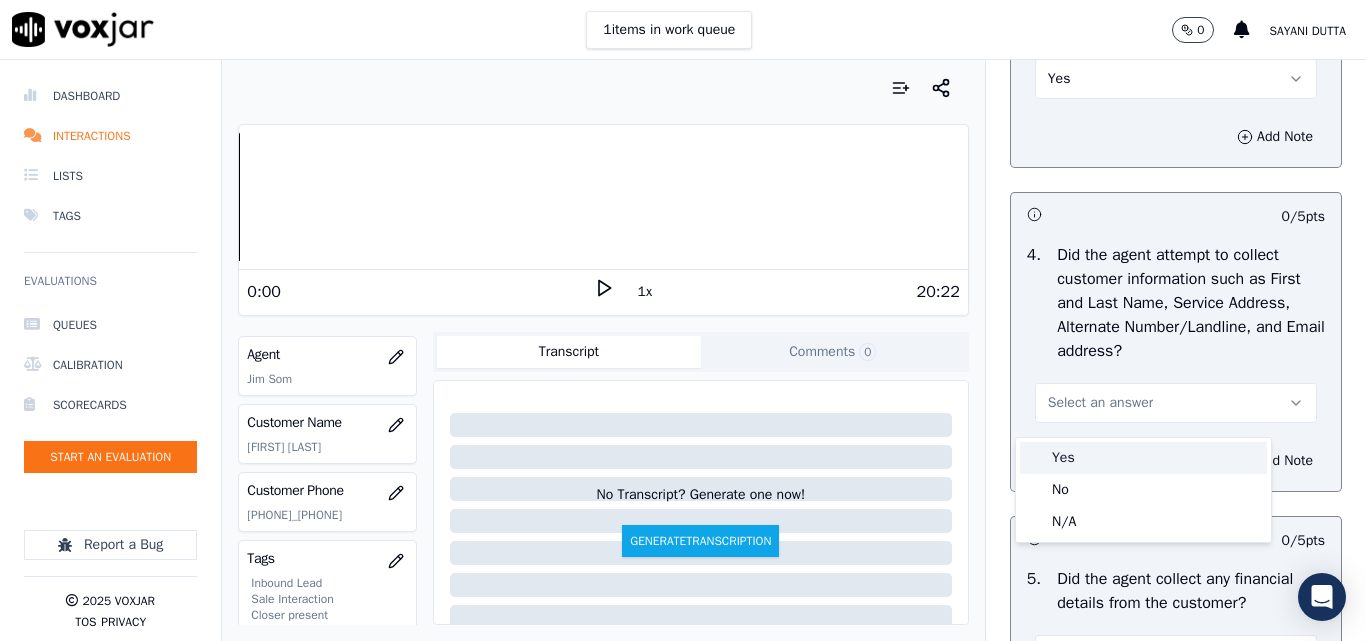 click on "Yes" at bounding box center [1143, 458] 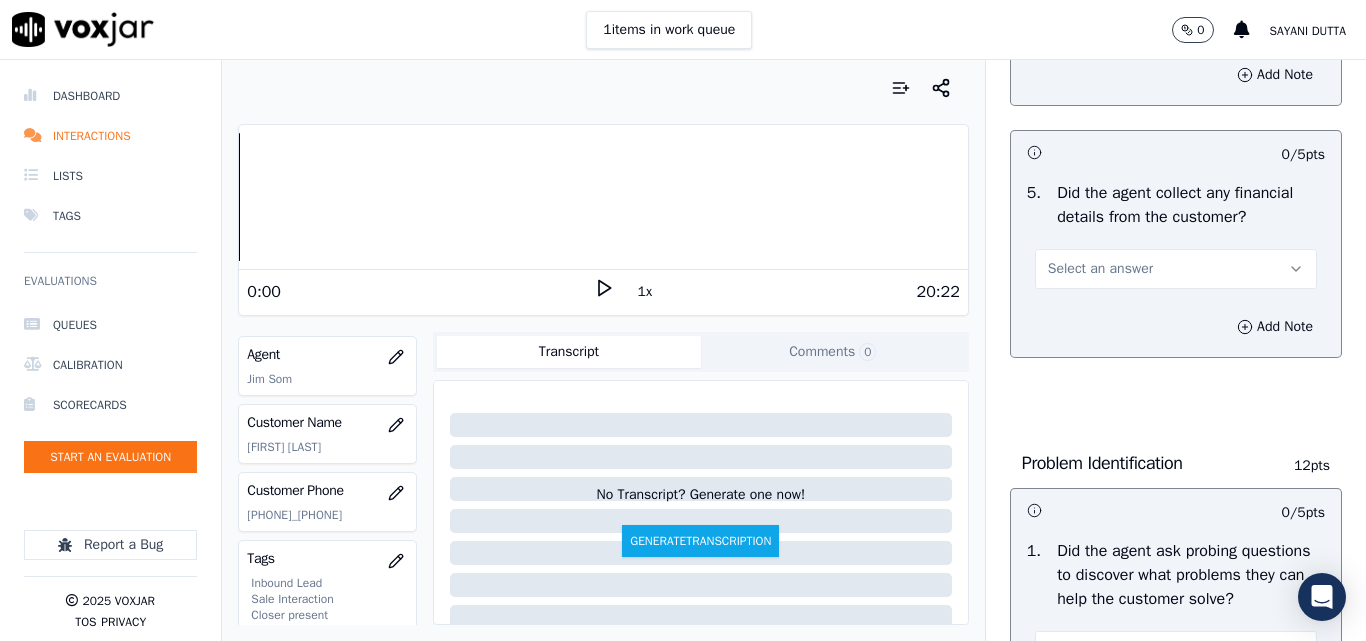 scroll, scrollTop: 1300, scrollLeft: 0, axis: vertical 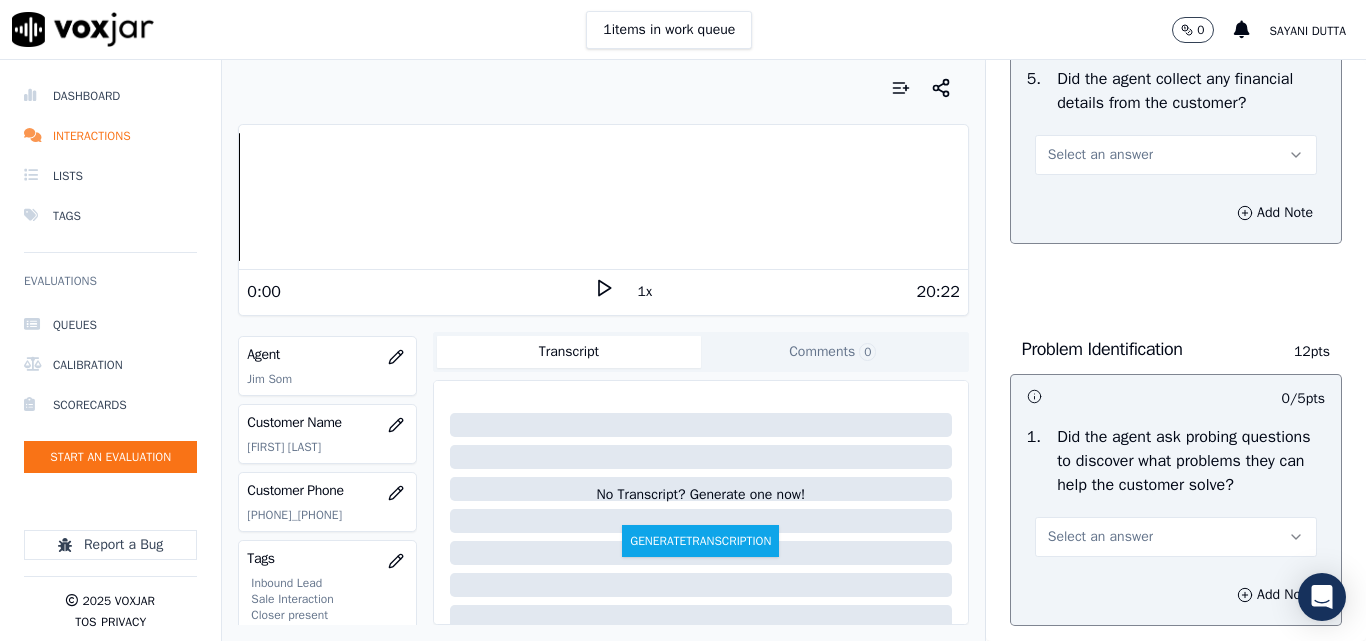 click on "Select an answer" at bounding box center [1100, 155] 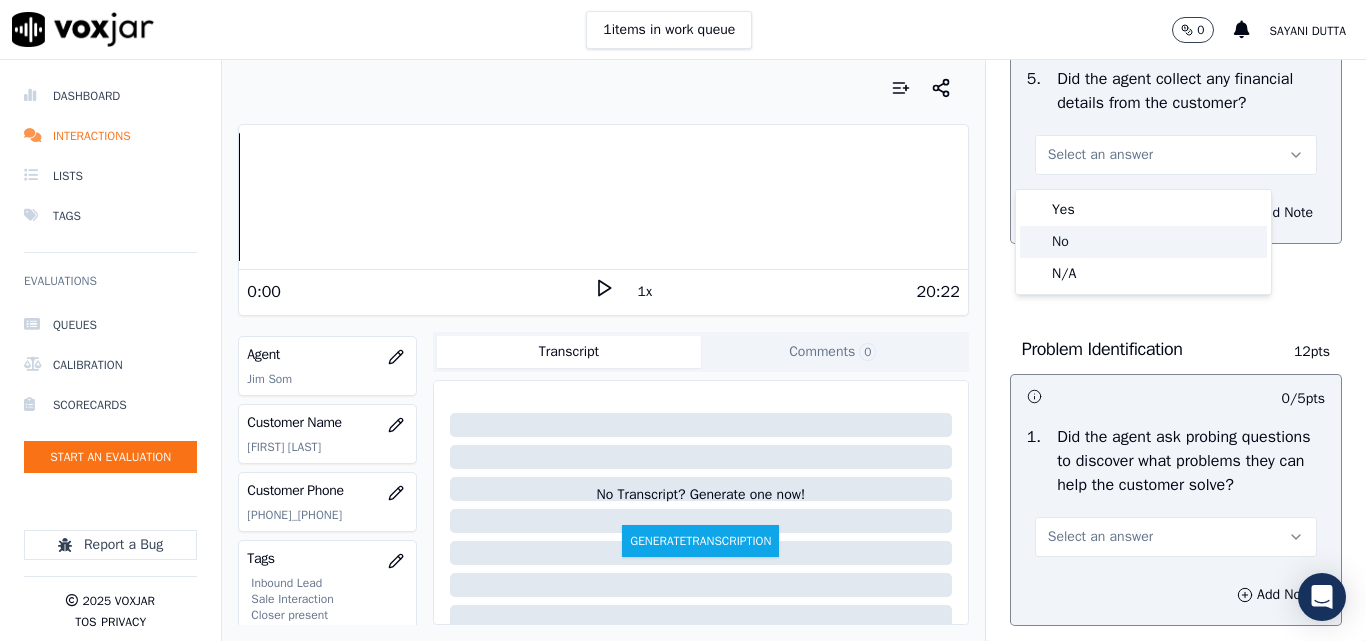click on "No" 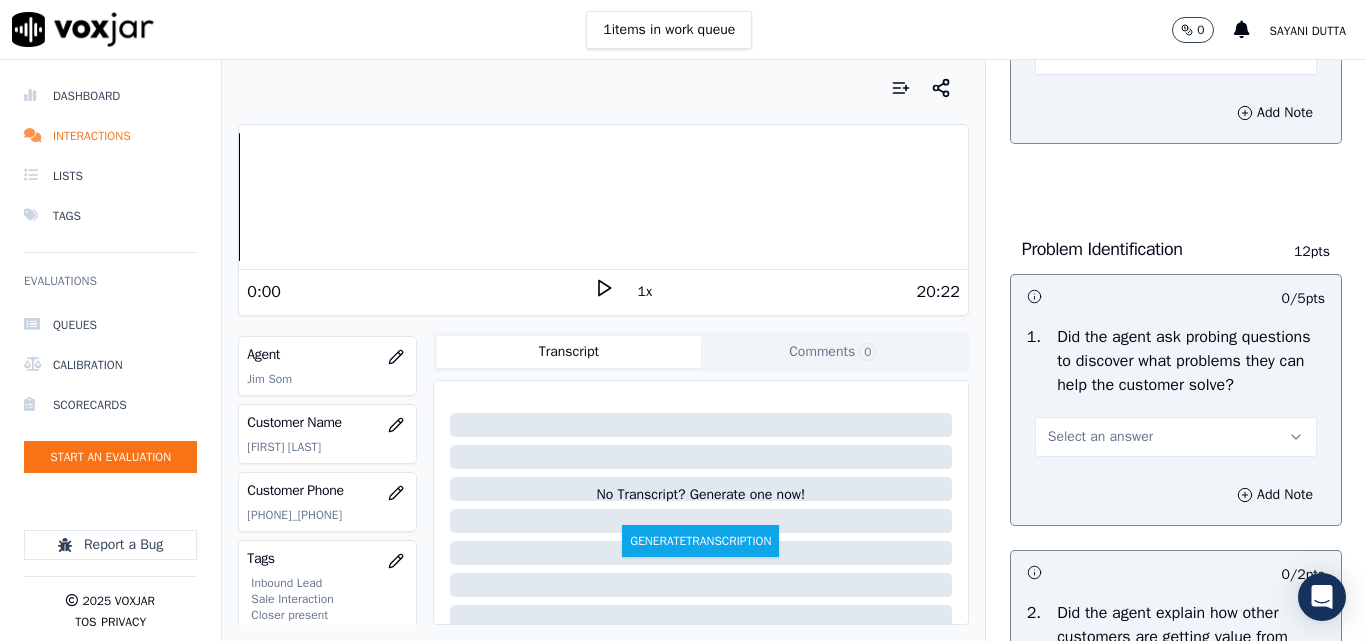 scroll, scrollTop: 1500, scrollLeft: 0, axis: vertical 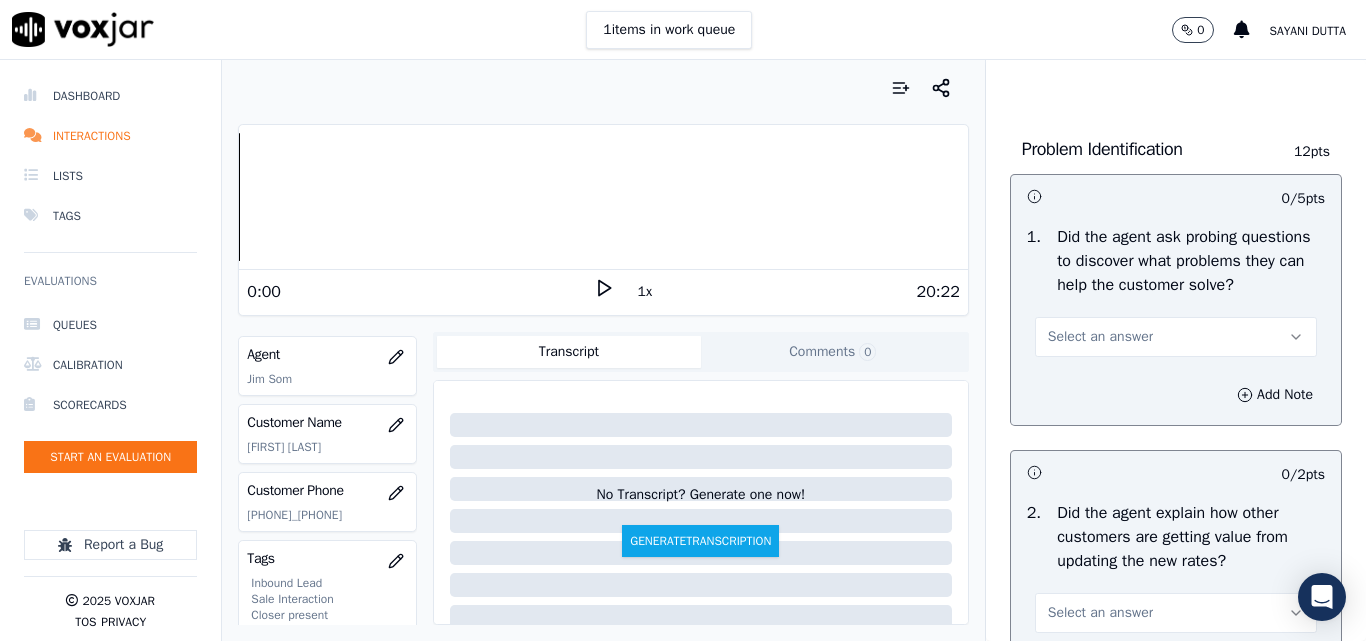 click on "Select an answer" at bounding box center [1100, 337] 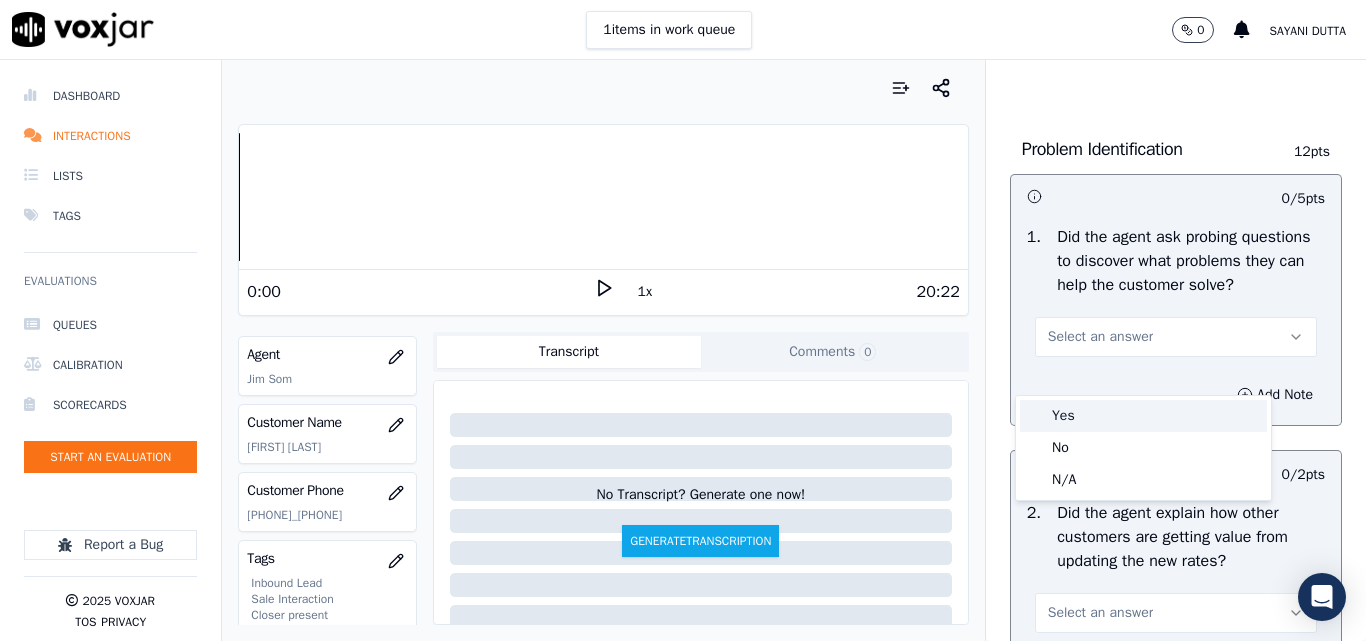 click on "Yes" at bounding box center [1143, 416] 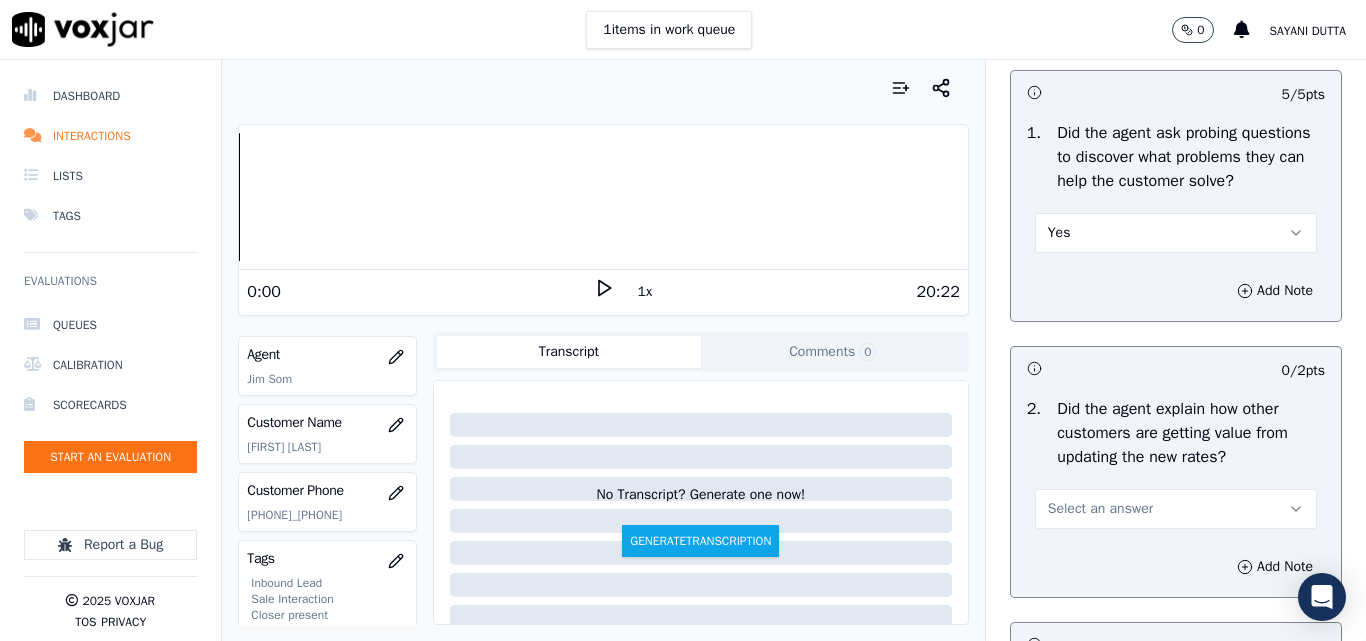 scroll, scrollTop: 1700, scrollLeft: 0, axis: vertical 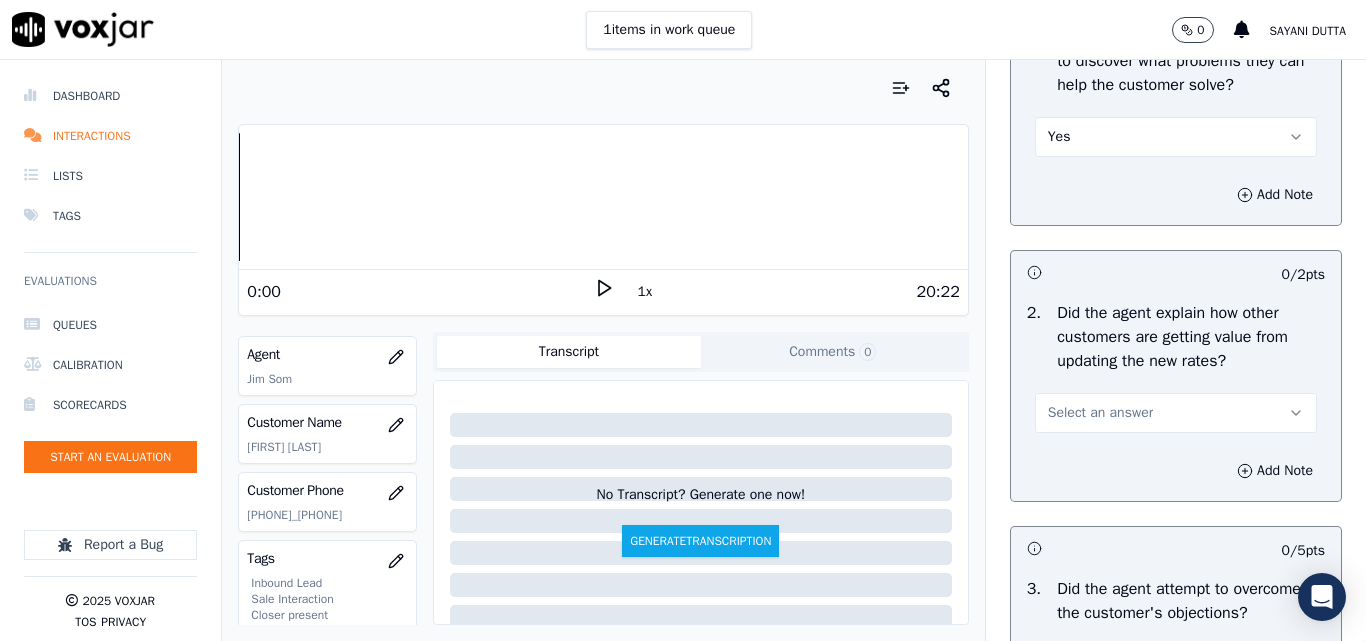 click on "Select an answer" at bounding box center (1100, 413) 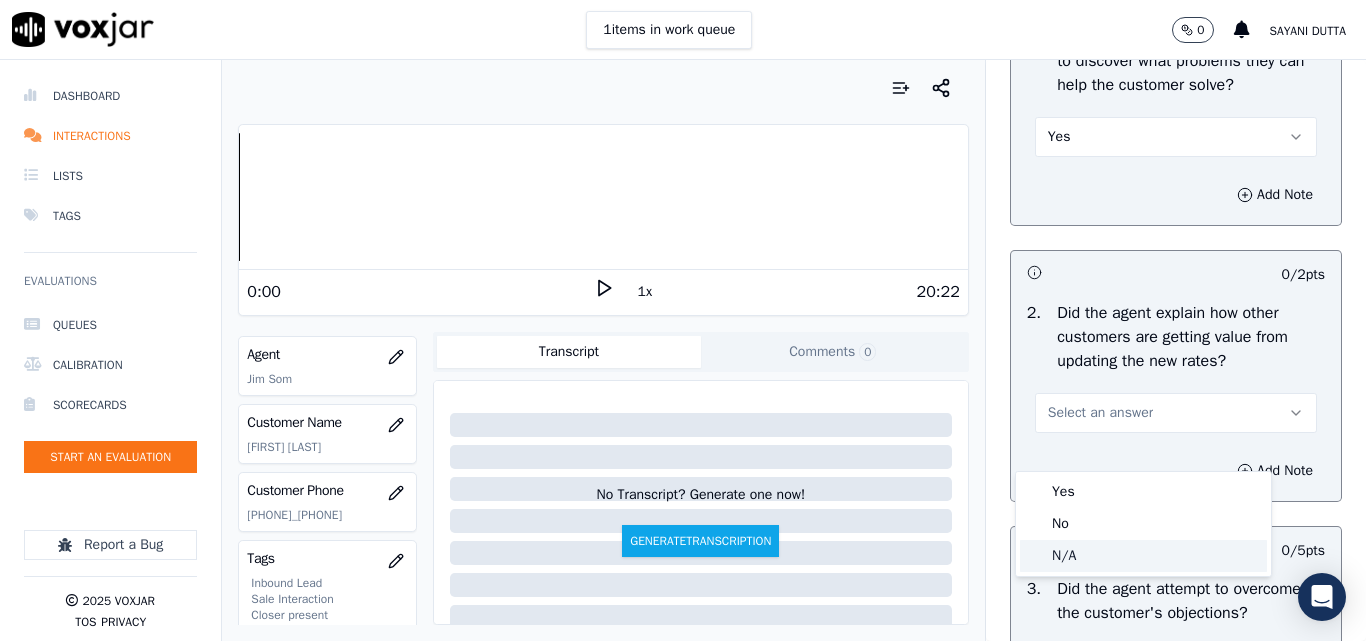 click on "N/A" 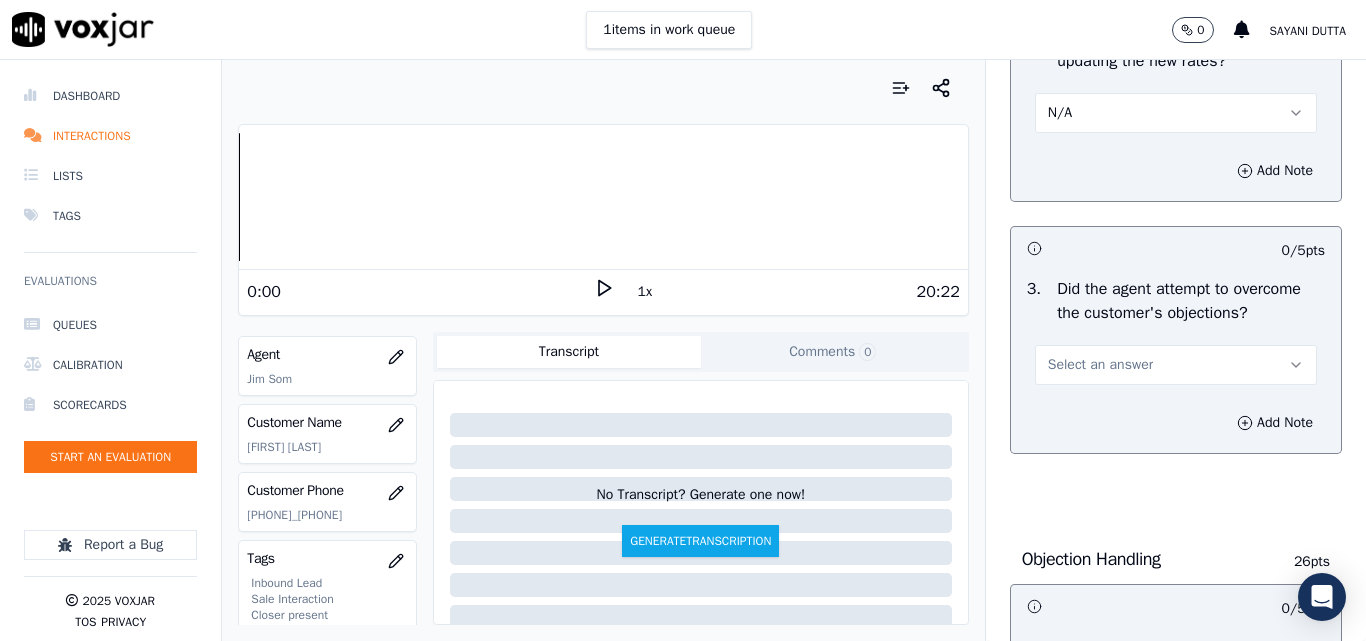 scroll, scrollTop: 2100, scrollLeft: 0, axis: vertical 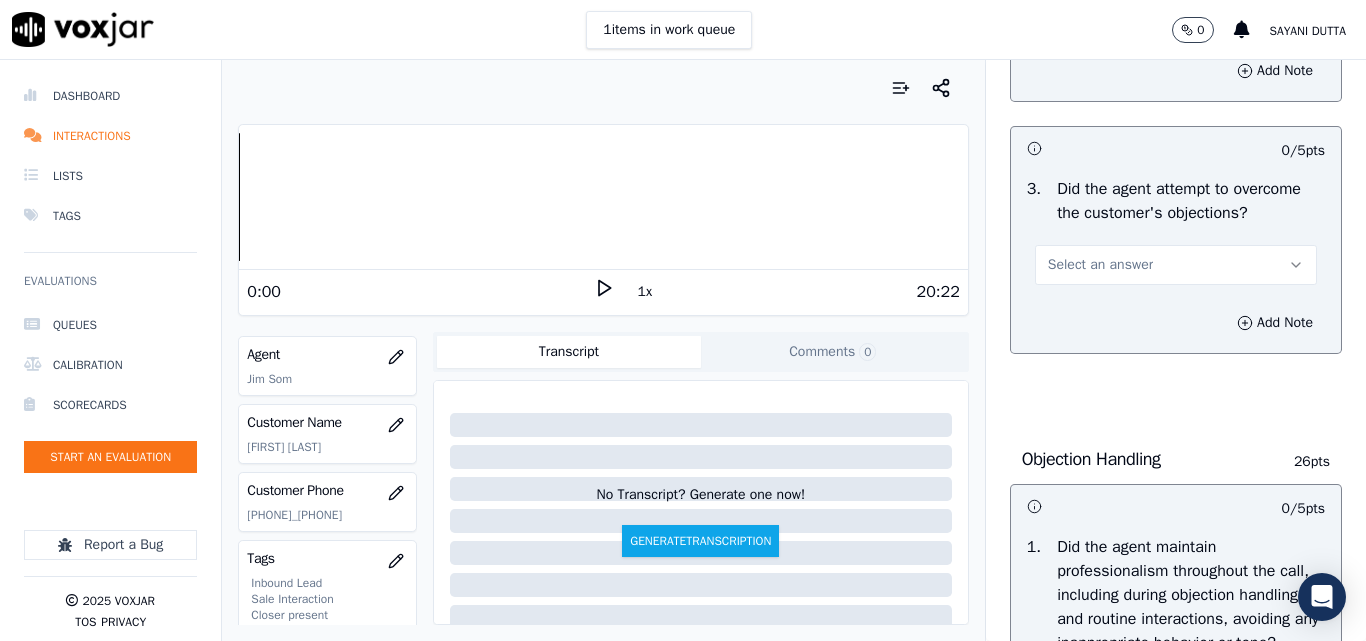 drag, startPoint x: 1112, startPoint y: 315, endPoint x: 1112, endPoint y: 328, distance: 13 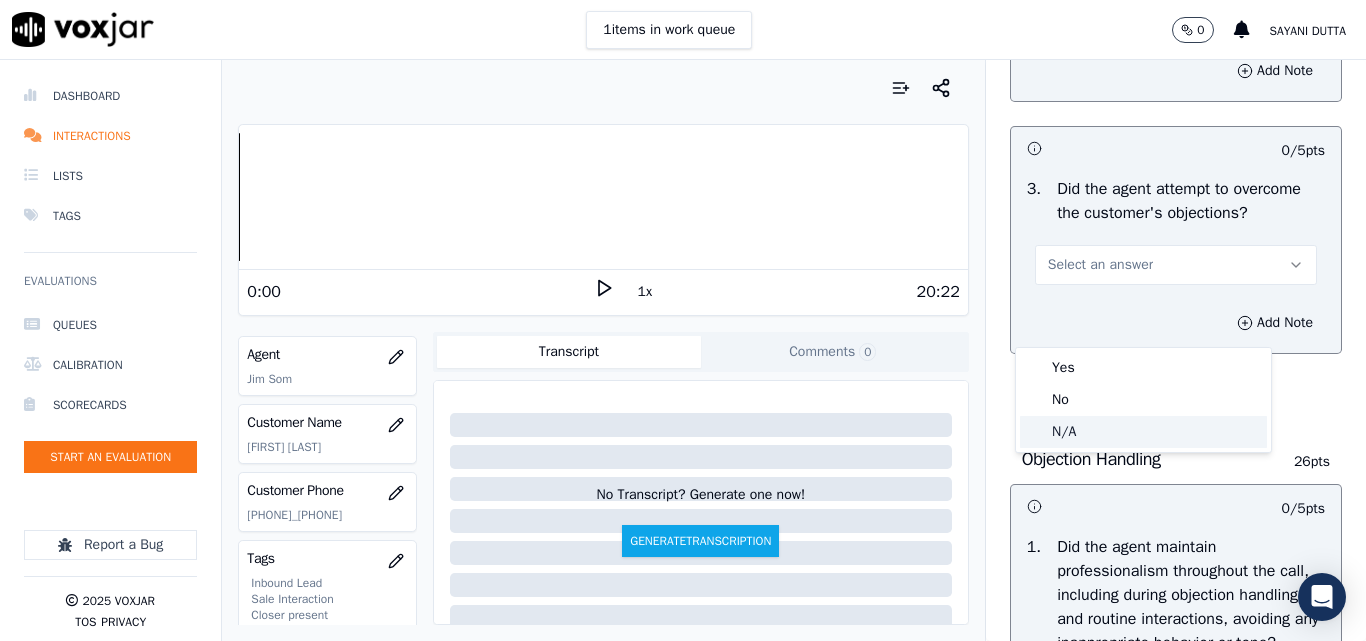 click on "N/A" 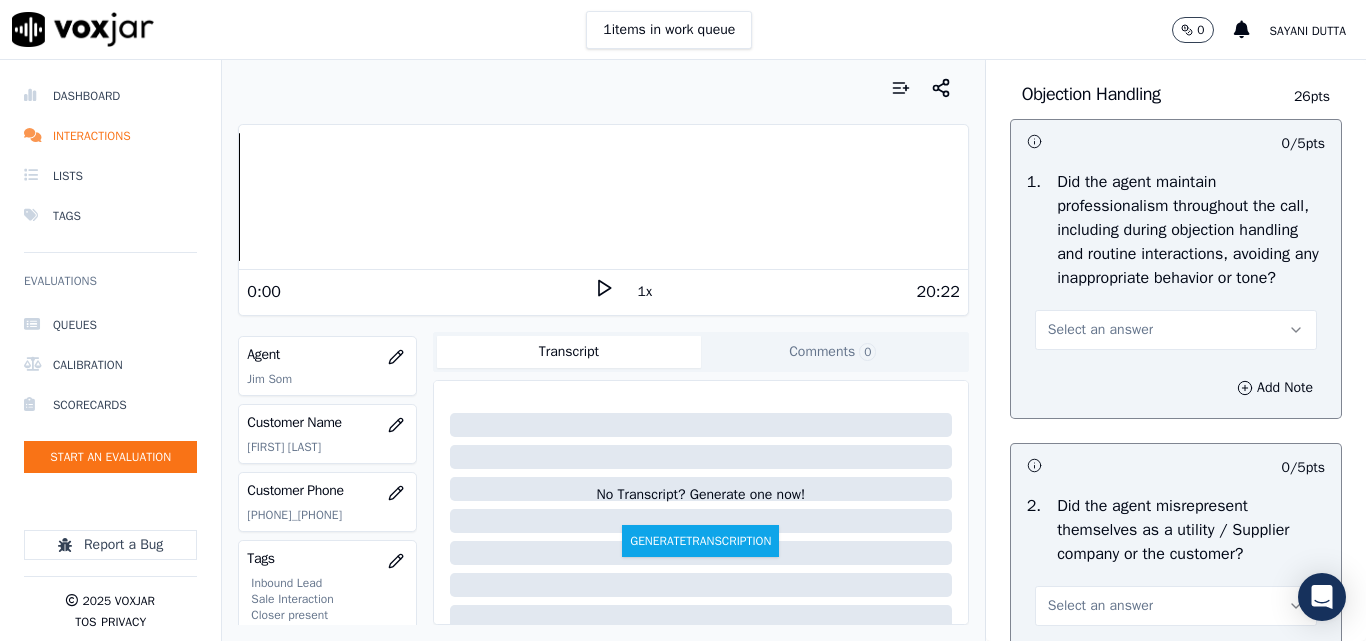scroll, scrollTop: 2500, scrollLeft: 0, axis: vertical 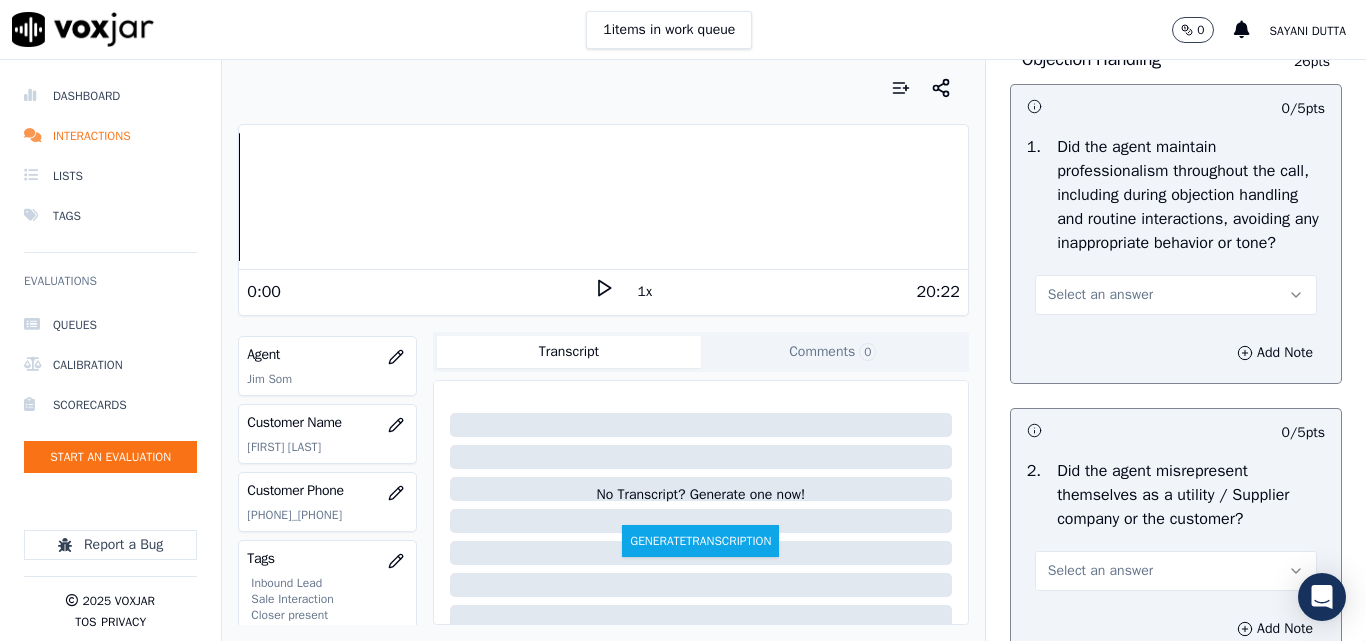 drag, startPoint x: 1089, startPoint y: 373, endPoint x: 1090, endPoint y: 391, distance: 18.027756 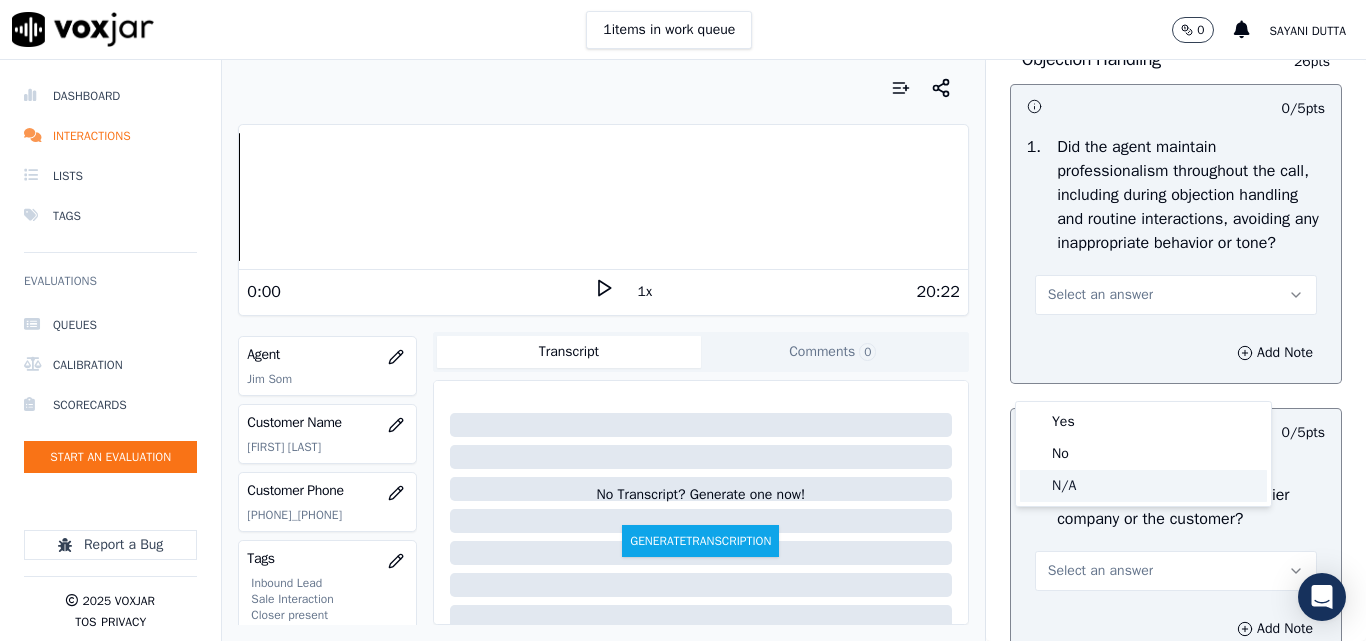 click on "N/A" 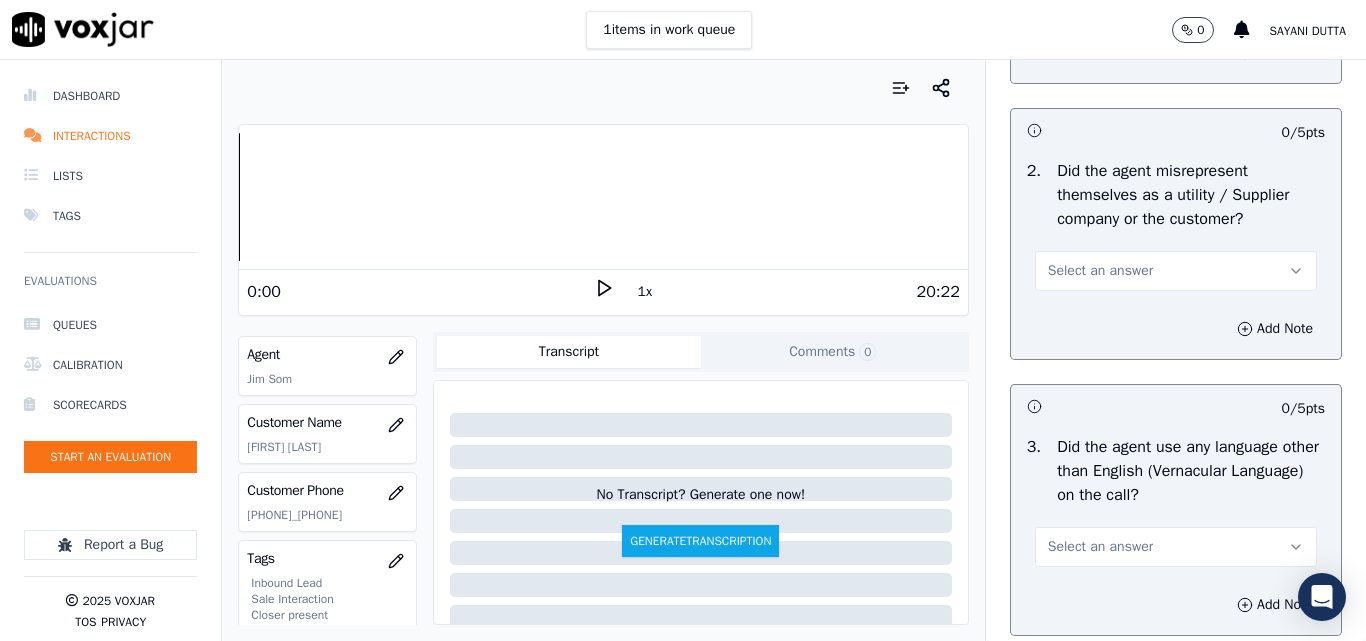 scroll, scrollTop: 2900, scrollLeft: 0, axis: vertical 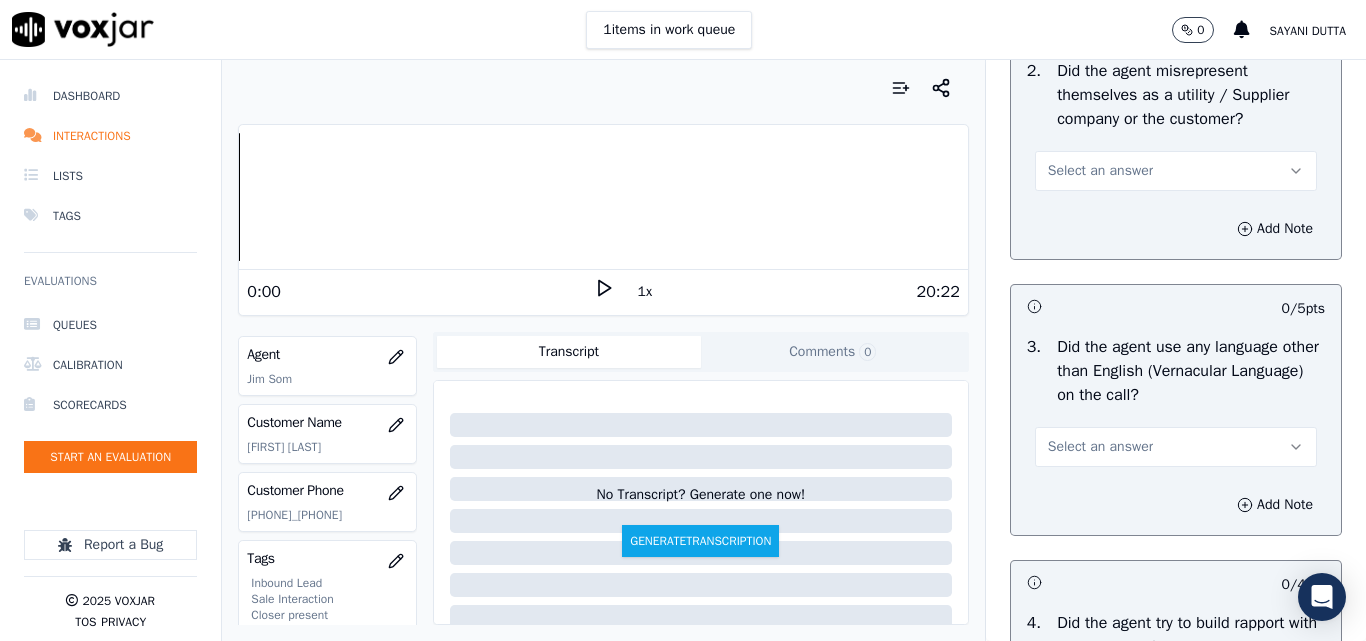 click on "-- / 5  pts     1 .   Did the agent maintain professionalism throughout the call, including during objection handling and routine interactions, avoiding any inappropriate behavior or tone?   N/A          Add Note                           0 / 5  pts     2 .   Did the agent misrepresent themselves as a utility / Supplier company or the customer?   Select an answer          Add Note                           0 / 5  pts     3 .   Did the agent use any language other than English (Vernacular Language) on the call?   Select an answer          Add Note                           0 / 4  pts     4 .   Did the agent try to build rapport with the customer?   Select an answer          Add Note                           0 / 3  pts     5 .   Did the agent follow proper hold procedure?   Select an answer          Add Note                           0 / 2  pts     6 .   Did the agent follow the proper transfer procedure?   Select an answer          Add Note                           0 / 2  pts     7 ." at bounding box center [1176, 626] 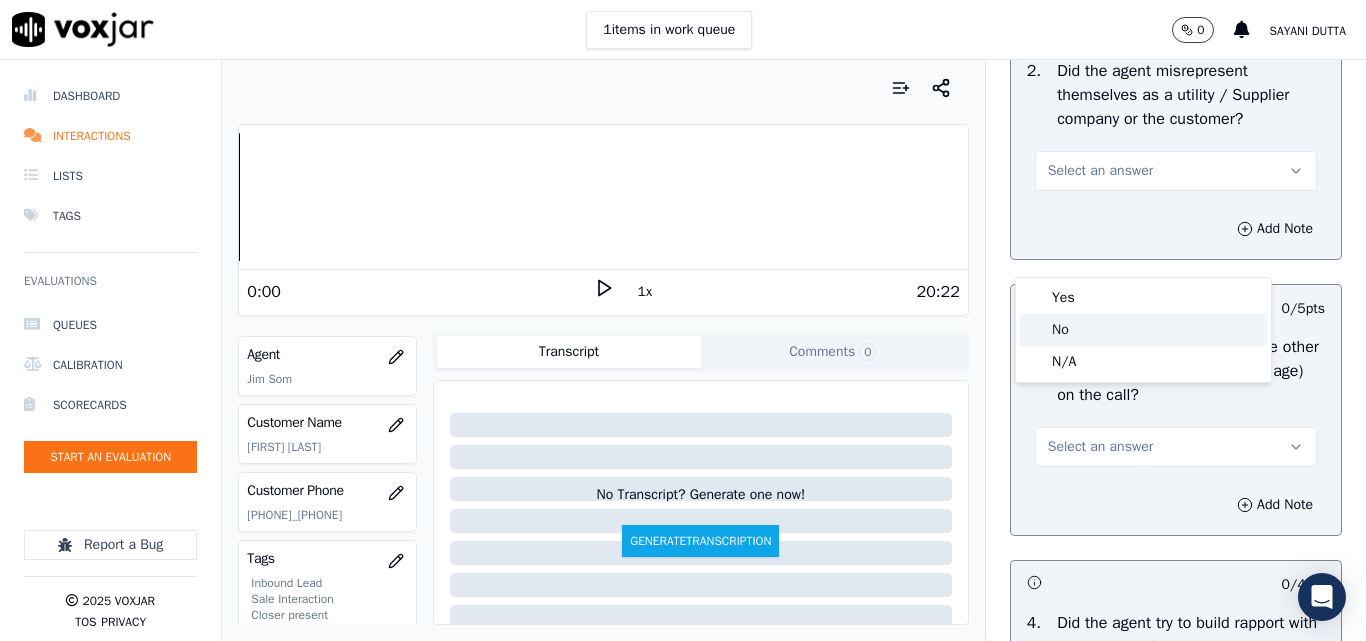 drag, startPoint x: 1072, startPoint y: 327, endPoint x: 1075, endPoint y: 337, distance: 10.440307 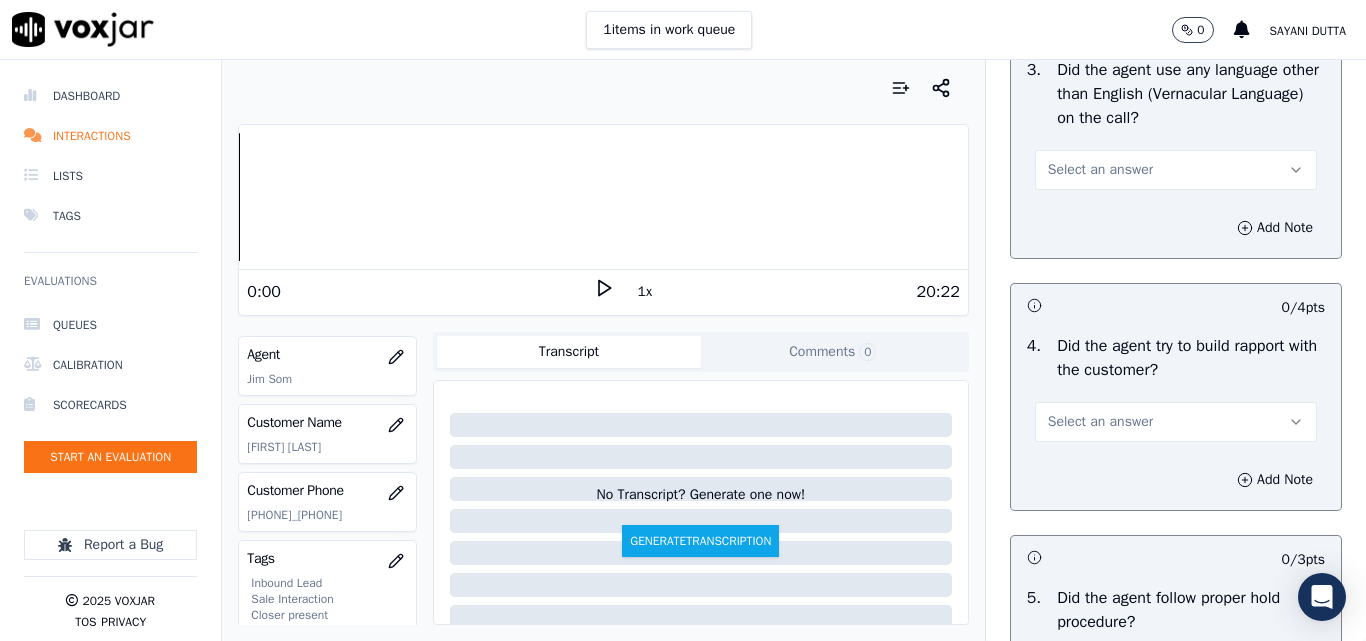 scroll, scrollTop: 3200, scrollLeft: 0, axis: vertical 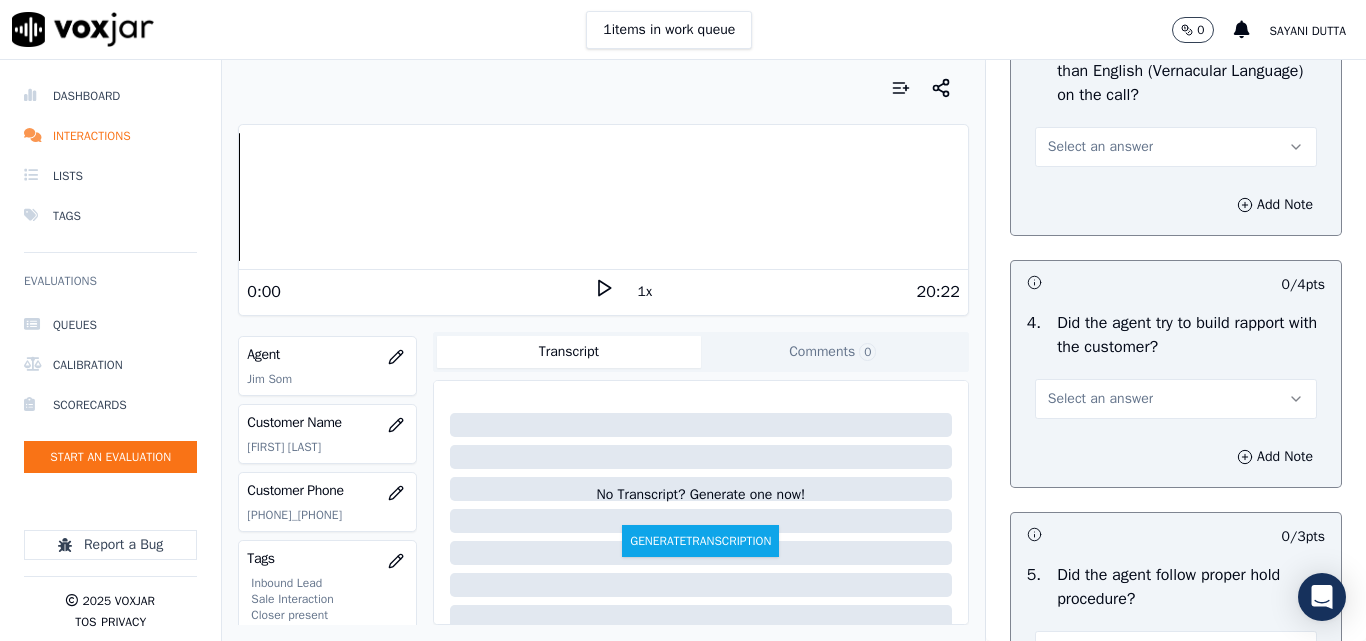 click on "Select an answer" at bounding box center [1100, 147] 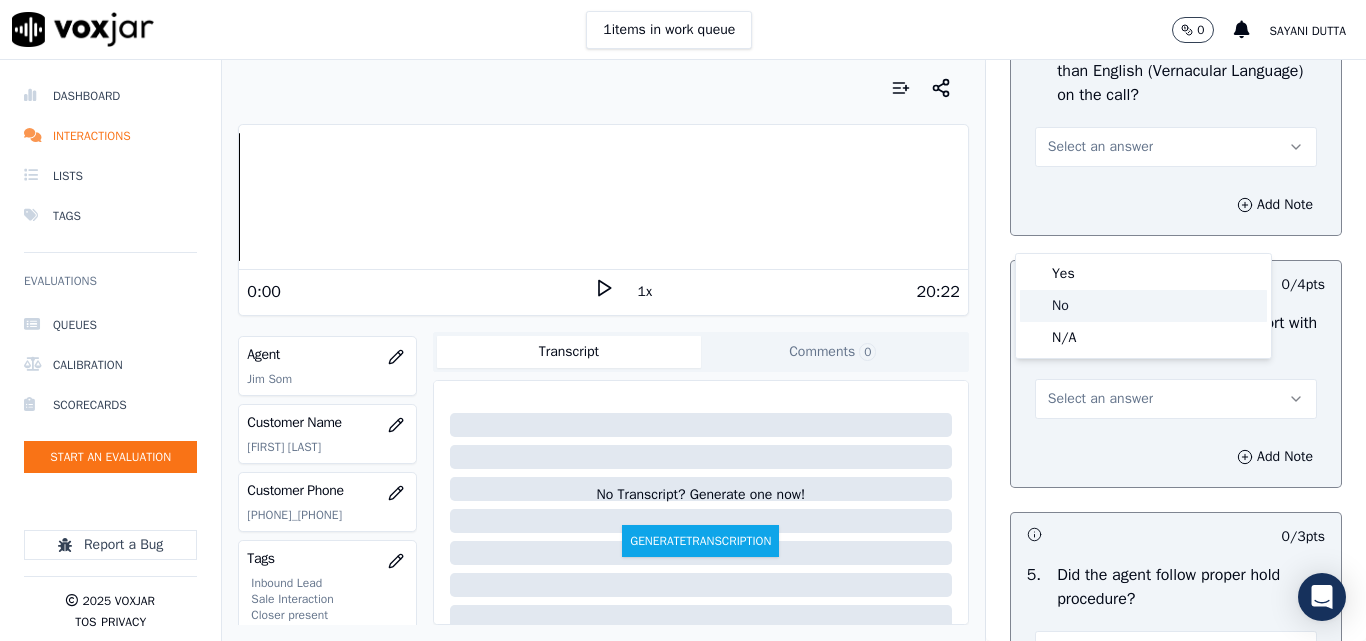 click on "No" 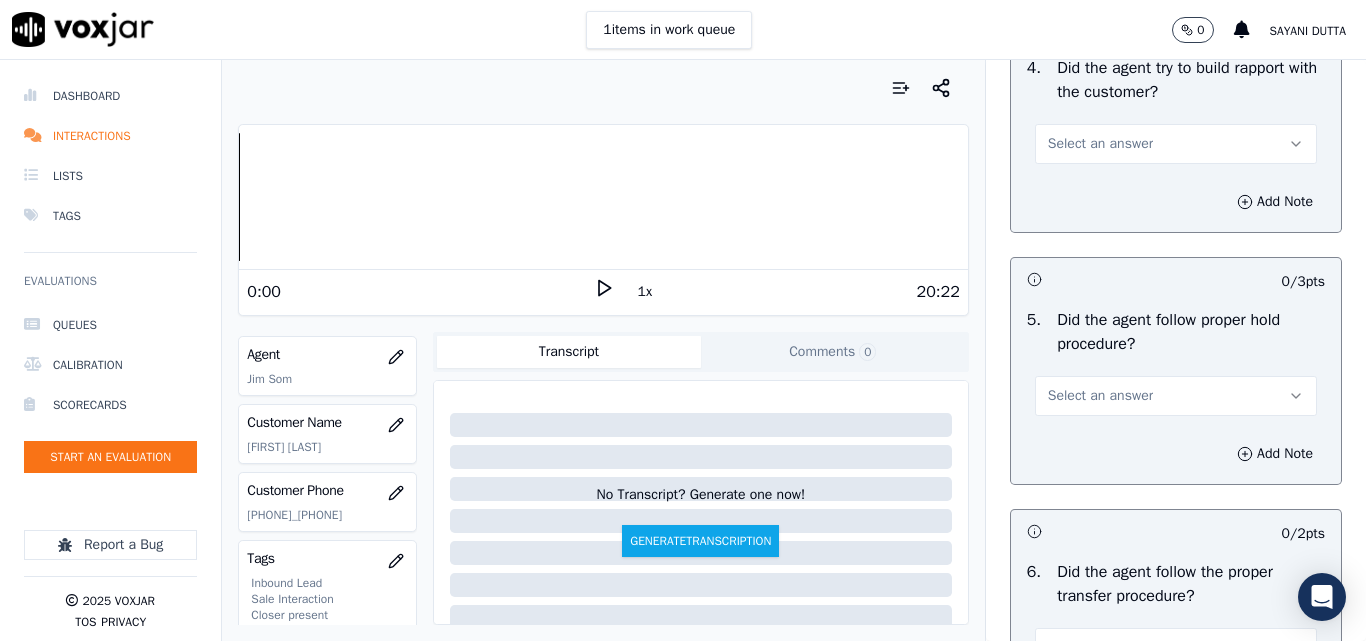 scroll, scrollTop: 3500, scrollLeft: 0, axis: vertical 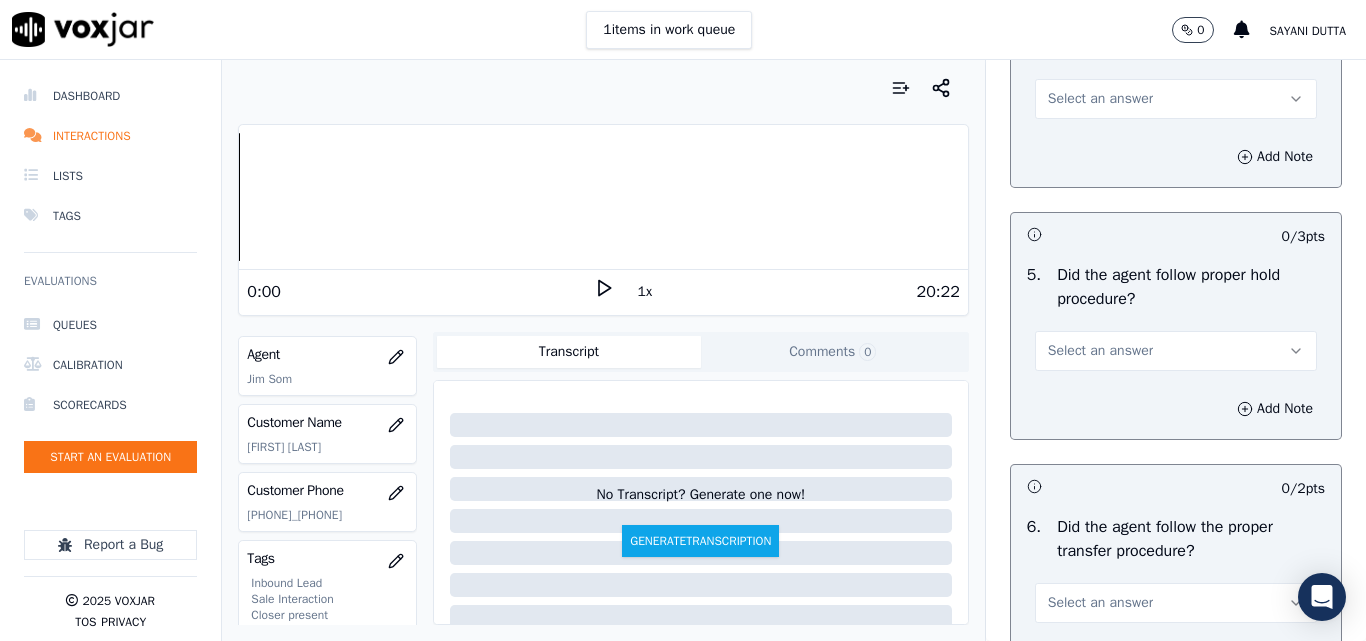 click on "Select an answer" at bounding box center (1100, 99) 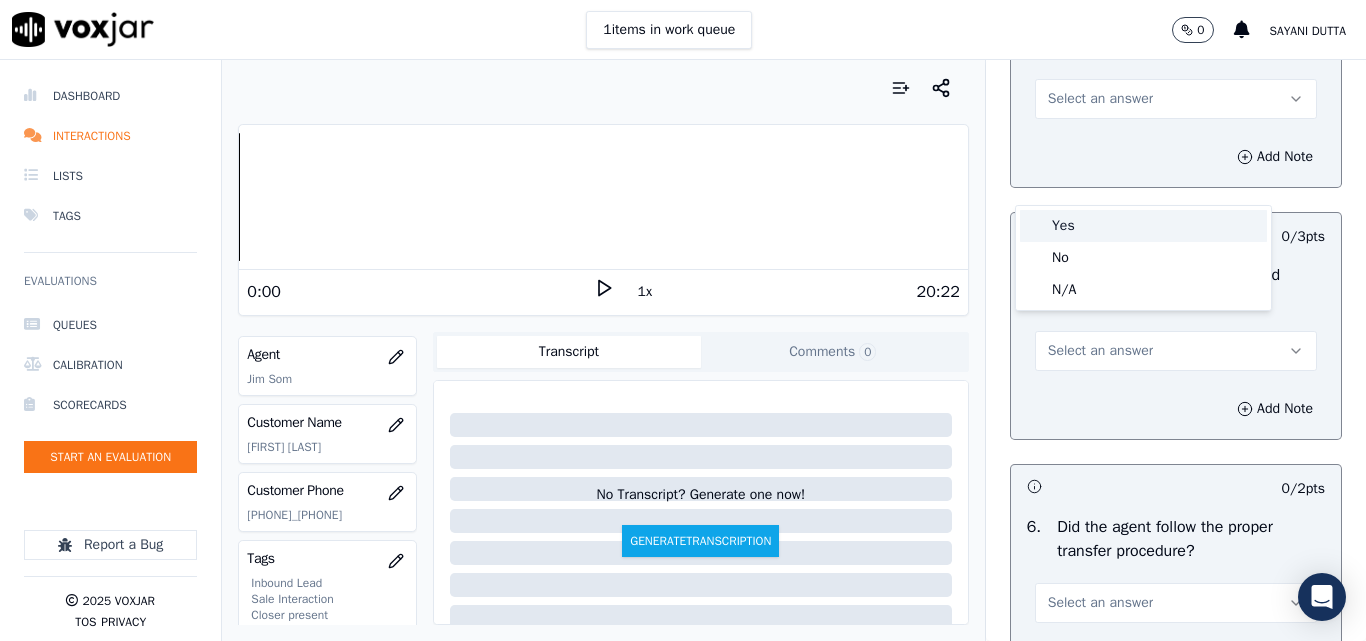 drag, startPoint x: 1083, startPoint y: 223, endPoint x: 1113, endPoint y: 194, distance: 41.725292 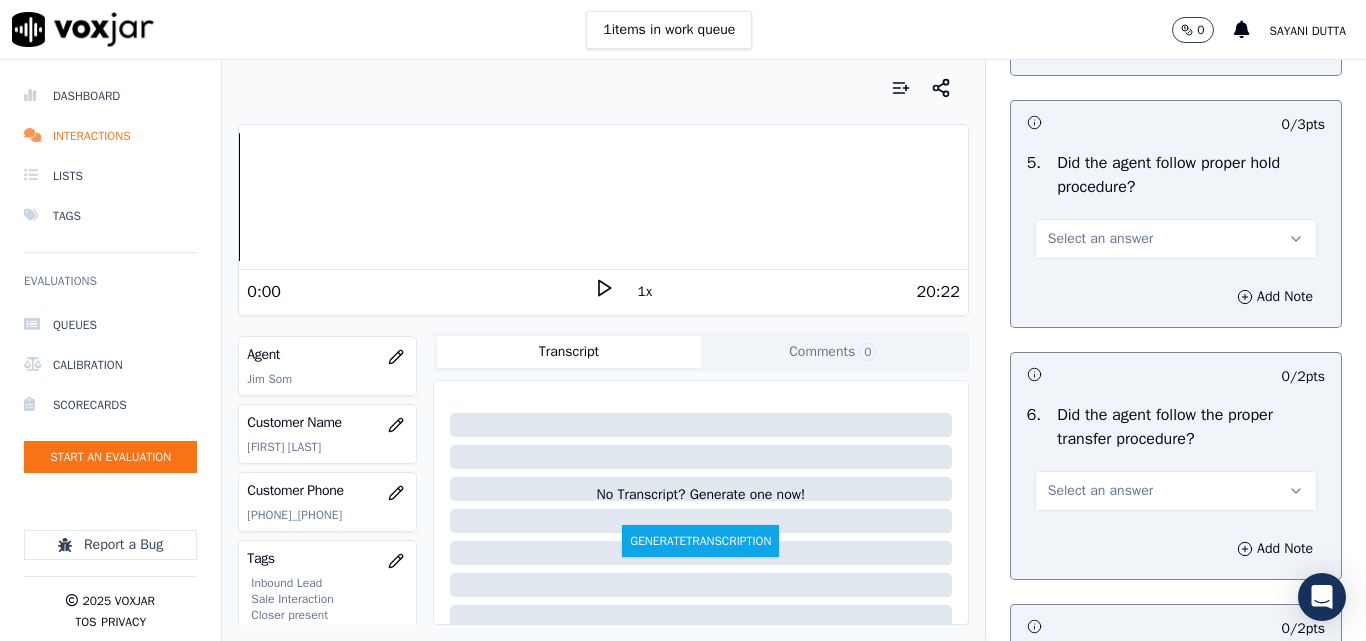 scroll, scrollTop: 3700, scrollLeft: 0, axis: vertical 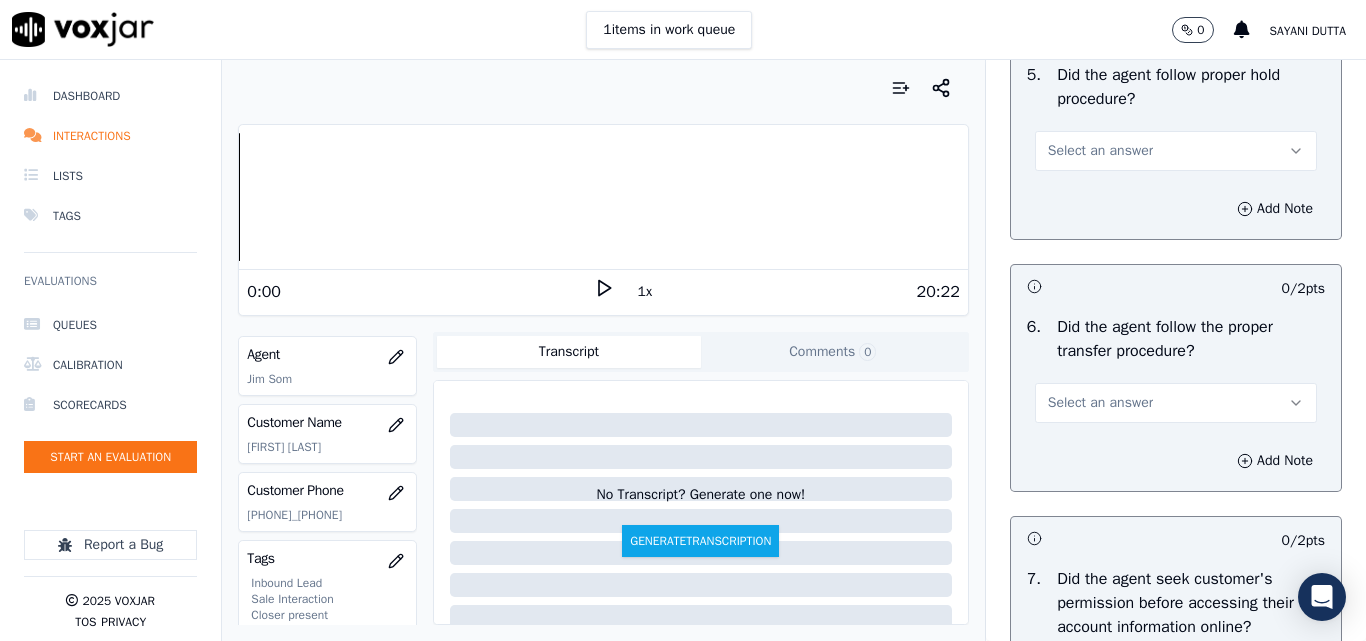 click on "Select an answer" at bounding box center [1100, 151] 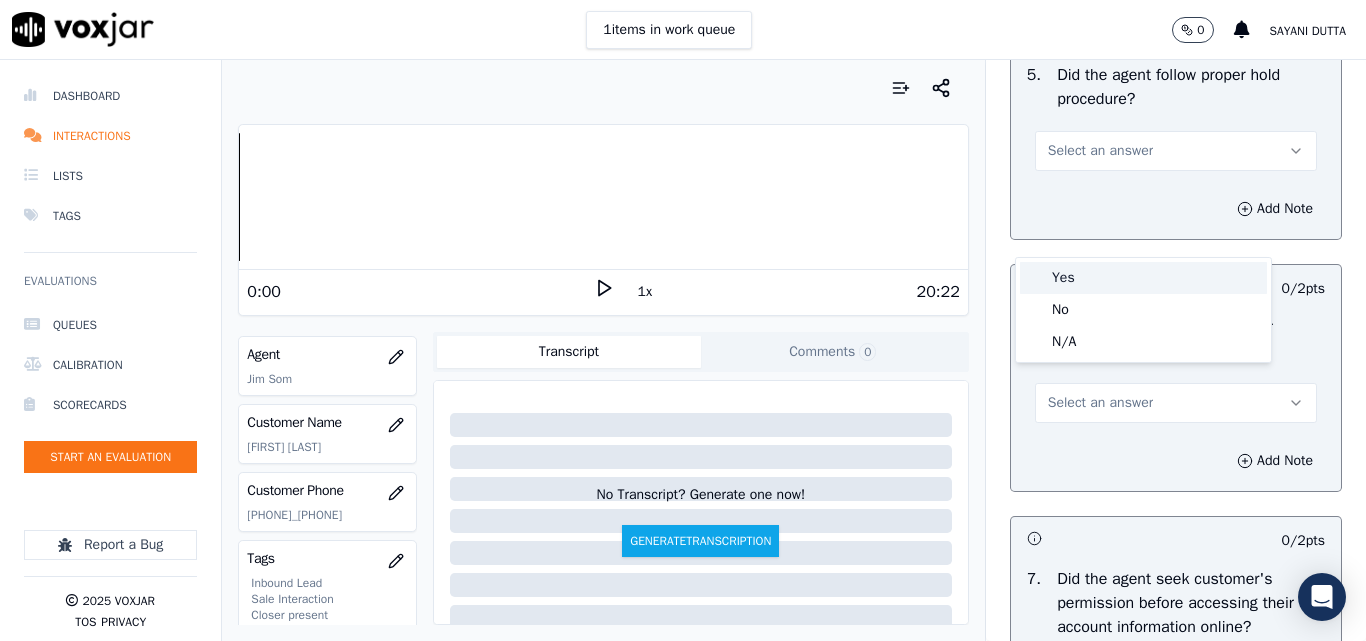click on "Yes" at bounding box center [1143, 278] 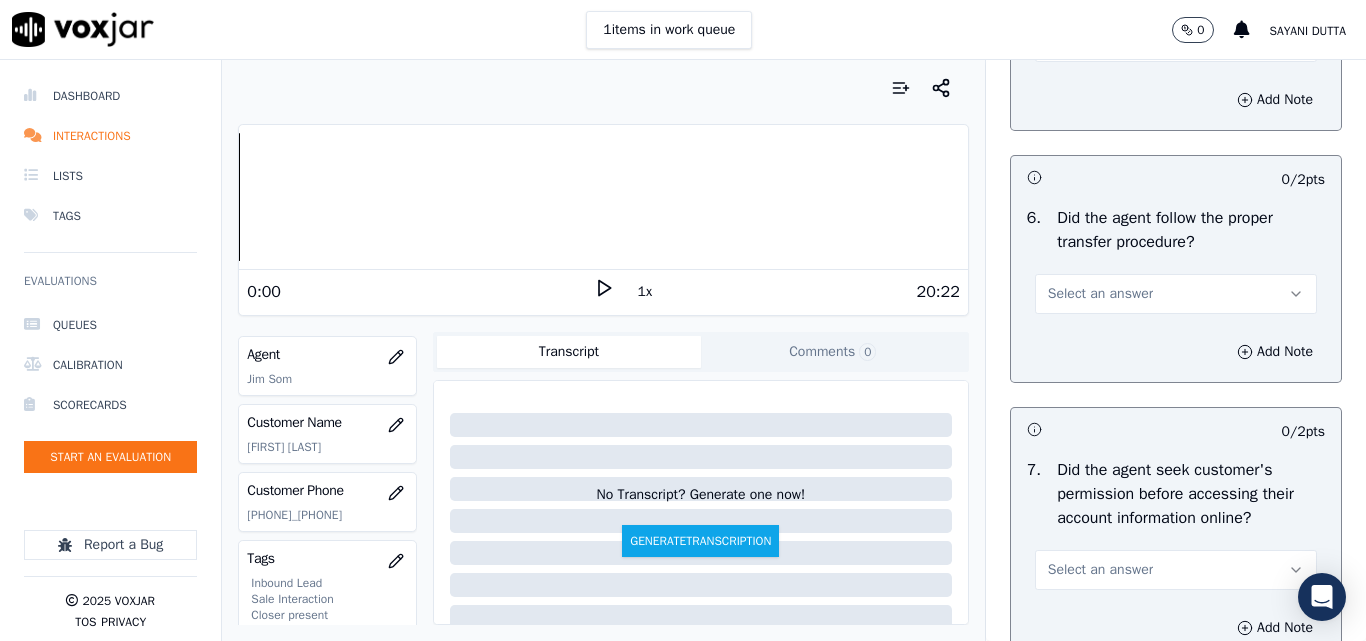 scroll, scrollTop: 3900, scrollLeft: 0, axis: vertical 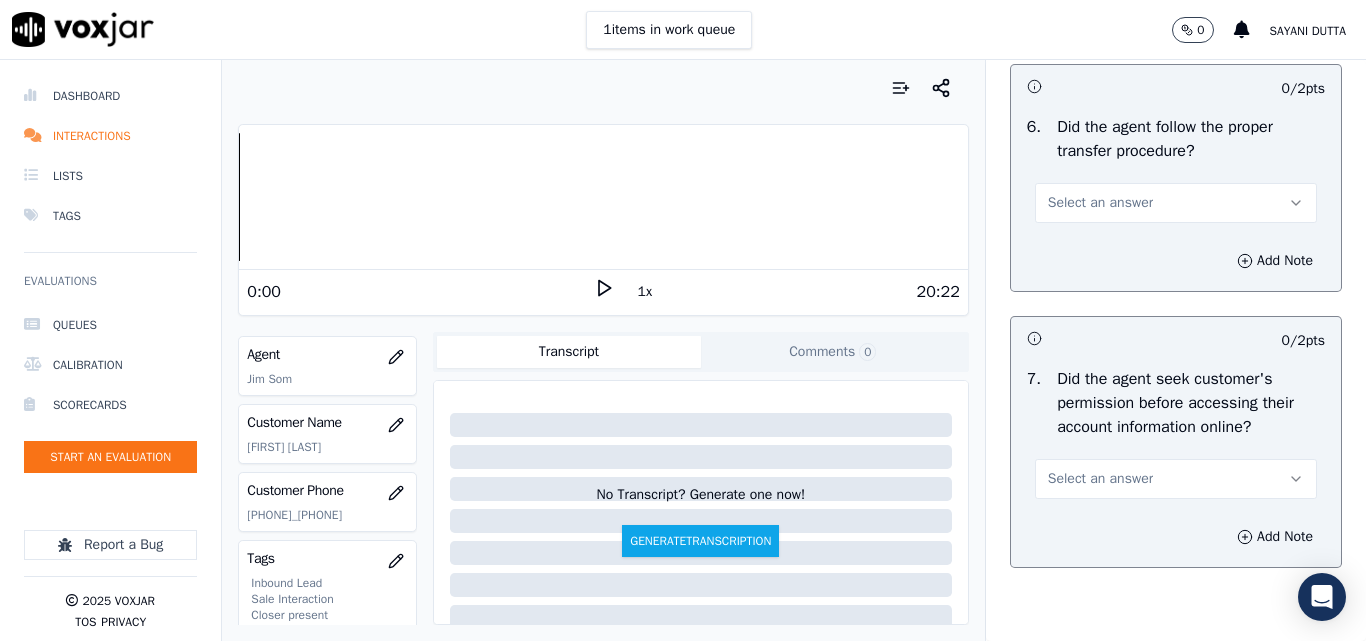 click on "Select an answer" at bounding box center [1100, 203] 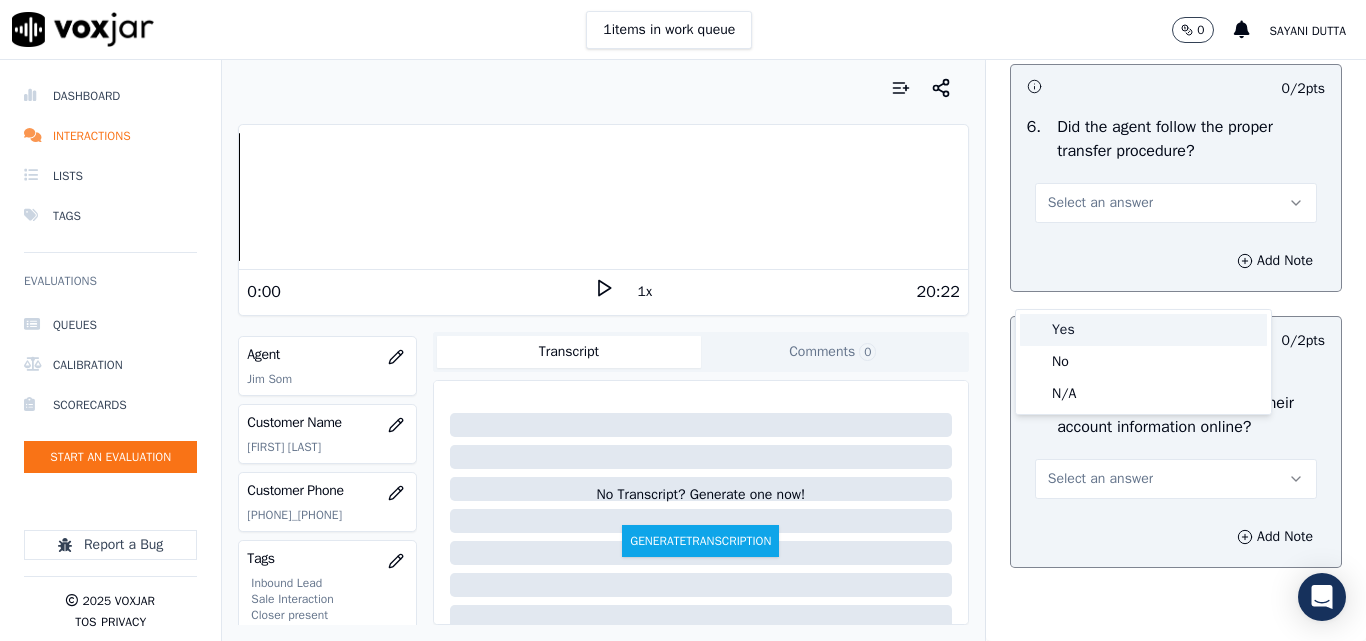 click on "Yes" at bounding box center (1143, 330) 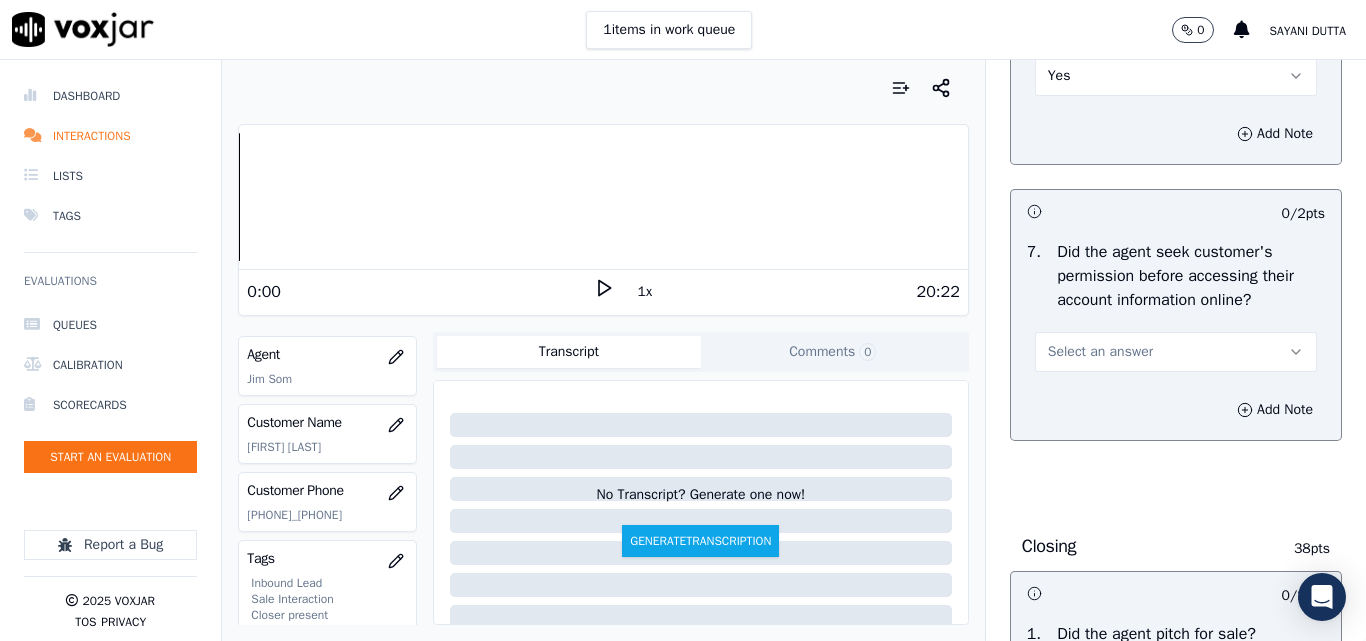 scroll, scrollTop: 4100, scrollLeft: 0, axis: vertical 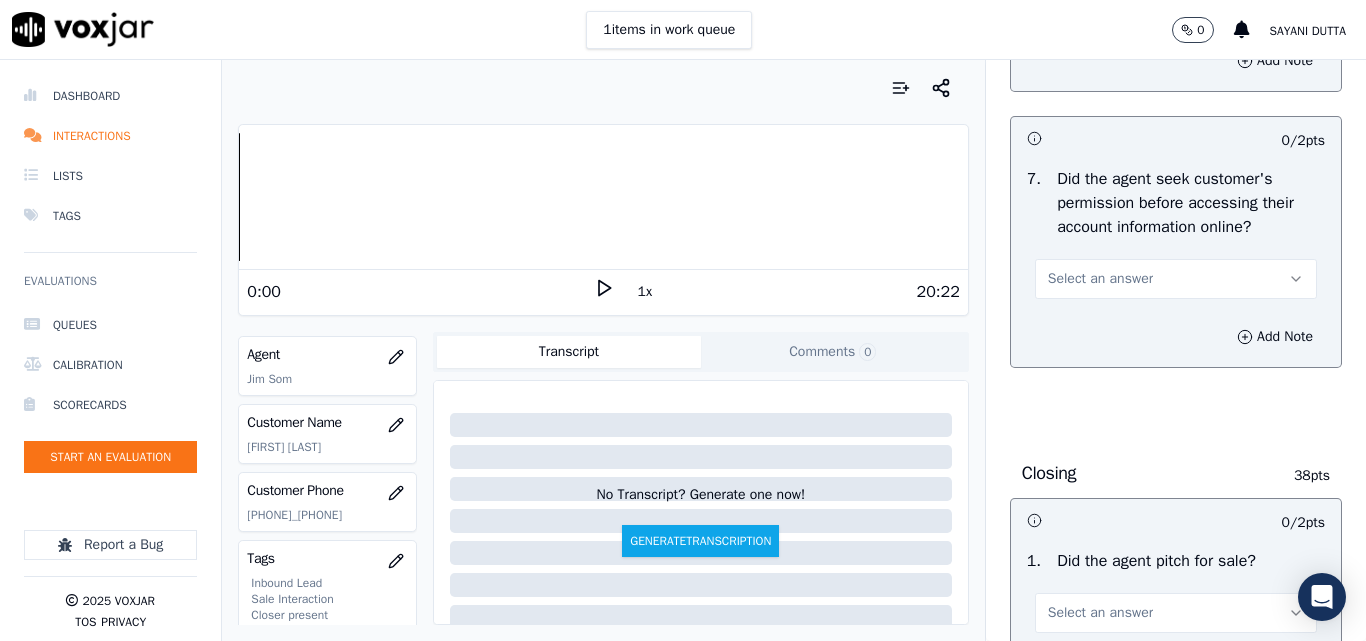click on "Select an answer" at bounding box center [1100, 279] 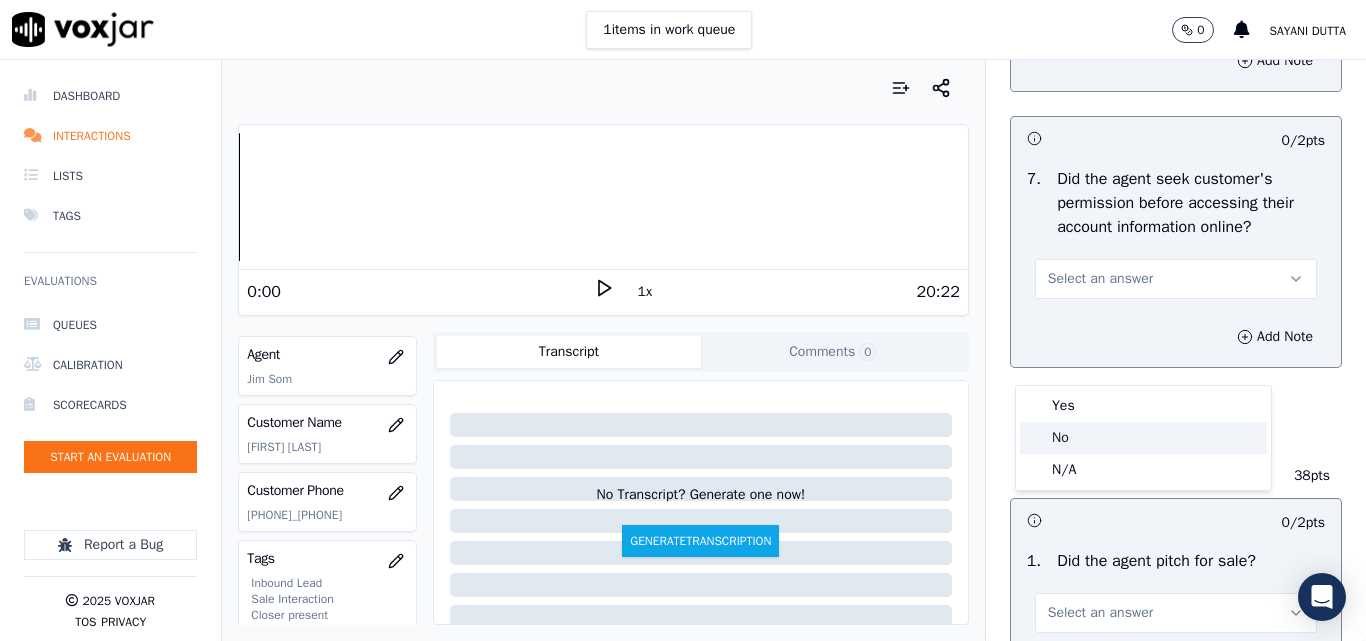click on "No" 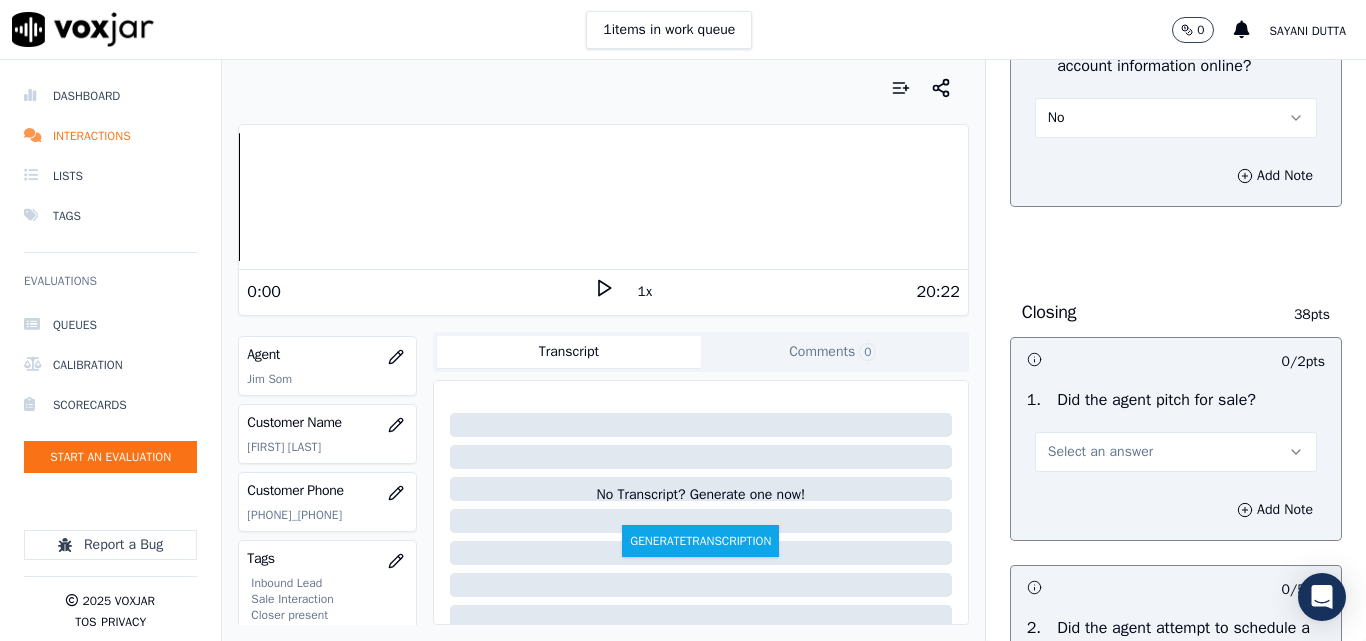 scroll, scrollTop: 4500, scrollLeft: 0, axis: vertical 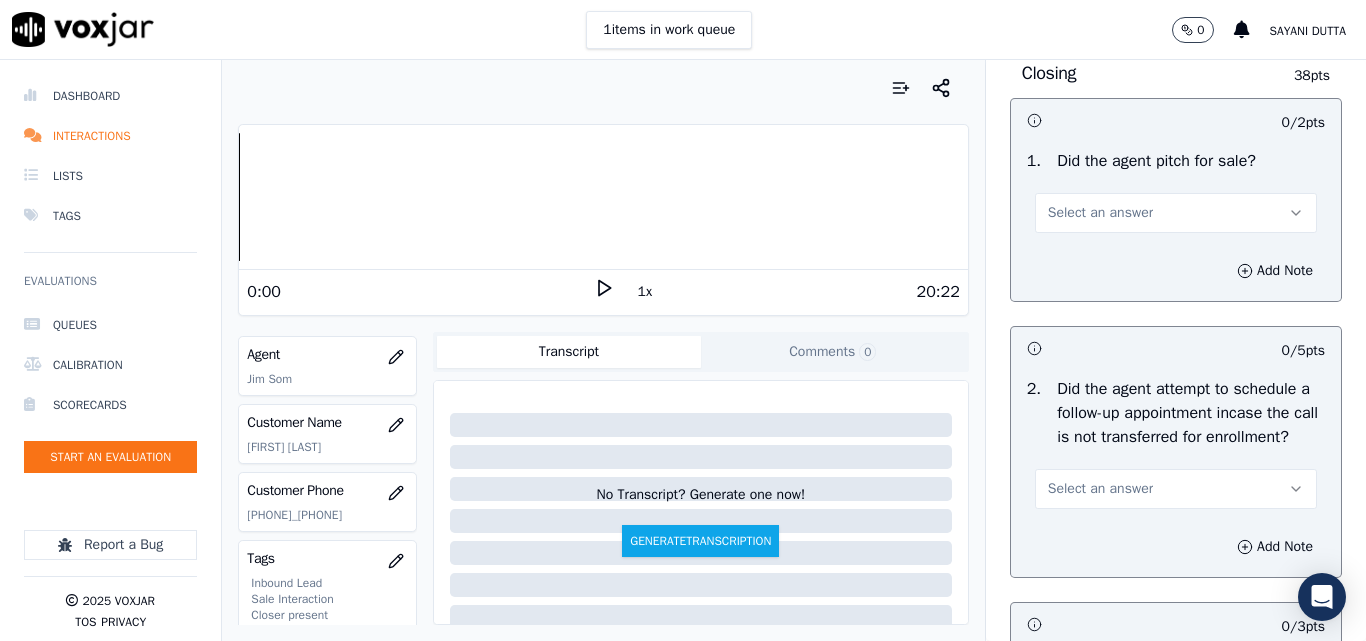 click on "Select an answer" at bounding box center [1100, 213] 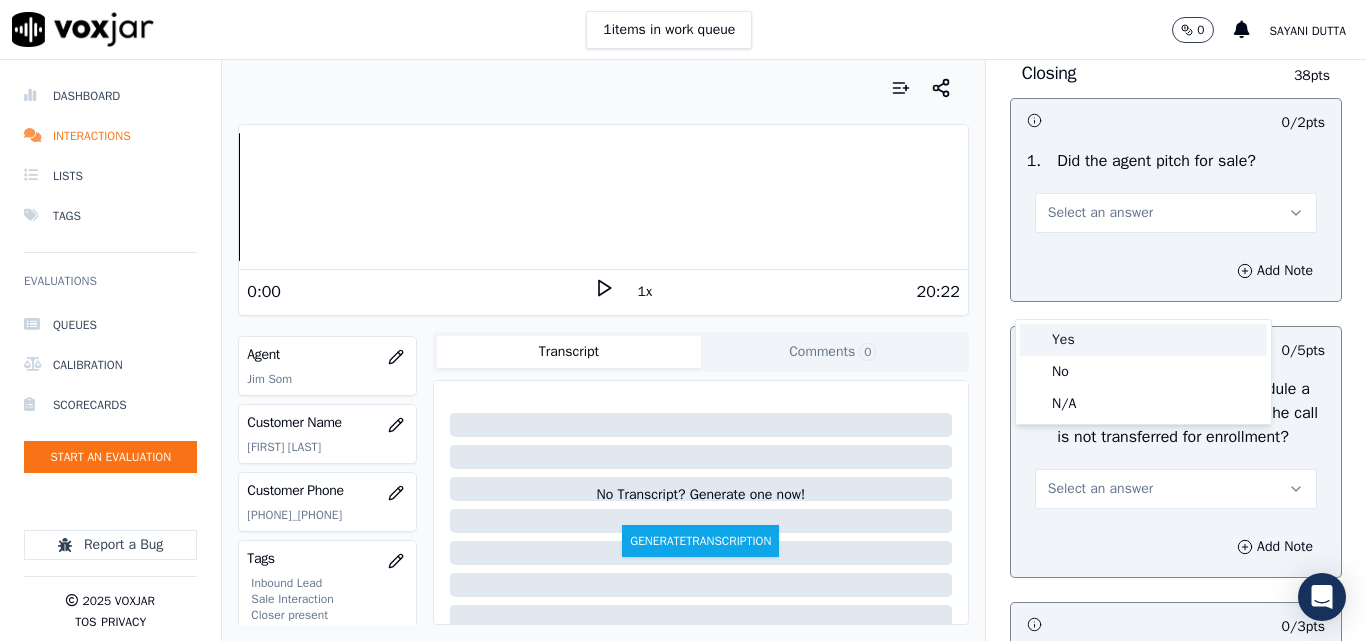 click on "Yes" at bounding box center [1143, 340] 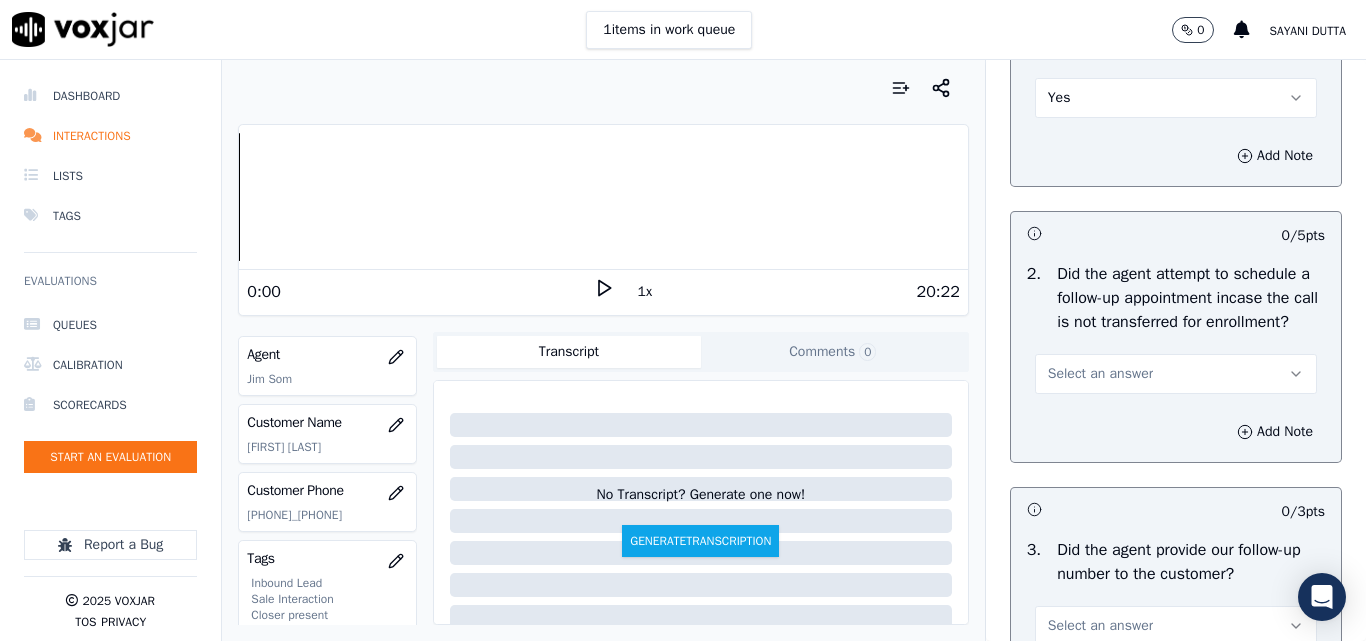 scroll, scrollTop: 4800, scrollLeft: 0, axis: vertical 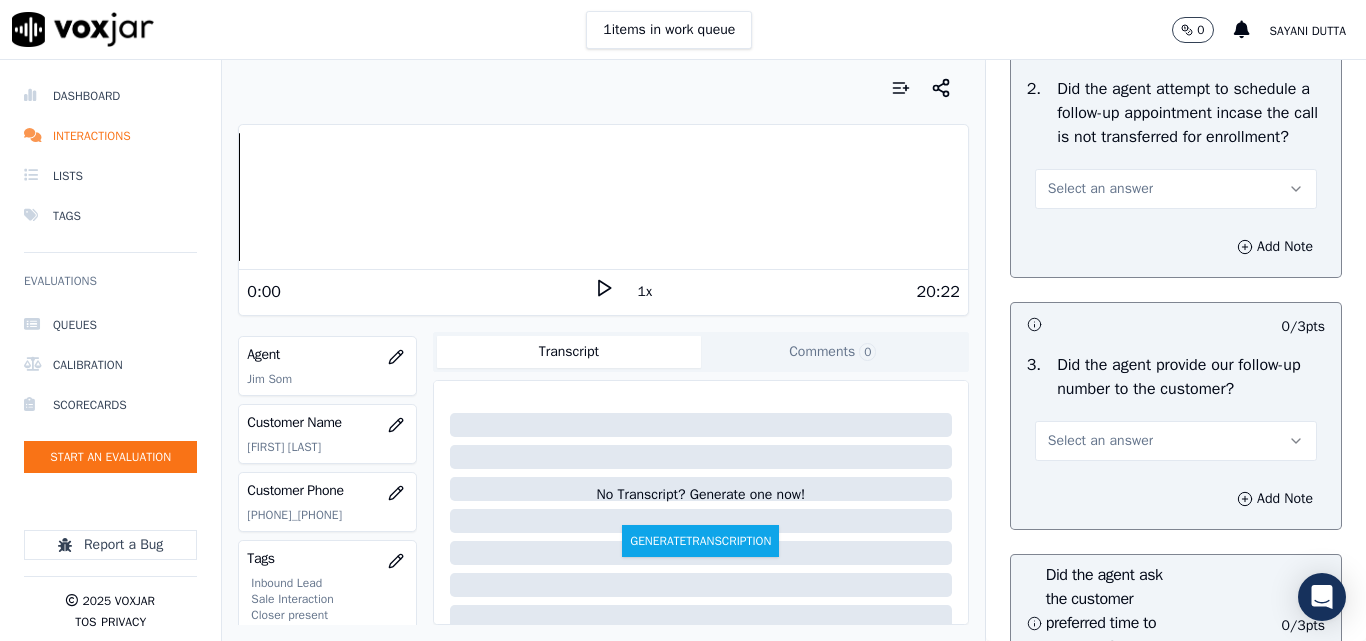 click on "Select an answer" at bounding box center (1100, 189) 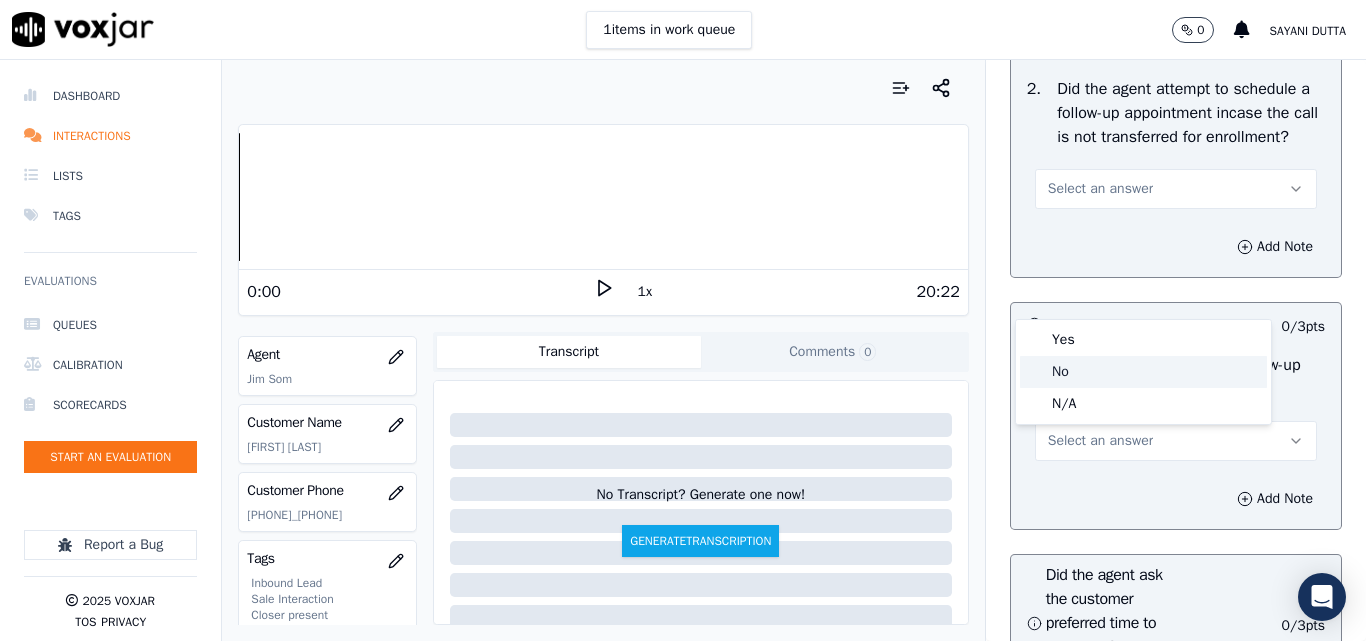 click on "No" 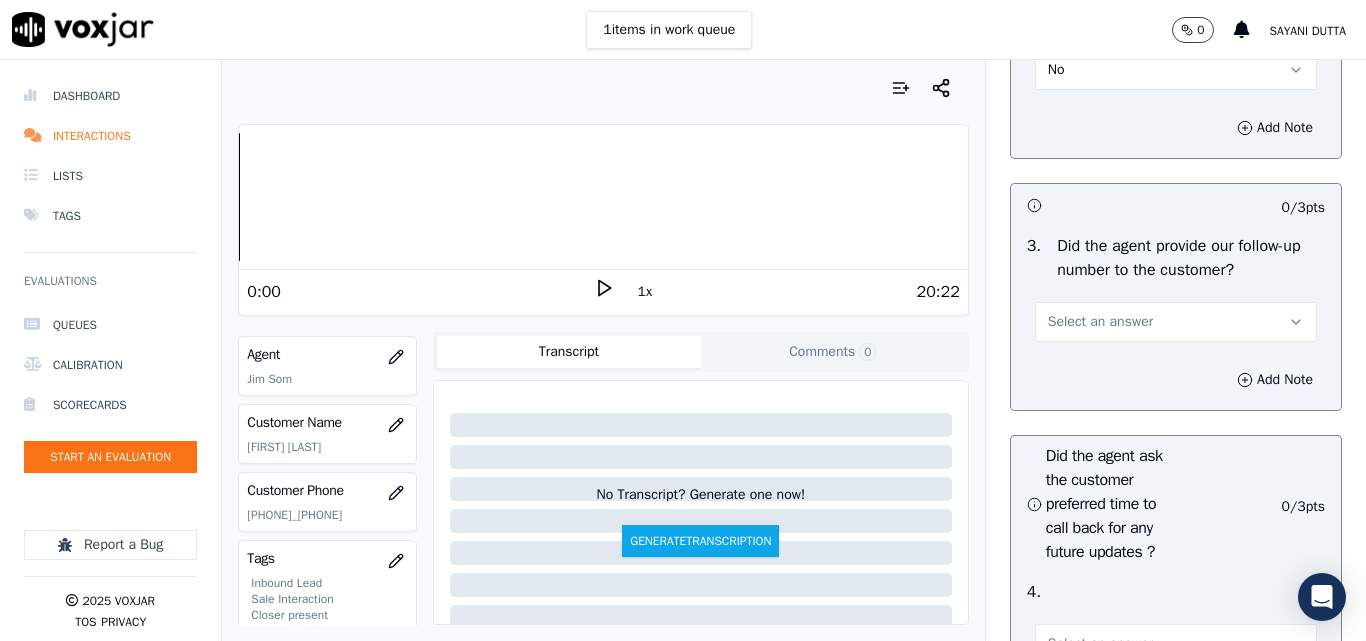 scroll, scrollTop: 5100, scrollLeft: 0, axis: vertical 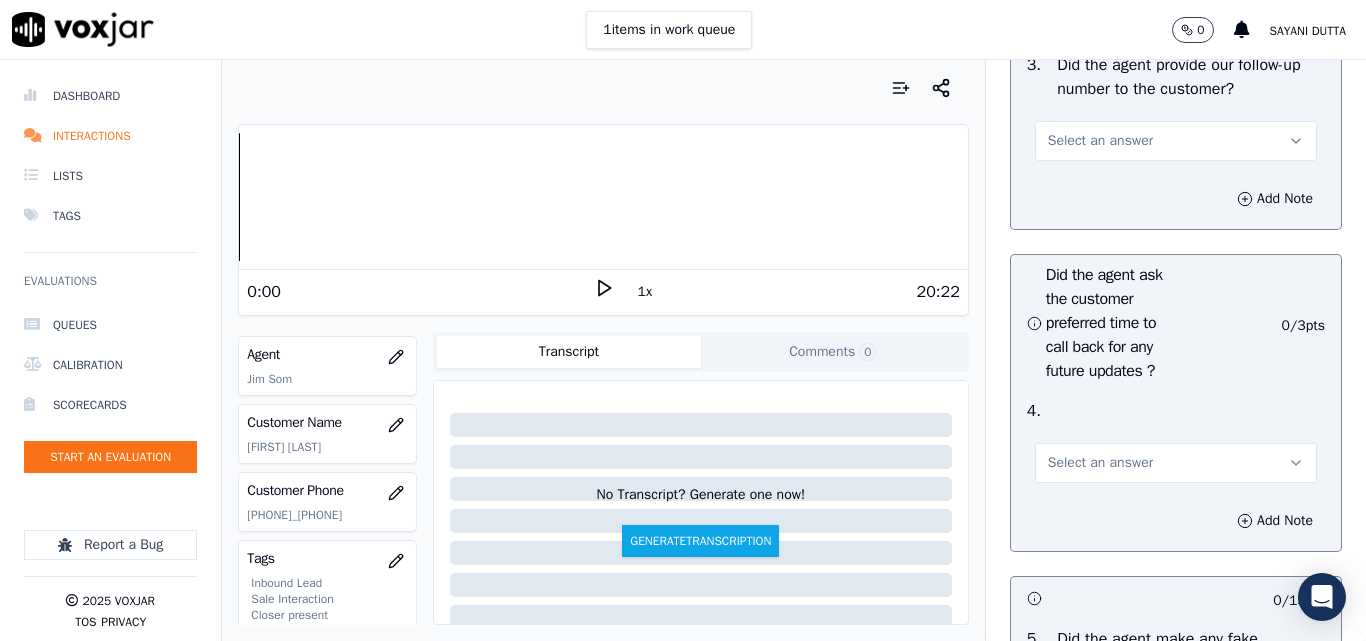 drag, startPoint x: 1115, startPoint y: 247, endPoint x: 1114, endPoint y: 257, distance: 10.049875 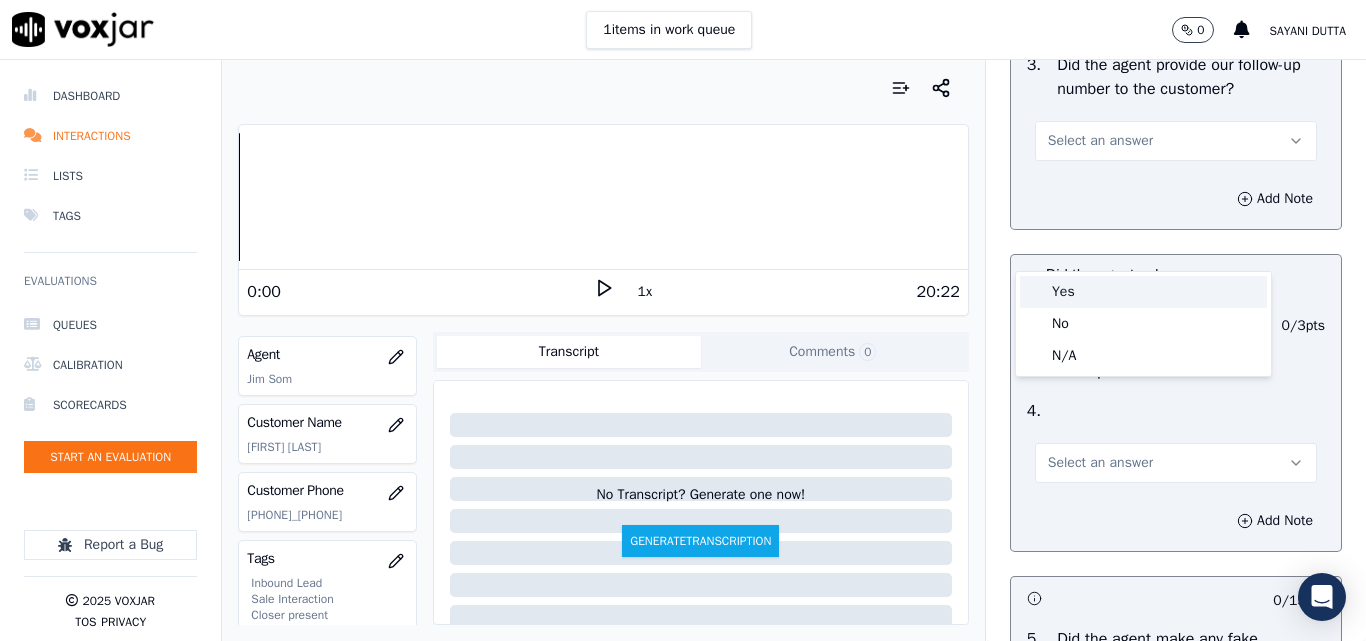 drag, startPoint x: 1089, startPoint y: 294, endPoint x: 1101, endPoint y: 291, distance: 12.369317 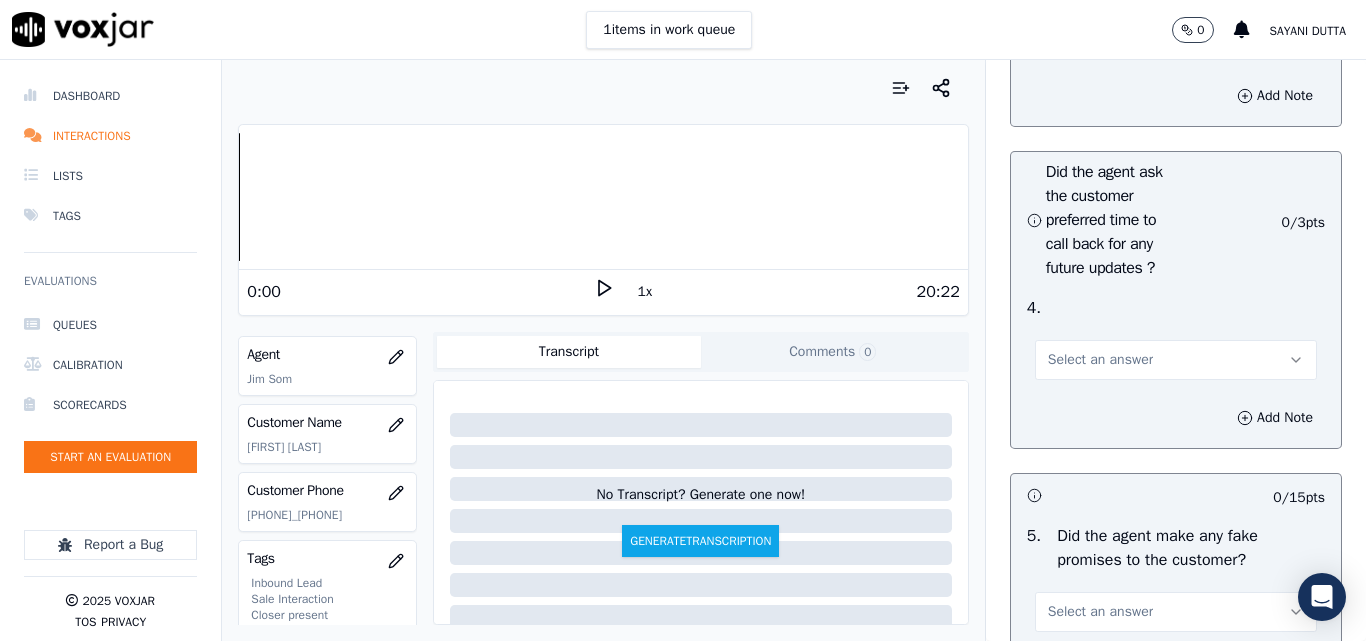 scroll, scrollTop: 5300, scrollLeft: 0, axis: vertical 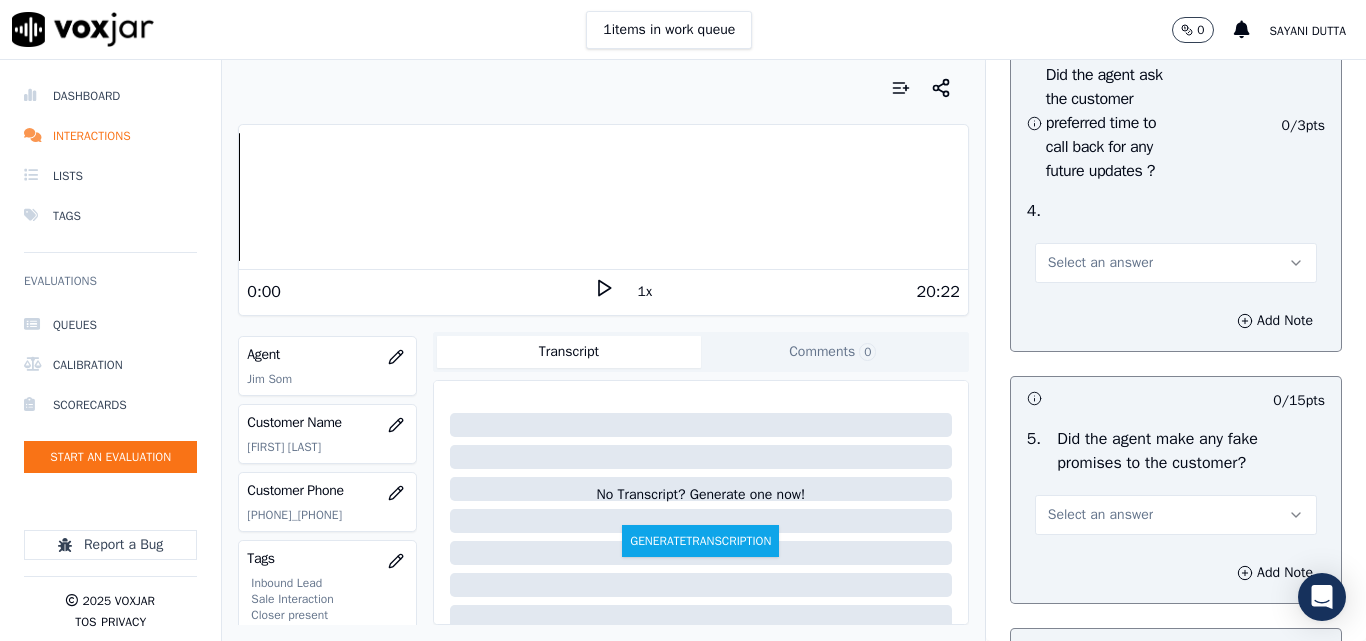 click on "Select an answer" at bounding box center [1100, 263] 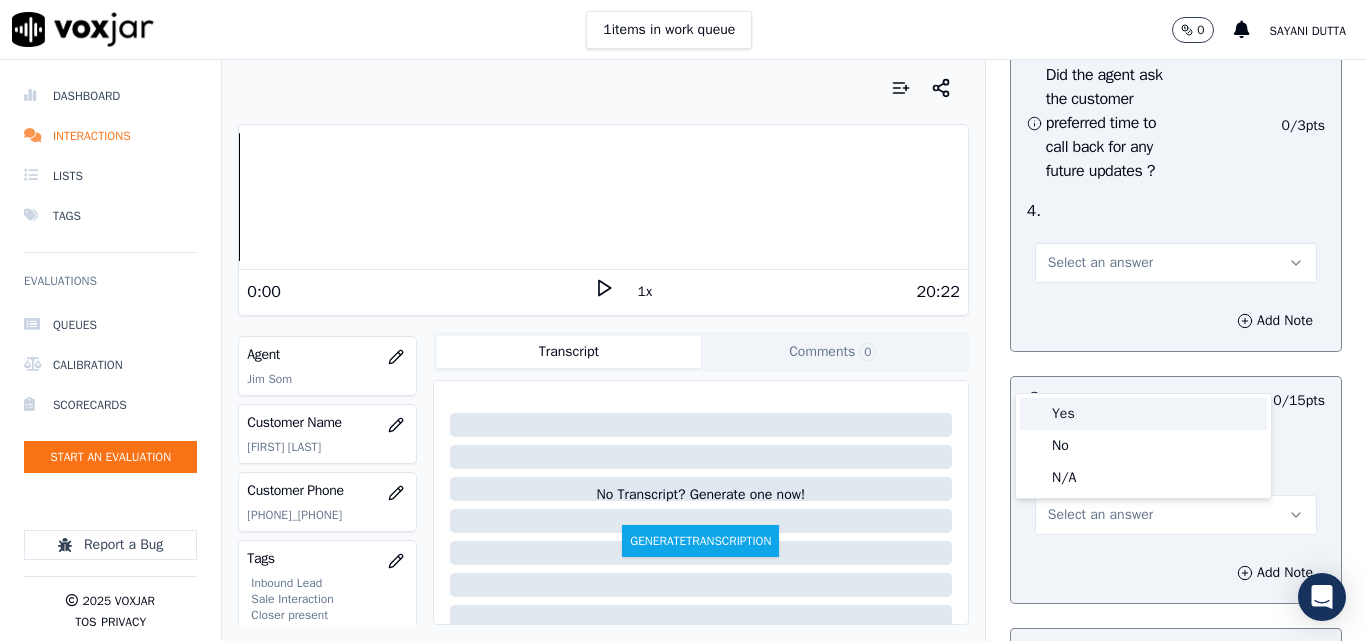 click on "Yes" at bounding box center [1143, 414] 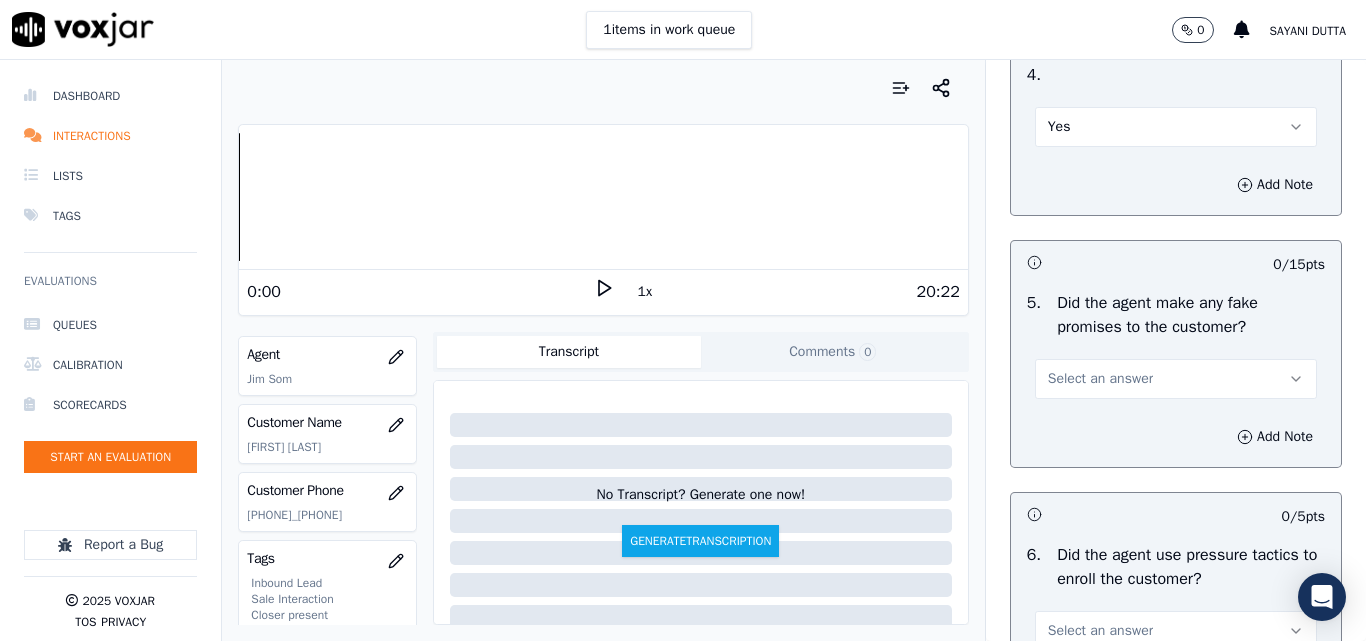 scroll, scrollTop: 5700, scrollLeft: 0, axis: vertical 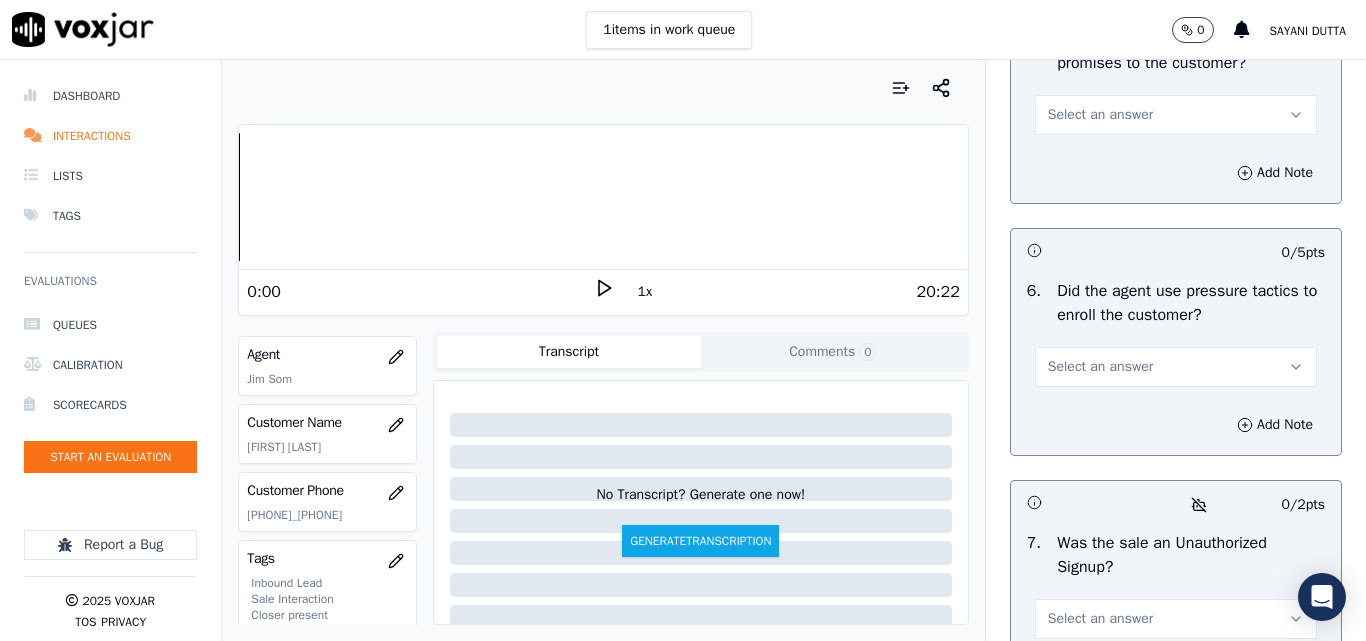 click on "Select an answer" at bounding box center (1100, 115) 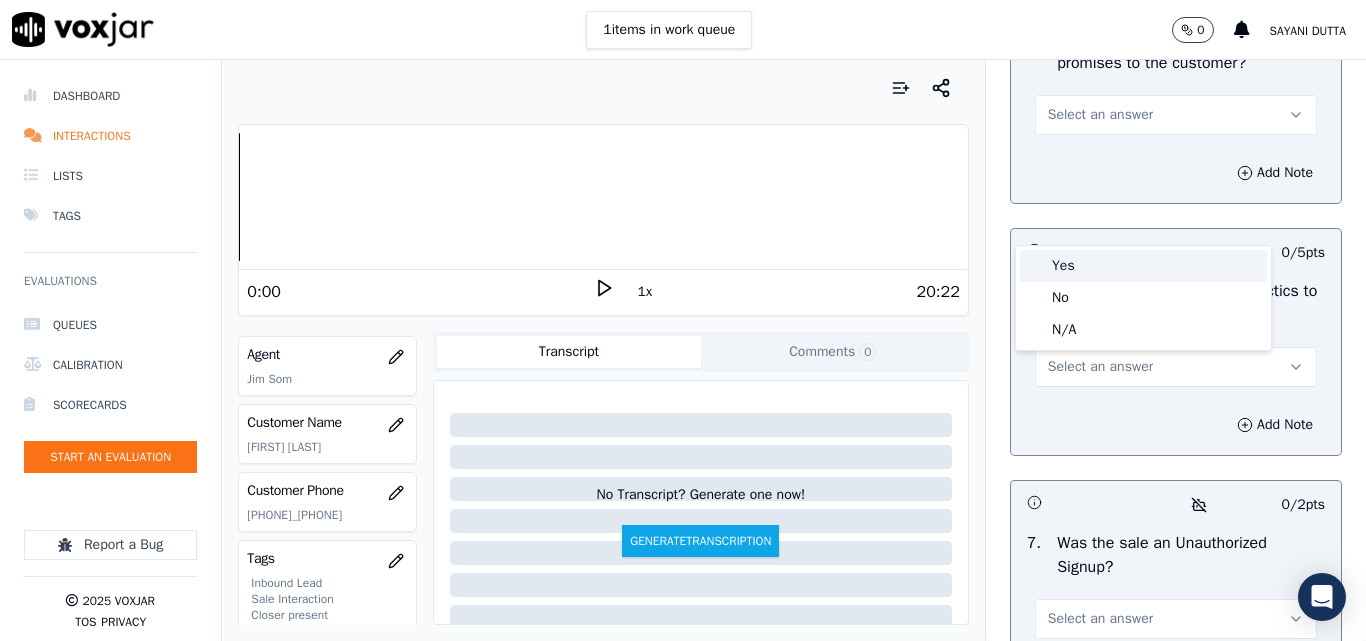click on "Yes" at bounding box center (1143, 266) 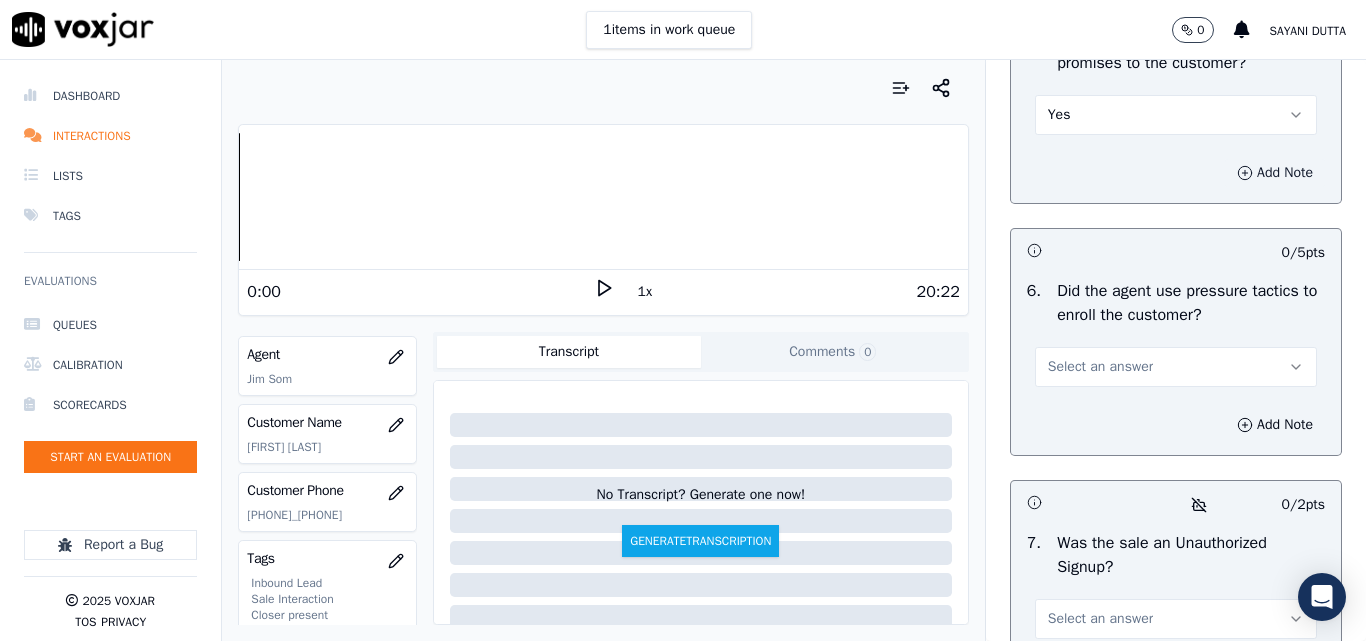 click 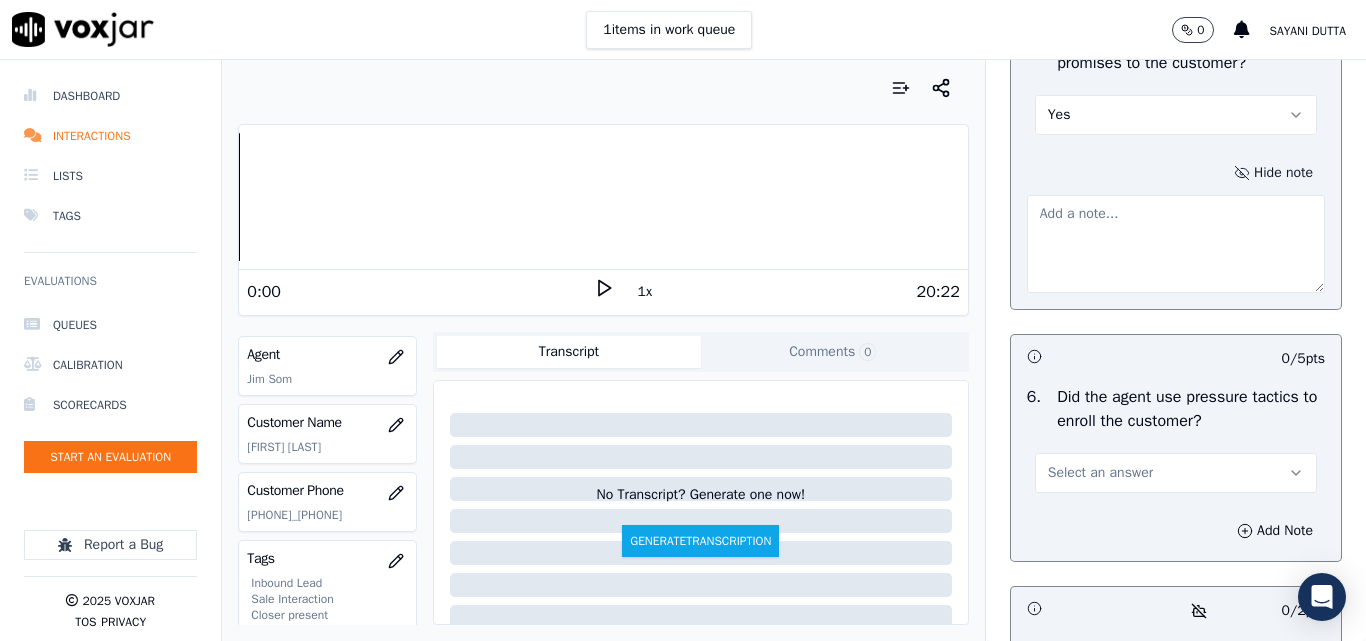 click at bounding box center (1176, 244) 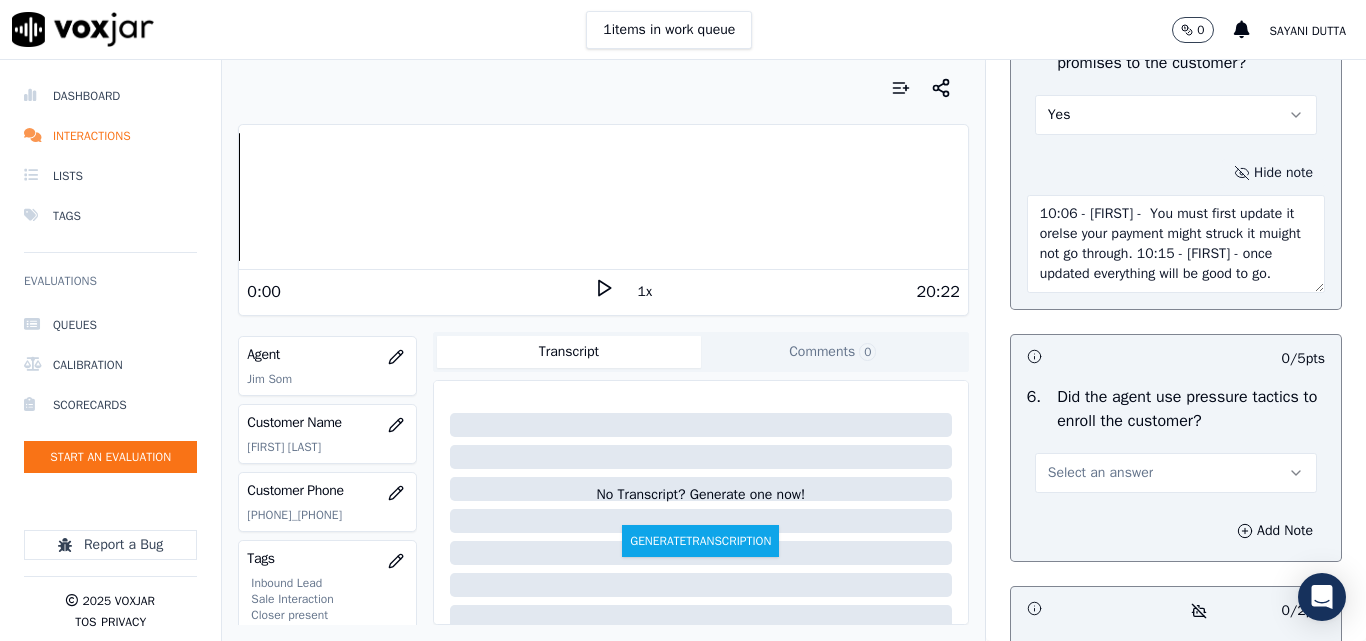 scroll, scrollTop: 11, scrollLeft: 0, axis: vertical 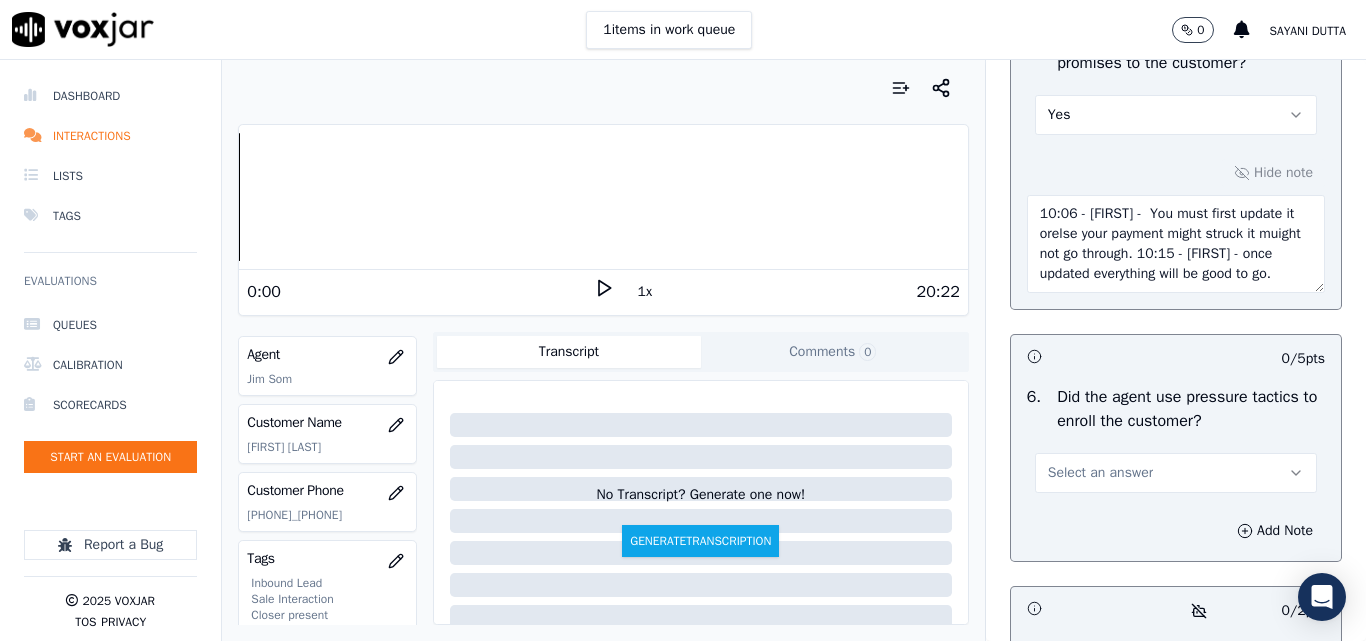 click on "10:06 - [FIRST] -  You must first update it orelse your payment might struck it muight not go through. 10:15 - [FIRST] - once updated everything will be good to go." at bounding box center [1176, 244] 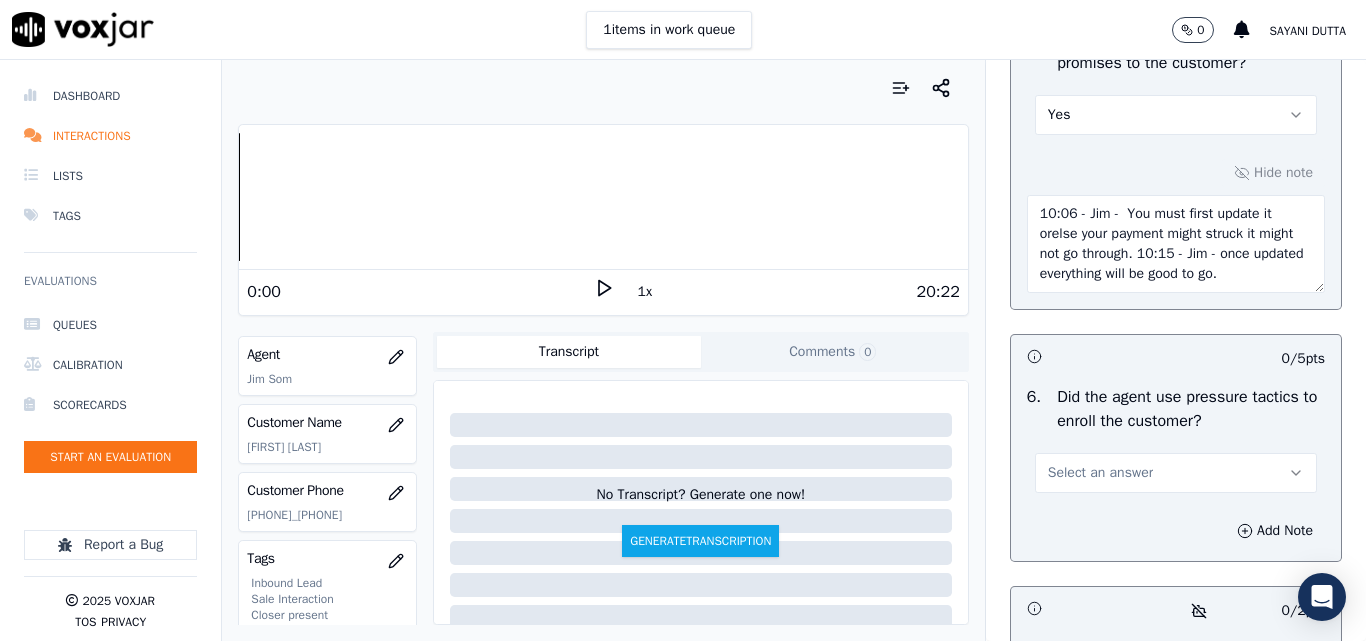 scroll, scrollTop: 0, scrollLeft: 0, axis: both 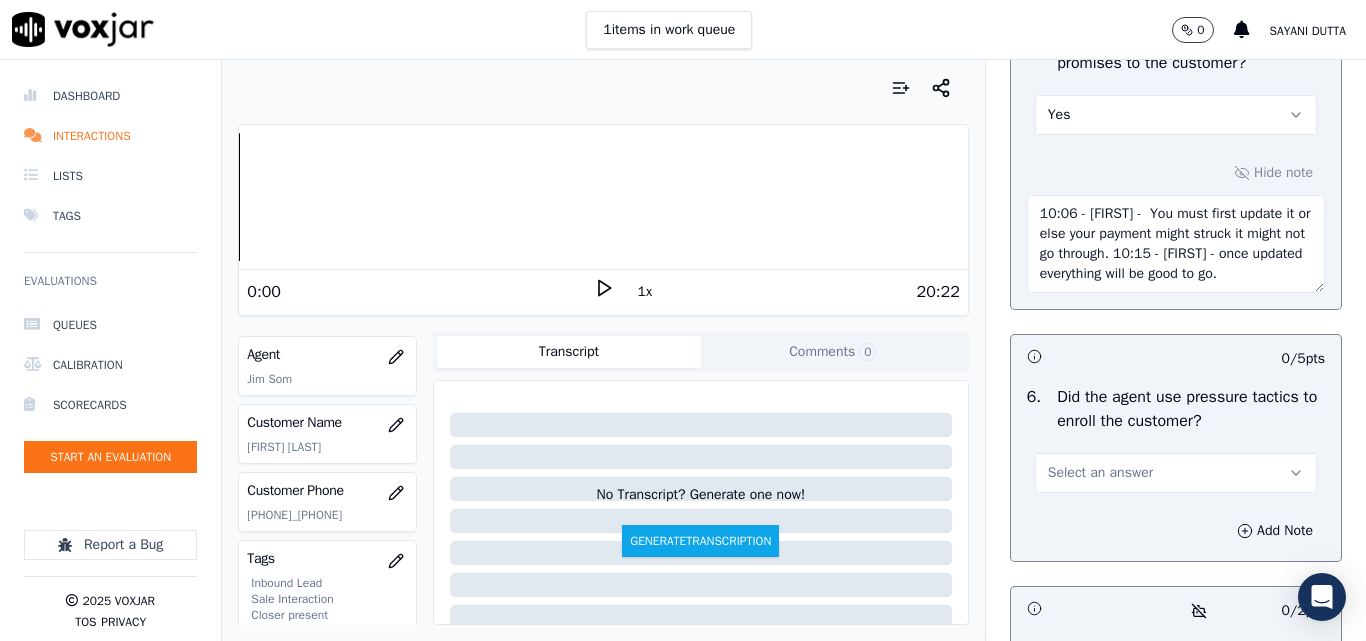 drag, startPoint x: 1070, startPoint y: 385, endPoint x: 1013, endPoint y: 302, distance: 100.68764 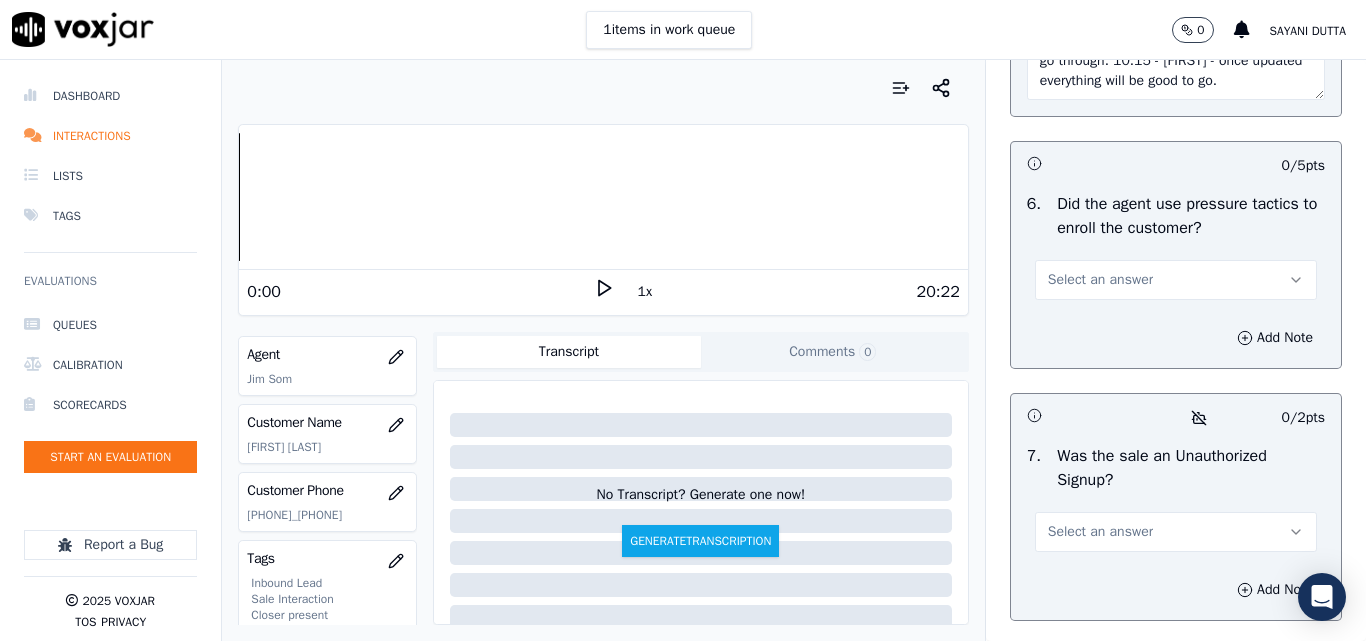 scroll, scrollTop: 5900, scrollLeft: 0, axis: vertical 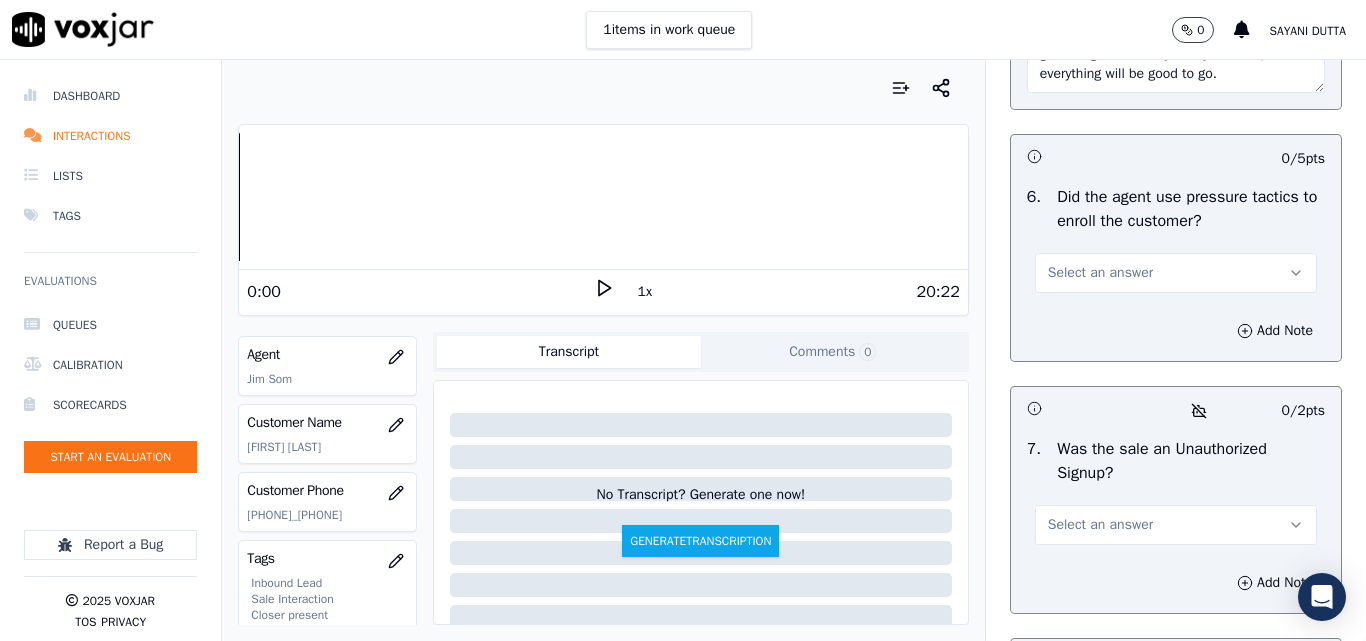 type on "10:06 - [FIRST] -  You must first update it or else your payment might struck it might not go through. 10:15 - [FIRST] - once updated everything will be good to go." 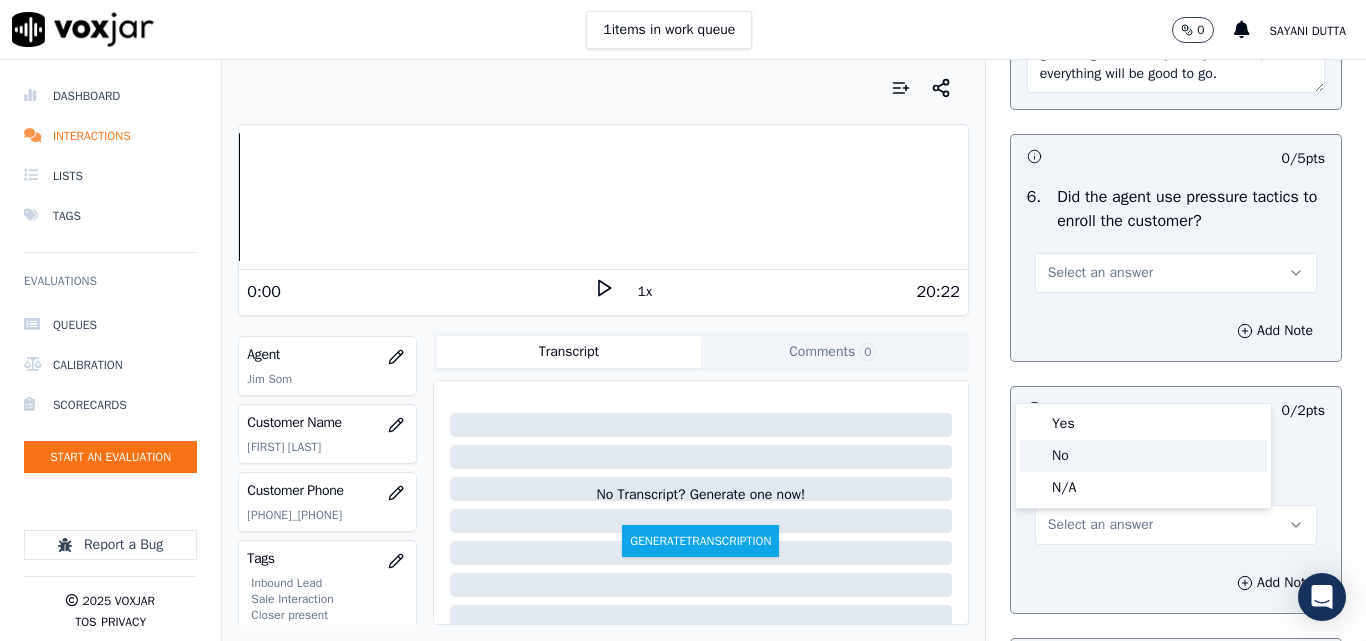 click on "No" 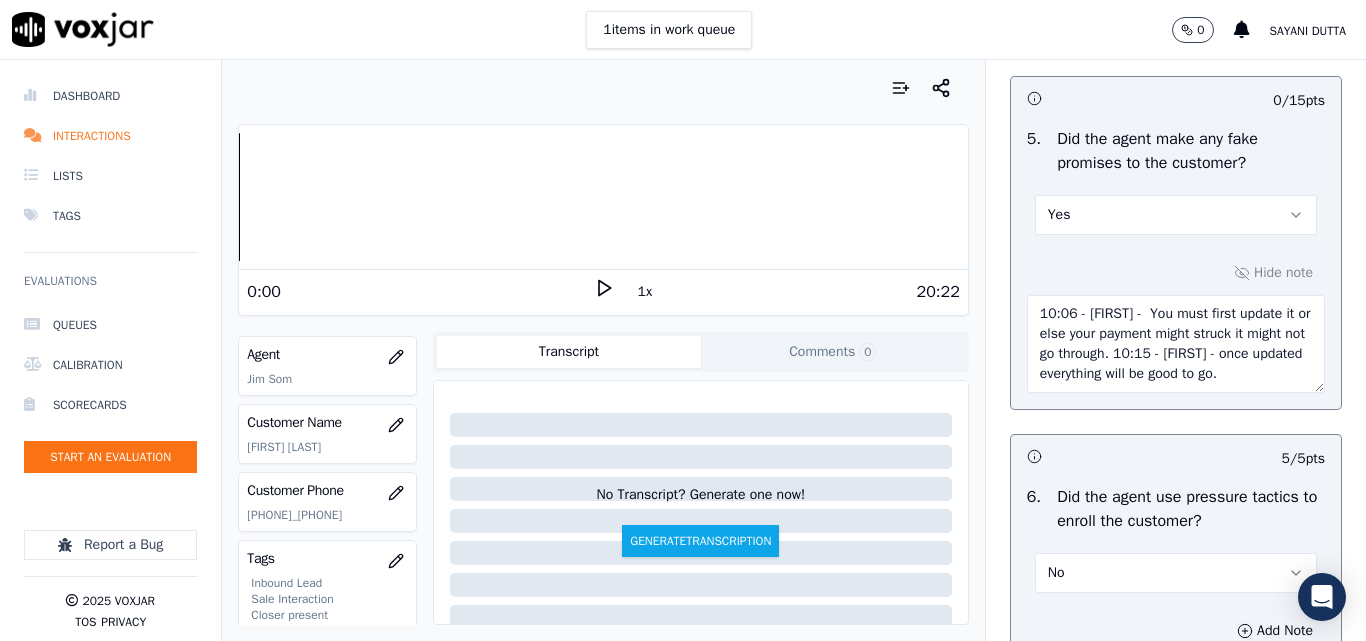 scroll, scrollTop: 5700, scrollLeft: 0, axis: vertical 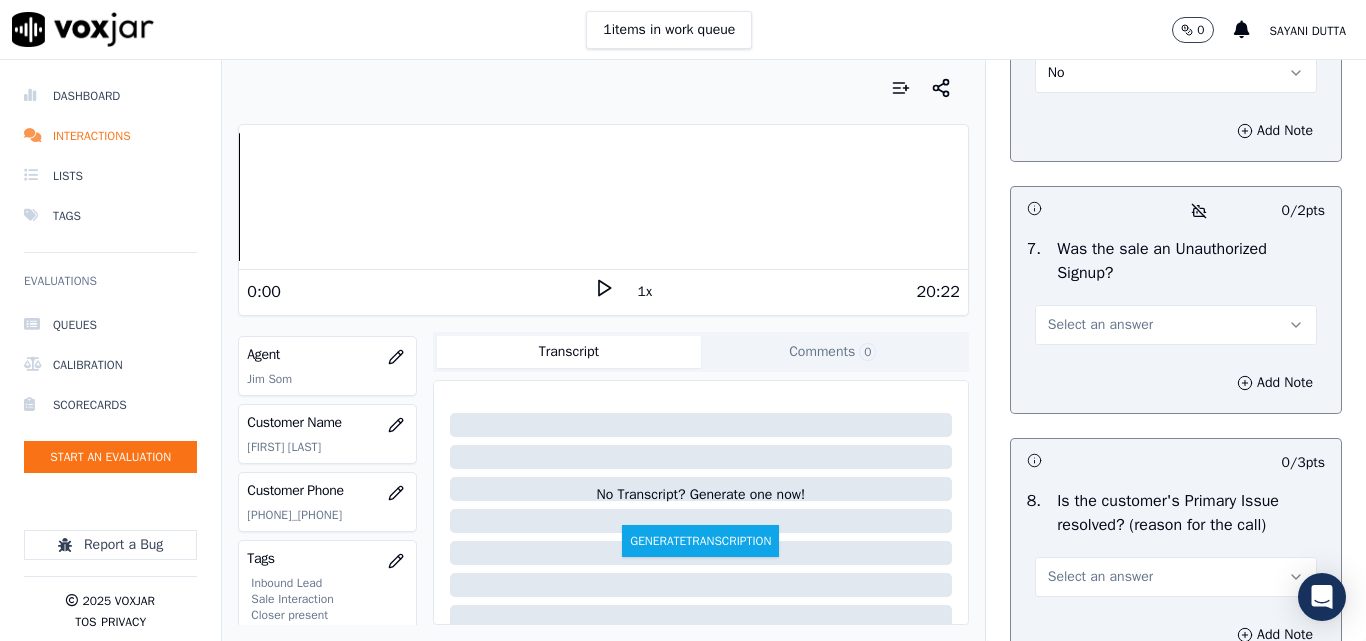click on "Select an answer" at bounding box center [1100, 325] 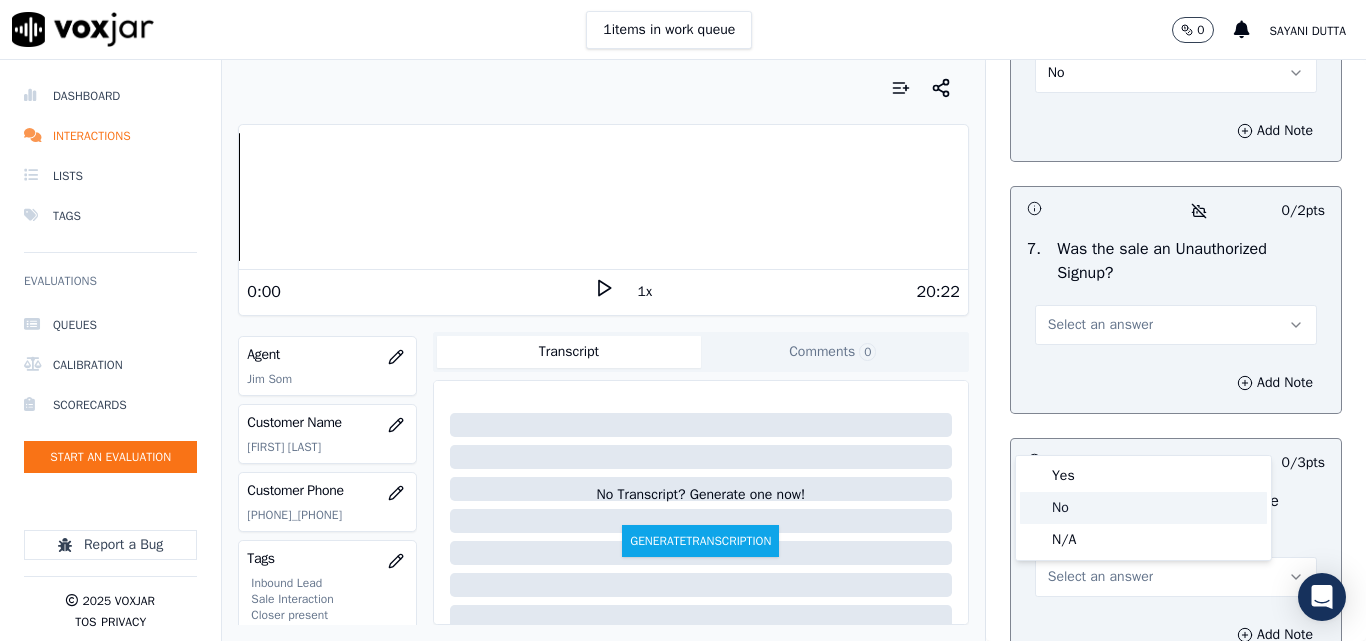 drag, startPoint x: 1072, startPoint y: 502, endPoint x: 1108, endPoint y: 469, distance: 48.83646 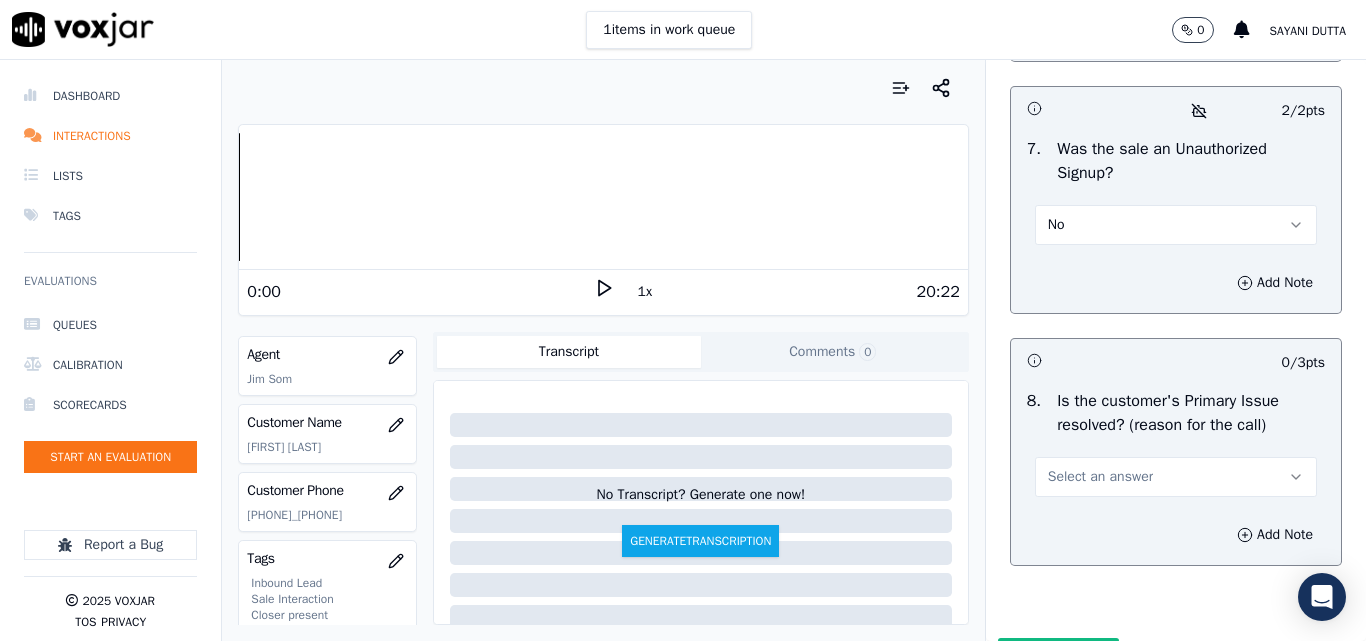 scroll, scrollTop: 6396, scrollLeft: 0, axis: vertical 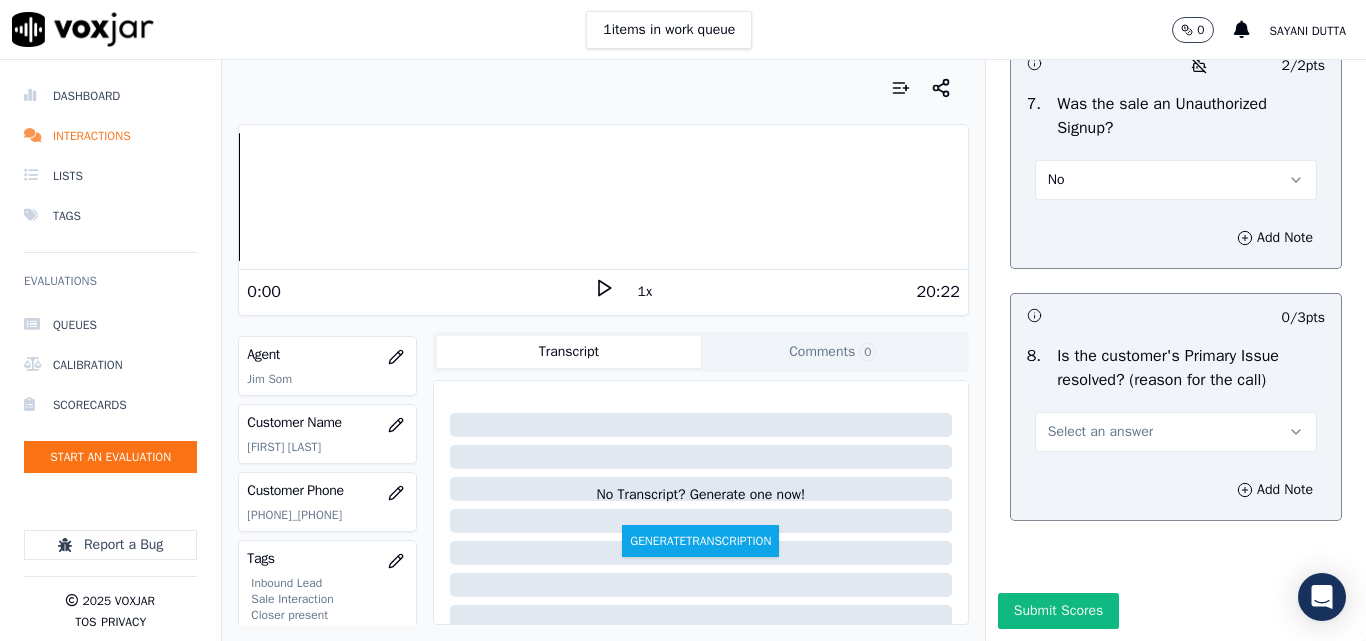 click on "Select an answer" at bounding box center [1100, 432] 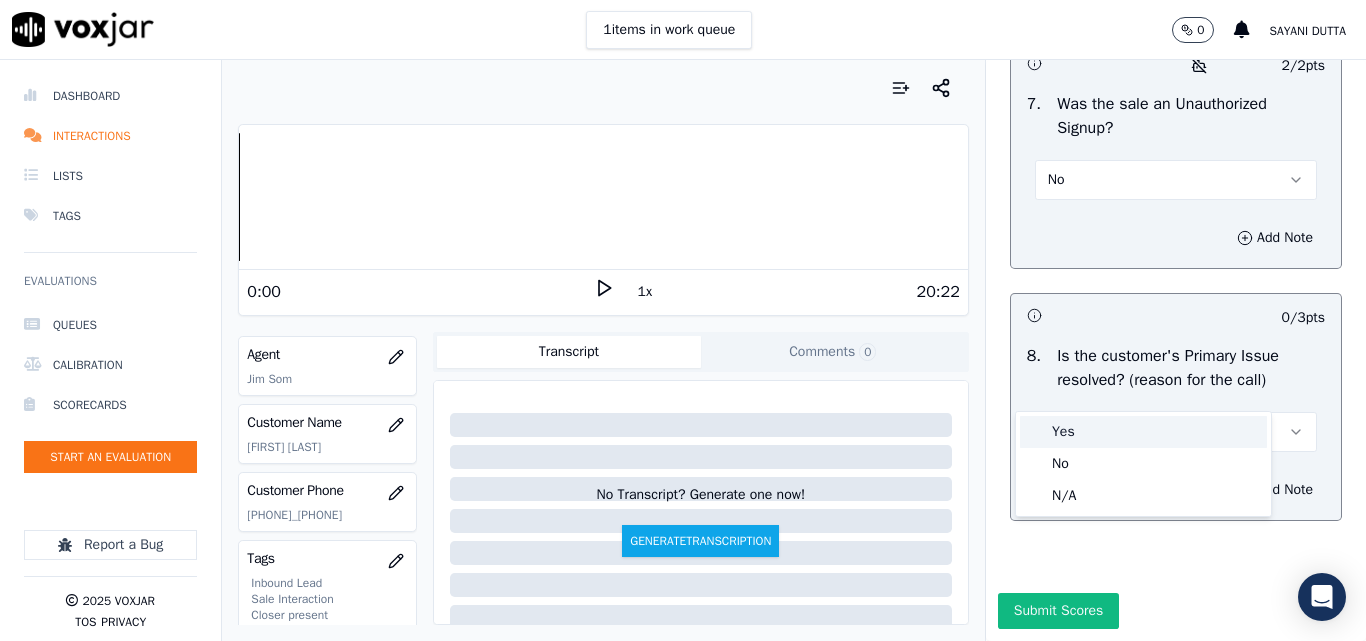 click on "Yes" at bounding box center (1143, 432) 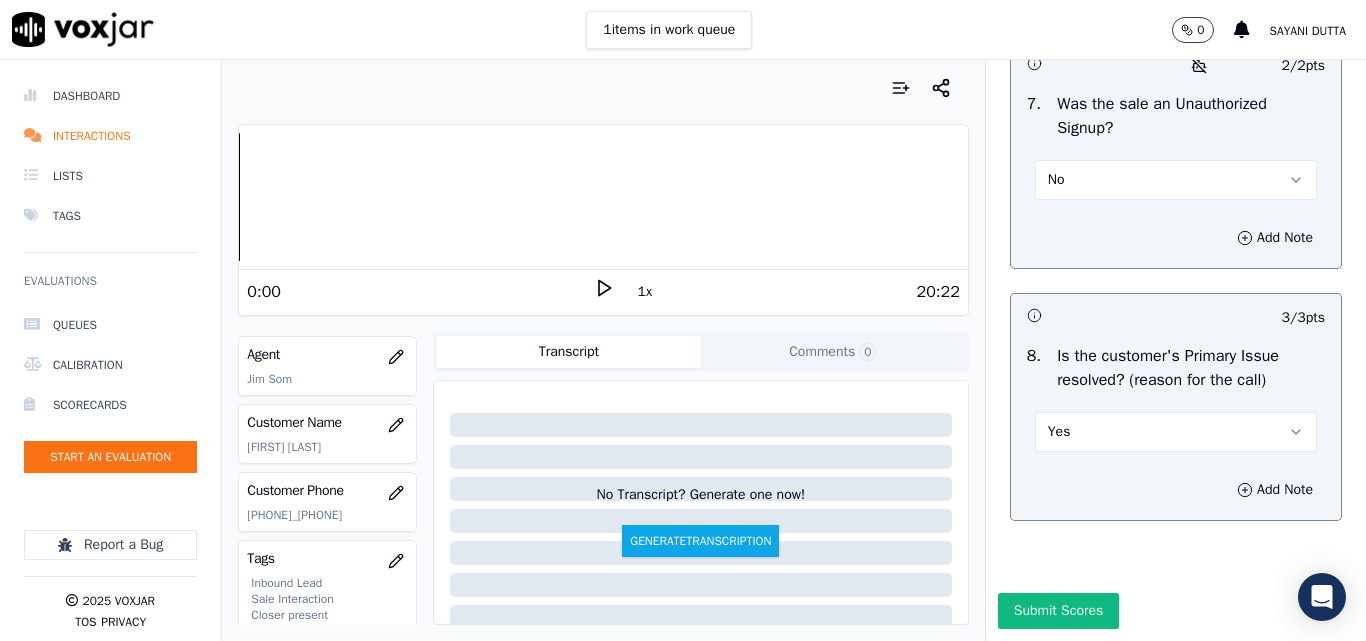 click on "Yes" at bounding box center (1176, 432) 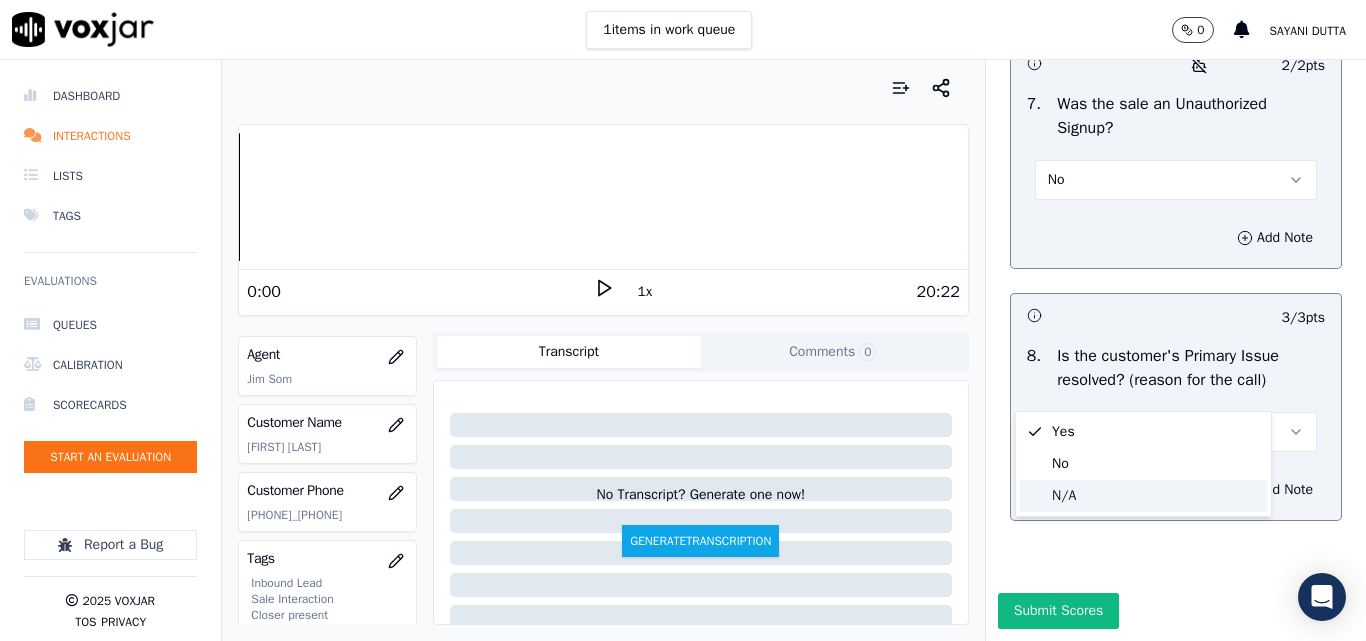 click on "N/A" 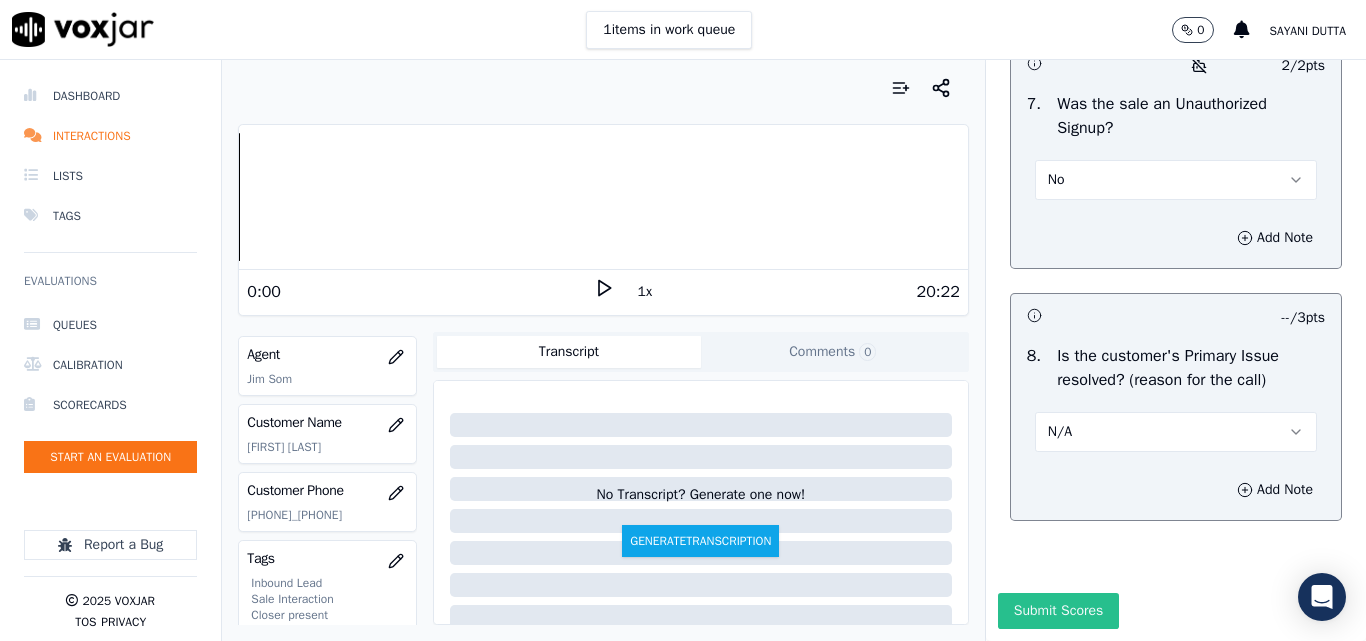 click on "Submit Scores" at bounding box center (1058, 611) 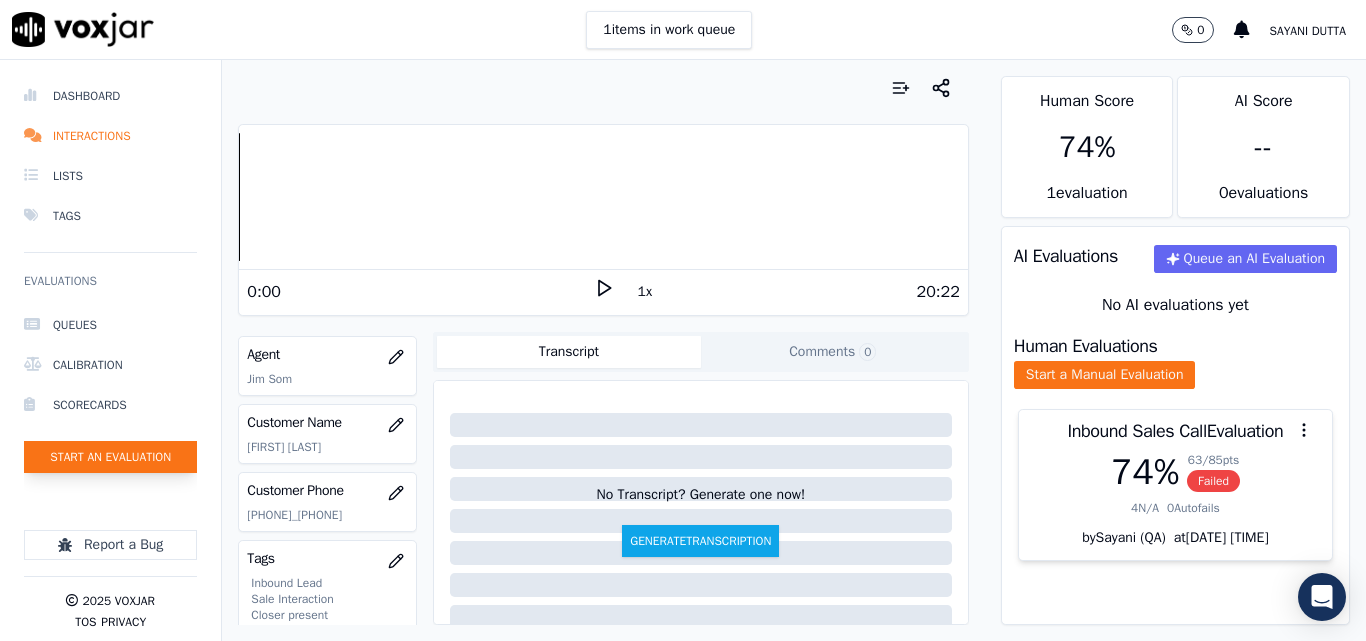 click on "Start an Evaluation" 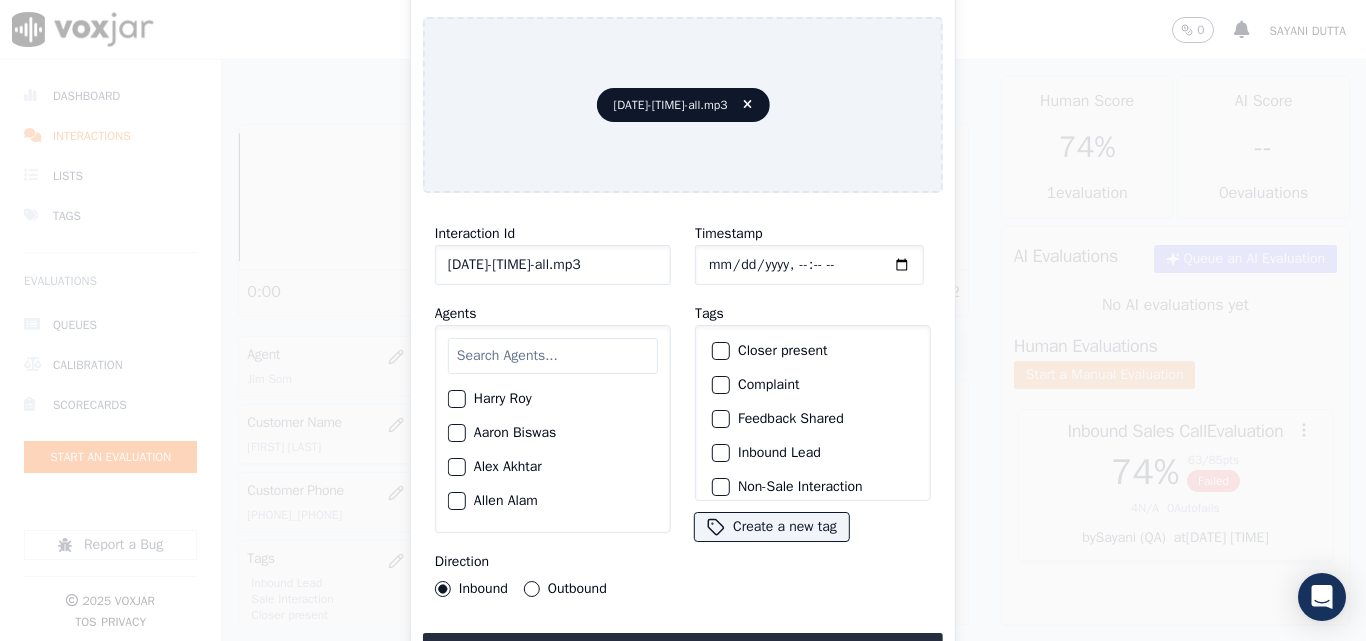 scroll, scrollTop: 0, scrollLeft: 40, axis: horizontal 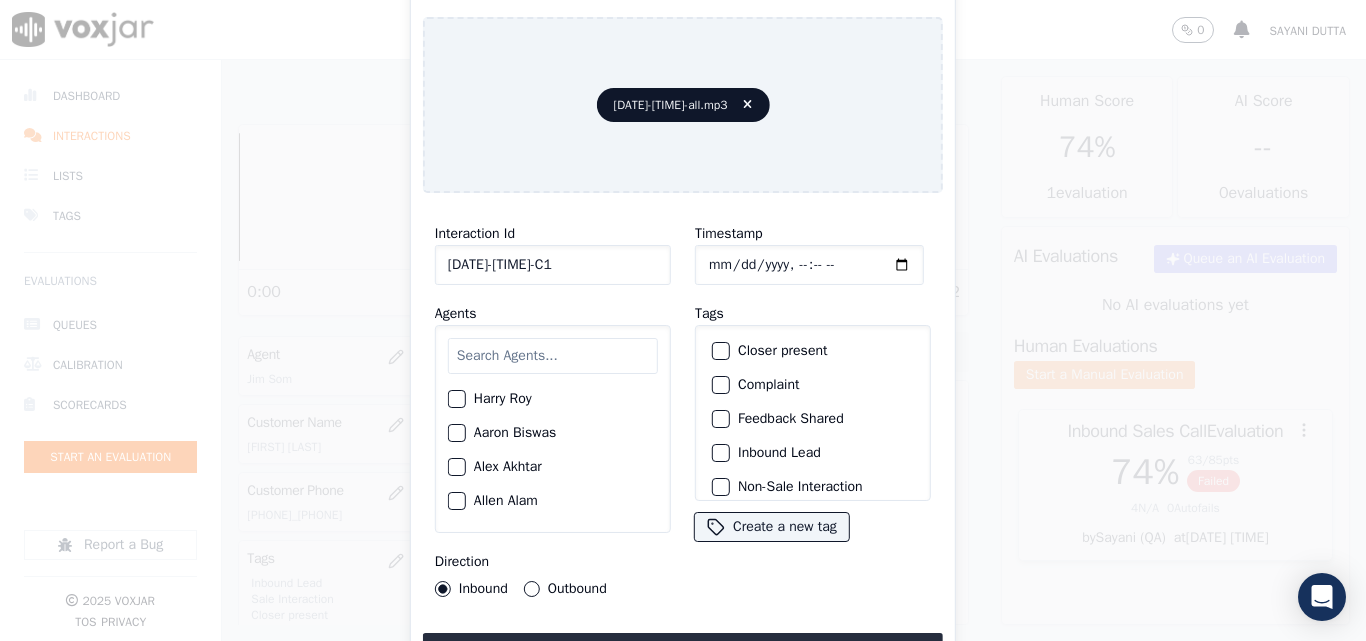 type on "[DATE]-[TIME]-C1" 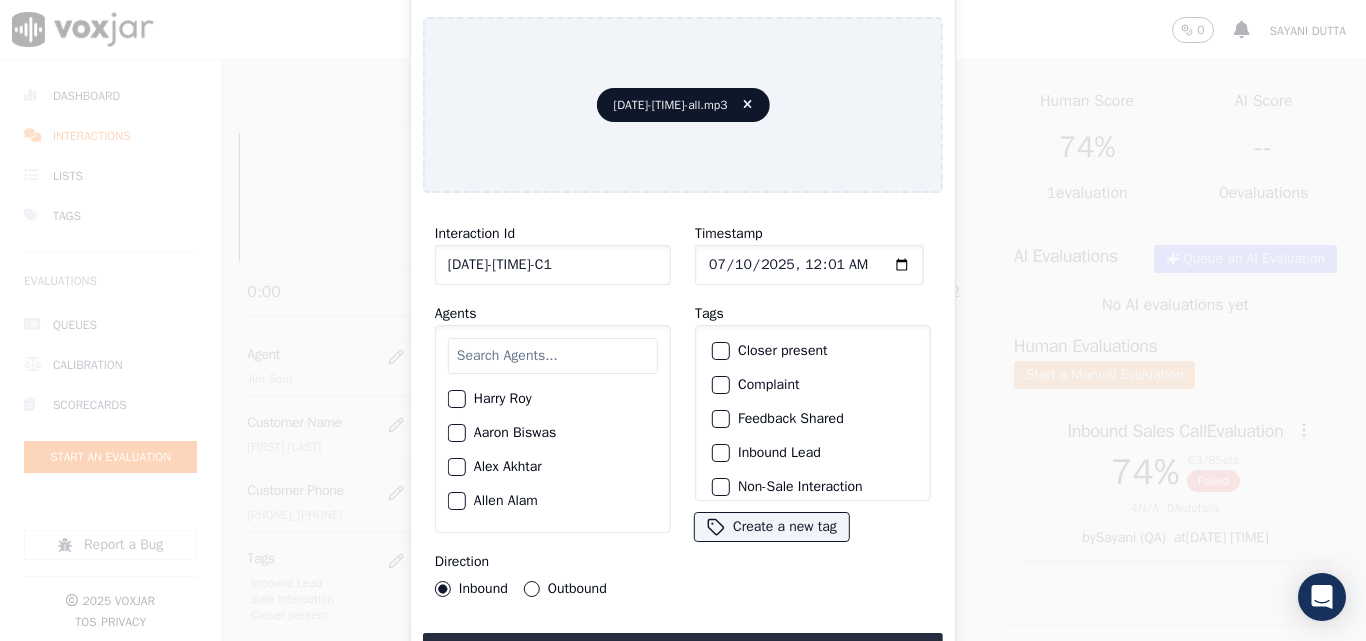 scroll, scrollTop: 100, scrollLeft: 0, axis: vertical 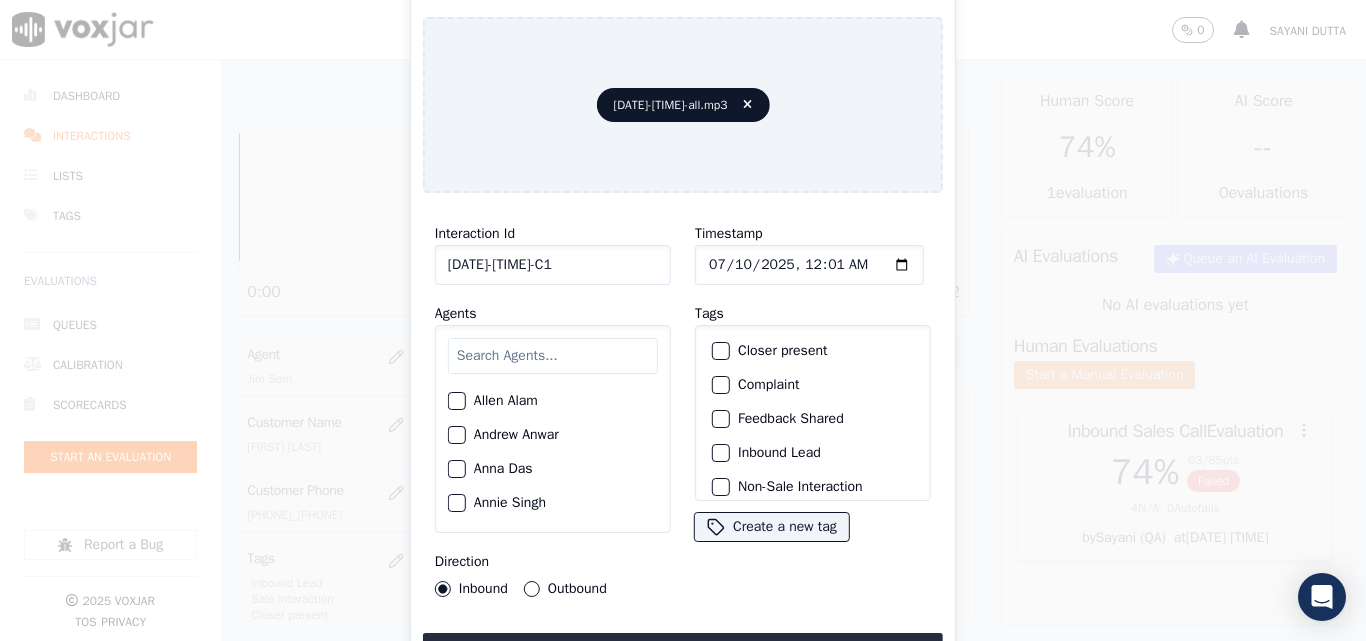 click on "Anna Das" 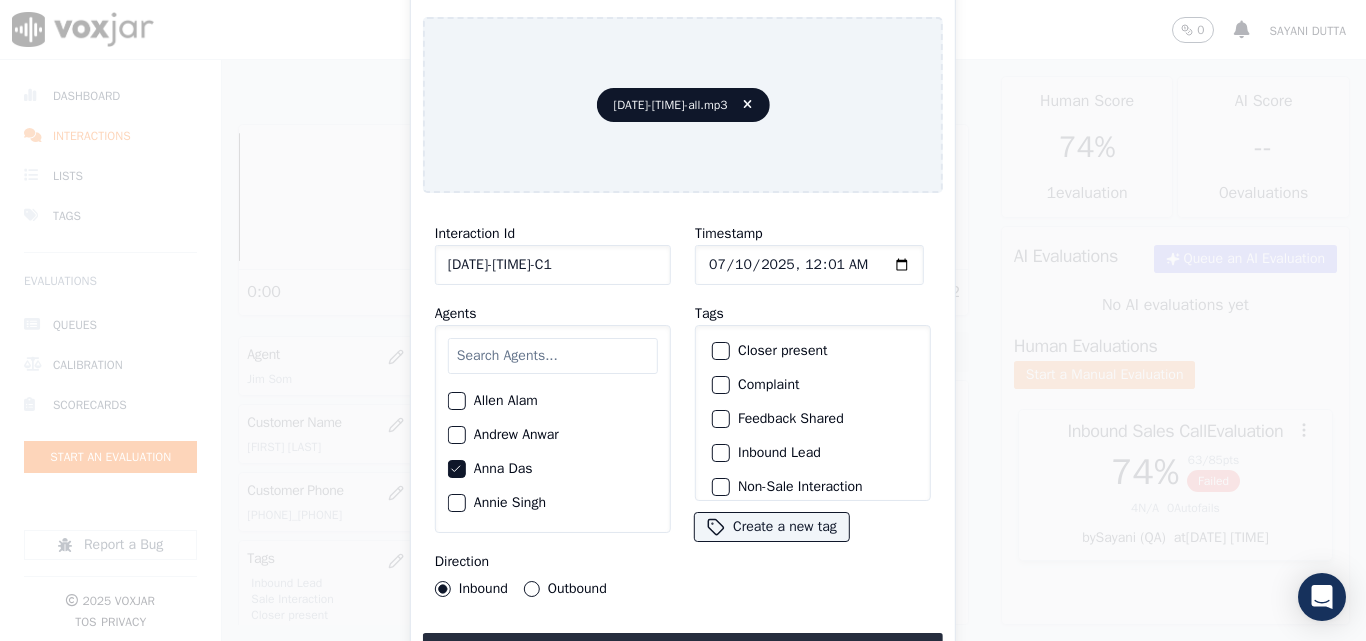 click on "Outbound" at bounding box center [532, 589] 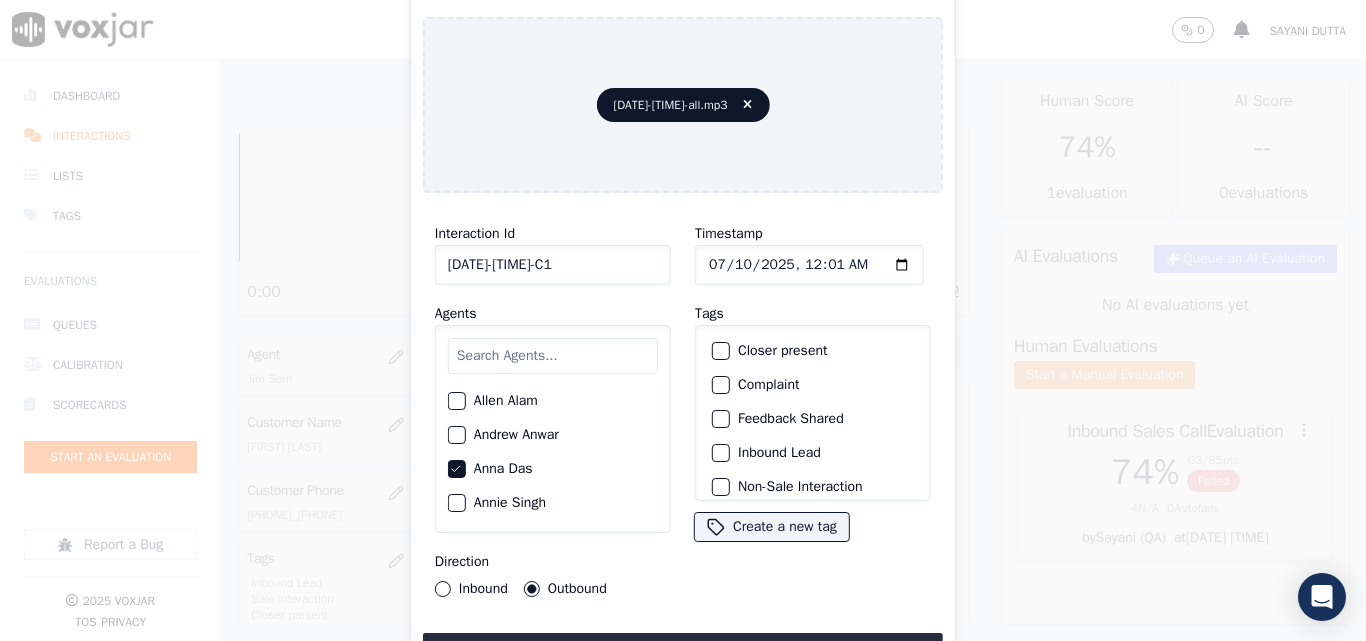 click on "Closer present" 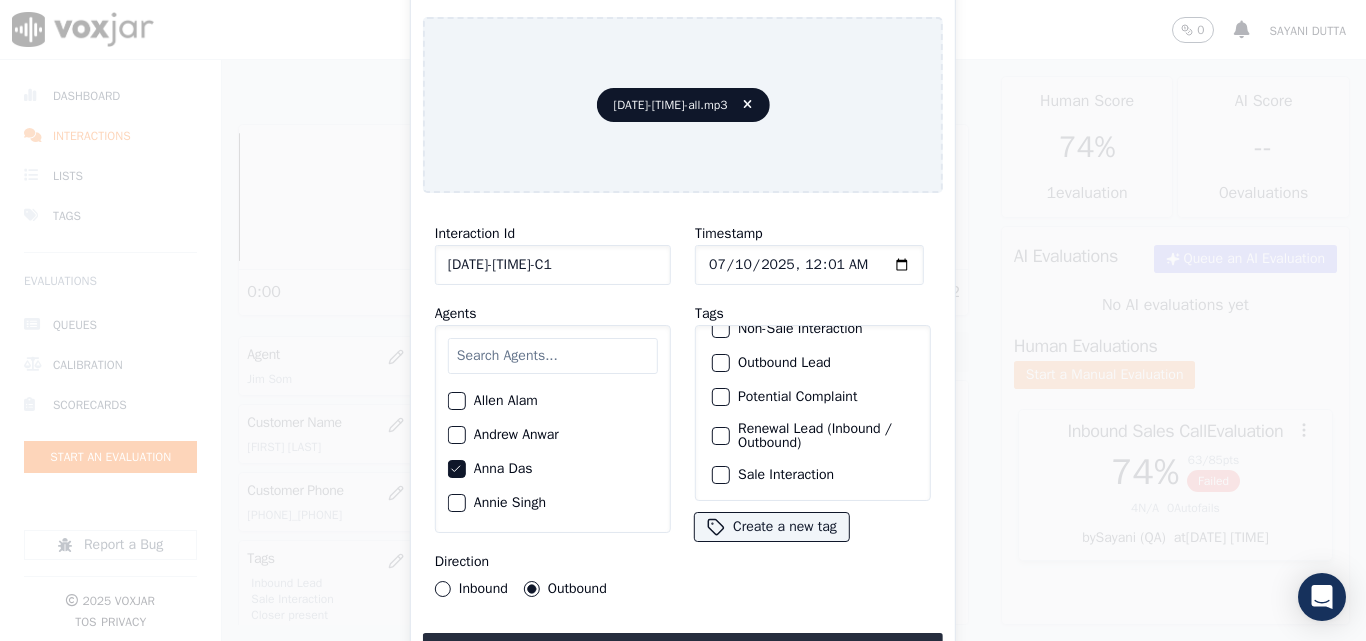 scroll, scrollTop: 173, scrollLeft: 0, axis: vertical 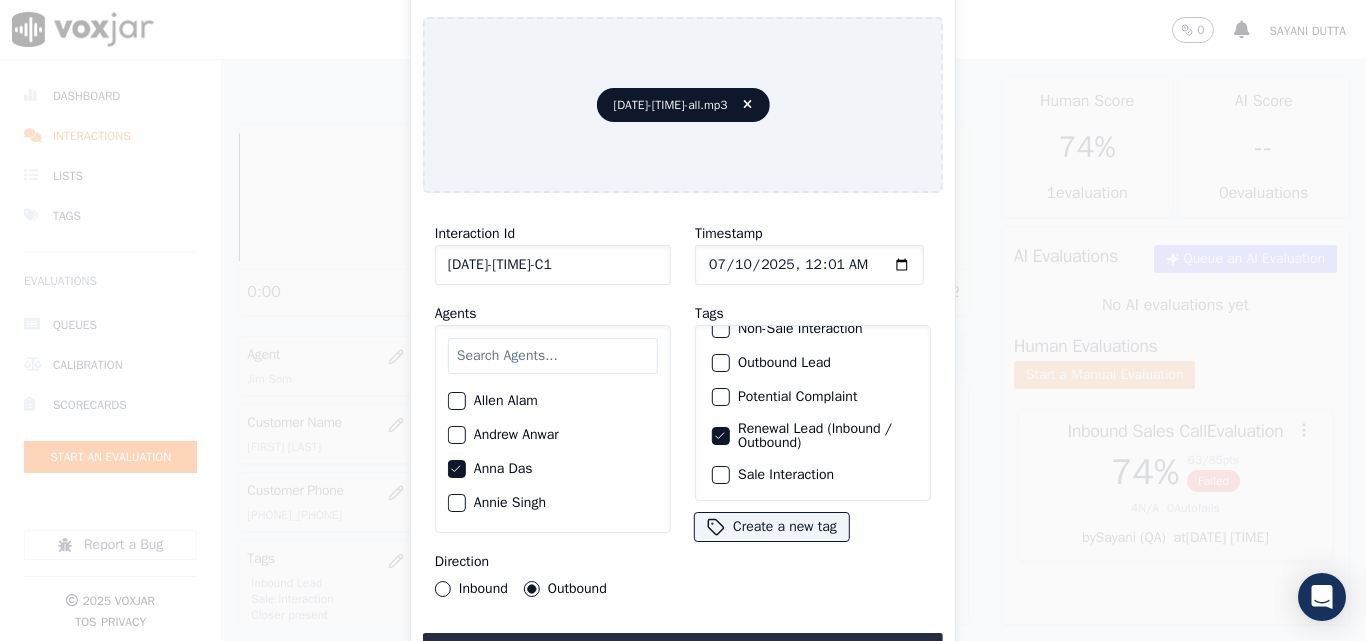 click on "Sale Interaction" 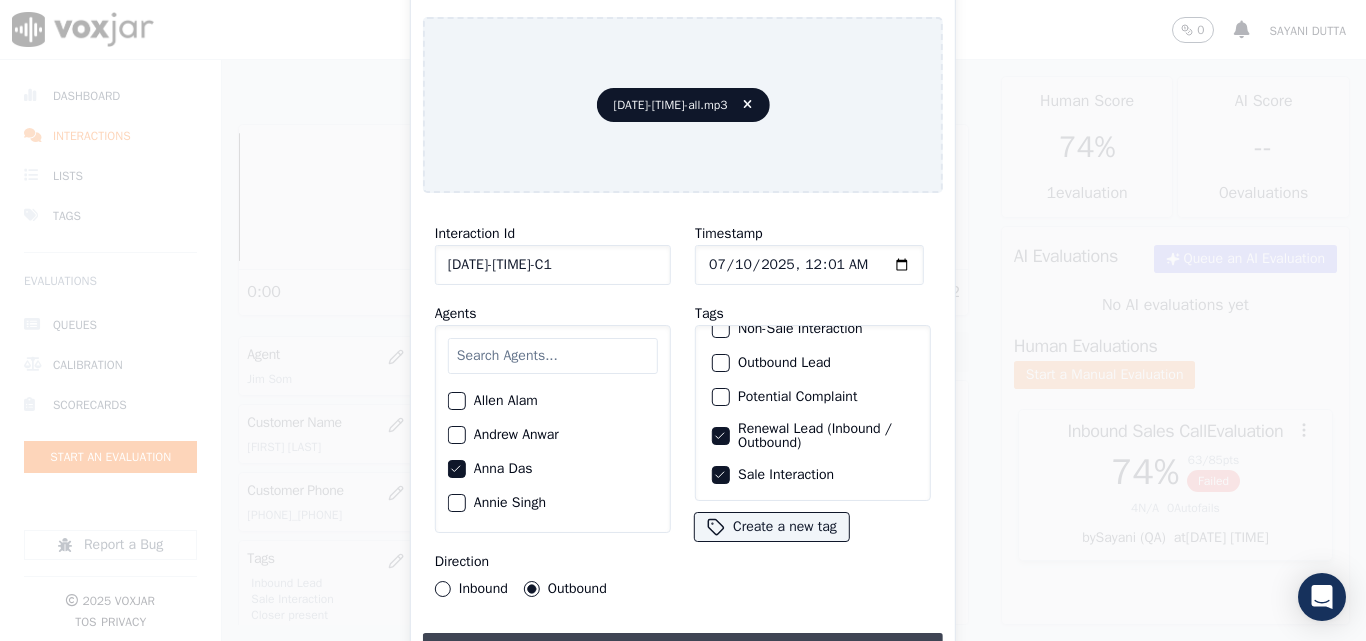 click on "Upload interaction to start evaluation" at bounding box center [683, 651] 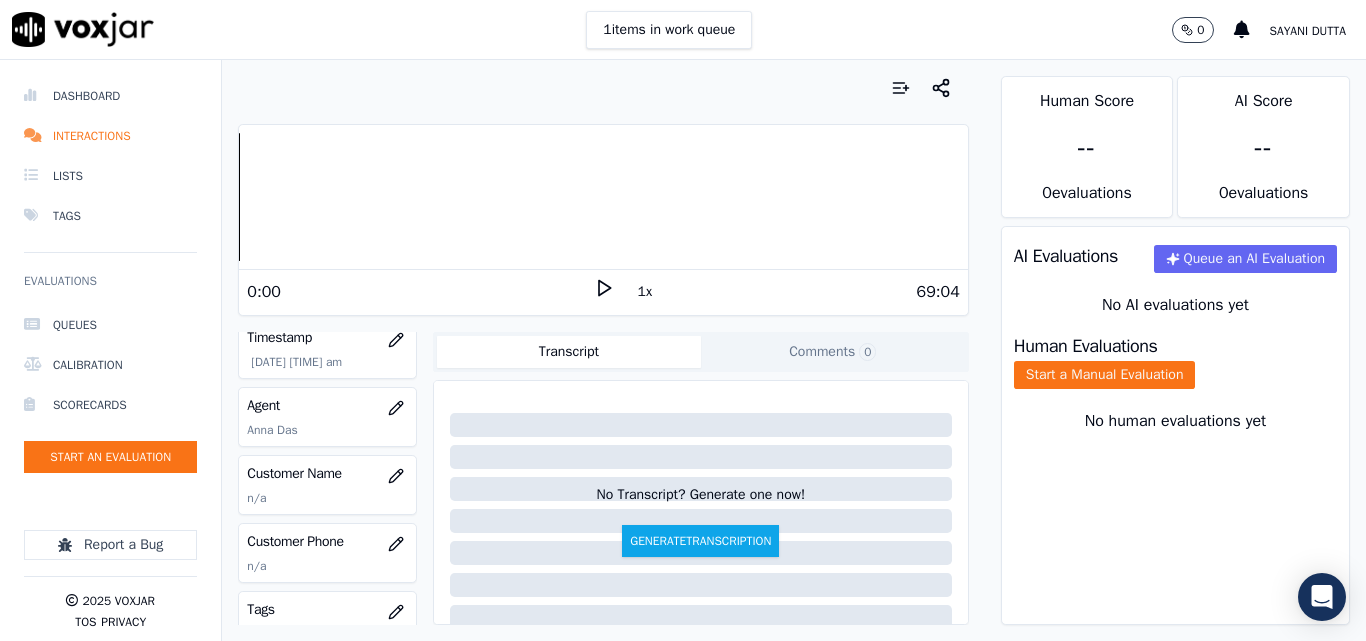 scroll, scrollTop: 200, scrollLeft: 0, axis: vertical 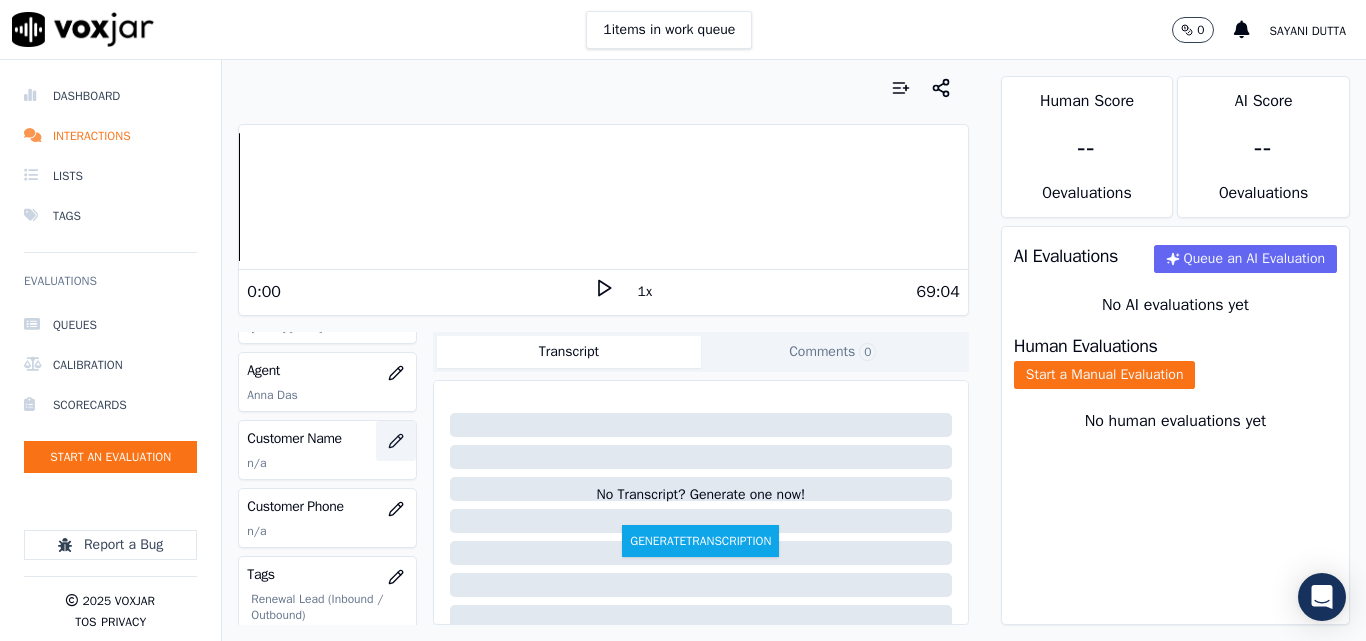 click 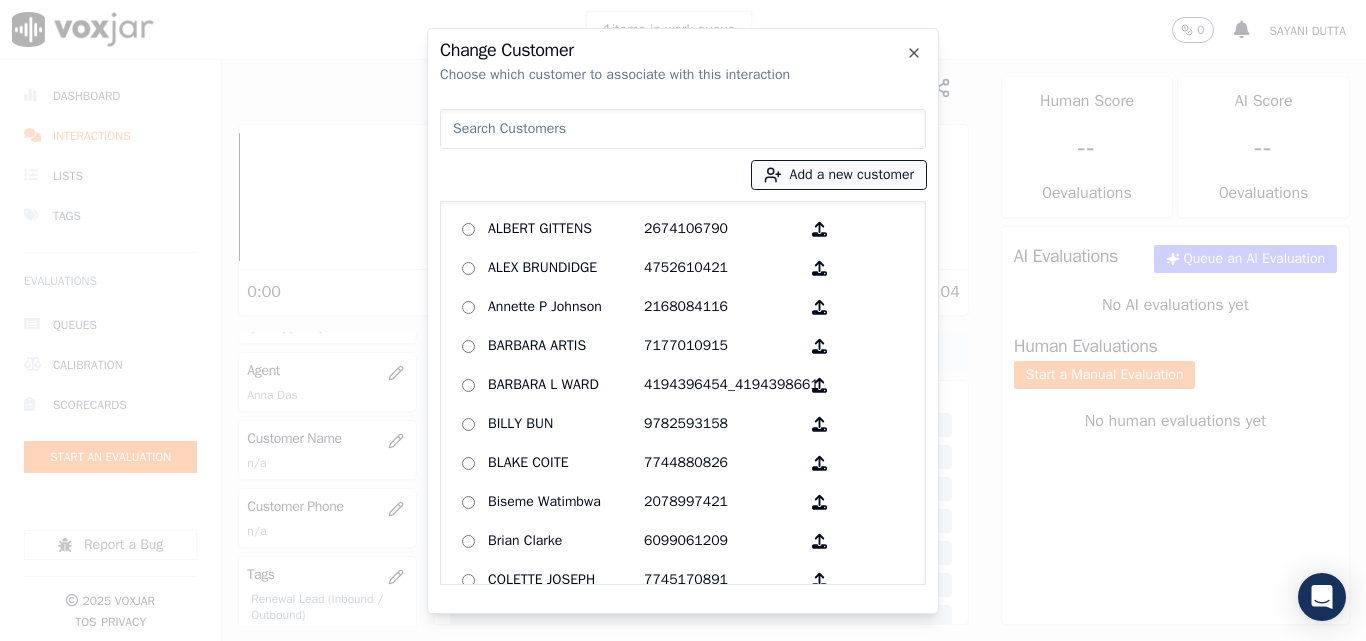 click on "Add a new customer" at bounding box center [839, 175] 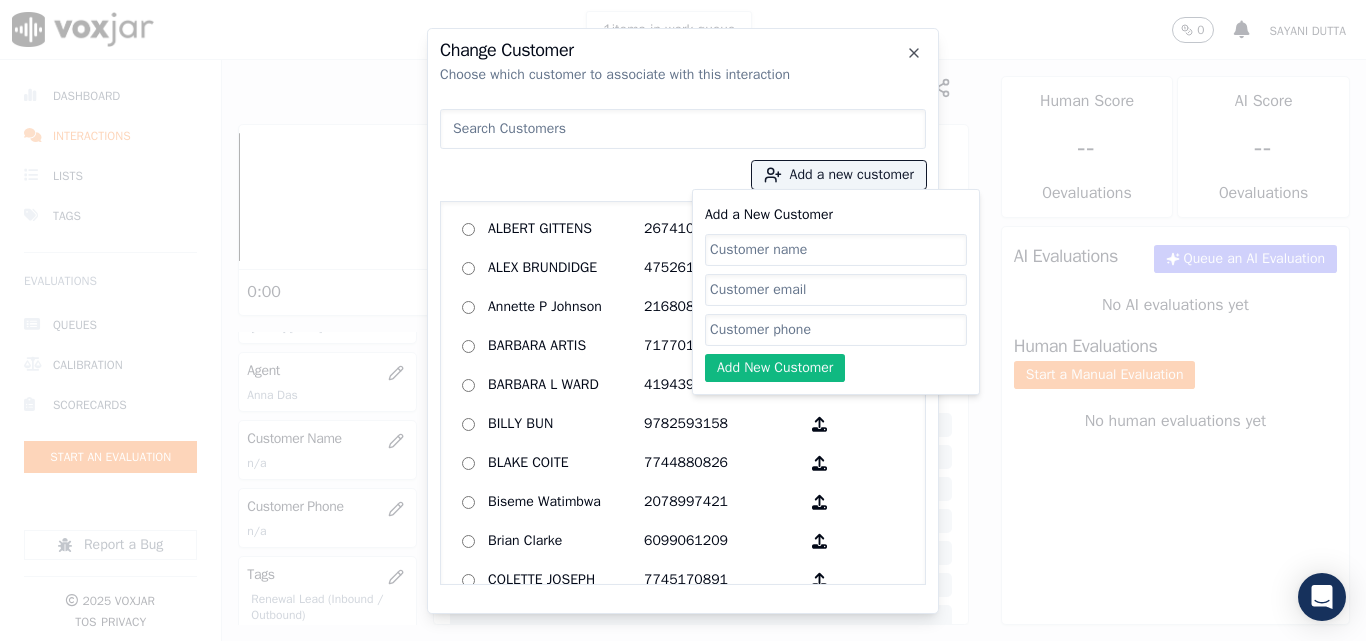 click on "Add a New Customer" 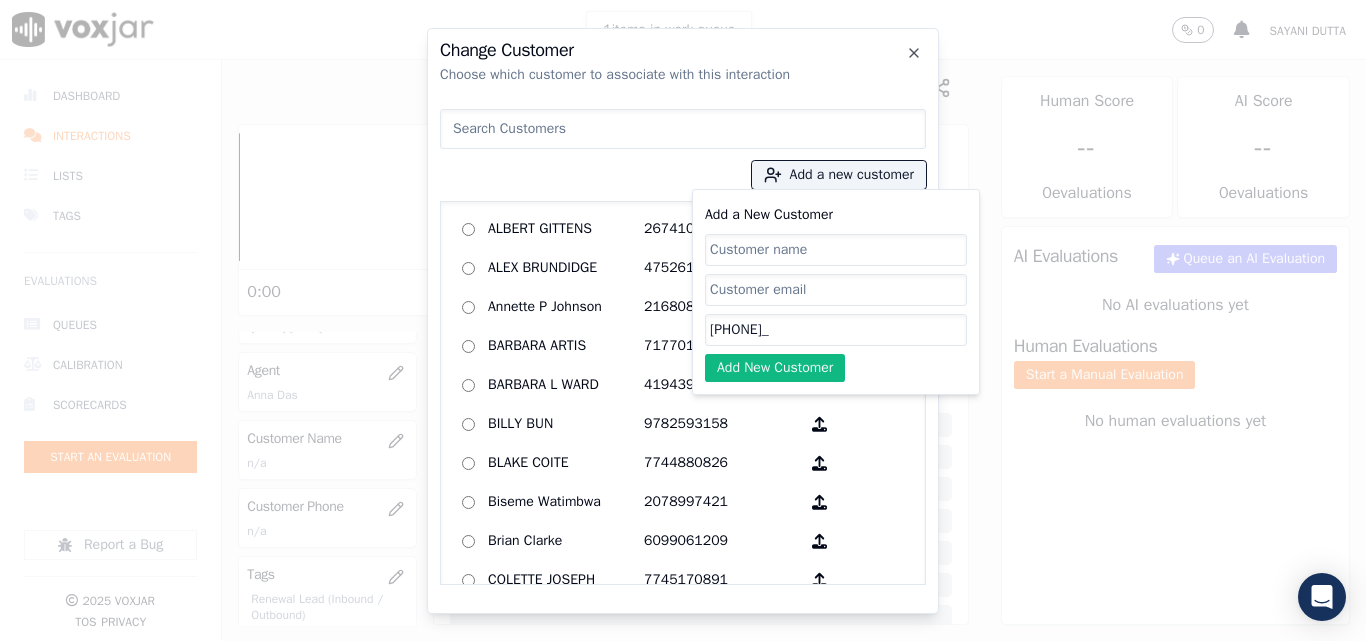 paste on "[PHONE]" 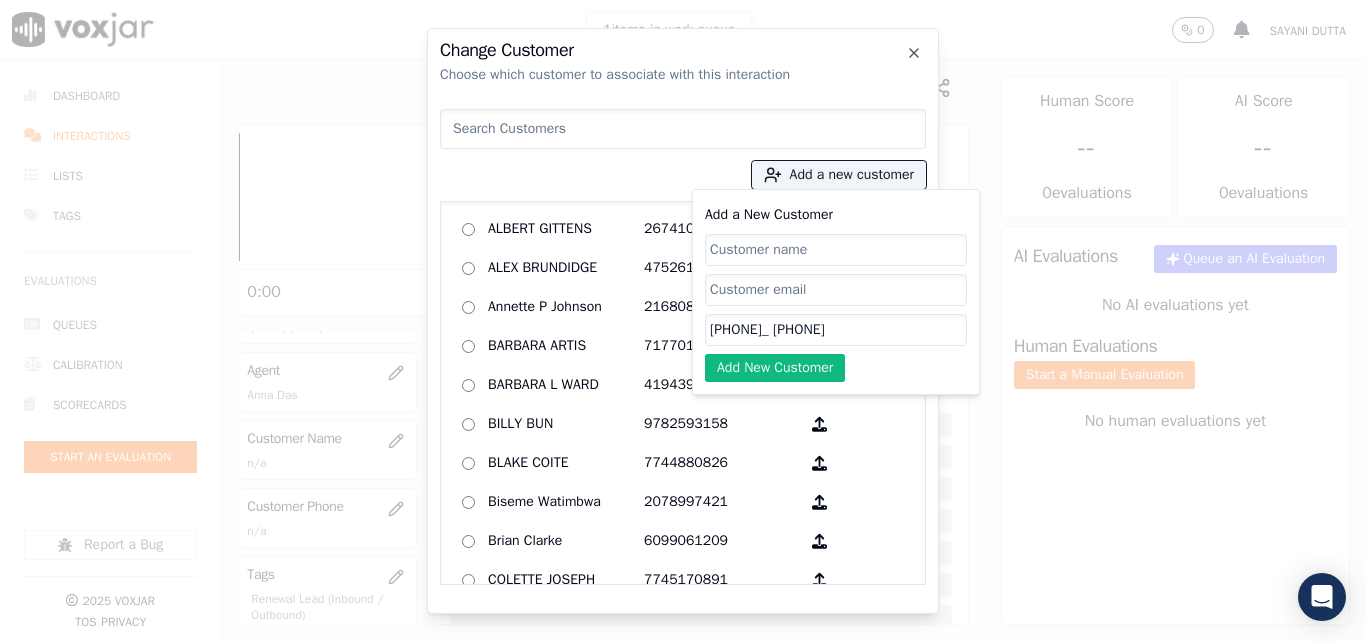 type on "[PHONE]_ [PHONE]" 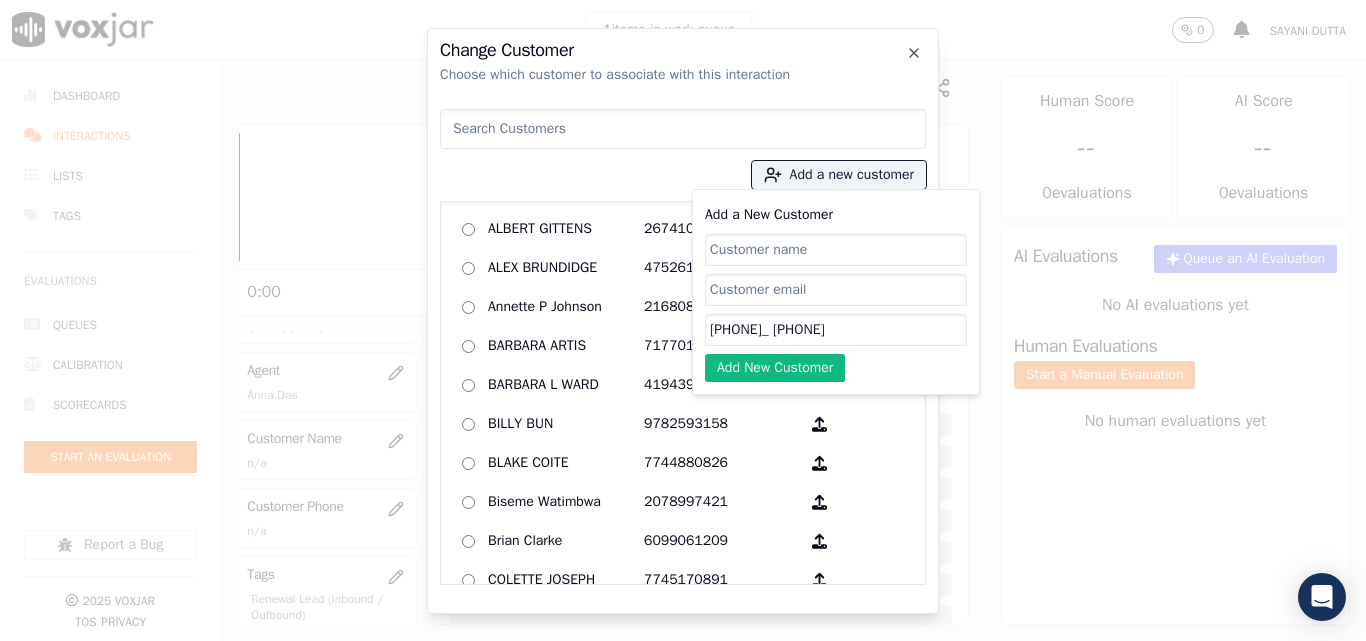 paste on "[FIRST] [LAST]" 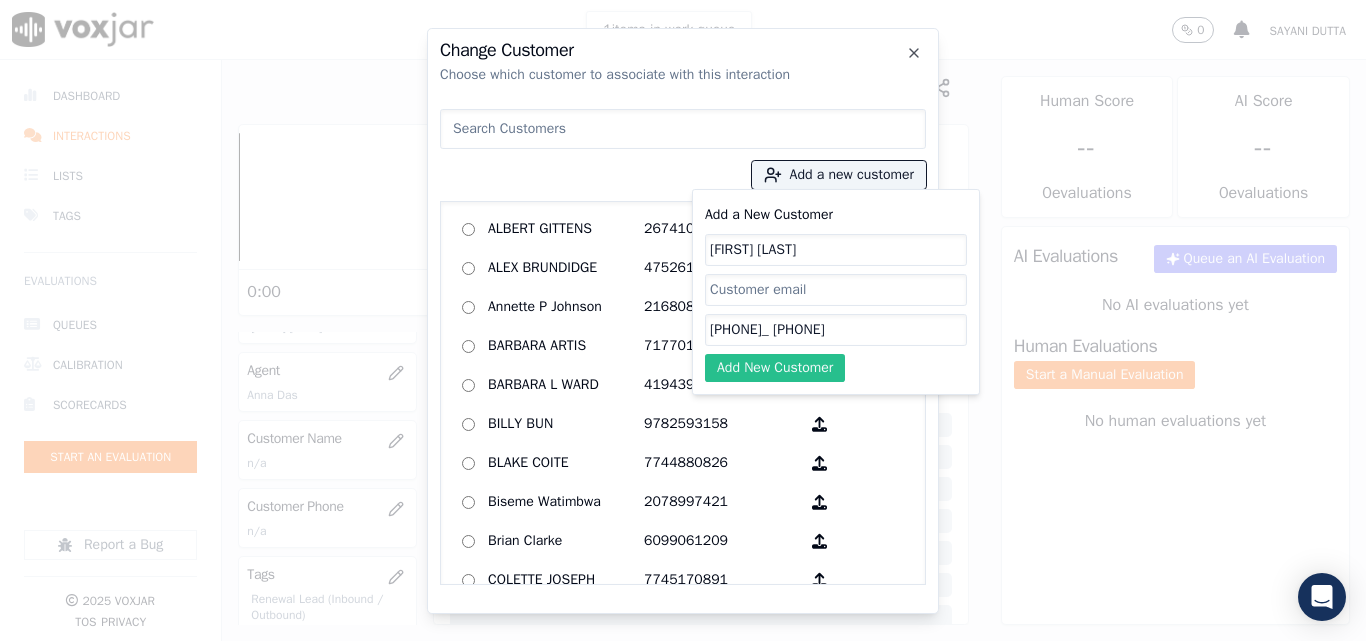 type on "[FIRST] [LAST]" 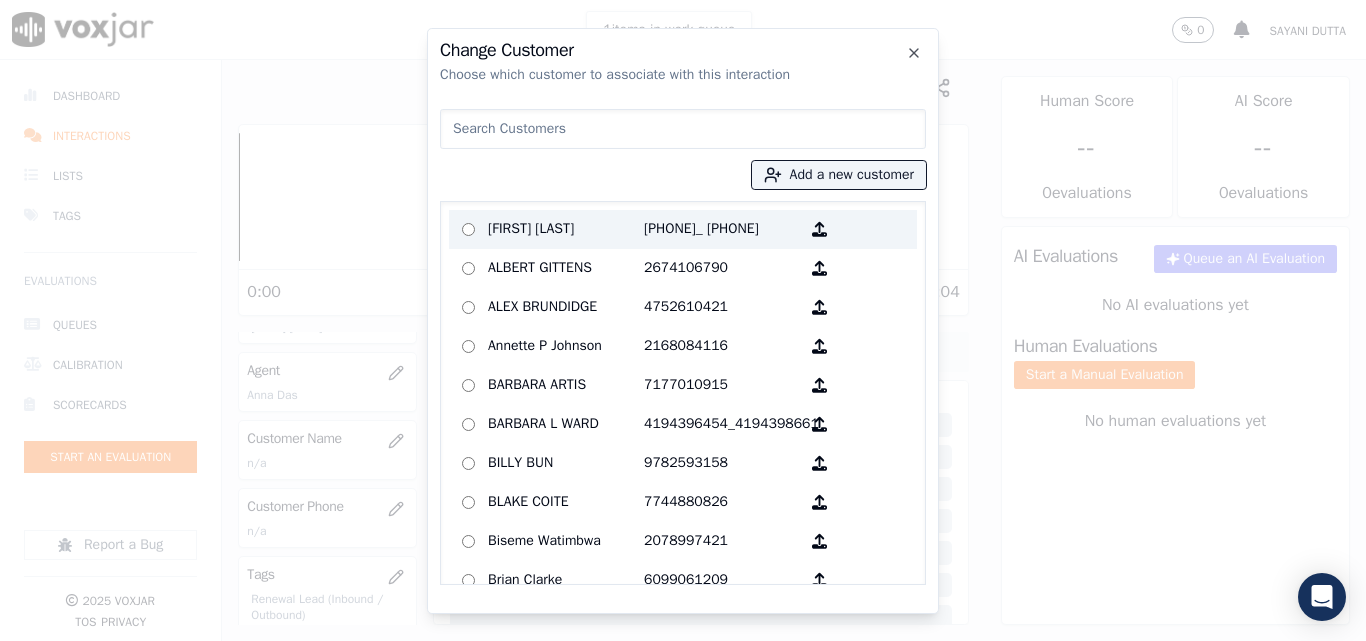 click on "[FIRST] [LAST]" at bounding box center (566, 229) 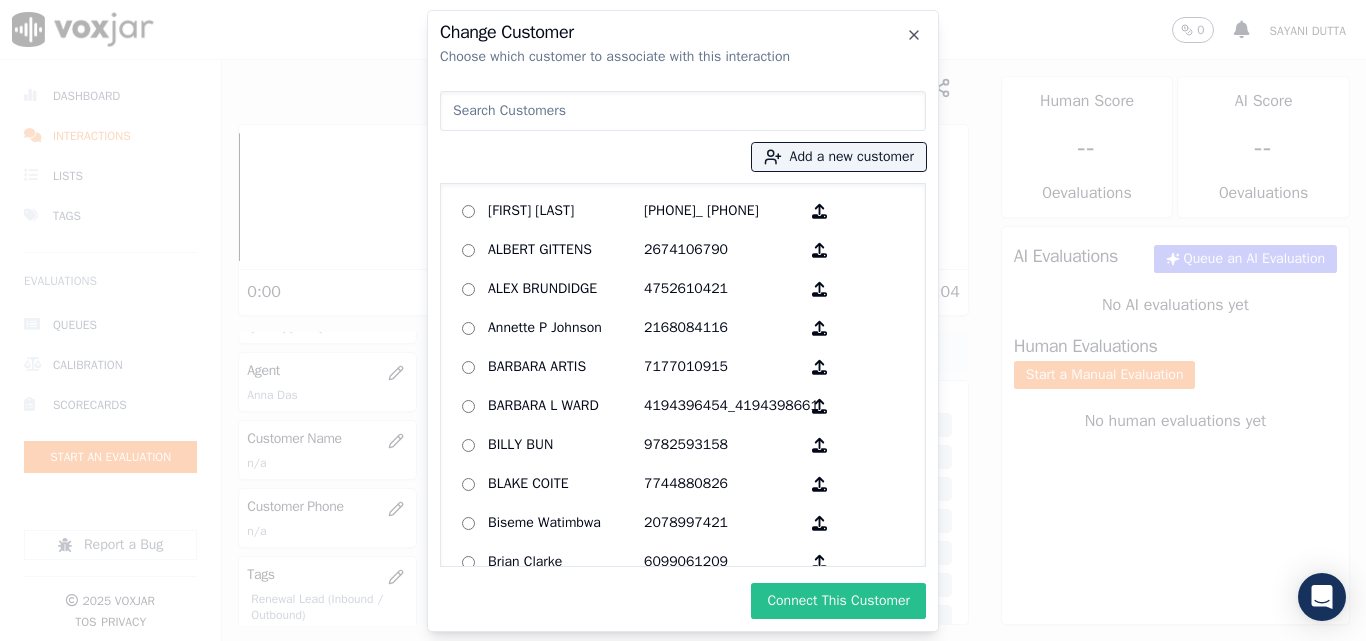 click on "Connect This Customer" at bounding box center (838, 601) 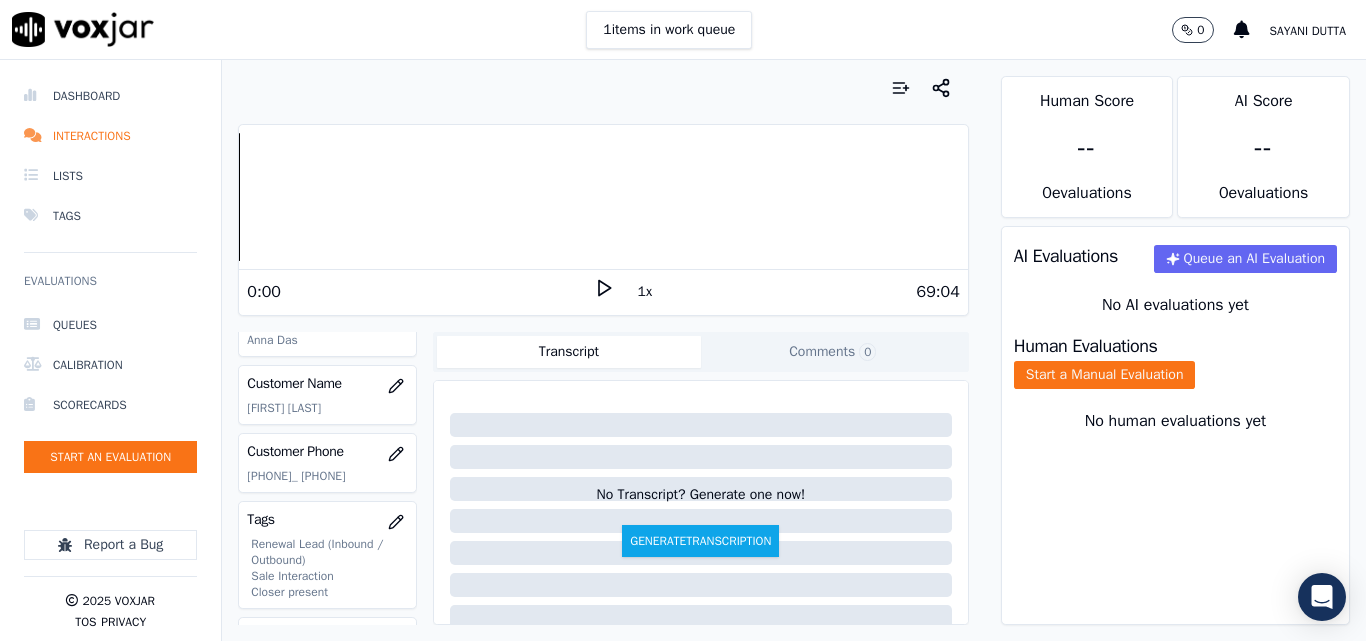 scroll, scrollTop: 220, scrollLeft: 0, axis: vertical 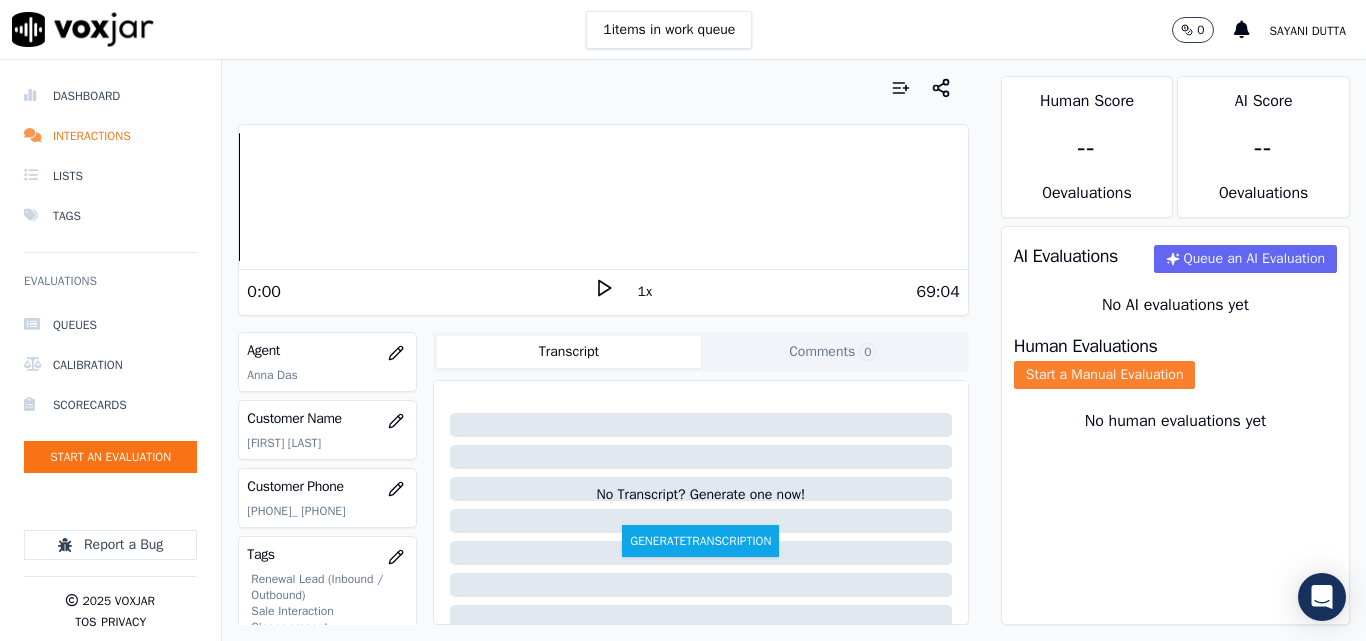 click on "Start a Manual Evaluation" 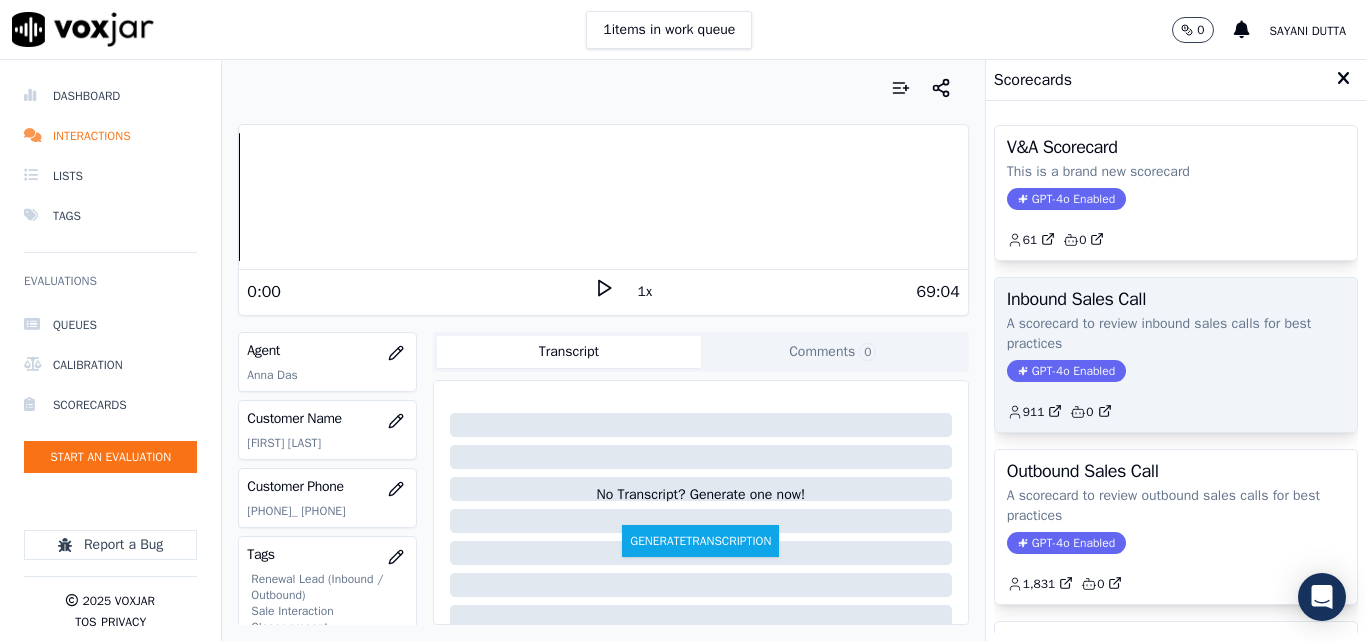click on "GPT-4o Enabled" 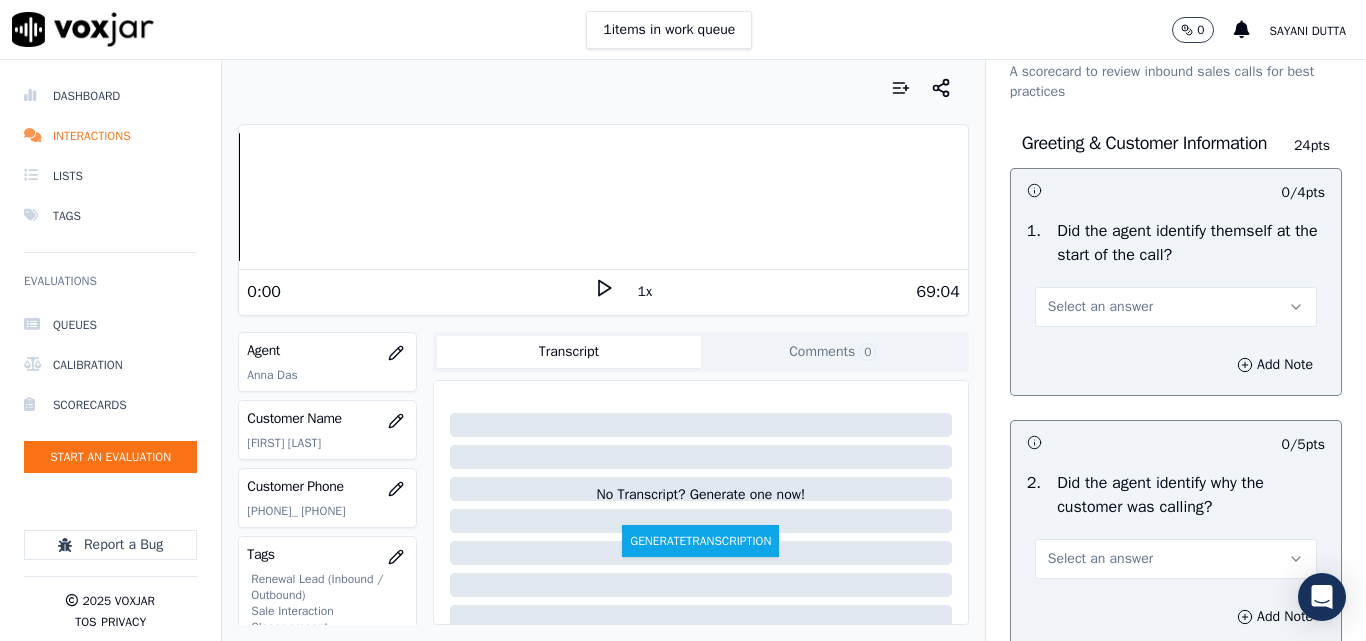 scroll, scrollTop: 100, scrollLeft: 0, axis: vertical 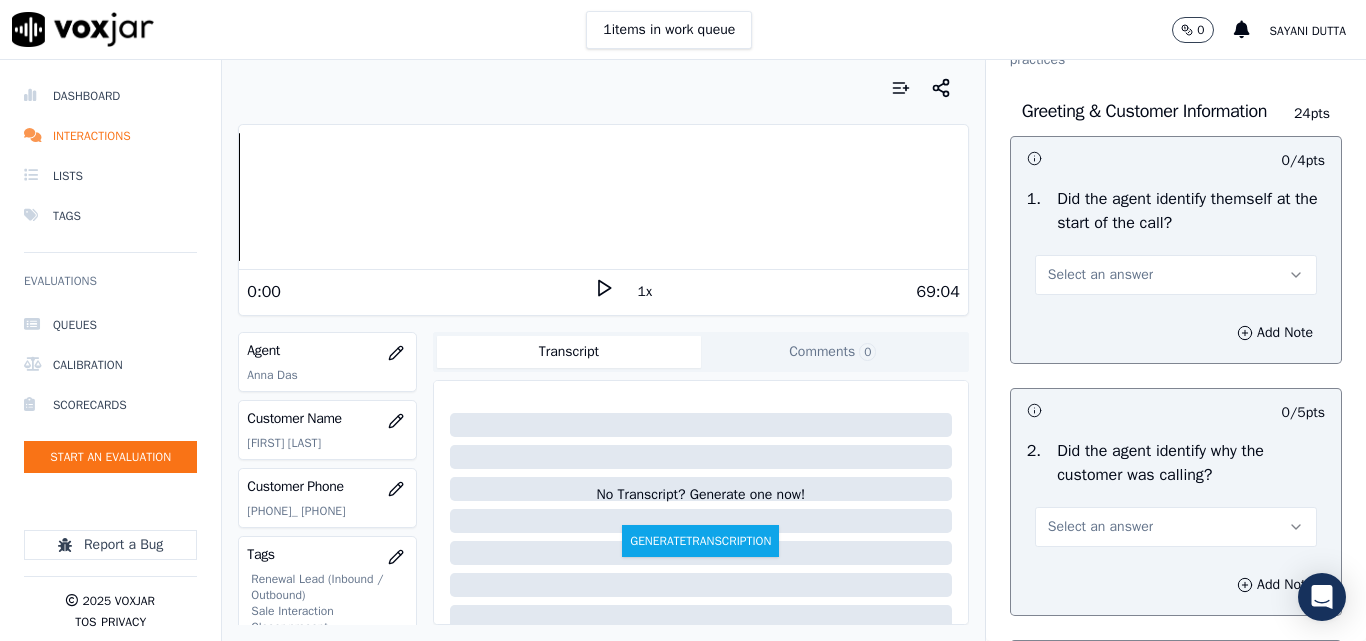 click on "Select an answer" at bounding box center [1100, 275] 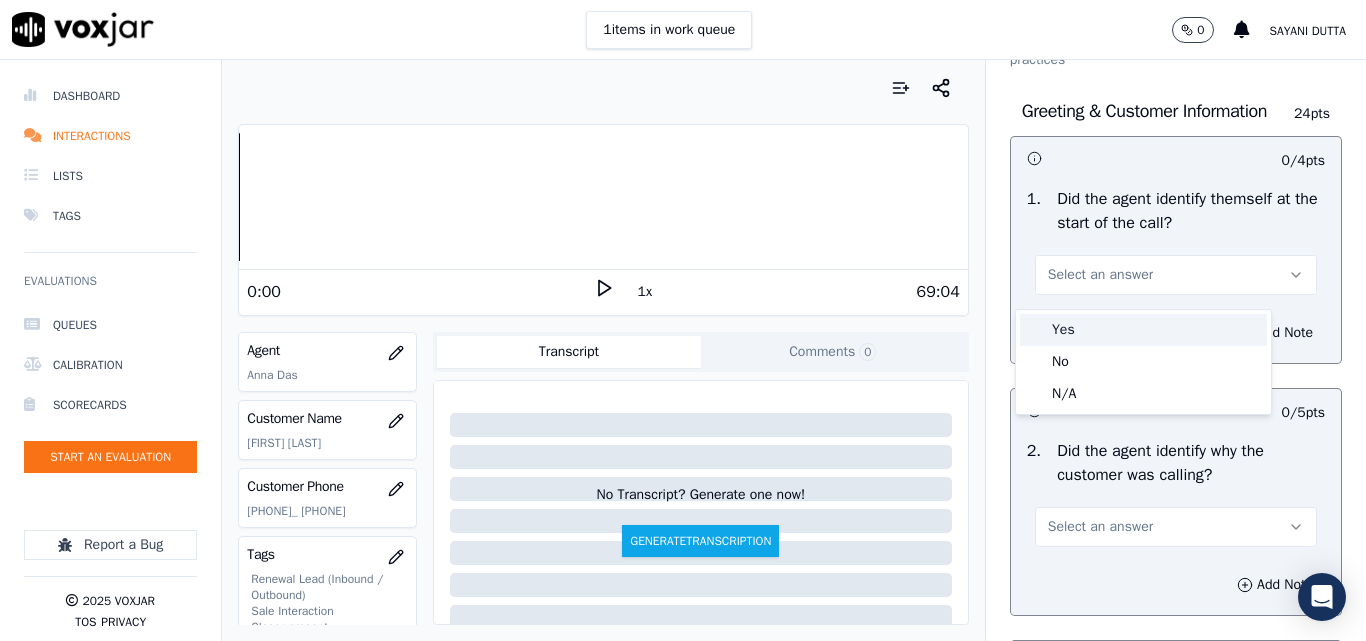 click on "Yes" at bounding box center (1143, 330) 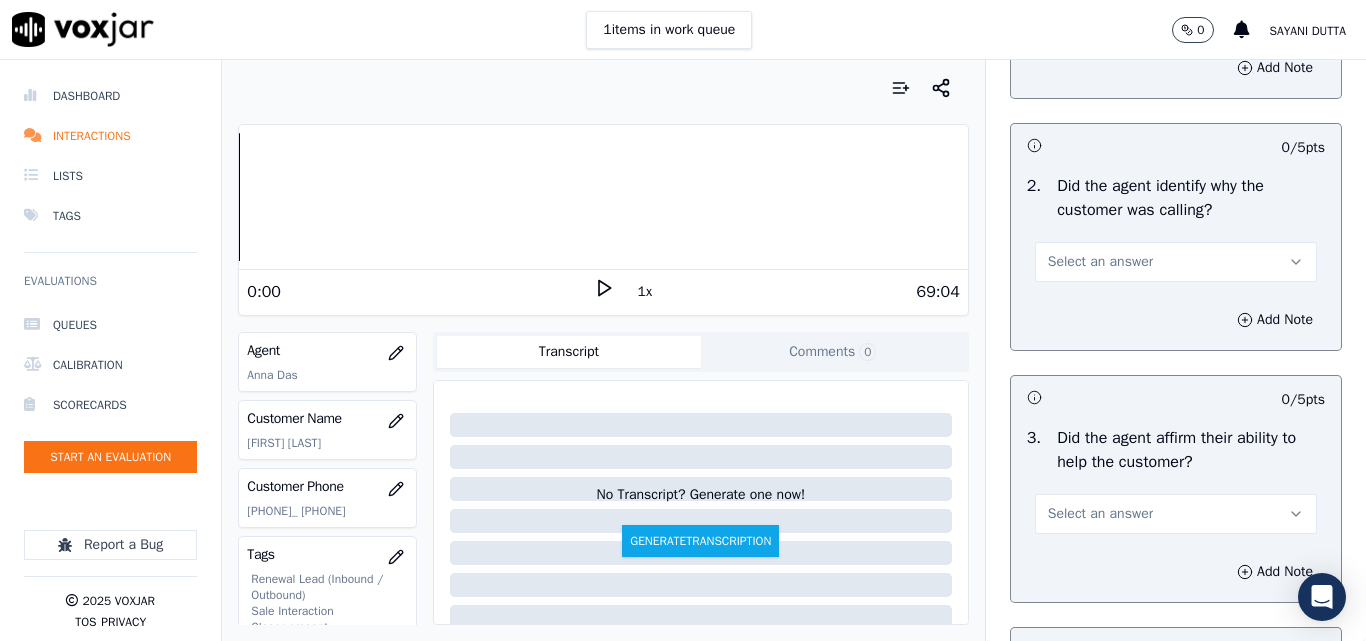 scroll, scrollTop: 400, scrollLeft: 0, axis: vertical 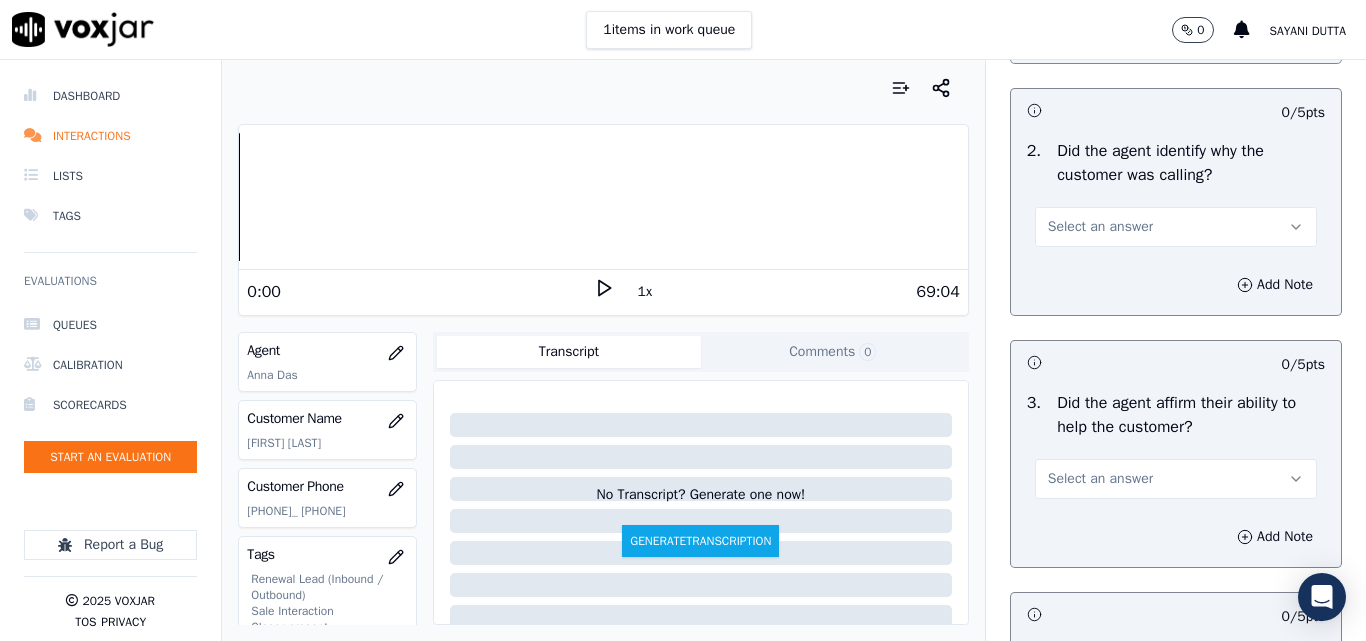 click on "Select an answer" at bounding box center [1100, 227] 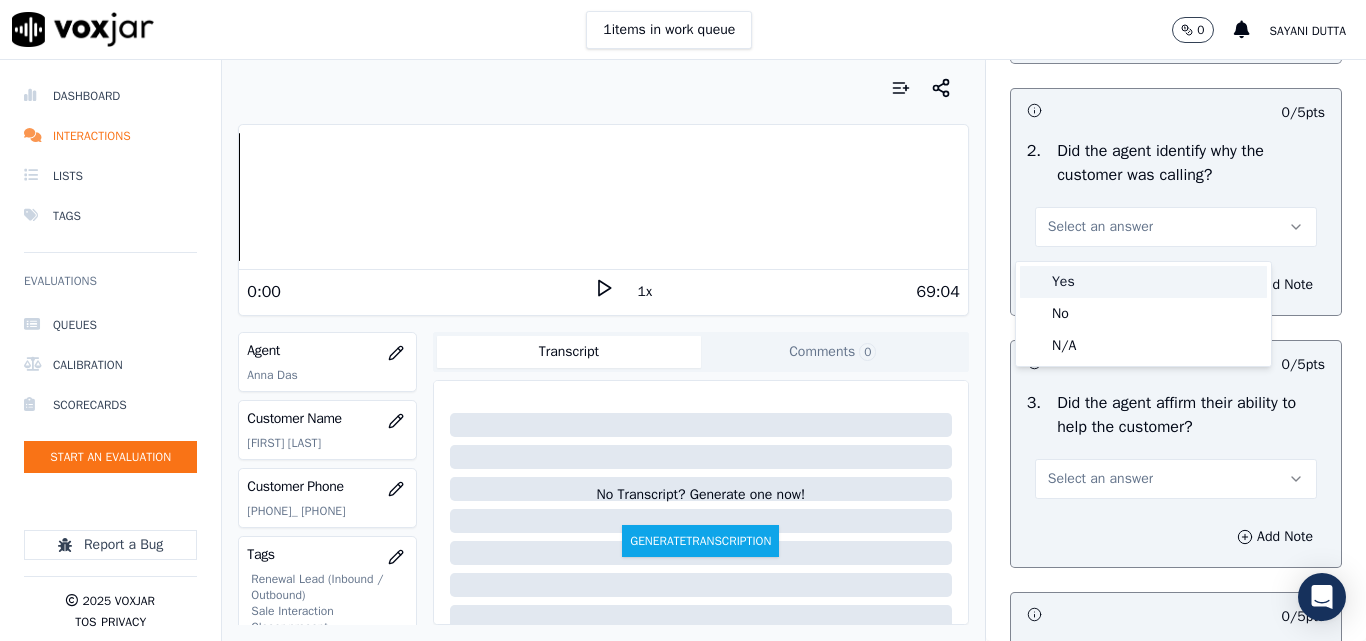 click on "Yes" at bounding box center [1143, 282] 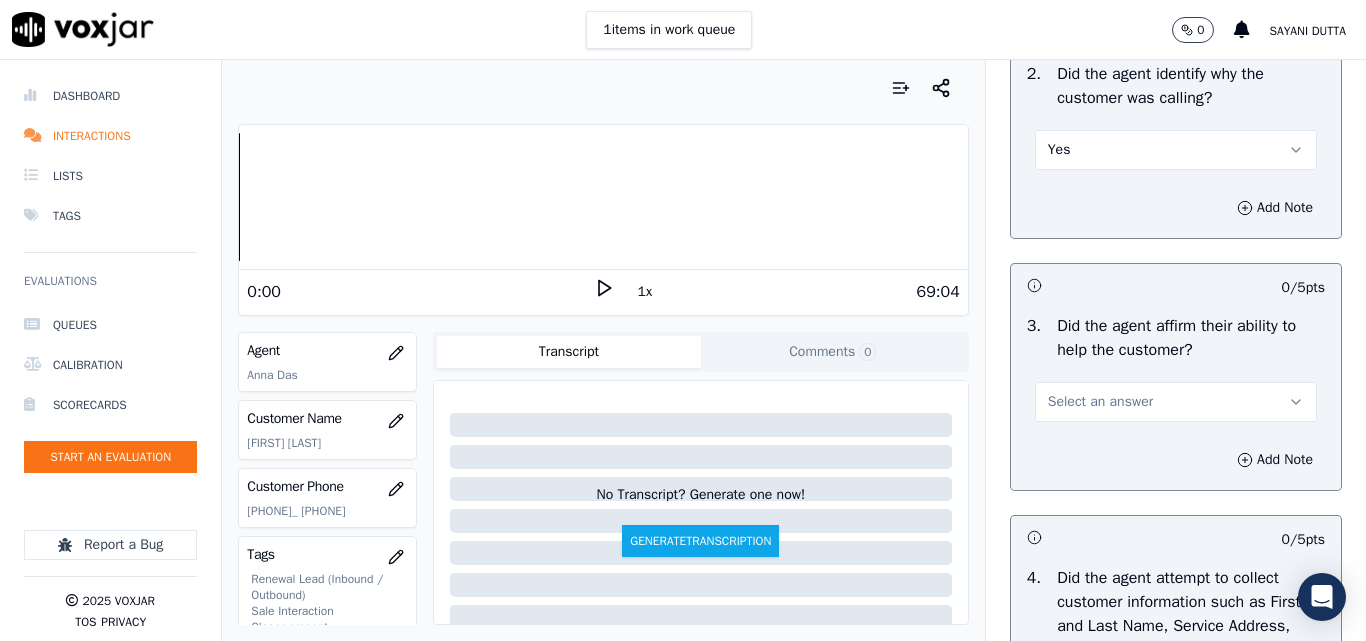 scroll, scrollTop: 600, scrollLeft: 0, axis: vertical 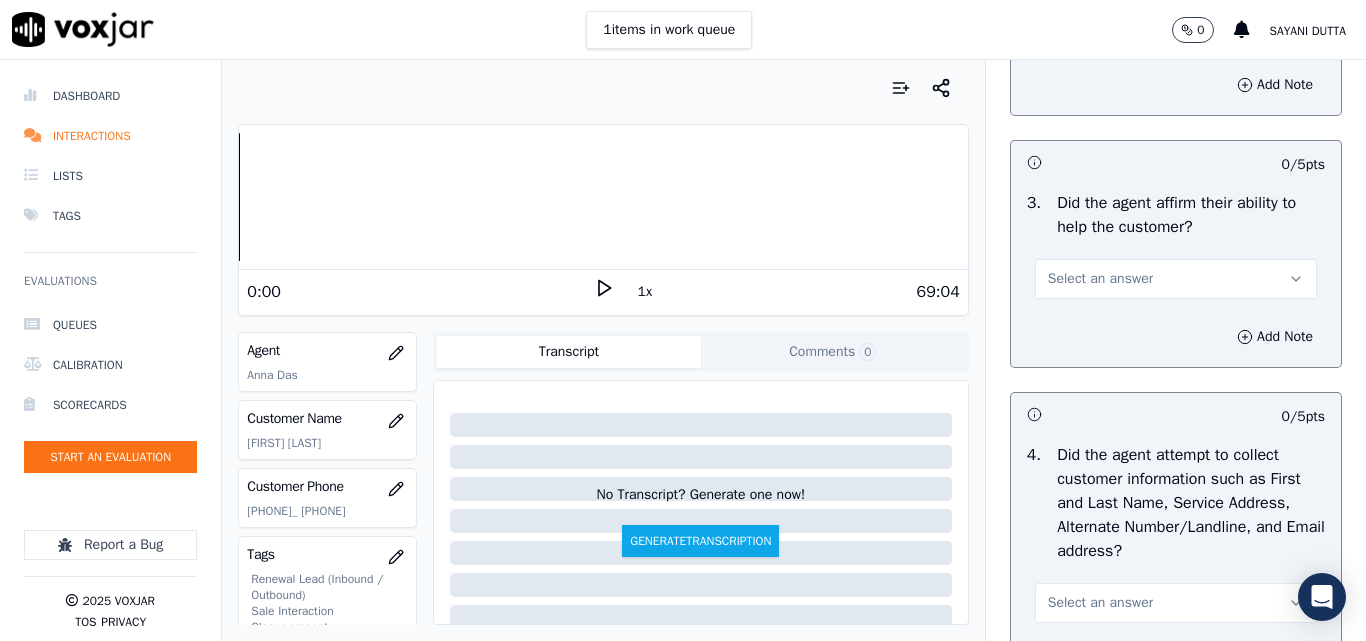 click on "Select an answer" at bounding box center [1100, 279] 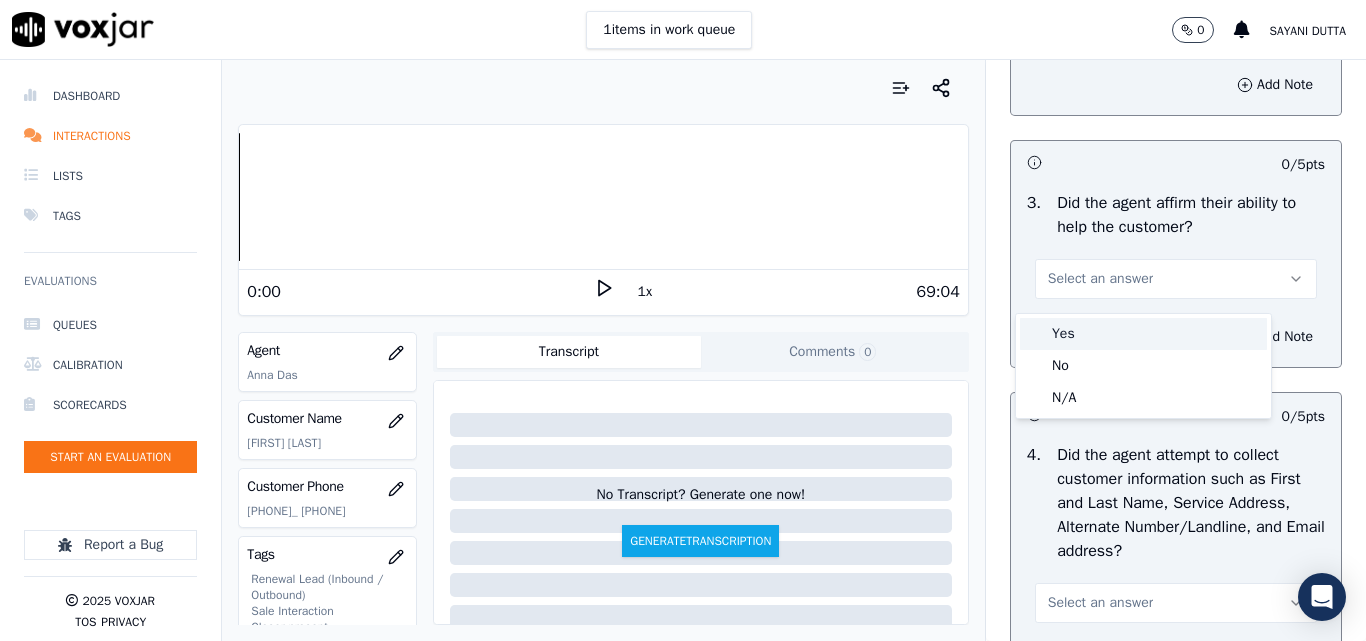 click on "Yes" at bounding box center (1143, 334) 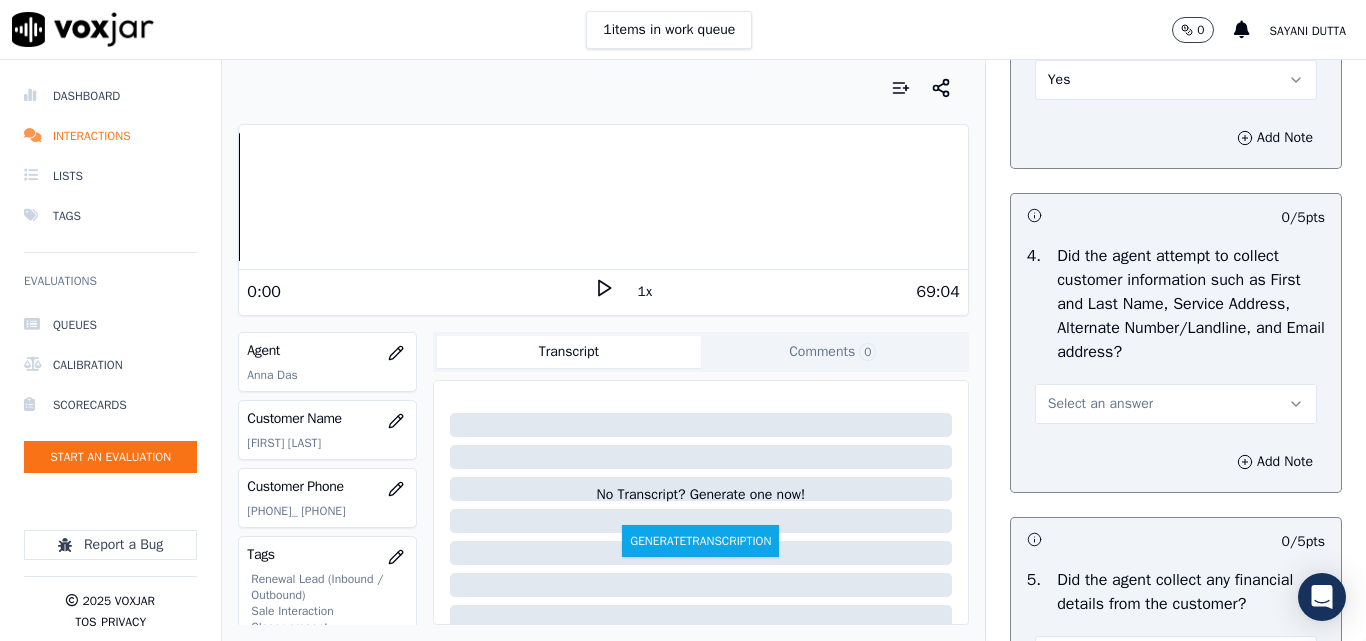 scroll, scrollTop: 800, scrollLeft: 0, axis: vertical 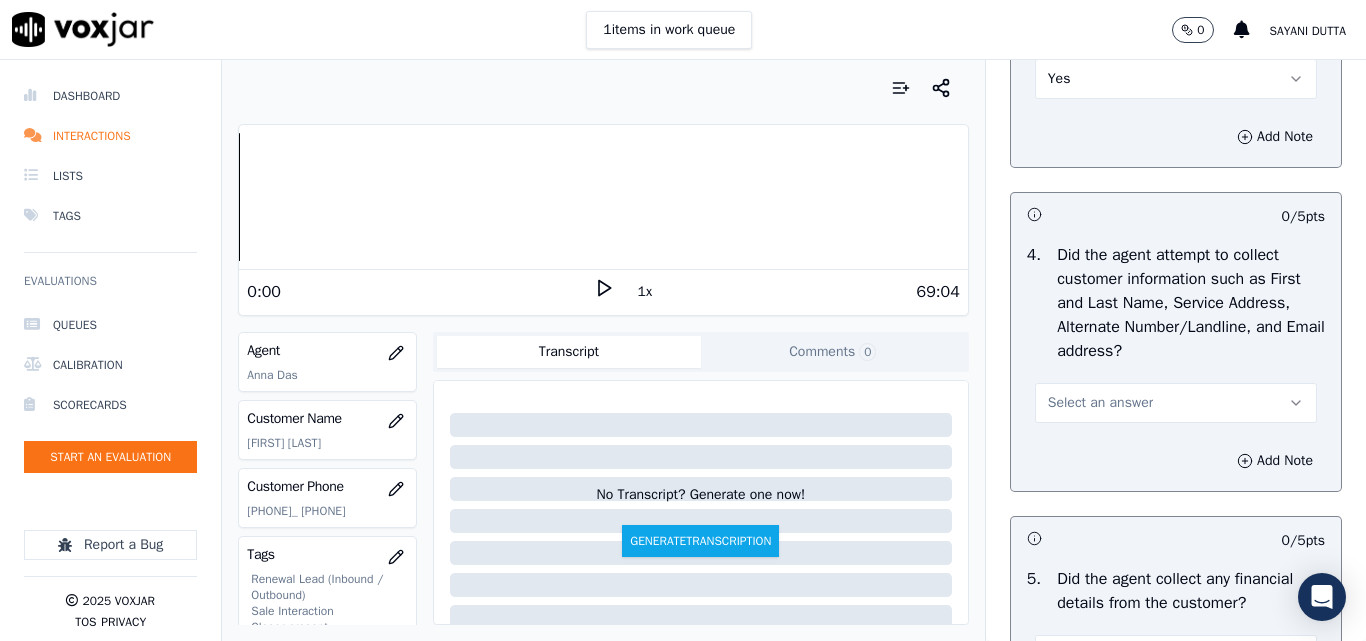 click on "Select an answer" at bounding box center [1100, 403] 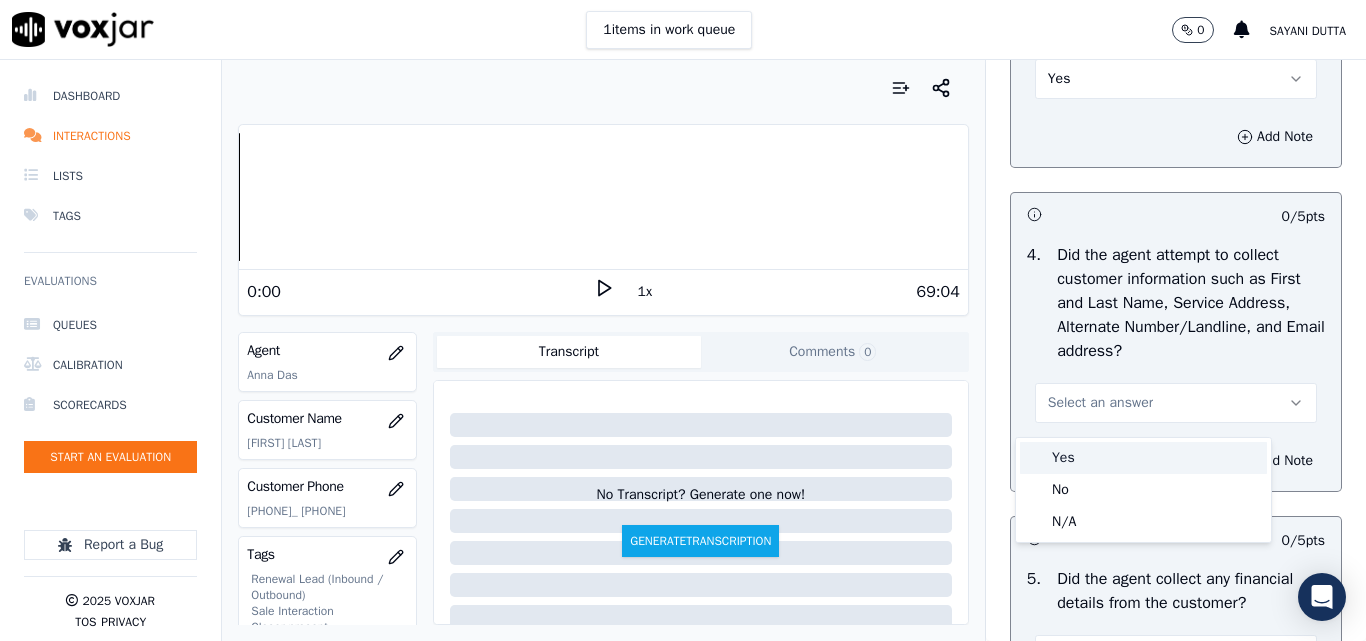 click on "Yes" at bounding box center [1143, 458] 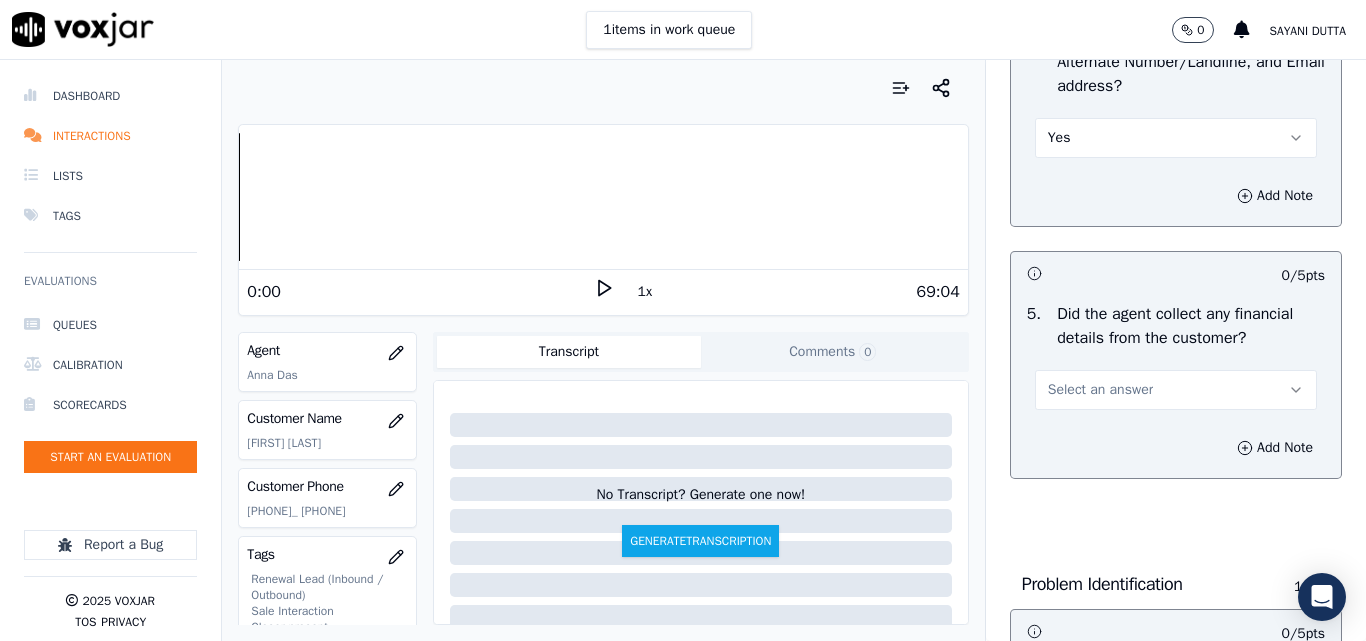 scroll, scrollTop: 1100, scrollLeft: 0, axis: vertical 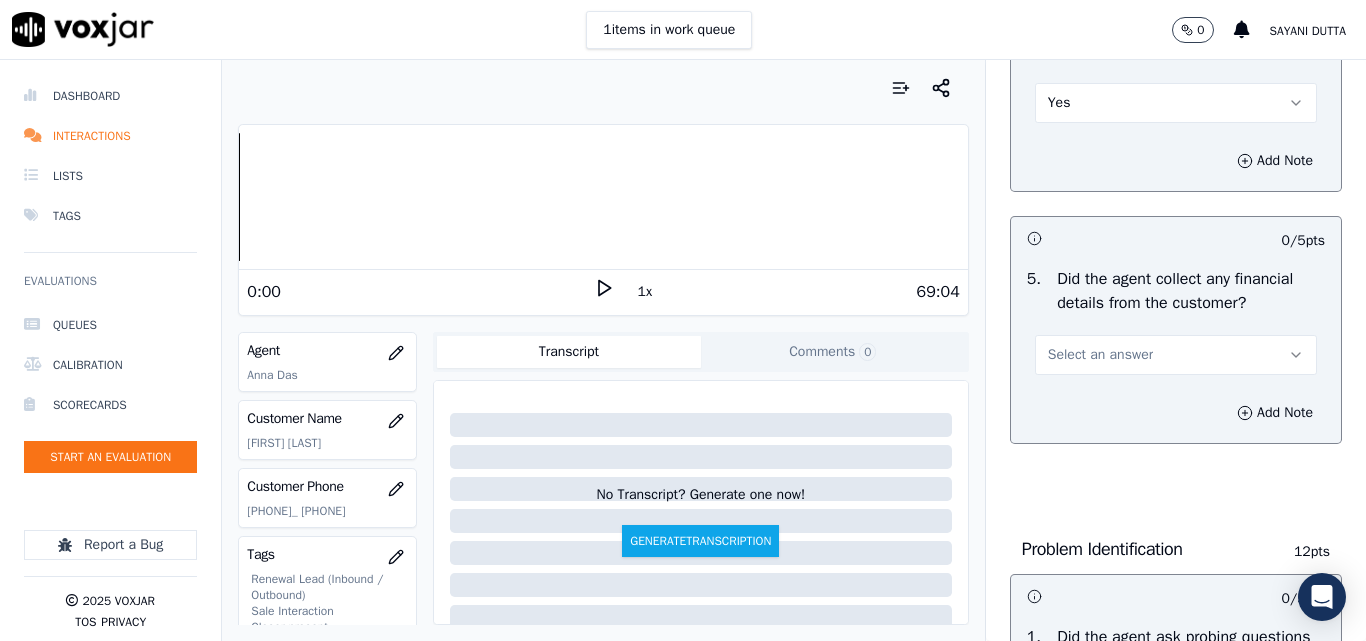 click on "Select an answer" at bounding box center [1100, 355] 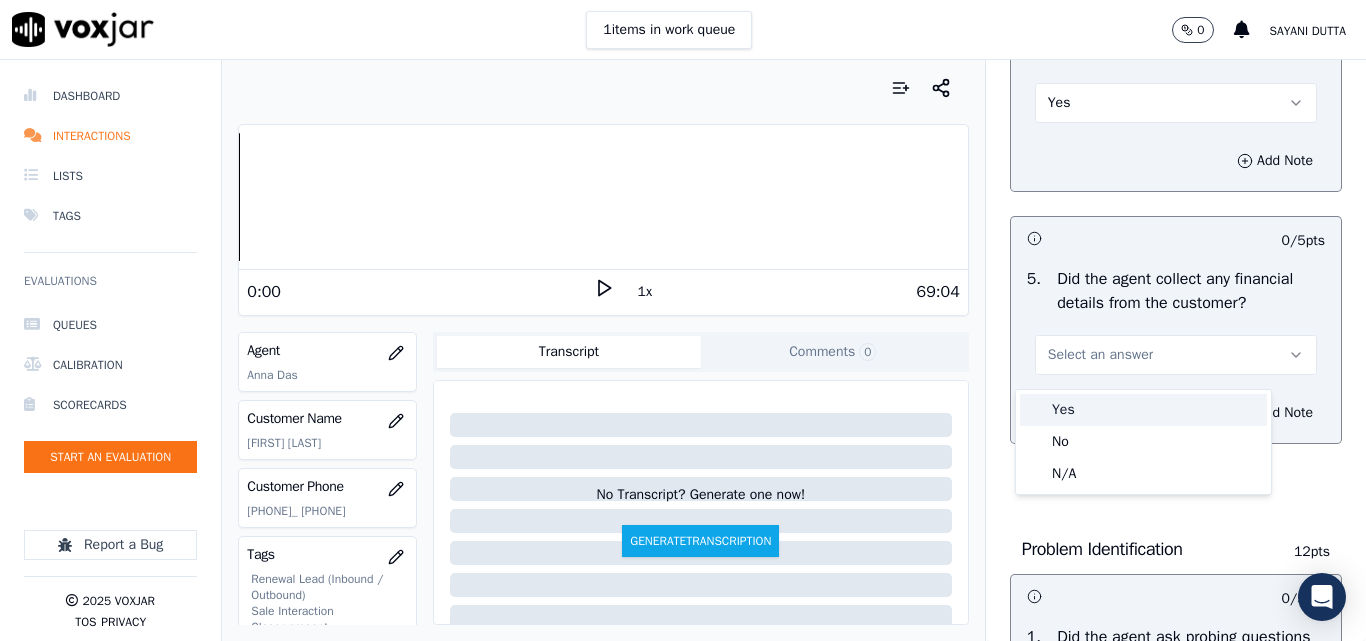 drag, startPoint x: 1075, startPoint y: 410, endPoint x: 1090, endPoint y: 408, distance: 15.132746 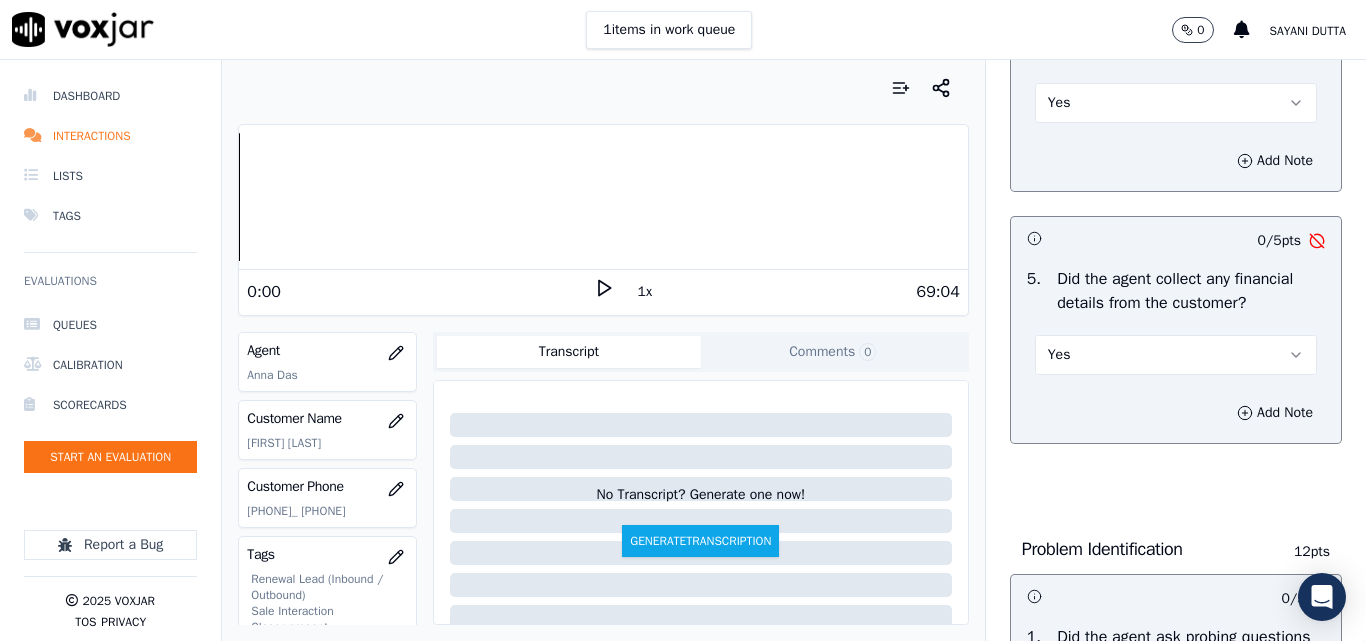 click on "Yes" at bounding box center (1176, 355) 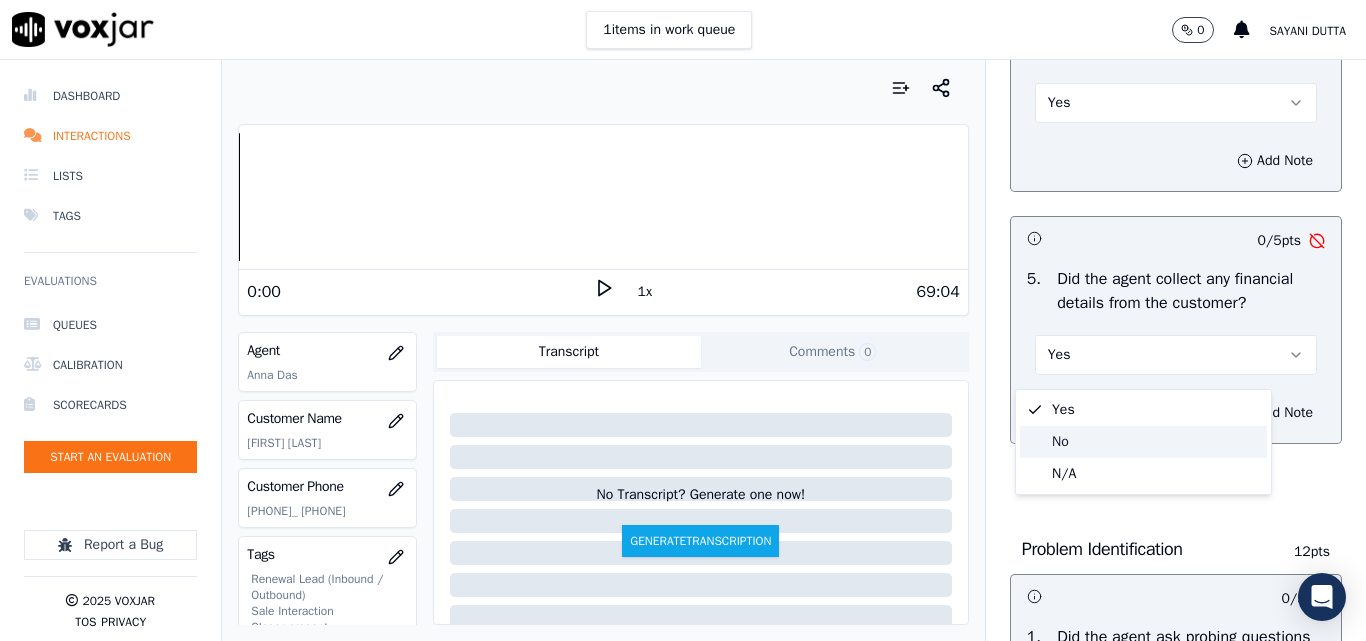 drag, startPoint x: 1074, startPoint y: 439, endPoint x: 1110, endPoint y: 412, distance: 45 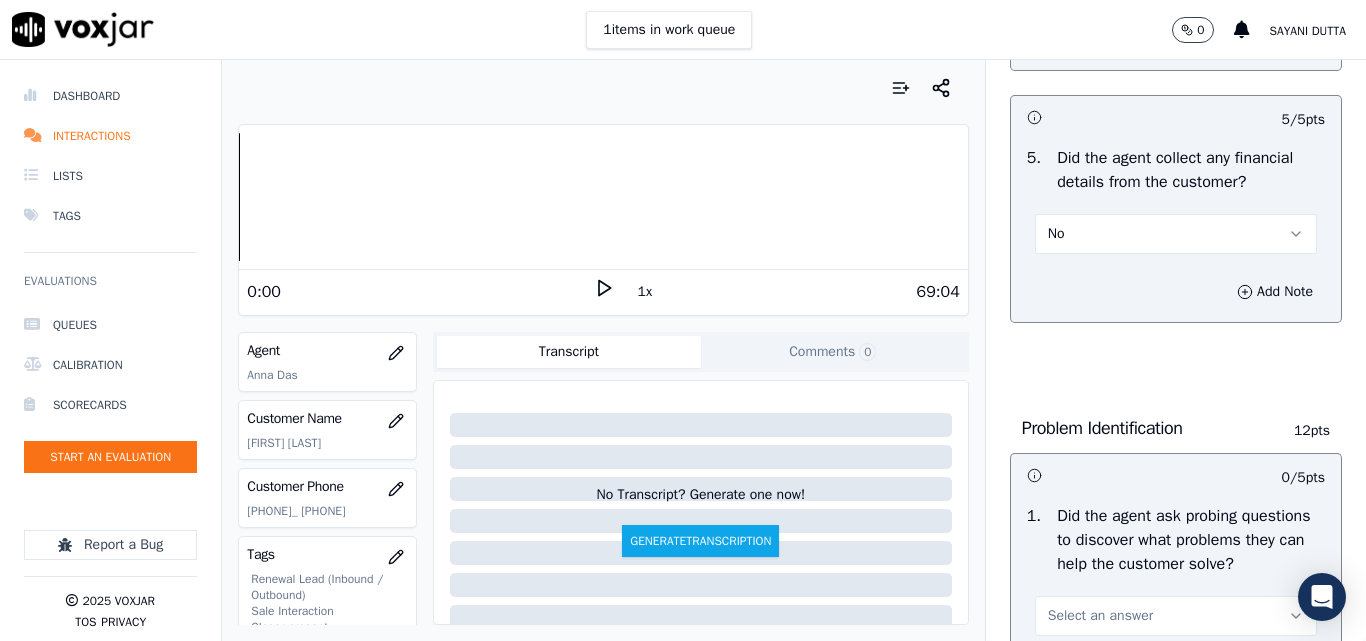 scroll, scrollTop: 1400, scrollLeft: 0, axis: vertical 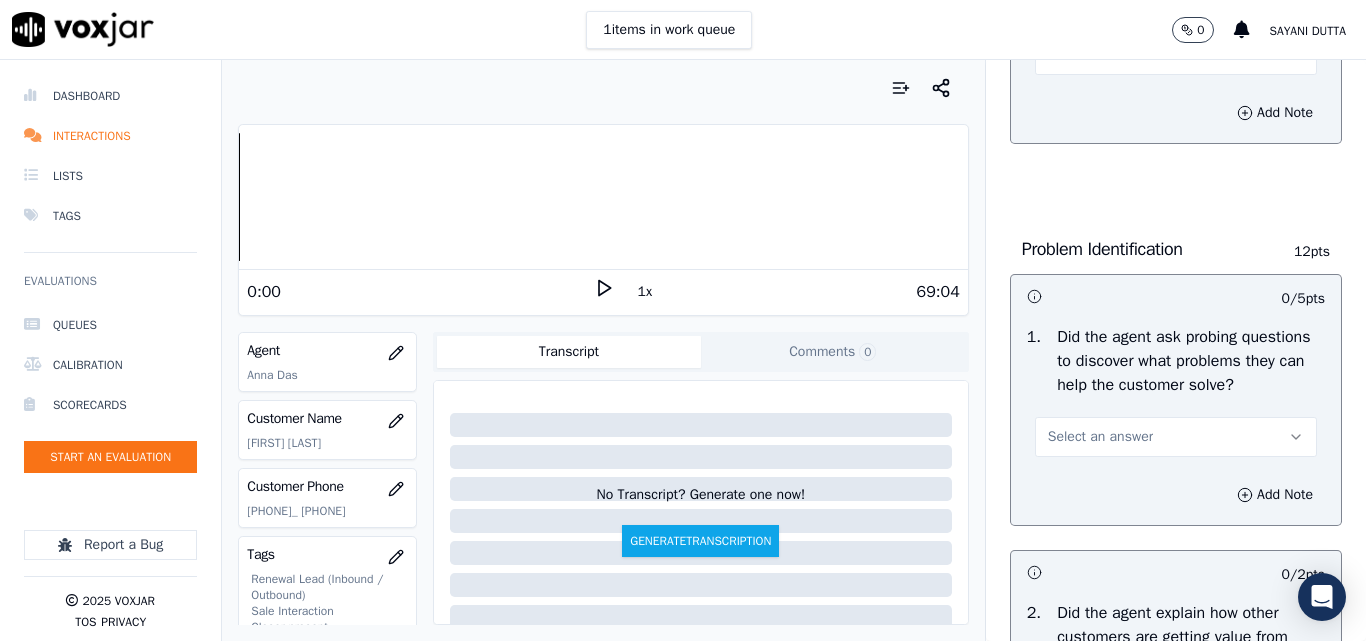click on "Select an answer" at bounding box center (1100, 437) 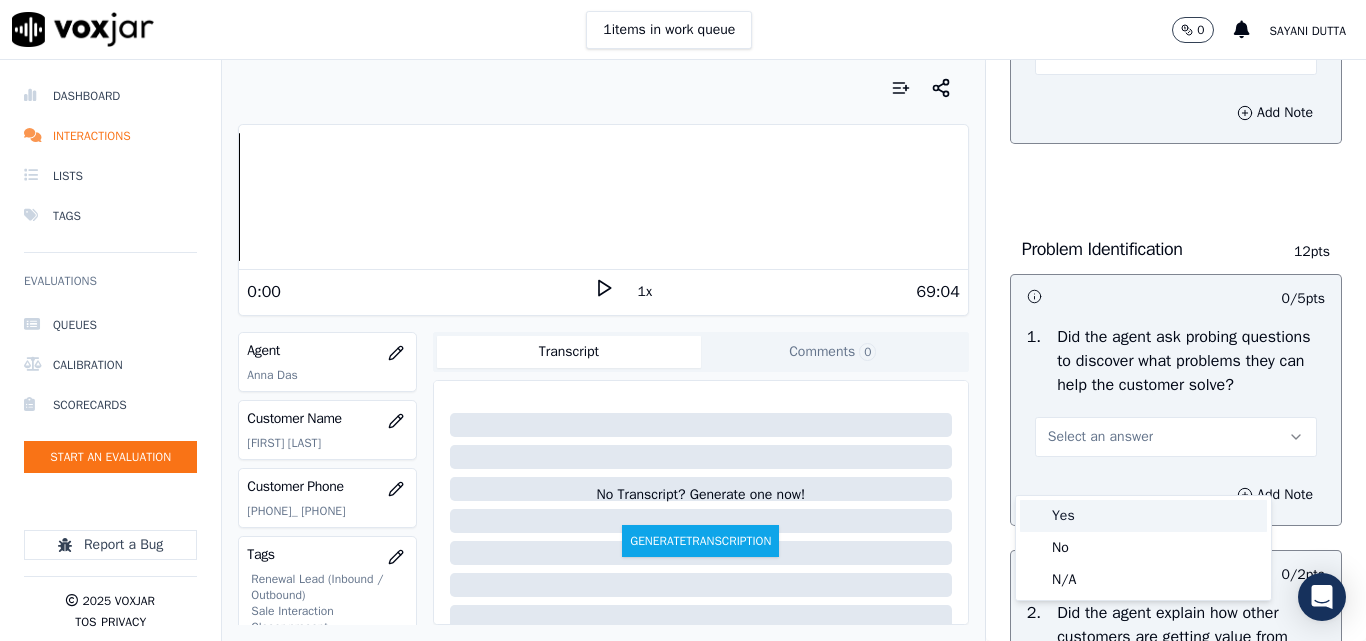 click on "Yes" at bounding box center (1143, 516) 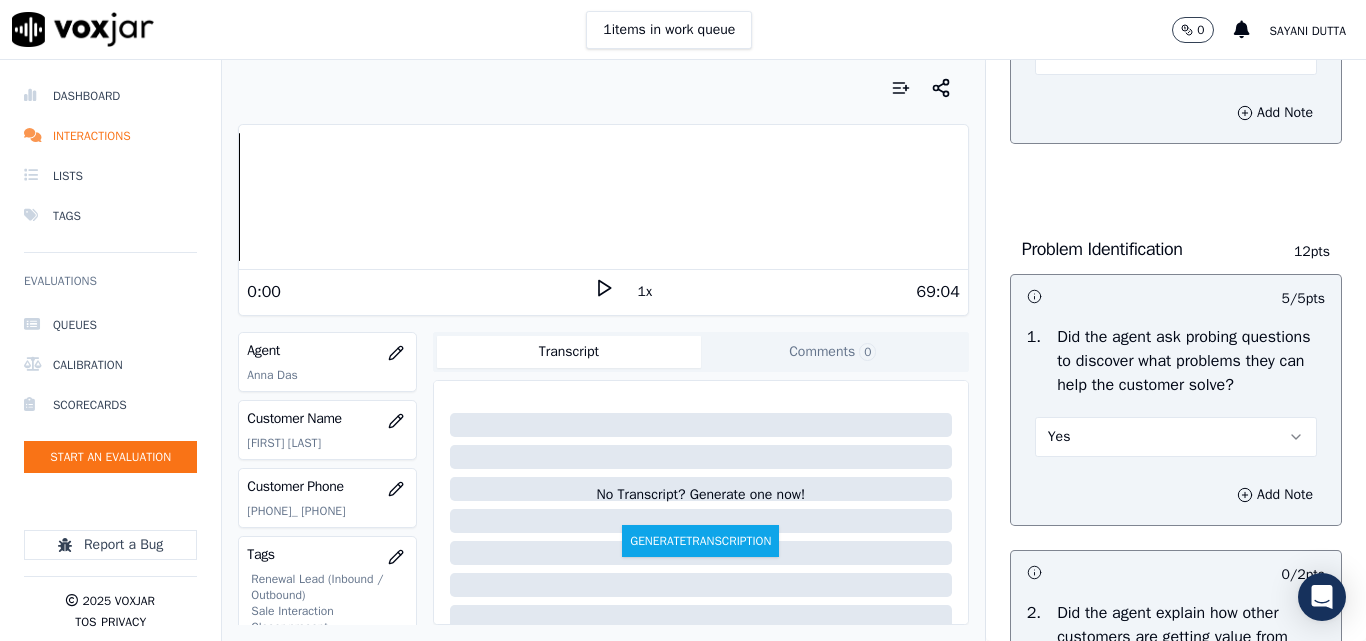 scroll, scrollTop: 1700, scrollLeft: 0, axis: vertical 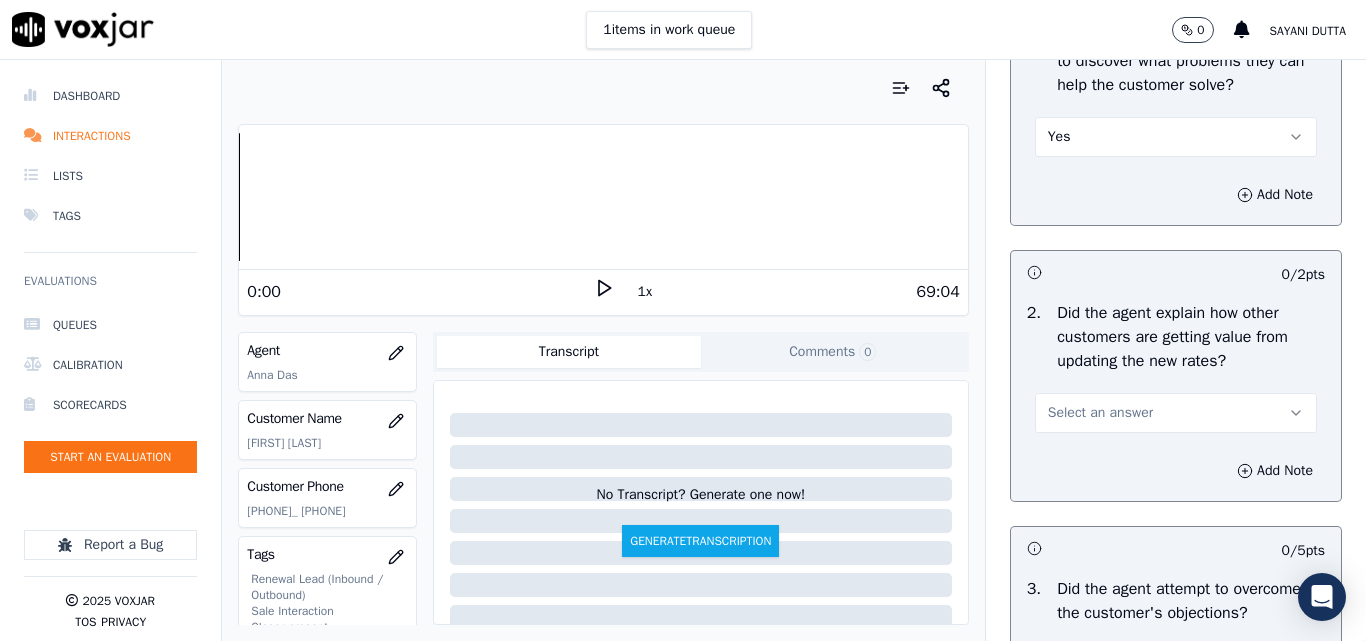 click on "Select an answer" at bounding box center (1100, 413) 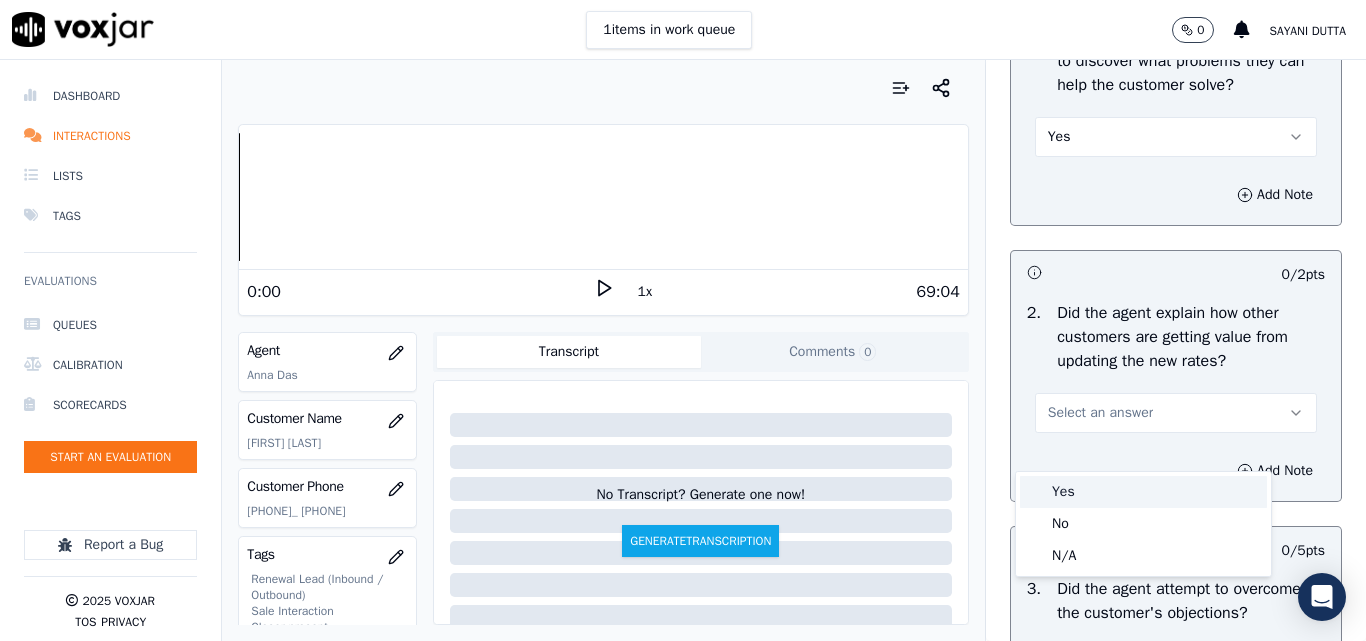 drag, startPoint x: 1077, startPoint y: 498, endPoint x: 1093, endPoint y: 491, distance: 17.464249 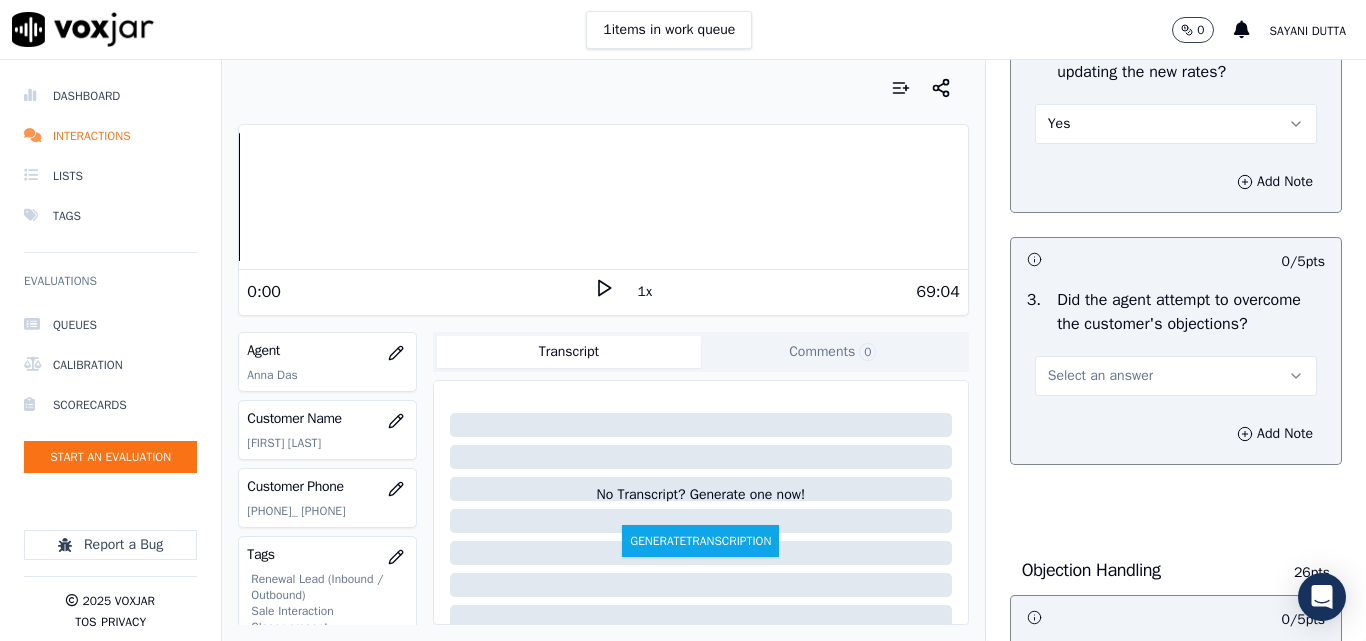 scroll, scrollTop: 2000, scrollLeft: 0, axis: vertical 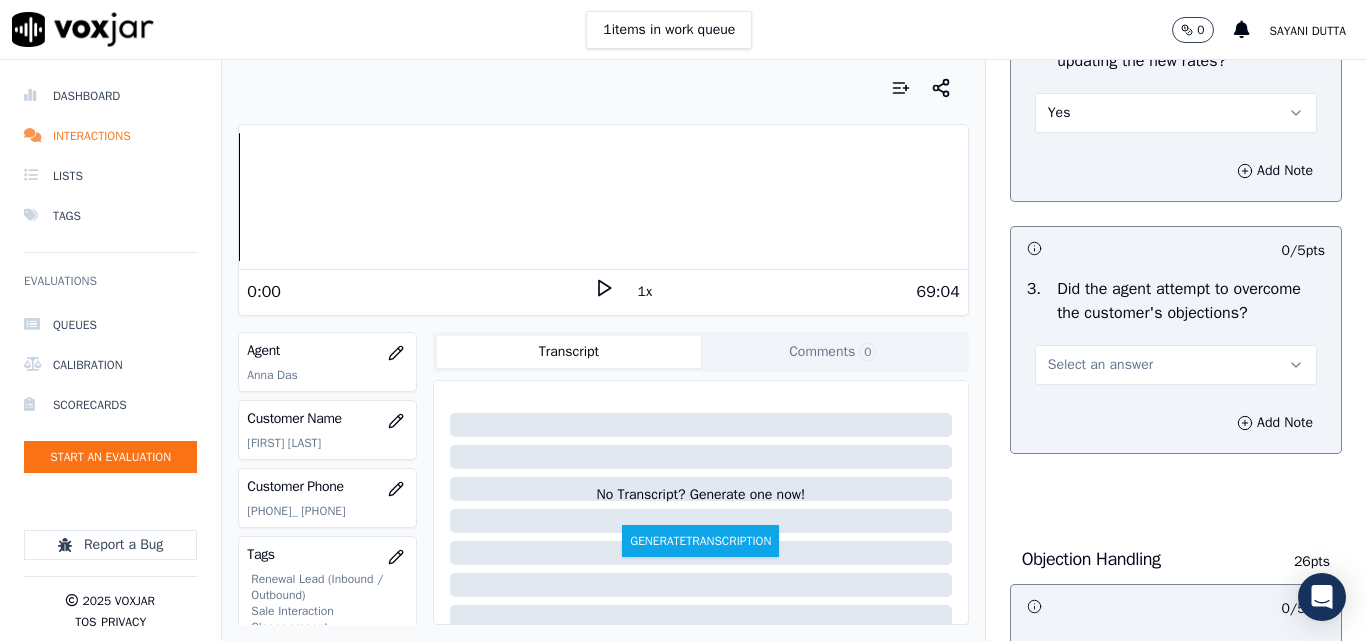 click on "Select an answer" at bounding box center [1100, 365] 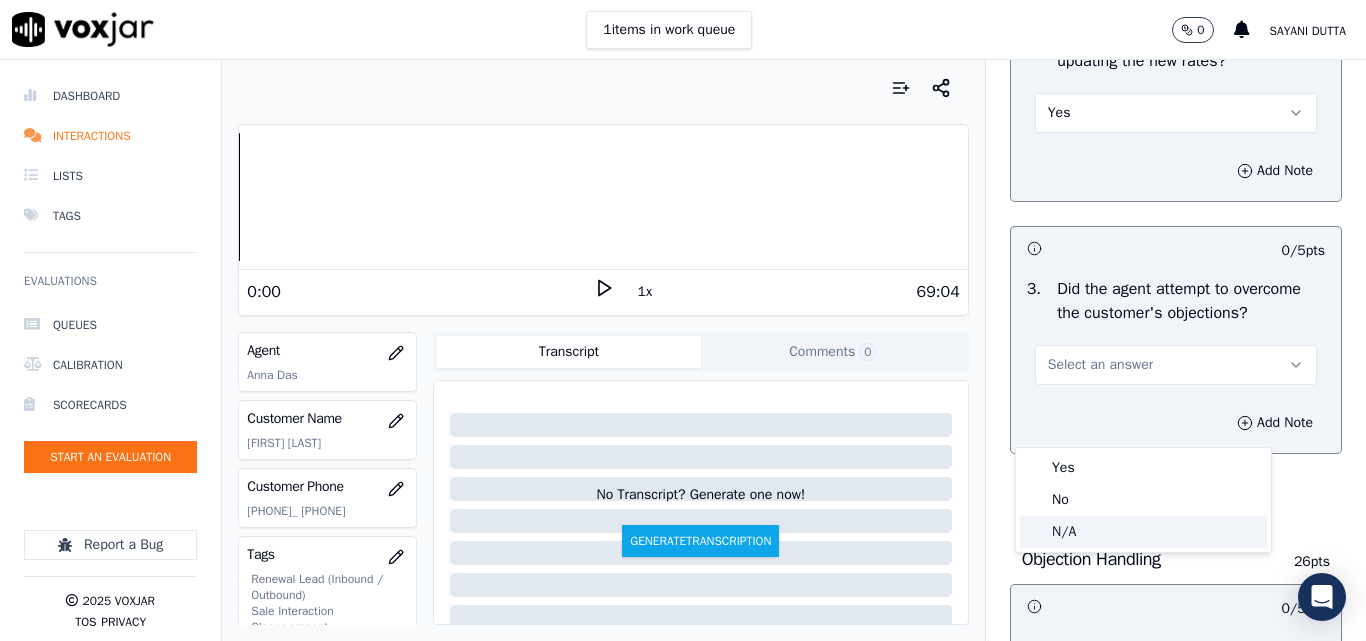 click on "N/A" 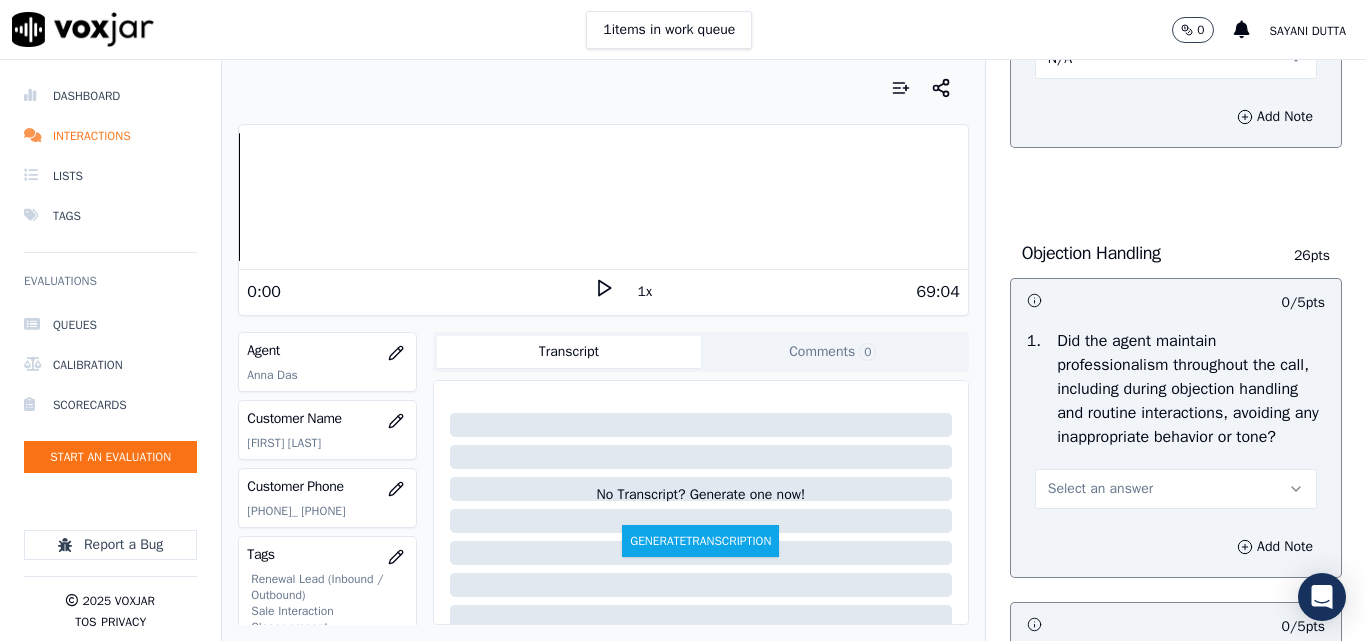 scroll, scrollTop: 2400, scrollLeft: 0, axis: vertical 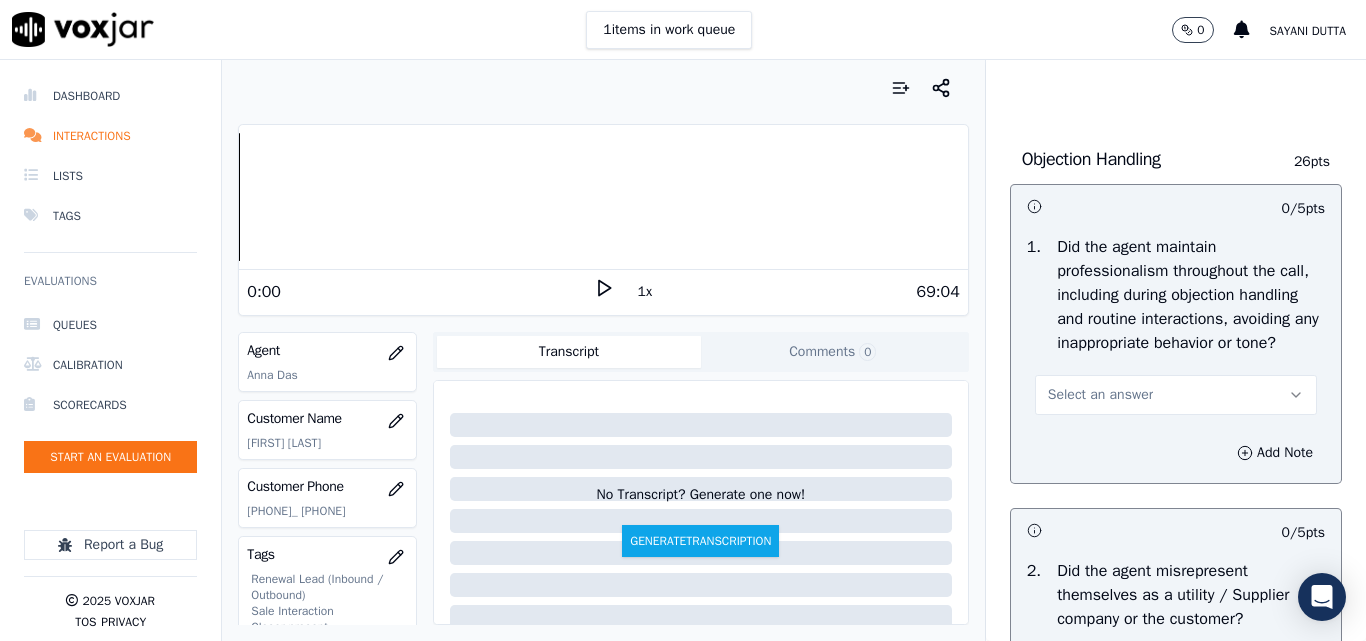 click on "Select an answer" at bounding box center (1100, 395) 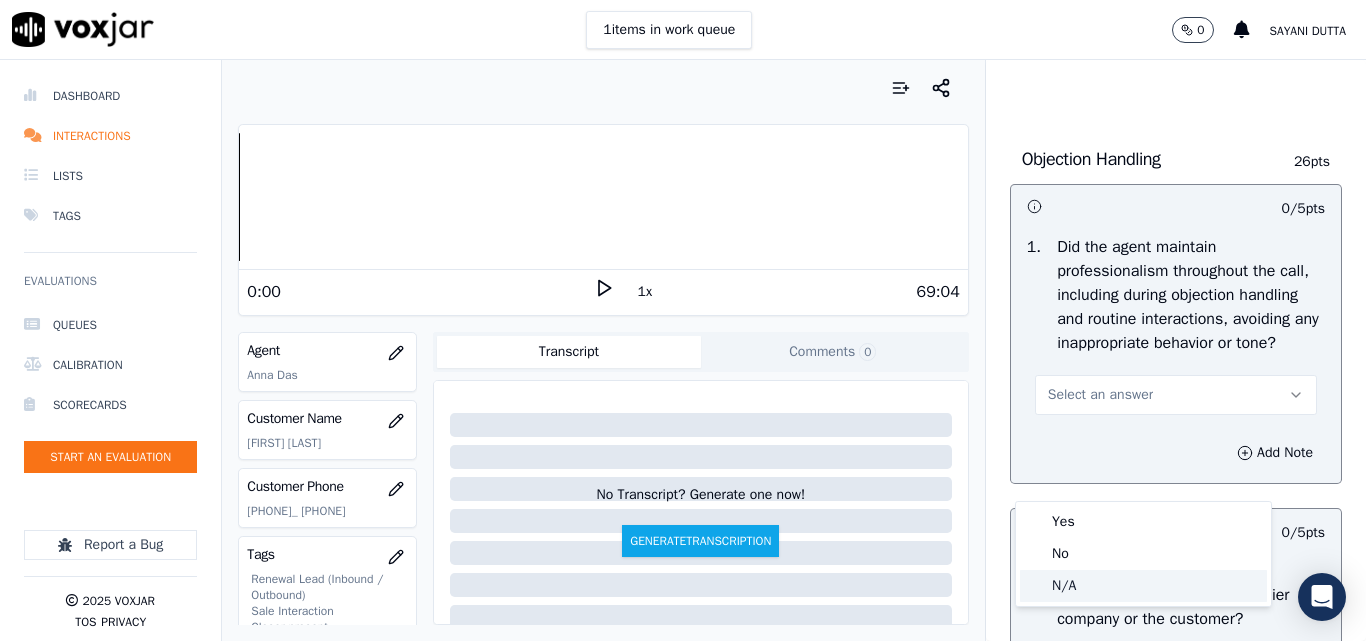 click on "N/A" 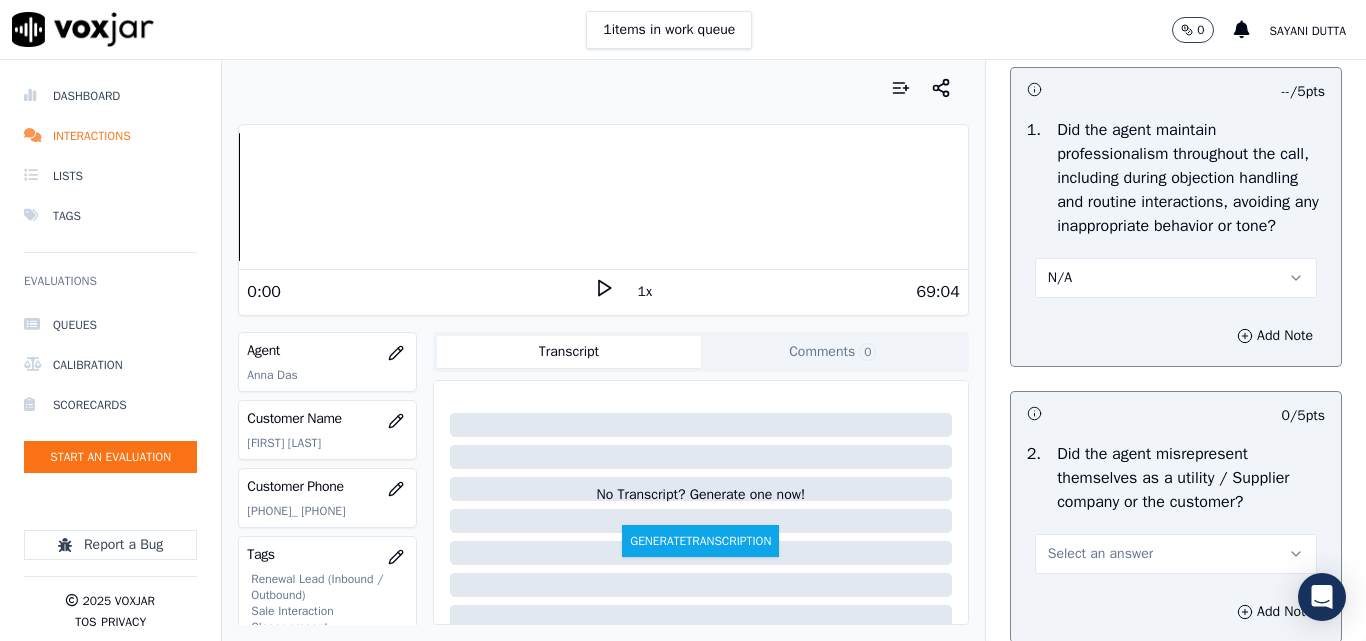 scroll, scrollTop: 2700, scrollLeft: 0, axis: vertical 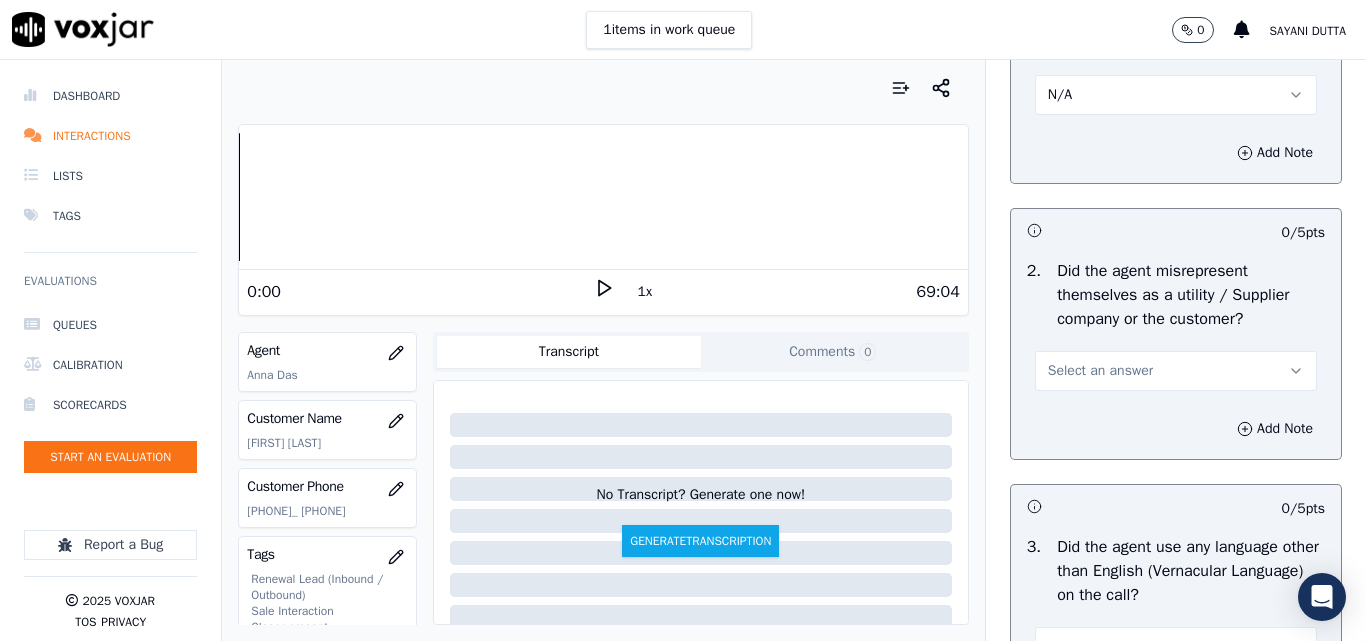 click on "Select an answer" at bounding box center [1100, 371] 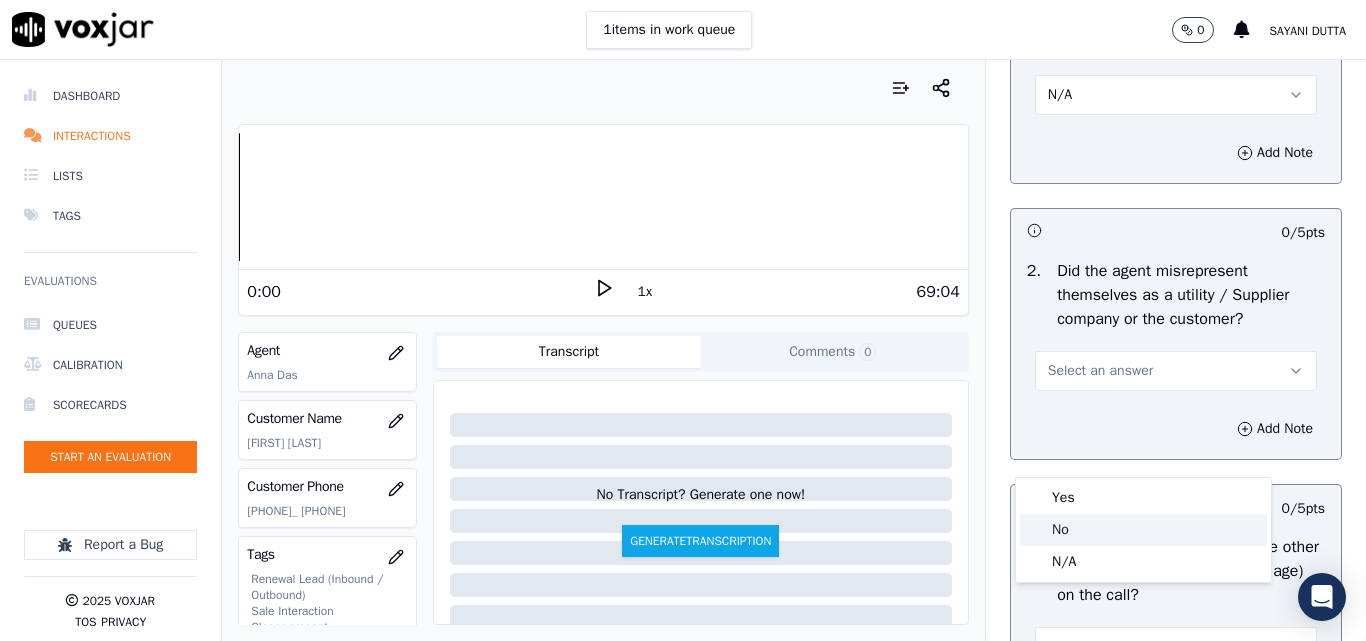 drag, startPoint x: 1066, startPoint y: 529, endPoint x: 1097, endPoint y: 474, distance: 63.134777 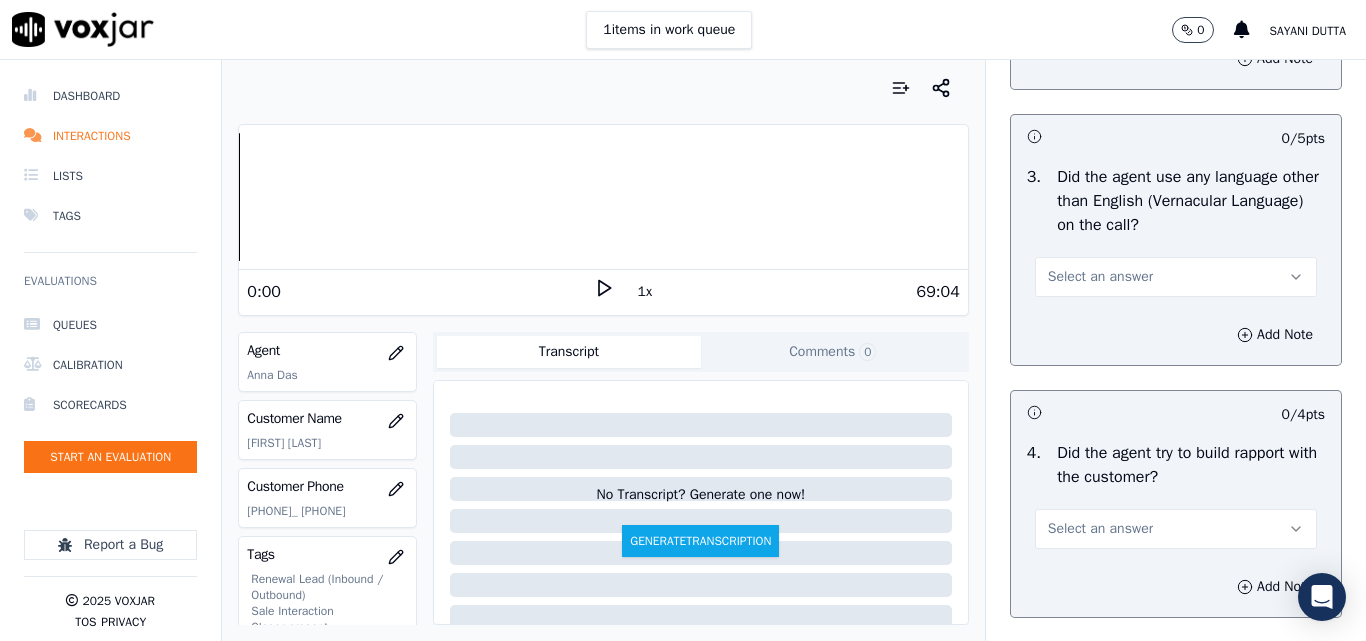 scroll, scrollTop: 3100, scrollLeft: 0, axis: vertical 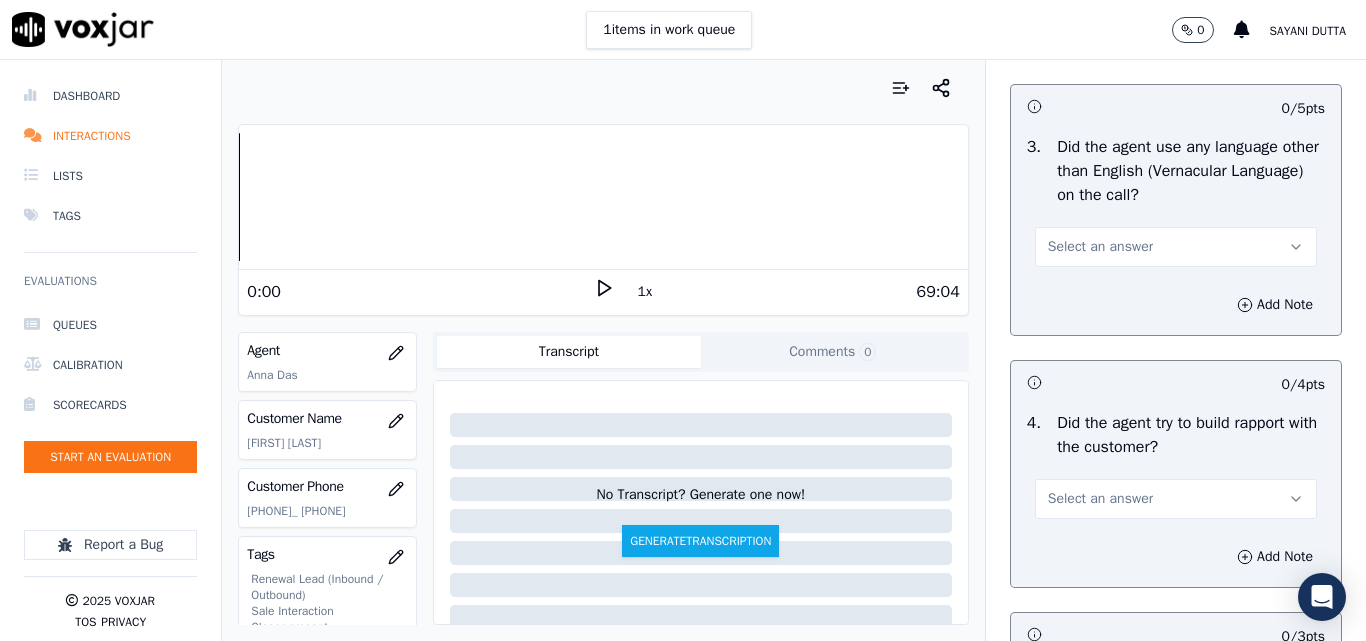 click on "Select an answer" at bounding box center (1100, 247) 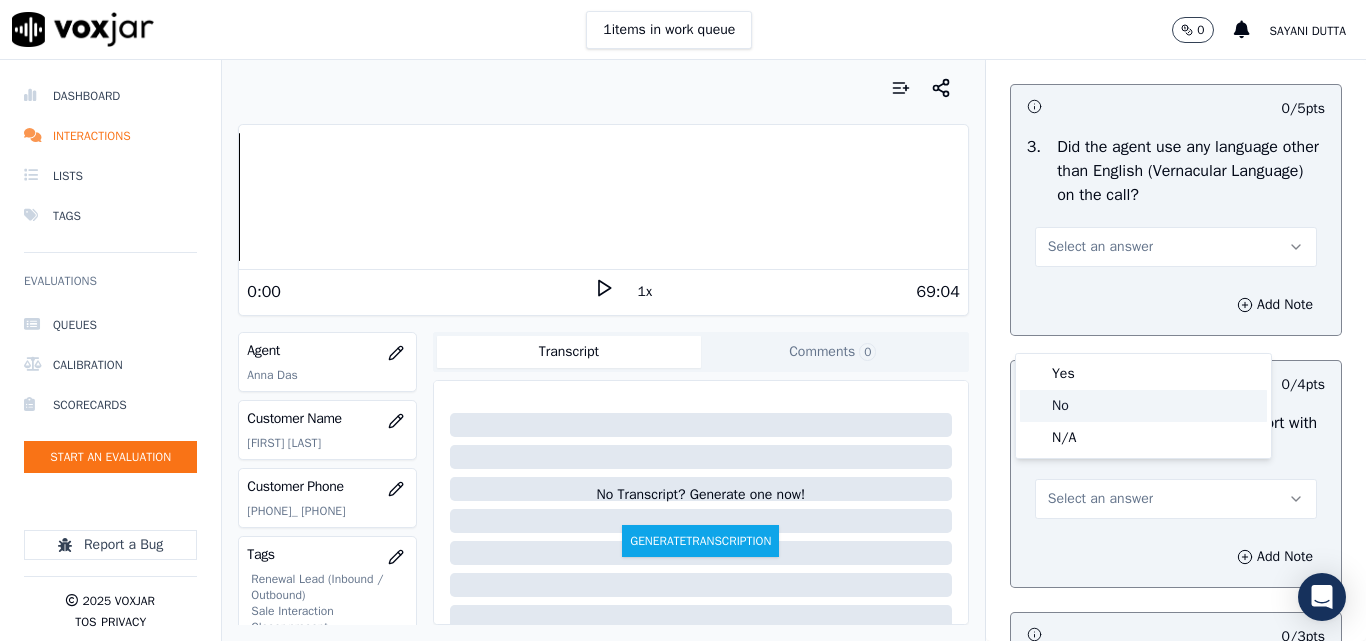 click on "No" 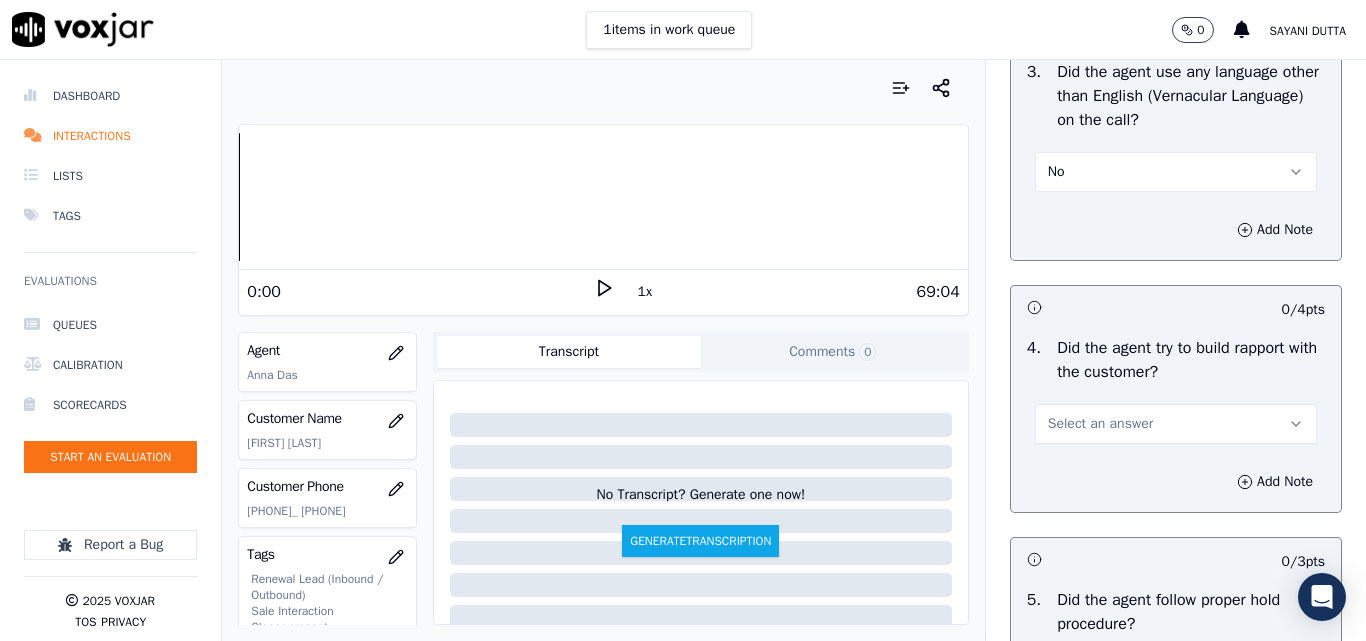 scroll, scrollTop: 3300, scrollLeft: 0, axis: vertical 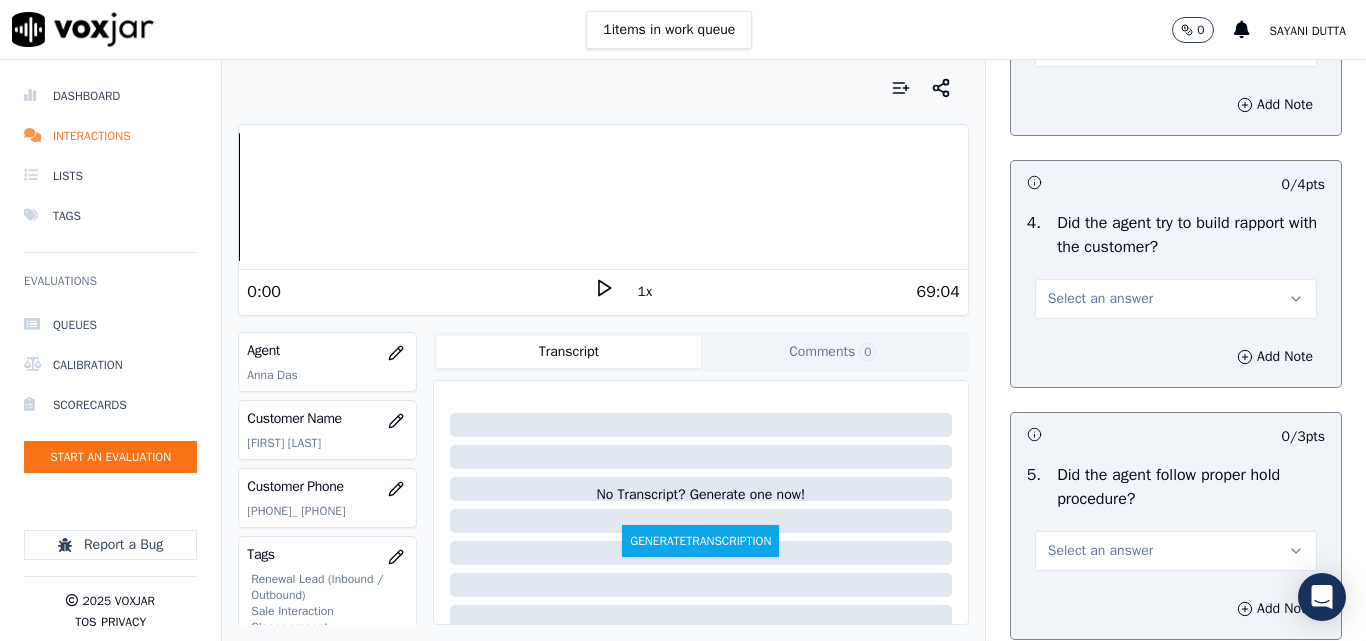 click on "Select an answer" at bounding box center [1100, 299] 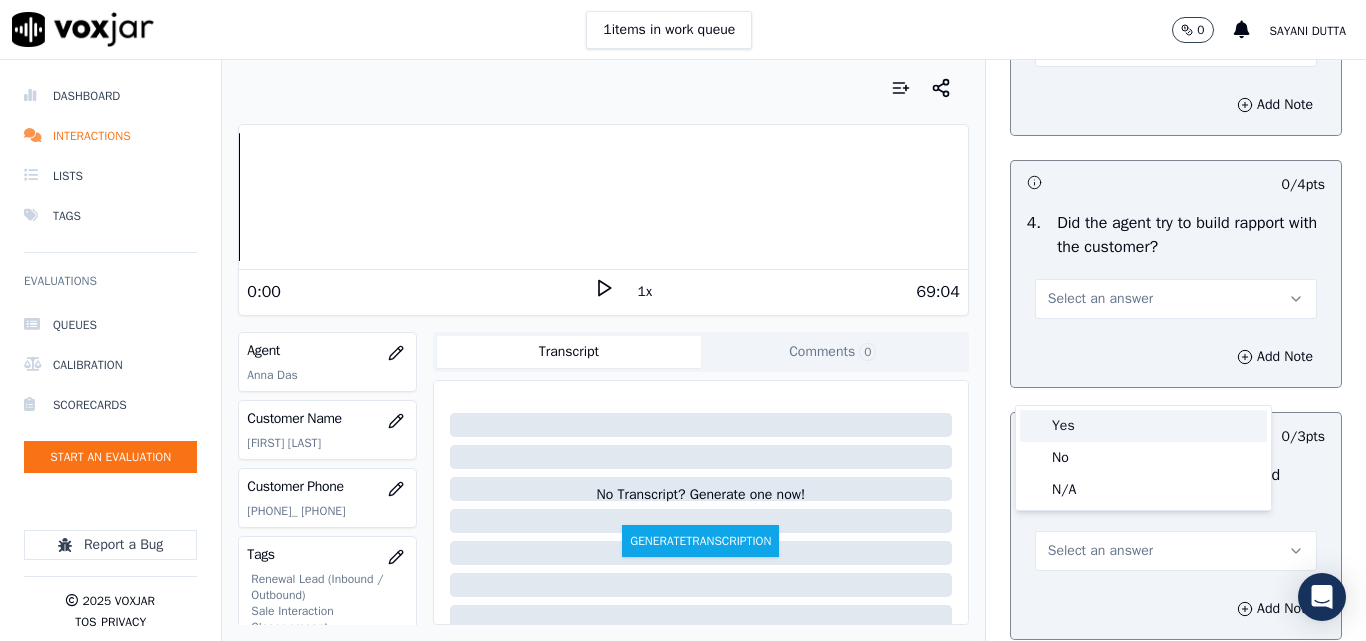 drag, startPoint x: 1066, startPoint y: 423, endPoint x: 1143, endPoint y: 400, distance: 80.36168 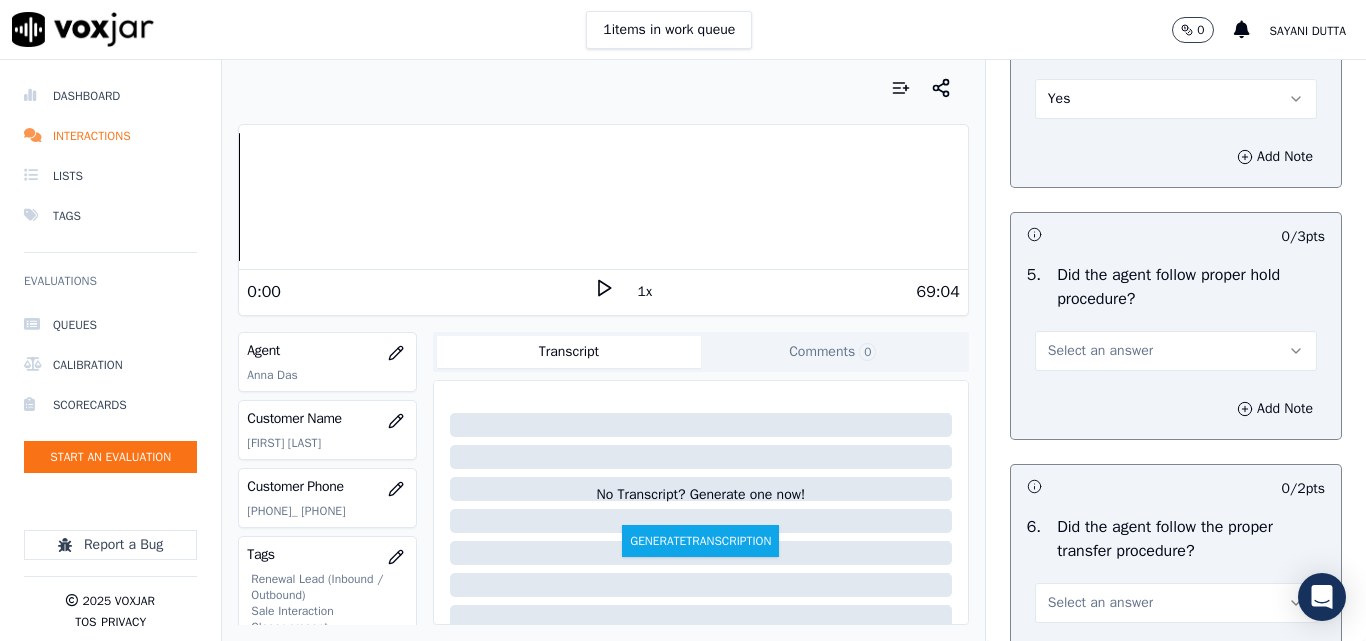 scroll, scrollTop: 3700, scrollLeft: 0, axis: vertical 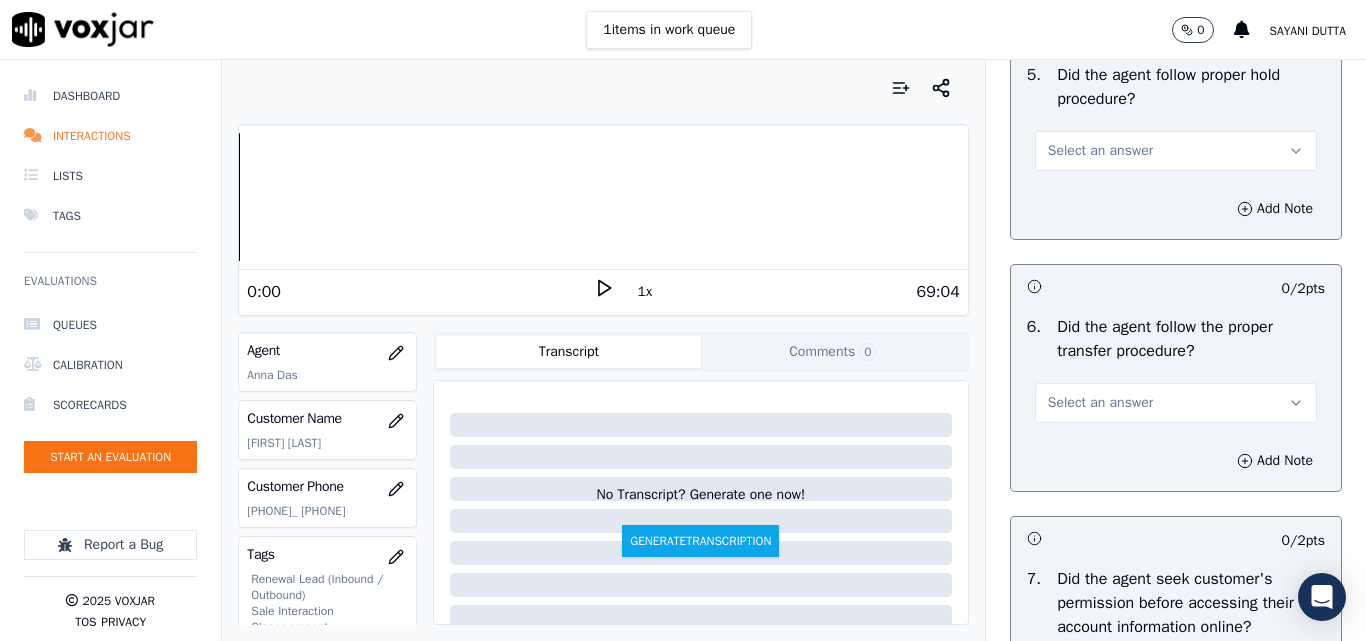 click on "Select an answer" at bounding box center [1100, 151] 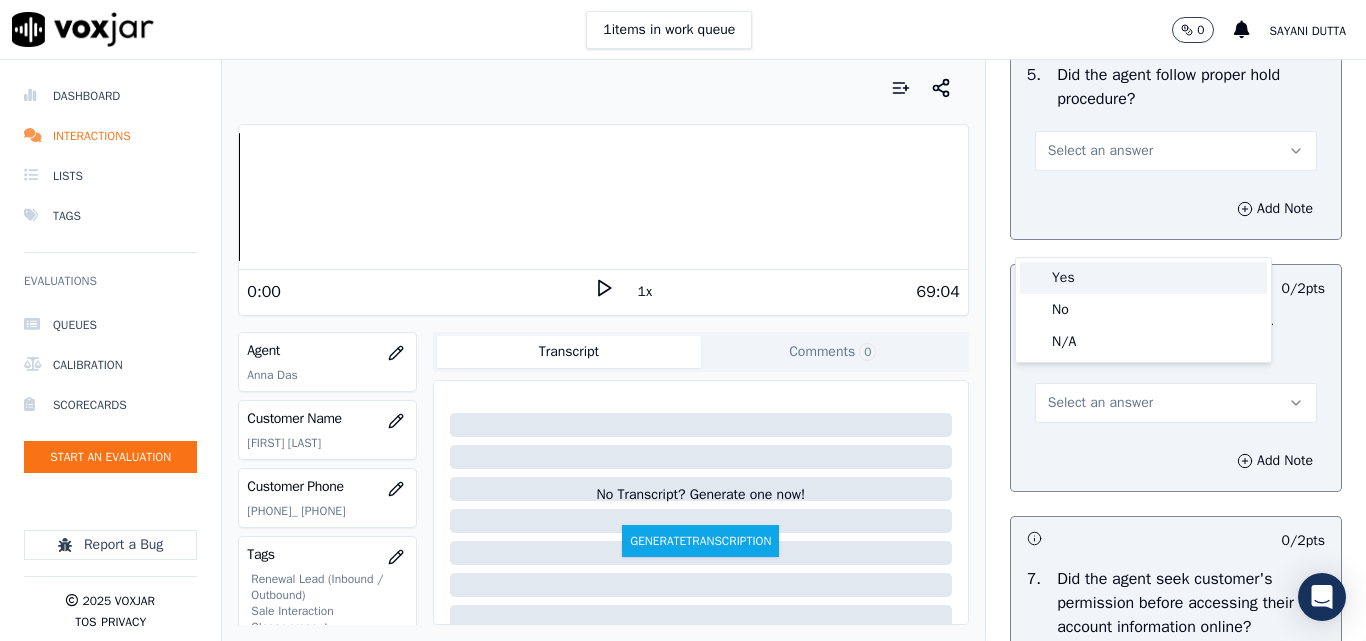 click on "Yes" at bounding box center (1143, 278) 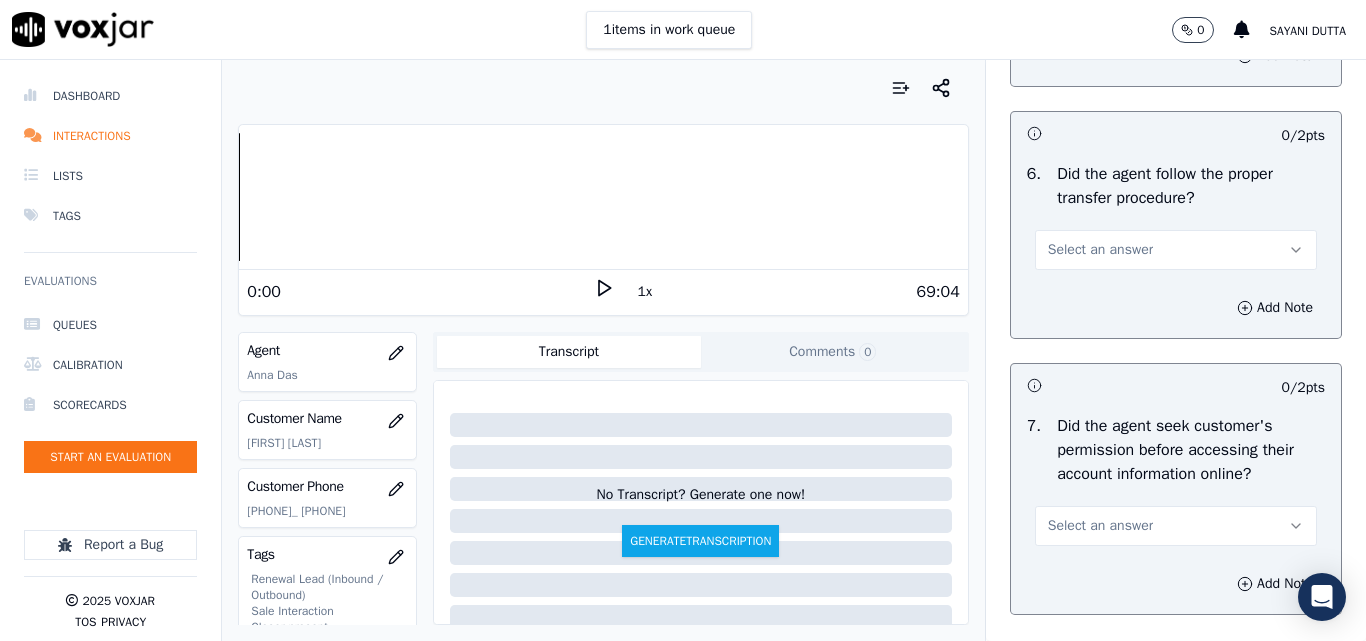 scroll, scrollTop: 3900, scrollLeft: 0, axis: vertical 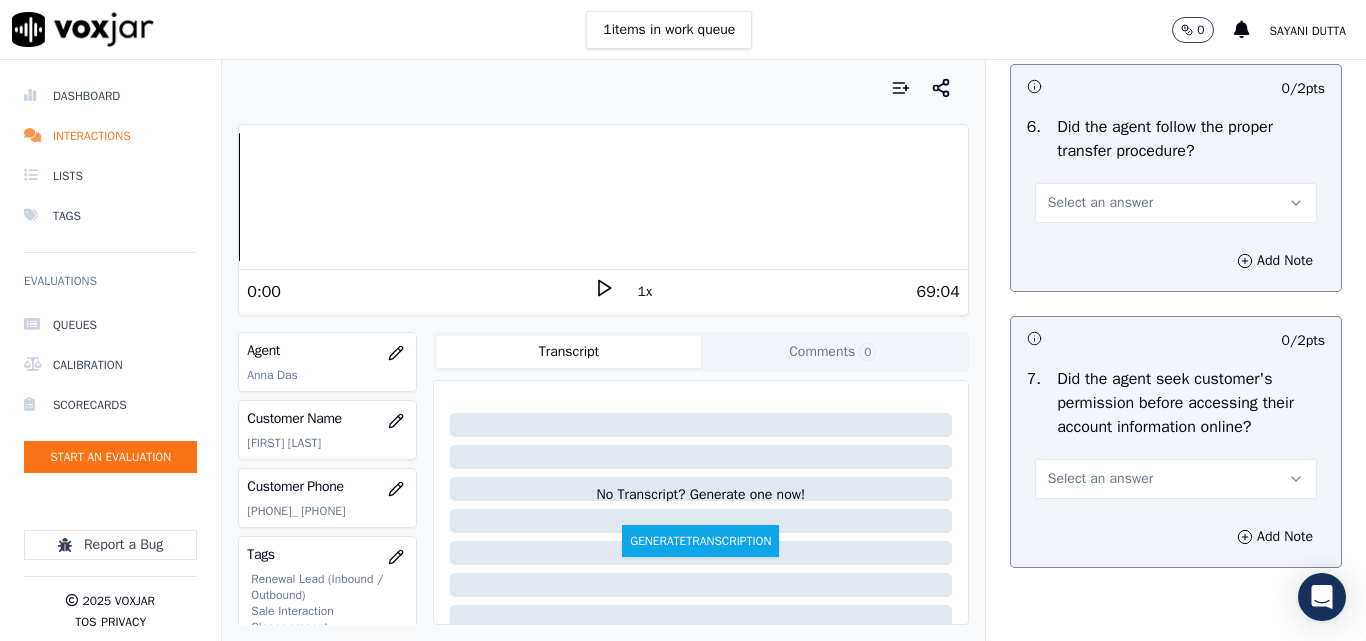 click on "Select an answer" at bounding box center [1100, 203] 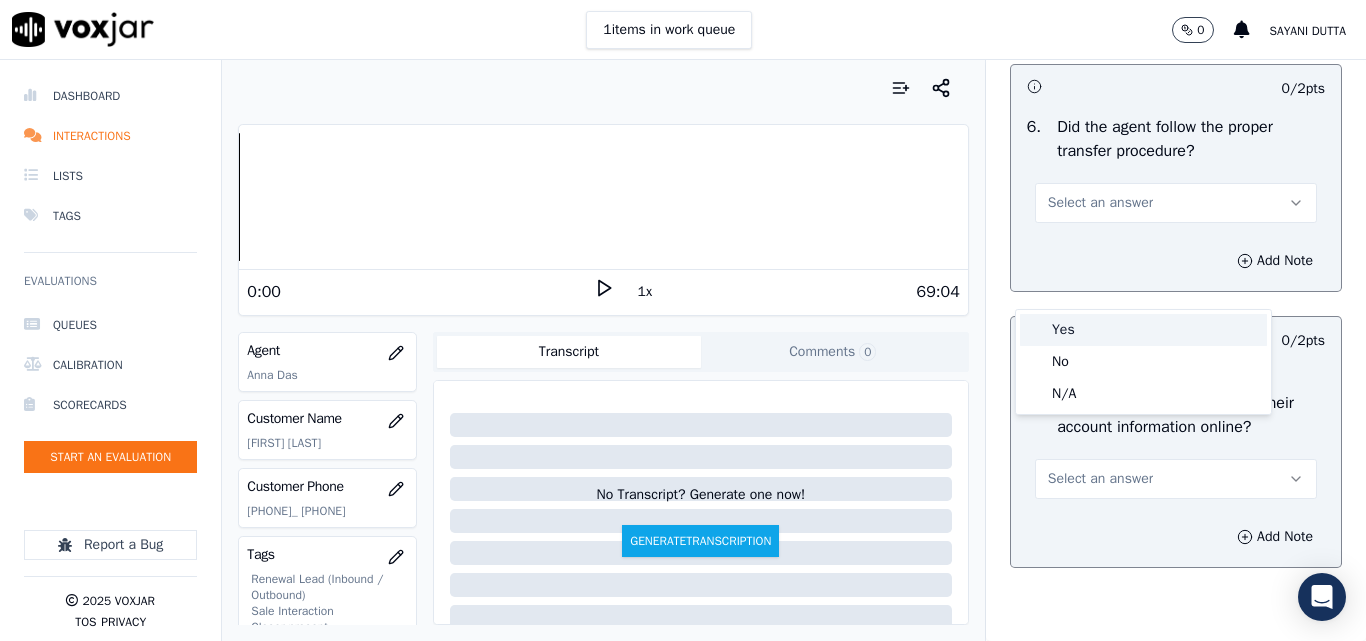 click on "Yes" at bounding box center [1143, 330] 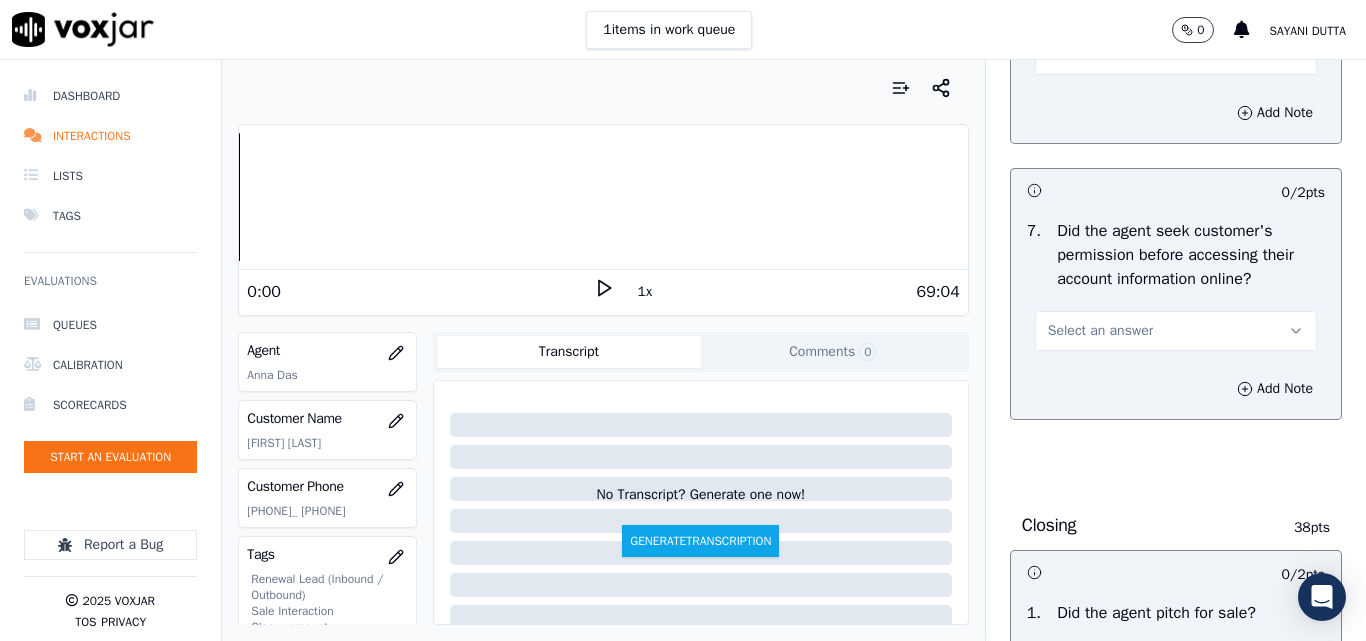 scroll, scrollTop: 4200, scrollLeft: 0, axis: vertical 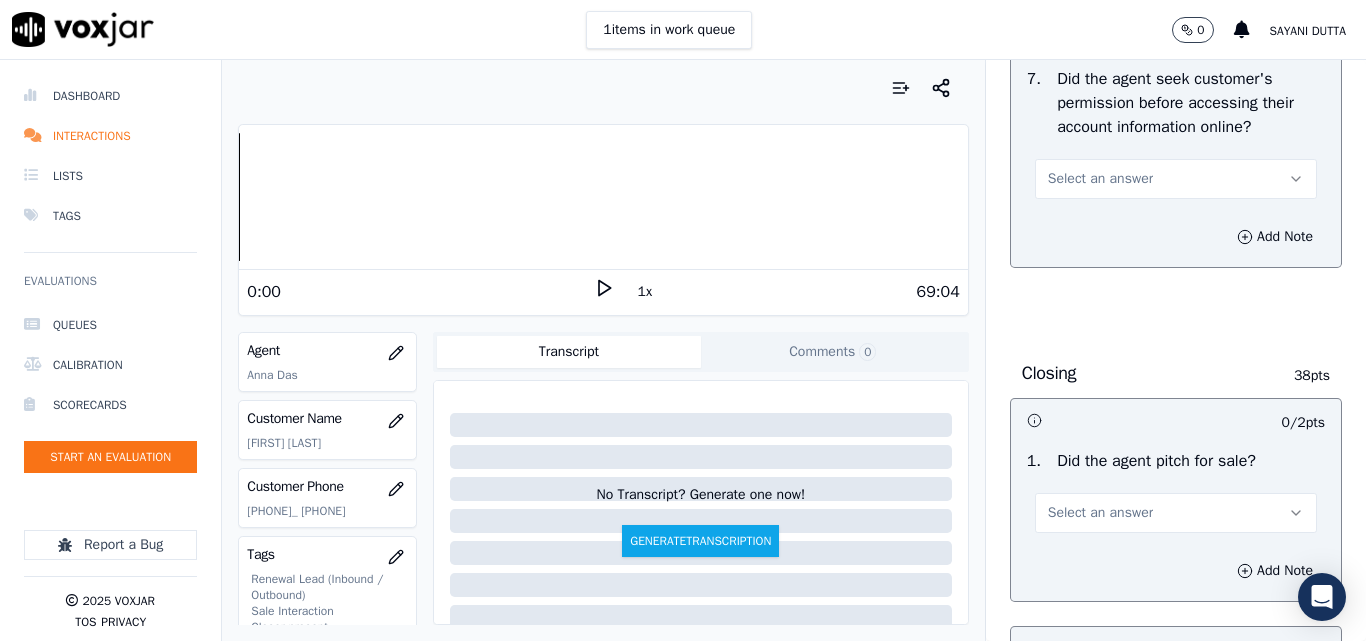 click on "Select an answer" at bounding box center [1100, 179] 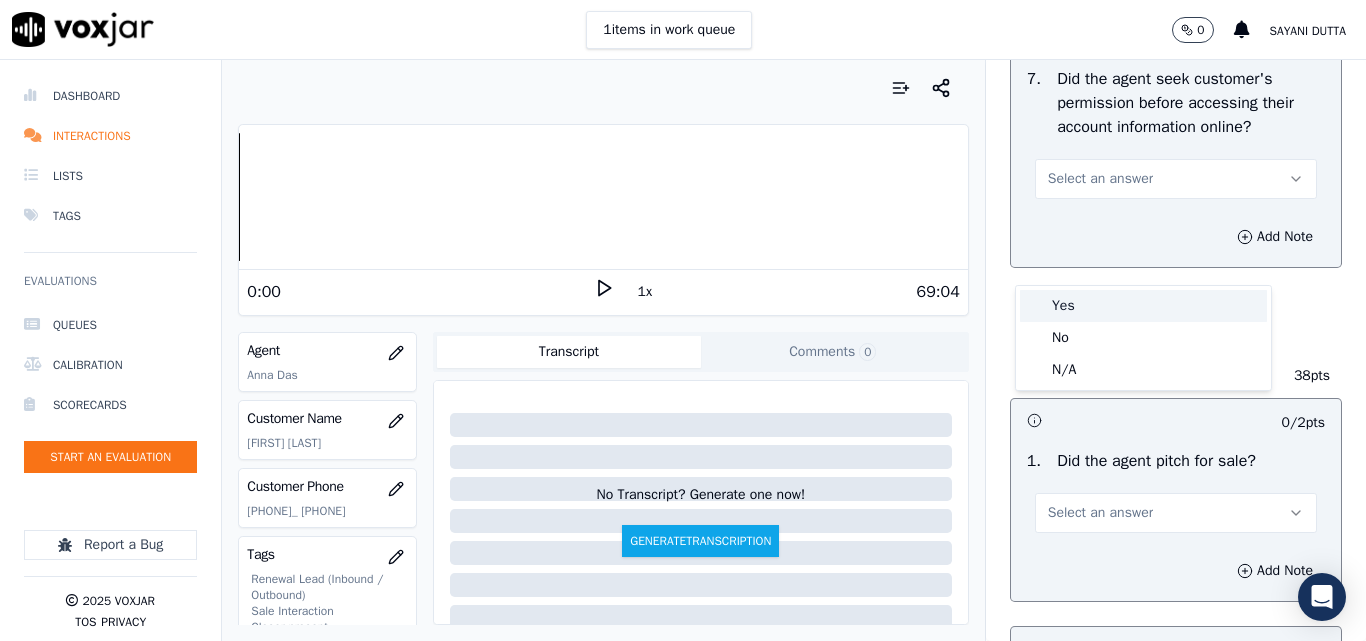 click on "Yes" at bounding box center [1143, 306] 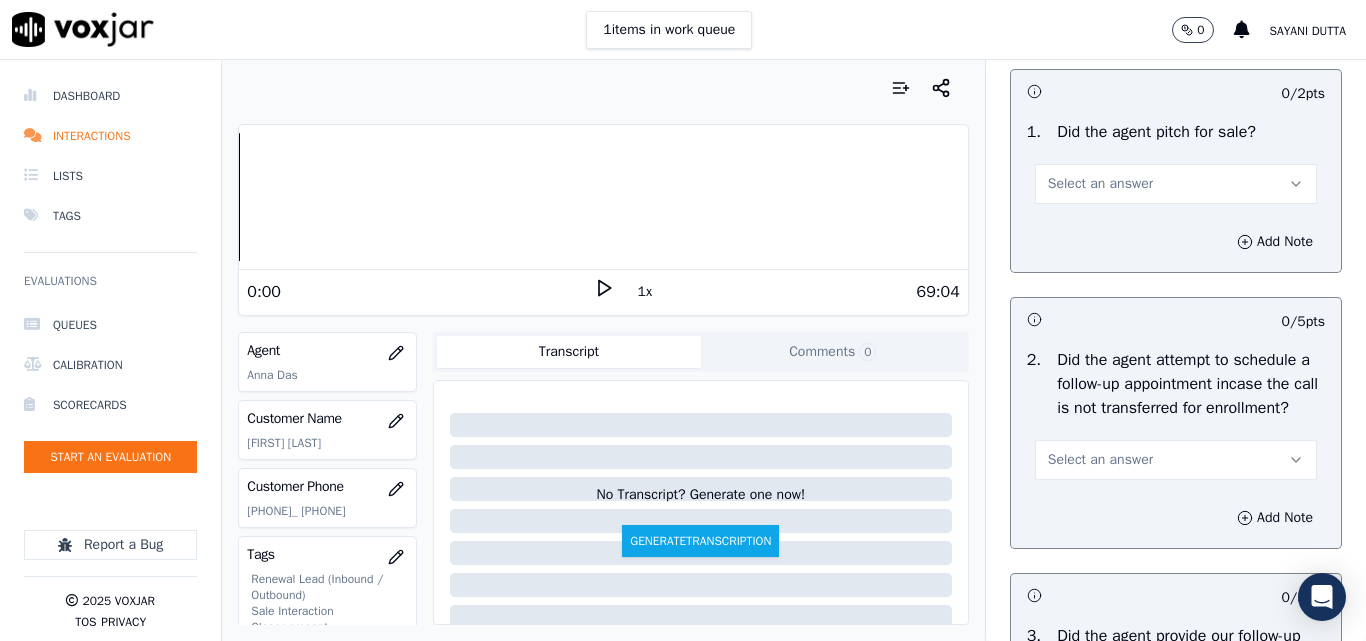 scroll, scrollTop: 4600, scrollLeft: 0, axis: vertical 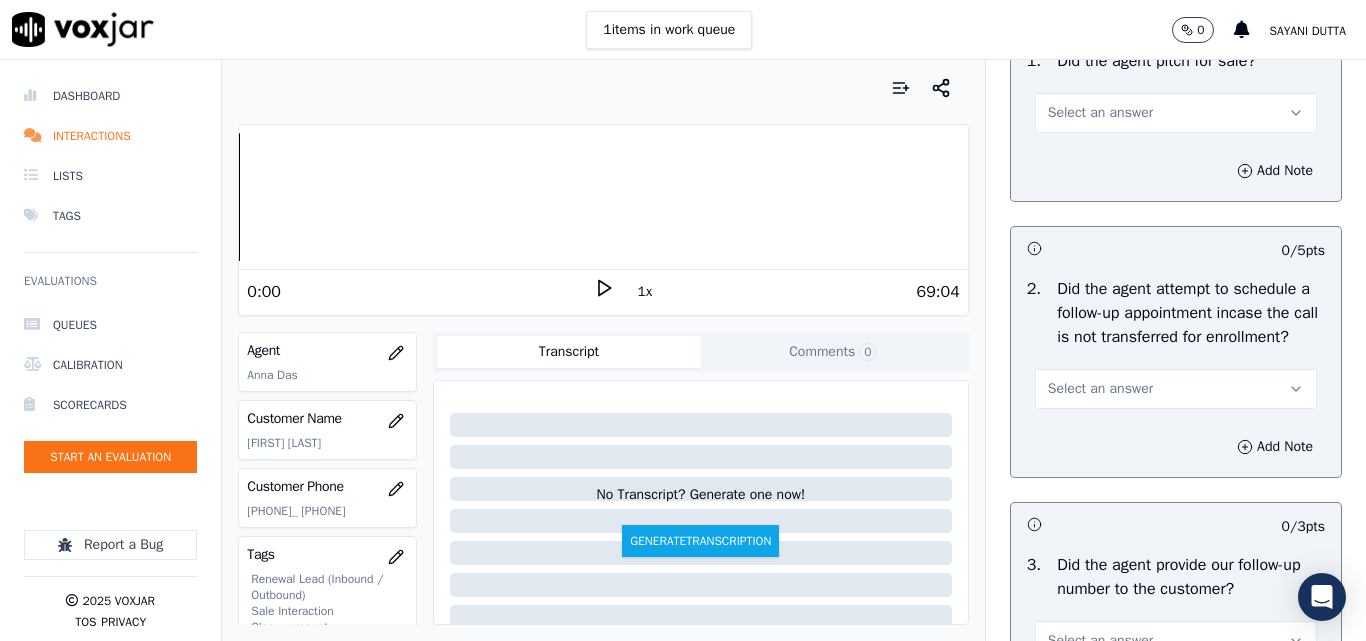 click on "Select an answer" at bounding box center (1100, 113) 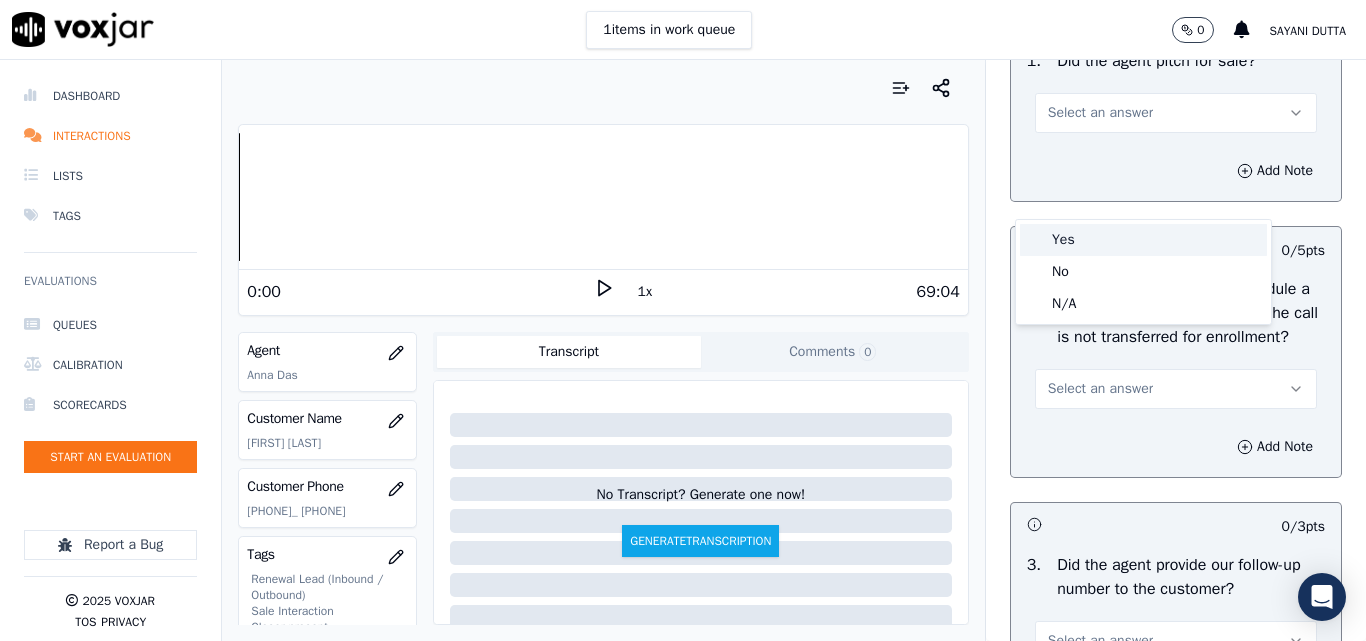 click on "Yes" at bounding box center [1143, 240] 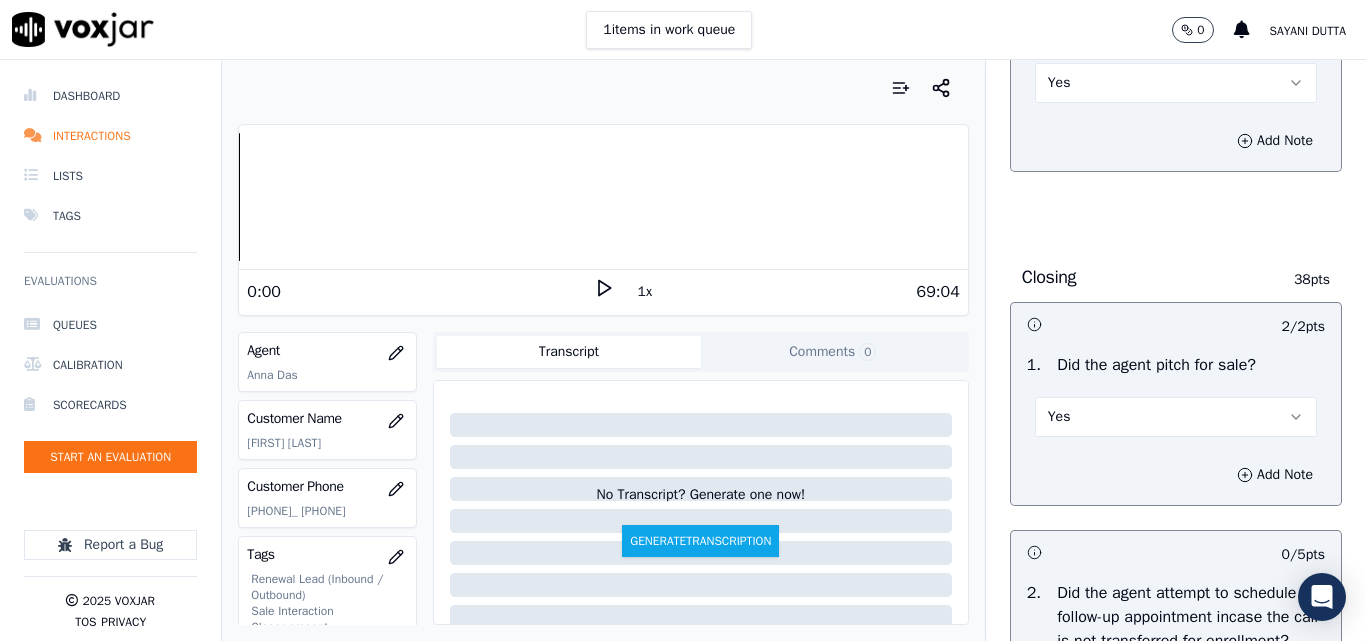 scroll, scrollTop: 4200, scrollLeft: 0, axis: vertical 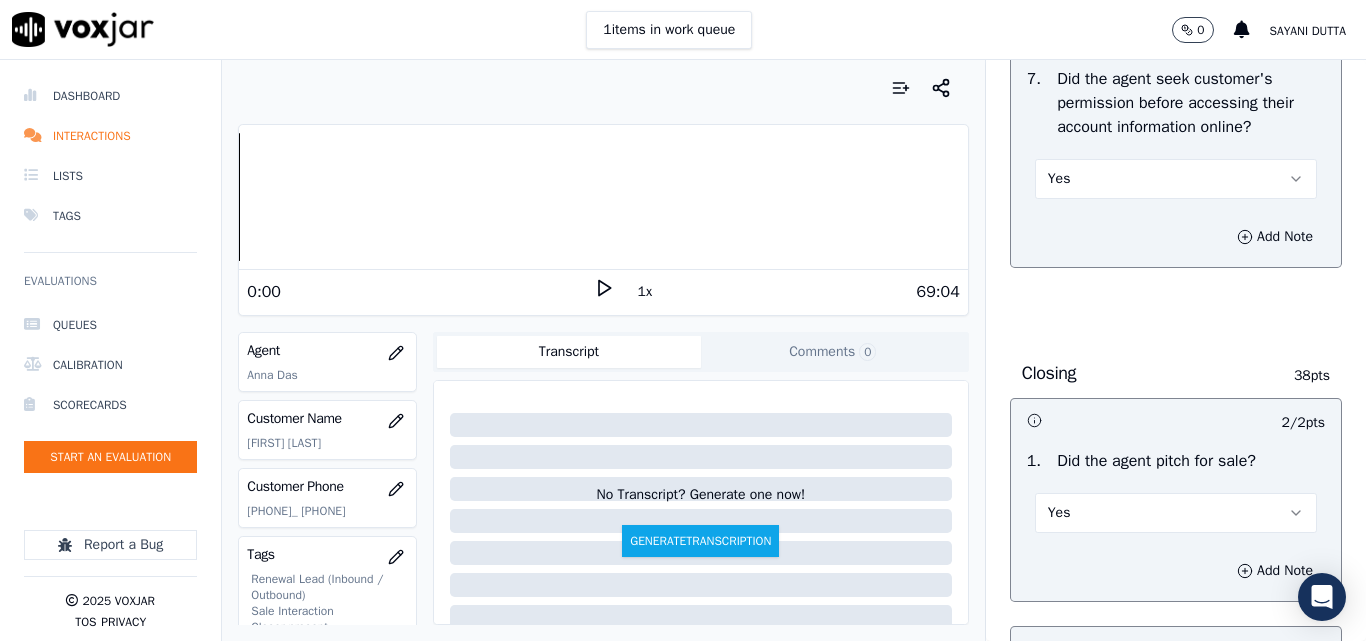 click on "Yes" at bounding box center (1176, 179) 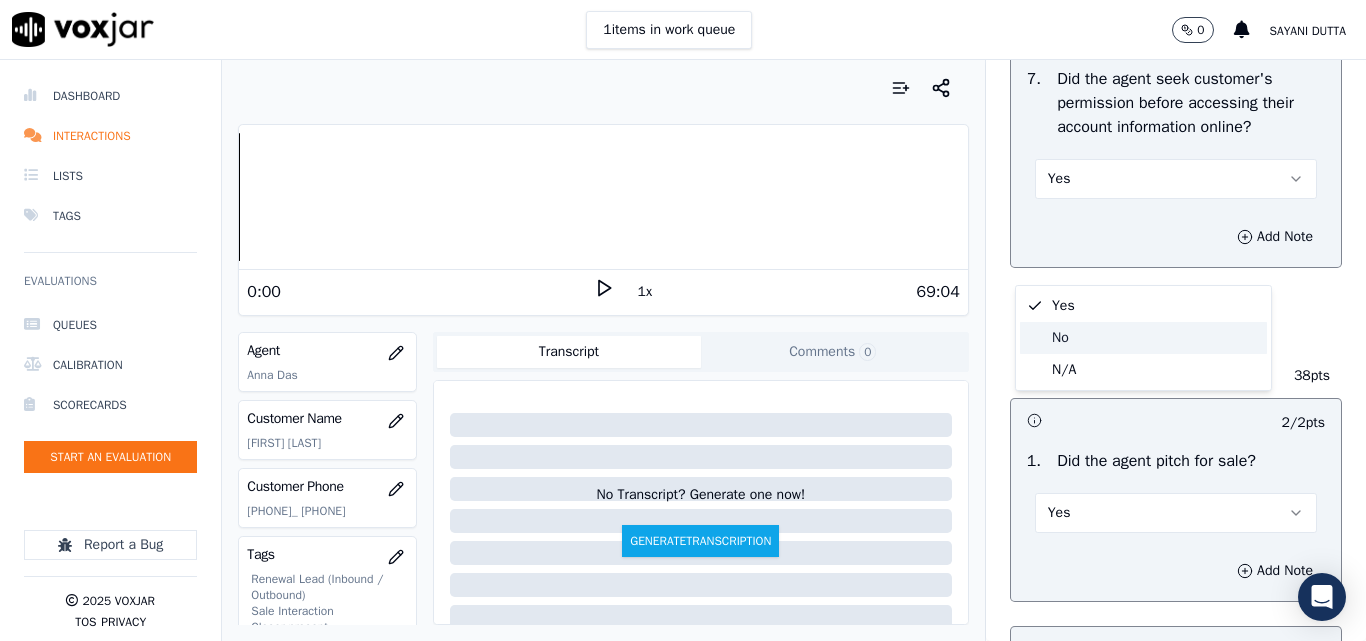 click on "No" 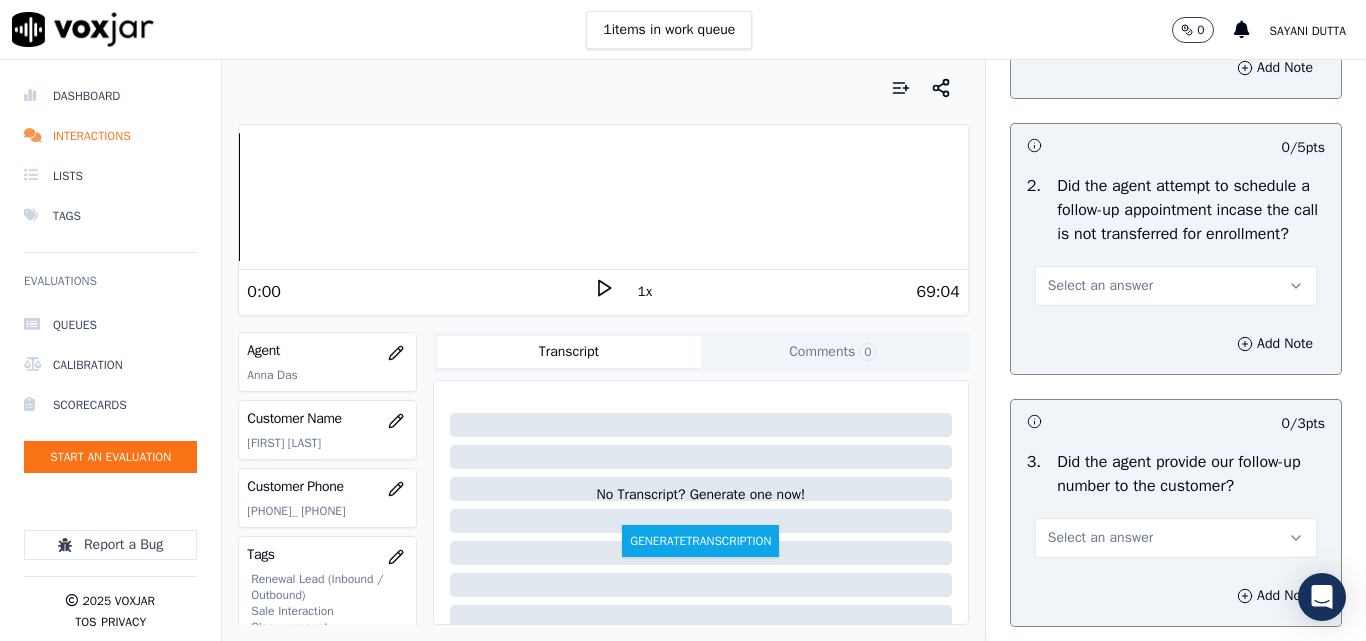 scroll, scrollTop: 4800, scrollLeft: 0, axis: vertical 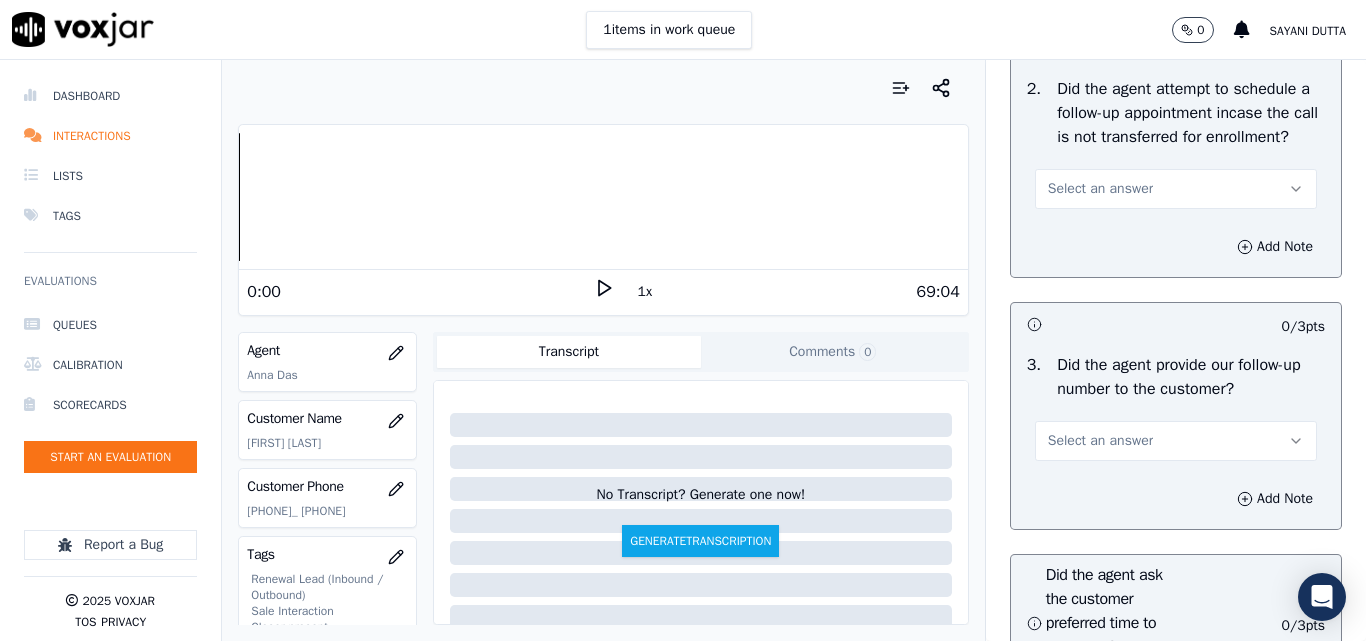 click on "Select an answer" at bounding box center (1100, 189) 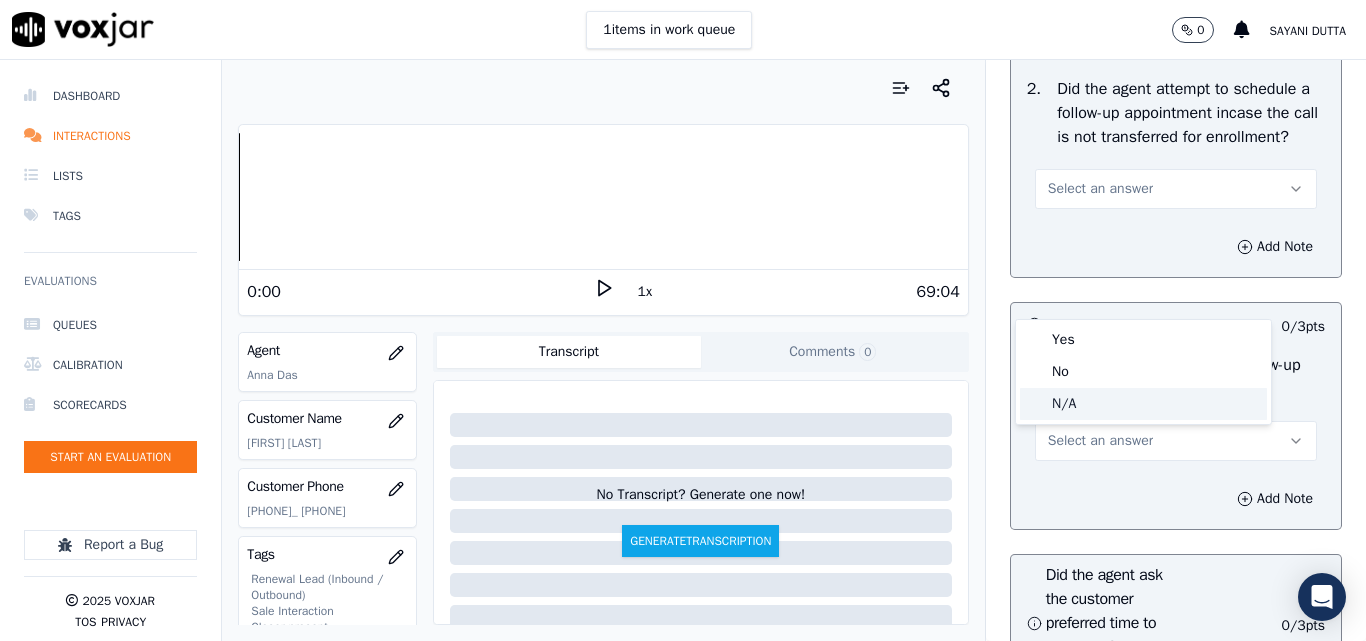 click on "N/A" 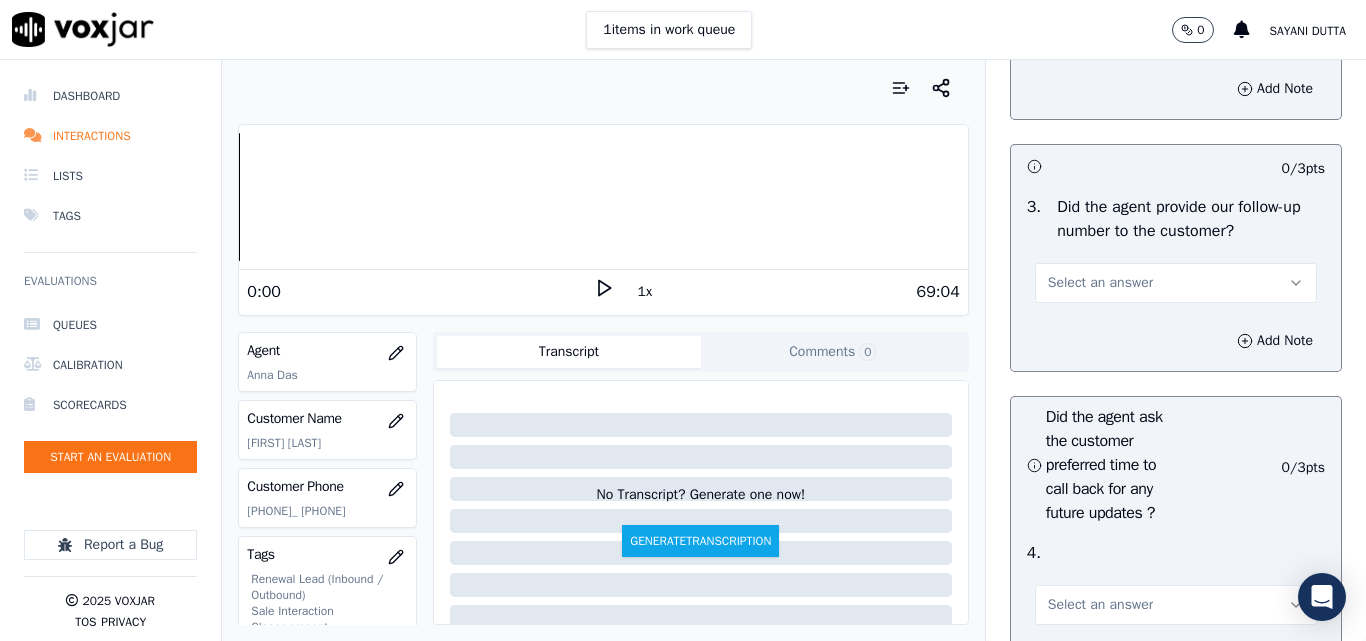 scroll, scrollTop: 5100, scrollLeft: 0, axis: vertical 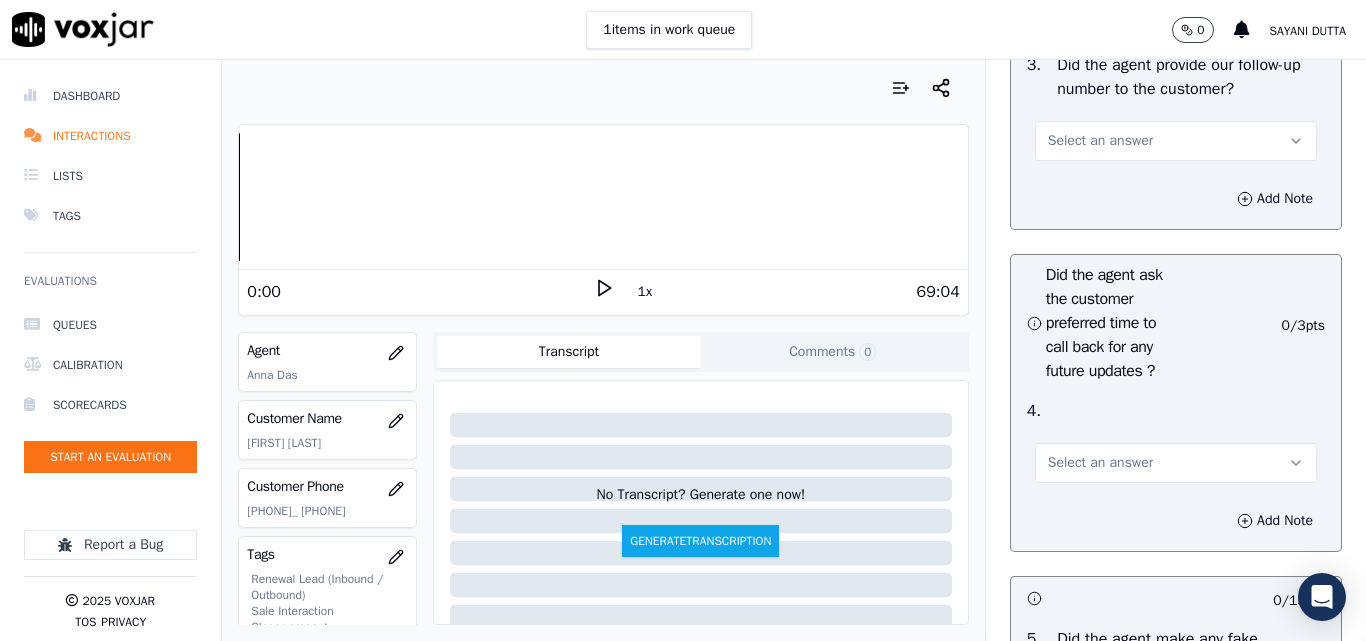 click on "Select an answer" at bounding box center [1100, 141] 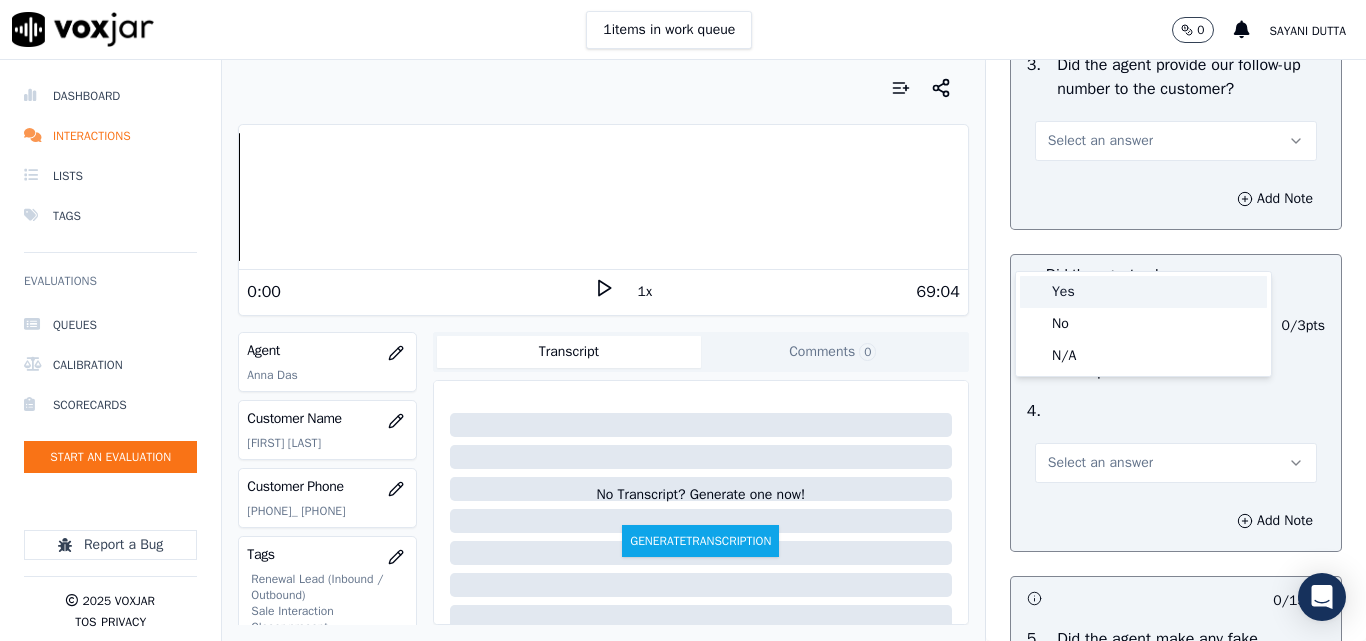 click on "Yes" at bounding box center (1143, 292) 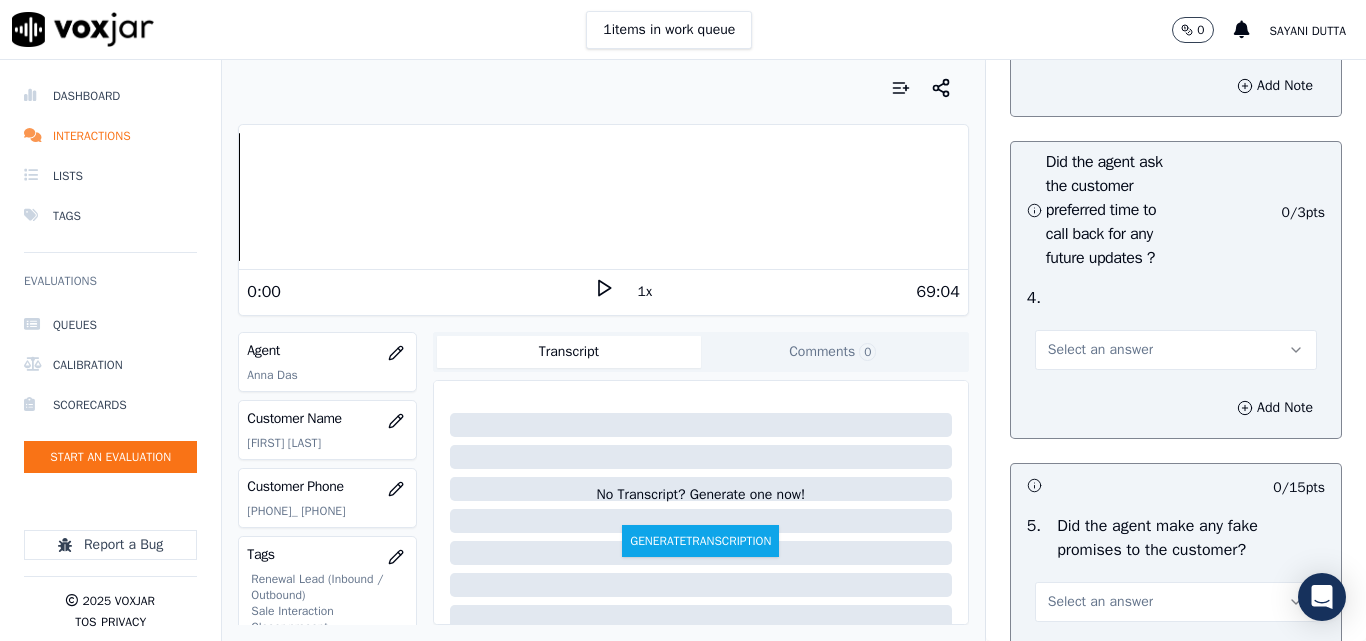 scroll, scrollTop: 5300, scrollLeft: 0, axis: vertical 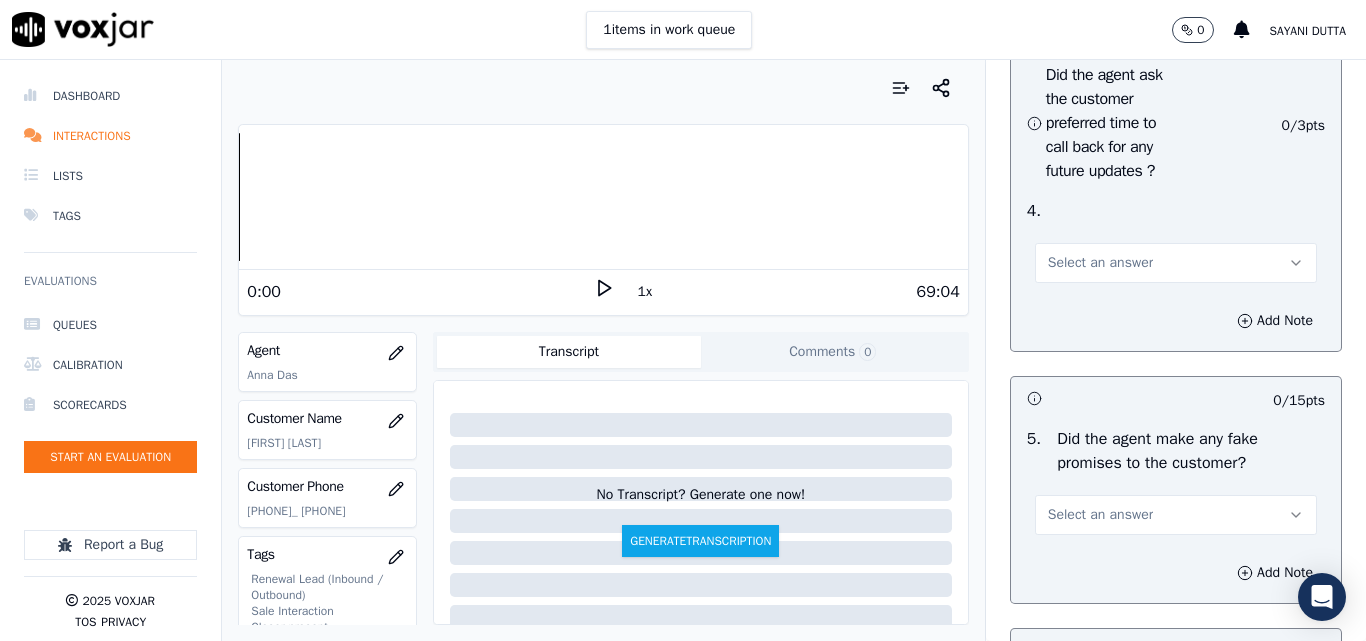 click on "Select an answer" at bounding box center [1100, 263] 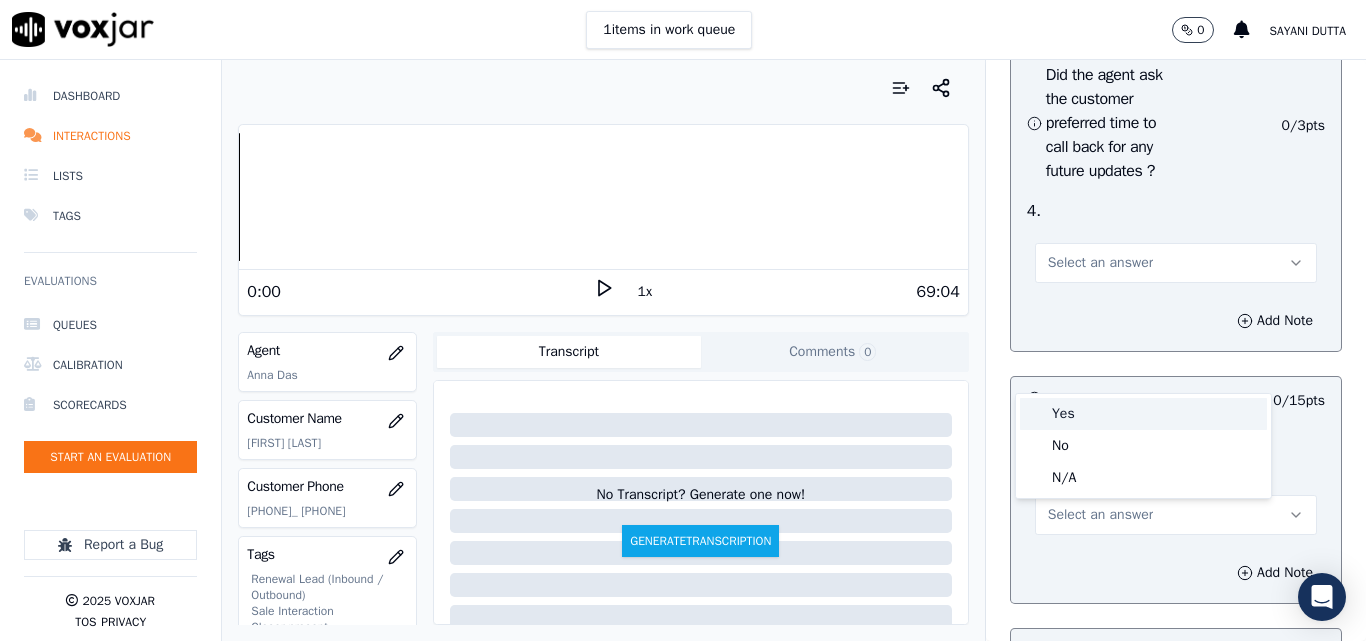 click on "Yes" at bounding box center [1143, 414] 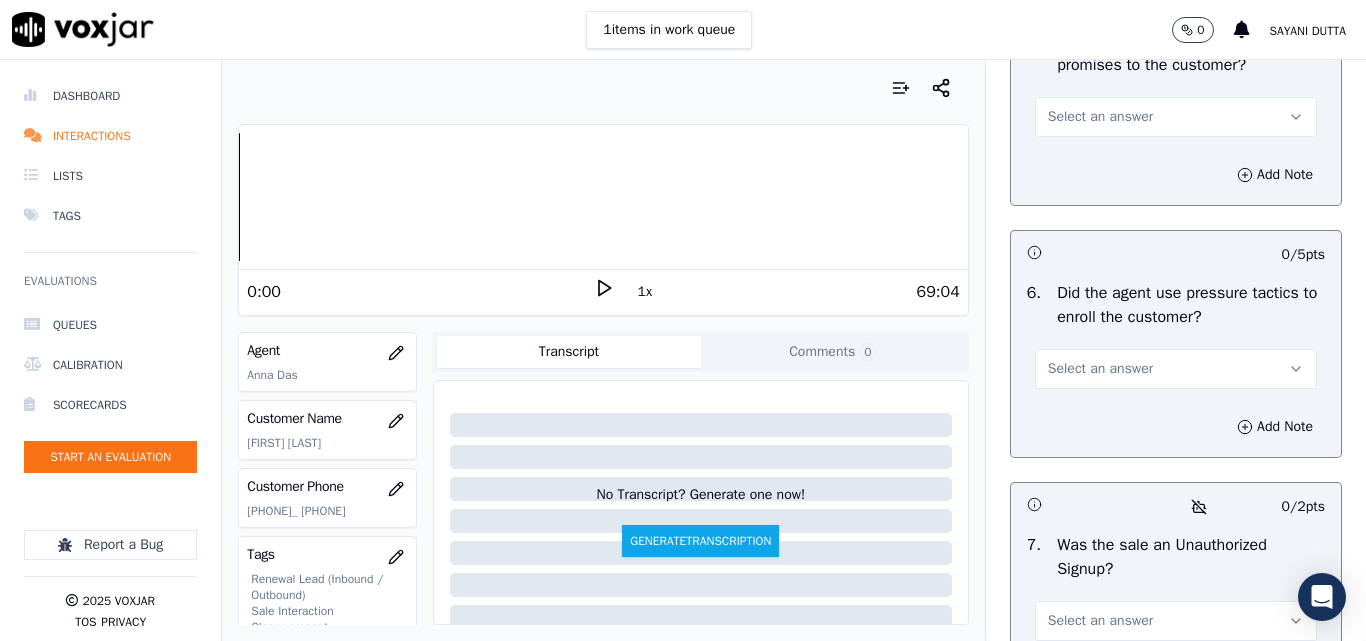 scroll, scrollTop: 5700, scrollLeft: 0, axis: vertical 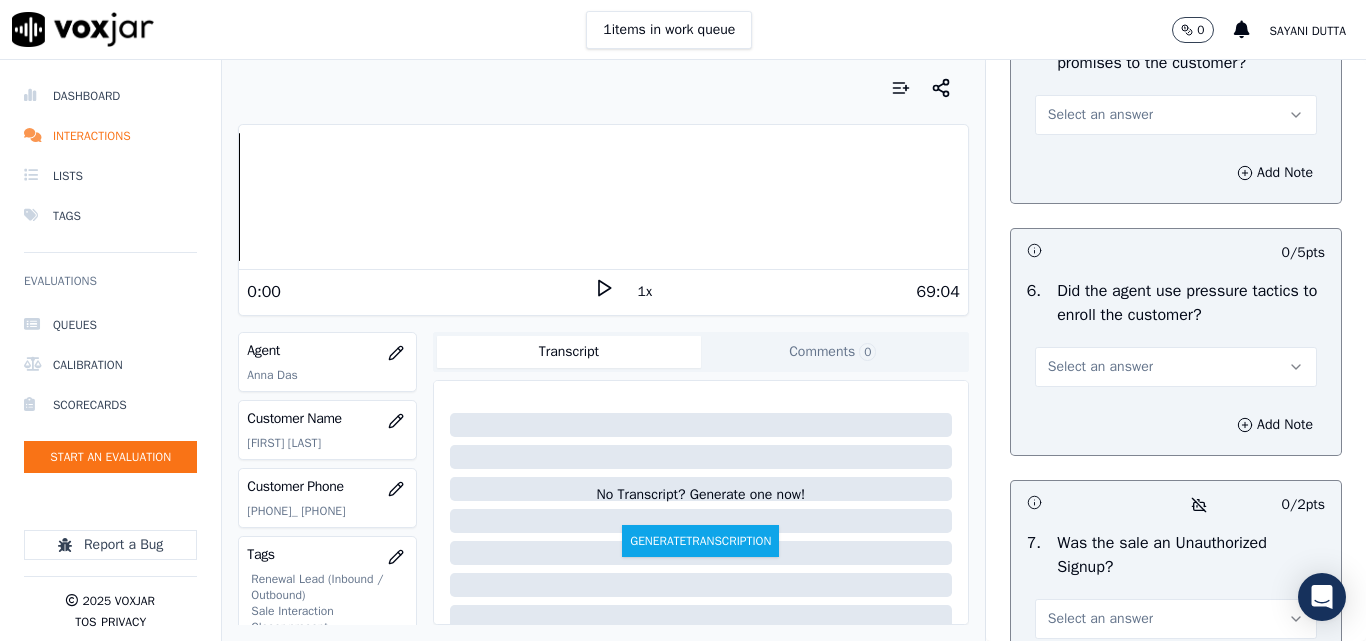click on "Select an answer" at bounding box center [1100, 115] 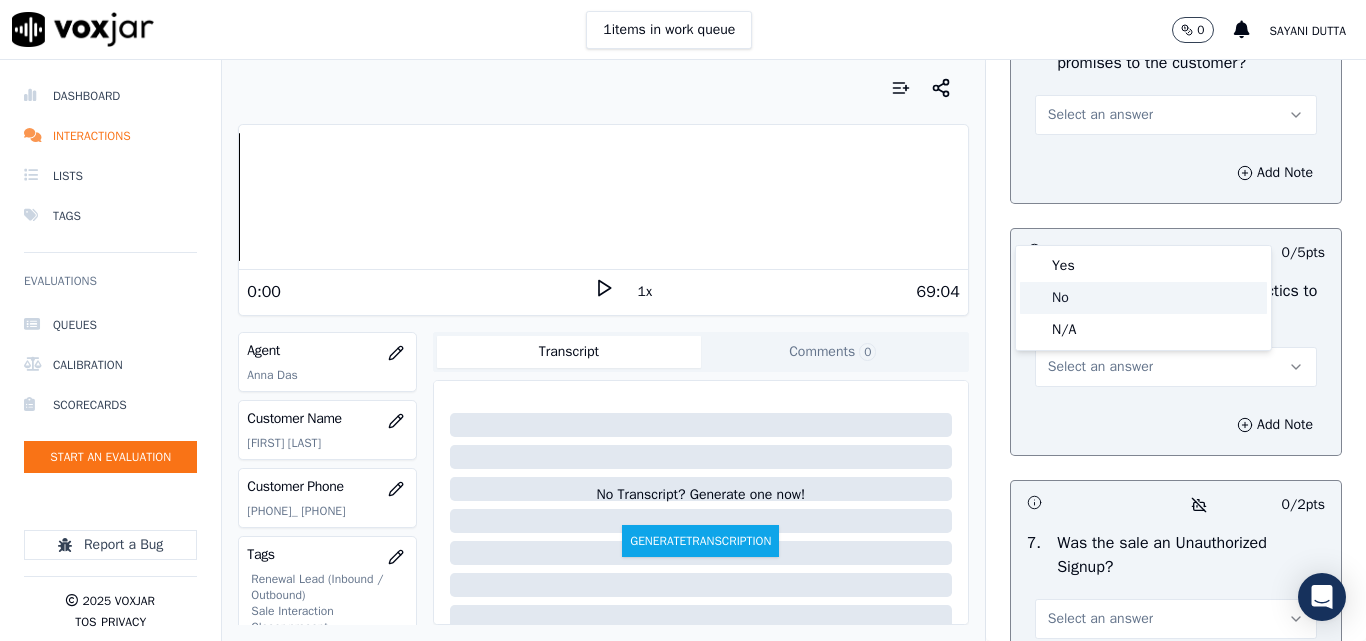 click on "No" 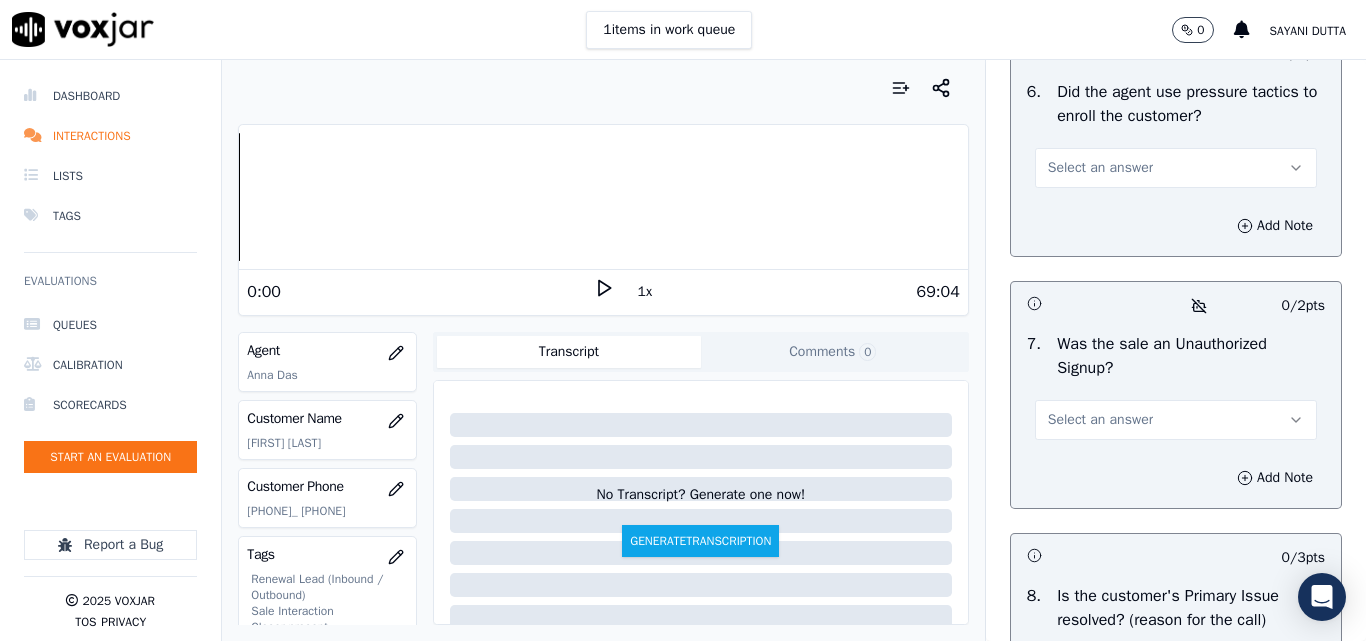 scroll, scrollTop: 5900, scrollLeft: 0, axis: vertical 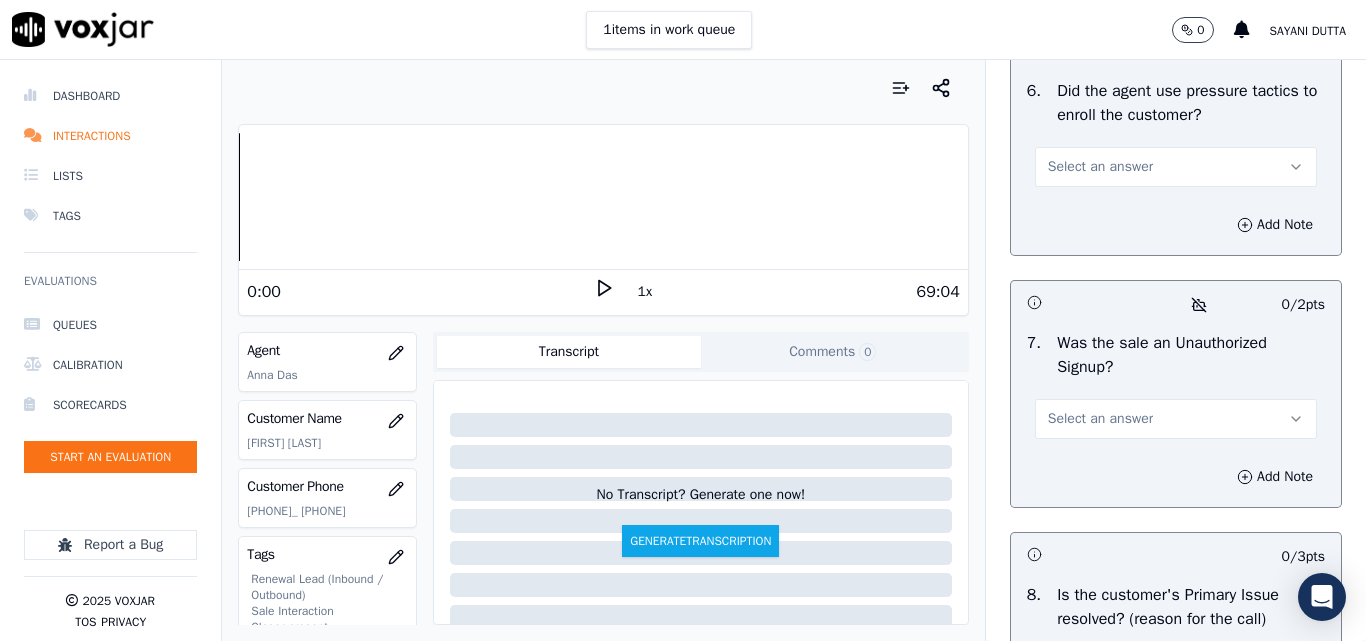 click on "Select an answer" at bounding box center (1100, 167) 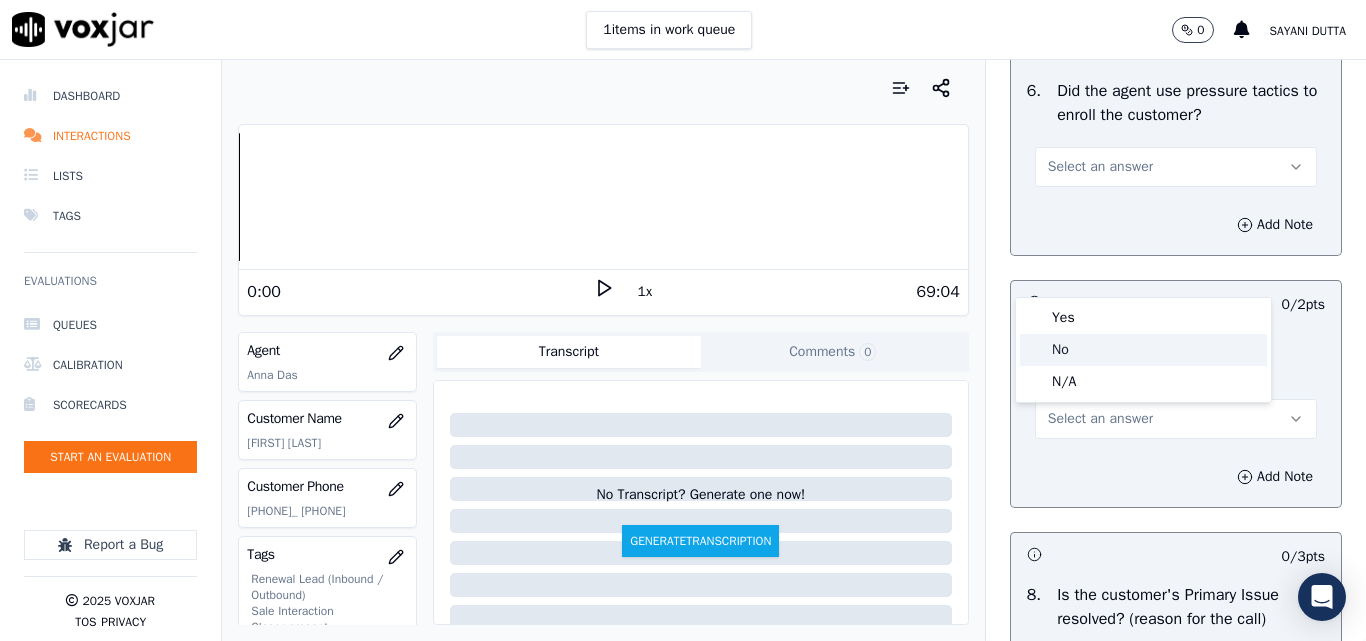 click on "No" 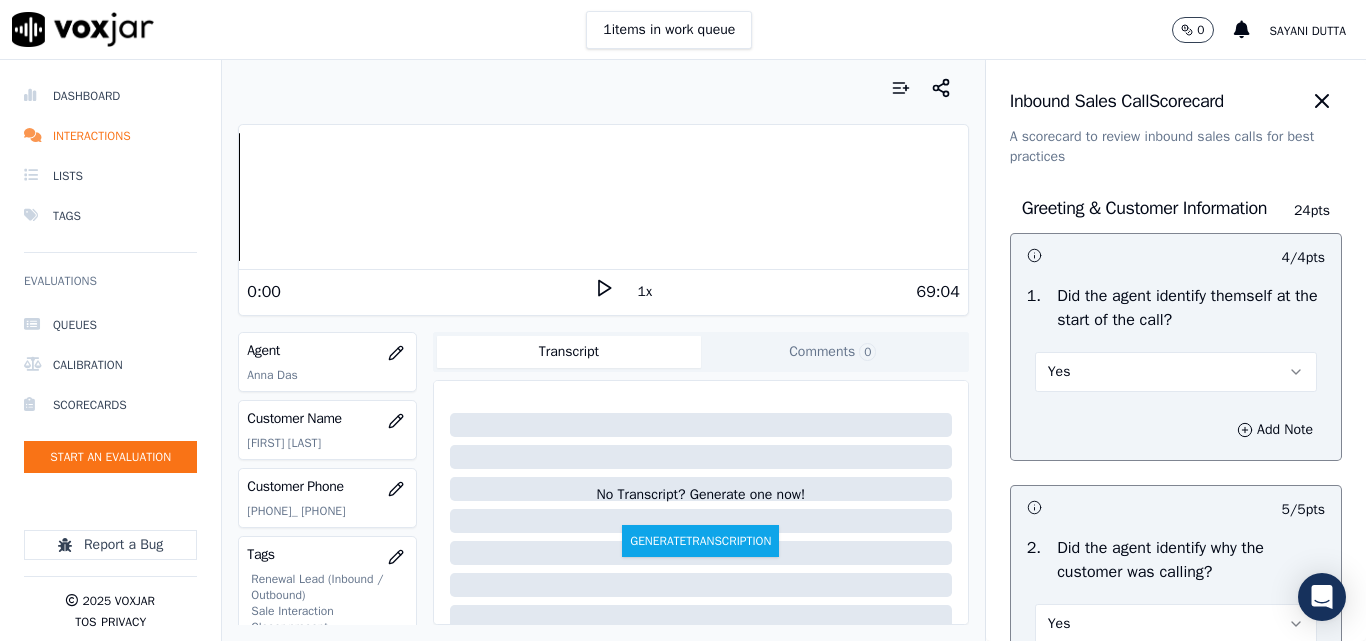 scroll, scrollTop: 0, scrollLeft: 0, axis: both 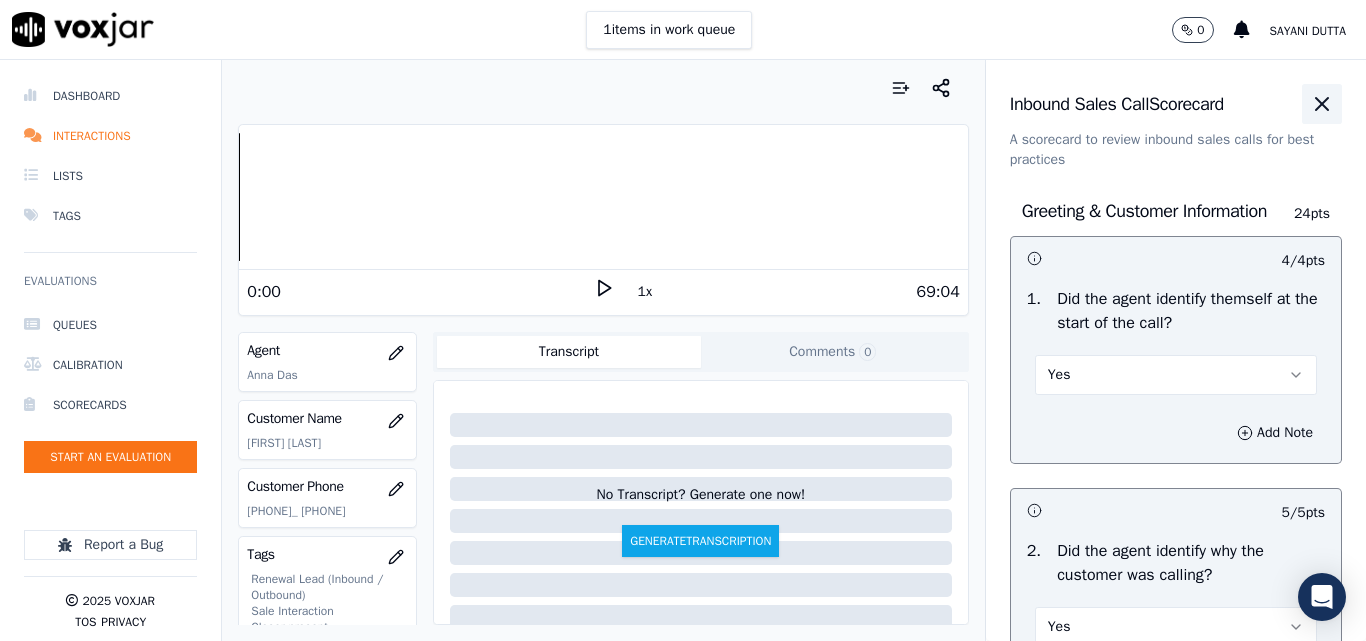 click 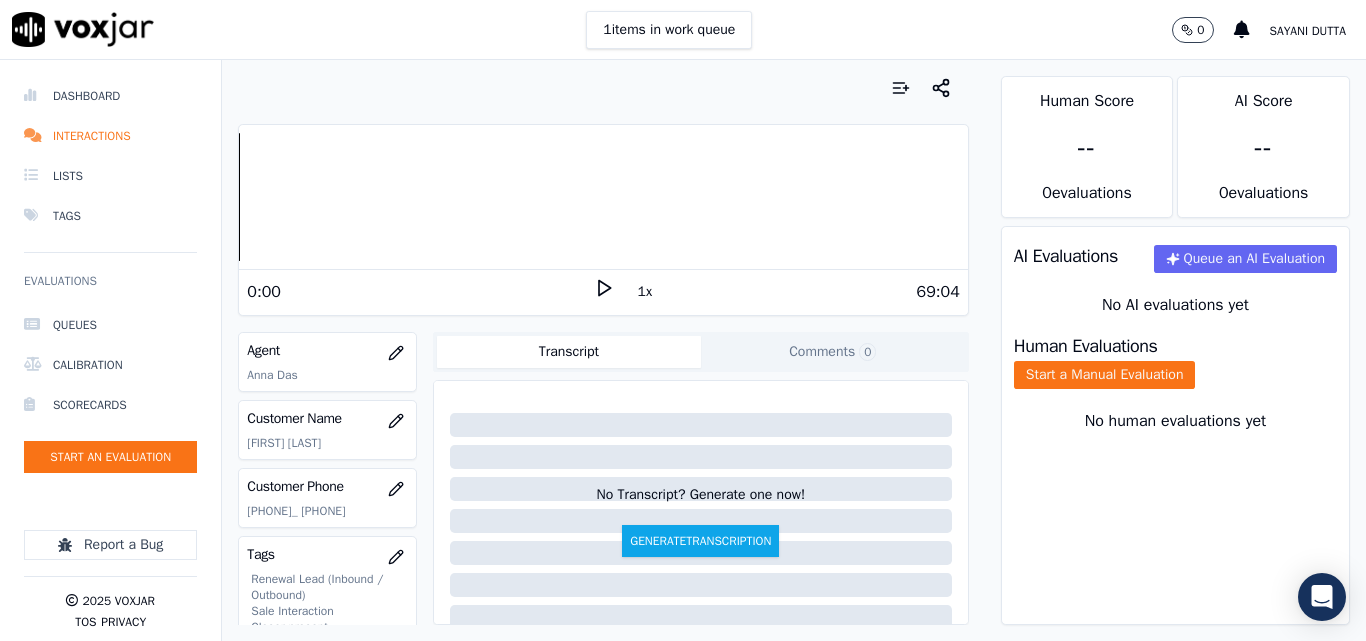 click on "Human Evaluations   Start a Manual Evaluation" at bounding box center [1175, 363] 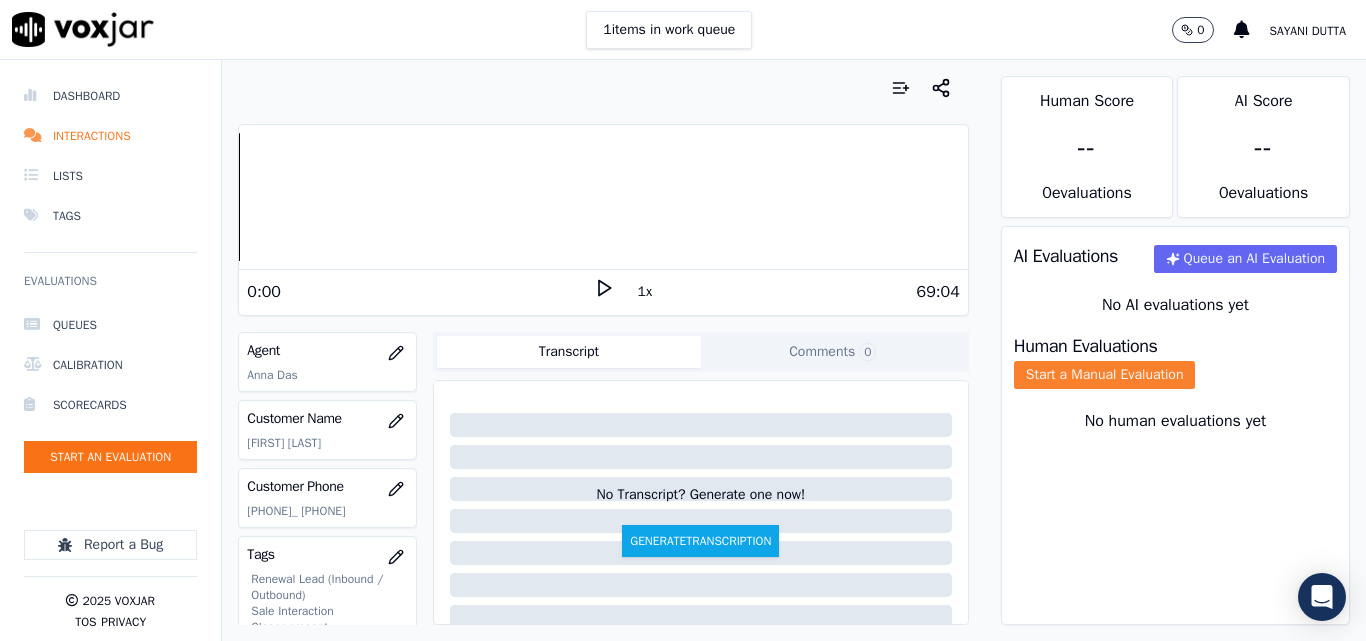 click on "Start a Manual Evaluation" 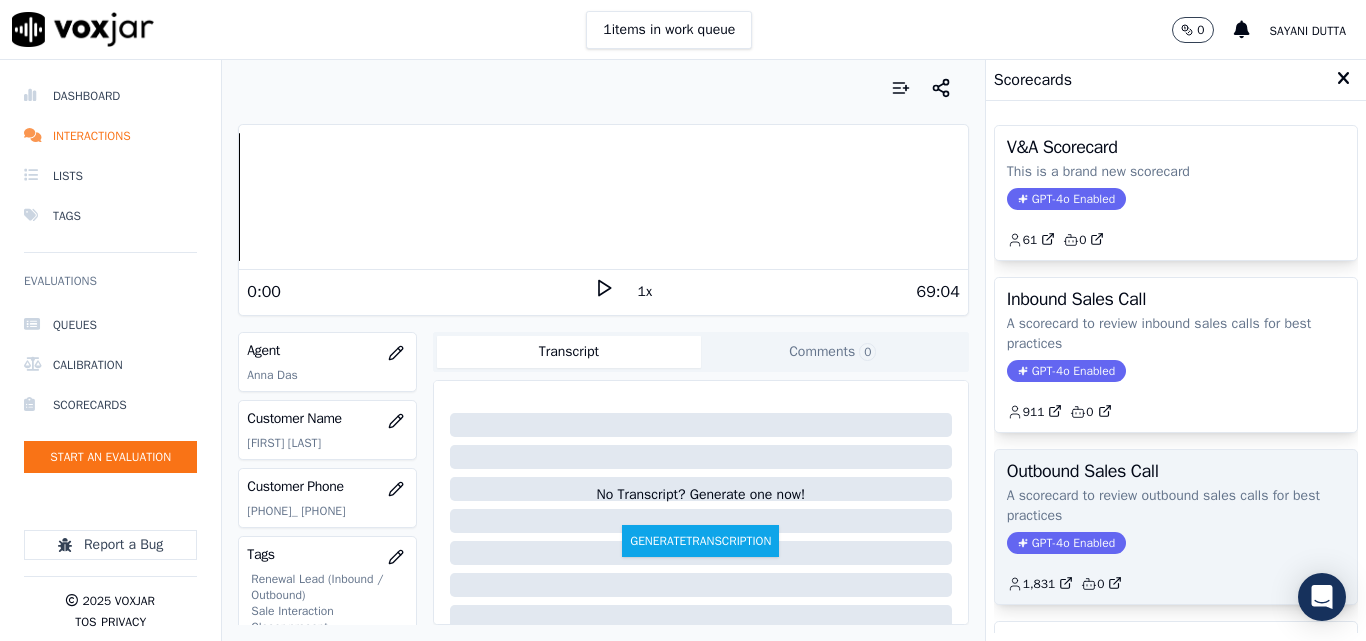click on "A scorecard to review outbound sales calls for best practices" 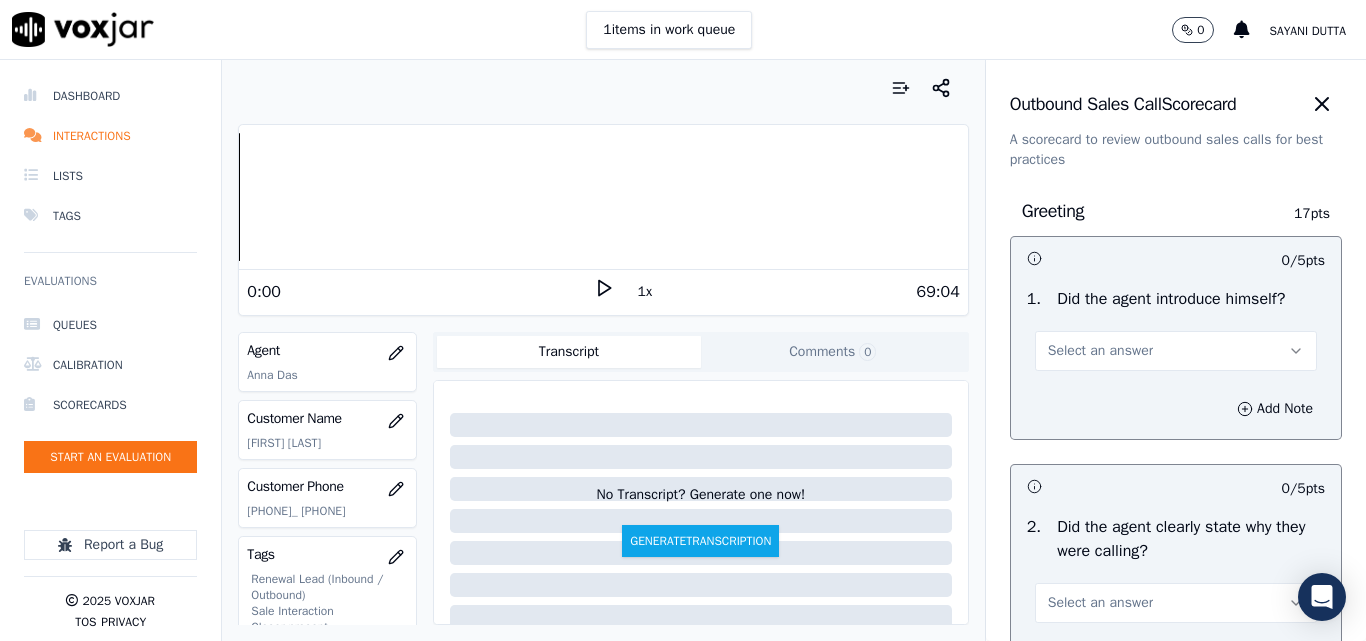 click on "Select an answer" at bounding box center [1100, 351] 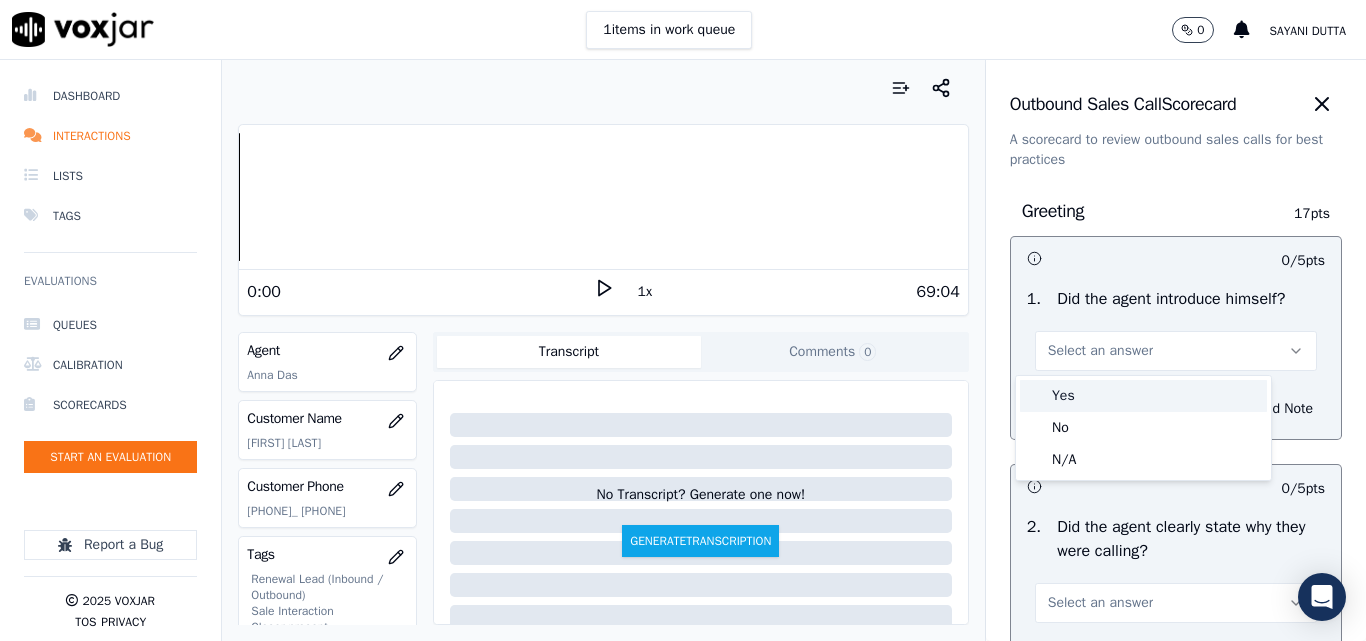 click on "Yes" at bounding box center [1143, 396] 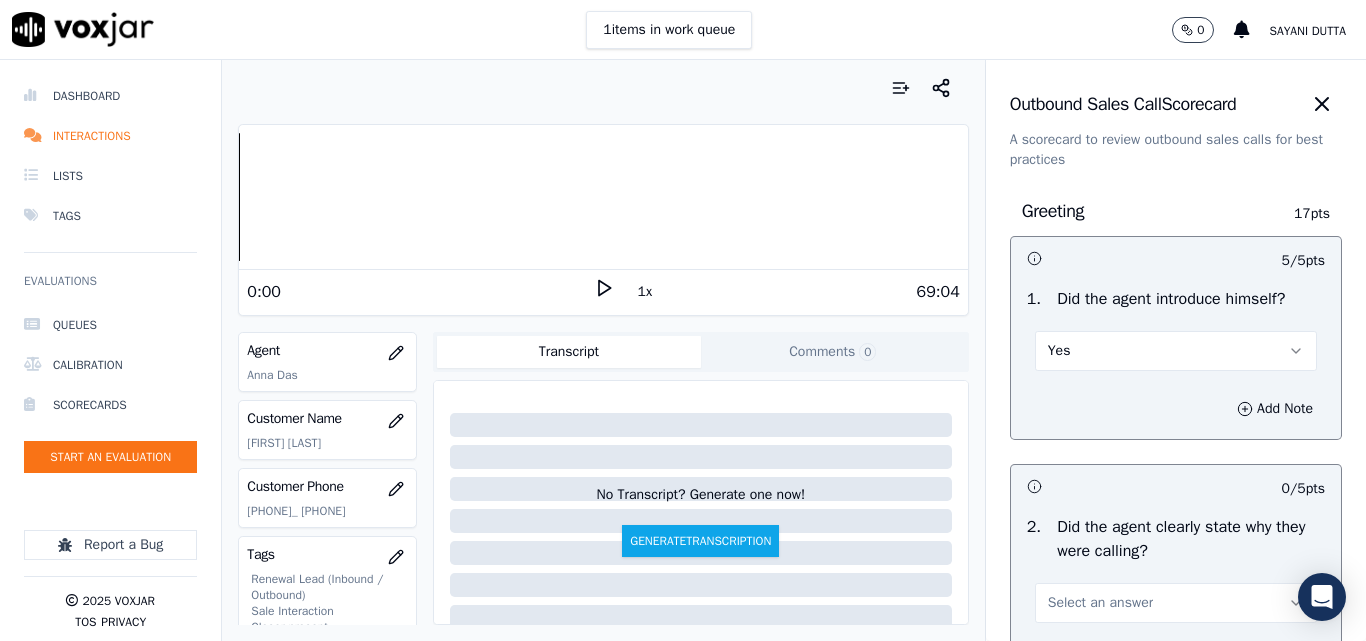 scroll, scrollTop: 100, scrollLeft: 0, axis: vertical 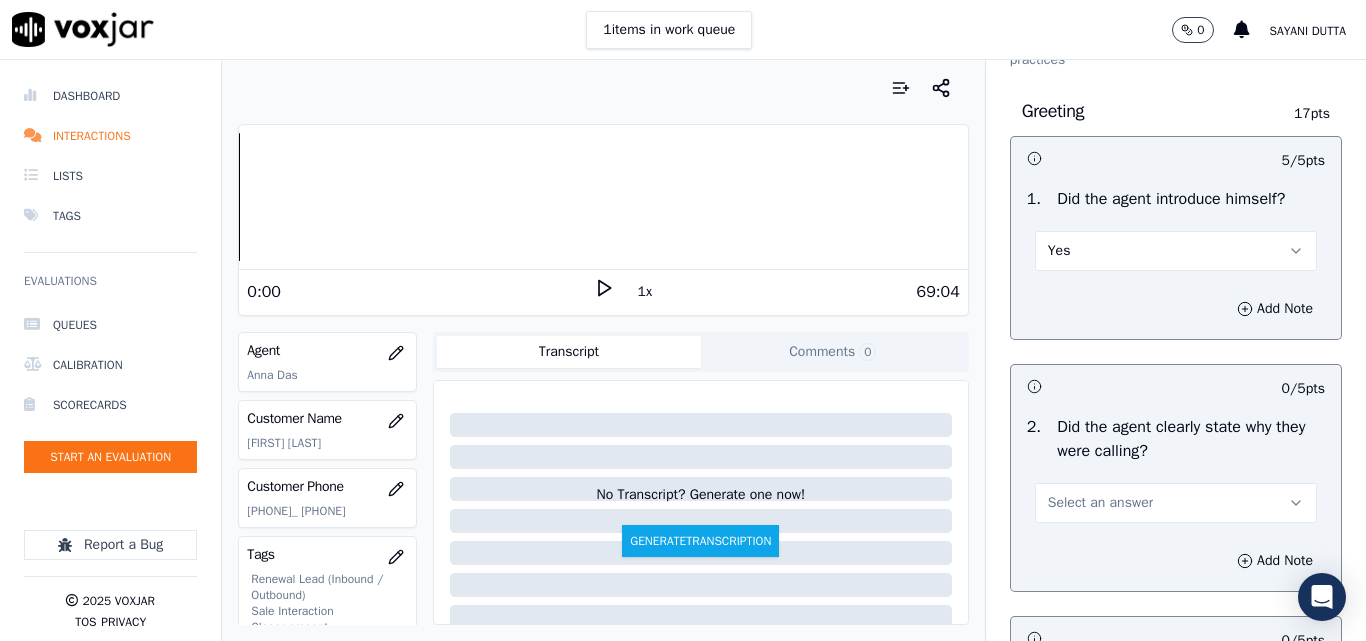 click on "Select an answer" at bounding box center [1100, 503] 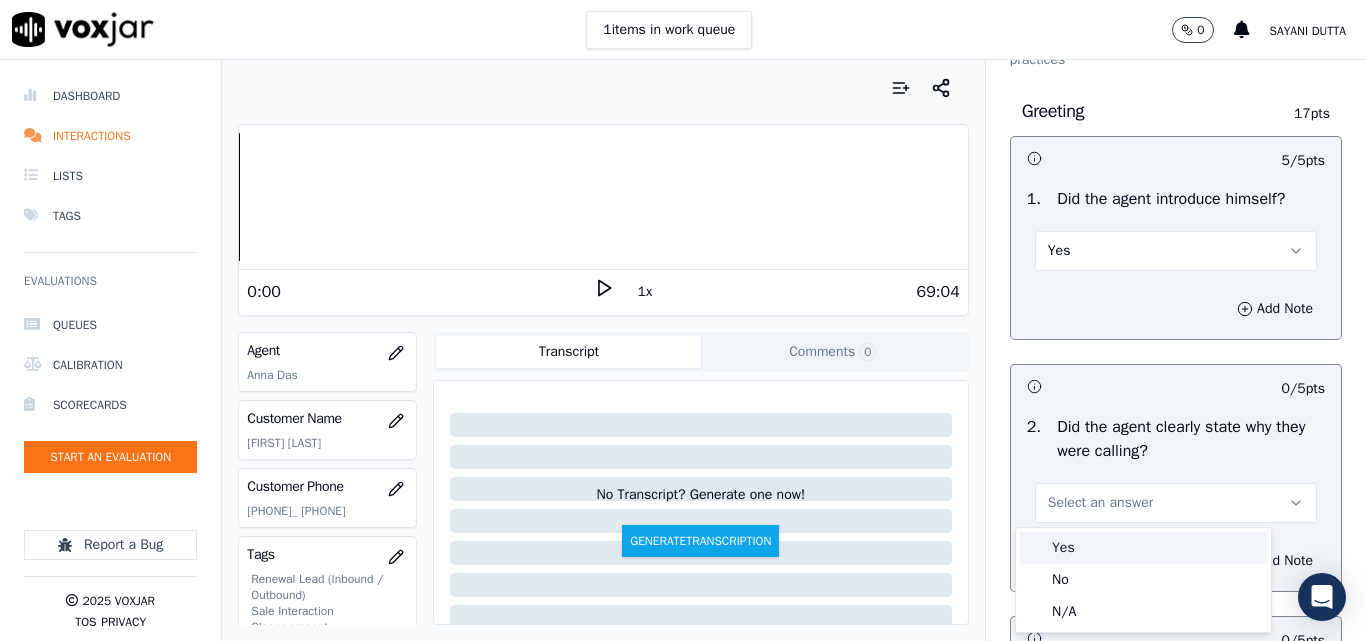 click on "Yes" at bounding box center (1143, 548) 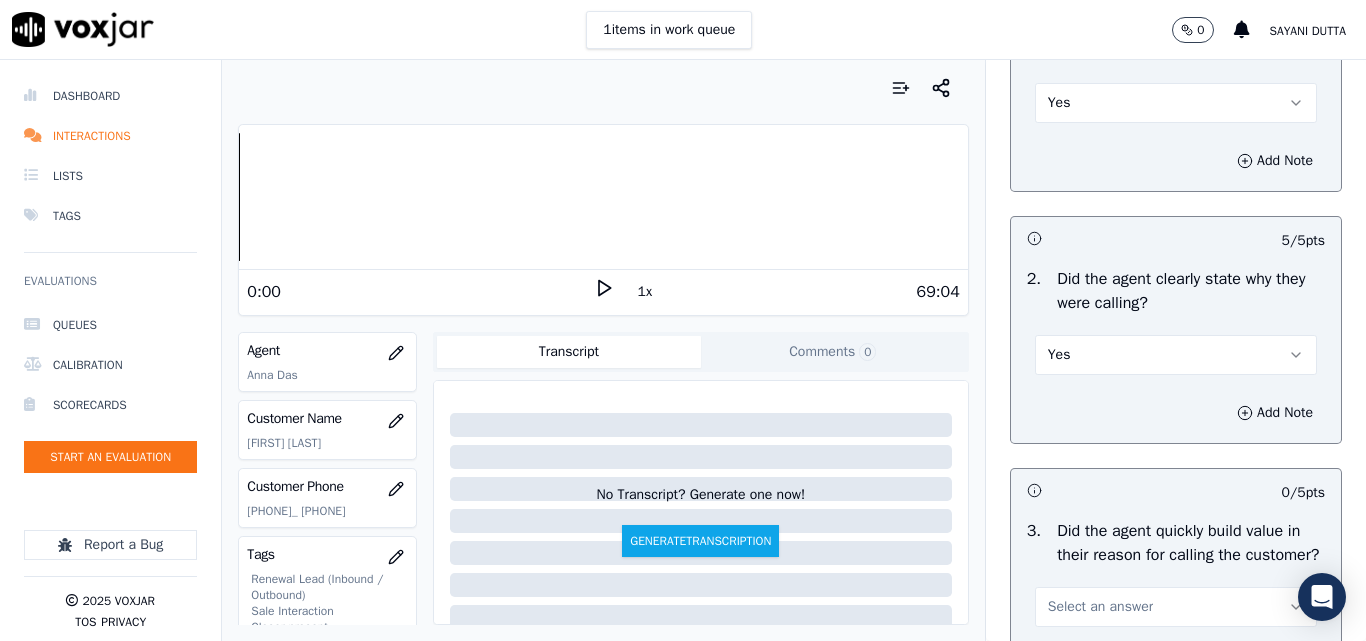 scroll, scrollTop: 400, scrollLeft: 0, axis: vertical 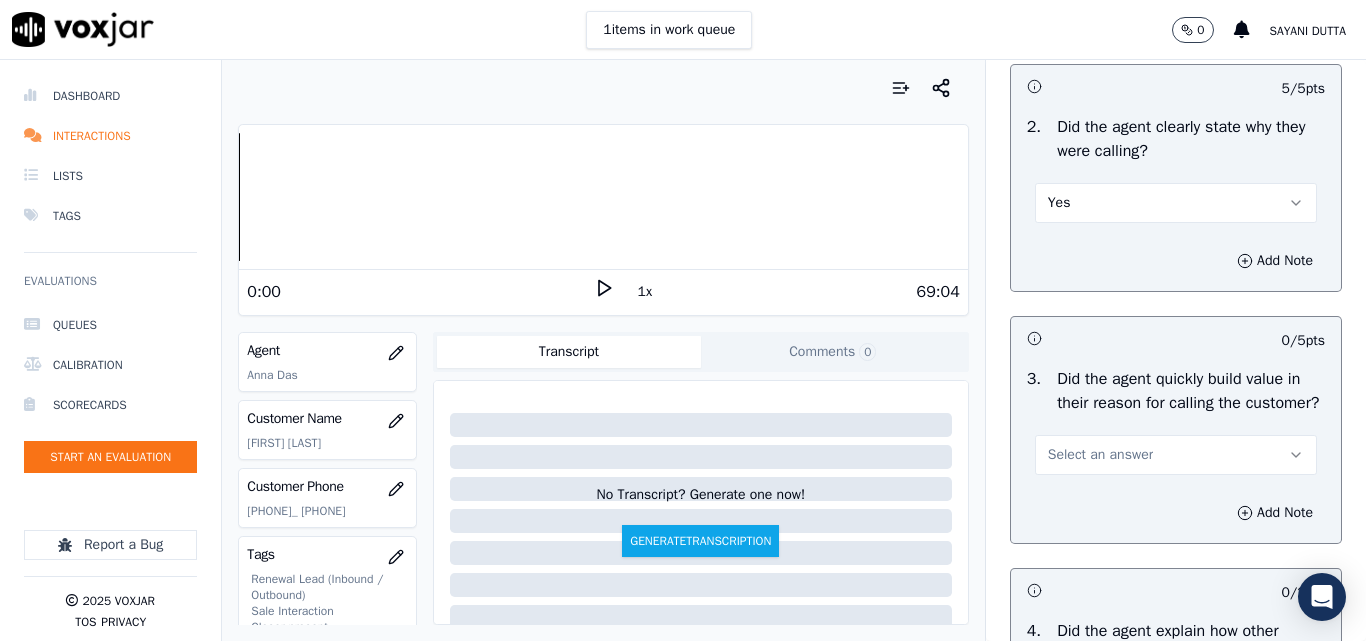 click on "Select an answer" at bounding box center (1176, 455) 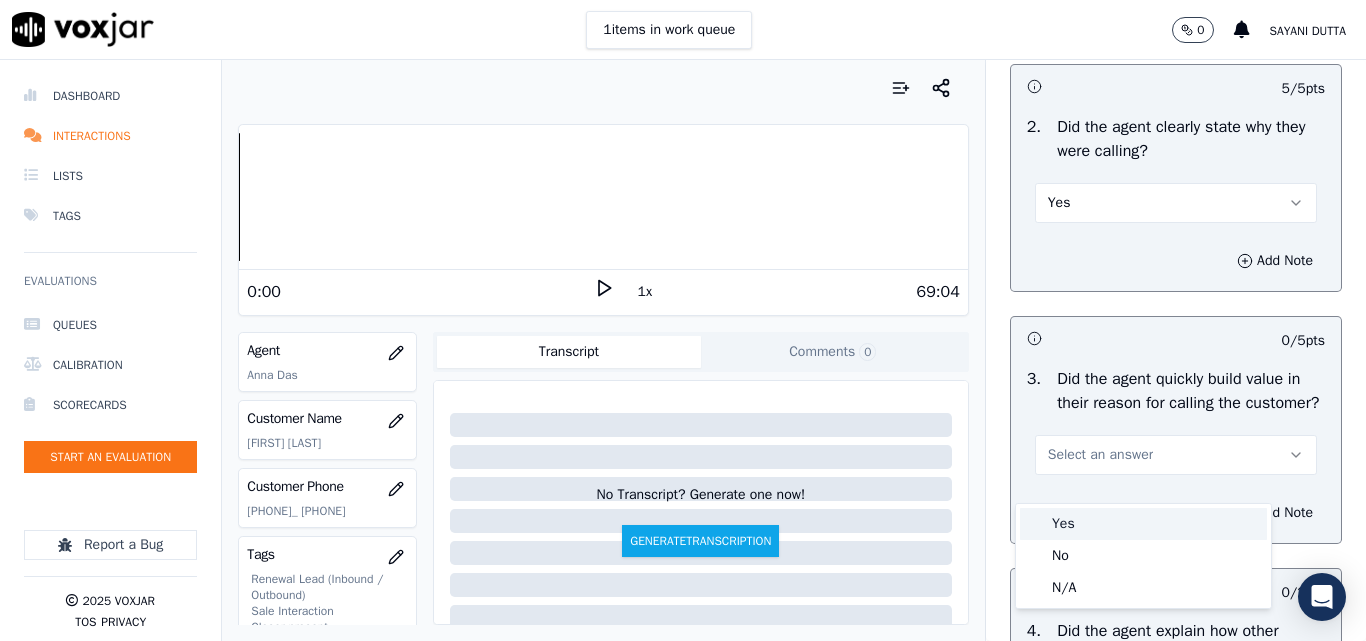 click on "Yes" at bounding box center [1143, 524] 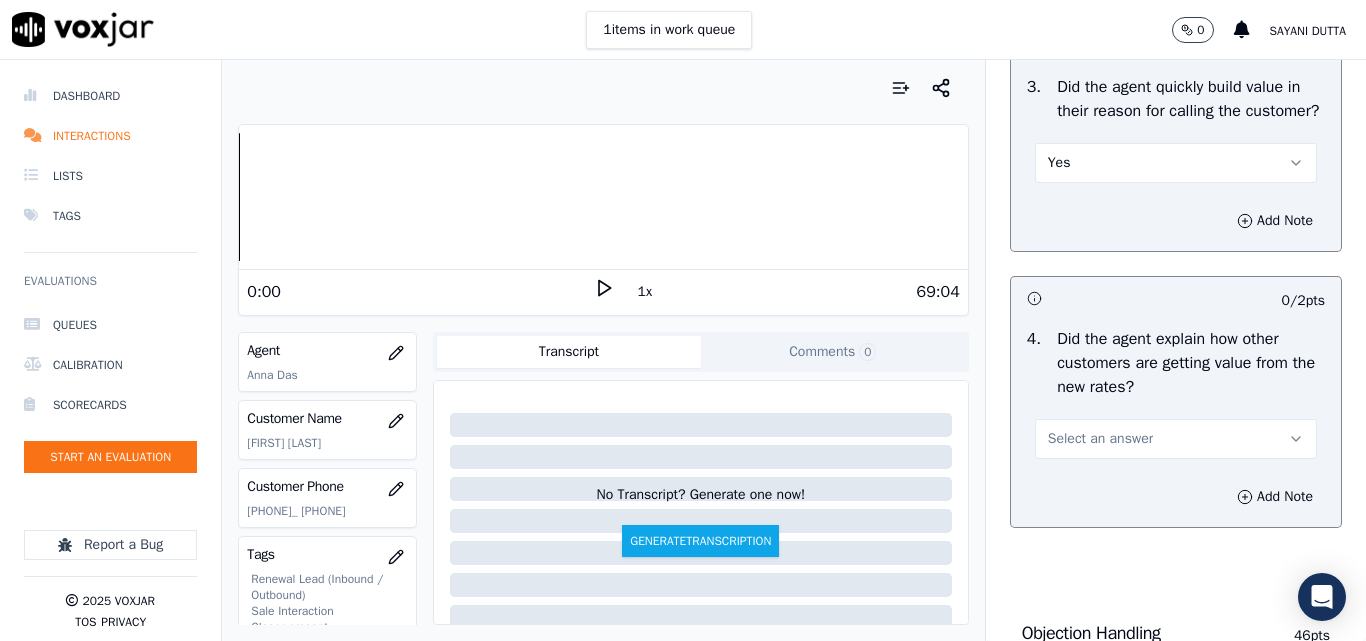 scroll, scrollTop: 800, scrollLeft: 0, axis: vertical 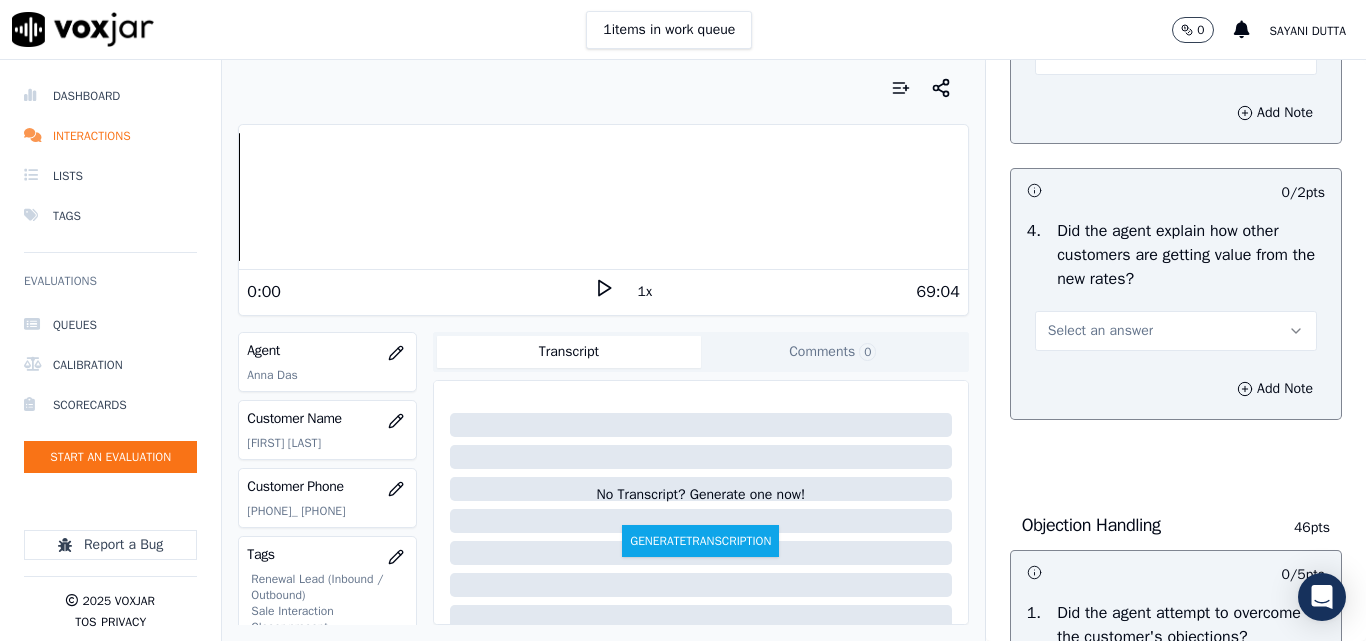click on "Select an answer" at bounding box center [1100, 331] 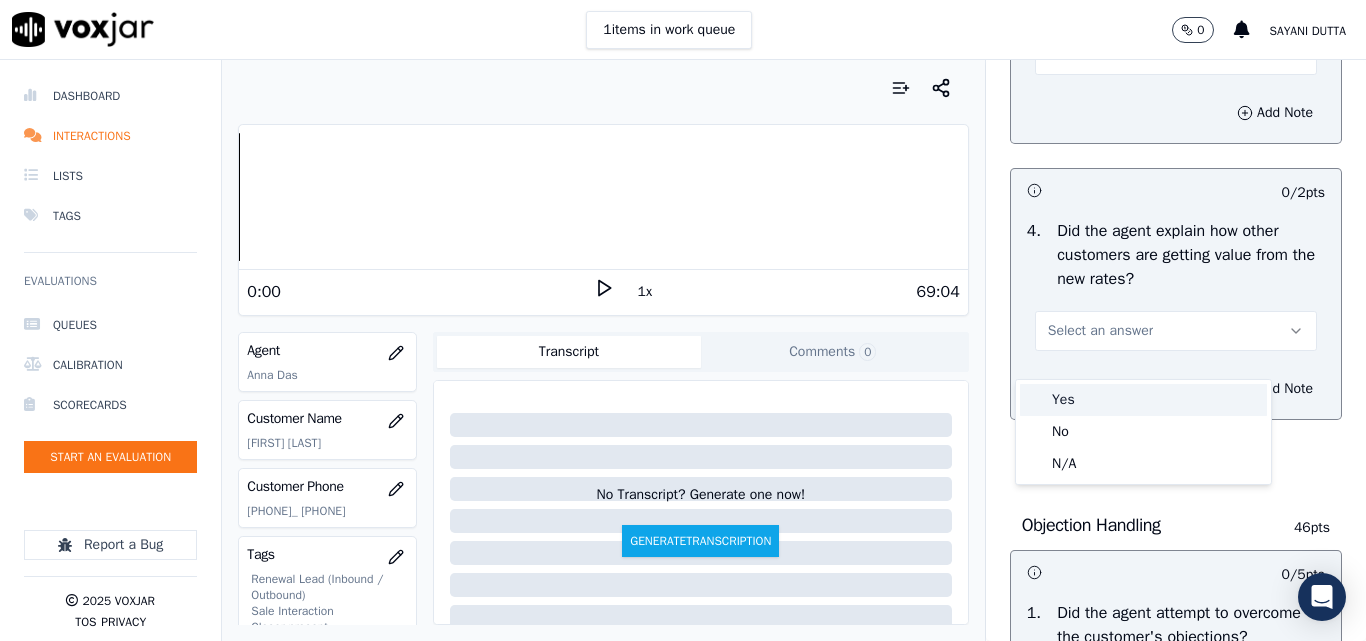 click on "Yes" at bounding box center (1143, 400) 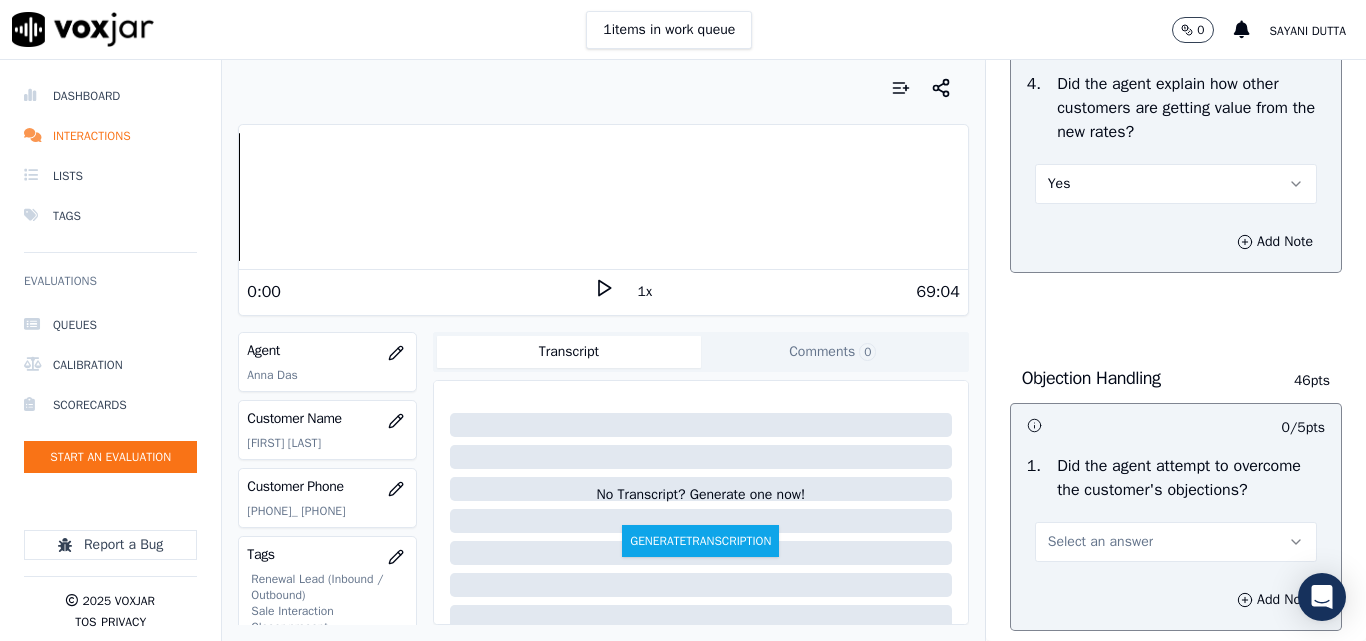 scroll, scrollTop: 1100, scrollLeft: 0, axis: vertical 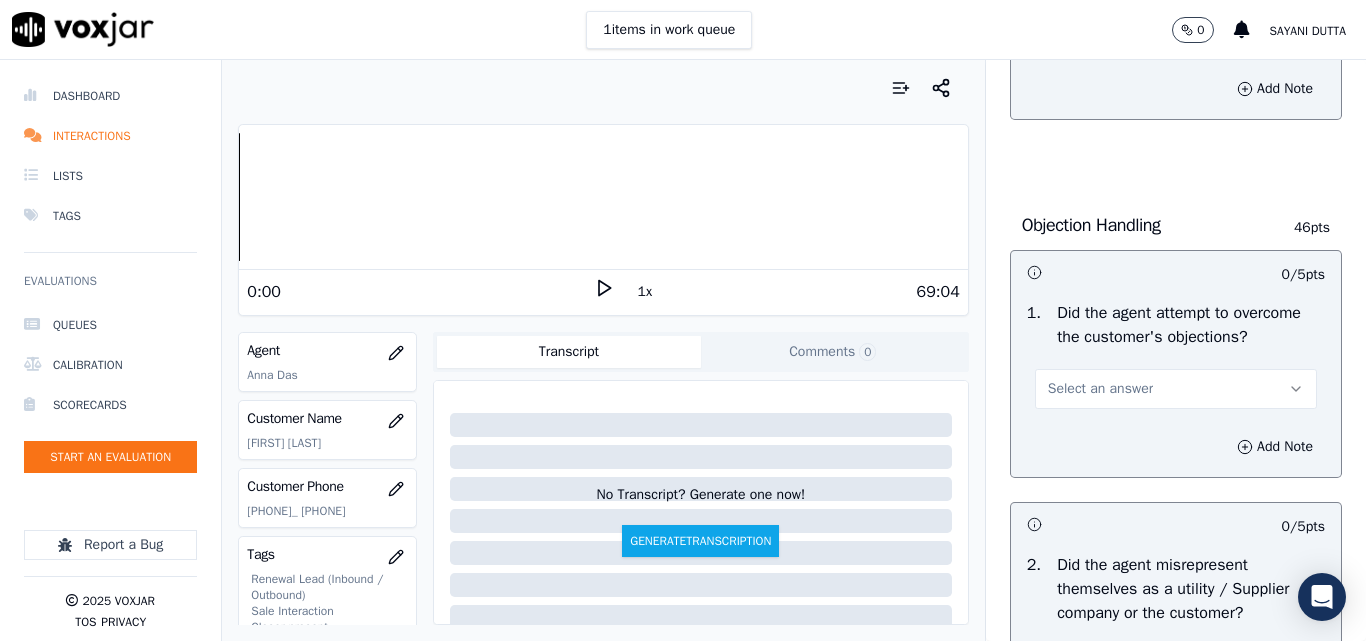 click on "Select an answer" at bounding box center (1176, 389) 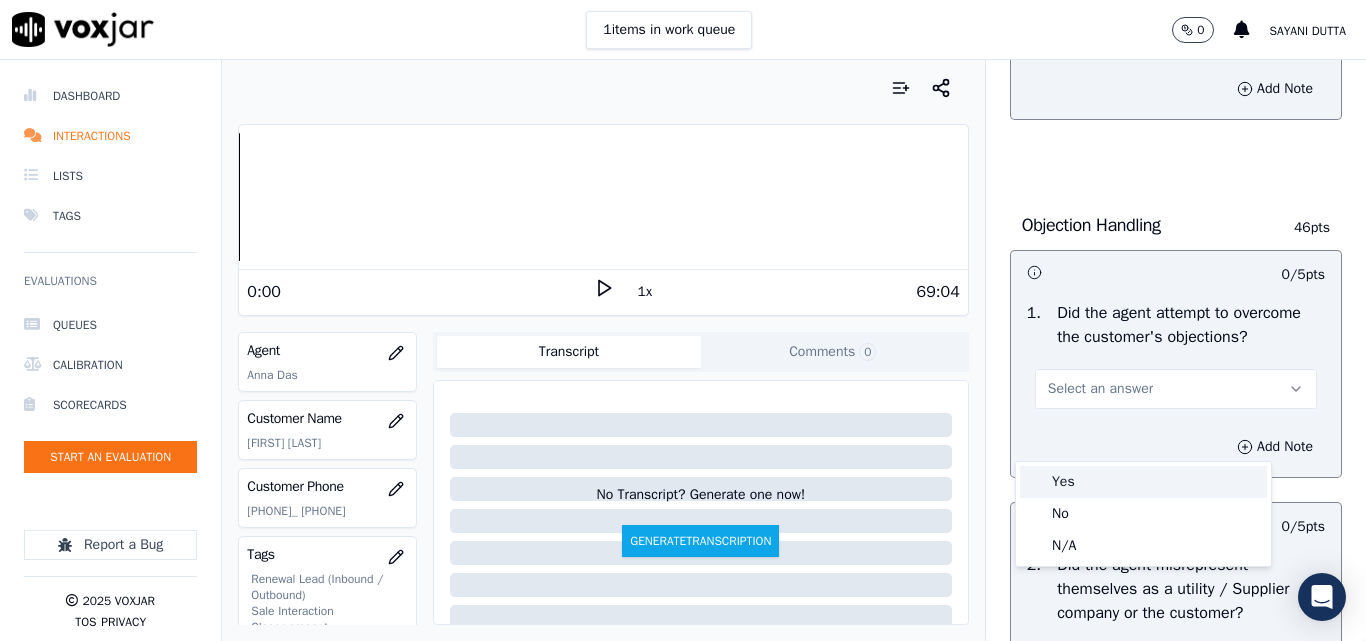 click on "Yes" at bounding box center (1143, 482) 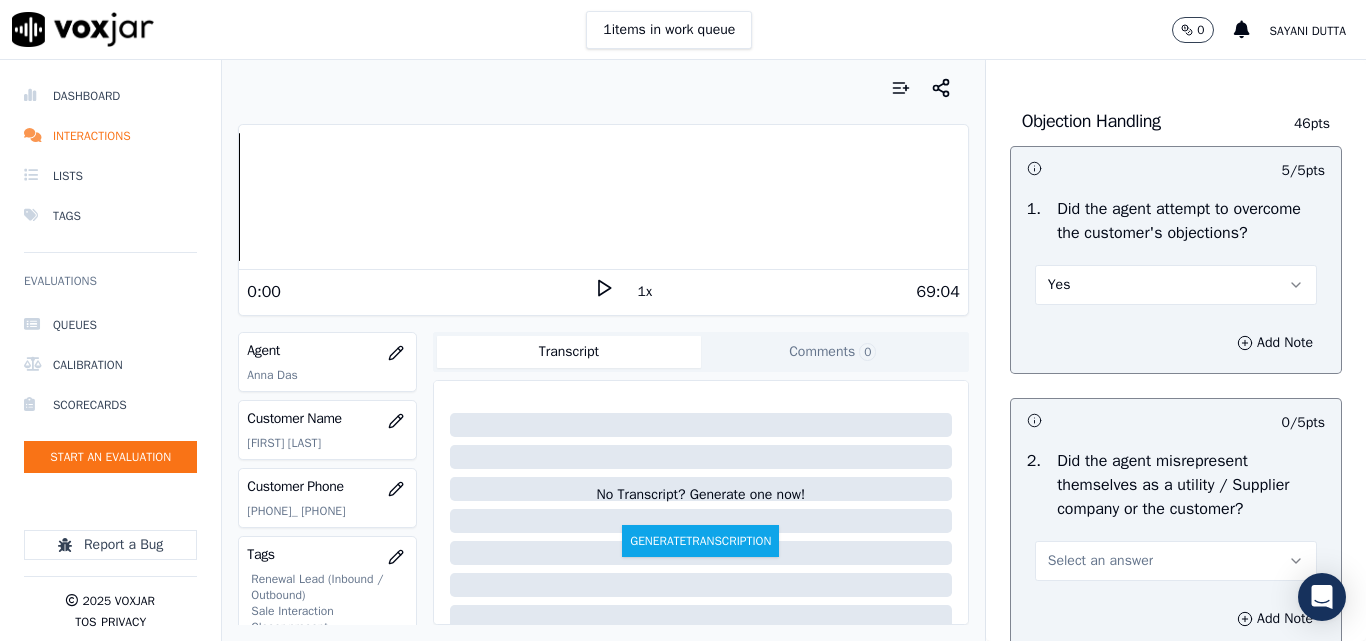 scroll, scrollTop: 1300, scrollLeft: 0, axis: vertical 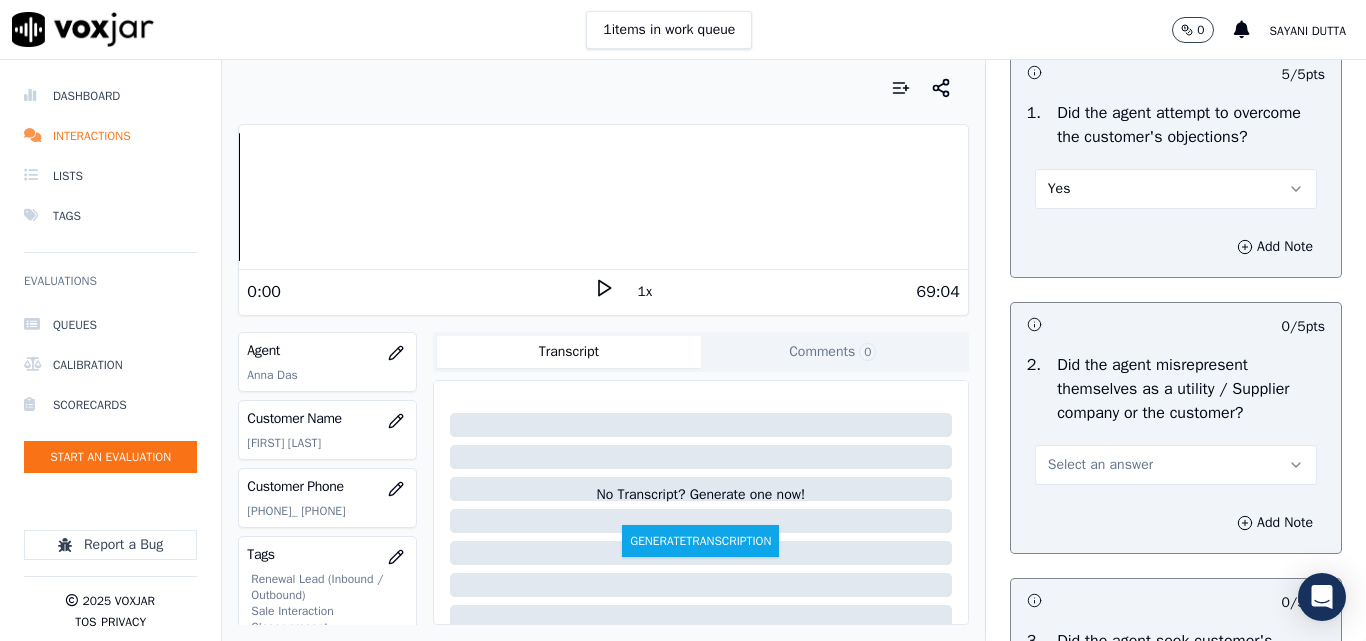 click on "Select an answer" at bounding box center (1100, 465) 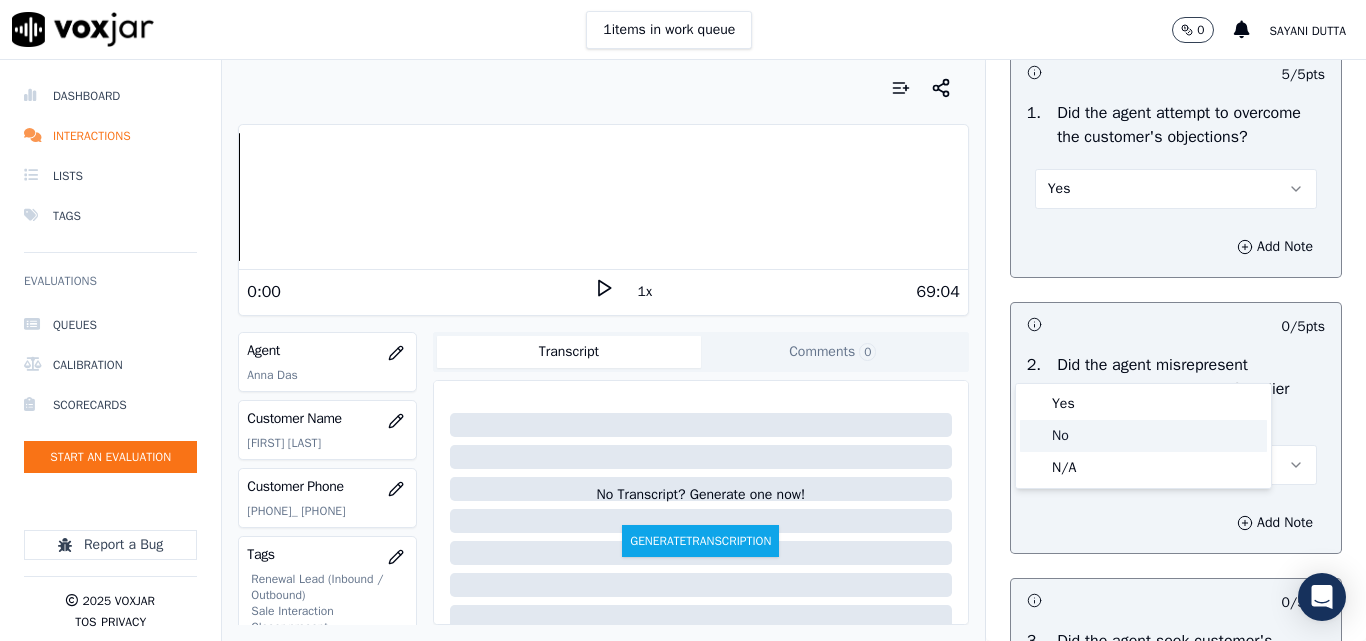 click on "No" 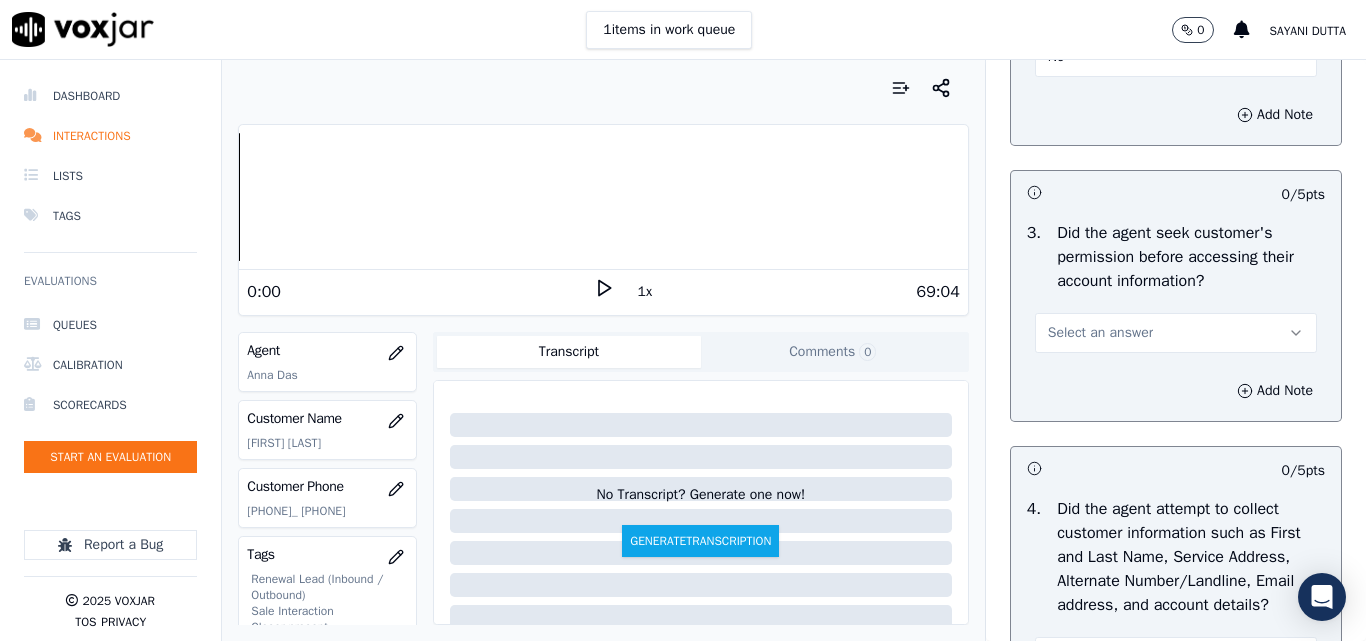 scroll, scrollTop: 1800, scrollLeft: 0, axis: vertical 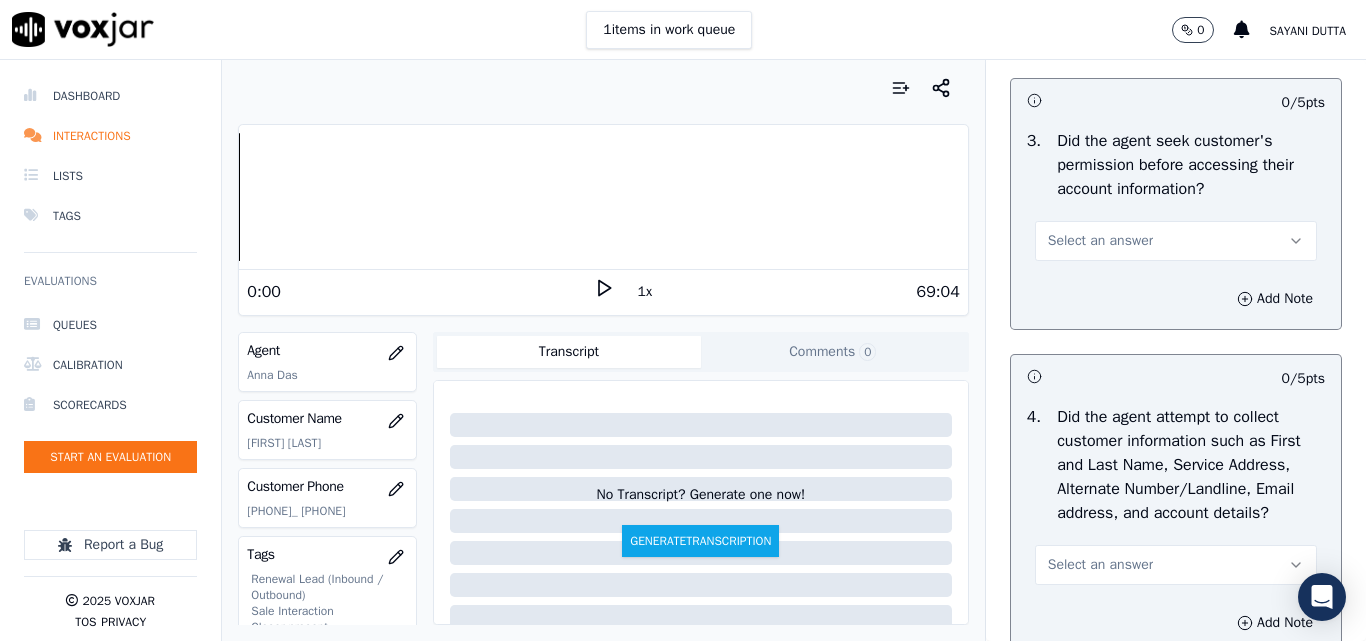 click on "Select an answer" at bounding box center [1100, 241] 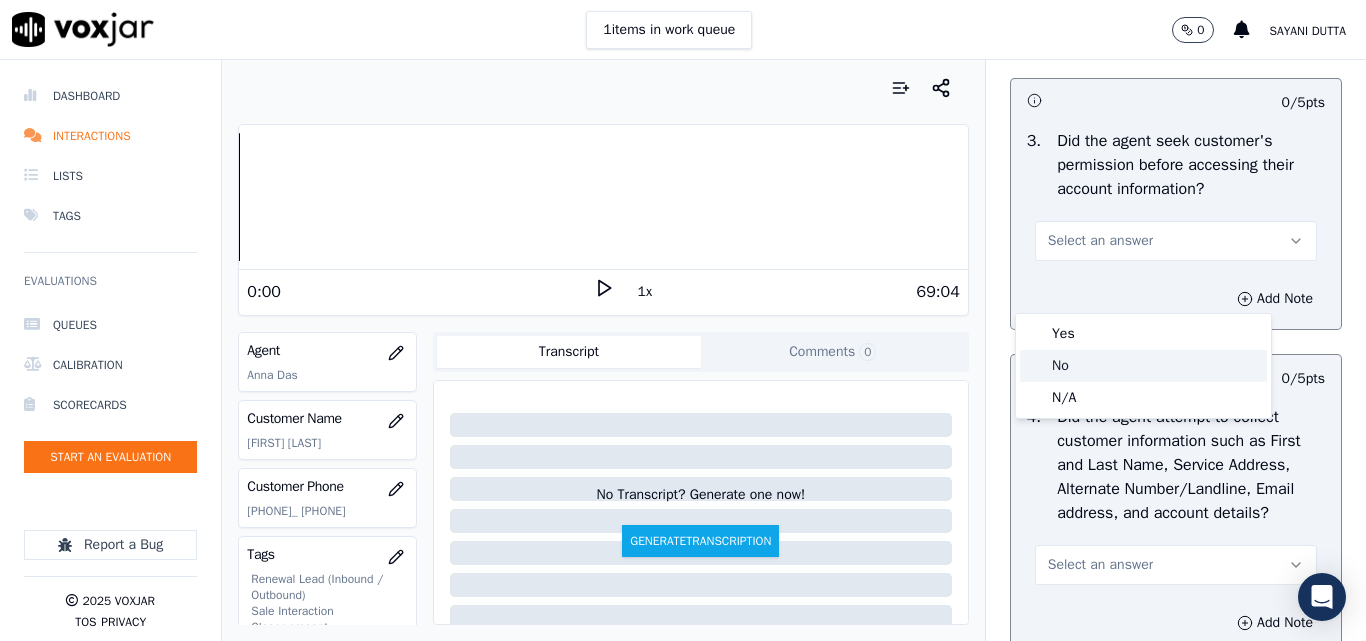 click on "No" 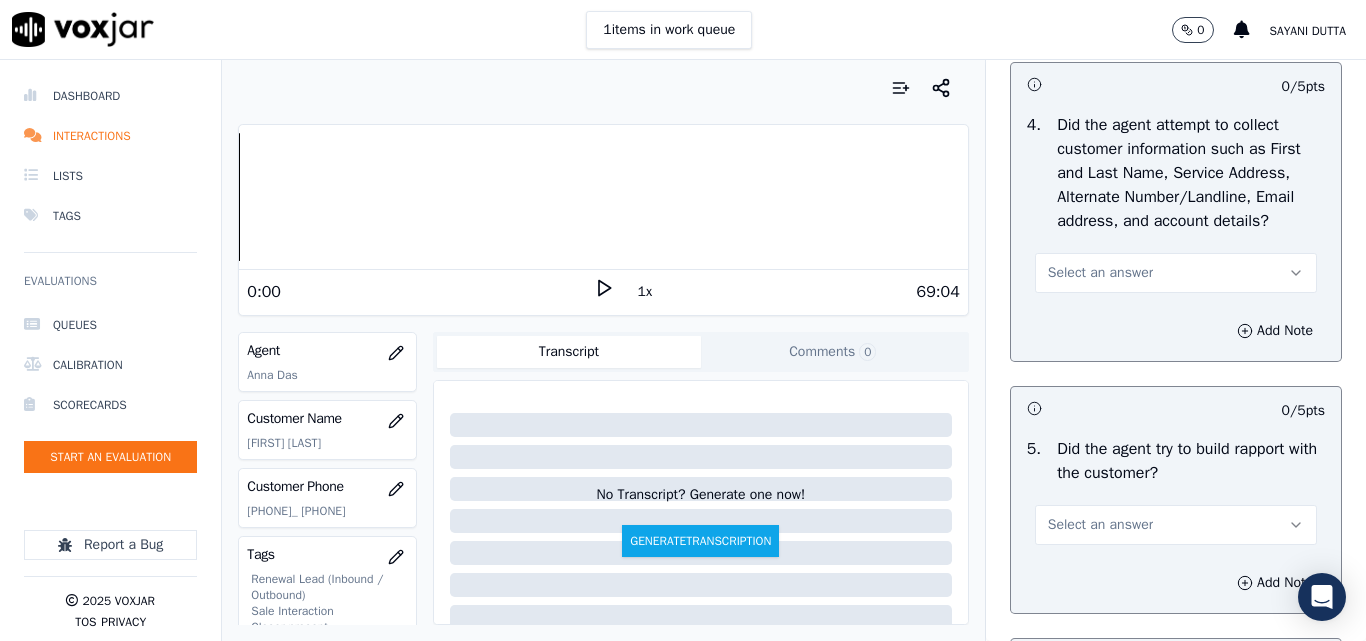 scroll, scrollTop: 2100, scrollLeft: 0, axis: vertical 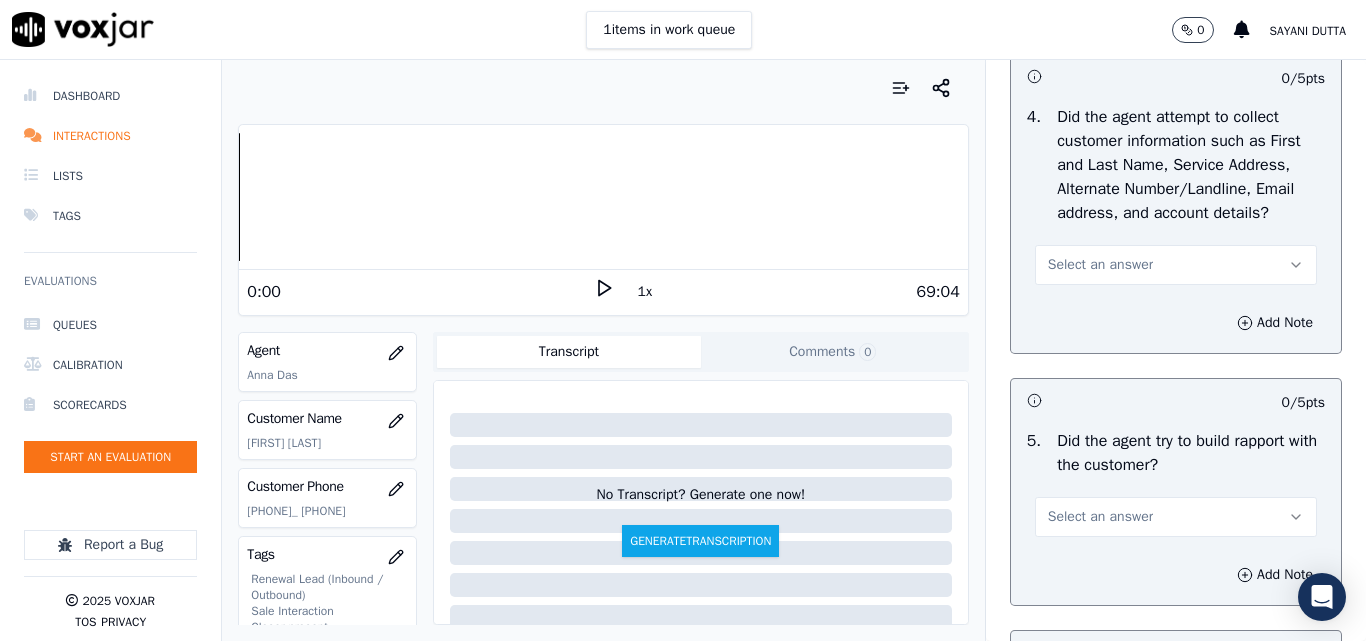 click on "Select an answer" at bounding box center (1100, 265) 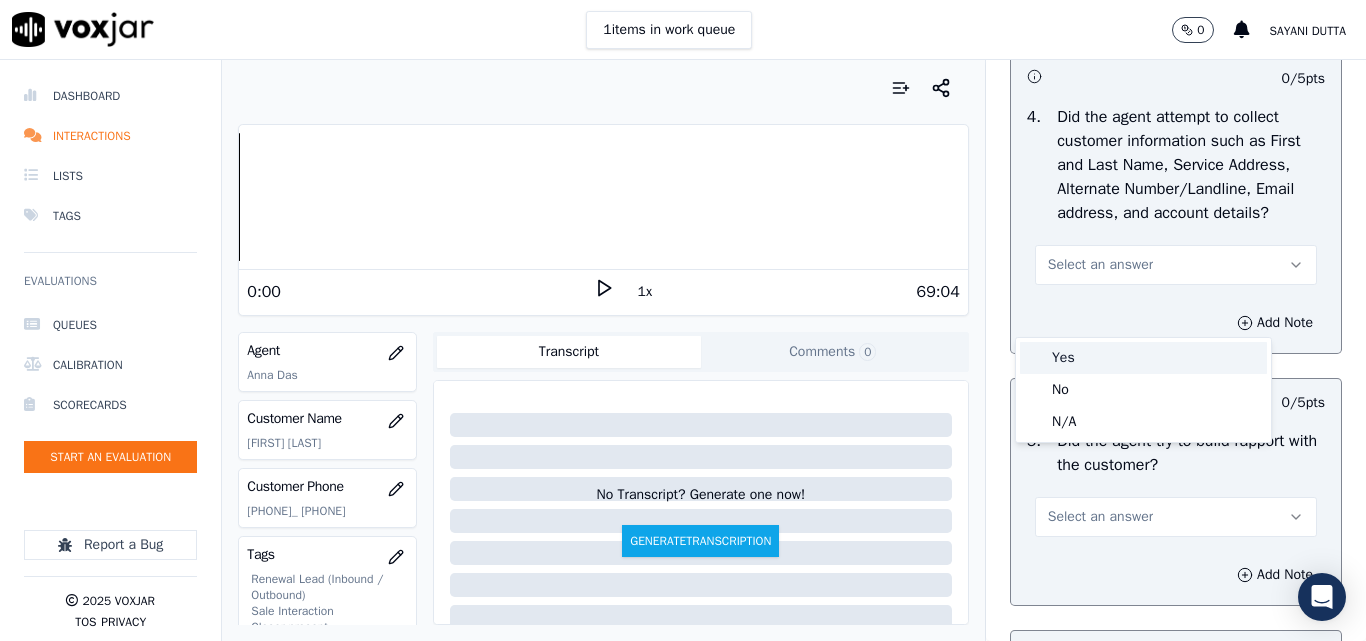 click on "Yes" at bounding box center [1143, 358] 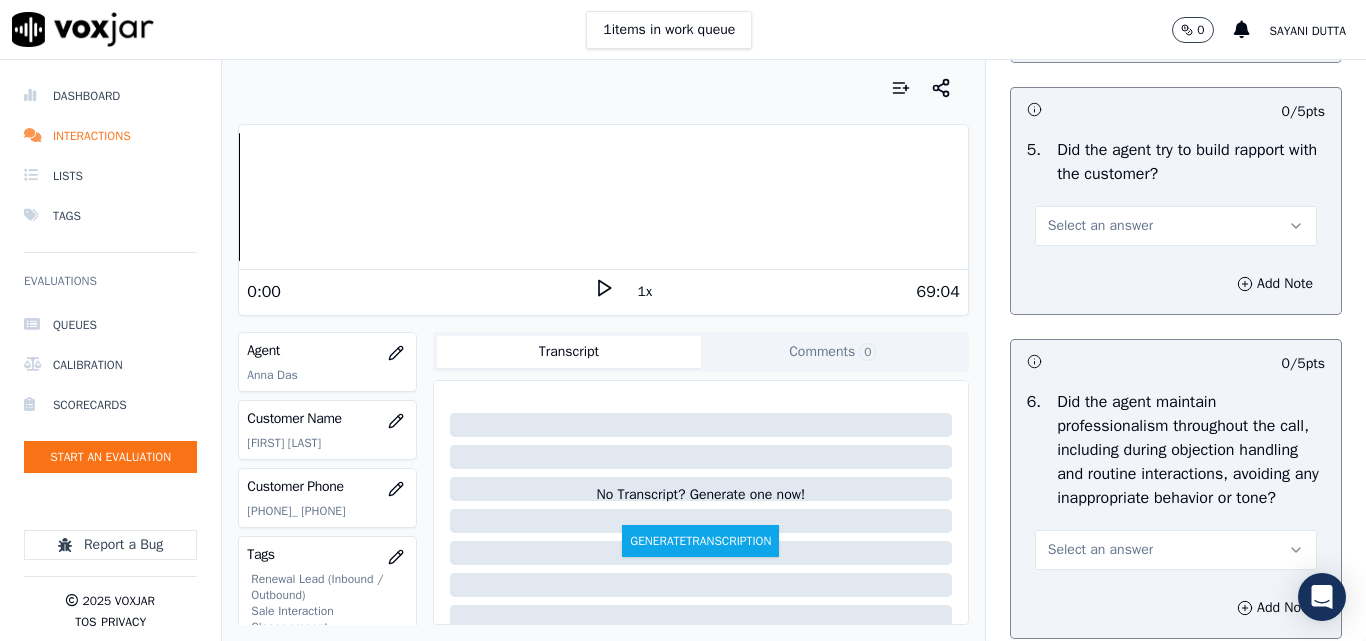 scroll, scrollTop: 2400, scrollLeft: 0, axis: vertical 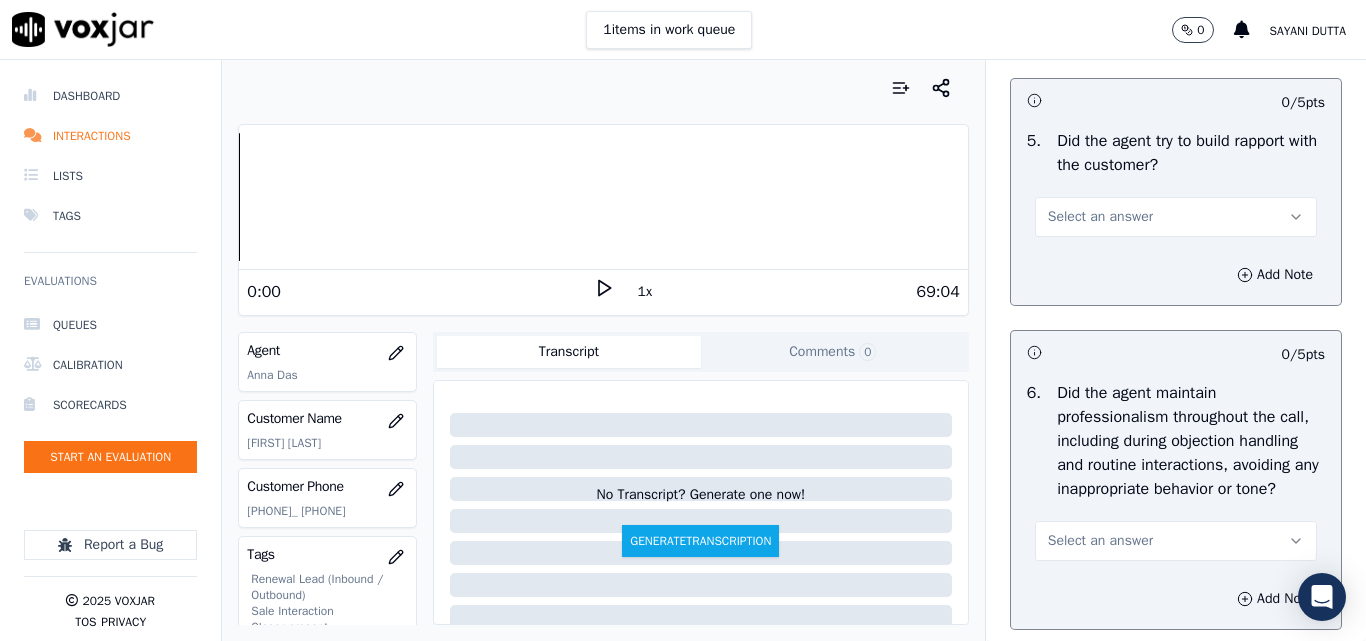 drag, startPoint x: 1097, startPoint y: 265, endPoint x: 1097, endPoint y: 287, distance: 22 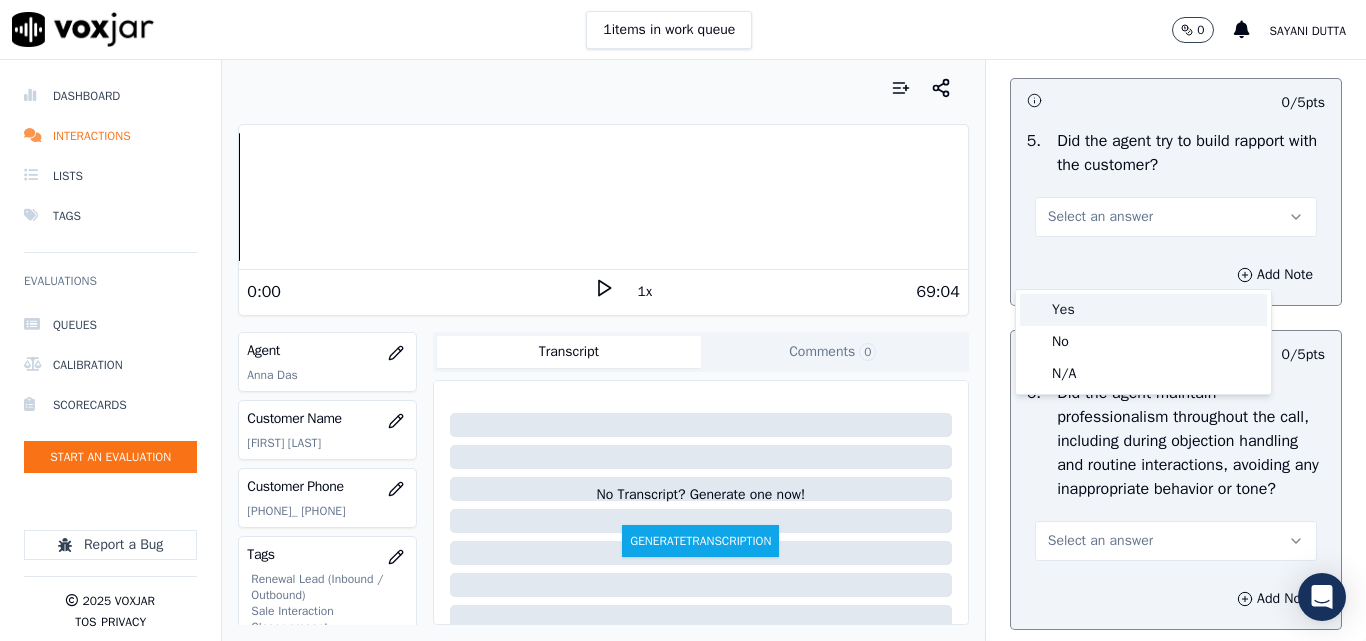 click on "Yes" at bounding box center [1143, 310] 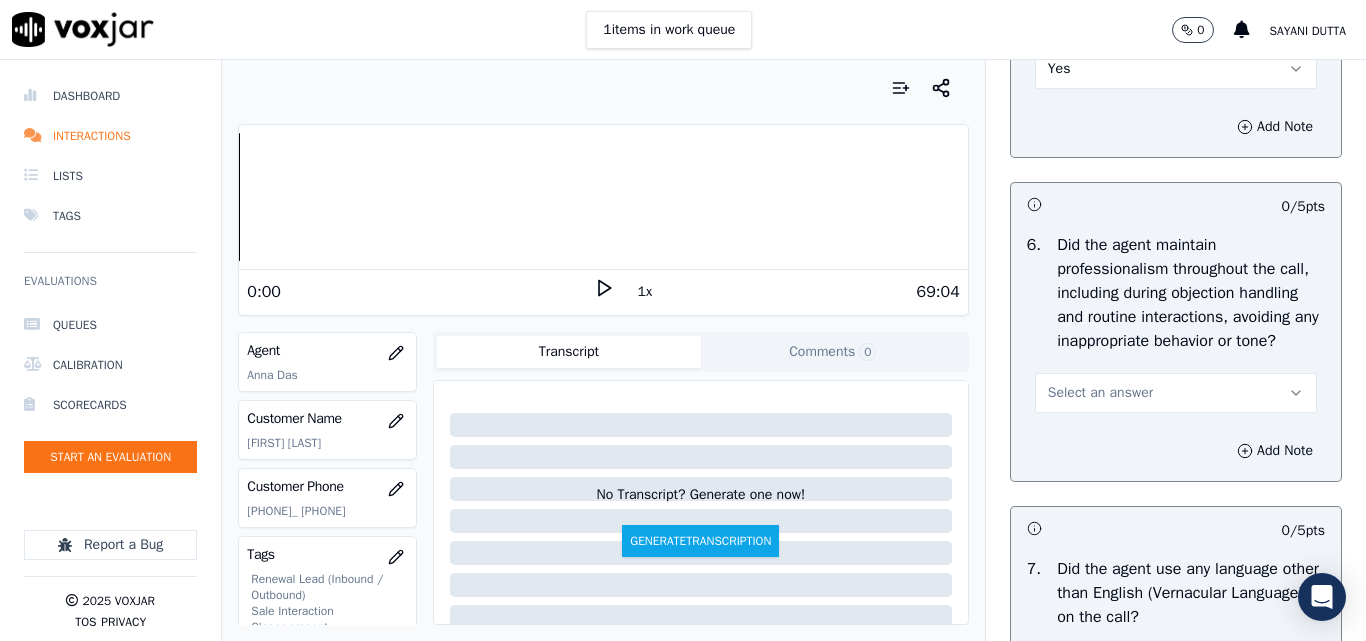 scroll, scrollTop: 2700, scrollLeft: 0, axis: vertical 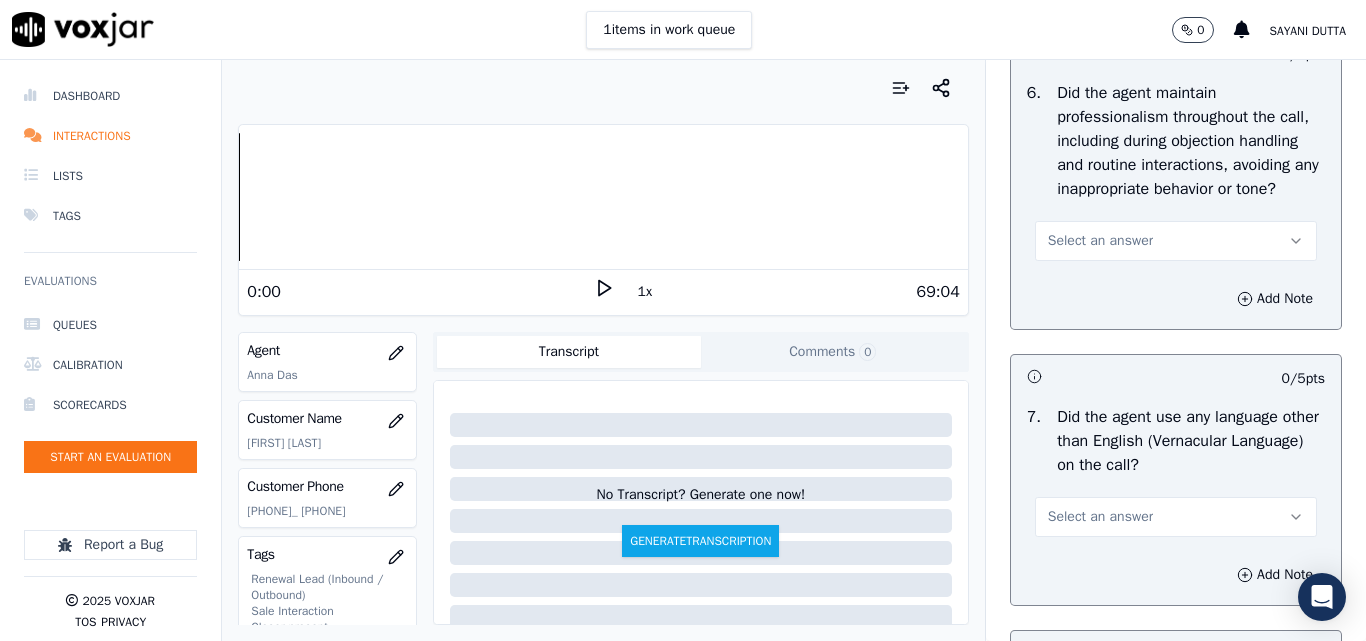 click on "Select an answer" at bounding box center [1100, 241] 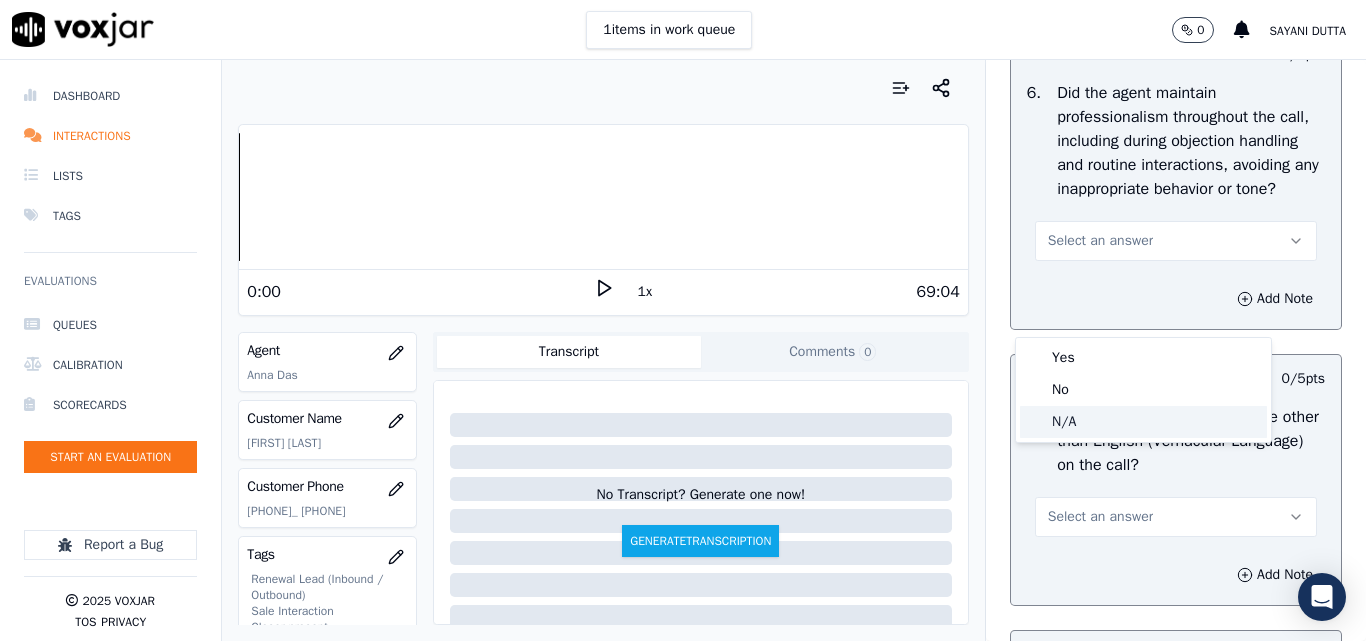 click on "N/A" 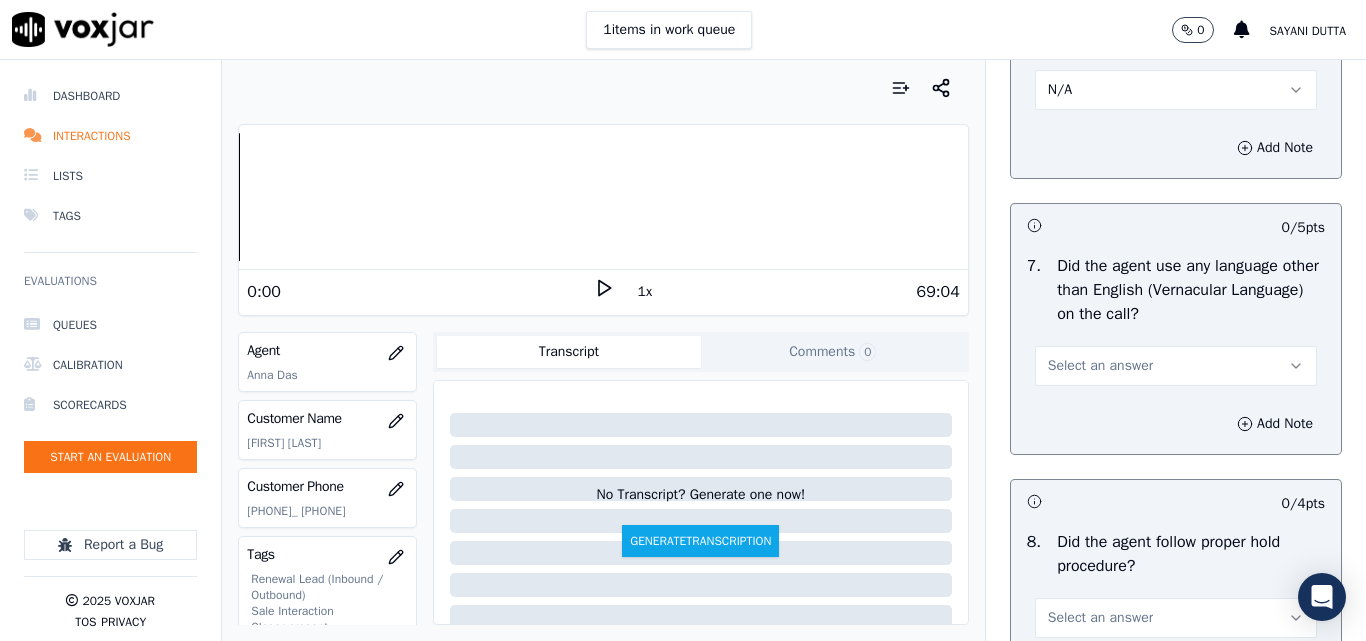scroll, scrollTop: 3000, scrollLeft: 0, axis: vertical 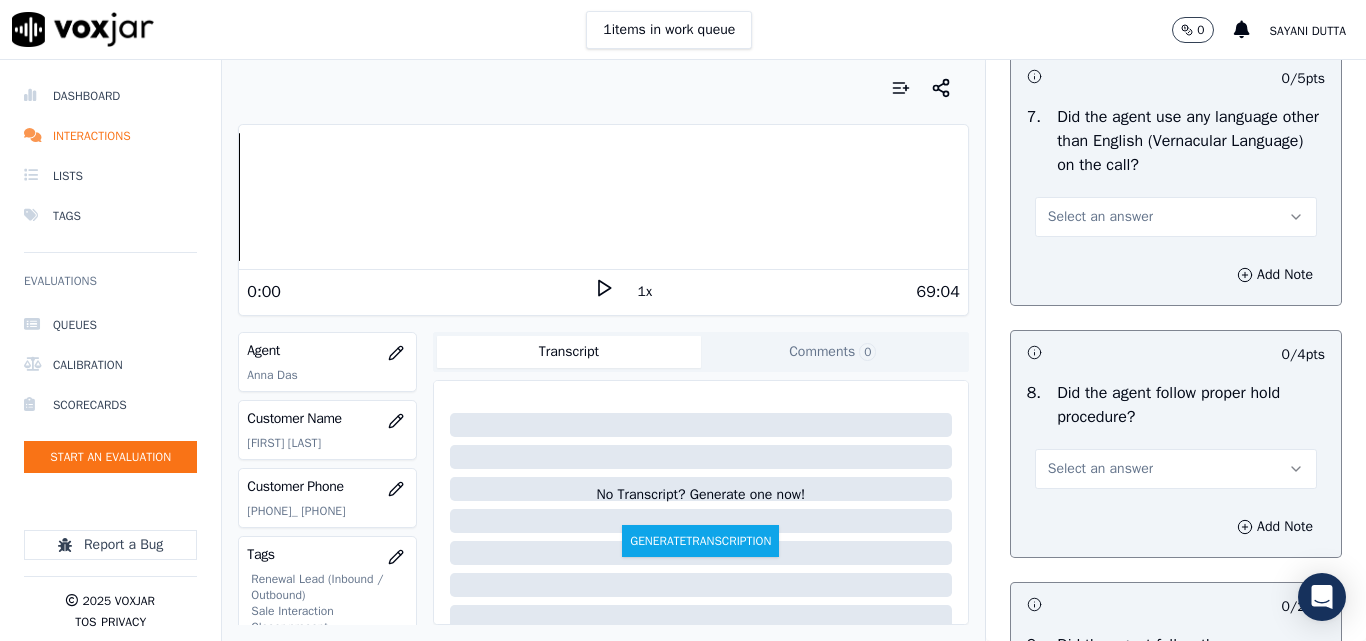 click on "Select an answer" at bounding box center [1100, 217] 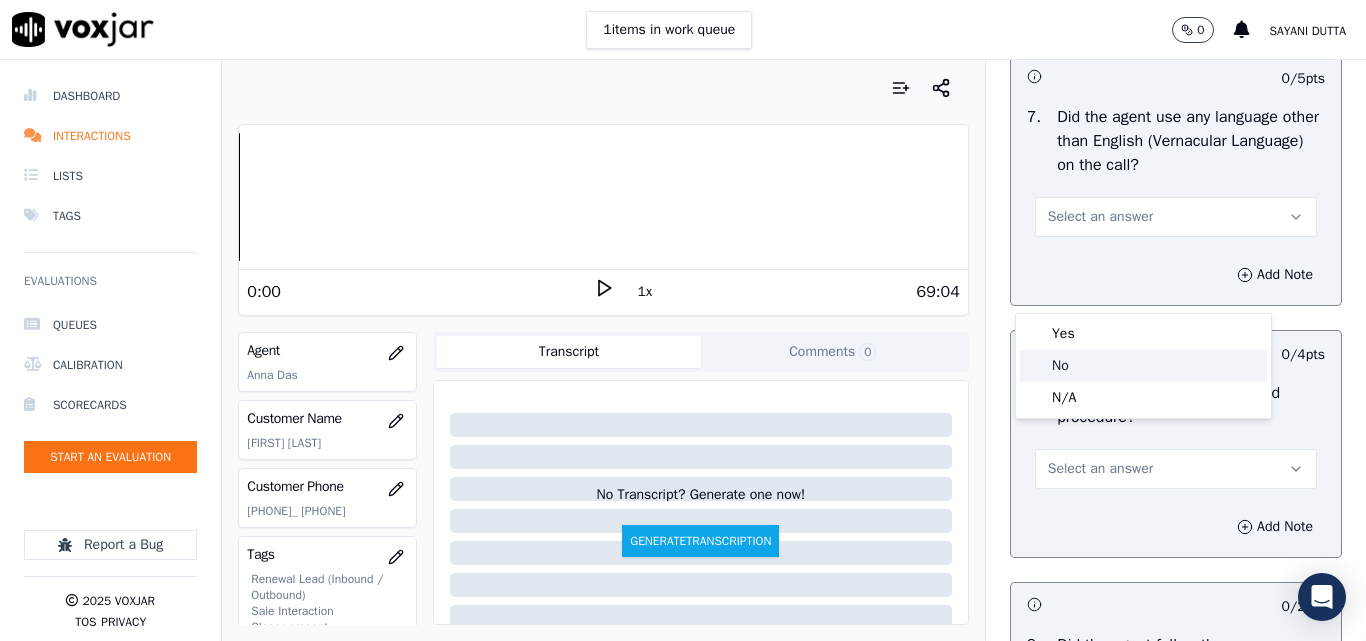 drag, startPoint x: 1072, startPoint y: 364, endPoint x: 1105, endPoint y: 328, distance: 48.83646 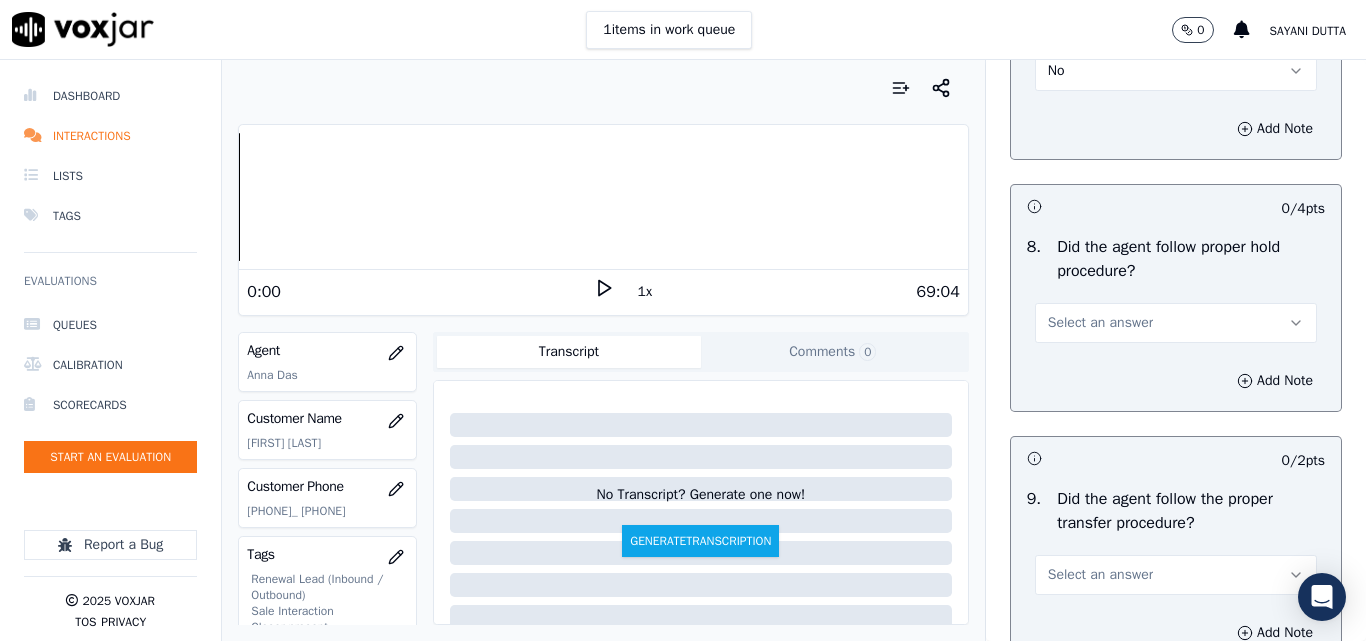 scroll, scrollTop: 3300, scrollLeft: 0, axis: vertical 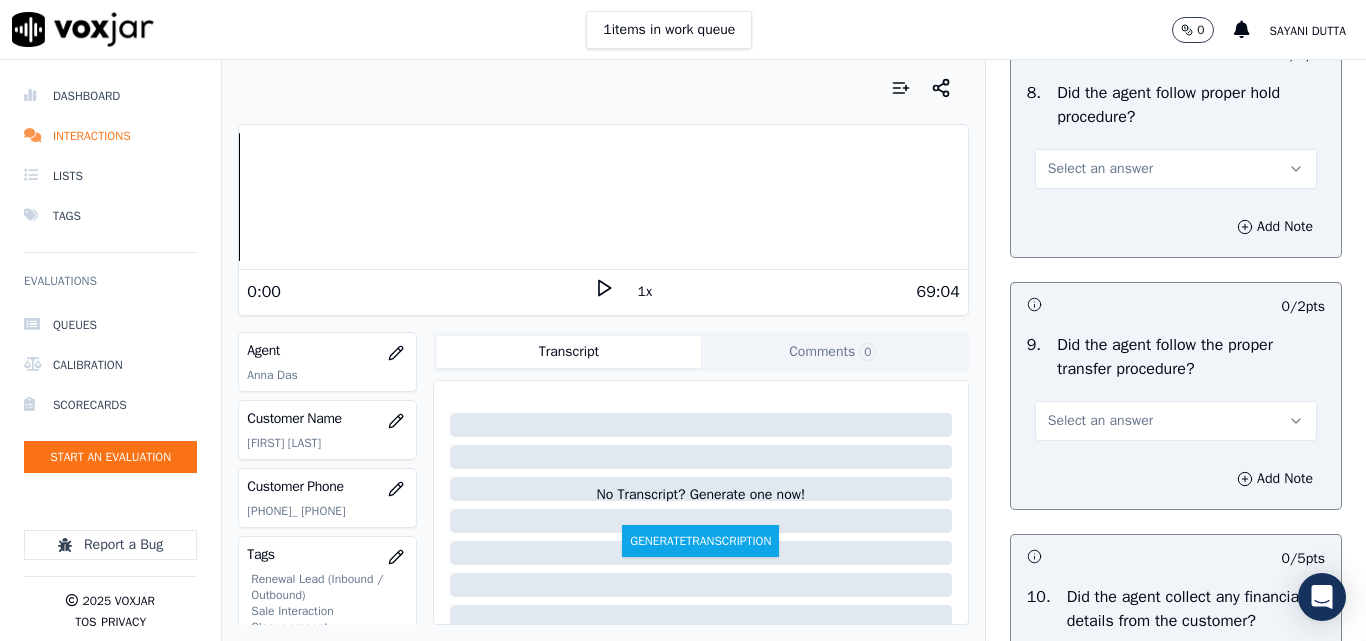 click on "Select an answer" at bounding box center (1100, 169) 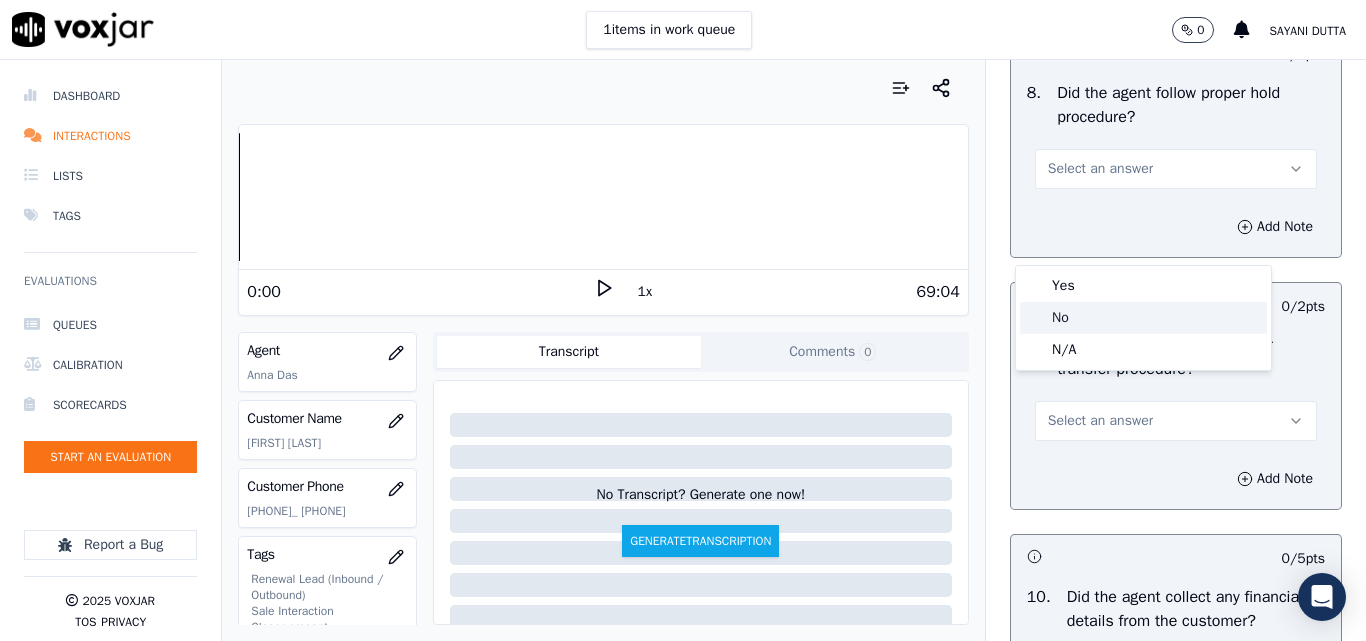 click on "No" 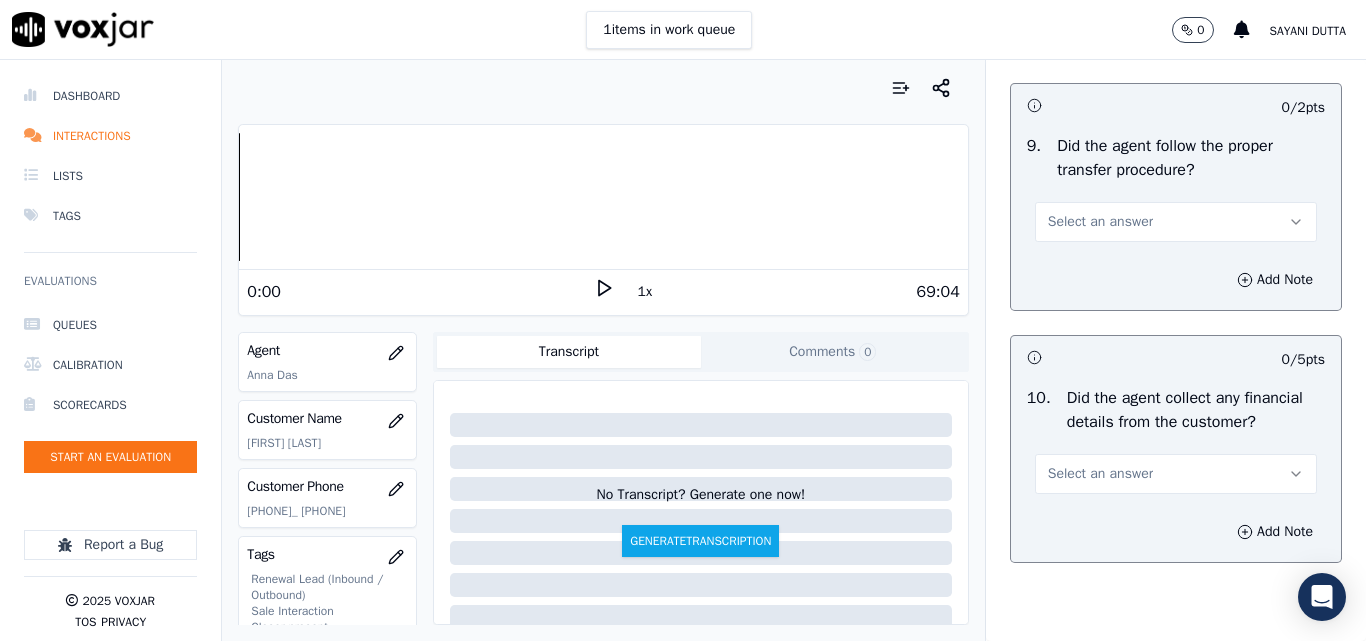 scroll, scrollTop: 3500, scrollLeft: 0, axis: vertical 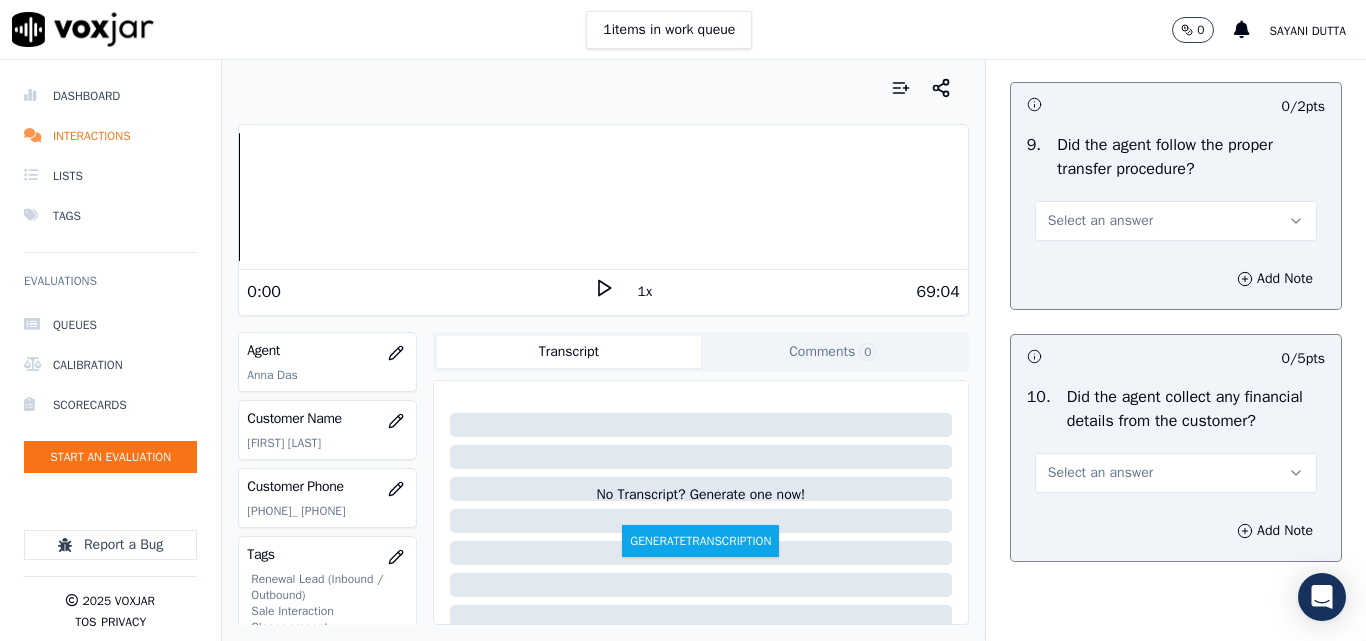 click on "Select an answer" at bounding box center [1100, 221] 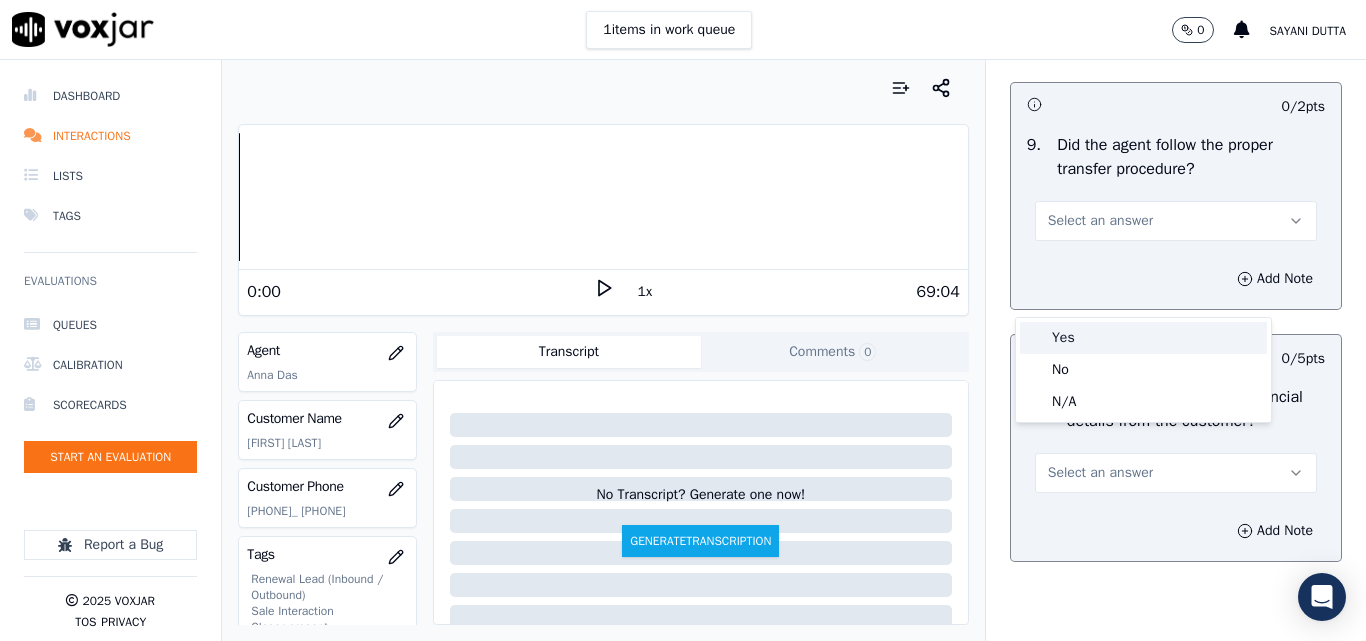 drag, startPoint x: 1079, startPoint y: 337, endPoint x: 1100, endPoint y: 335, distance: 21.095022 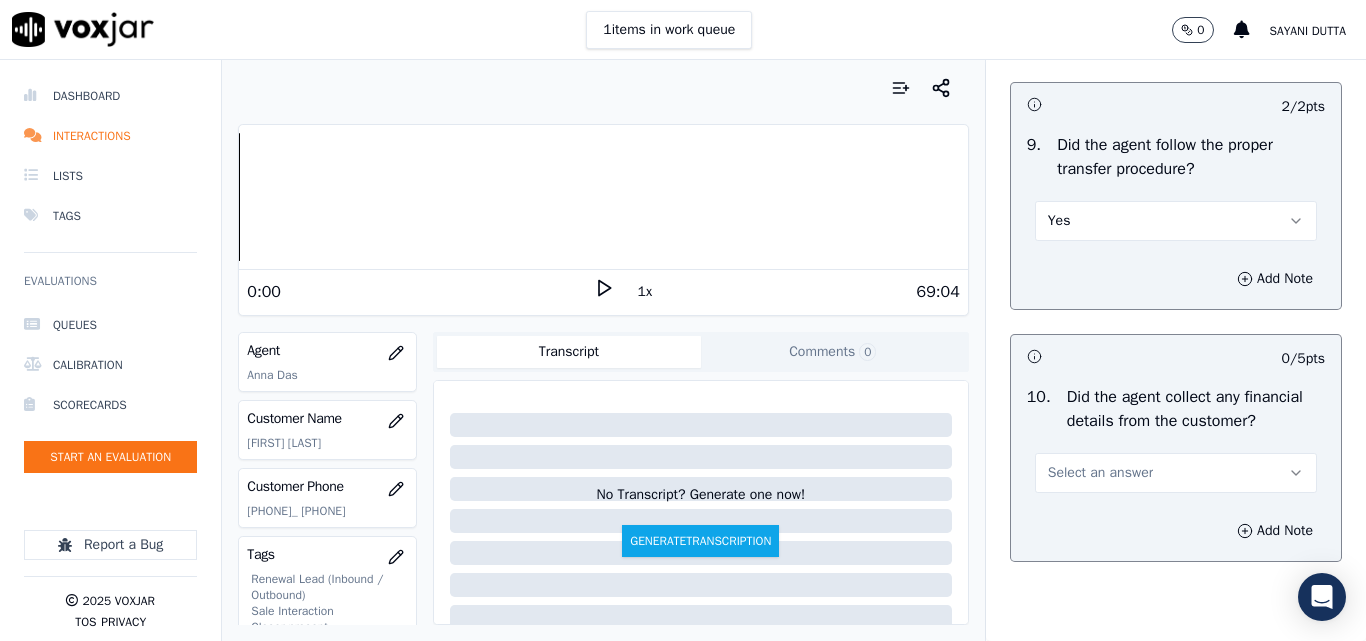scroll, scrollTop: 3800, scrollLeft: 0, axis: vertical 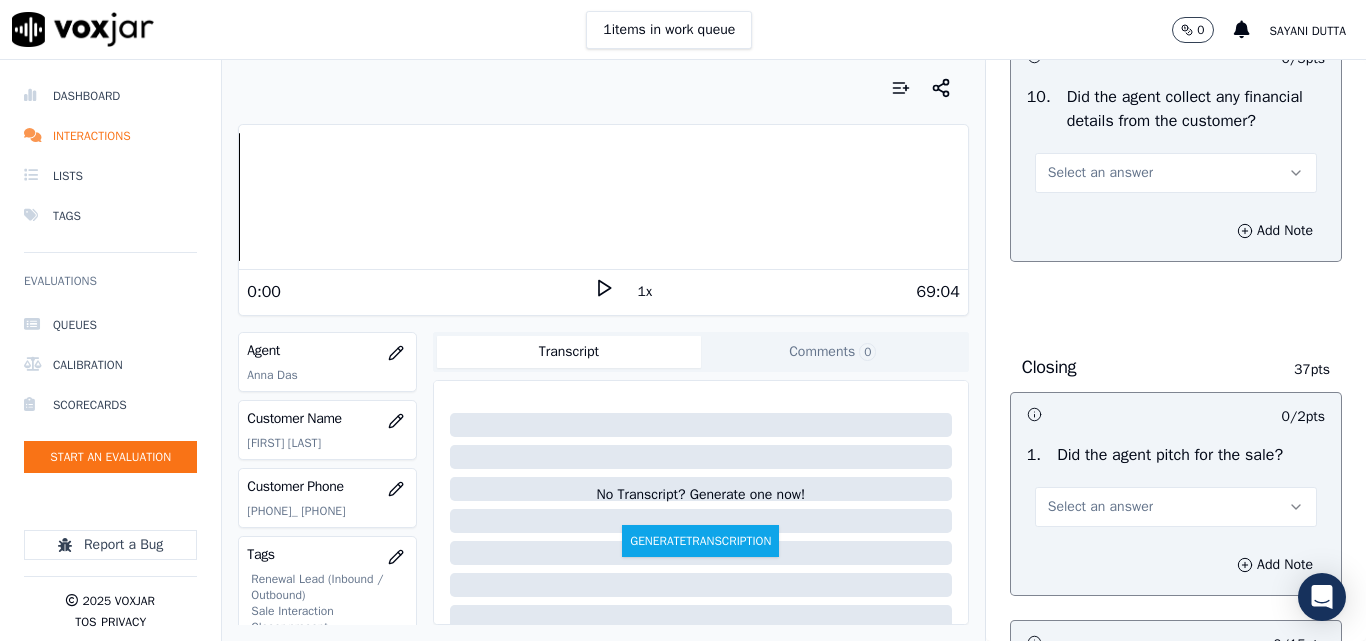 click on "Select an answer" at bounding box center (1100, 173) 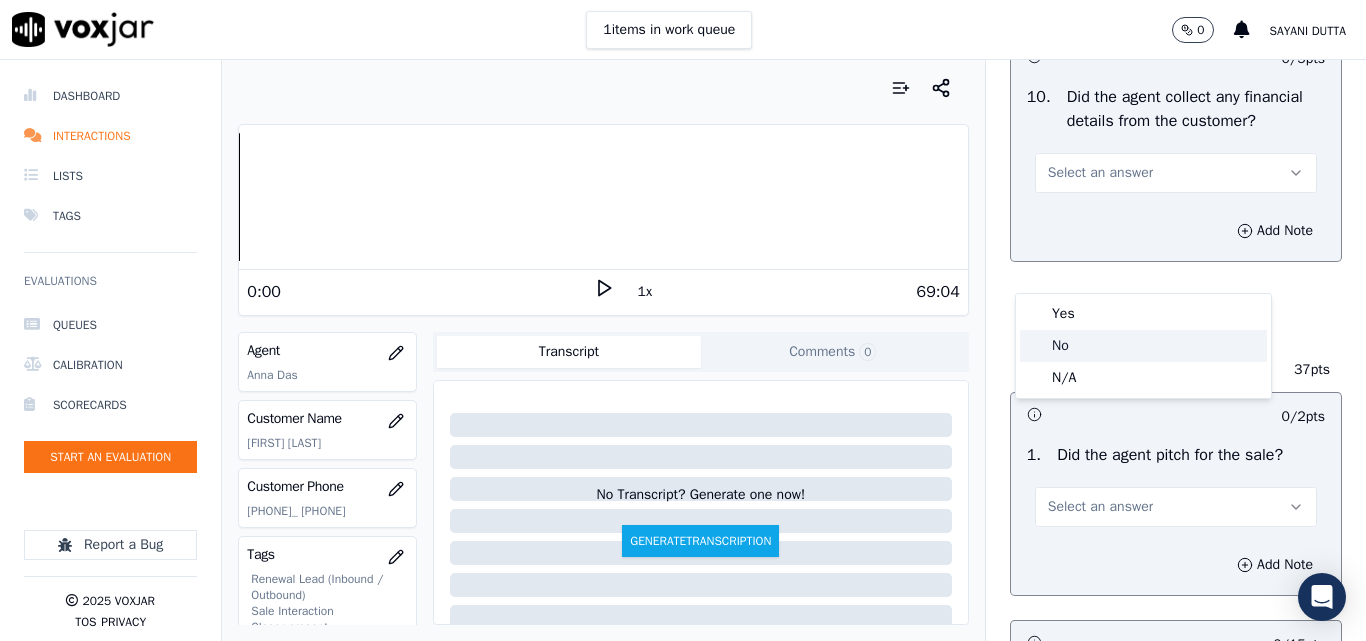 click on "No" 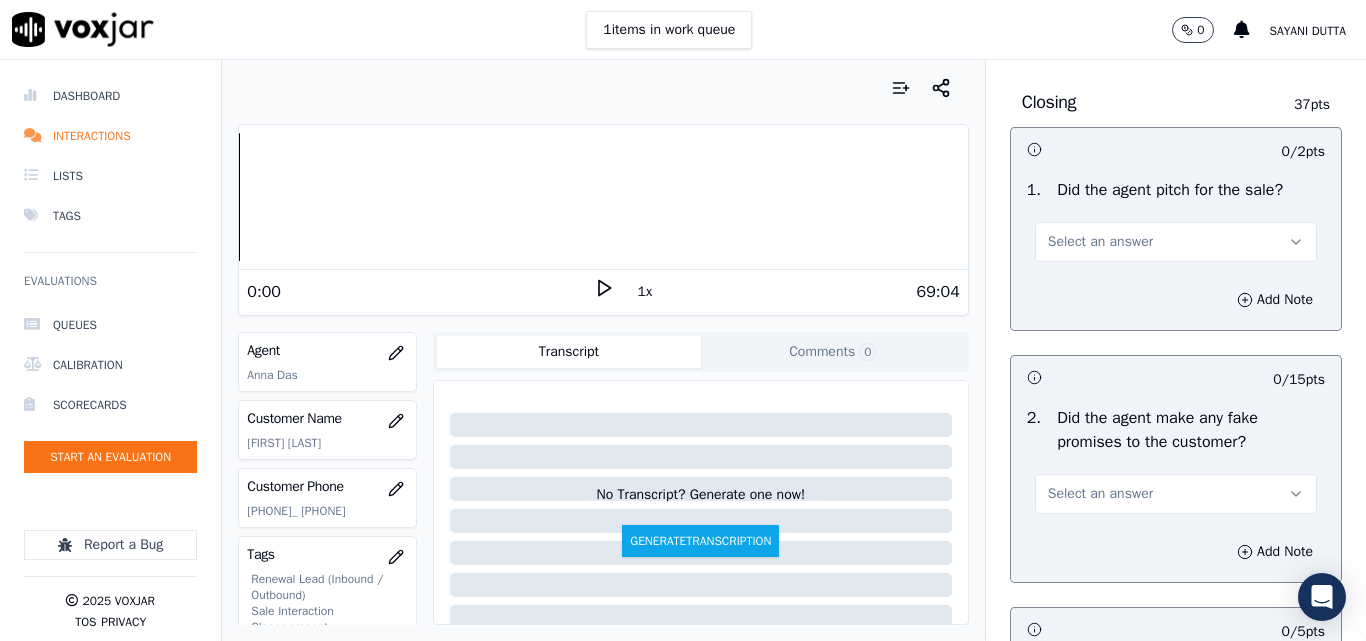 scroll, scrollTop: 4100, scrollLeft: 0, axis: vertical 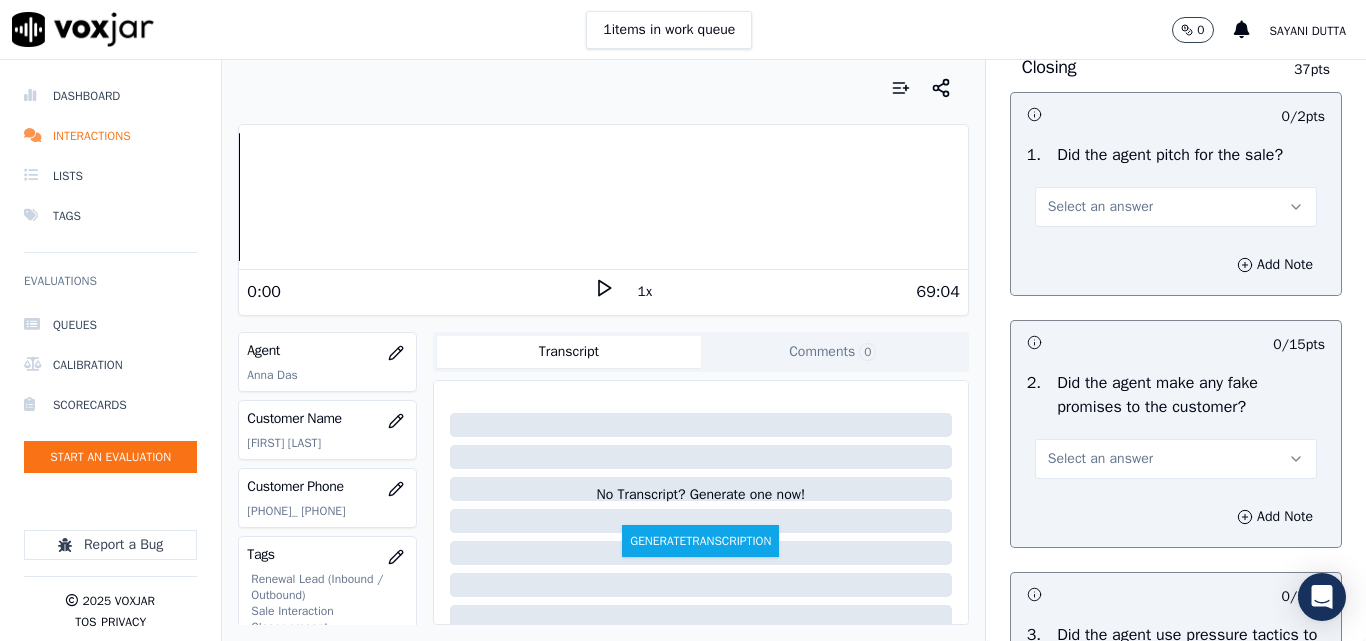click on "Select an answer" at bounding box center (1176, 207) 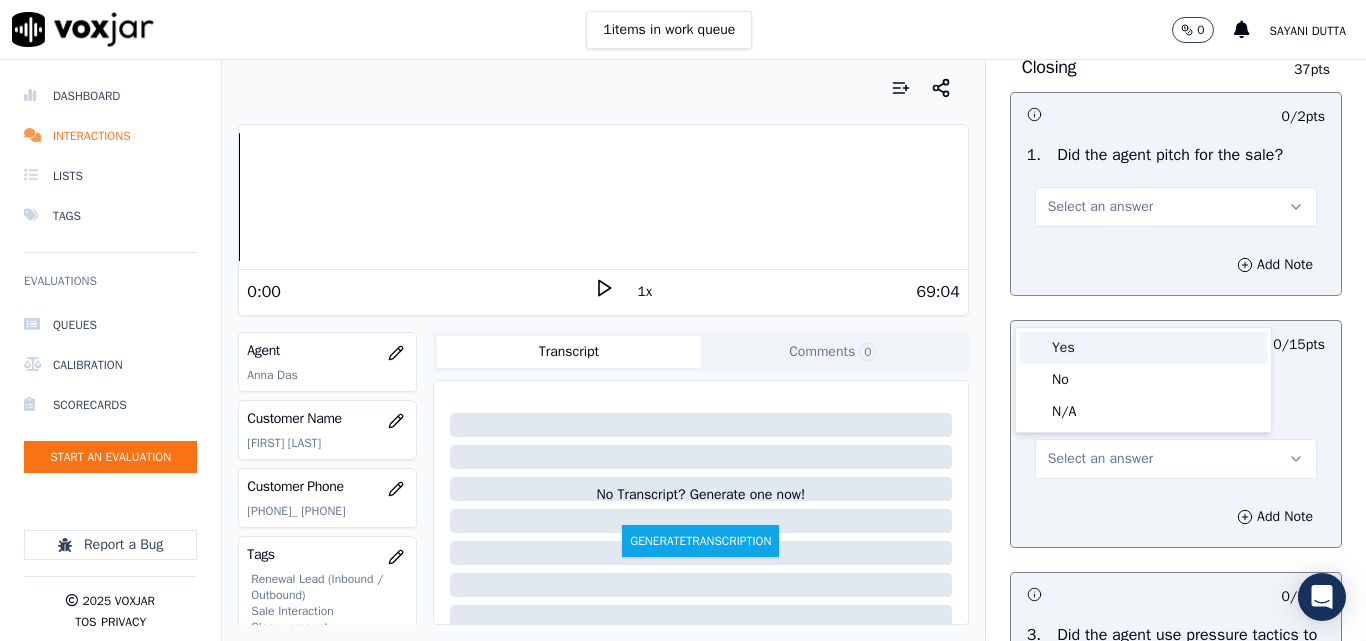 click on "Yes" at bounding box center (1143, 348) 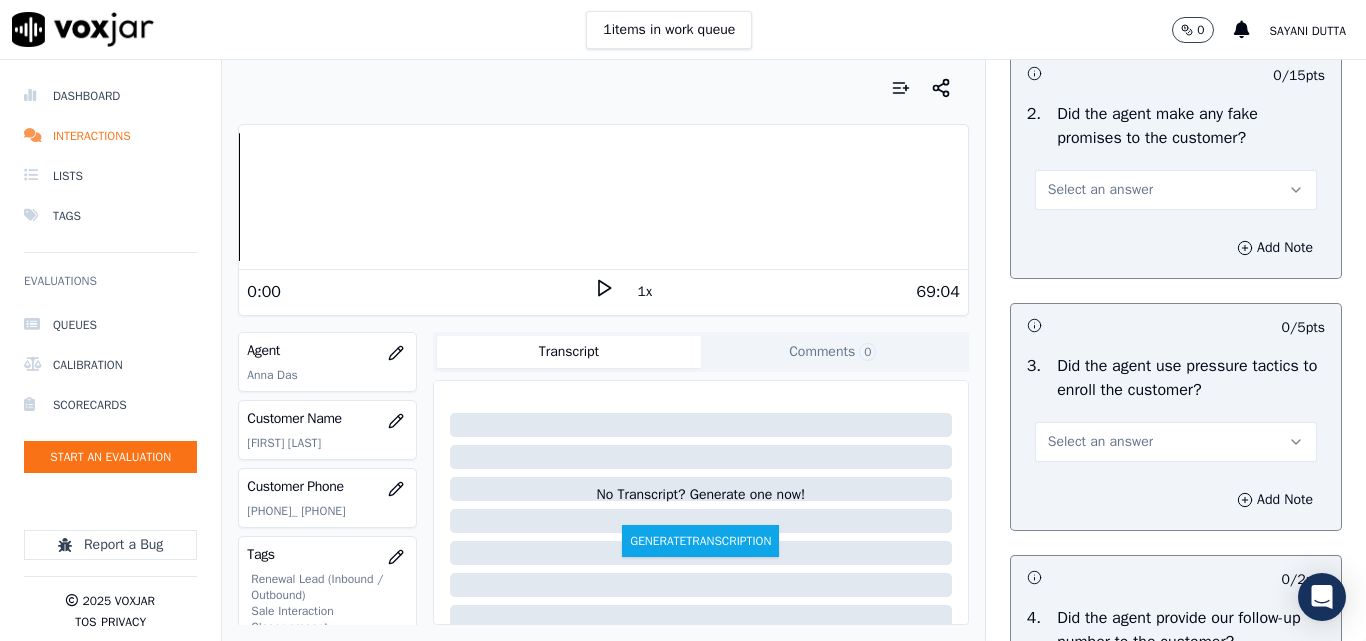 scroll, scrollTop: 4400, scrollLeft: 0, axis: vertical 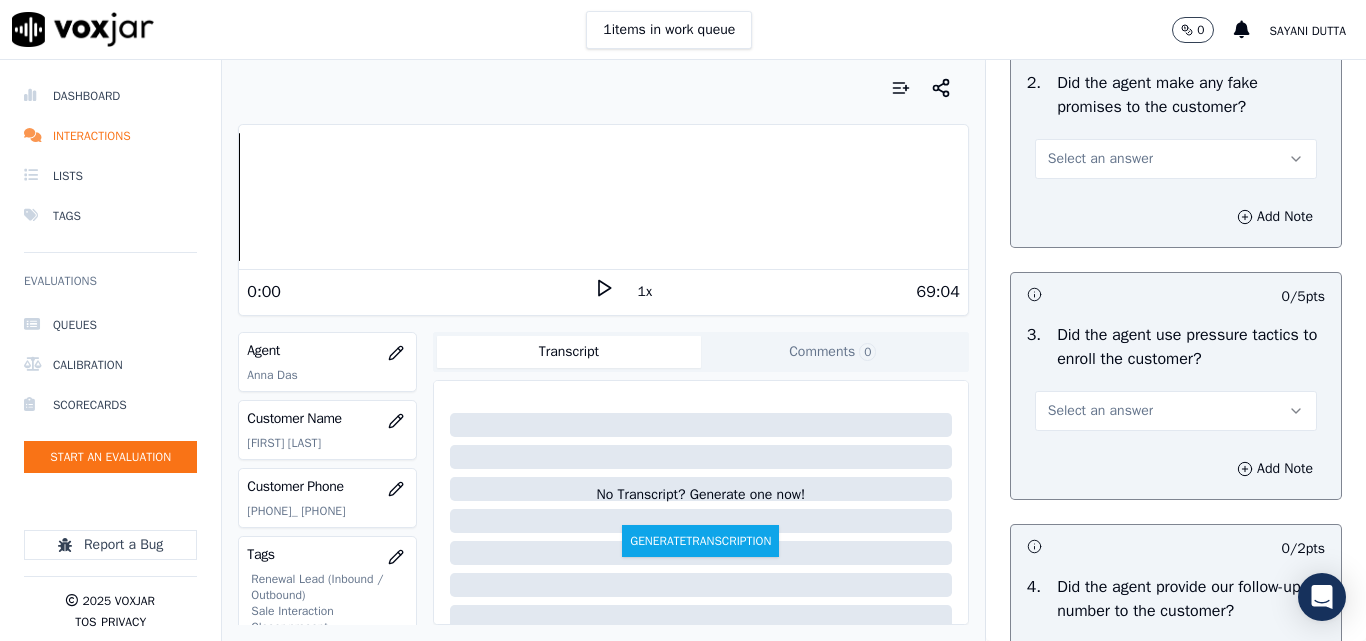 click on "Select an answer" at bounding box center (1100, 159) 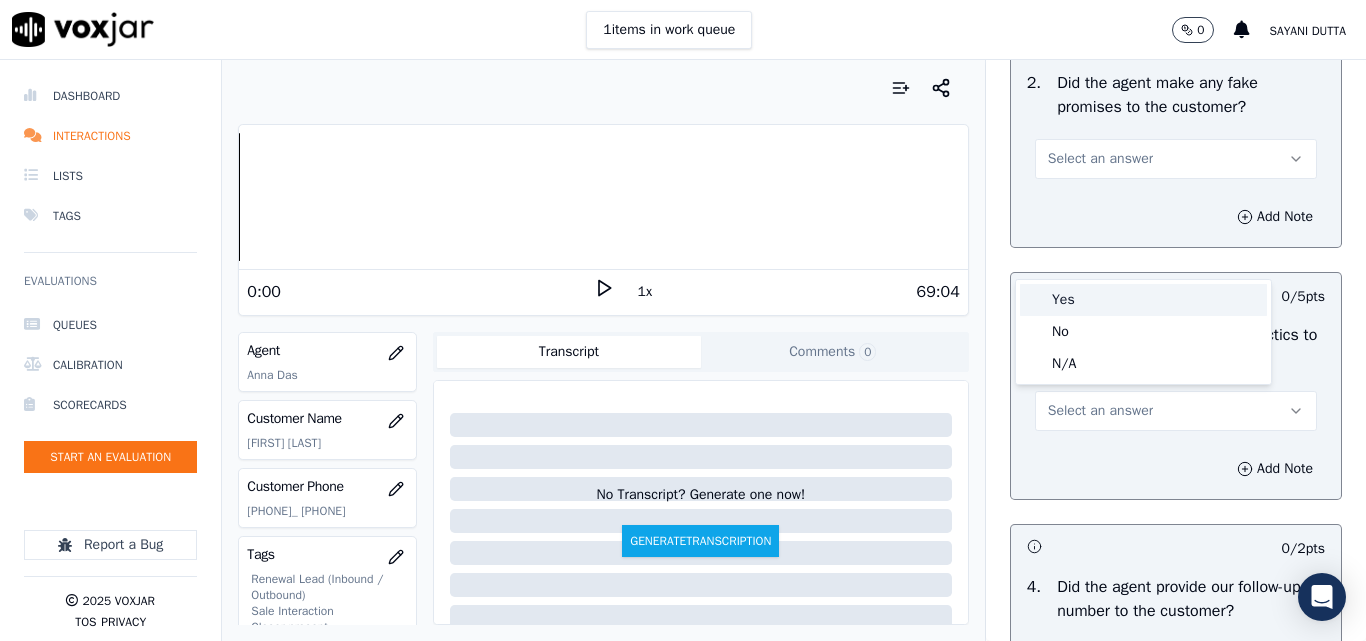 click on "Yes" at bounding box center (1143, 300) 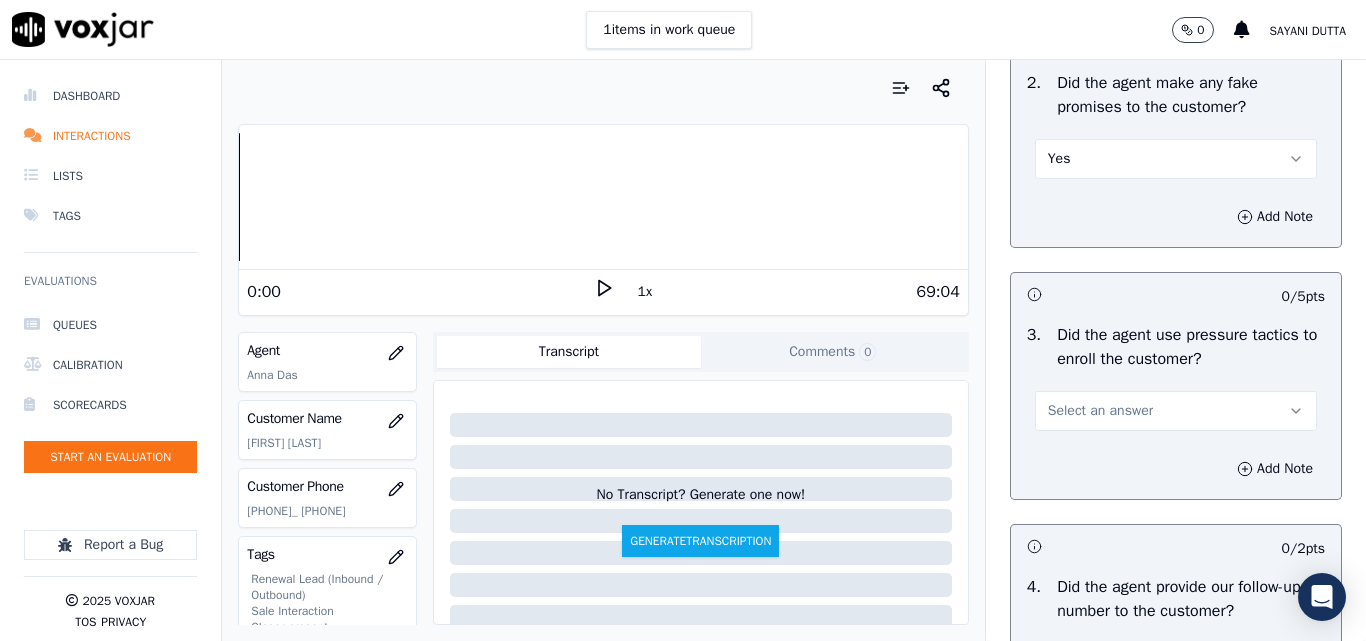 scroll, scrollTop: 4500, scrollLeft: 0, axis: vertical 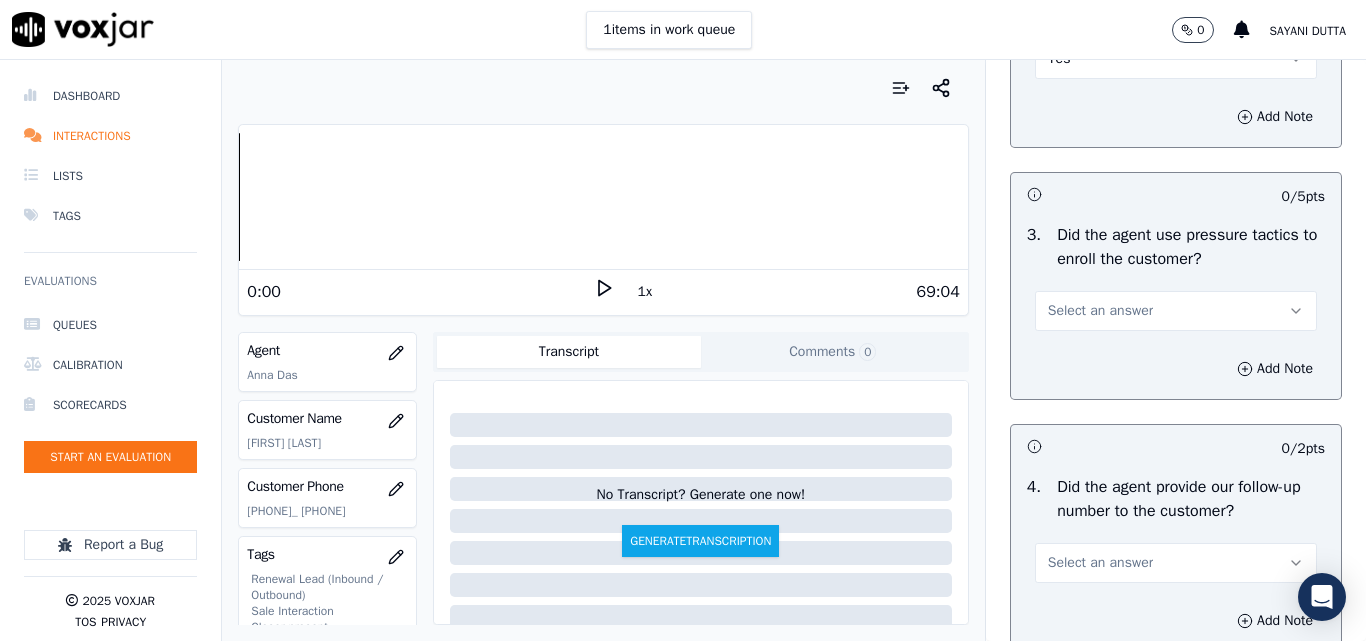 click on "Select an answer" at bounding box center (1100, 311) 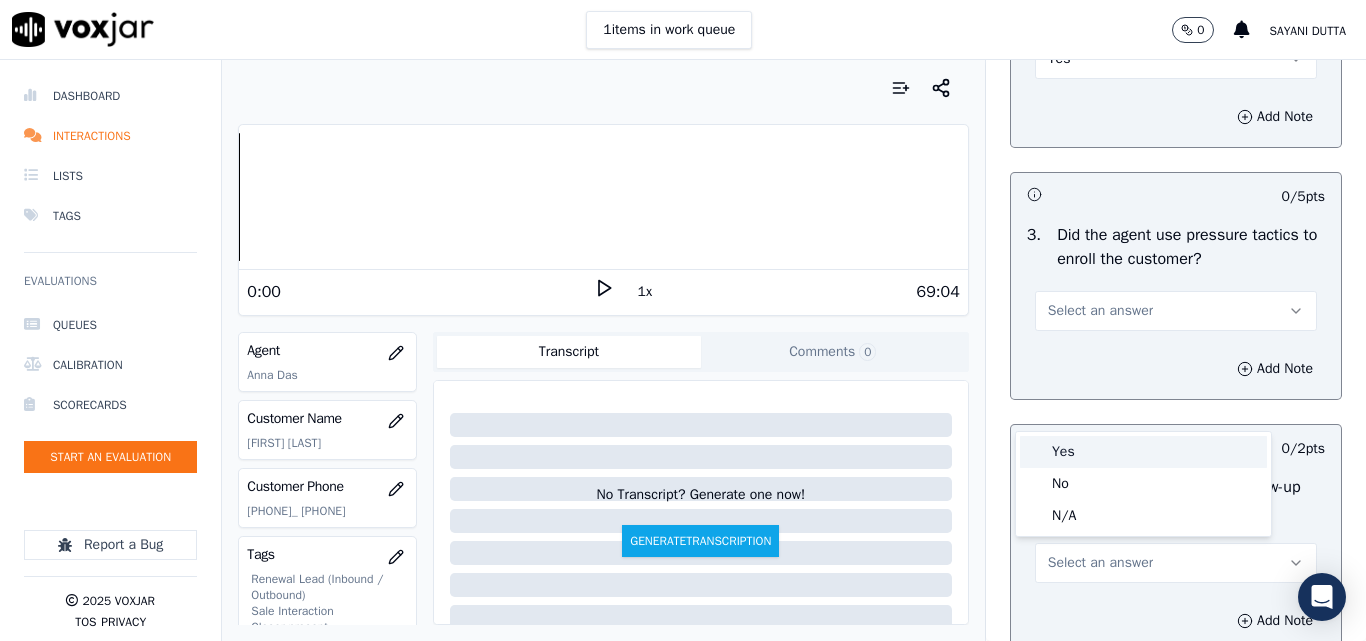click on "Yes" at bounding box center (1143, 452) 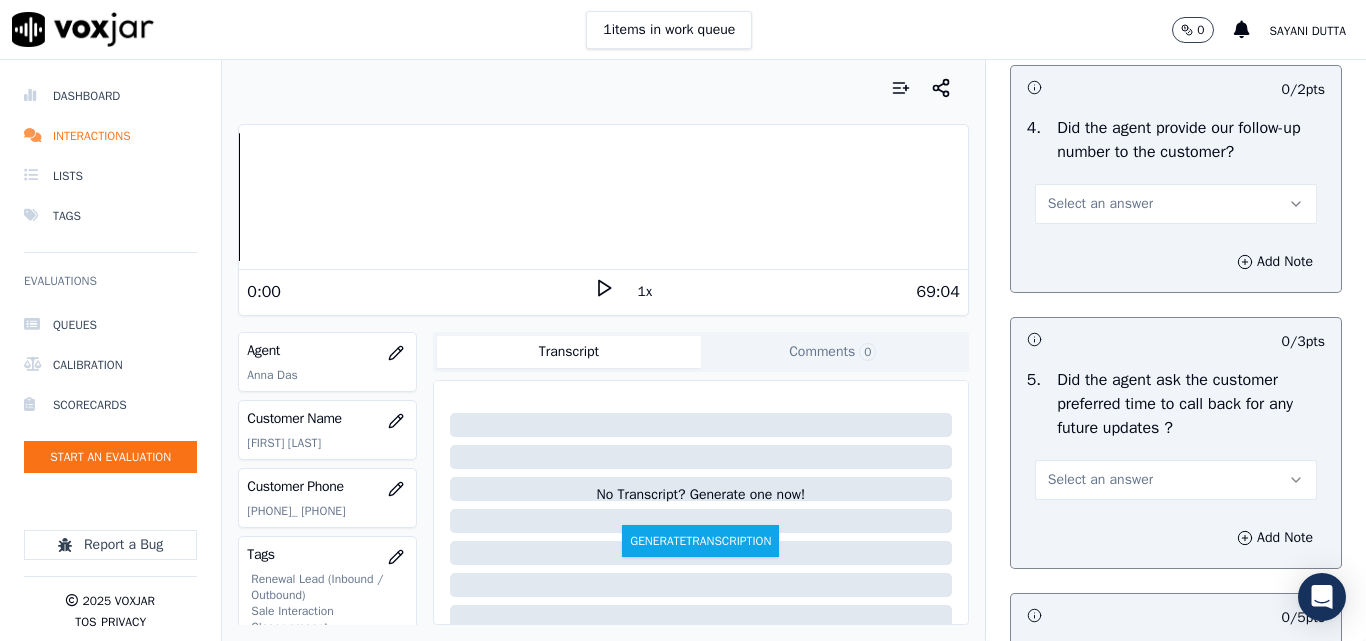 scroll, scrollTop: 4900, scrollLeft: 0, axis: vertical 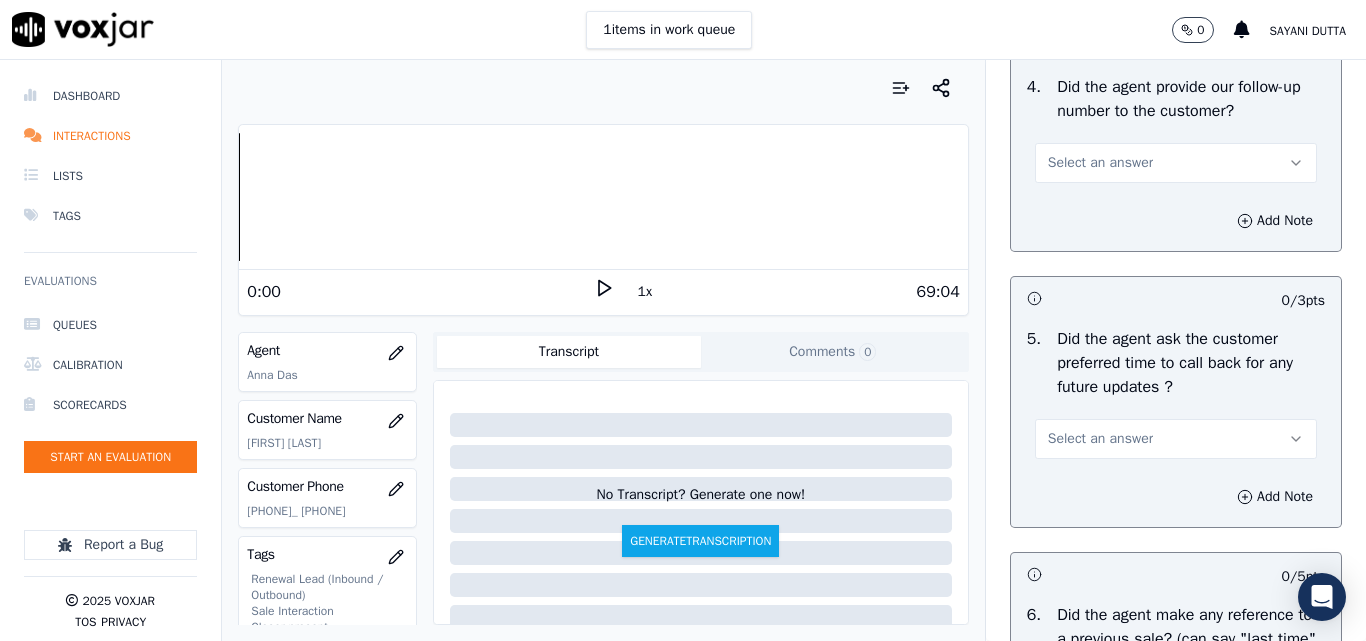 click on "Select an answer" at bounding box center (1100, 163) 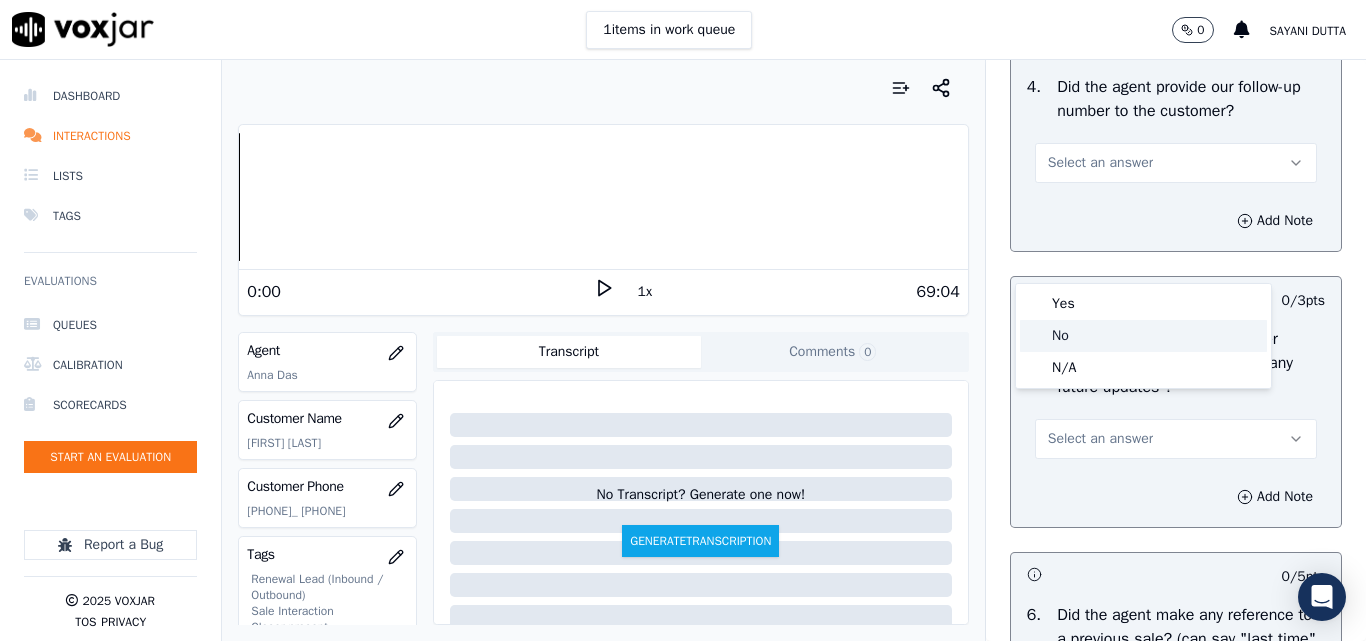 click on "No" 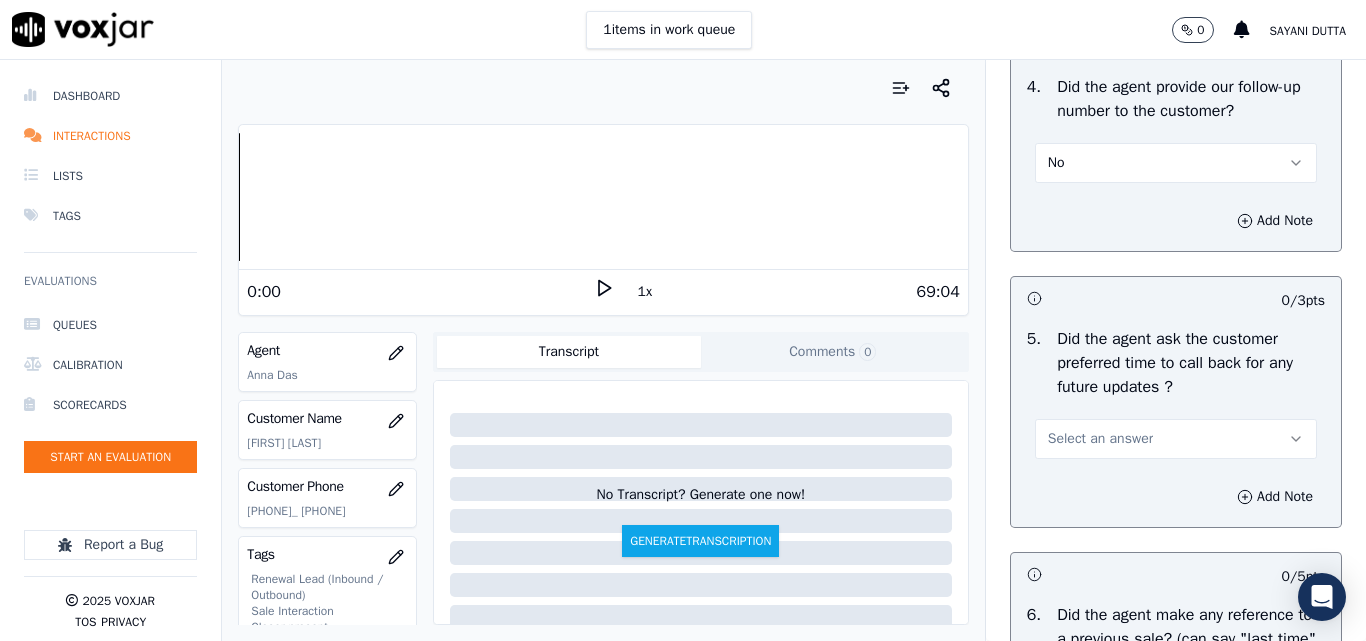 scroll, scrollTop: 5000, scrollLeft: 0, axis: vertical 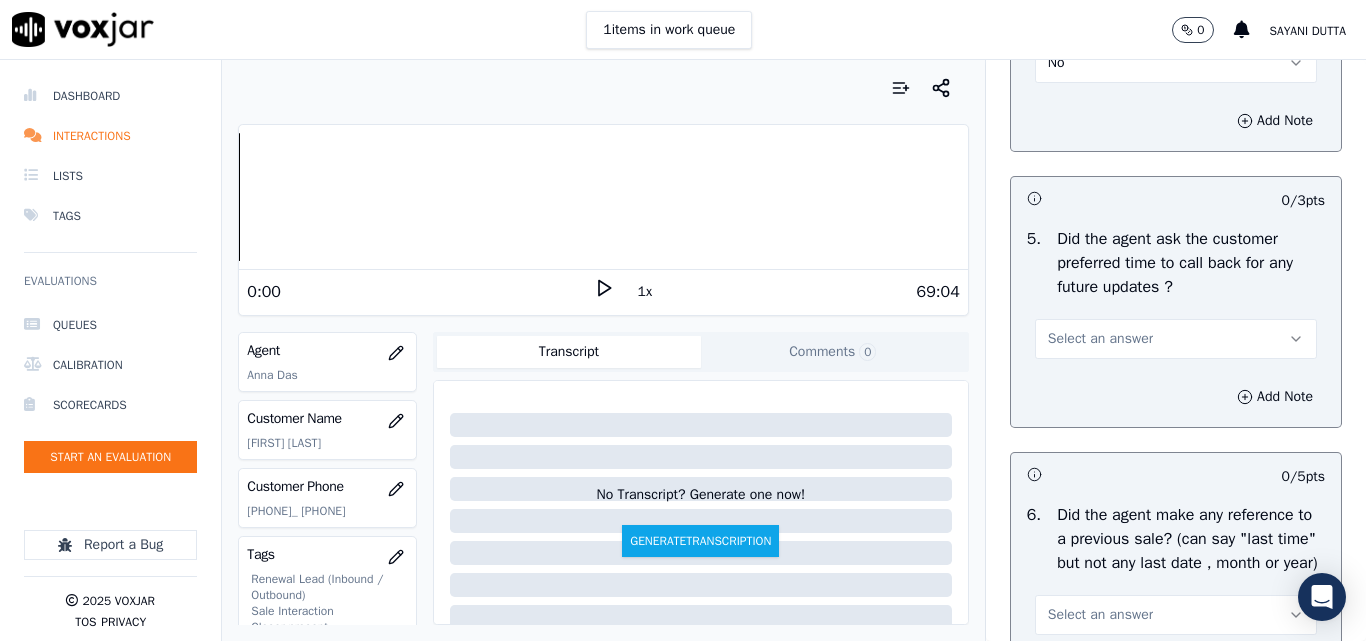 click on "No" at bounding box center (1176, 63) 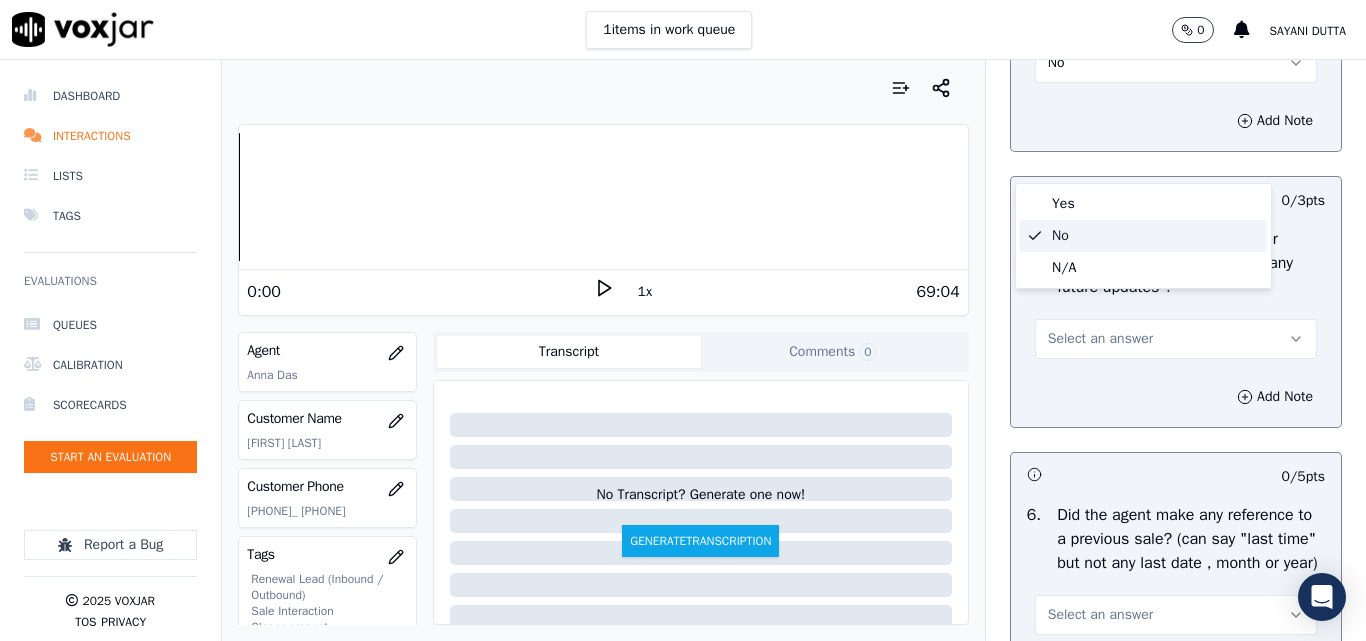 click on "Yes   No     N/A" at bounding box center (1143, 236) 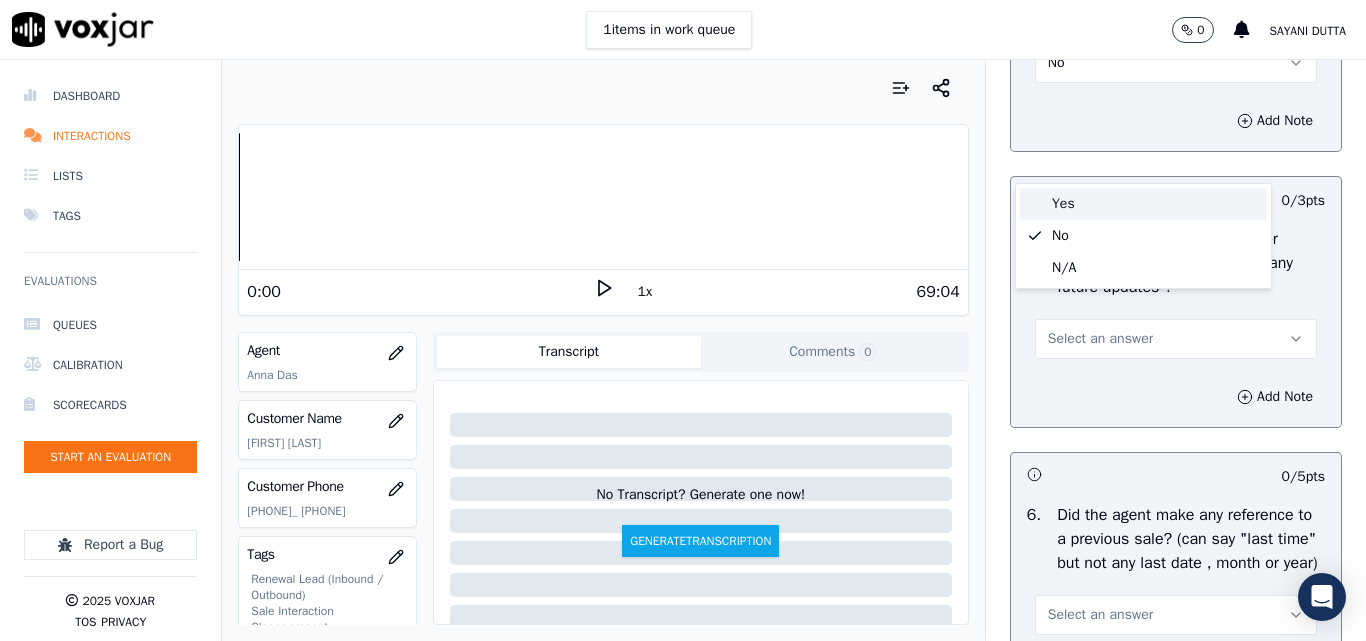 click on "Yes" at bounding box center (1143, 204) 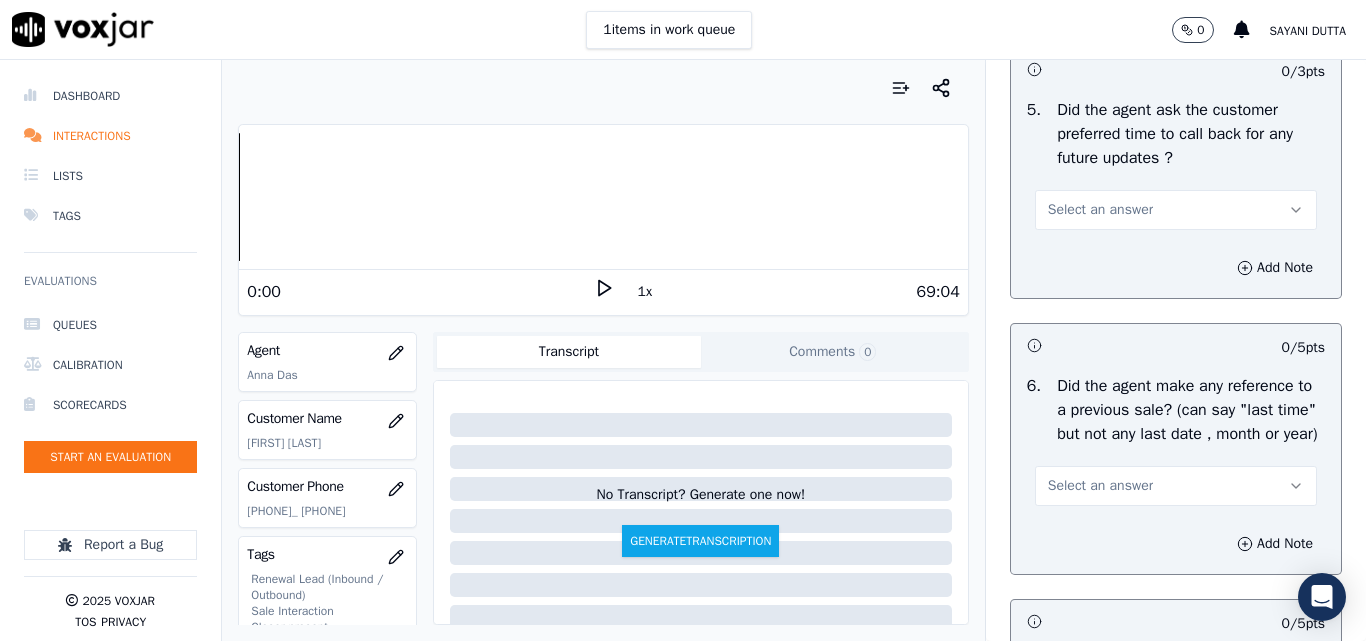 scroll, scrollTop: 5200, scrollLeft: 0, axis: vertical 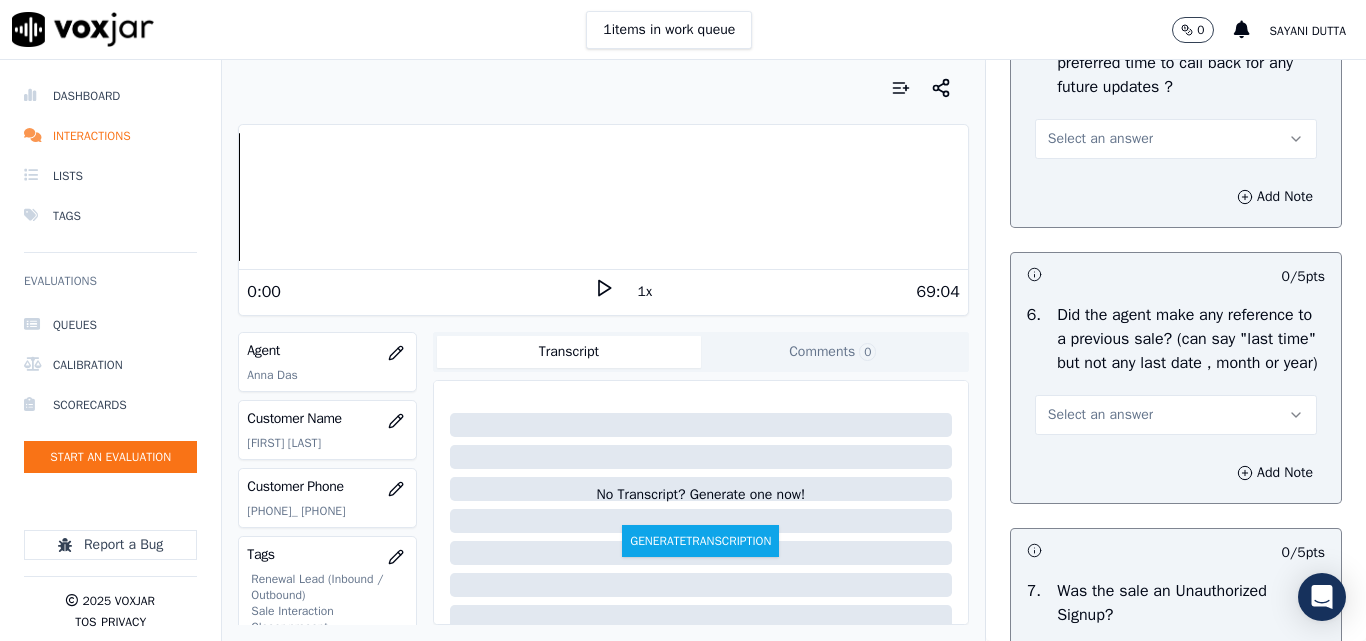 click on "Select an answer" at bounding box center (1100, 139) 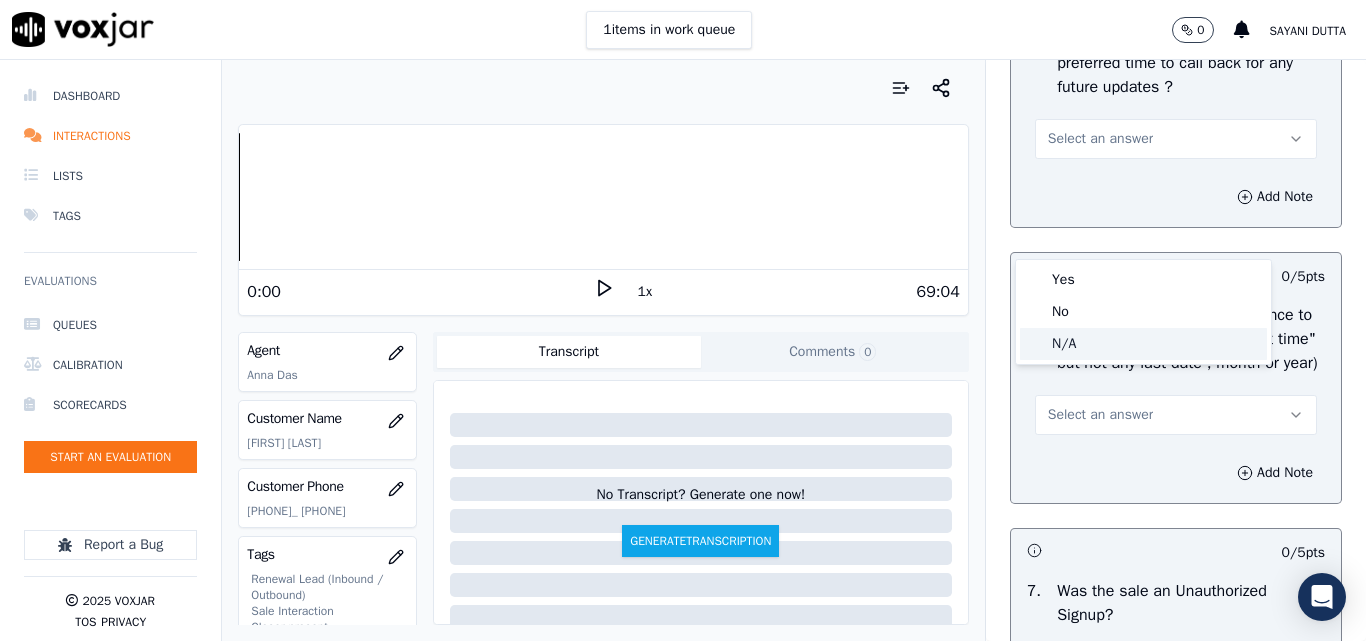 click on "N/A" 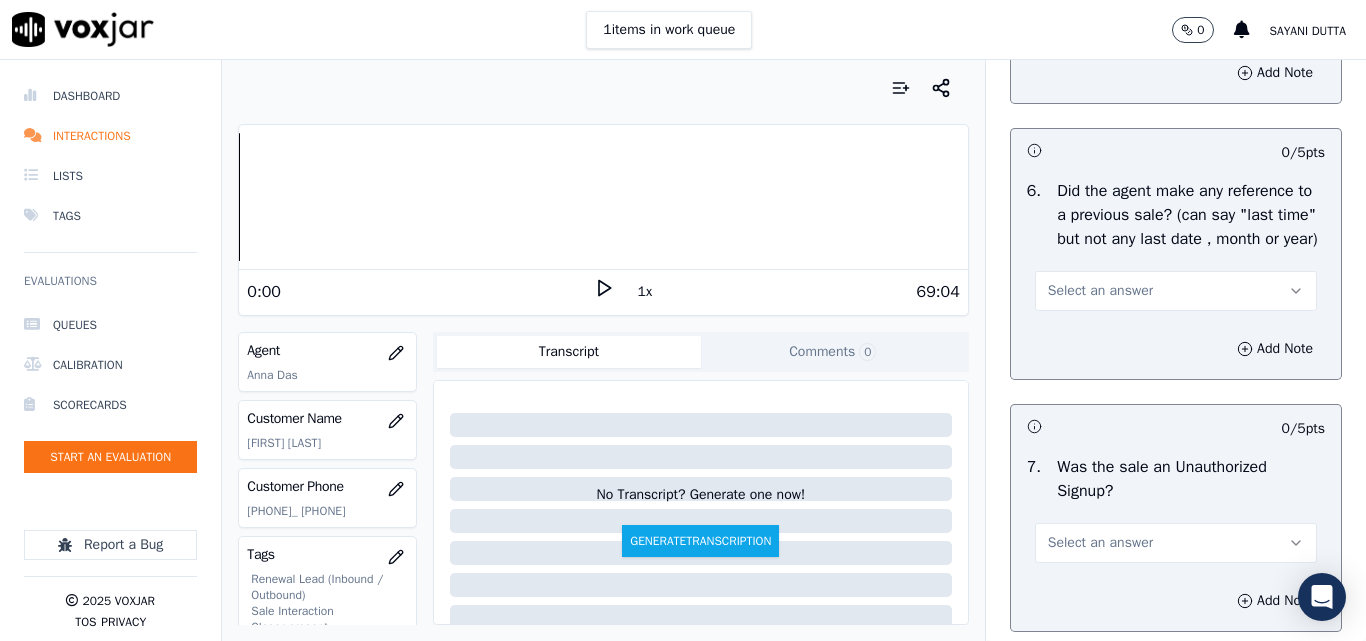 scroll, scrollTop: 5500, scrollLeft: 0, axis: vertical 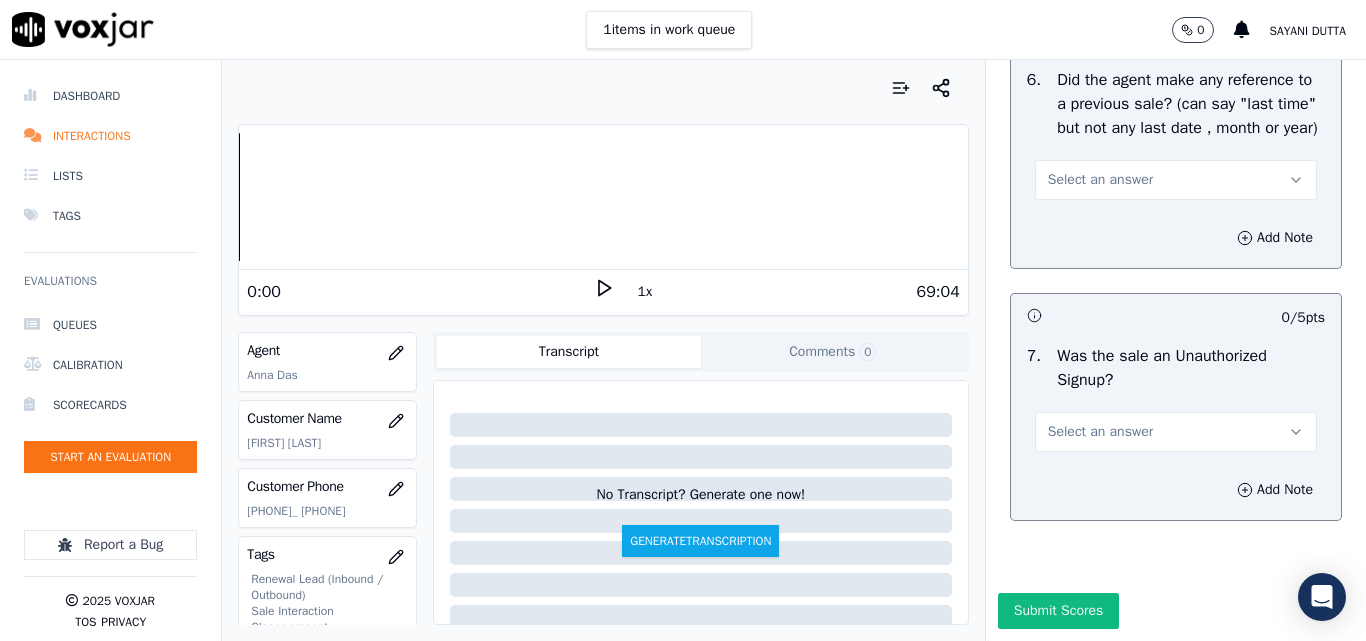 click on "Select an answer" at bounding box center (1100, 180) 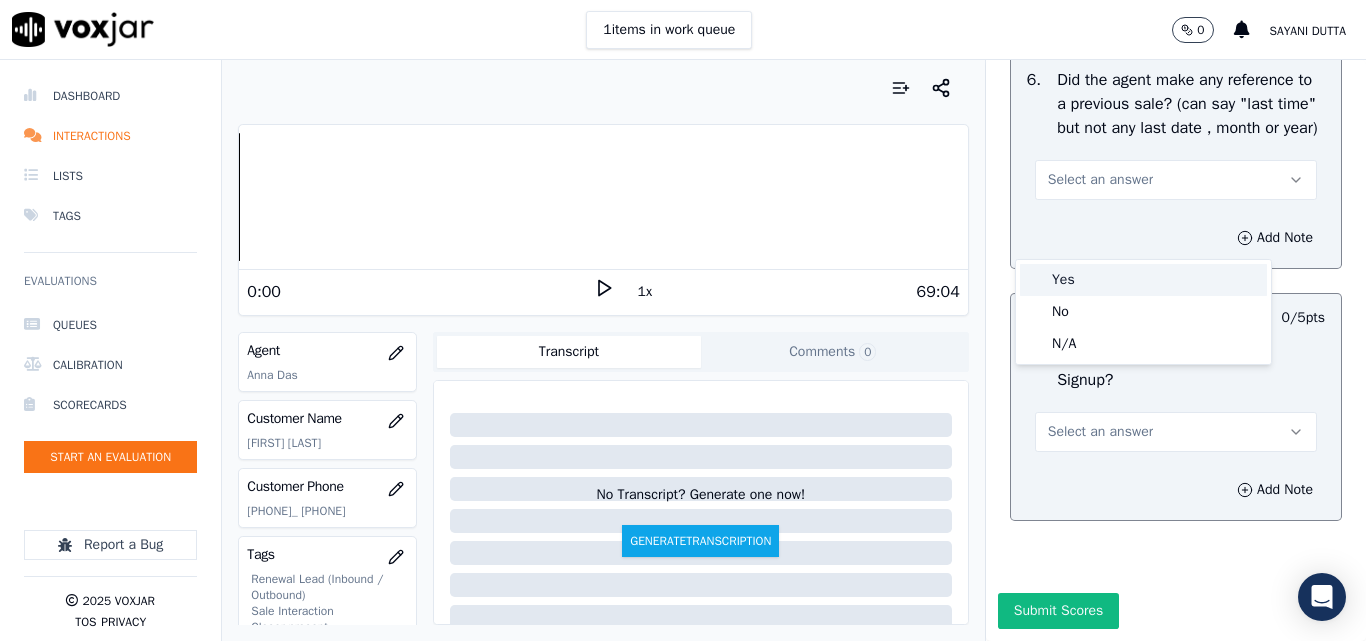 click on "Yes" at bounding box center (1143, 280) 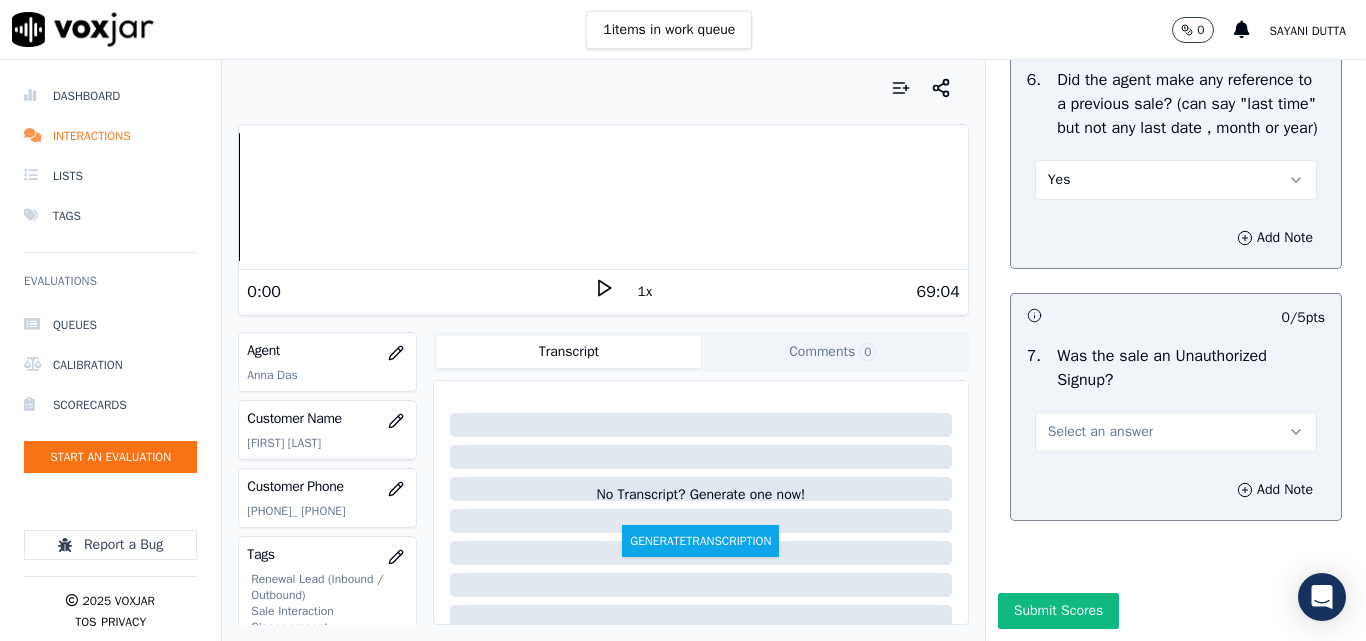 scroll, scrollTop: 5600, scrollLeft: 0, axis: vertical 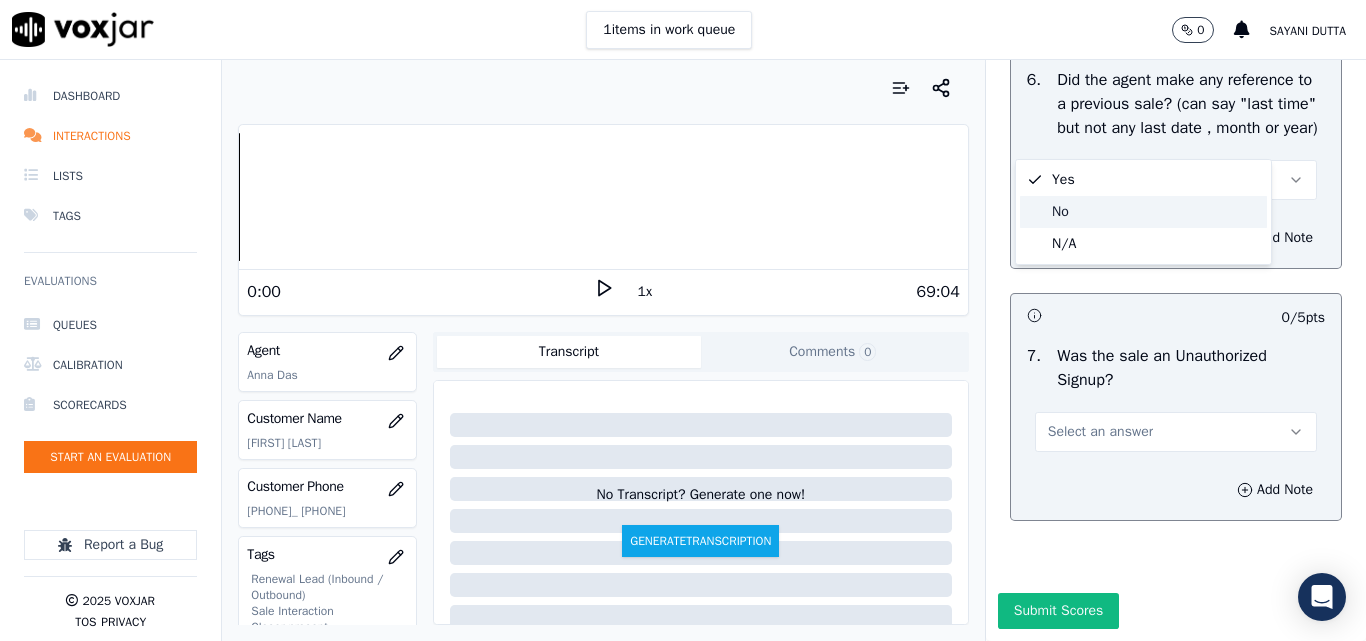 click on "No" 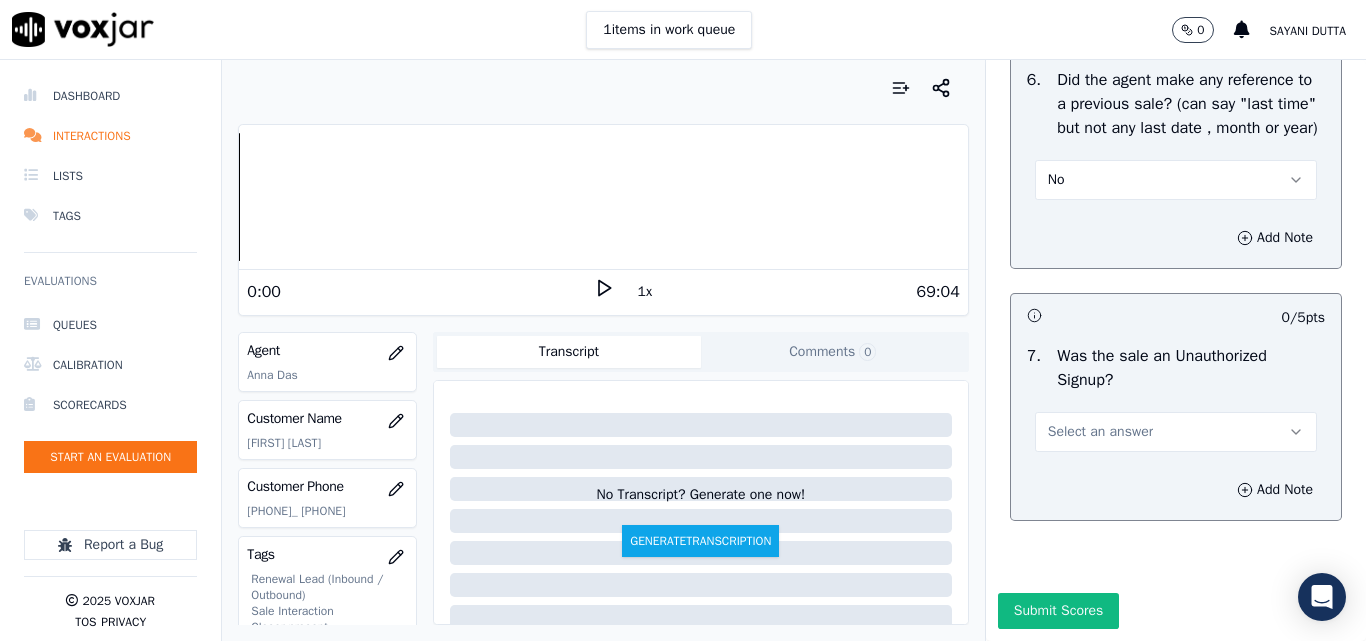 drag, startPoint x: 1067, startPoint y: 383, endPoint x: 1067, endPoint y: 398, distance: 15 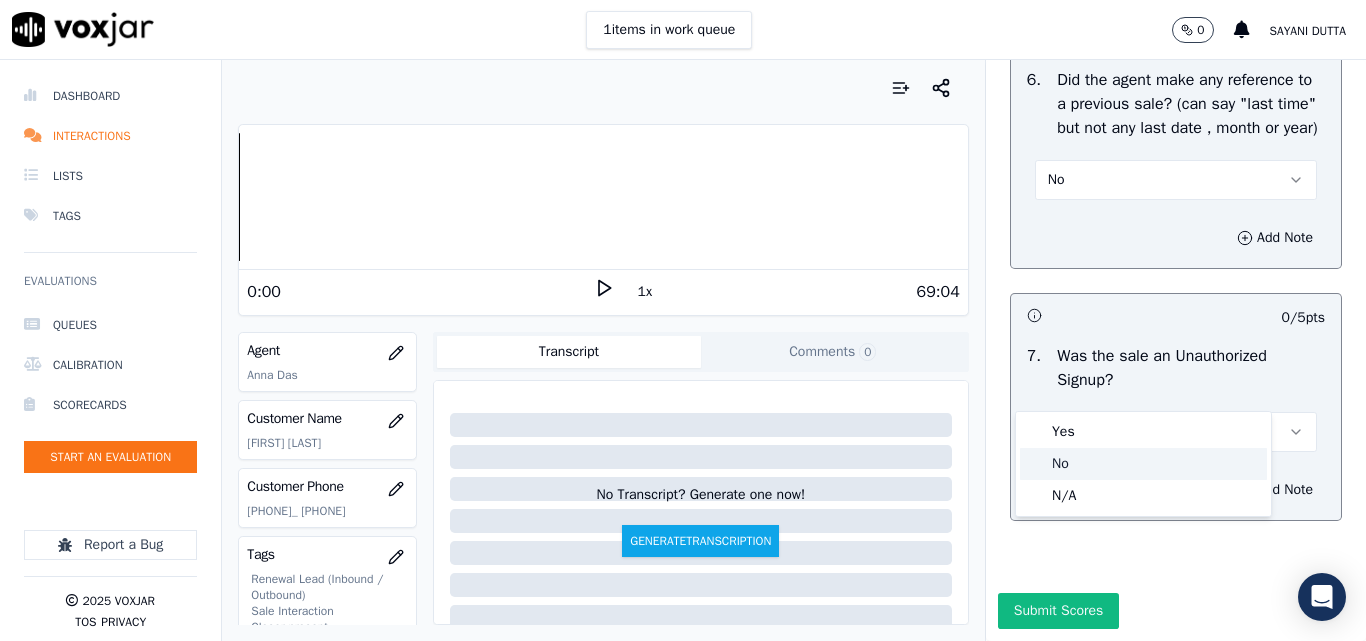 click on "No" 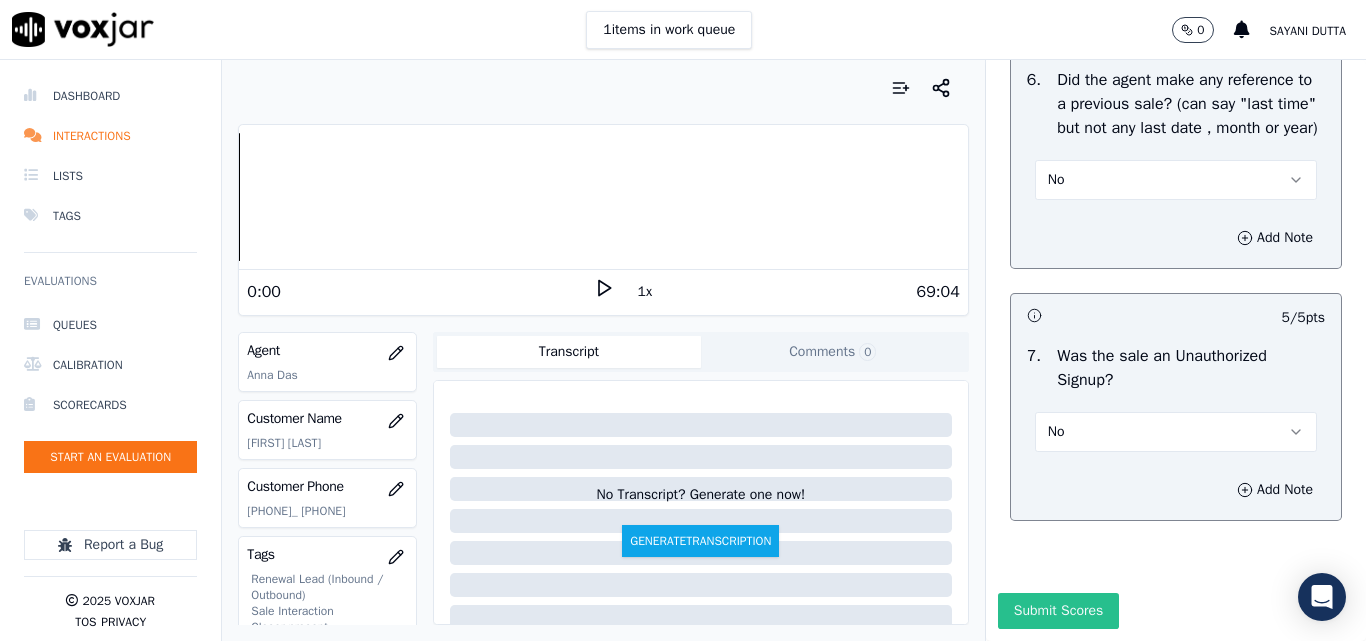 click on "Submit Scores" at bounding box center (1058, 611) 